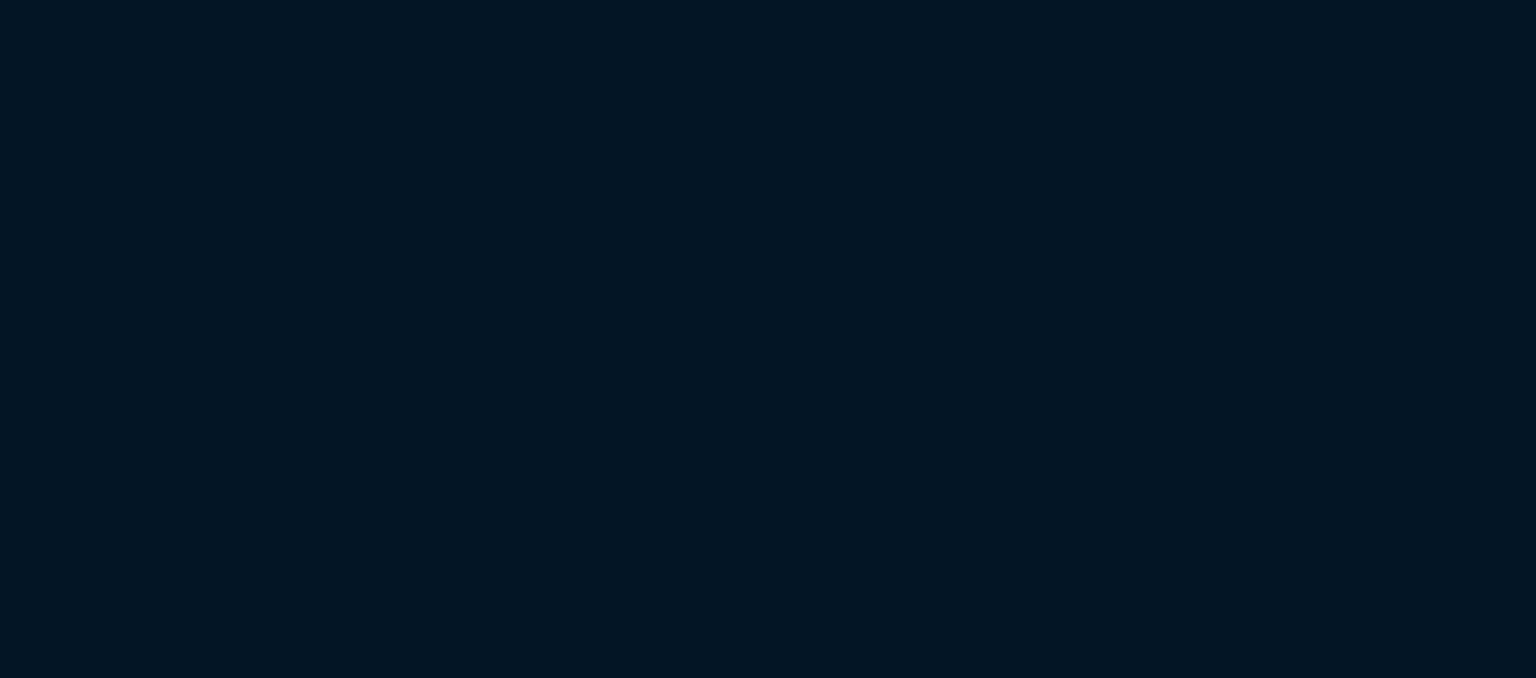 scroll, scrollTop: 0, scrollLeft: 0, axis: both 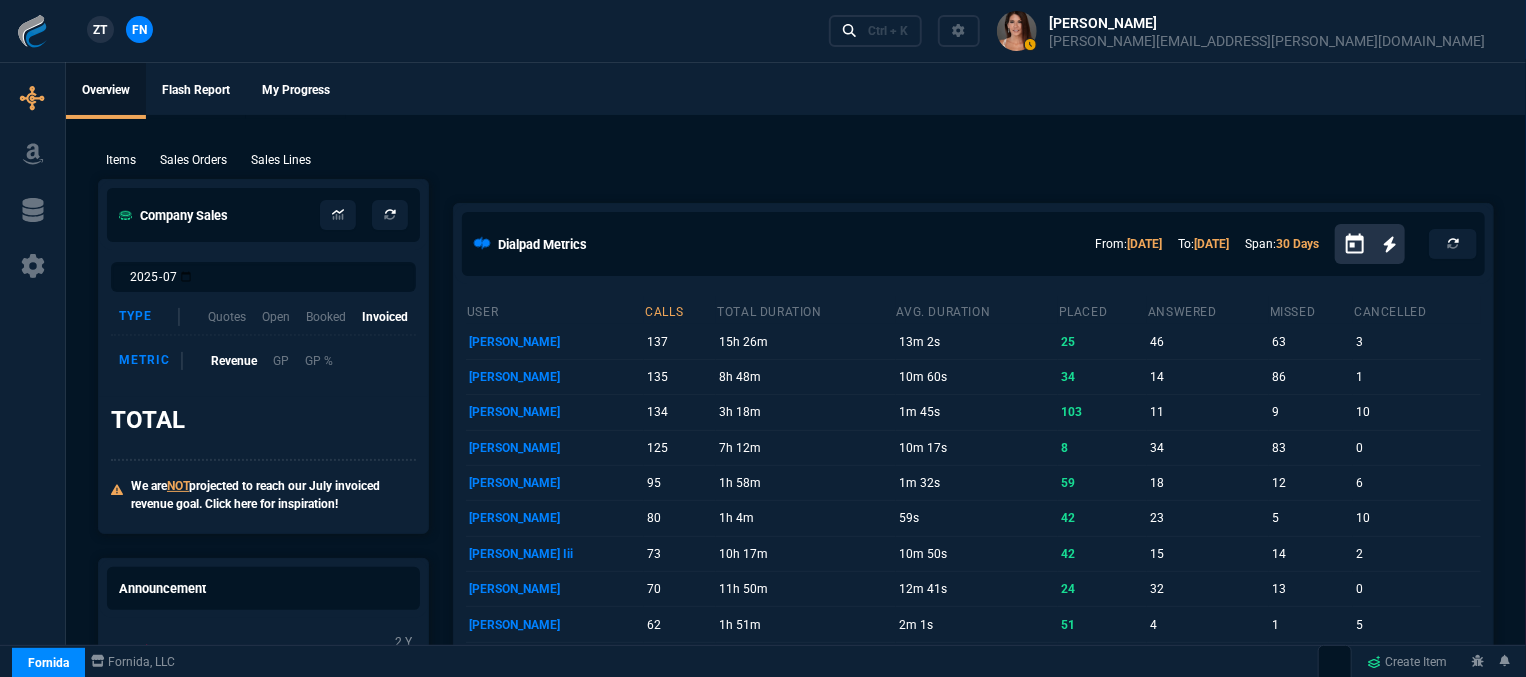 select on "12: ROSS" 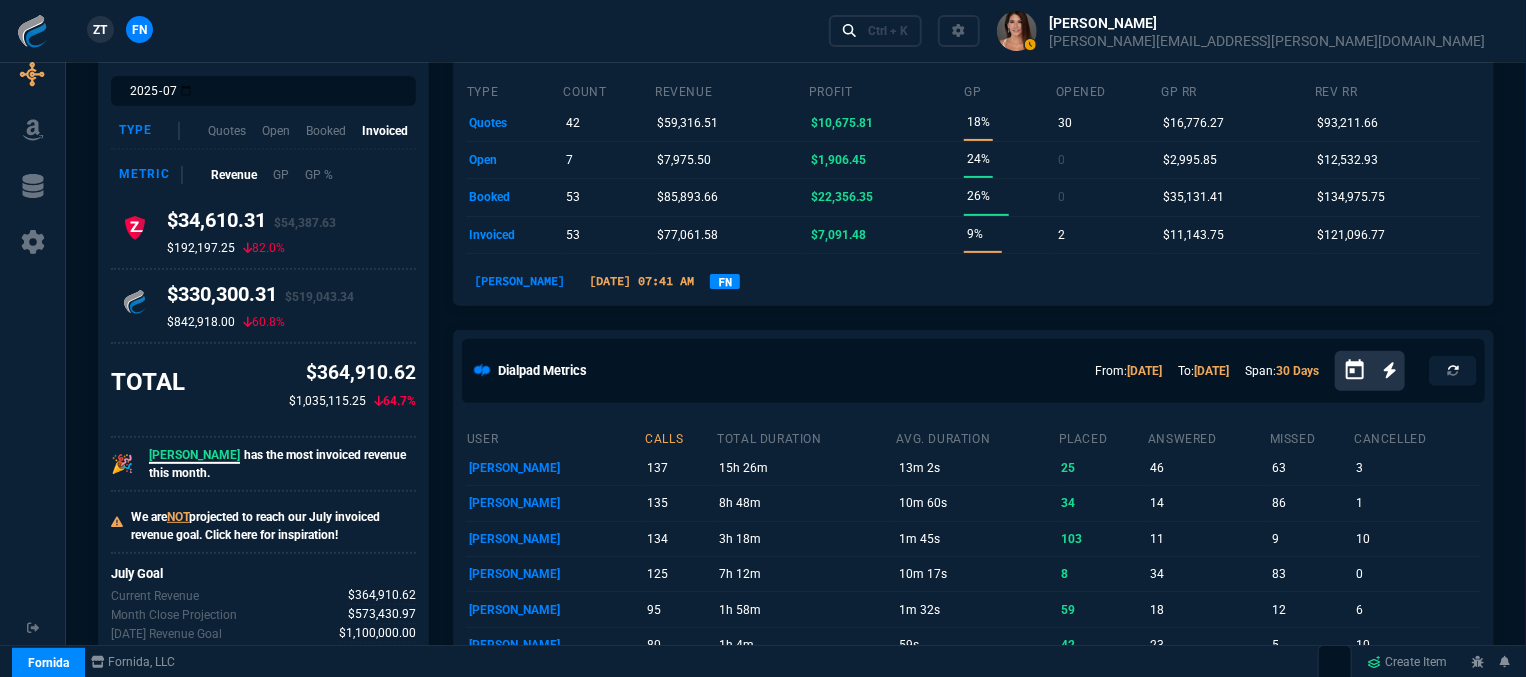 scroll, scrollTop: 200, scrollLeft: 0, axis: vertical 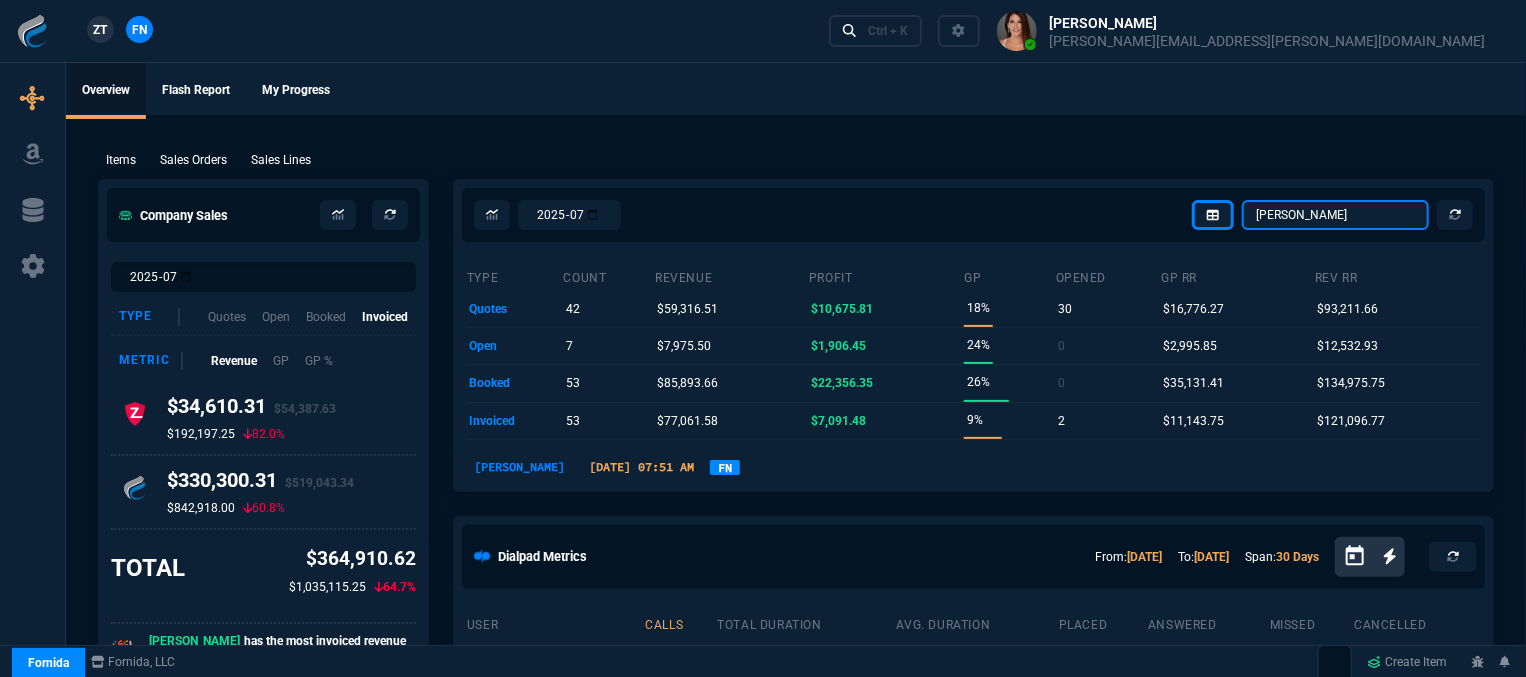 click on "Omar   Brian Over   Farzad Vahid   Steven Huang   Seti Shadab   Alicia Bostic   Wafek Mohammed   Sarah Smith   Ryan Neptune   Carlos Ocampo   Amazon Order   Dave Jenks   Fiona Rossi   Billy Hefner   dash.test   Chase Bollinger   Rob Henneberger   Scott DeJarnette   Jared Tokuz   Selected Company Total" at bounding box center [1335, 215] 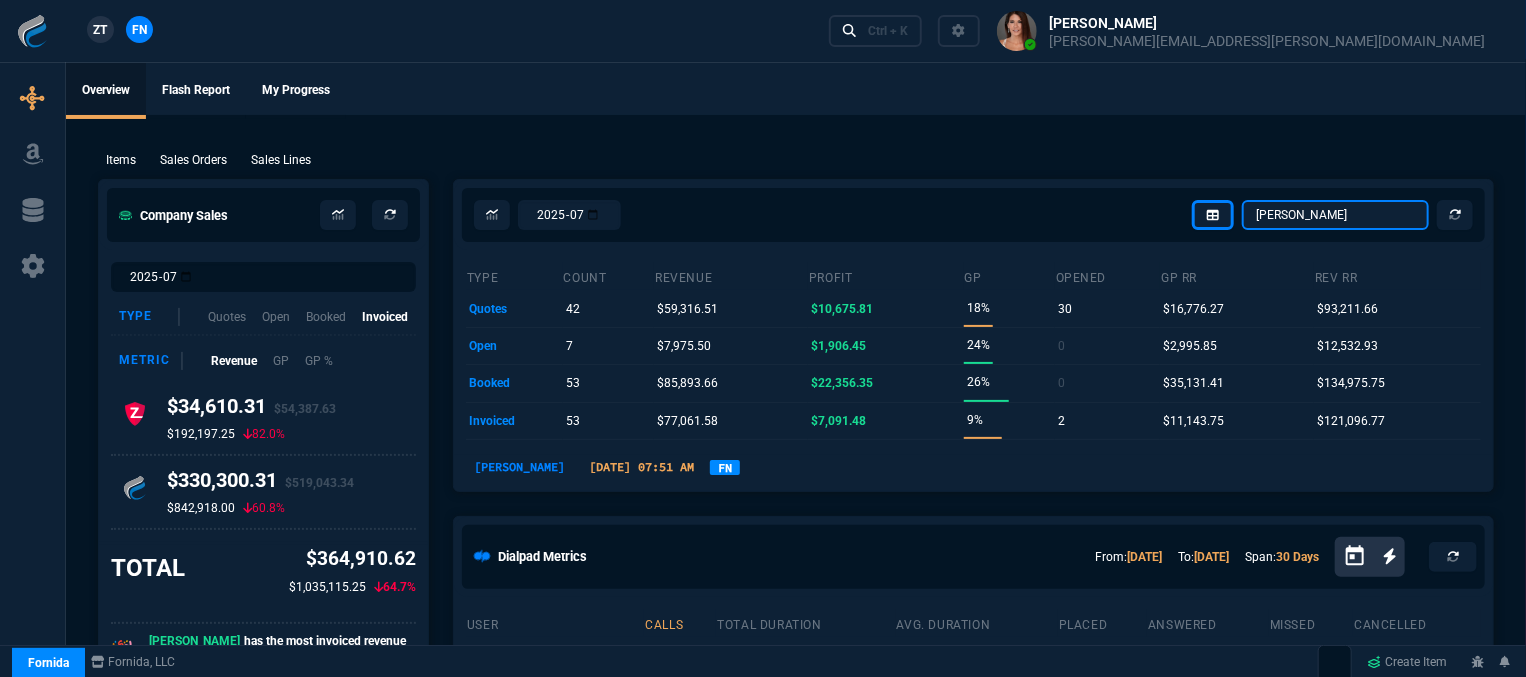 click on "Omar   Brian Over   Farzad Vahid   Steven Huang   Seti Shadab   Alicia Bostic   Wafek Mohammed   Sarah Smith   Ryan Neptune   Carlos Ocampo   Amazon Order   Dave Jenks   Fiona Rossi   Billy Hefner   dash.test   Chase Bollinger   Rob Henneberger   Scott DeJarnette   Jared Tokuz   Selected Company Total" at bounding box center (1335, 215) 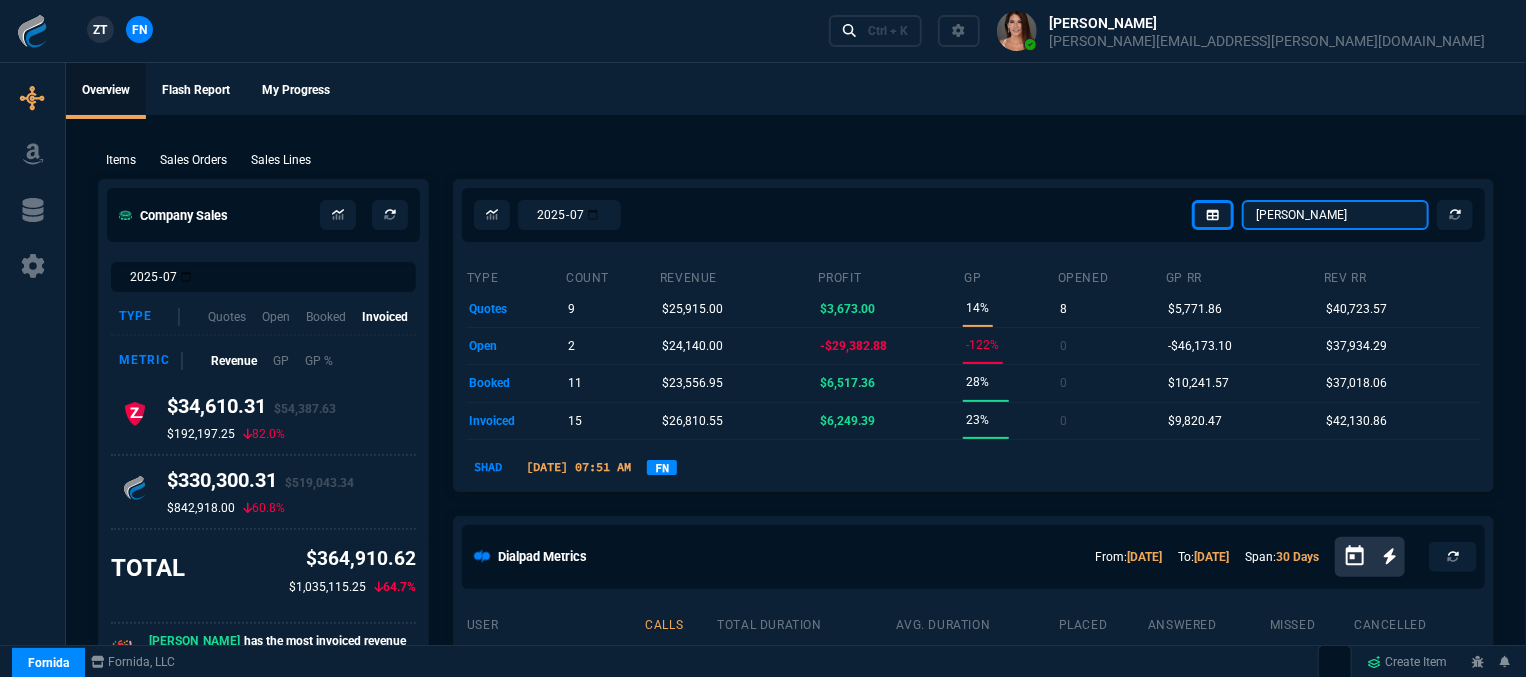 click on "Omar   Brian Over   Farzad Vahid   Steven Huang   Seti Shadab   Alicia Bostic   Wafek Mohammed   Sarah Smith   Ryan Neptune   Carlos Ocampo   Amazon Order   Dave Jenks   Fiona Rossi   Billy Hefner   dash.test   Chase Bollinger   Rob Henneberger   Scott DeJarnette   Jared Tokuz   Selected Company Total" at bounding box center (1335, 215) 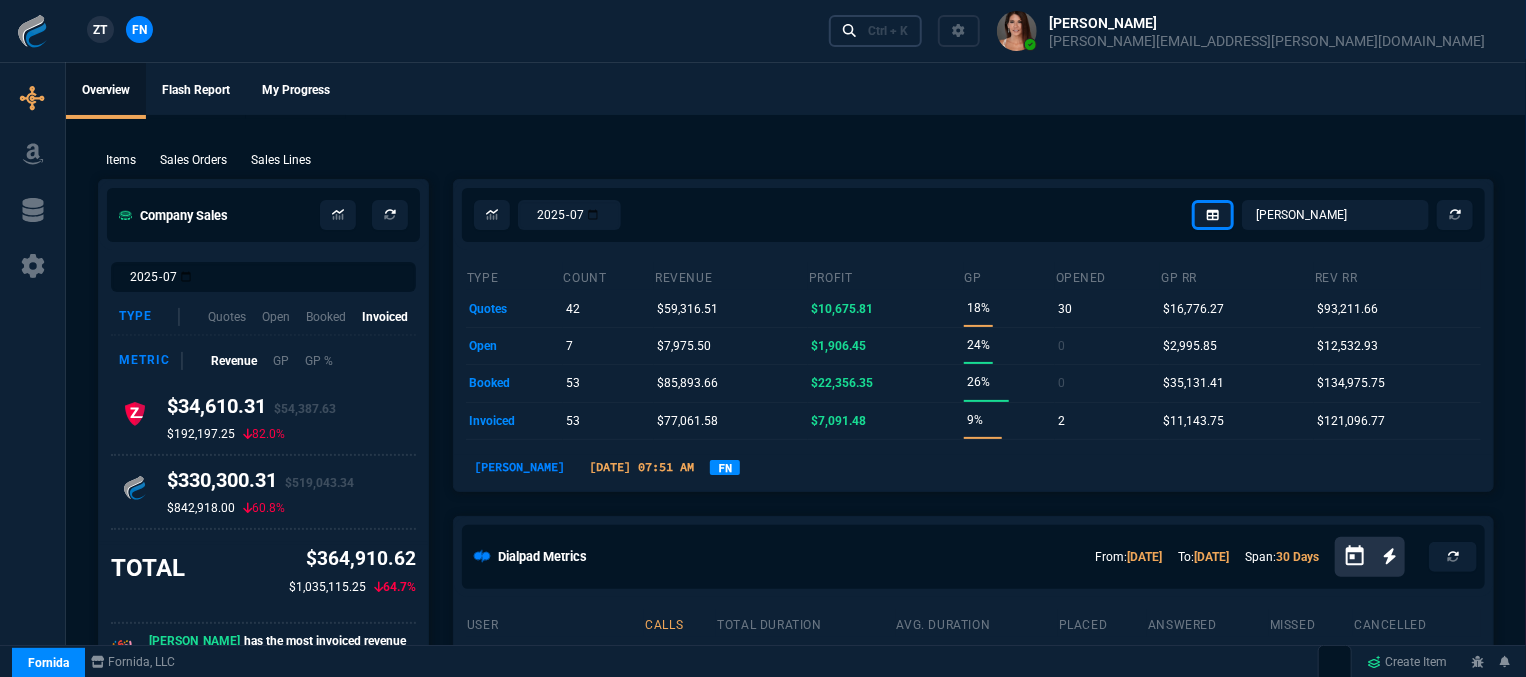 click on "Ctrl + K" at bounding box center (888, 31) 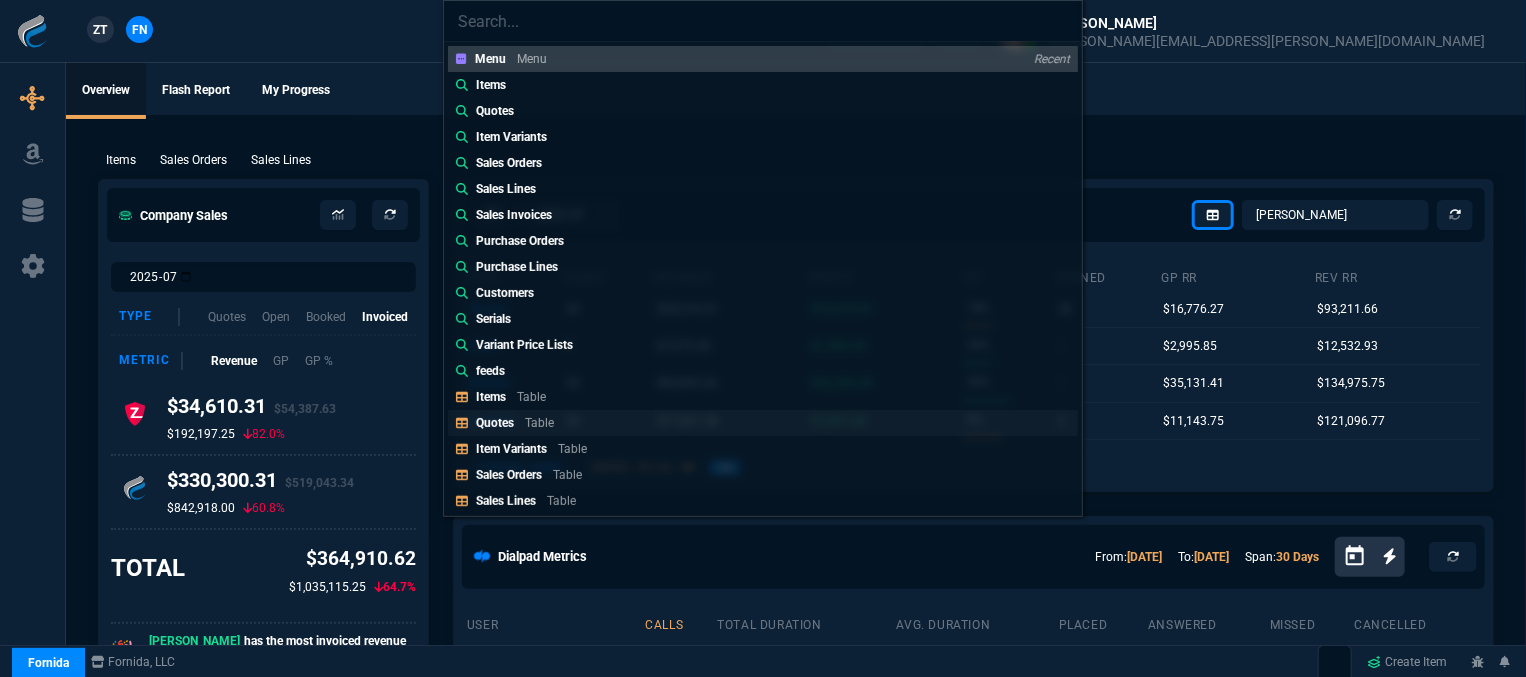 click on "Quotes
Table" at bounding box center [763, 423] 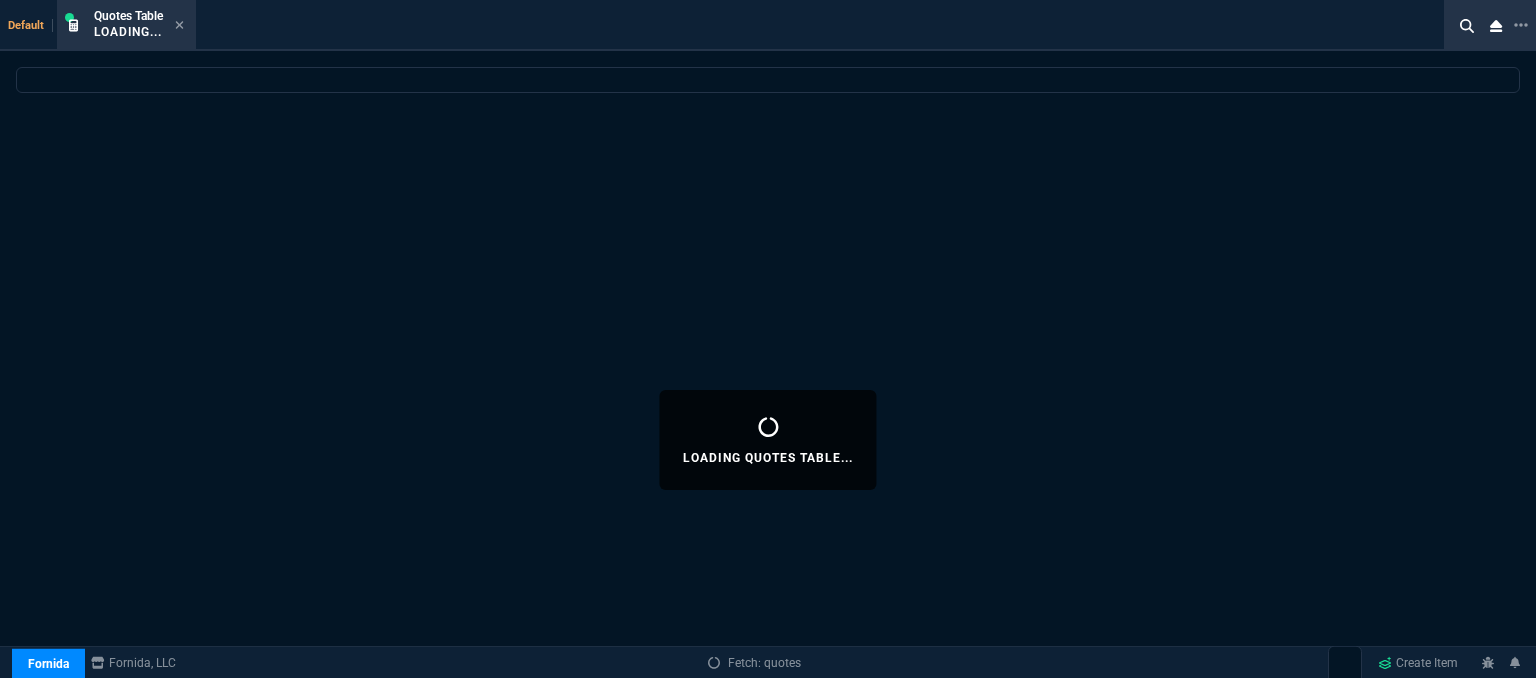 select 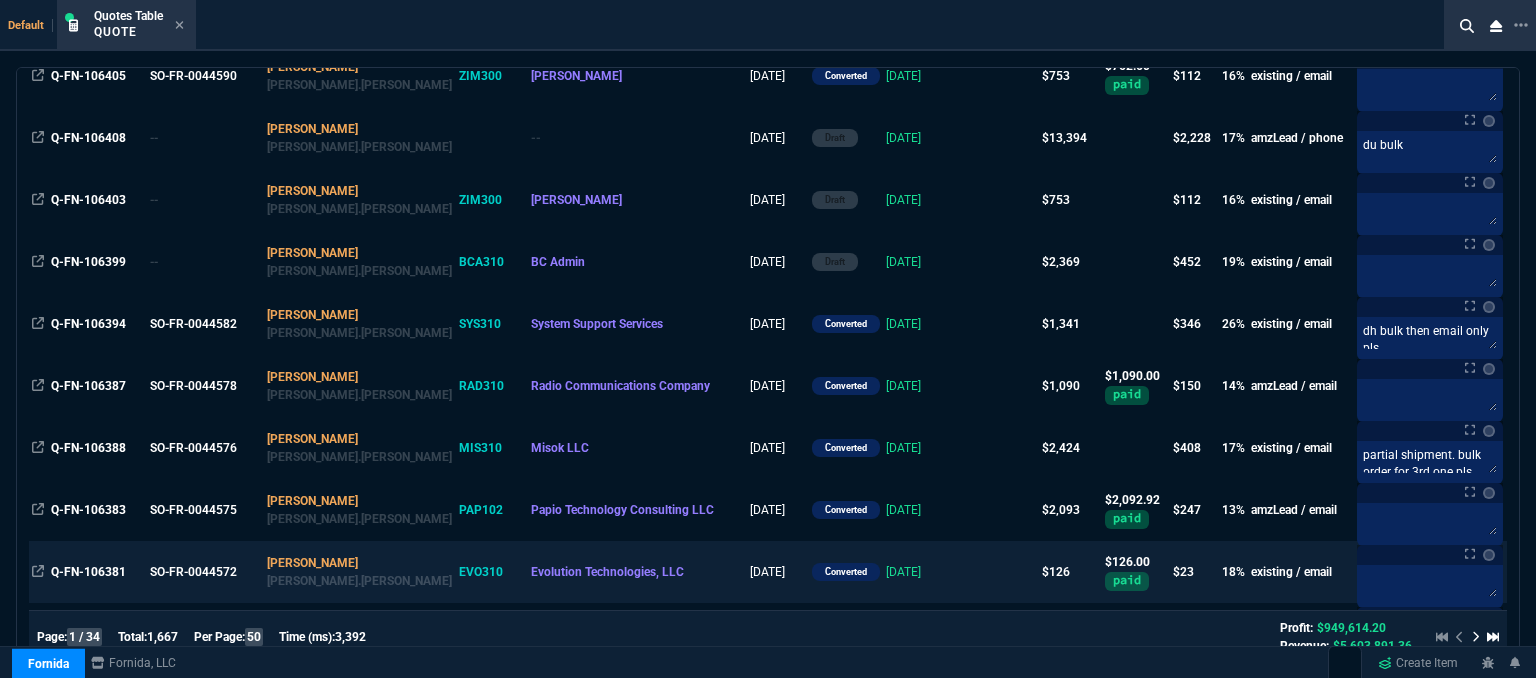 scroll, scrollTop: 1311, scrollLeft: 0, axis: vertical 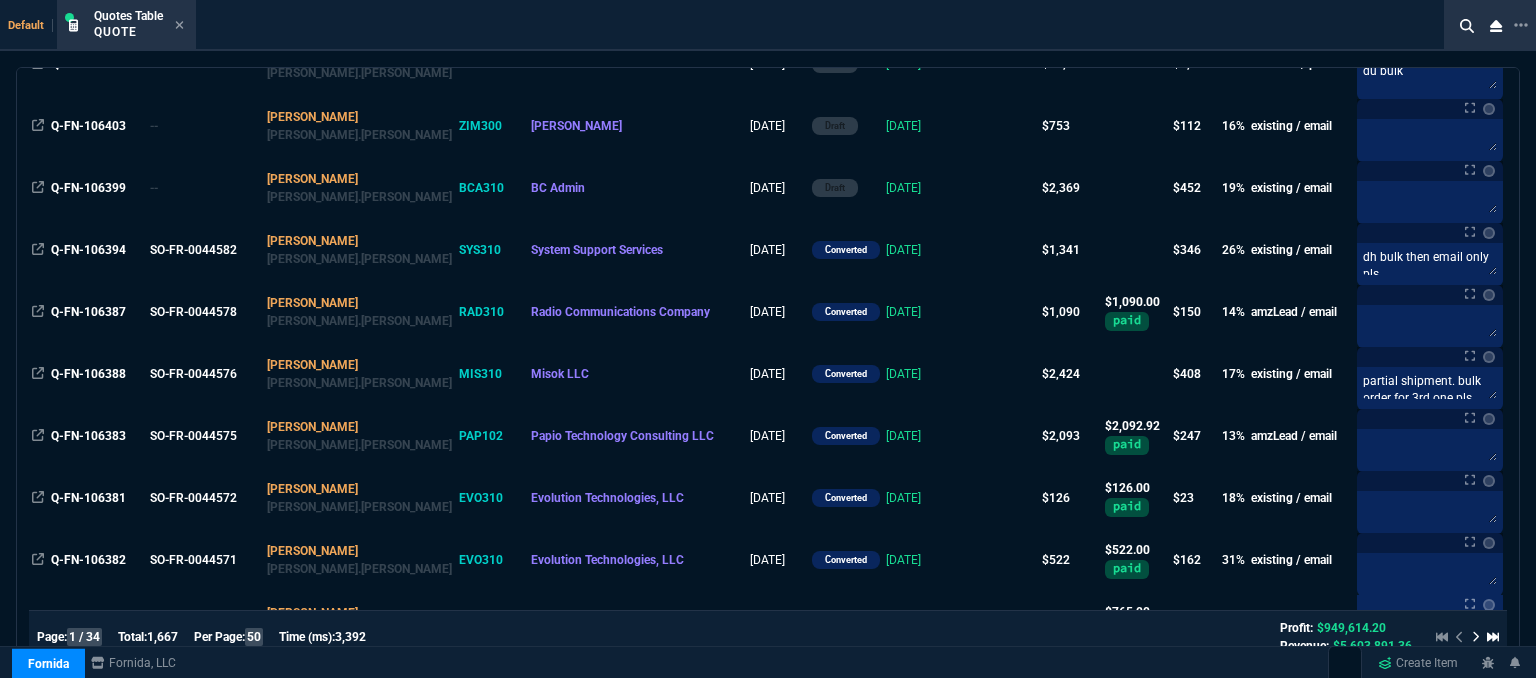 click 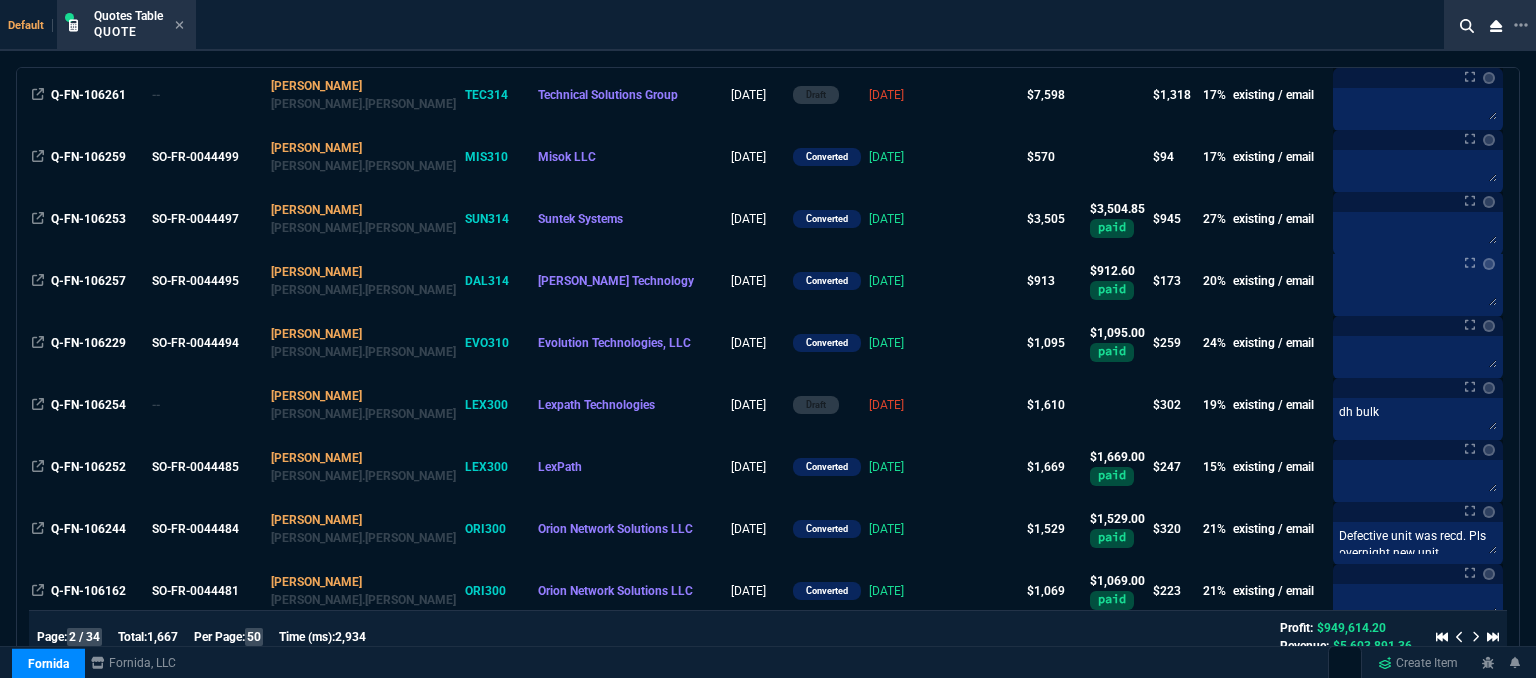 scroll, scrollTop: 2811, scrollLeft: 0, axis: vertical 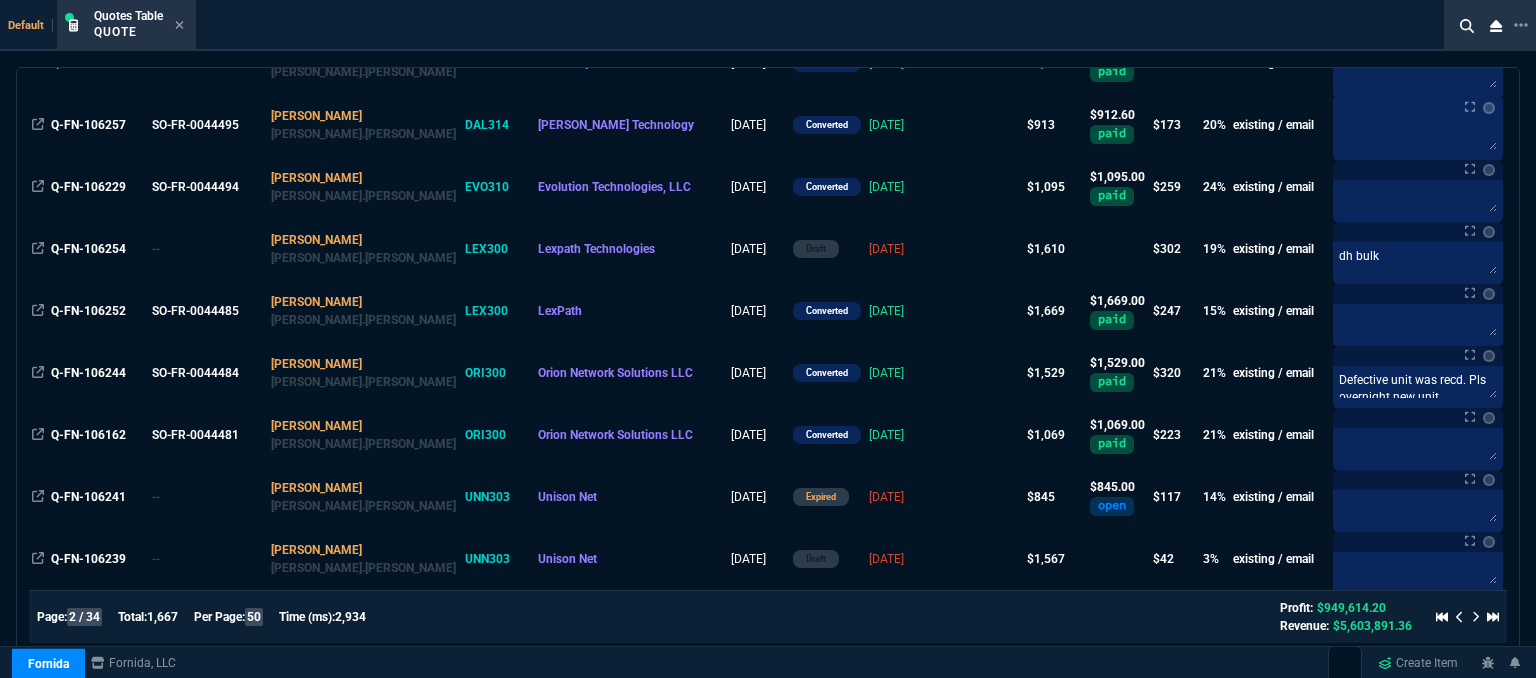 click 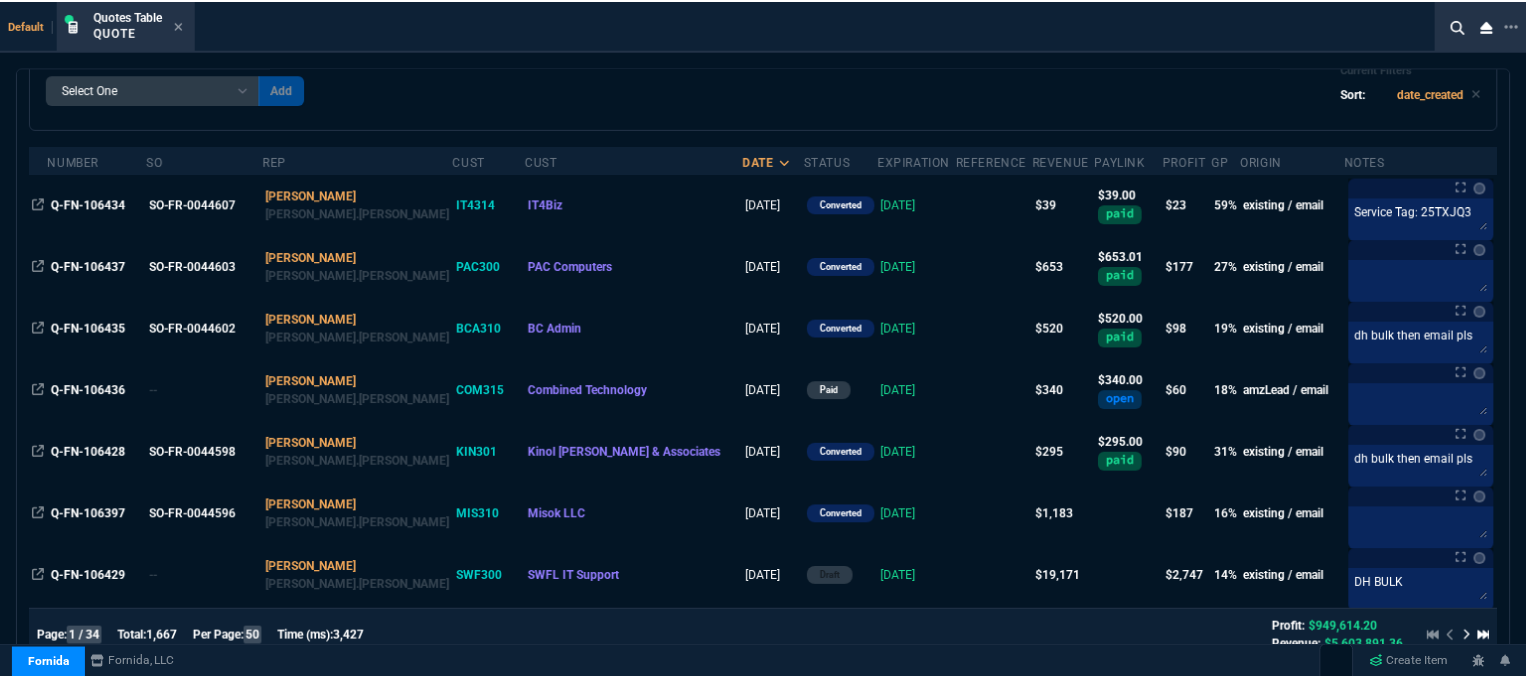 scroll, scrollTop: 11, scrollLeft: 0, axis: vertical 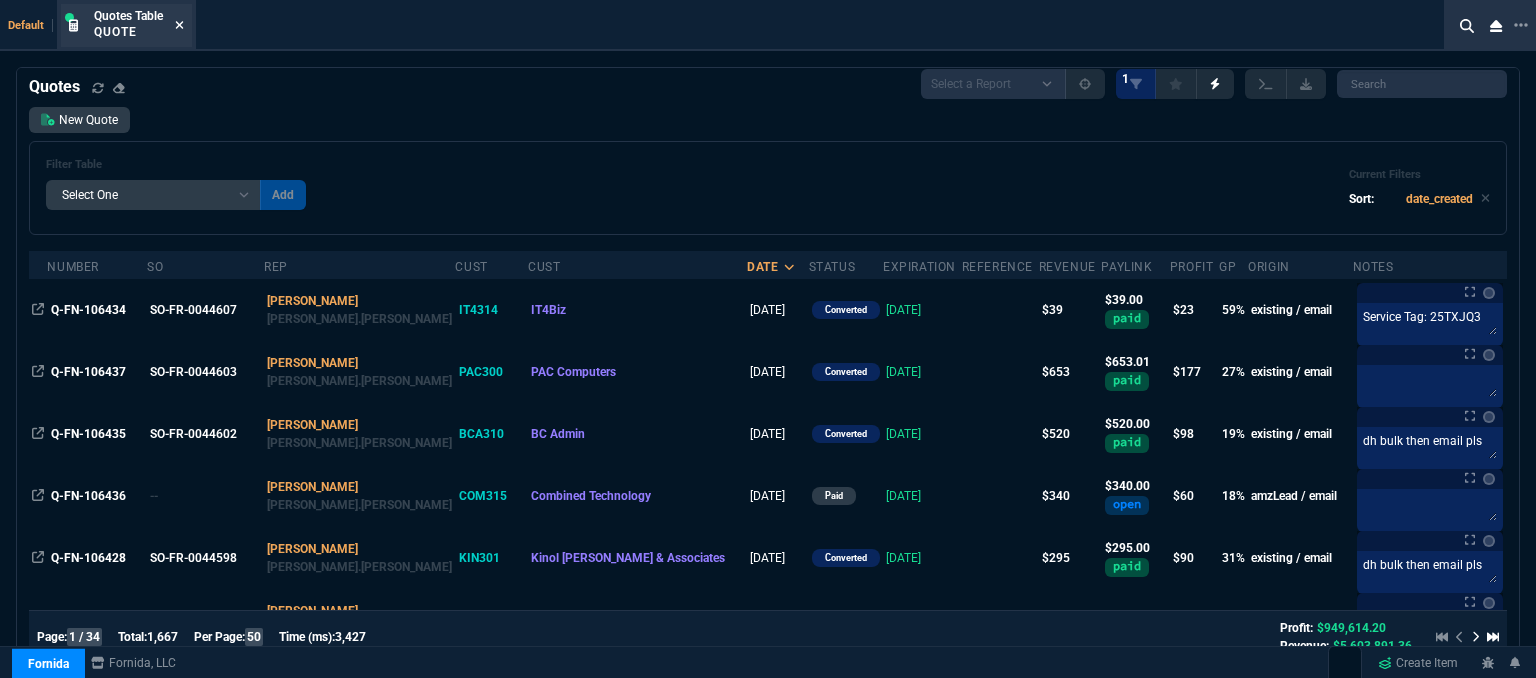 click 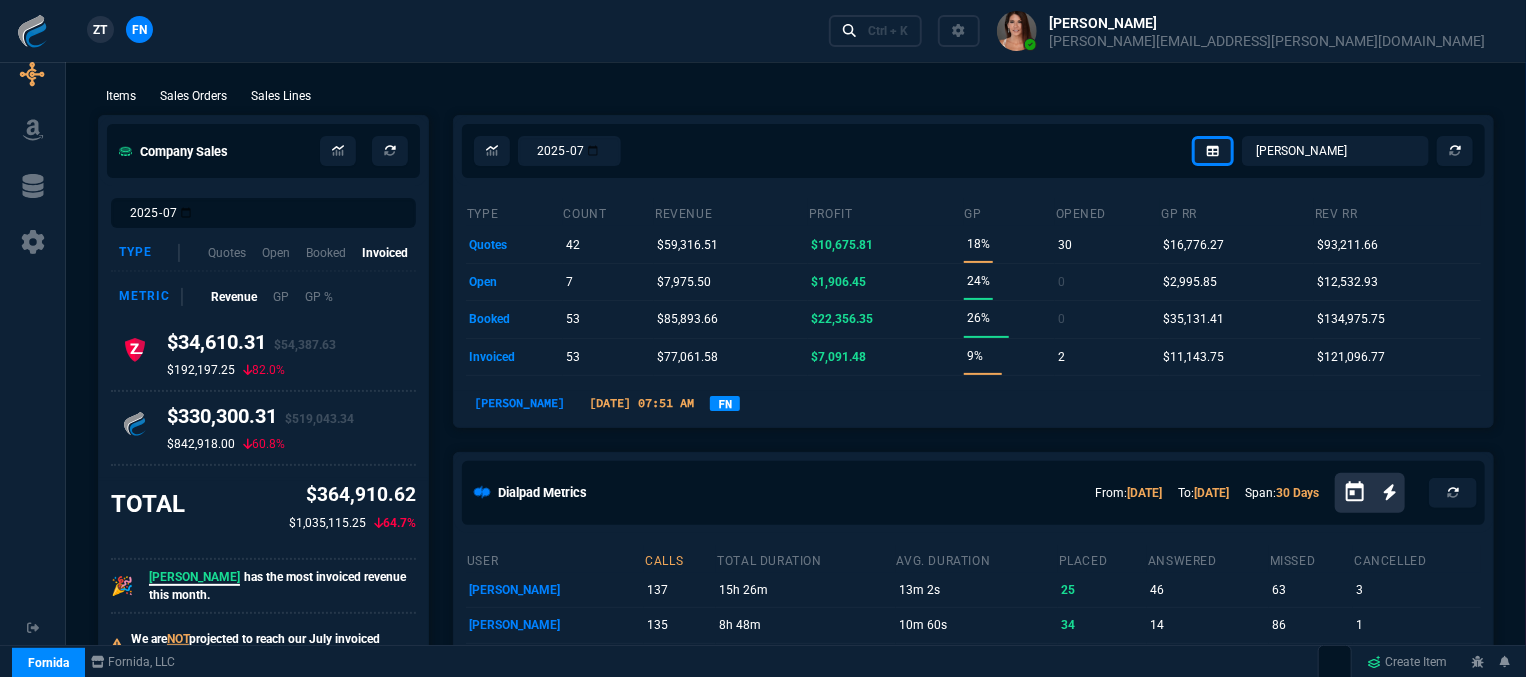 scroll, scrollTop: 100, scrollLeft: 0, axis: vertical 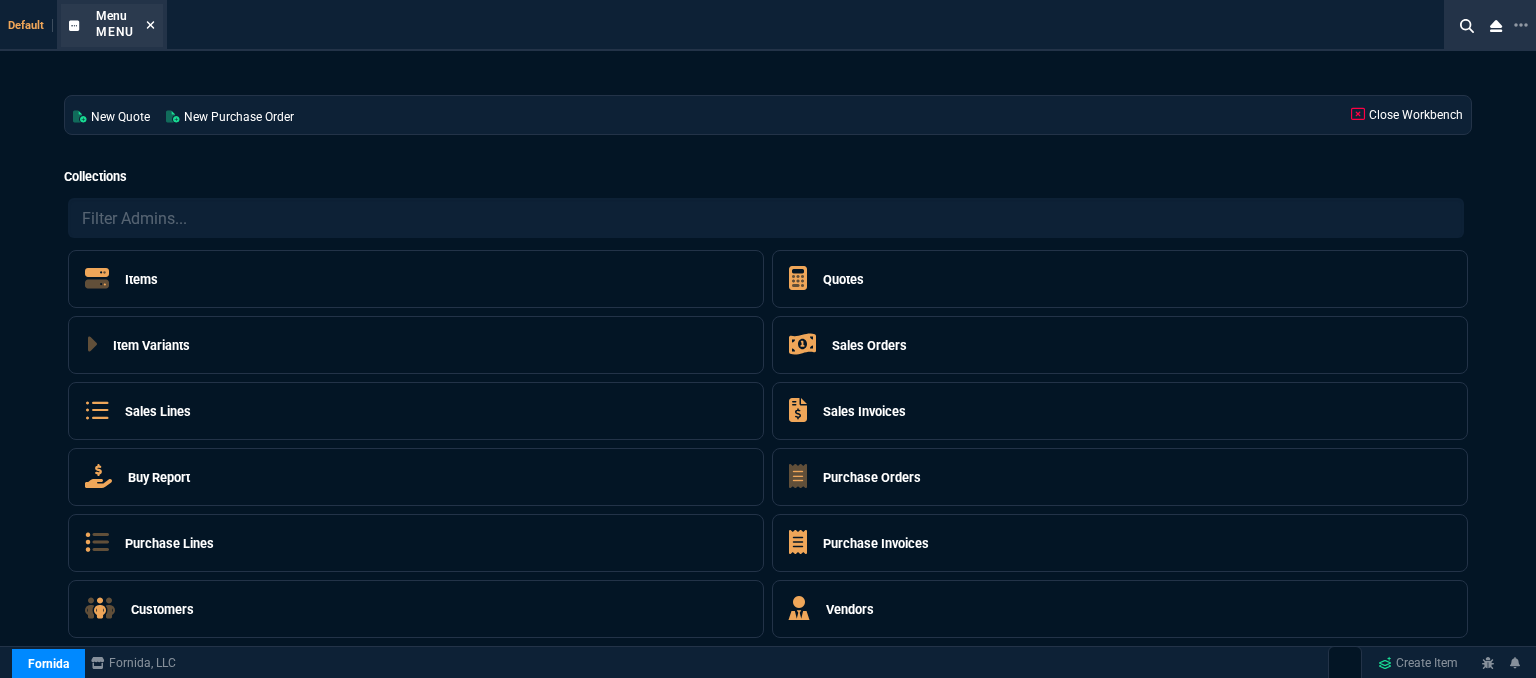 click 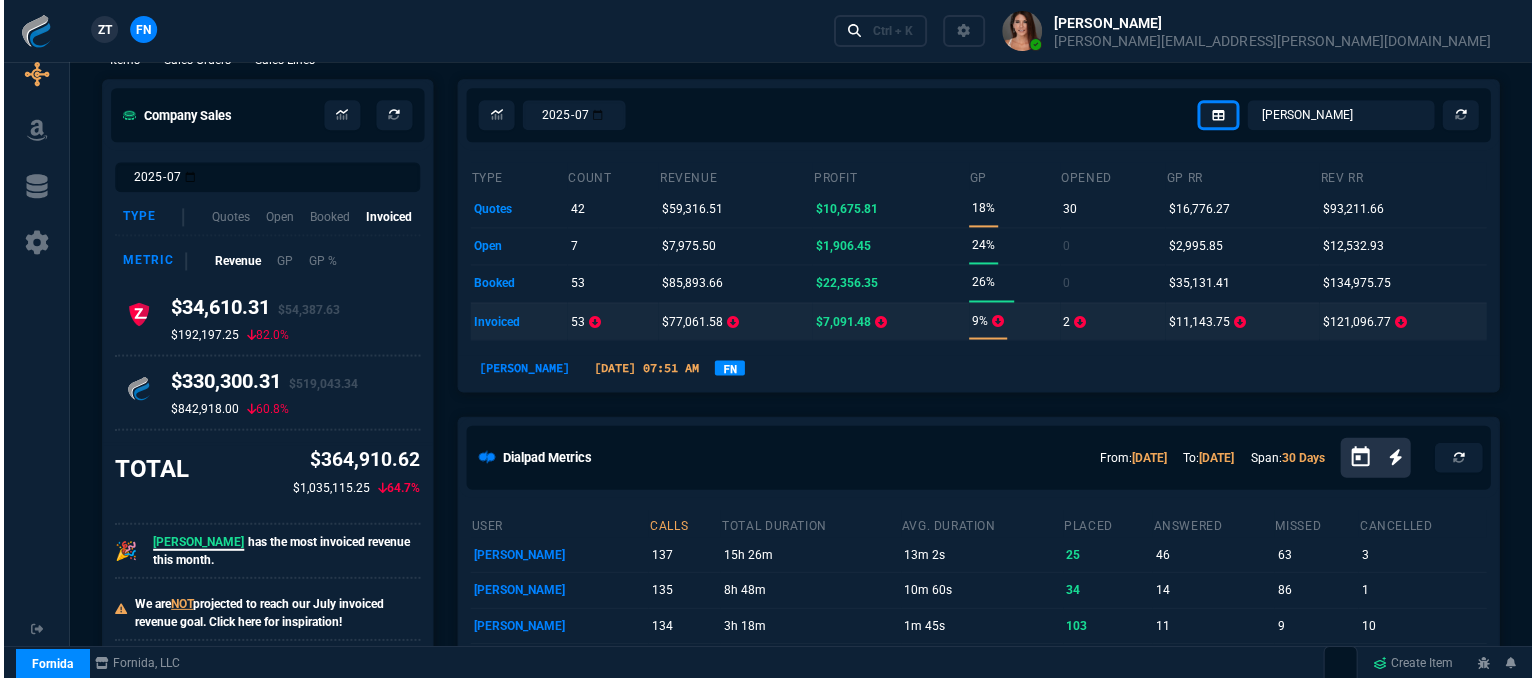 scroll, scrollTop: 0, scrollLeft: 0, axis: both 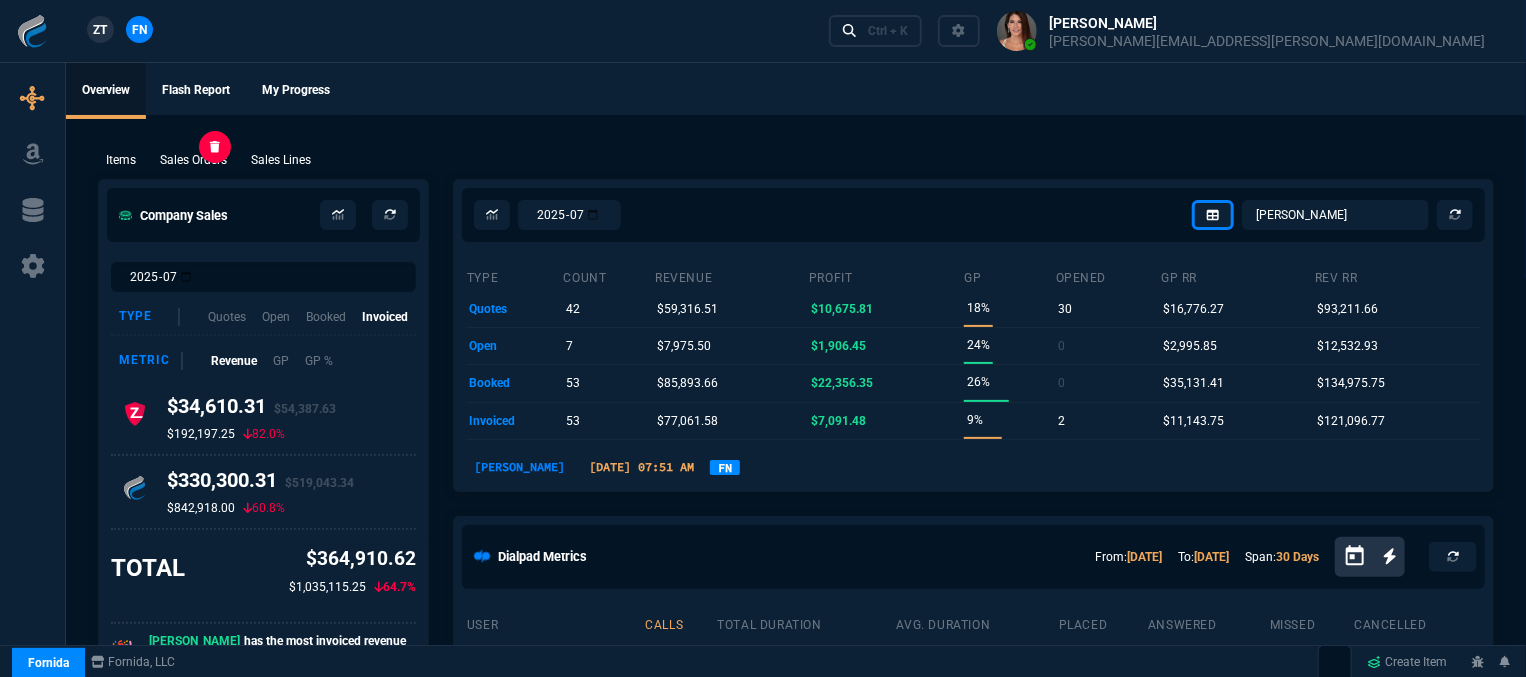 click on "Sales Orders" at bounding box center [193, 160] 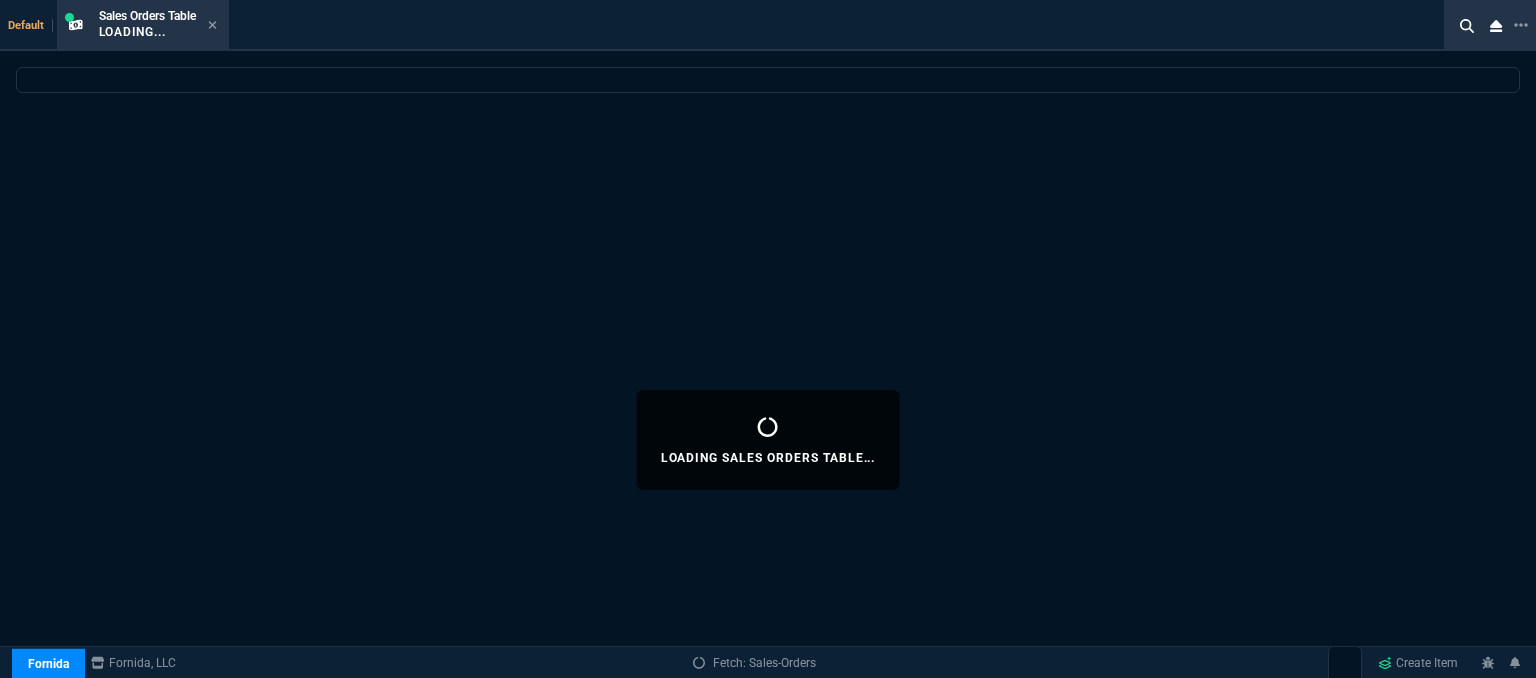 select 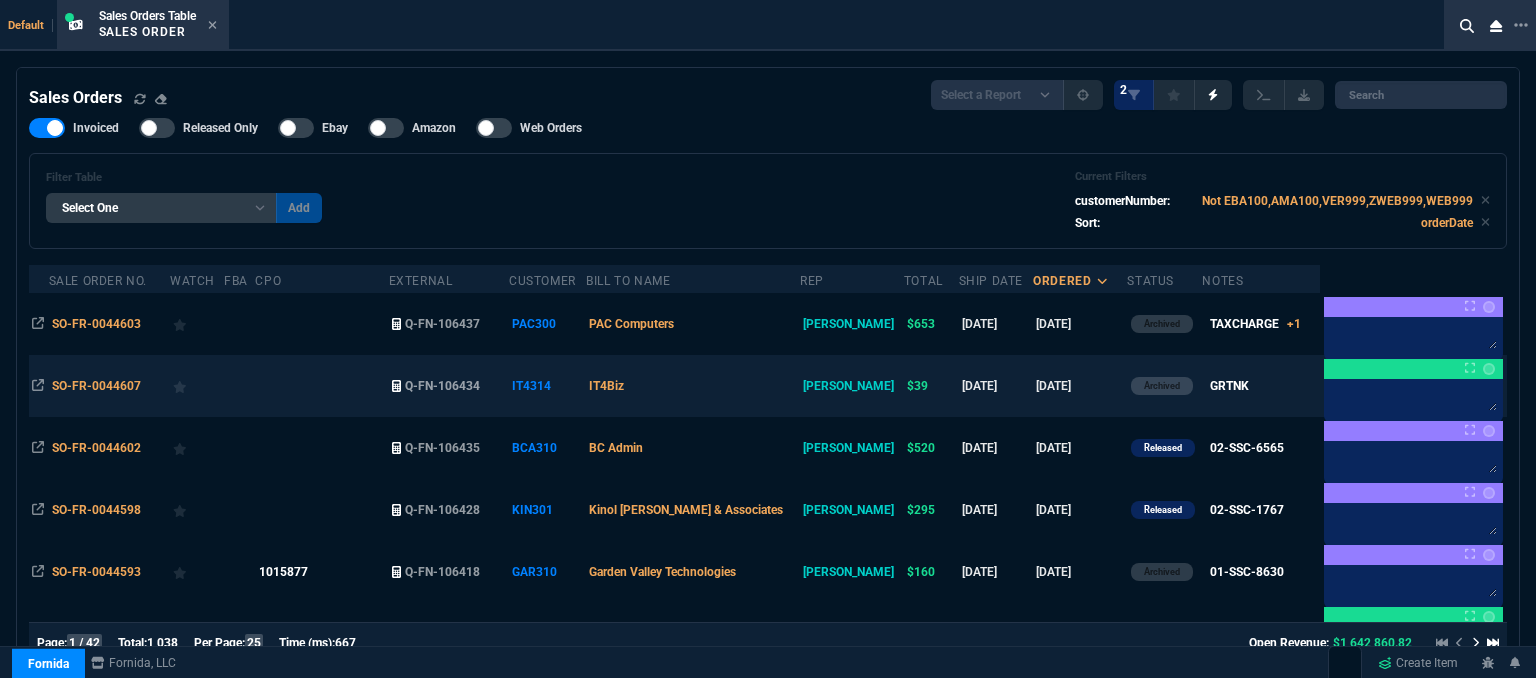 click on "IT4Biz" at bounding box center [693, 386] 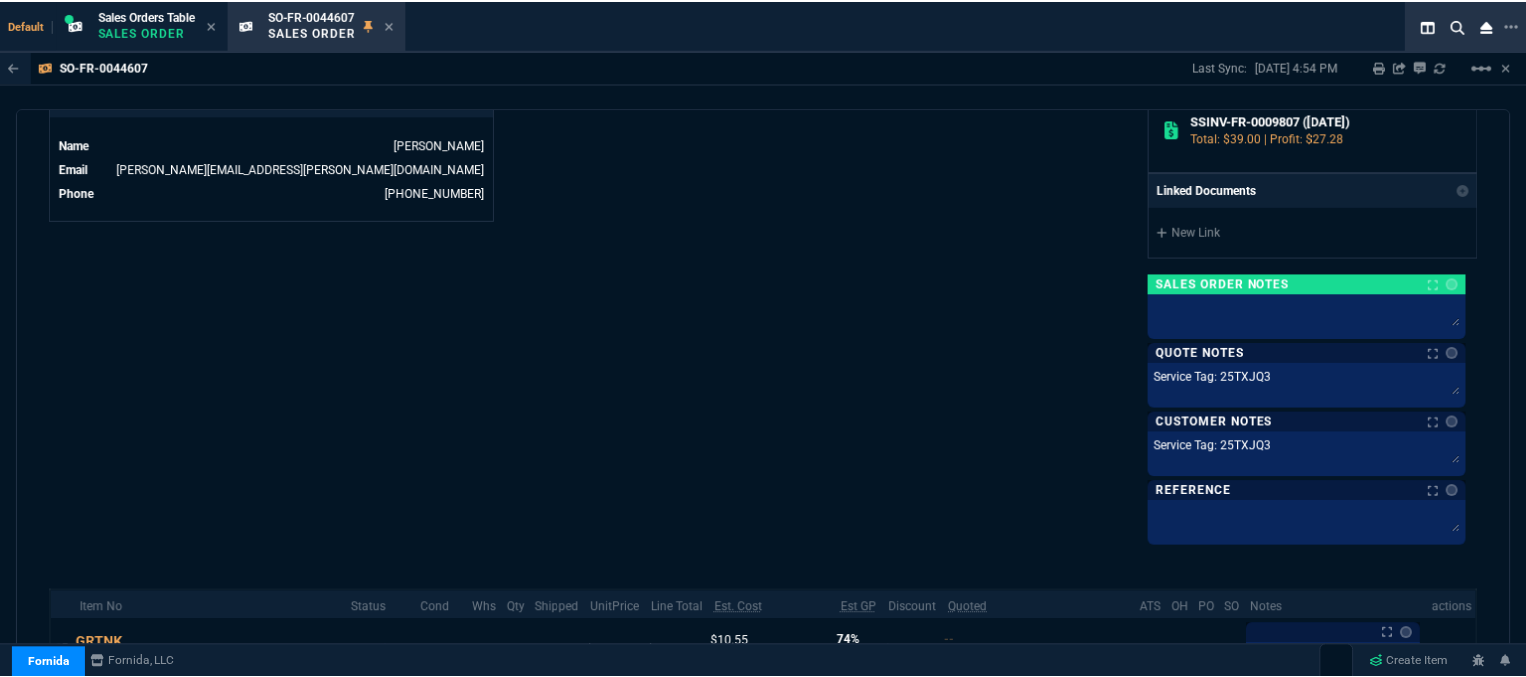 scroll, scrollTop: 1189, scrollLeft: 0, axis: vertical 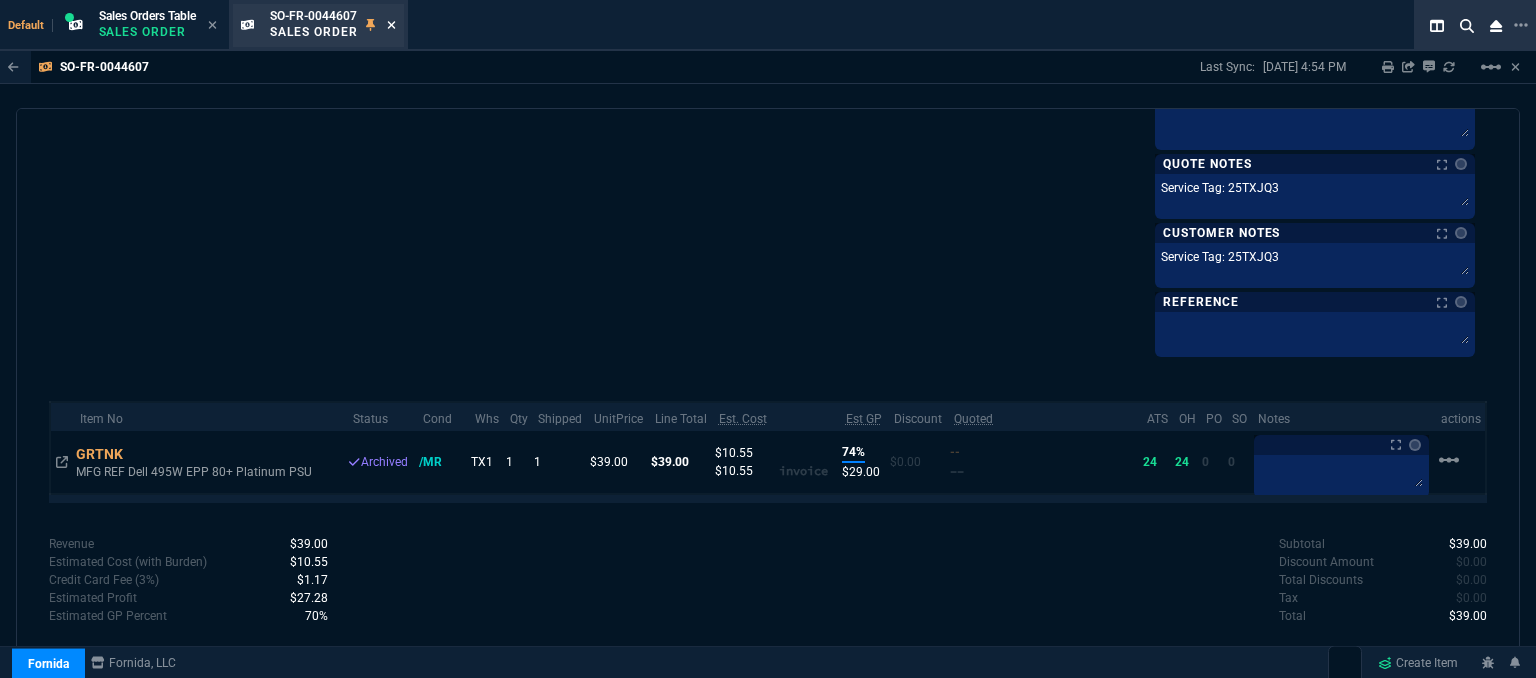 click 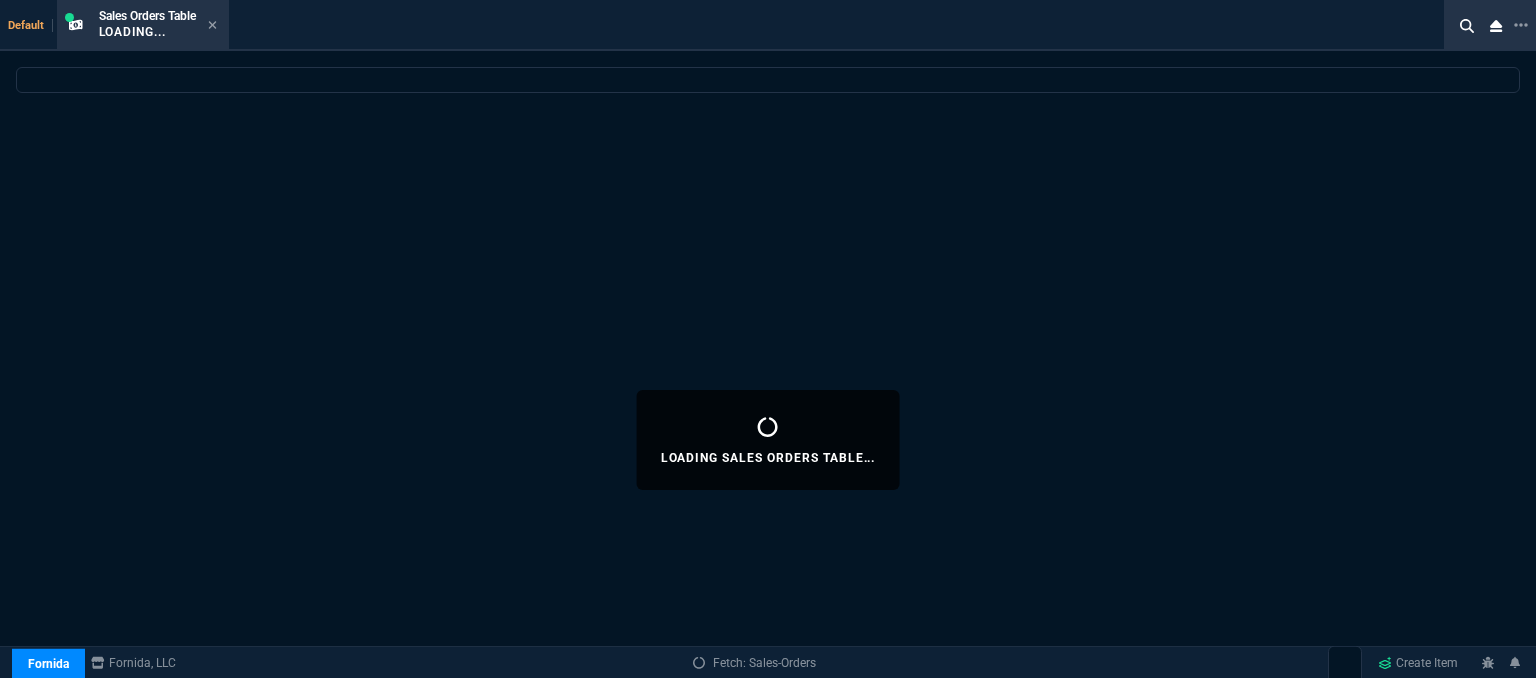 select 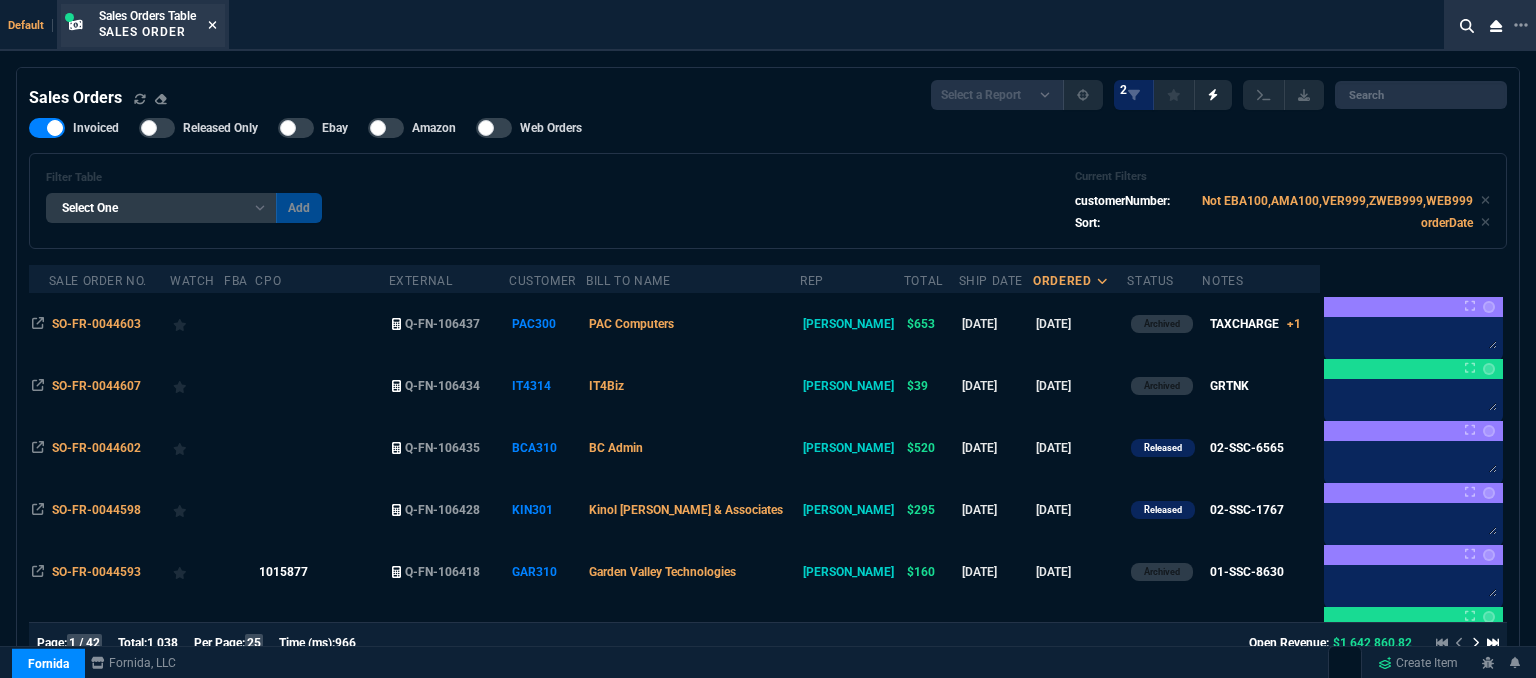 click 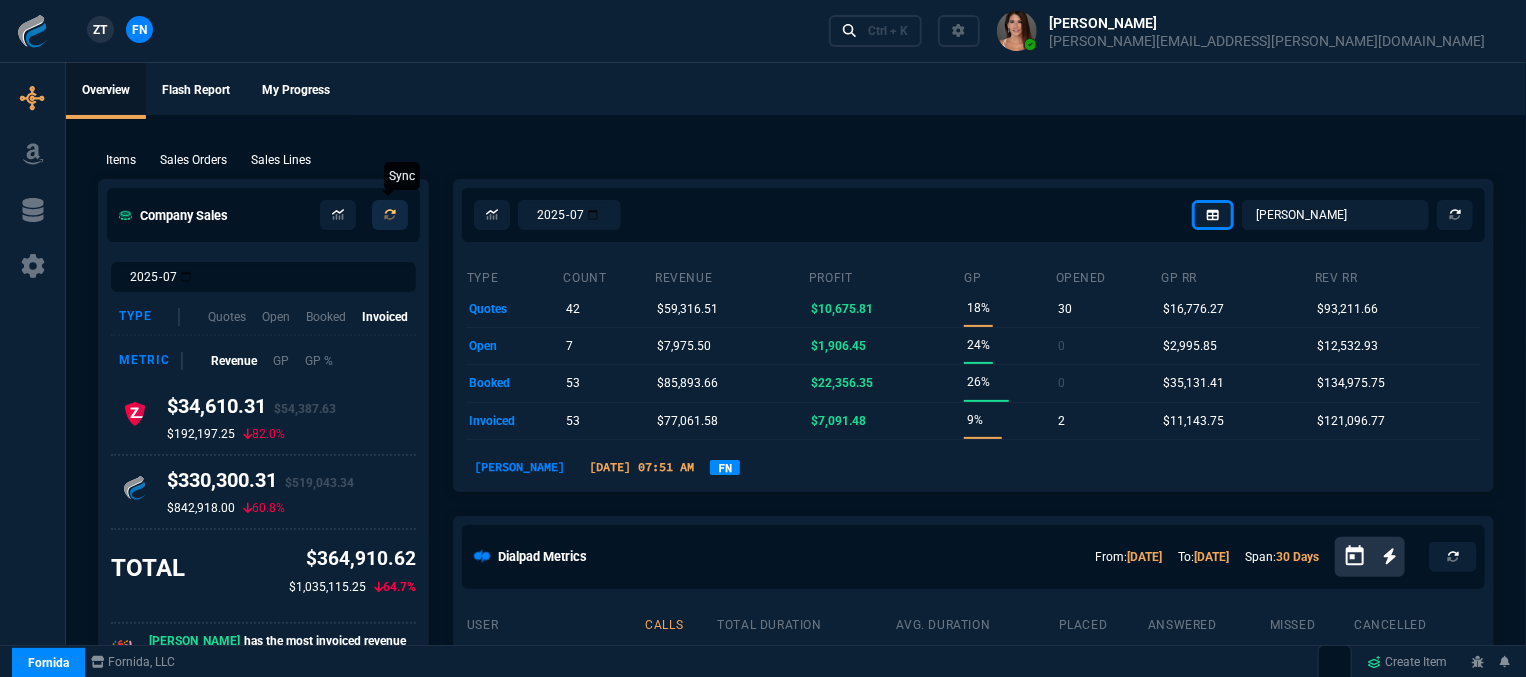 click 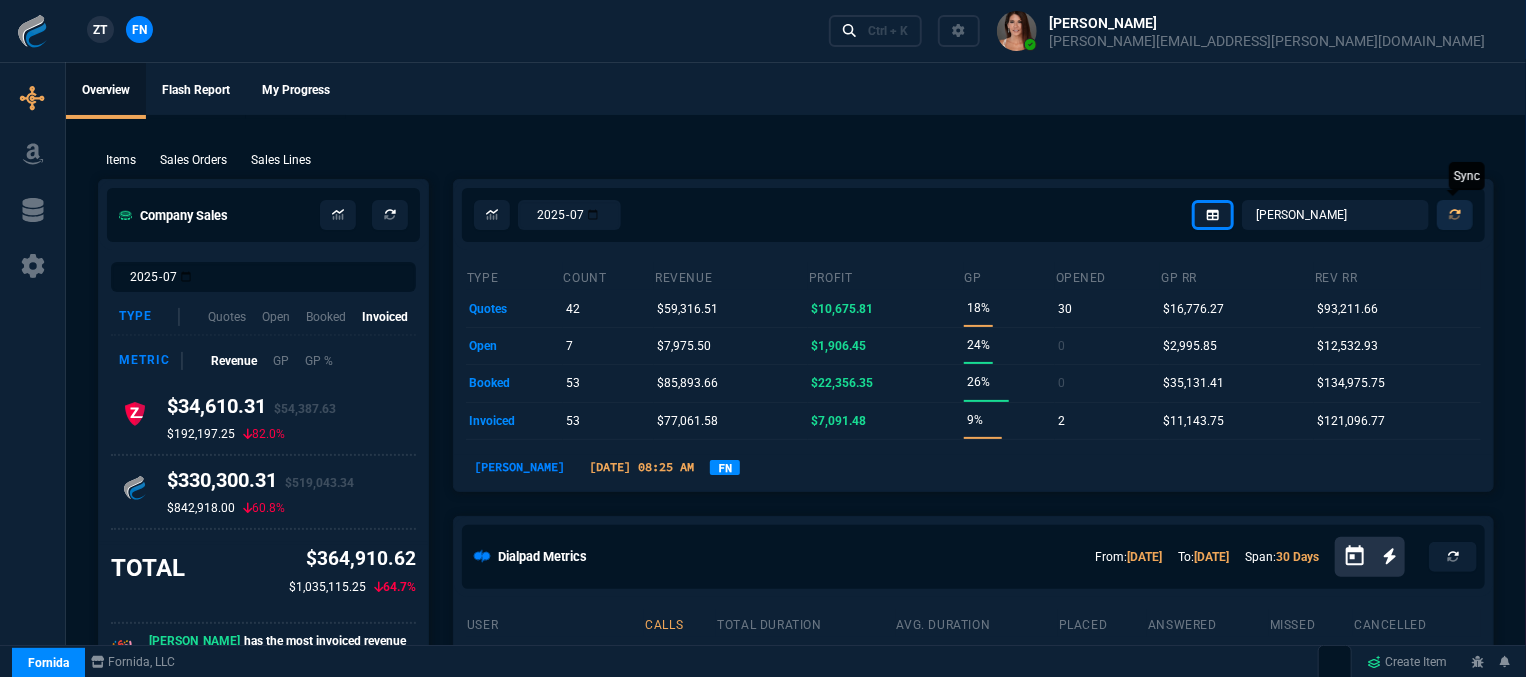 click 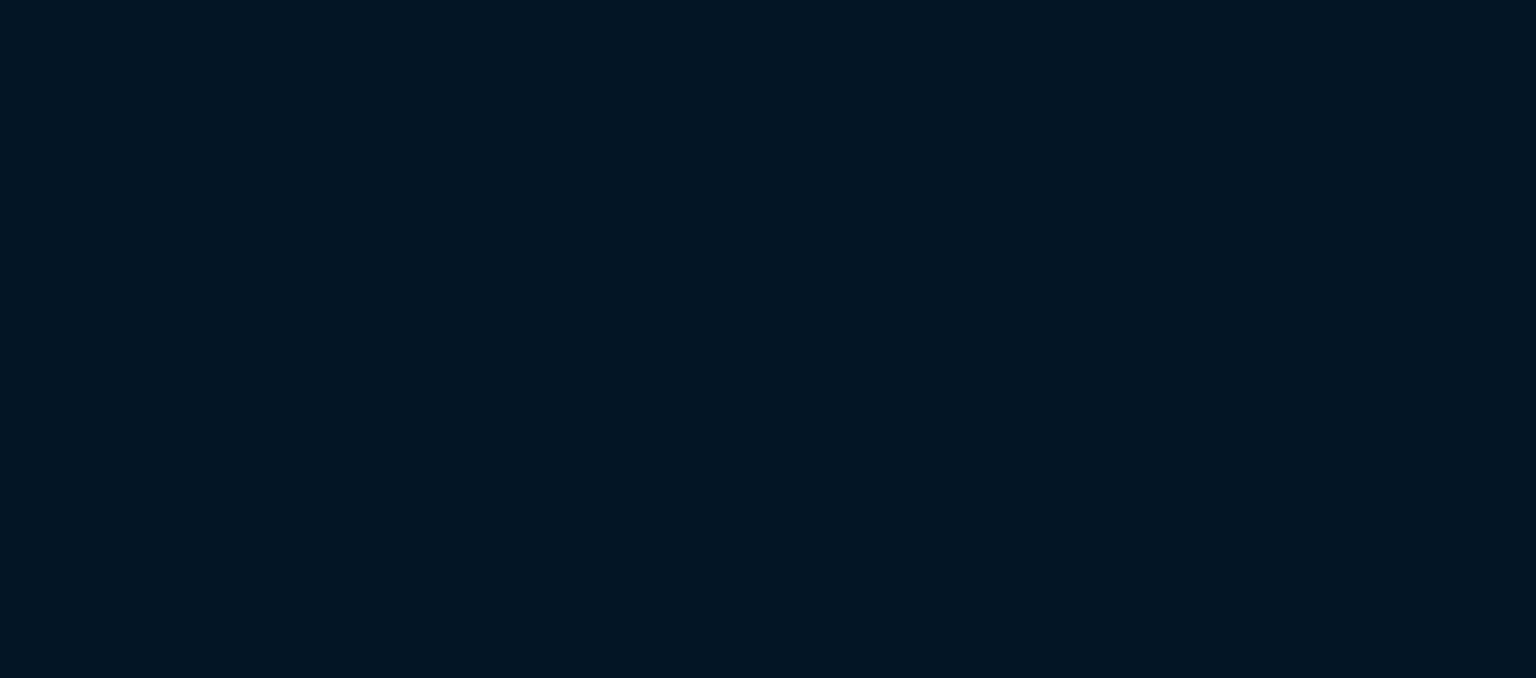 scroll, scrollTop: 0, scrollLeft: 0, axis: both 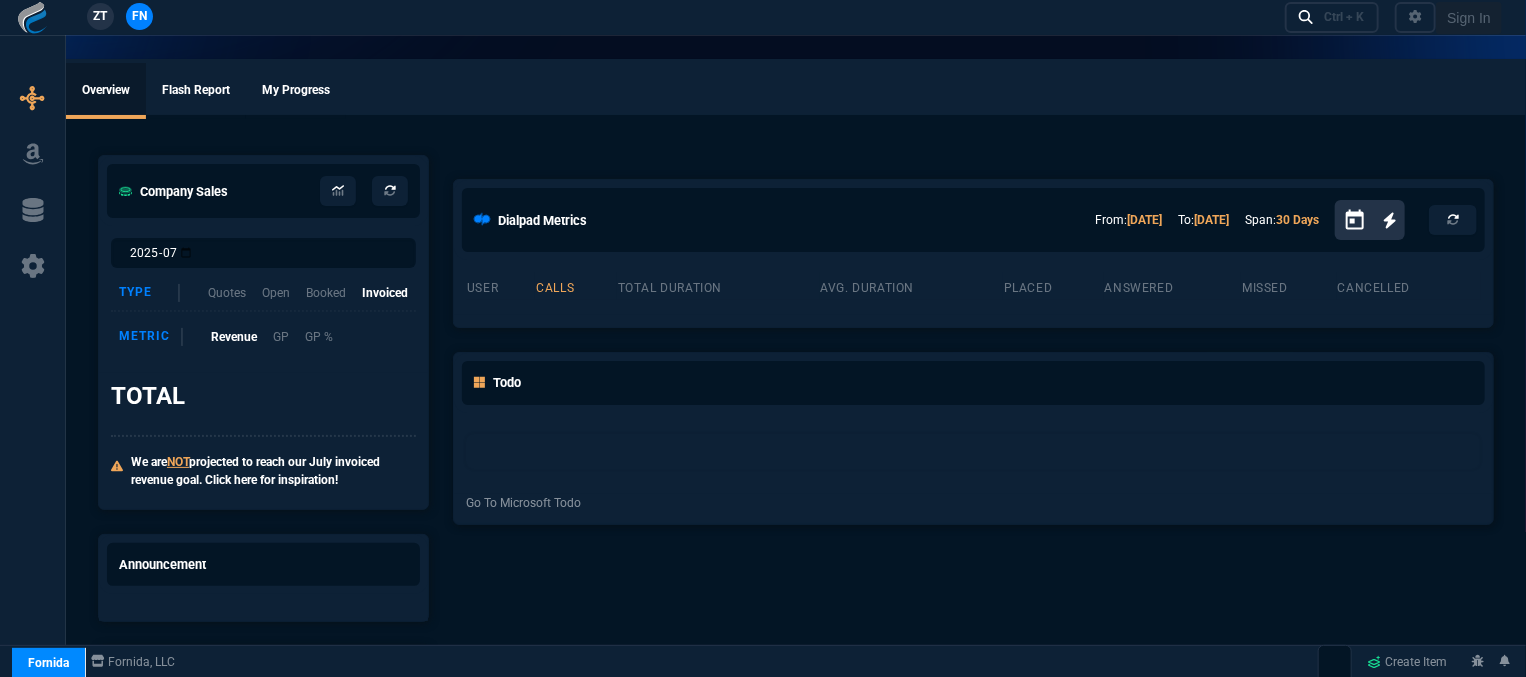 select on "12: [PERSON_NAME]" 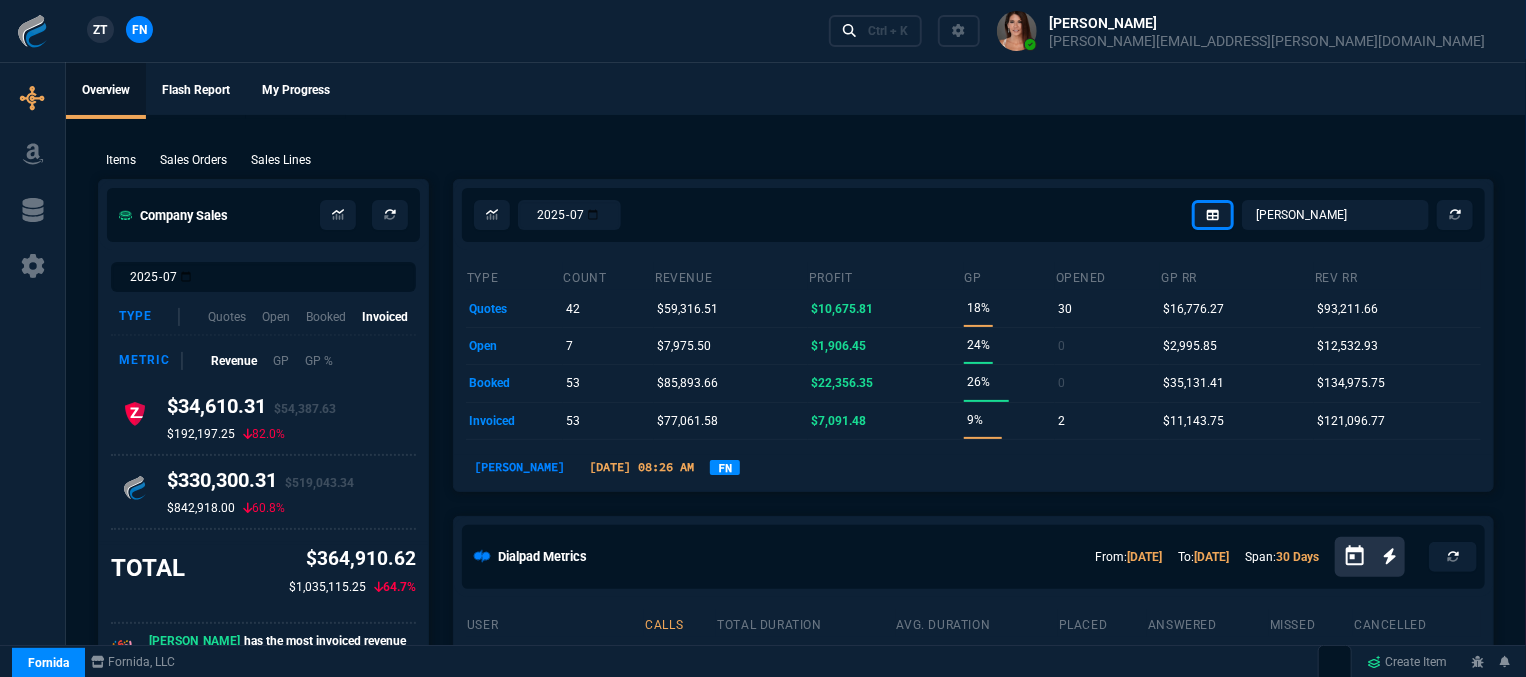 type 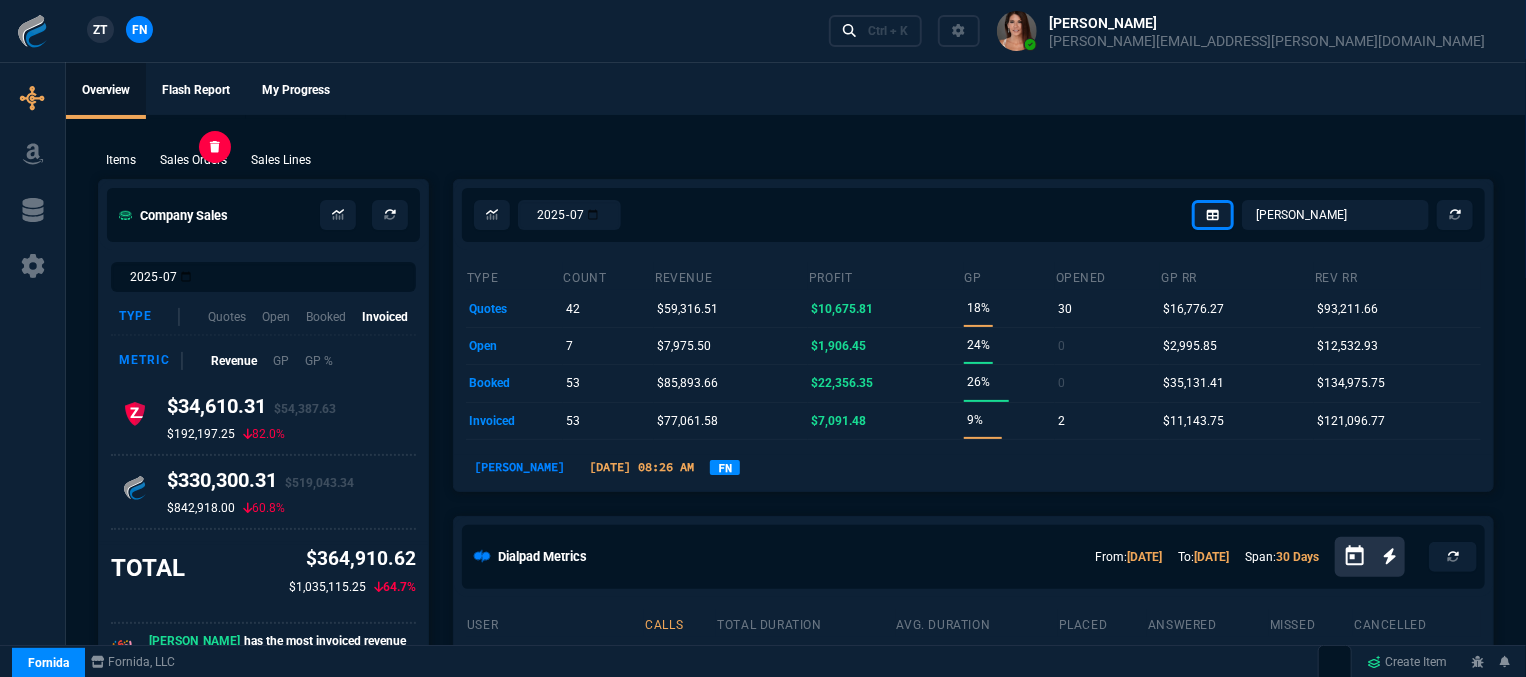 click on "Sales Orders" at bounding box center (193, 160) 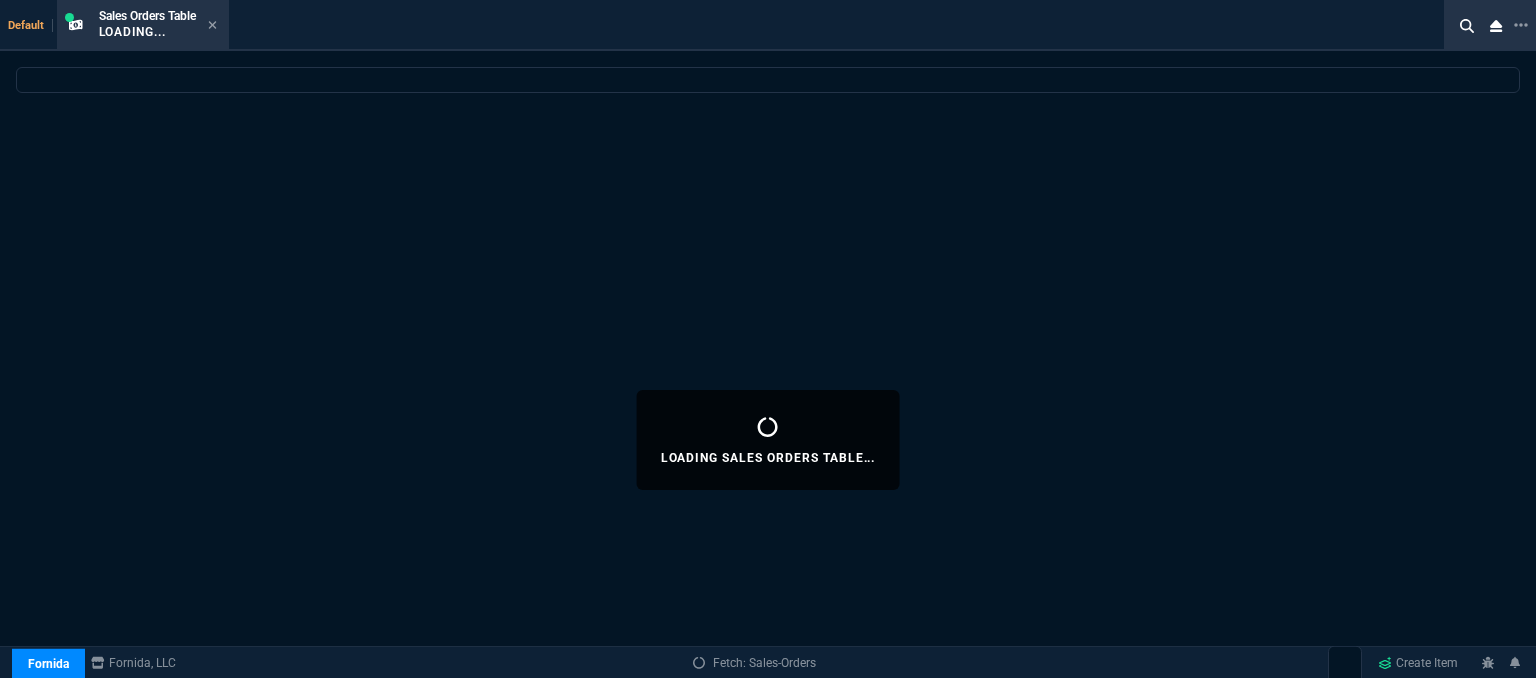 select 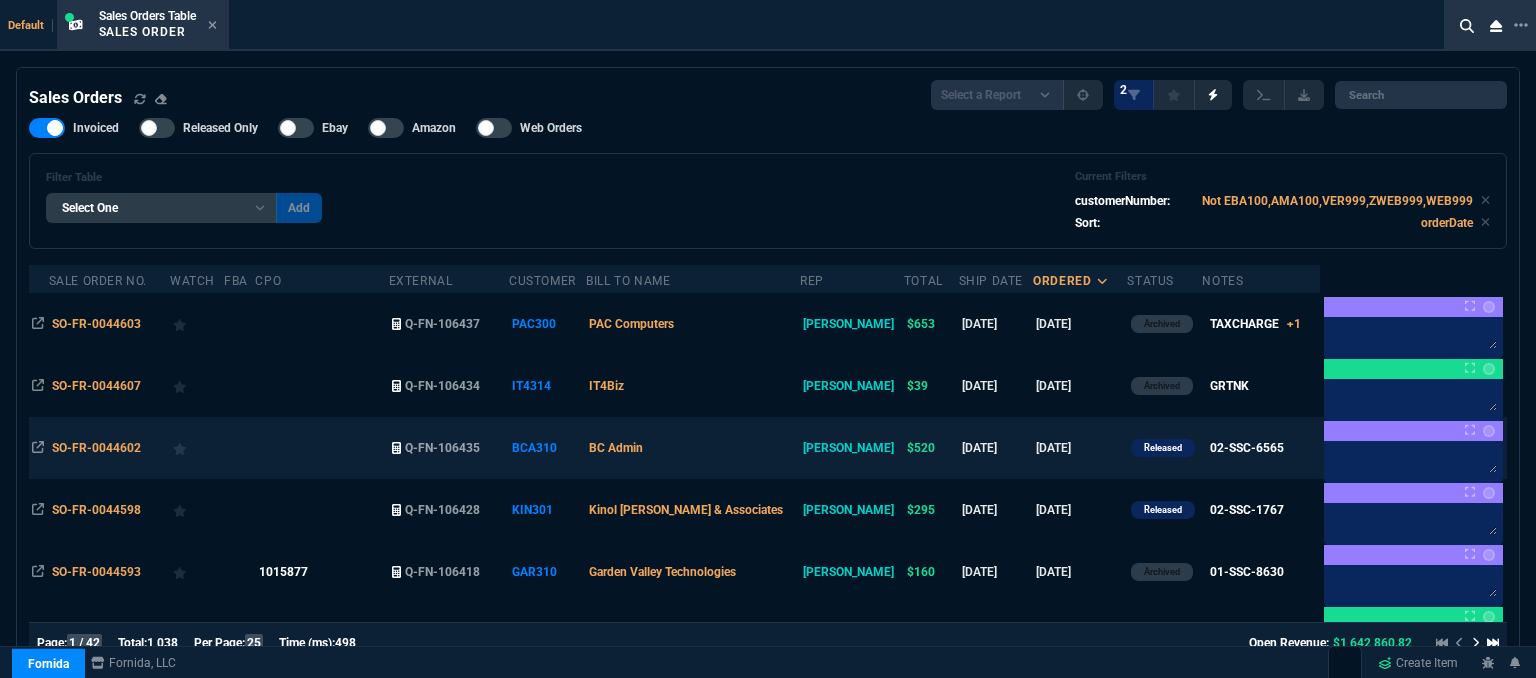 click on "BC Admin" at bounding box center [693, 448] 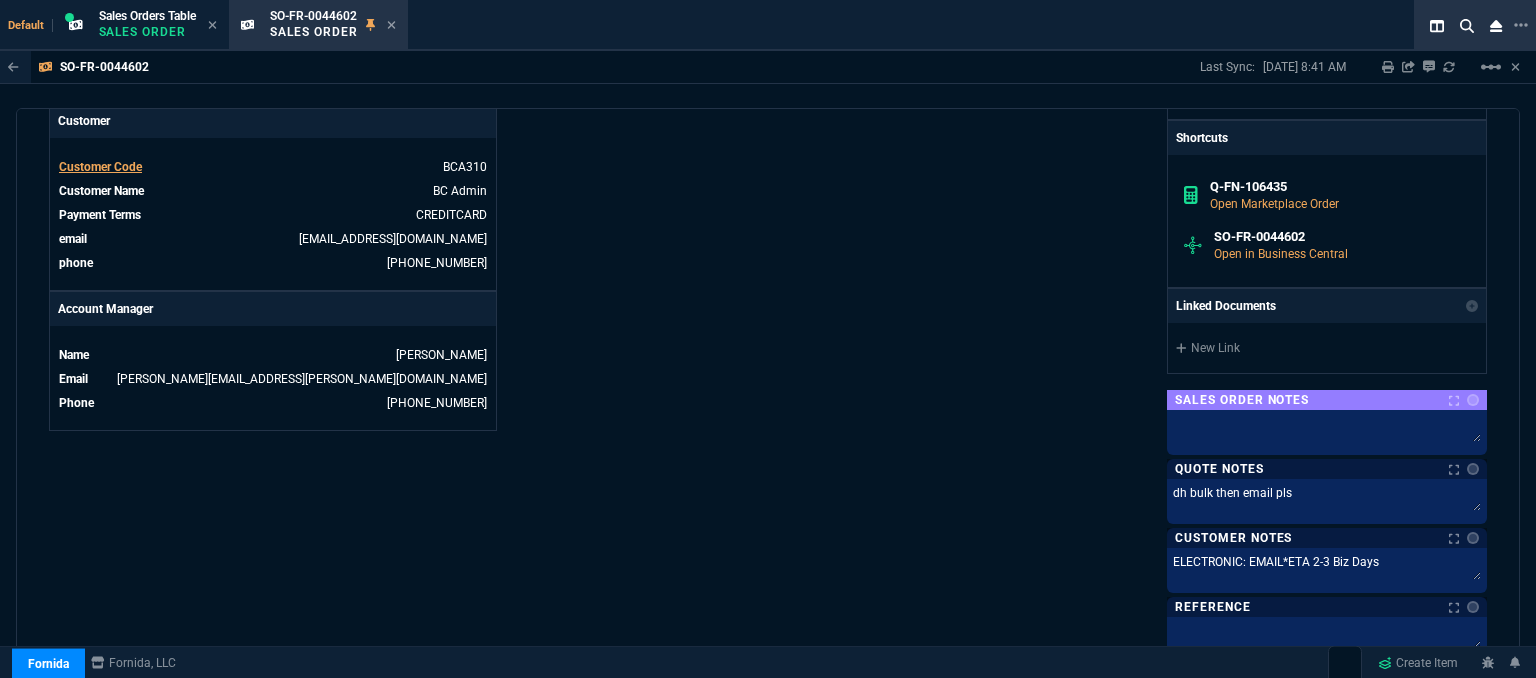 scroll, scrollTop: 1085, scrollLeft: 0, axis: vertical 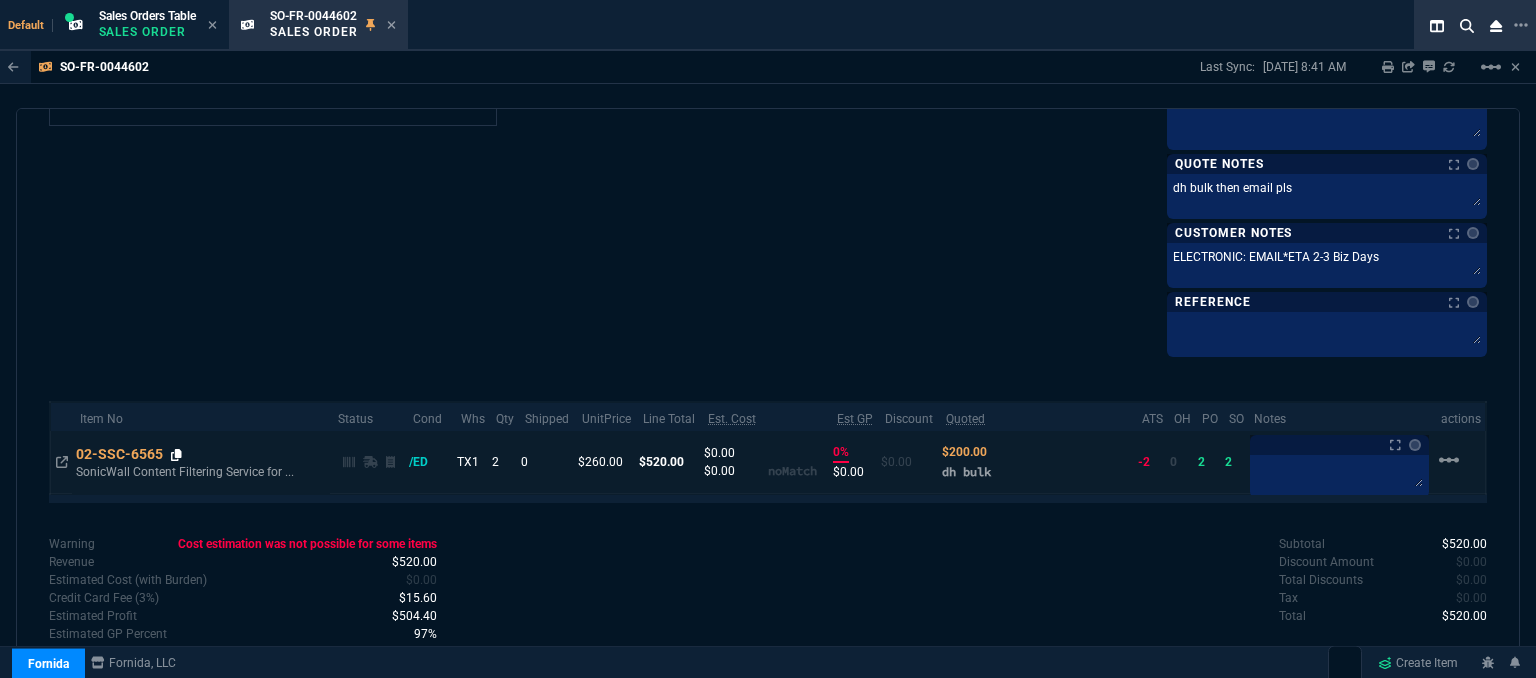 click 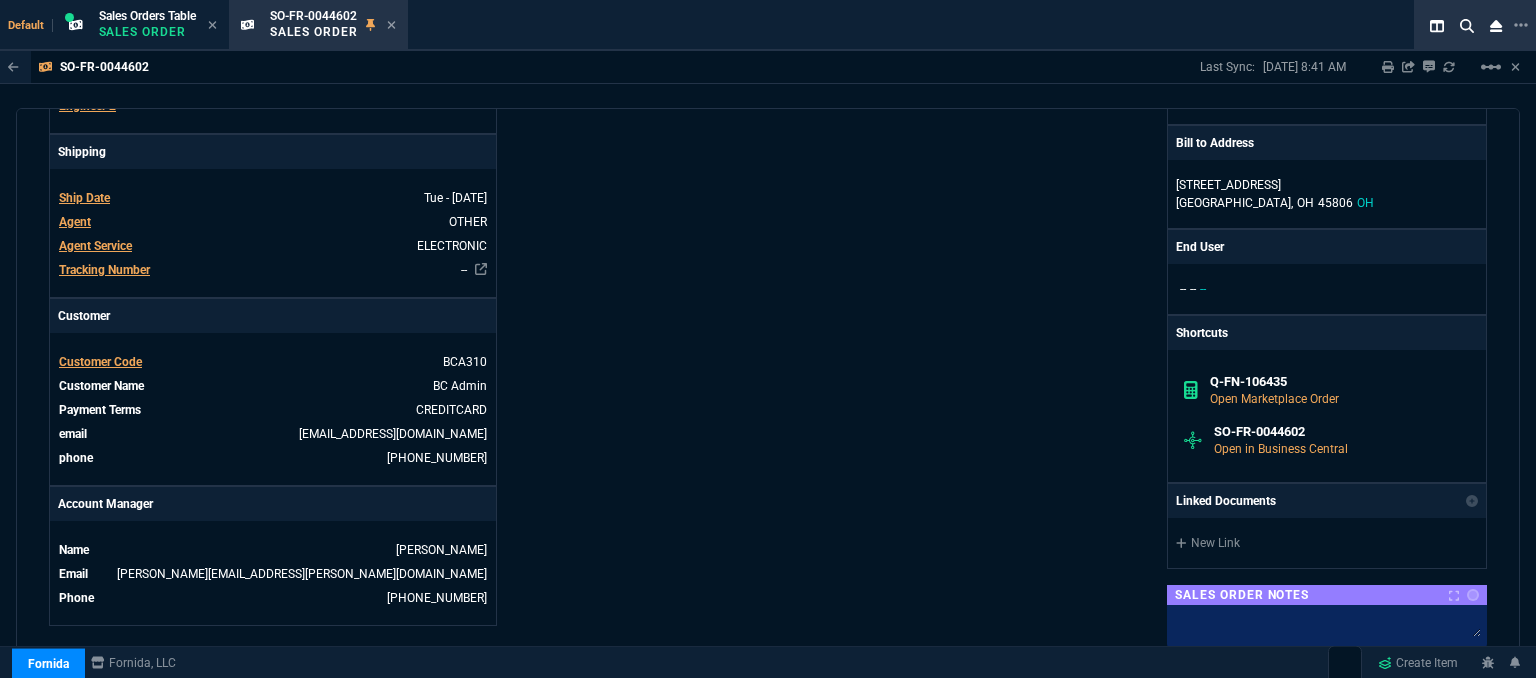 scroll, scrollTop: 85, scrollLeft: 0, axis: vertical 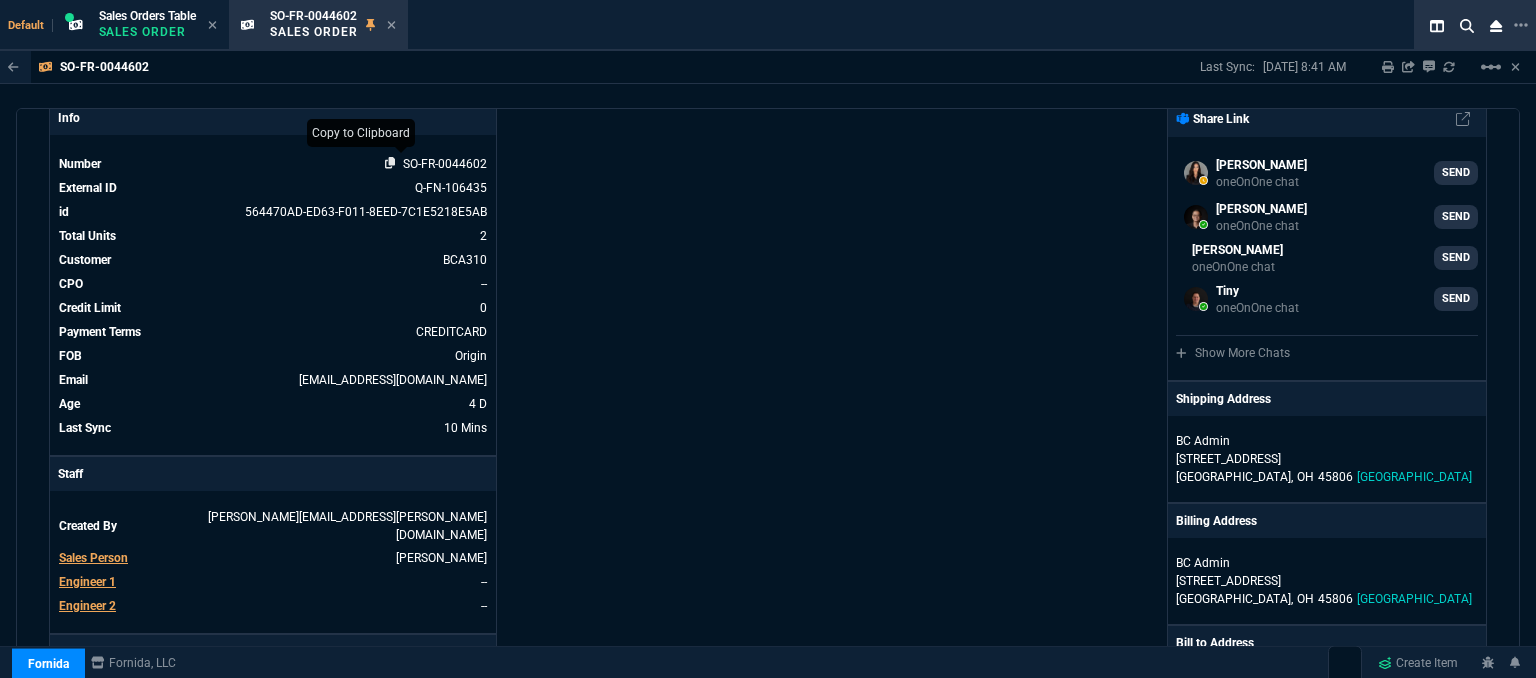 click 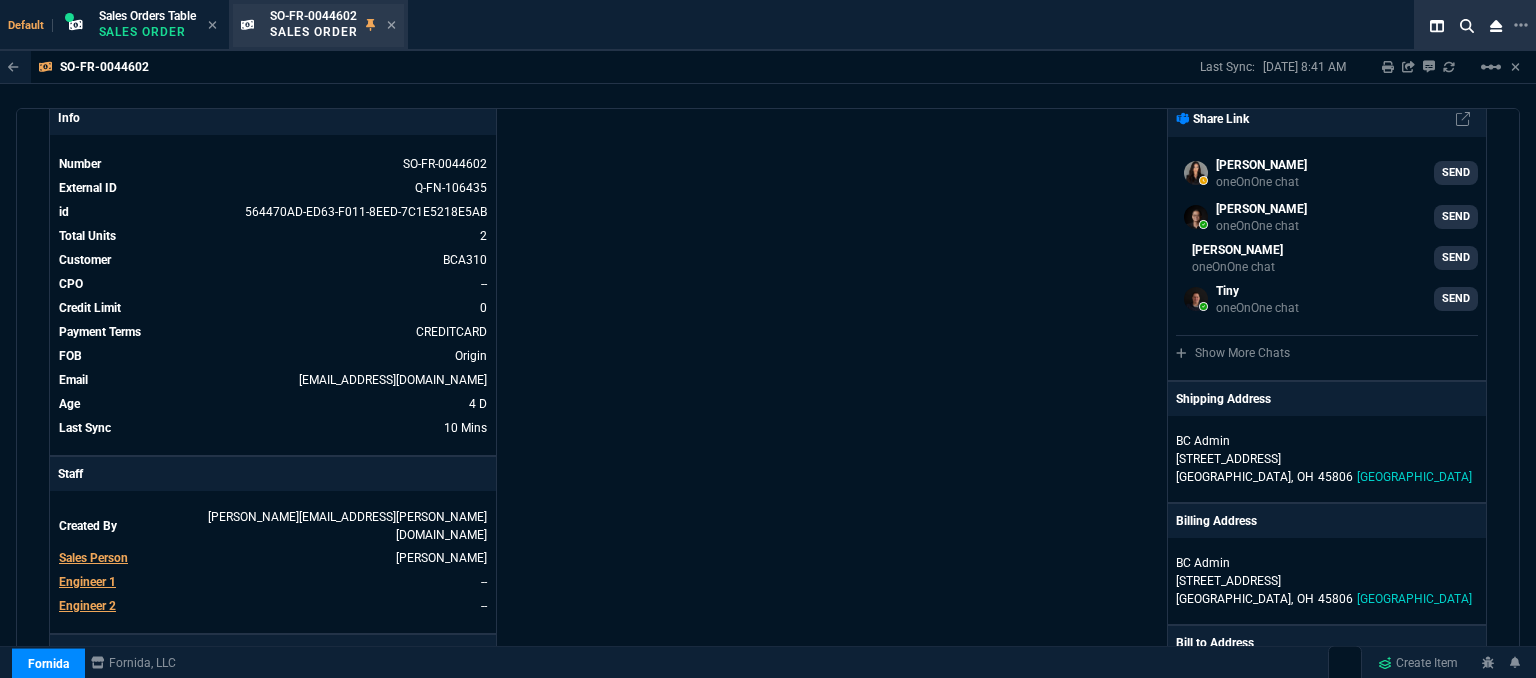 click on "SO-FR-0044602  Sales Order" at bounding box center (333, 25) 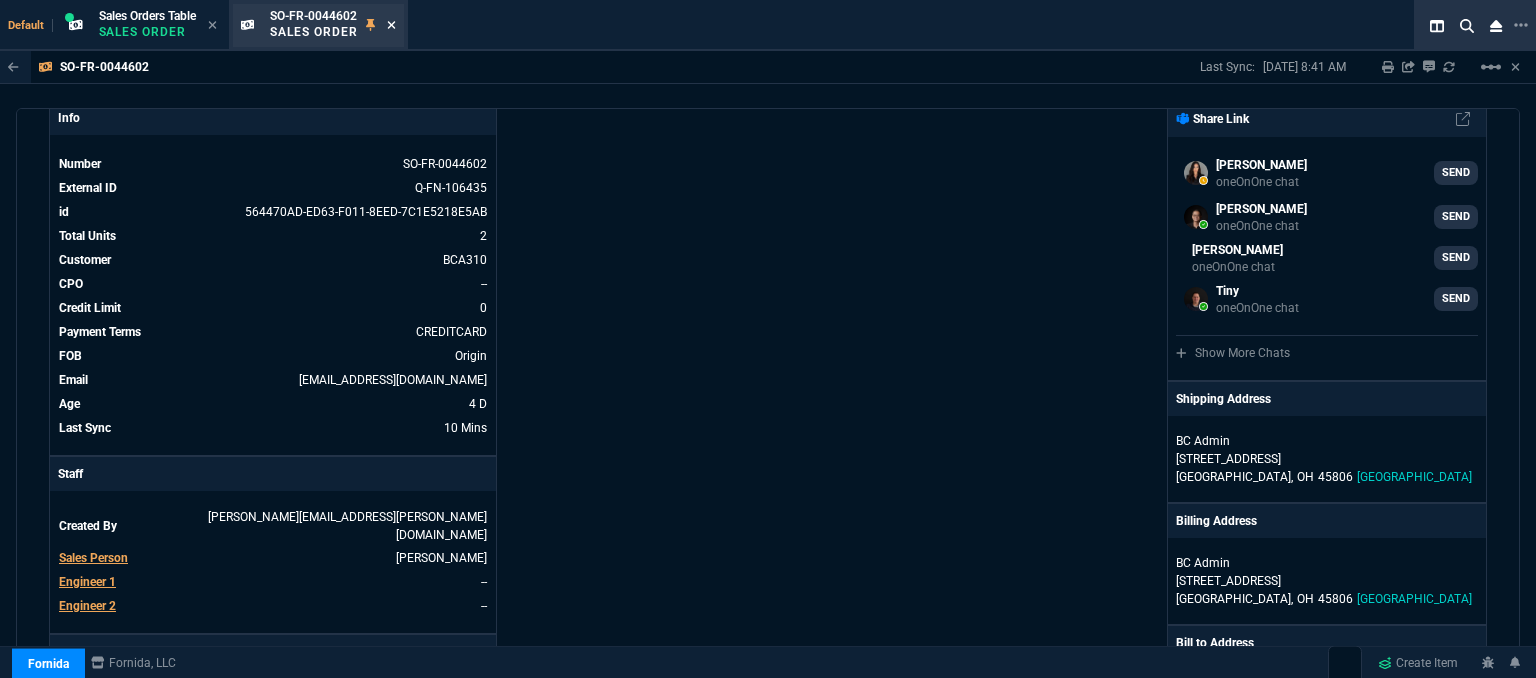 click 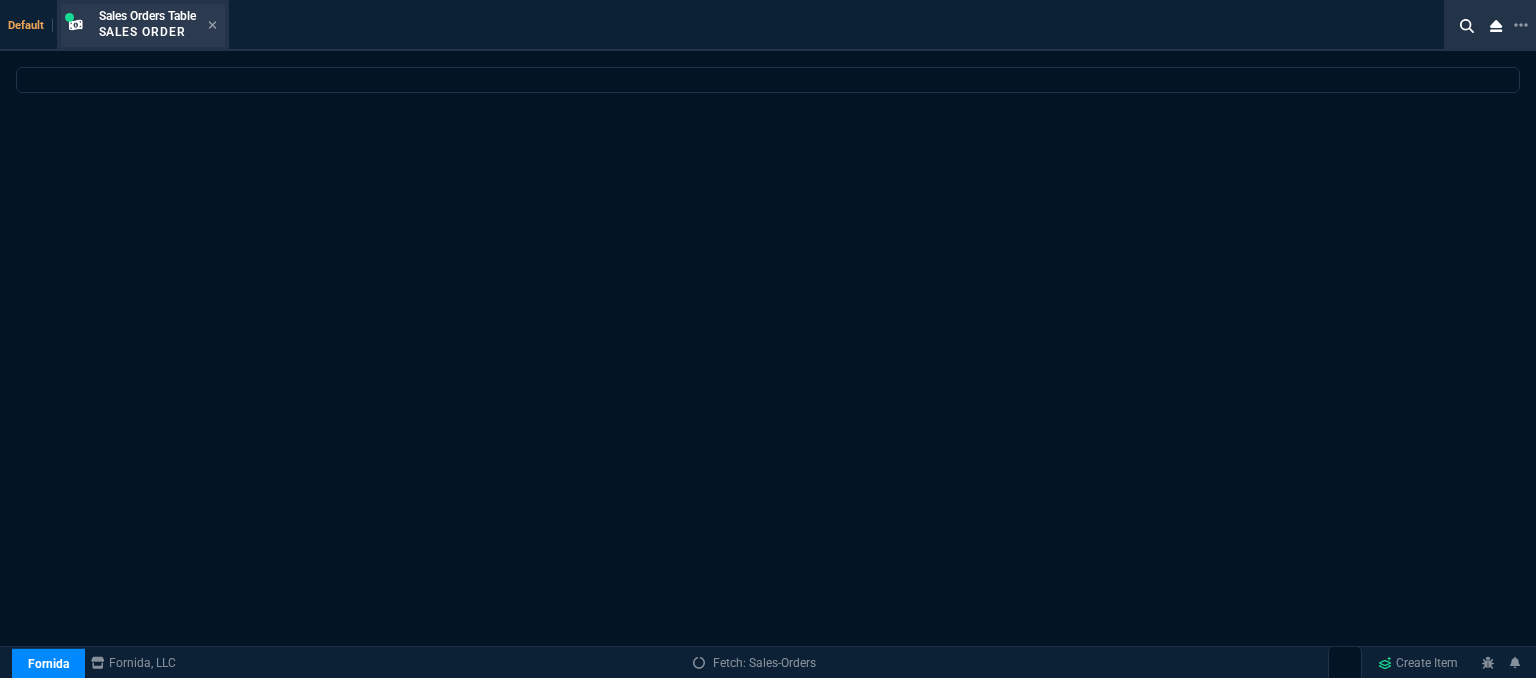 select 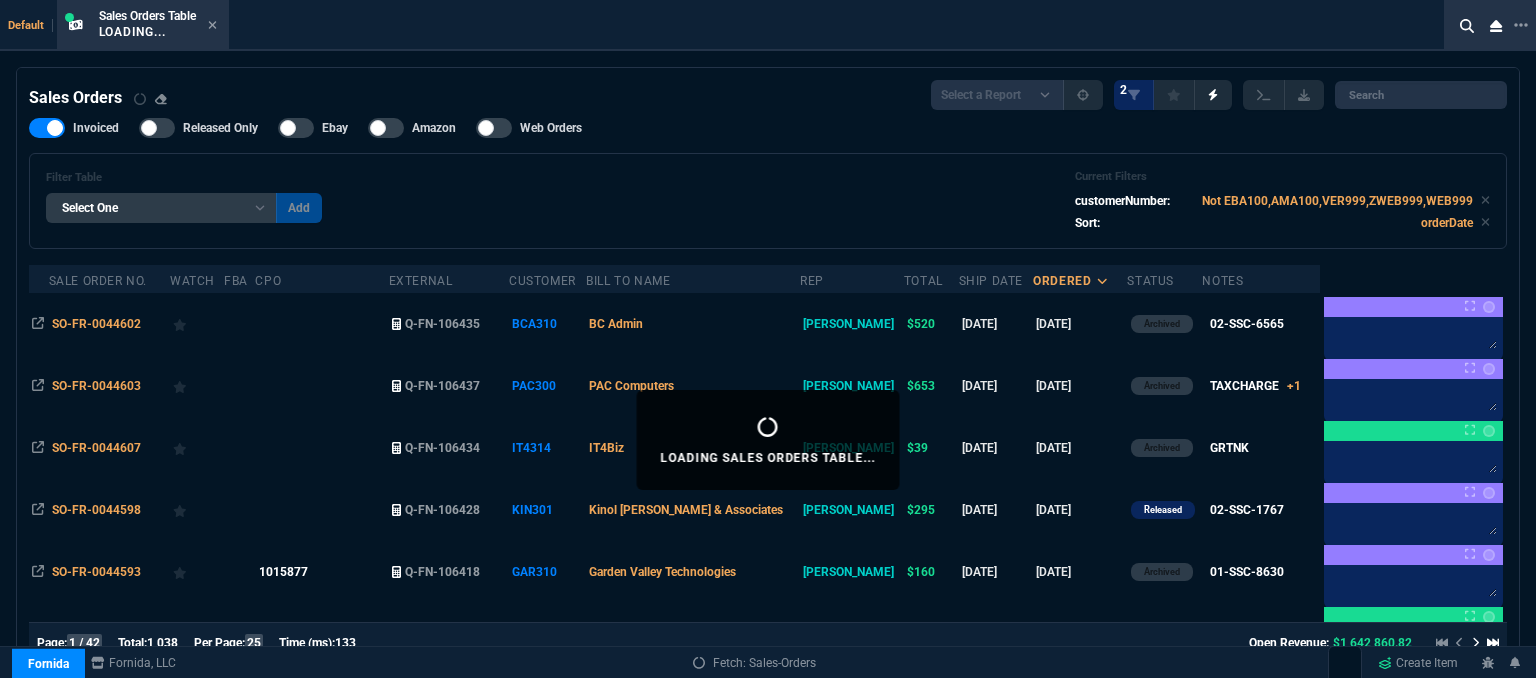 click 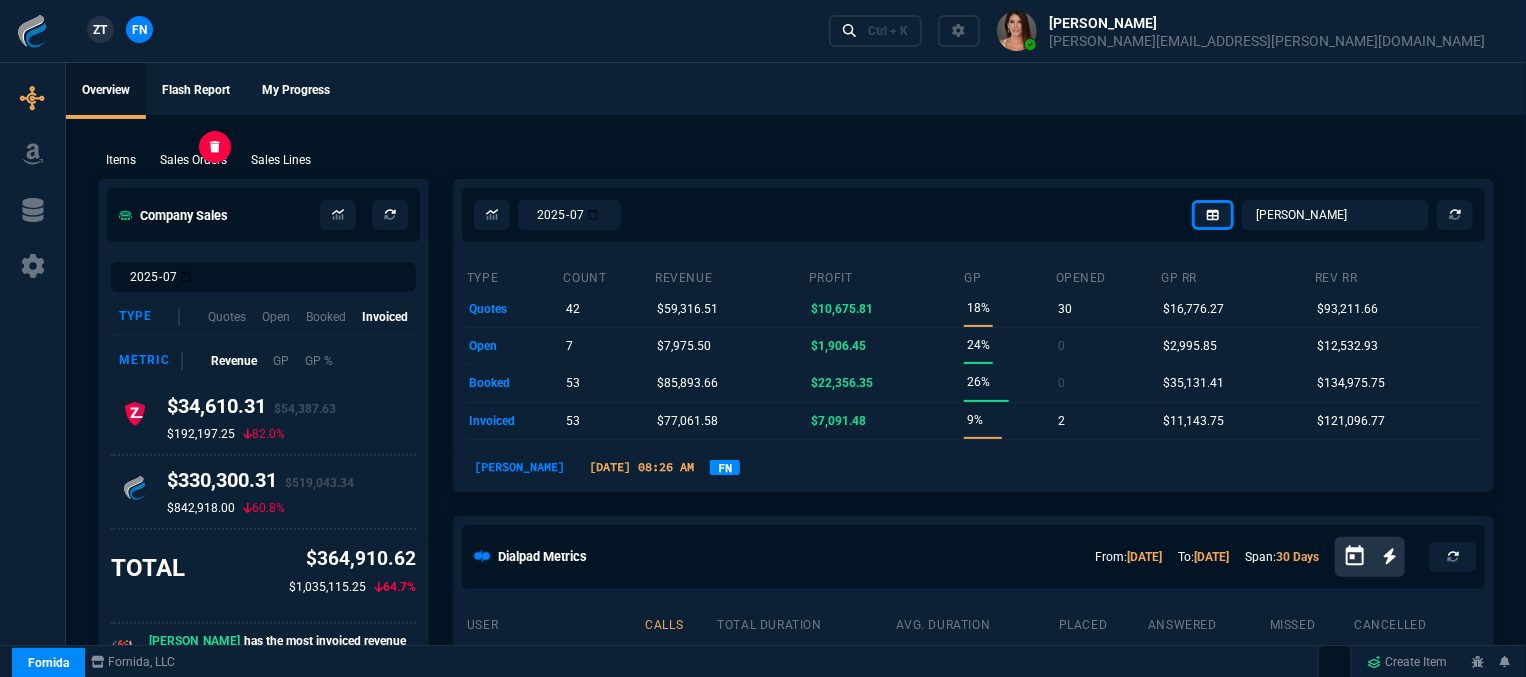 click on "Sales Orders" at bounding box center [193, 160] 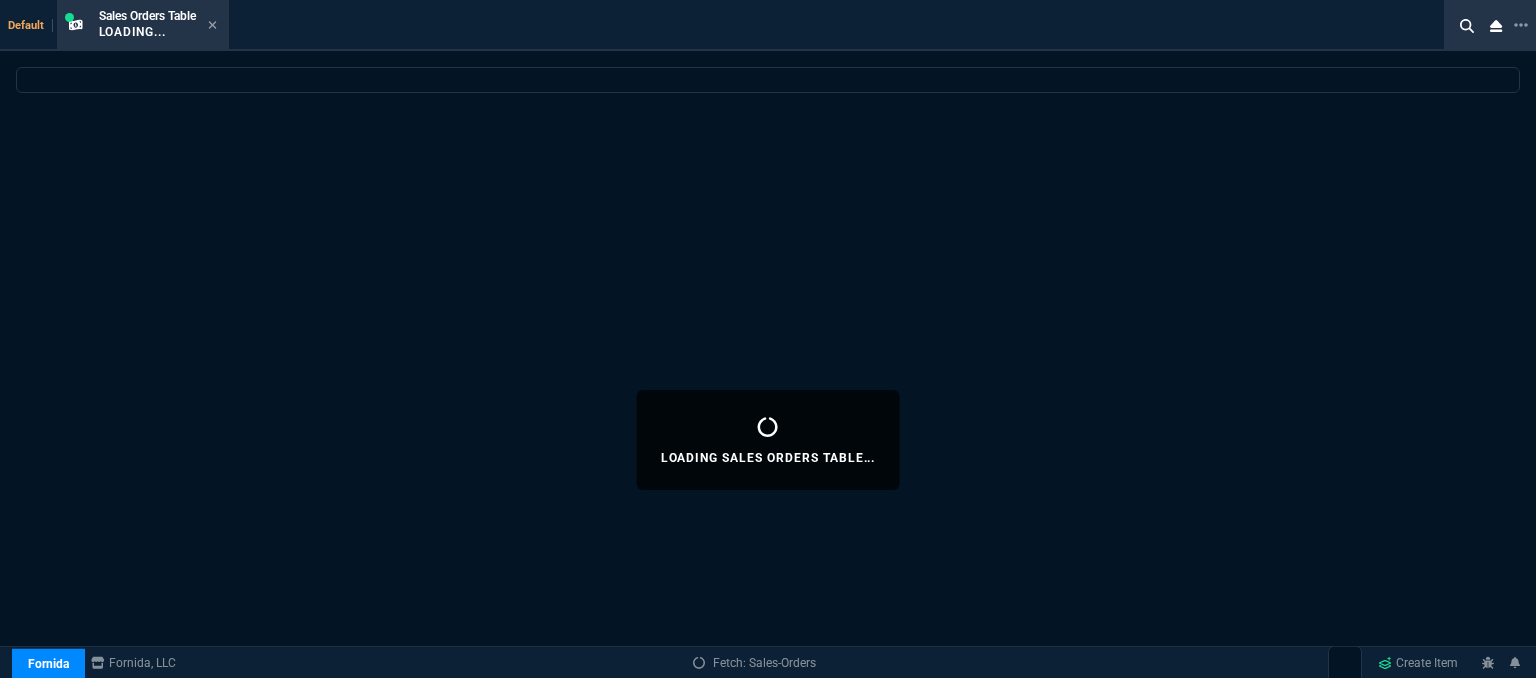 select 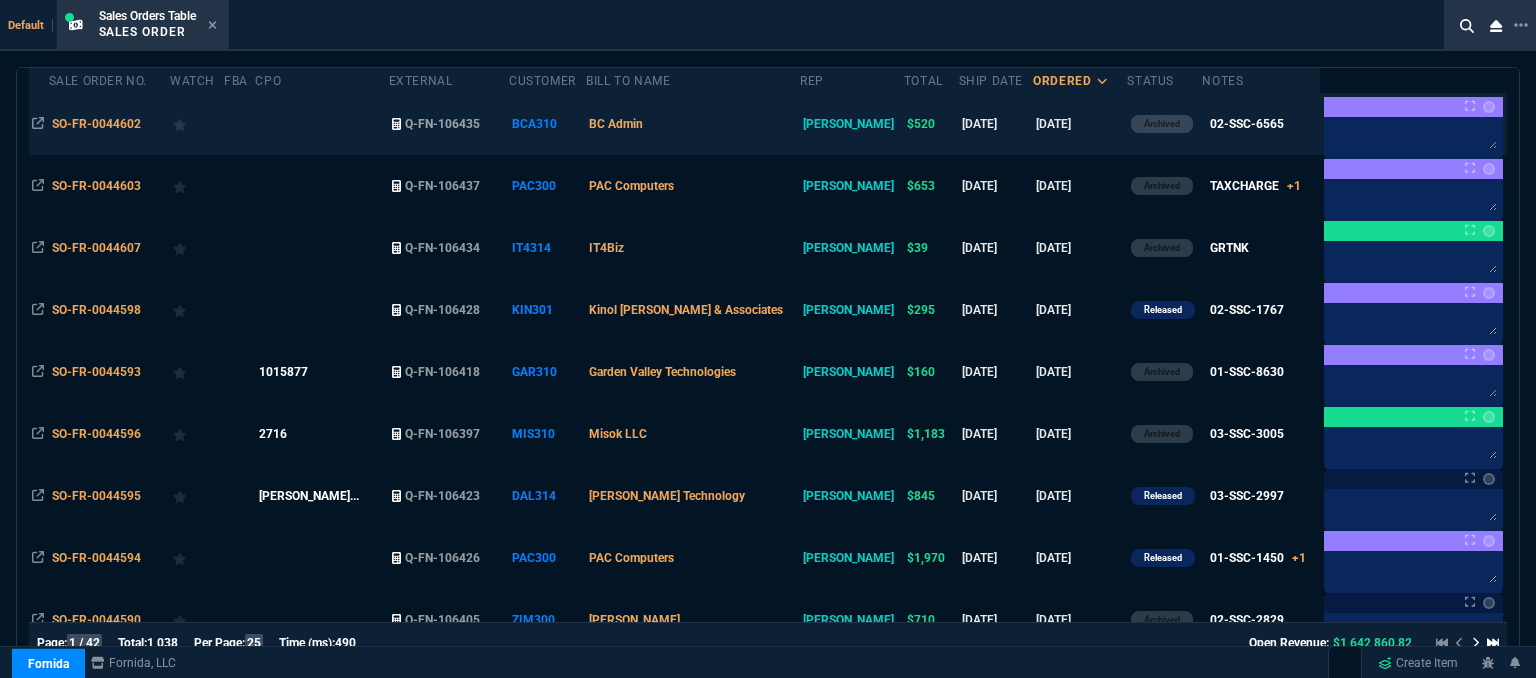 scroll, scrollTop: 400, scrollLeft: 0, axis: vertical 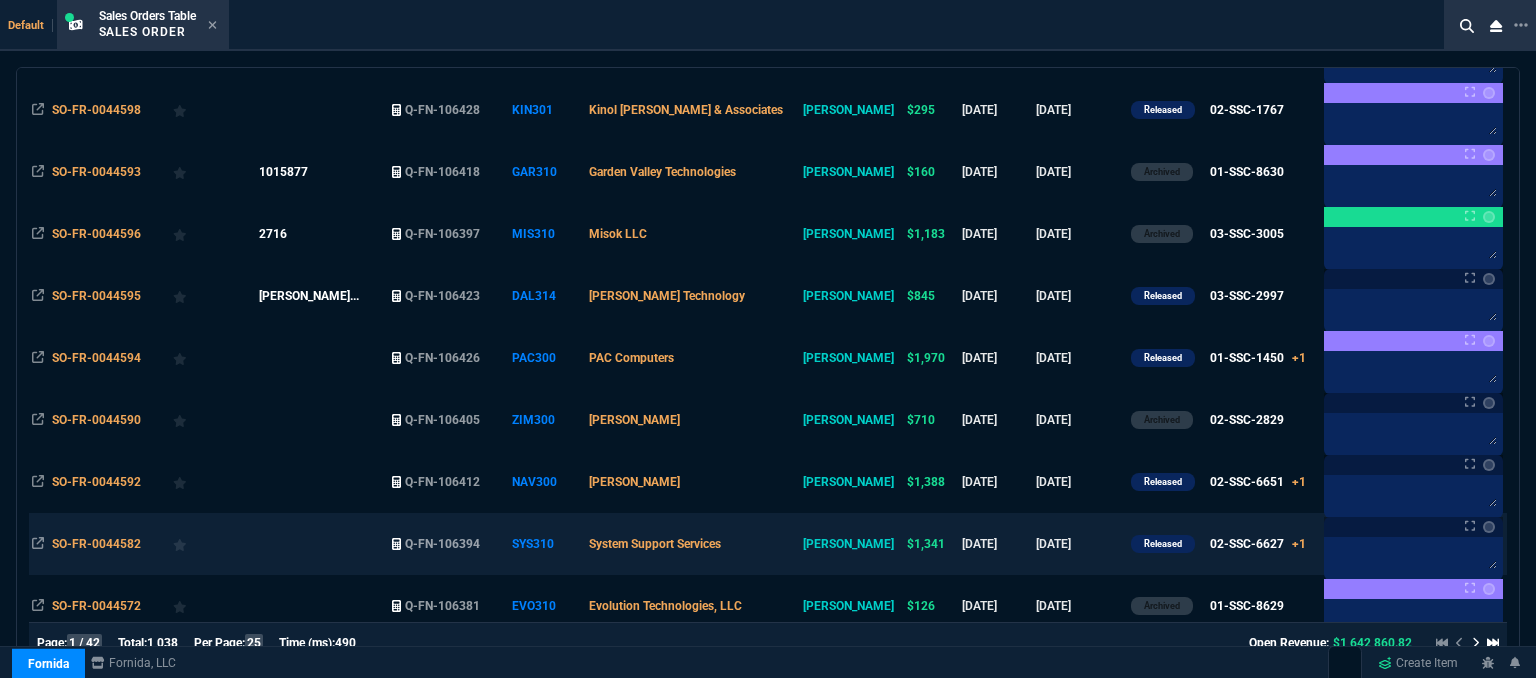 click on "System Support Services" at bounding box center (693, 544) 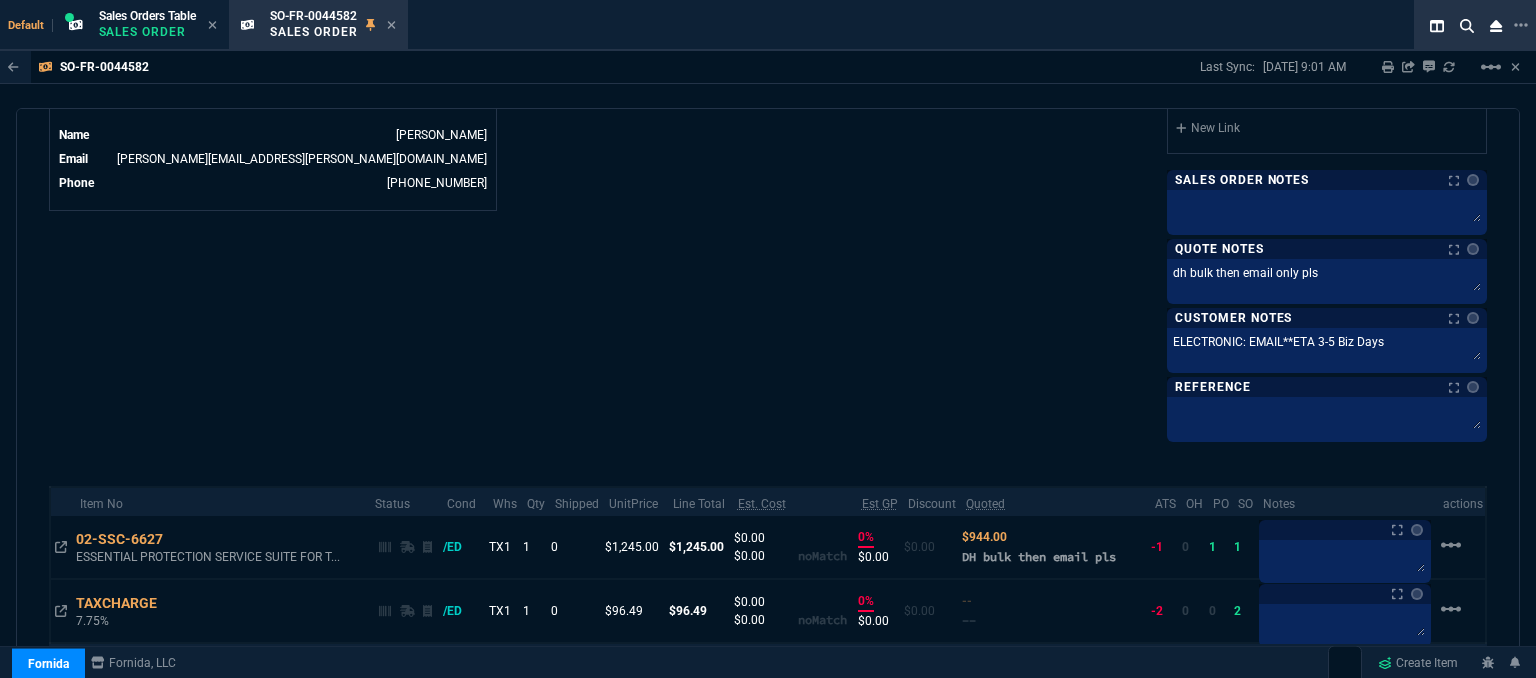 scroll, scrollTop: 1100, scrollLeft: 0, axis: vertical 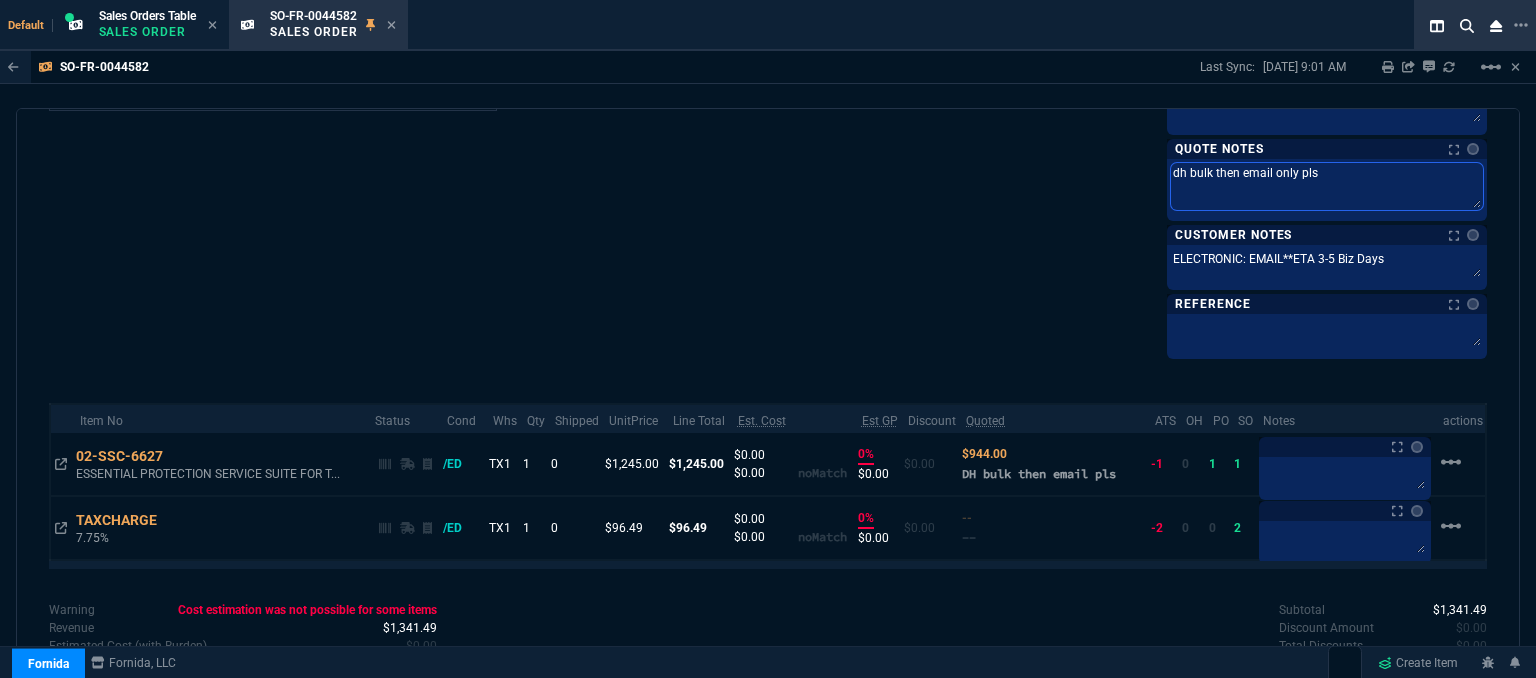 drag, startPoint x: 1349, startPoint y: 166, endPoint x: 1054, endPoint y: 166, distance: 295 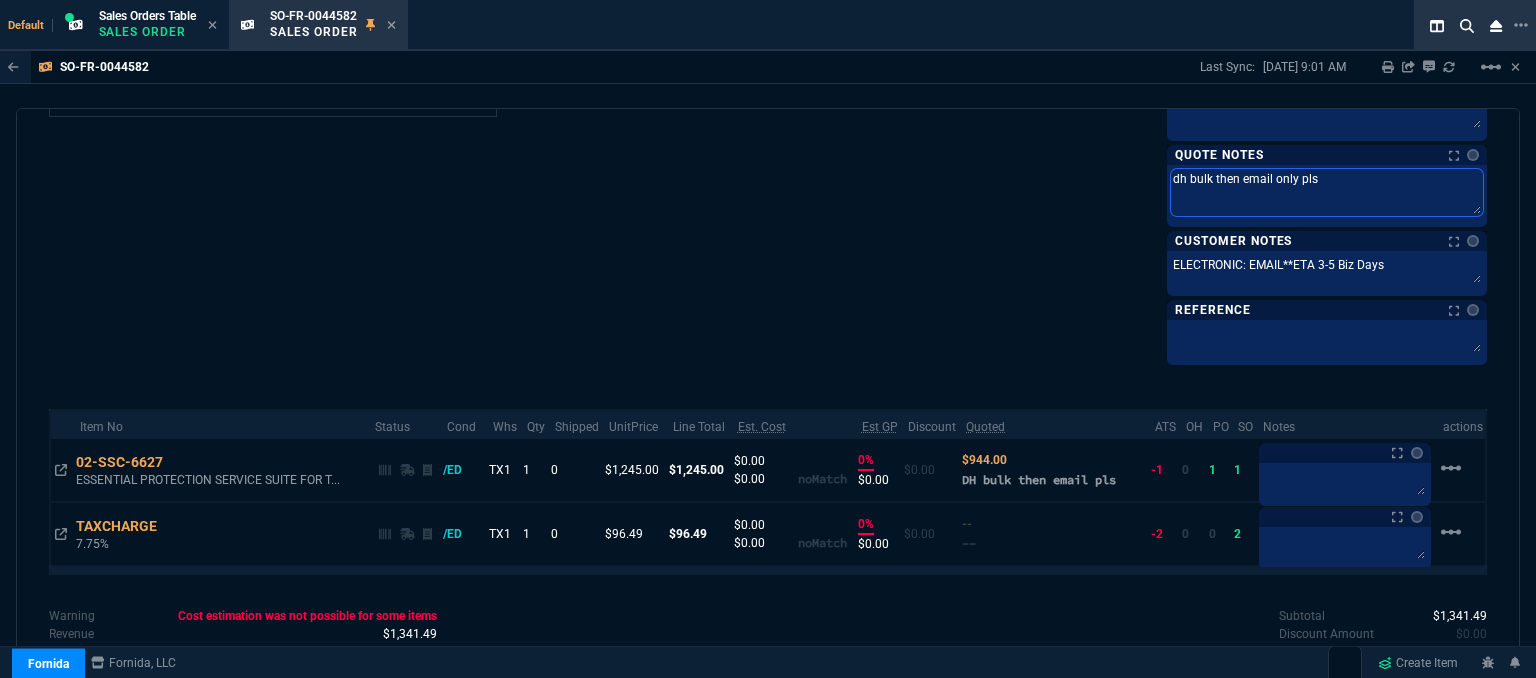 scroll, scrollTop: 1168, scrollLeft: 0, axis: vertical 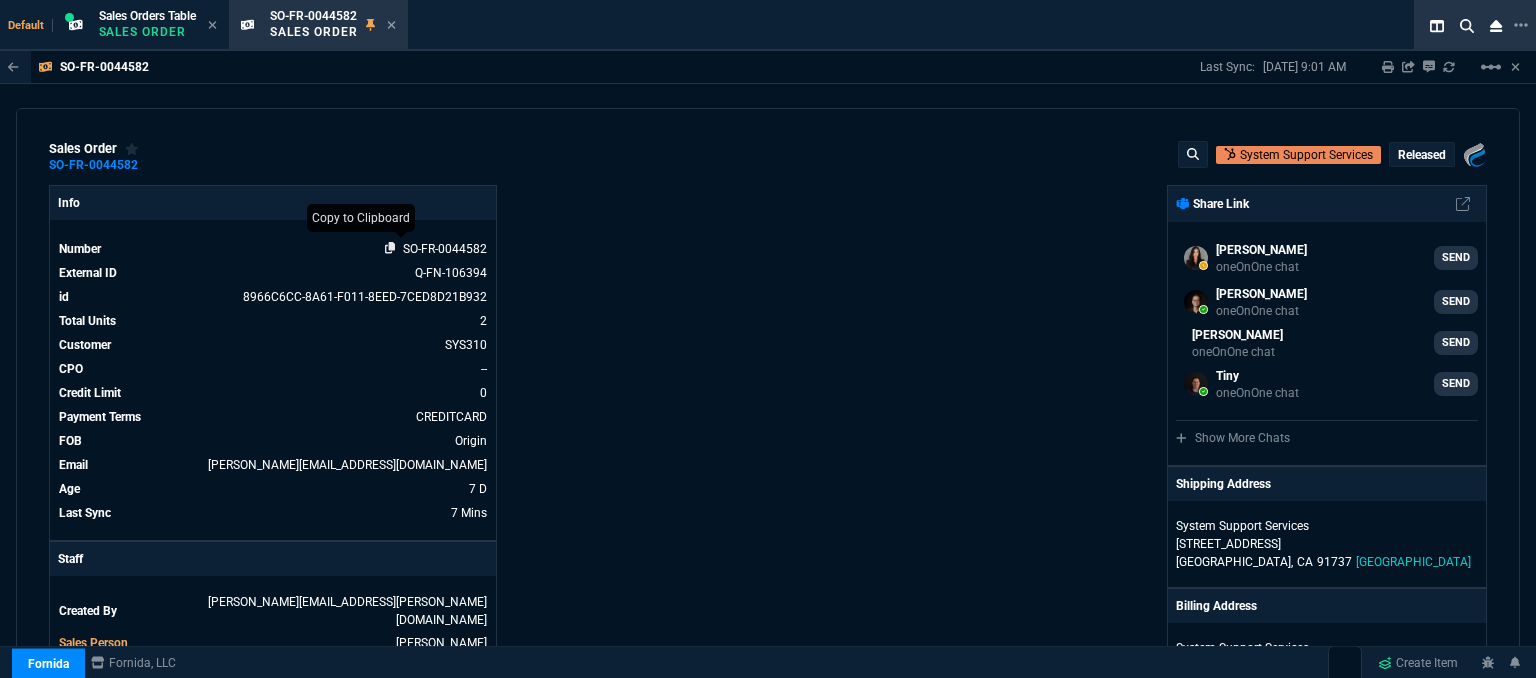 click 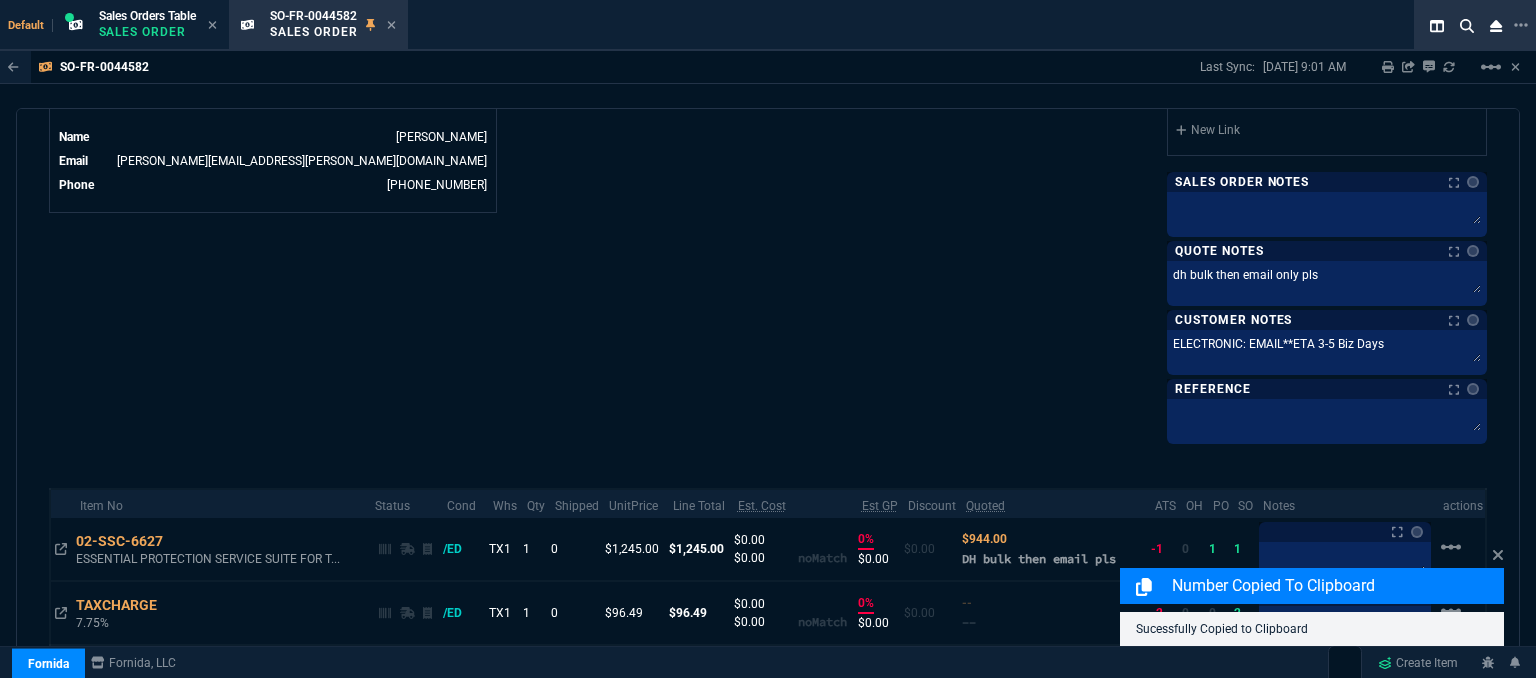 scroll, scrollTop: 1000, scrollLeft: 0, axis: vertical 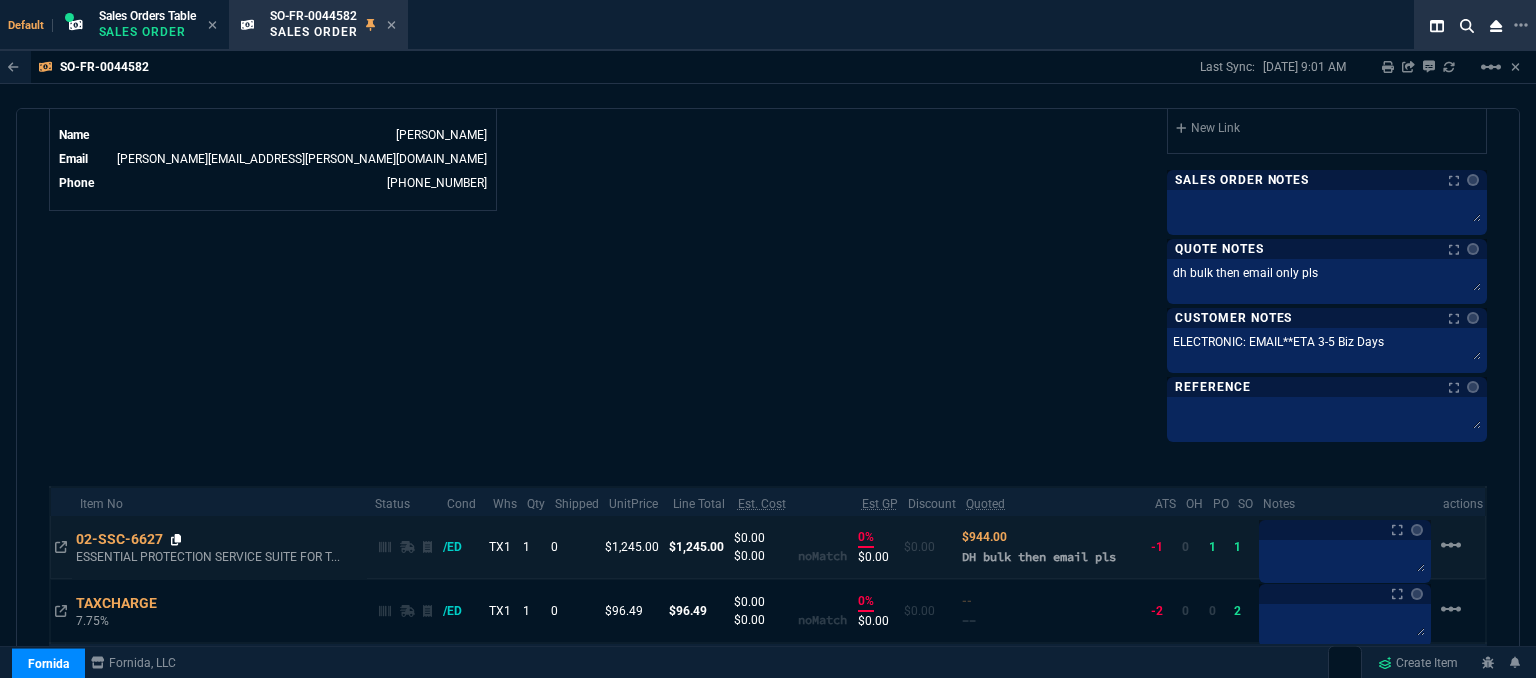 click 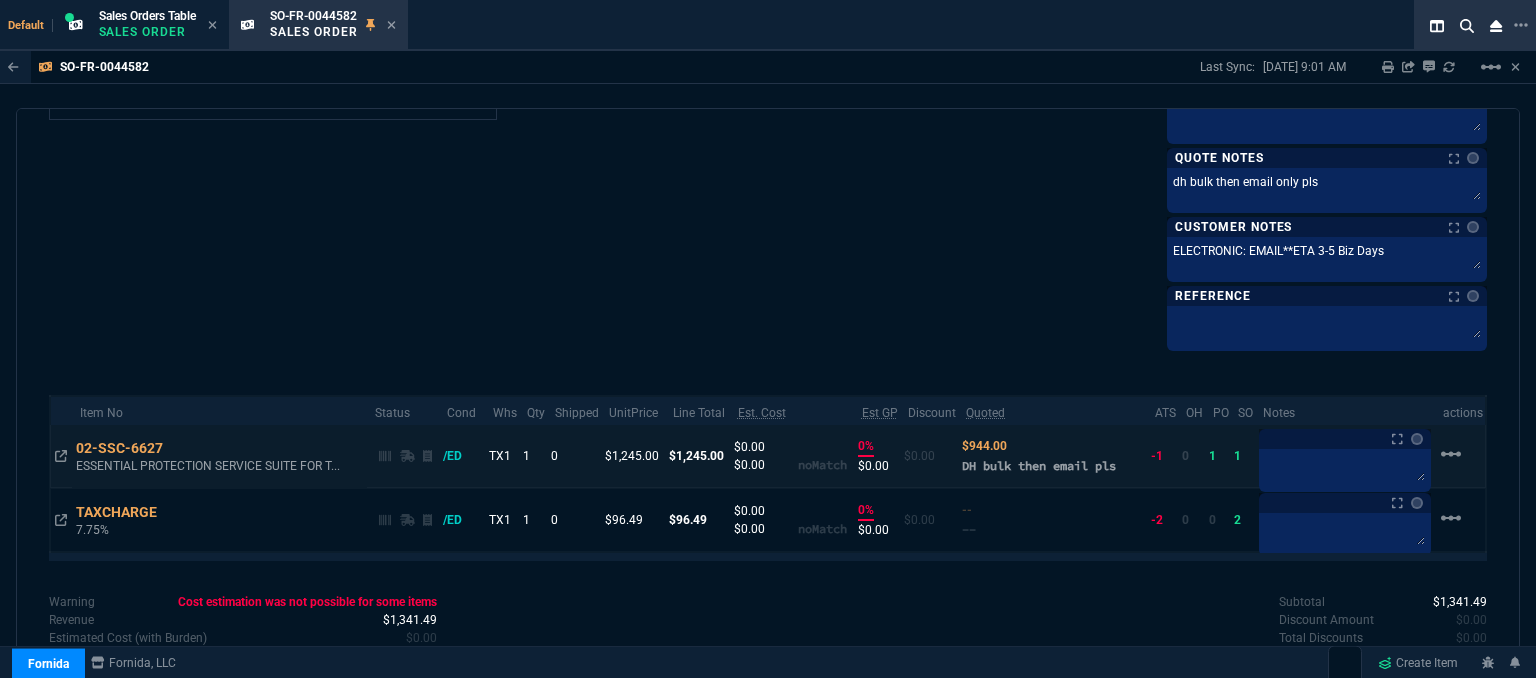 scroll, scrollTop: 1100, scrollLeft: 0, axis: vertical 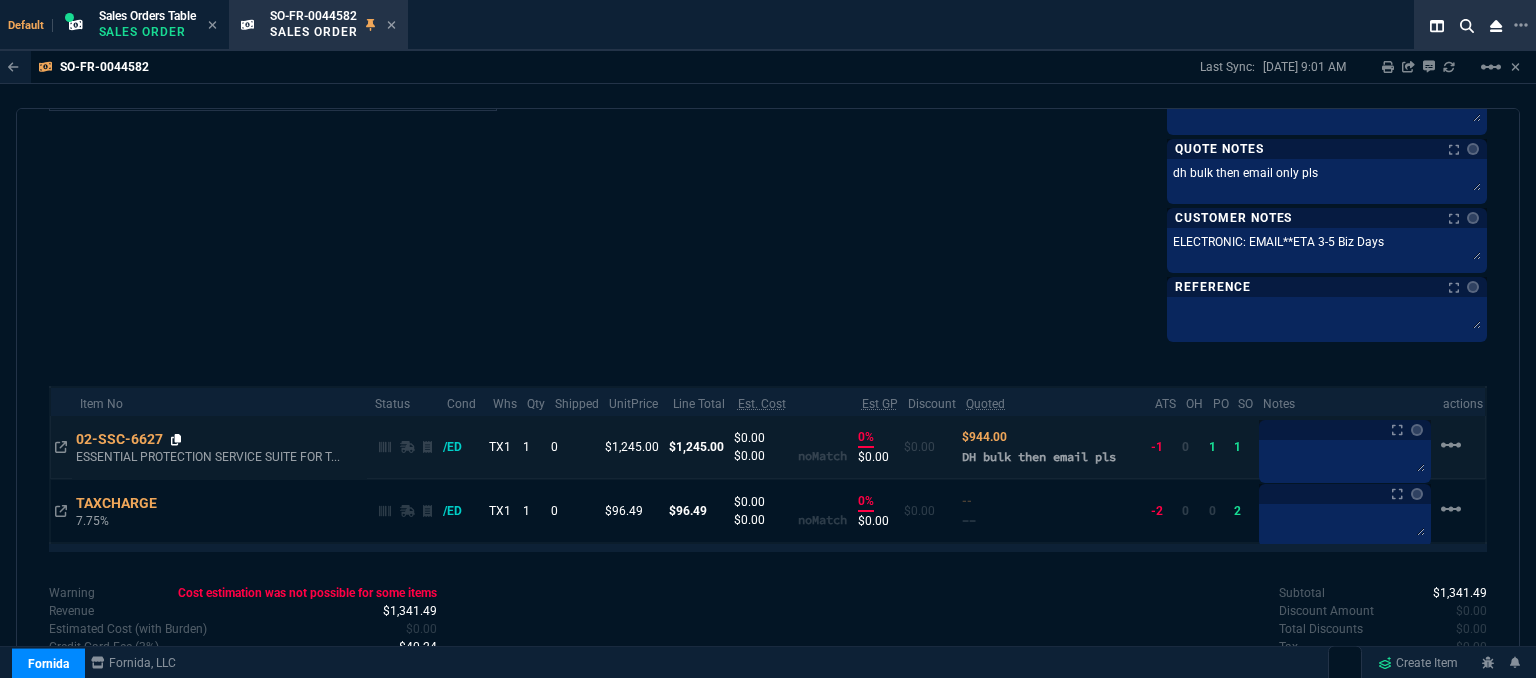 click 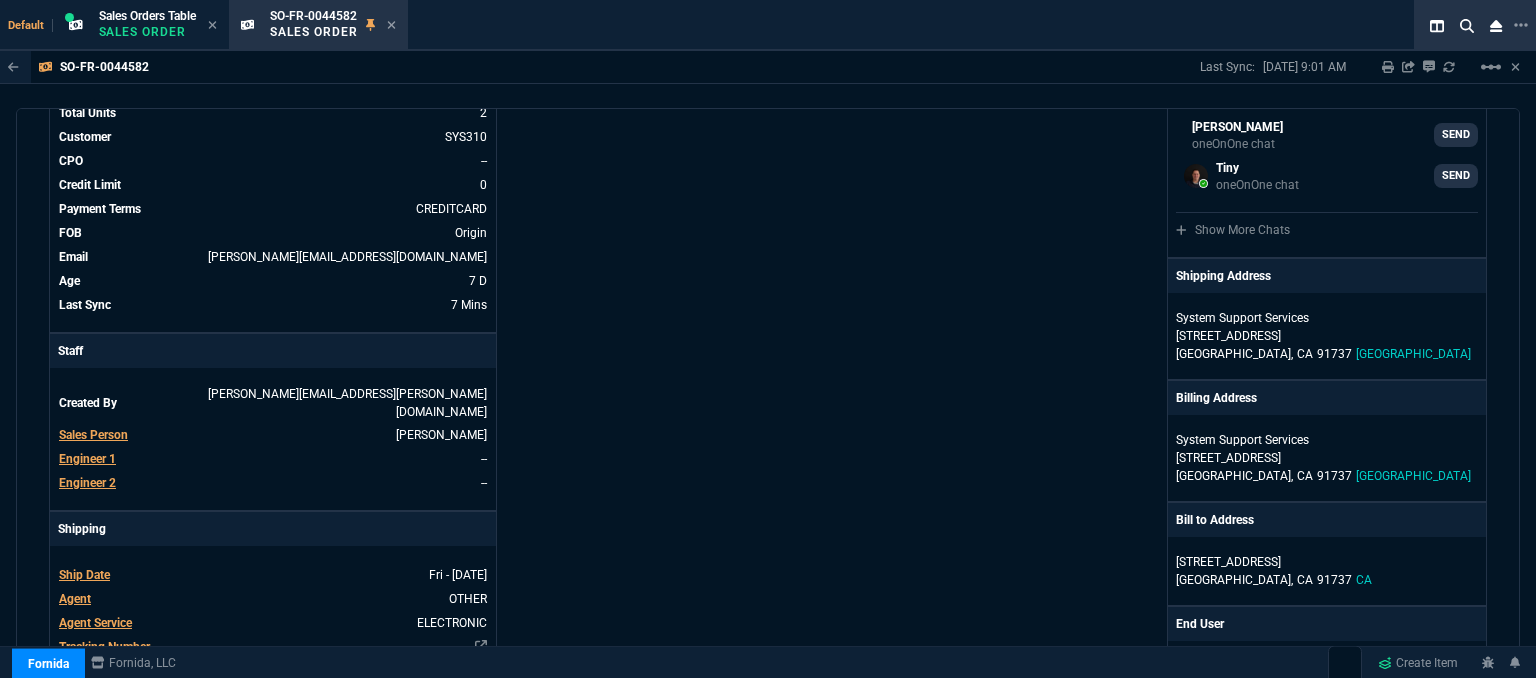 scroll, scrollTop: 0, scrollLeft: 0, axis: both 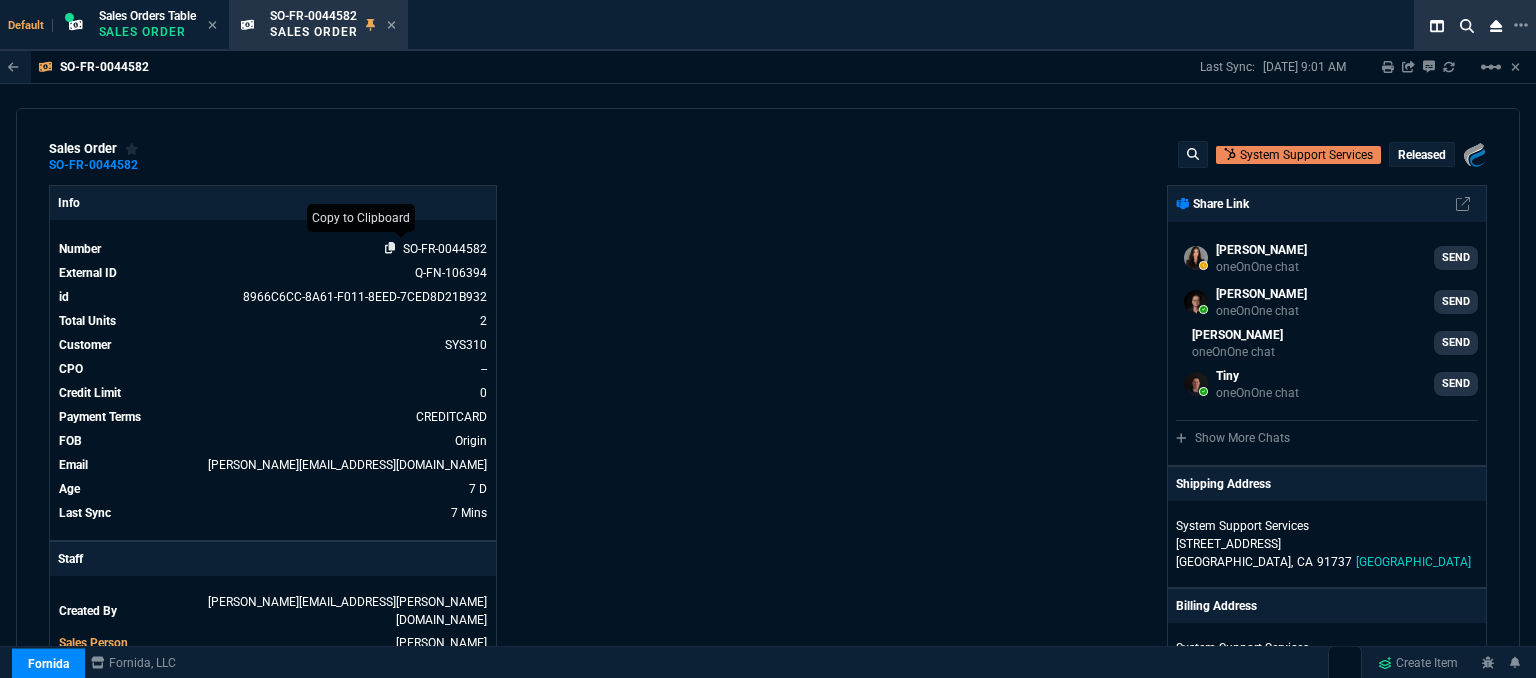 click 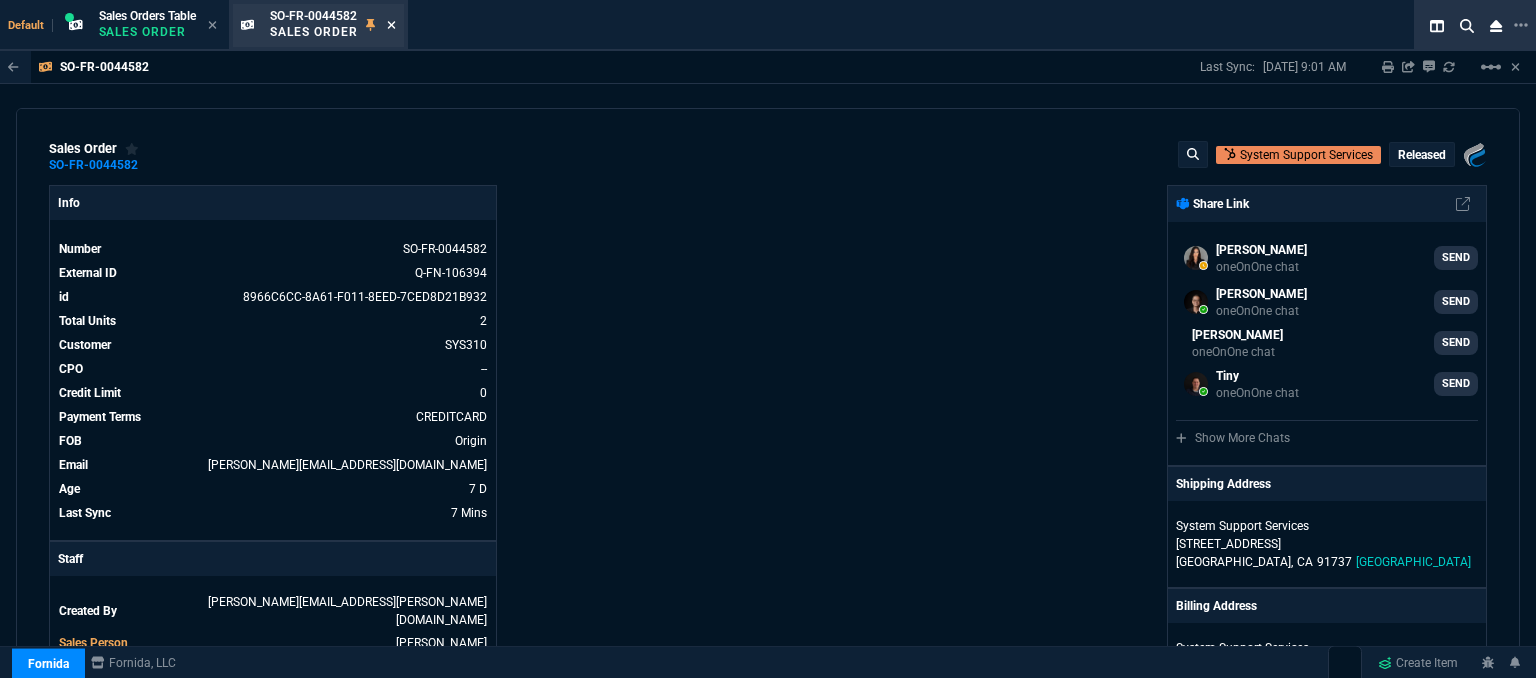 click 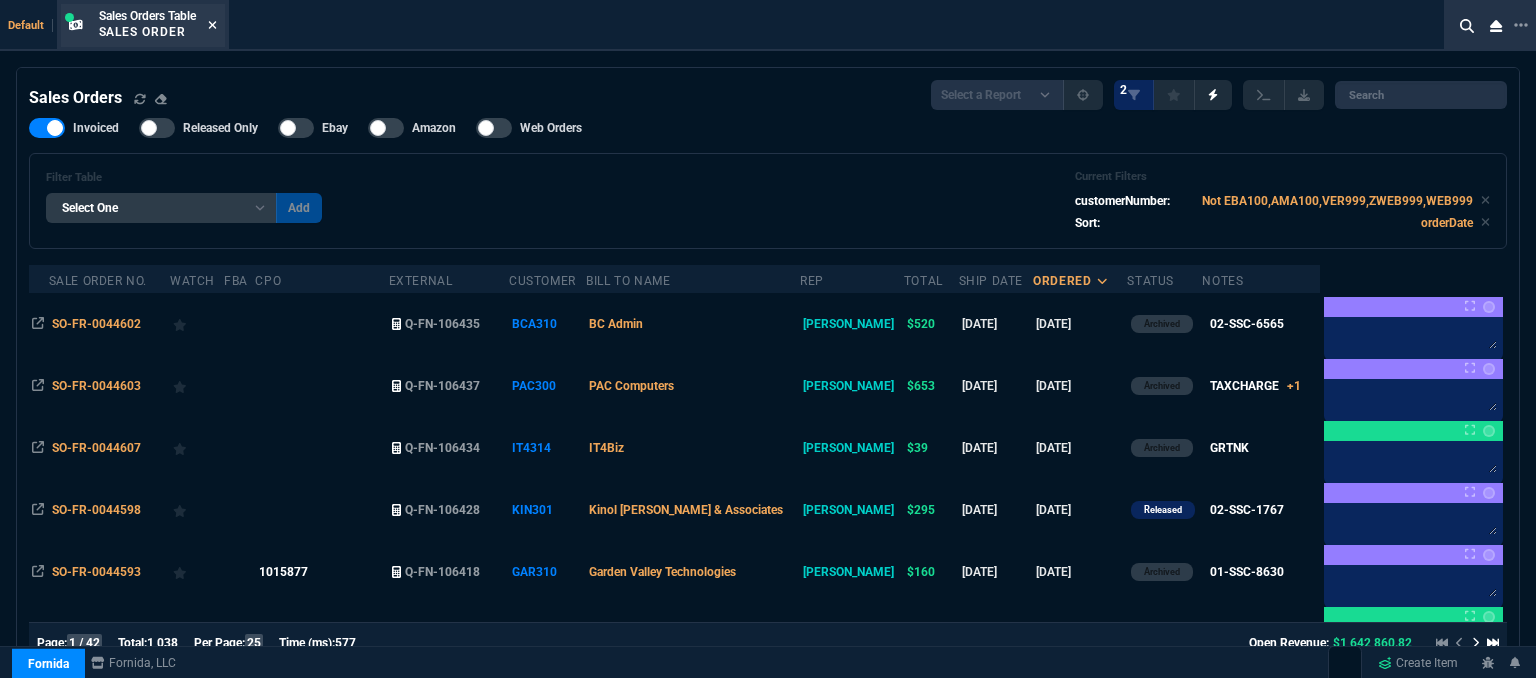 click 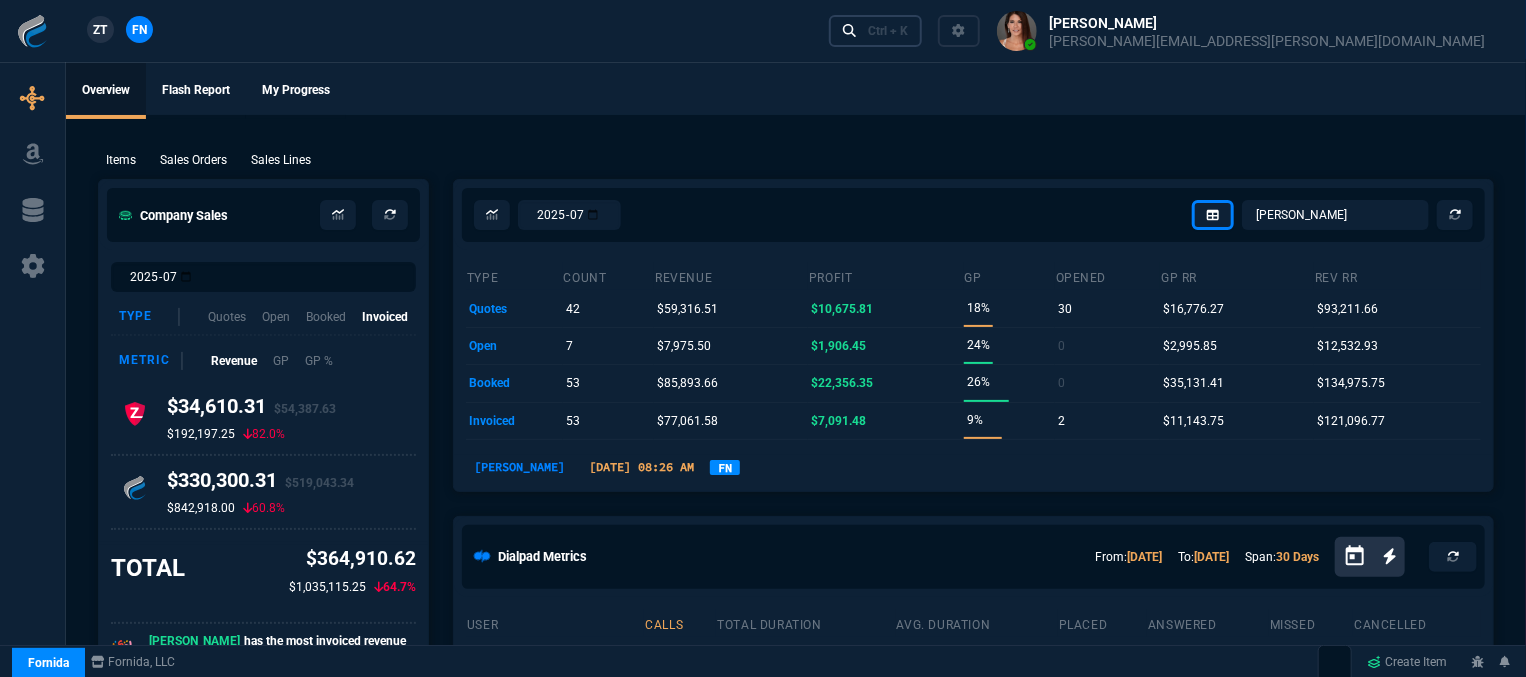 click on "Ctrl + K" at bounding box center [888, 31] 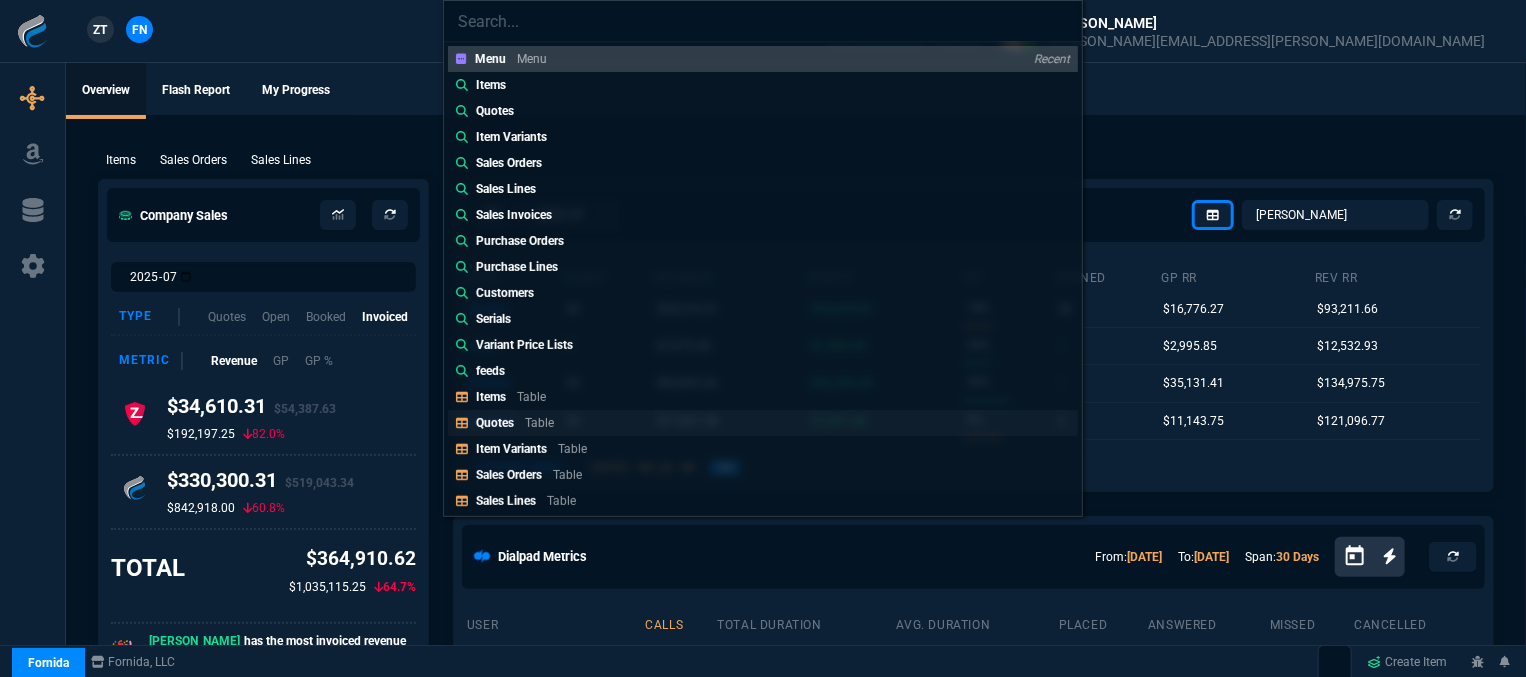 click on "Quotes
Table" at bounding box center (763, 423) 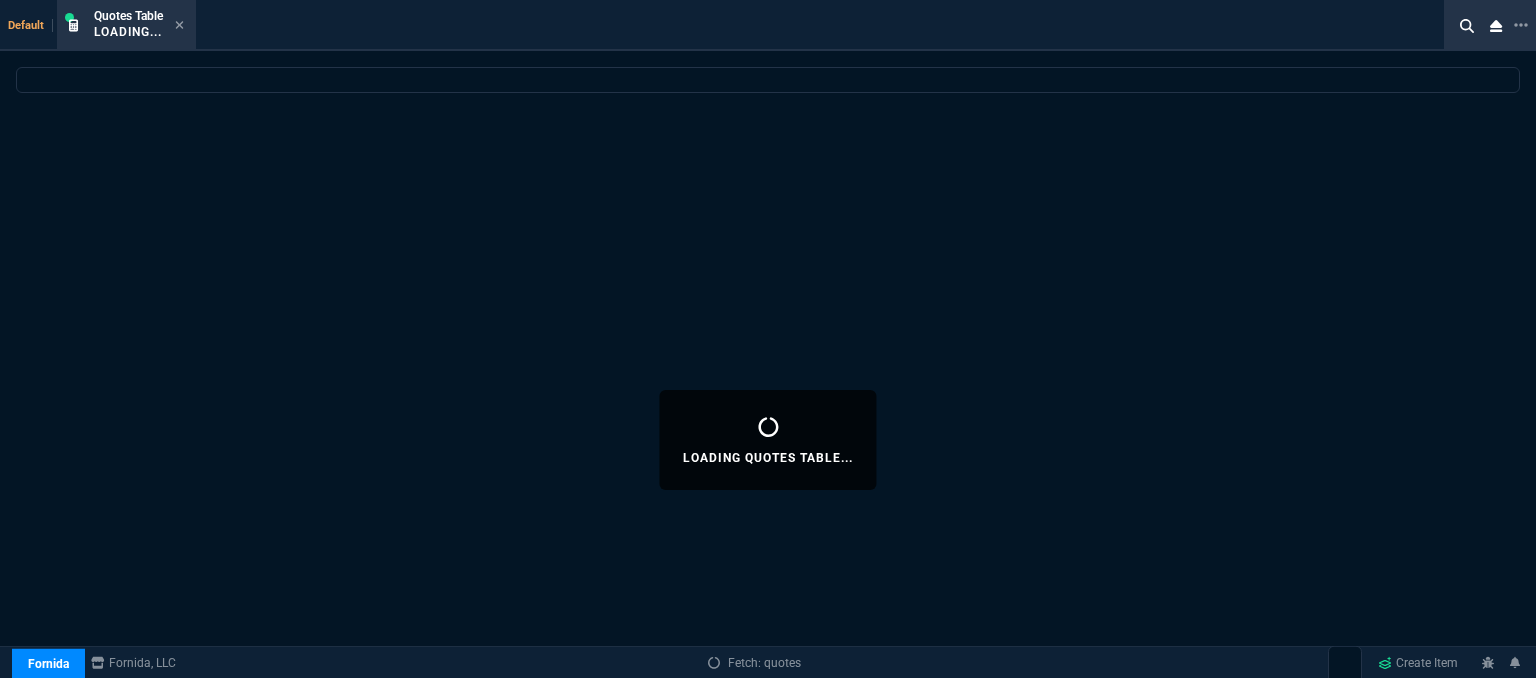 select 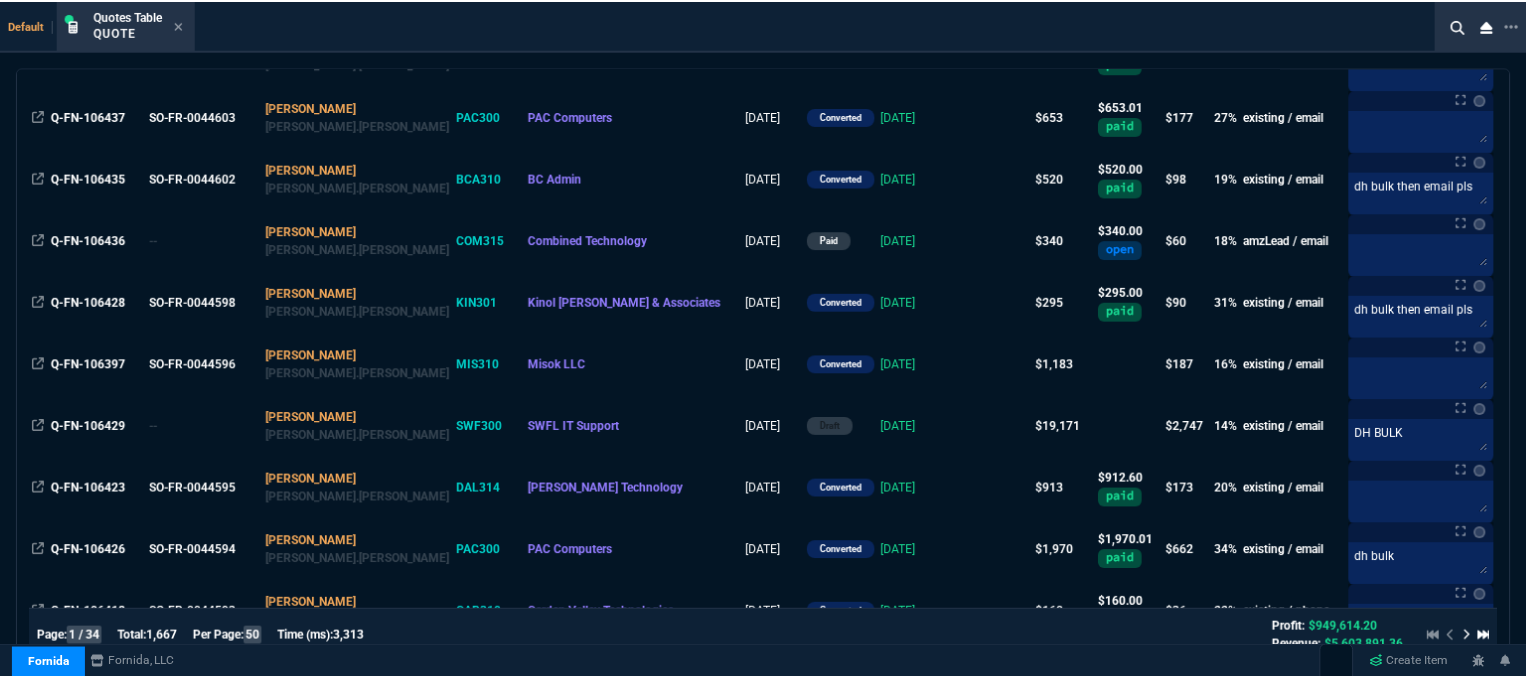 scroll, scrollTop: 0, scrollLeft: 0, axis: both 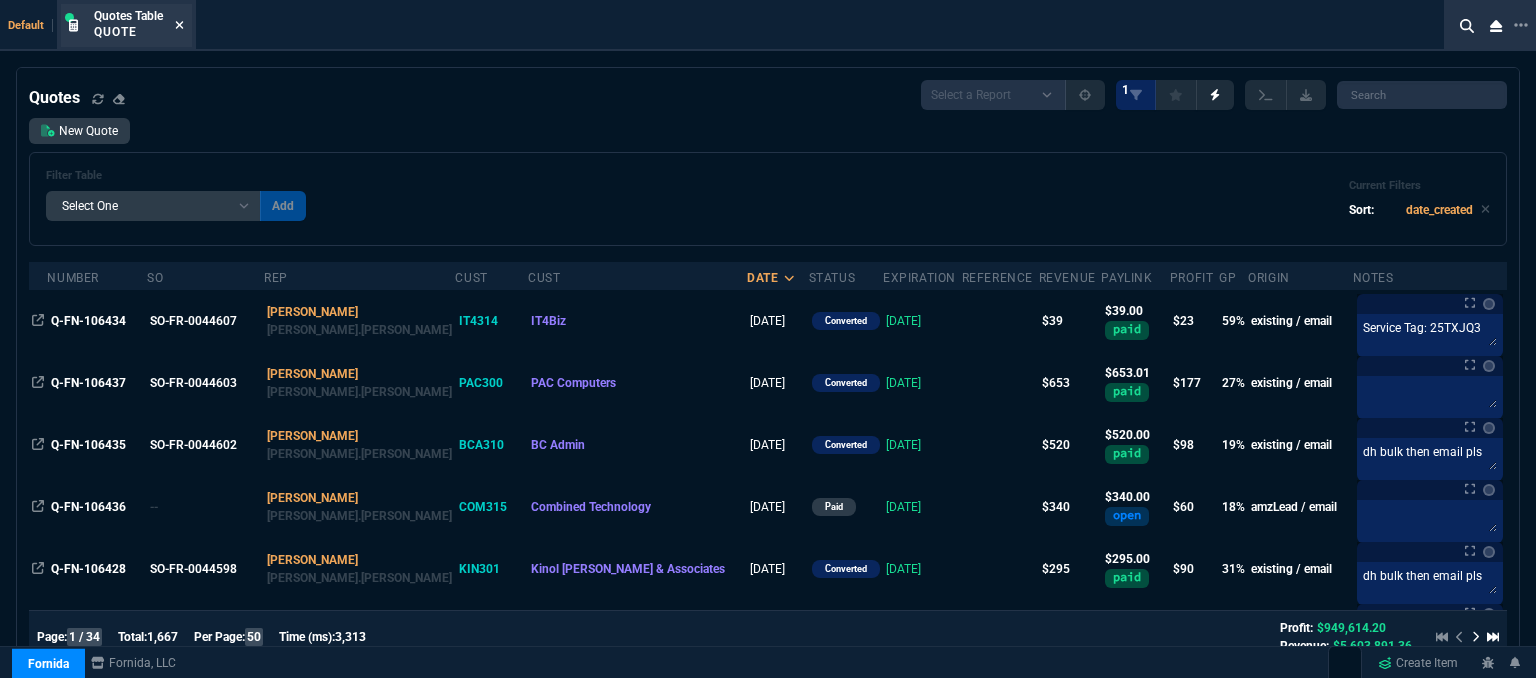 click 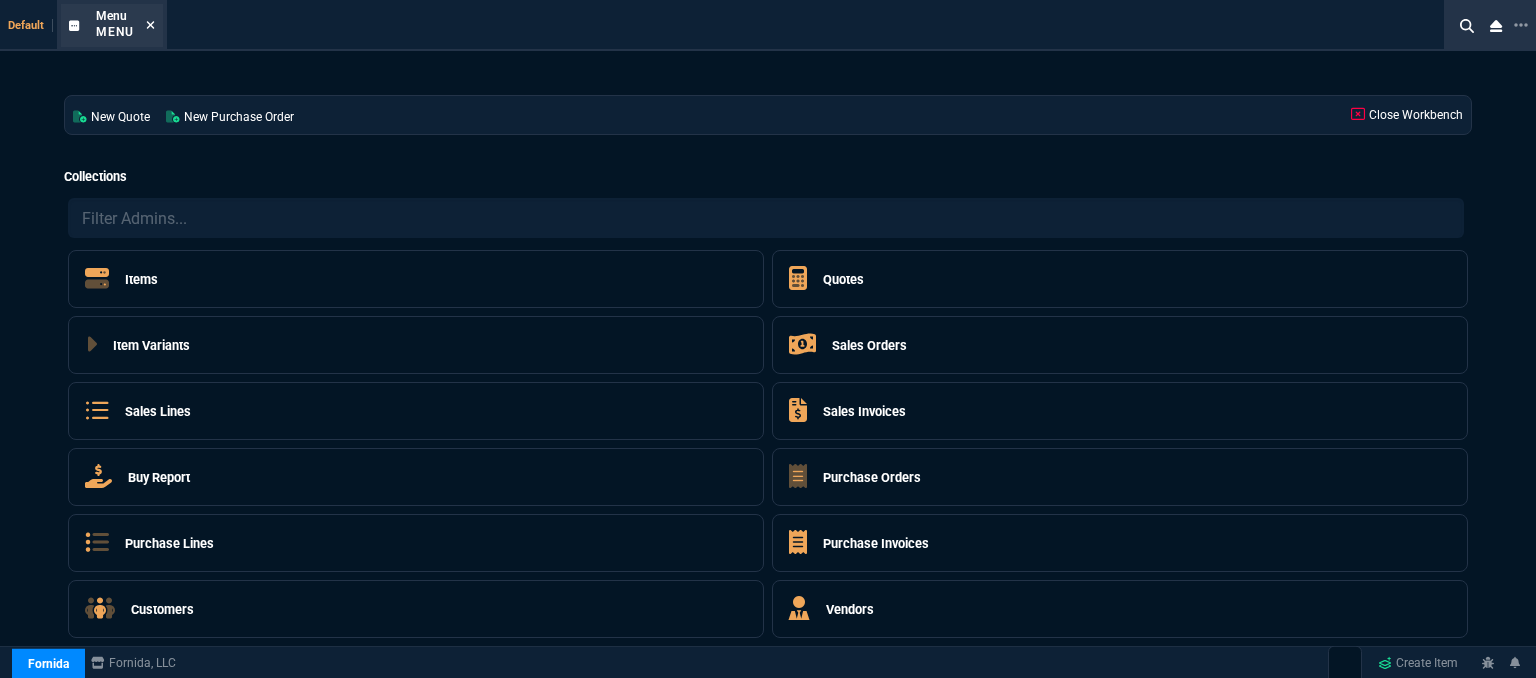 click 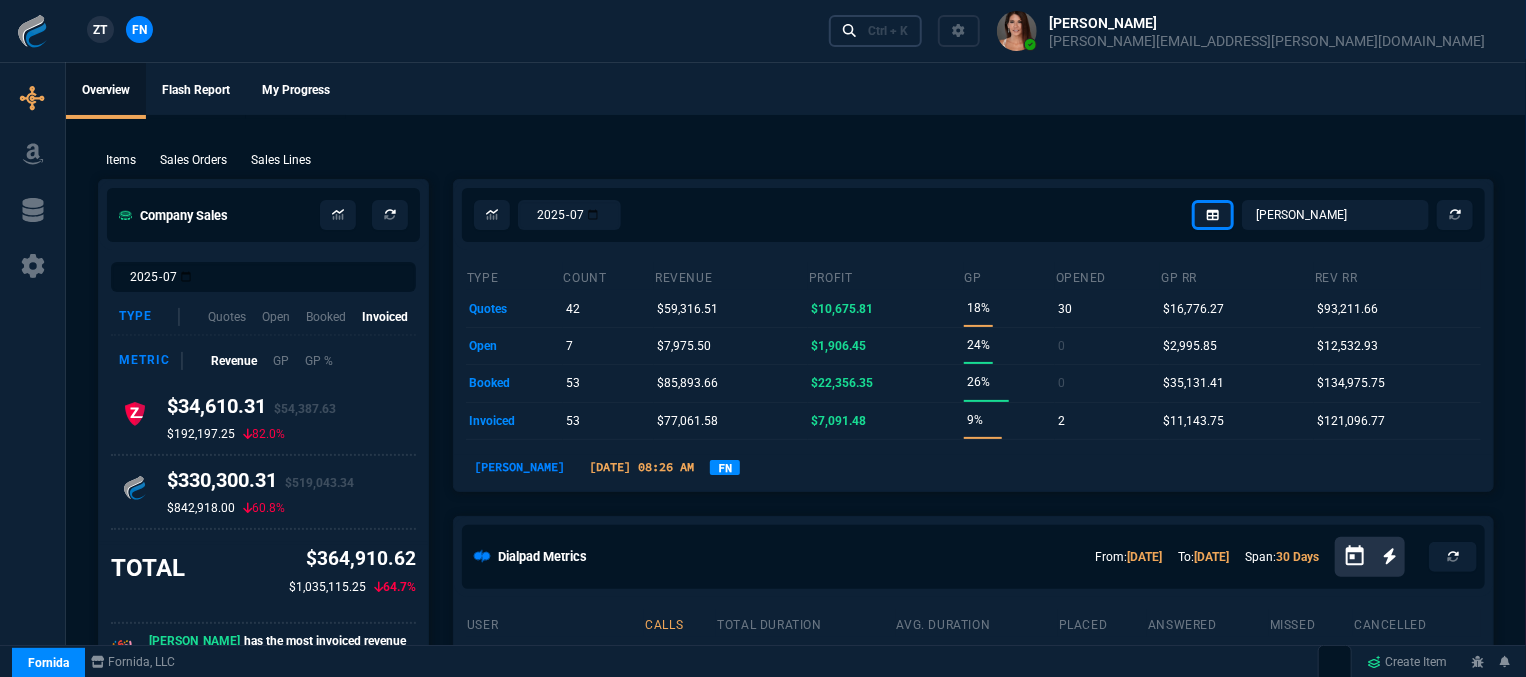 click on "Ctrl + K" at bounding box center [888, 31] 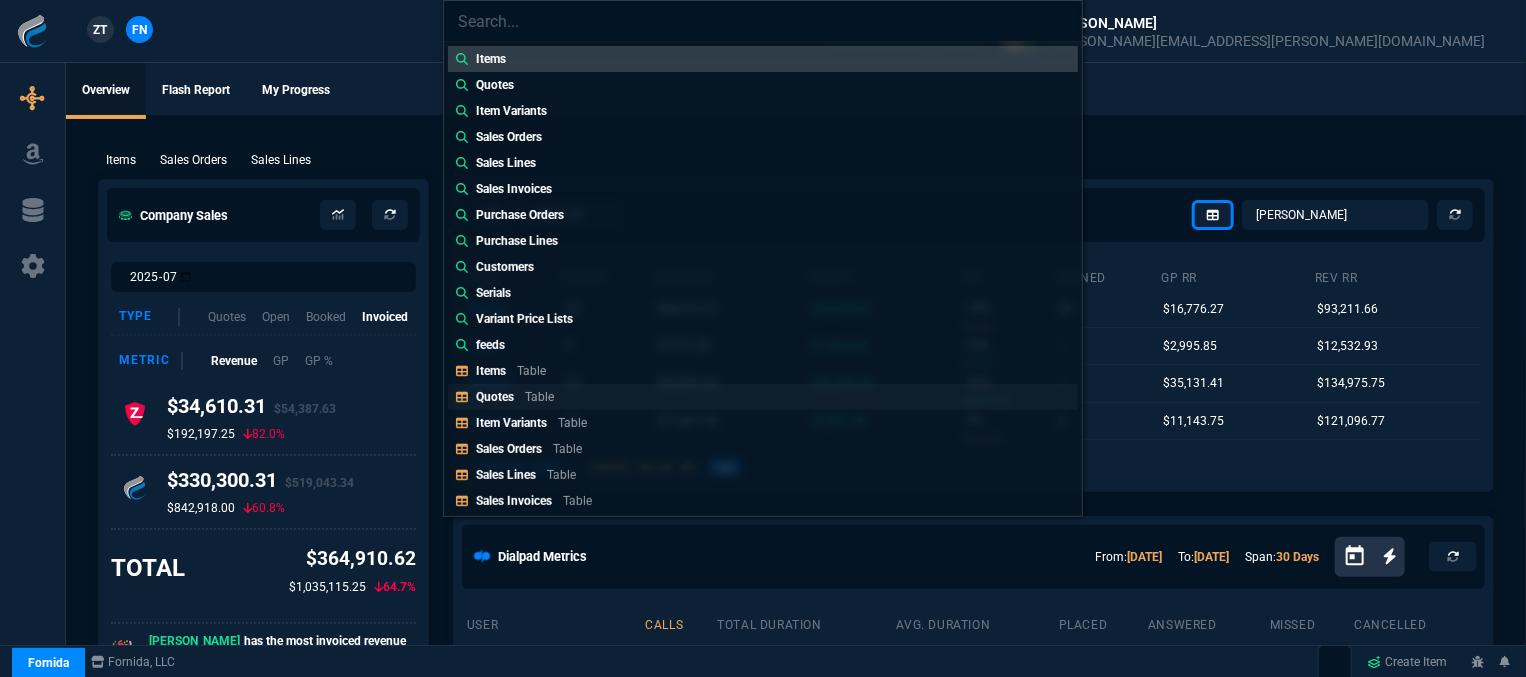 click on "Quotes
Table" at bounding box center [763, 397] 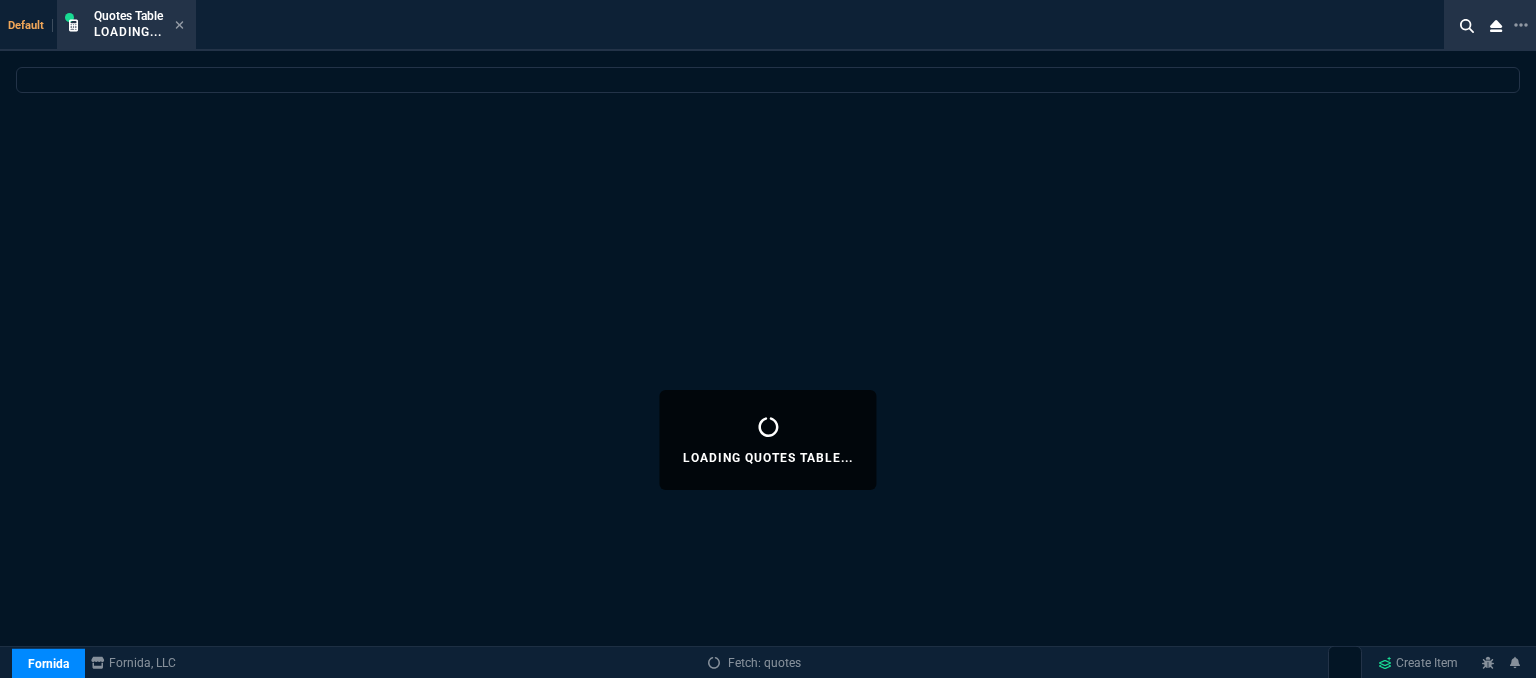 select 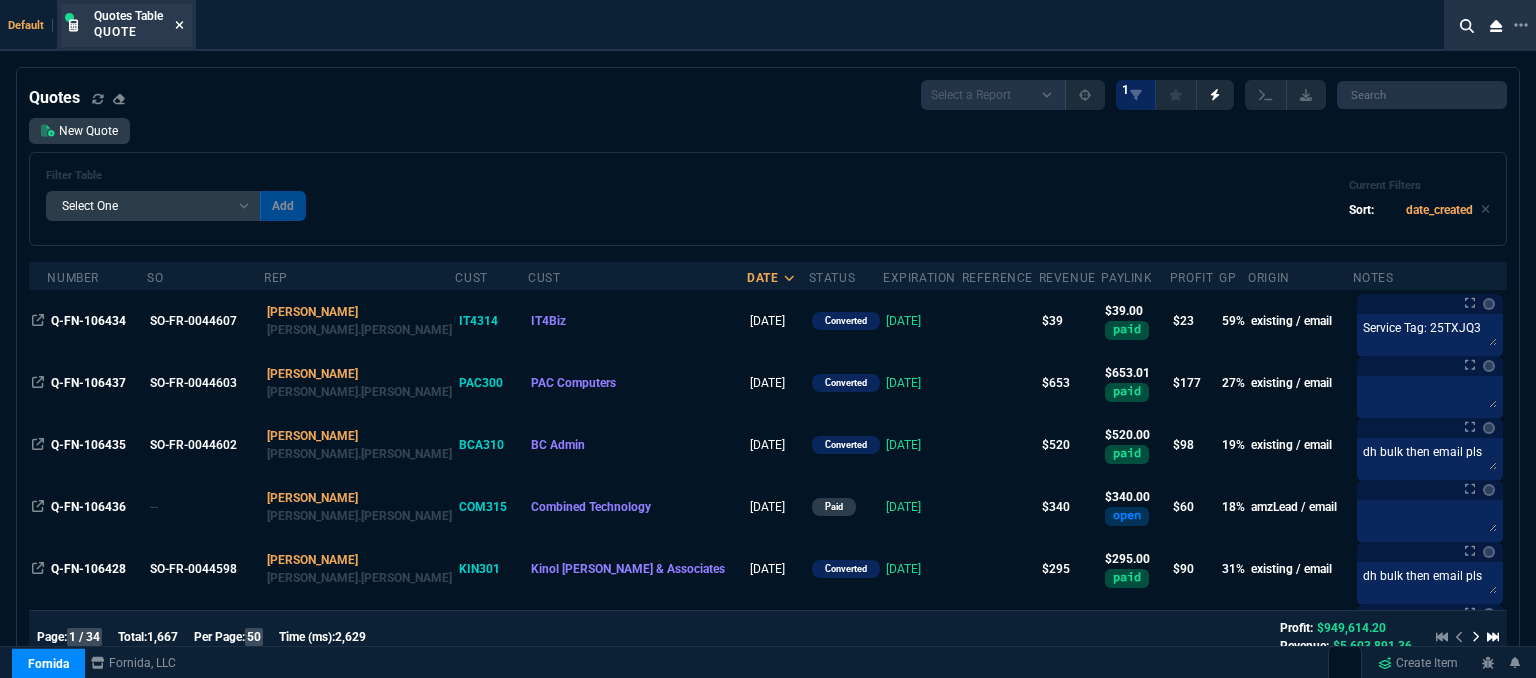 click 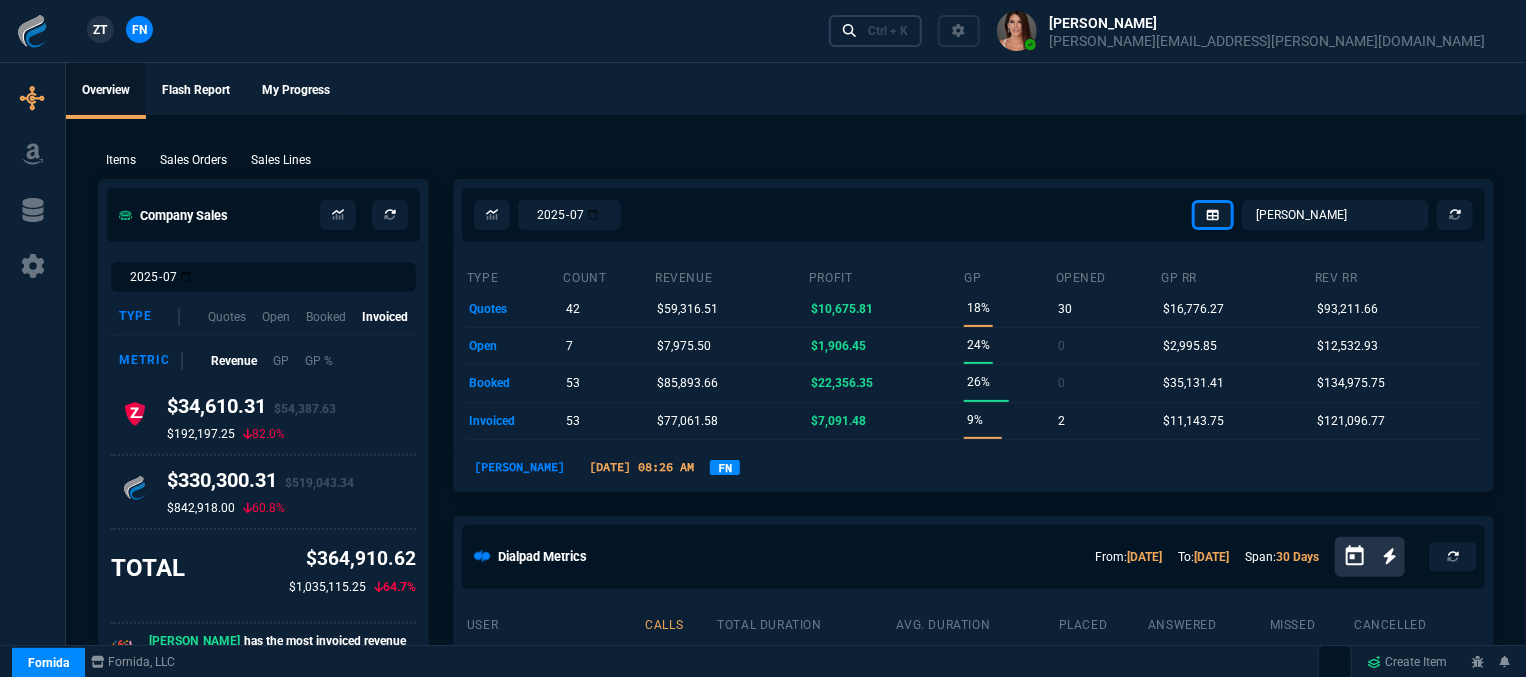 click on "Ctrl + K" at bounding box center (888, 31) 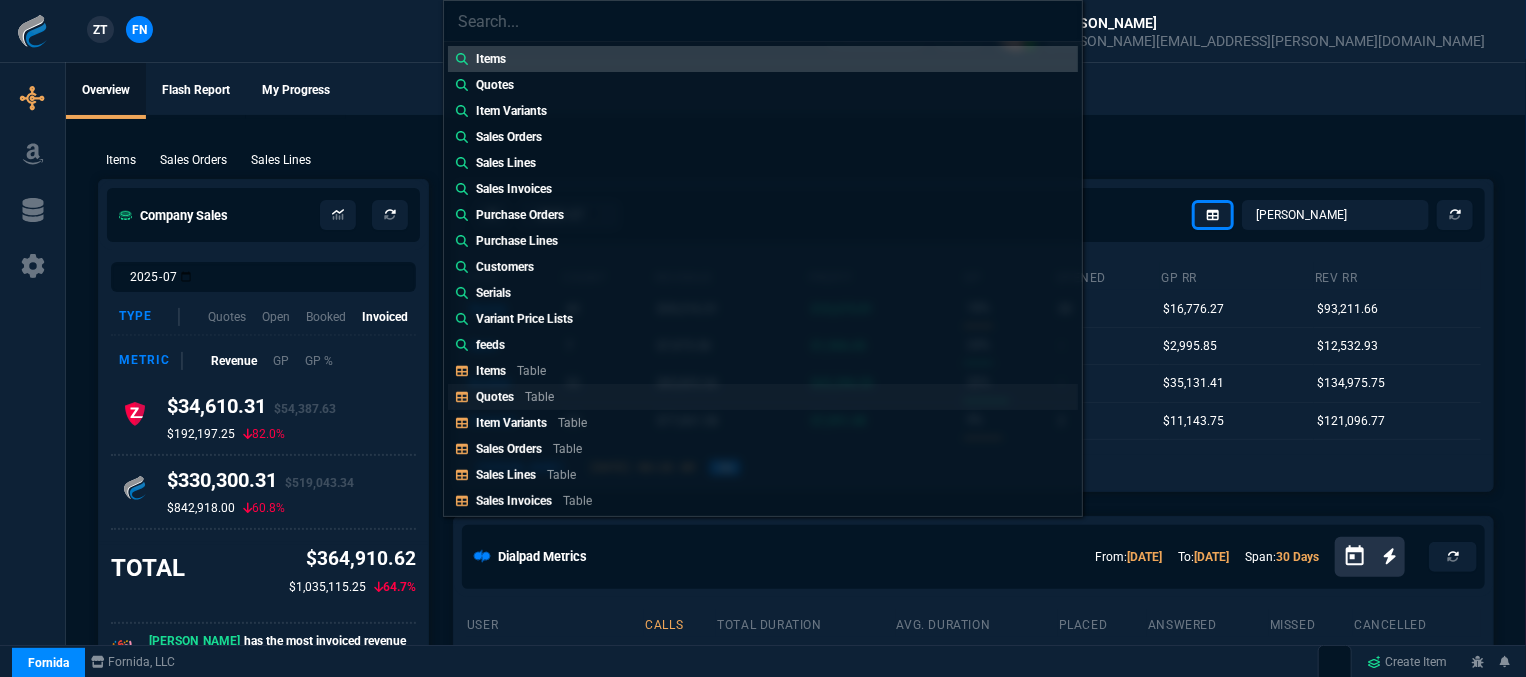 click on "Quotes" at bounding box center [495, 397] 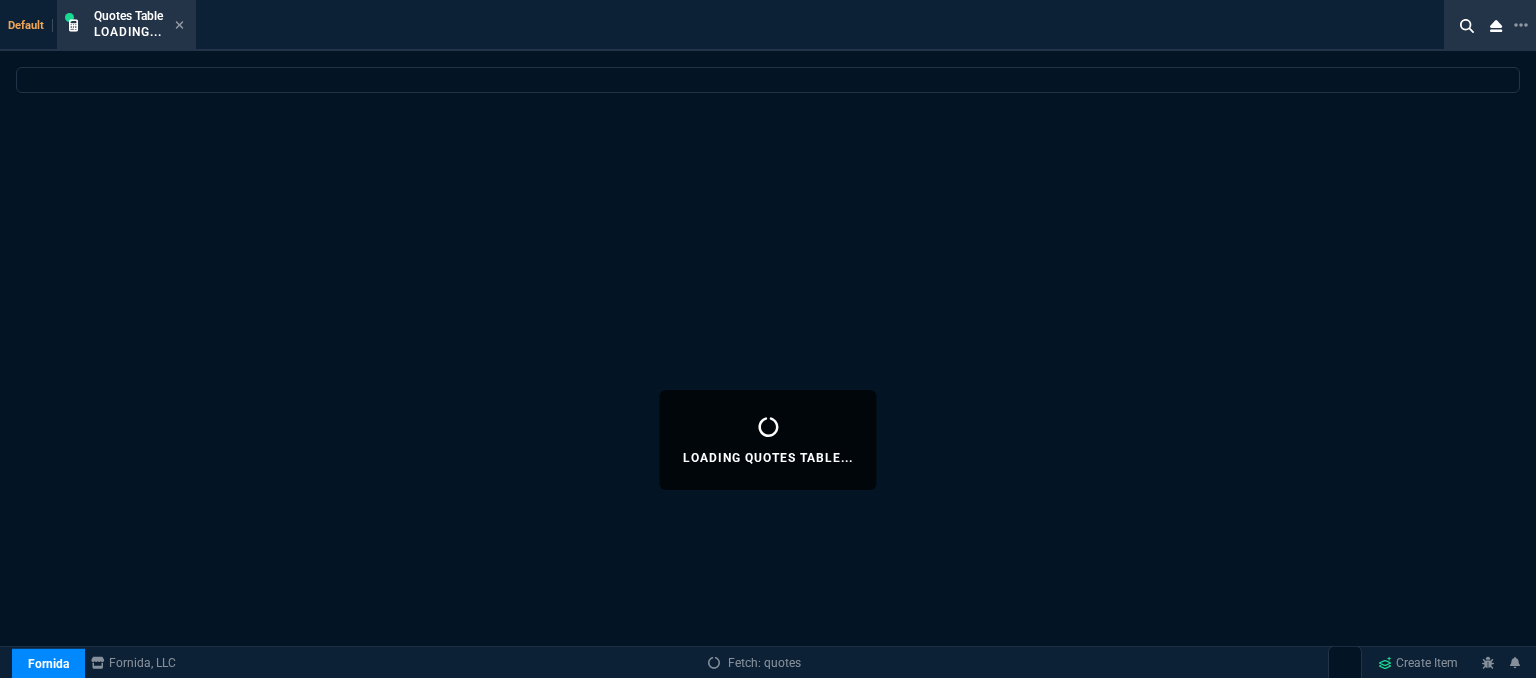 select 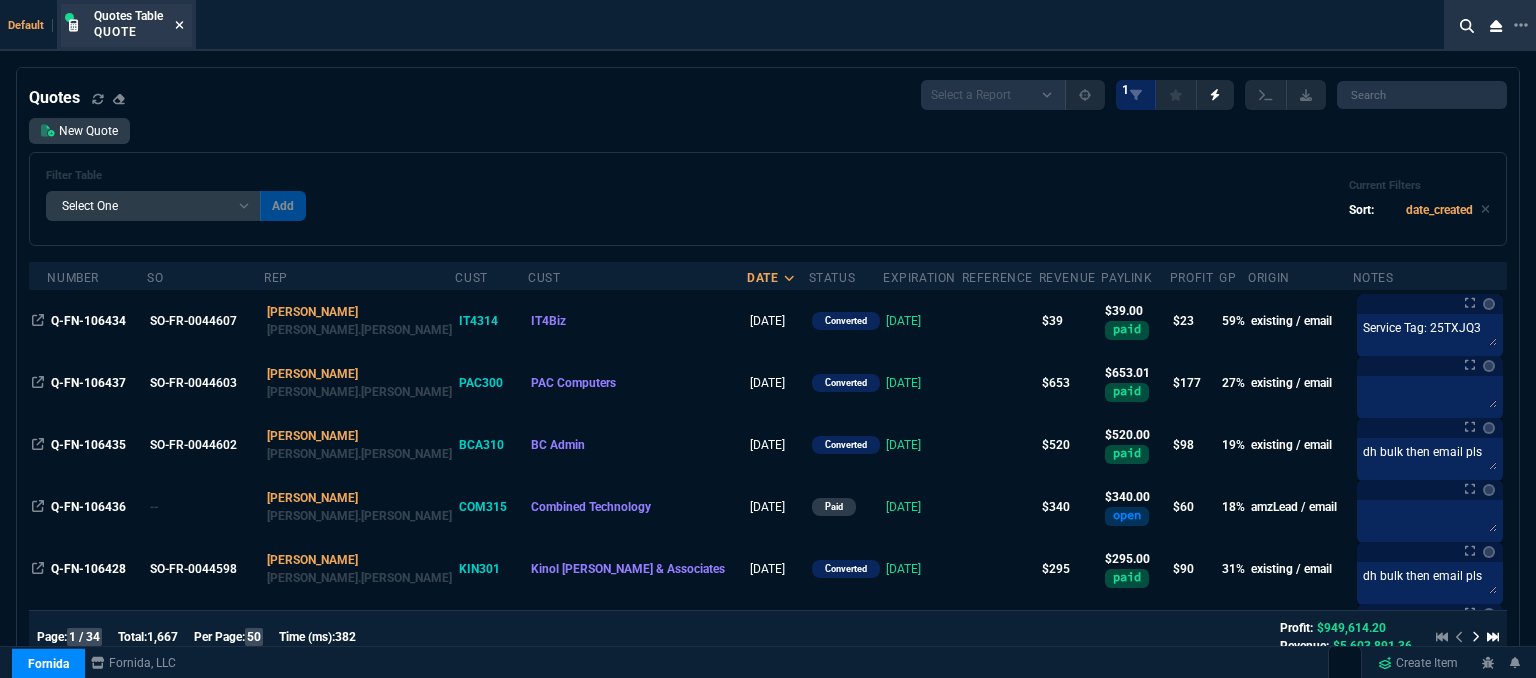 click 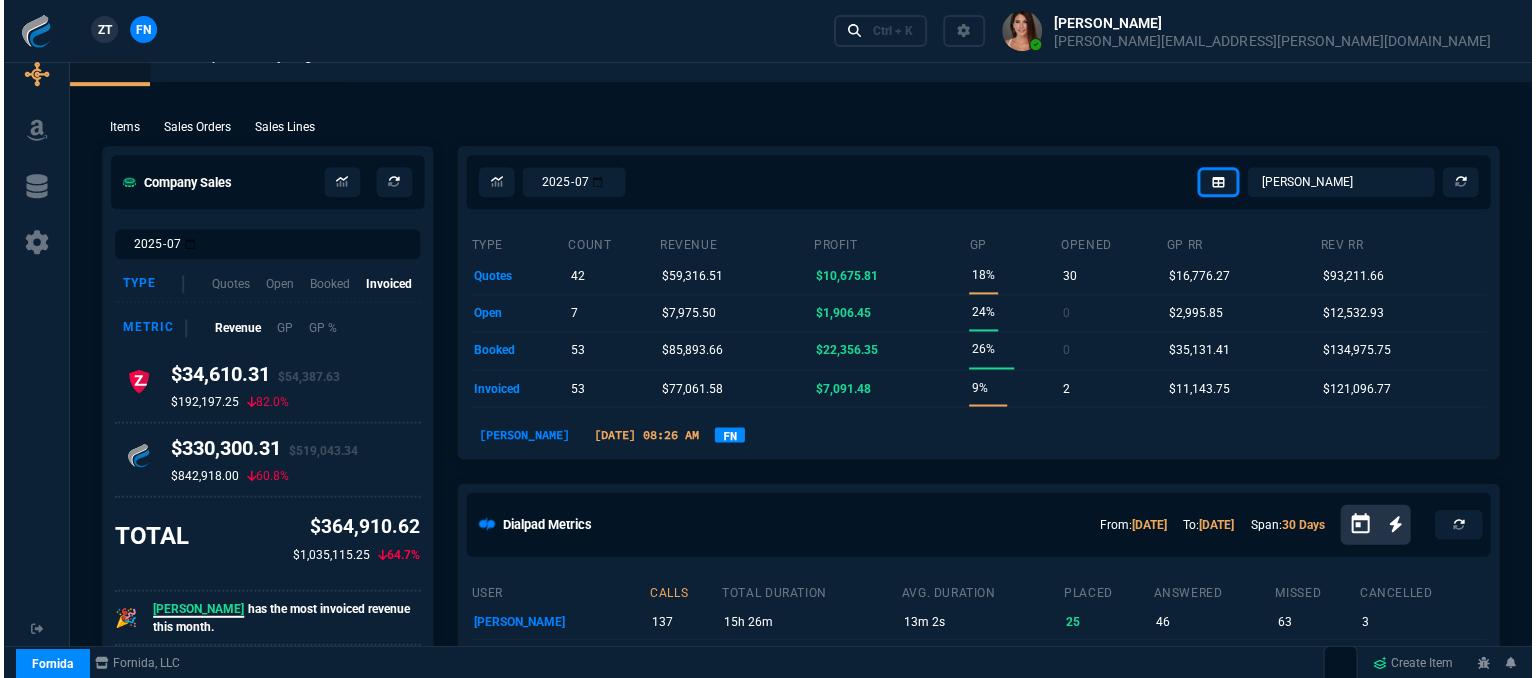 scroll, scrollTop: 0, scrollLeft: 0, axis: both 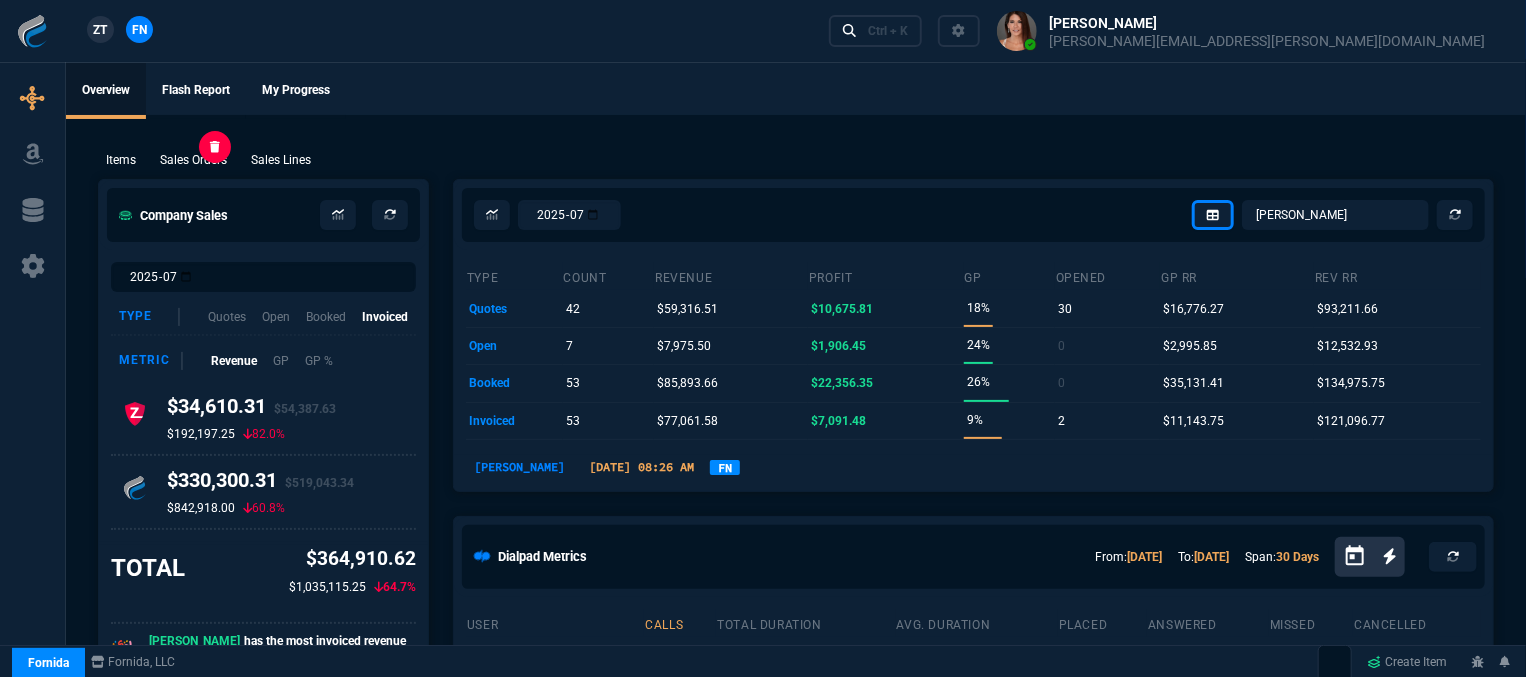 click on "Sales Orders" at bounding box center [193, 160] 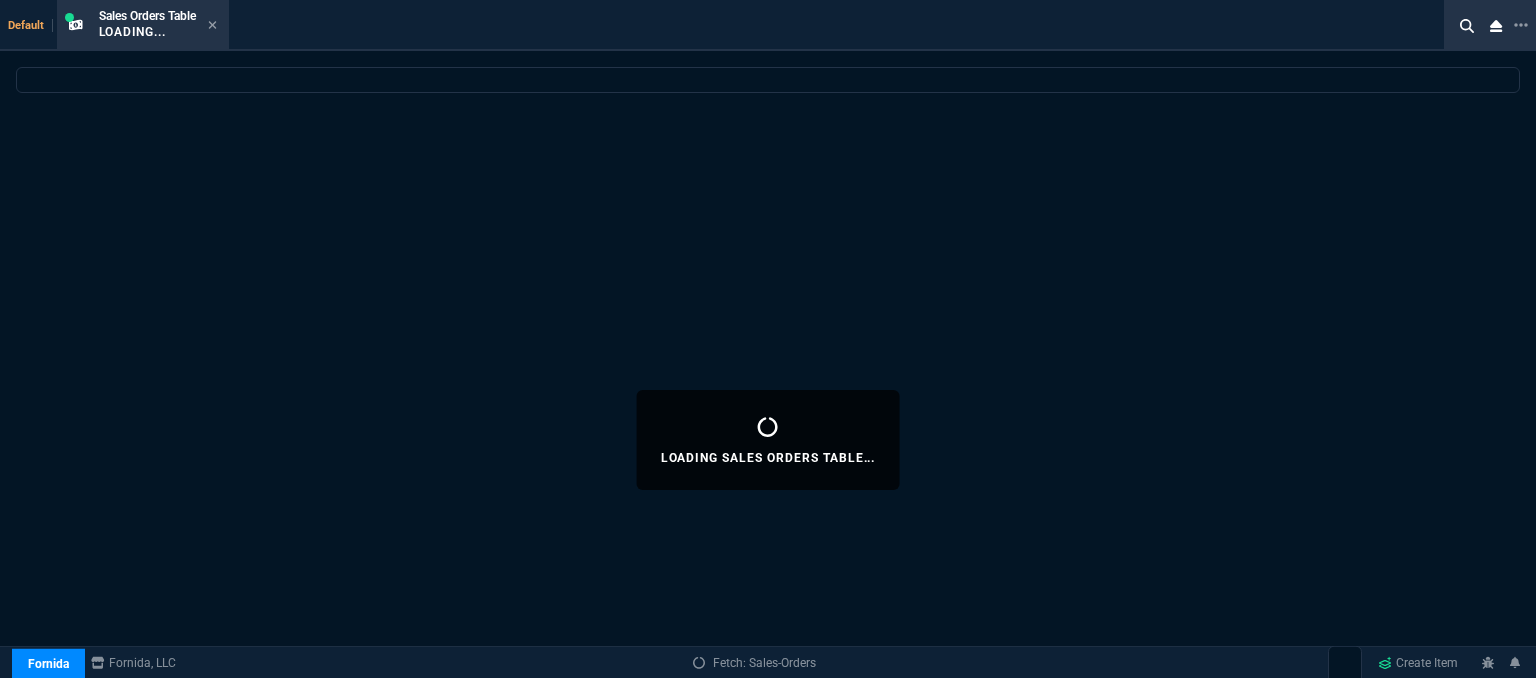 select 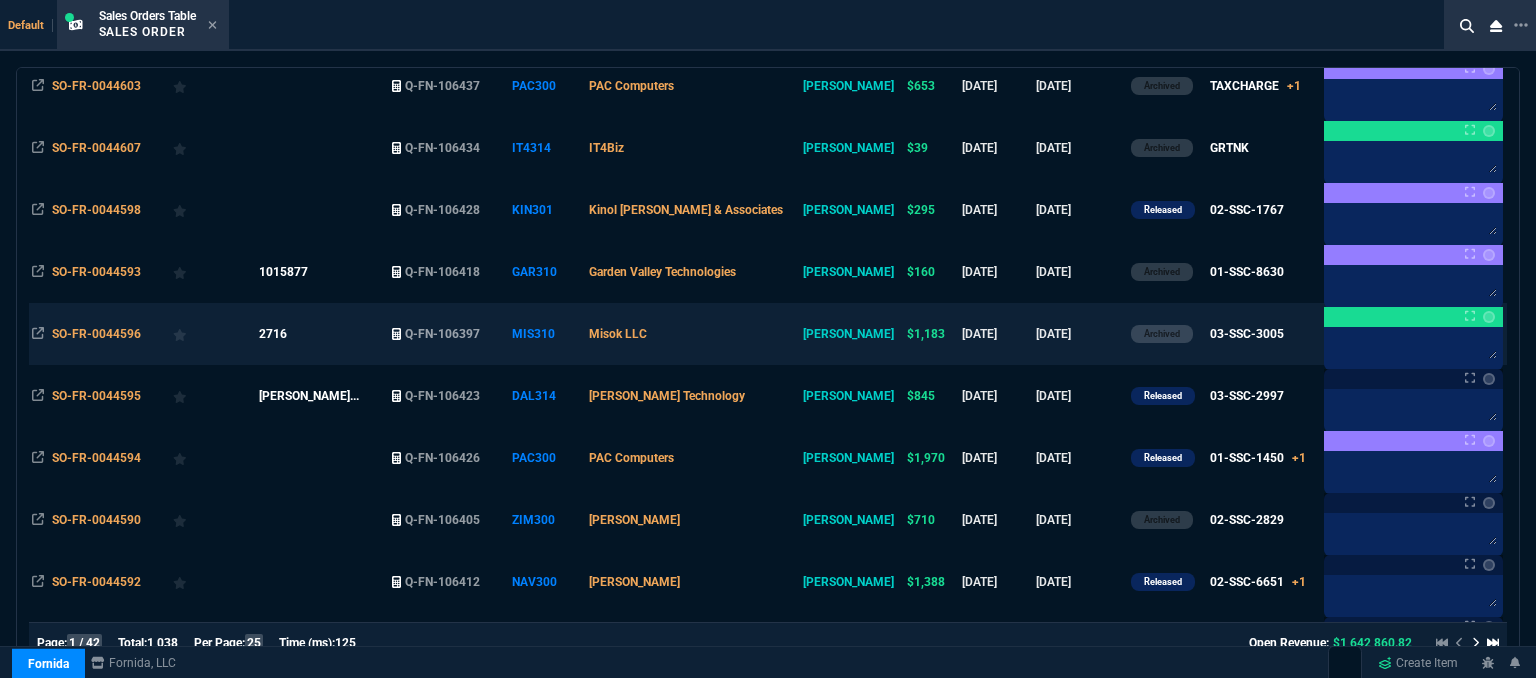 scroll, scrollTop: 400, scrollLeft: 0, axis: vertical 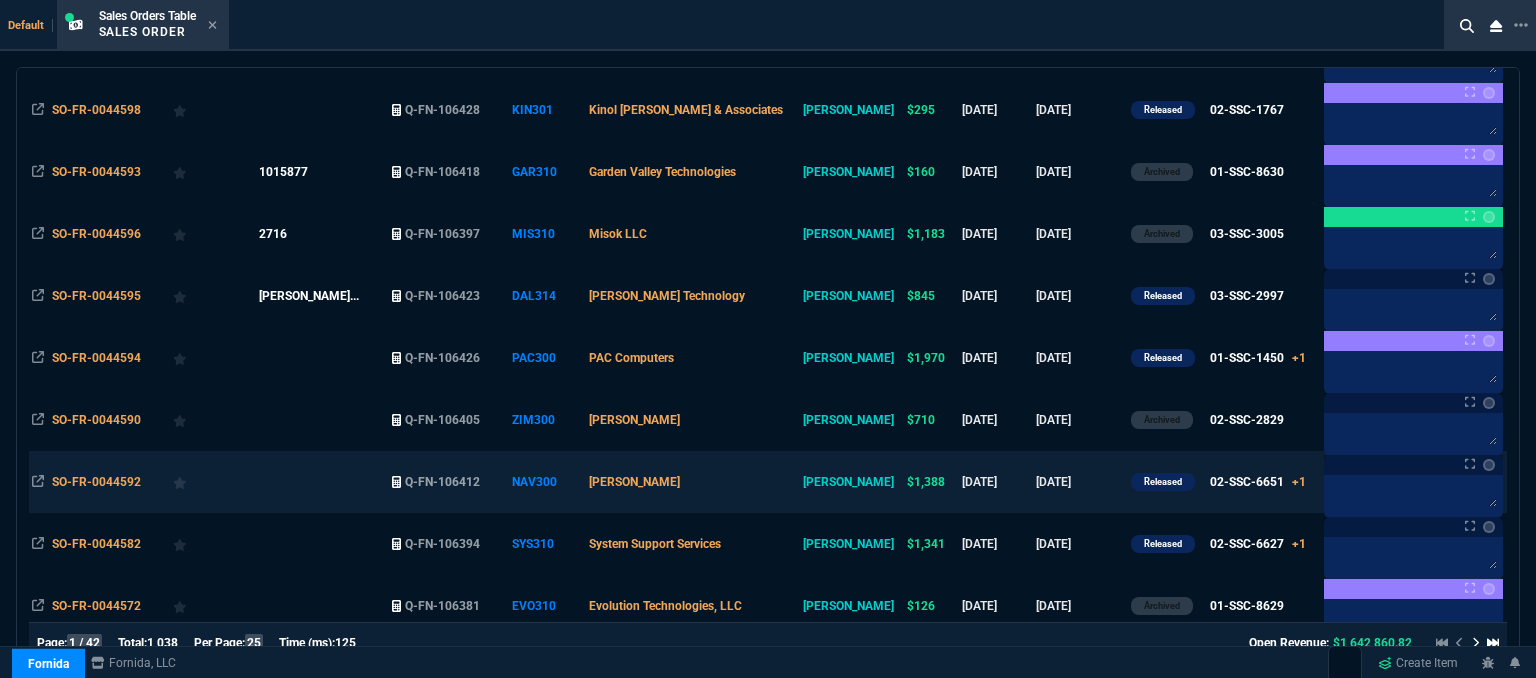 click on "[PERSON_NAME]" at bounding box center (693, 482) 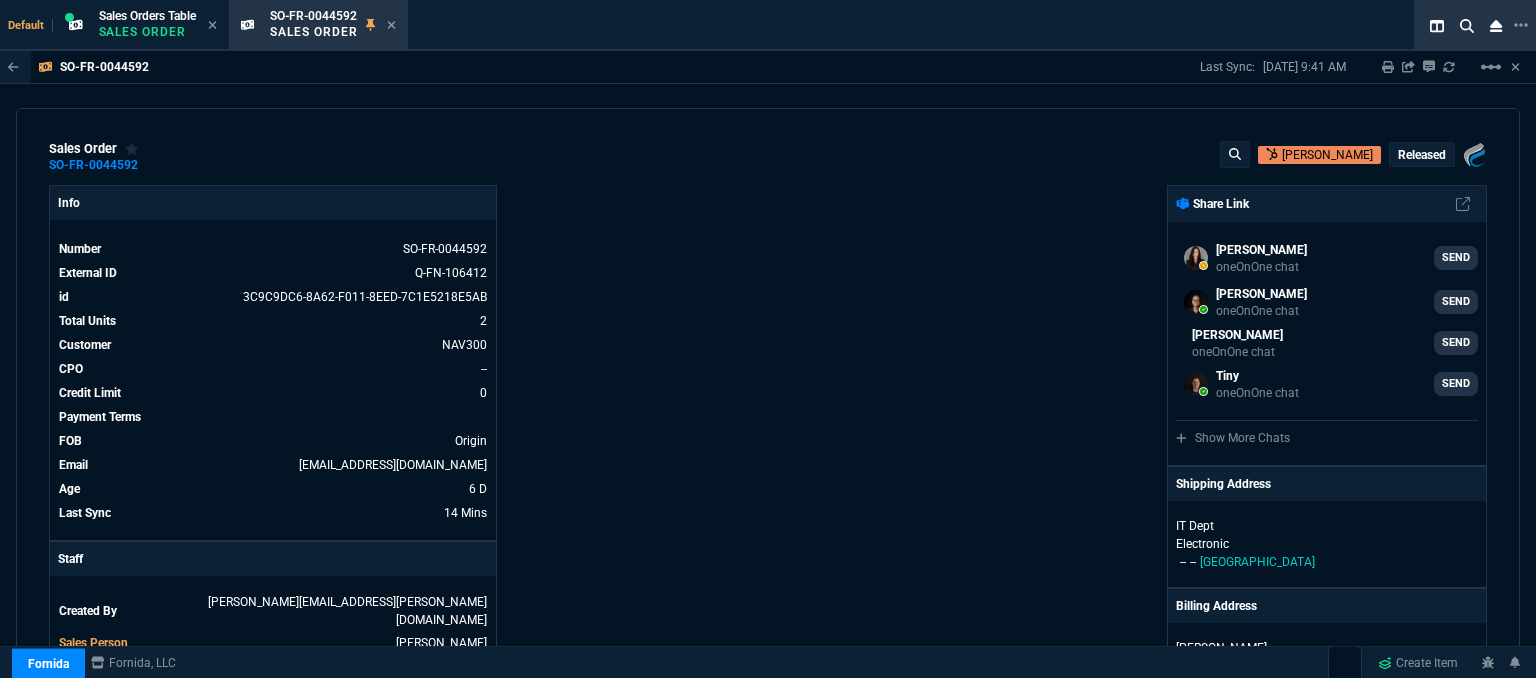 select on "12: [PERSON_NAME]" 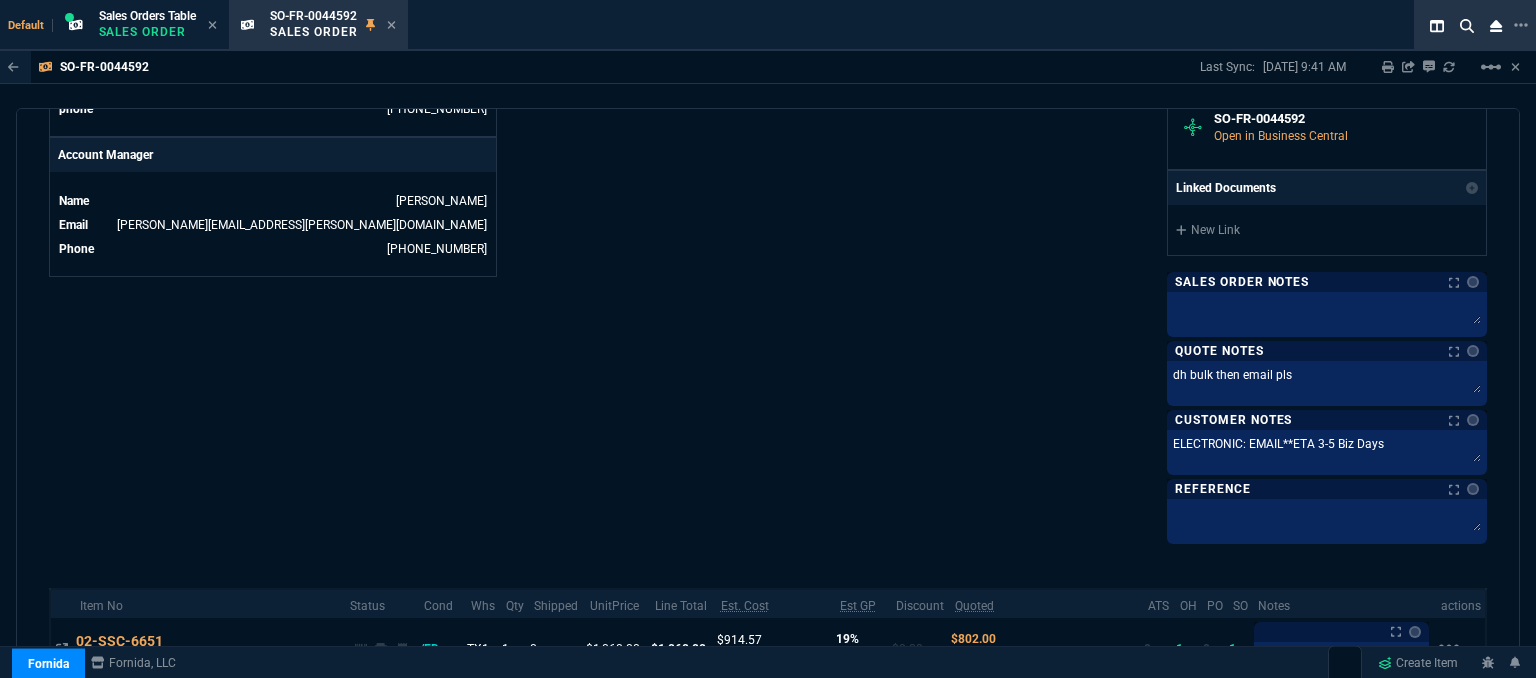 scroll, scrollTop: 1188, scrollLeft: 0, axis: vertical 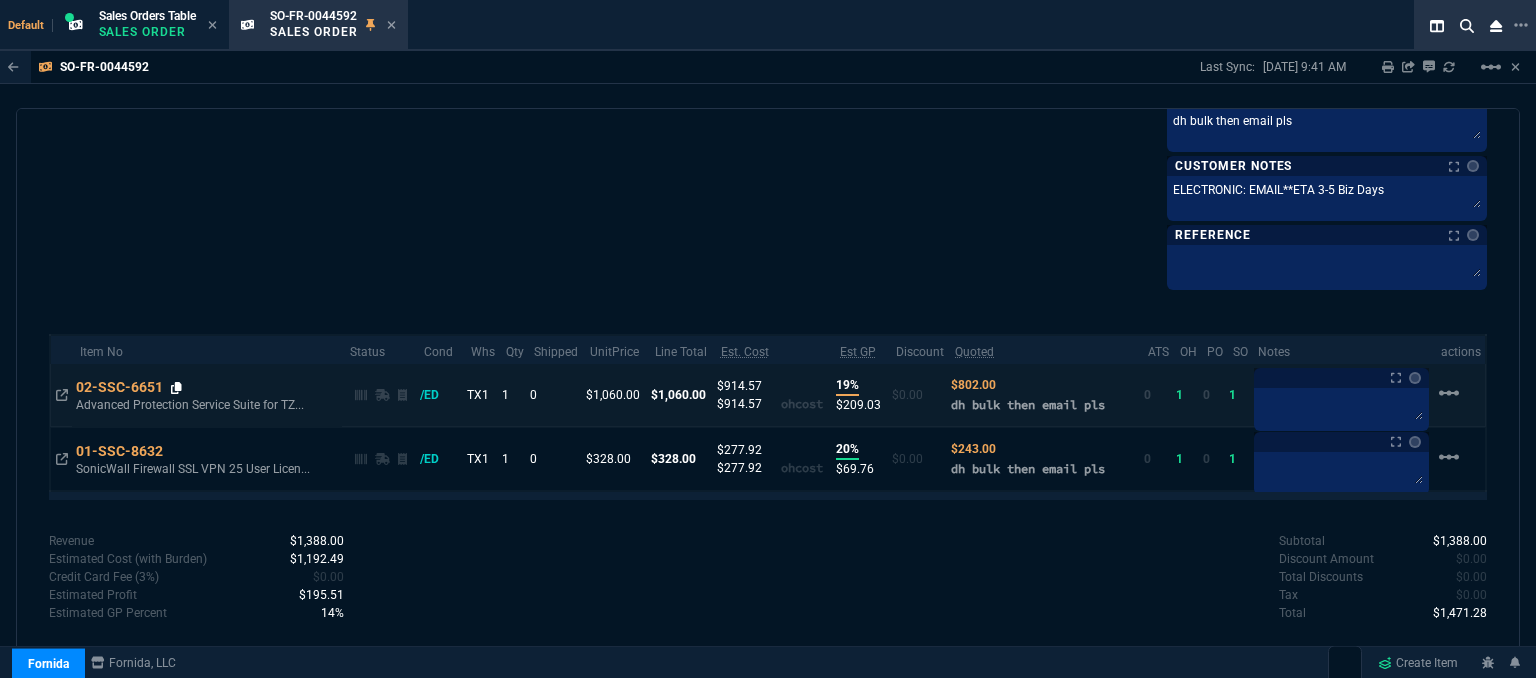 click 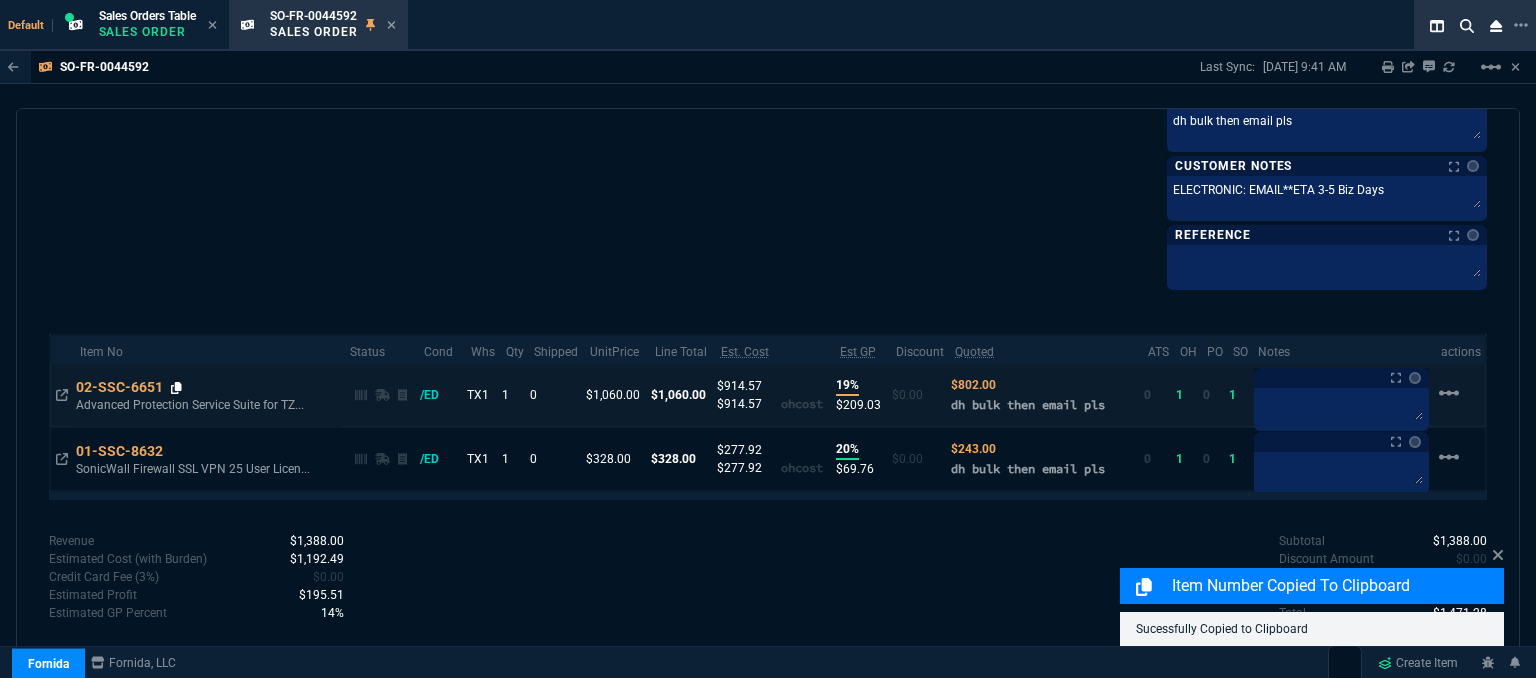 click 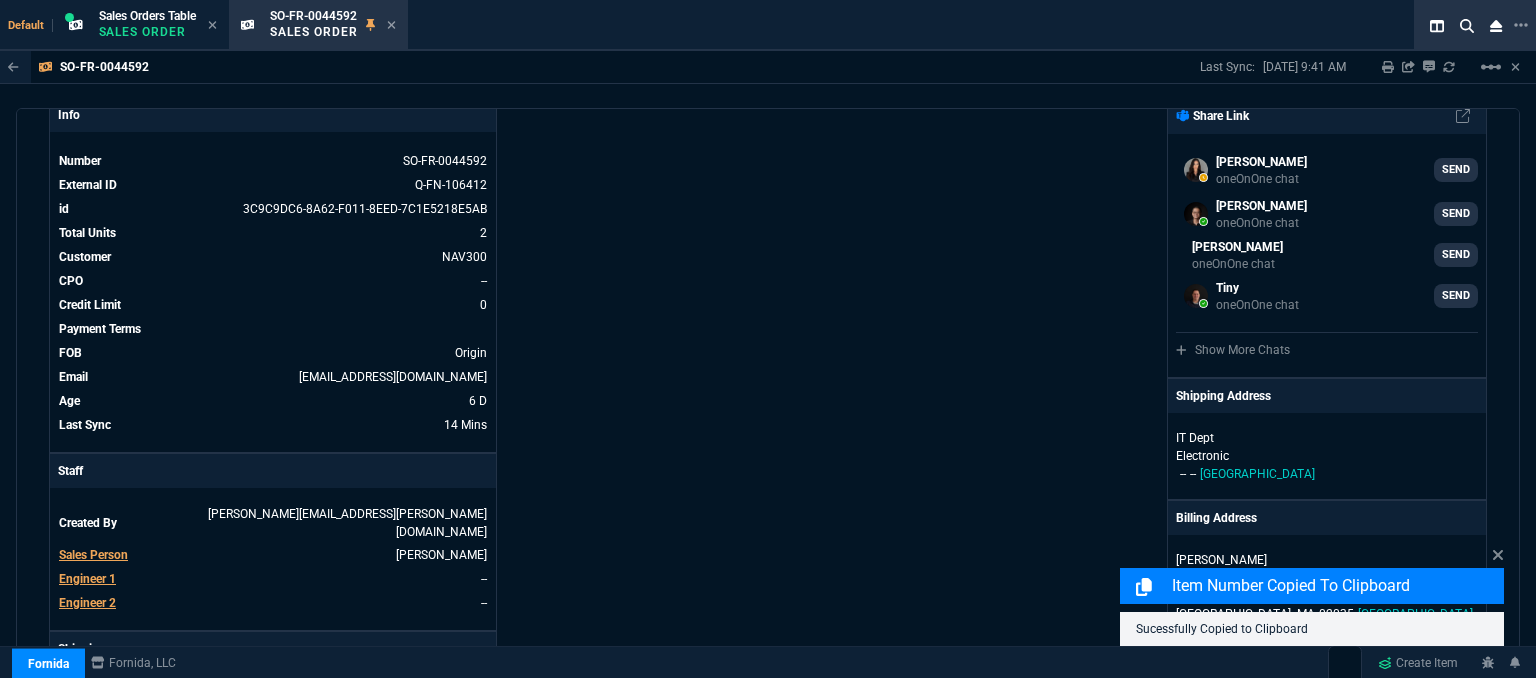 scroll, scrollTop: 0, scrollLeft: 0, axis: both 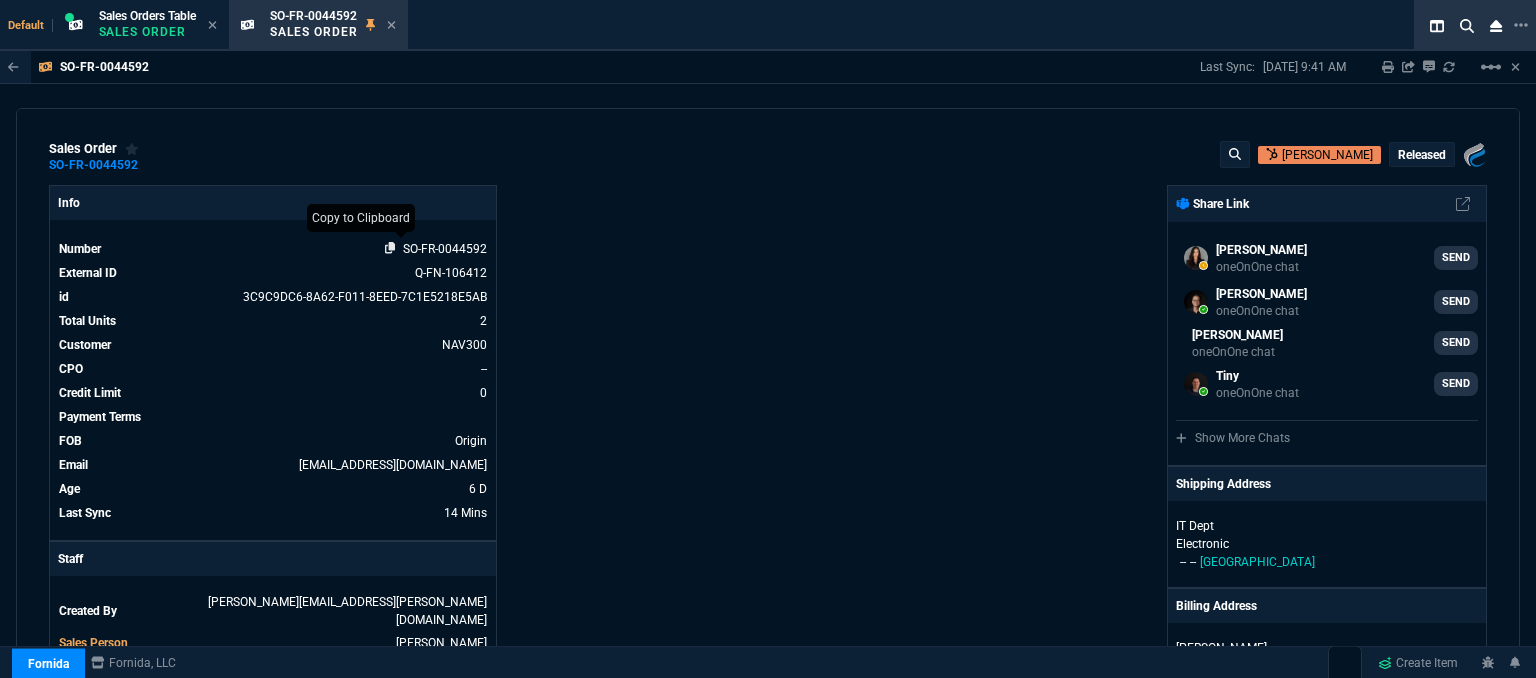 click 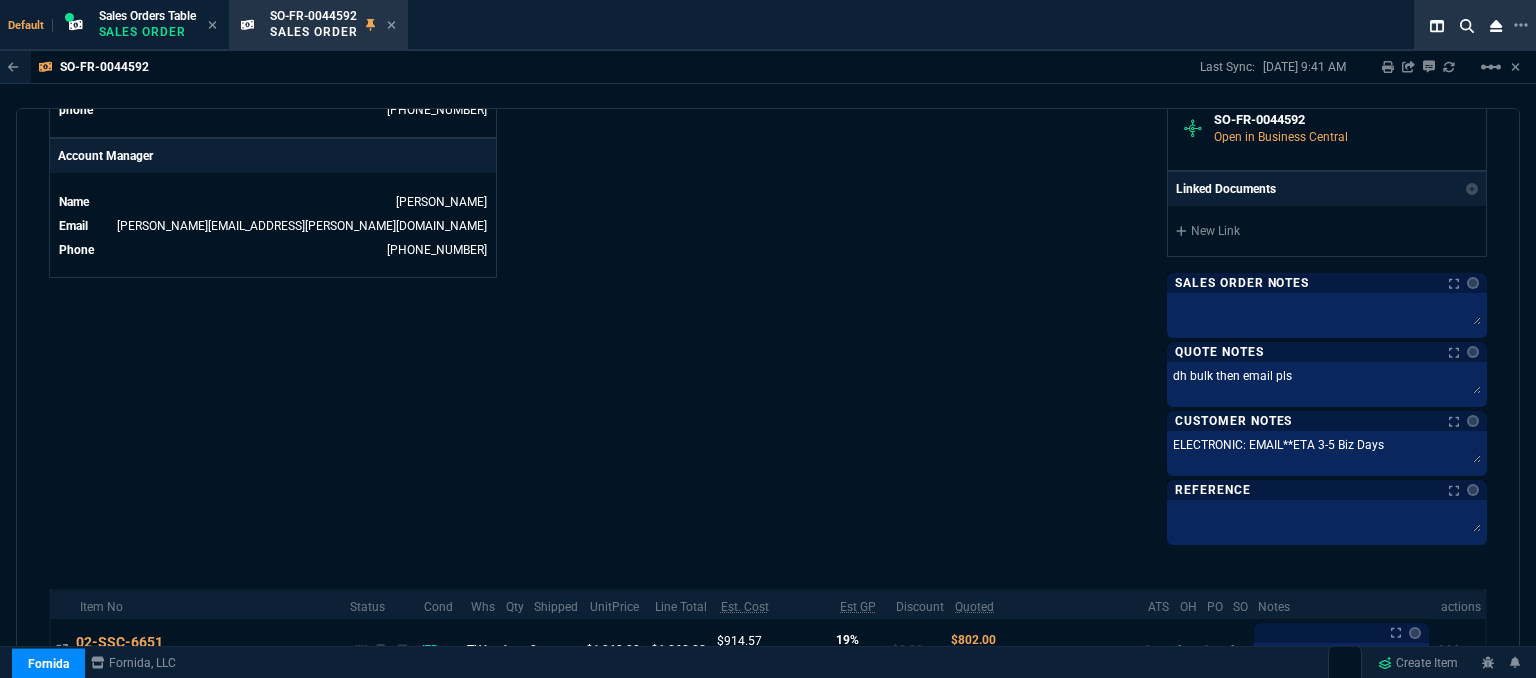 scroll, scrollTop: 1188, scrollLeft: 0, axis: vertical 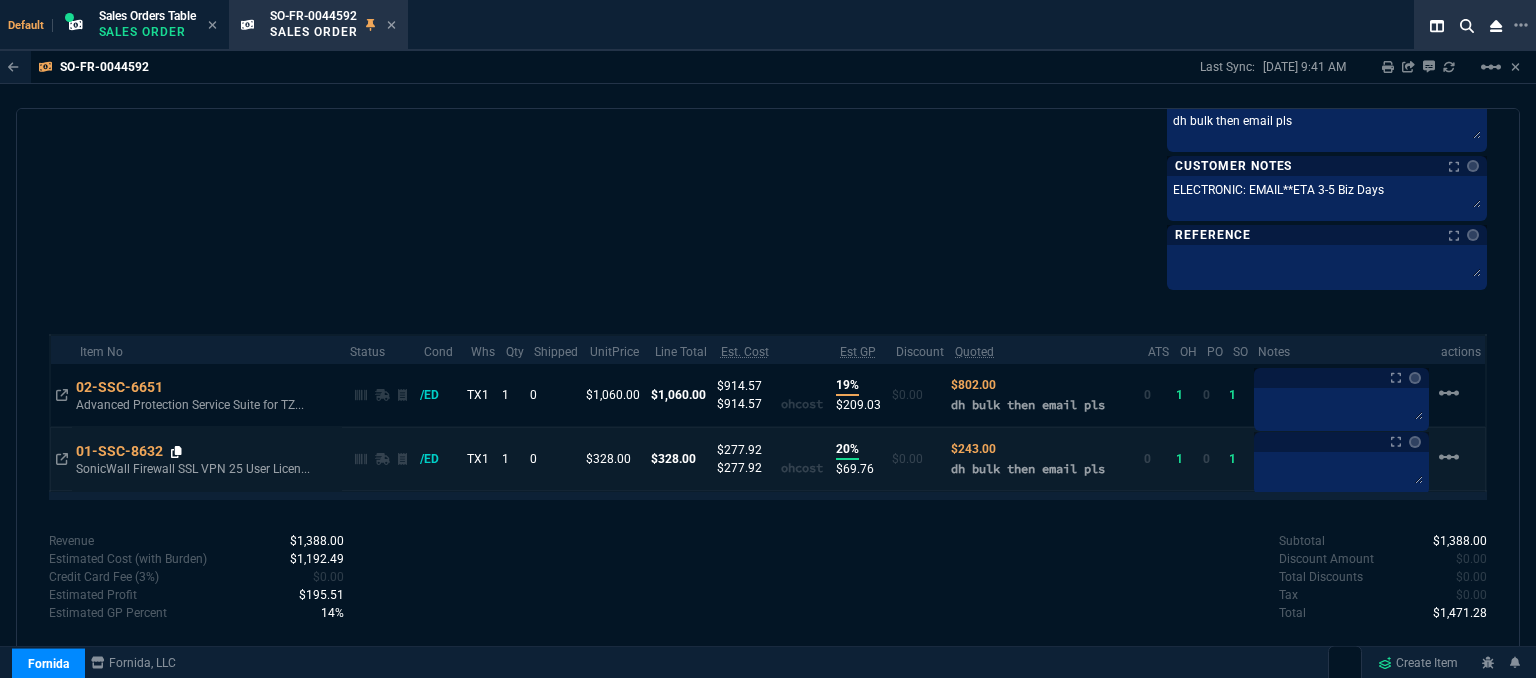click 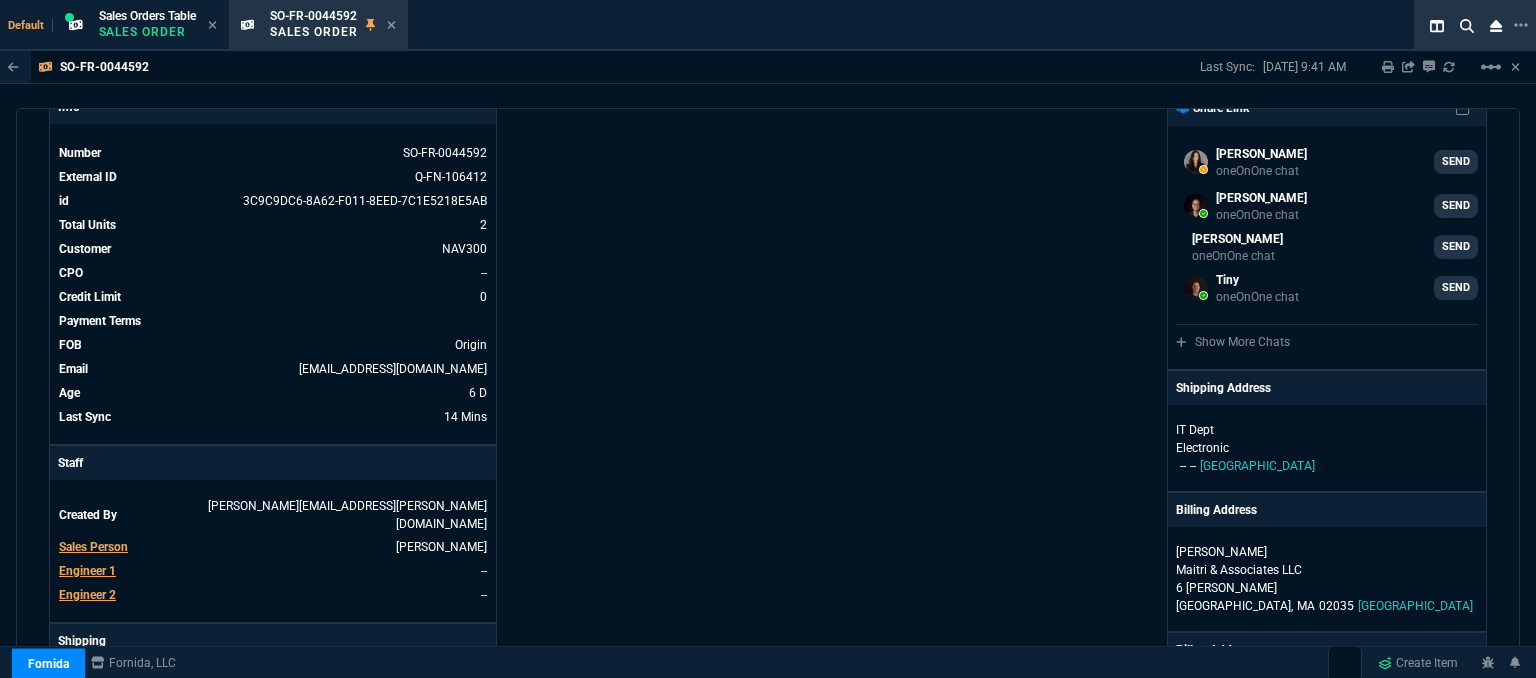 scroll, scrollTop: 0, scrollLeft: 0, axis: both 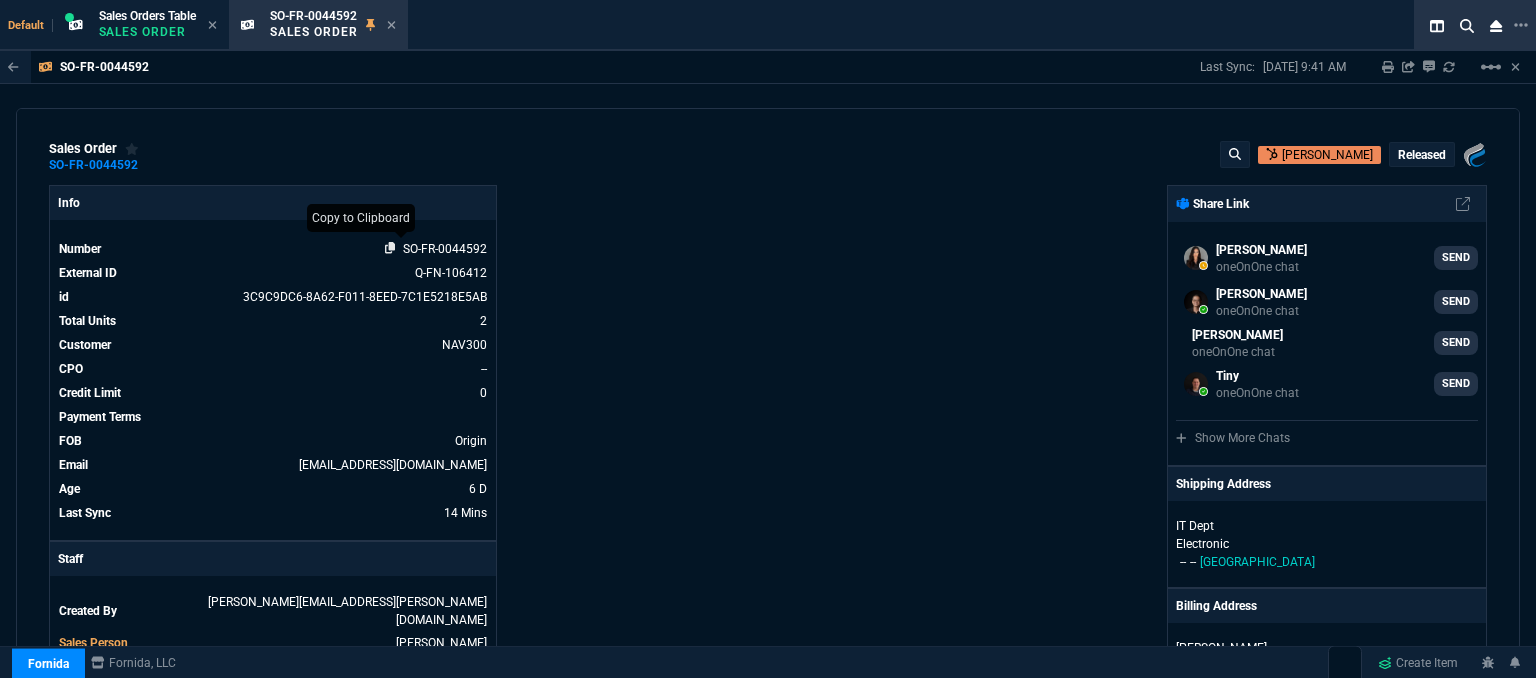 click 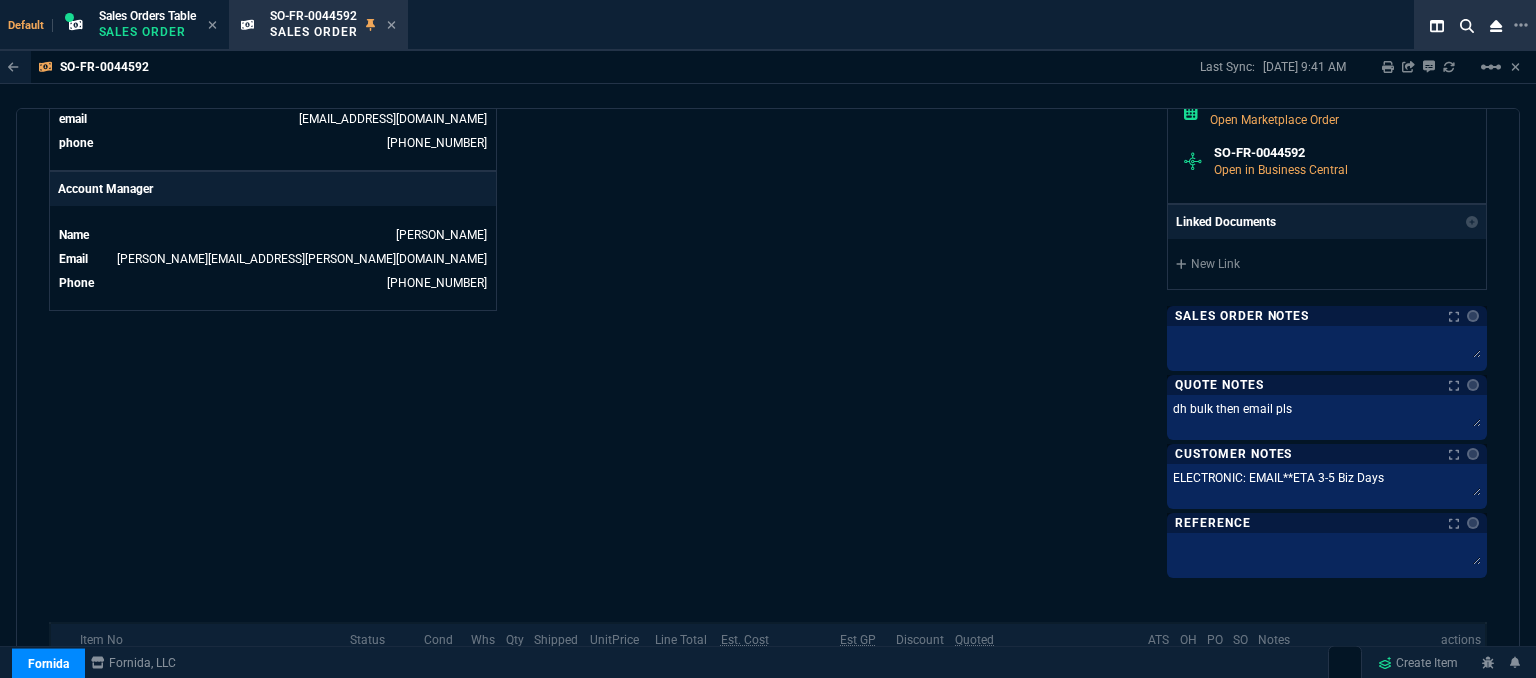 scroll, scrollTop: 1188, scrollLeft: 0, axis: vertical 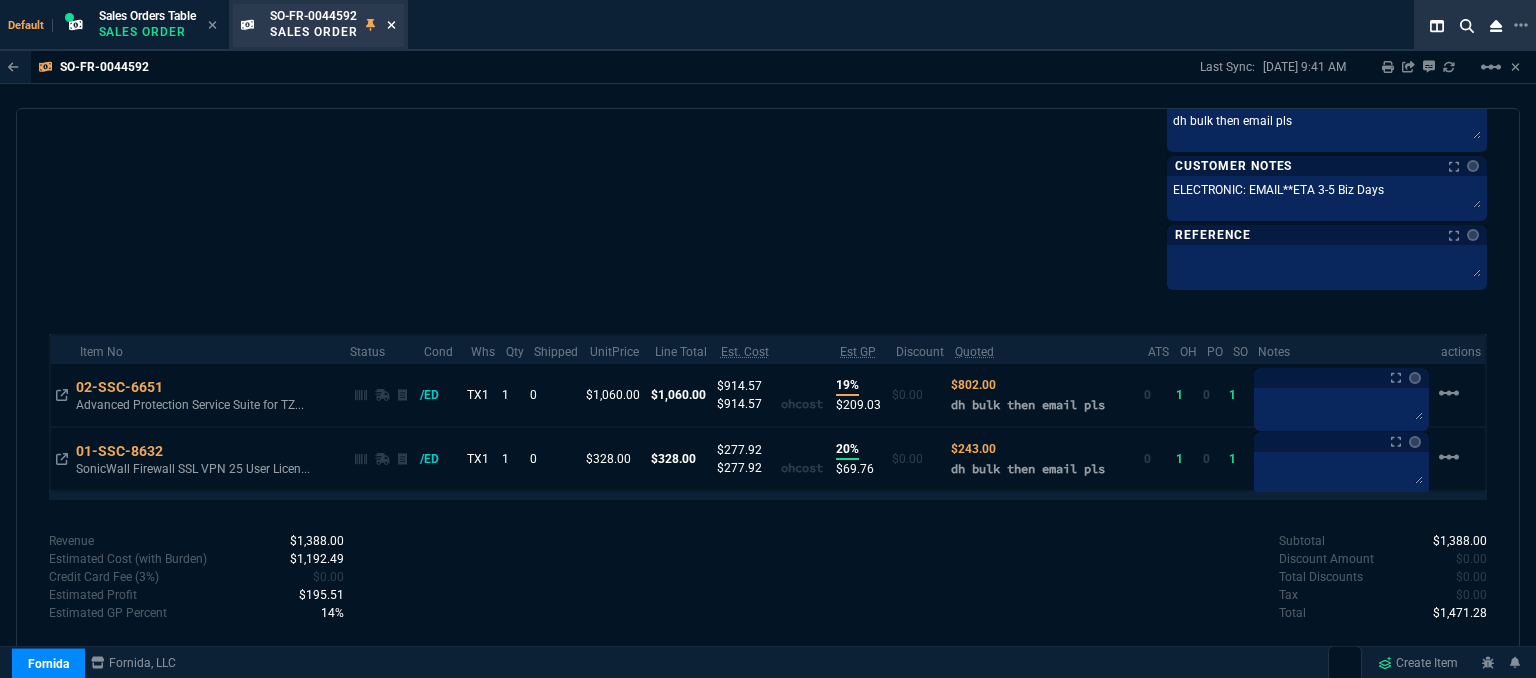 click 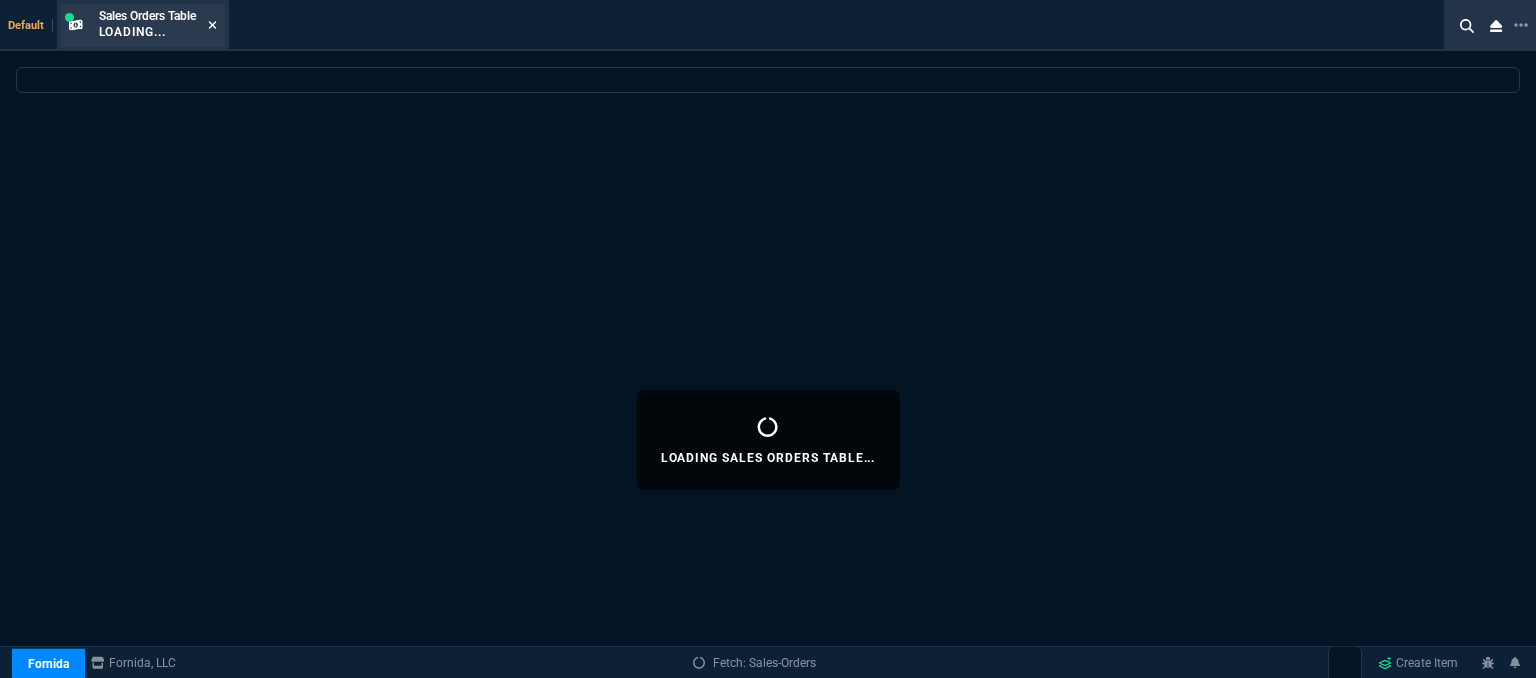 select 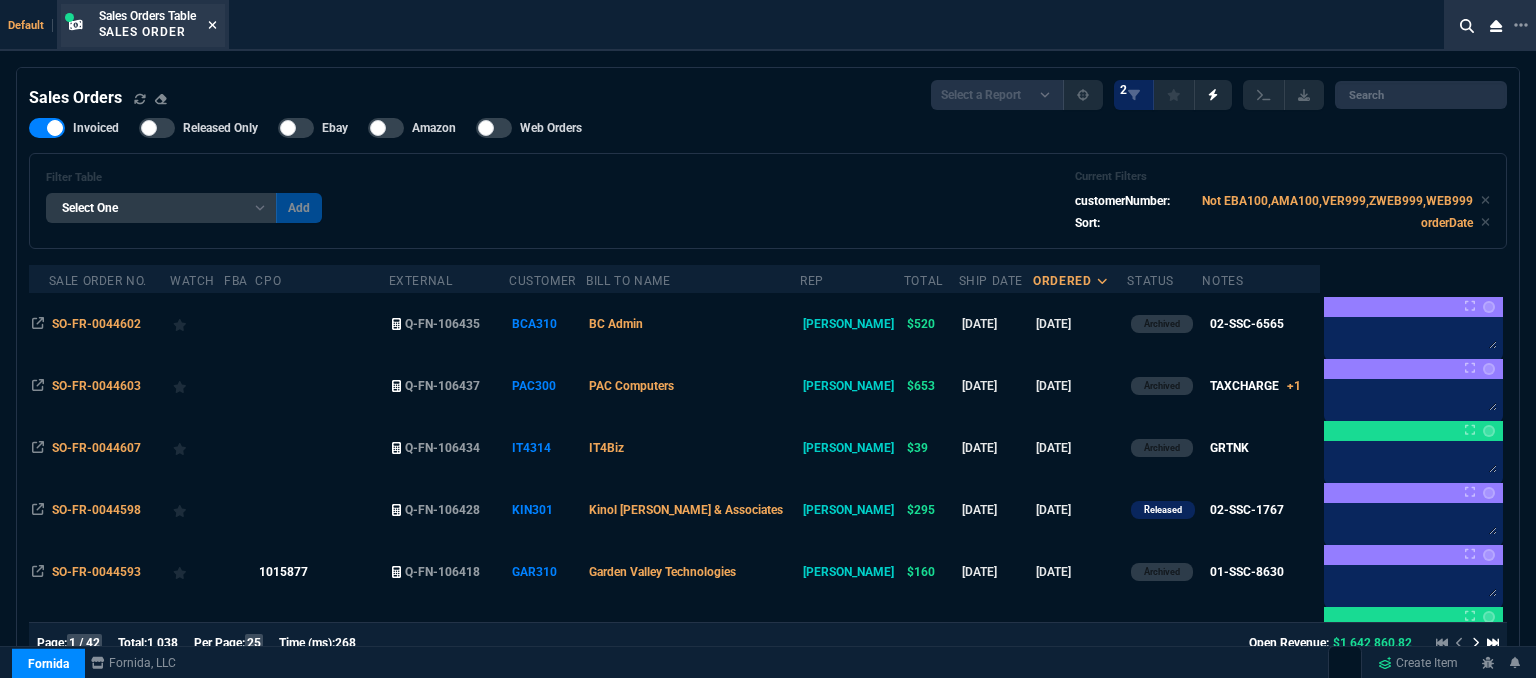 click 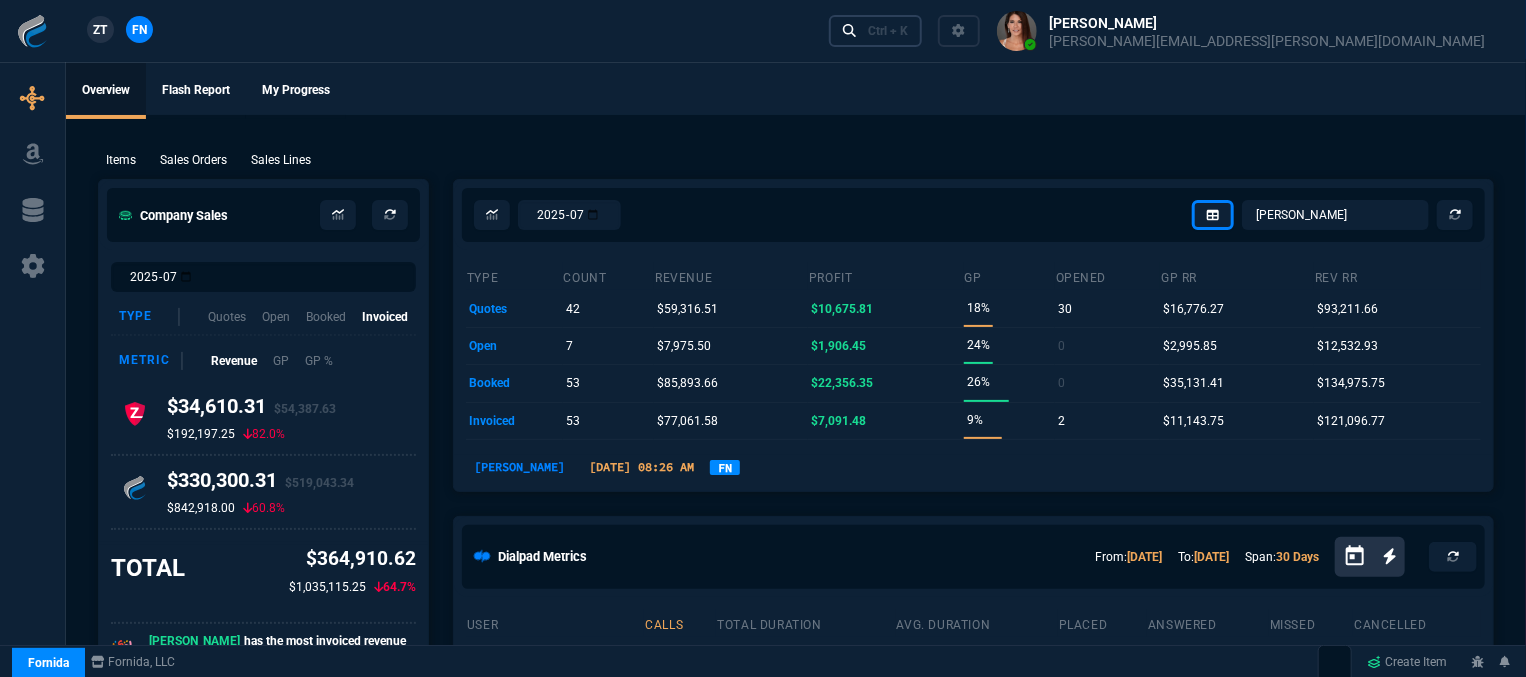 click on "Ctrl + K" at bounding box center (888, 31) 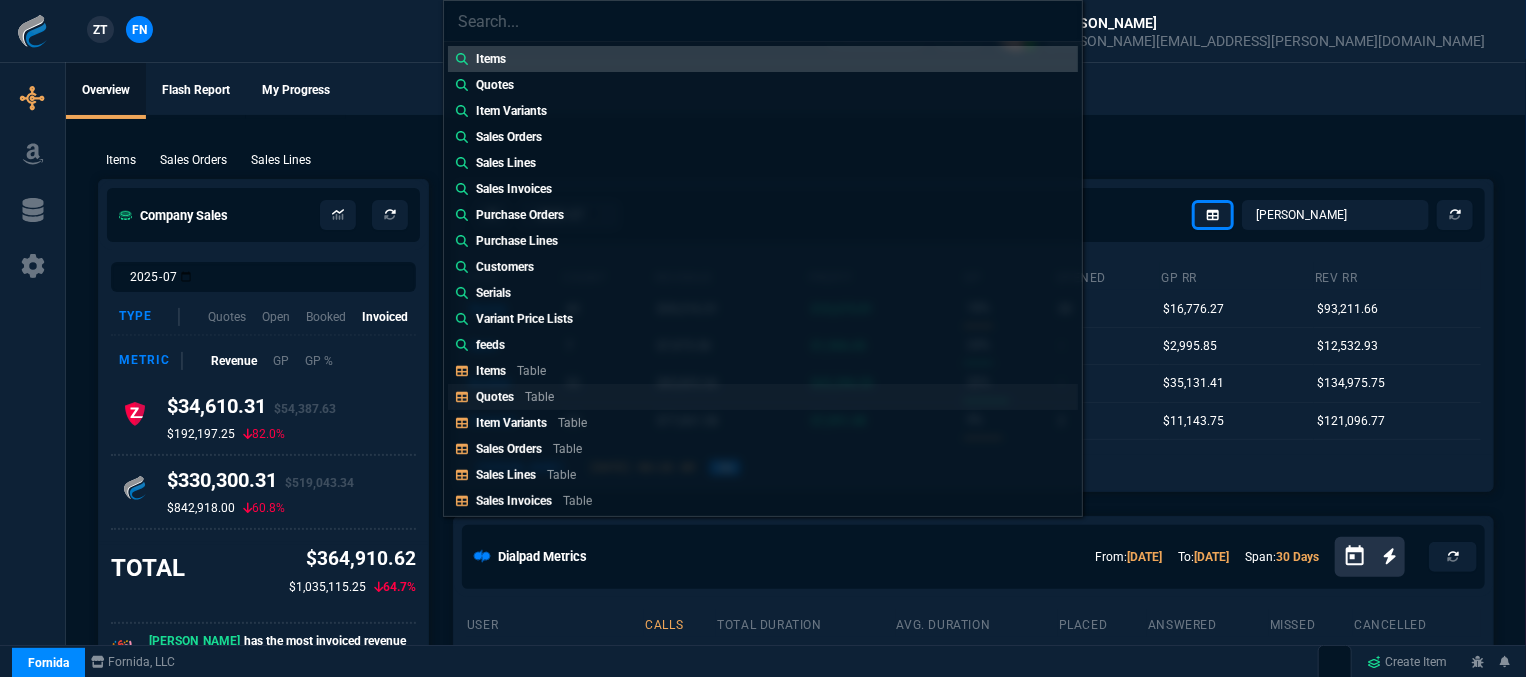 click on "Quotes
Table" at bounding box center (763, 397) 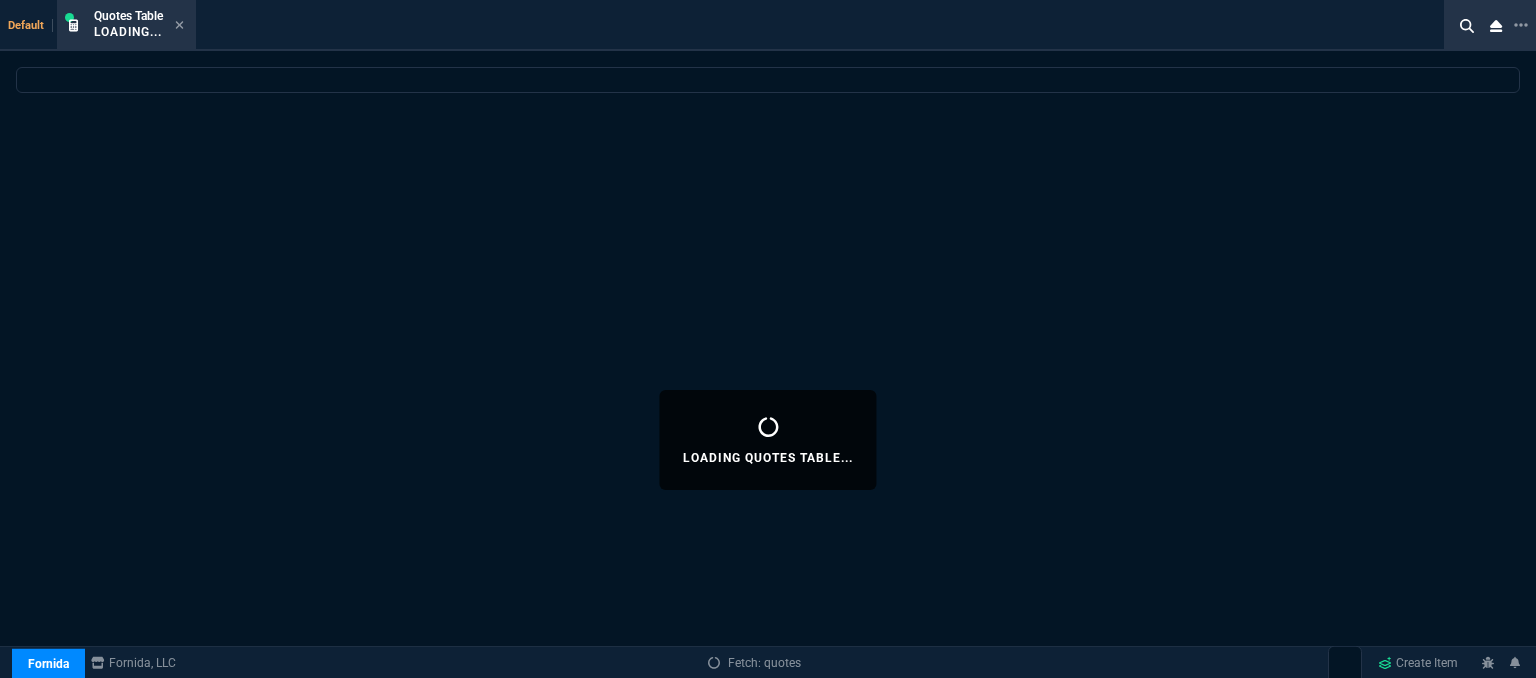 select 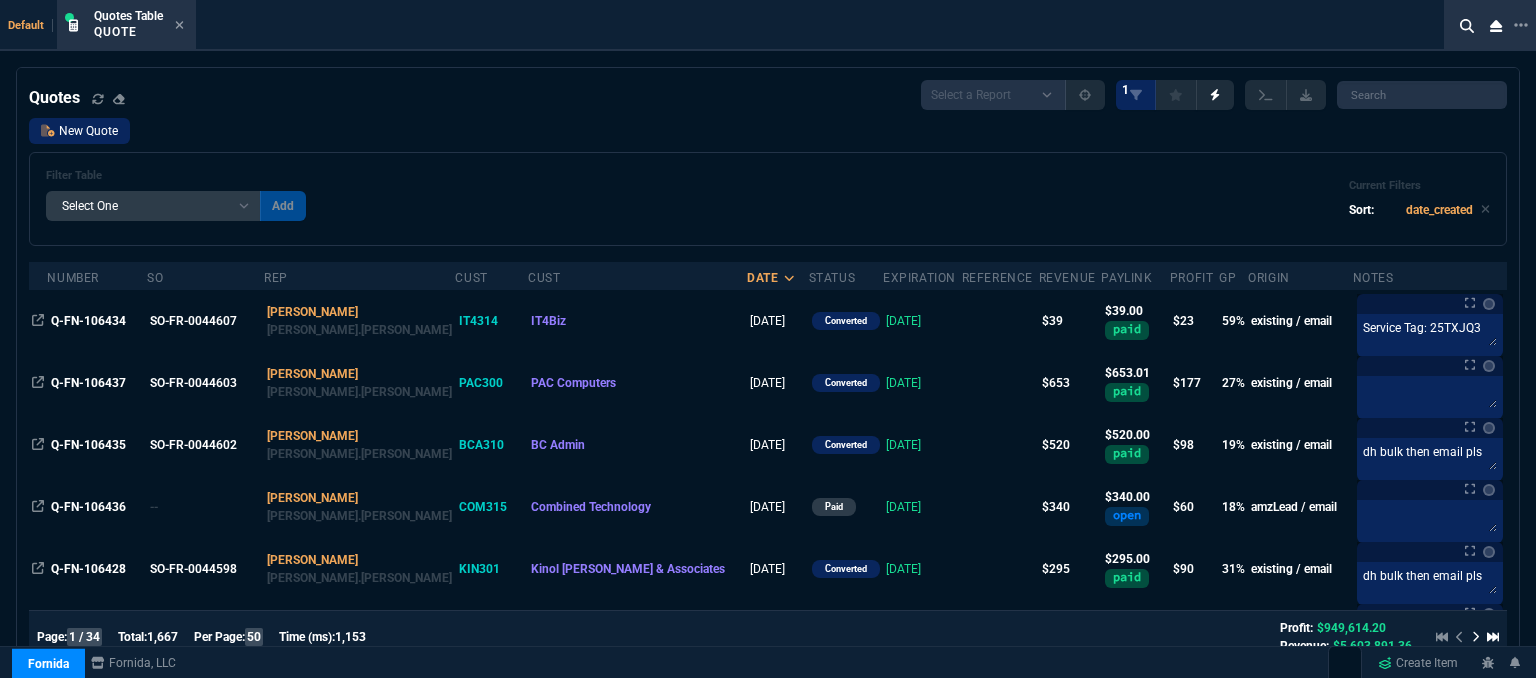 click on "New Quote" at bounding box center (79, 131) 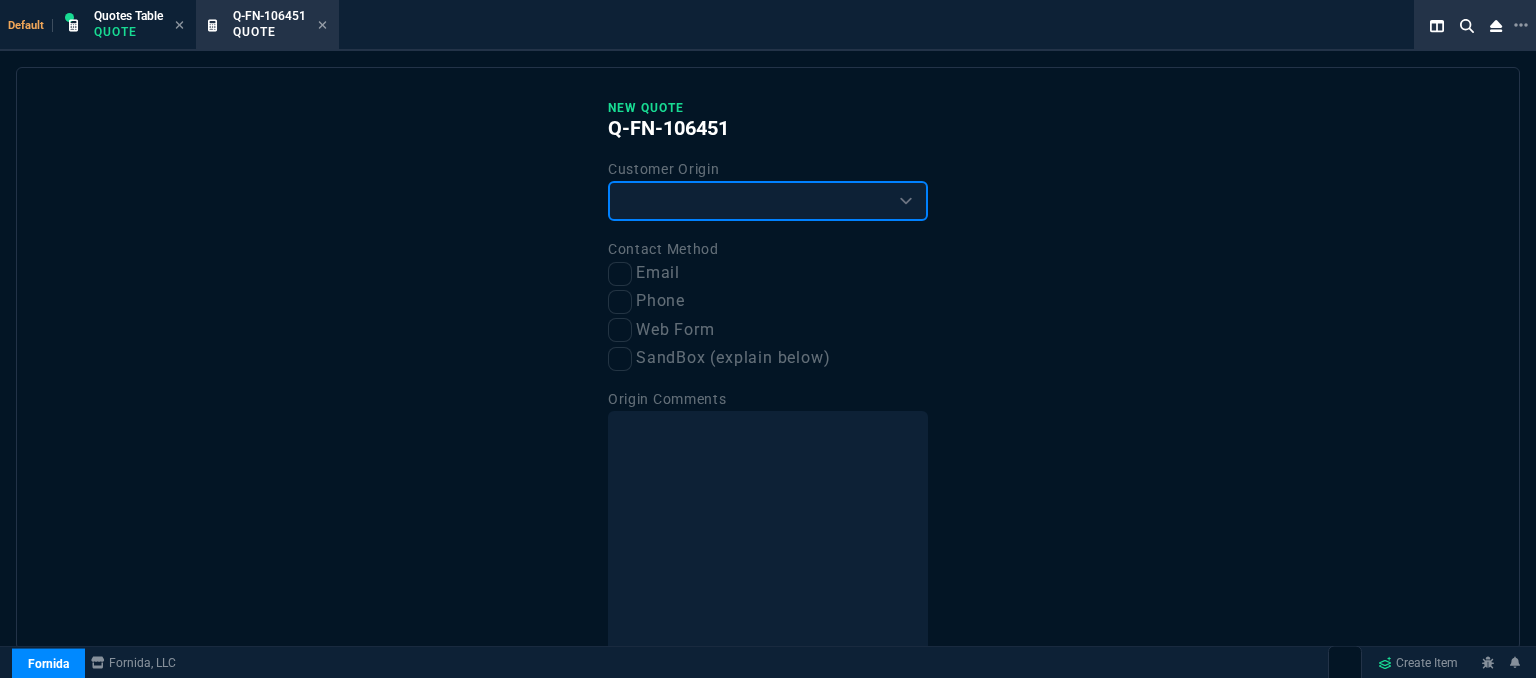 click on "Existing Customer Amazon Lead (first order) Website Lead (first order) Called (first order) Referral (first order) SandBox (explain below)" at bounding box center (768, 201) 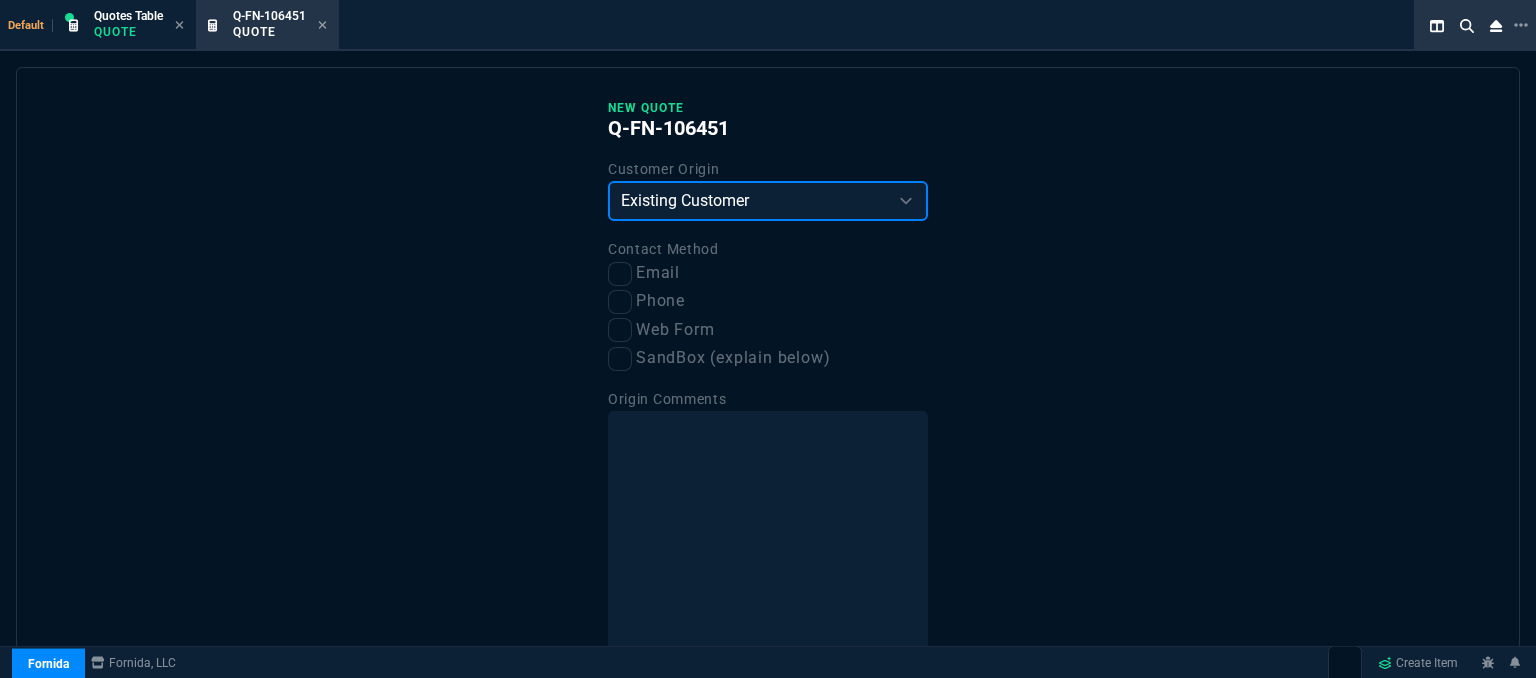 click on "Existing Customer Amazon Lead (first order) Website Lead (first order) Called (first order) Referral (first order) SandBox (explain below)" at bounding box center [768, 201] 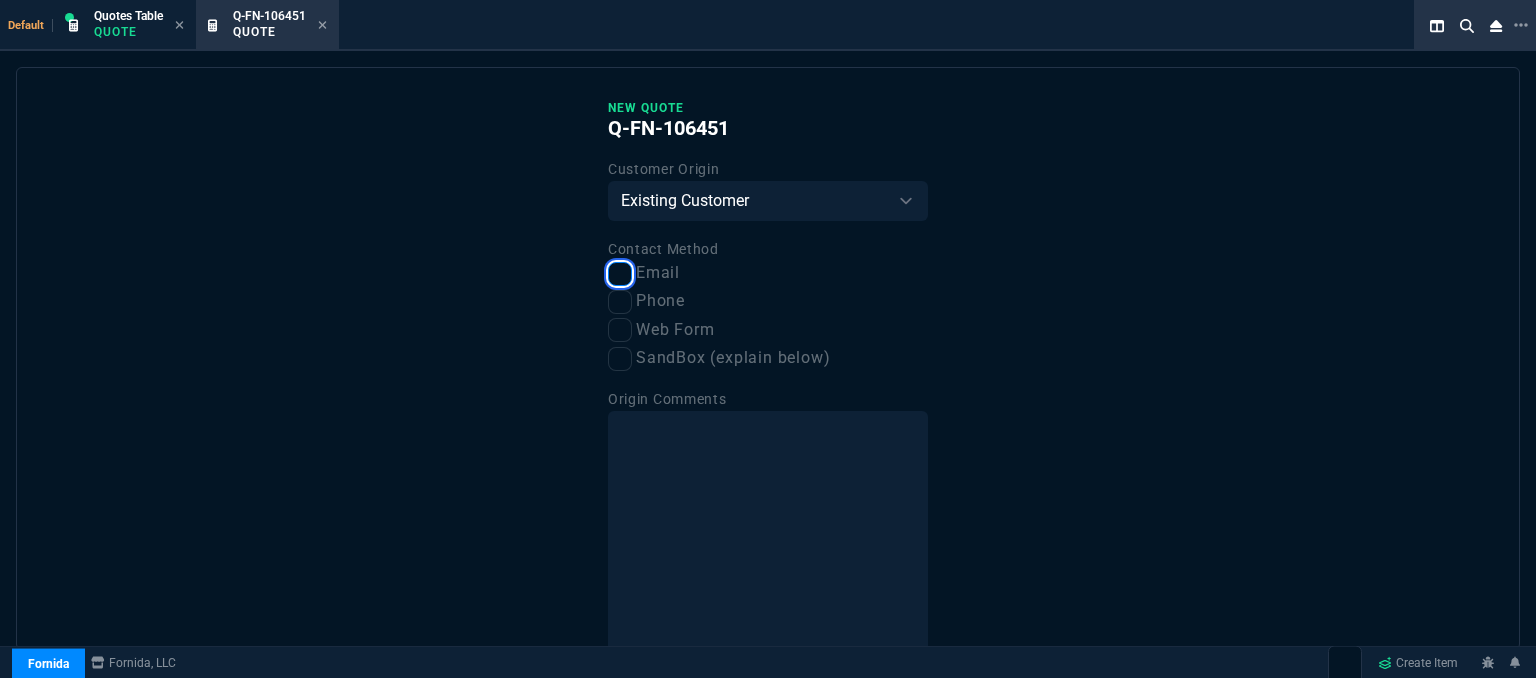 click on "Email" at bounding box center [620, 274] 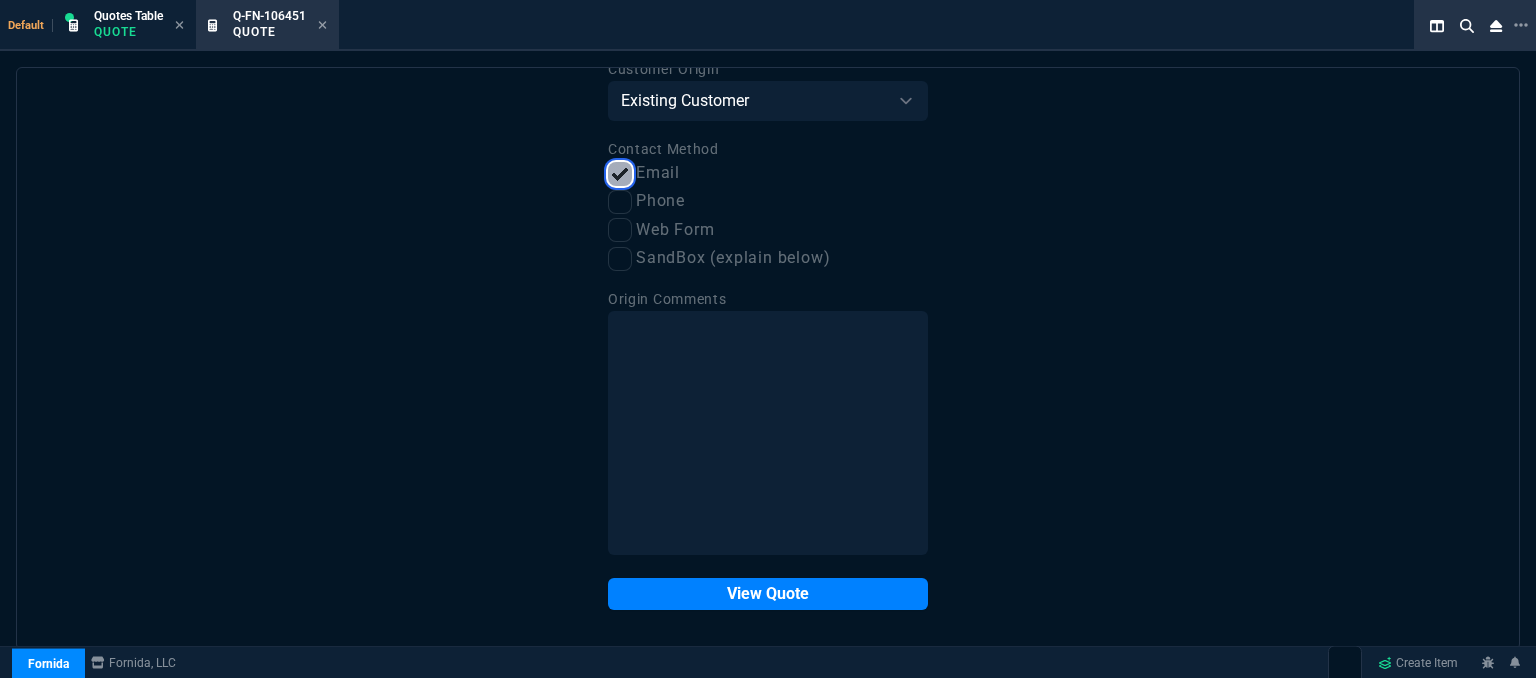 scroll, scrollTop: 101, scrollLeft: 0, axis: vertical 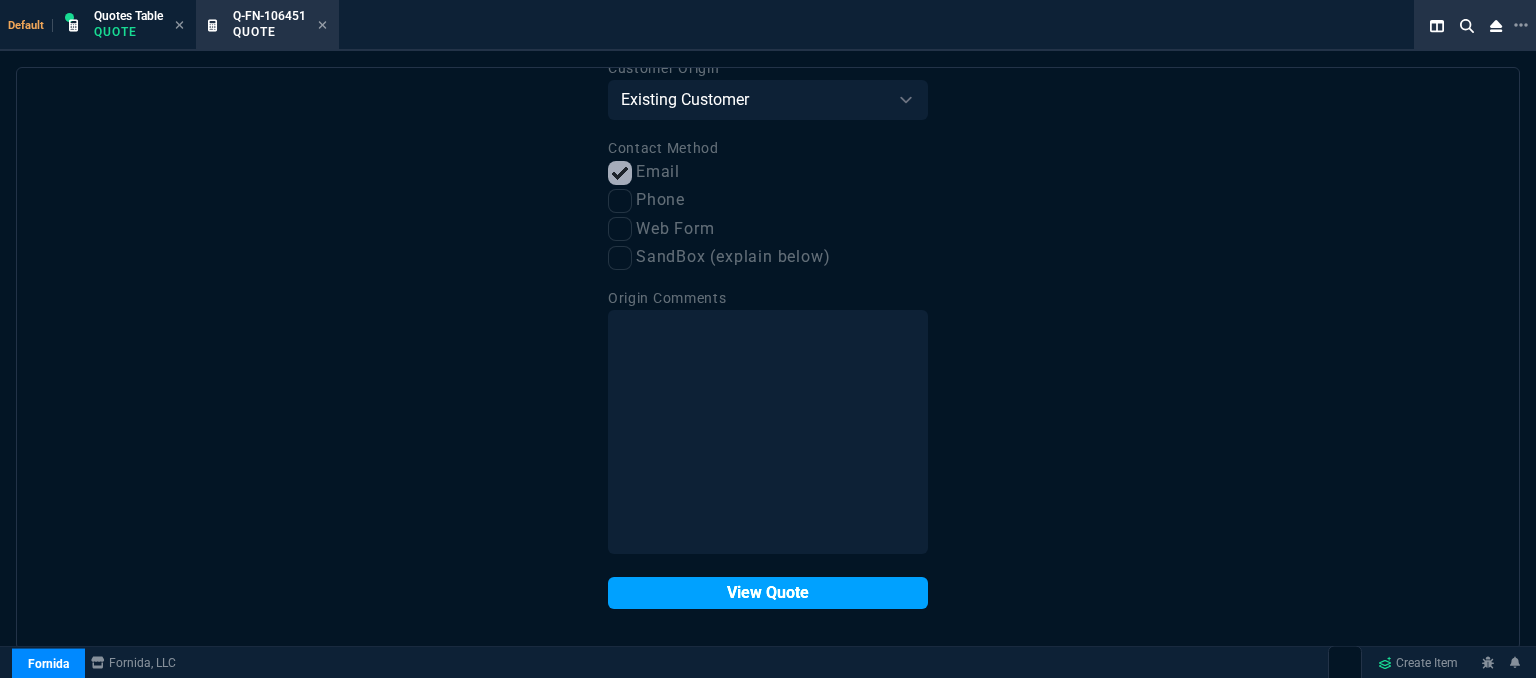 click on "View Quote" at bounding box center [768, 593] 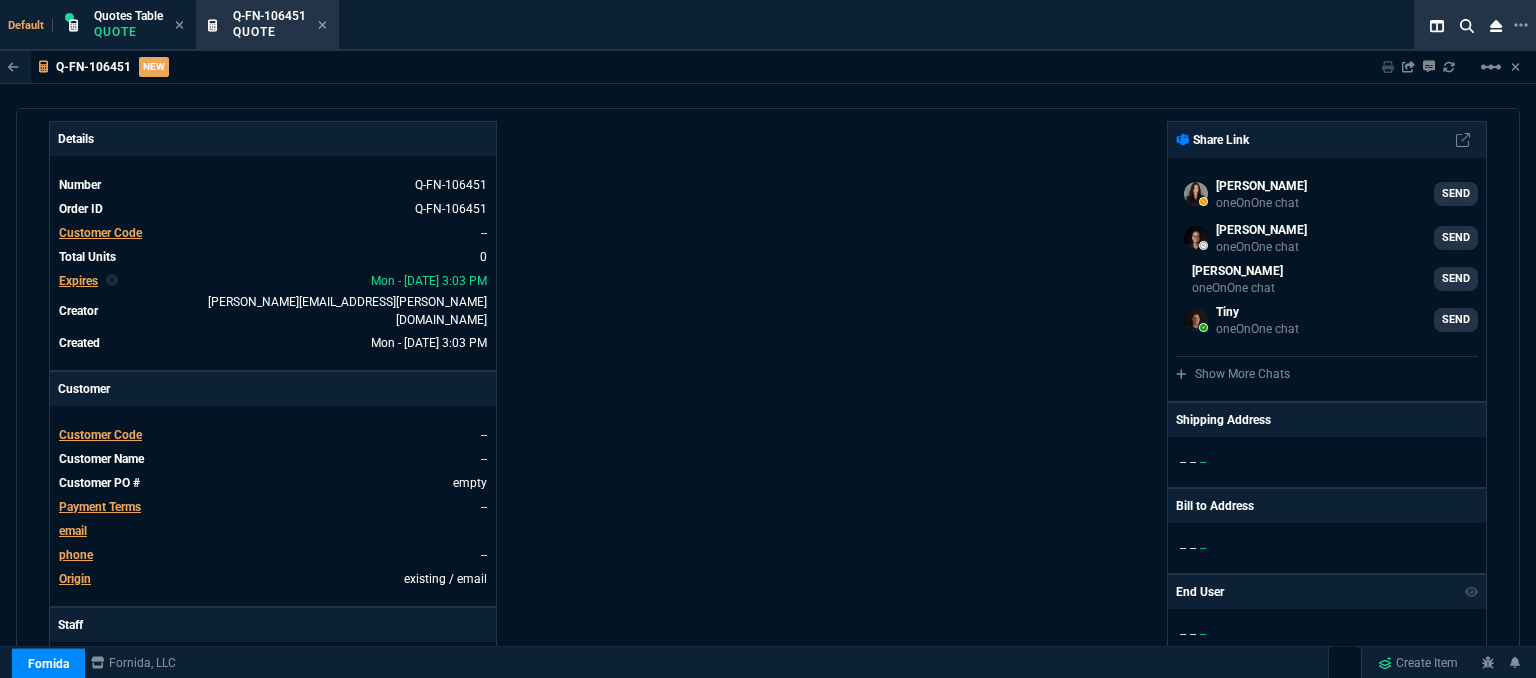 scroll, scrollTop: 100, scrollLeft: 0, axis: vertical 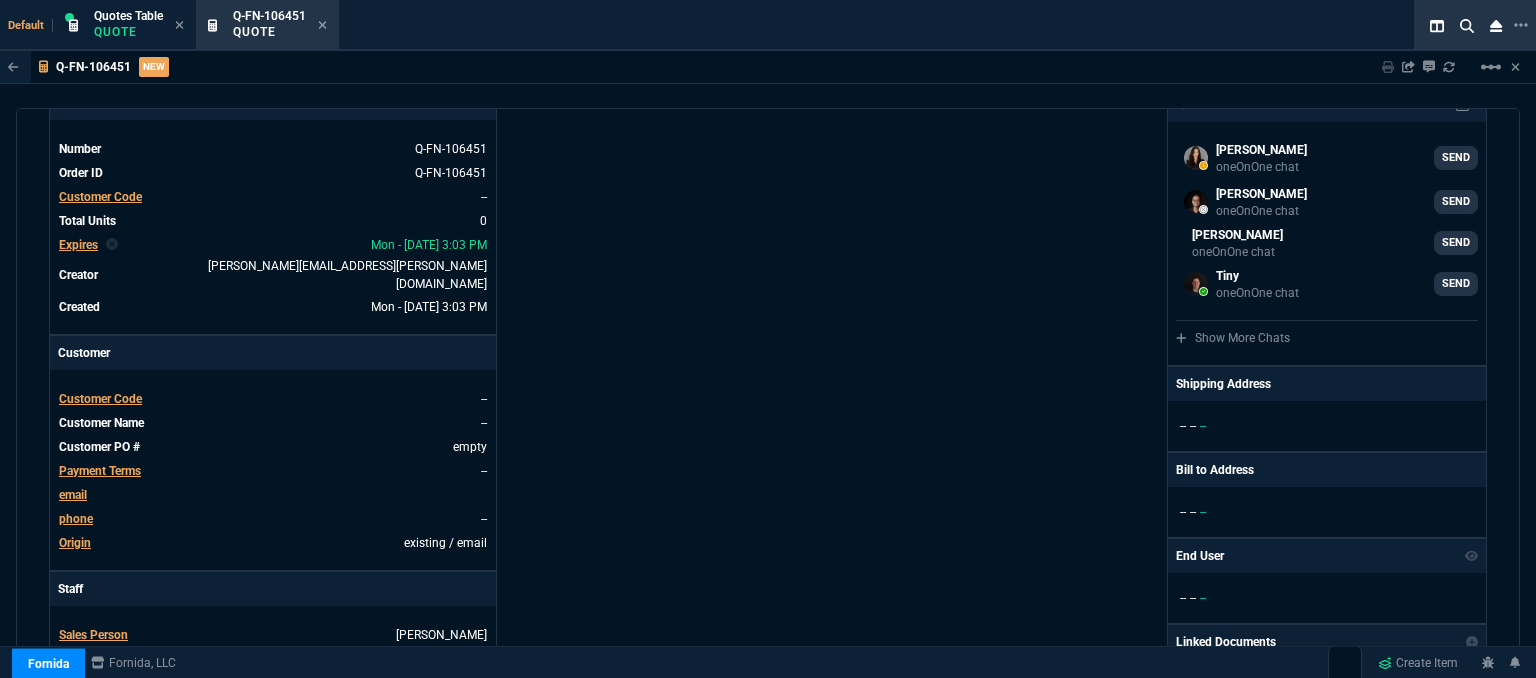 click on "Customer Code" at bounding box center [100, 399] 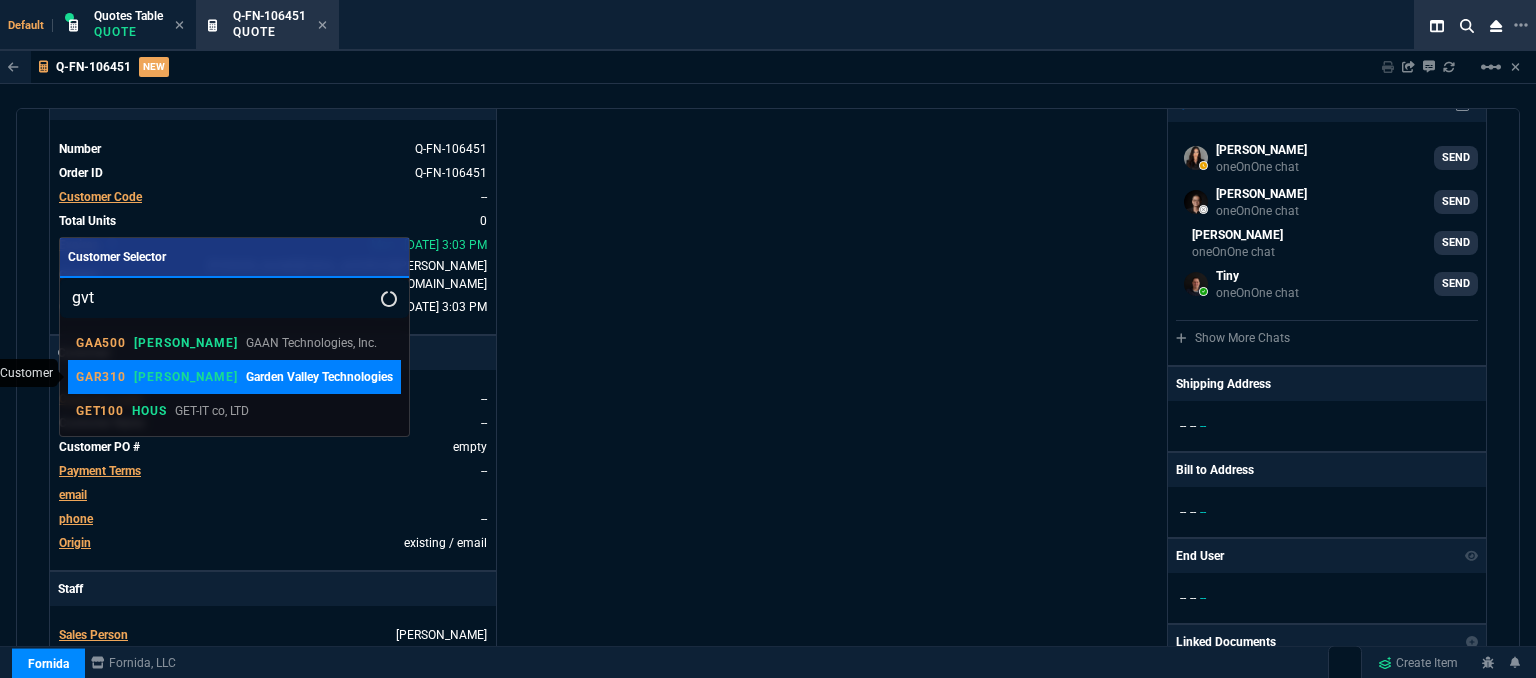 type on "gvt" 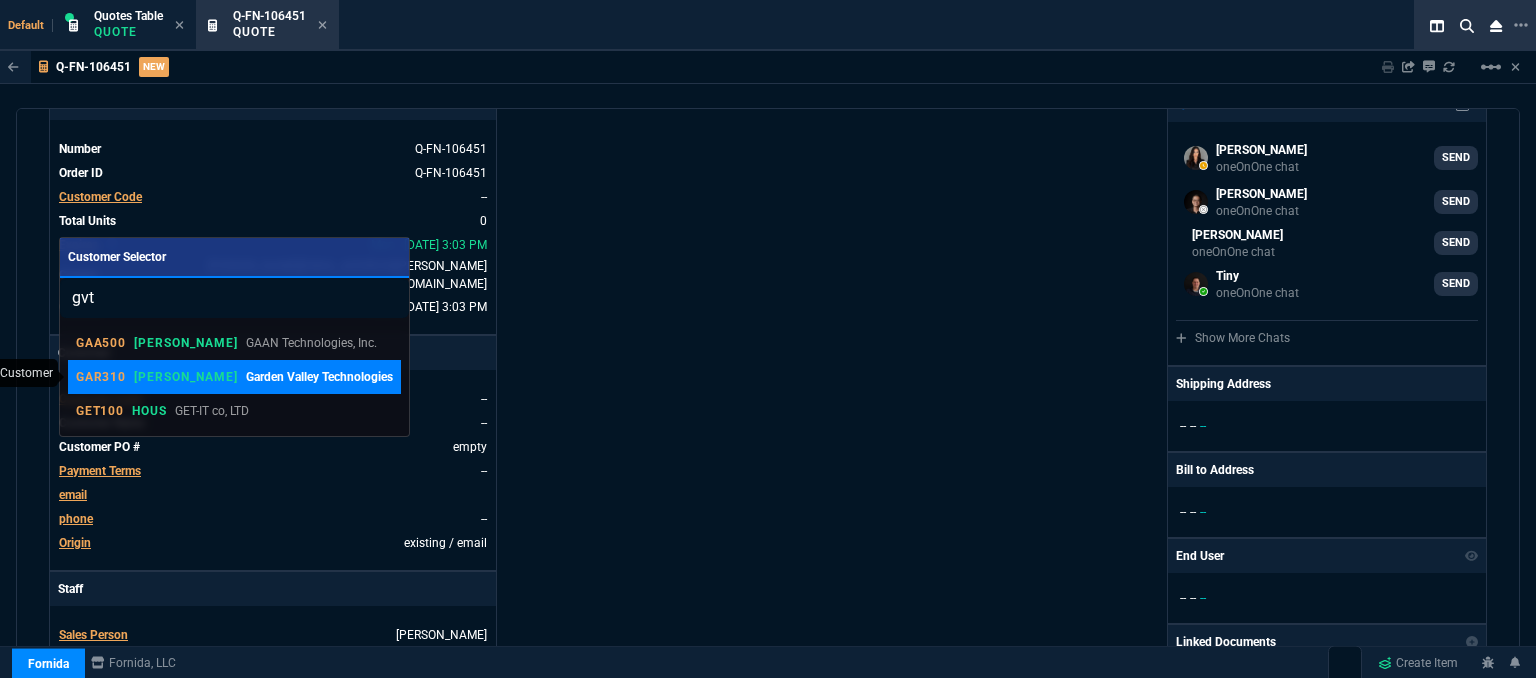 click on "GAR310
ROSS
Garden Valley Technologies" at bounding box center [234, 377] 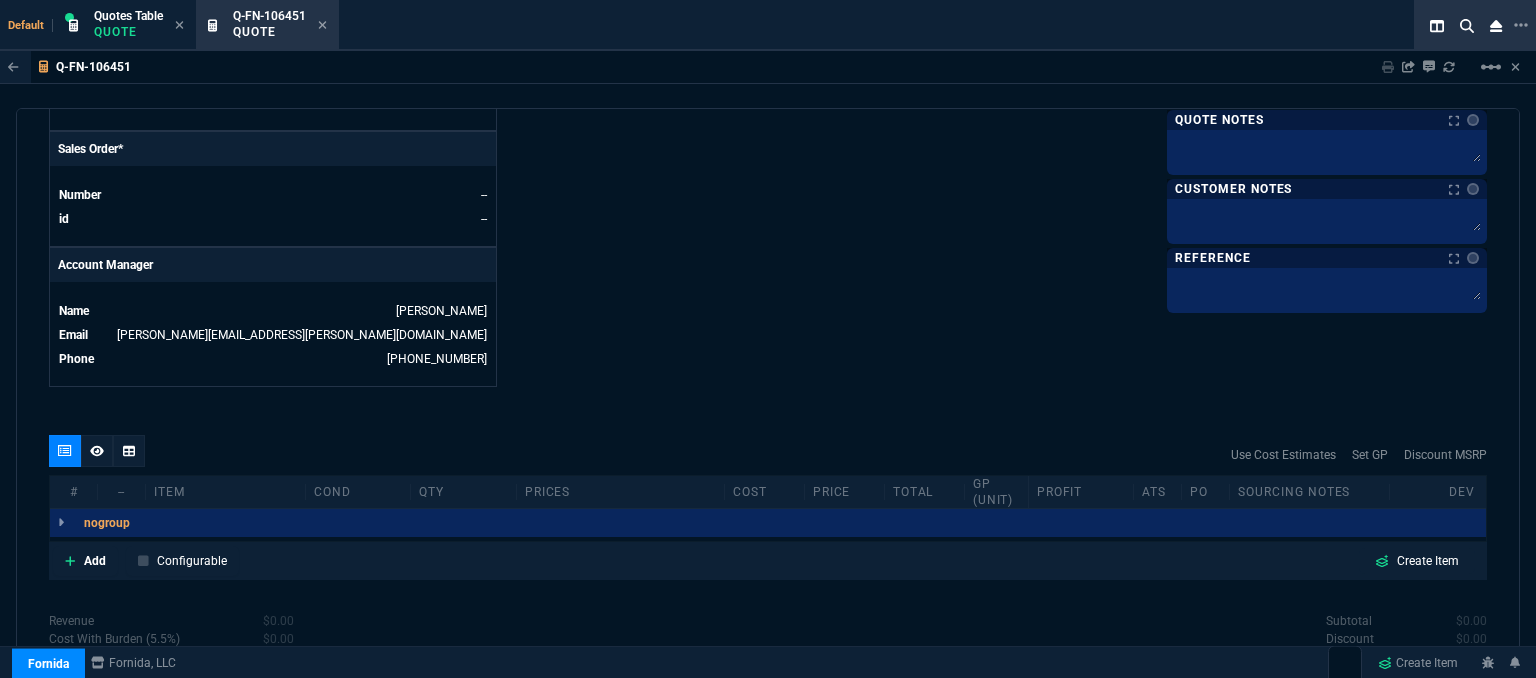 scroll, scrollTop: 958, scrollLeft: 0, axis: vertical 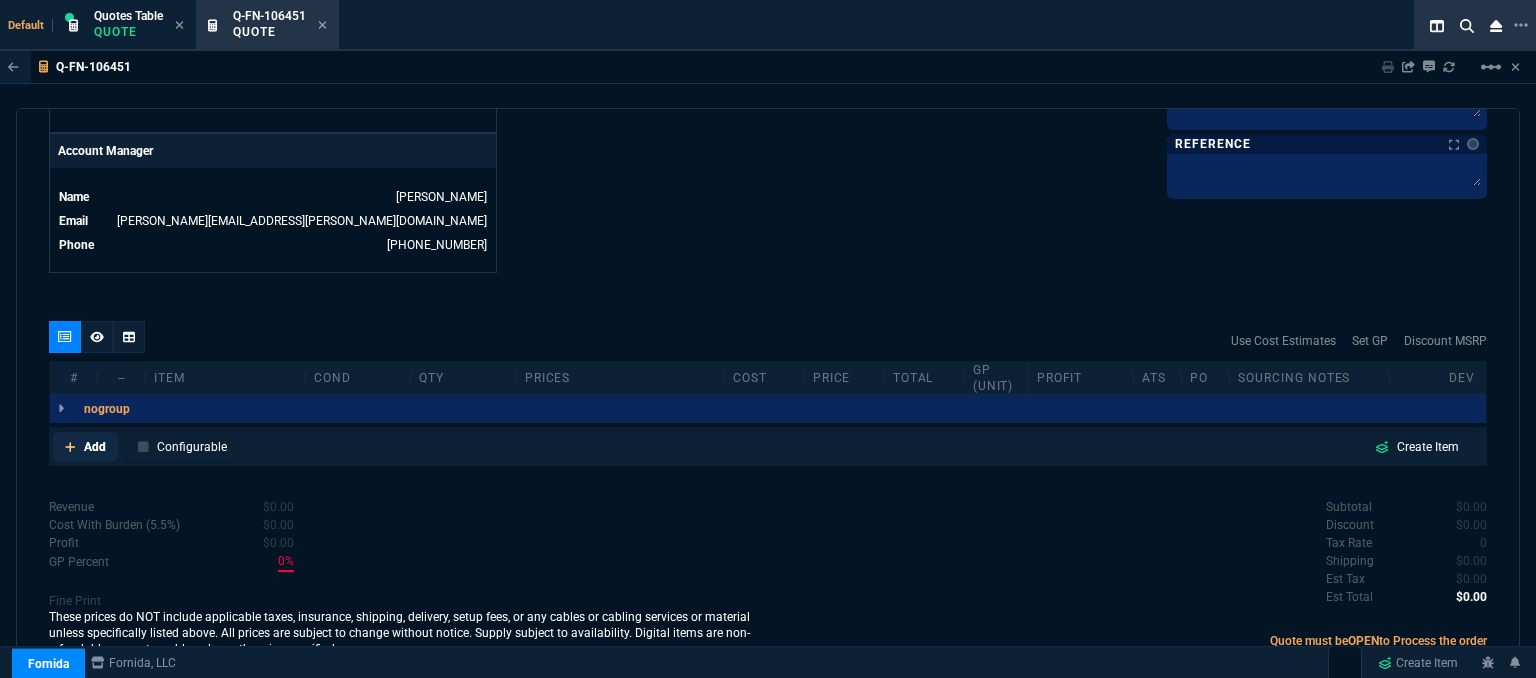 click 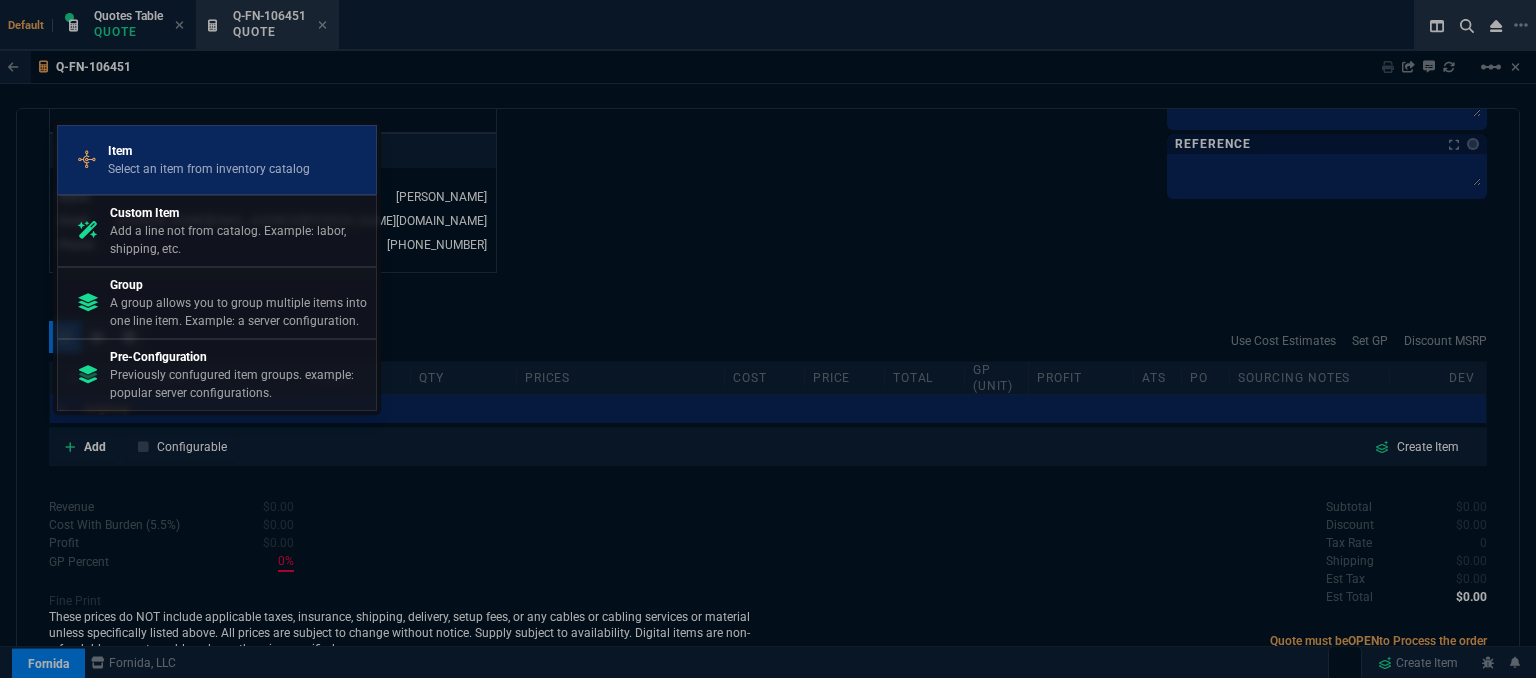 click on "Item" at bounding box center [209, 151] 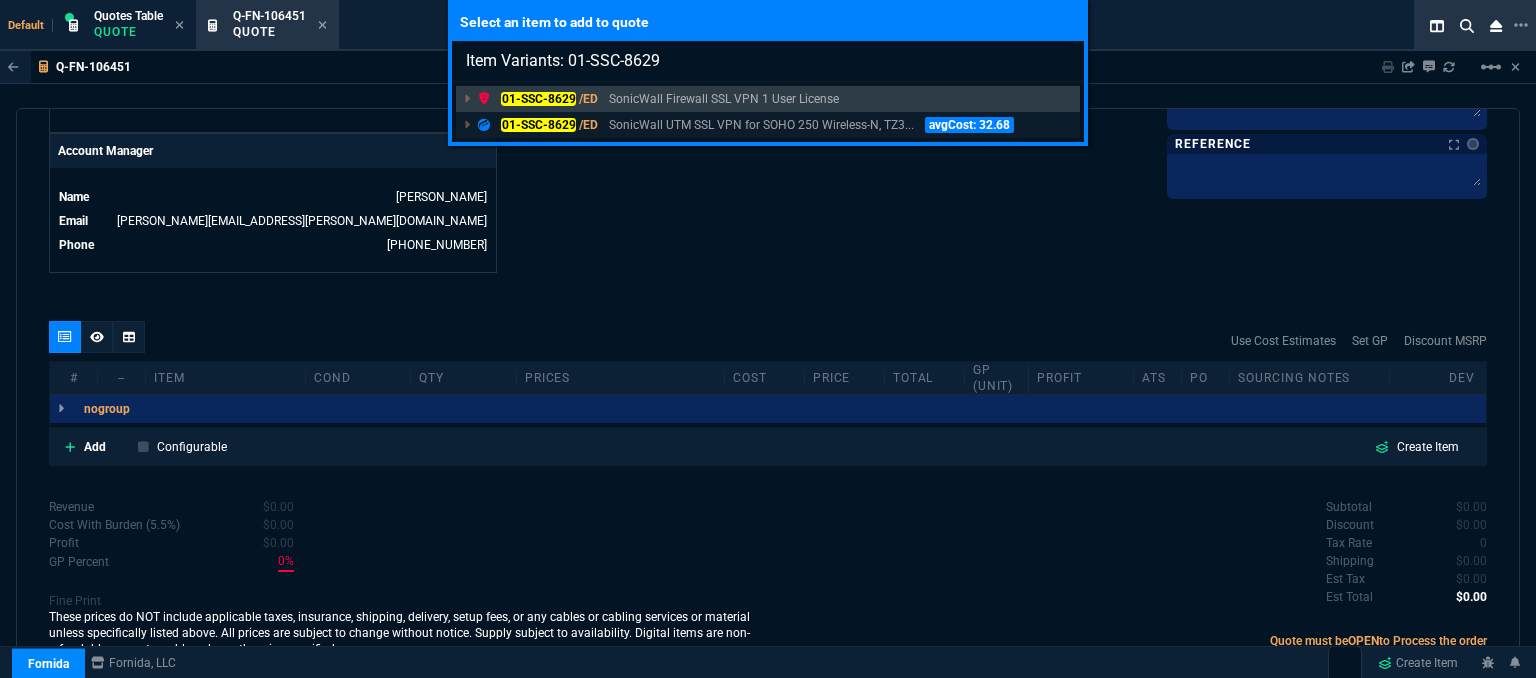 type on "Item Variants: 01-SSC-8629" 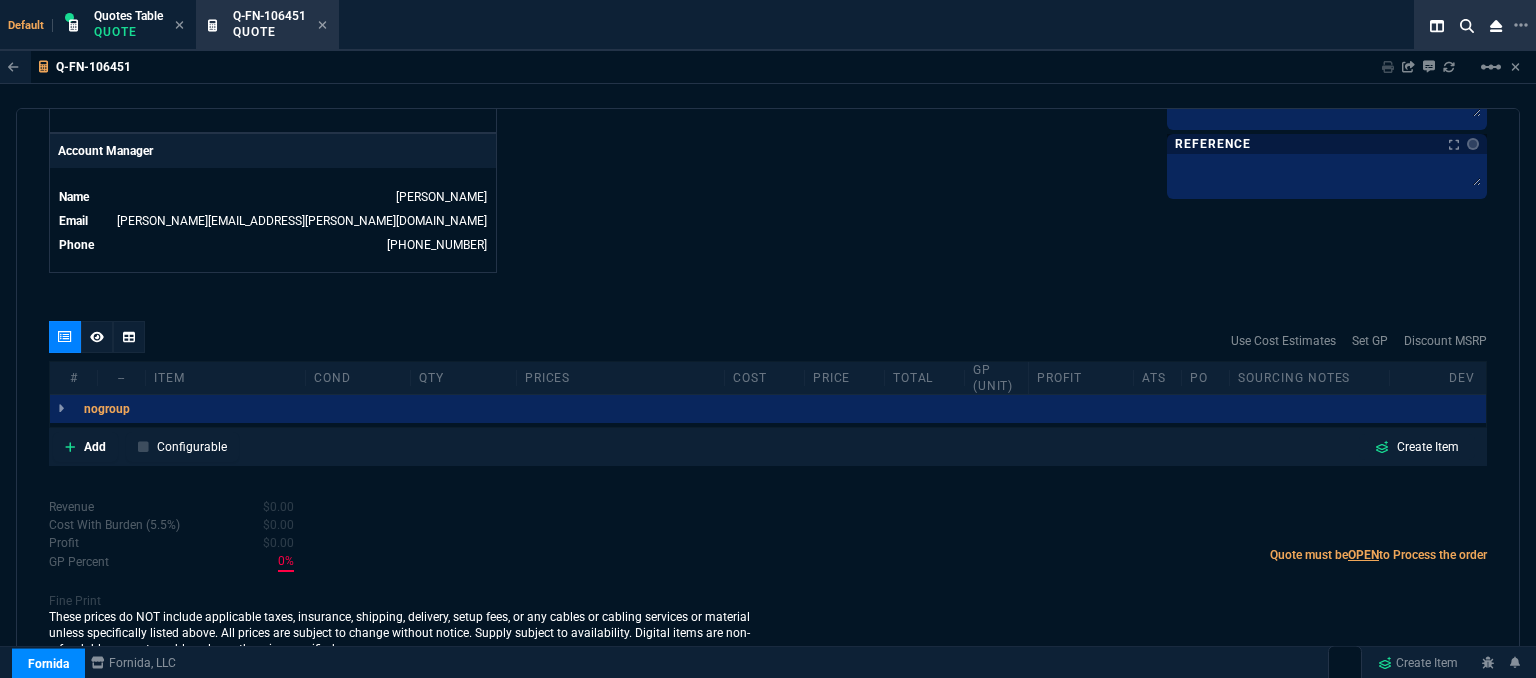 scroll, scrollTop: 958, scrollLeft: 0, axis: vertical 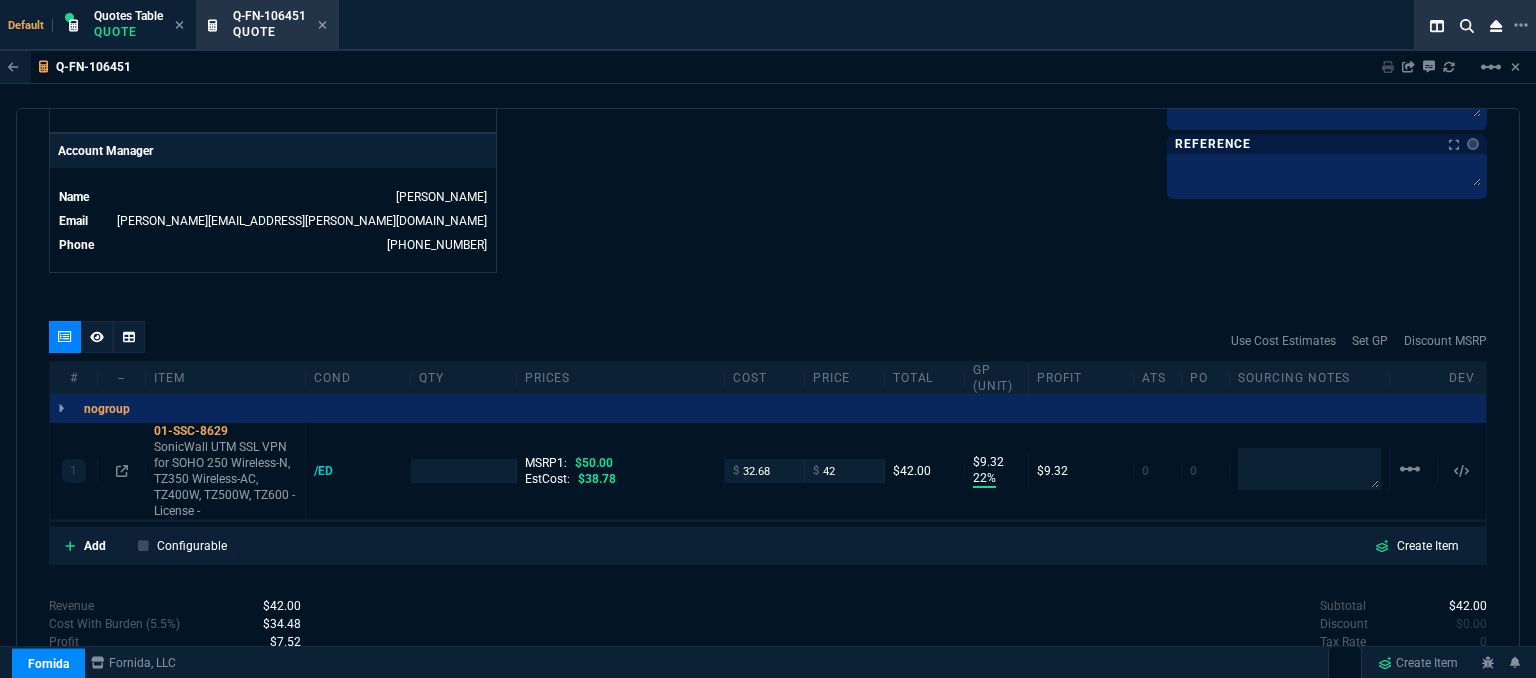 type on "22" 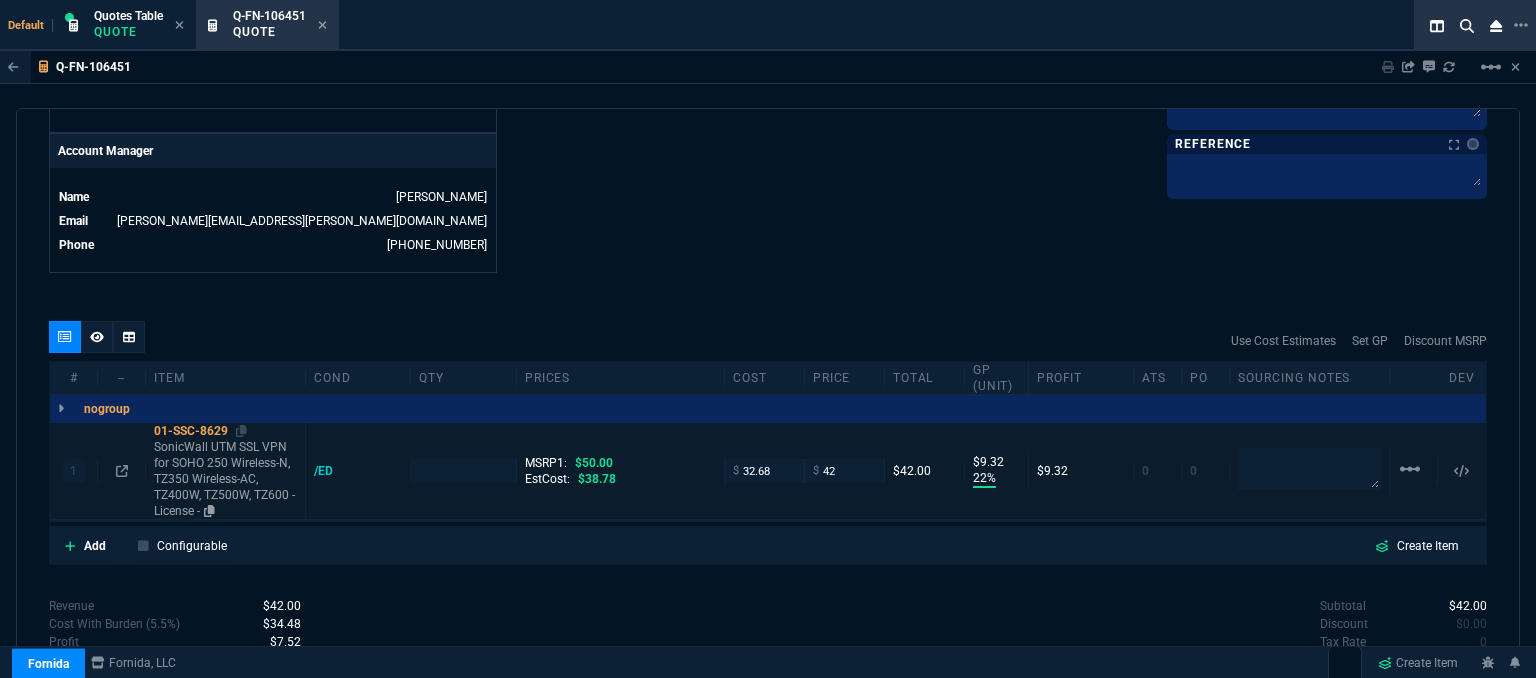 click on "SonicWall UTM SSL VPN for SOHO 250 Wireless-N, TZ350 Wireless-AC, TZ400W, TZ500W, TZ600 - License -" at bounding box center (225, 479) 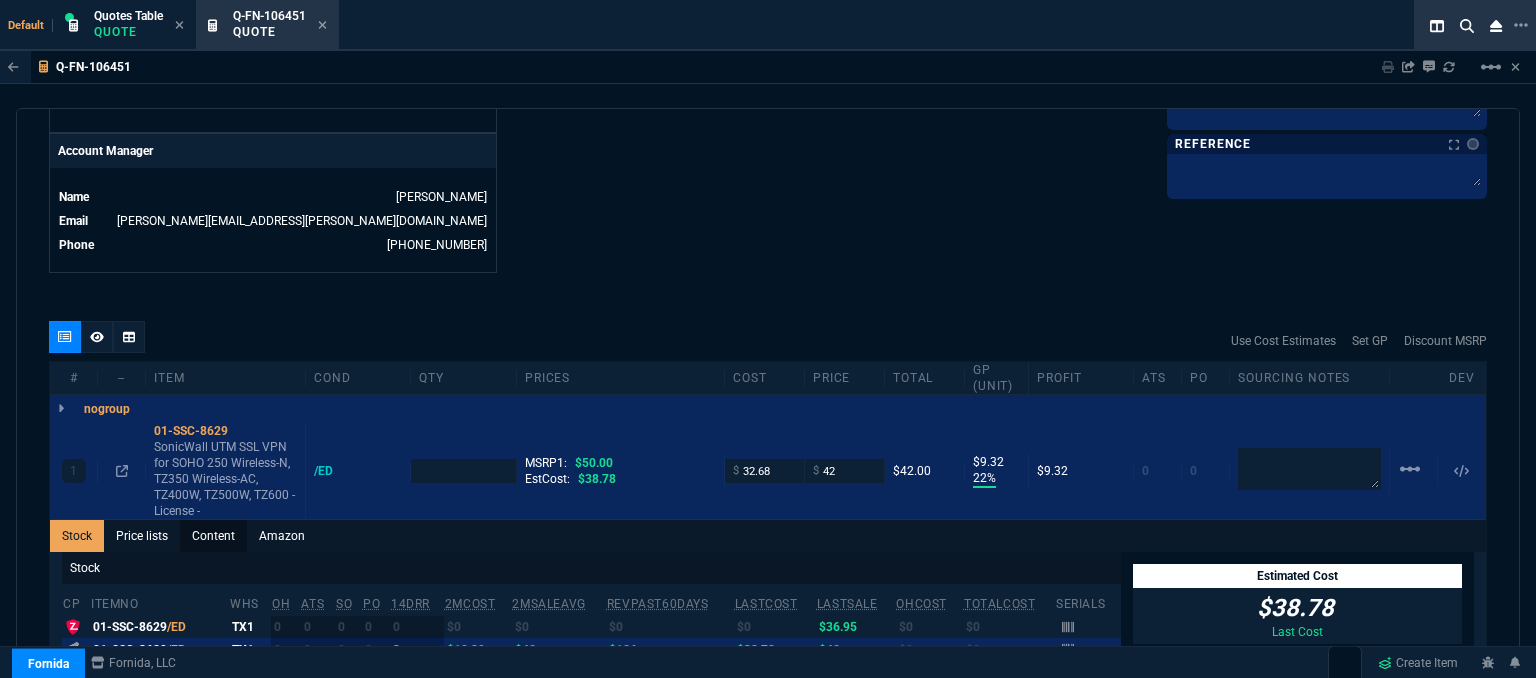 click on "Content" at bounding box center [213, 536] 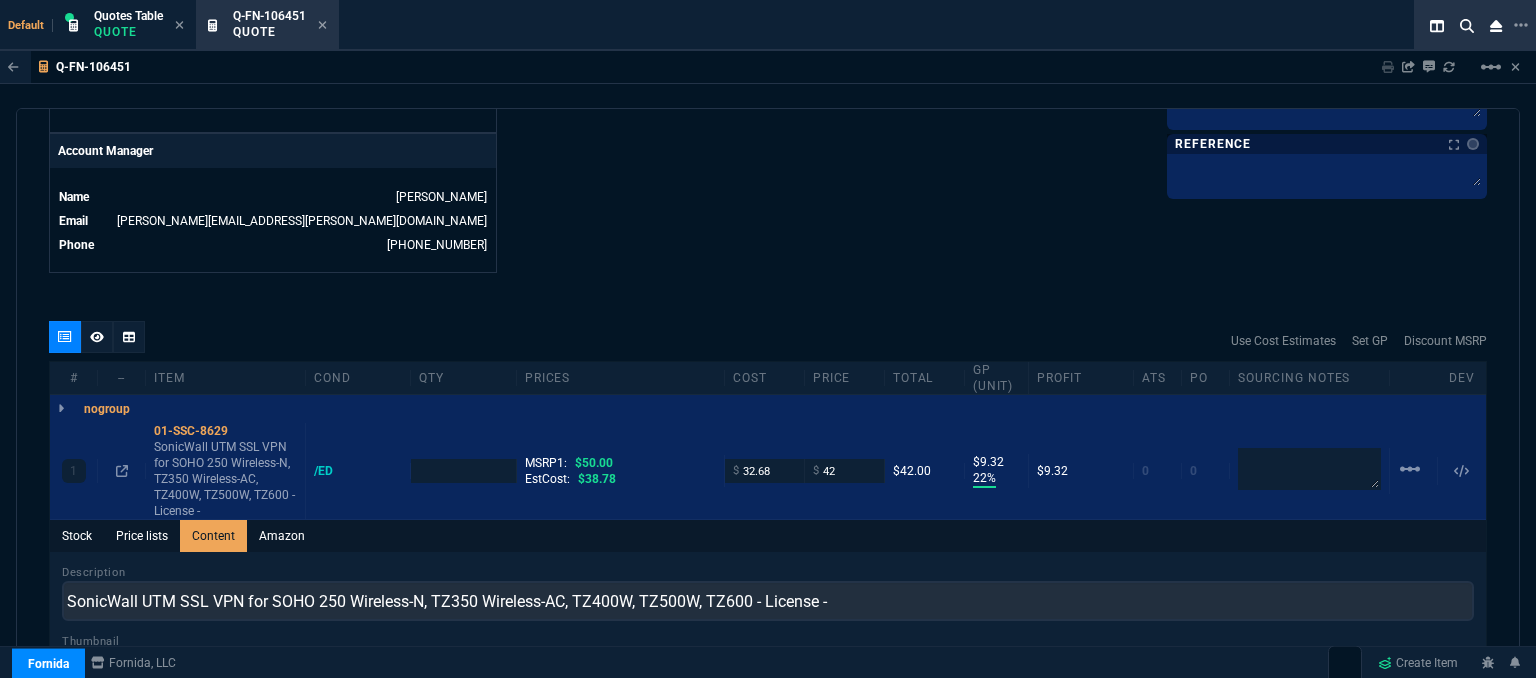 scroll, scrollTop: 0, scrollLeft: 0, axis: both 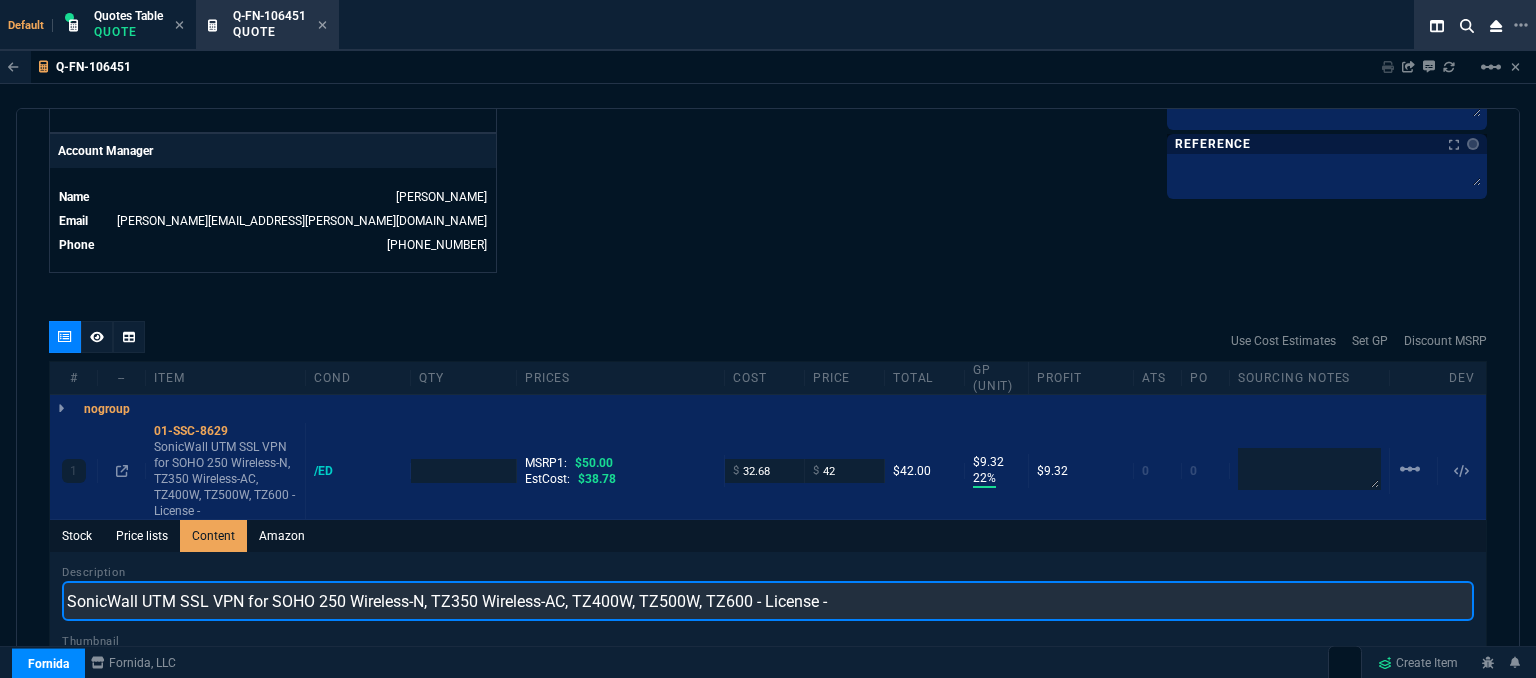 drag, startPoint x: 860, startPoint y: 589, endPoint x: 44, endPoint y: 593, distance: 816.0098 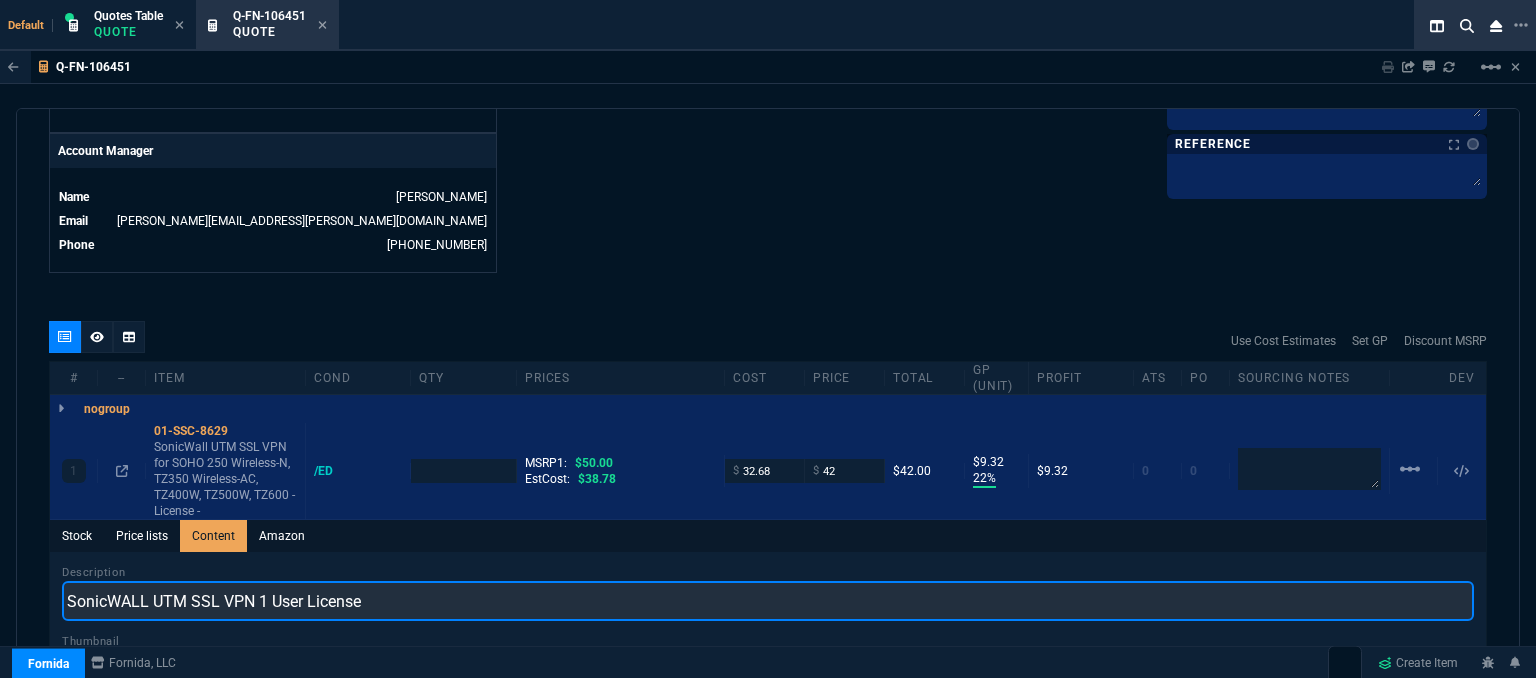 type on "SonicWALL UTM SSL VPN 1 User License" 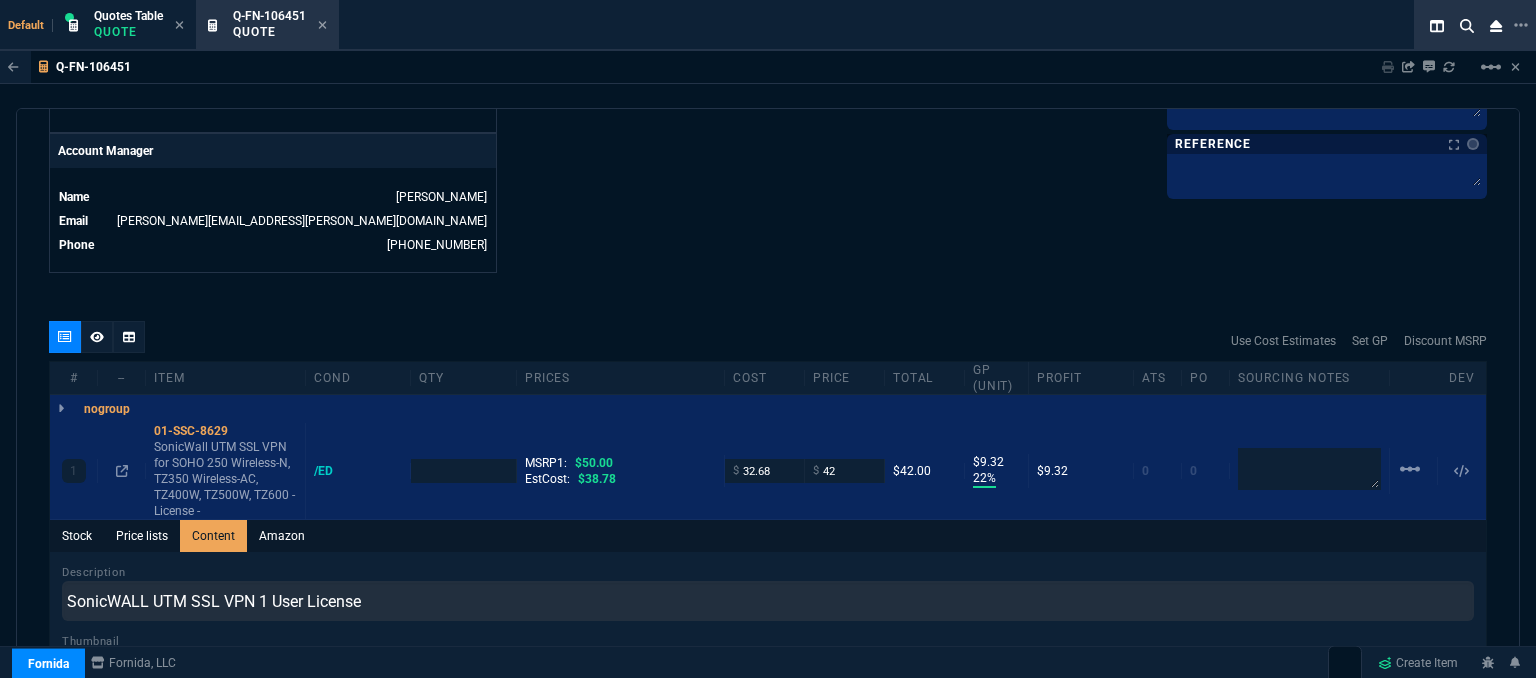 click on "Fornida, LLC 2609 Technology Dr Suite 300 Plano, TX 75074  Share Link  Sarah Costa oneOnOne chat SEND Steven Huang oneOnOne chat SEND Mike Drumm oneOnOne chat SEND Tiny oneOnOne chat SEND  Show More Chats  Shipping Address 206 Vance Ave S Erskine,  MN -- USA Bill to Address 206 Vance Ave S Erskine,  MN -- USA End User -- -- -- Payment Link  Quote must be open to create payment link.  Linked Documents  New Link  Quote Notes Quote Notes    Customer Notes Customer Notes    Reference Reference" at bounding box center [1127, -250] 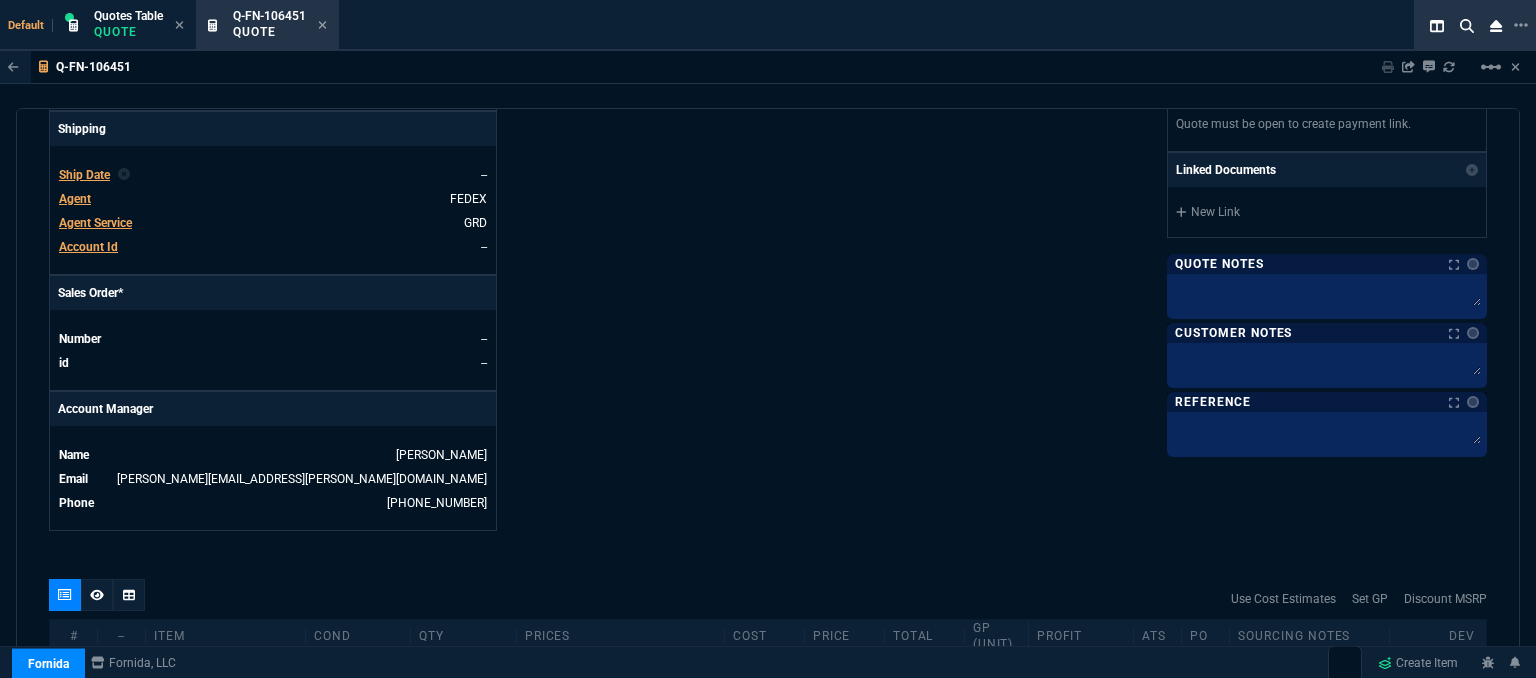 scroll, scrollTop: 900, scrollLeft: 0, axis: vertical 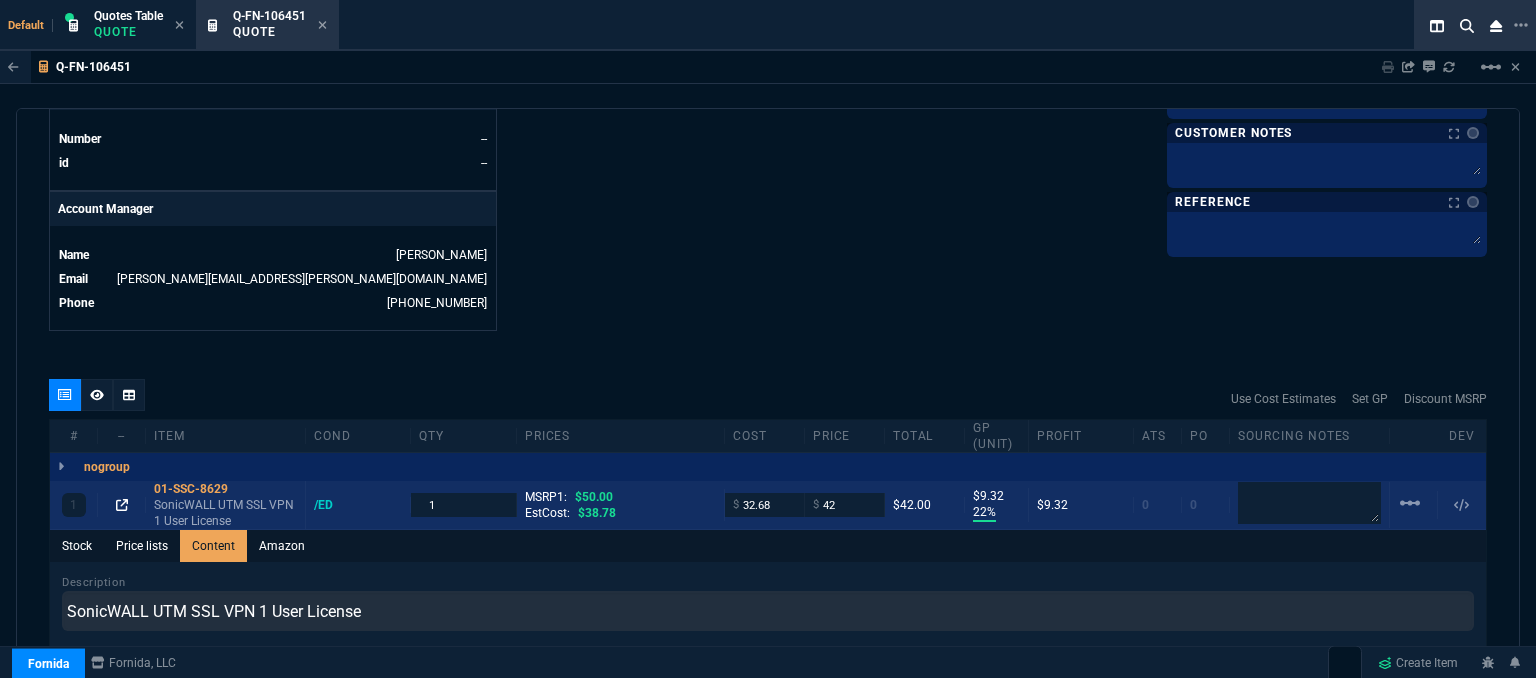 click 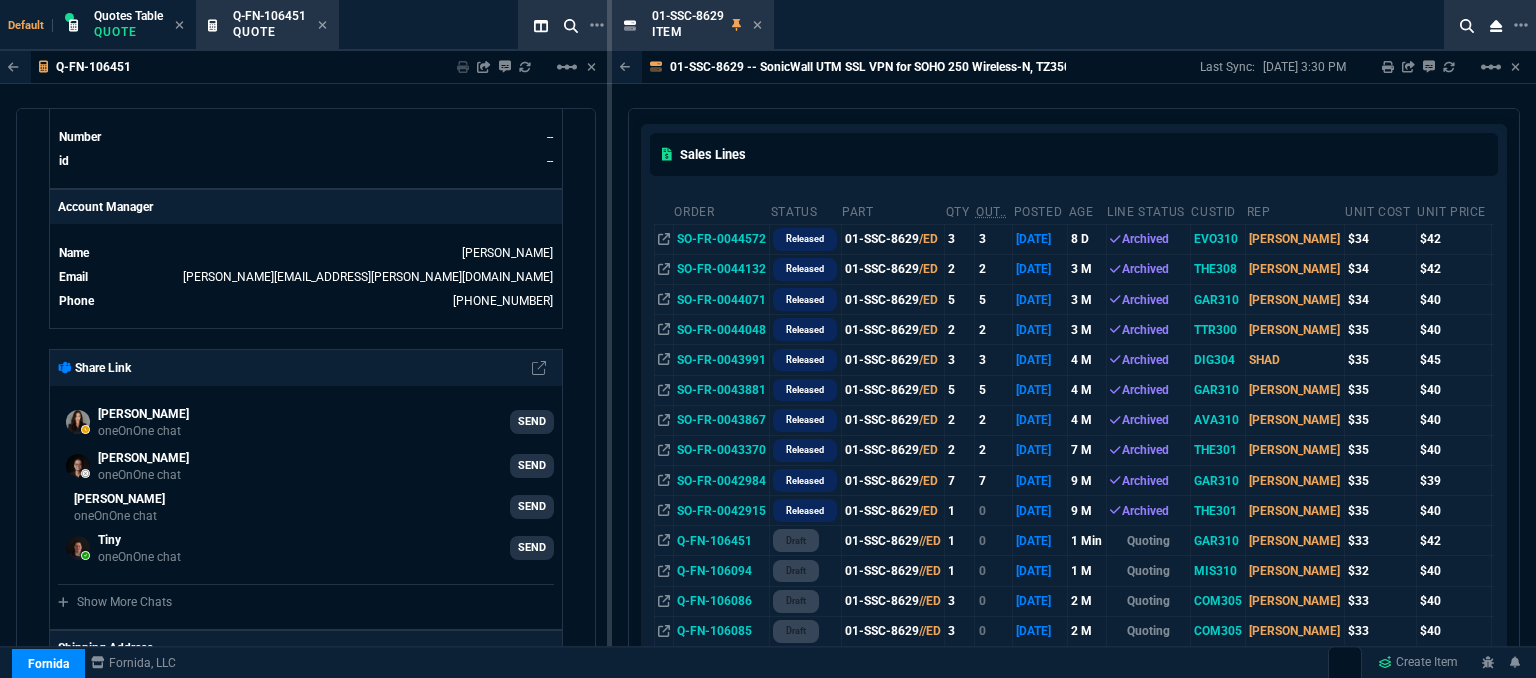 scroll, scrollTop: 100, scrollLeft: 0, axis: vertical 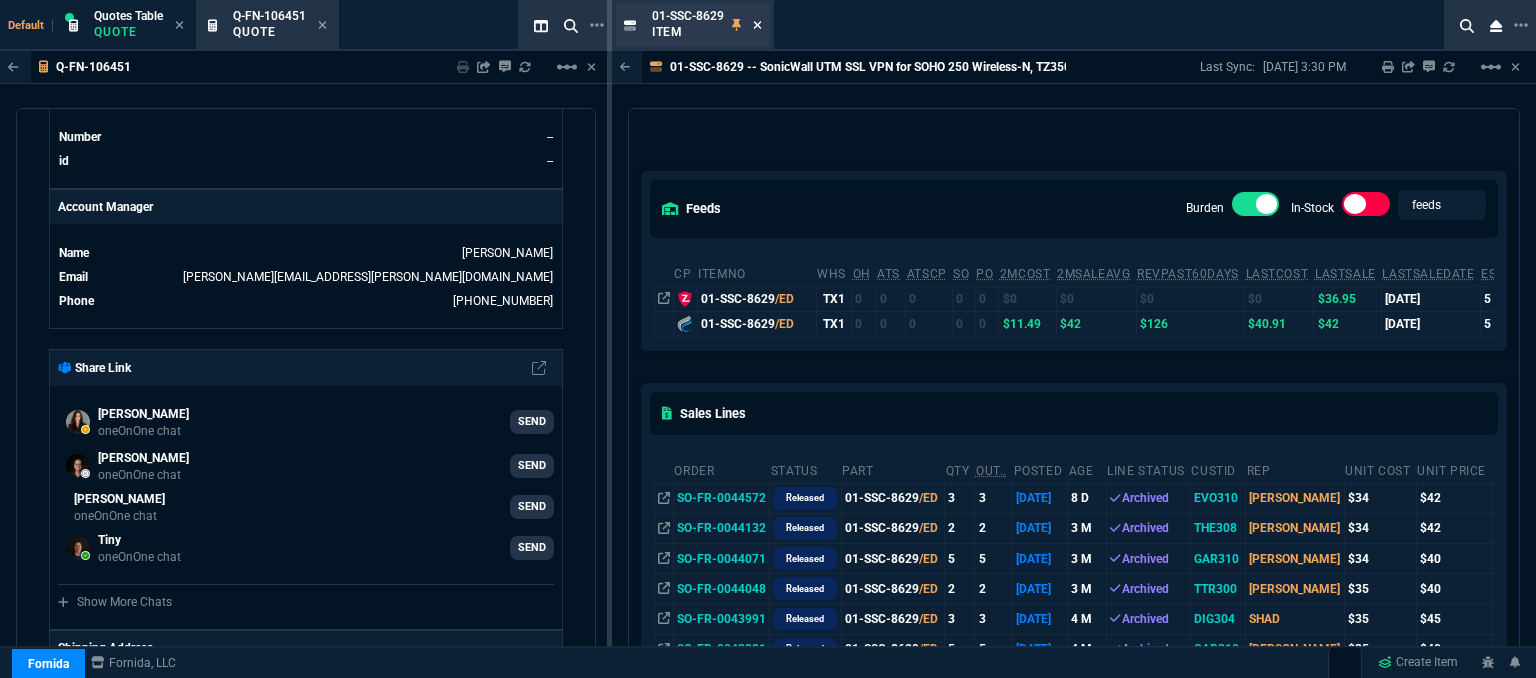 click 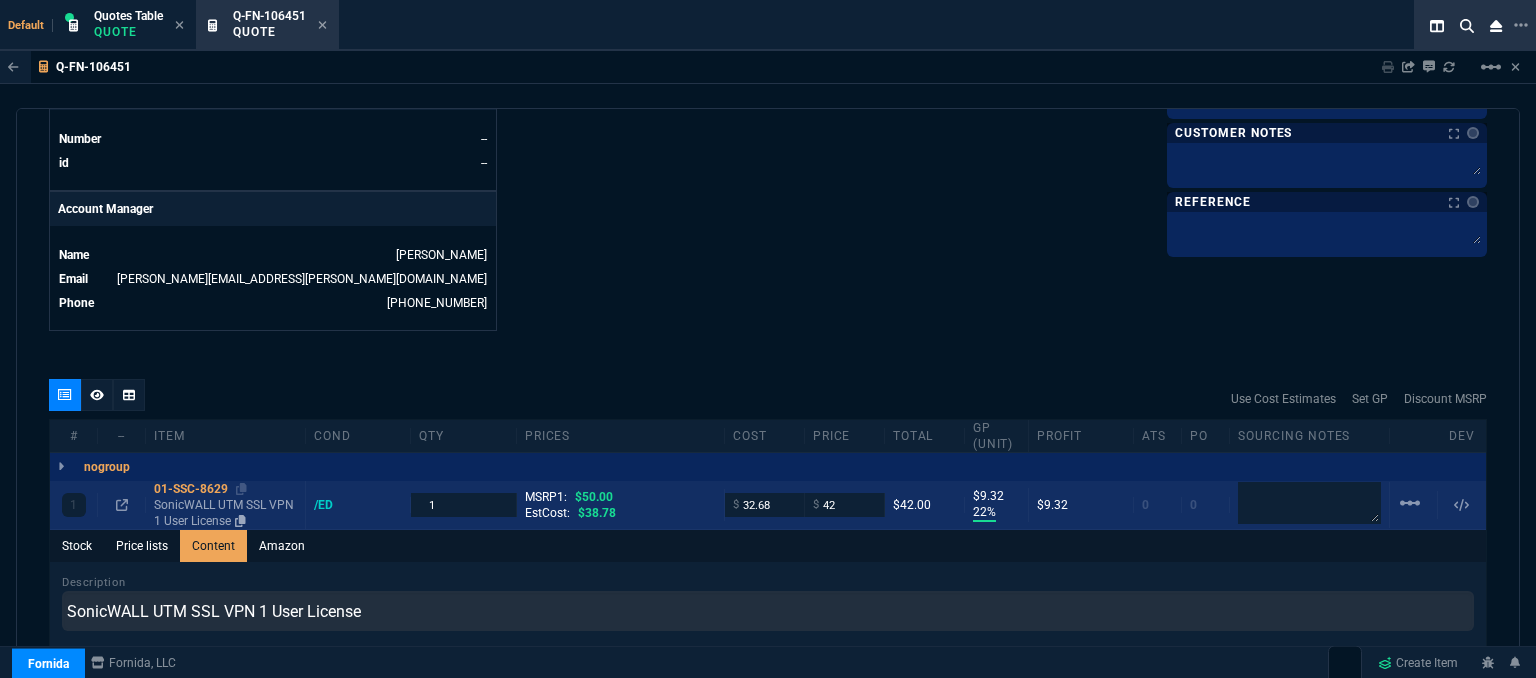 click 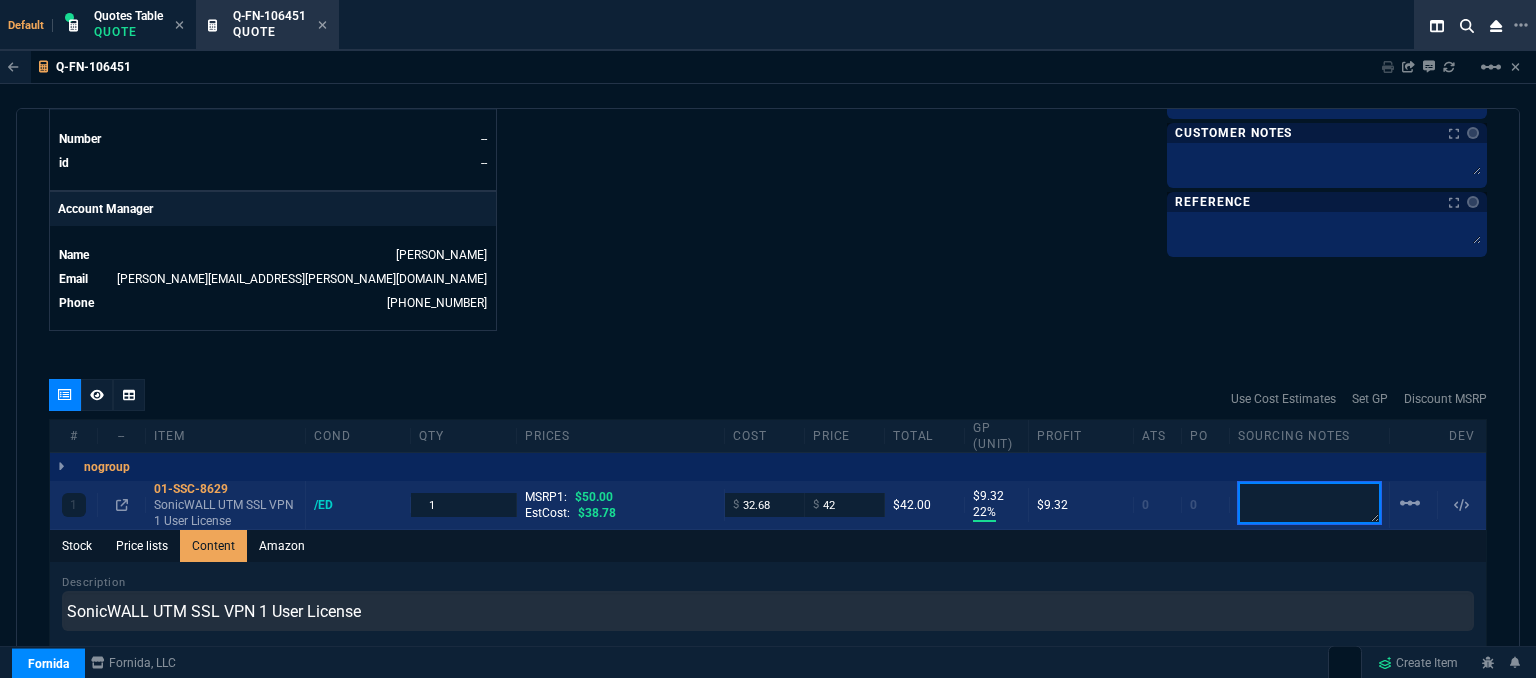 click at bounding box center [1309, 503] 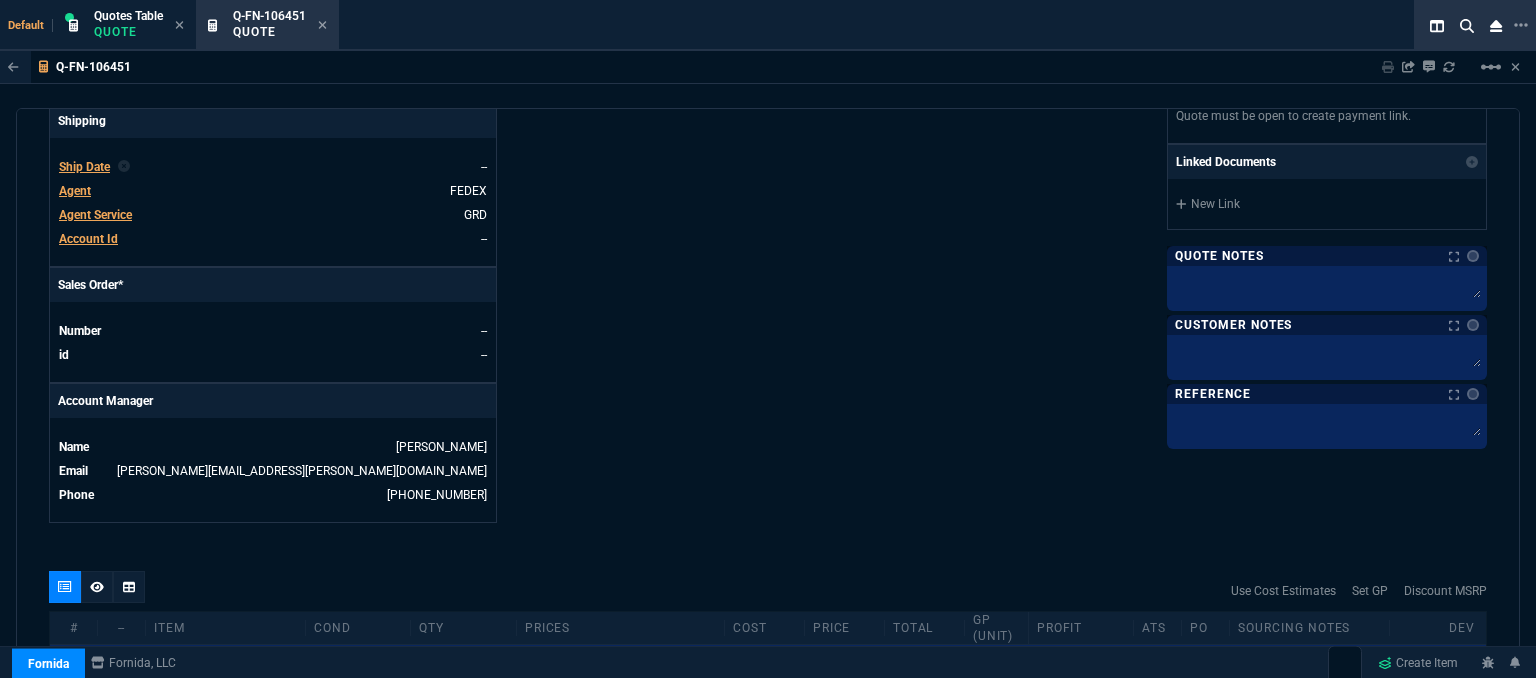 scroll, scrollTop: 700, scrollLeft: 0, axis: vertical 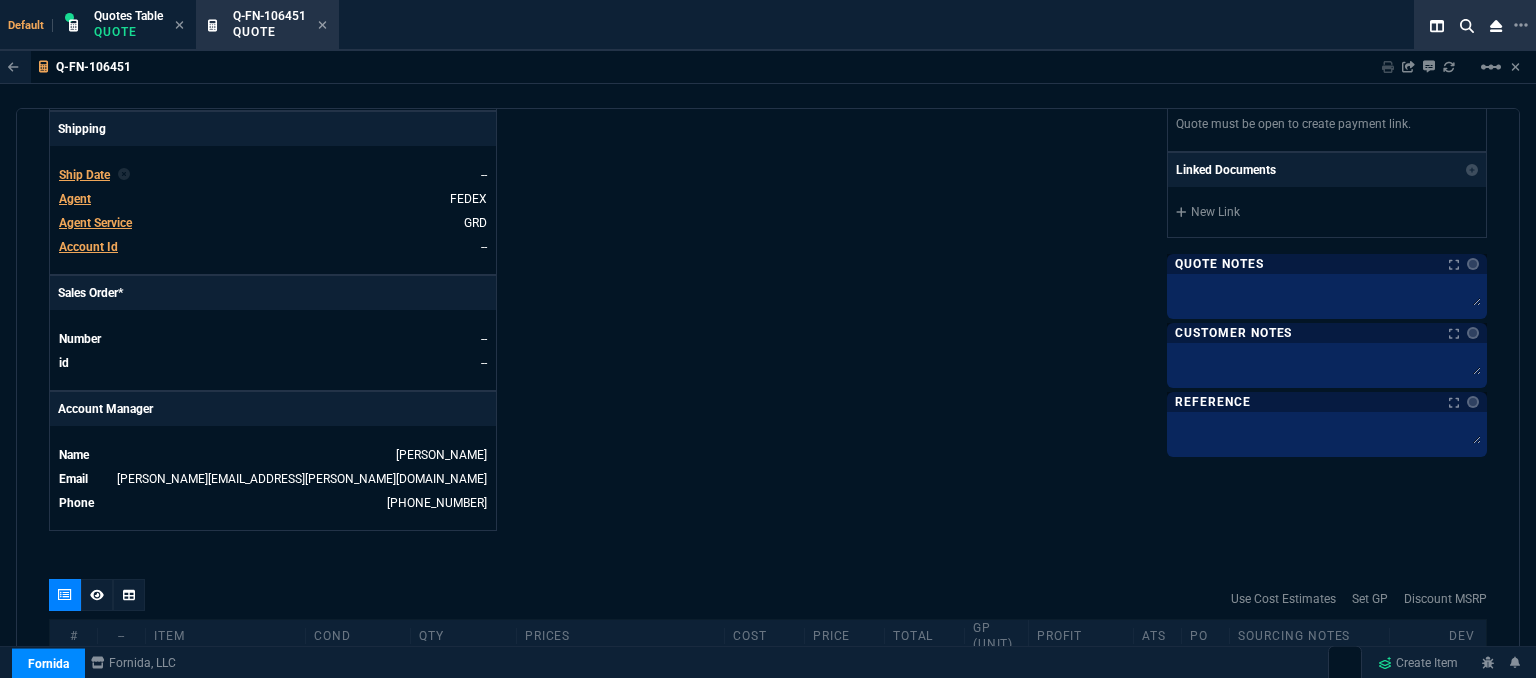 type on "ingram" 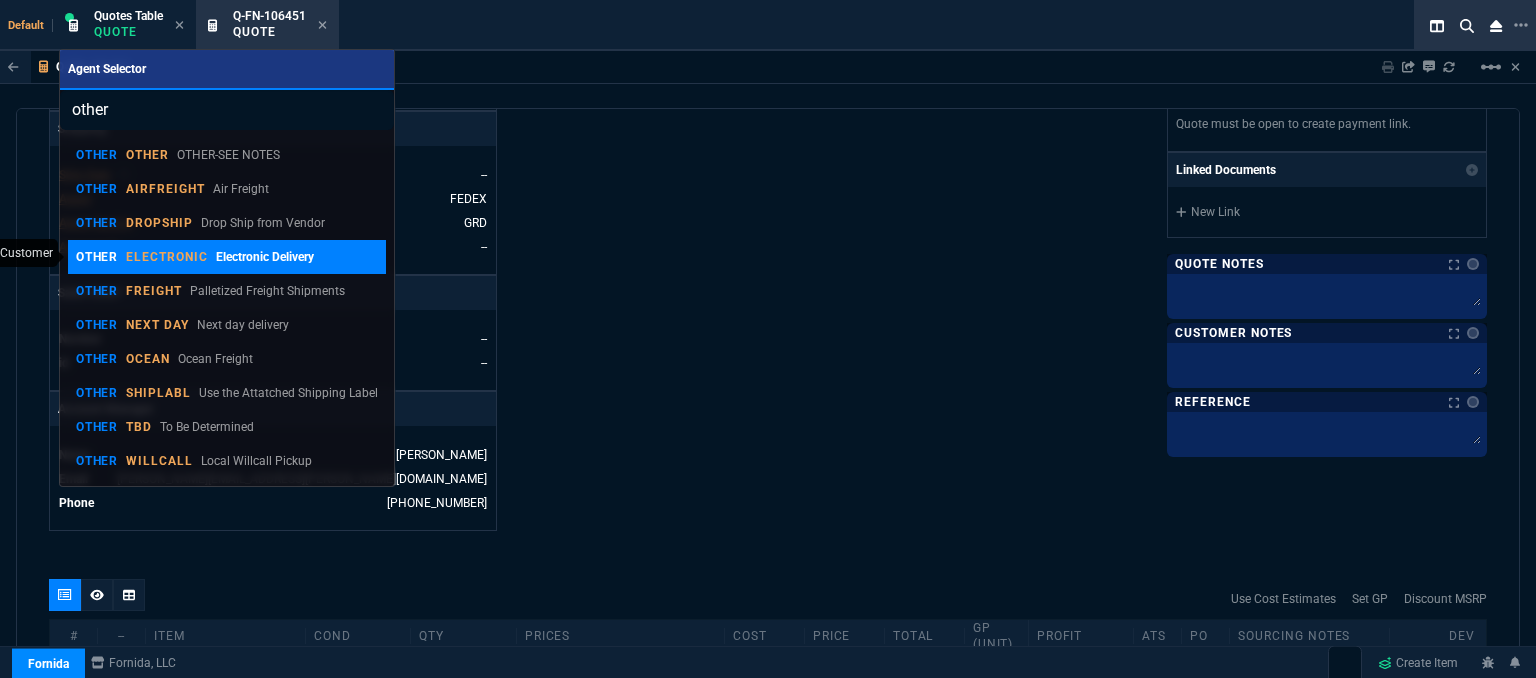 type on "other" 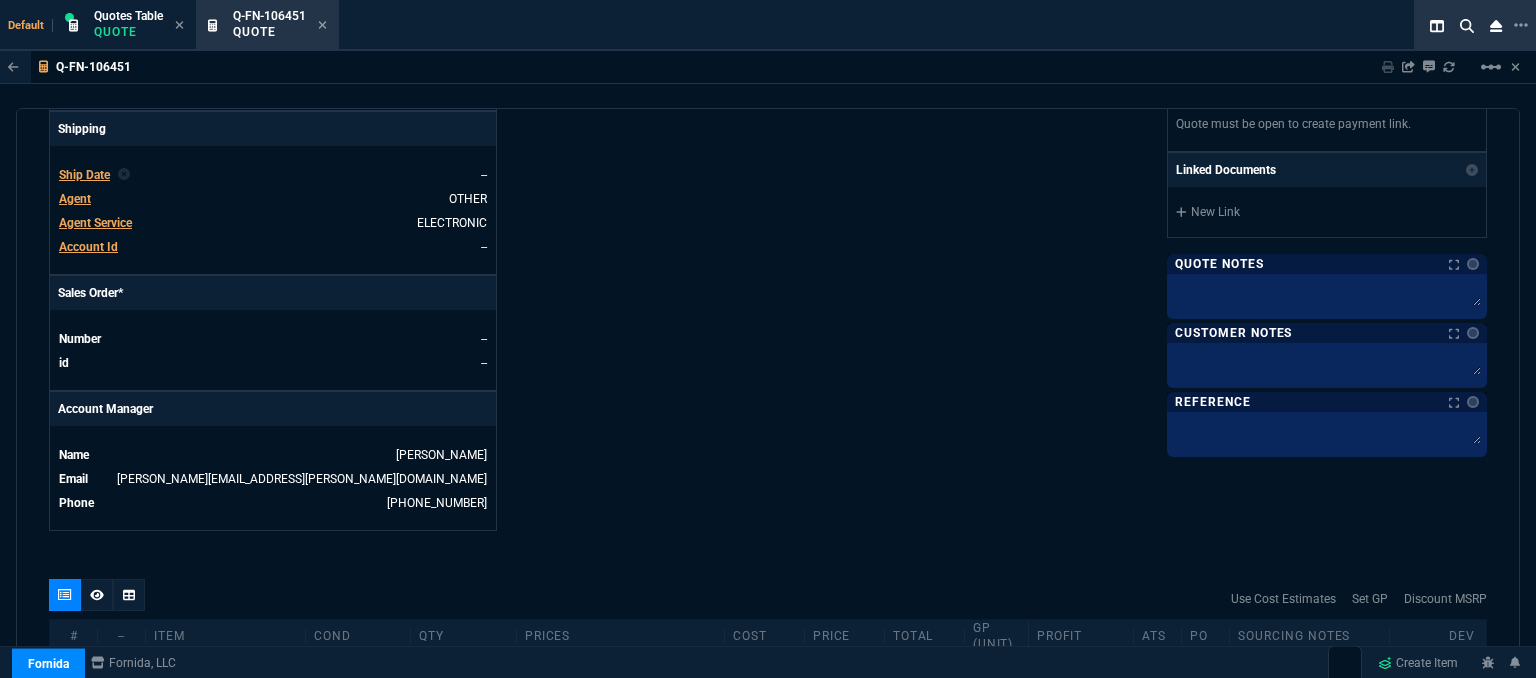 type on "22" 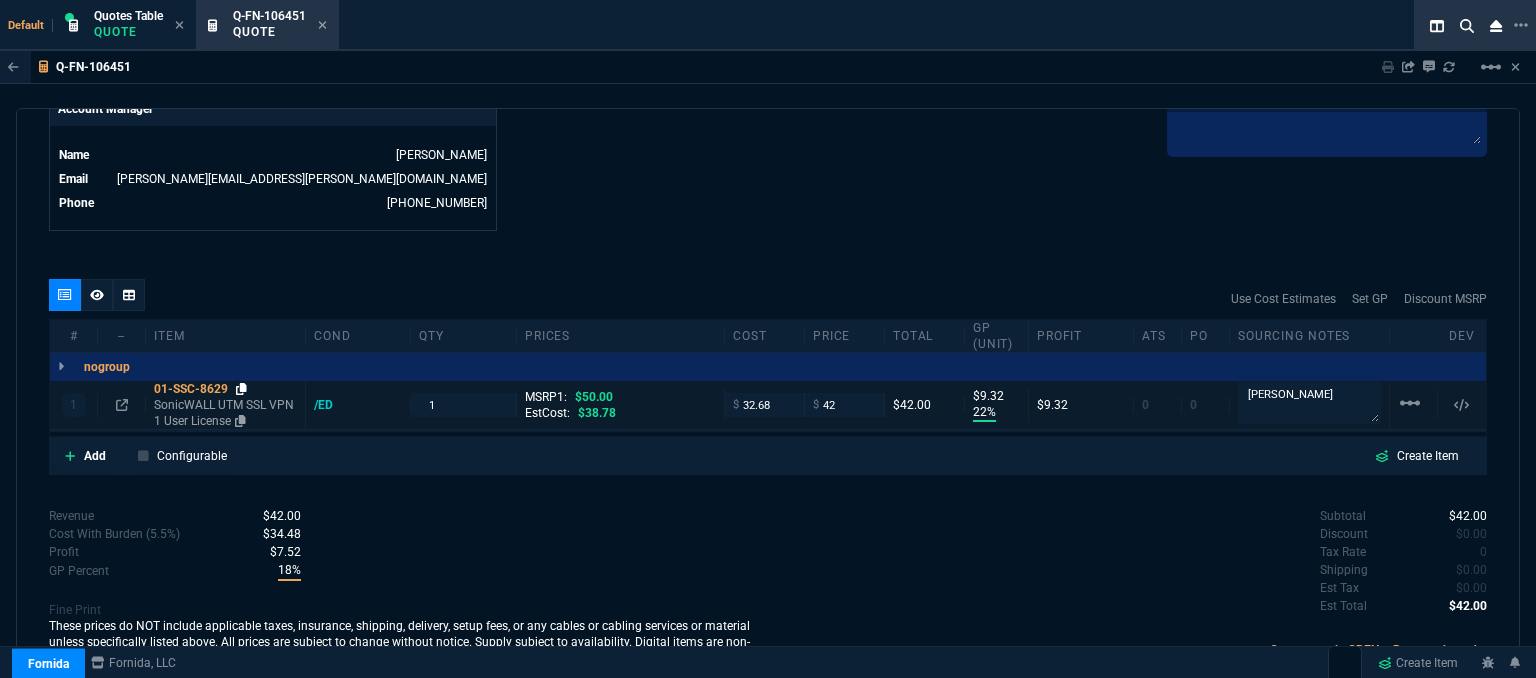 click 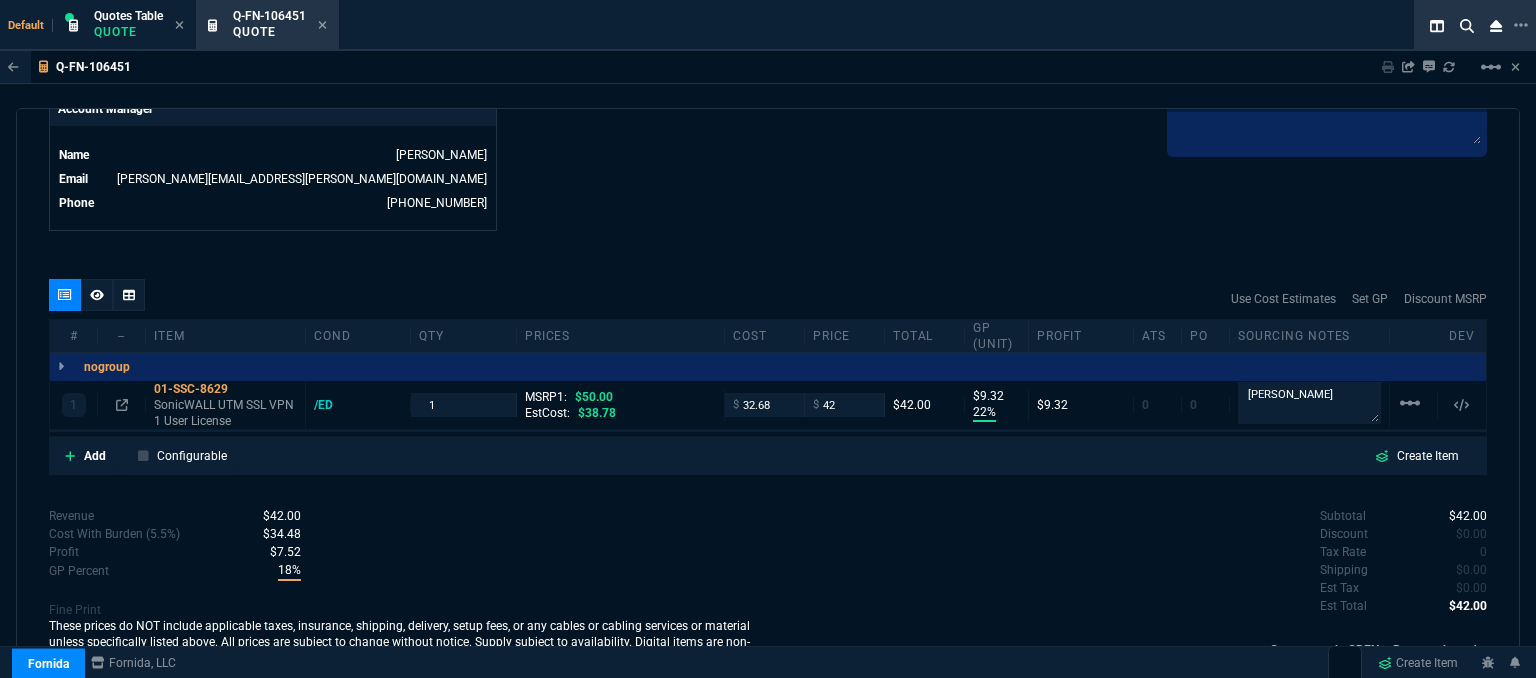click on "Fornida, LLC 2609 Technology Dr Suite 300 Plano, TX 75074  Share Link  Sarah Costa oneOnOne chat SEND Steven Huang oneOnOne chat SEND Mike Drumm oneOnOne chat SEND Tiny oneOnOne chat SEND  Show More Chats  Shipping Address 206 Vance Ave S Erskine,  MN -- USA Bill to Address 206 Vance Ave S Erskine,  MN -- USA End User -- -- -- Payment Link  Quote must be open to create payment link.  Linked Documents  New Link  Quote Notes Quote Notes    Customer Notes Customer Notes    Reference Reference" at bounding box center [1127, -292] 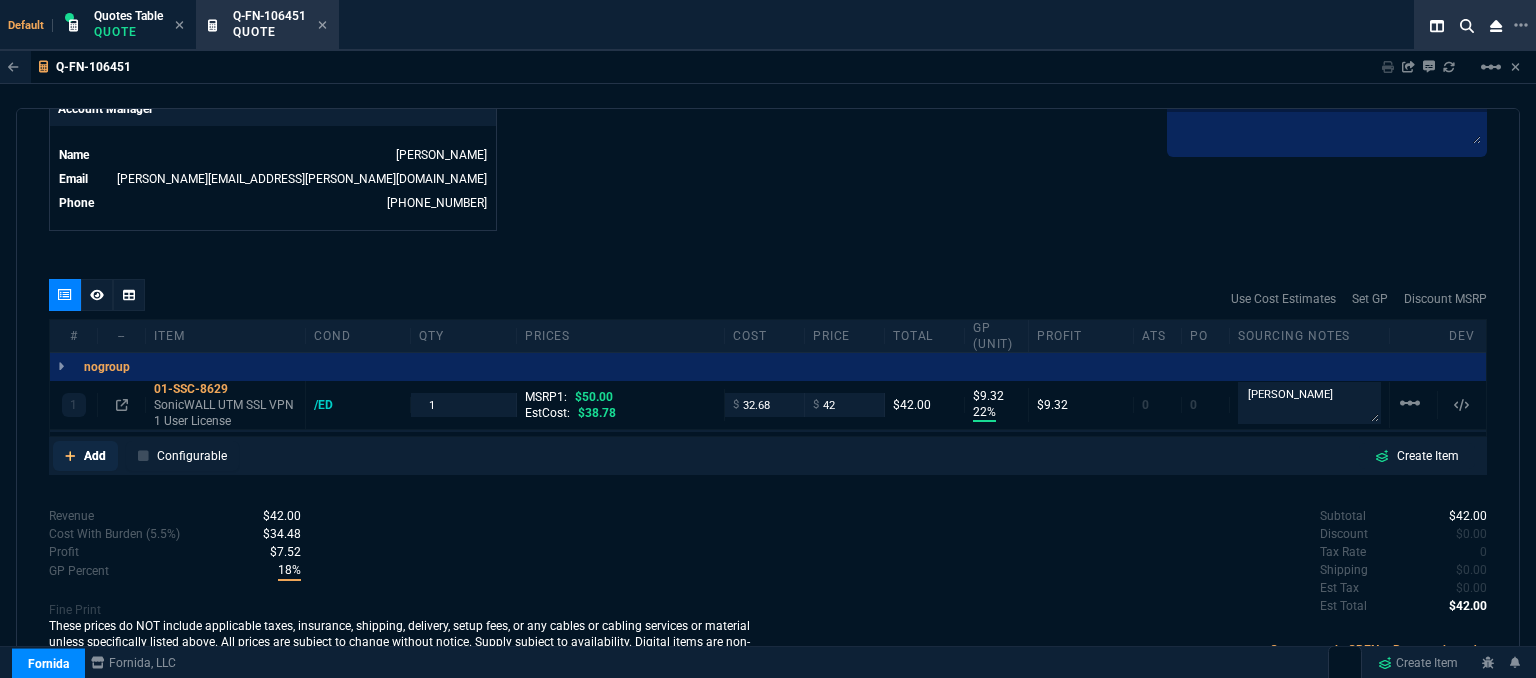 click 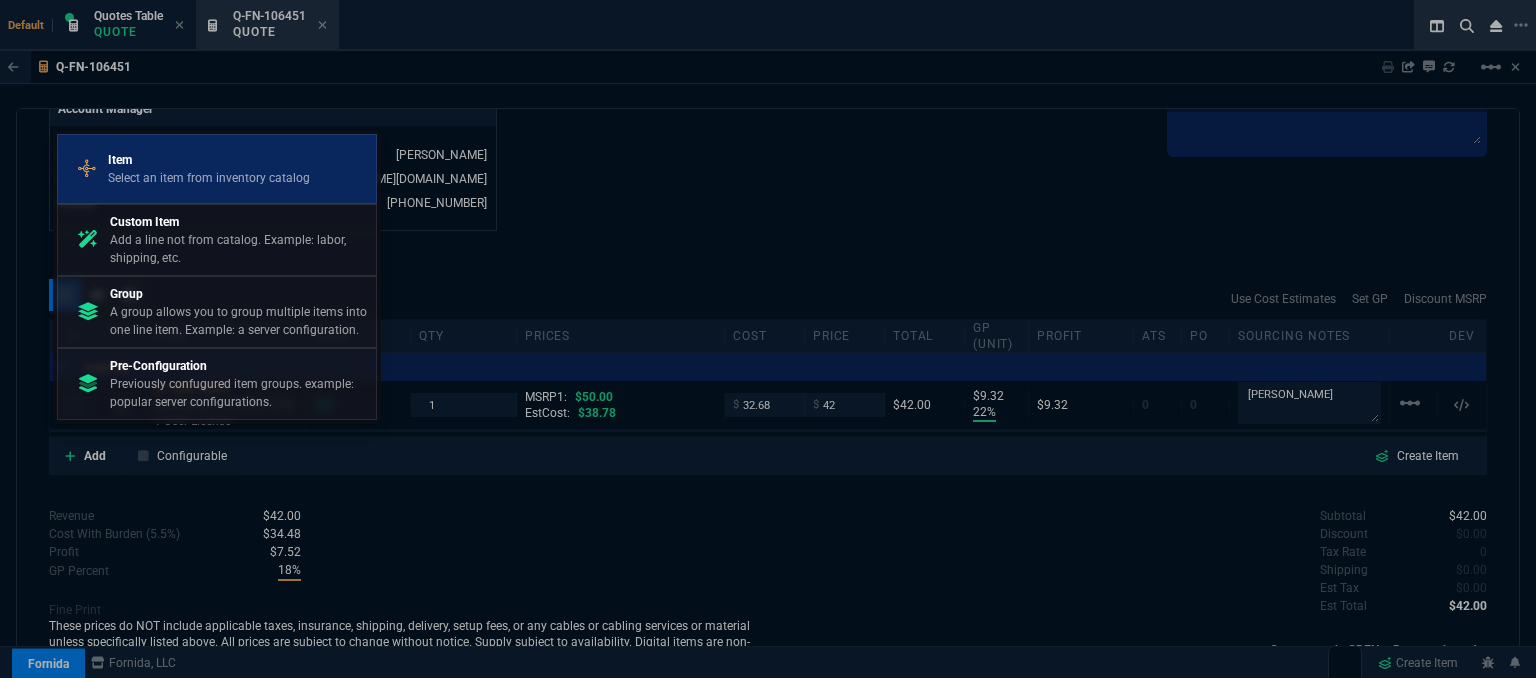 click on "Select an item from inventory catalog" at bounding box center [209, 178] 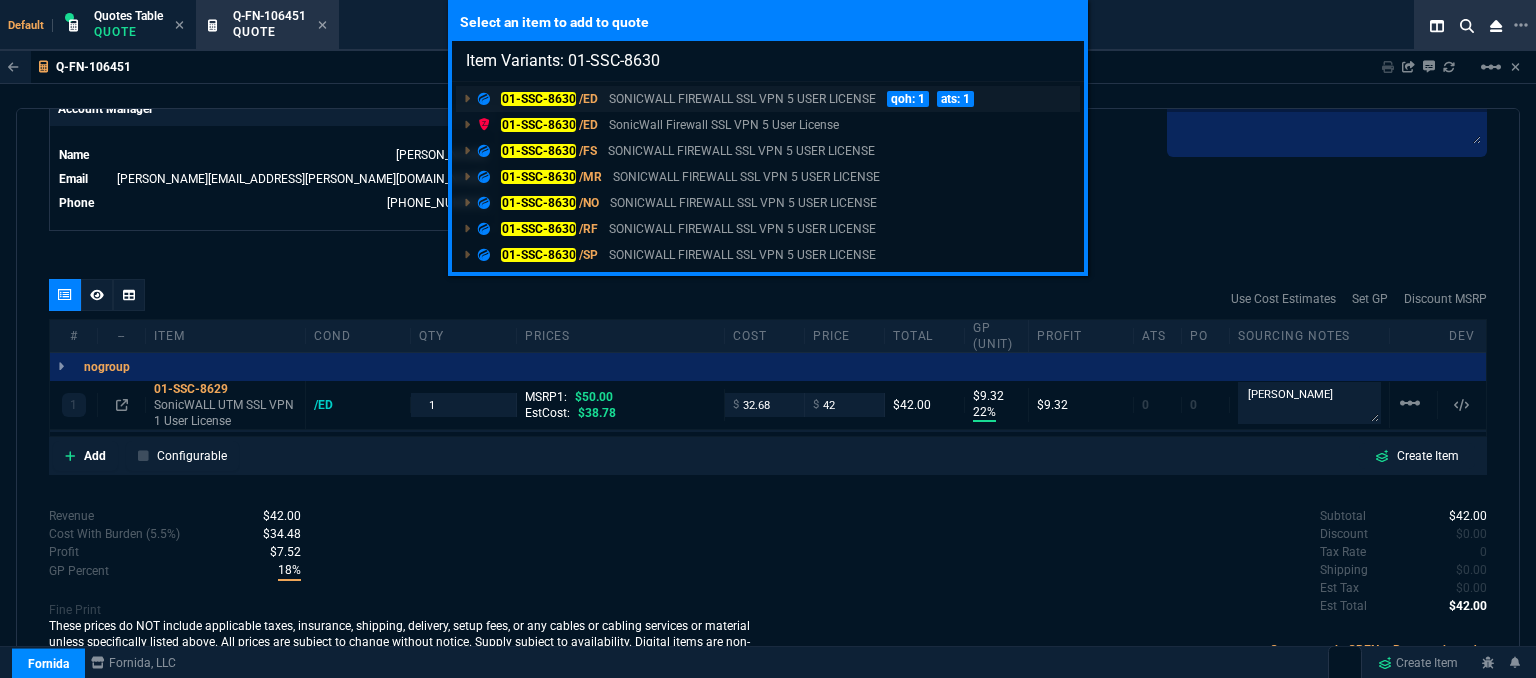 type on "Item Variants: 01-SSC-8630" 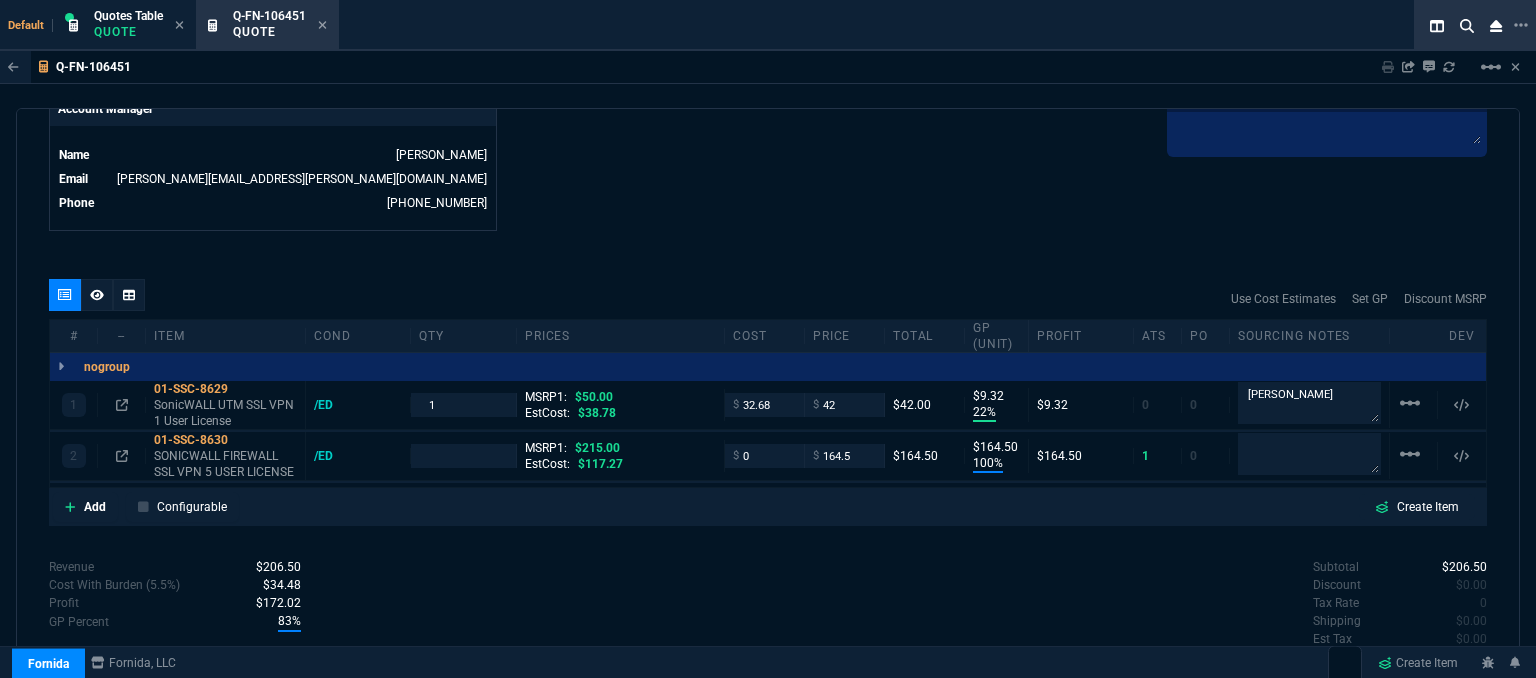 type on "22" 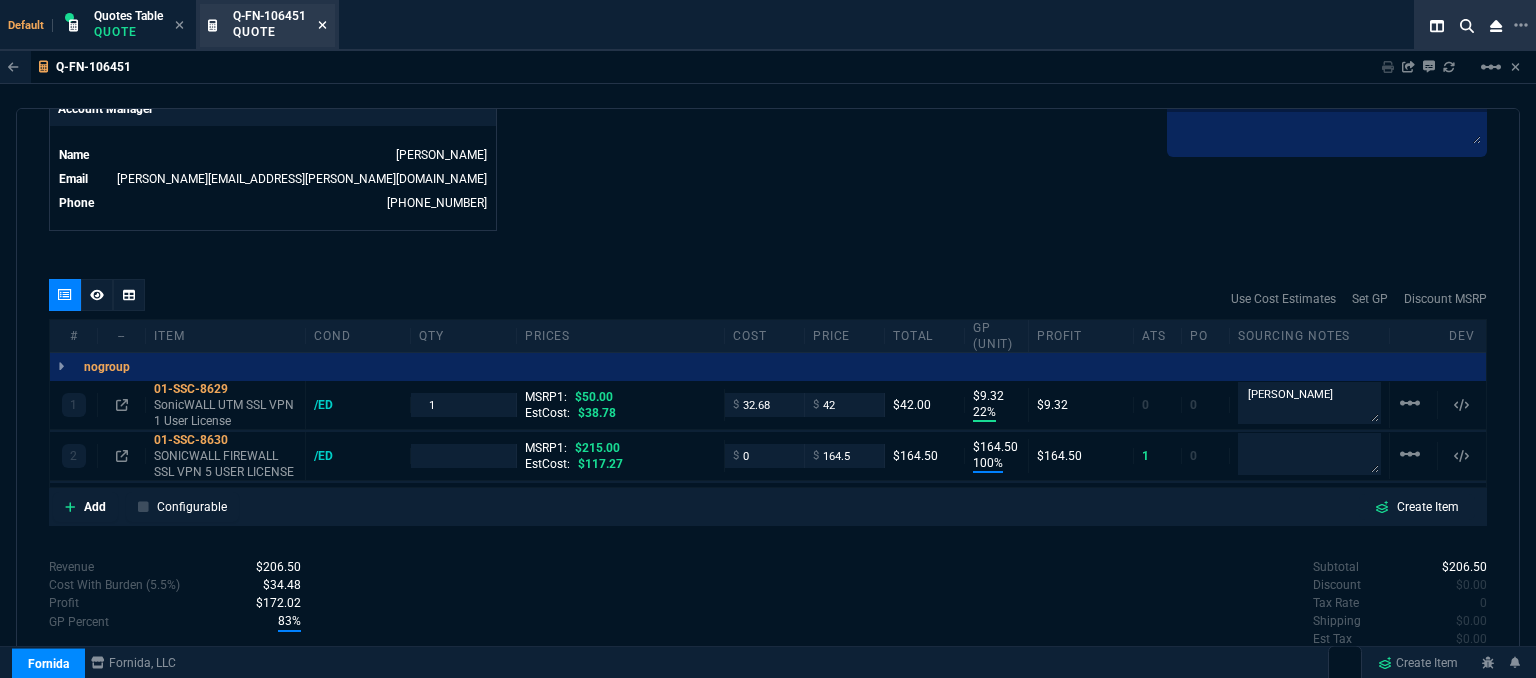 click 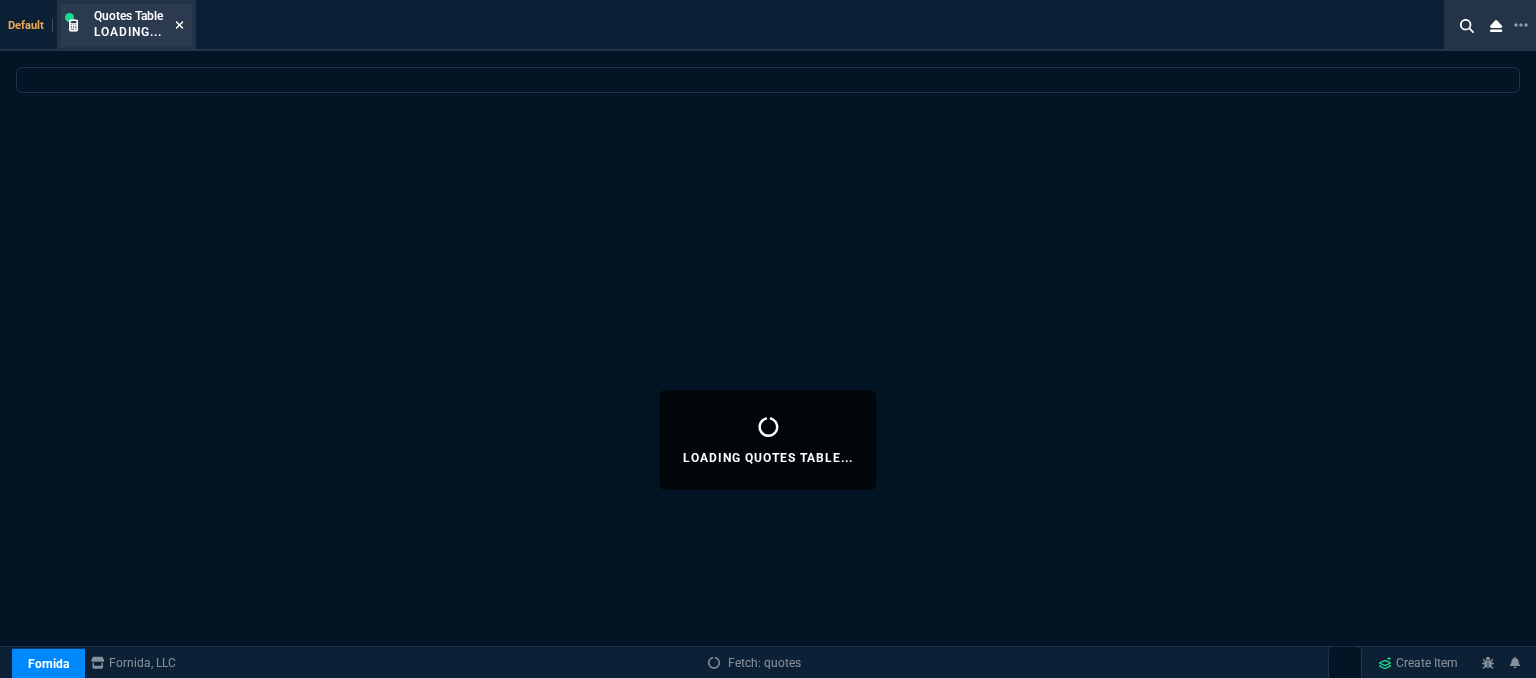 click 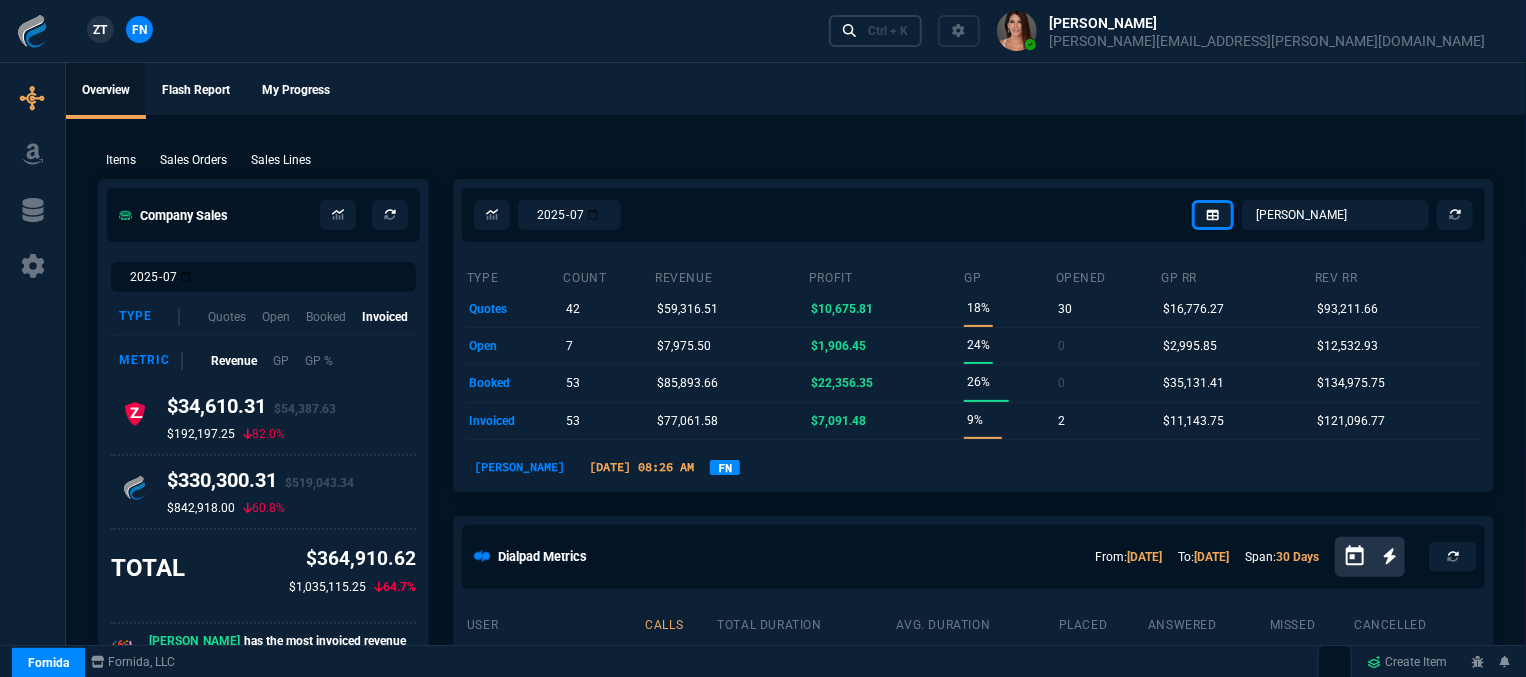 click on "Ctrl + K" at bounding box center [888, 31] 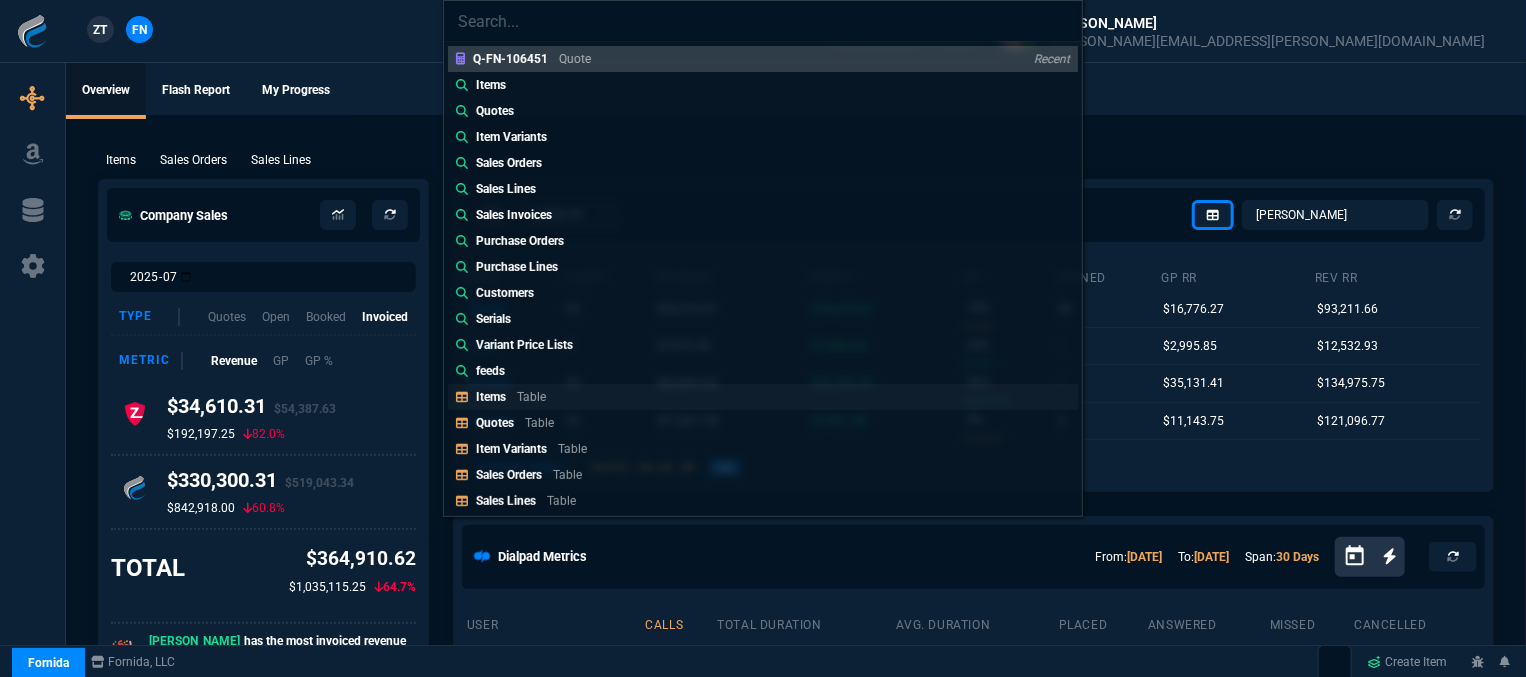 click on "Items
Table" at bounding box center (763, 397) 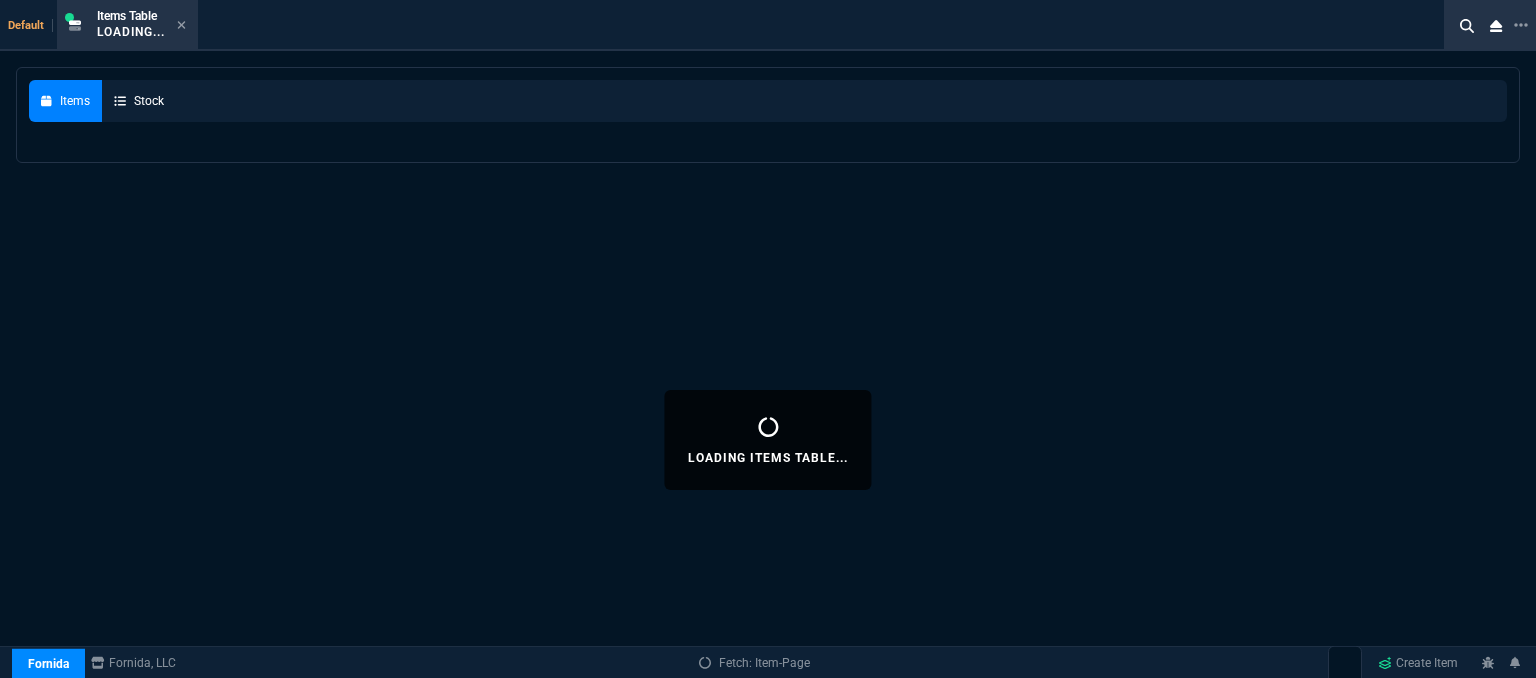 select 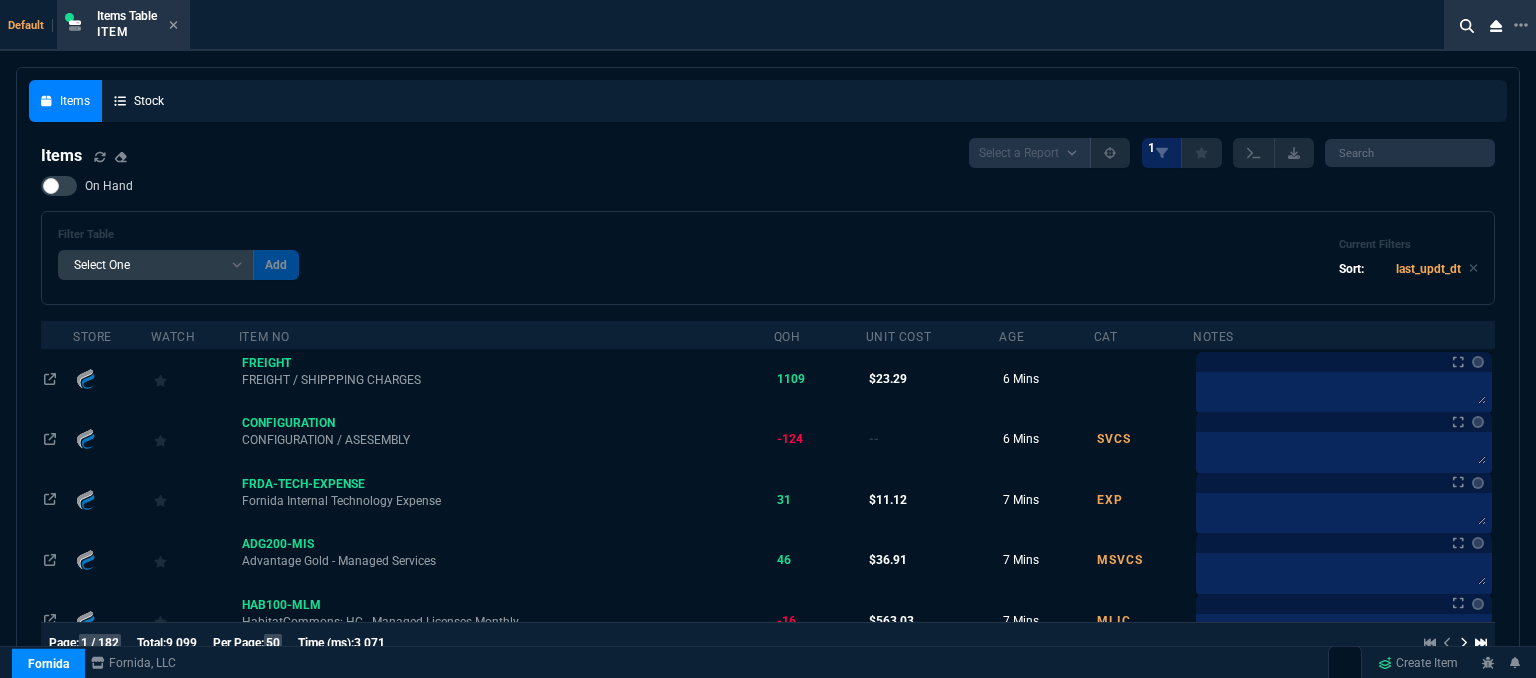 drag, startPoint x: 1412, startPoint y: 169, endPoint x: 1407, endPoint y: 146, distance: 23.537205 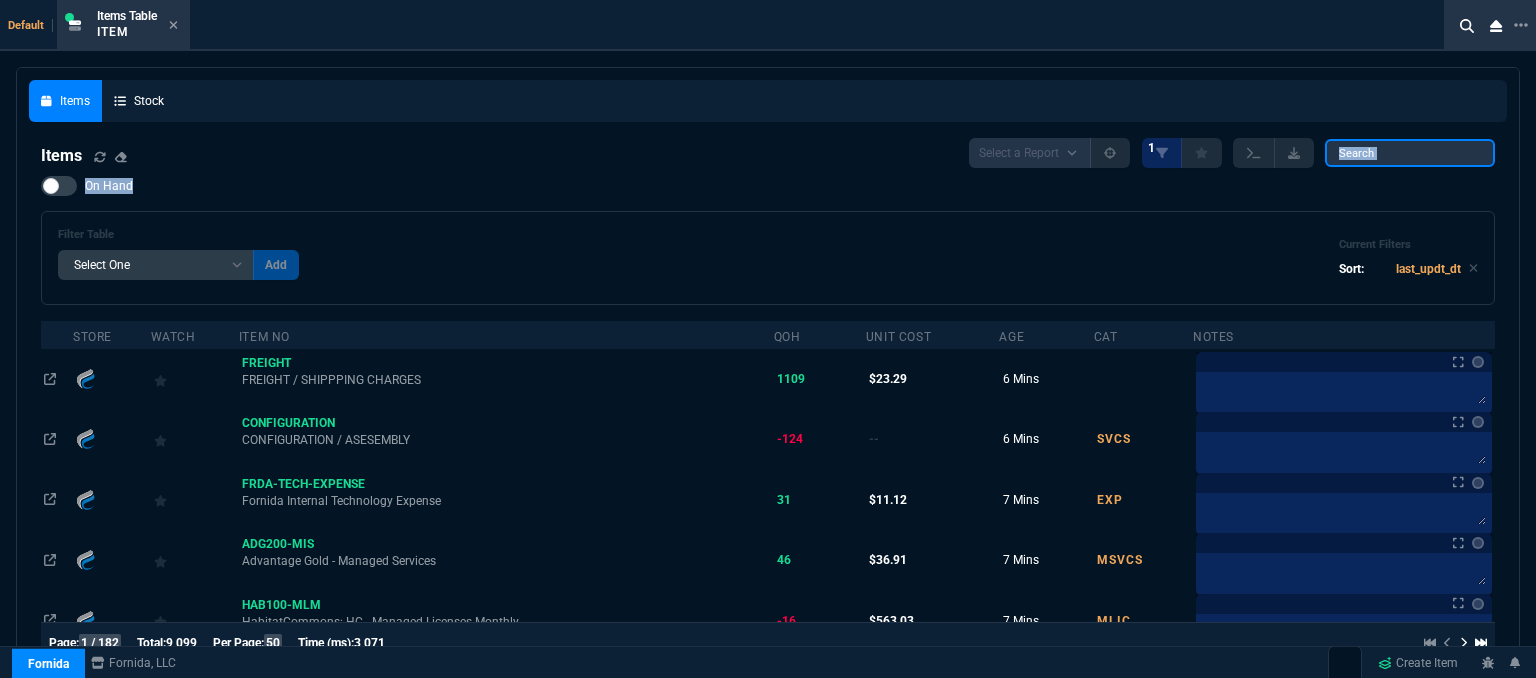 click at bounding box center [1410, 153] 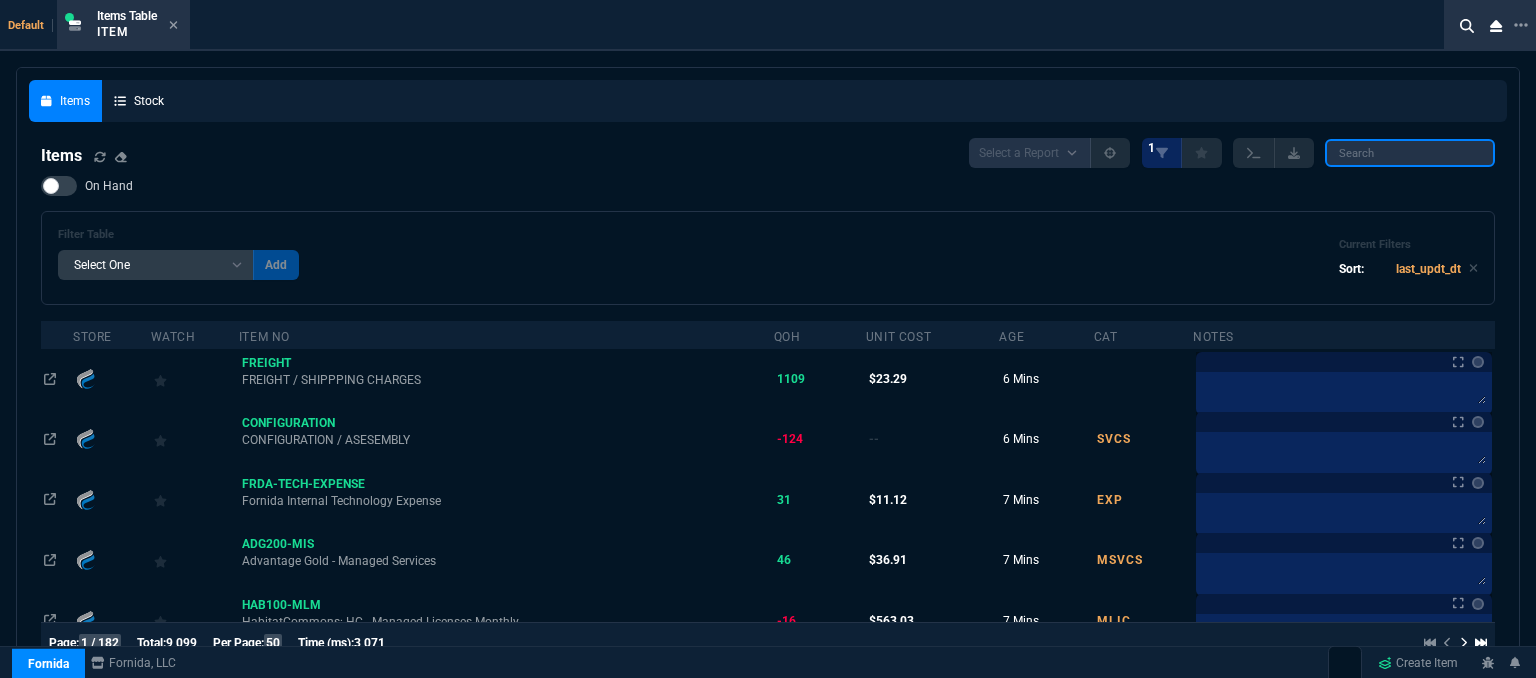 paste on "01-SSC-8630" 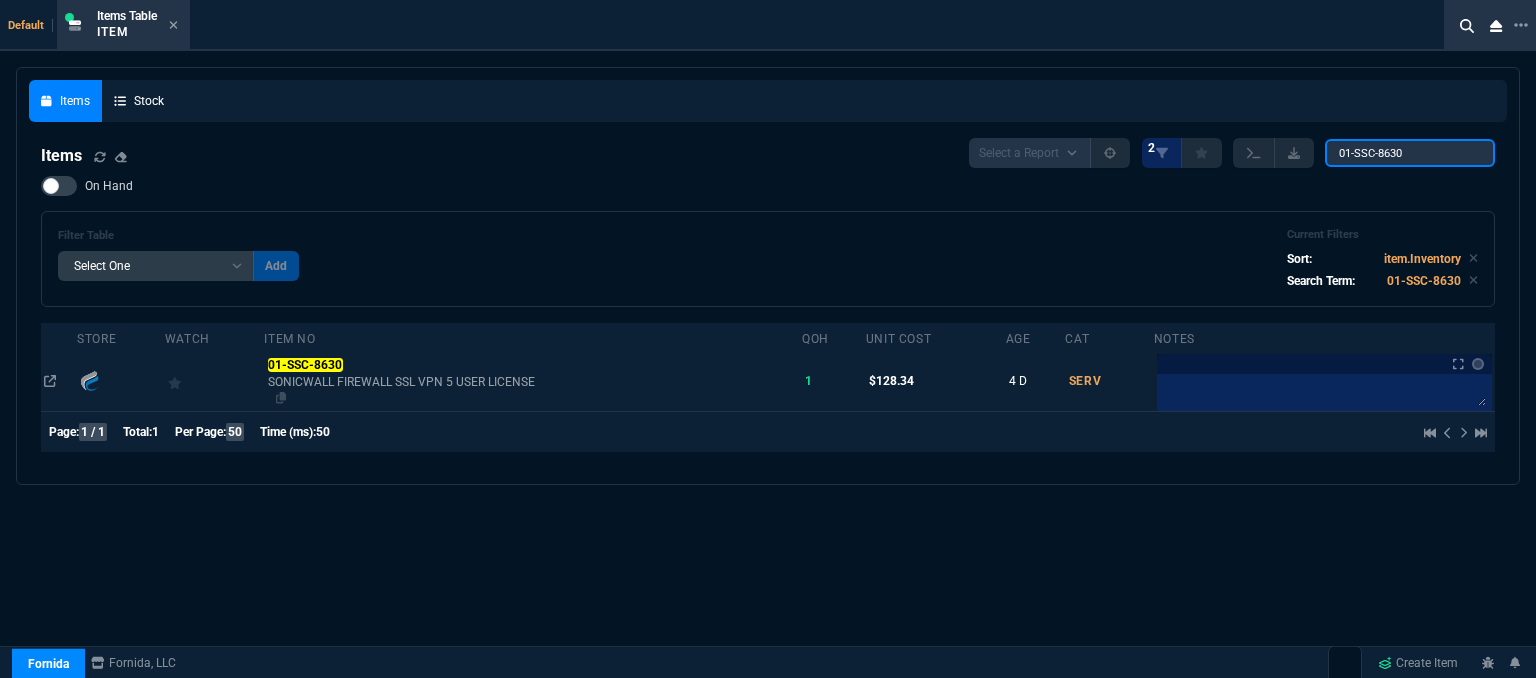 type on "01-SSC-8630" 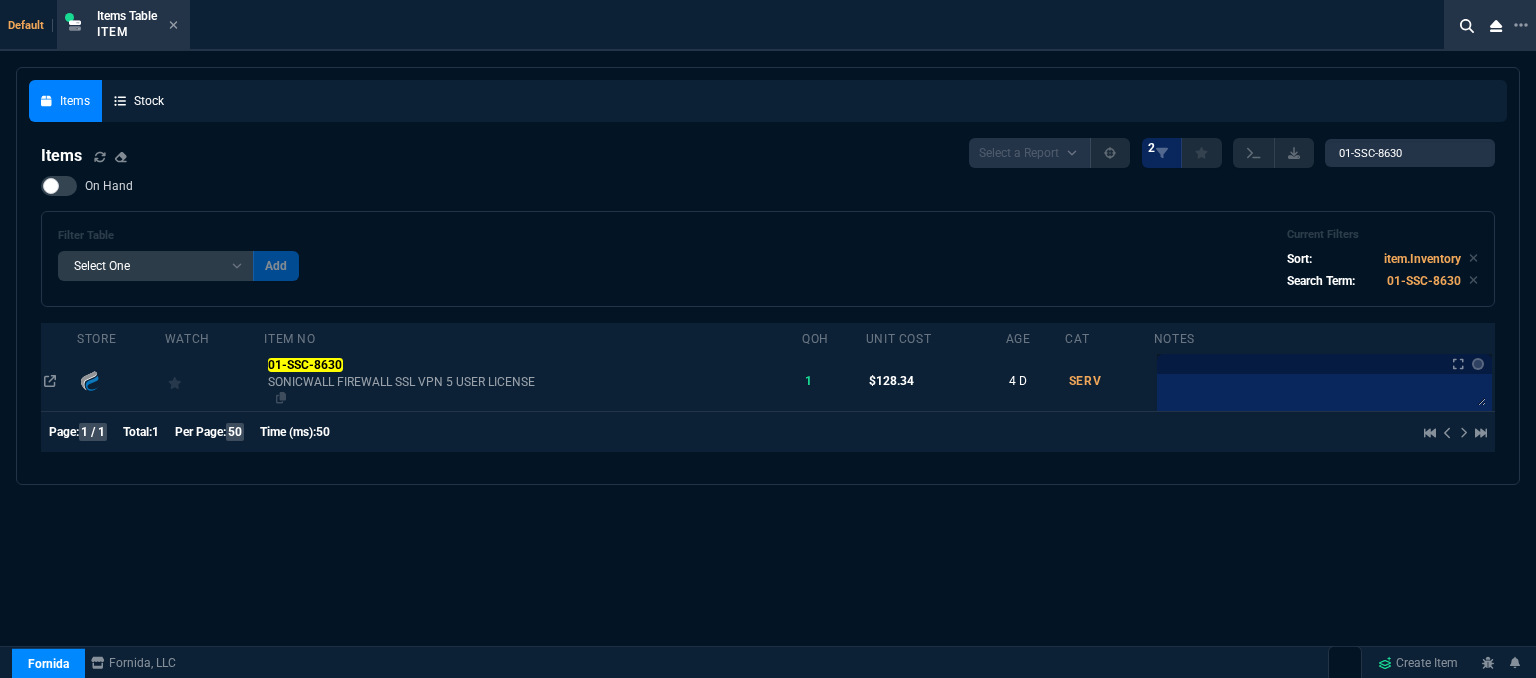 click on "SONICWALL FIREWALL SSL VPN 5 USER LICENSE" at bounding box center (533, 382) 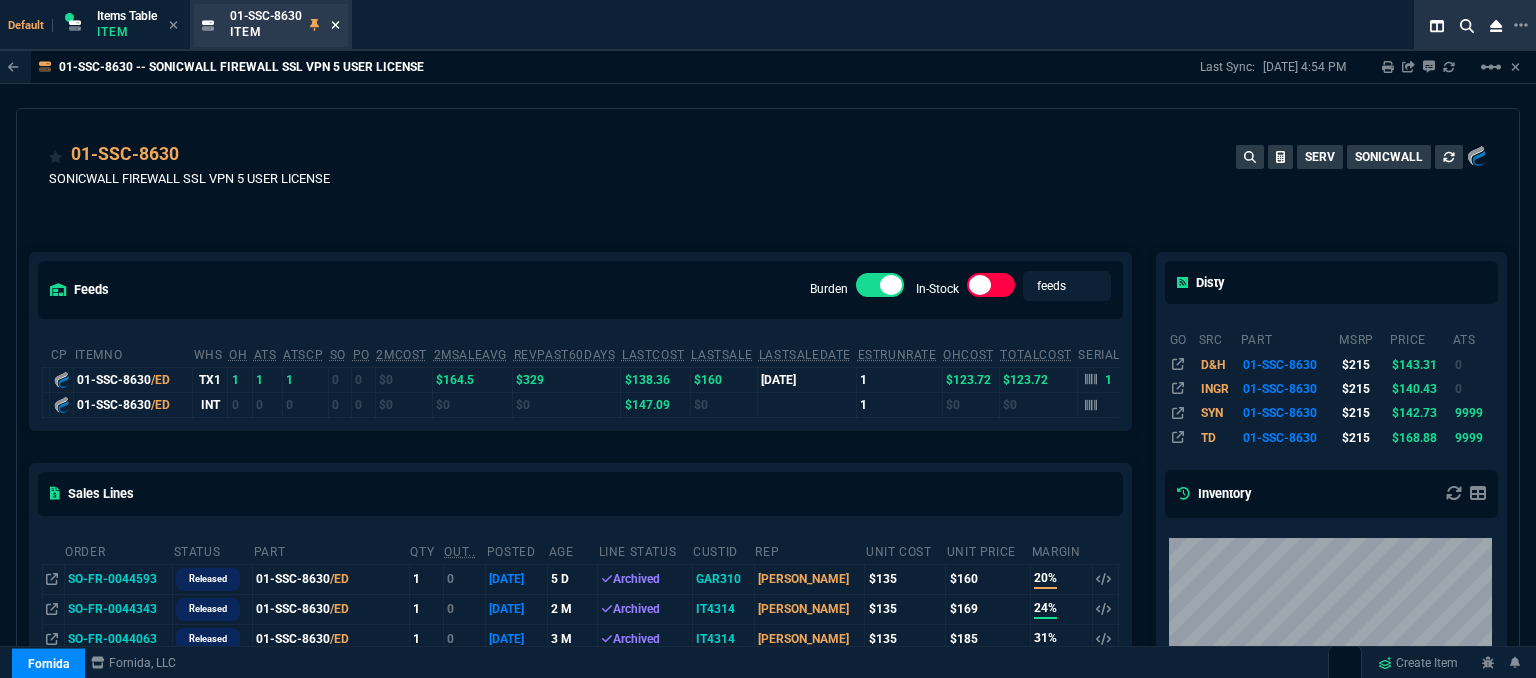 click 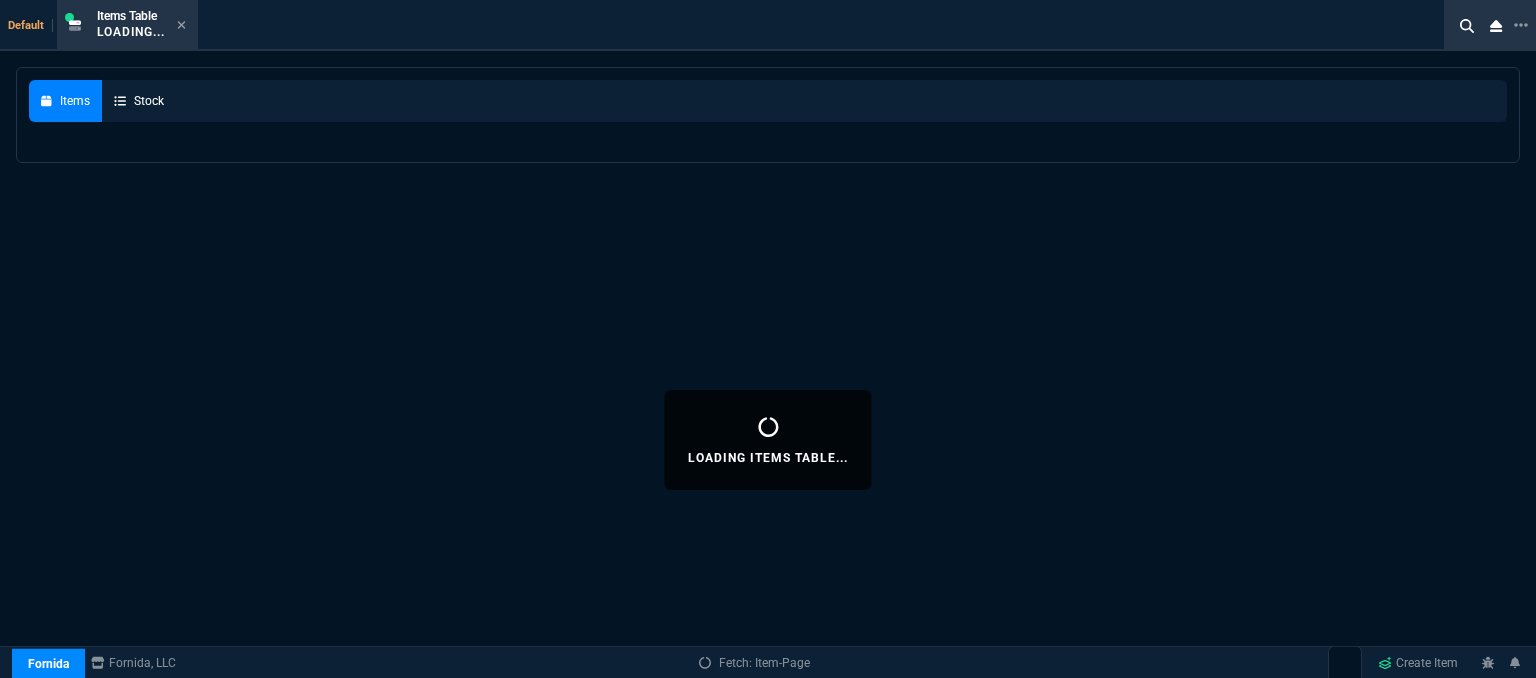 select 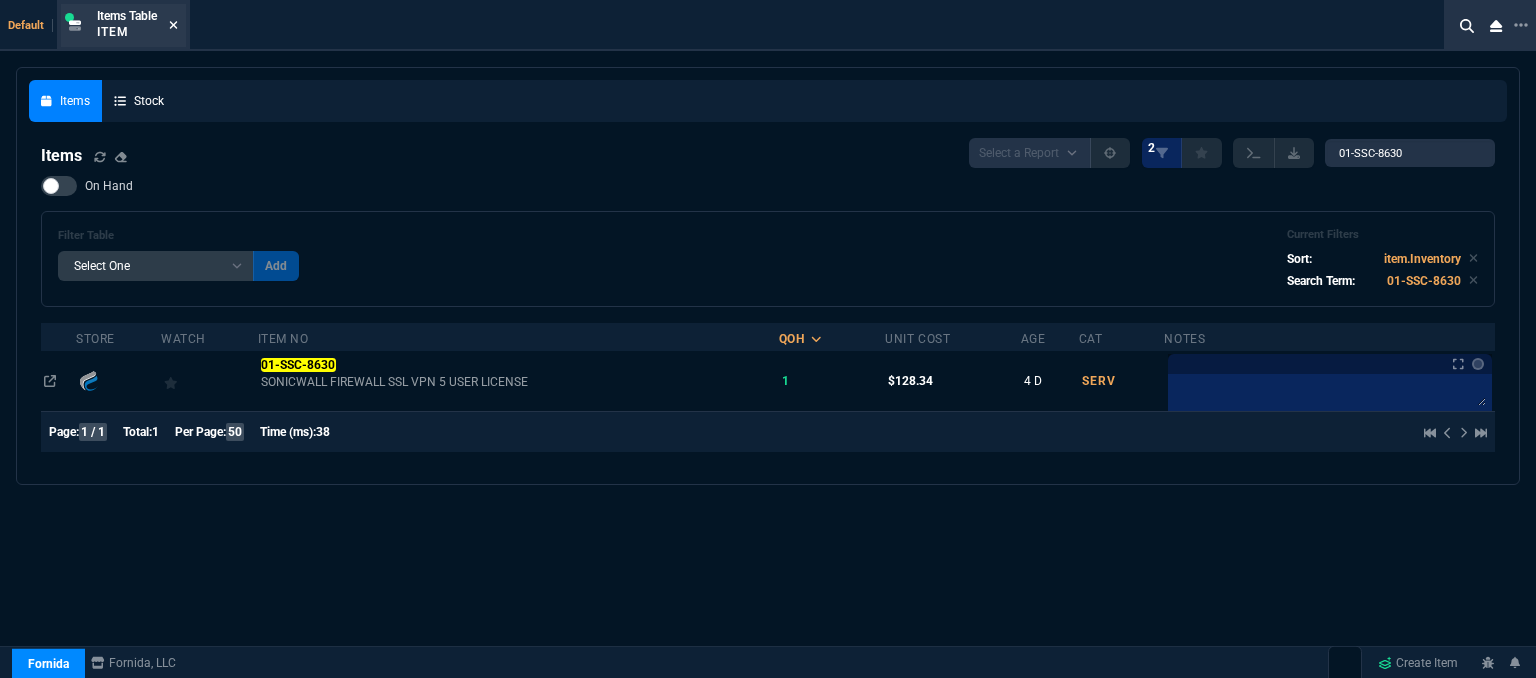 click 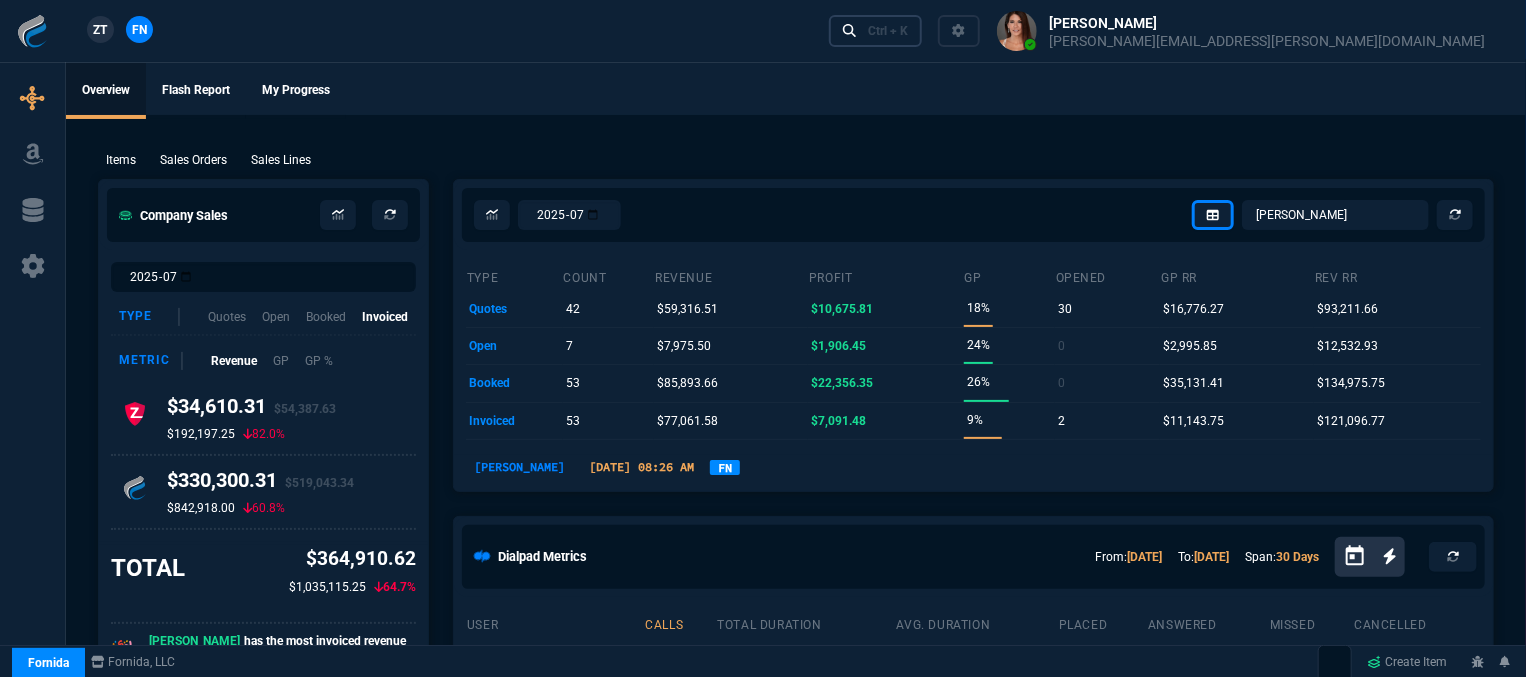 click on "Ctrl + K" at bounding box center [888, 31] 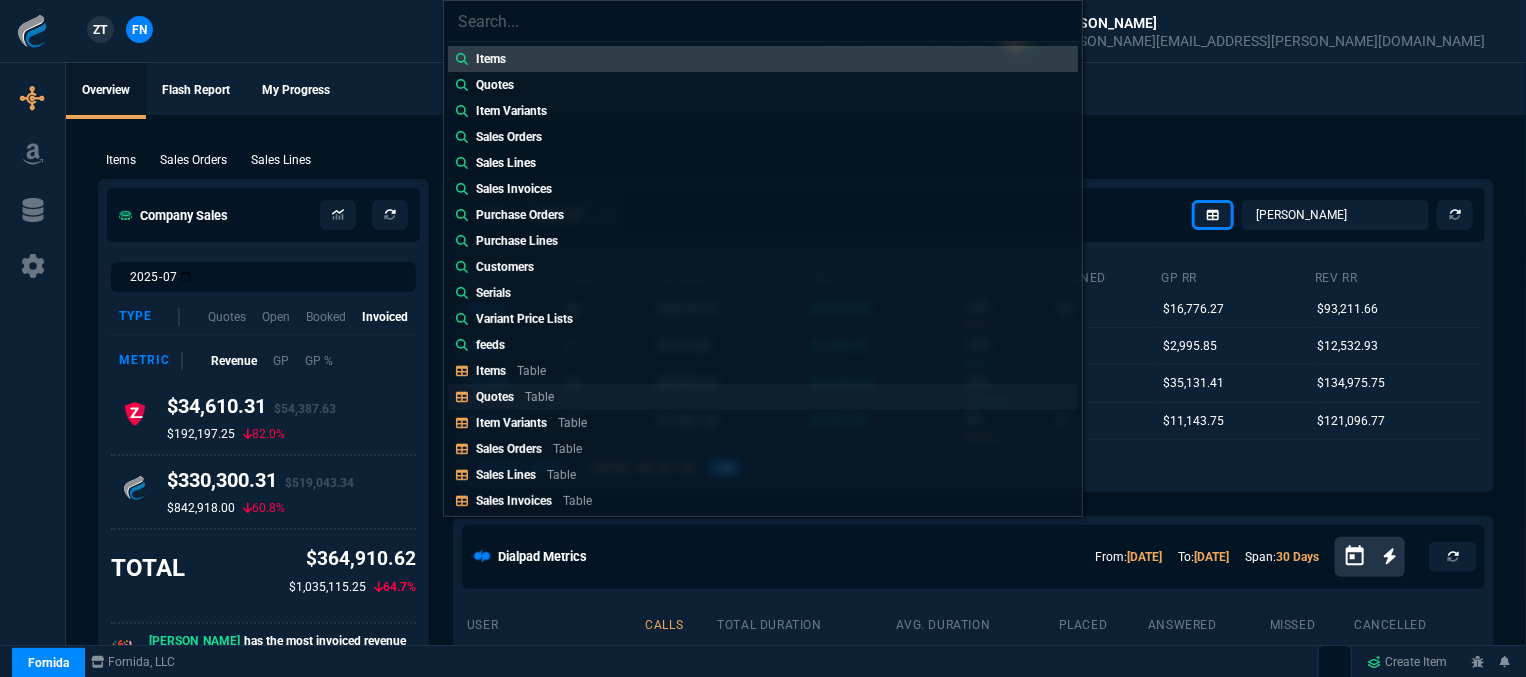 click on "Quotes" at bounding box center [495, 397] 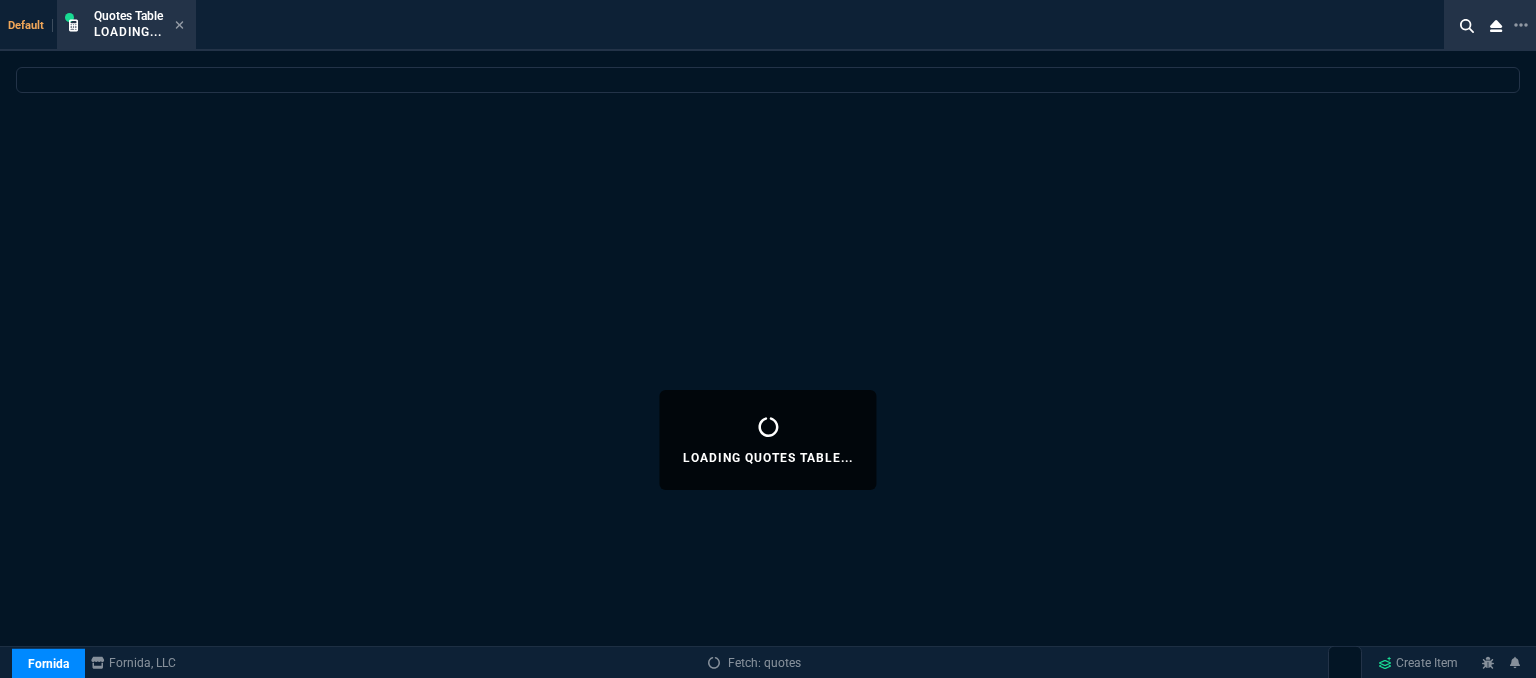 select 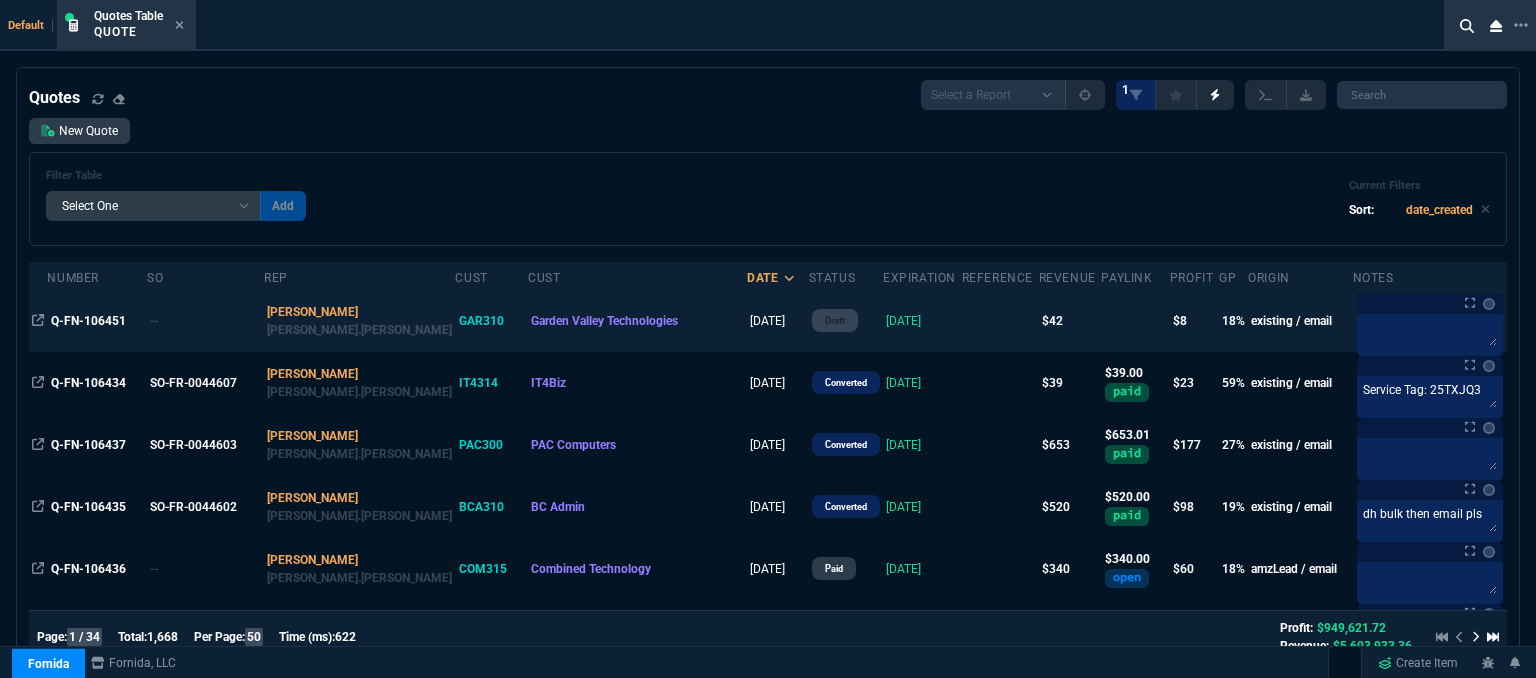 click at bounding box center [1000, 321] 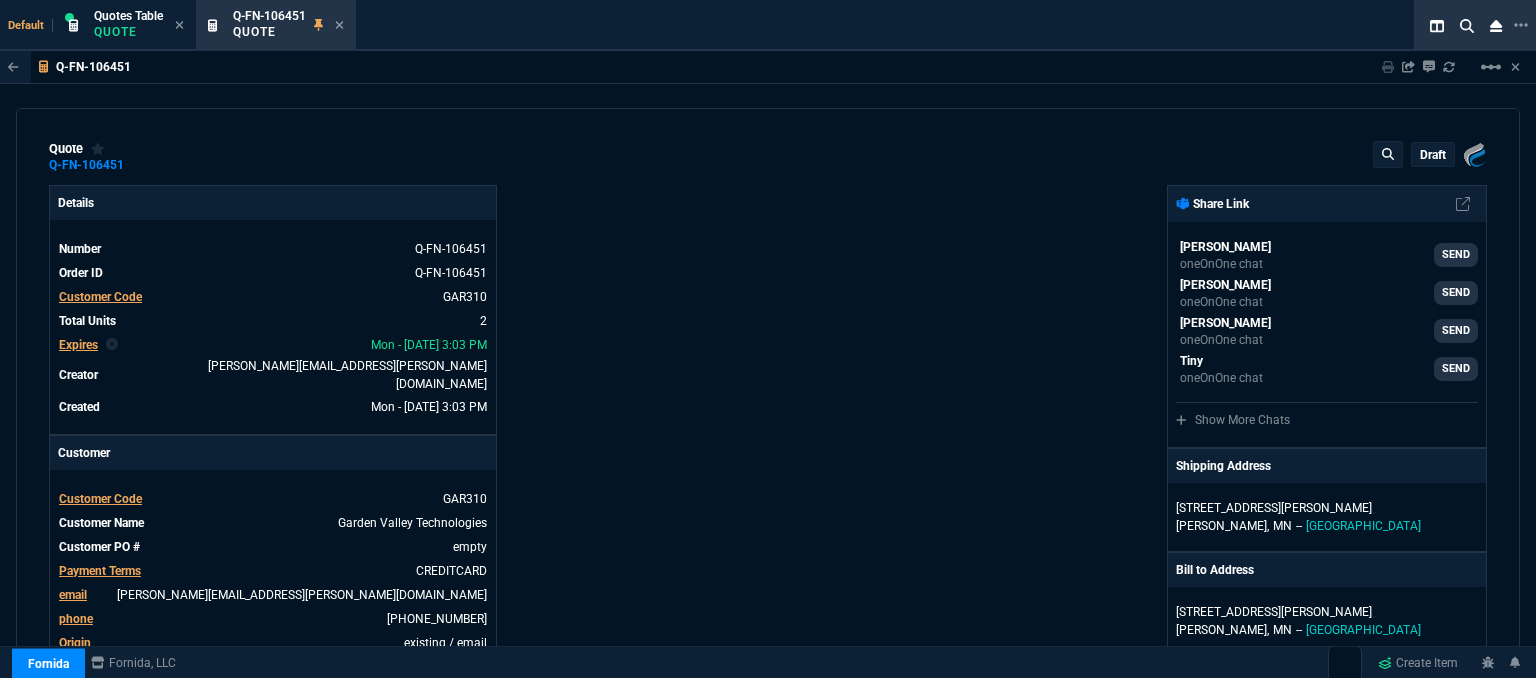 type on "50" 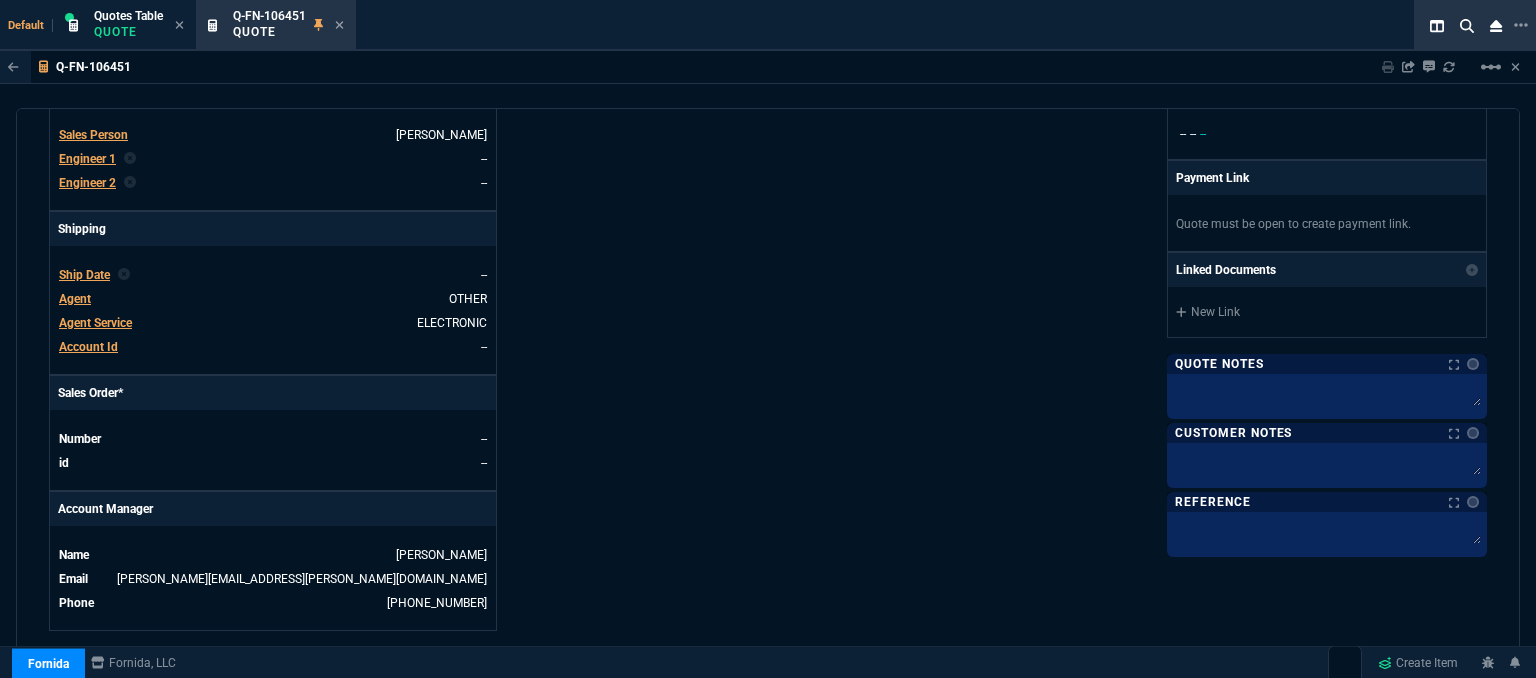 scroll, scrollTop: 1059, scrollLeft: 0, axis: vertical 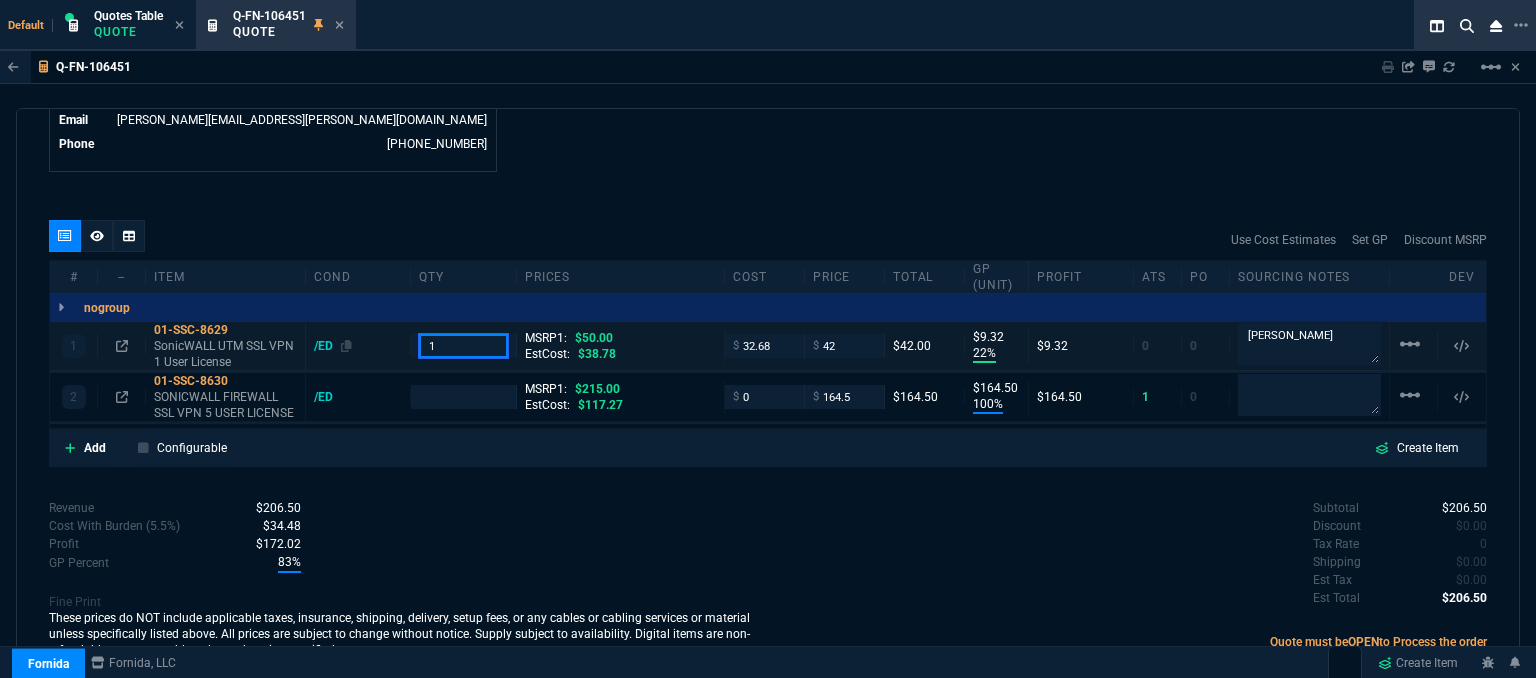 drag, startPoint x: 452, startPoint y: 332, endPoint x: 372, endPoint y: 321, distance: 80.75271 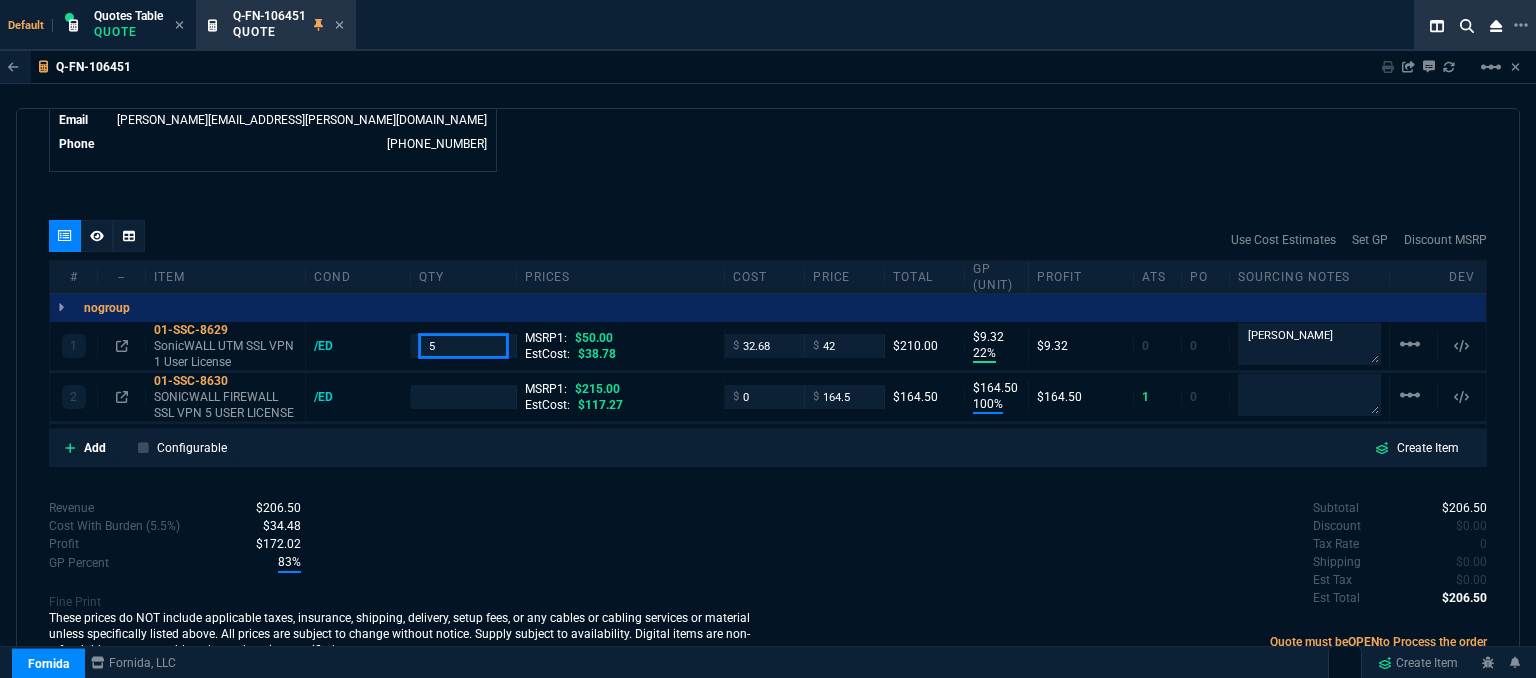 type on "5" 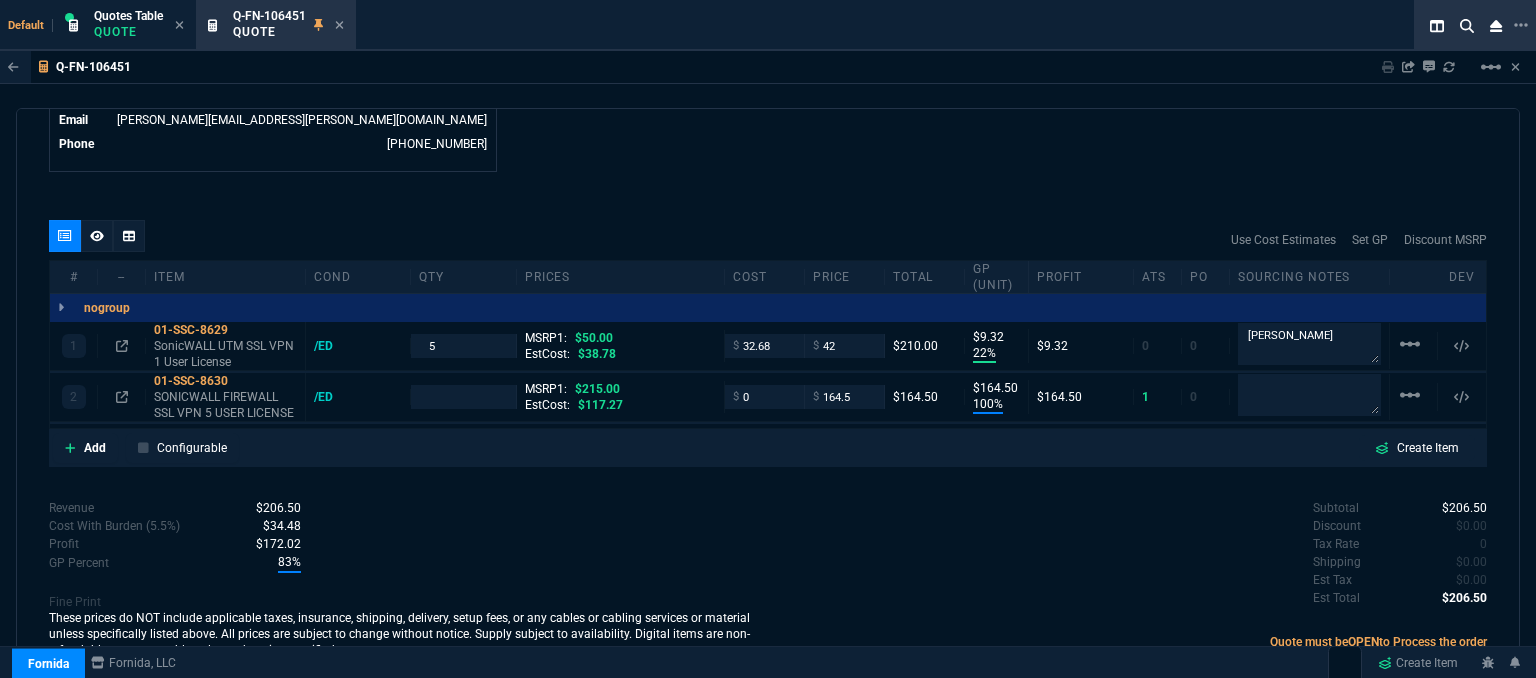 click on "Details Number Q-FN-106451  Order ID Q-FN-106451  Customer Code GAR310  Total Units 2  Expires Mon - 8/4/25, 3:03 PM Creator fiona.rossi@fornida.com  Created Mon - 7/21/25, 3:03 PM Print Specs Number Q-FN-106451  Customer ID GAR310  Customer Name Garden Valley Technologies  Expires 8/4/25,  10:03 AM  Customer PO # --  Payment Terms CREDITCARD  Shipping Agent OTHER | ELECTRONIC  Customer Customer Code GAR310  Customer Name Garden Valley Technologies  Customer PO # empty  Payment Terms CREDITCARD  email darrell.olson@gvtel.net  phone (218) 687-4202     Origin  existing / email   Origin Comment    Staff Sales Person ROSS  Engineer 1 --  Engineer 2 --  Shipping Ship Date -- Agent OTHER  Agent Service ELECTRONIC  Account Id --  Sales Order* Number --  id --  Account Manager Name Fiona  Email fiona.rossi@fornida.com  Phone 469-249-2107" at bounding box center (408, -351) 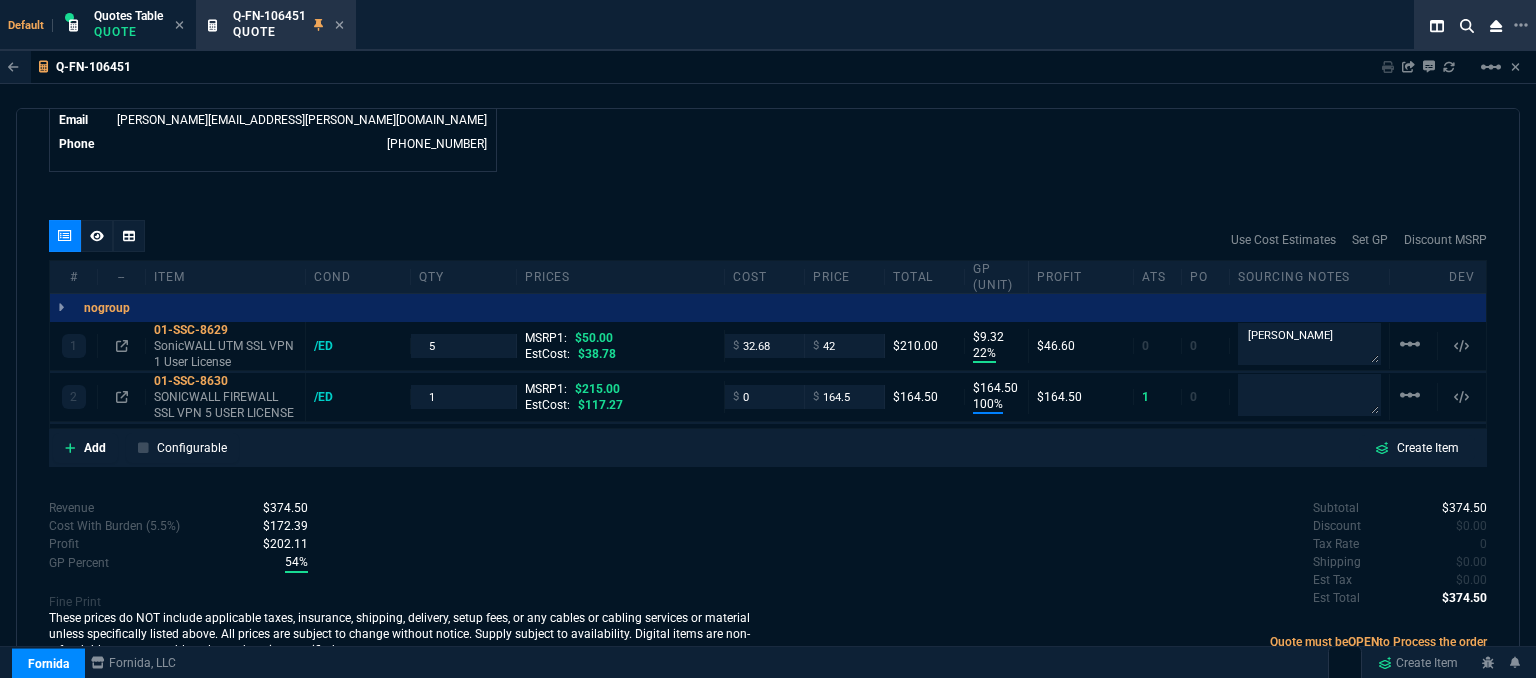 click 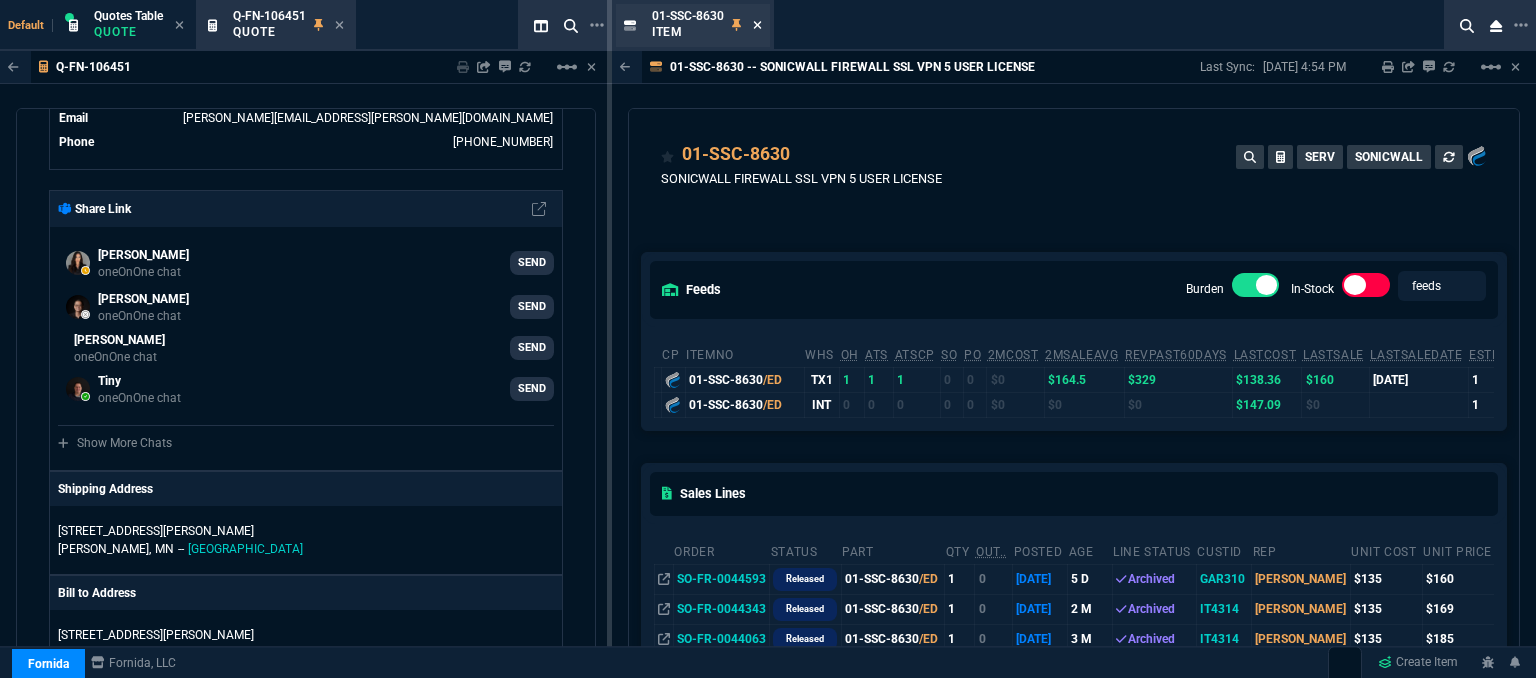 click 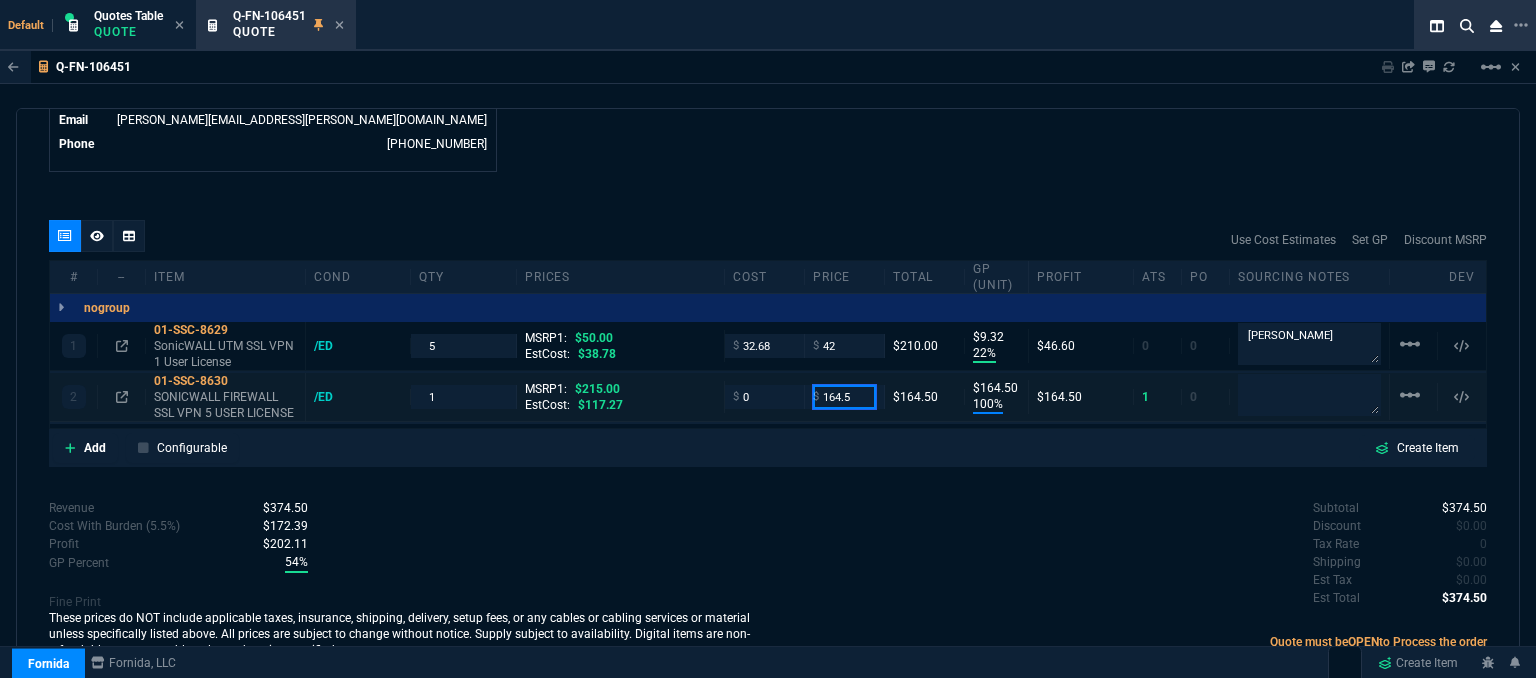 drag, startPoint x: 802, startPoint y: 376, endPoint x: 791, endPoint y: 376, distance: 11 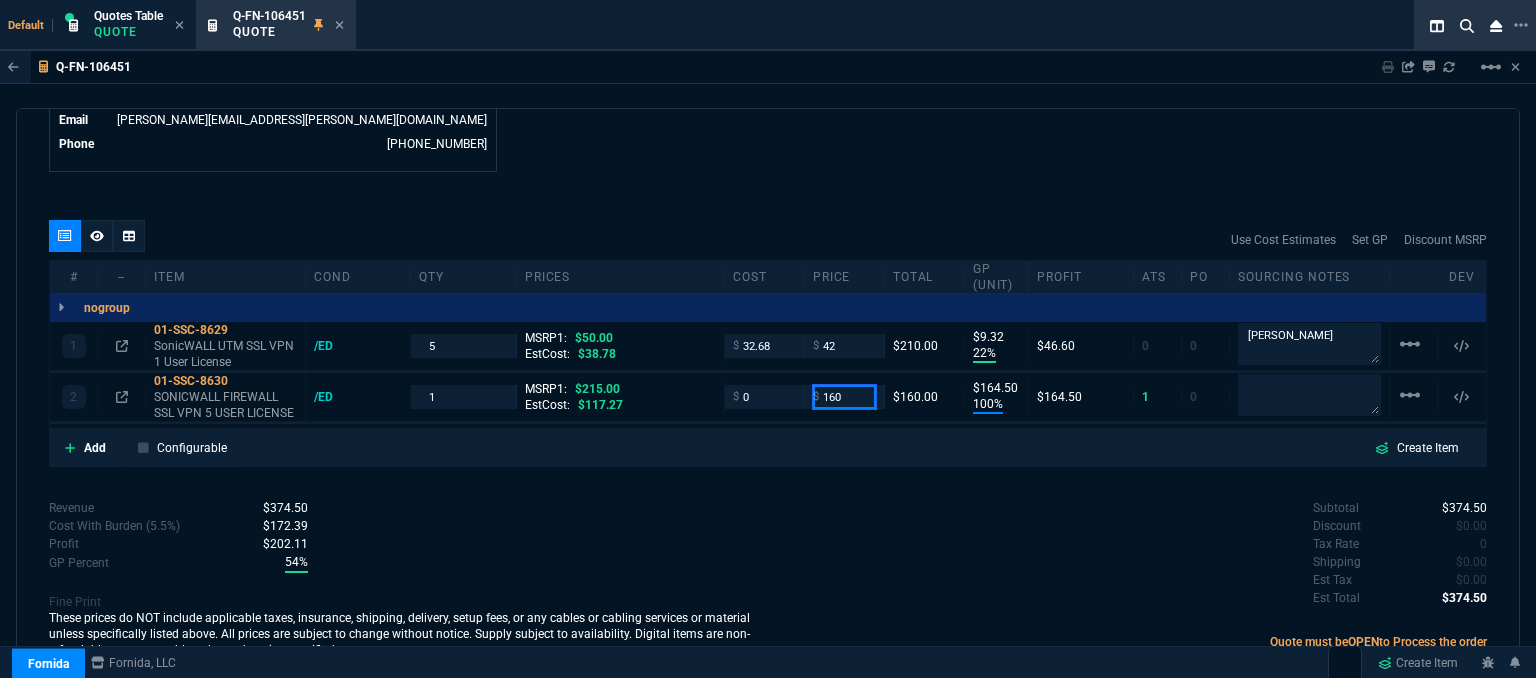 type on "160" 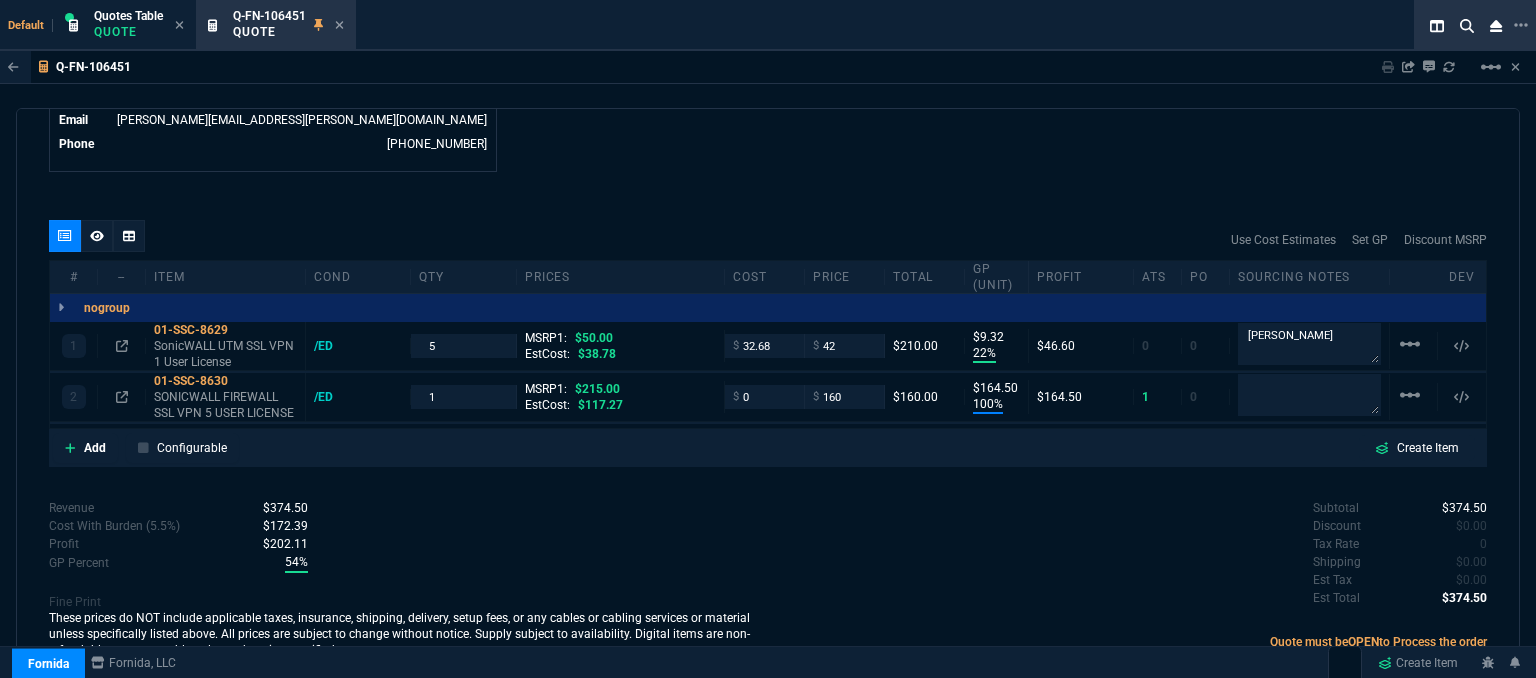 click on "Fornida, LLC 2609 Technology Dr Suite 300 Plano, TX 75074  Share Link  Sarah Costa oneOnOne chat SEND Steven Huang oneOnOne chat SEND Mike Drumm oneOnOne chat SEND Tiny oneOnOne chat SEND  Show More Chats  Shipping Address 206 Vance Ave S Erskine,  MN -- USA Bill to Address 206 Vance Ave S Erskine,  MN -- USA End User -- -- -- Payment Link  Quote must be open to create payment link.  Linked Documents  New Link  Quote Notes Quote Notes    Customer Notes Customer Notes    Reference Reference" at bounding box center (1127, -351) 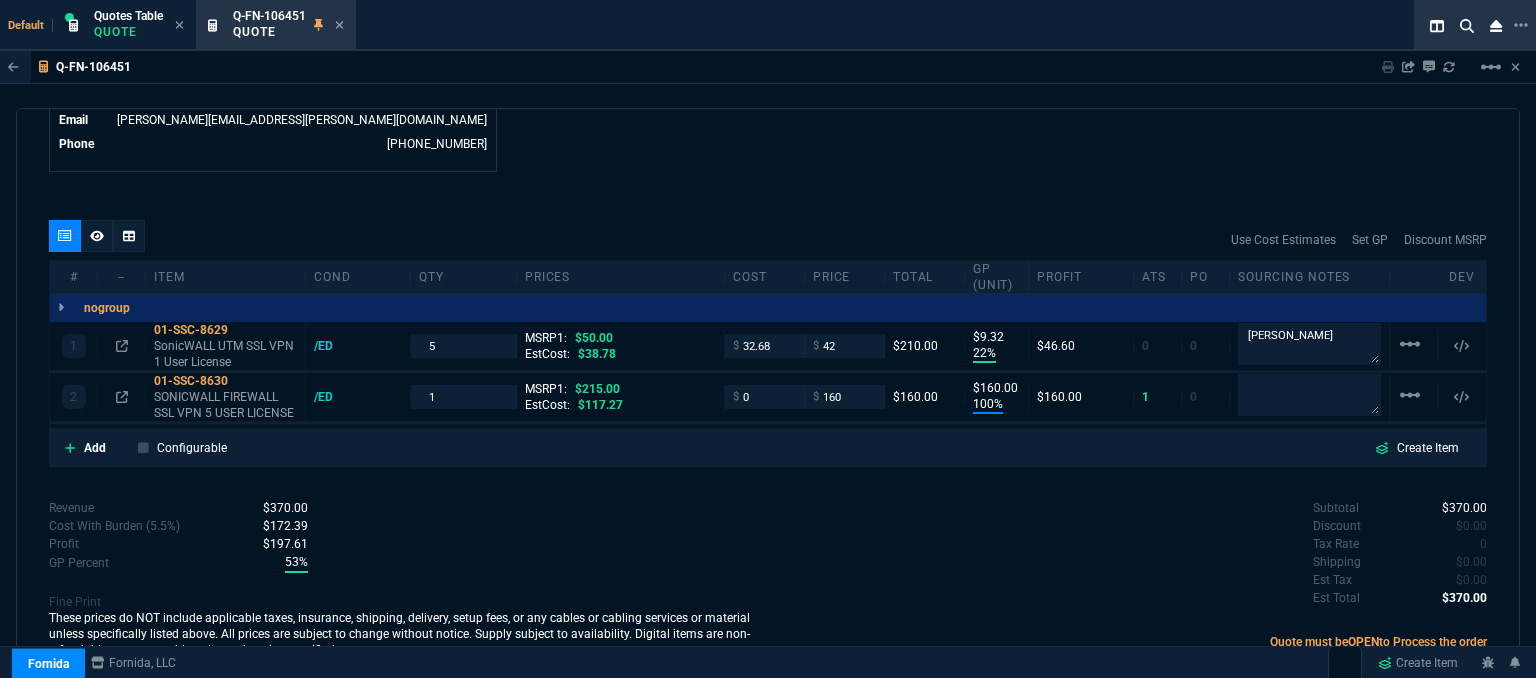 type on "160" 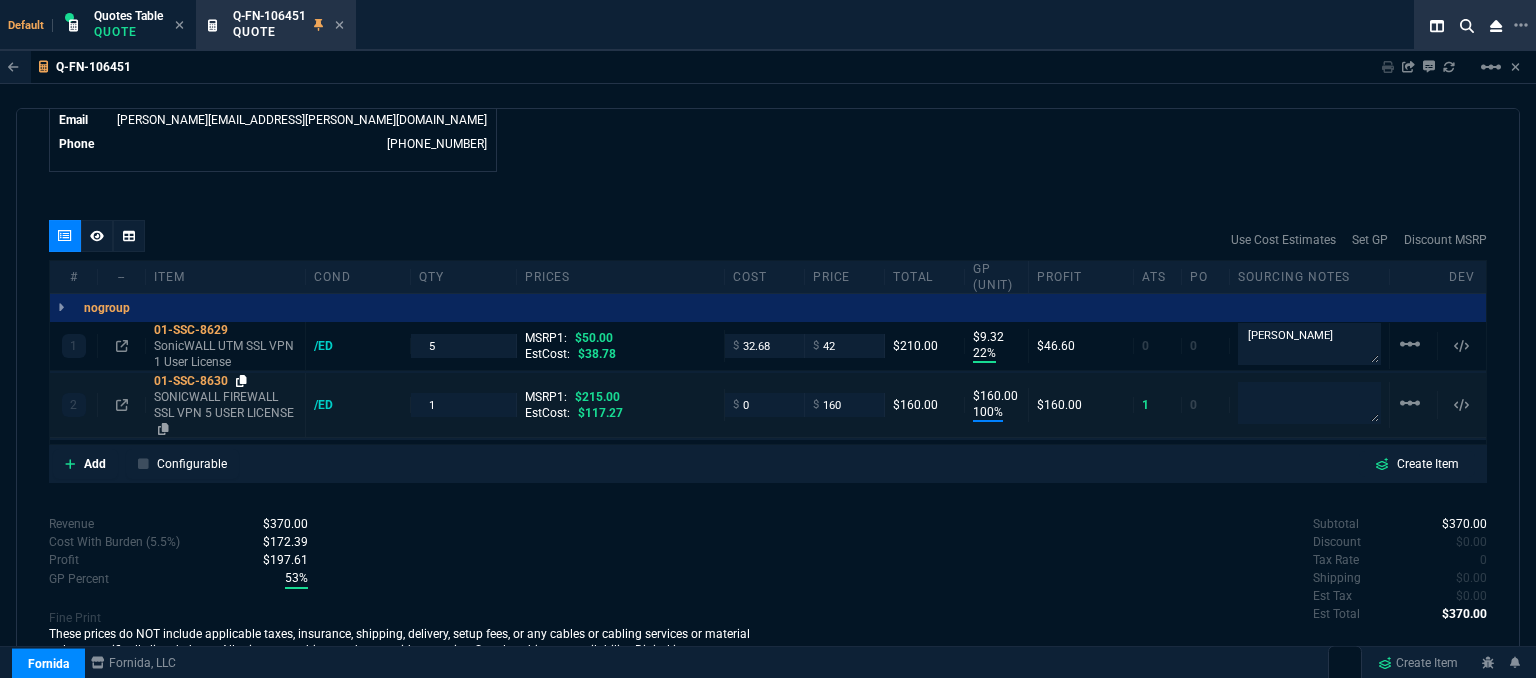 click 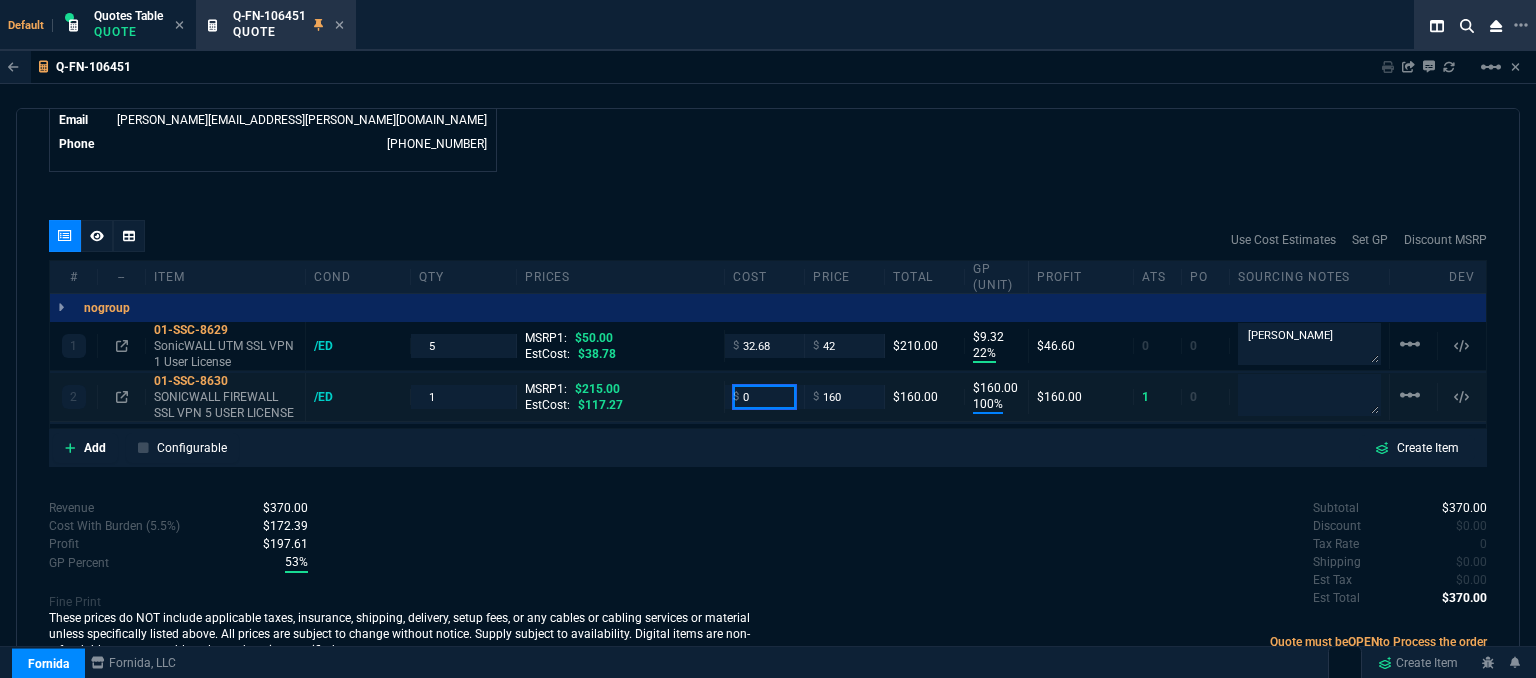 drag, startPoint x: 767, startPoint y: 381, endPoint x: 700, endPoint y: 382, distance: 67.00746 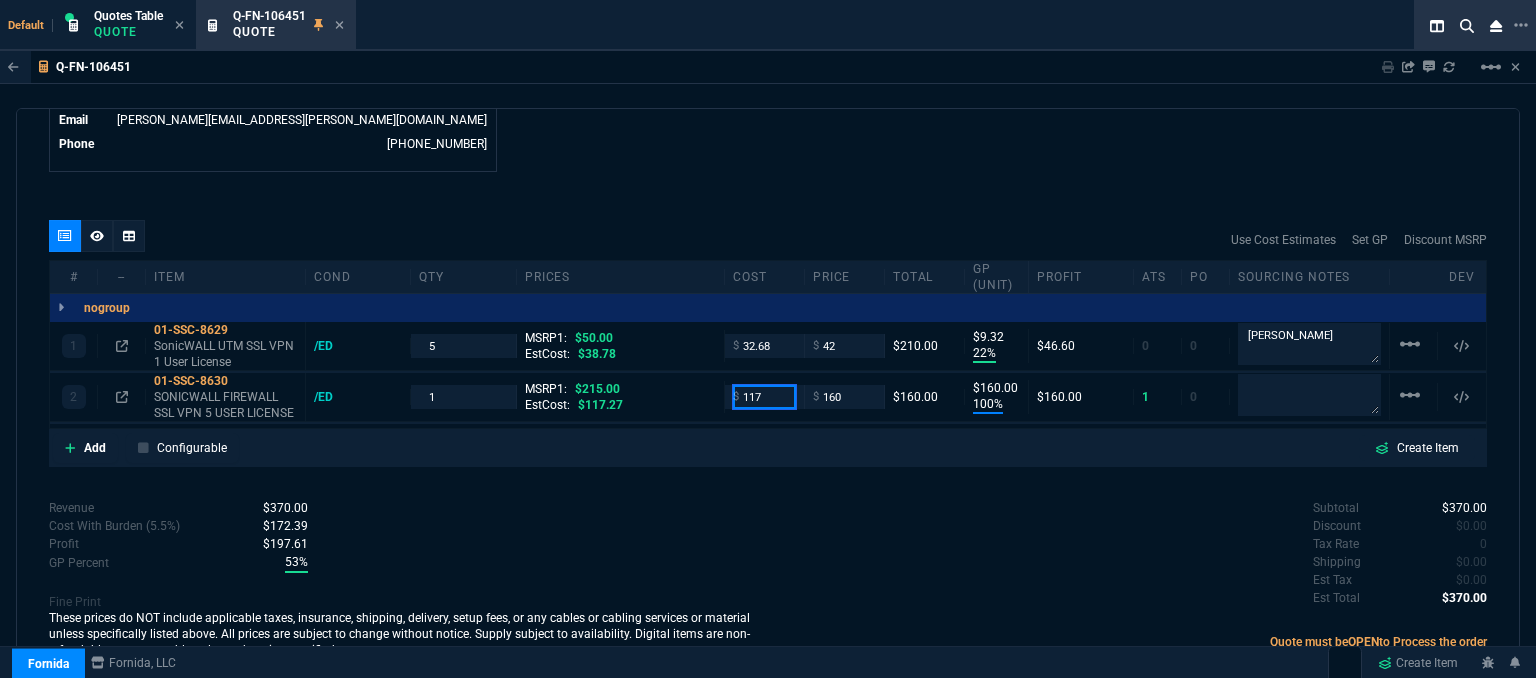 type on "117" 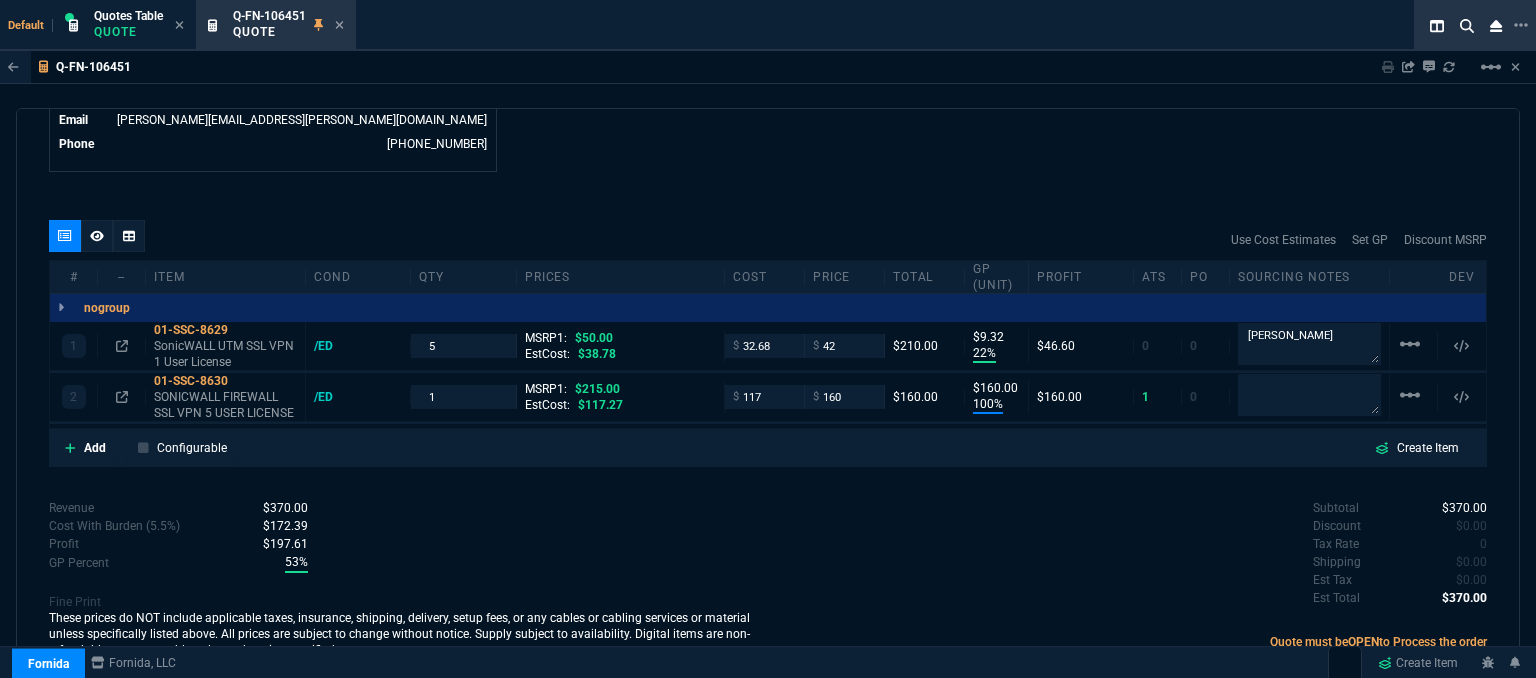 click on "Q-FN-106451 Sharing Q-FN-106451 Link Dev Link  Share on Teams linear_scale  quote   Q-FN-106451  Garden Valley Technologies draft Fornida, LLC 2609 Technology Dr Suite 300 Plano, TX 75074 Details Number Q-FN-106451  Order ID Q-FN-106451  Customer Code GAR310  Total Units 6  Expires Mon - 8/4/25, 3:03 PM Creator fiona.rossi@fornida.com  Created Mon - 7/21/25, 3:03 PM Print Specs Number Q-FN-106451  Customer ID GAR310  Customer Name Garden Valley Technologies  Expires 8/4/25,  10:03 AM  Customer PO # --  Payment Terms CREDITCARD  Shipping Agent OTHER | ELECTRONIC  Customer Customer Code GAR310  Customer Name Garden Valley Technologies  Customer PO # empty  Payment Terms CREDITCARD  email darrell.olson@gvtel.net  phone (218) 687-4202     Origin  existing / email   Origin Comment    Staff Sales Person ROSS  Engineer 1 --  Engineer 2 --  Shipping Ship Date -- Agent OTHER  Agent Service ELECTRONIC  Account Id --  Sales Order* Number --  id --  Account Manager Name Fiona  Email fiona.rossi@fornida.com  Phone SEND MN" at bounding box center [768, 415] 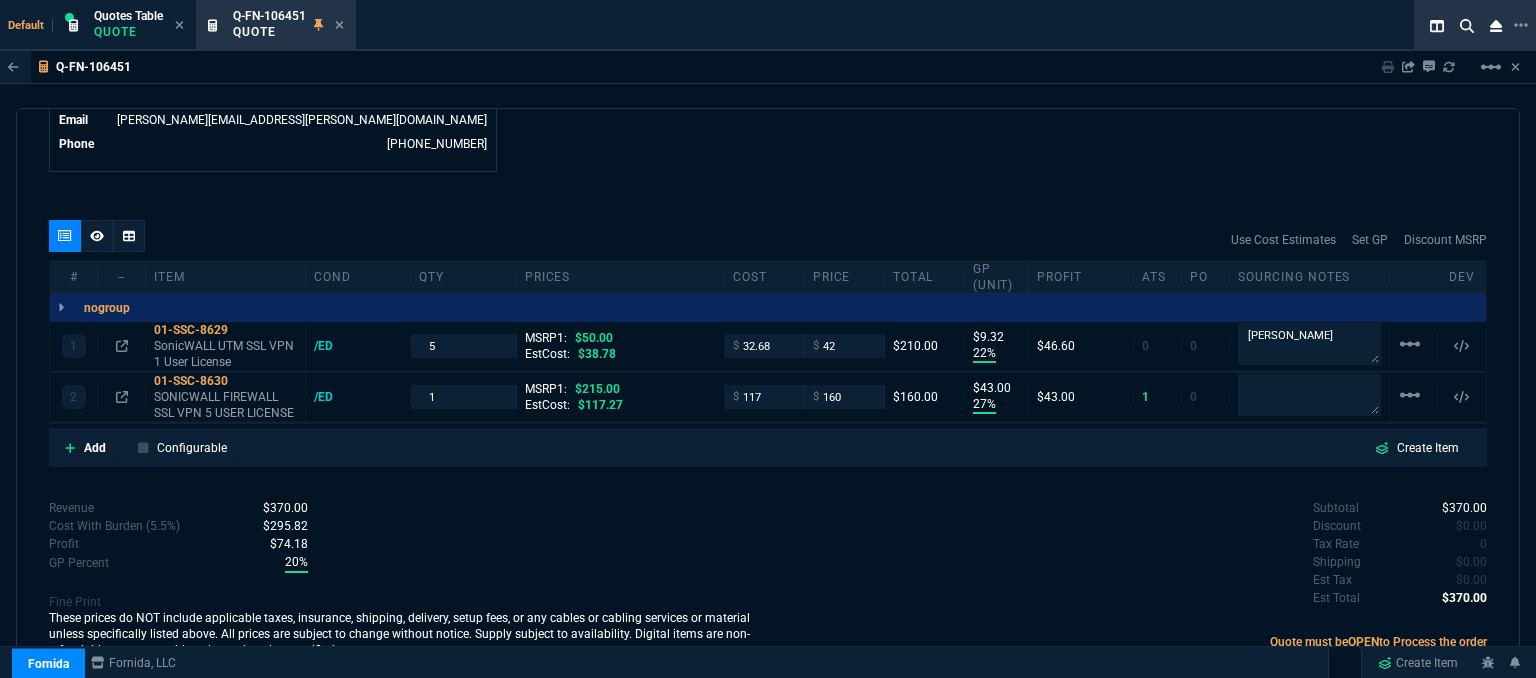 type on "27" 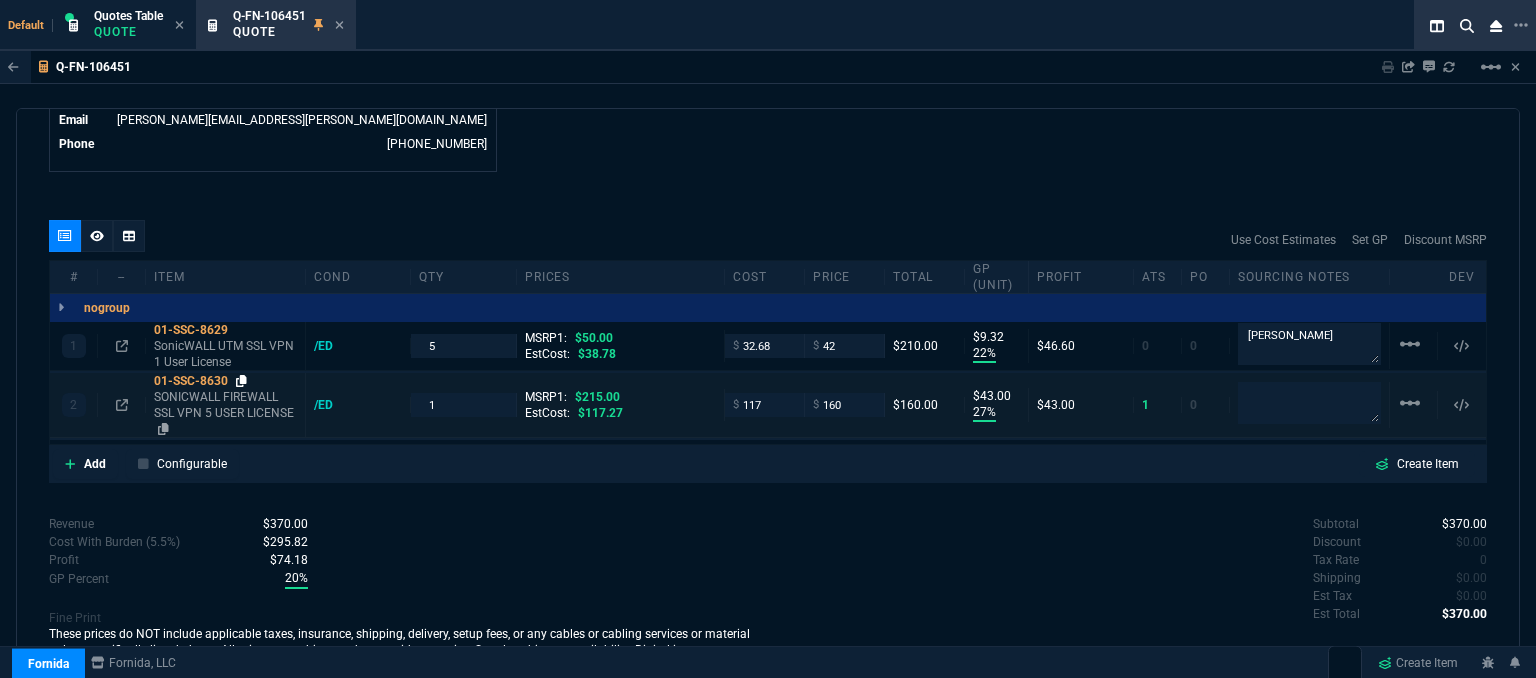 click 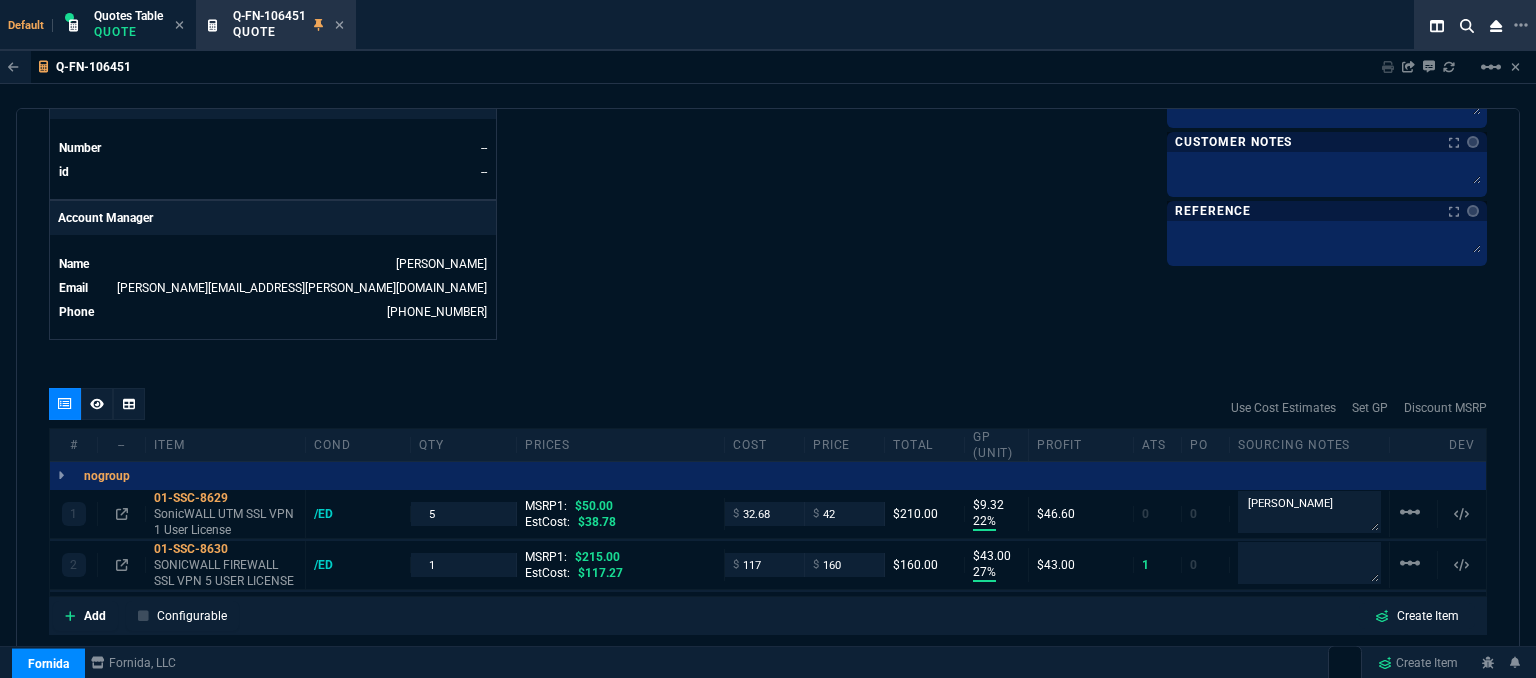 scroll, scrollTop: 659, scrollLeft: 0, axis: vertical 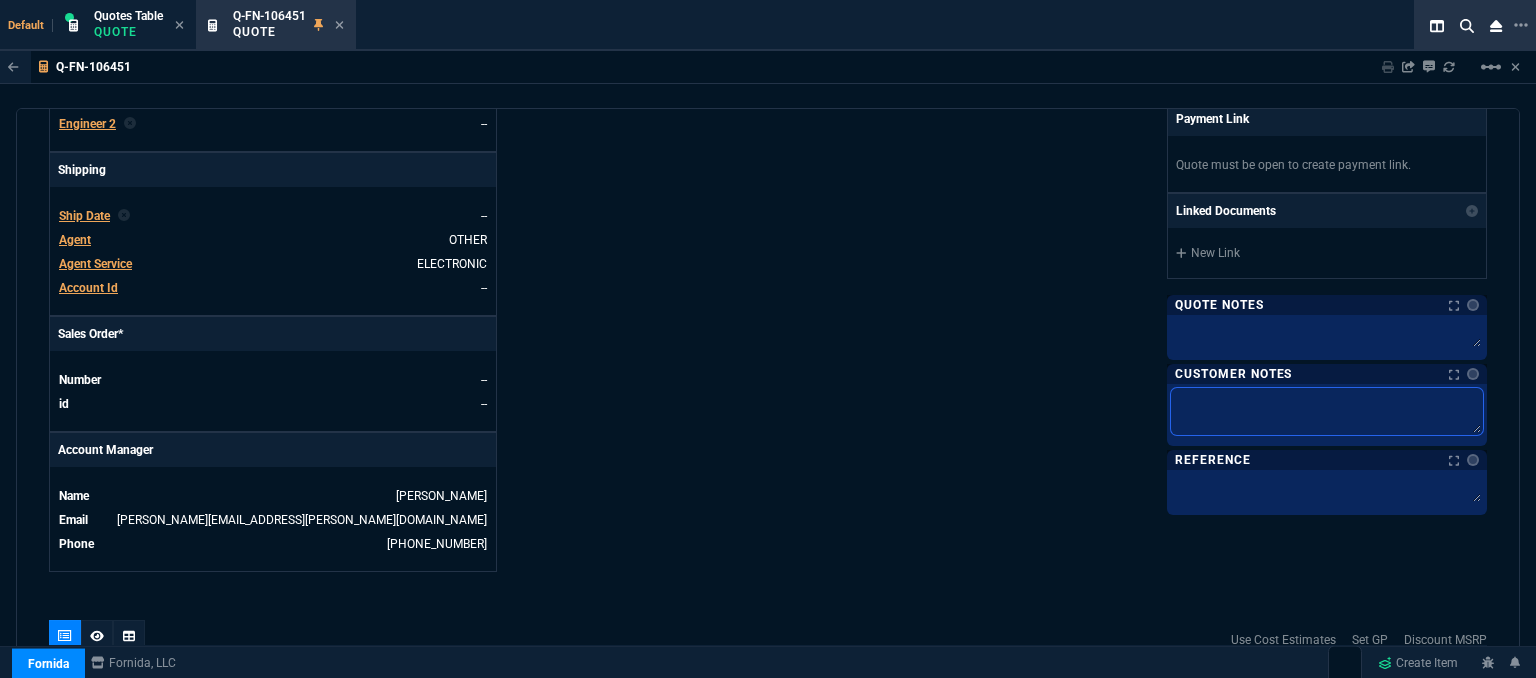 click at bounding box center [1327, 411] 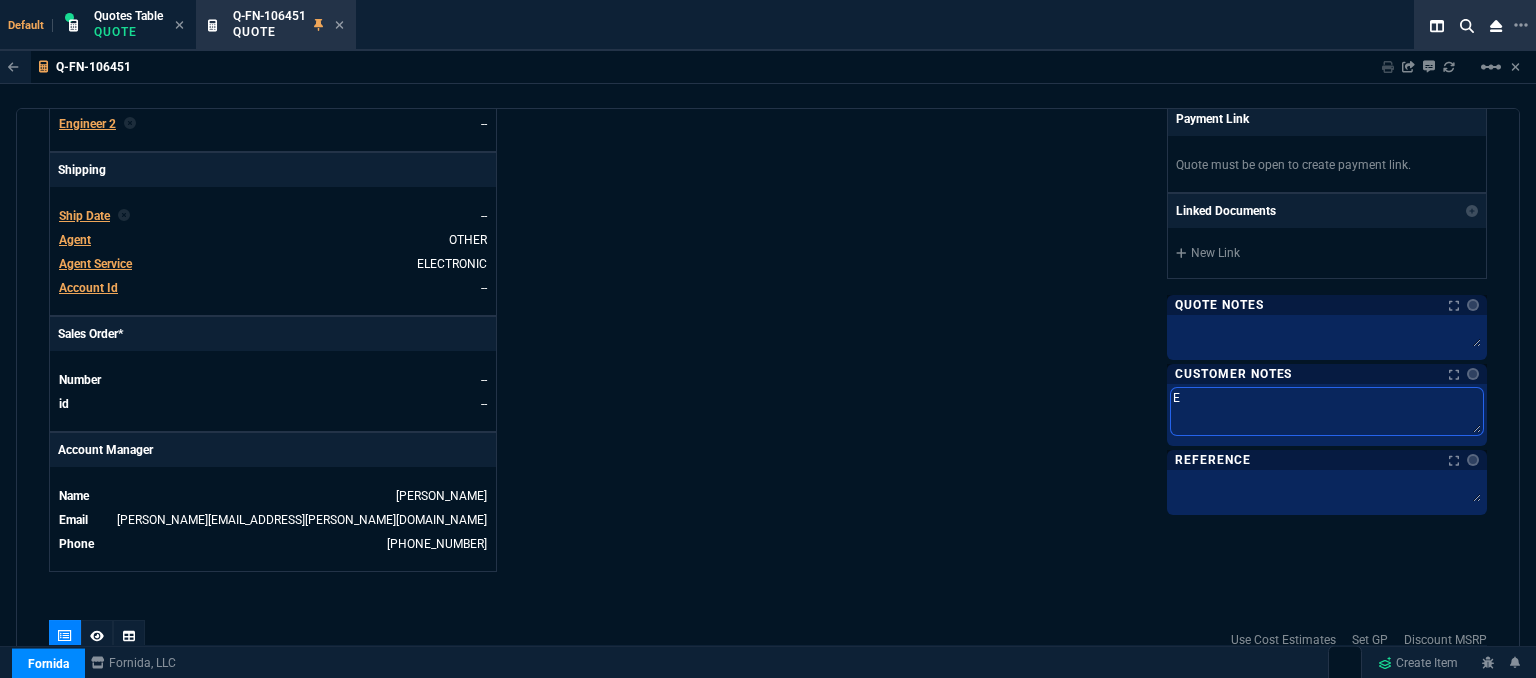 type on "EL" 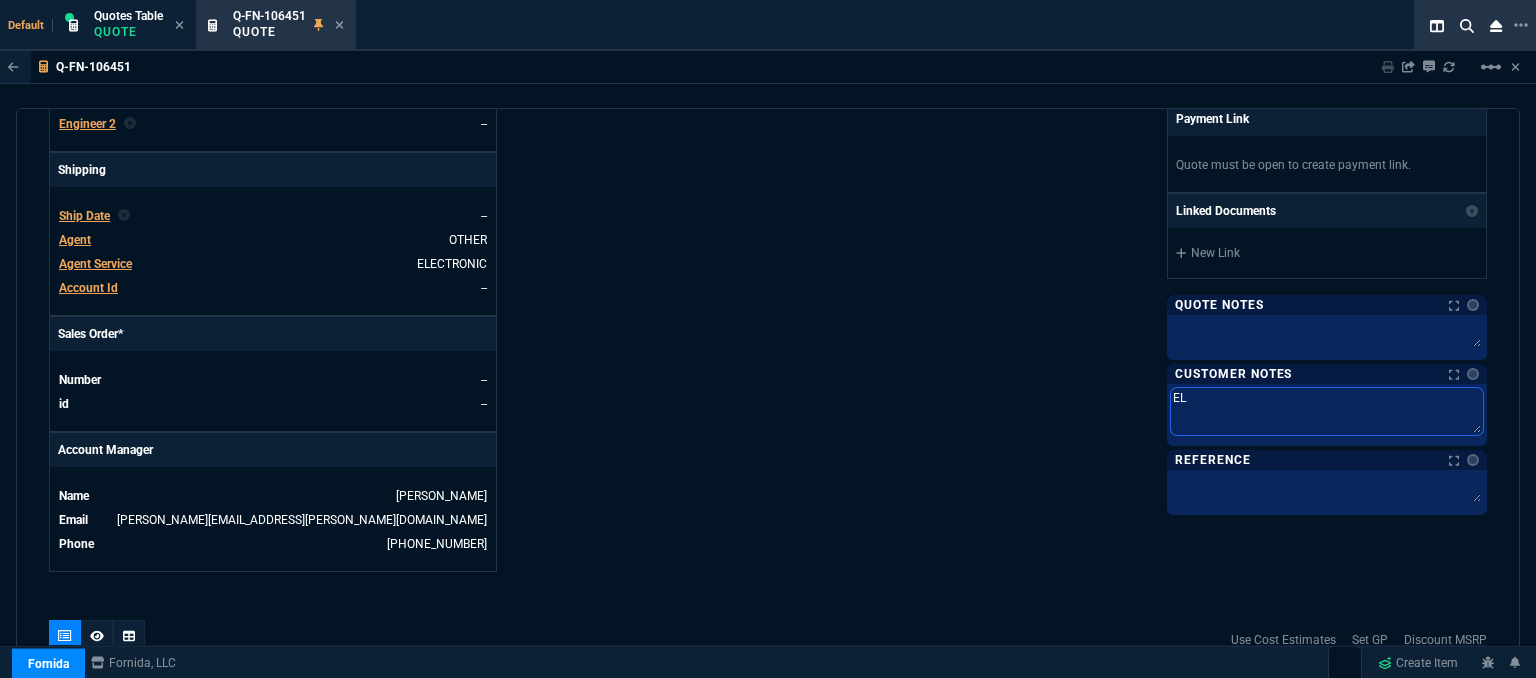 type on "ELE" 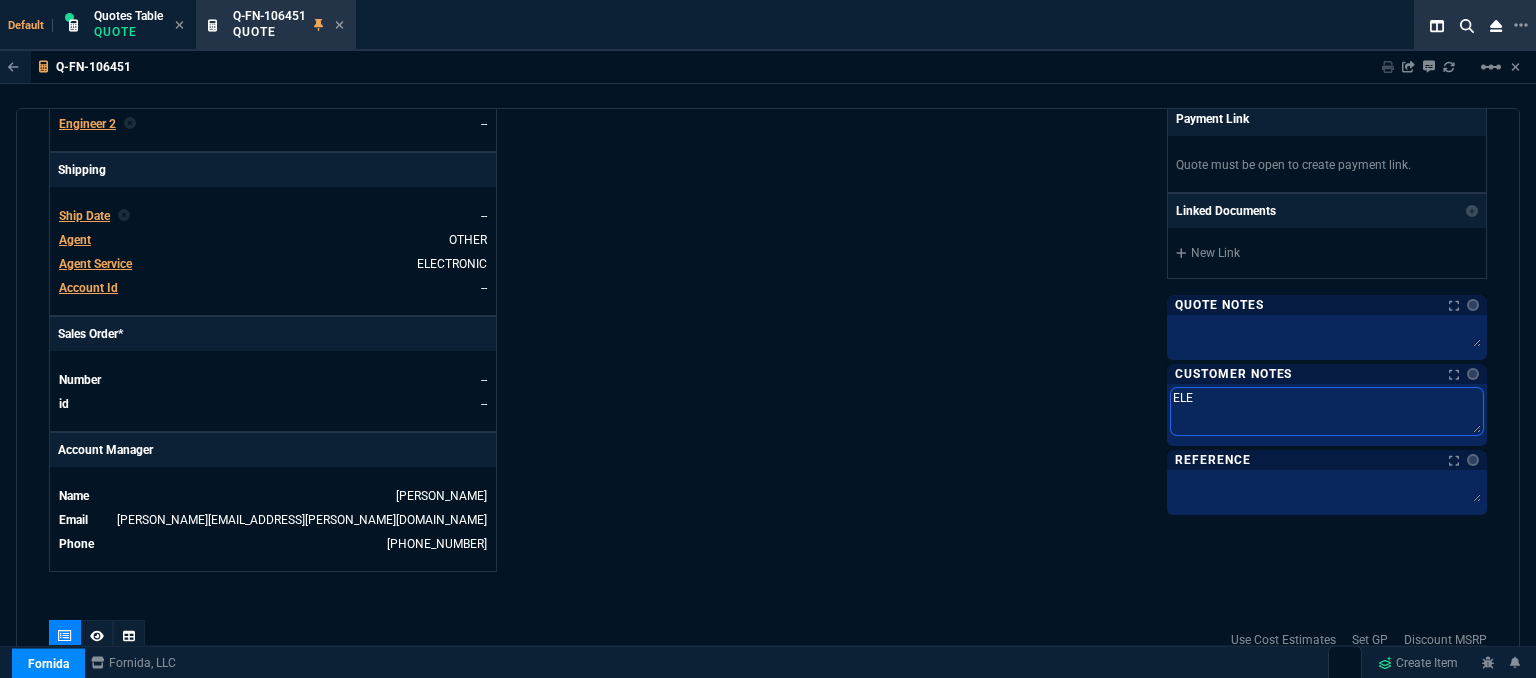 type on "ELEC" 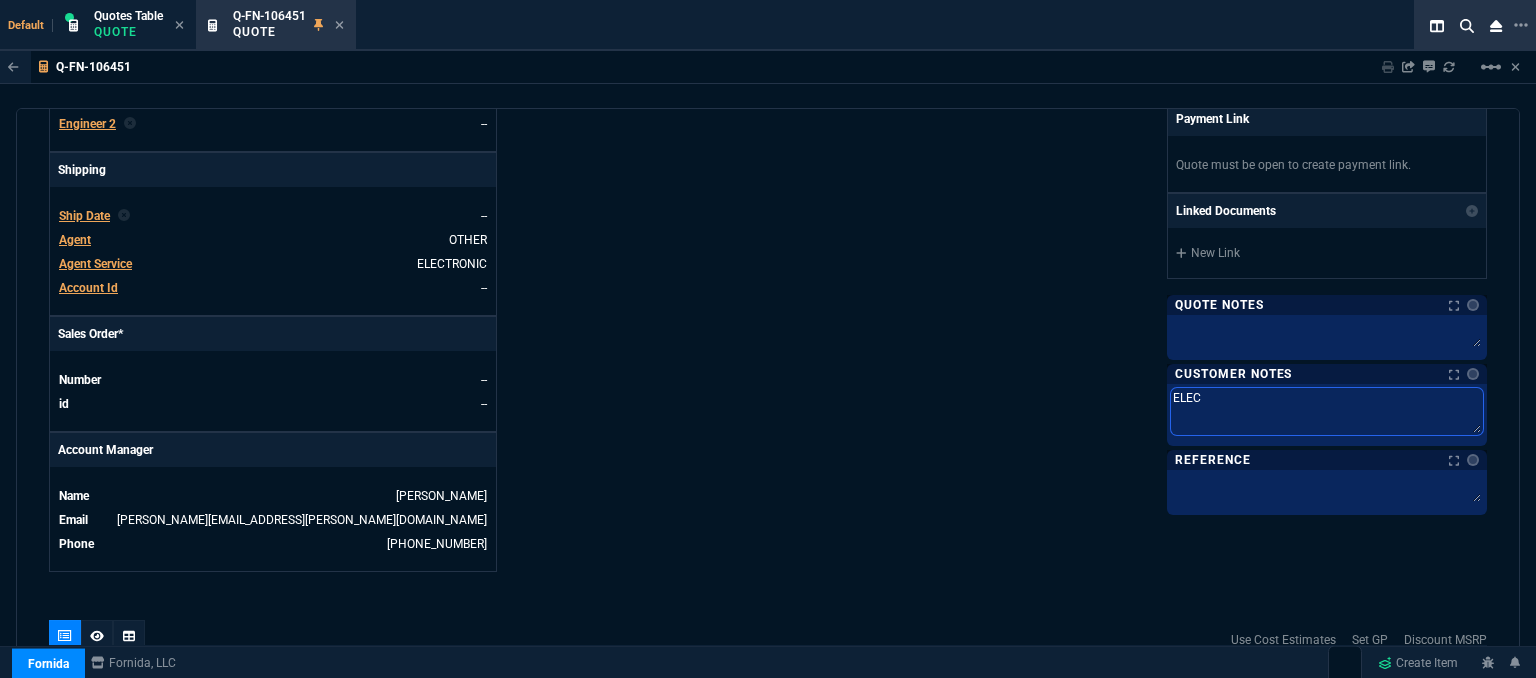 type on "ELECT" 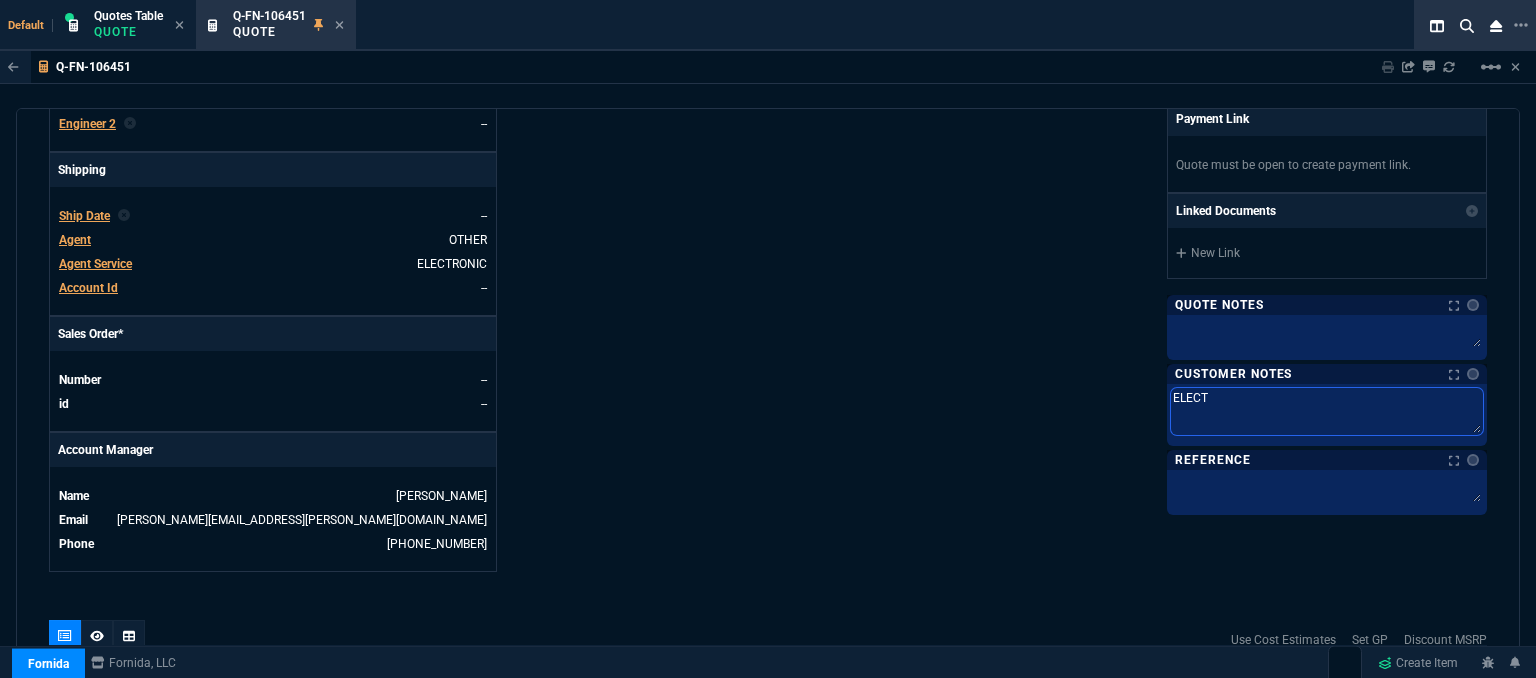 type on "ELECTR" 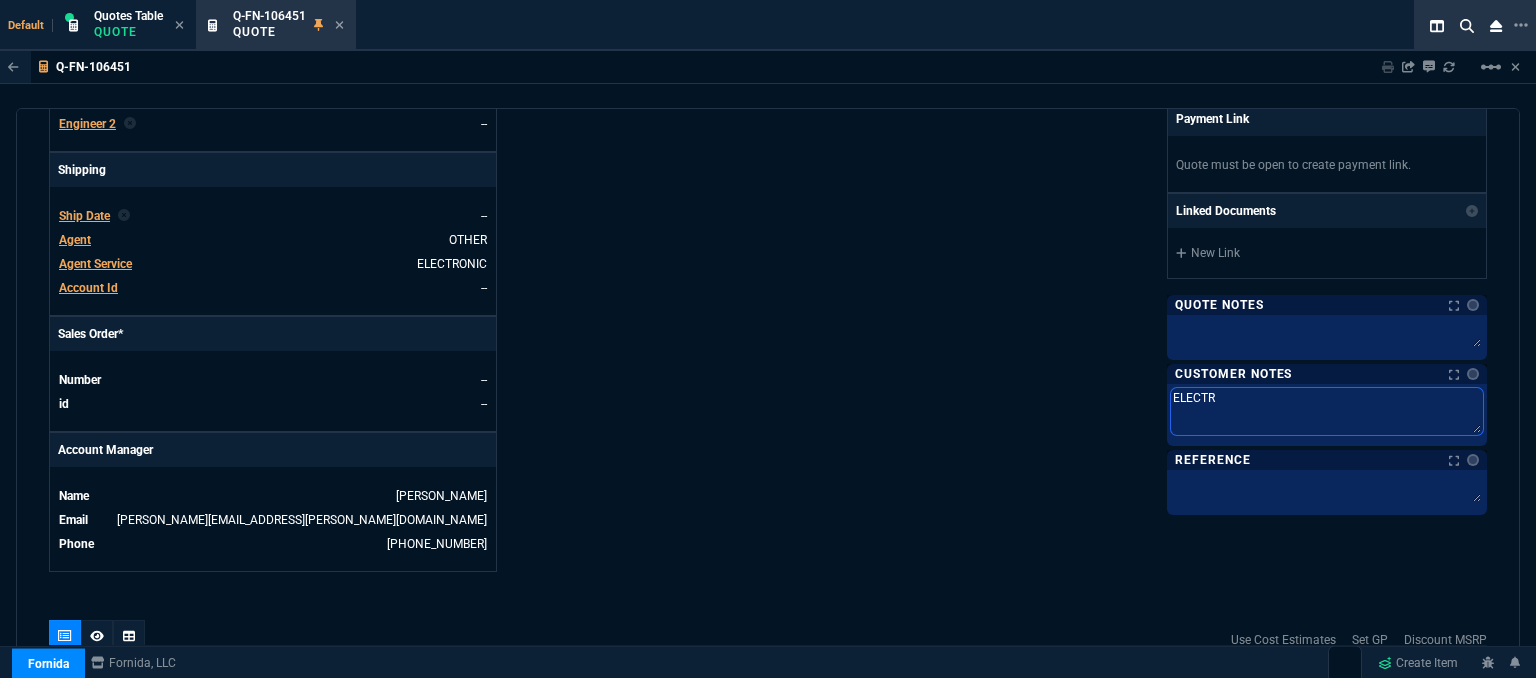 type on "ELECTRO" 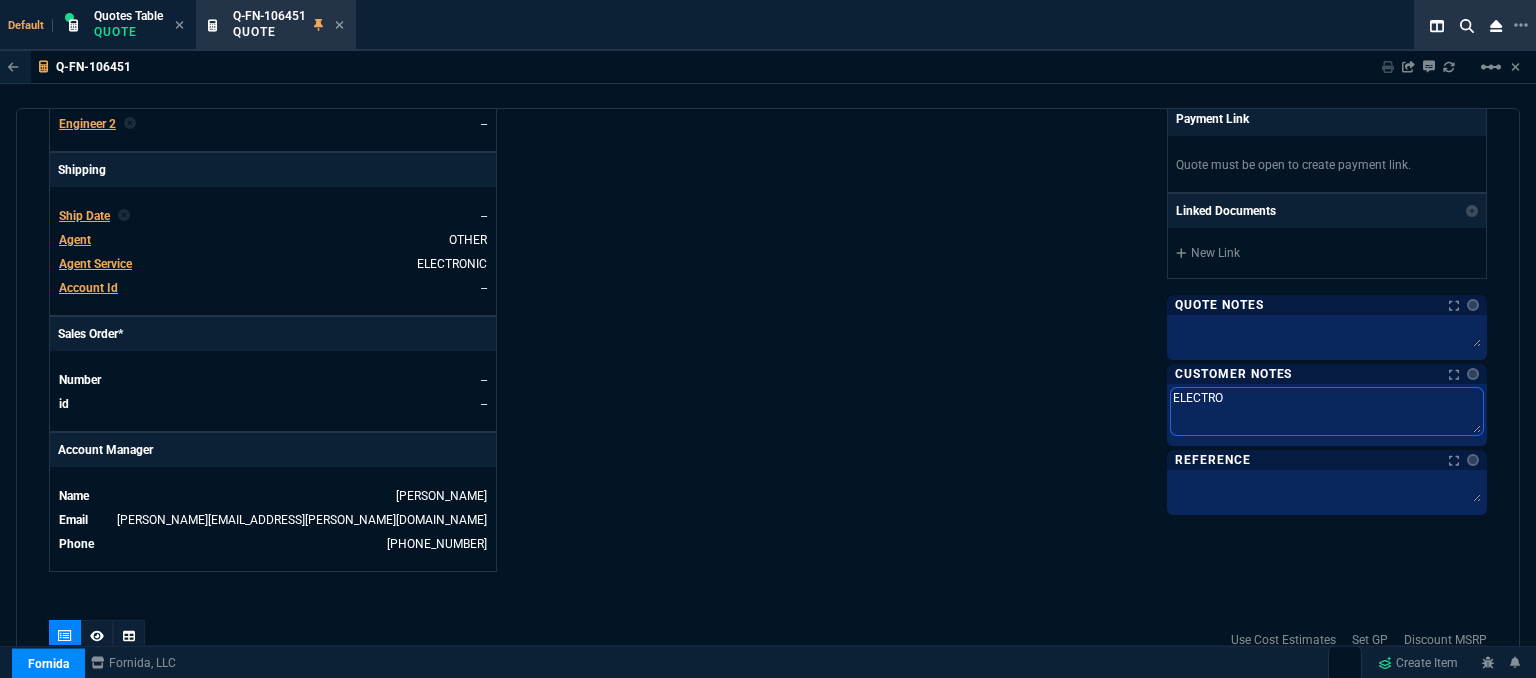 type on "ELECTRON" 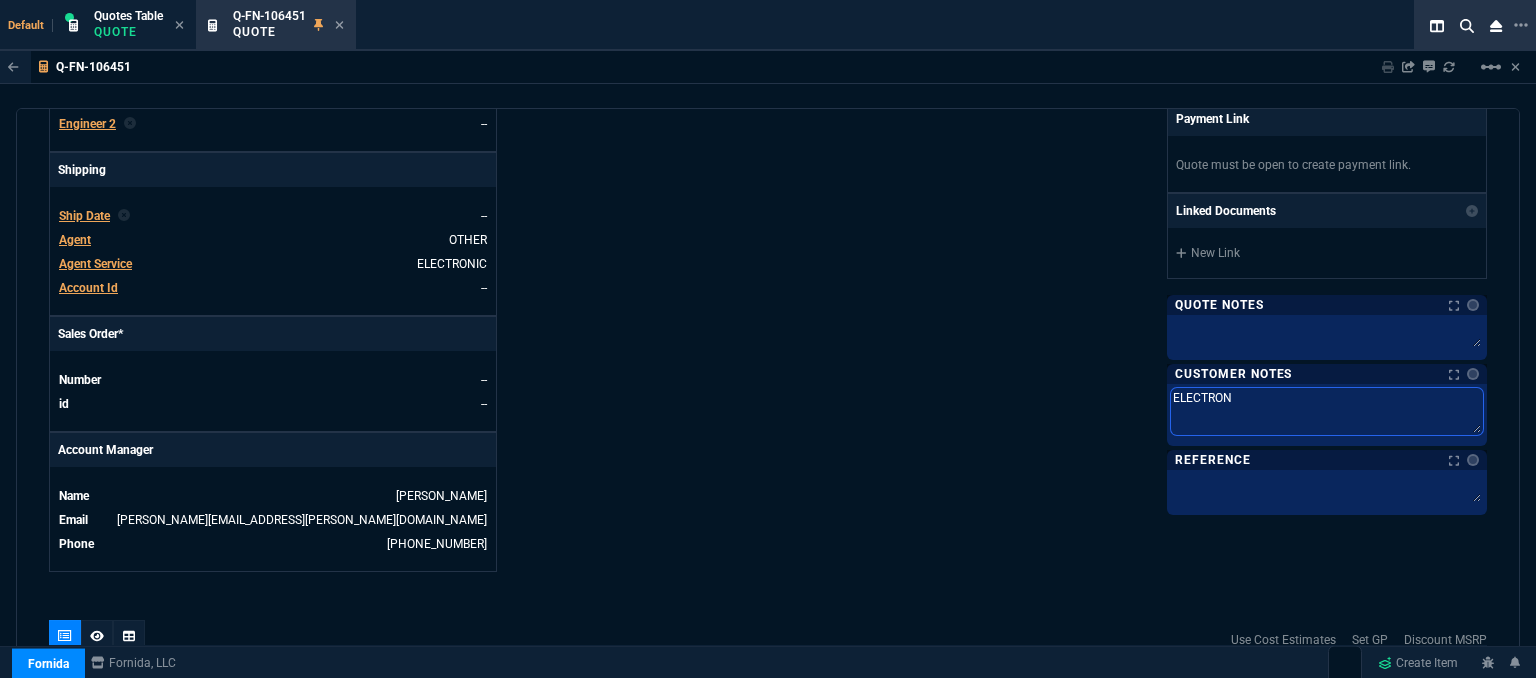 type on "ELECTRONI" 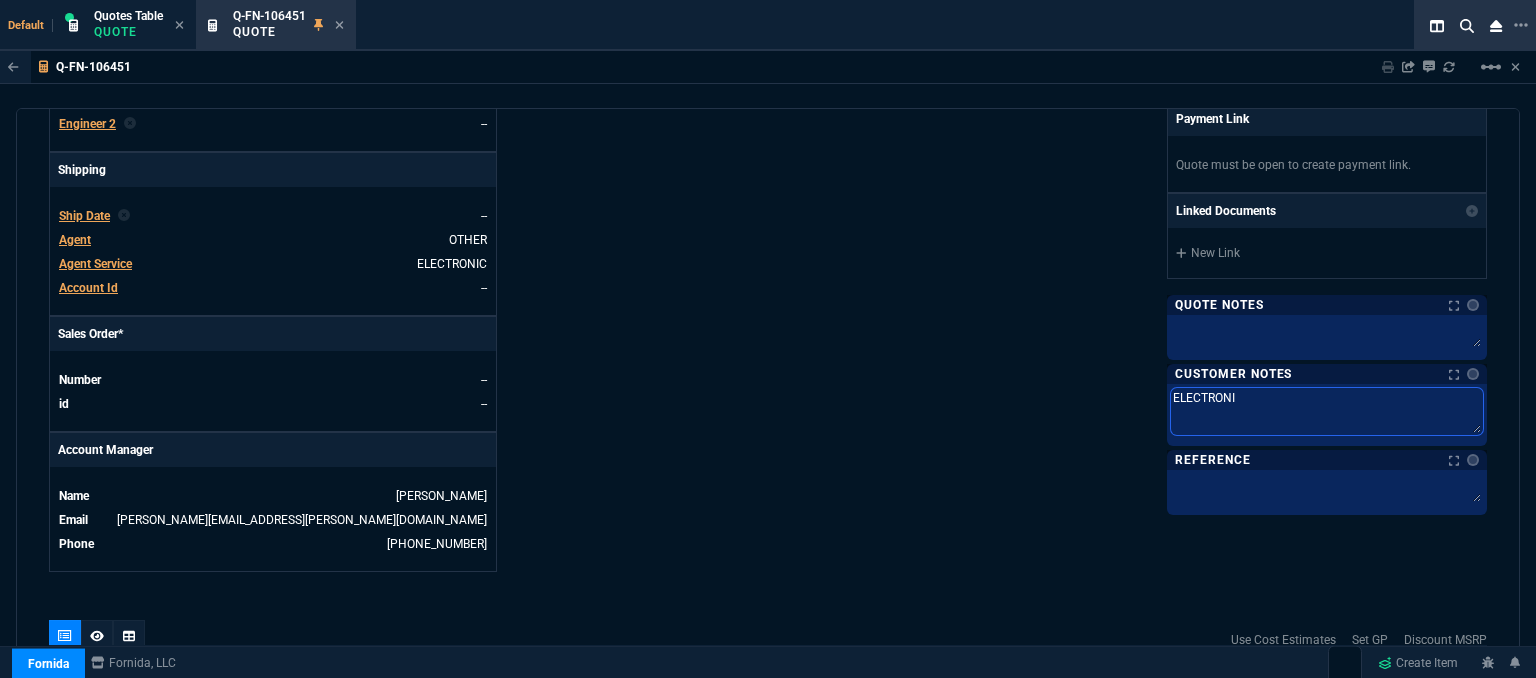 type on "ELECTRONIC" 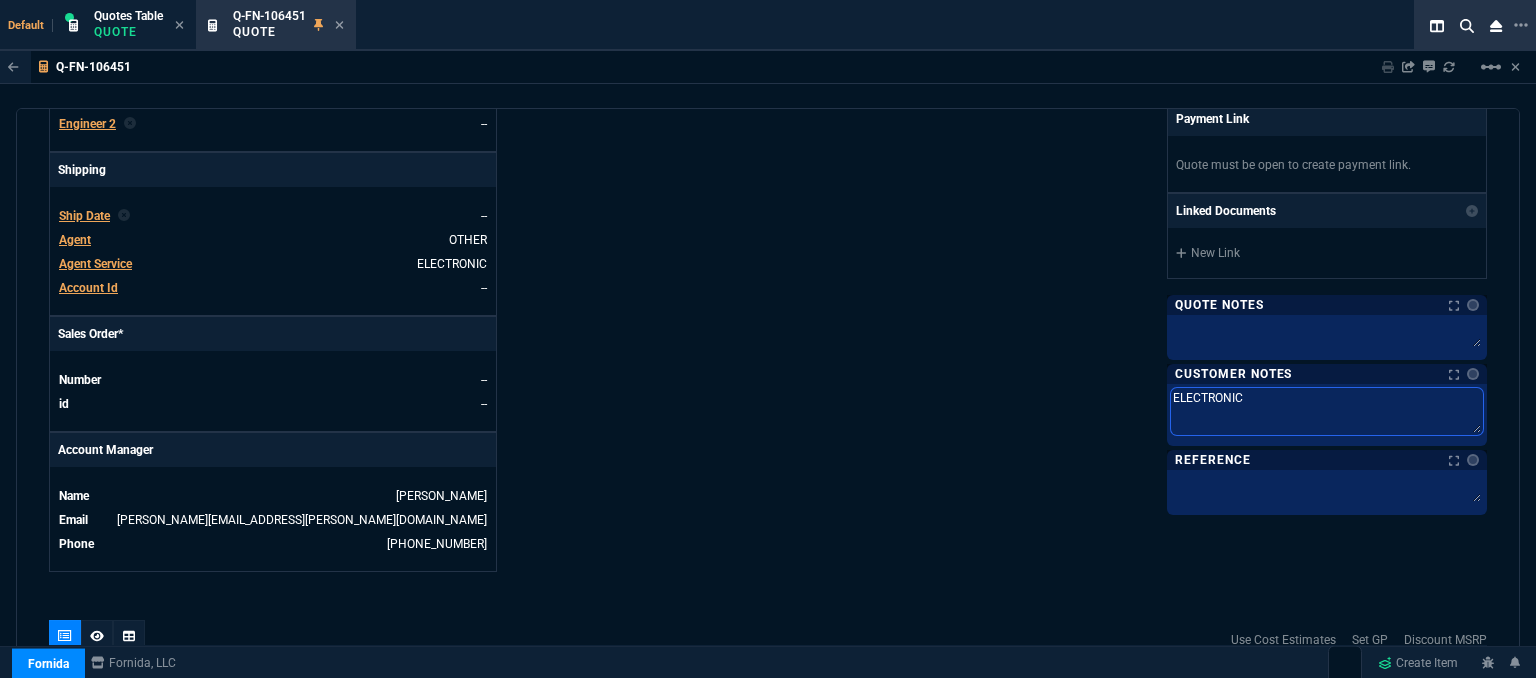 type on "ELECTRONIC:" 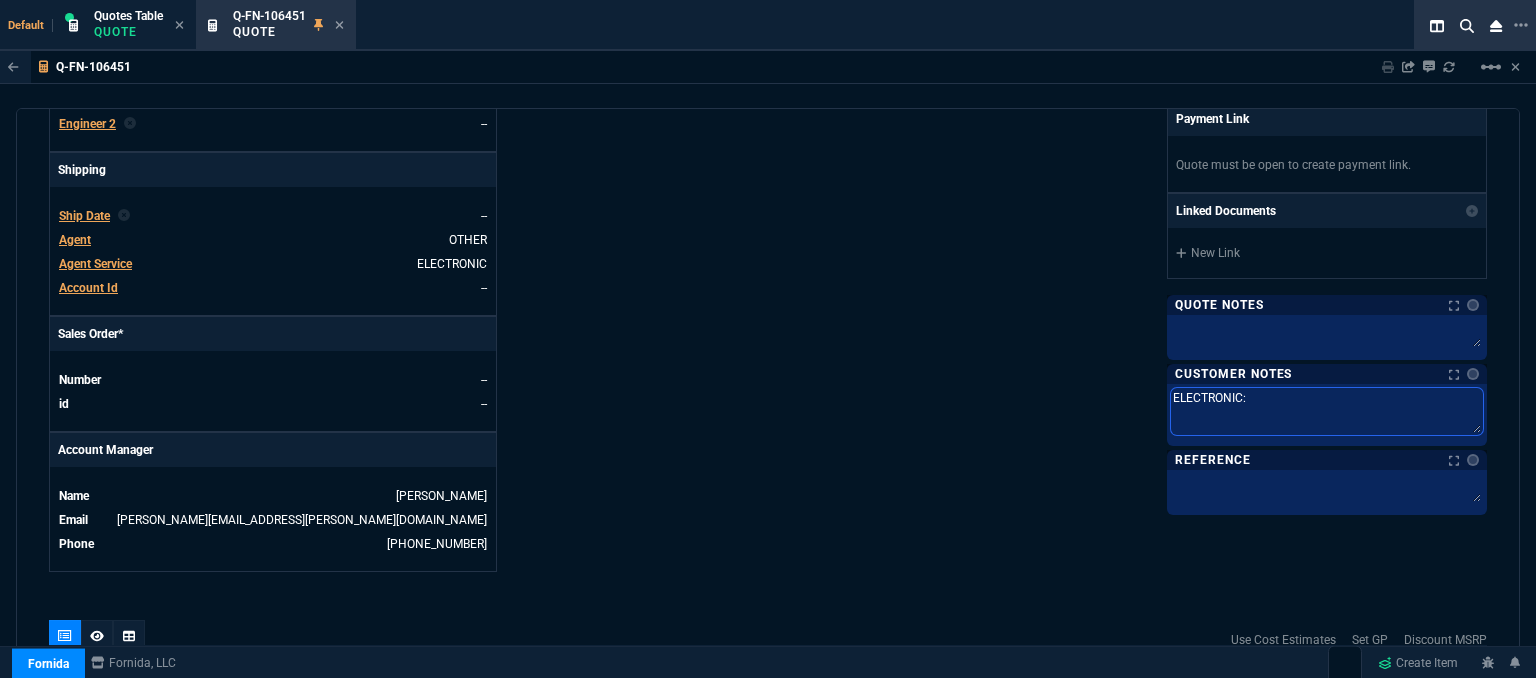 type on "ELECTRONIC:" 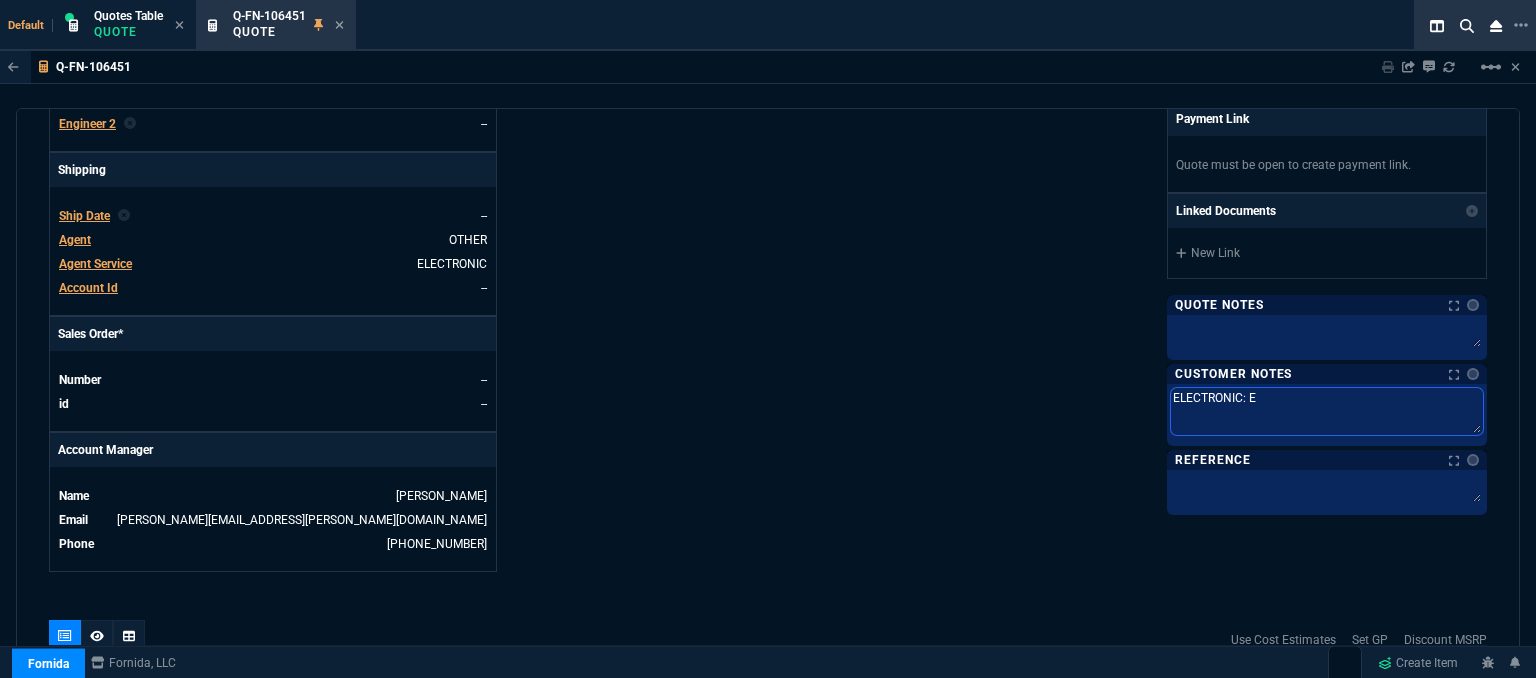type on "ELECTRONIC: EM" 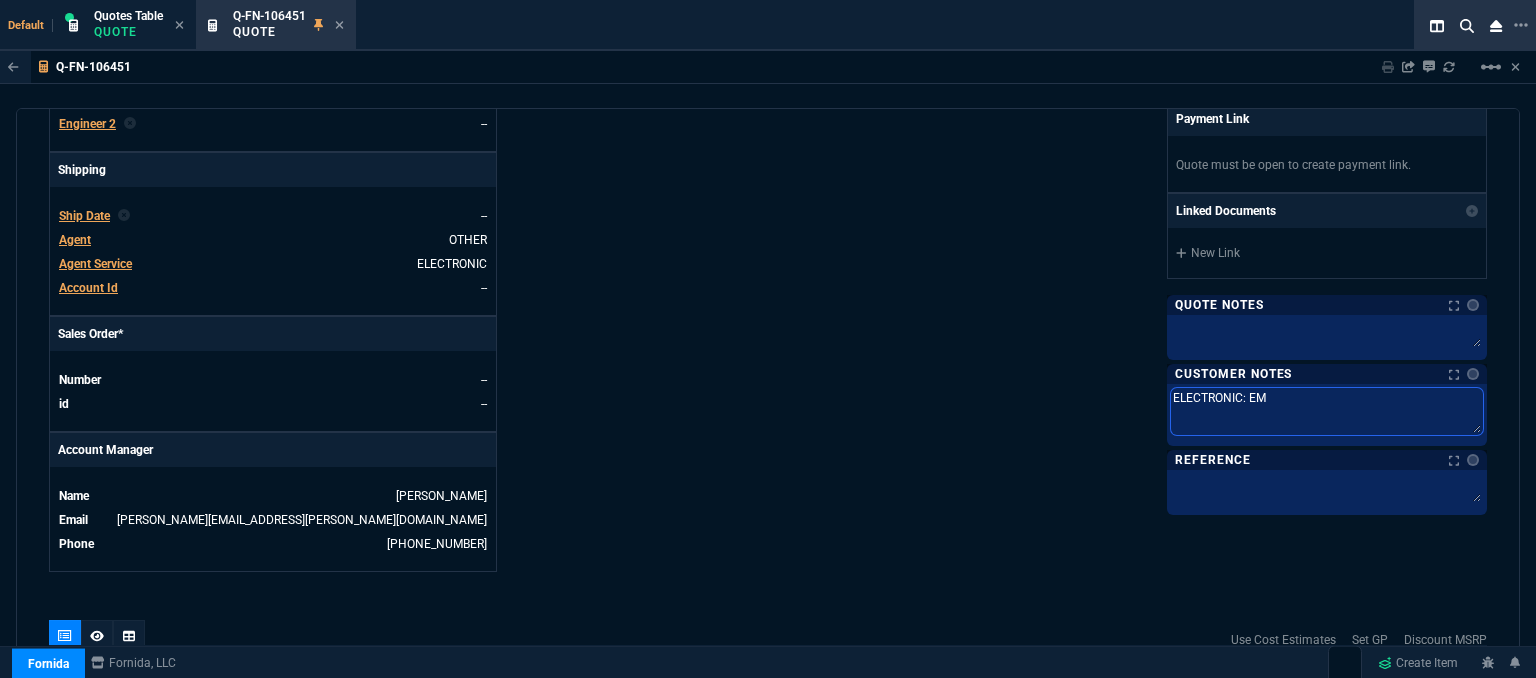 type on "ELECTRONIC: EMA" 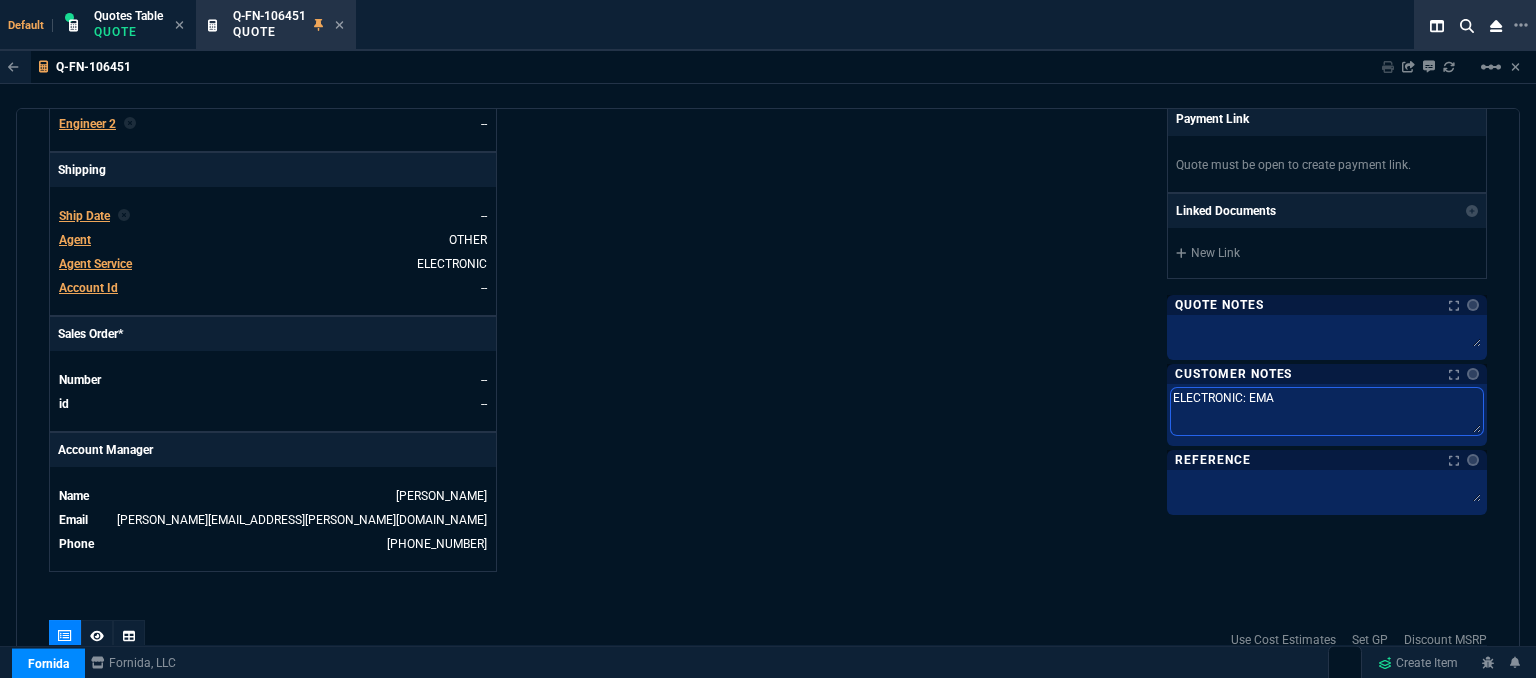 type on "ELECTRONIC: EMAI" 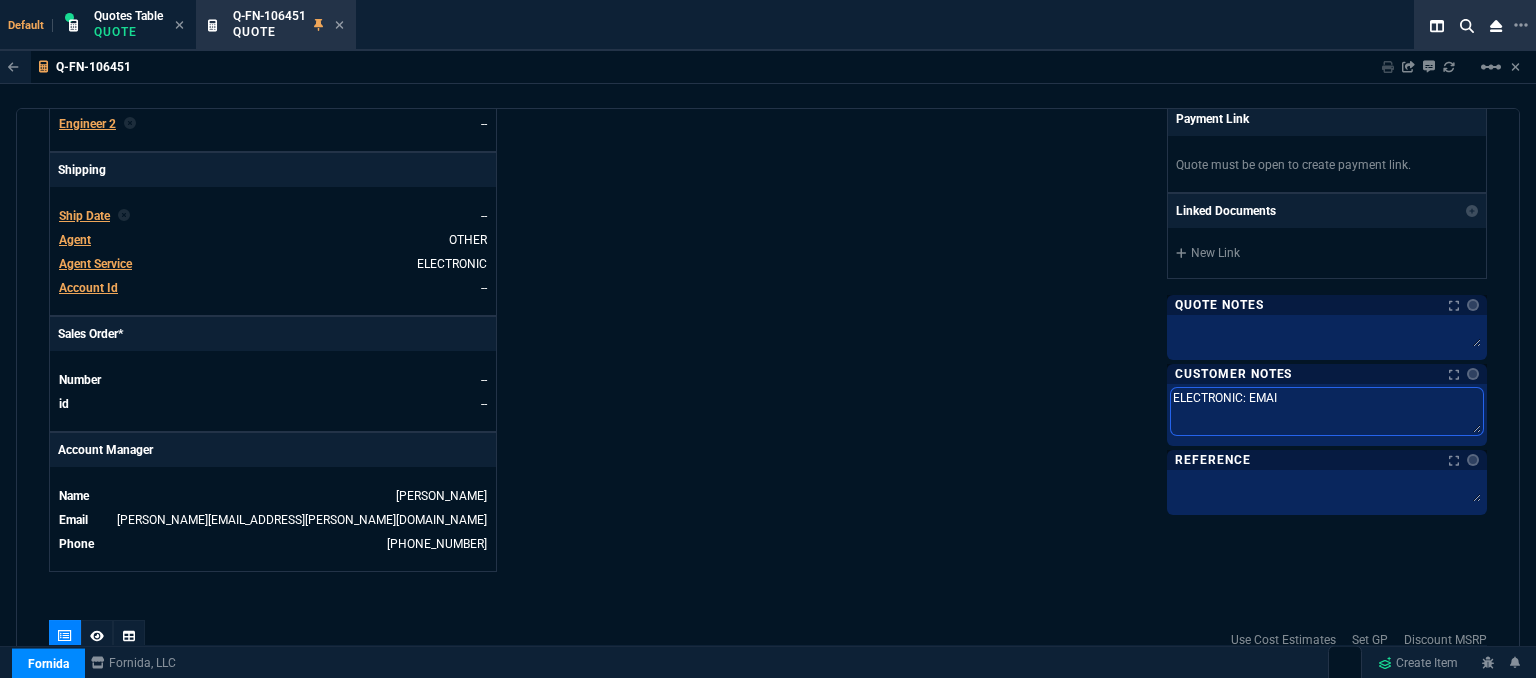 type on "ELECTRONIC: EMAIL" 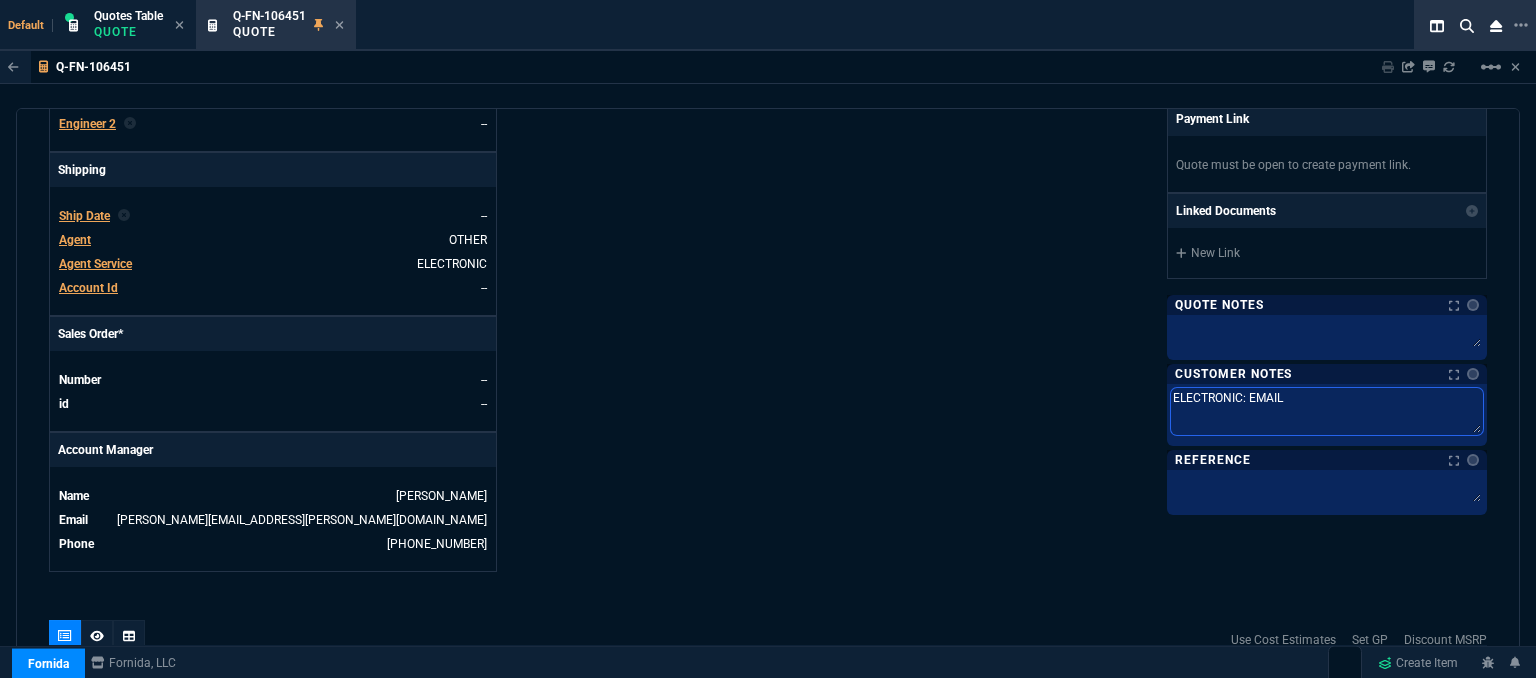 type on "ELECTRONIC: EMAIL" 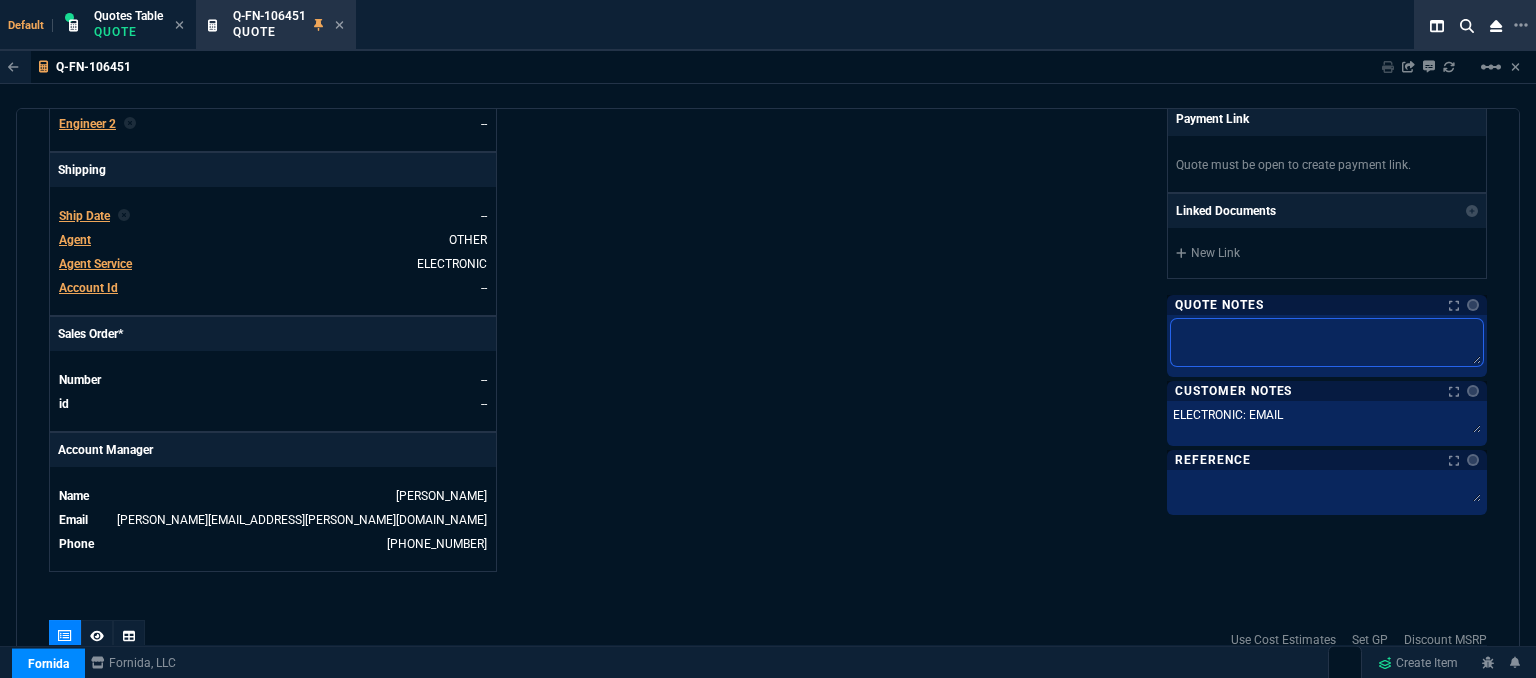click at bounding box center [1327, 342] 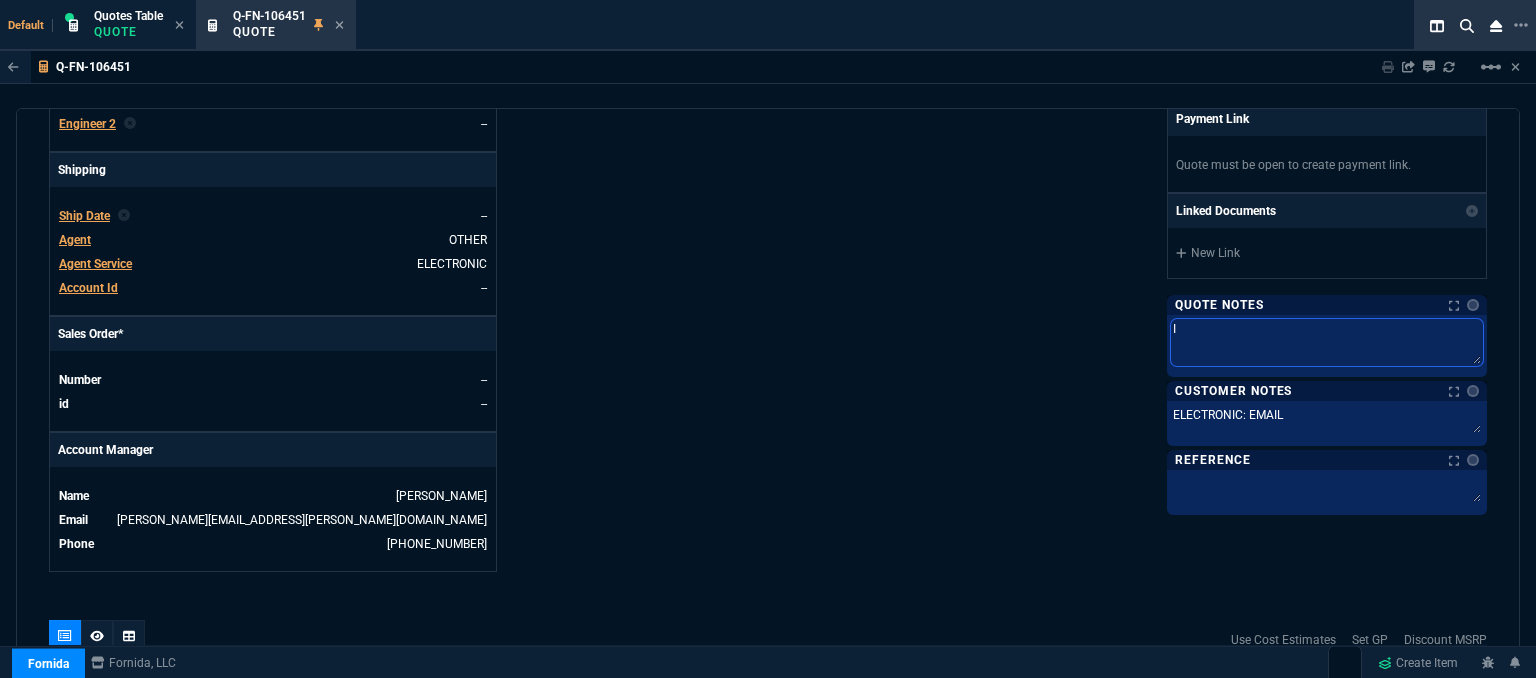 type on "In" 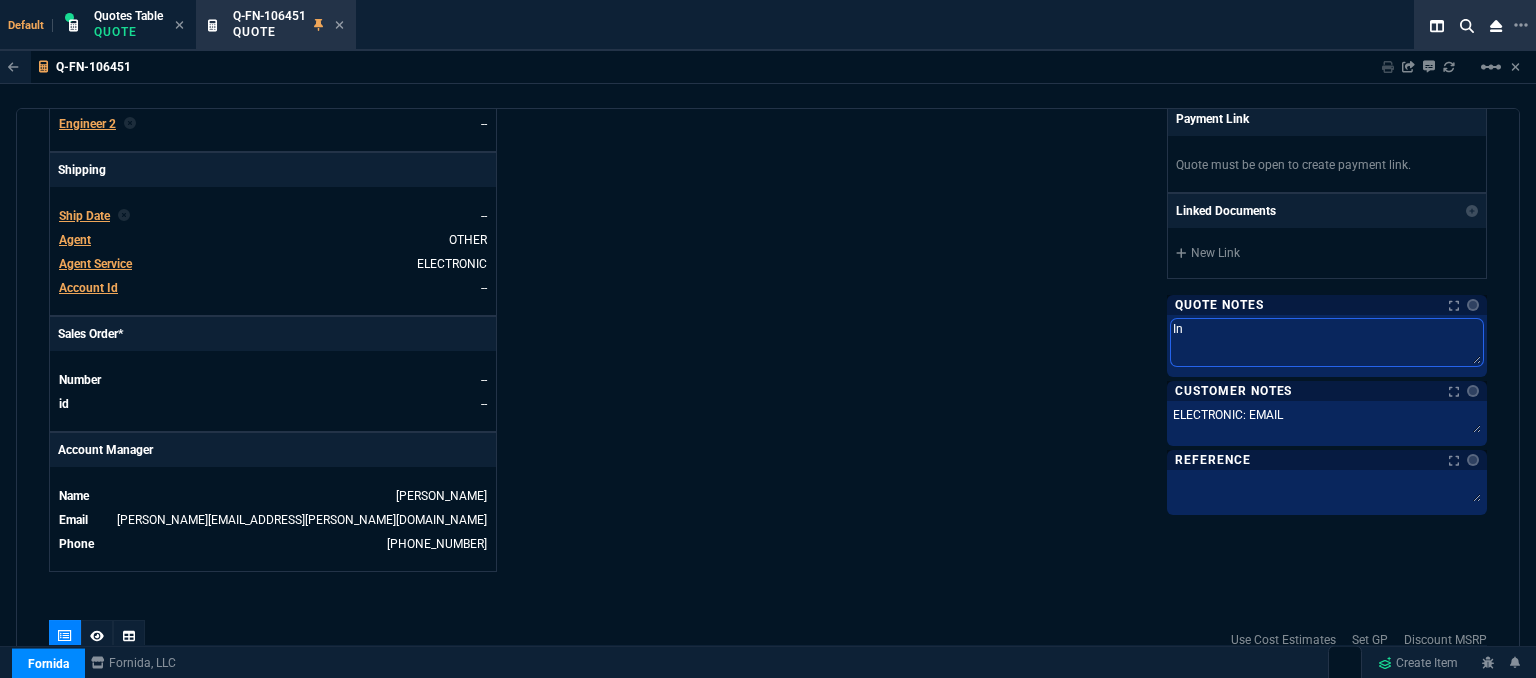 type on "Ing" 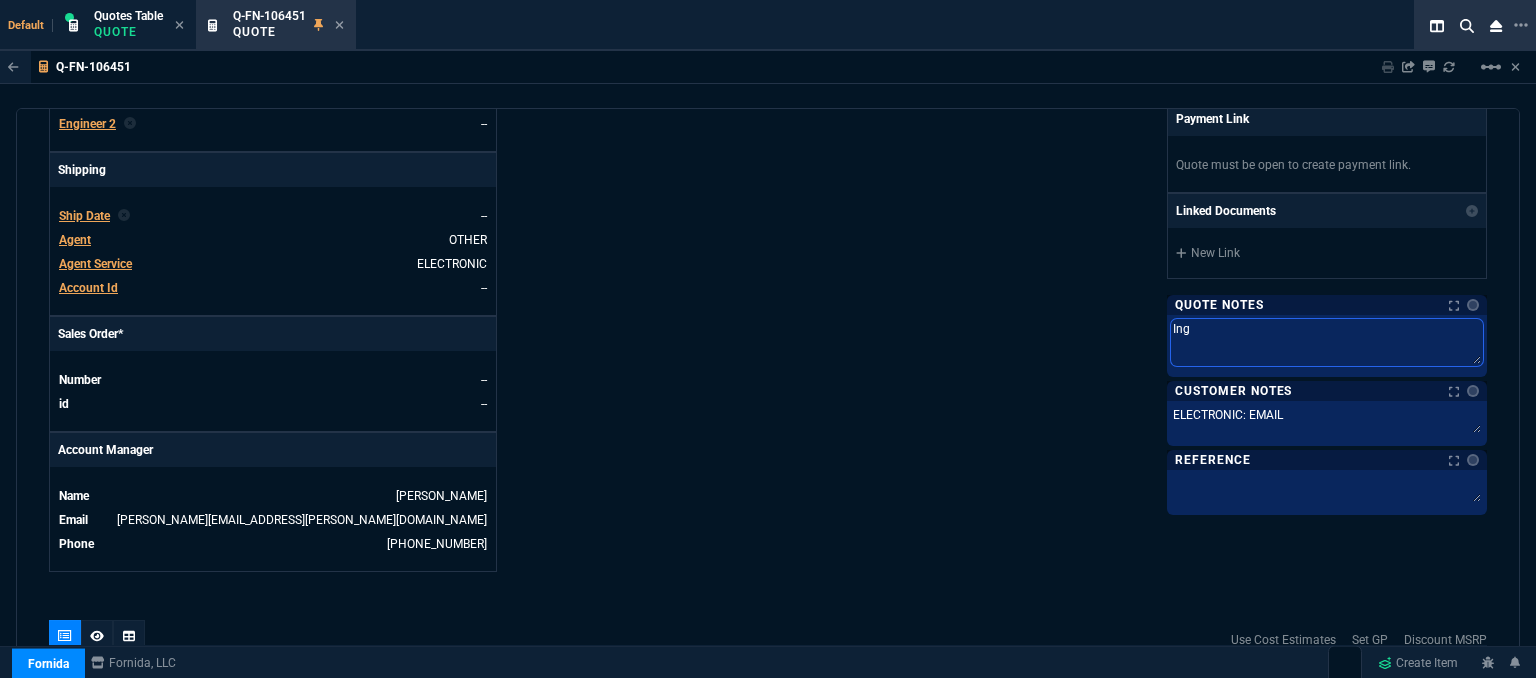 type on "Ingr" 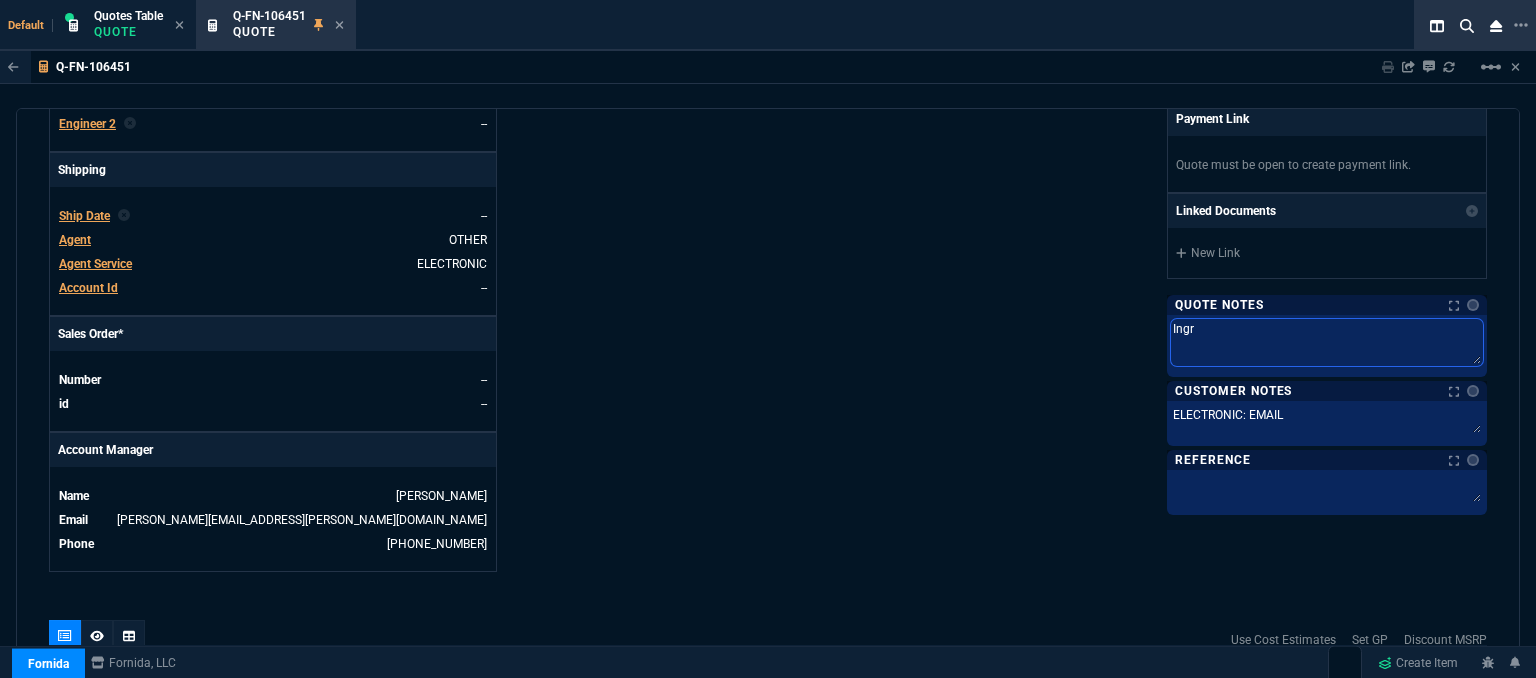 type on "Ingra" 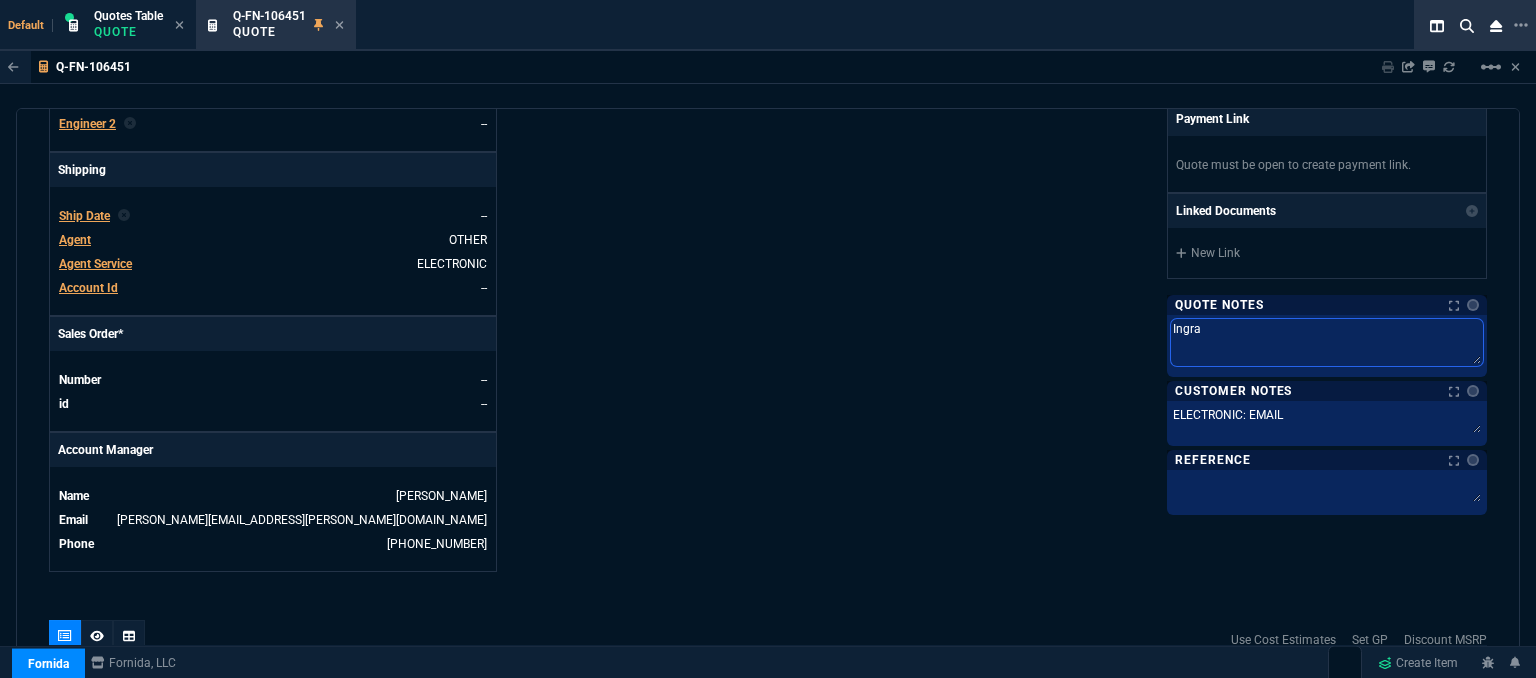 type on "Ingram" 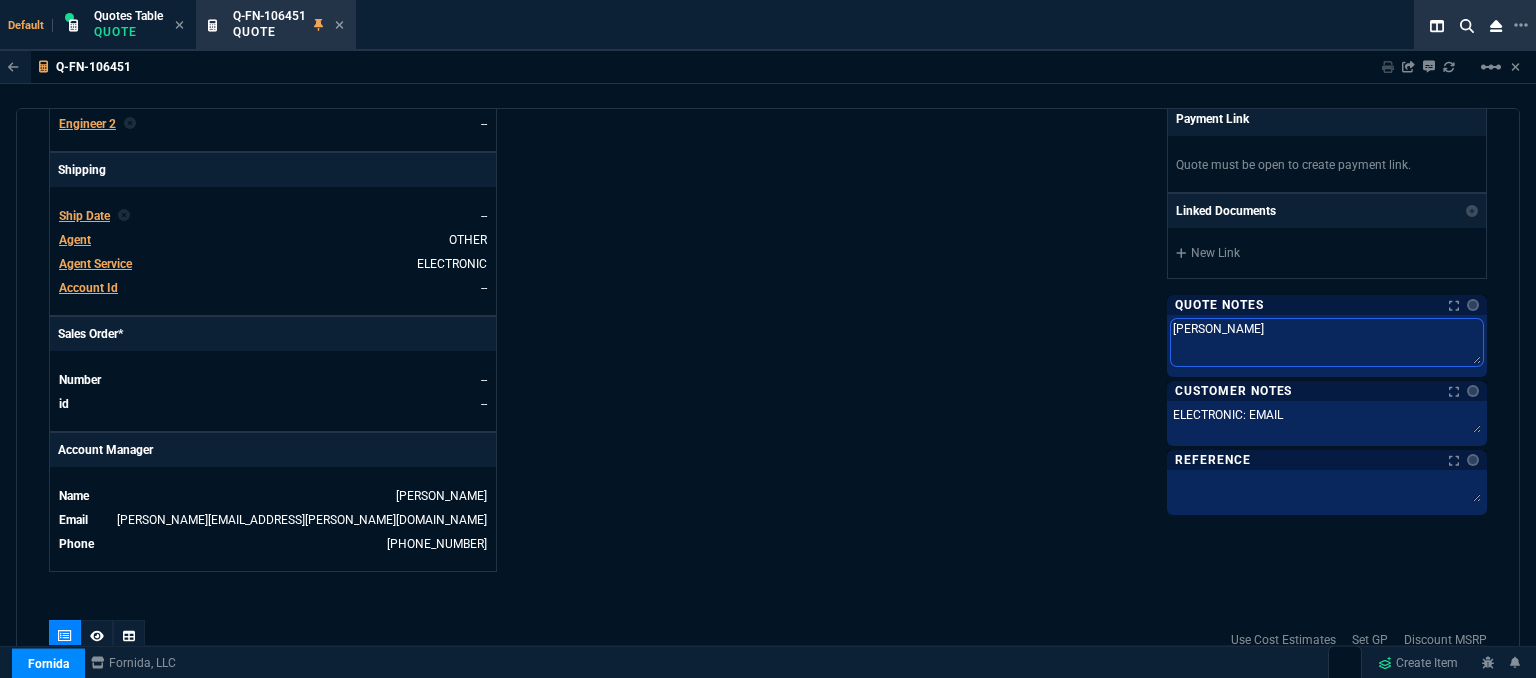 type on "Ingram;" 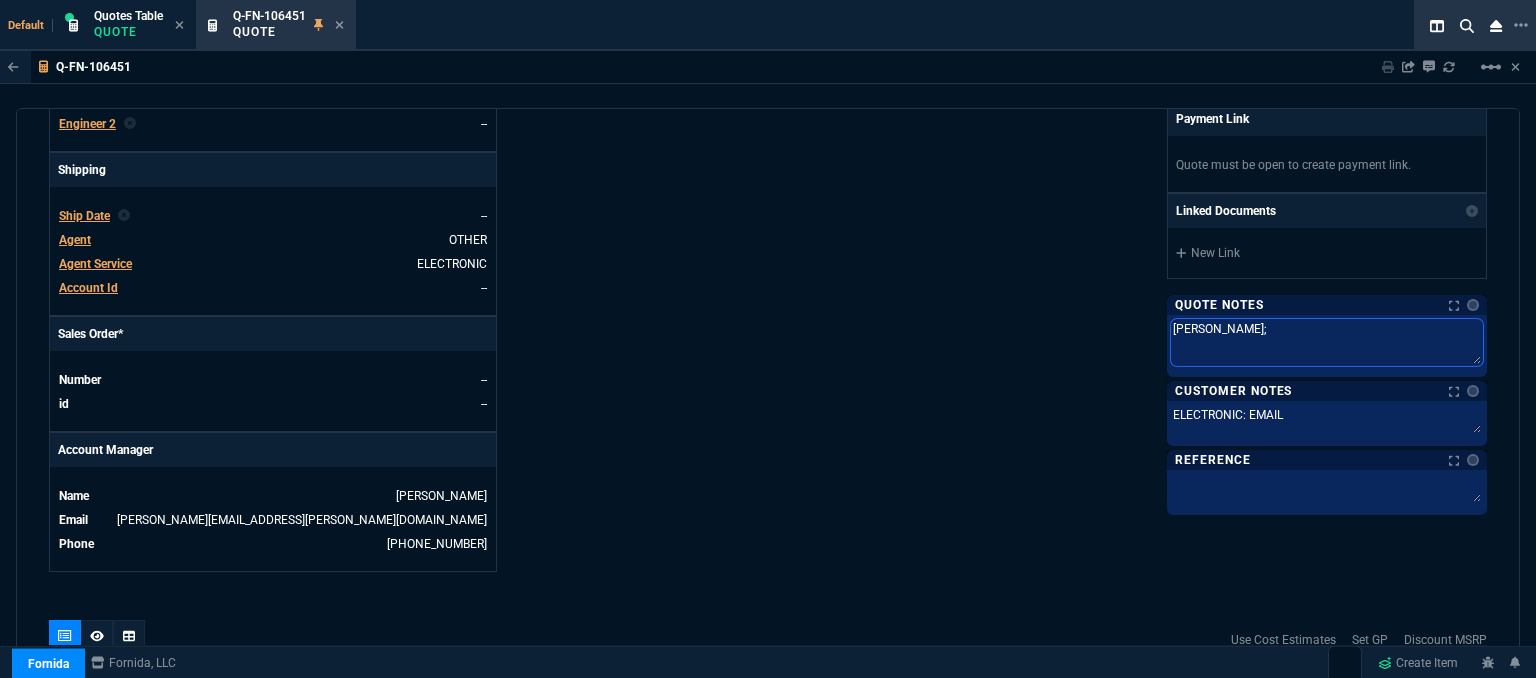 type on "Ingram;" 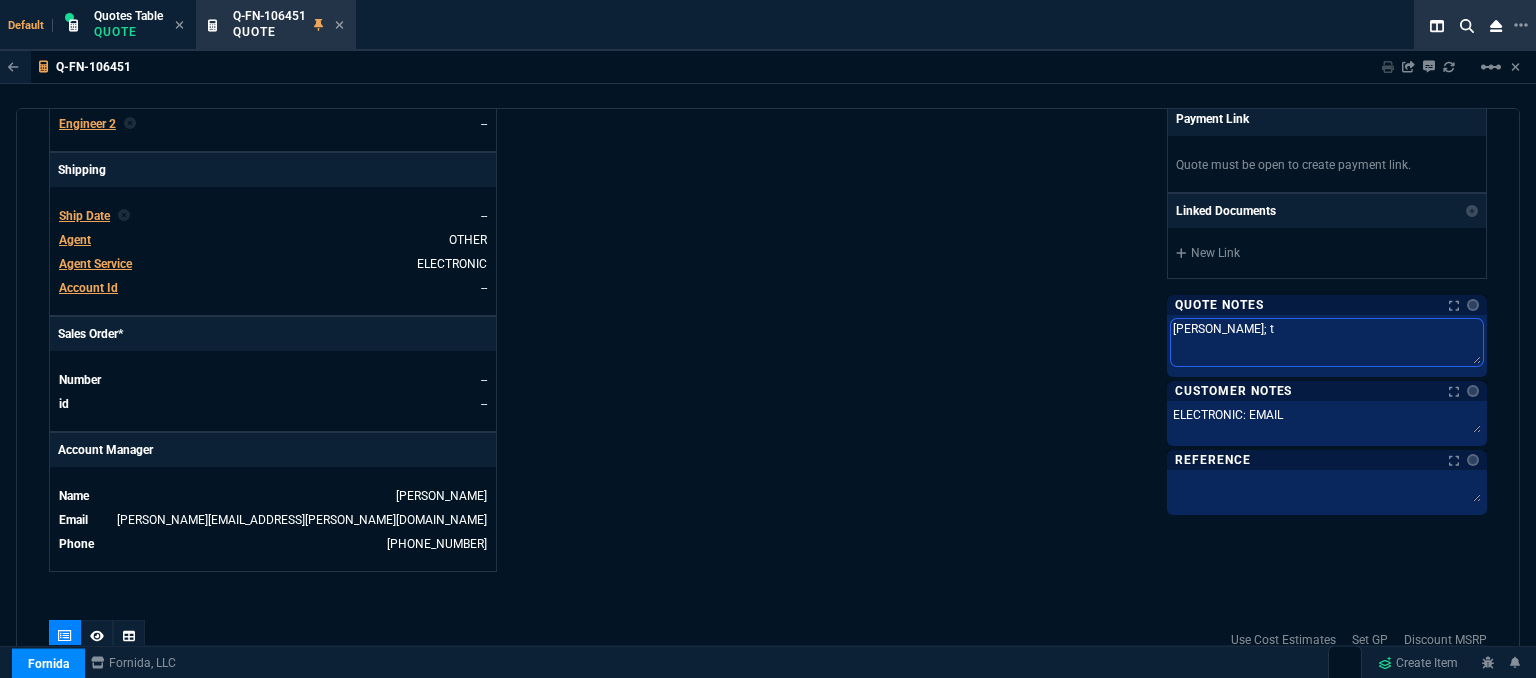 type on "Ingram; th" 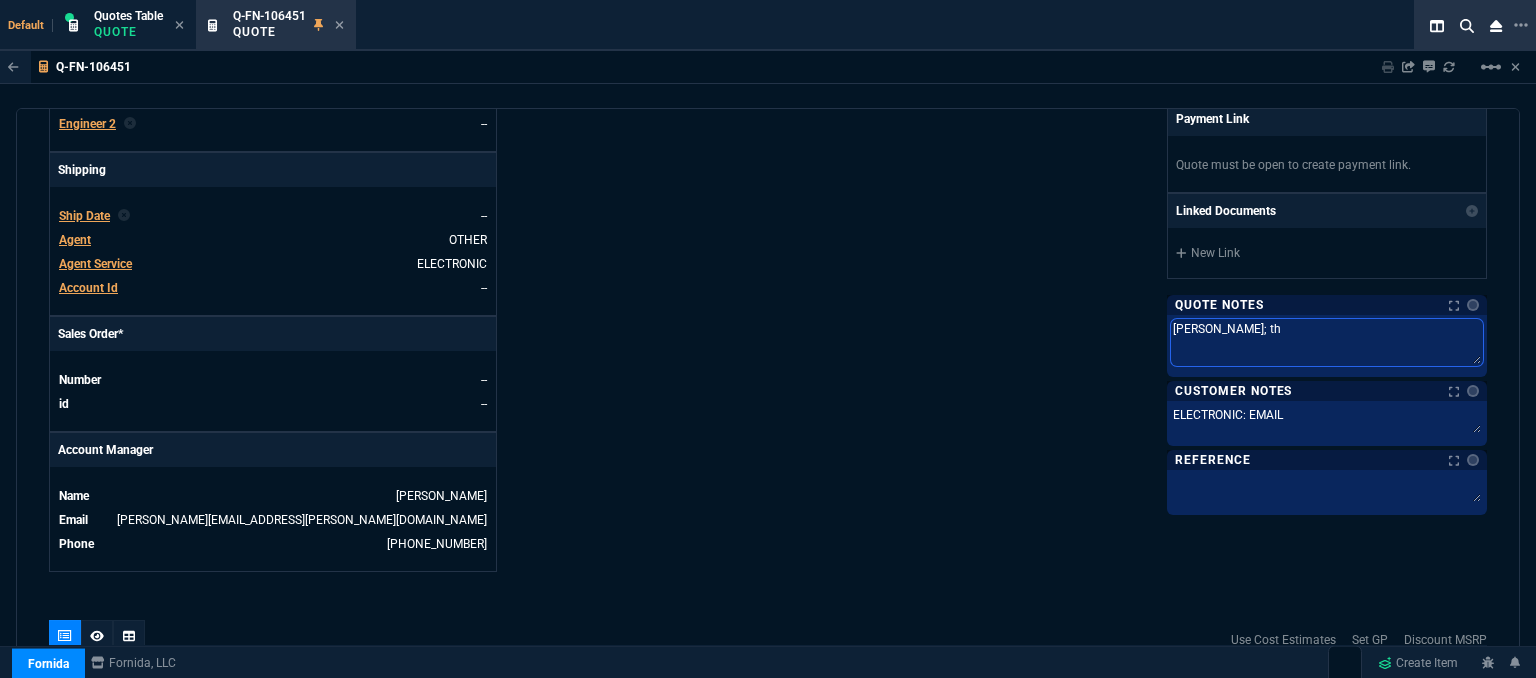 type on "Ingram; the" 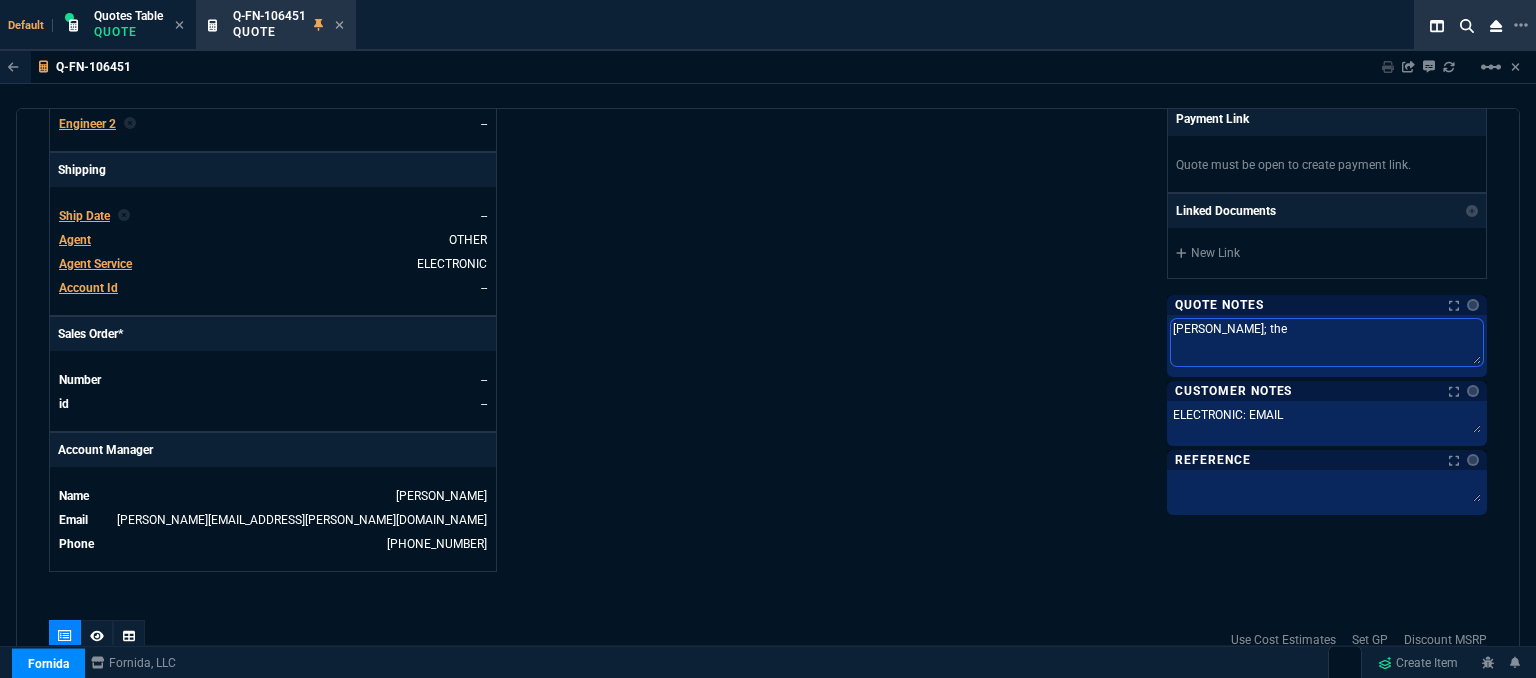 type on "Ingram; then" 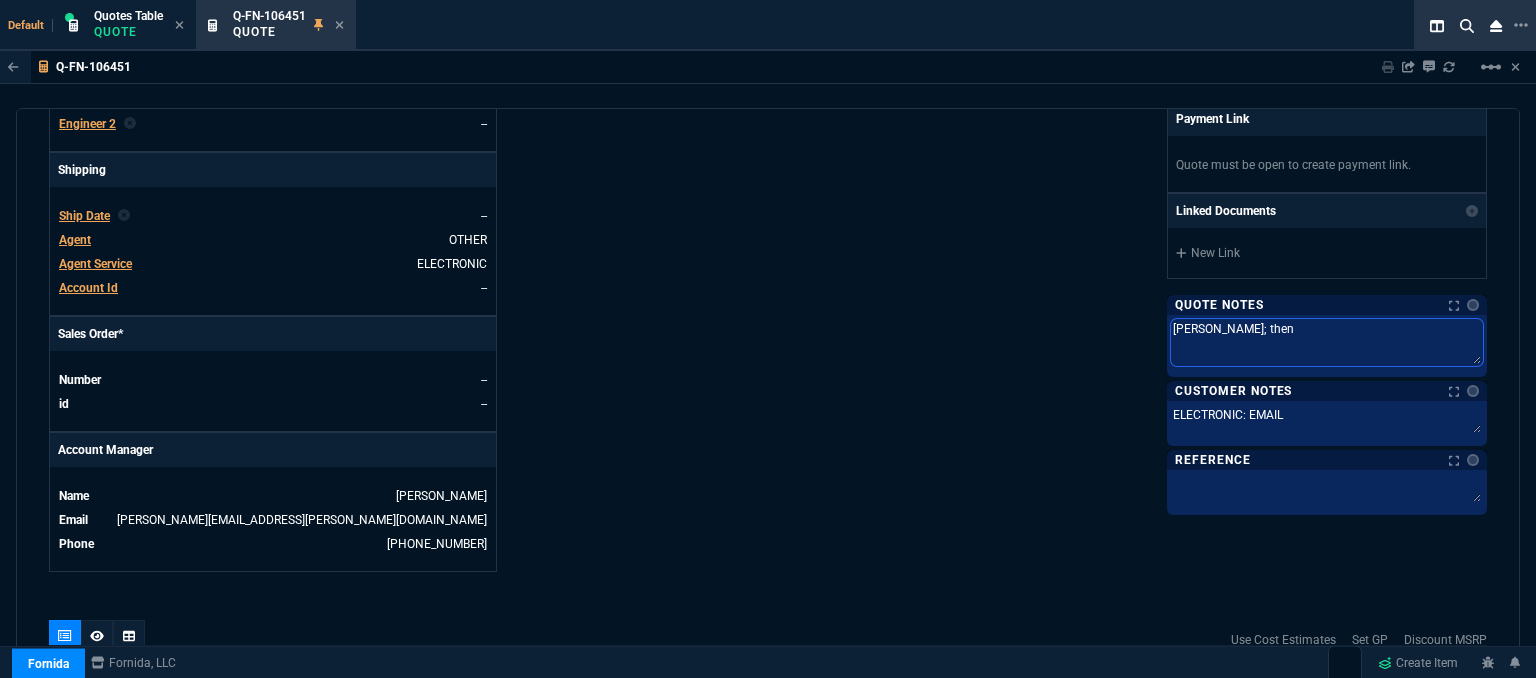 type on "Ingram; then" 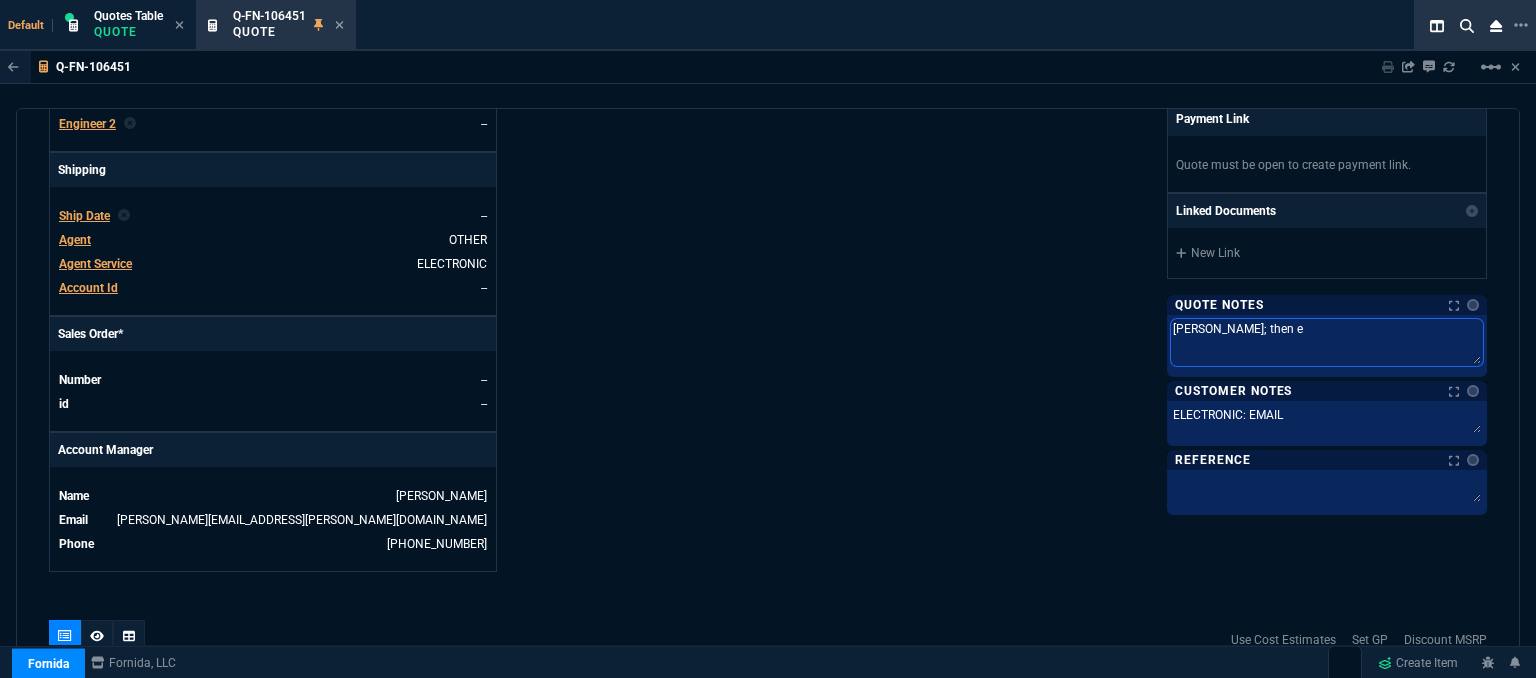 type on "Ingram; then em" 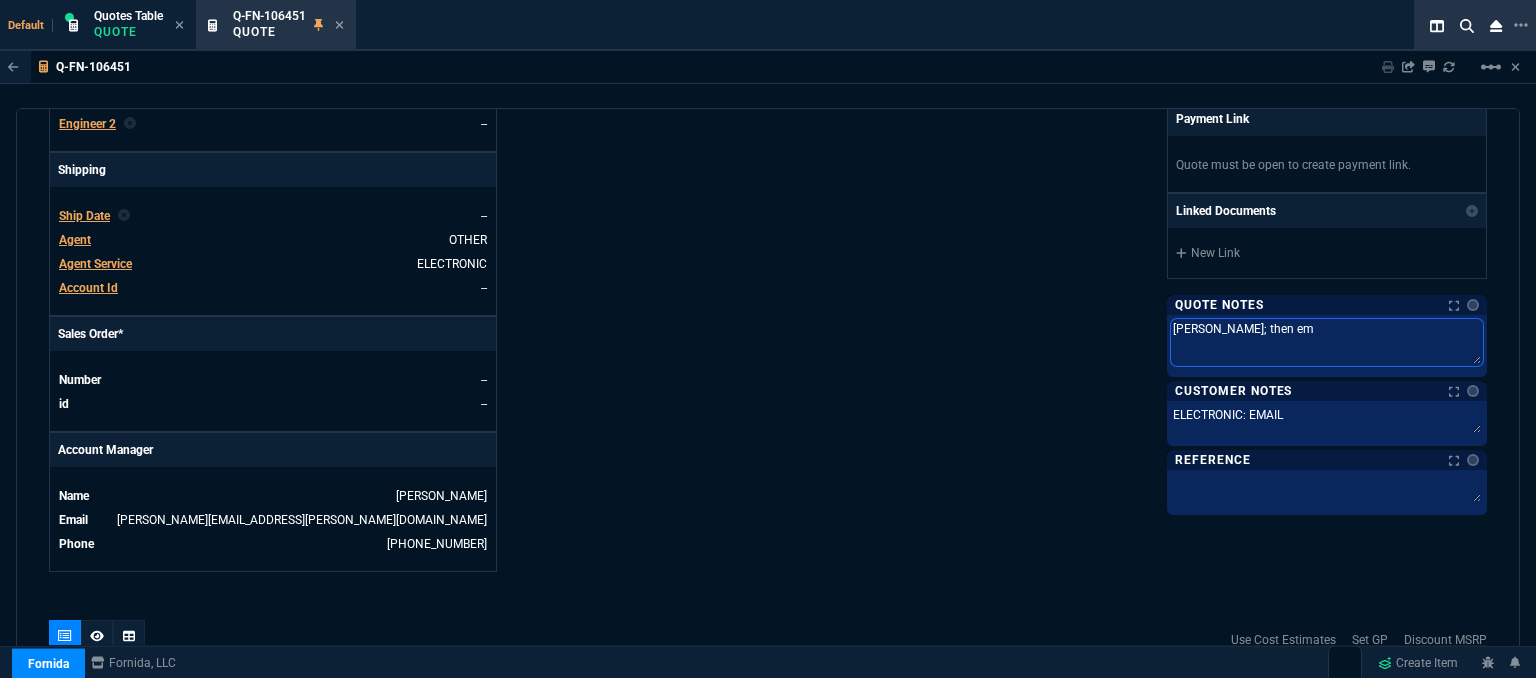 type on "Ingram; then ema" 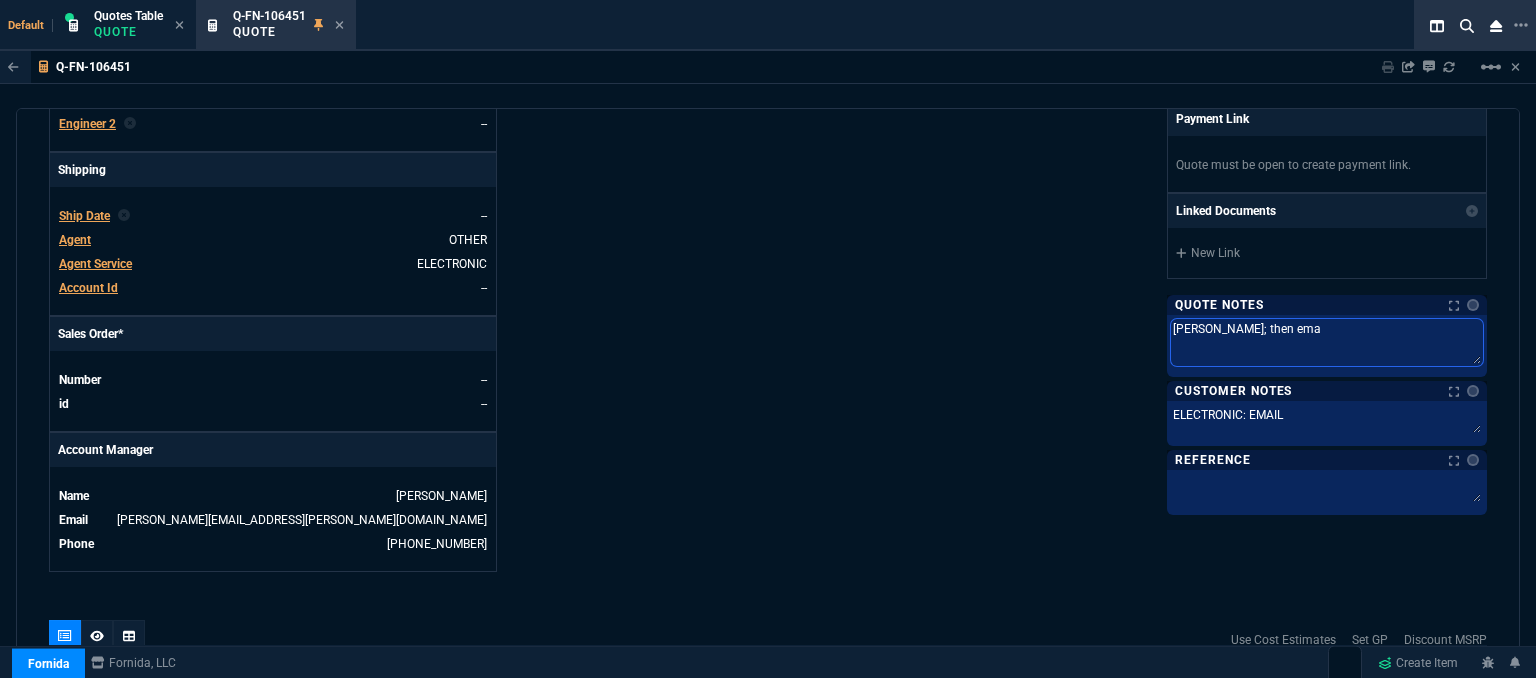 type on "Ingram; then emai" 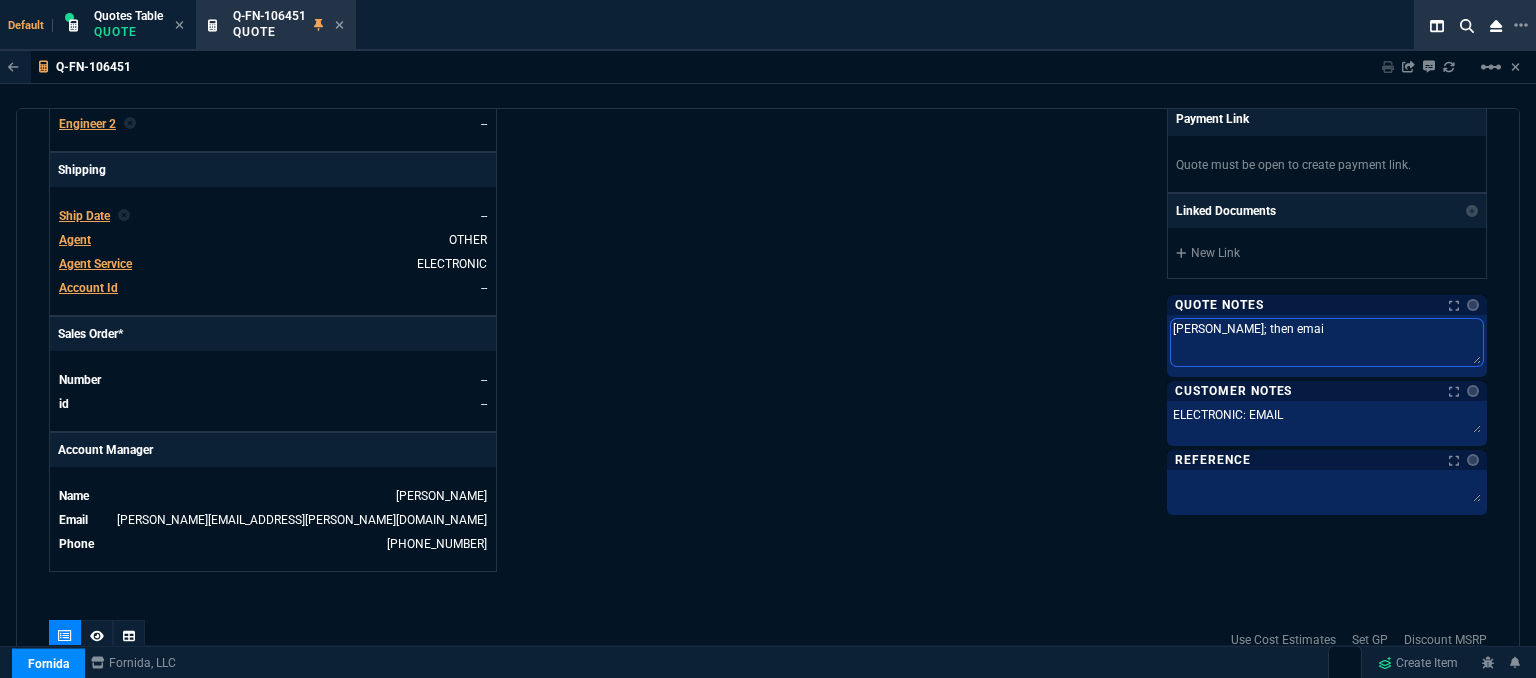 type on "Ingram; then email" 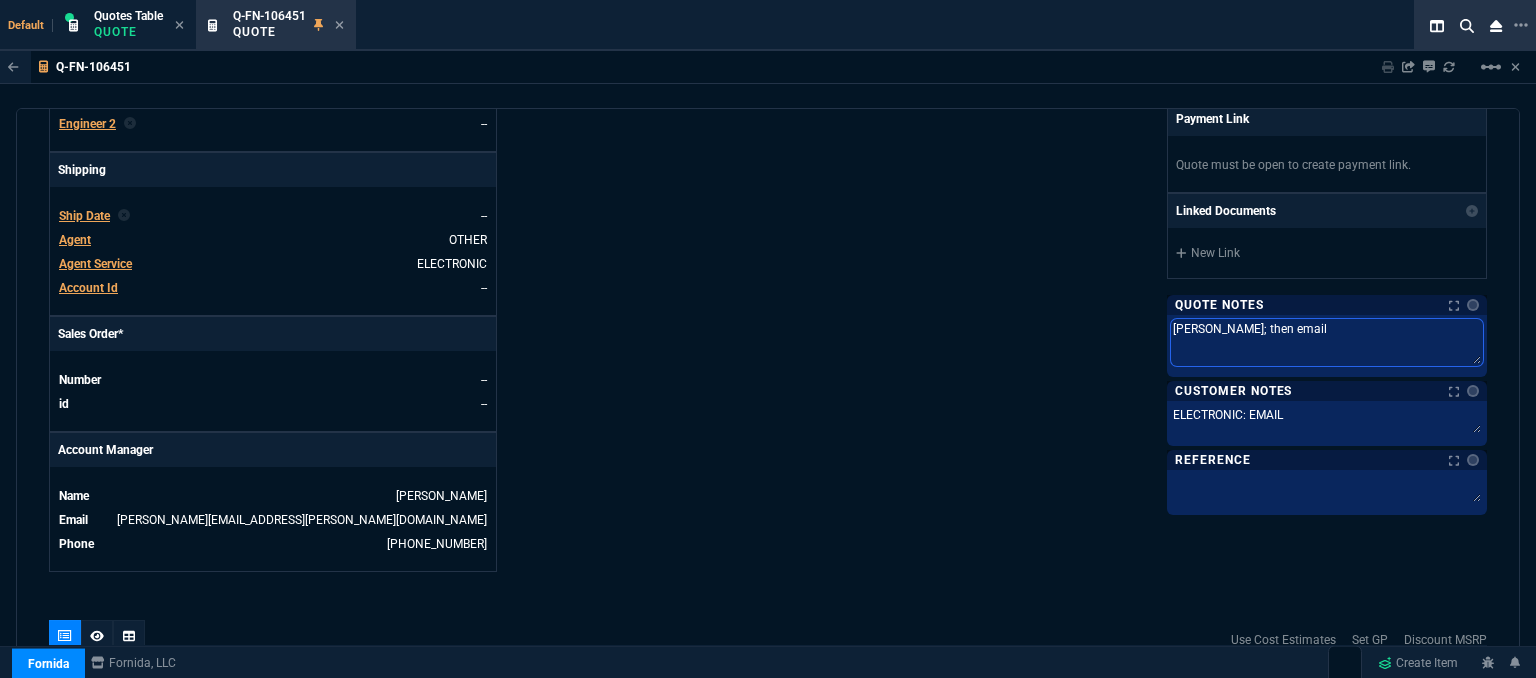 type on "Ingram; then email" 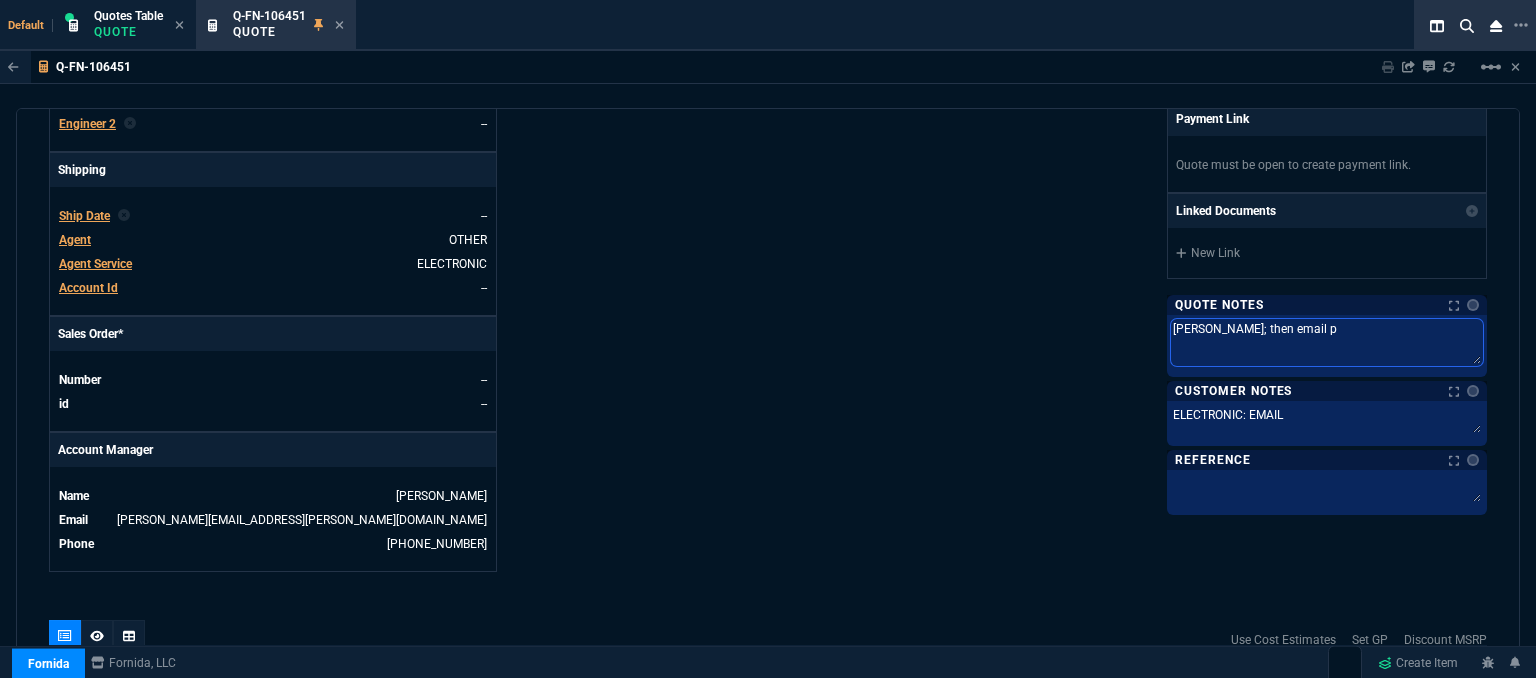 type on "Ingram; then email pl" 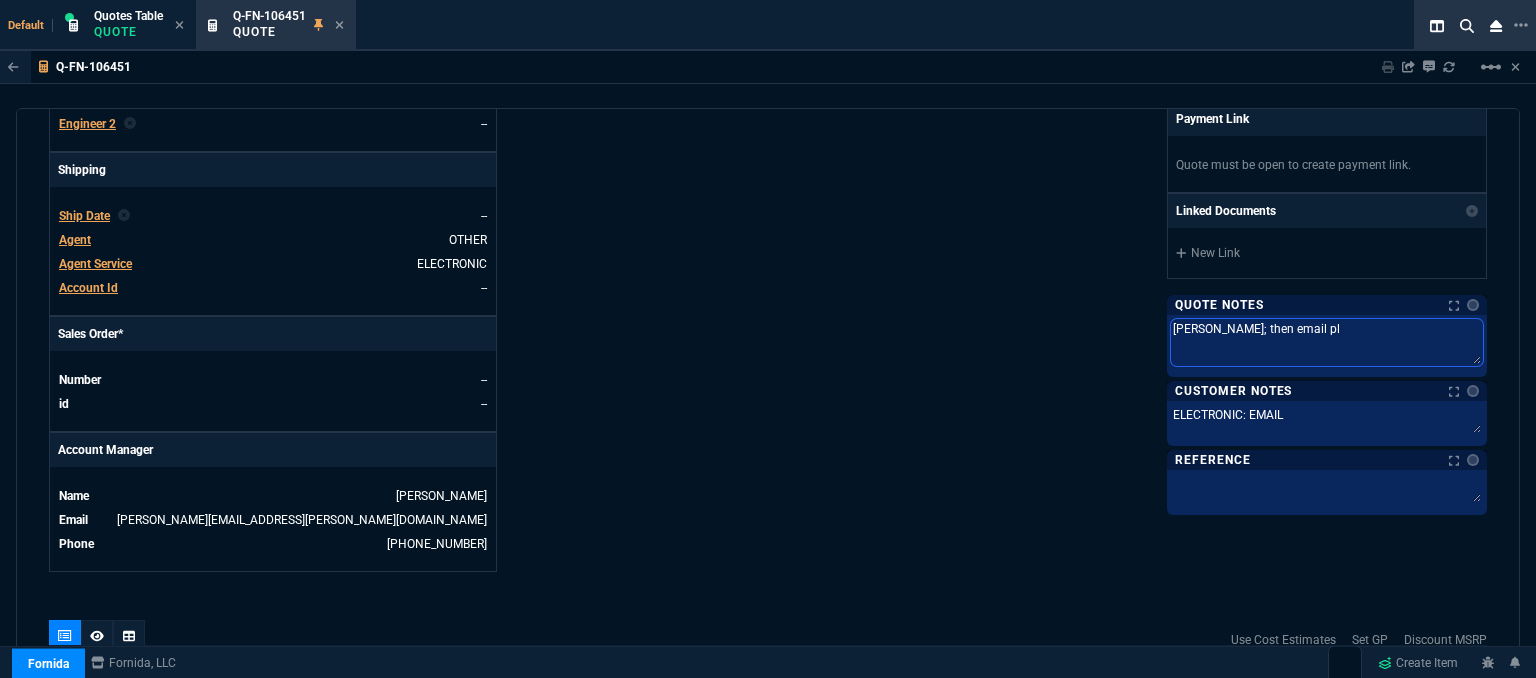 type on "[PERSON_NAME]; then email pls" 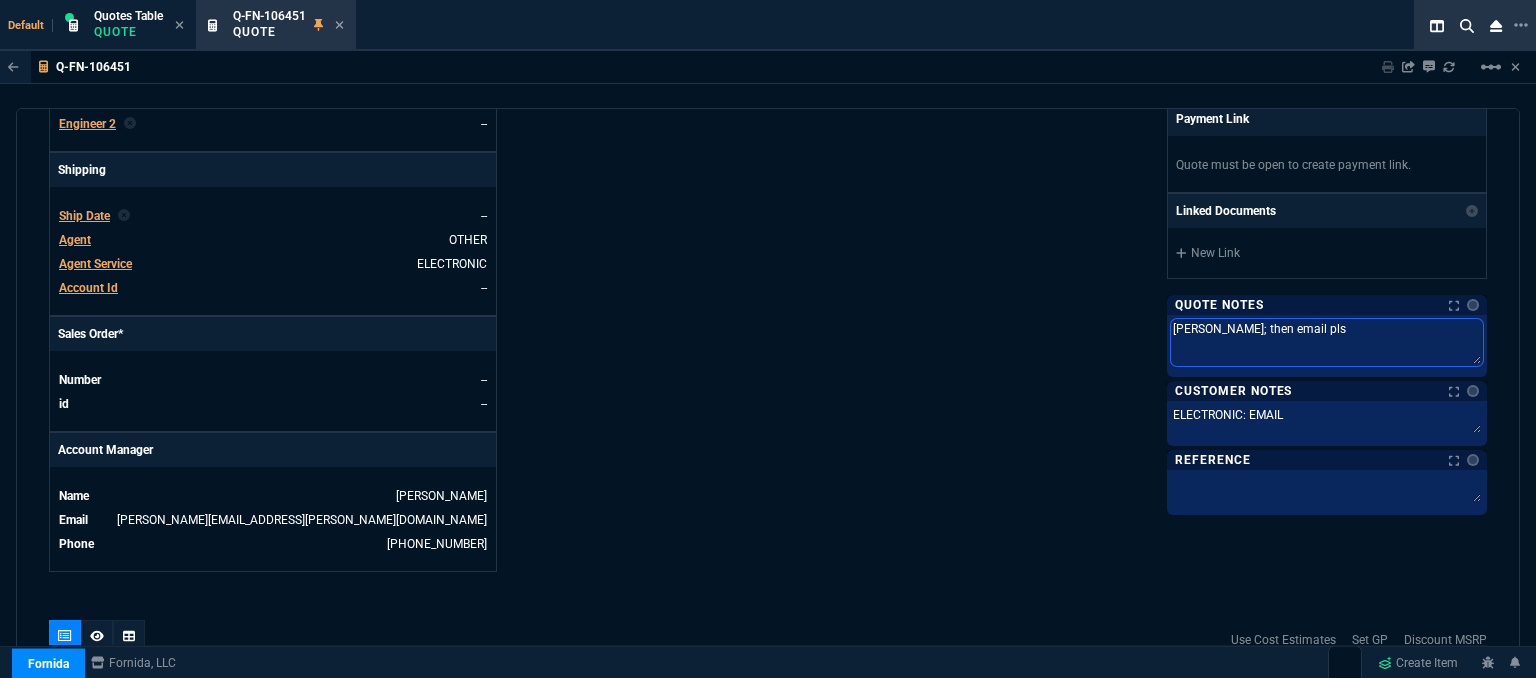 type on "[PERSON_NAME]; then email pls" 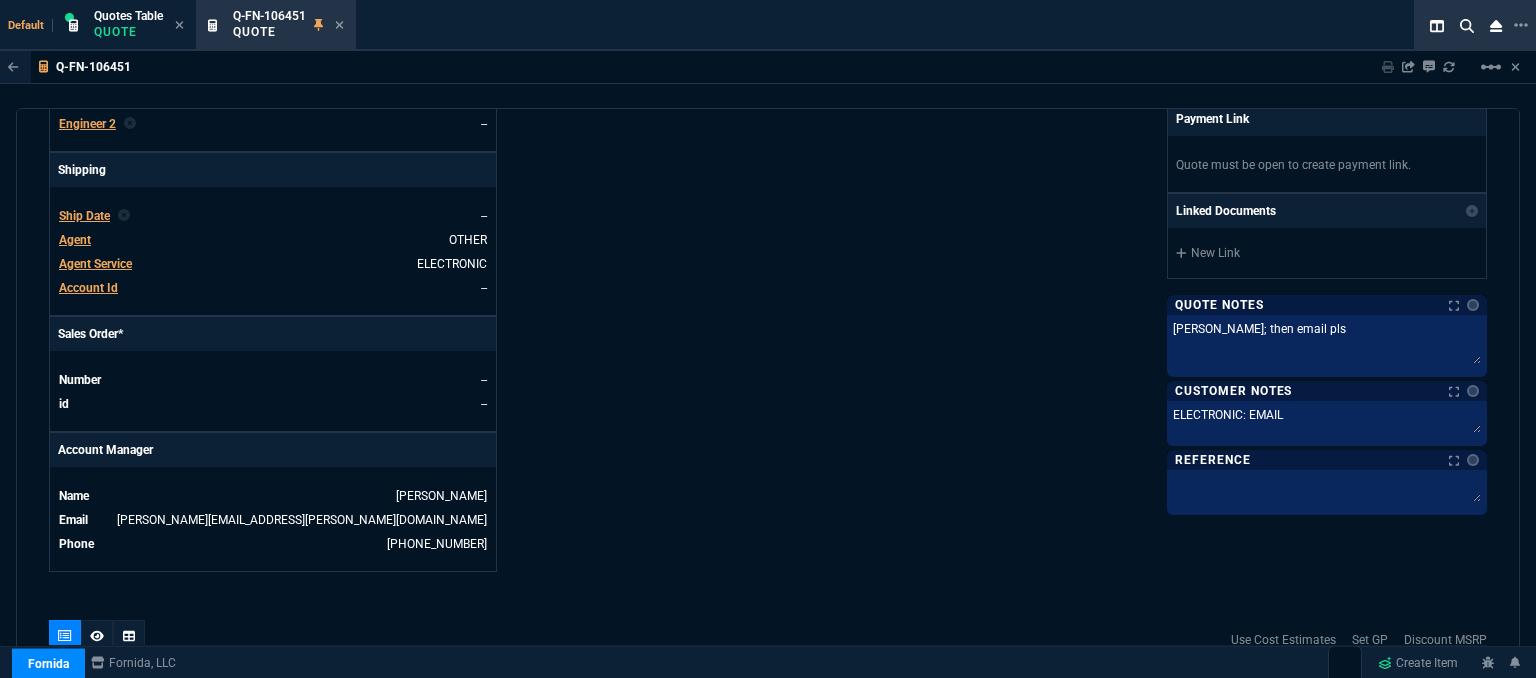 click on "Fornida, LLC 2609 Technology Dr Suite 300 Plano, TX 75074  Share Link  Sarah Costa oneOnOne chat SEND Steven Huang oneOnOne chat SEND Mike Drumm oneOnOne chat SEND Tiny oneOnOne chat SEND  Show More Chats  Shipping Address 206 Vance Ave S Erskine,  MN -- USA Bill to Address 206 Vance Ave S Erskine,  MN -- USA End User -- -- -- Payment Link  Quote must be open to create payment link.  Linked Documents  New Link  Quote Notes Notes Quote Notes Notes Ingram; then email pls Ingram; then email pls  Ingram; then email pls  Customer Notes Notes Customer Notes Notes ELECTRONIC: EMAIL ELECTRONIC: EMAIL  ELECTRONIC: EMAIL  Reference Reference" at bounding box center (1127, 49) 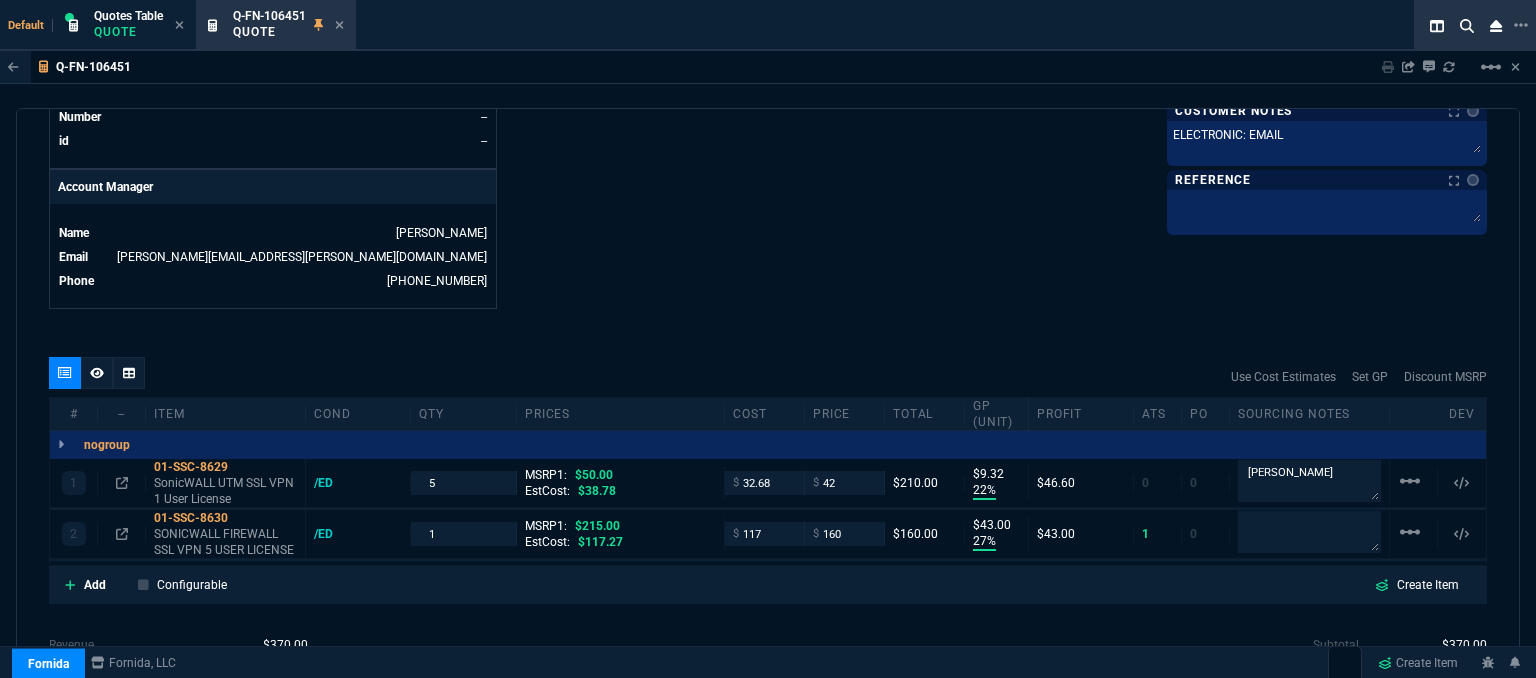 scroll, scrollTop: 959, scrollLeft: 0, axis: vertical 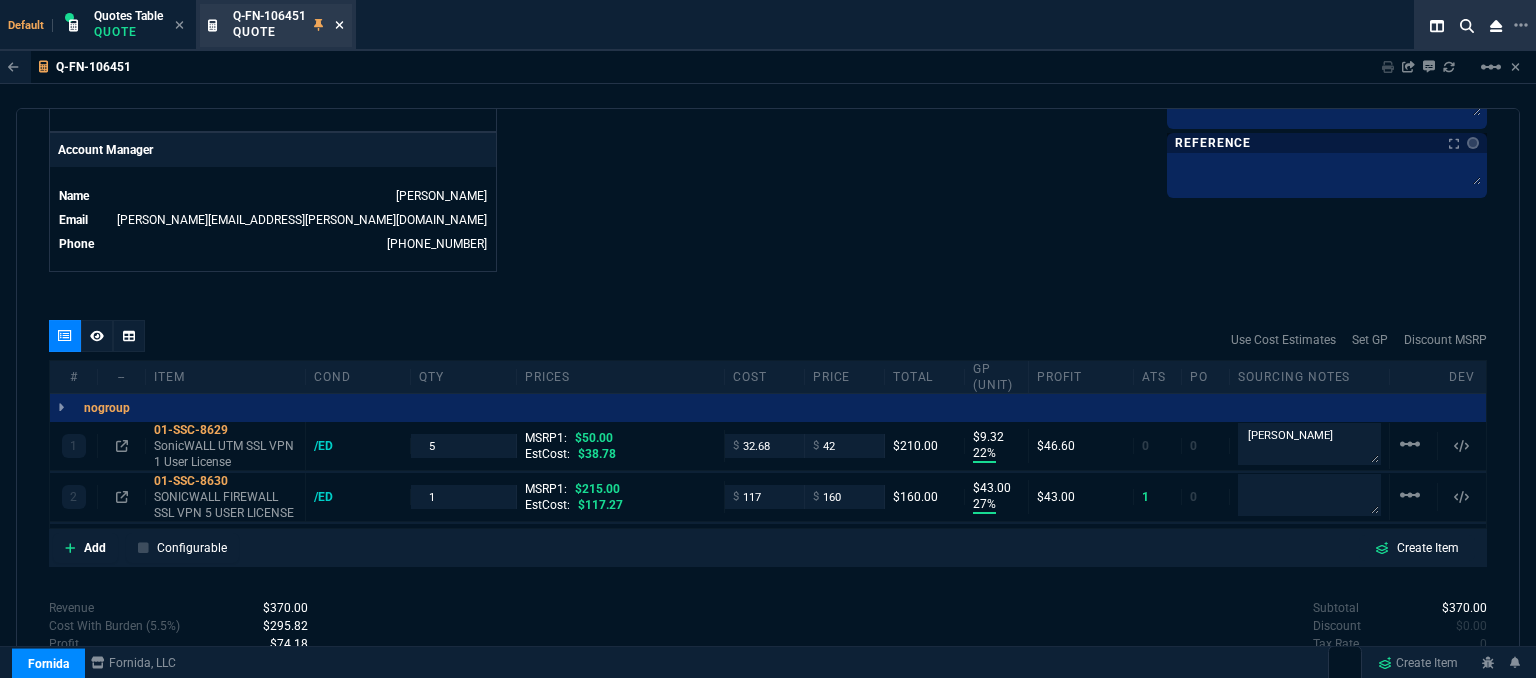 click 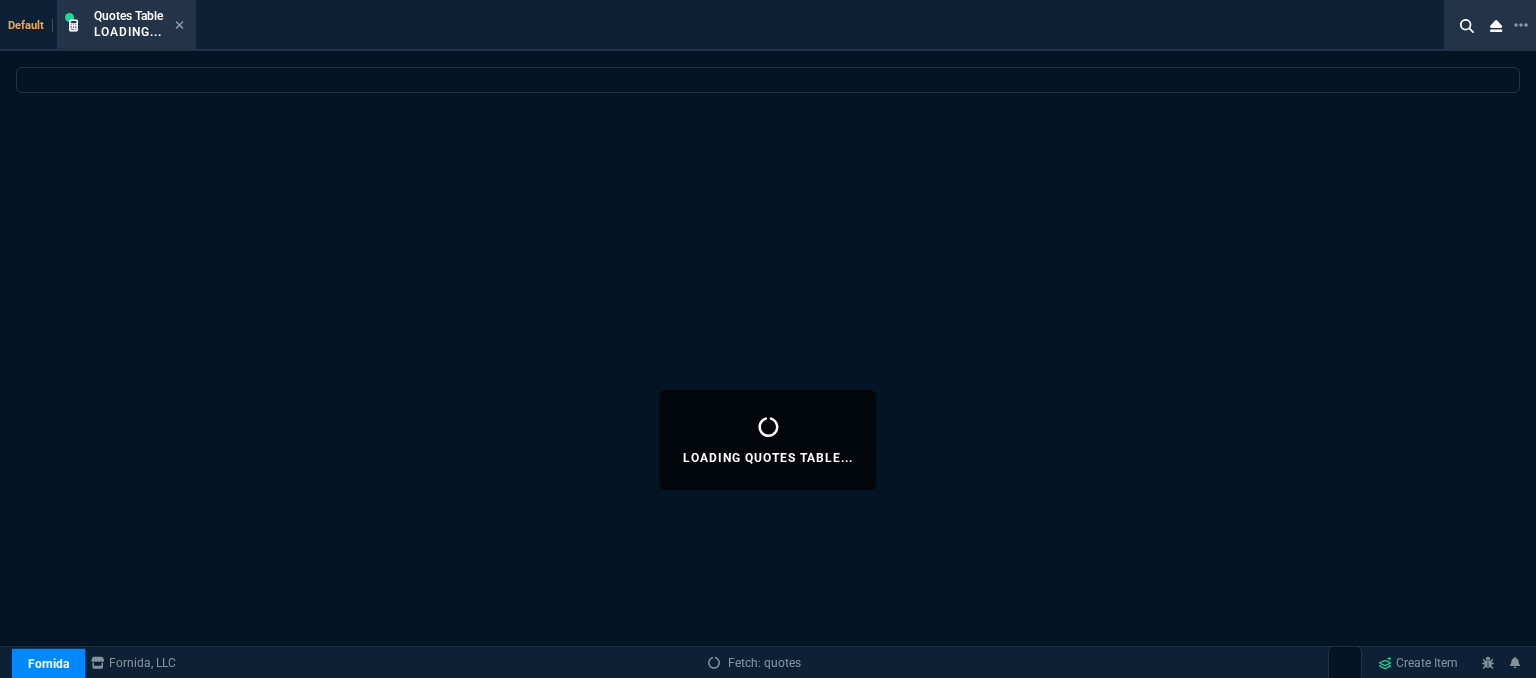select 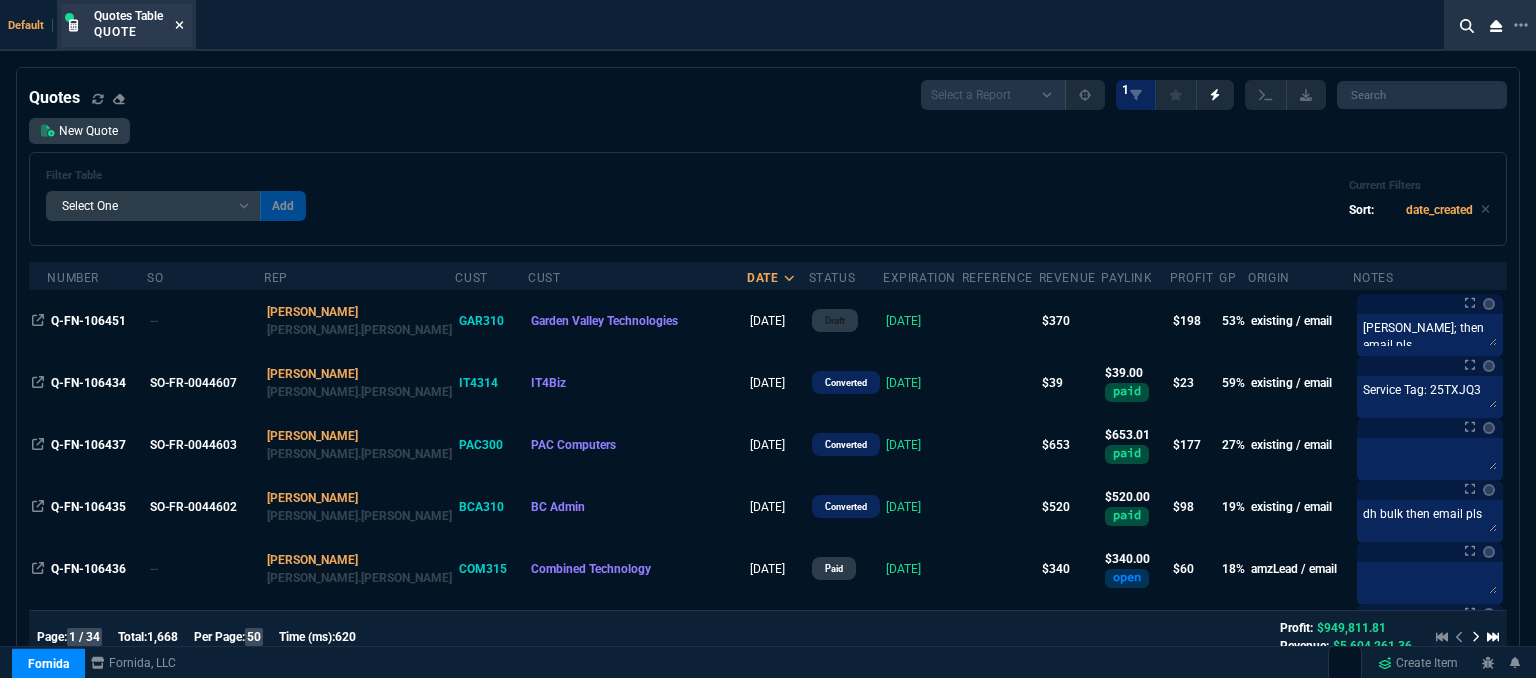click 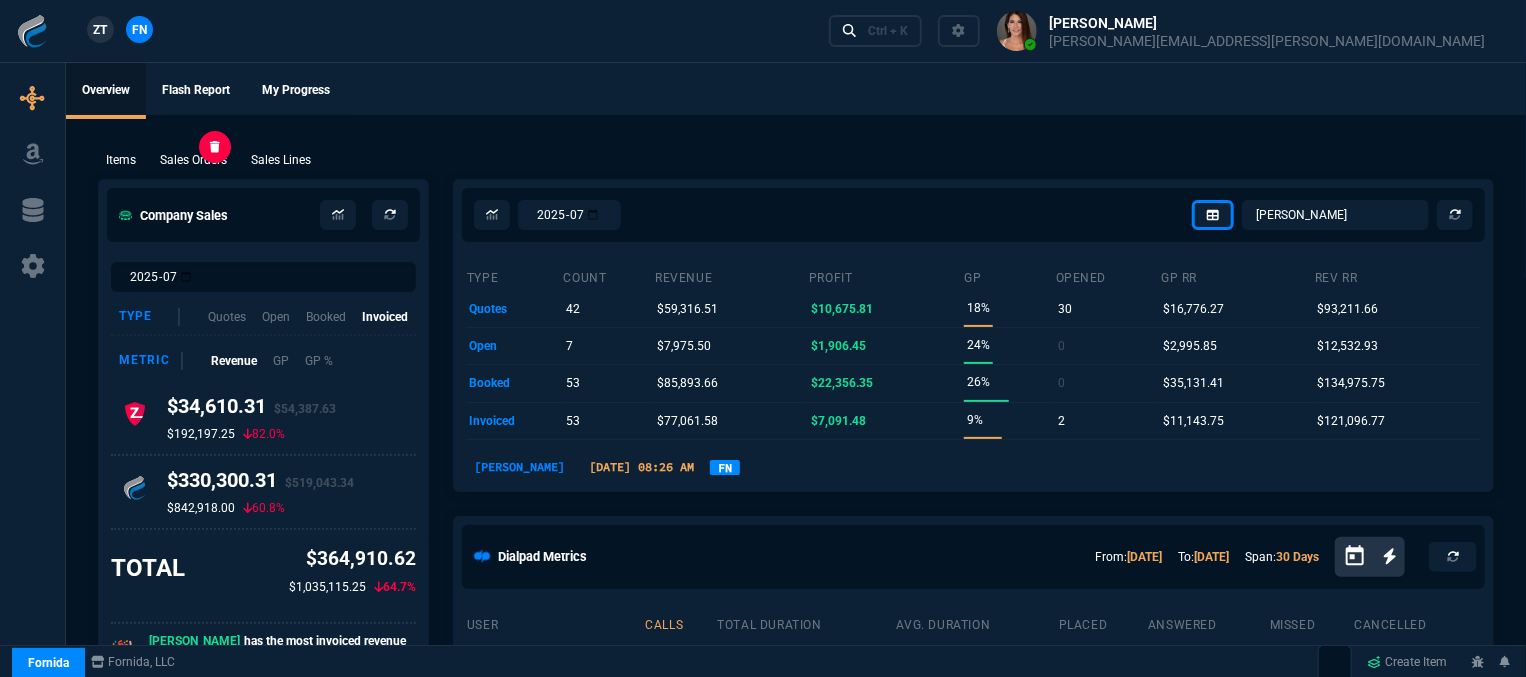 click on "Sales Orders" at bounding box center (193, 160) 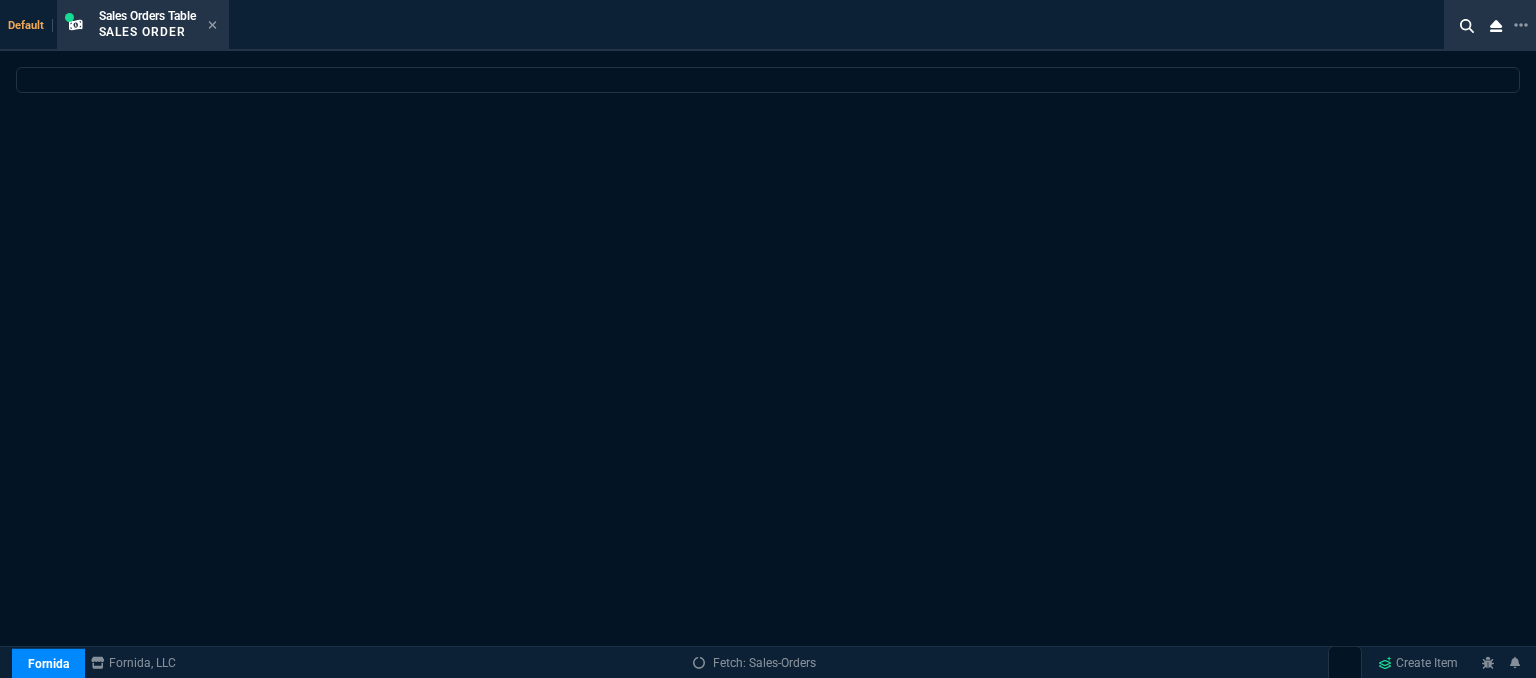 select 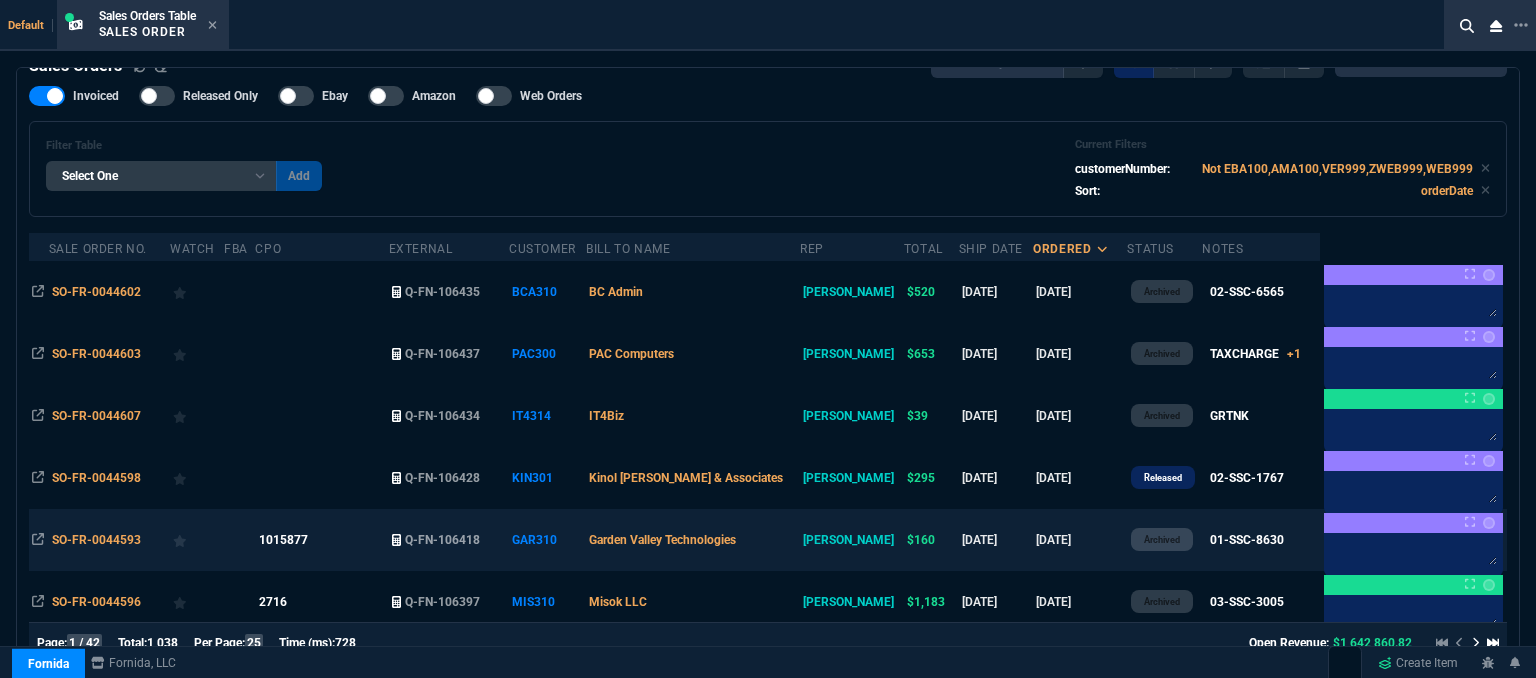 scroll, scrollTop: 0, scrollLeft: 0, axis: both 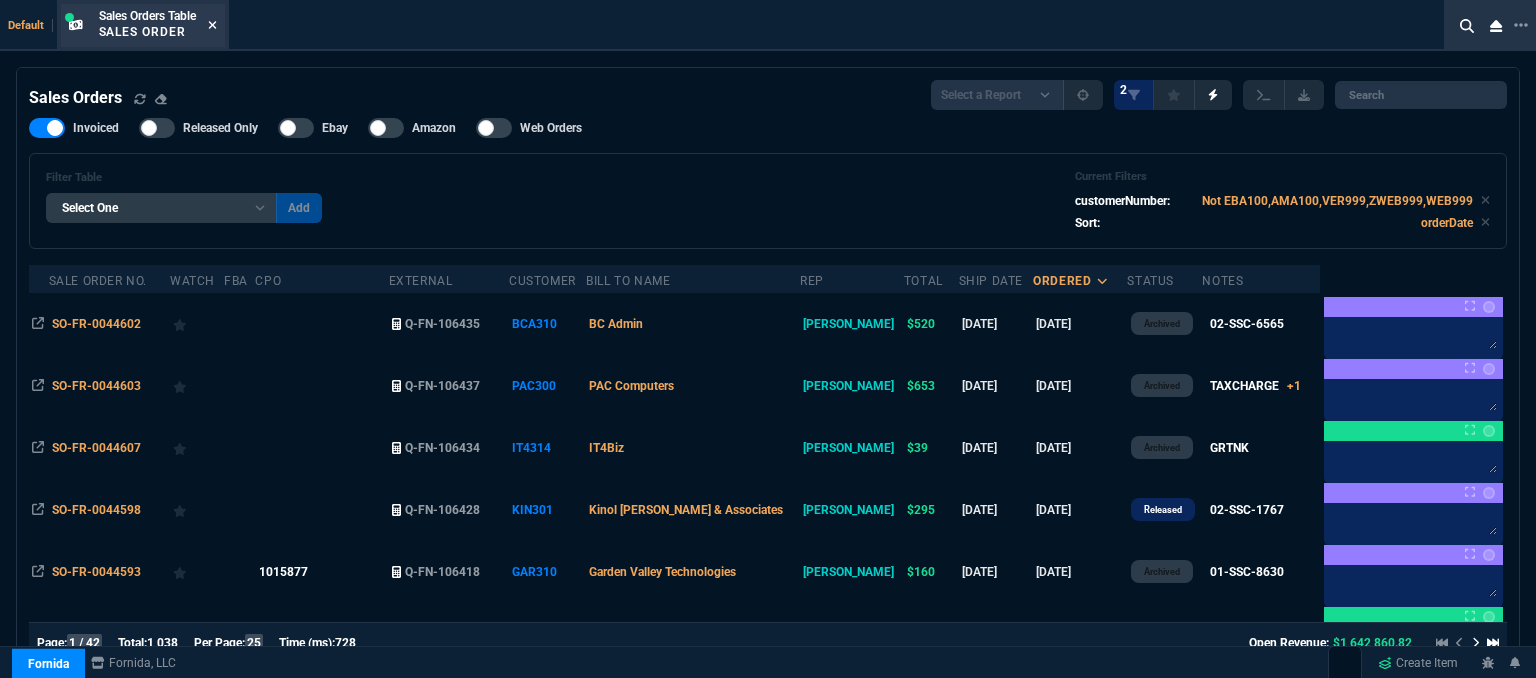 click 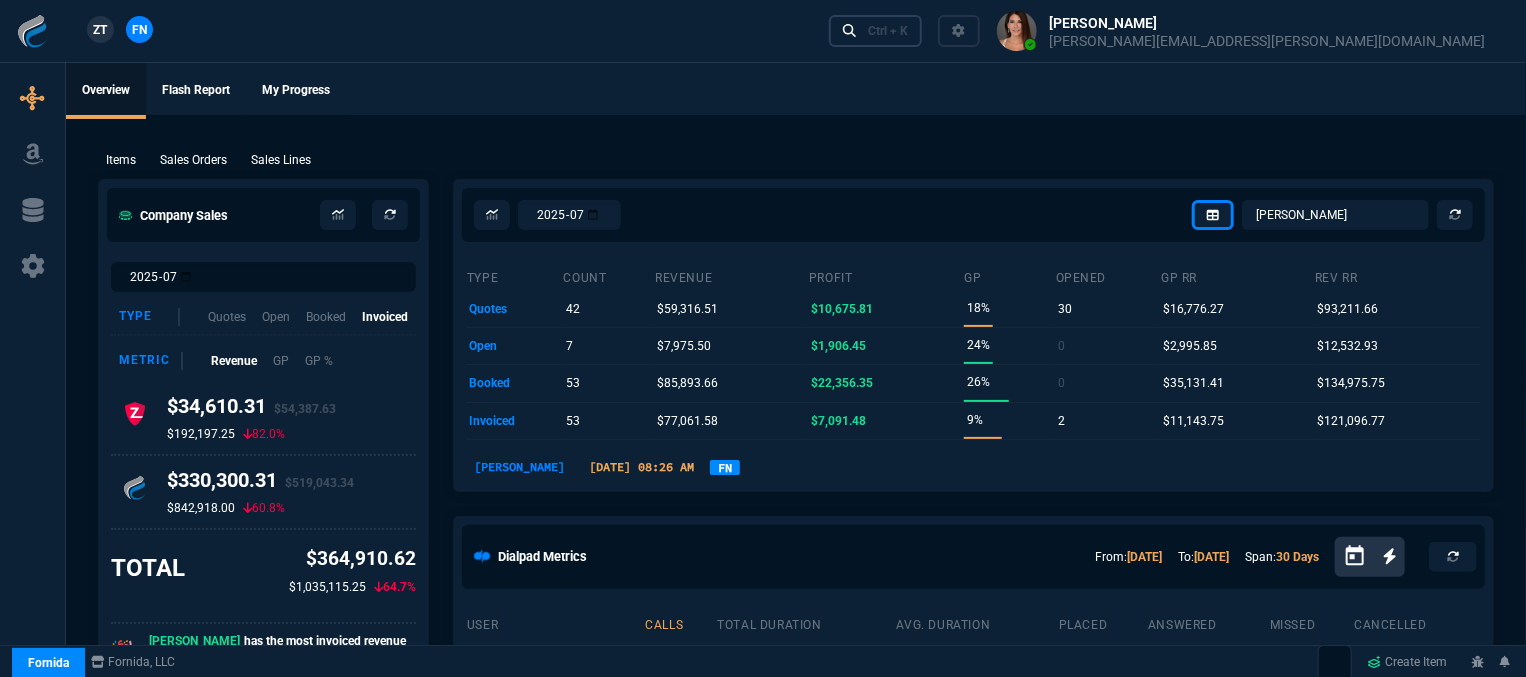 click on "Ctrl + K" at bounding box center (888, 31) 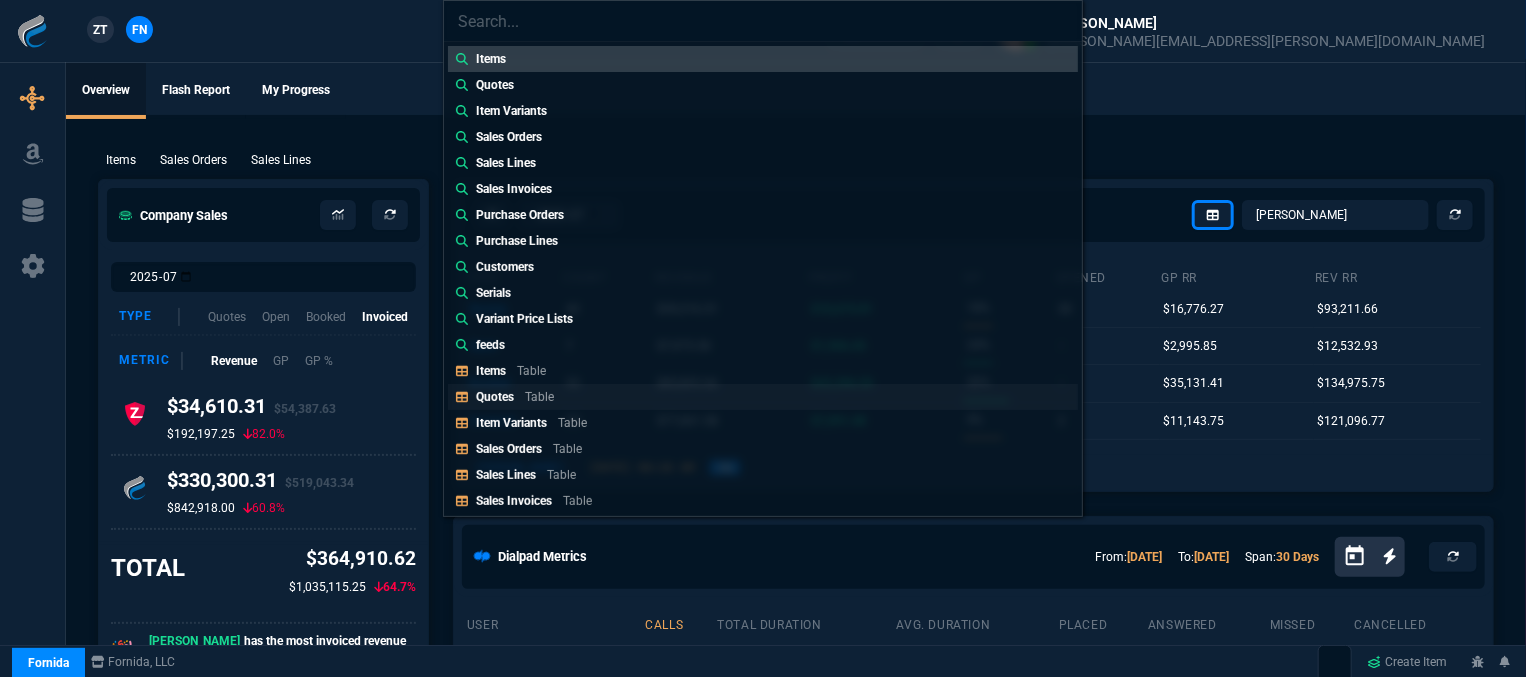 click on "Quotes
Table" at bounding box center (519, 397) 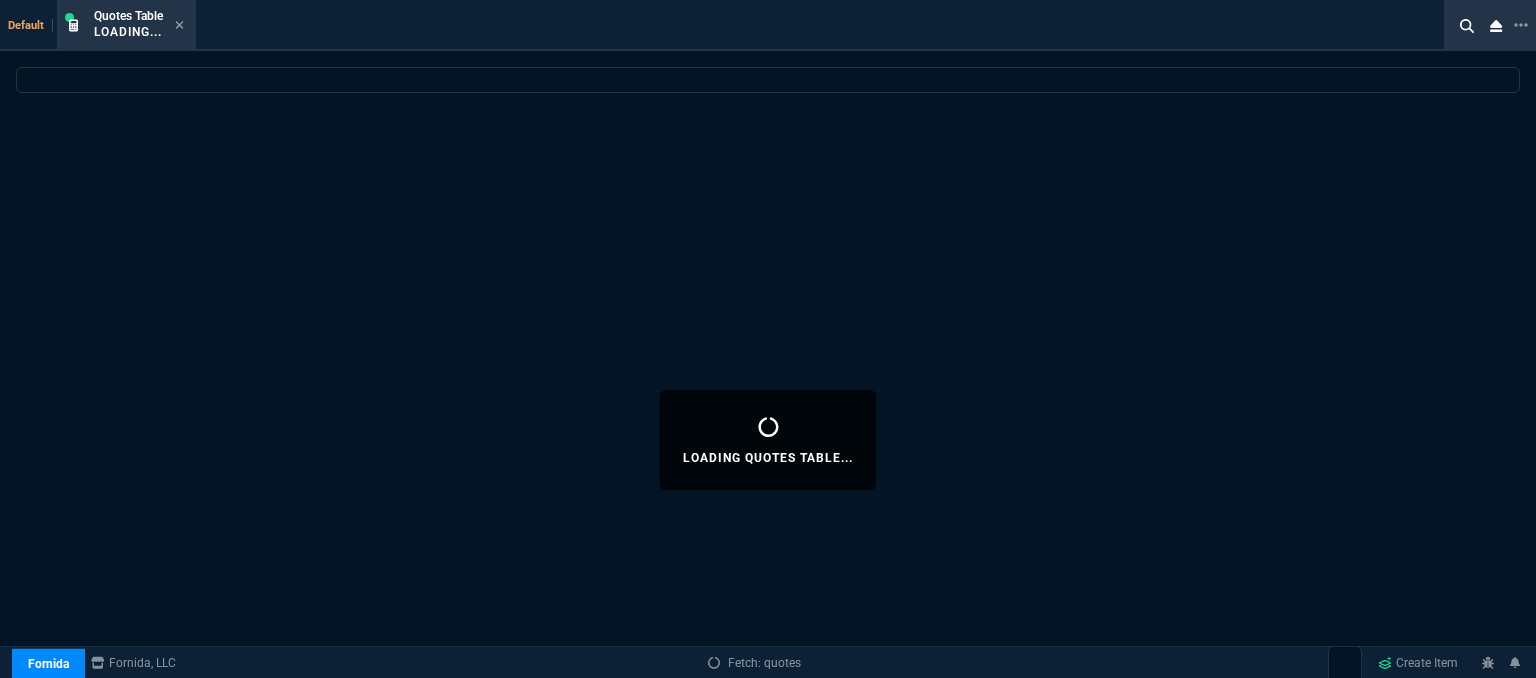 select 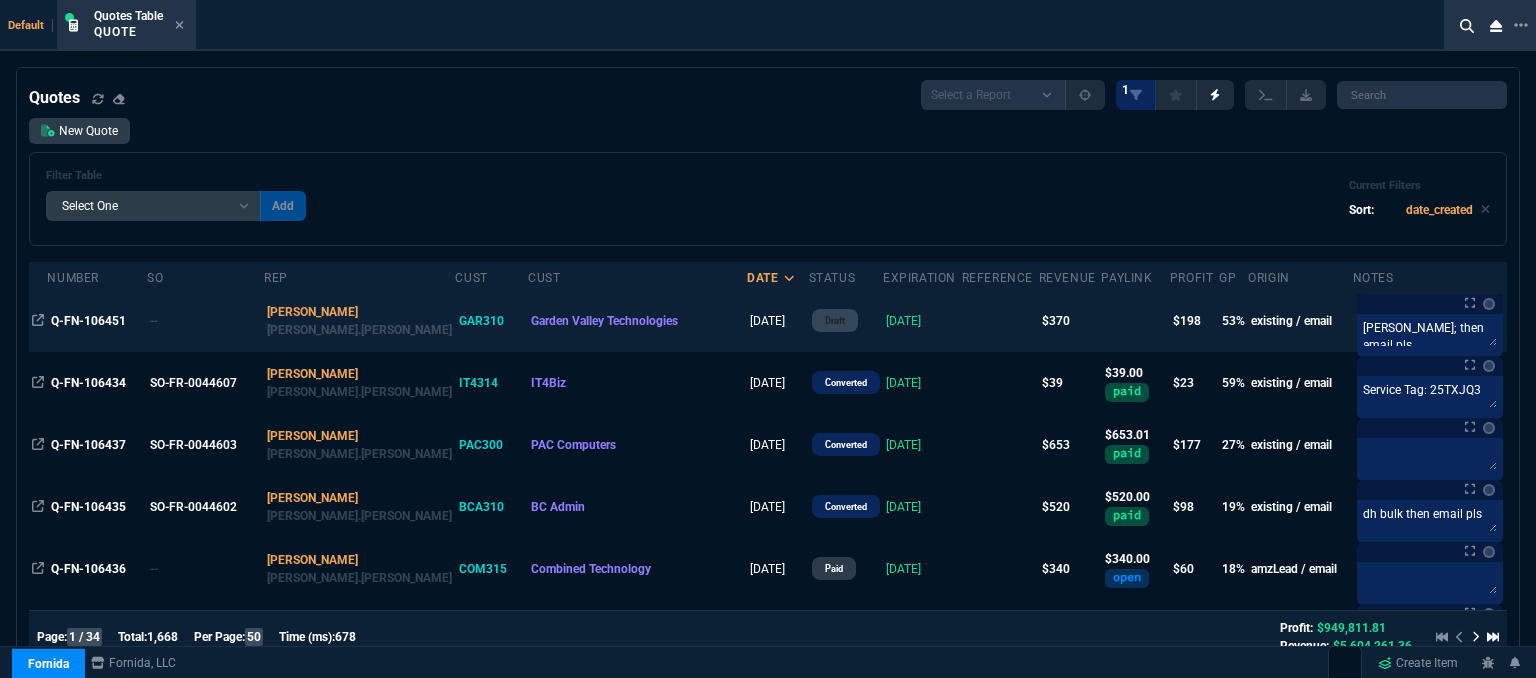 click at bounding box center [1000, 321] 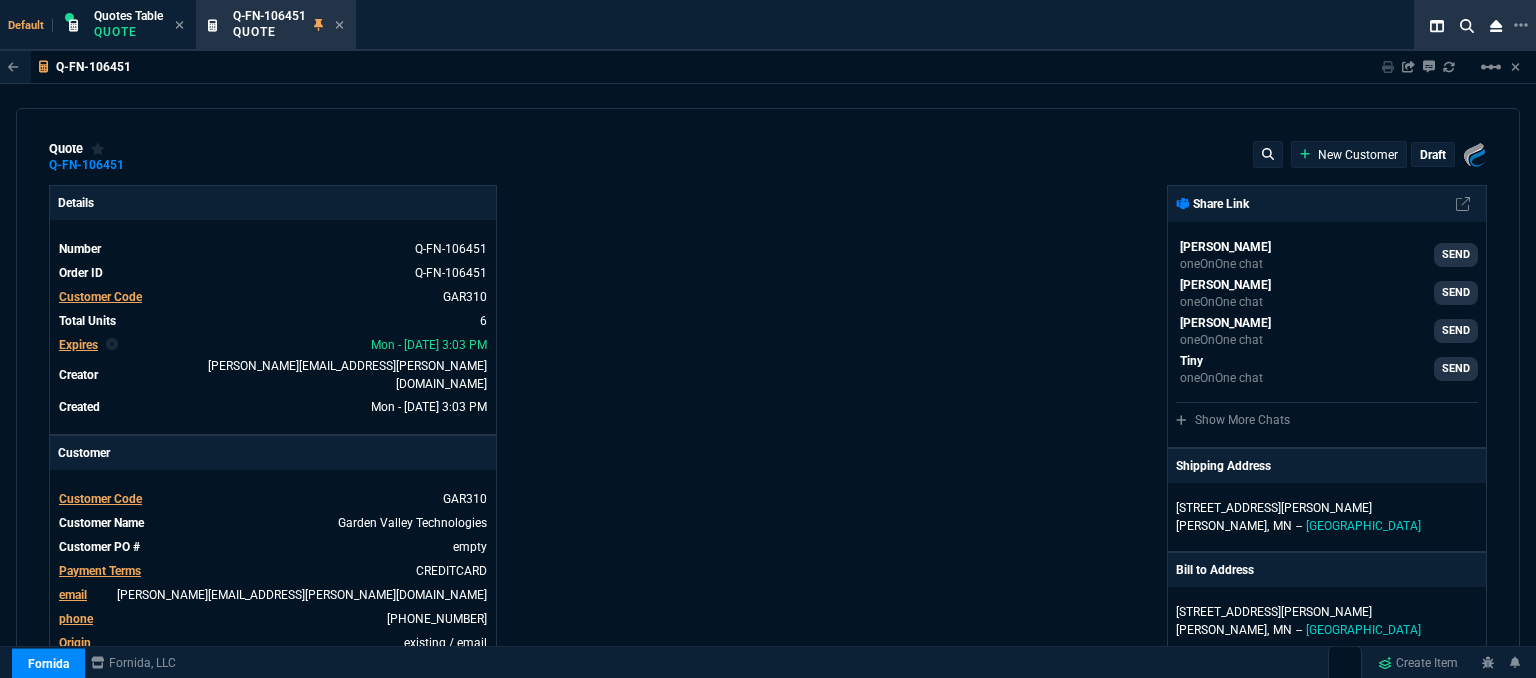 type on "50" 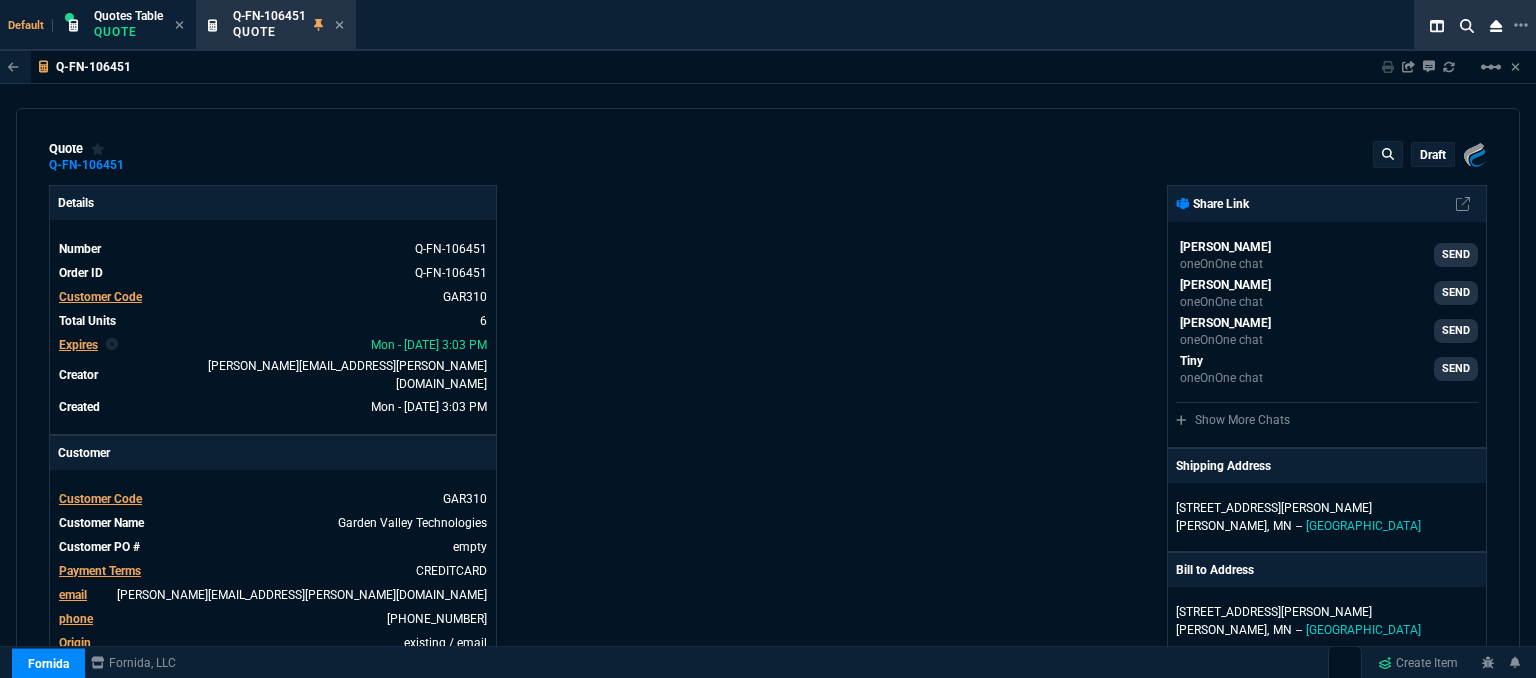 type on "22" 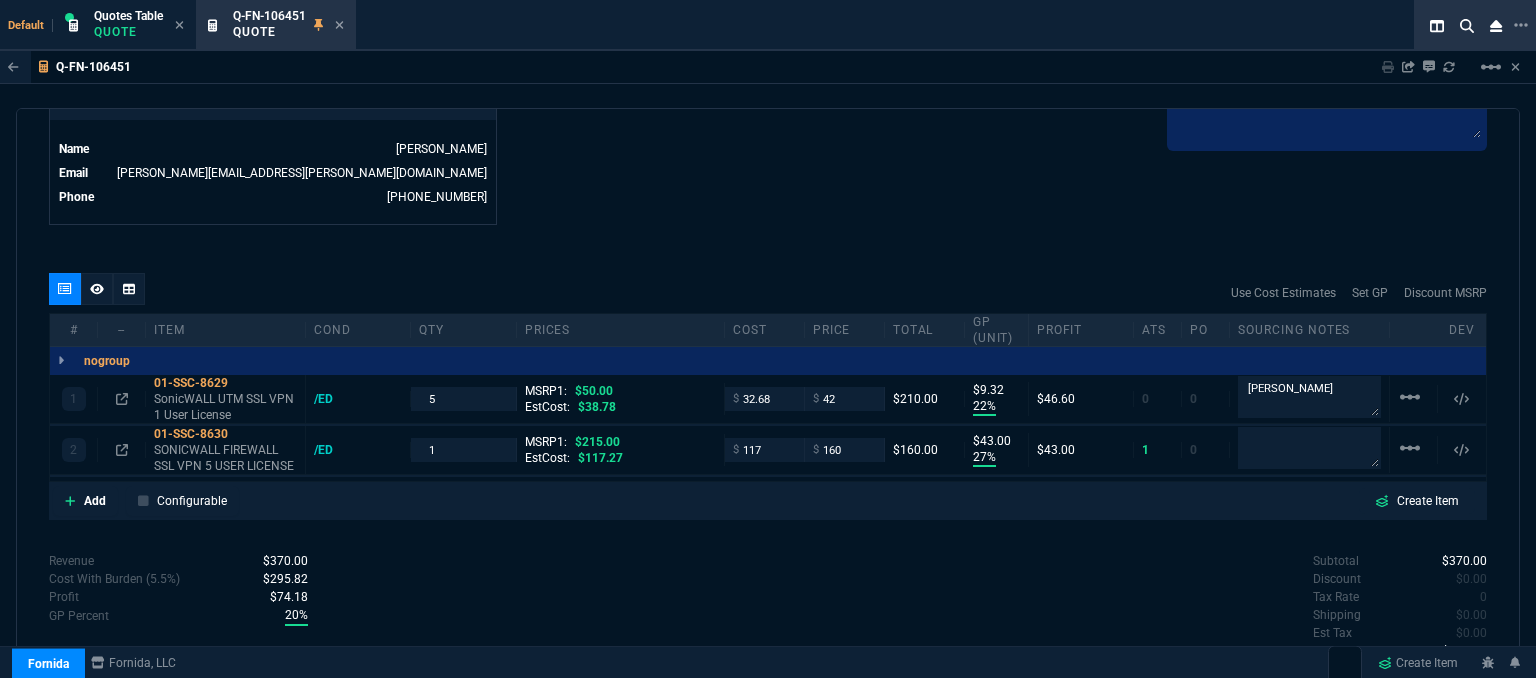scroll, scrollTop: 900, scrollLeft: 0, axis: vertical 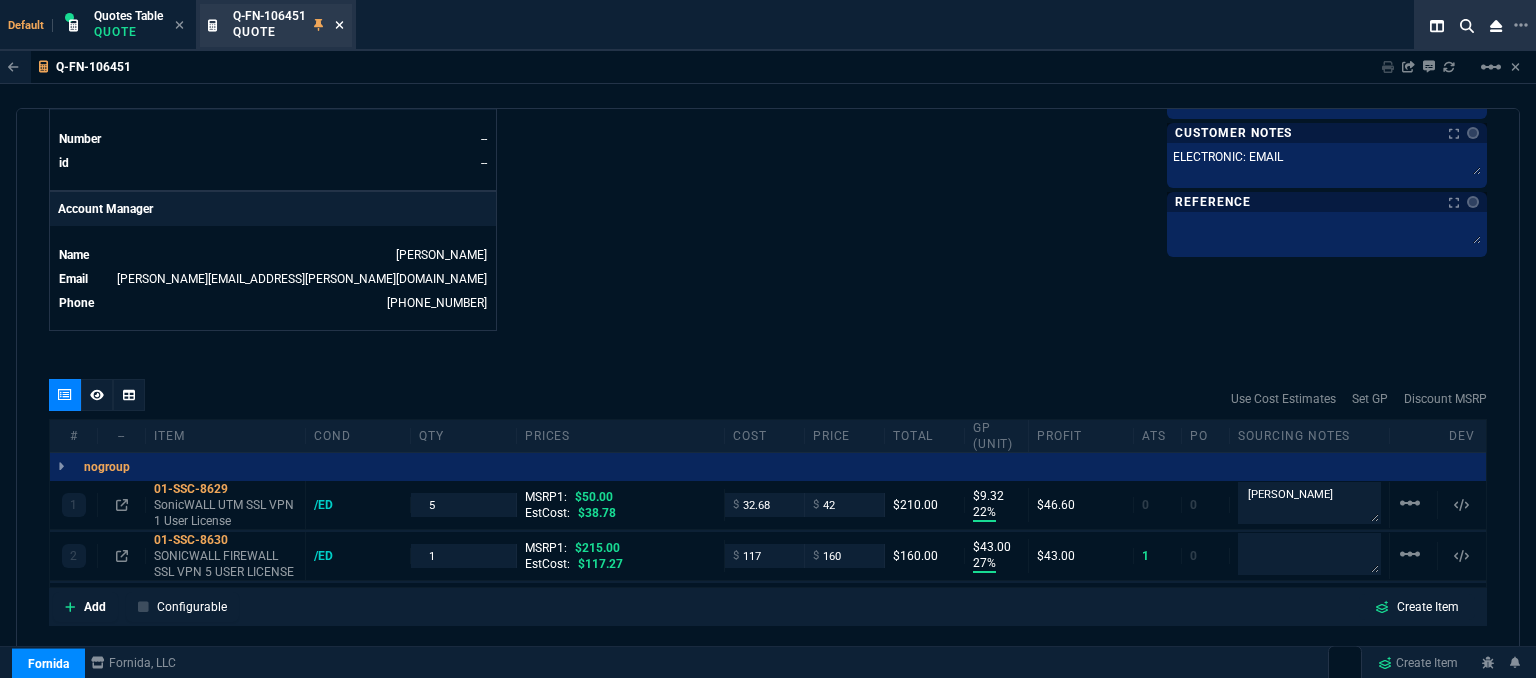 click 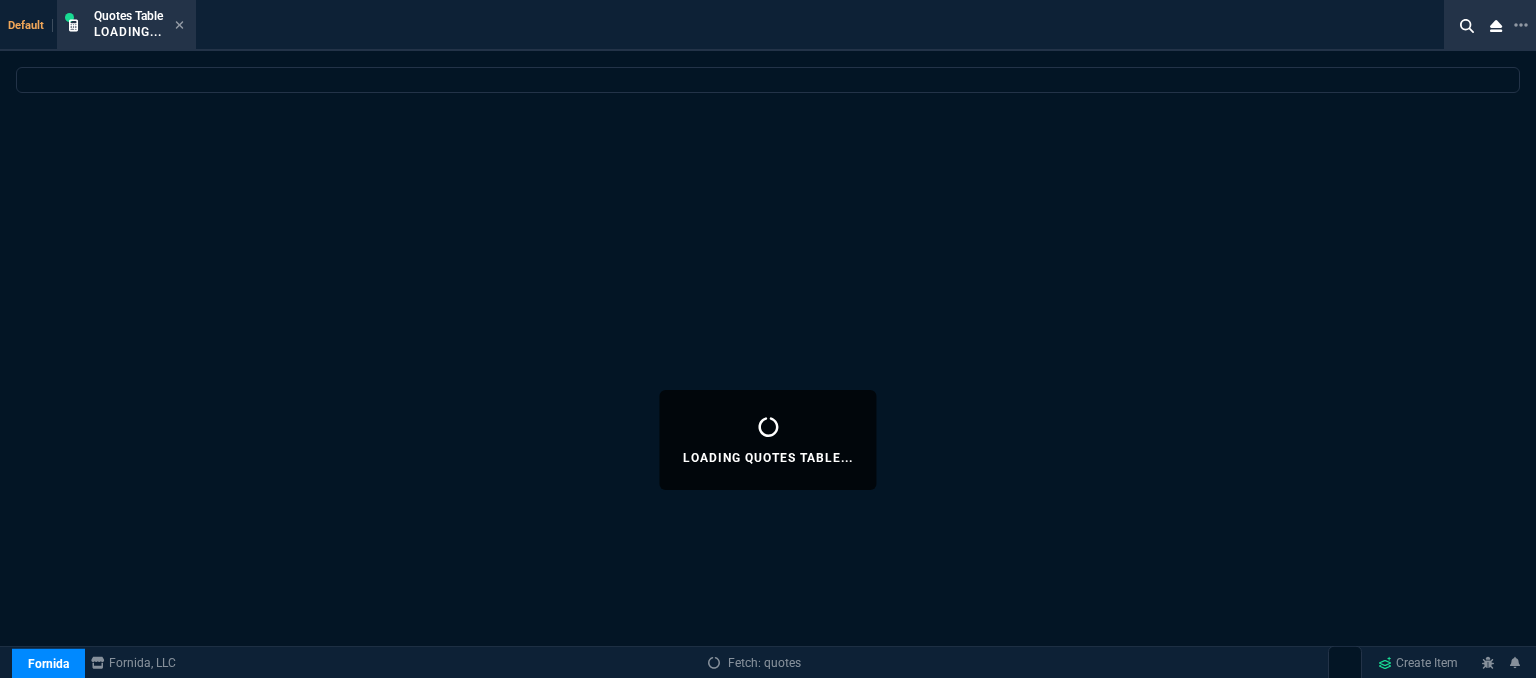 select 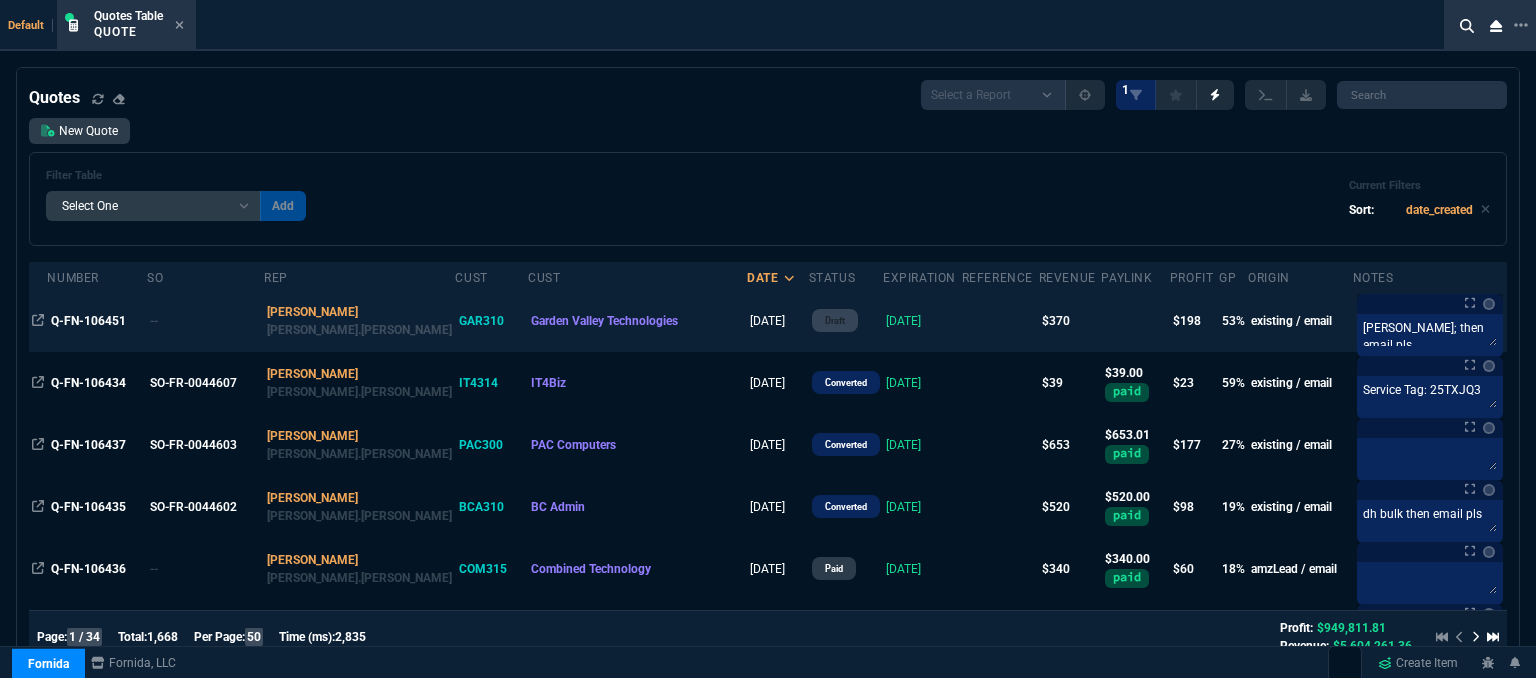click at bounding box center (1000, 321) 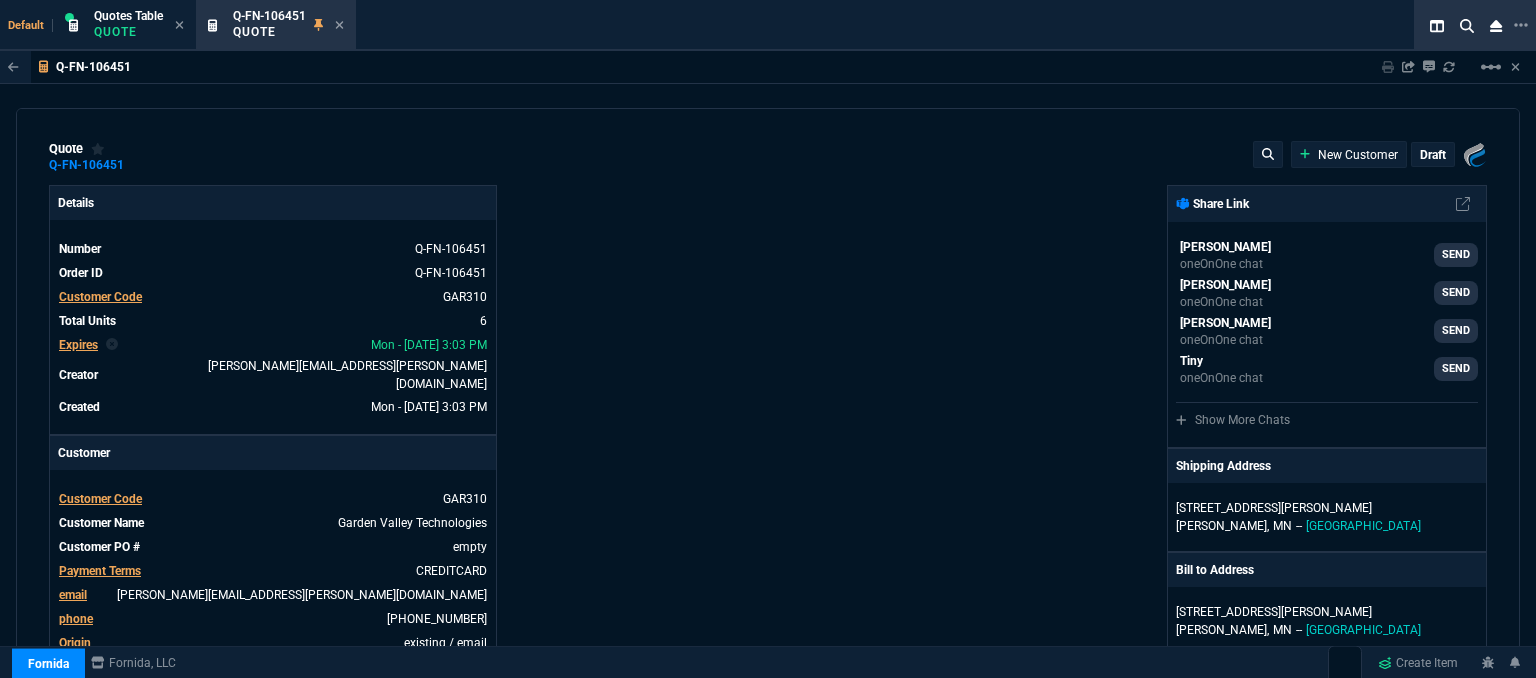 type on "50" 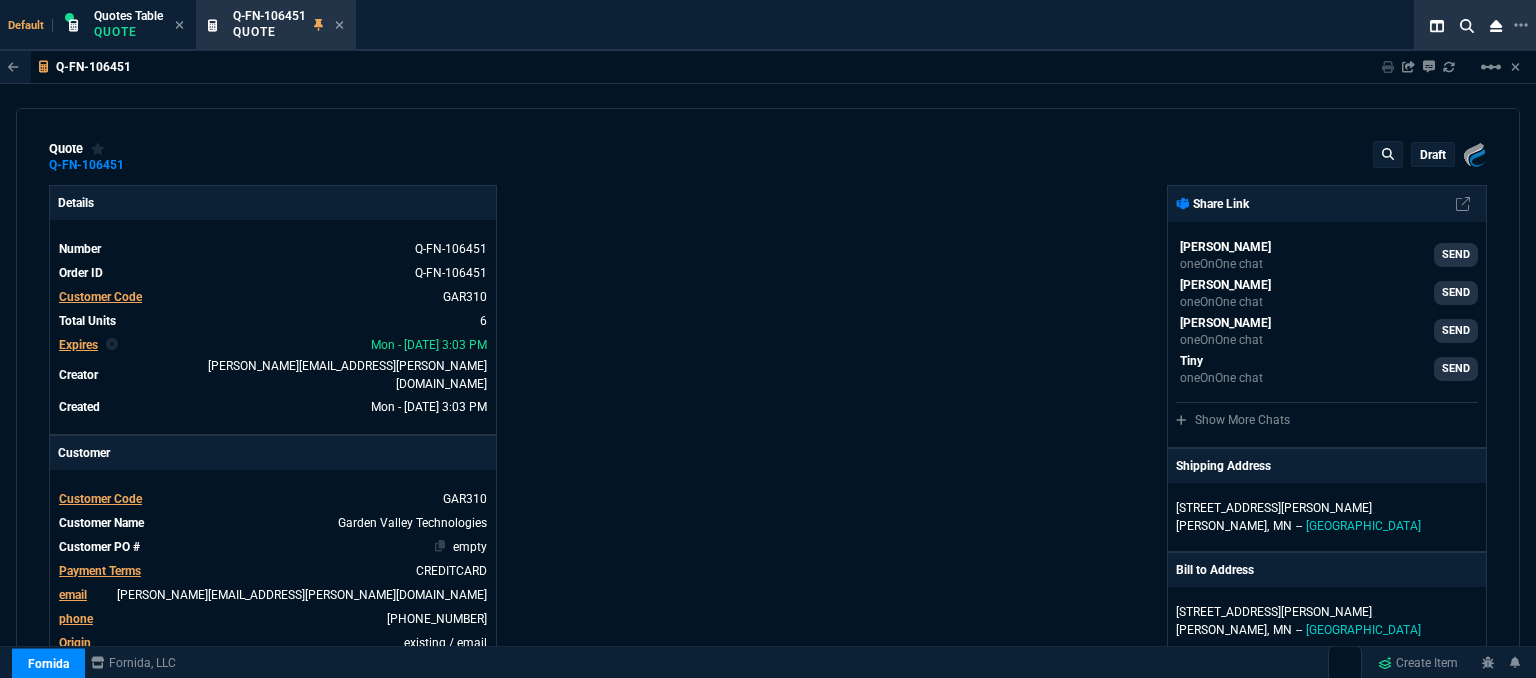 type on "22" 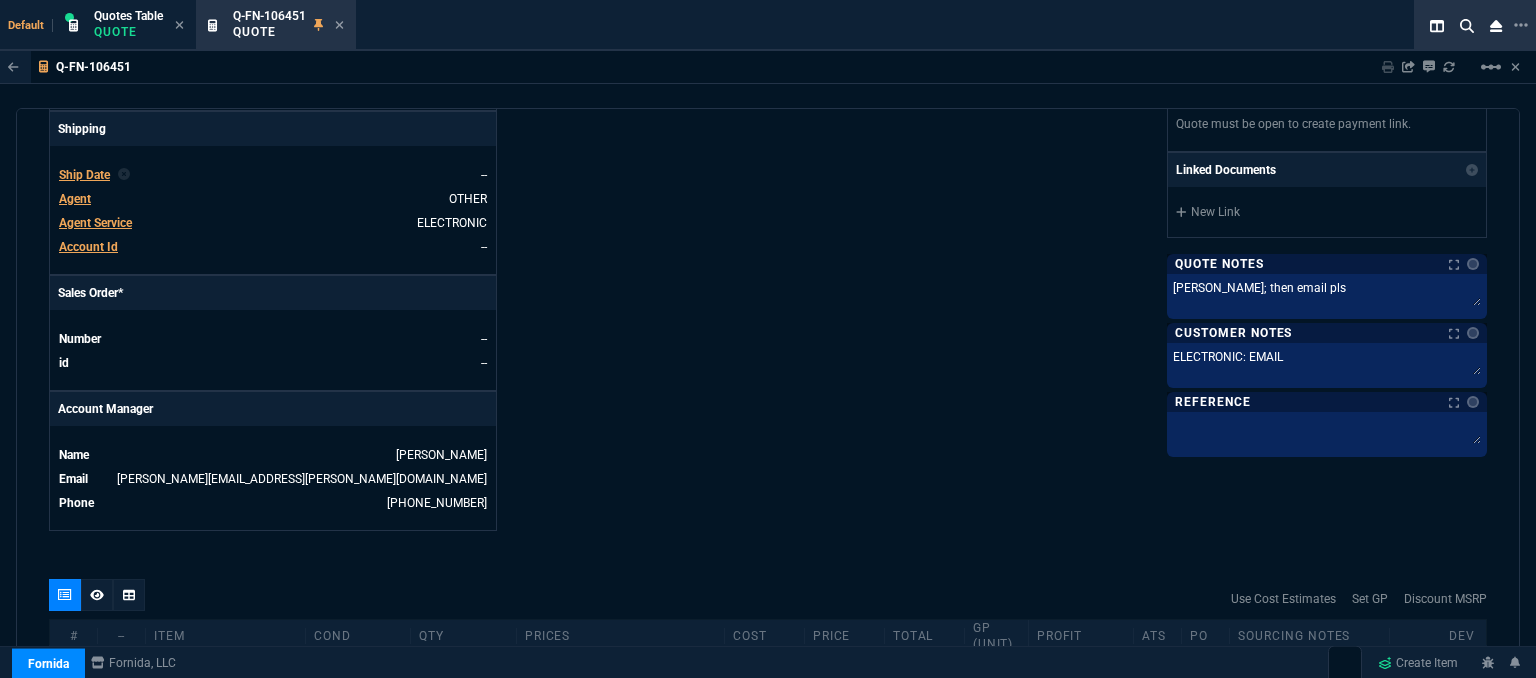 scroll, scrollTop: 1059, scrollLeft: 0, axis: vertical 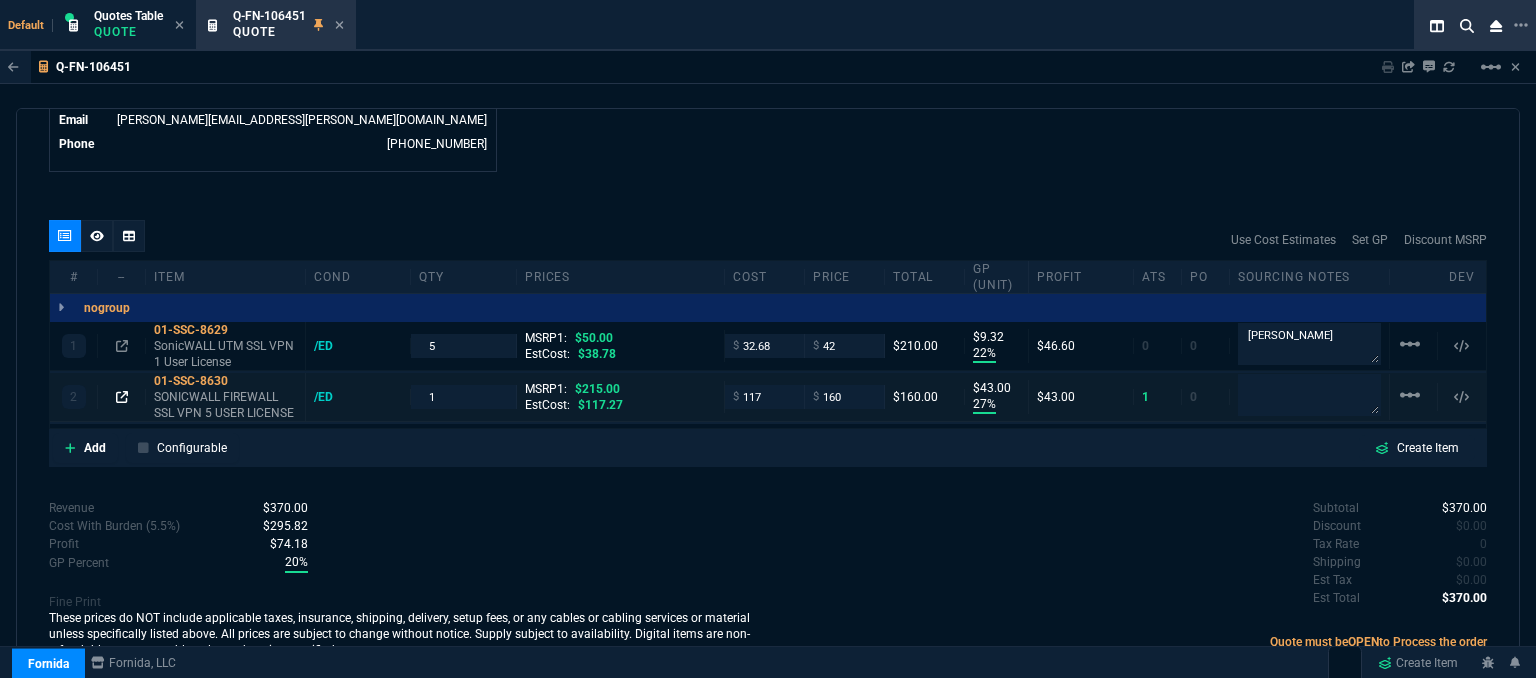 click 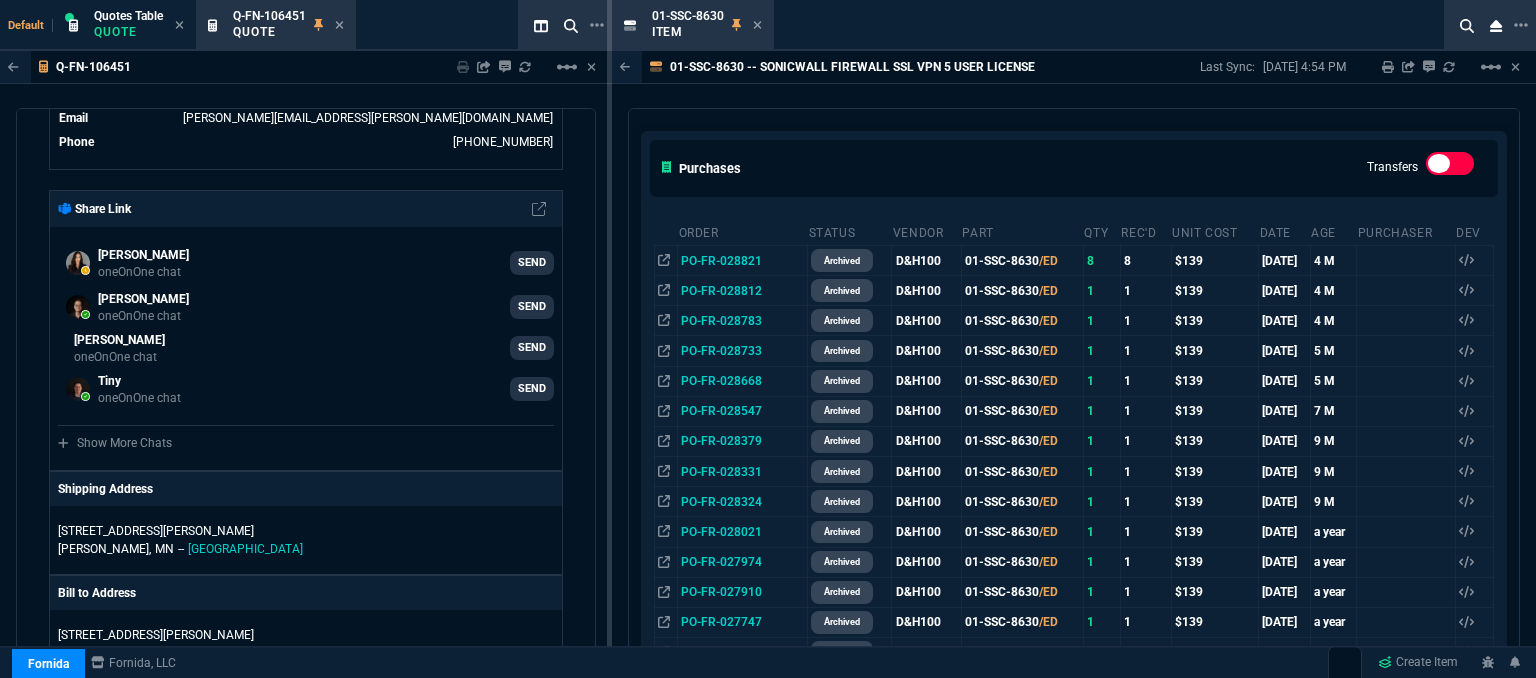 scroll, scrollTop: 100, scrollLeft: 0, axis: vertical 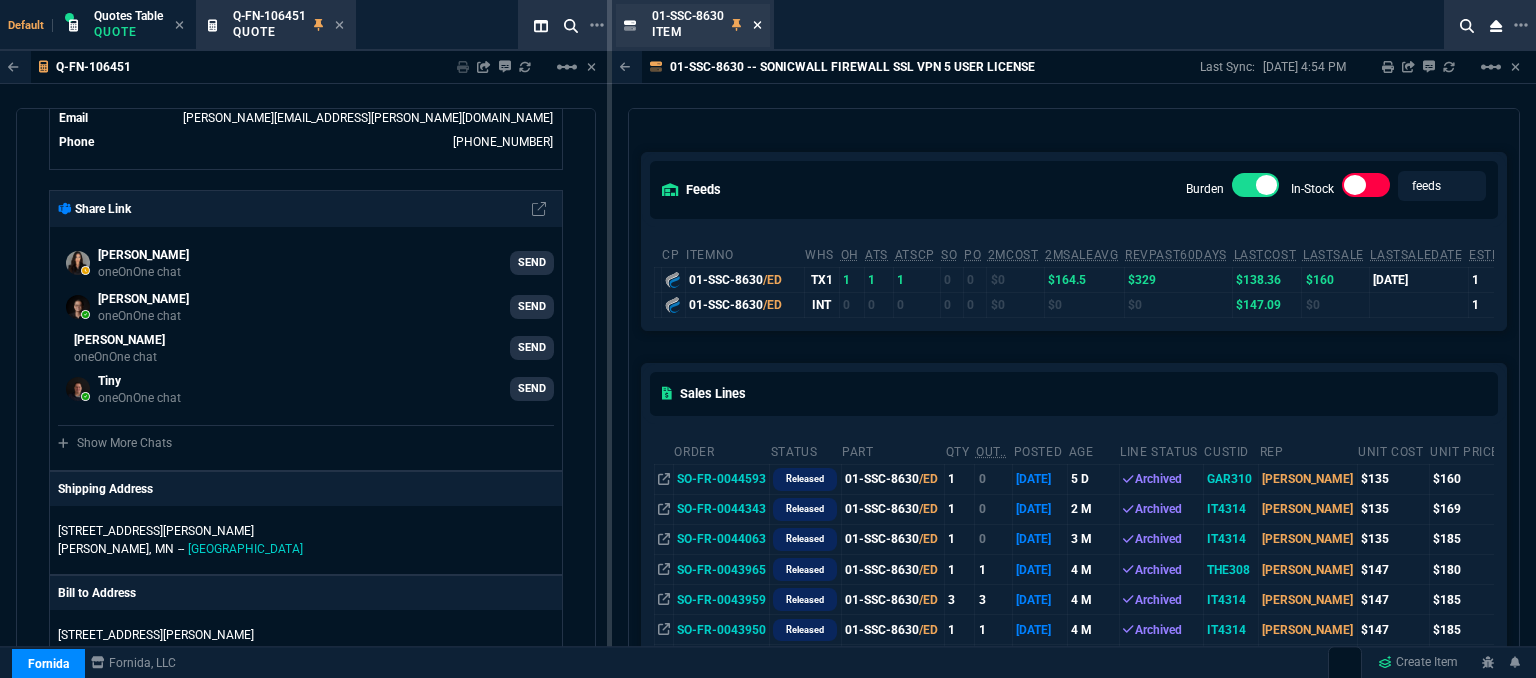 click 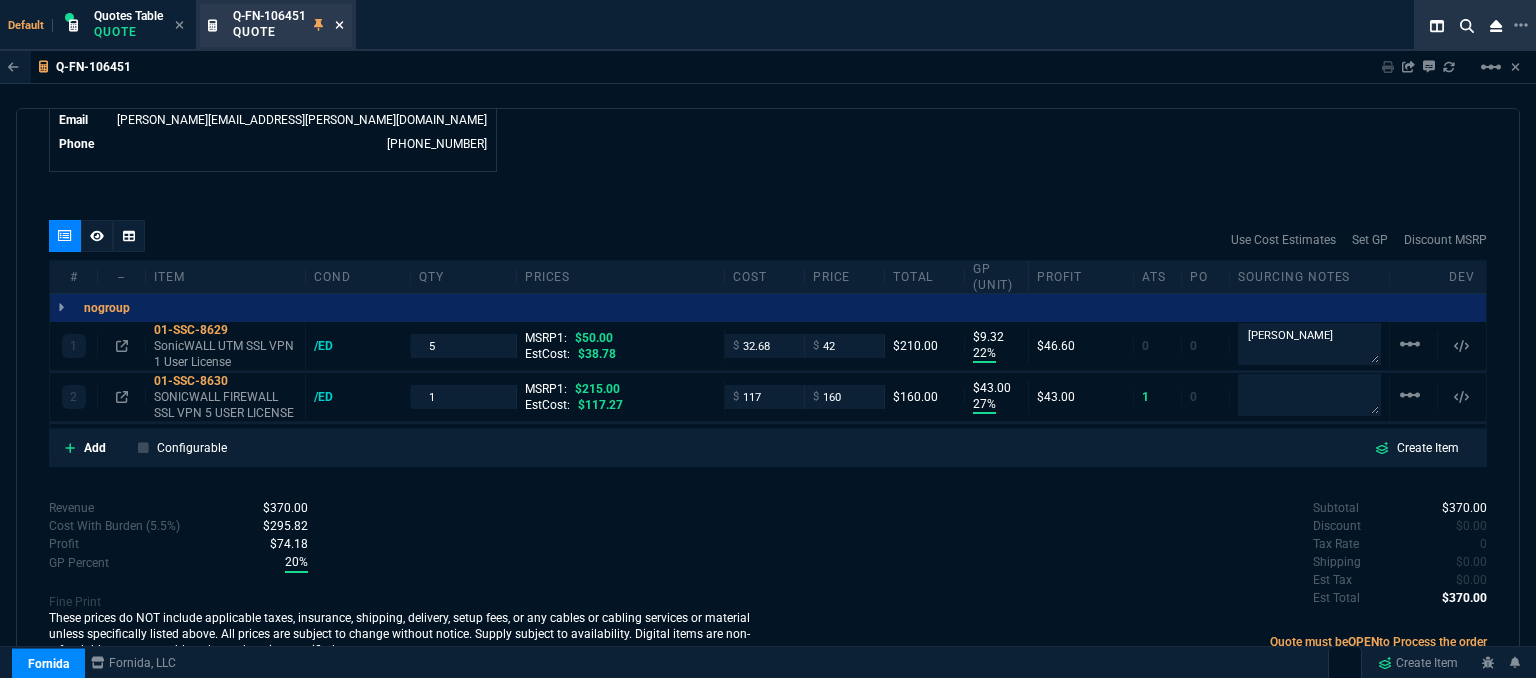 click 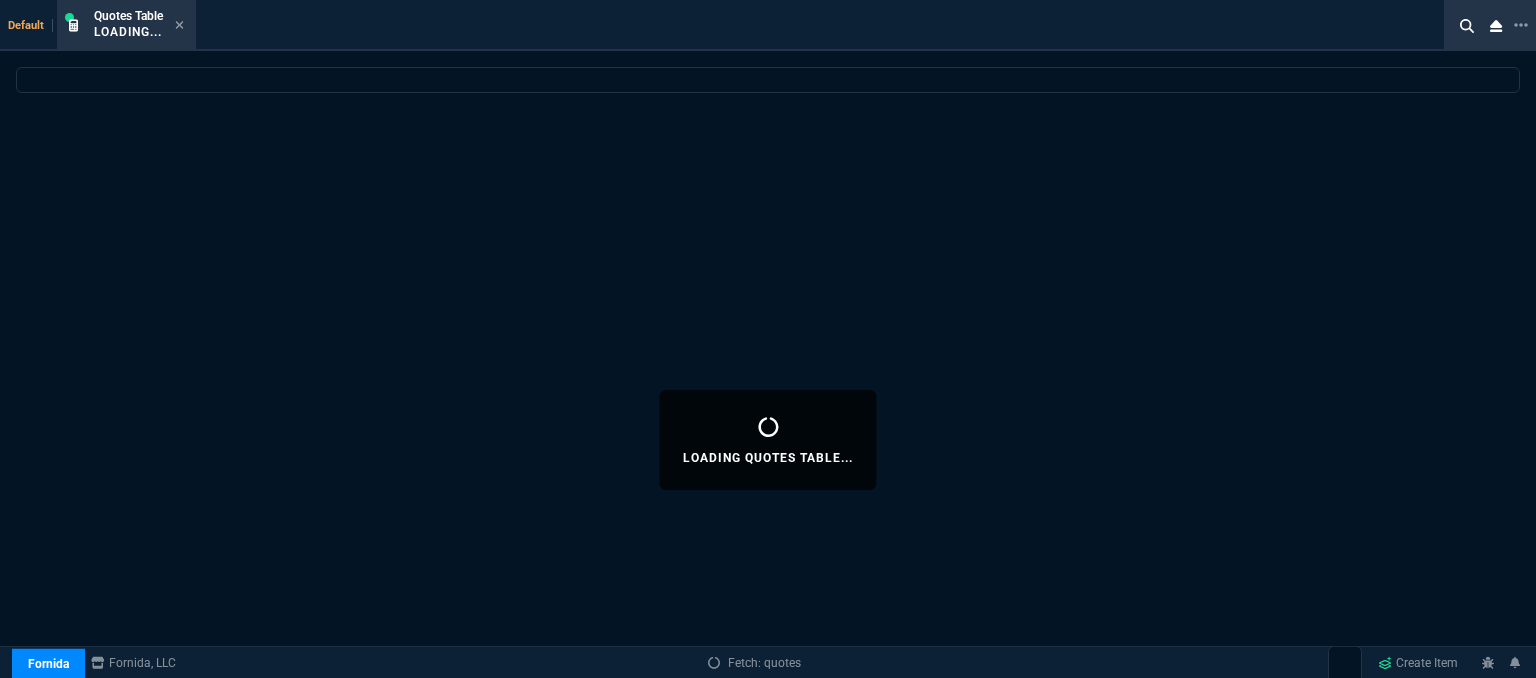 select 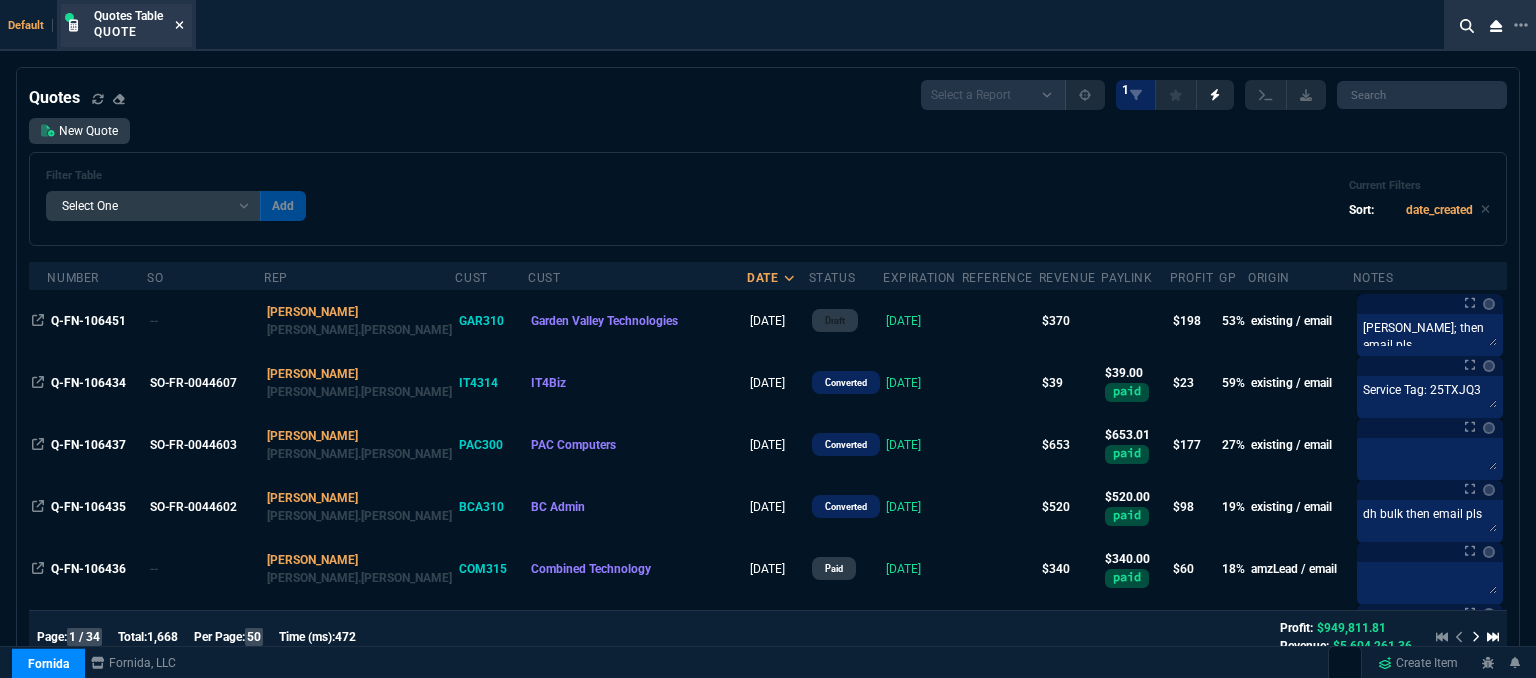 click 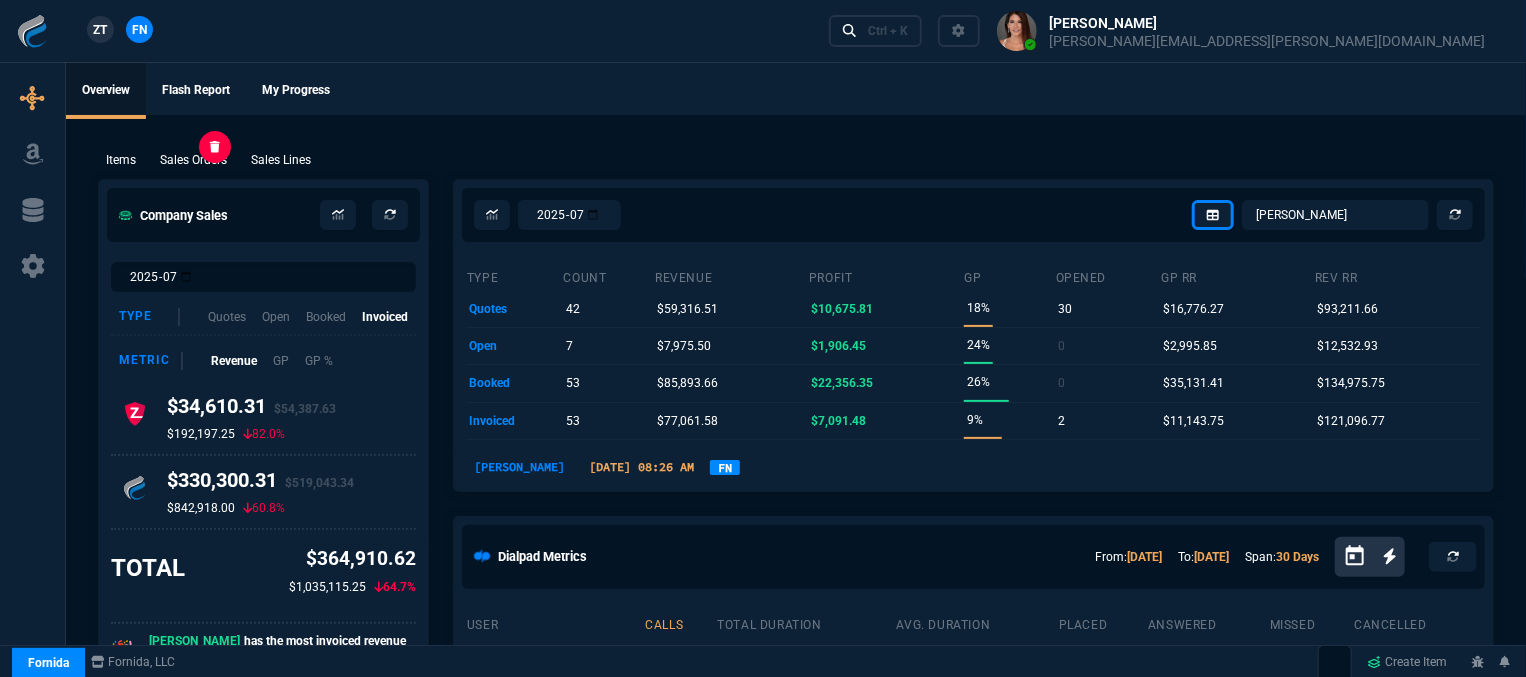 click on "Sales Orders" at bounding box center (193, 160) 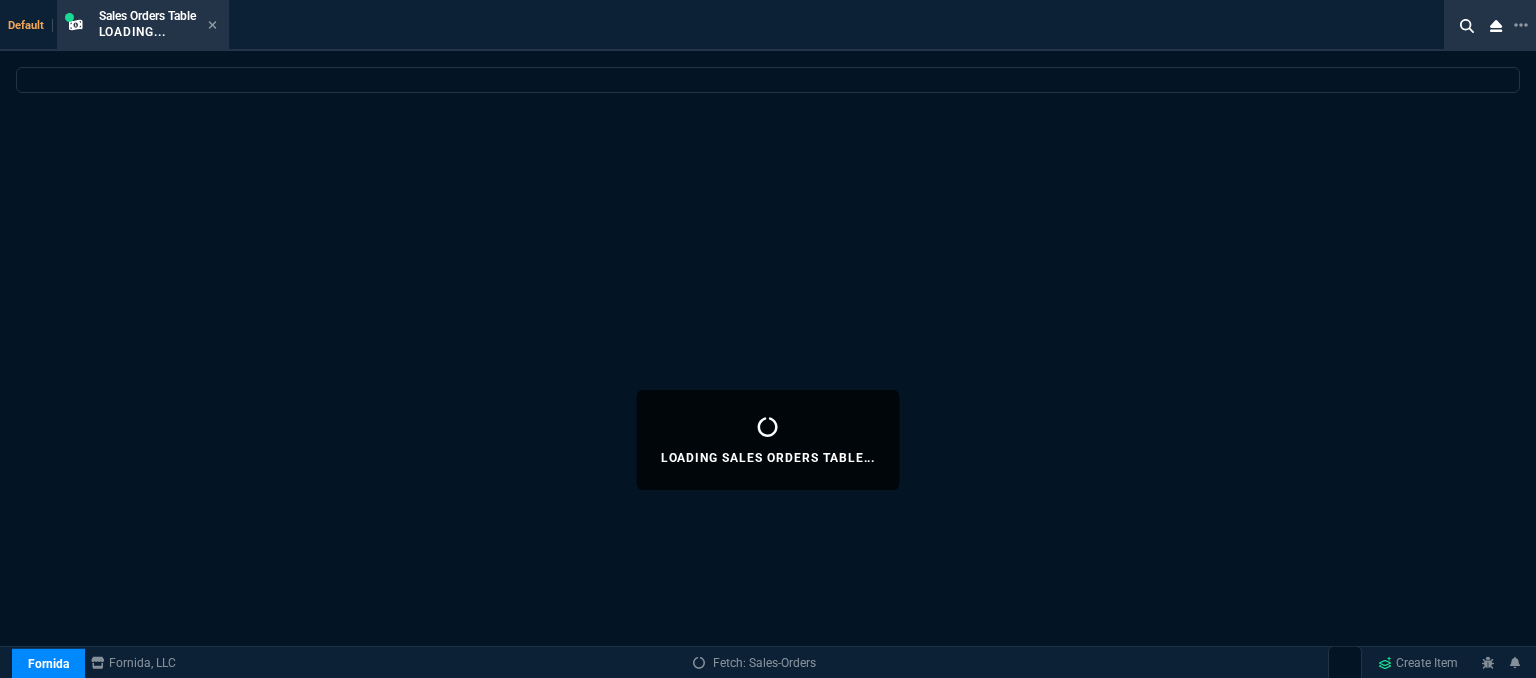 select 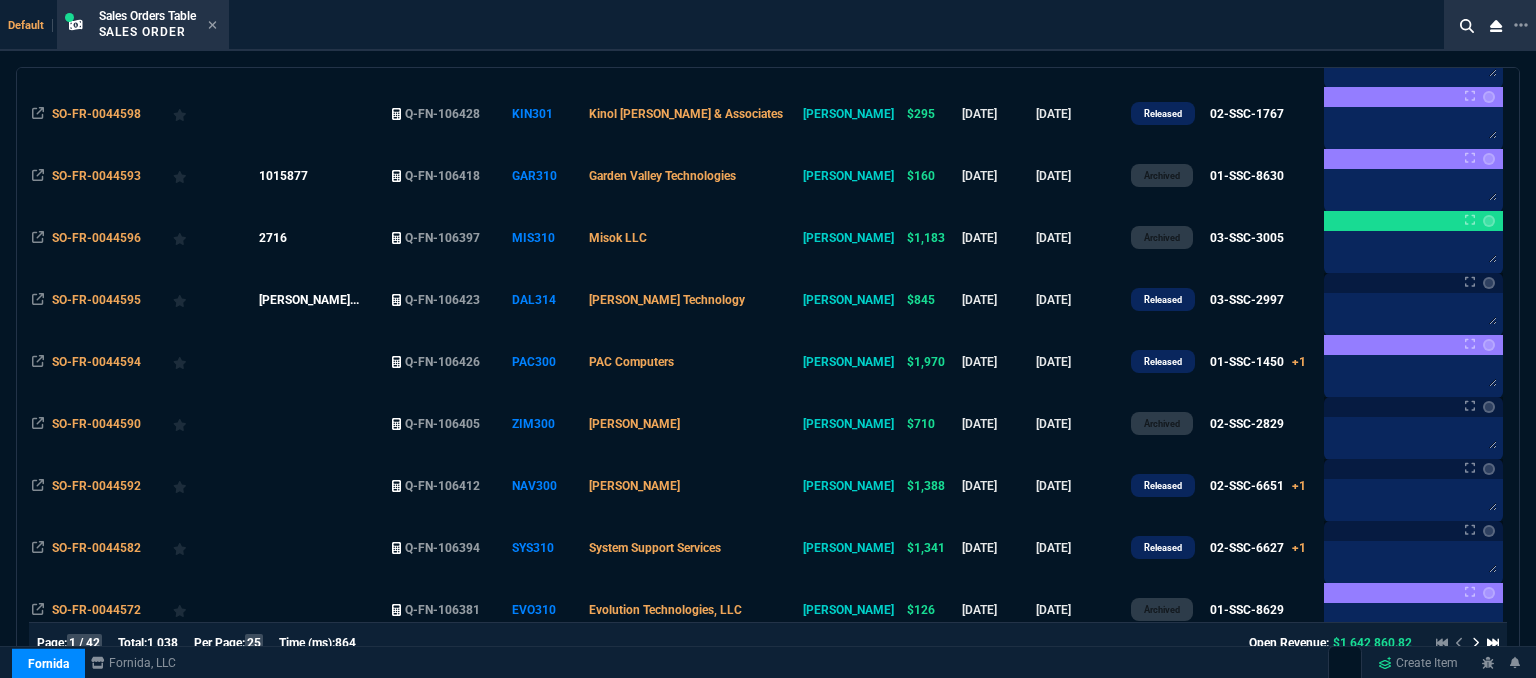 scroll, scrollTop: 400, scrollLeft: 0, axis: vertical 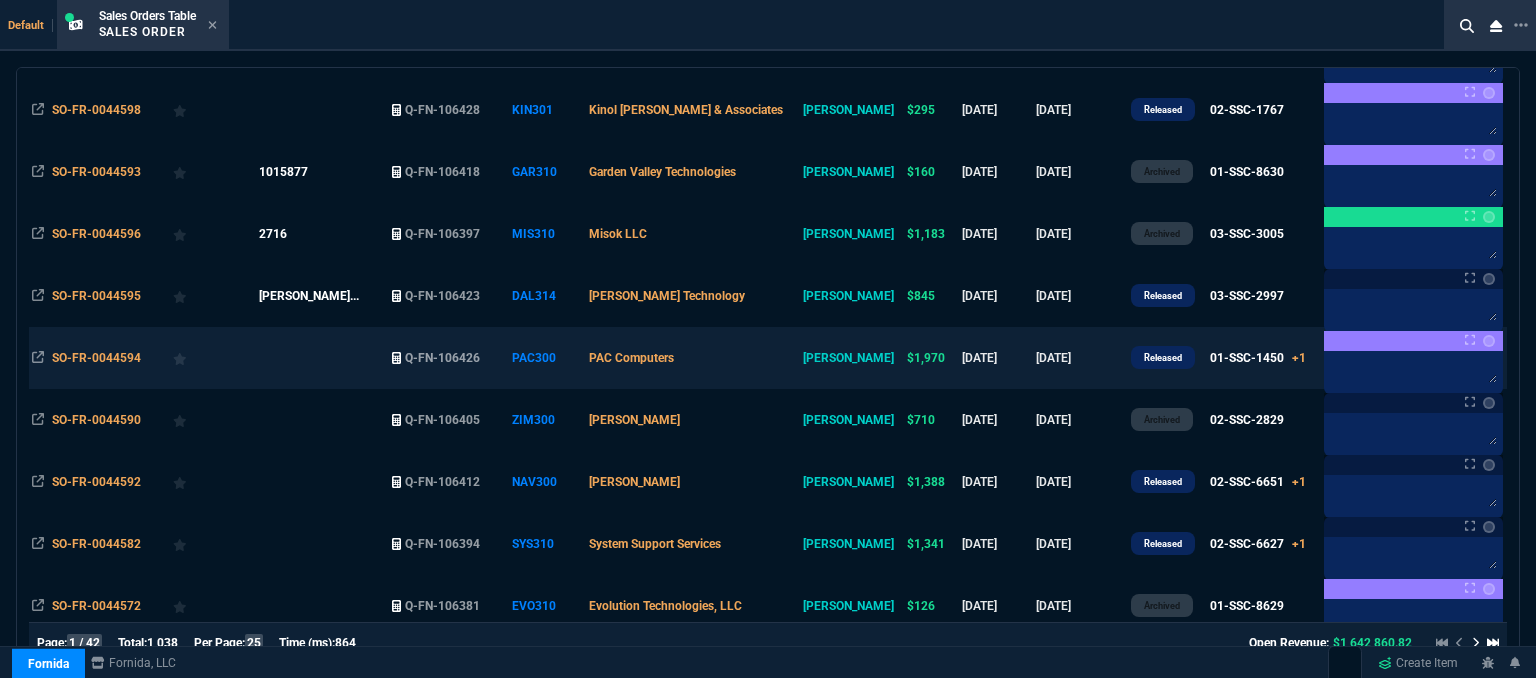 click on "PAC Computers" at bounding box center (693, 358) 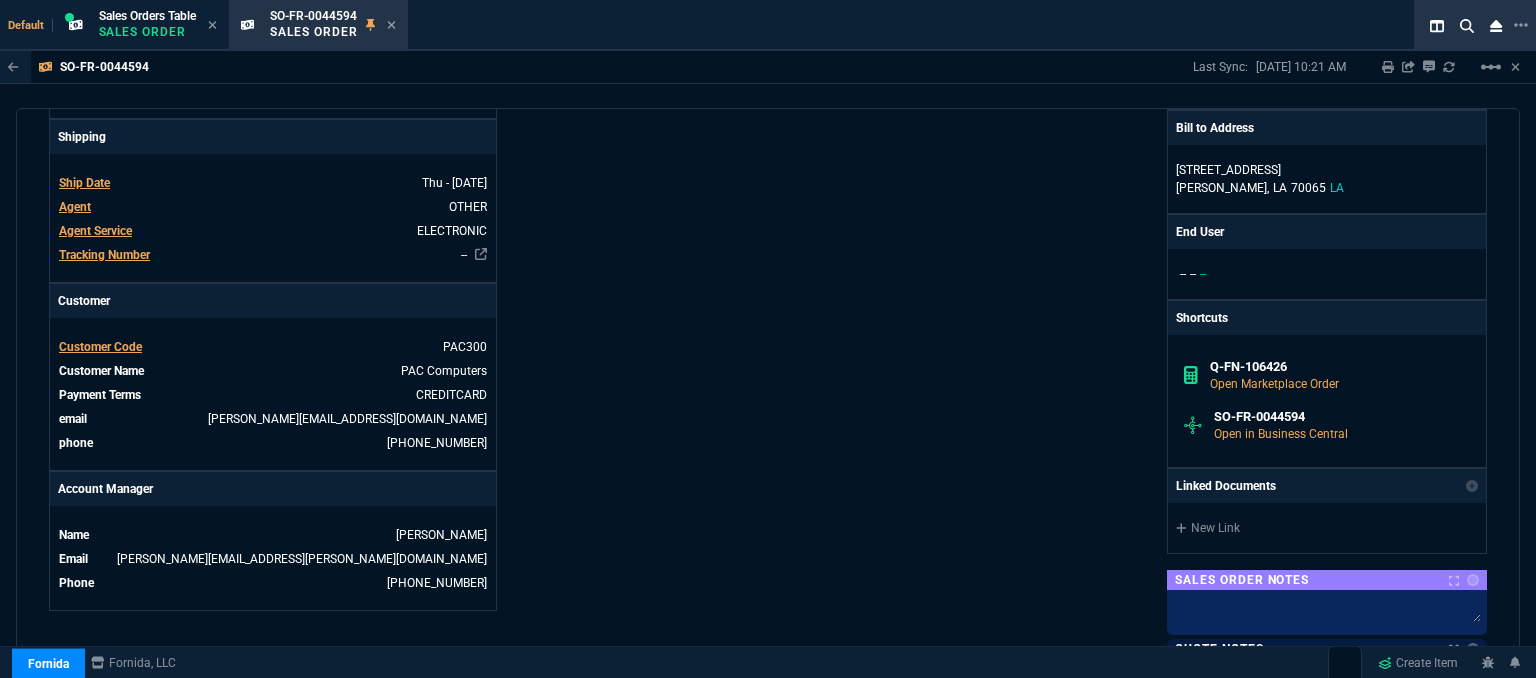 scroll, scrollTop: 1151, scrollLeft: 0, axis: vertical 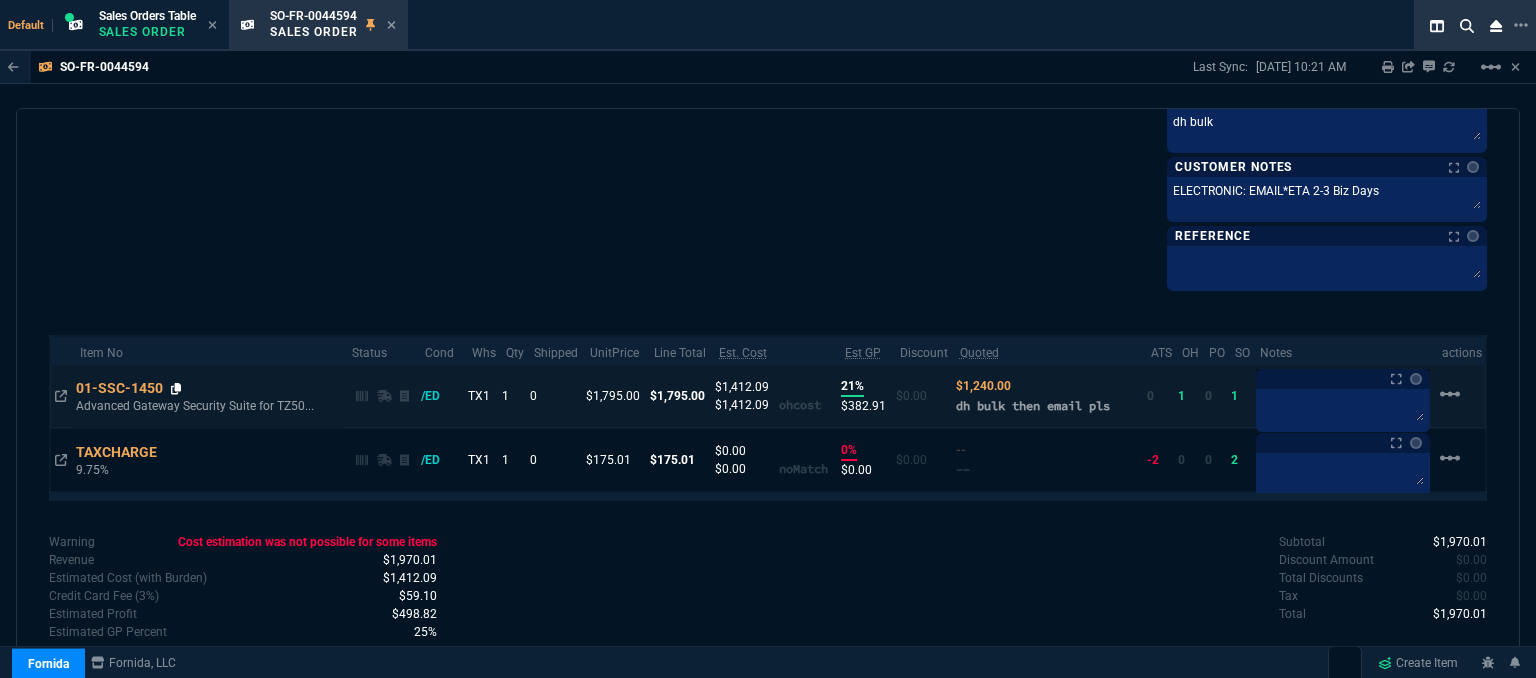 click 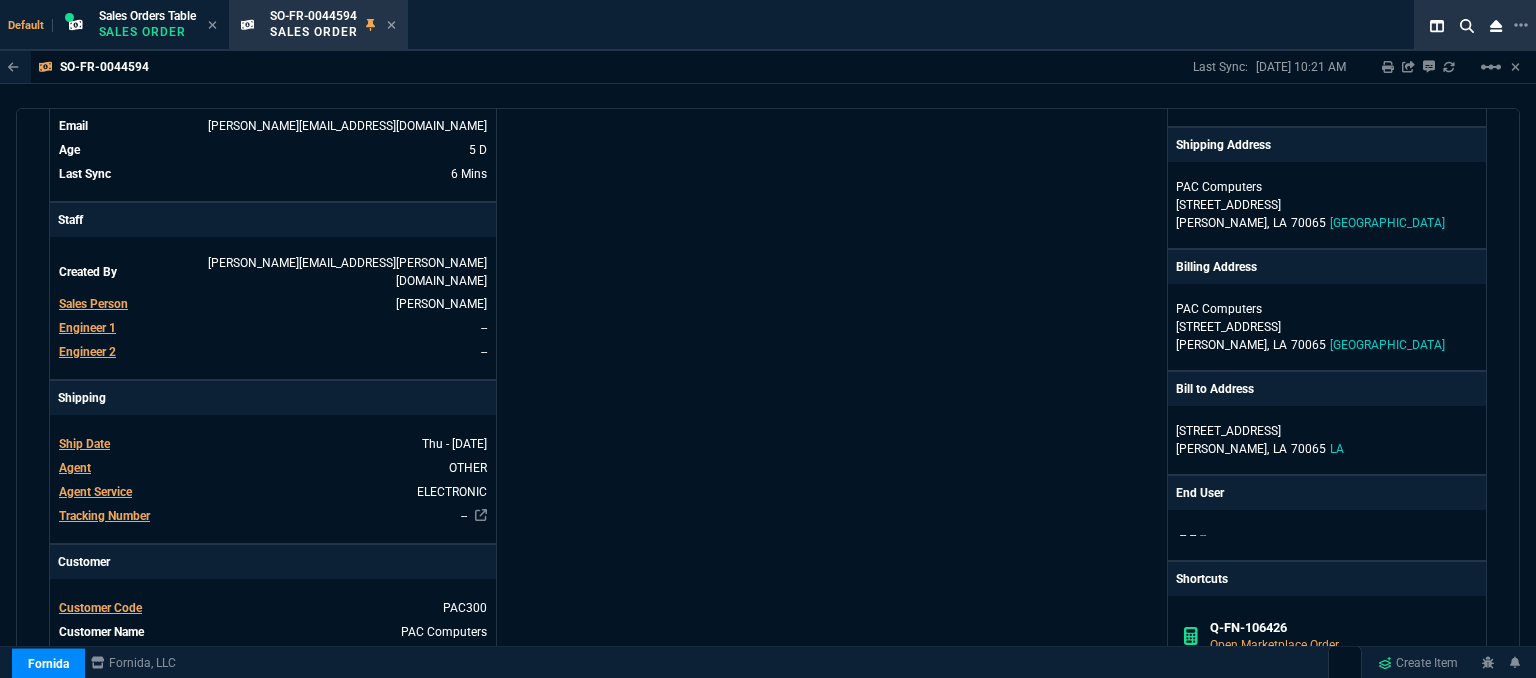 scroll, scrollTop: 51, scrollLeft: 0, axis: vertical 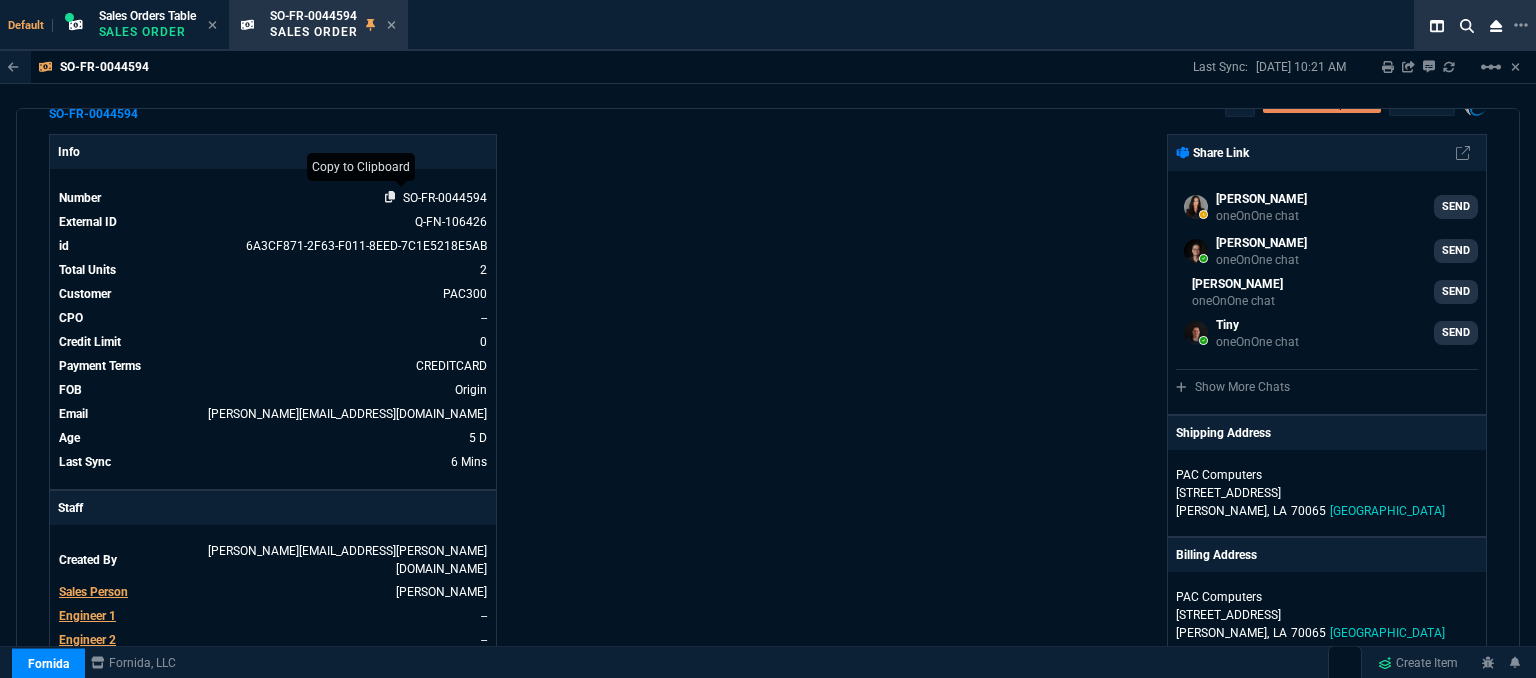 click 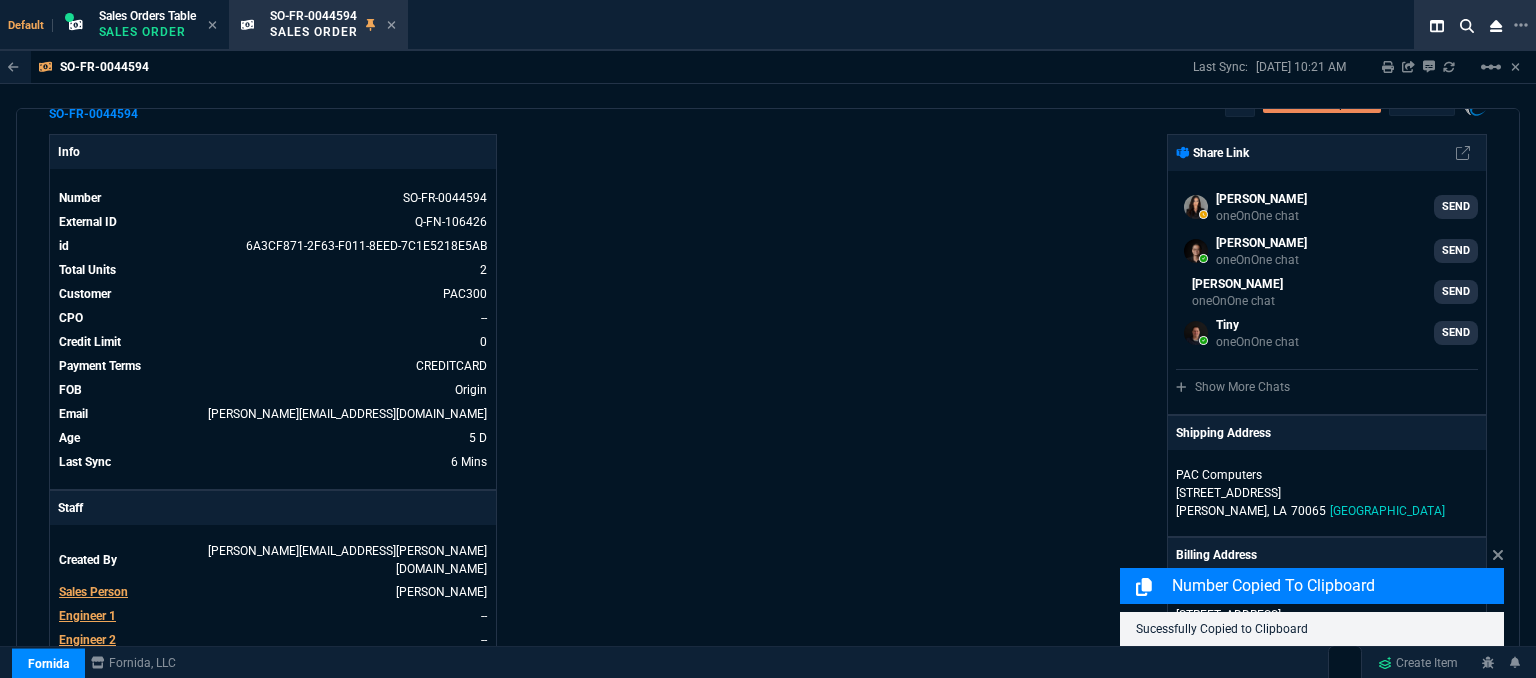 click on "Fornida, LLC 2609 Technology Dr Suite 300 Plano, TX 75074  Share Link  Sarah Costa oneOnOne chat SEND Steven Huang oneOnOne chat SEND Mike Drumm oneOnOne chat SEND Tiny oneOnOne chat SEND  Show More Chats  Shipping Address PAC Computers 1017 Cheval Pl Kenner,  LA 70065 USA Billing Address PAC Computers 1017 Cheval Pl Kenner,  LA 70065 USA Bill to Address 1017 Cheval Pl Kenner,  LA 70065 LA End User -- -- -- Shortcuts Q-FN-106426 Open Marketplace Order SO-FR-0044594 Open in Business Central  Linked Documents  New Link  Sales Order Notes Sales Order Notes    Quote Notes Notes Quote Notes Notes dh bulk Last updated by  fiona.rossi@fornida.com  at  7/17/25, 11:41 AM dh bulk  dh bulk  Customer Notes Notes Customer Notes Notes ELECTRONIC: EMAIL*ETA 2-3 Biz Days Last updated by  fiona.rossi@fornida.com  at  7/17/25, 11:39 AM ELECTRONIC: EMAIL*ETA 2-3 Biz Days  ELECTRONIC: EMAIL*ETA 2-3 Biz Days  Reference Reference" at bounding box center [1127, 760] 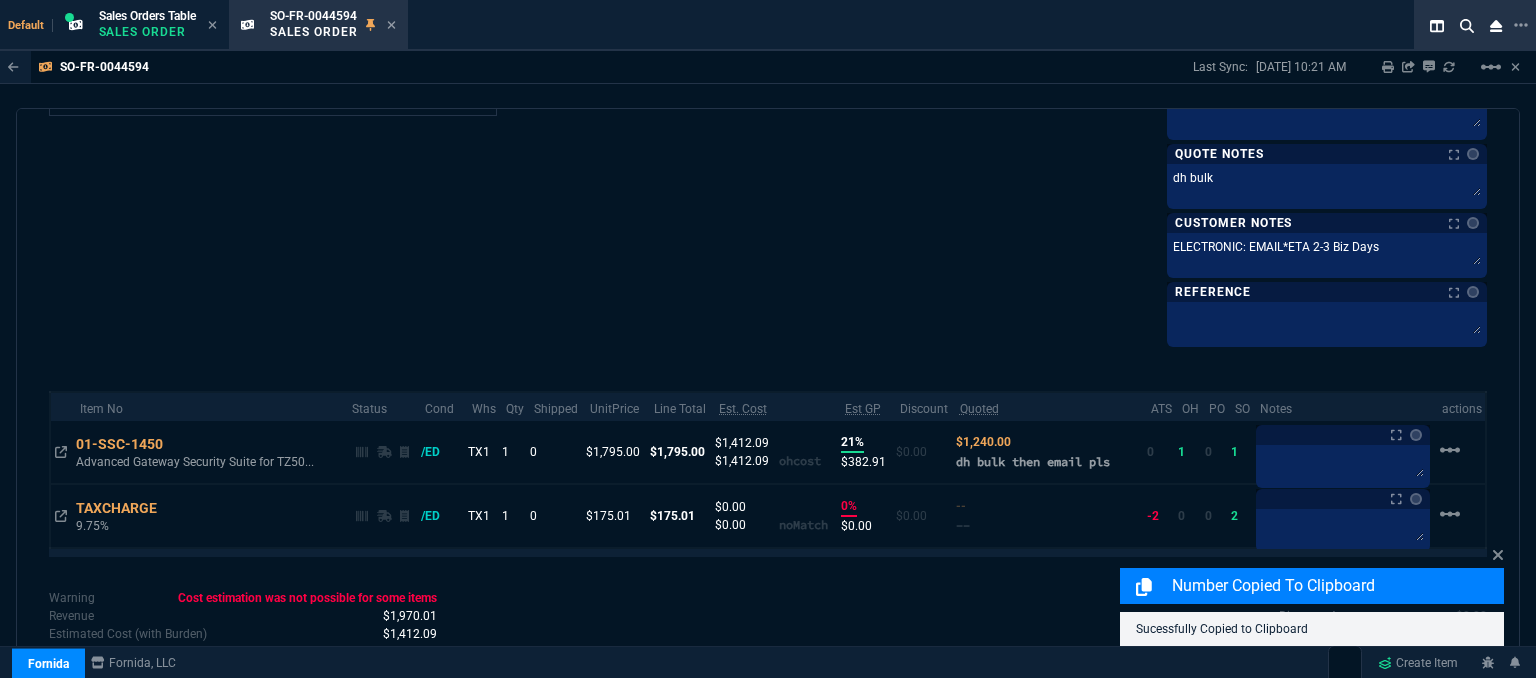 scroll, scrollTop: 1151, scrollLeft: 0, axis: vertical 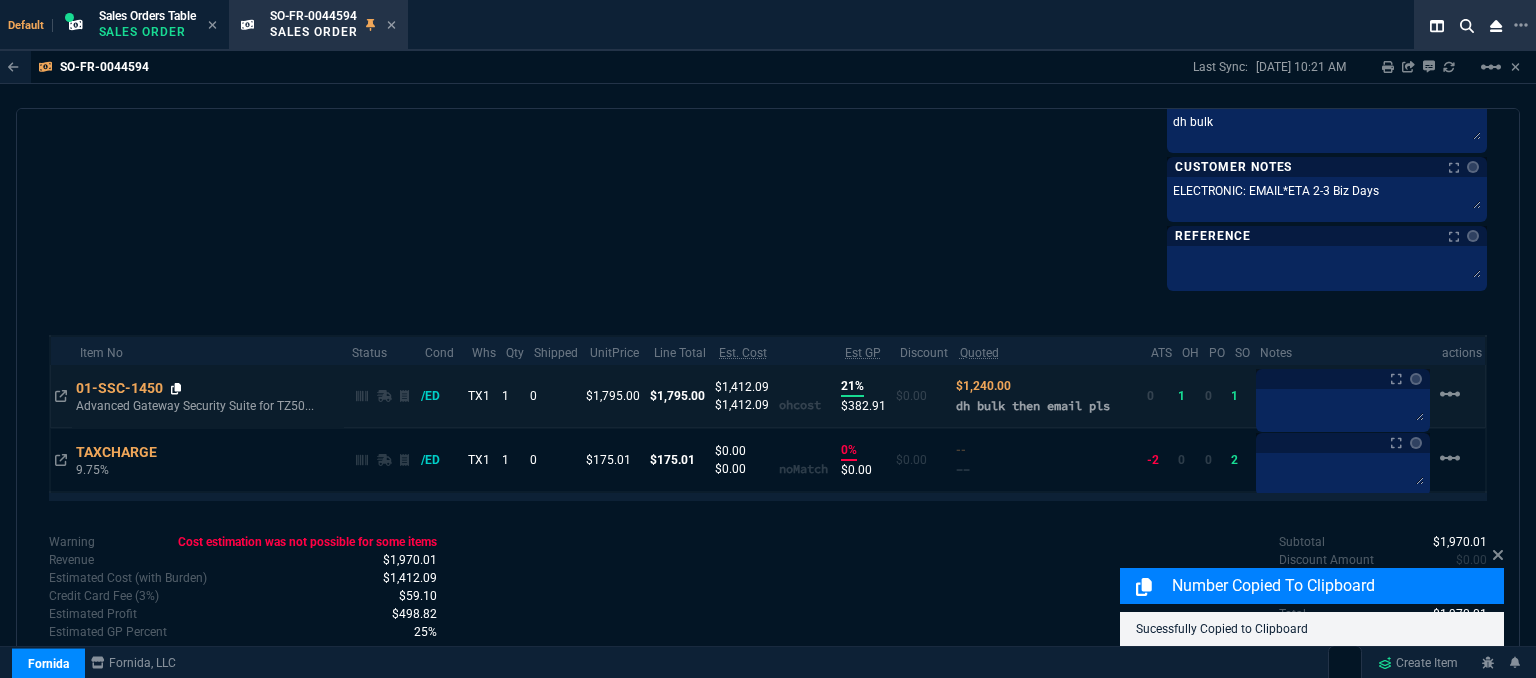 click 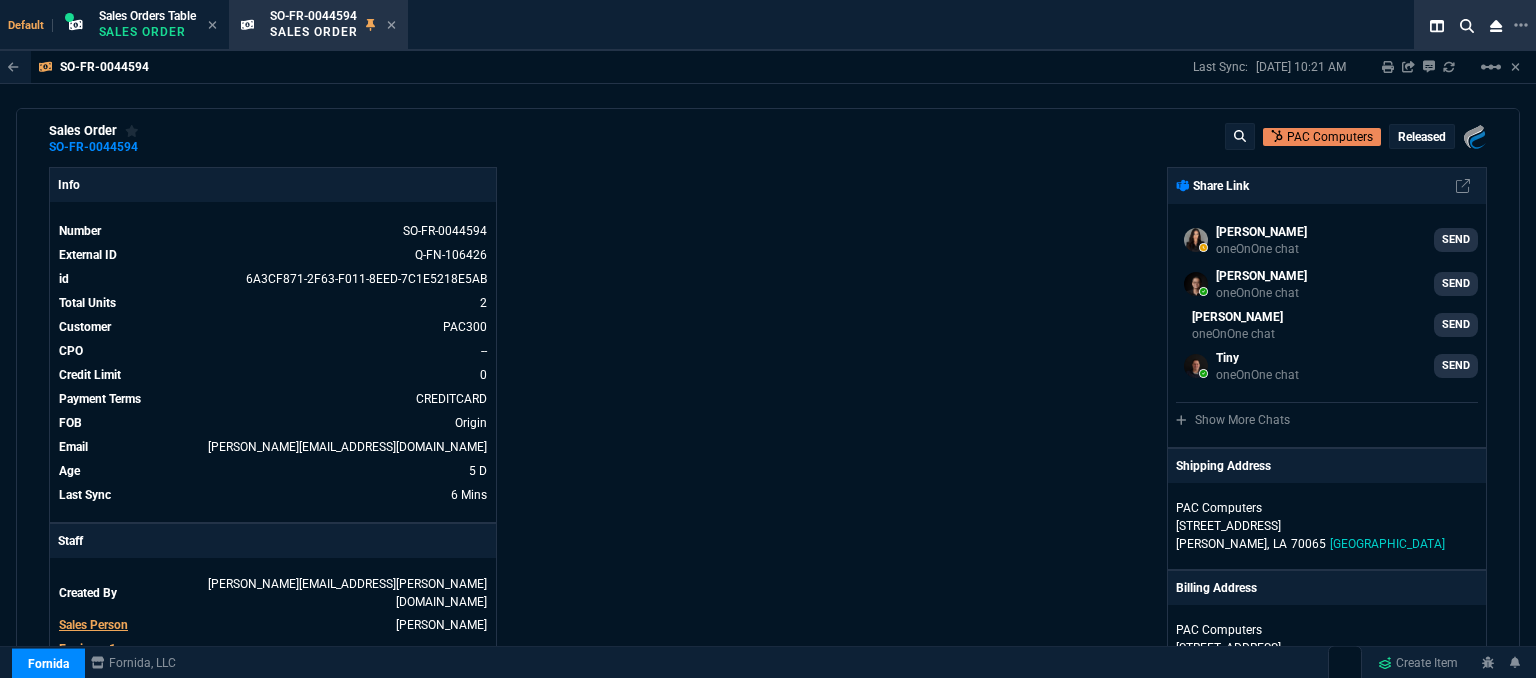scroll, scrollTop: 0, scrollLeft: 0, axis: both 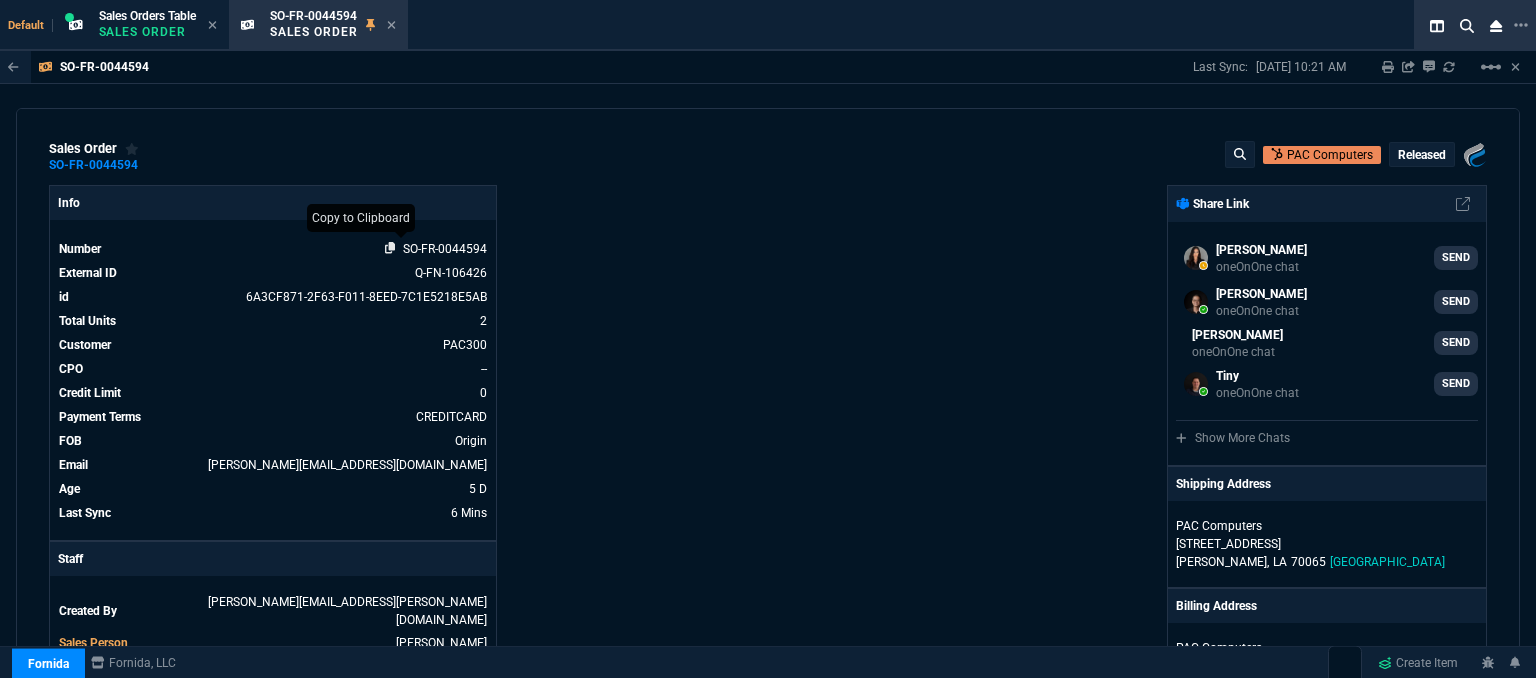 click 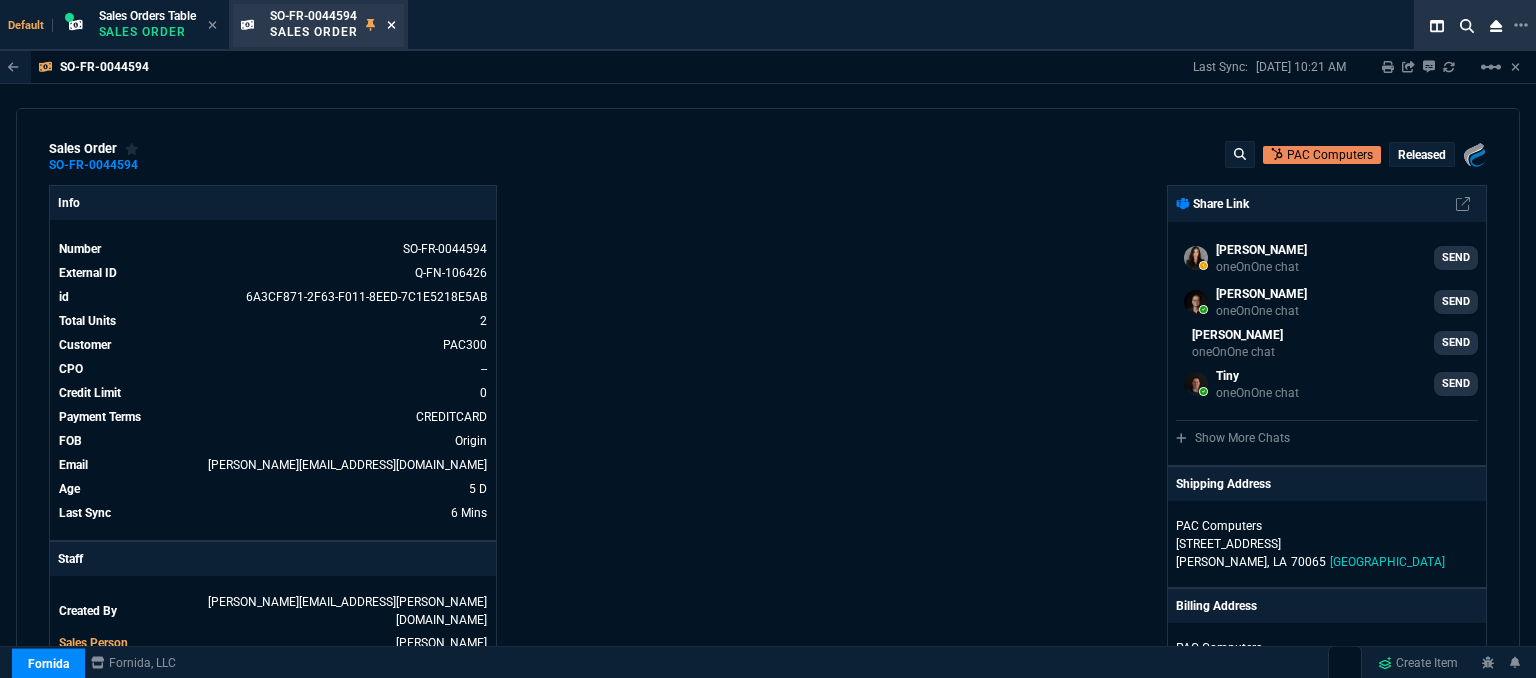 click 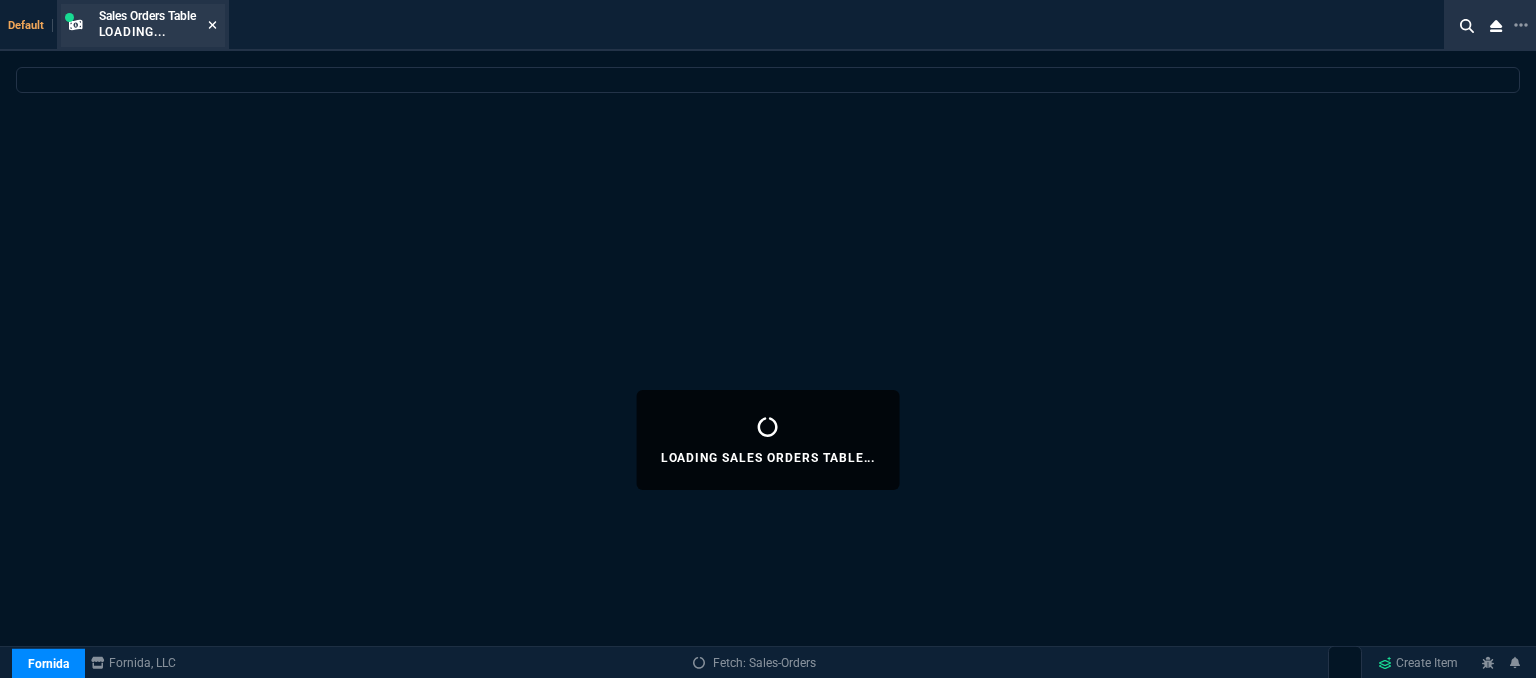 select 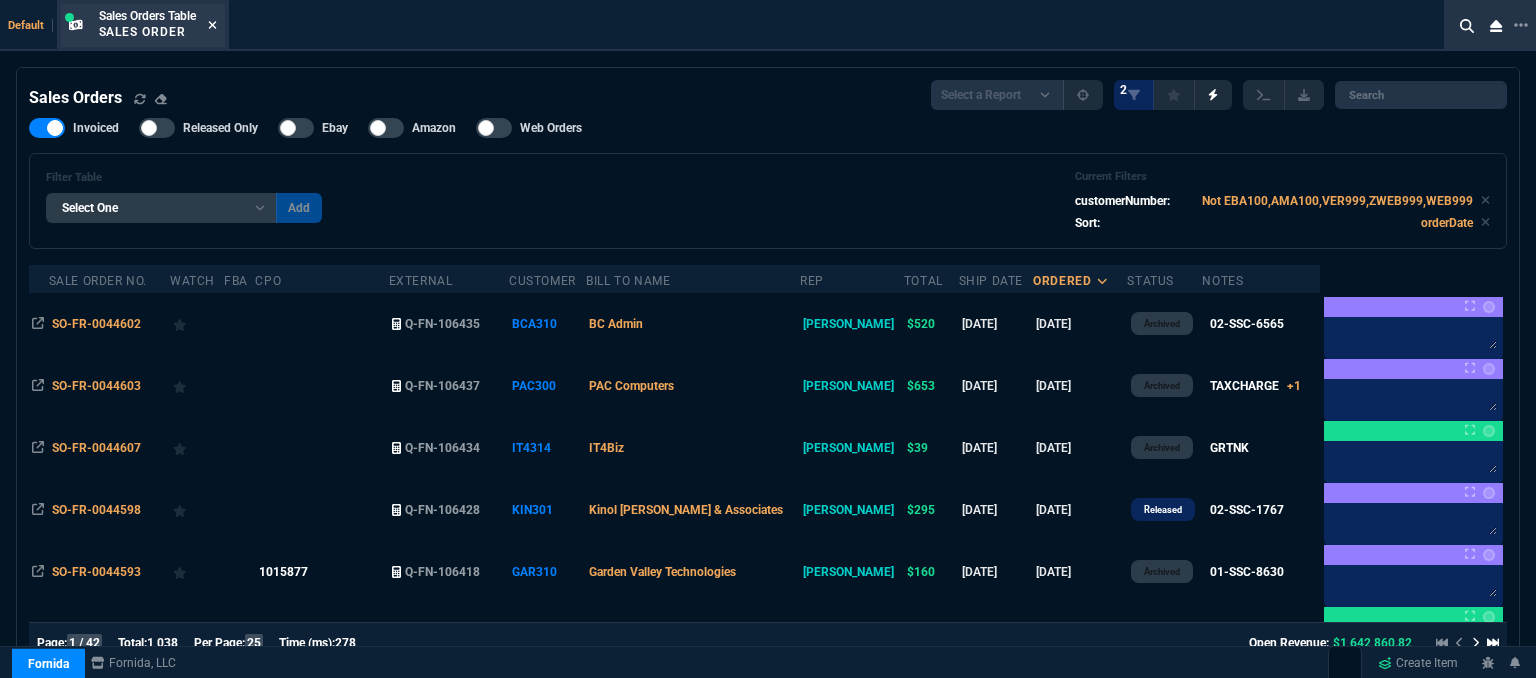 click 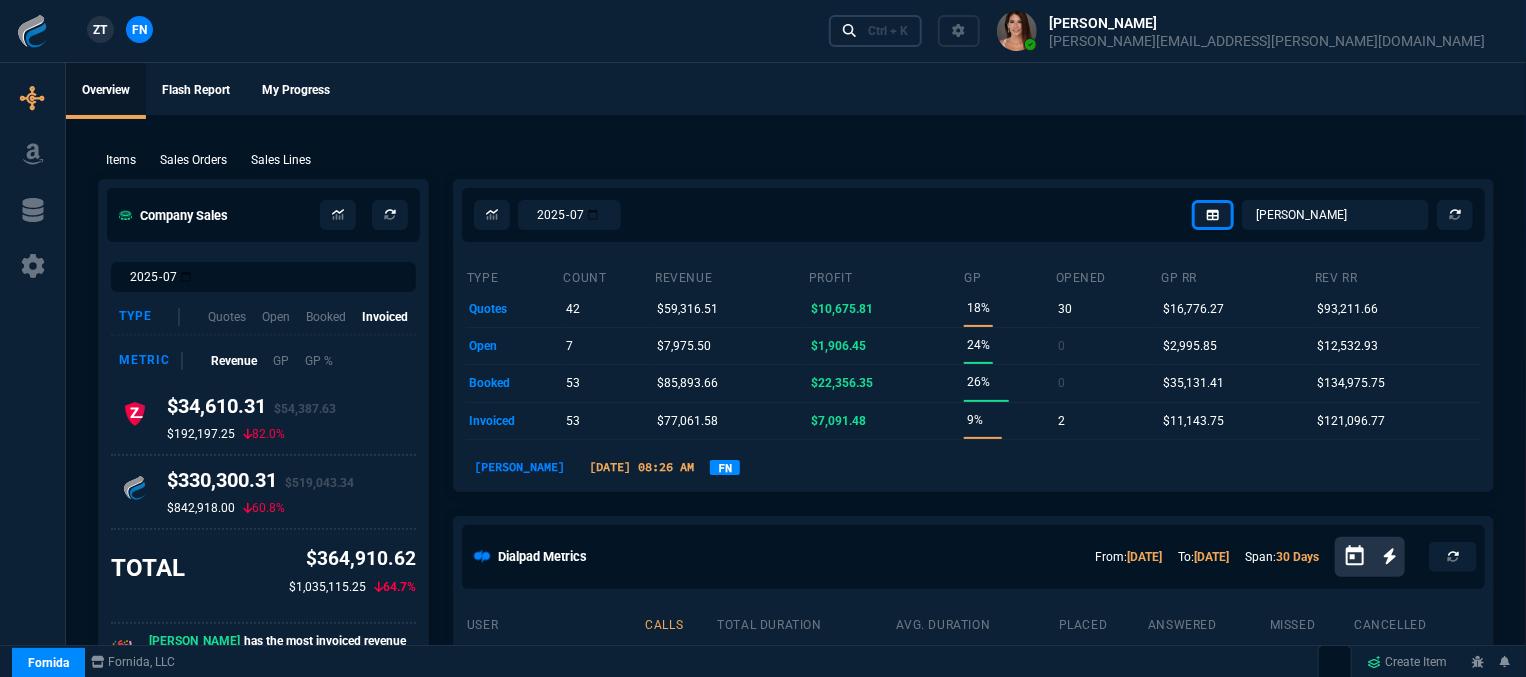 click on "Ctrl + K" at bounding box center (888, 31) 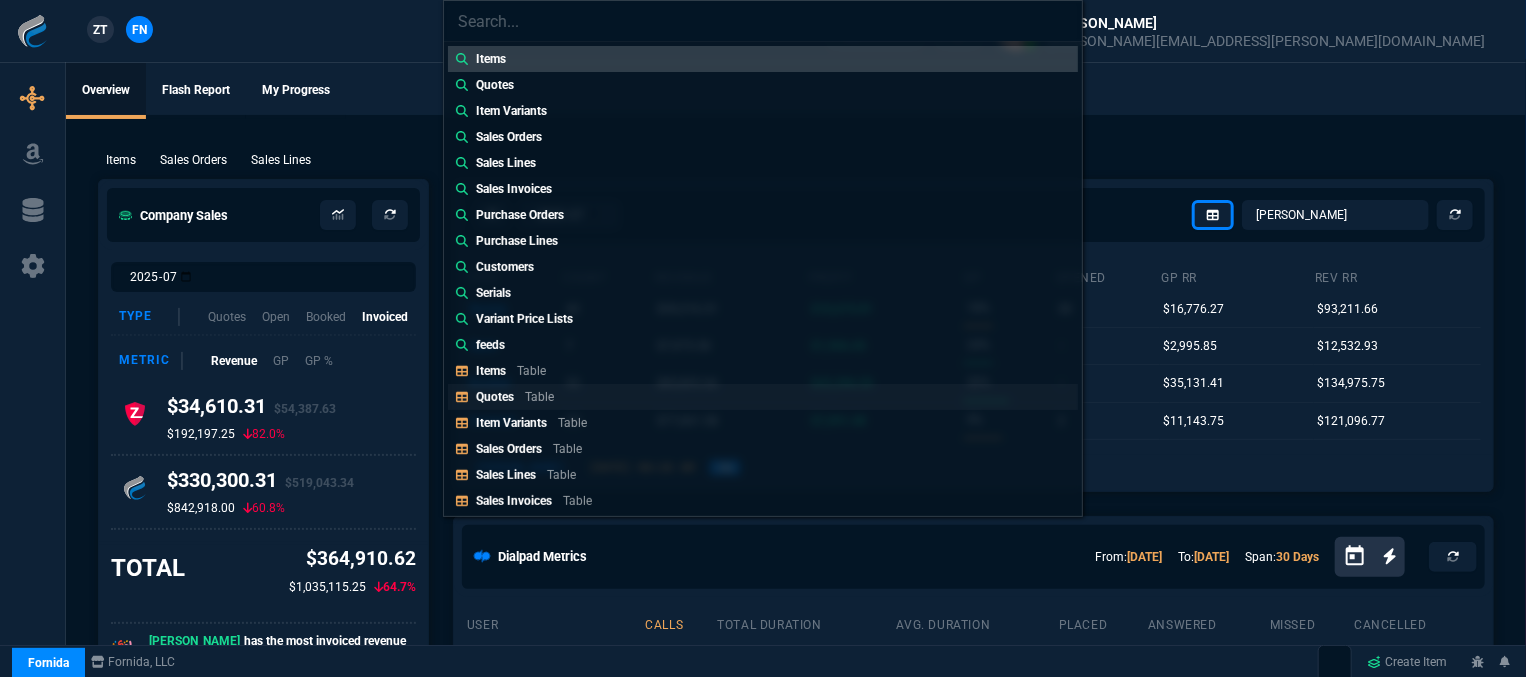 click on "Table" at bounding box center [539, 397] 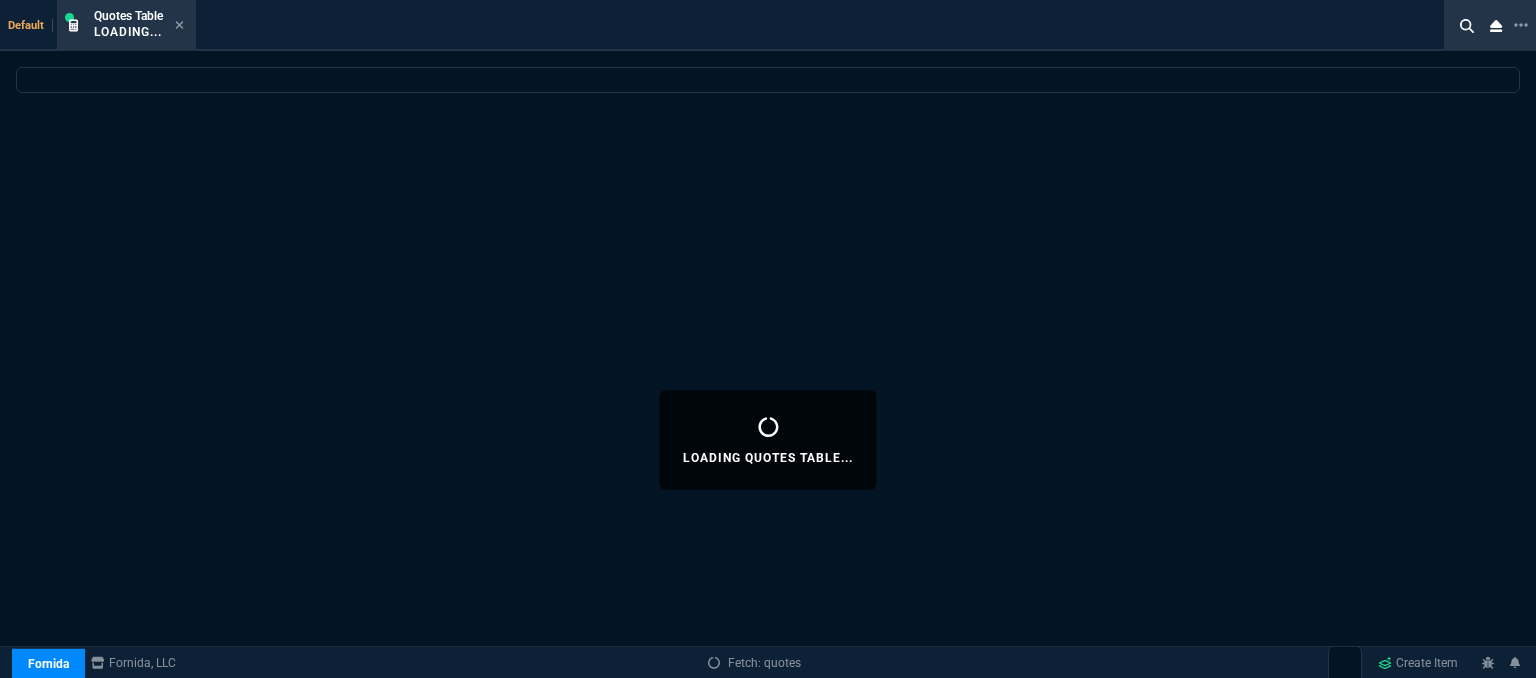select on "12: [PERSON_NAME]" 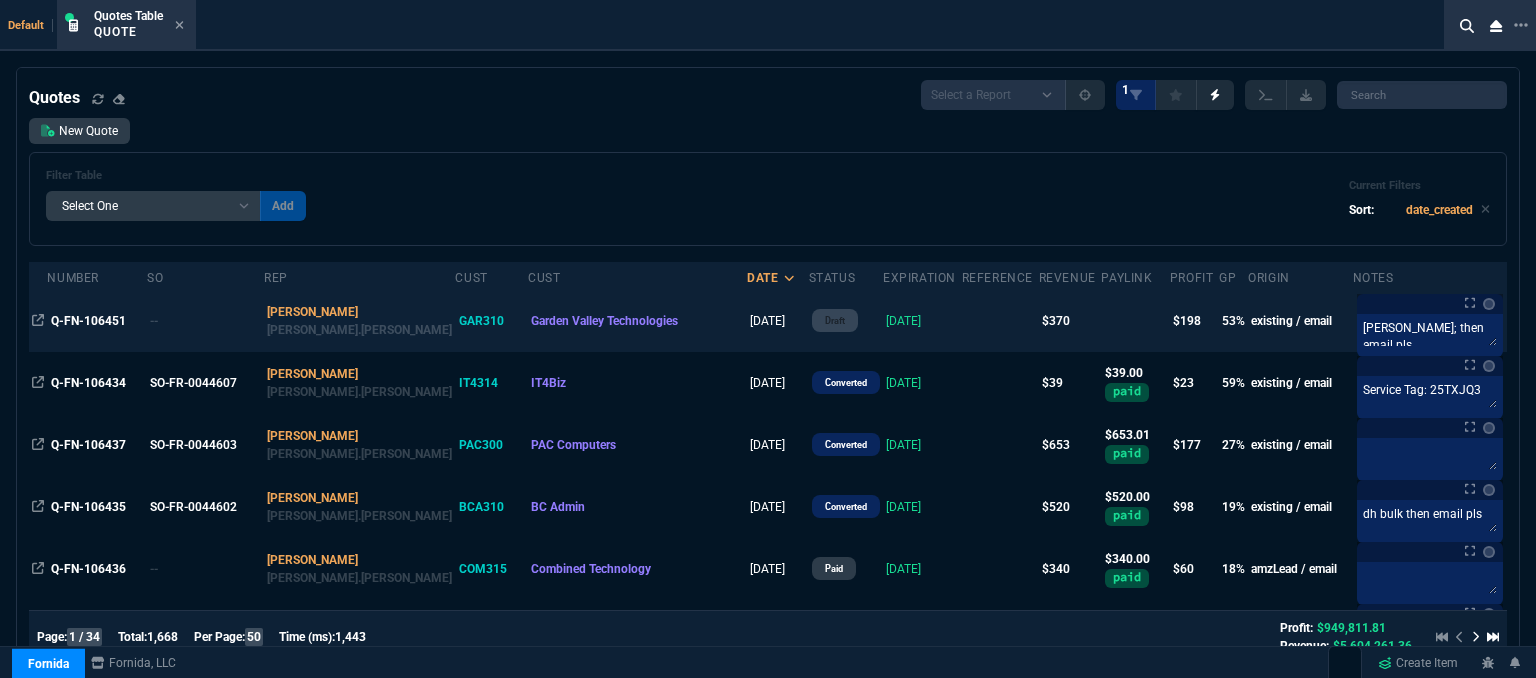 click at bounding box center (1000, 321) 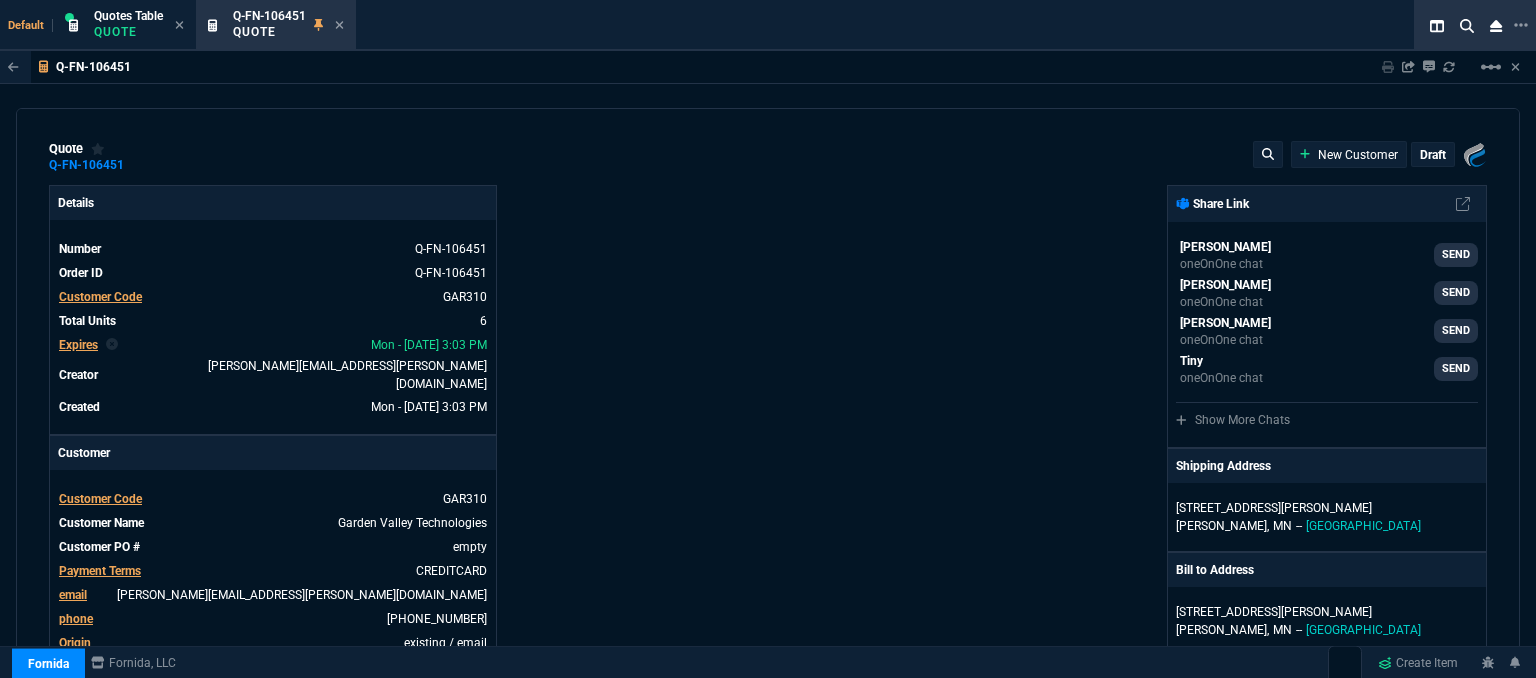 type on "50" 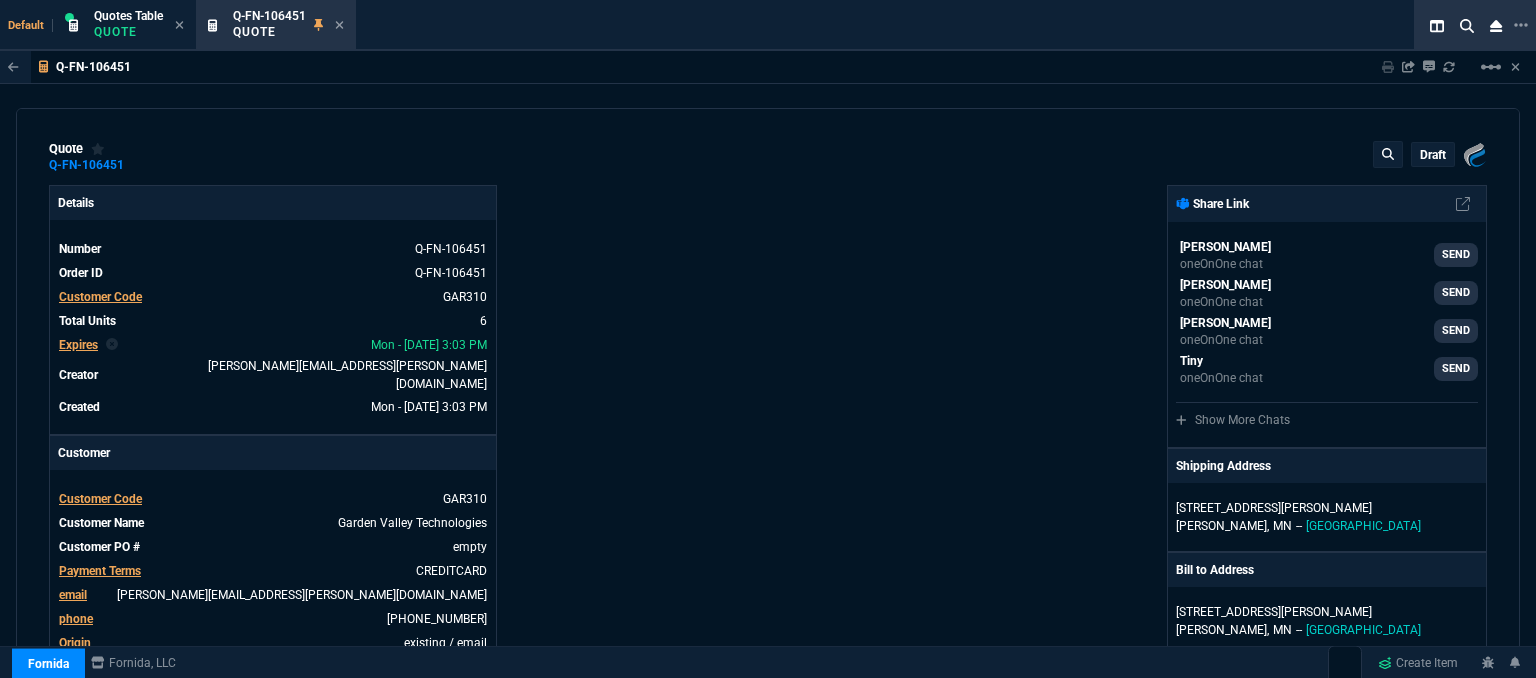 type on "22" 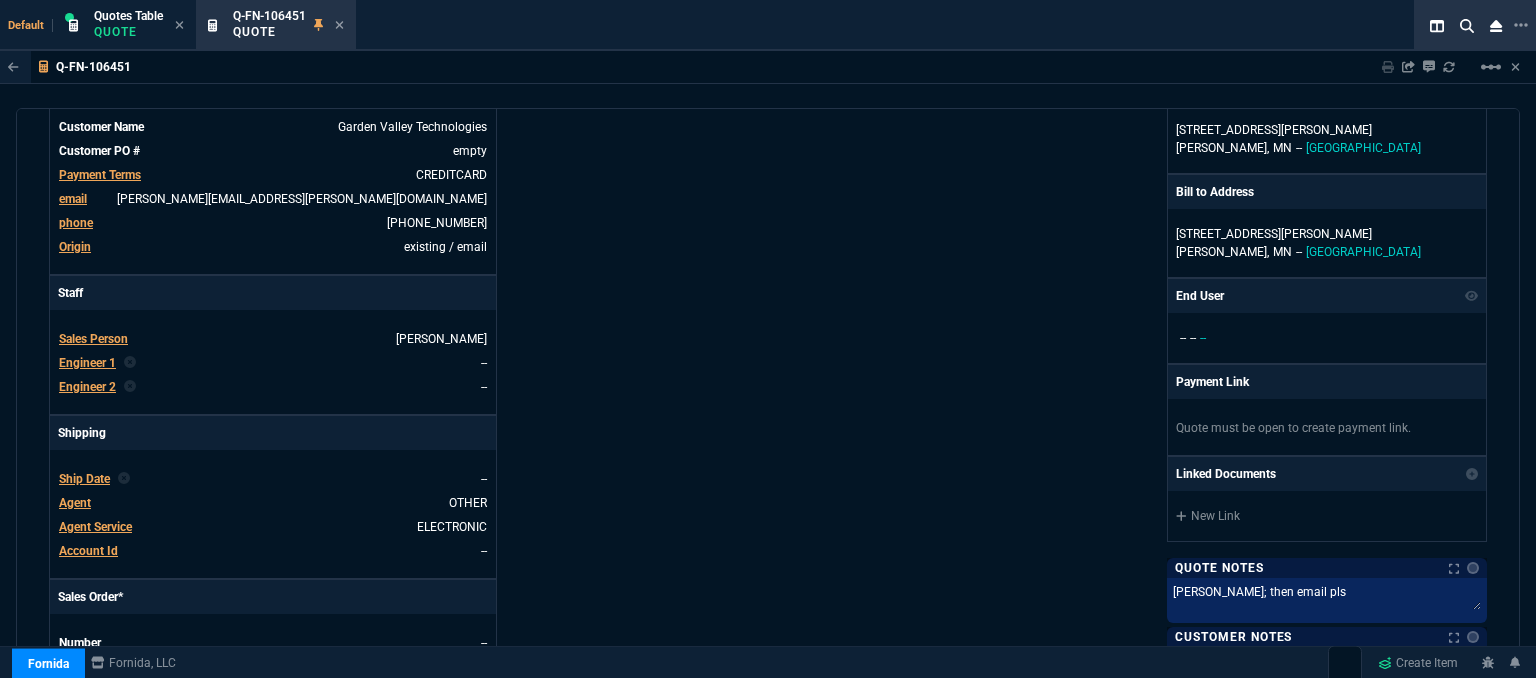 scroll, scrollTop: 600, scrollLeft: 0, axis: vertical 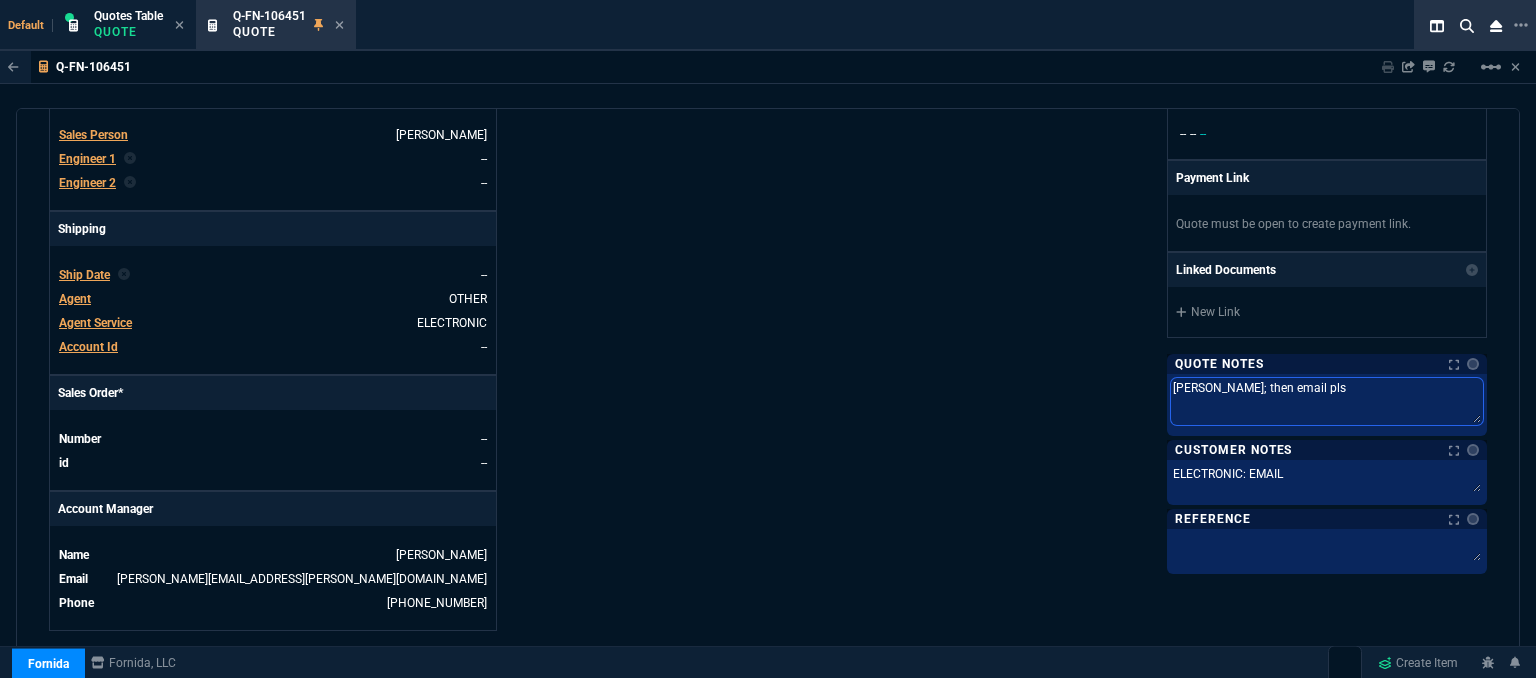 drag, startPoint x: 1344, startPoint y: 383, endPoint x: 1043, endPoint y: 383, distance: 301 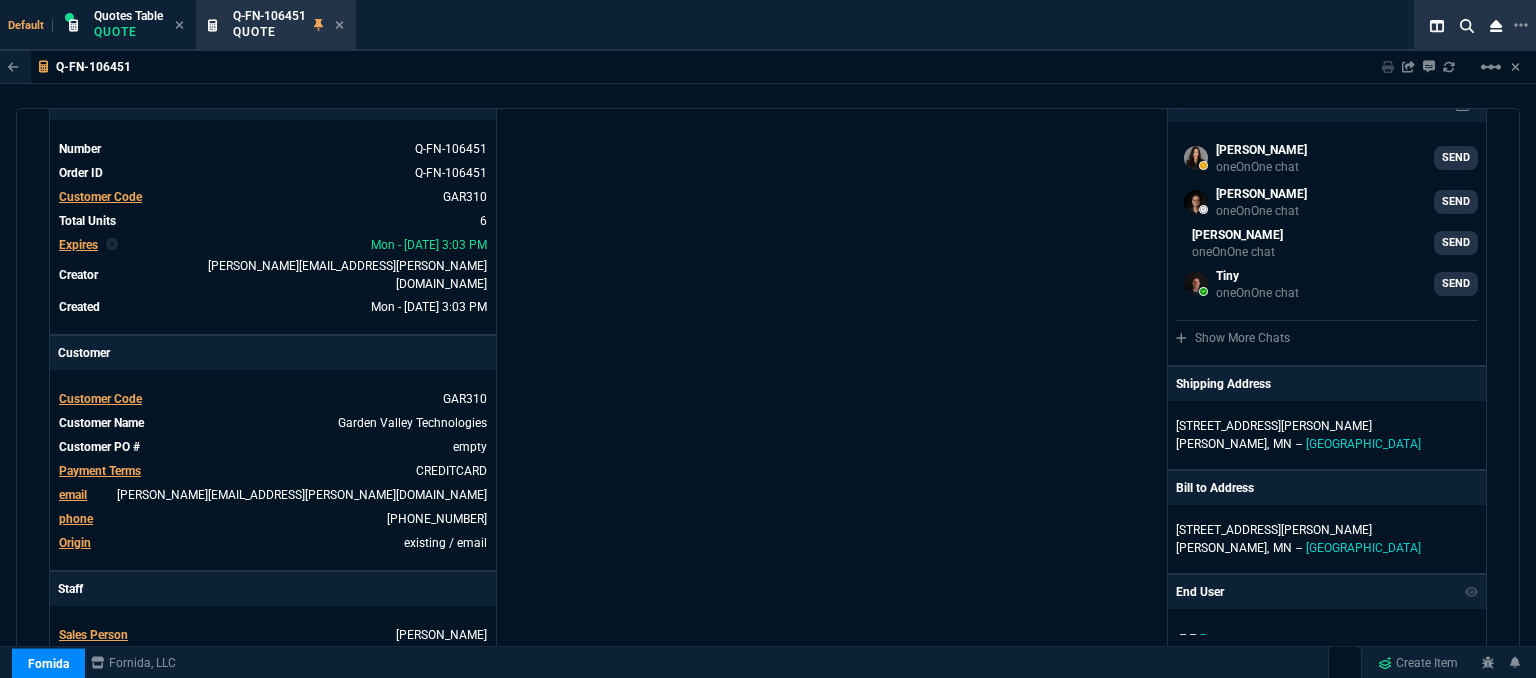scroll, scrollTop: 0, scrollLeft: 0, axis: both 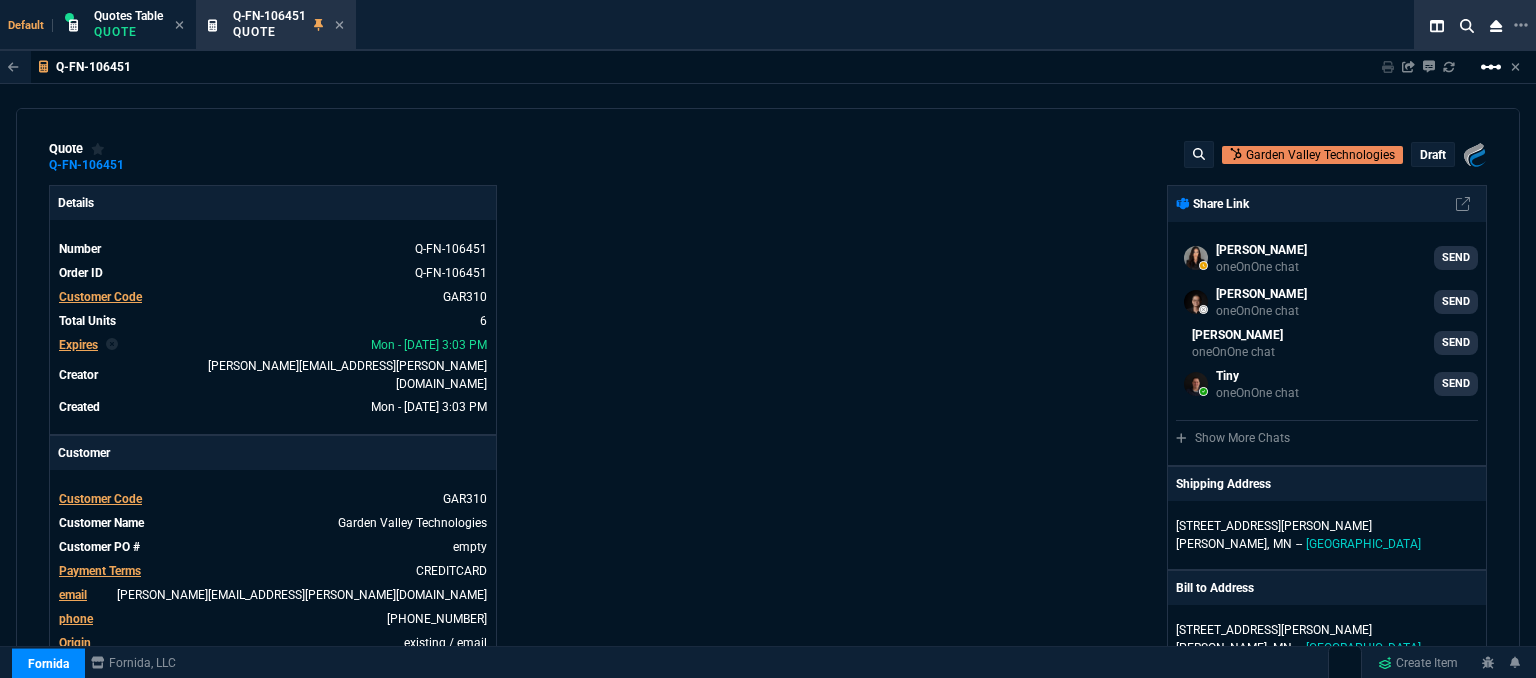 click on "linear_scale" at bounding box center (1491, 67) 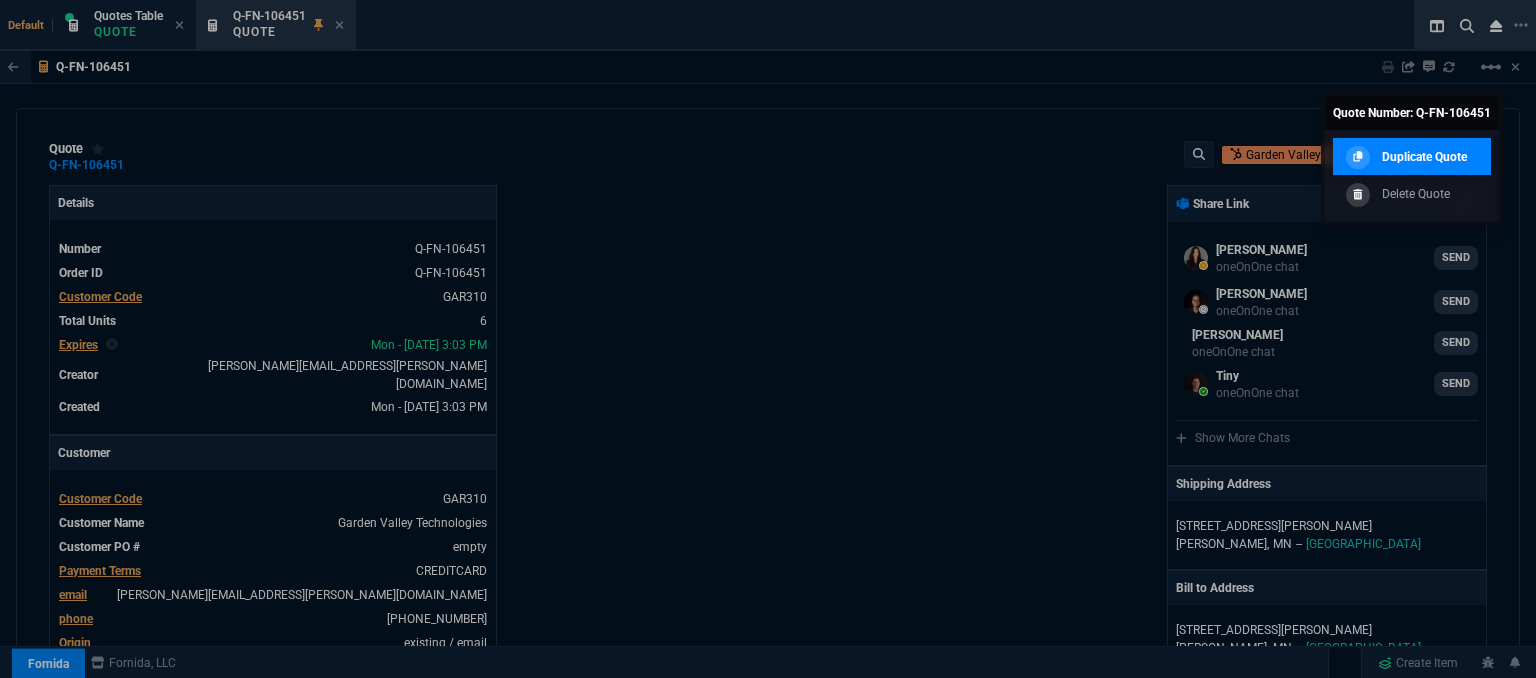click on "Duplicate Quote" at bounding box center (1424, 157) 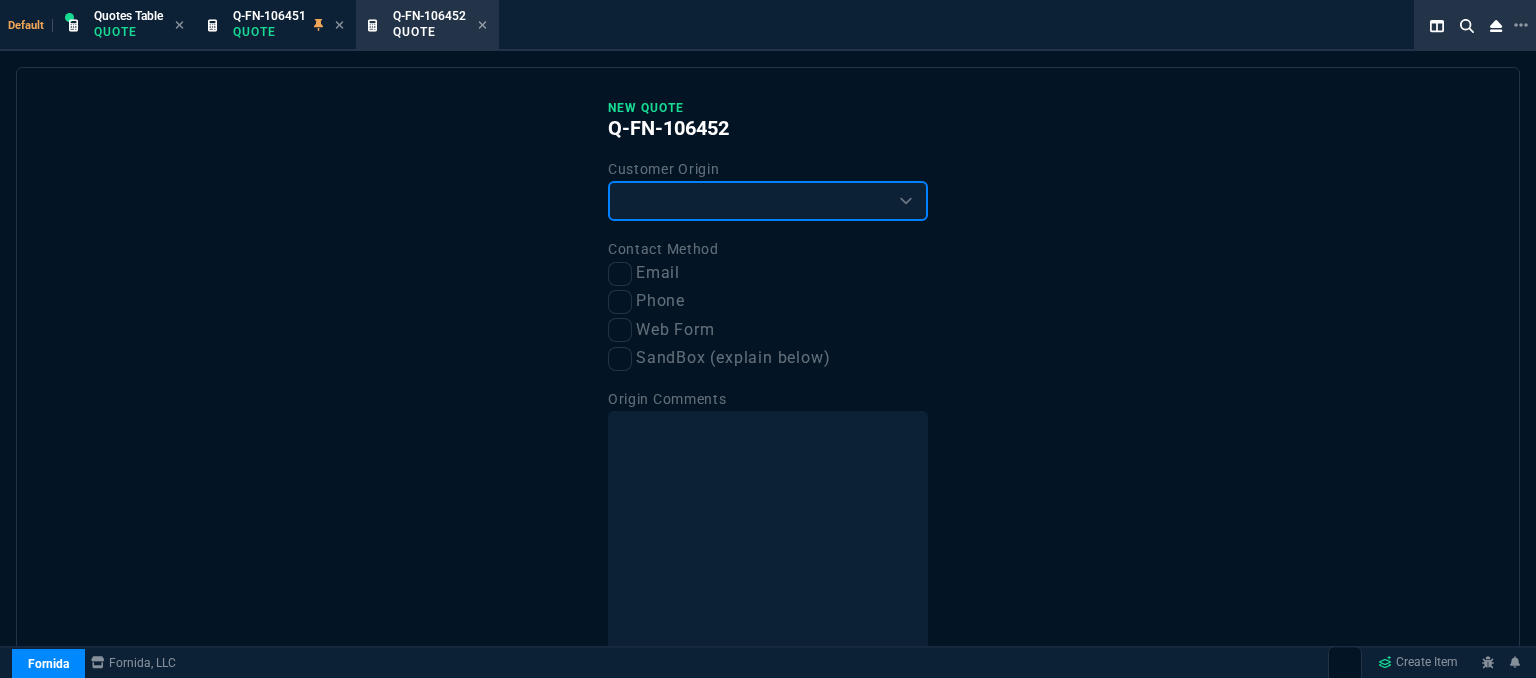 click on "Existing Customer Amazon Lead (first order) Website Lead (first order) Called (first order) Referral (first order) SandBox (explain below)" at bounding box center (768, 201) 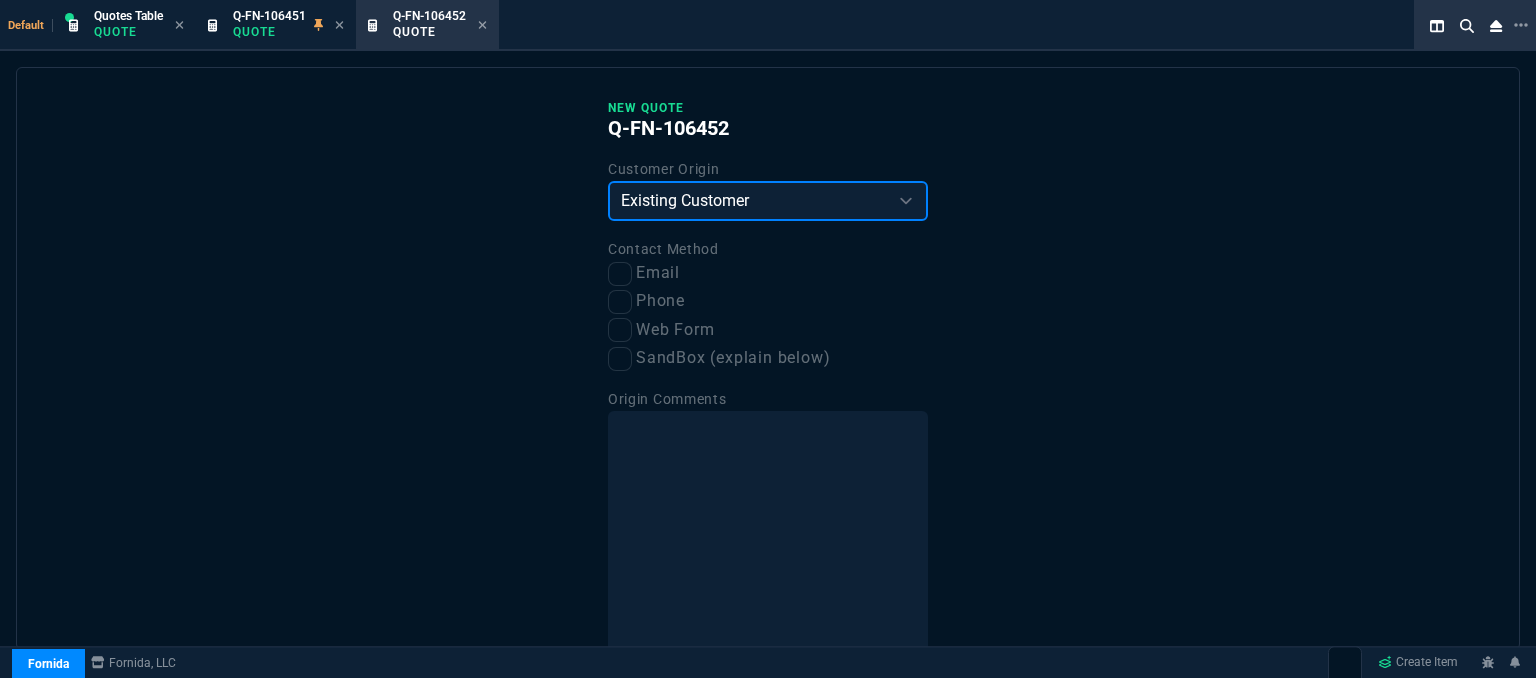 click on "Existing Customer Amazon Lead (first order) Website Lead (first order) Called (first order) Referral (first order) SandBox (explain below)" at bounding box center (768, 201) 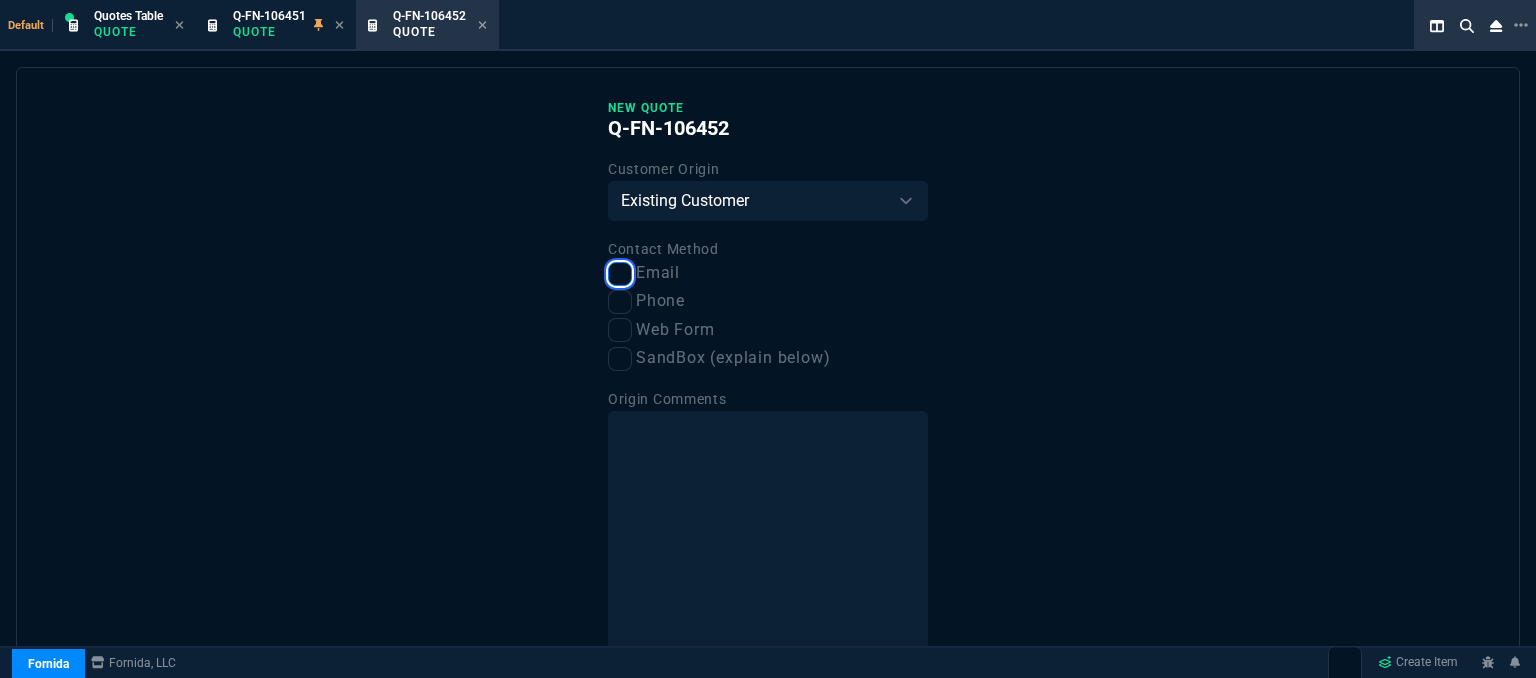 click on "Email" at bounding box center (620, 274) 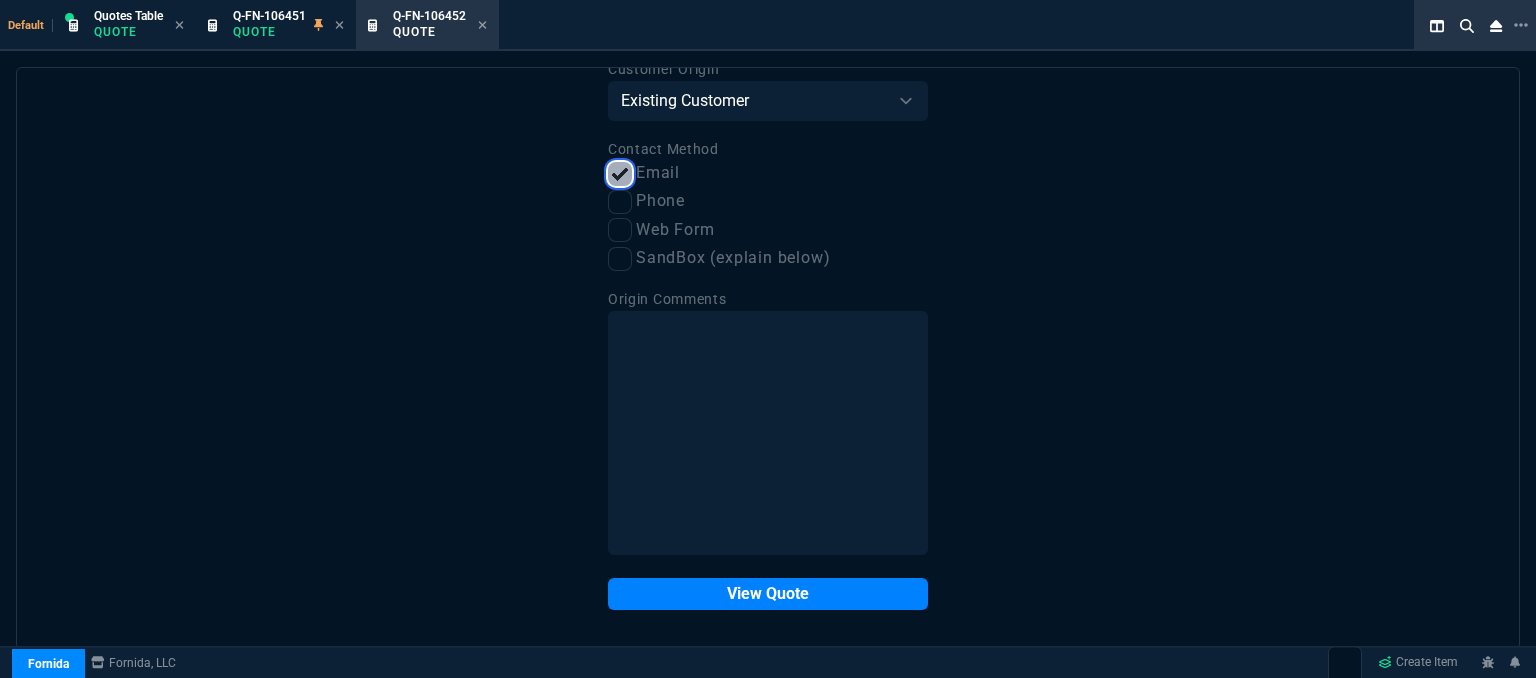 scroll, scrollTop: 101, scrollLeft: 0, axis: vertical 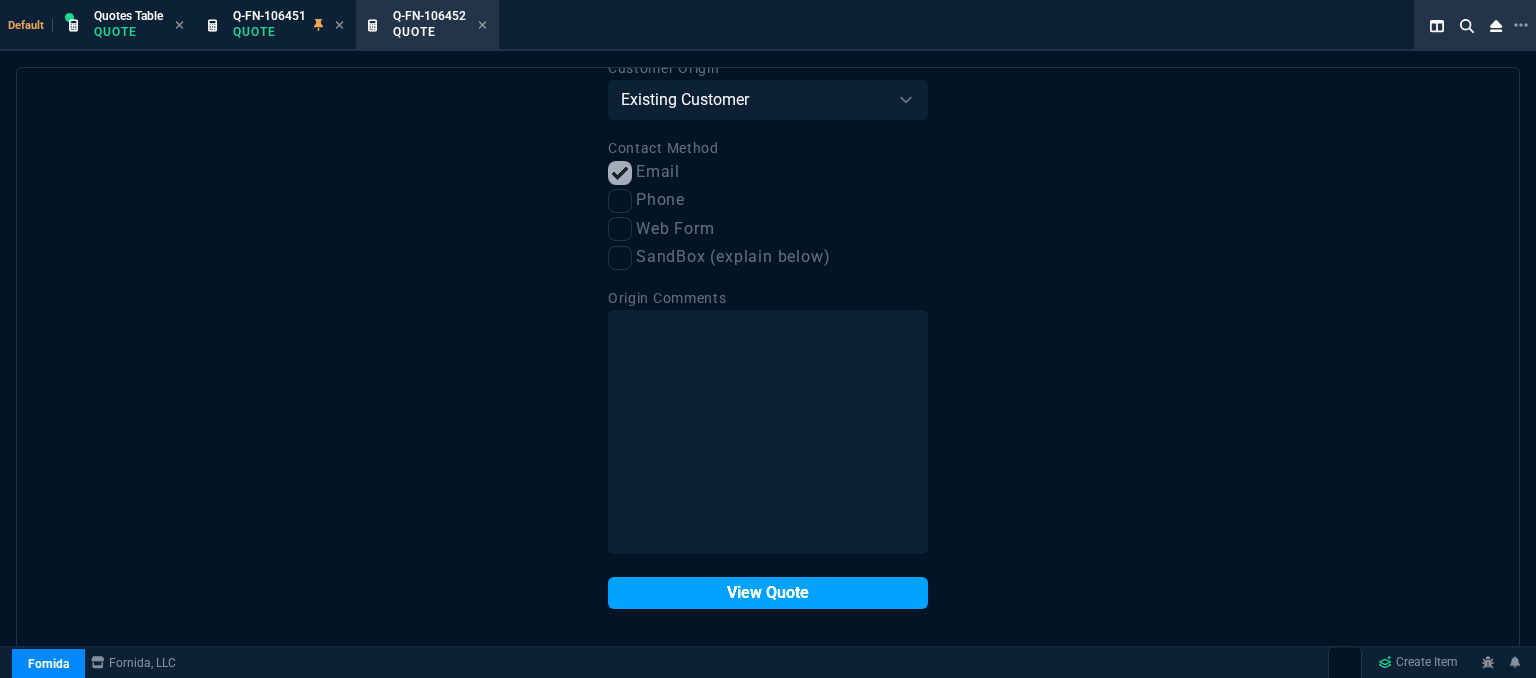 click on "View Quote" at bounding box center [768, 593] 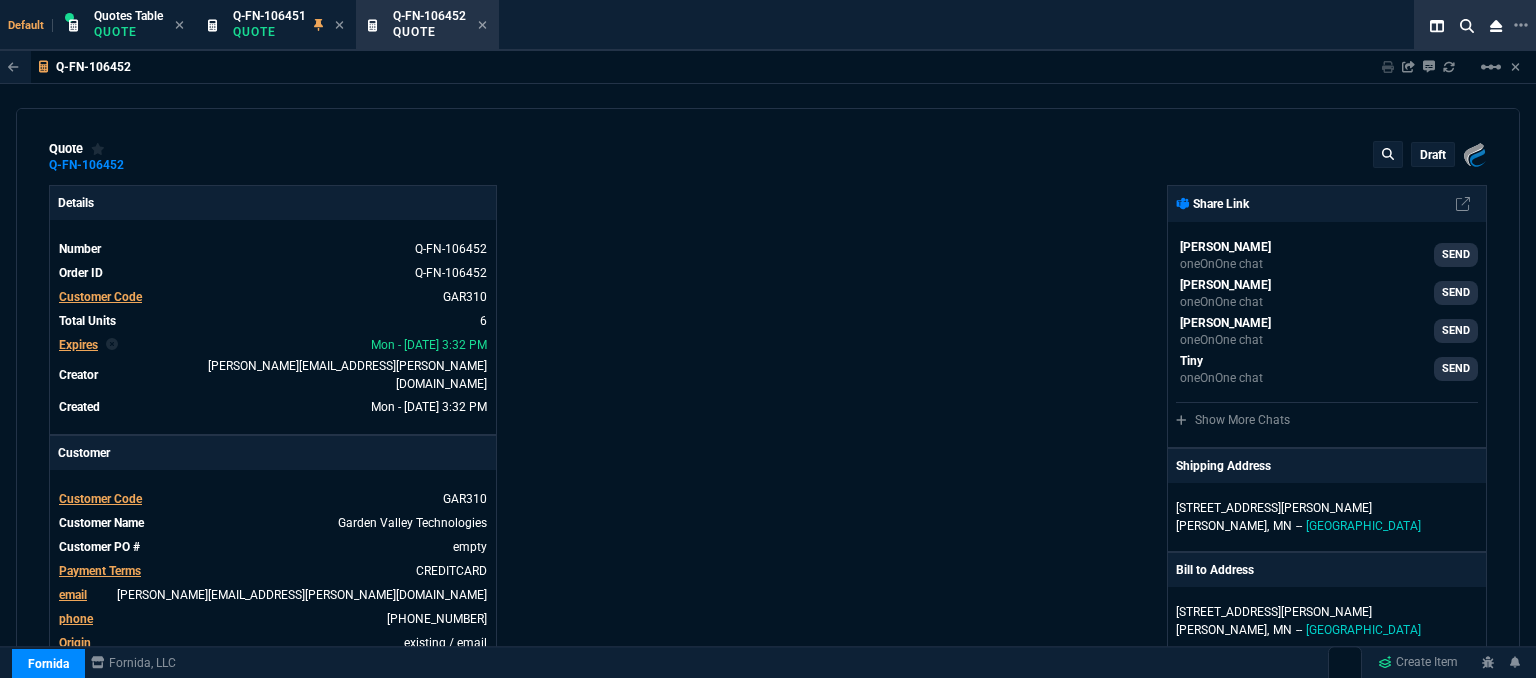 type on "22" 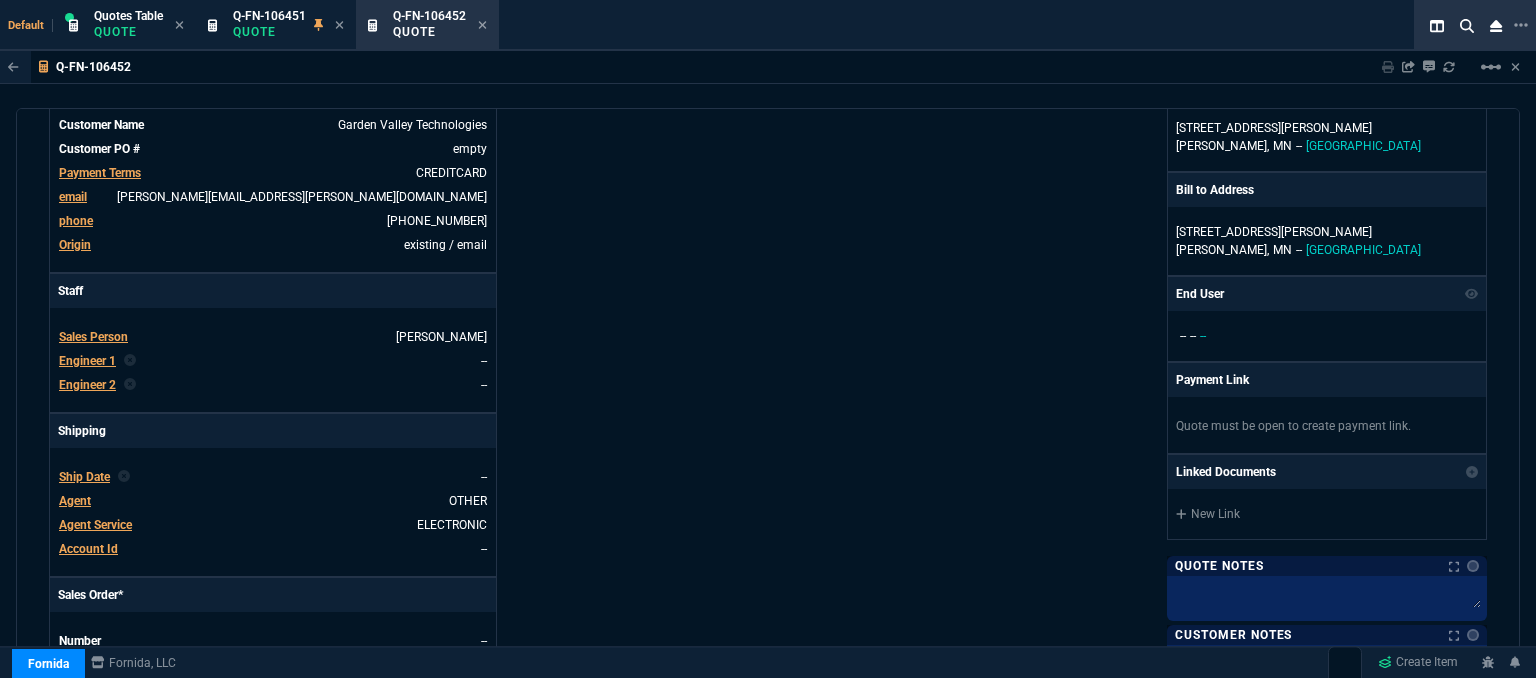 scroll, scrollTop: 500, scrollLeft: 0, axis: vertical 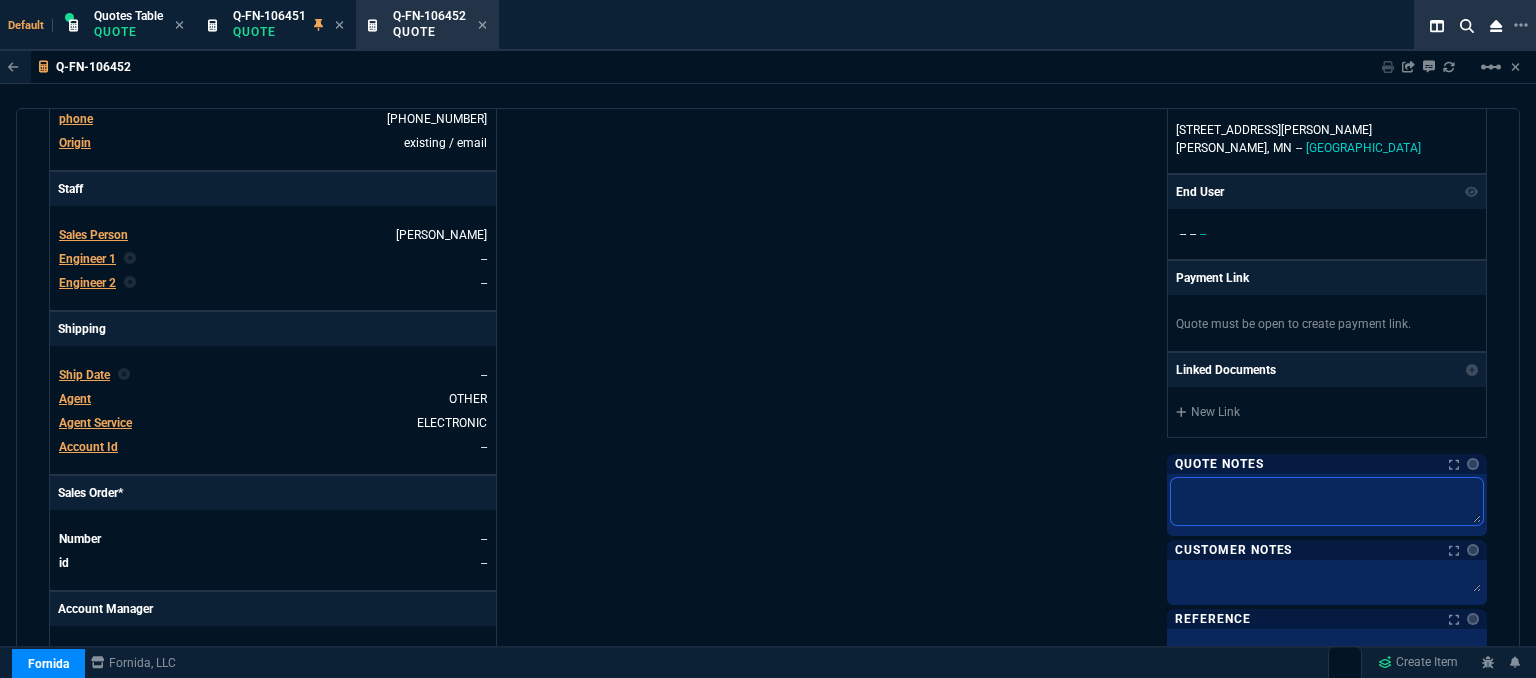 click at bounding box center [1327, 501] 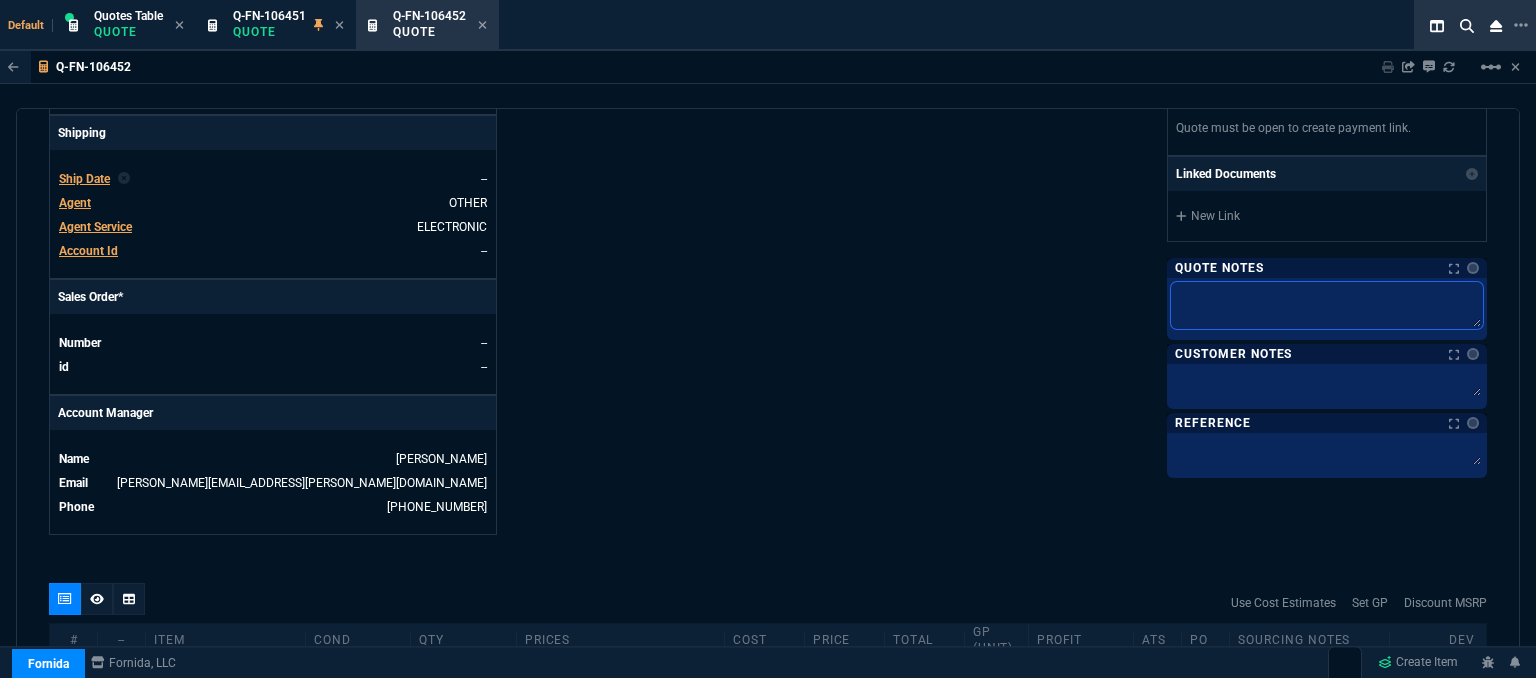 scroll, scrollTop: 700, scrollLeft: 0, axis: vertical 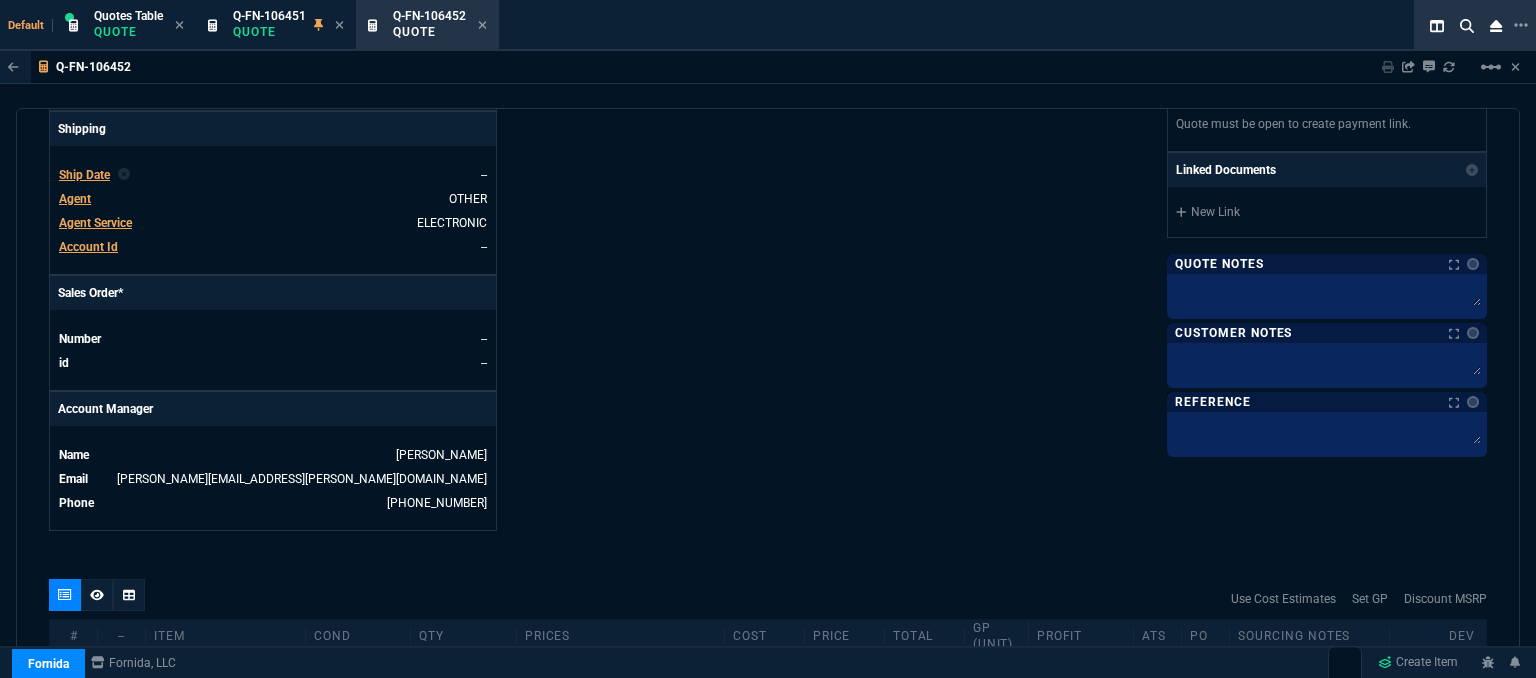 click on "Fornida, LLC 2609 Technology Dr Suite 300 Plano, TX 75074  Share Link  Sarah Costa oneOnOne chat SEND Steven Huang oneOnOne chat SEND Mike Drumm oneOnOne chat SEND Tiny oneOnOne chat SEND  Show More Chats  Shipping Address 206 Vance Ave S Erskine,  MN -- USA Bill to Address 206 Vance Ave S Erskine,  MN -- USA End User -- -- -- Payment Link  Quote must be open to create payment link.  Linked Documents  New Link  Quote Notes Quote Notes    Customer Notes Customer Notes    Reference Reference" at bounding box center [1127, 8] 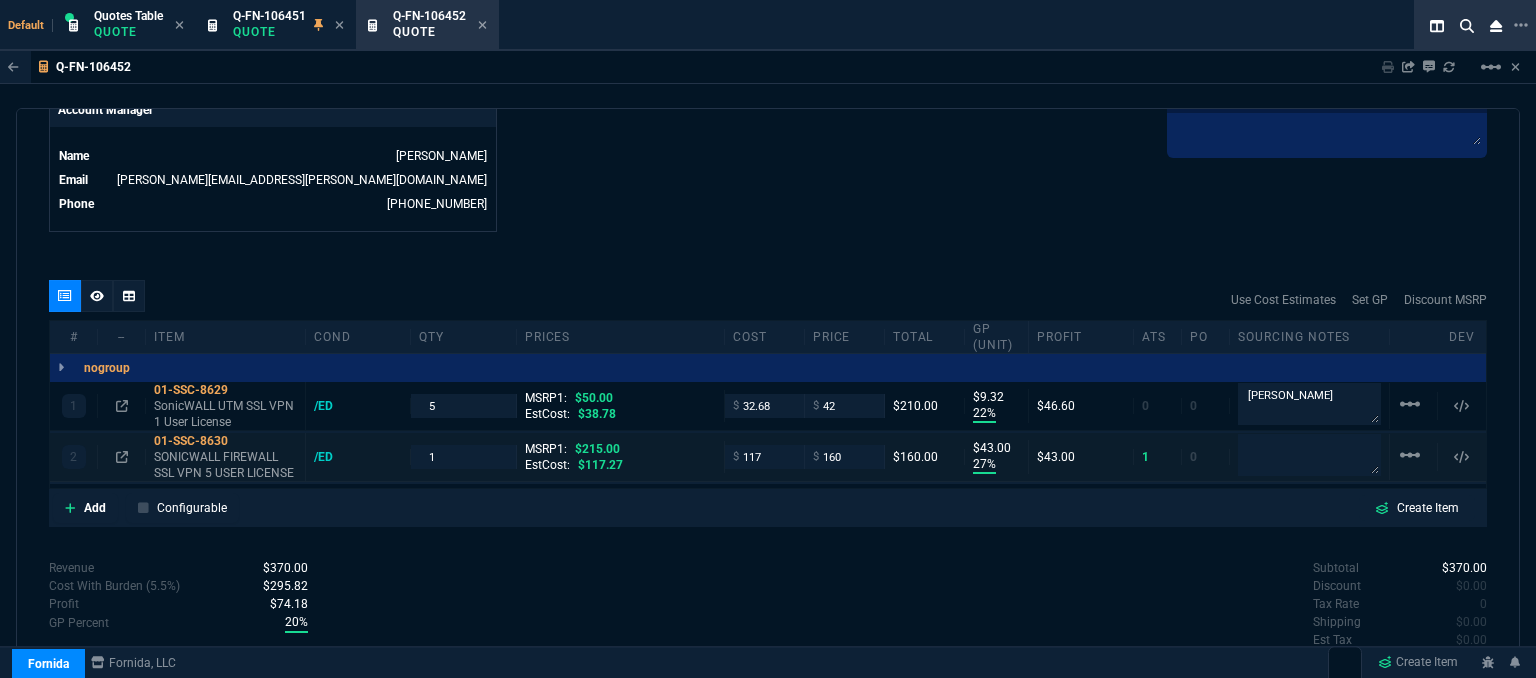 scroll, scrollTop: 1000, scrollLeft: 0, axis: vertical 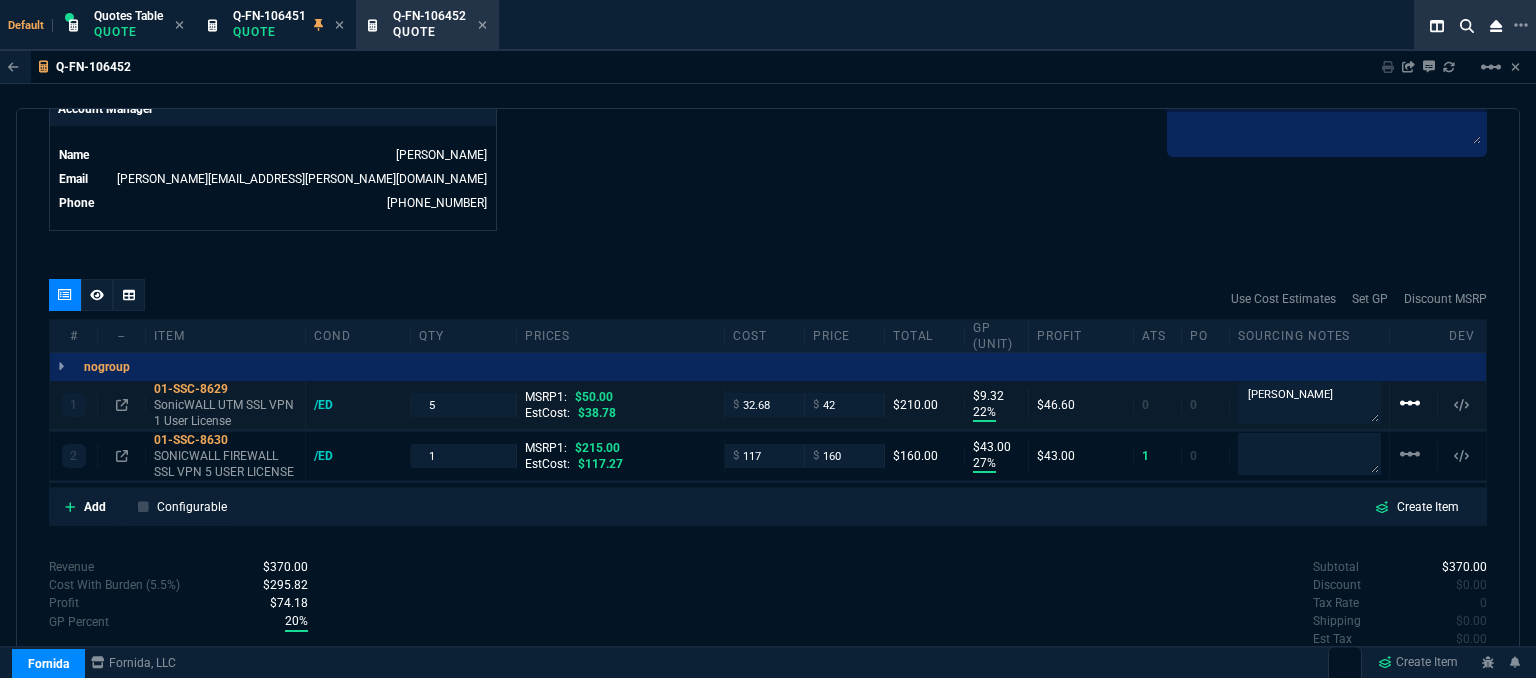 click on "linear_scale" at bounding box center (1410, 403) 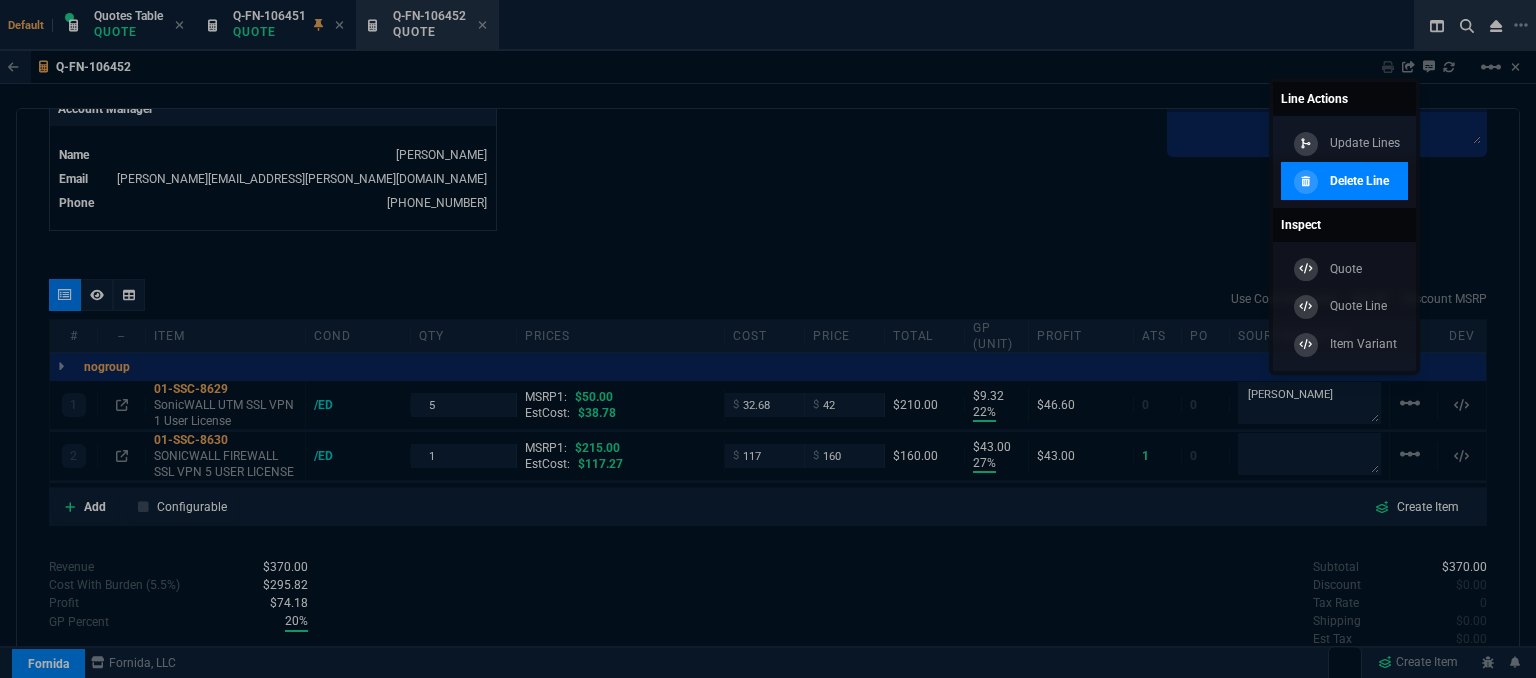 click on "Delete Line" at bounding box center (1359, 181) 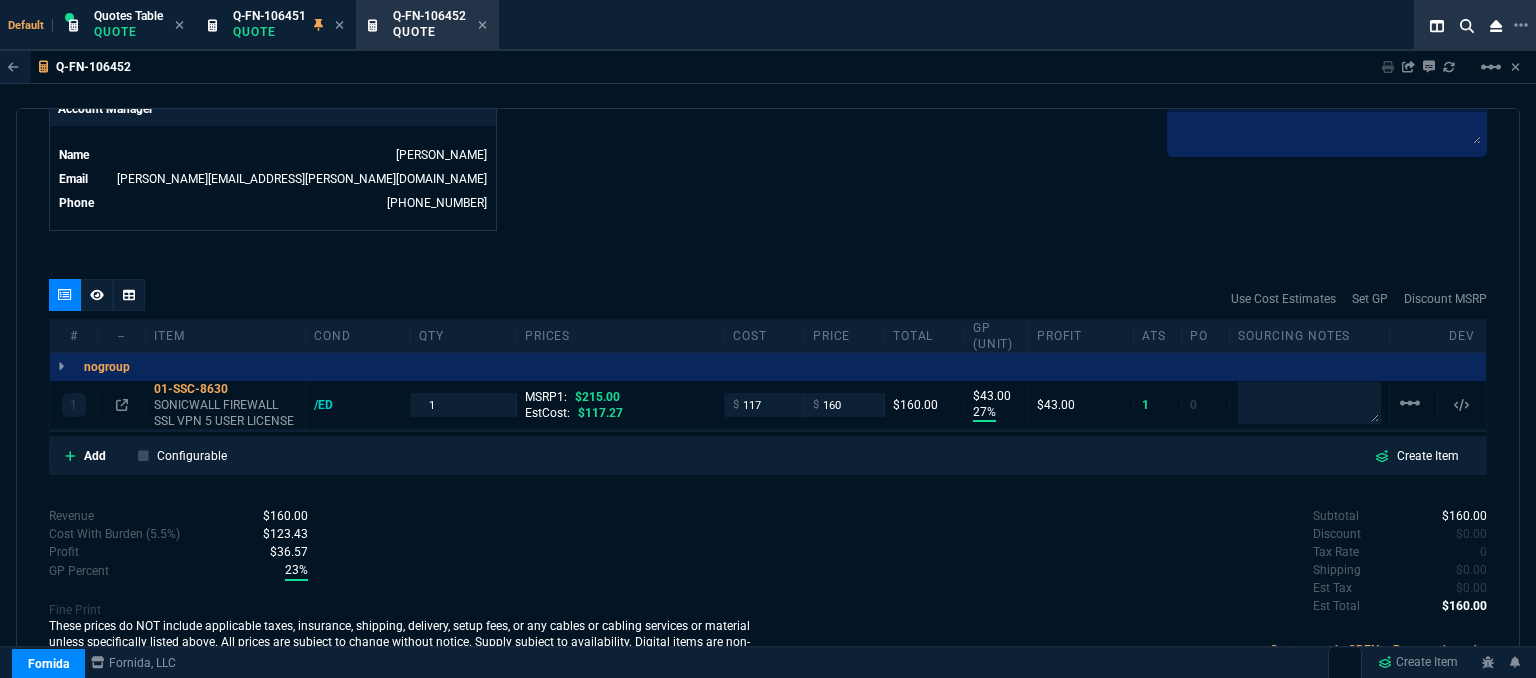 type on "27" 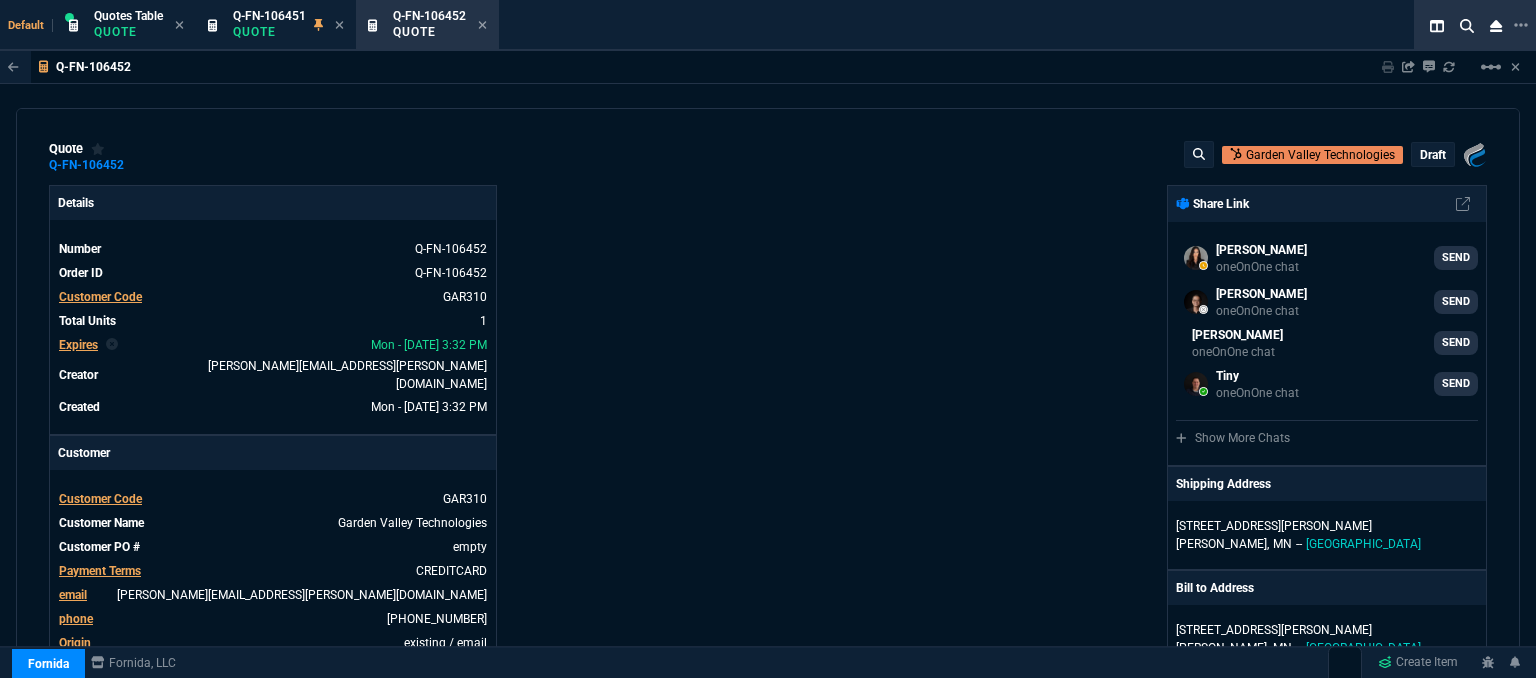 scroll, scrollTop: 100, scrollLeft: 0, axis: vertical 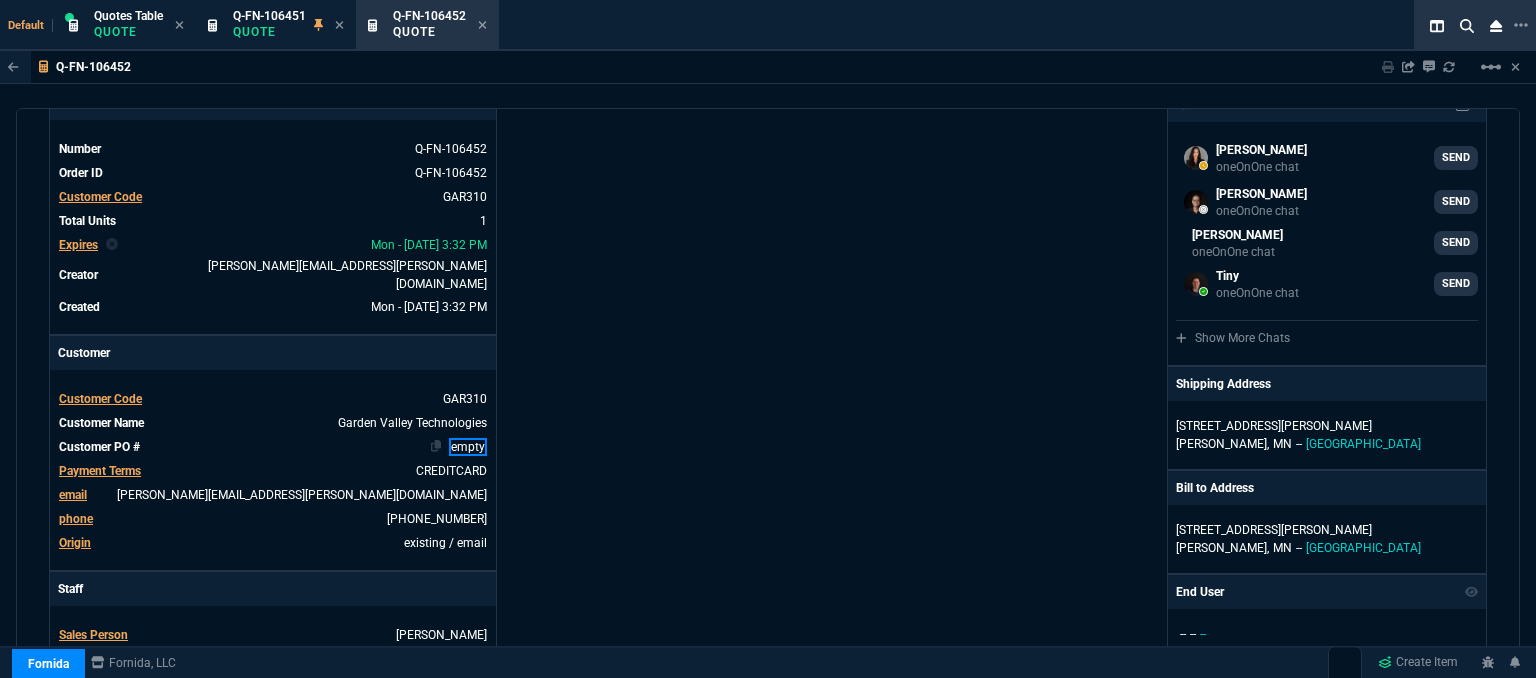 click on "empty" at bounding box center (468, 447) 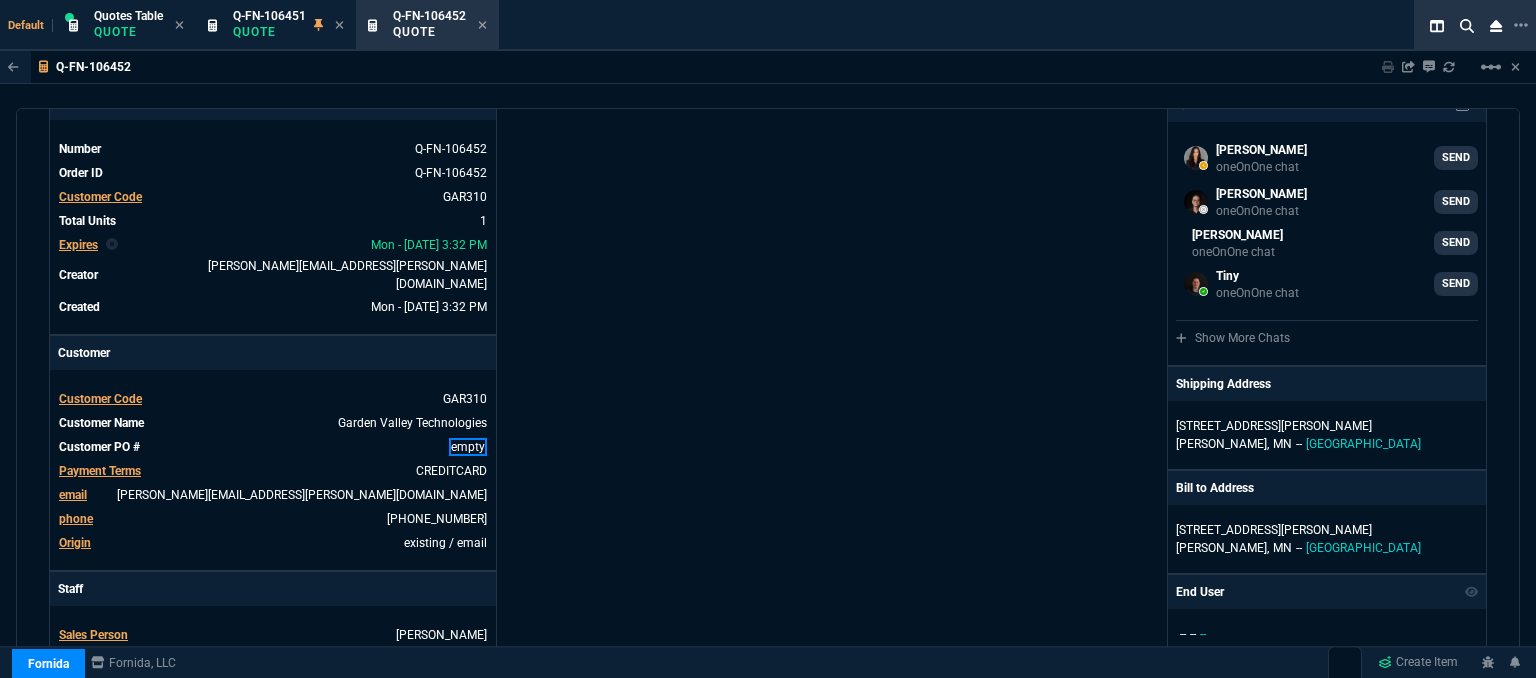 type 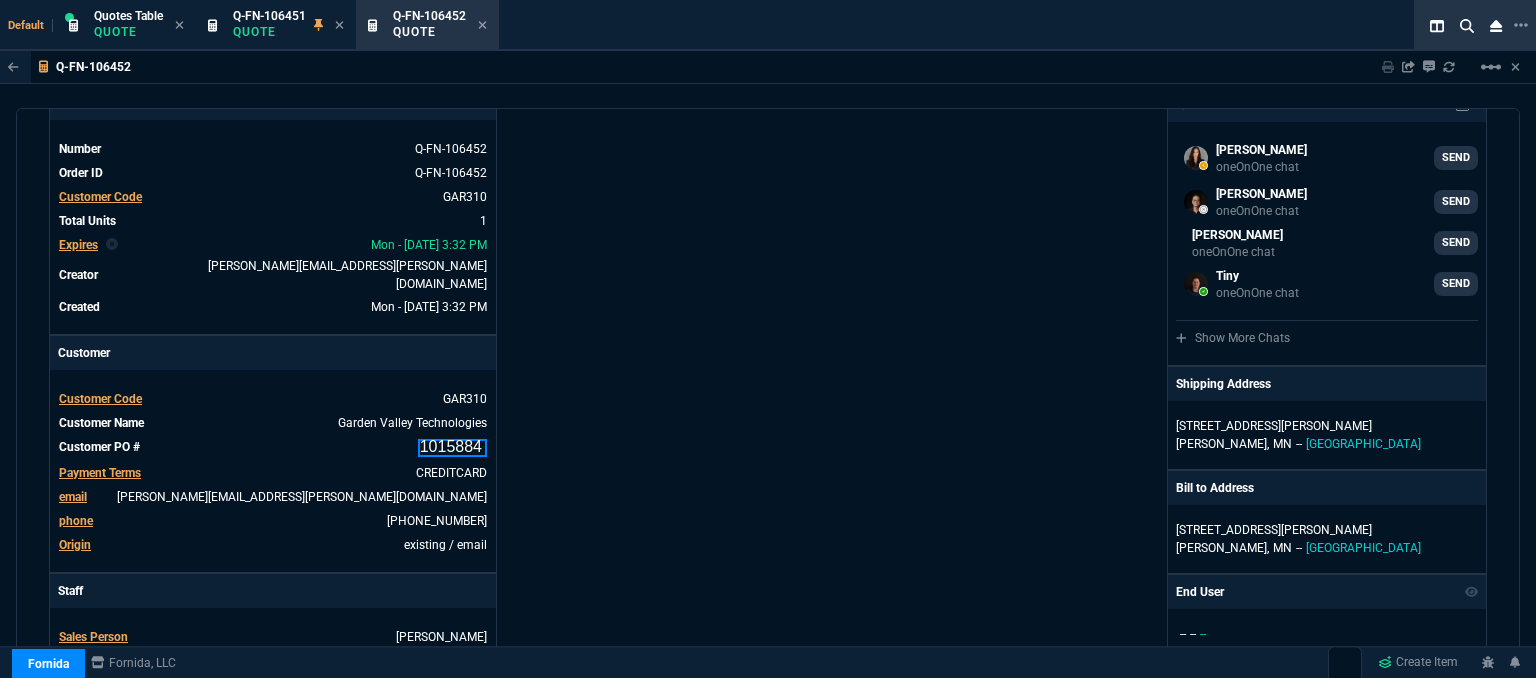 scroll, scrollTop: 96, scrollLeft: 0, axis: vertical 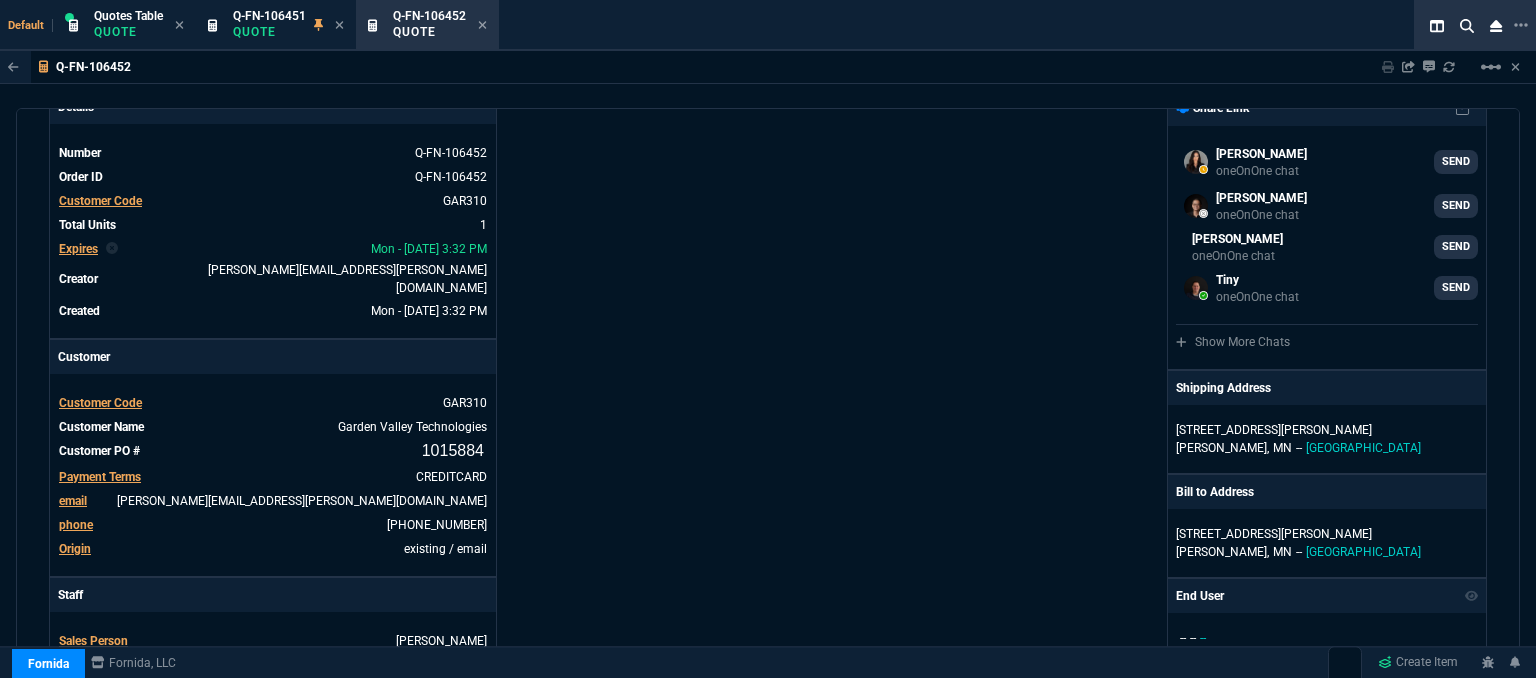 click on "Fornida, LLC 2609 Technology Dr Suite 300 Plano, TX 75074  Share Link  Sarah Costa oneOnOne chat SEND Steven Huang oneOnOne chat SEND Mike Drumm oneOnOne chat SEND Tiny oneOnOne chat SEND  Show More Chats  Shipping Address 206 Vance Ave S Erskine,  MN -- USA Bill to Address 206 Vance Ave S Erskine,  MN -- USA End User -- -- -- Payment Link  Quote must be open to create payment link.  Linked Documents  New Link  Quote Notes Quote Notes    Customer Notes Customer Notes    Reference Reference" at bounding box center (1127, 613) 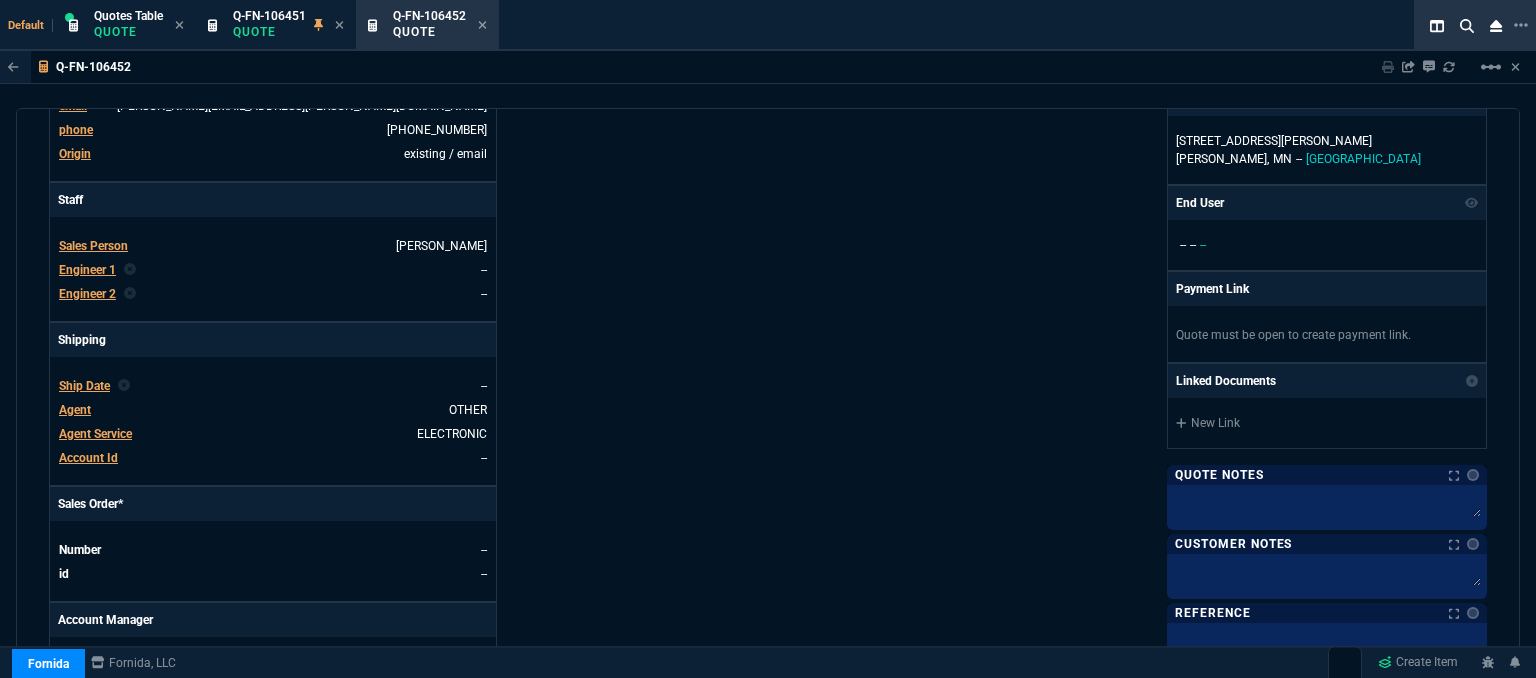 scroll, scrollTop: 596, scrollLeft: 0, axis: vertical 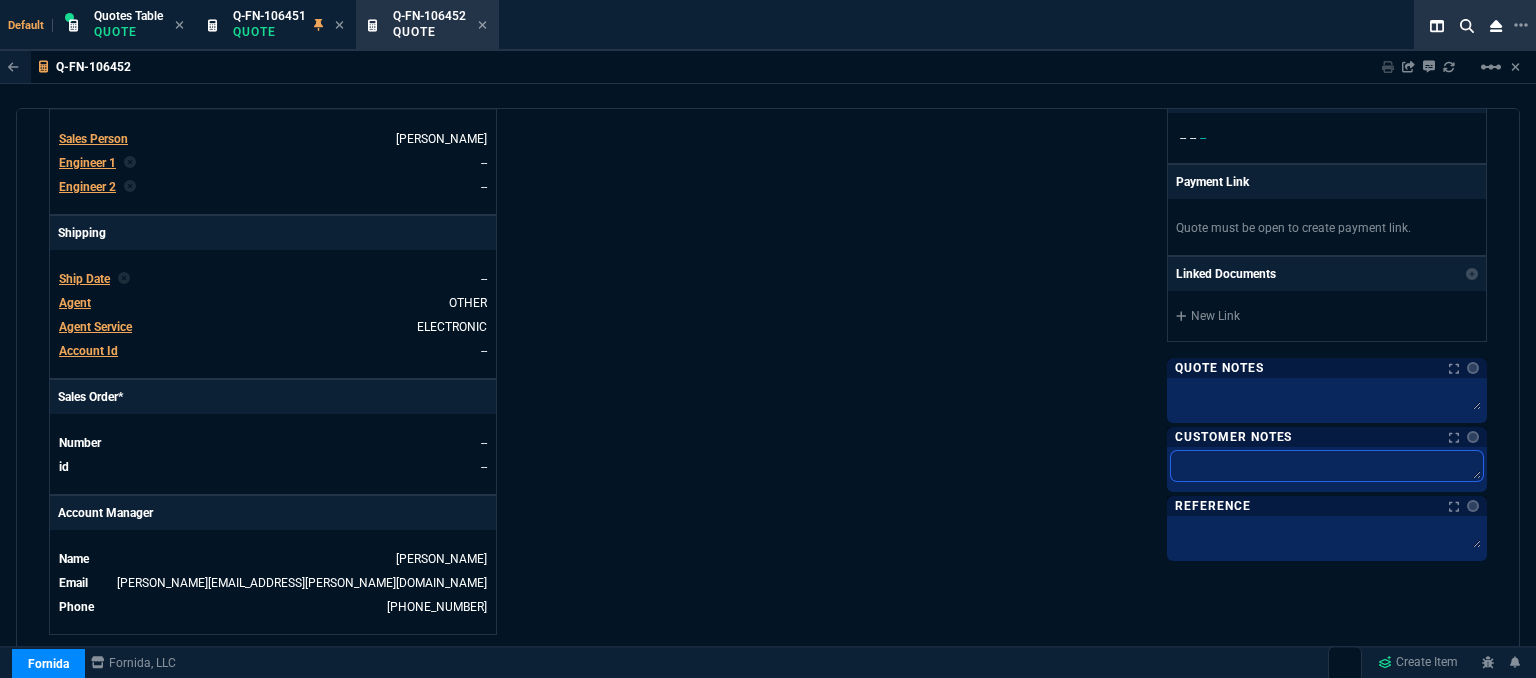 click at bounding box center [1327, 466] 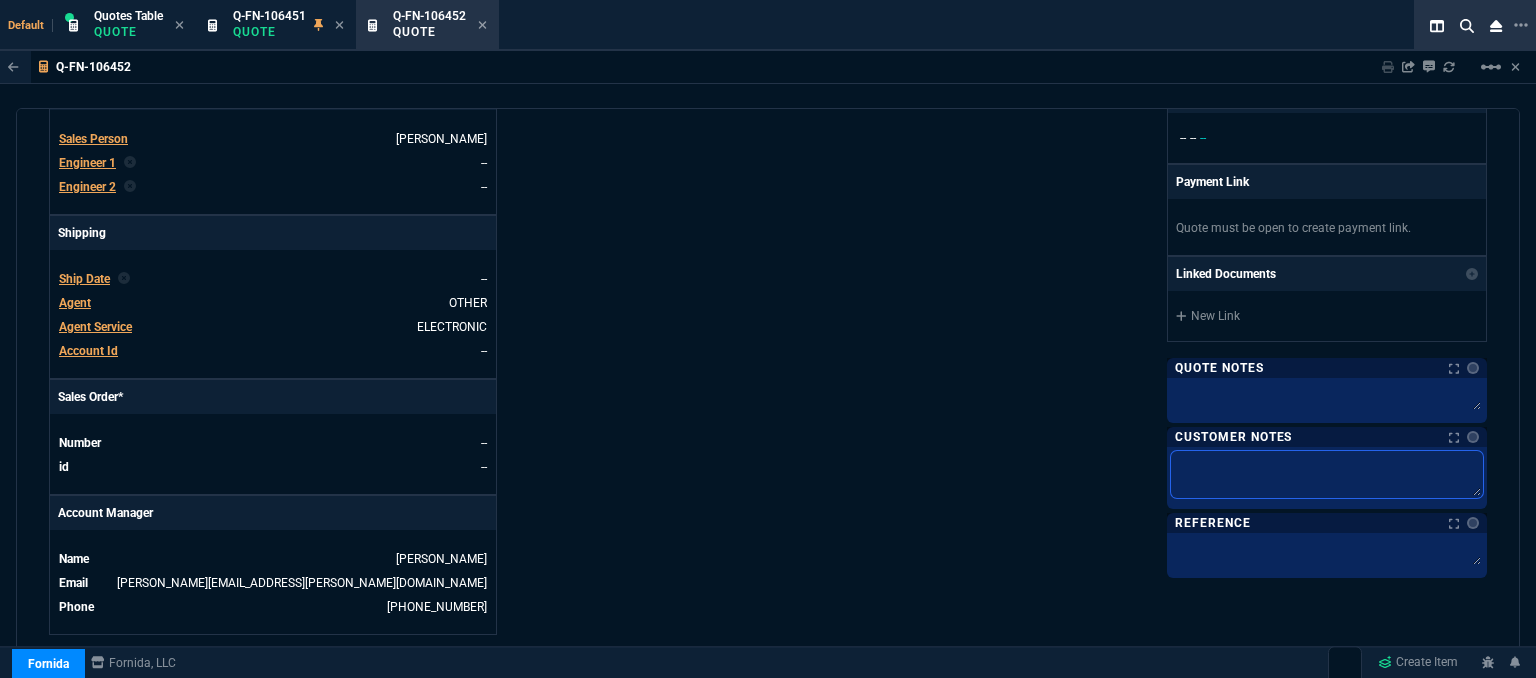 type on "E" 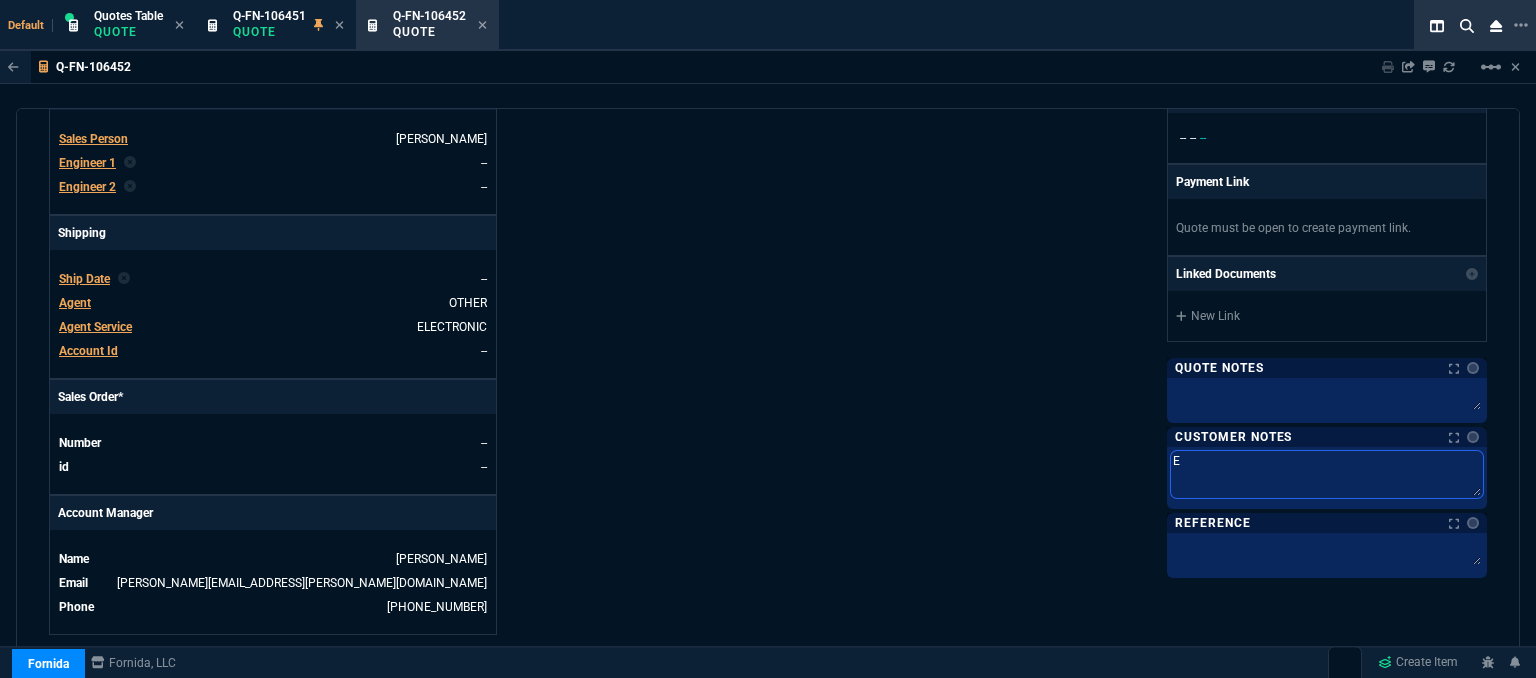 type on "EL" 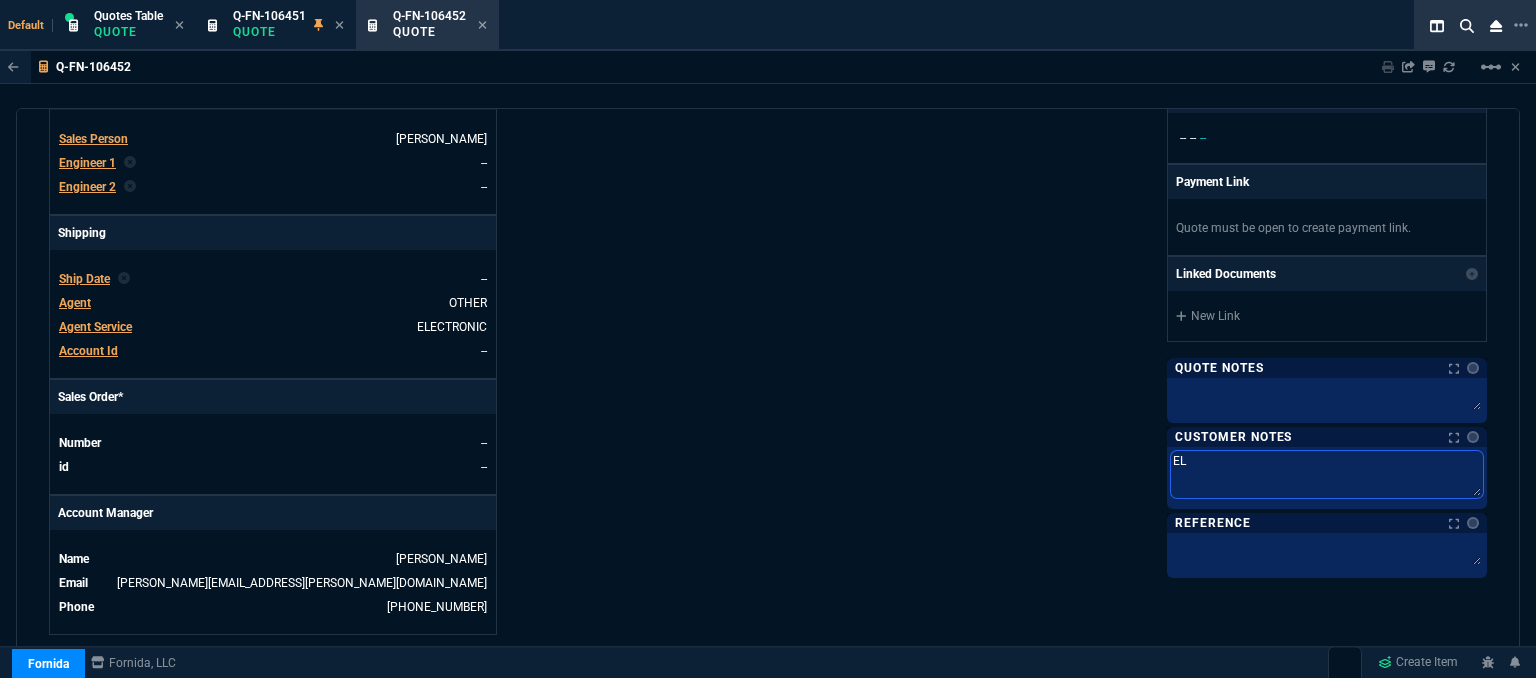 type on "ELE" 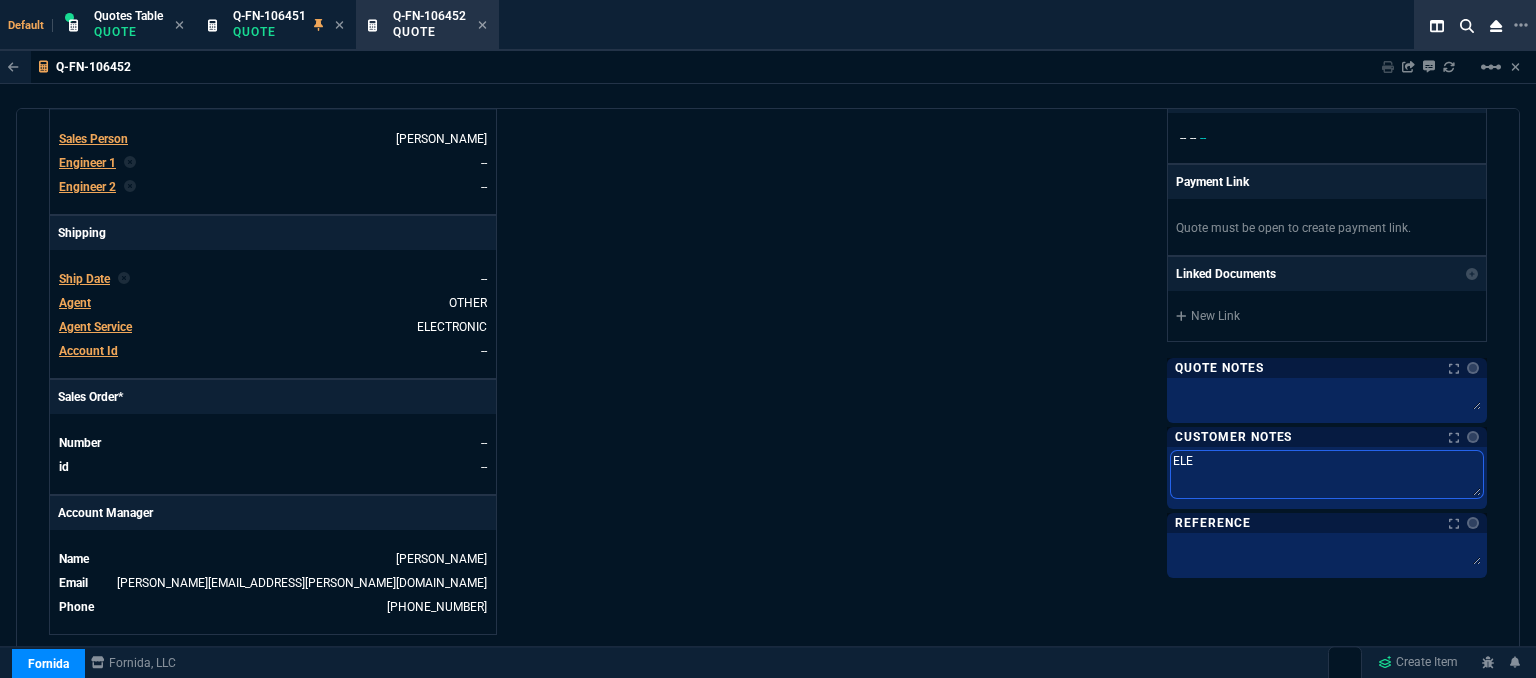 type on "ELEC" 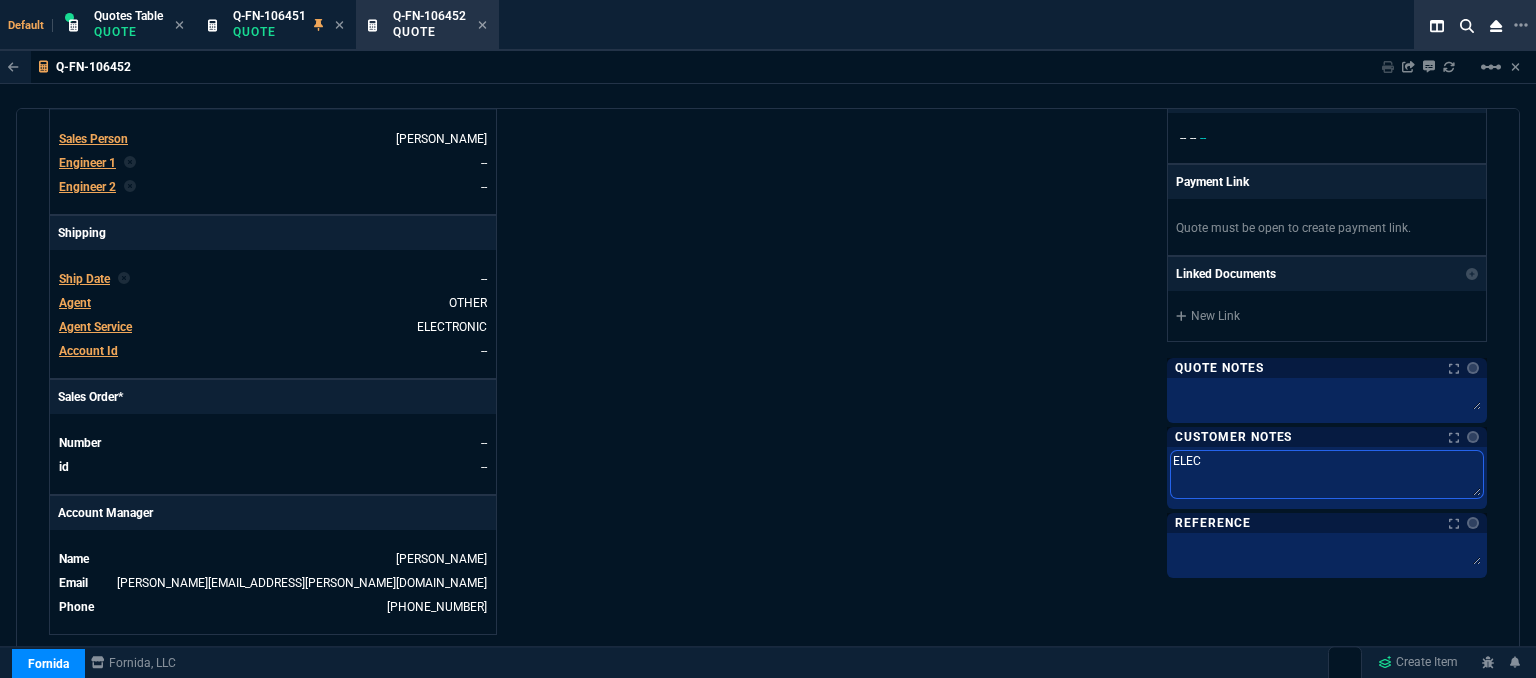 type on "ELECT" 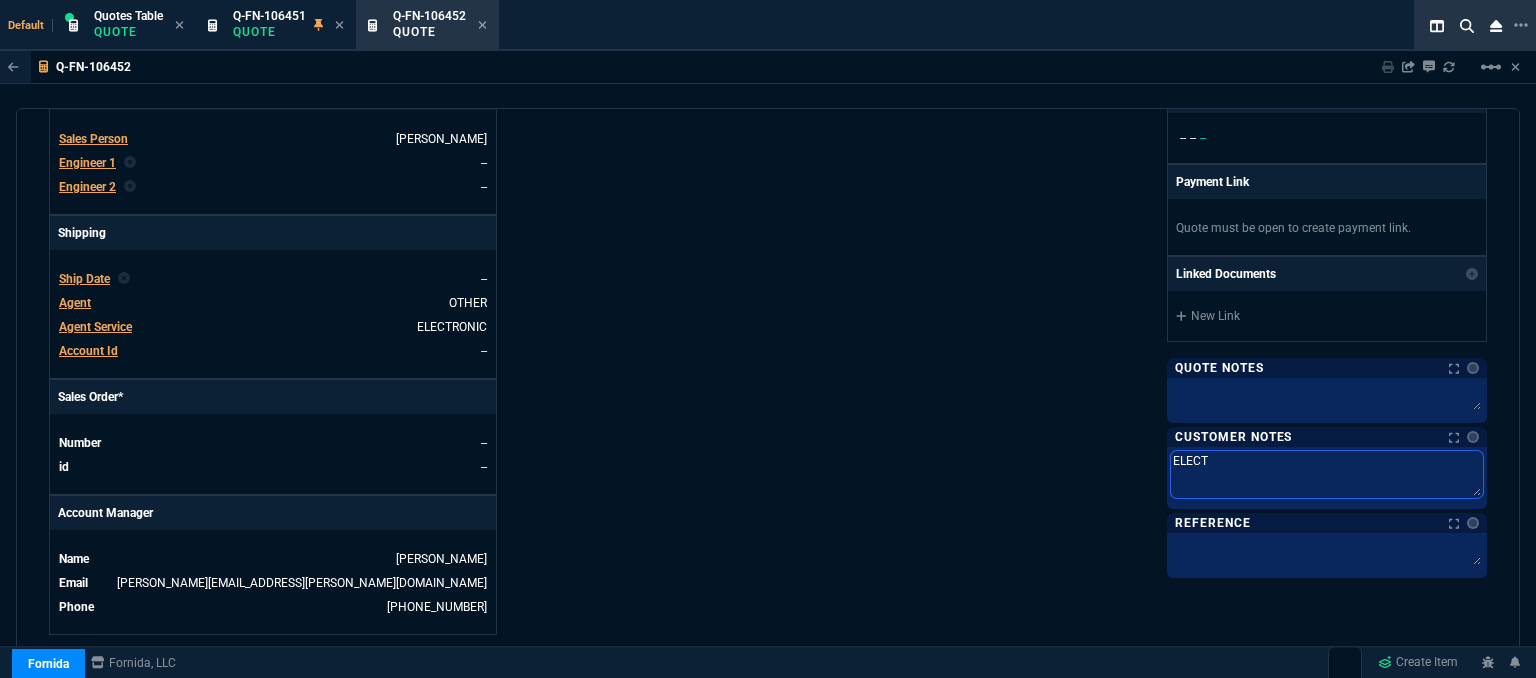type on "ELECTR" 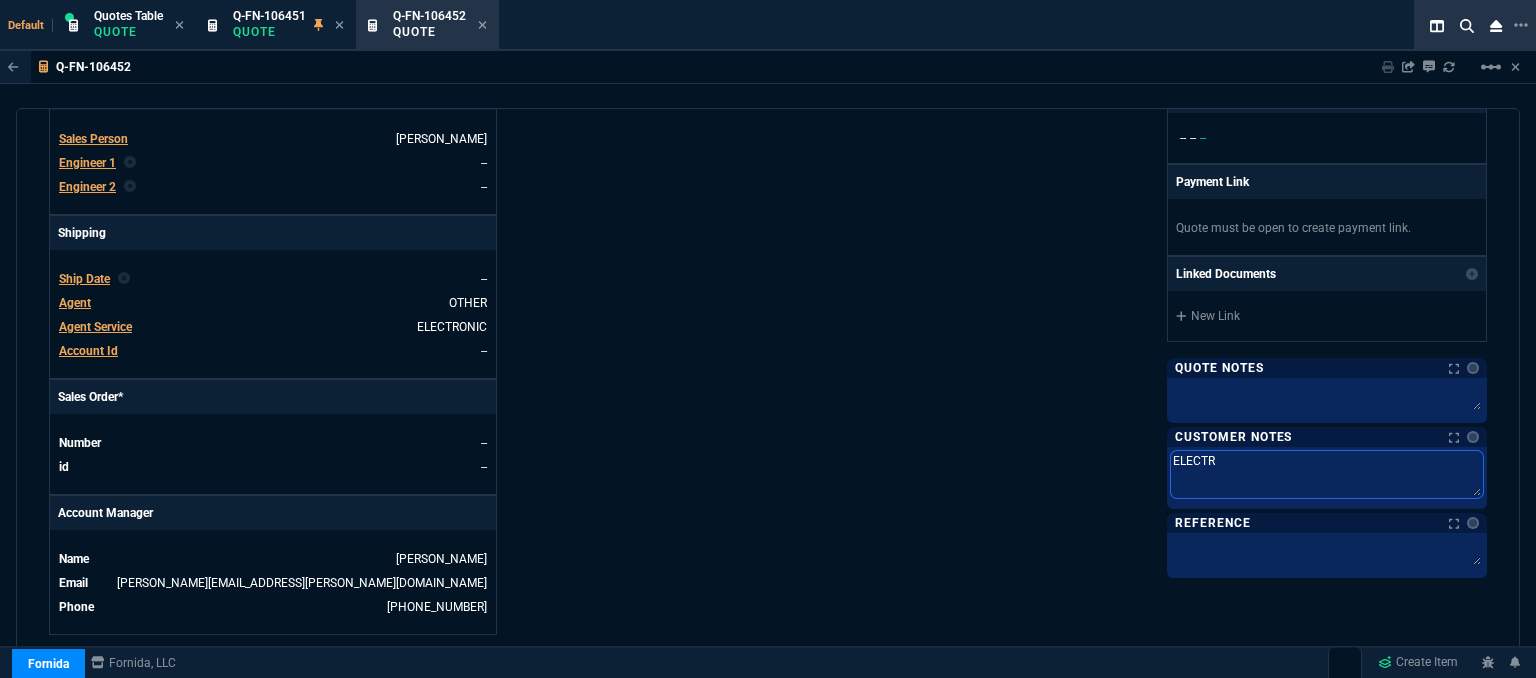 type on "ELECTRO" 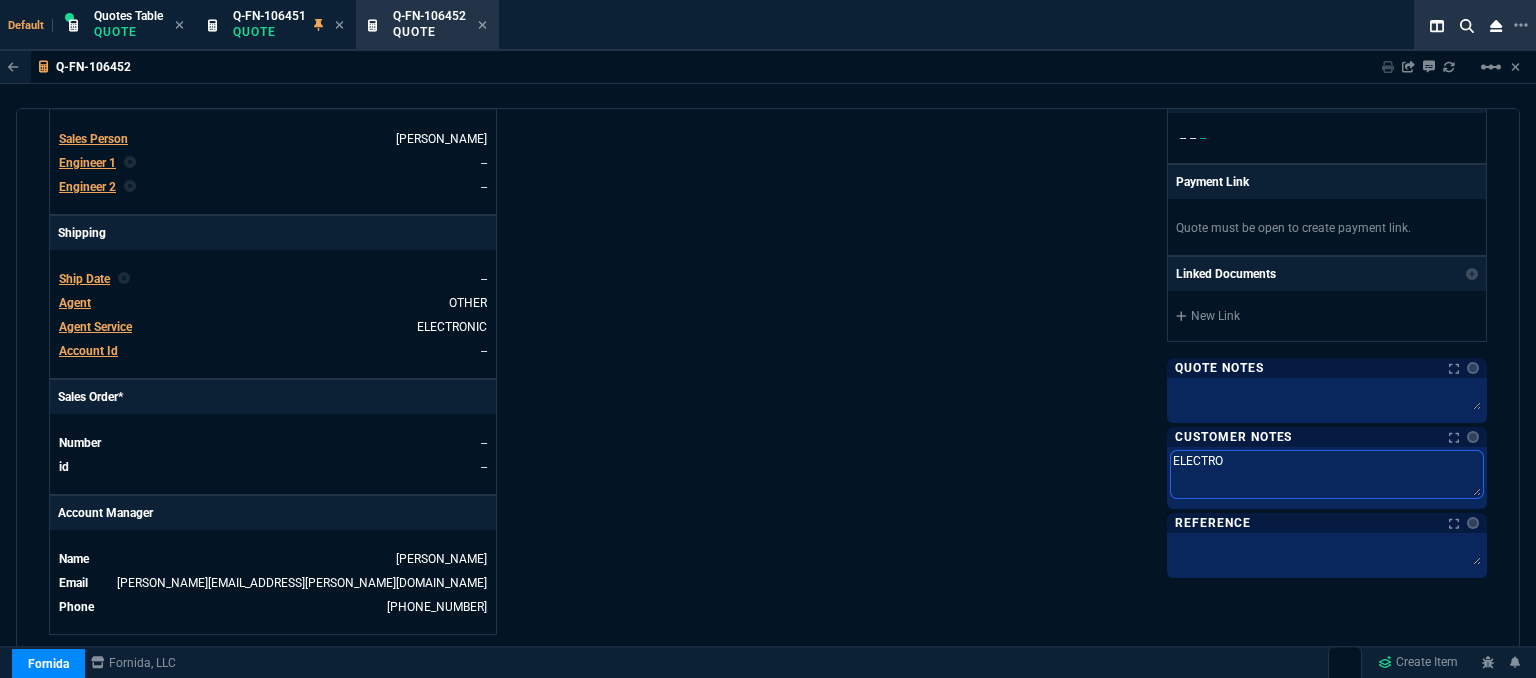 type on "ELECTRON" 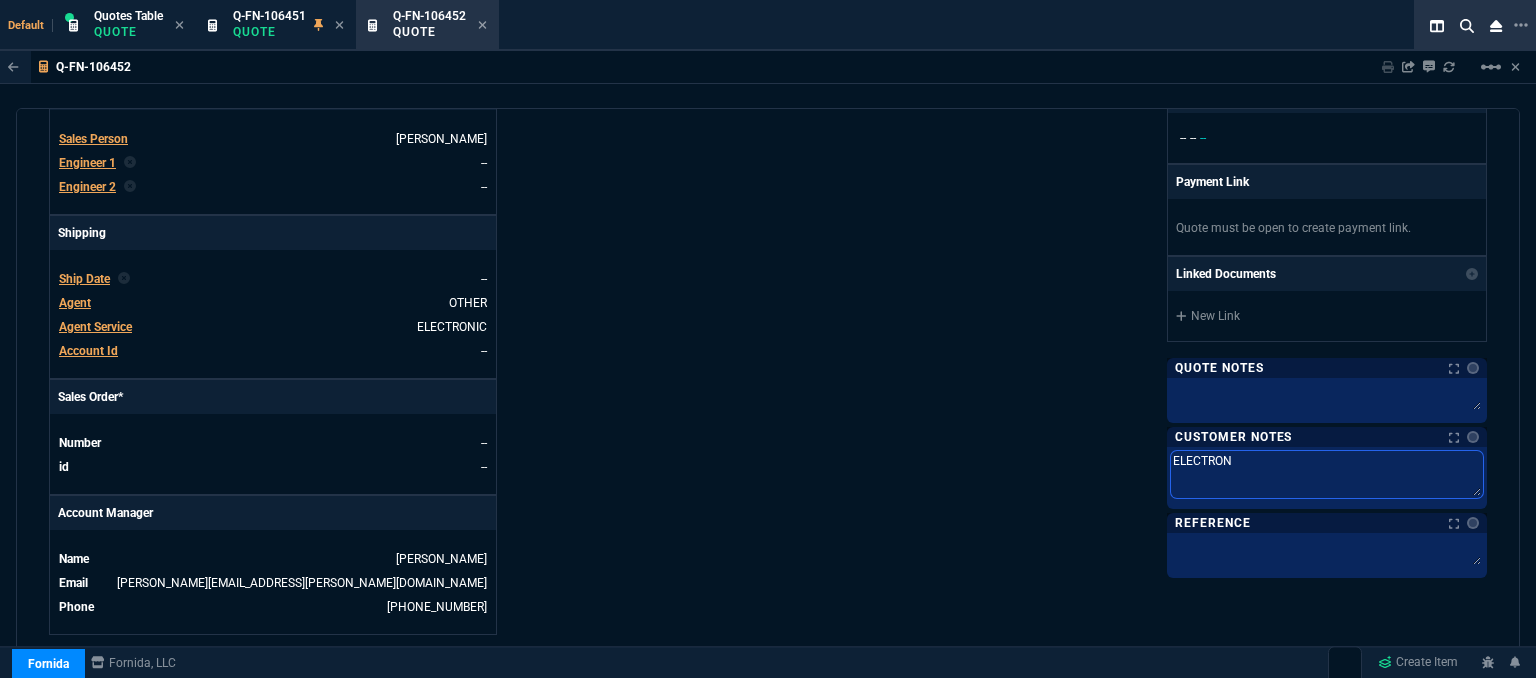 type on "ELECTRONI" 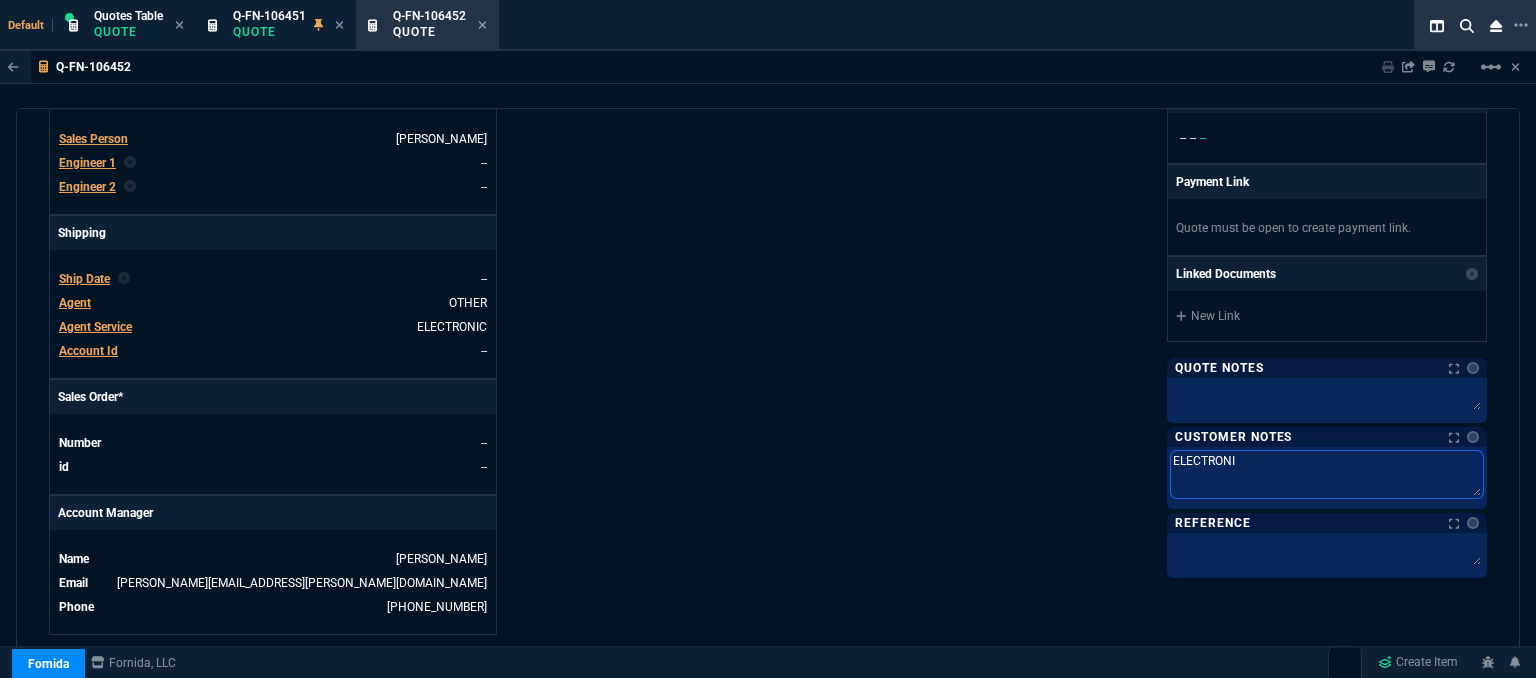type on "ELECTRONIC" 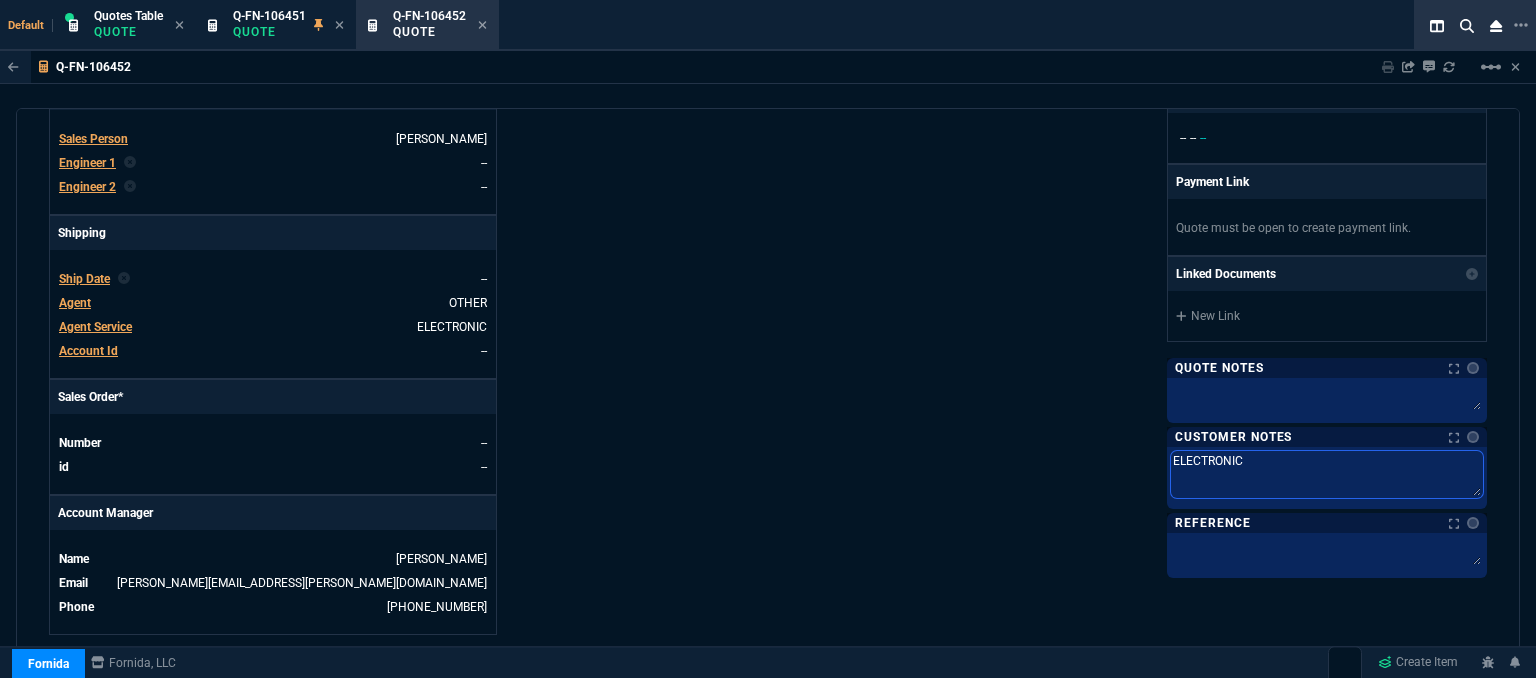 type on "ELECTRONIC:" 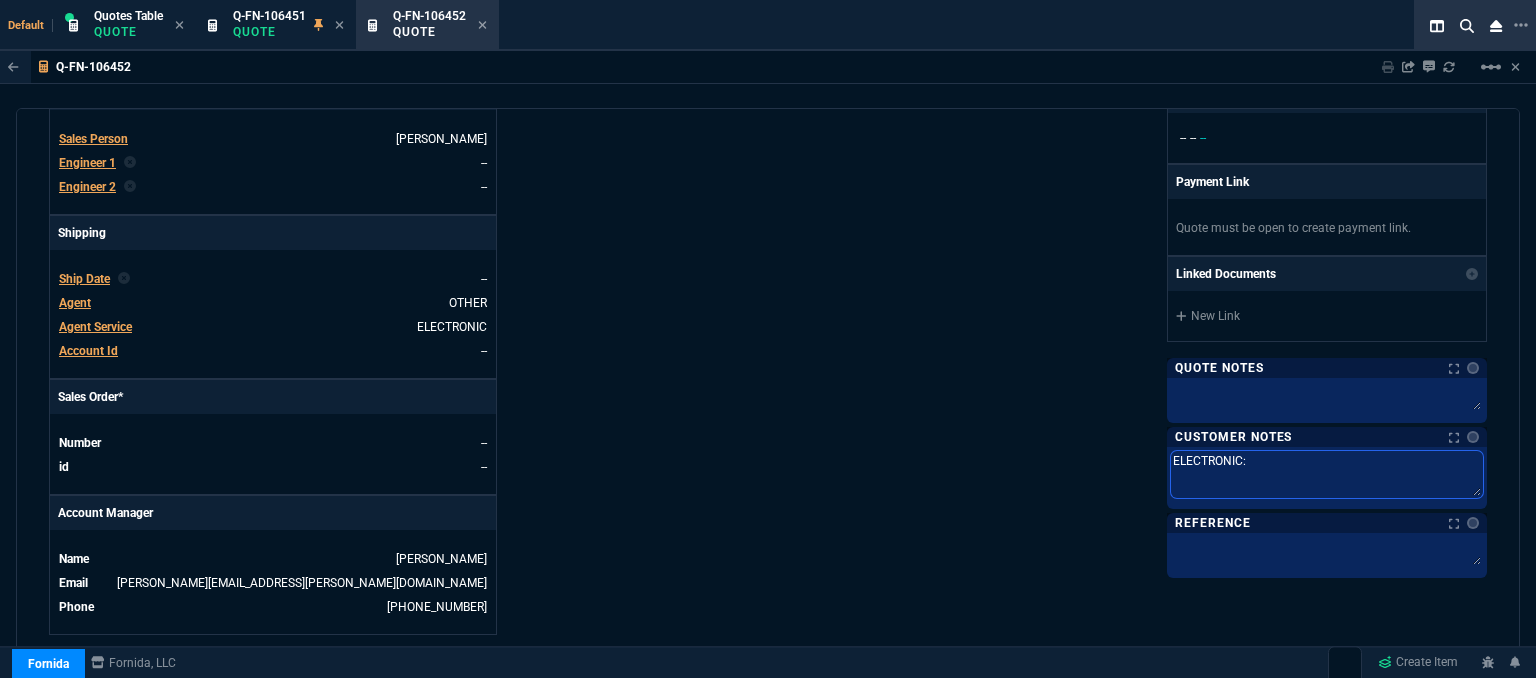 type on "ELECTRONIC:" 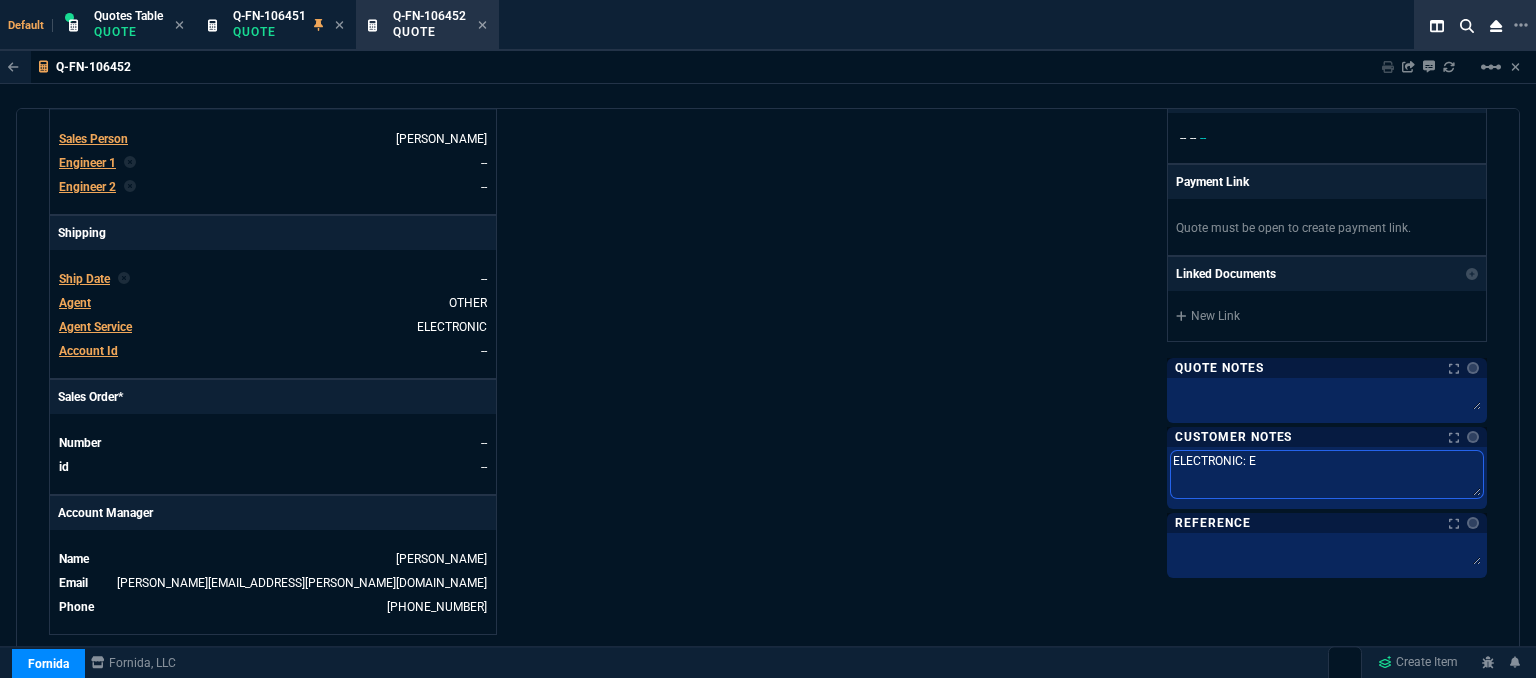 type on "ELECTRONIC: EM" 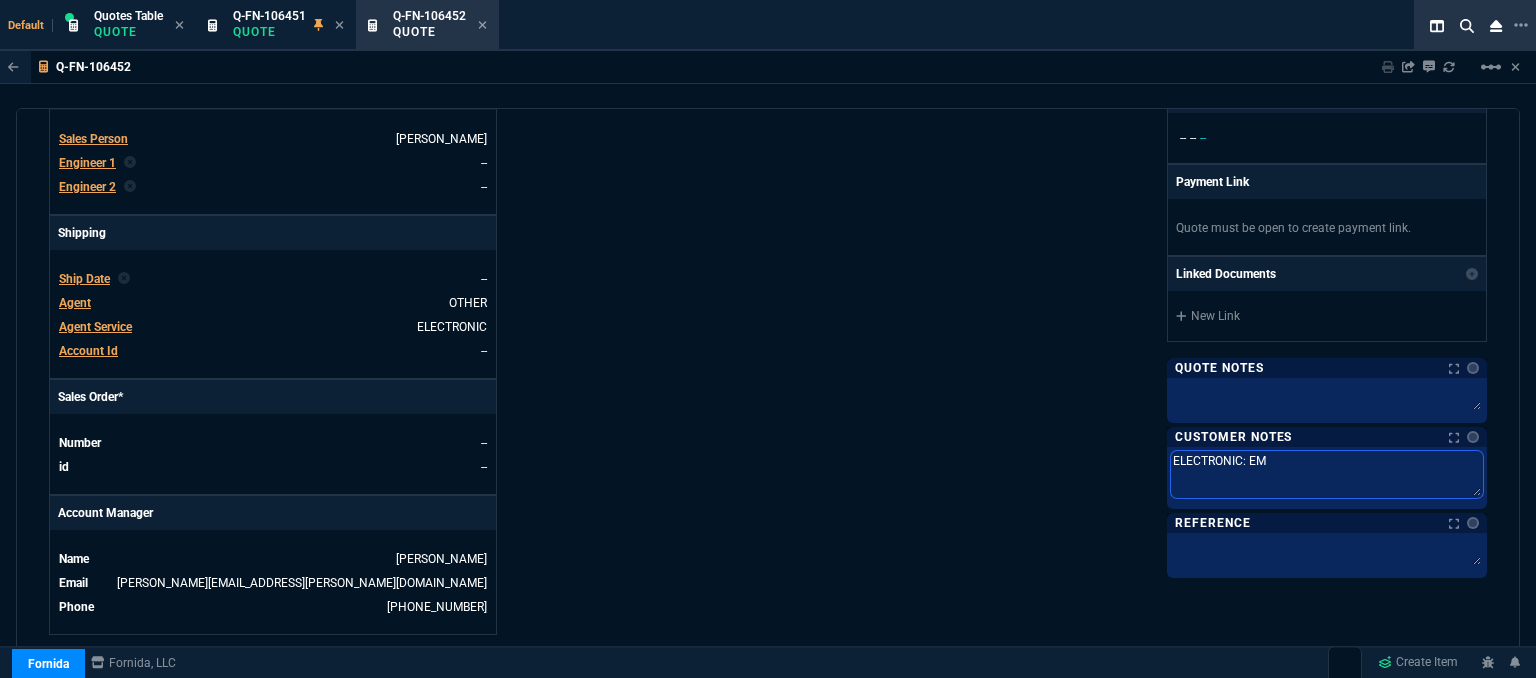 type on "ELECTRONIC: EMA" 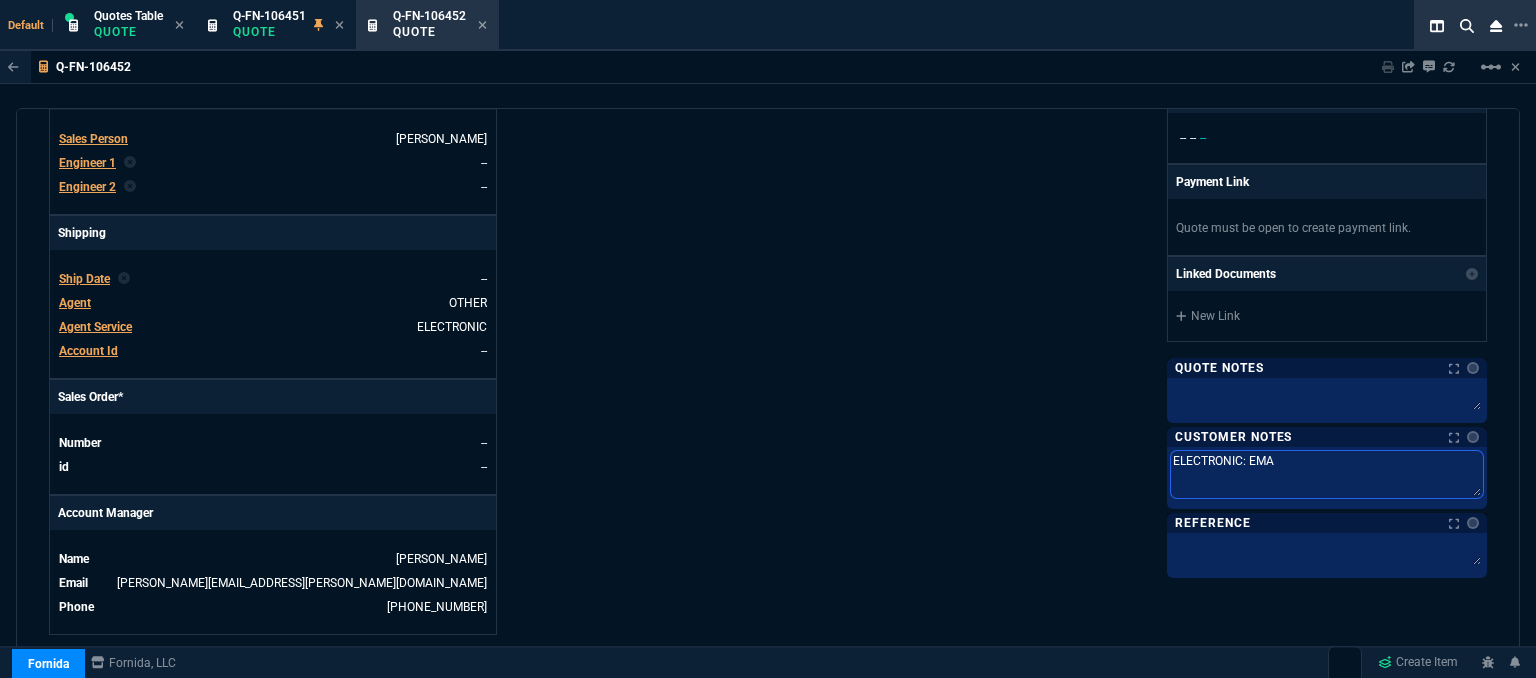 type on "ELECTRONIC: EMAI" 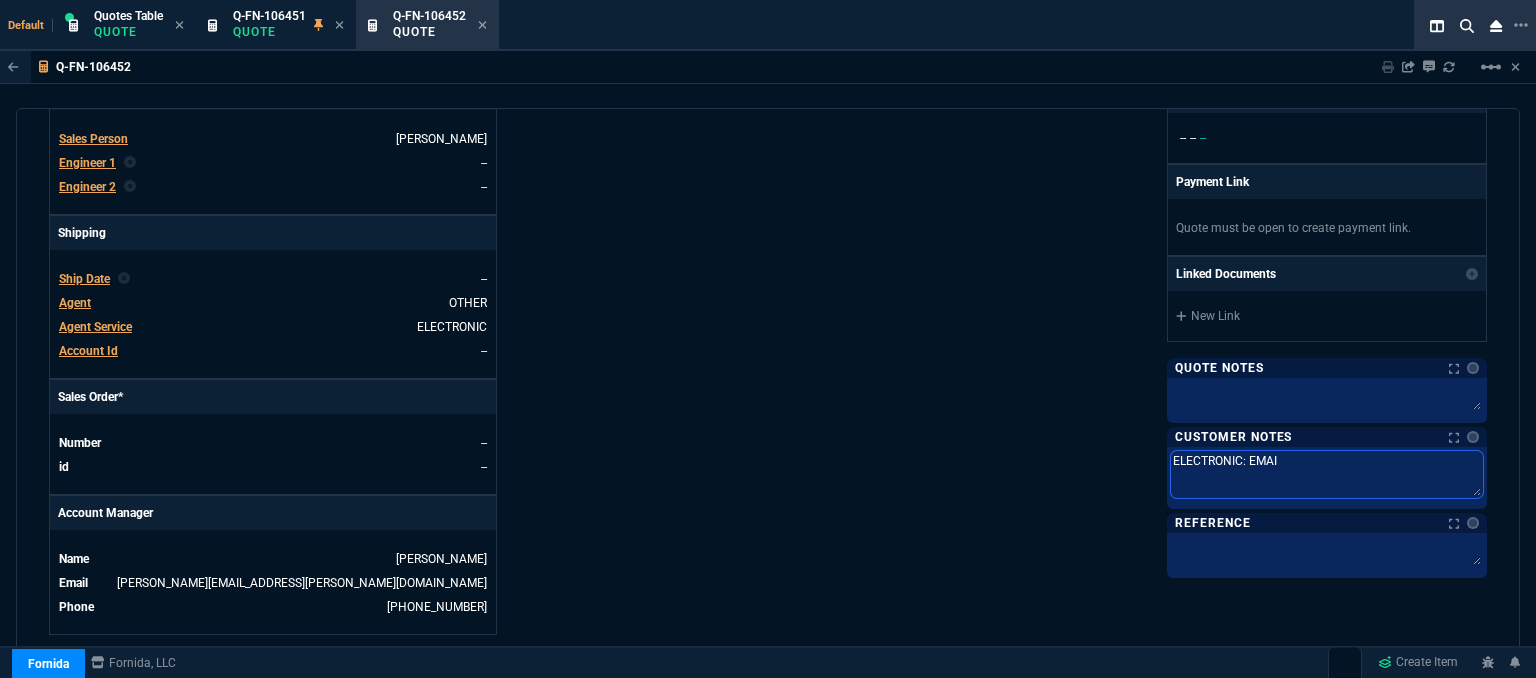 type on "ELECTRONIC: EMAIL" 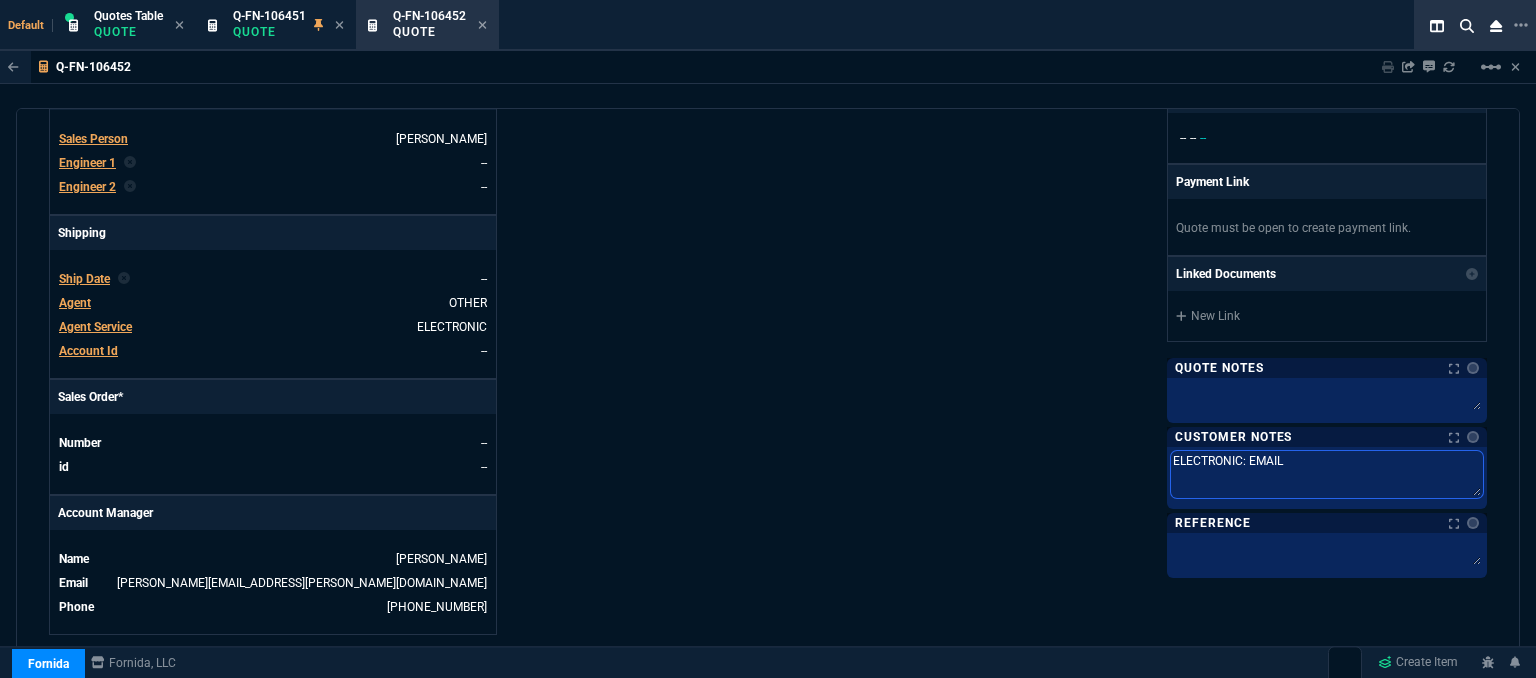 type on "ELECTRONIC: EMAIL" 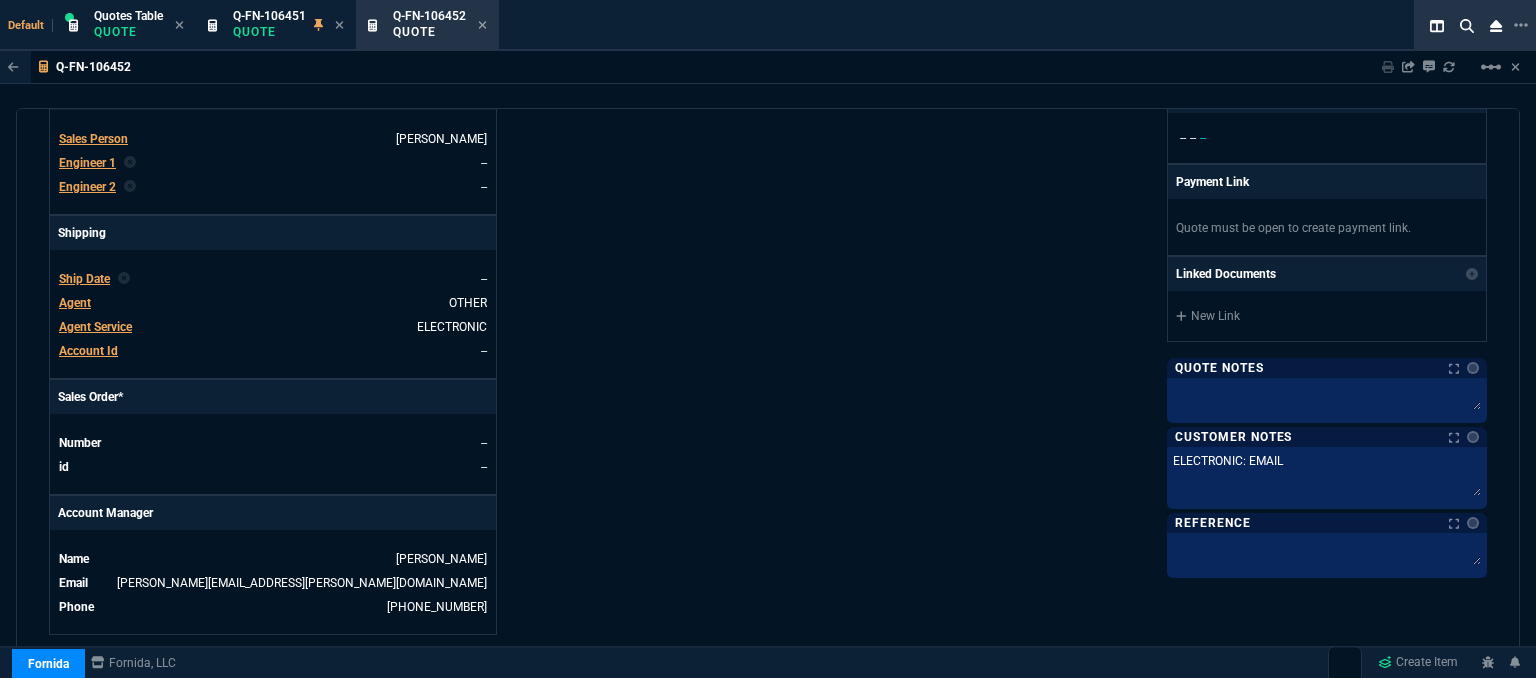 click on "Fornida, LLC 2609 Technology Dr Suite 300 Plano, TX 75074  Share Link  Sarah Costa oneOnOne chat SEND Steven Huang oneOnOne chat SEND Mike Drumm oneOnOne chat SEND Tiny oneOnOne chat SEND  Show More Chats  Shipping Address 206 Vance Ave S Erskine,  MN -- USA Bill to Address 206 Vance Ave S Erskine,  MN -- USA End User -- -- -- Payment Link  Quote must be open to create payment link.  Linked Documents  New Link  Quote Notes Quote Notes    Customer Notes Notes Customer Notes Notes ELECTRONIC: EMAIL ELECTRONIC: EMAIL  ELECTRONIC: EMAIL  Reference Reference" at bounding box center [1127, 112] 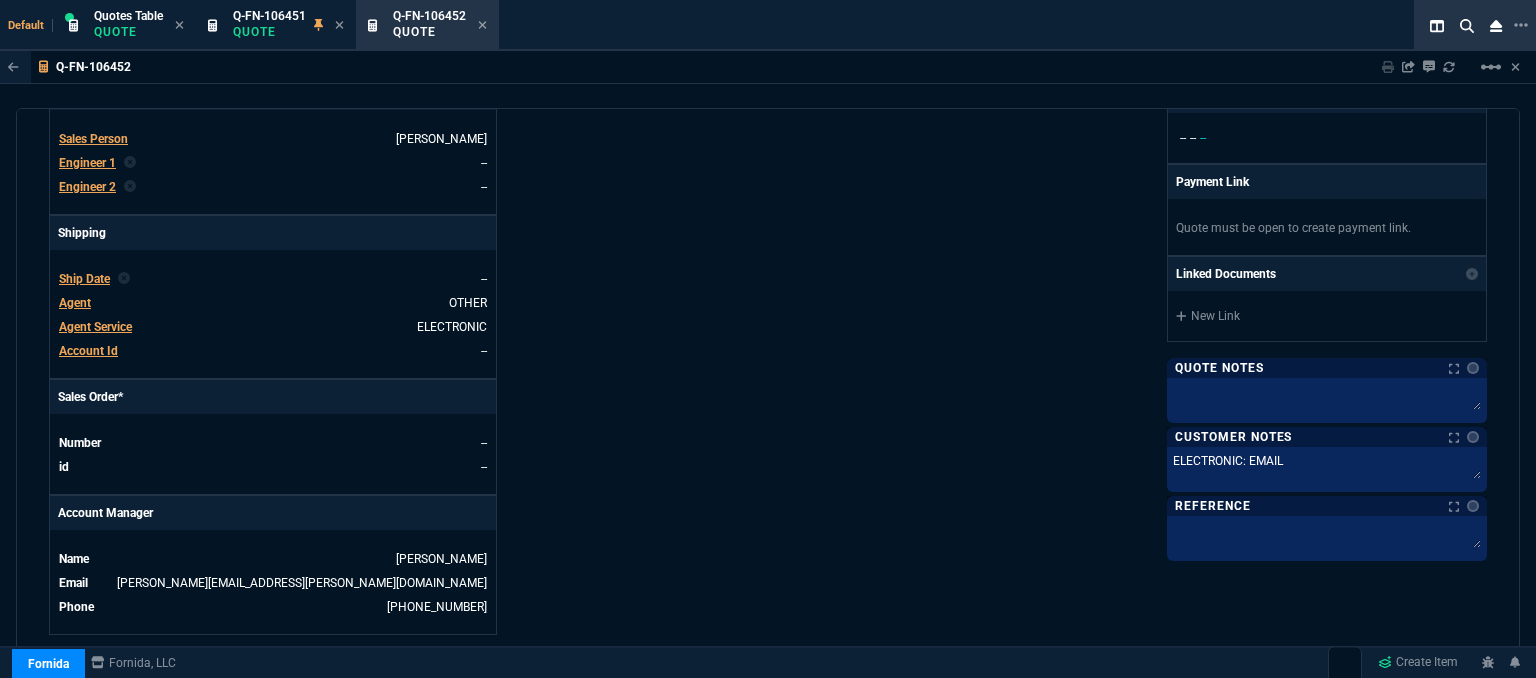 scroll, scrollTop: 896, scrollLeft: 0, axis: vertical 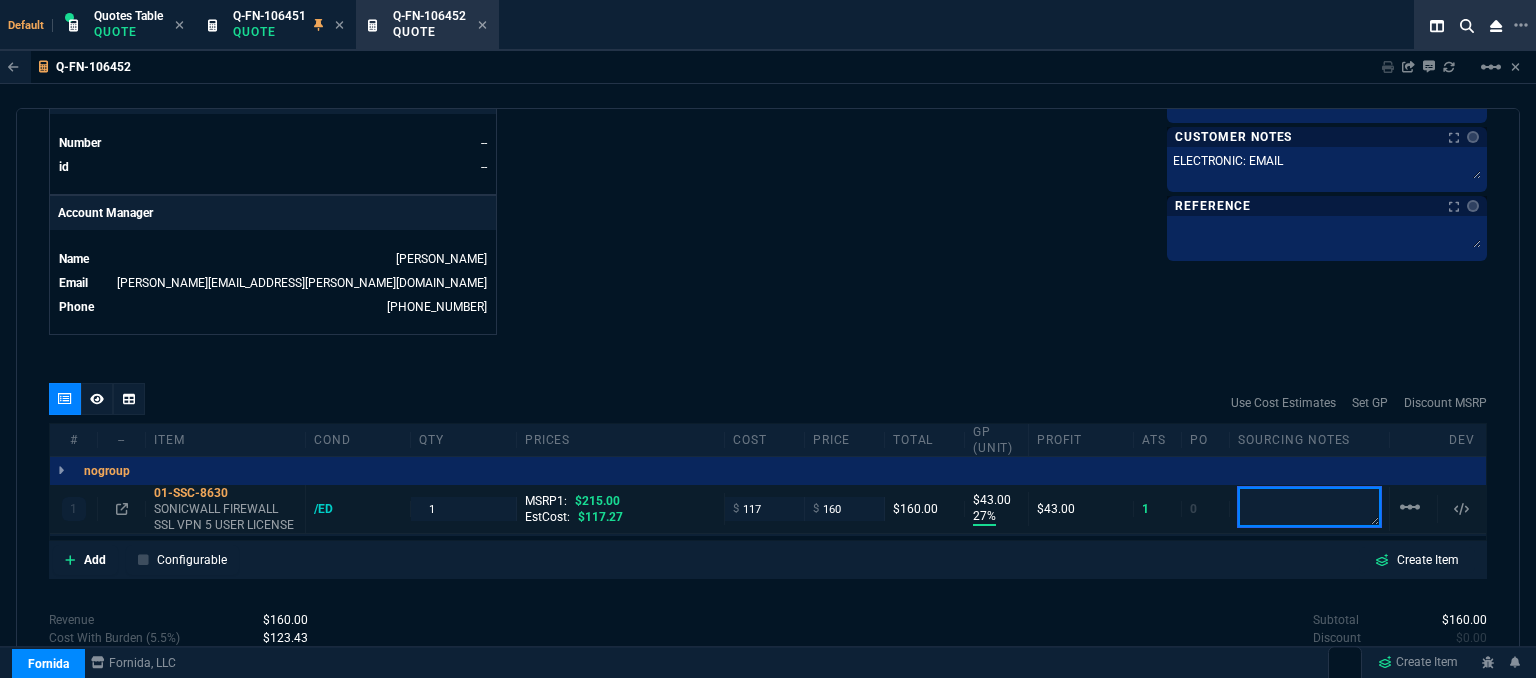 click at bounding box center [1309, 507] 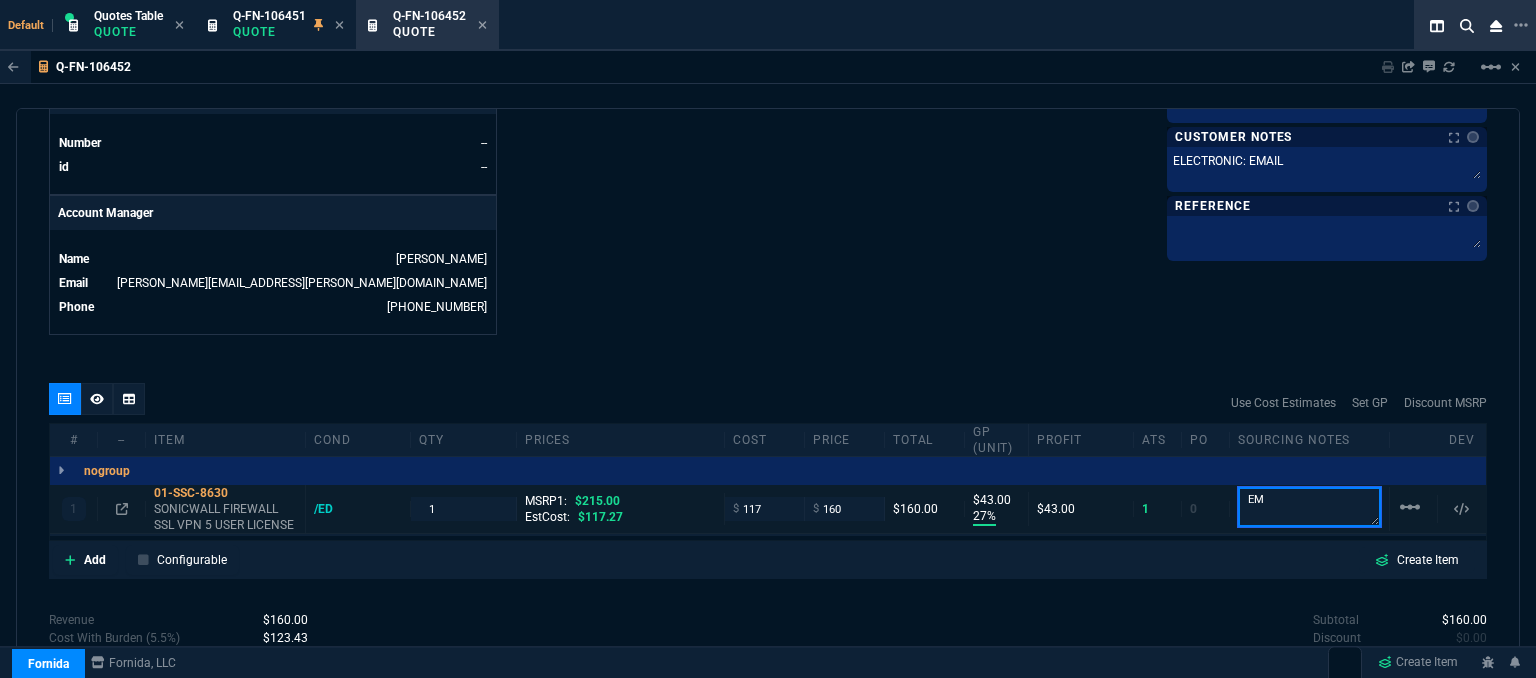 type on "E" 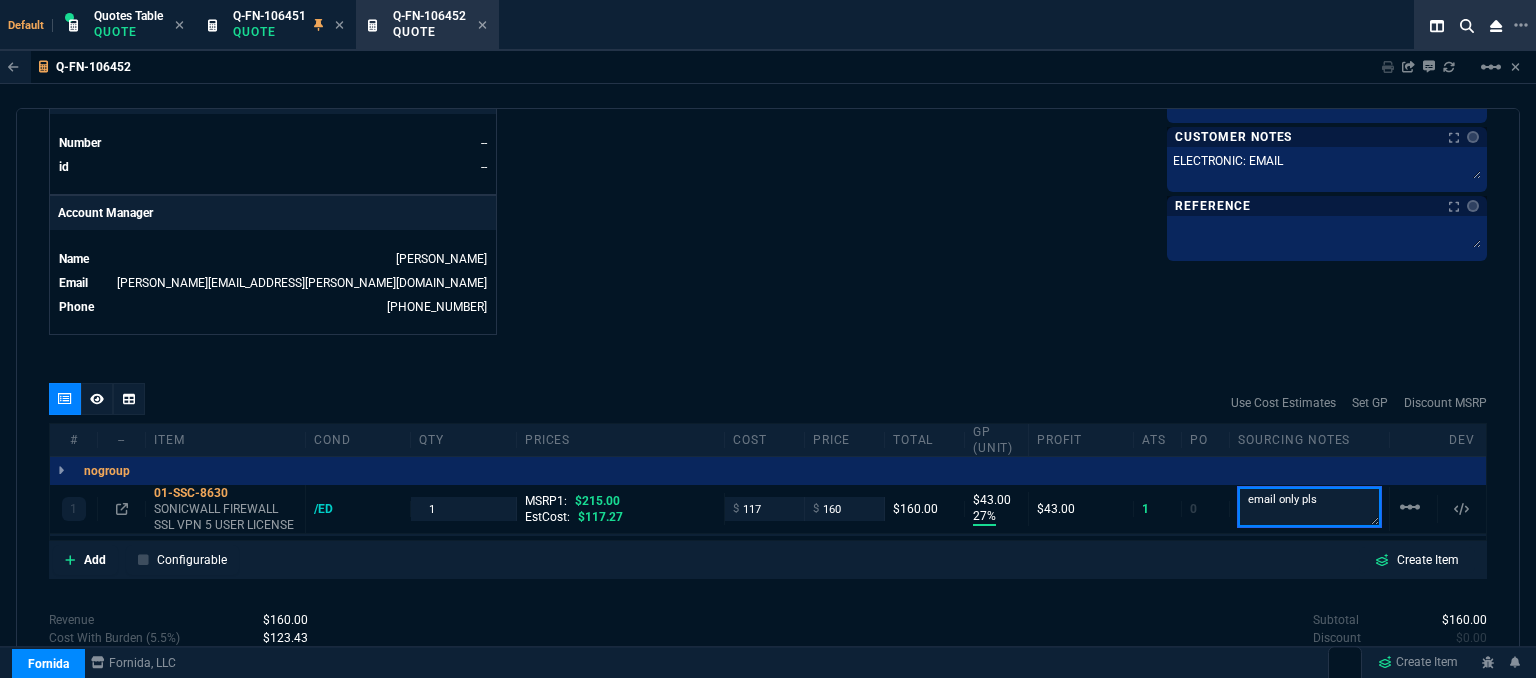 type on "email only pls" 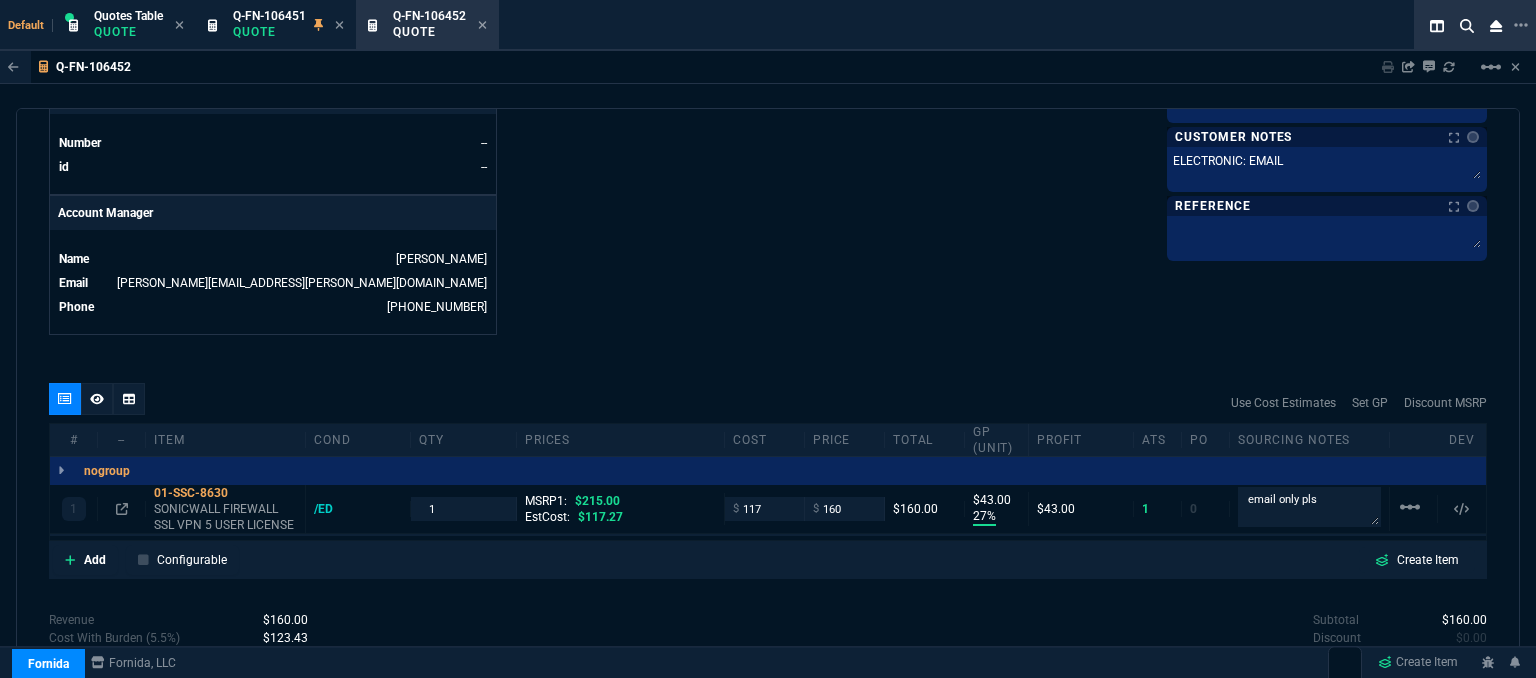 click on "Fornida, LLC 2609 Technology Dr Suite 300 Plano, TX 75074  Share Link  Sarah Costa oneOnOne chat SEND Steven Huang oneOnOne chat SEND Mike Drumm oneOnOne chat SEND Tiny oneOnOne chat SEND  Show More Chats  Shipping Address 206 Vance Ave S Erskine,  MN -- USA Bill to Address 206 Vance Ave S Erskine,  MN -- USA End User -- -- -- Payment Link  Quote must be open to create payment link.  Linked Documents  New Link  Quote Notes Quote Notes    Customer Notes Notes Customer Notes Notes ELECTRONIC: EMAIL ELECTRONIC: EMAIL  ELECTRONIC: EMAIL  Reference Reference" at bounding box center [1127, -188] 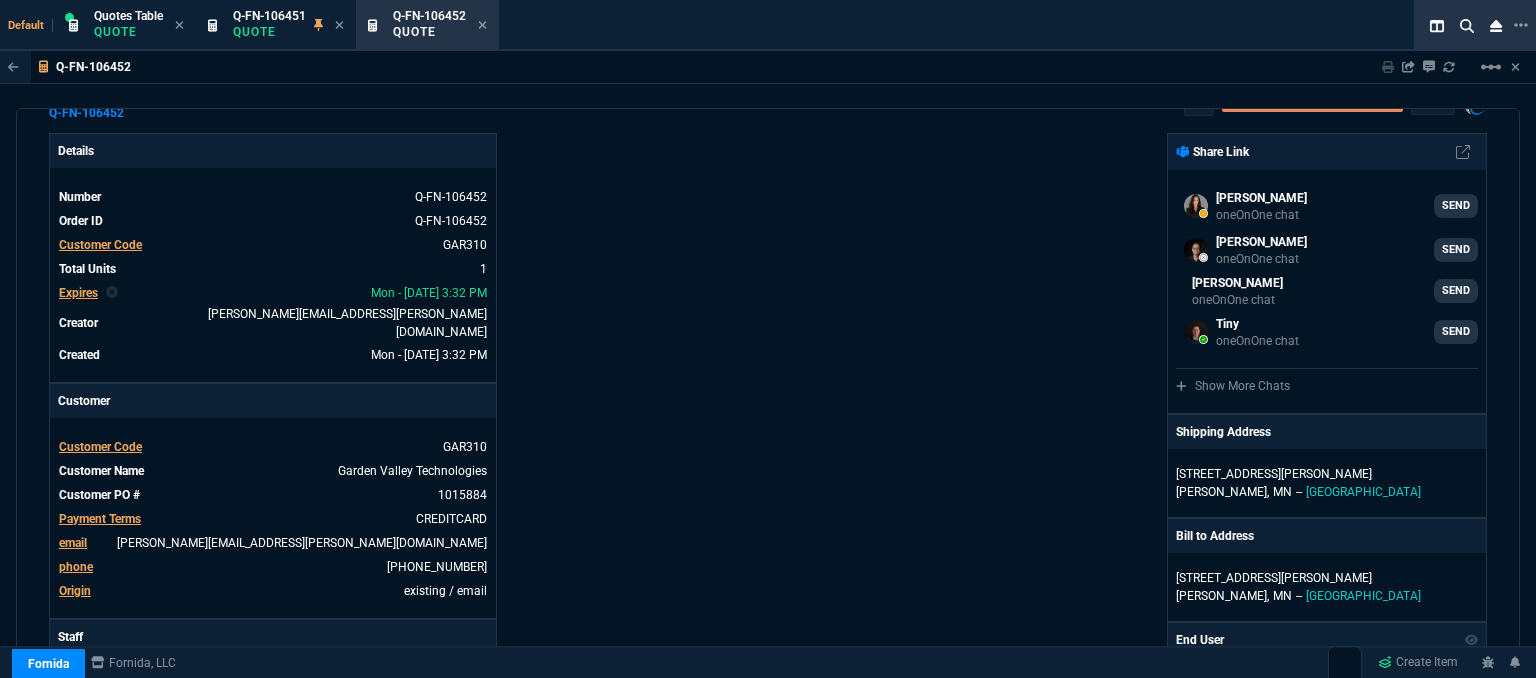 scroll, scrollTop: 0, scrollLeft: 0, axis: both 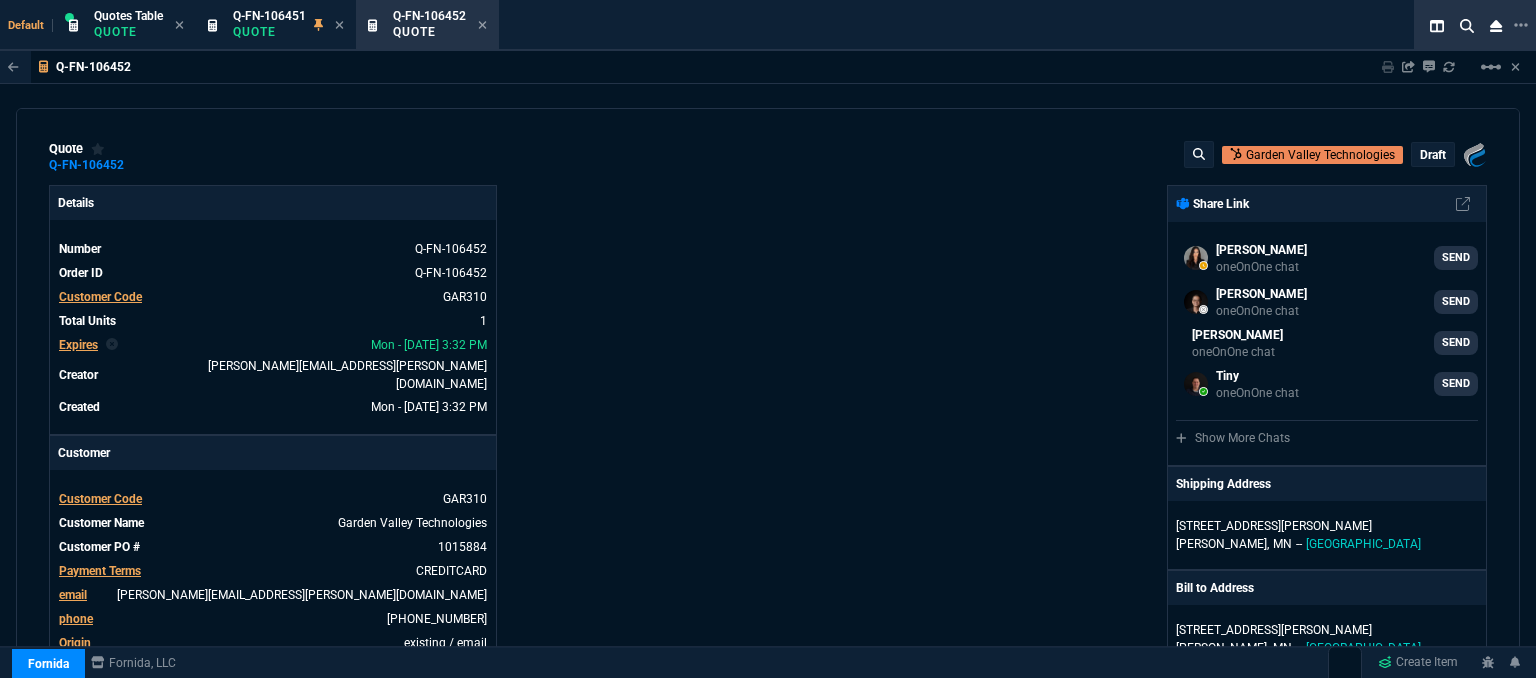 click on "draft" at bounding box center (1433, 155) 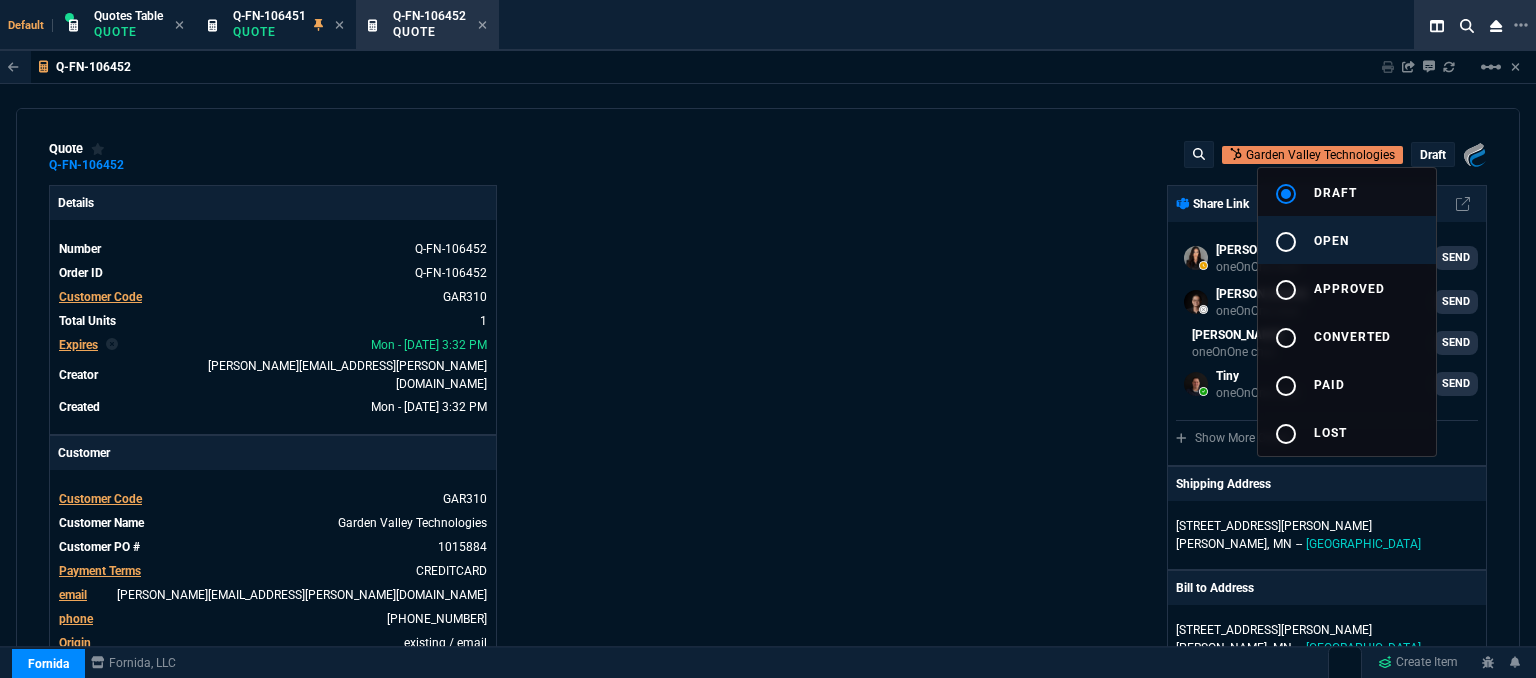 click on "radio_button_unchecked open" at bounding box center (1347, 240) 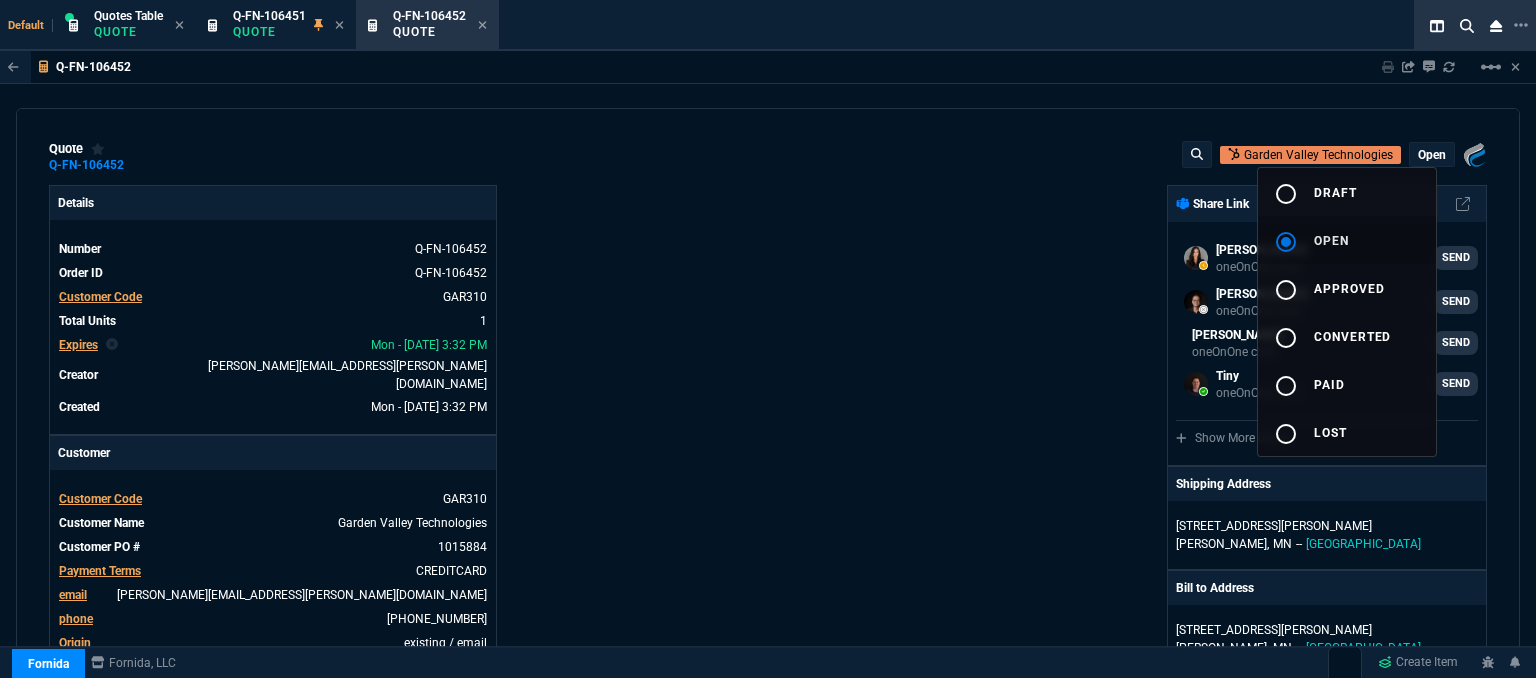 click at bounding box center (768, 339) 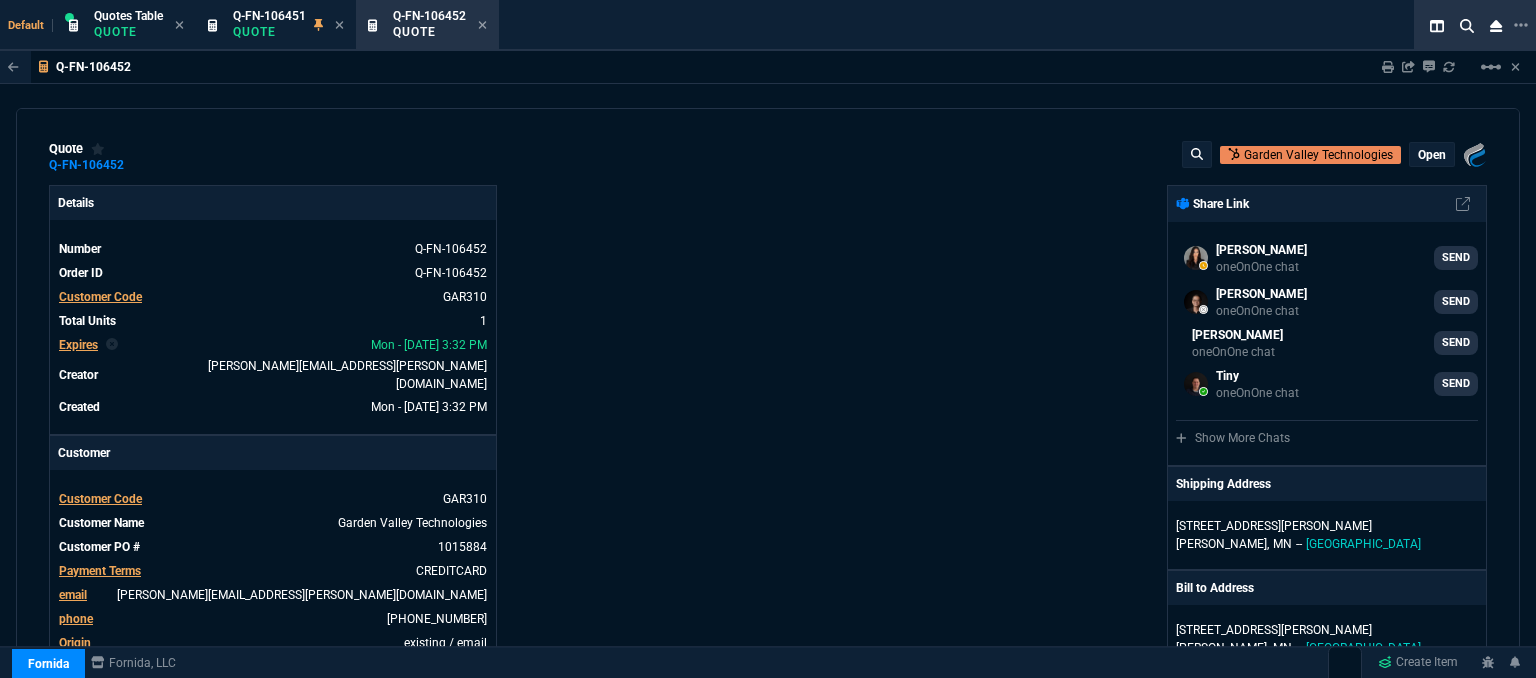 type on "27" 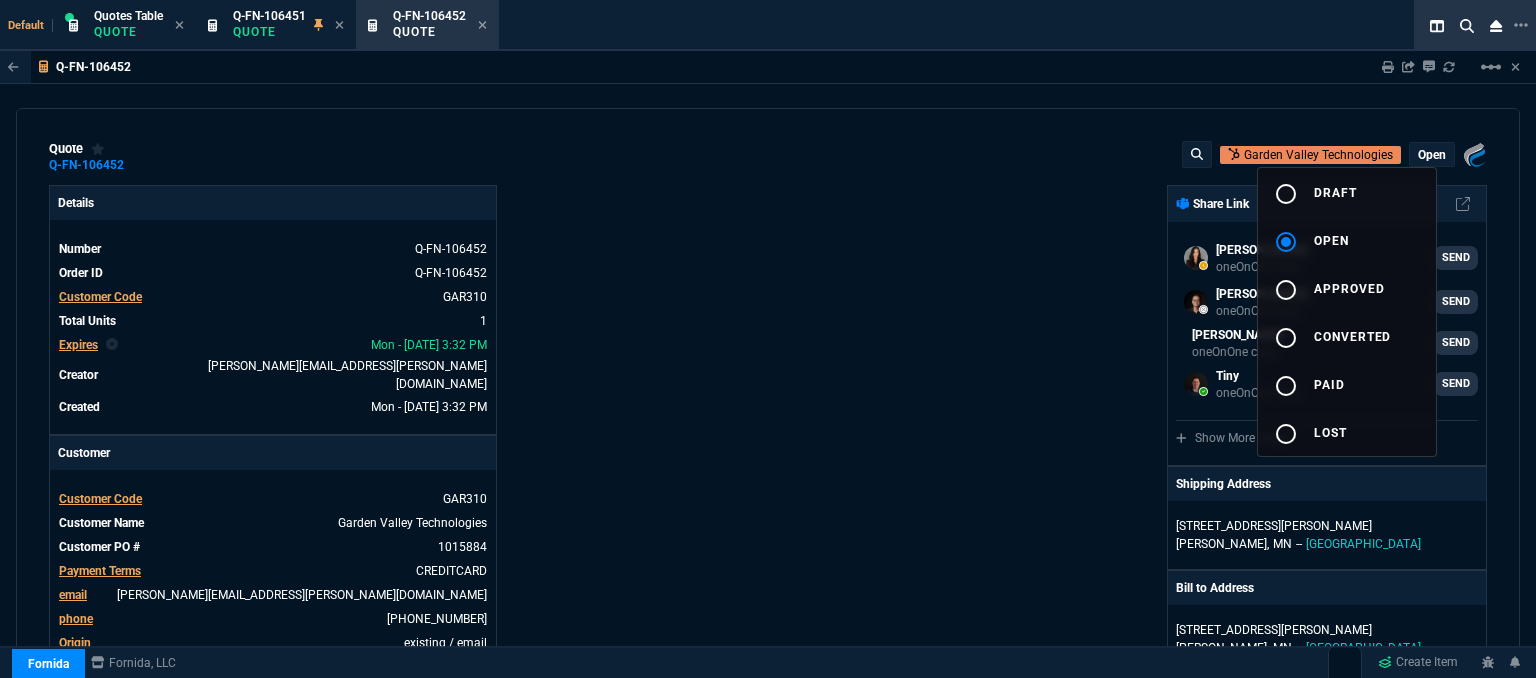 type on "26" 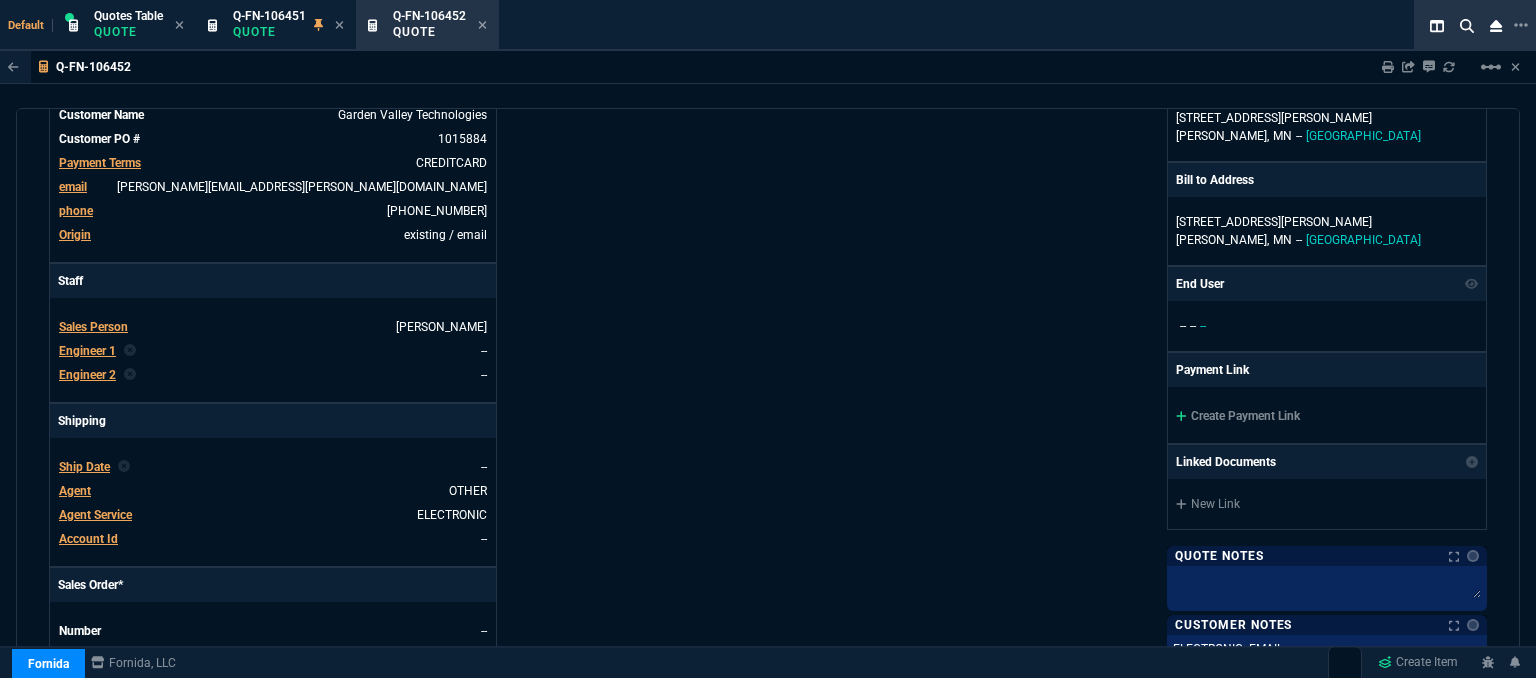 scroll, scrollTop: 300, scrollLeft: 0, axis: vertical 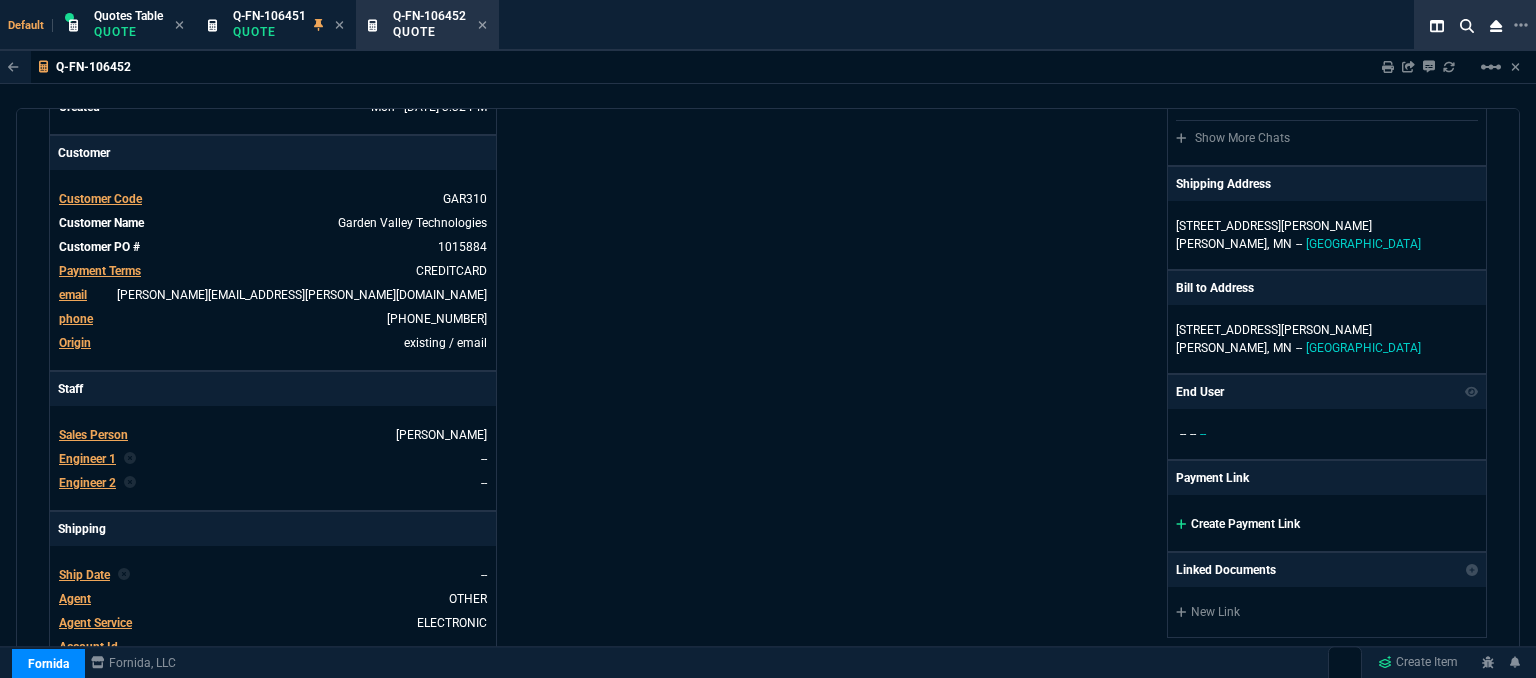 click 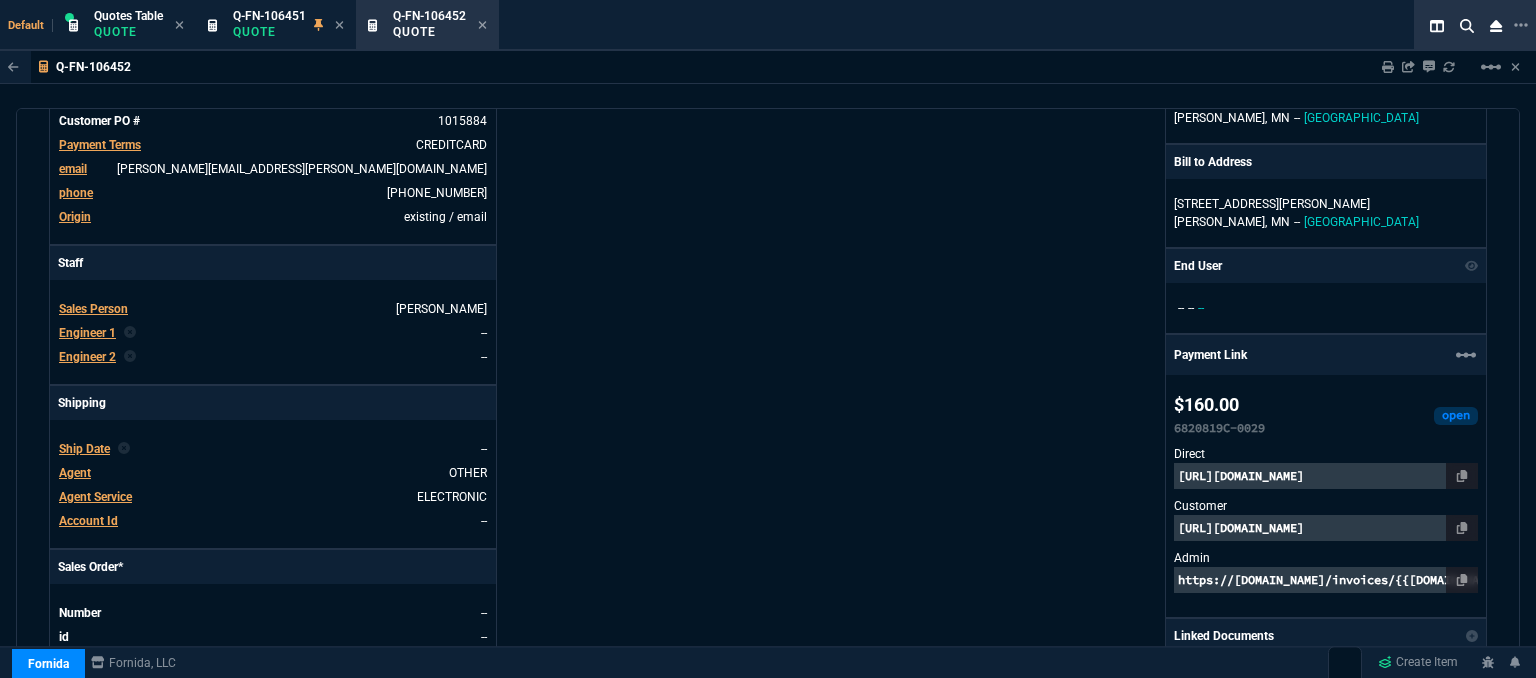 scroll, scrollTop: 600, scrollLeft: 0, axis: vertical 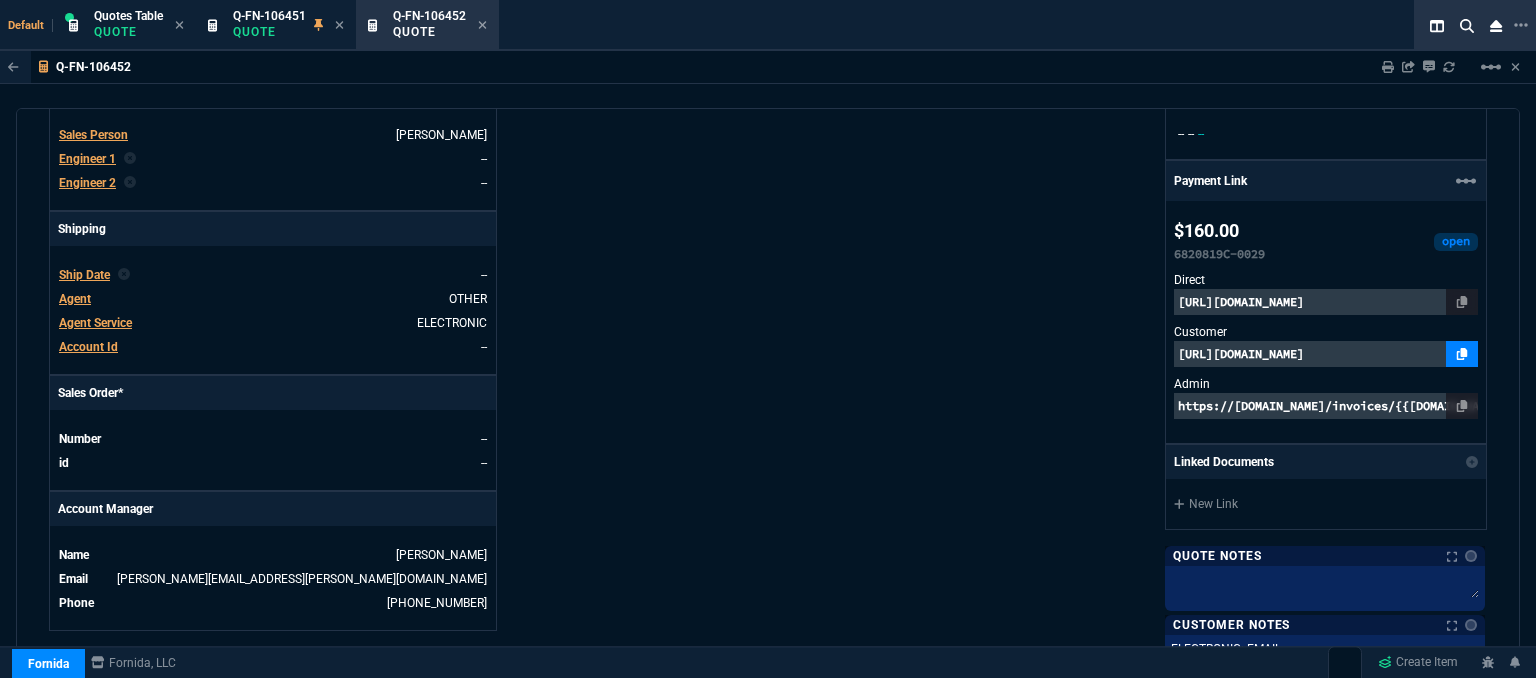 click 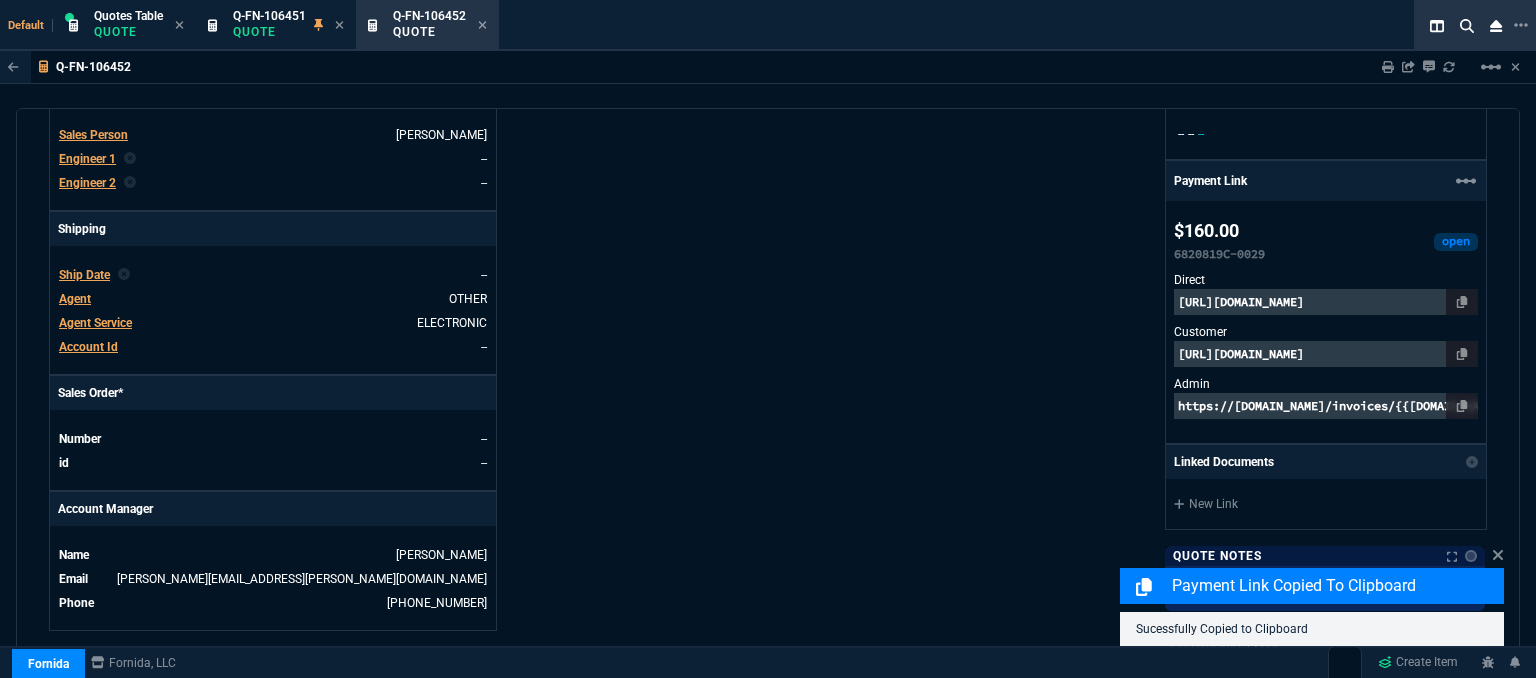 scroll, scrollTop: 1130, scrollLeft: 0, axis: vertical 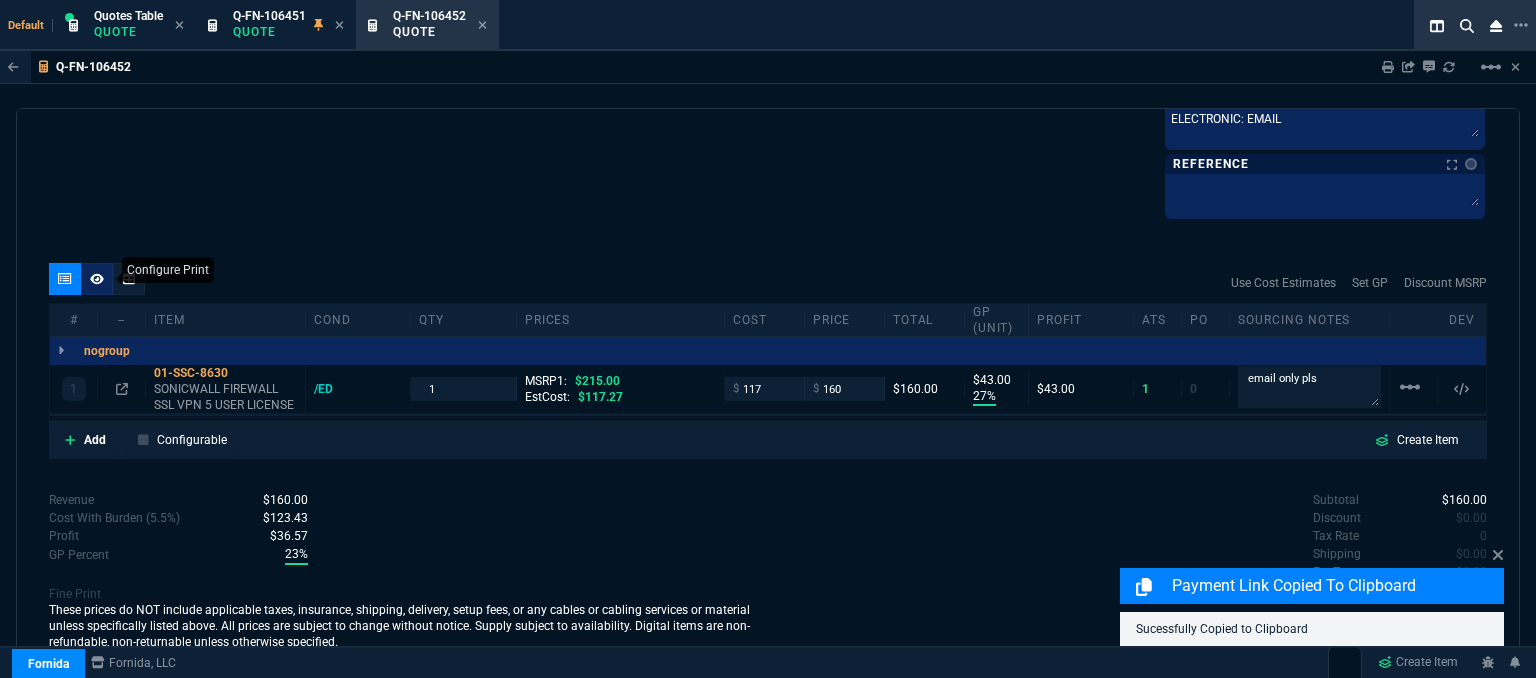 click 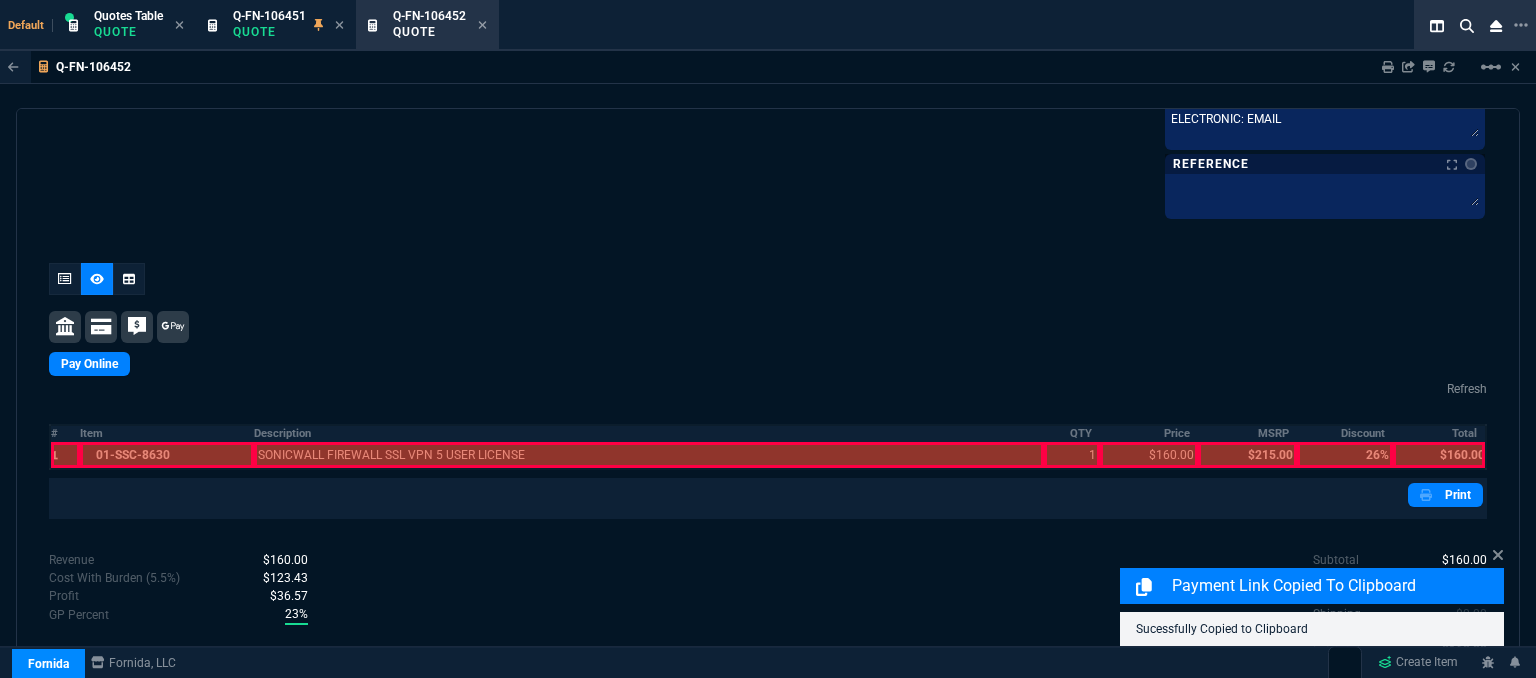 click at bounding box center (167, 455) 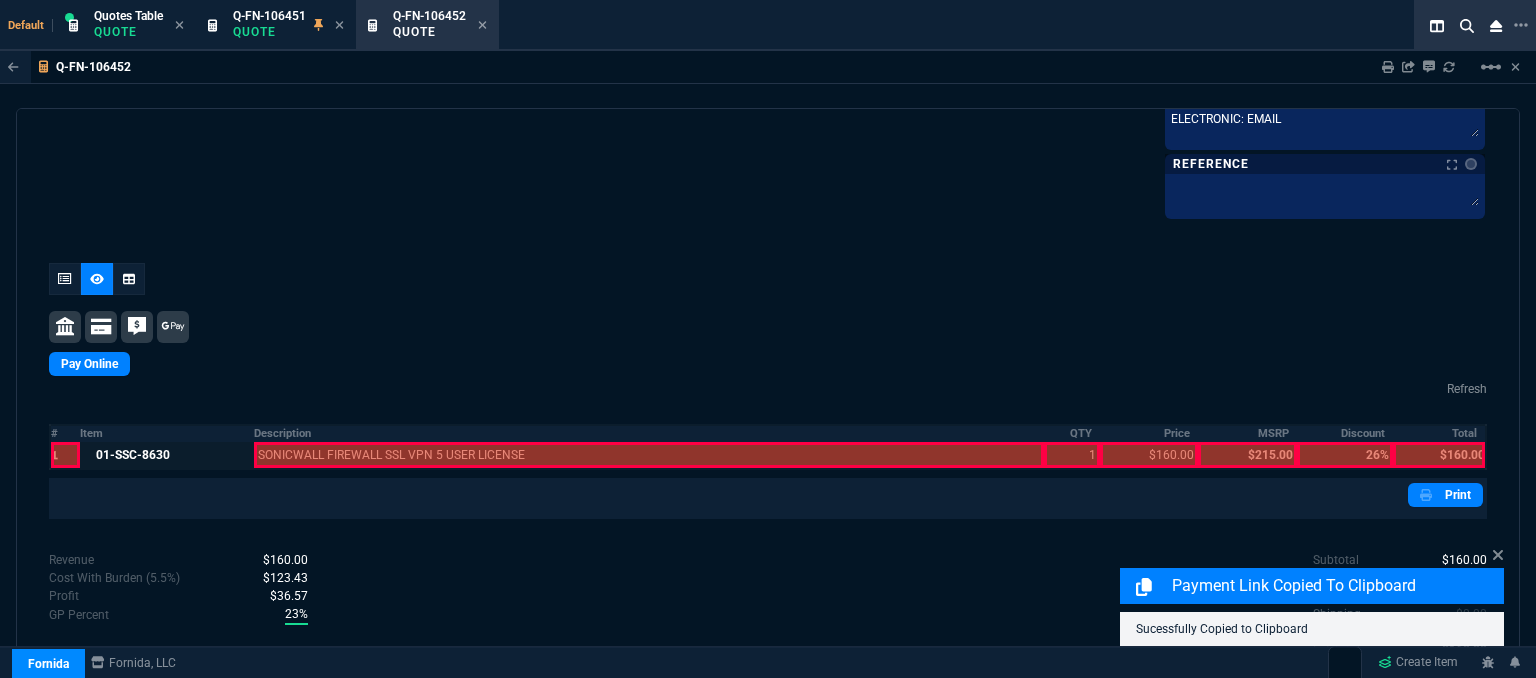 click at bounding box center [649, 455] 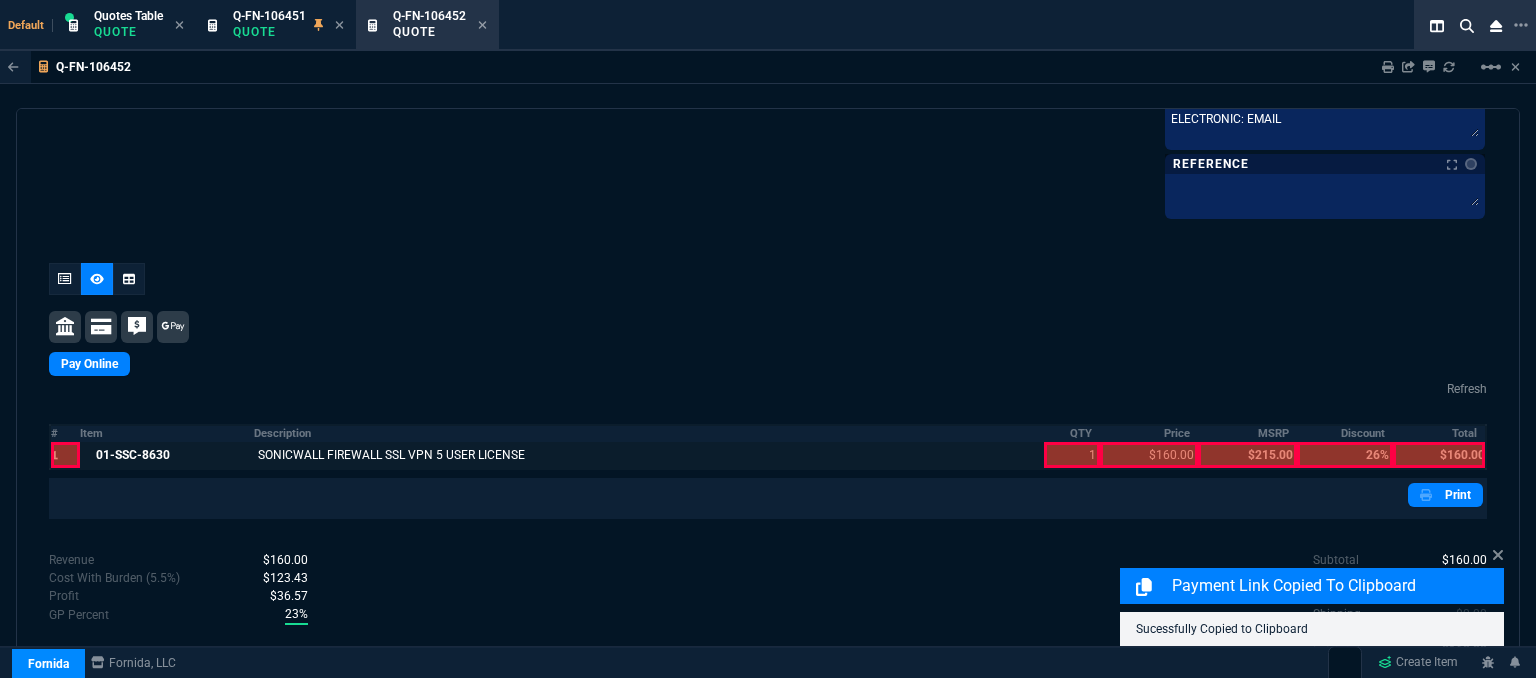 click at bounding box center (1072, 455) 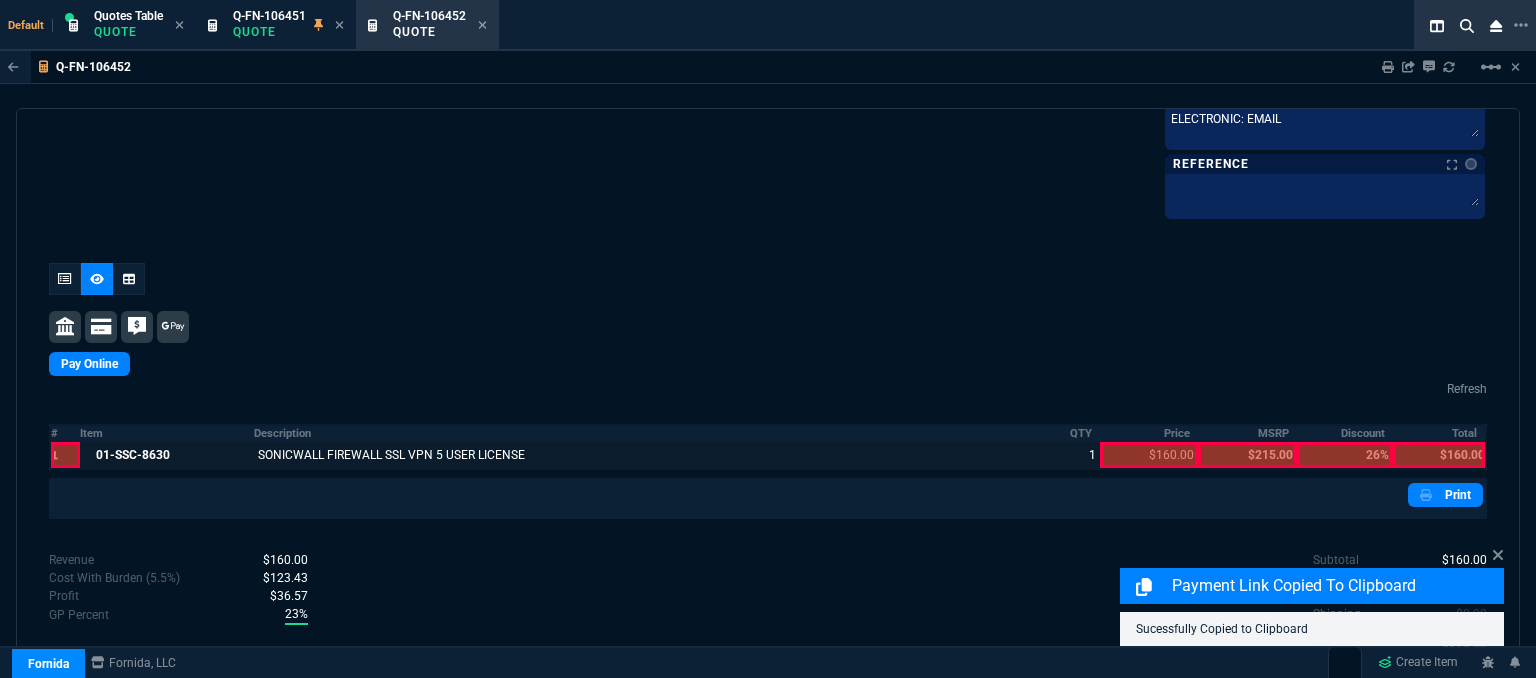 click at bounding box center [1149, 455] 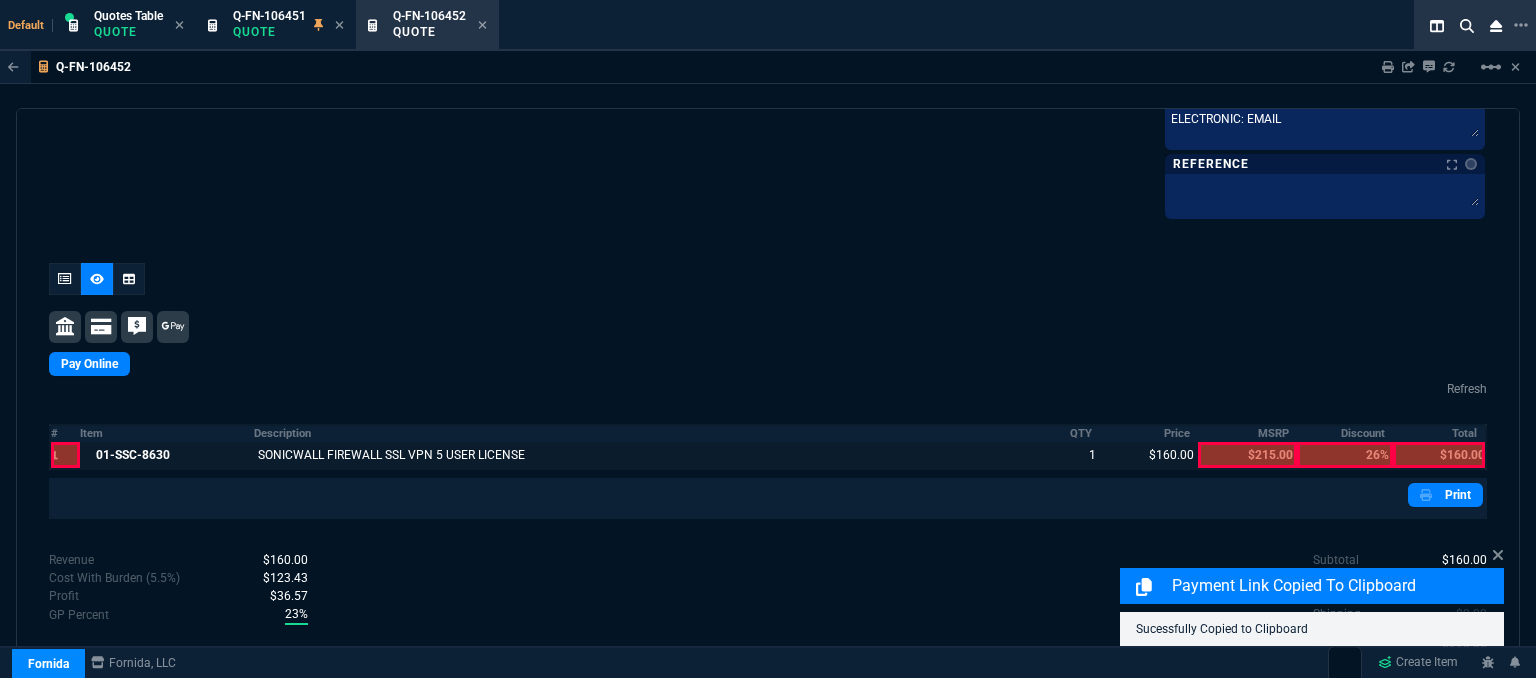 click at bounding box center (1439, 455) 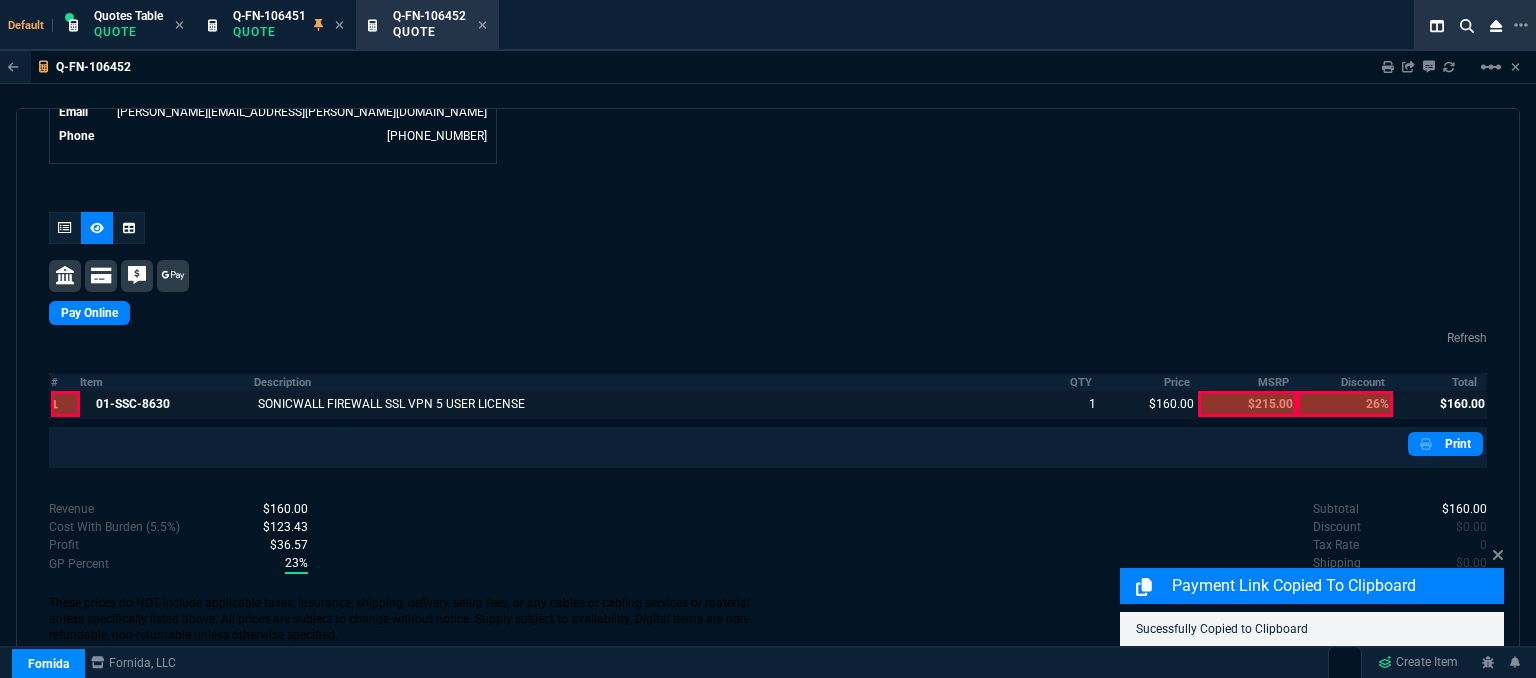 scroll, scrollTop: 1050, scrollLeft: 0, axis: vertical 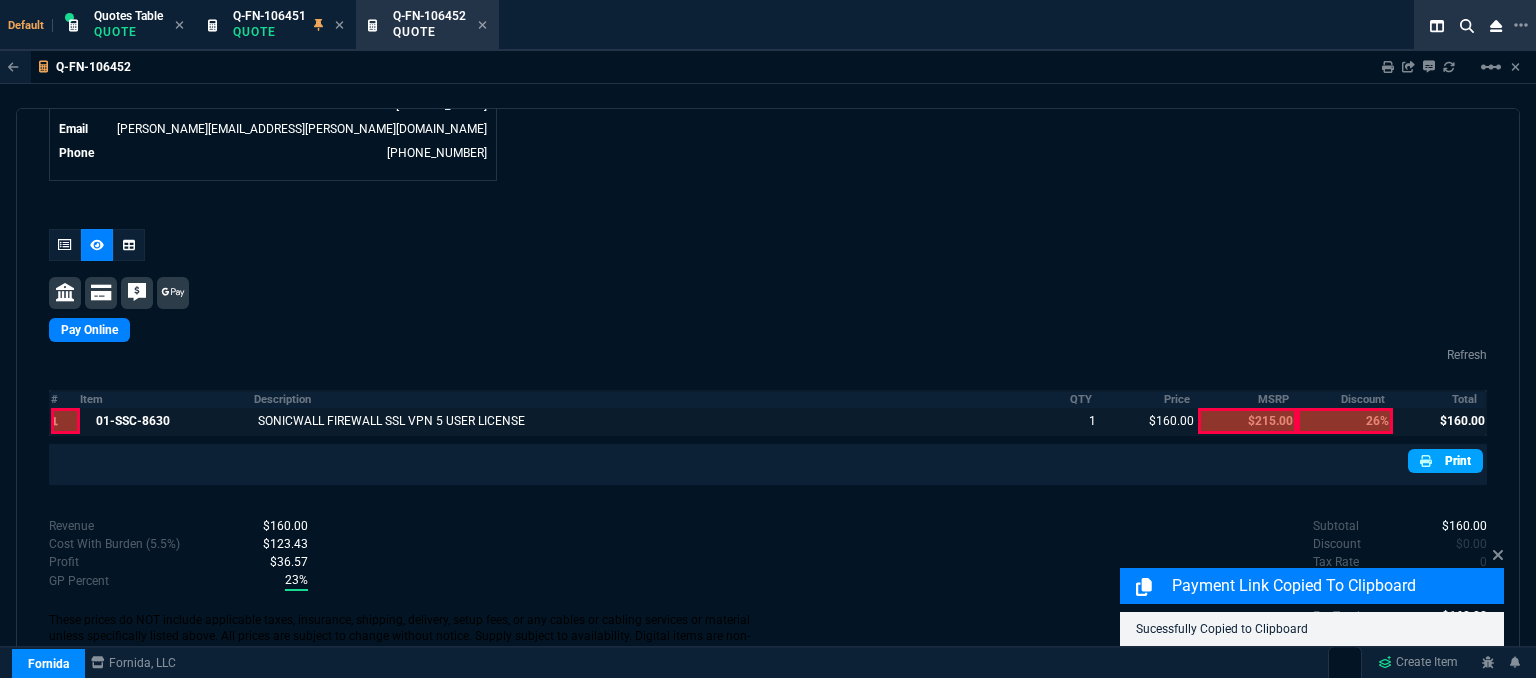 click on "Print" at bounding box center [1445, 461] 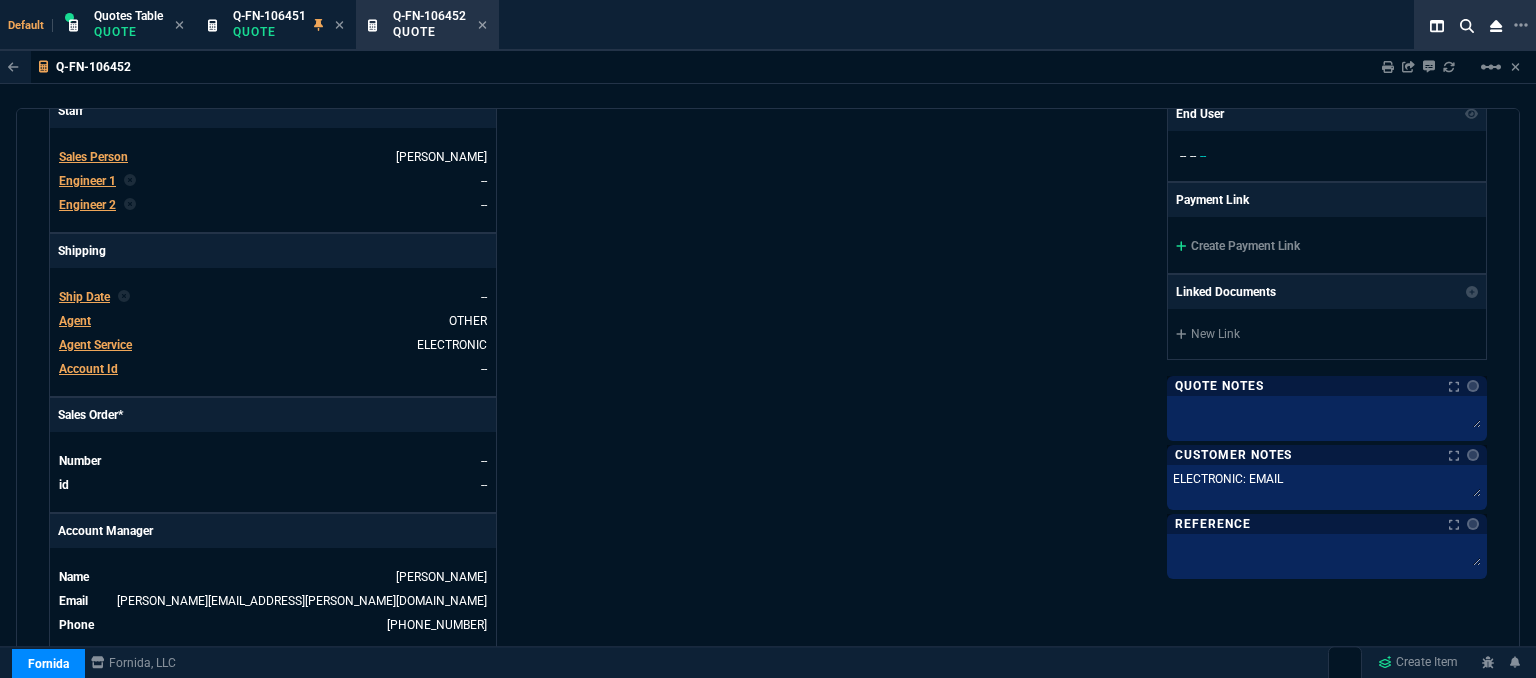 scroll, scrollTop: 576, scrollLeft: 0, axis: vertical 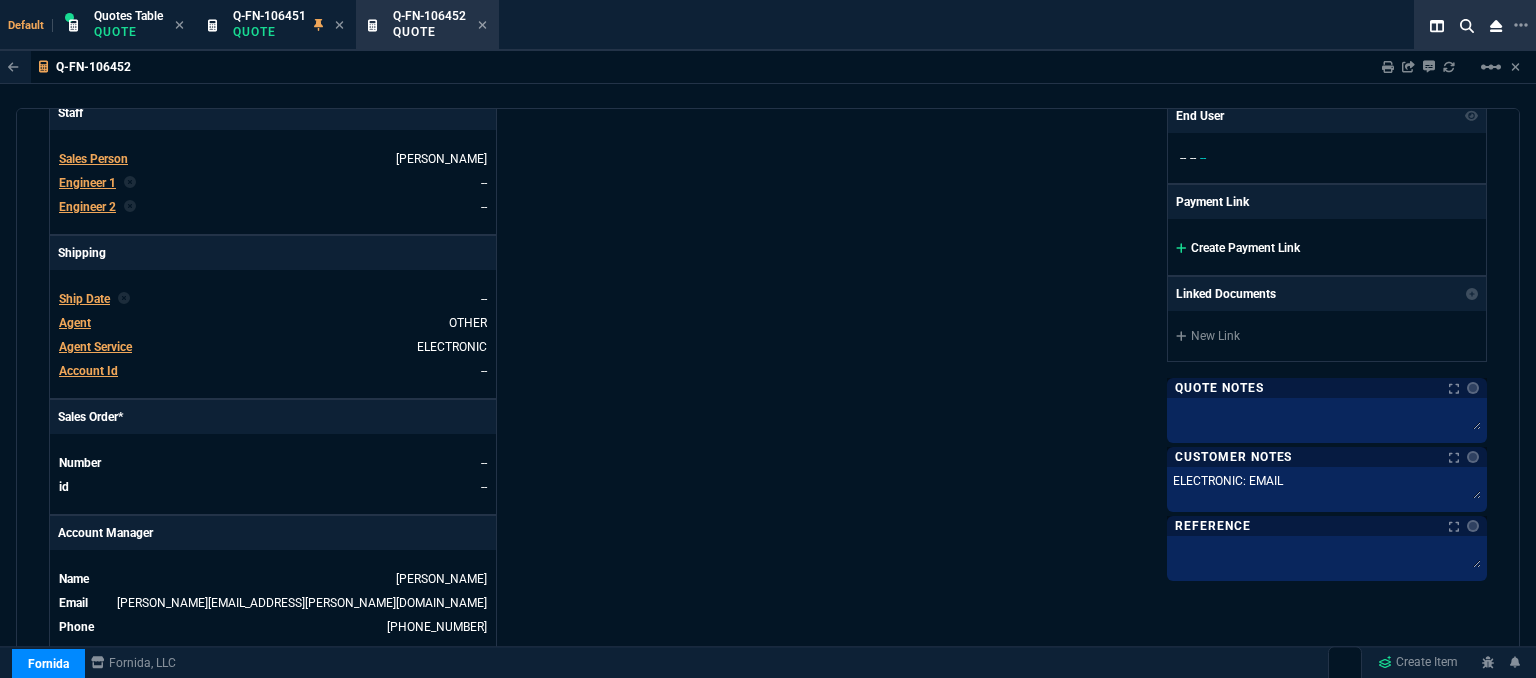 click 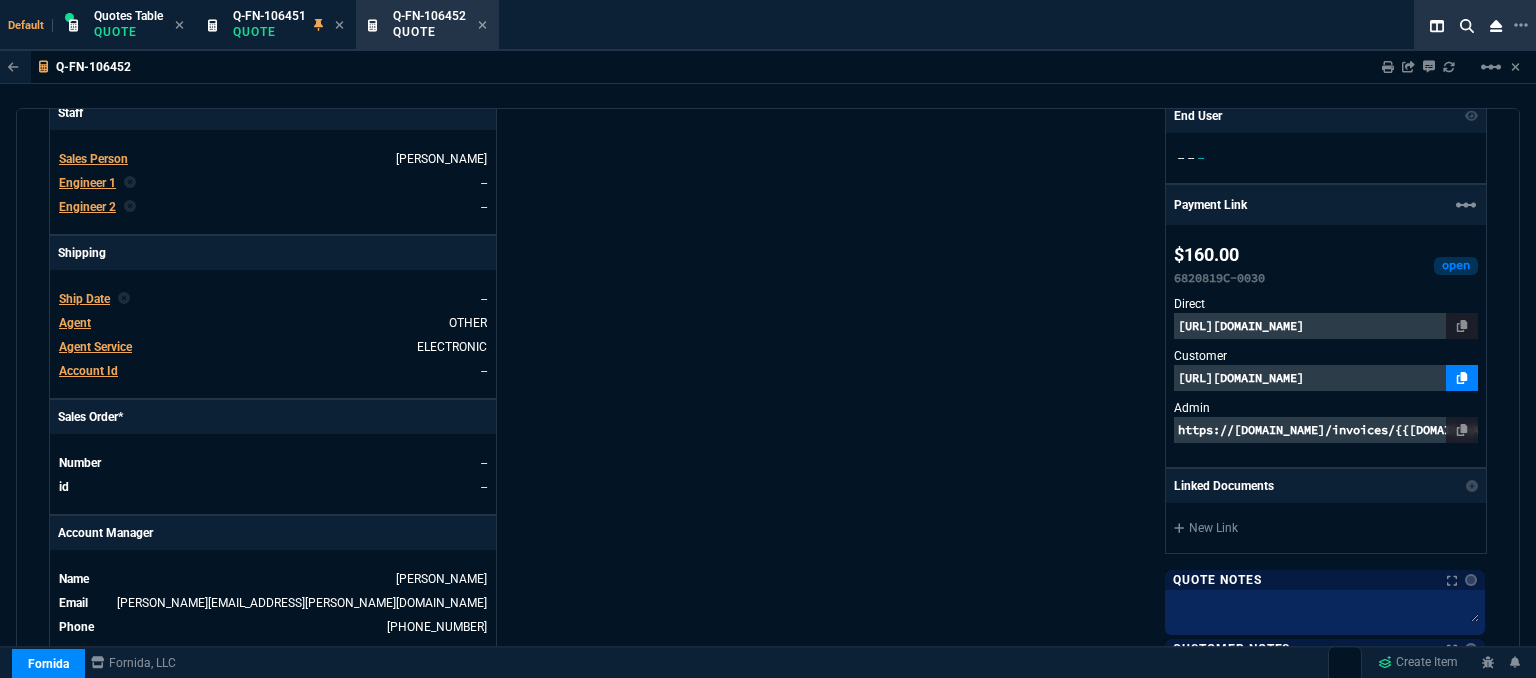 click 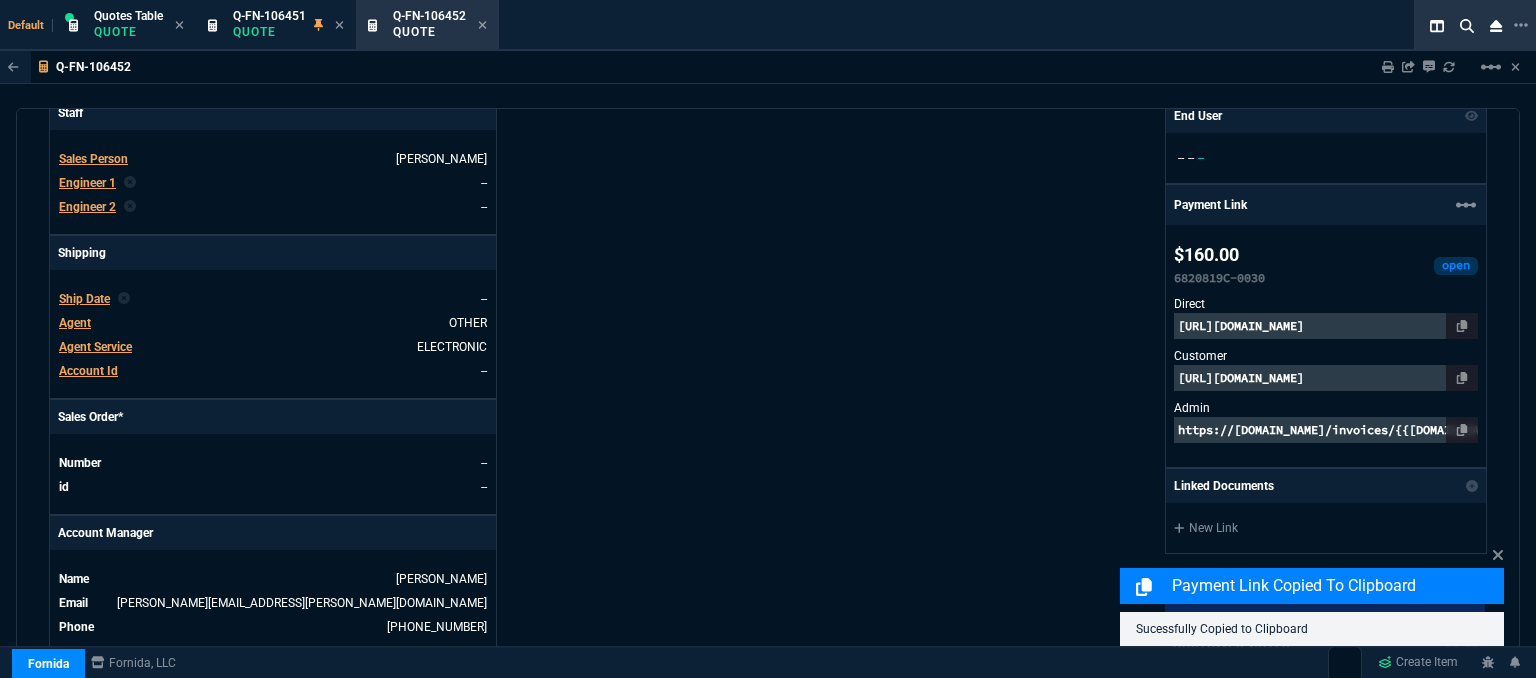 scroll, scrollTop: 1176, scrollLeft: 0, axis: vertical 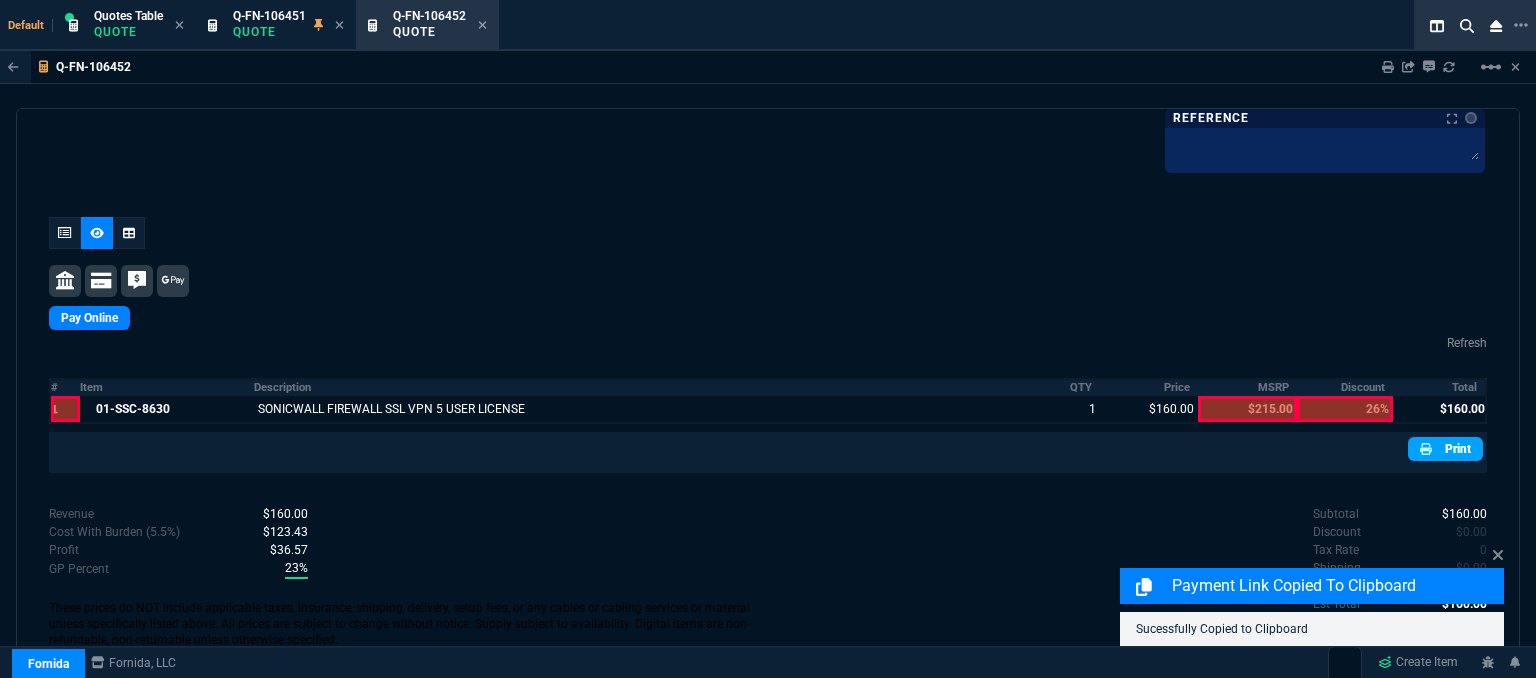 click on "Print" at bounding box center (1445, 449) 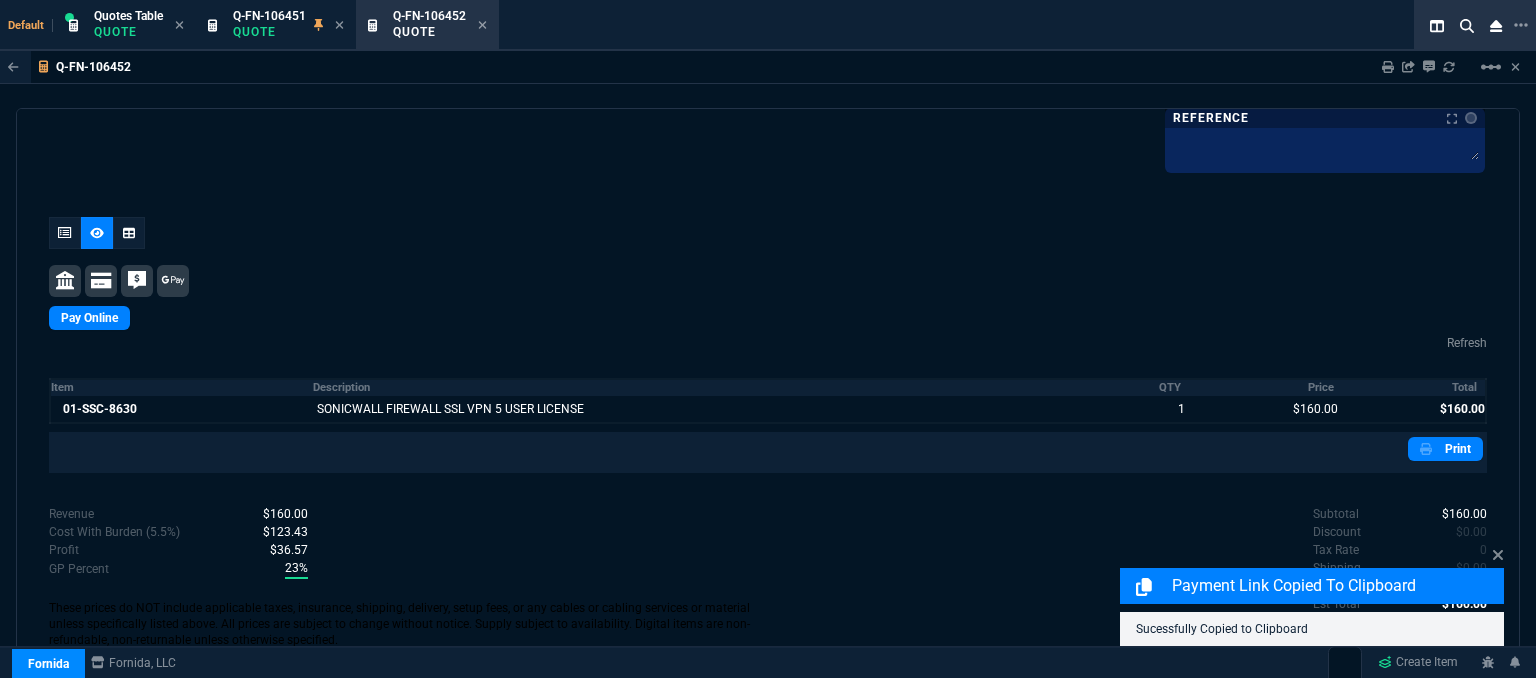 scroll, scrollTop: 1176, scrollLeft: 0, axis: vertical 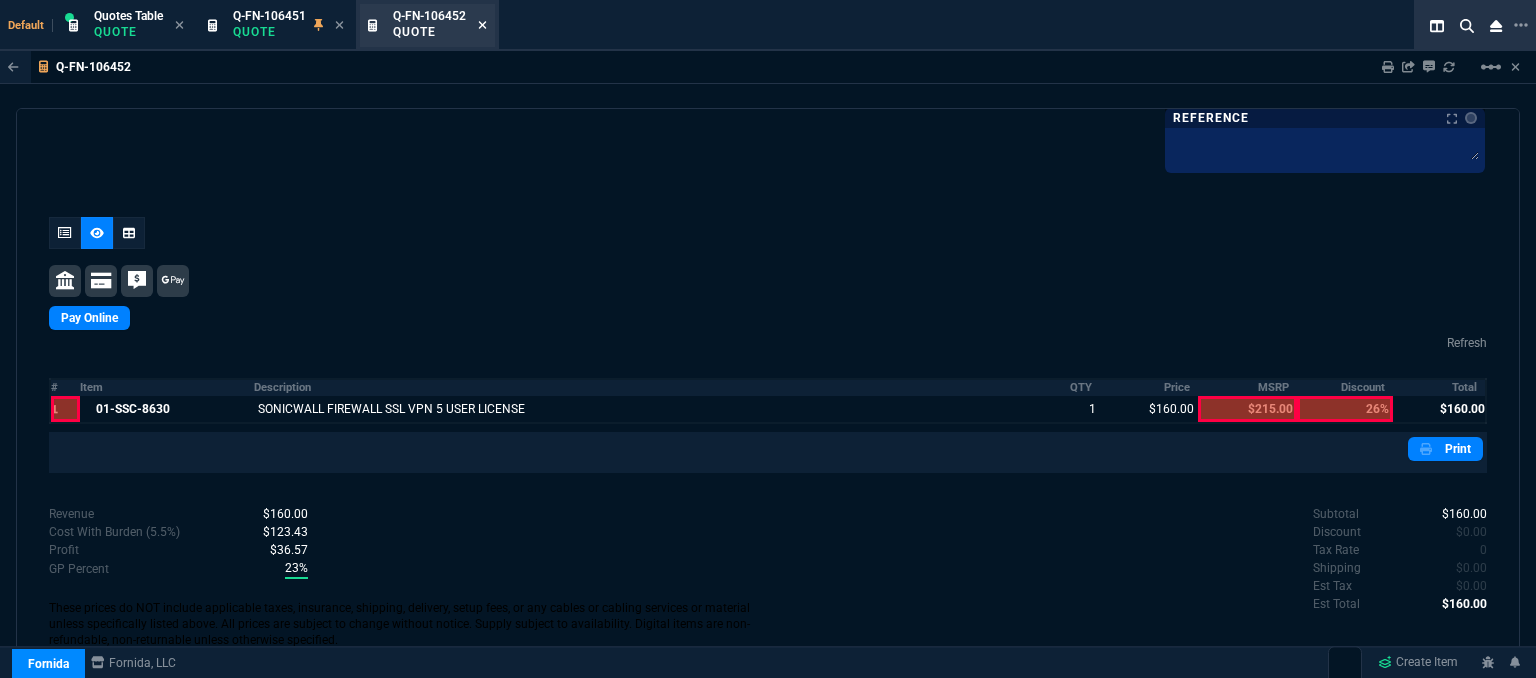 click 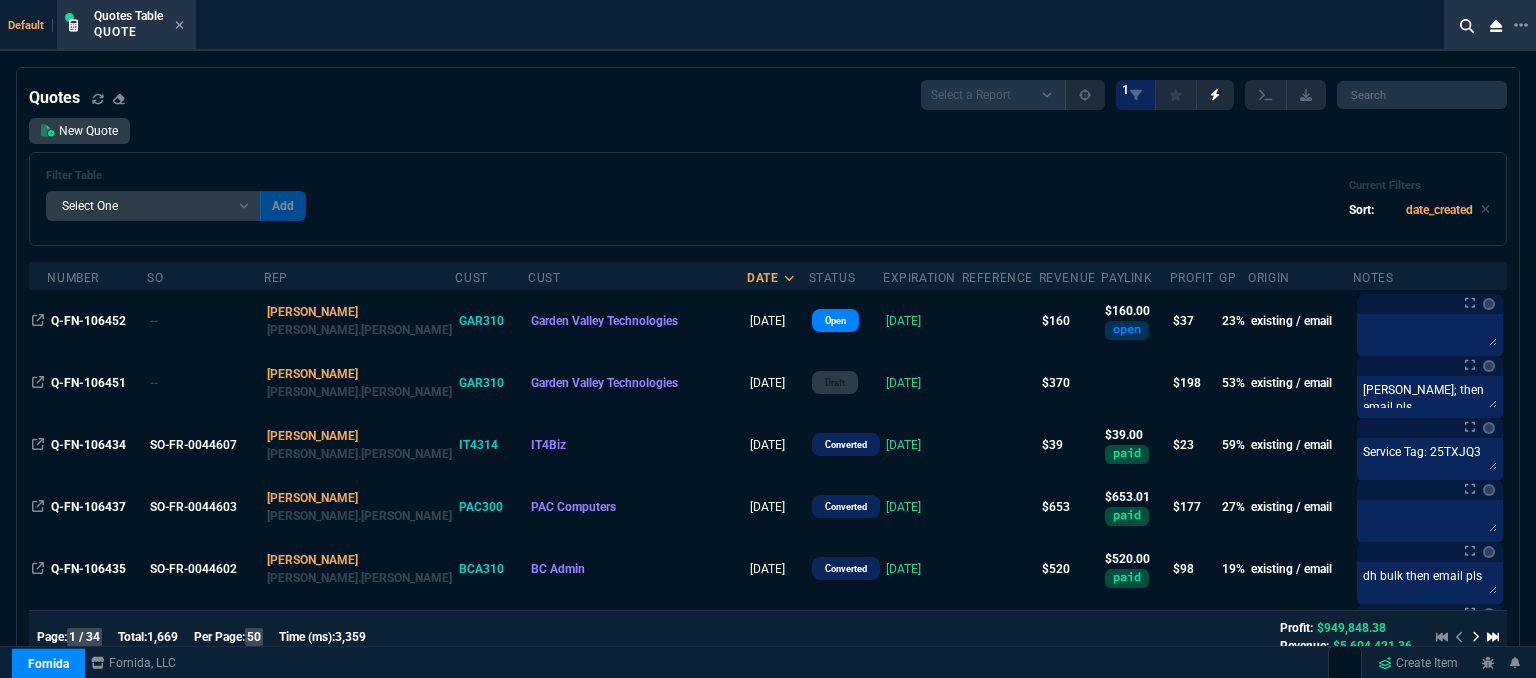 select on "12: [PERSON_NAME]" 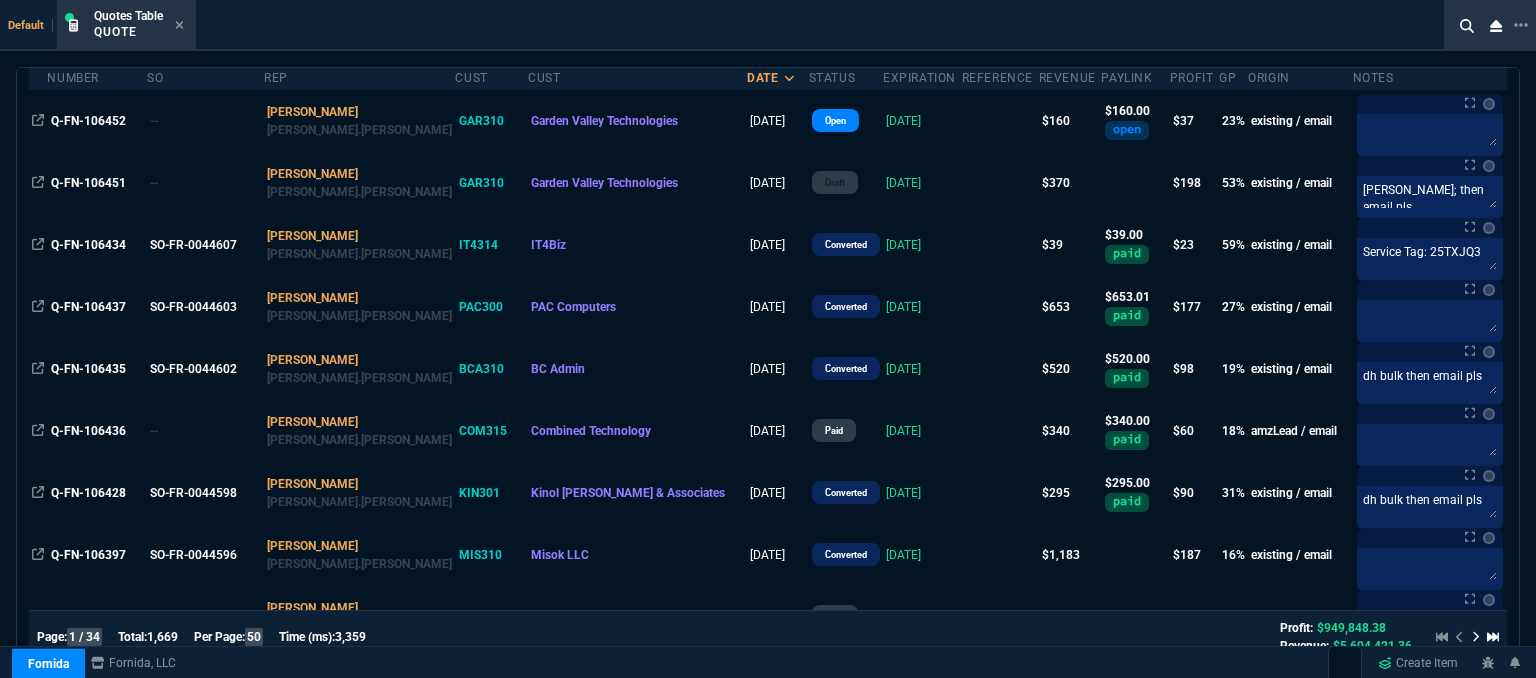scroll, scrollTop: 0, scrollLeft: 0, axis: both 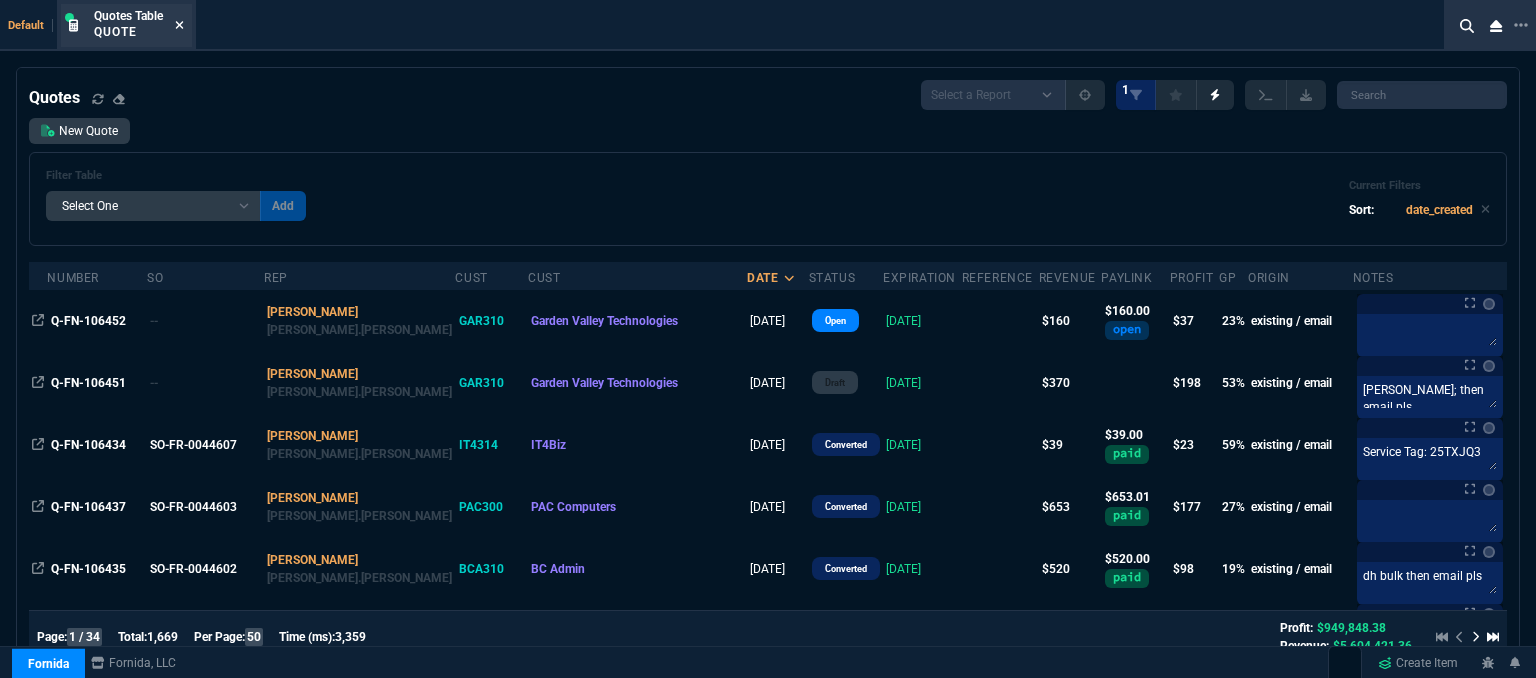 click 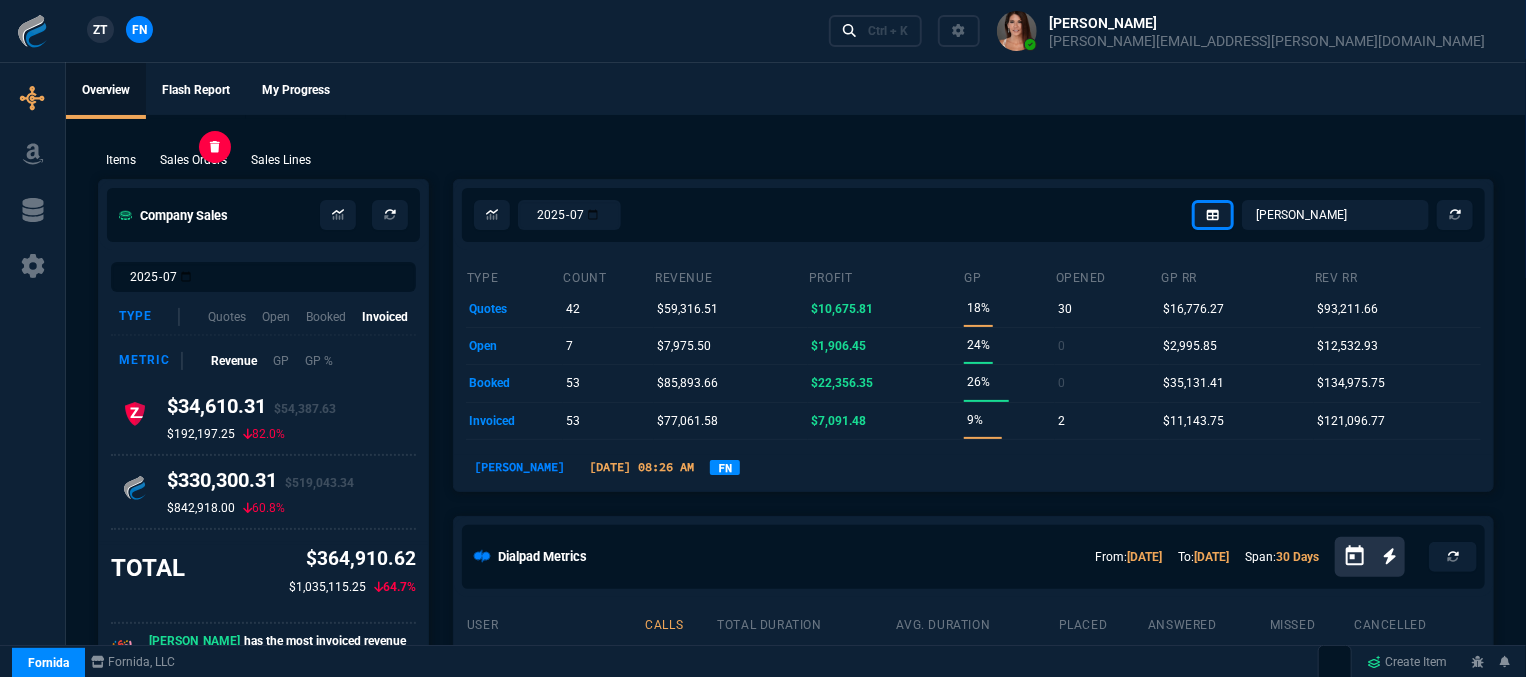 click on "Sales Orders" at bounding box center (193, 160) 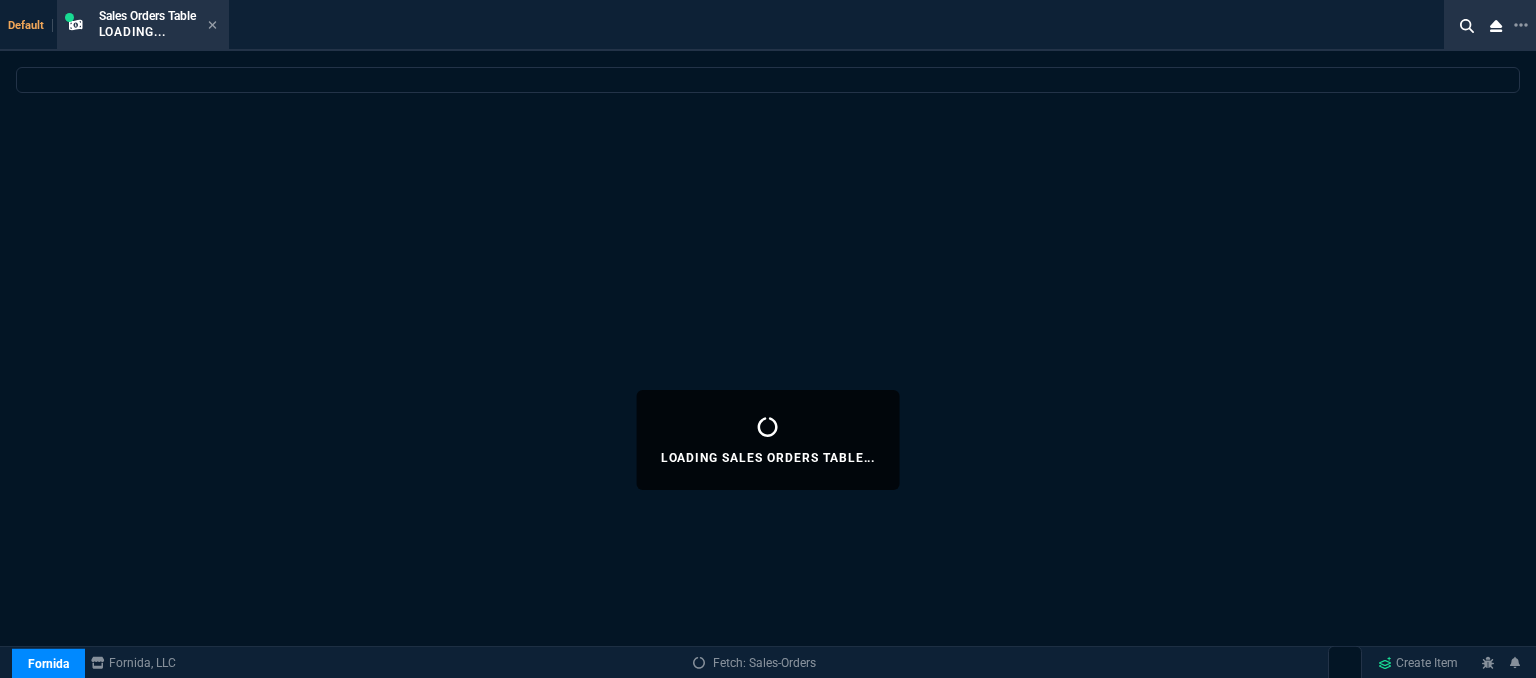 select 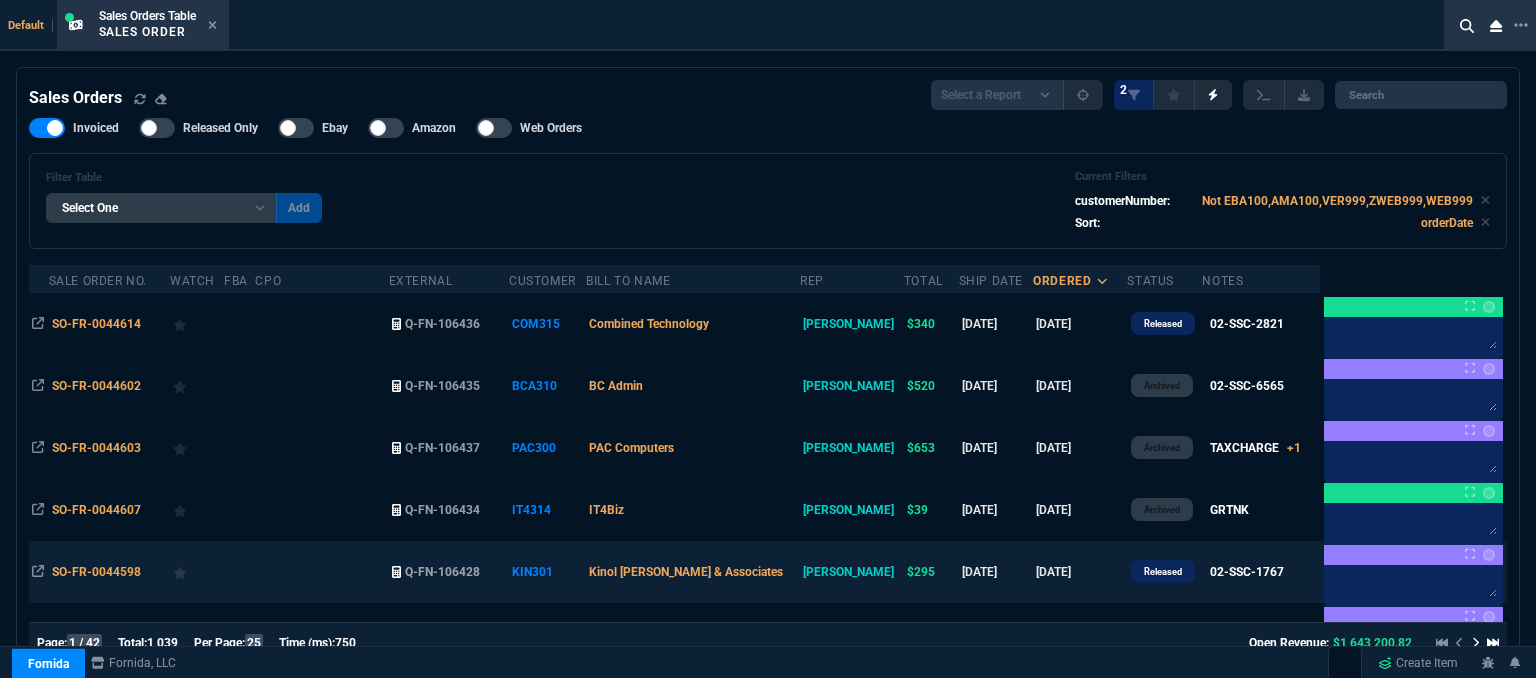 click on "Kinol [PERSON_NAME] & Associates" at bounding box center [693, 572] 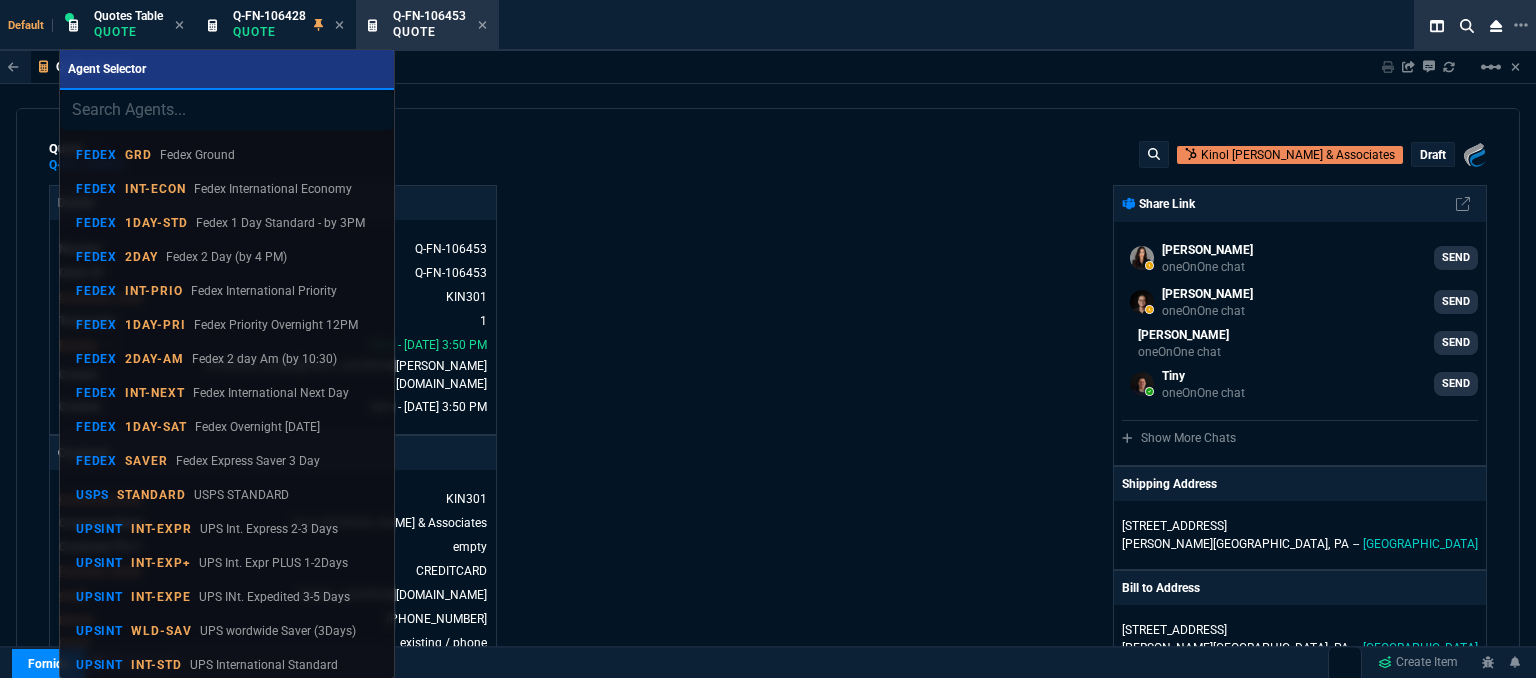 select on "12: [PERSON_NAME]" 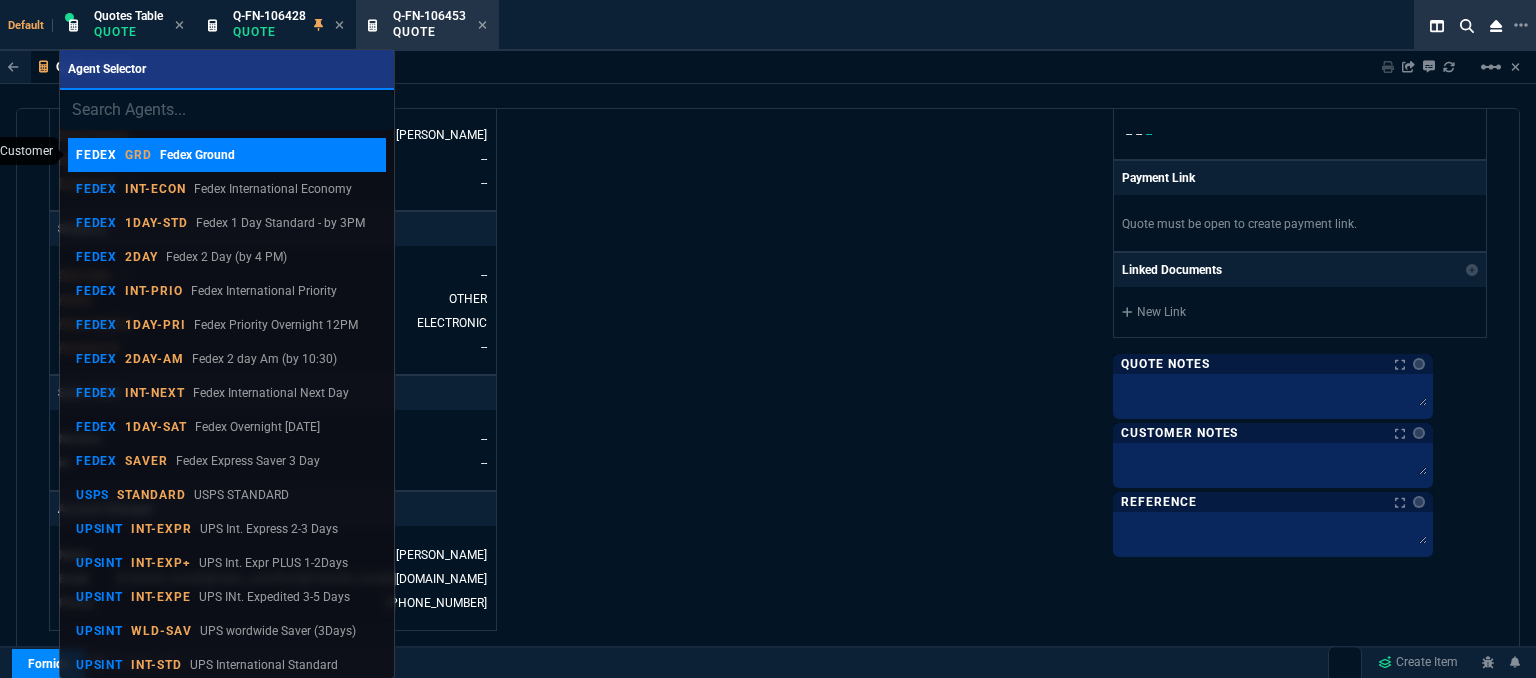 click on "FEDEX
GRD
Fedex Ground" at bounding box center (227, 155) 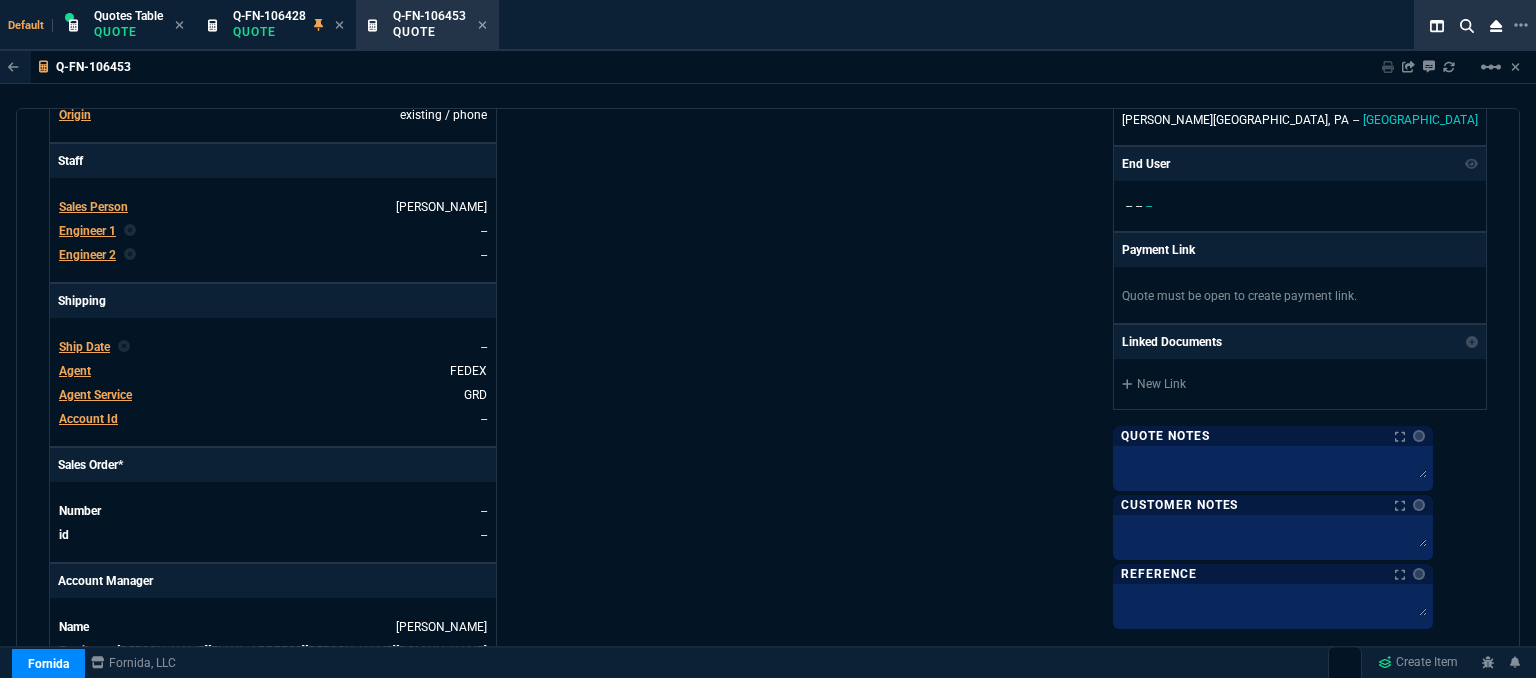 scroll, scrollTop: 928, scrollLeft: 0, axis: vertical 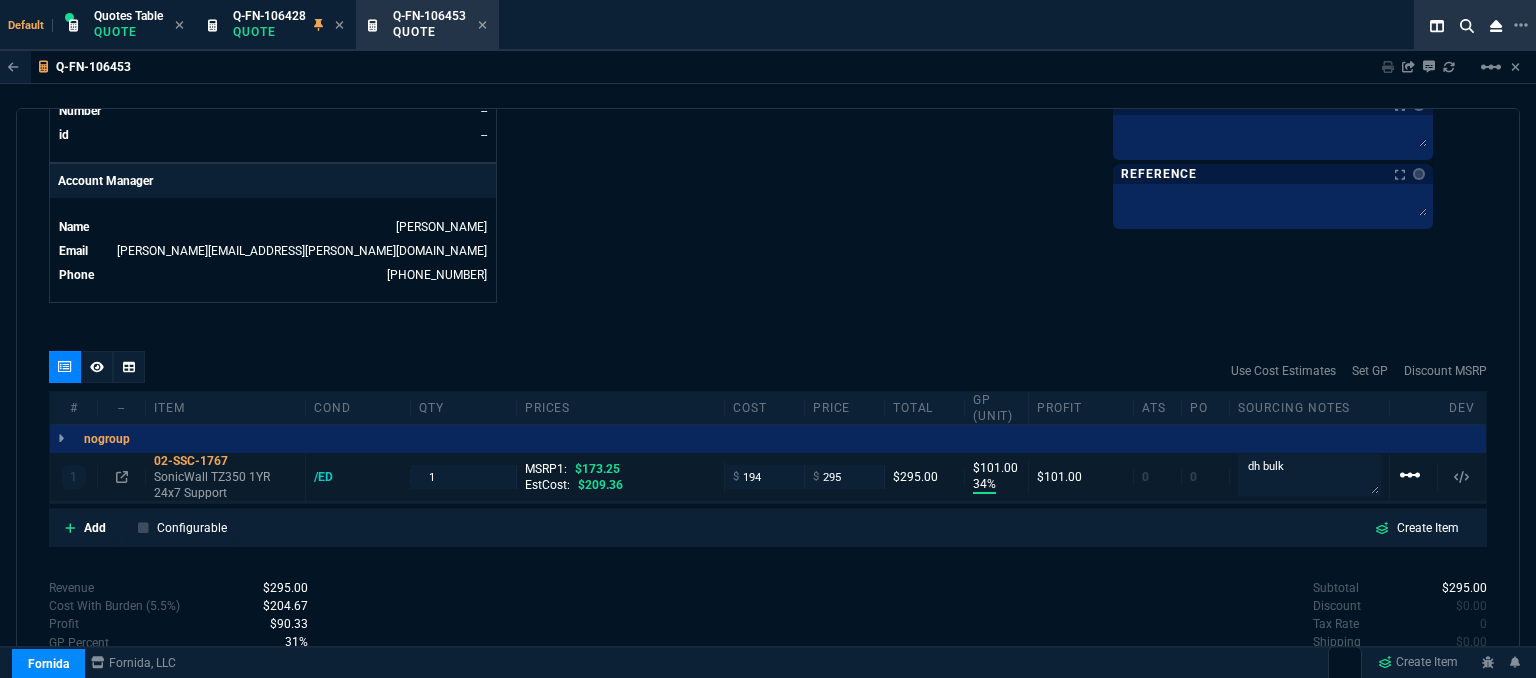 click on "linear_scale" at bounding box center (1410, 475) 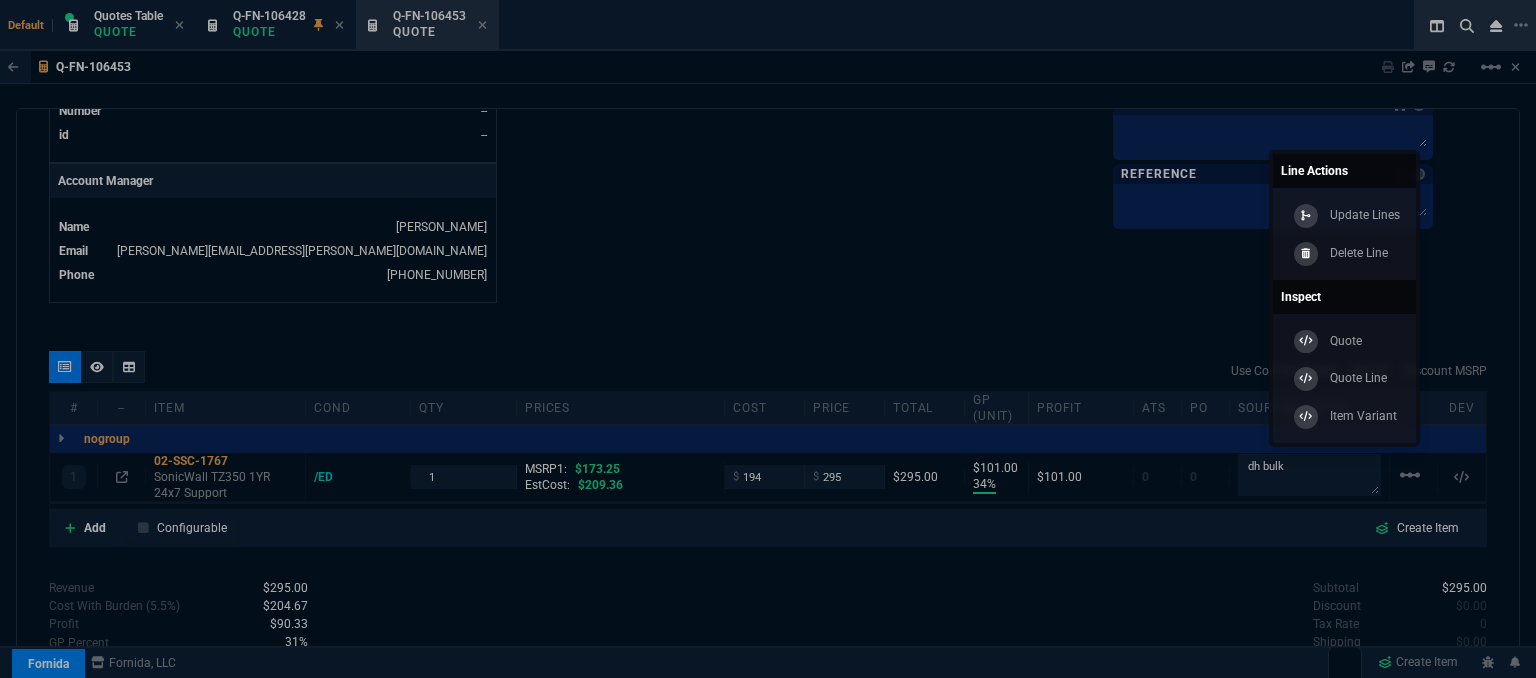 drag, startPoint x: 1322, startPoint y: 248, endPoint x: 848, endPoint y: 60, distance: 509.92157 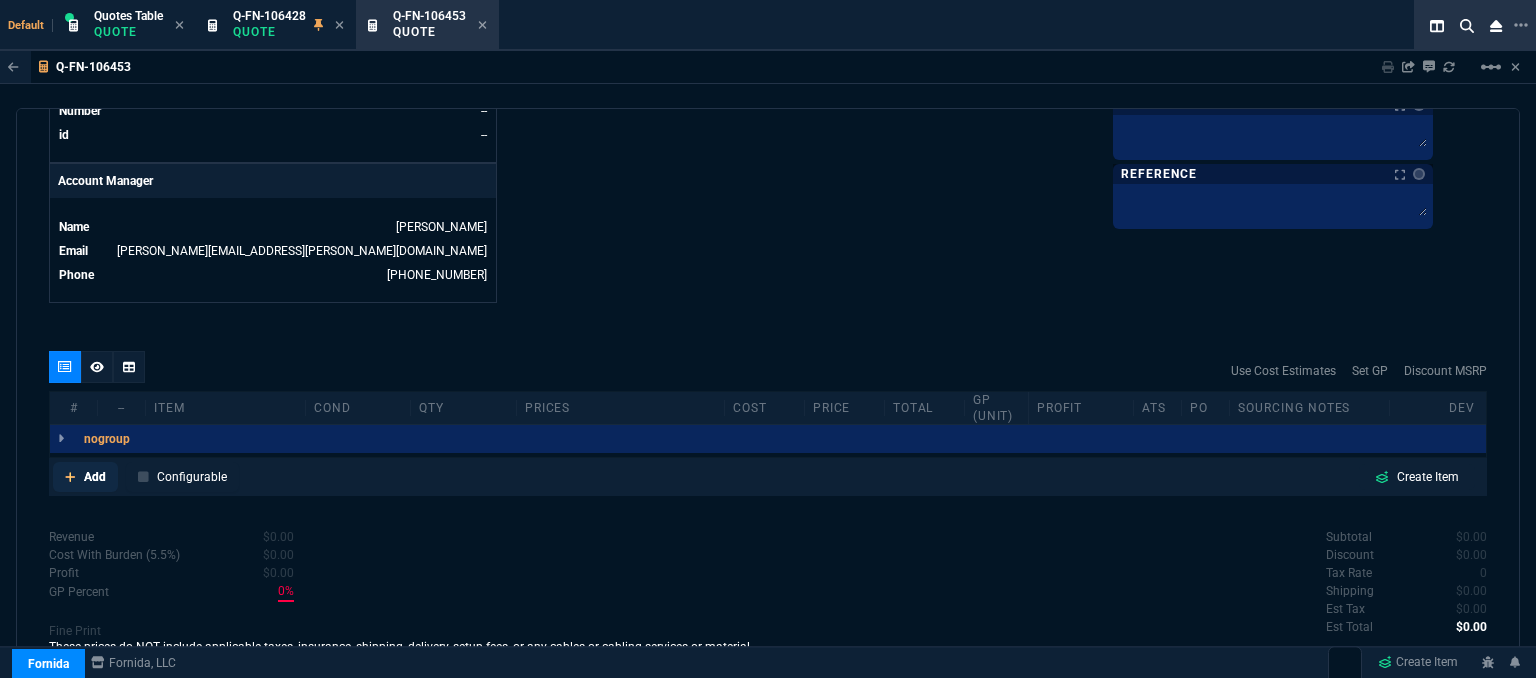 click 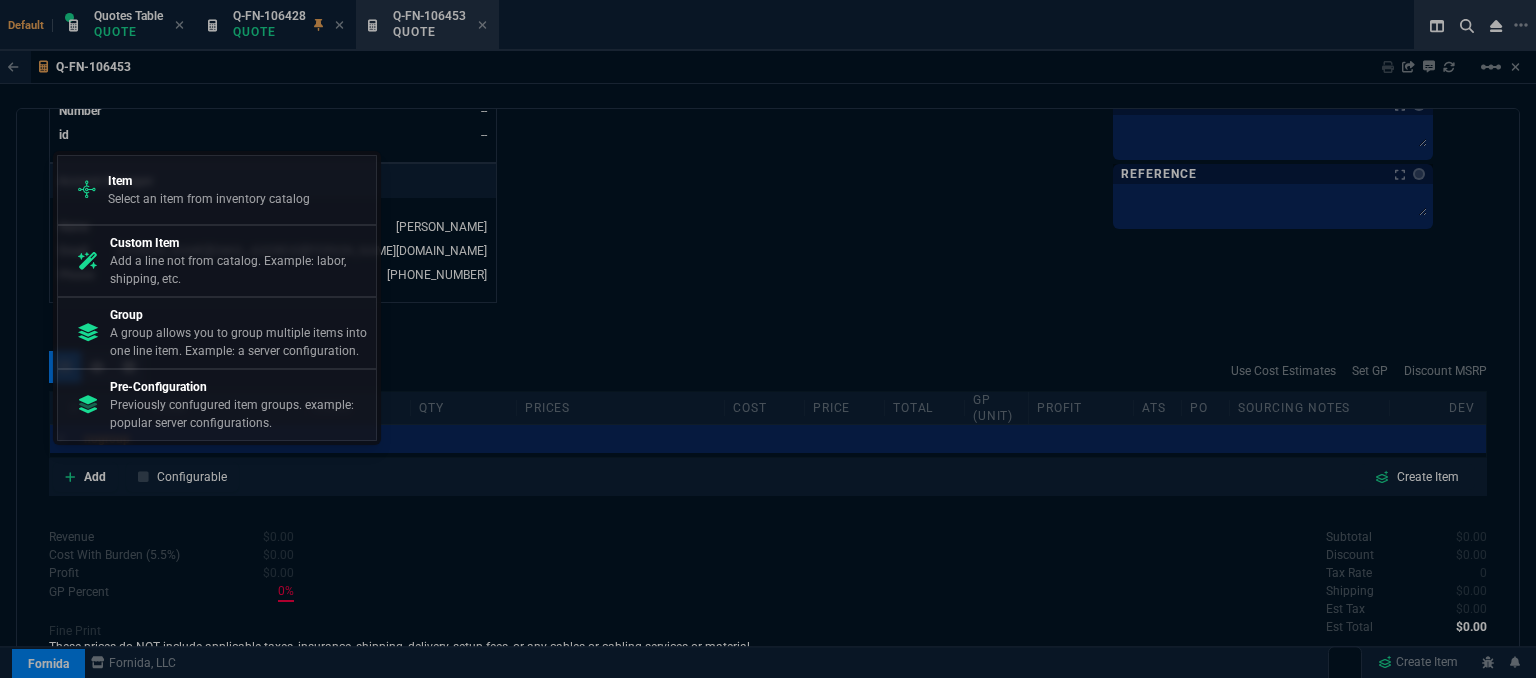 click on "Select an item from inventory catalog" at bounding box center (209, 199) 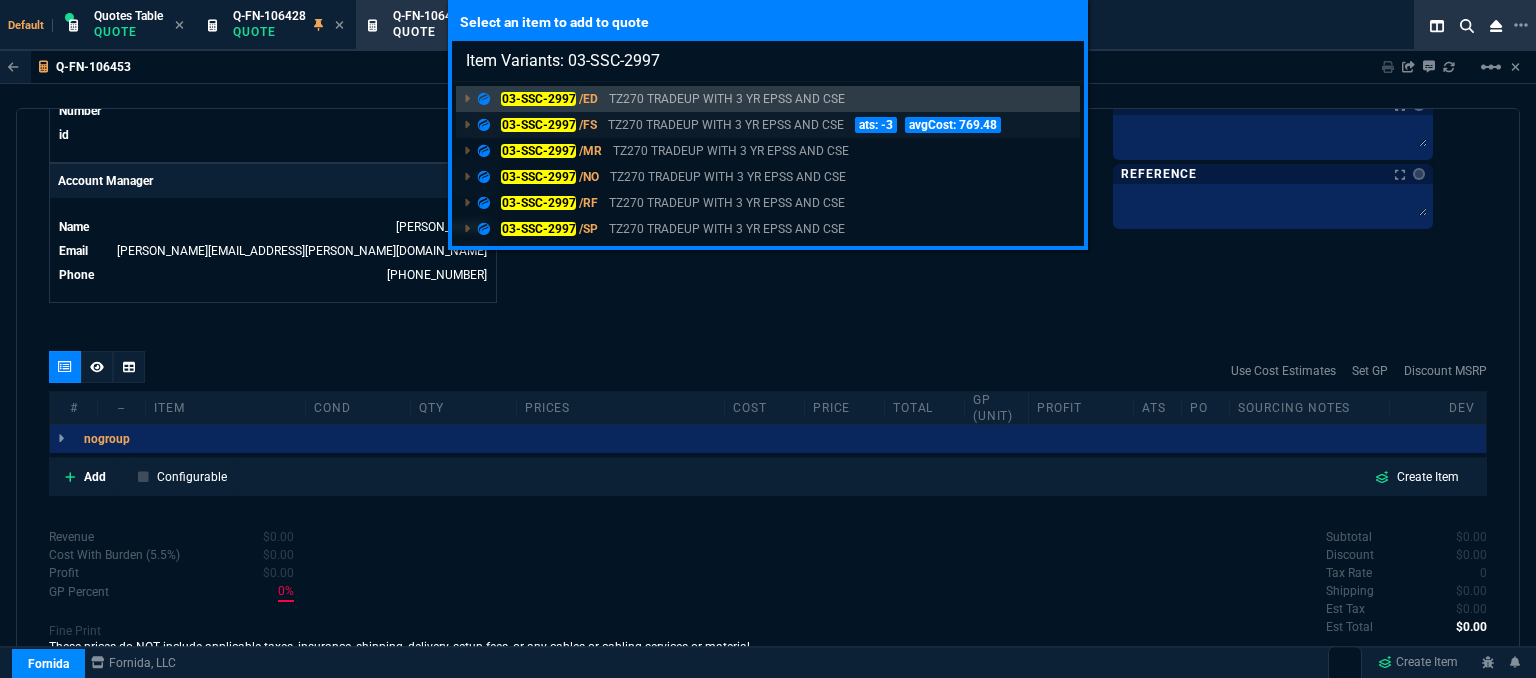 type on "Item Variants: 03-SSC-2997" 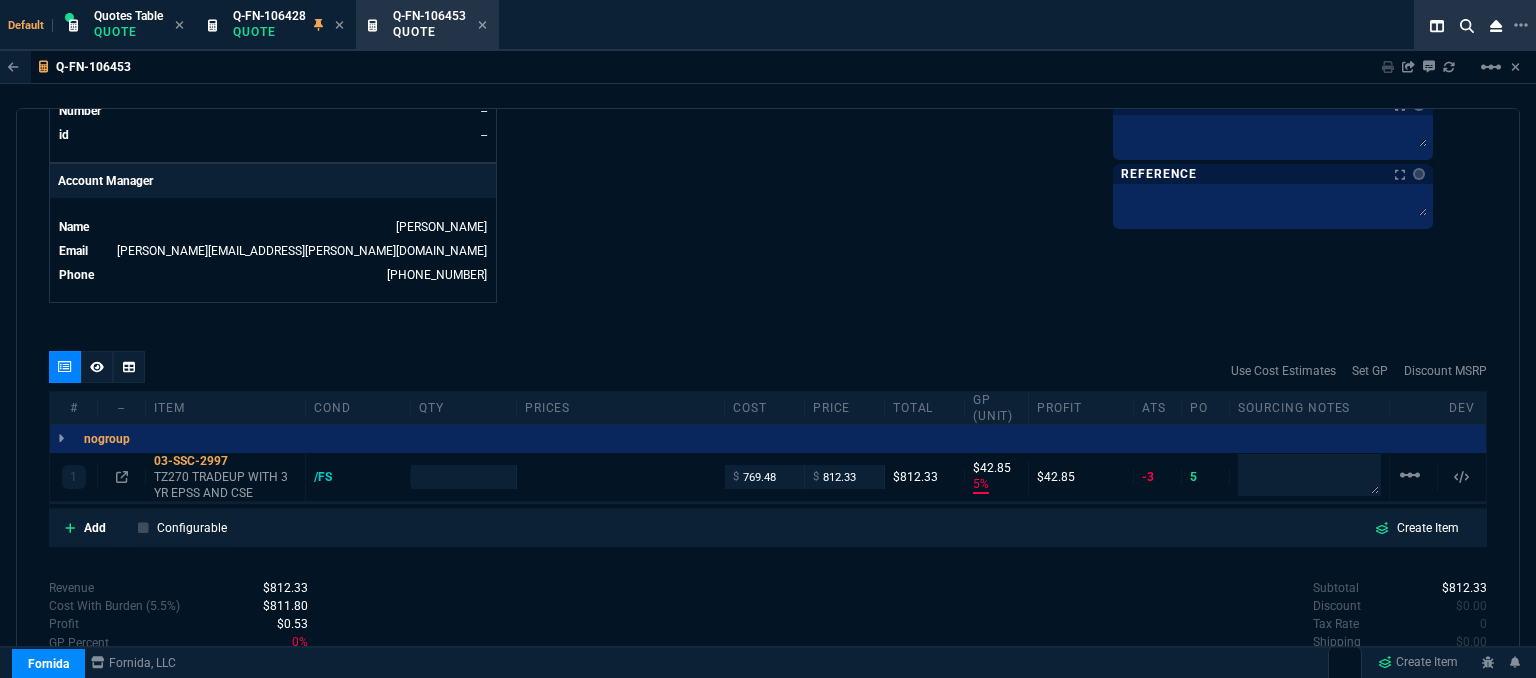 type on "5" 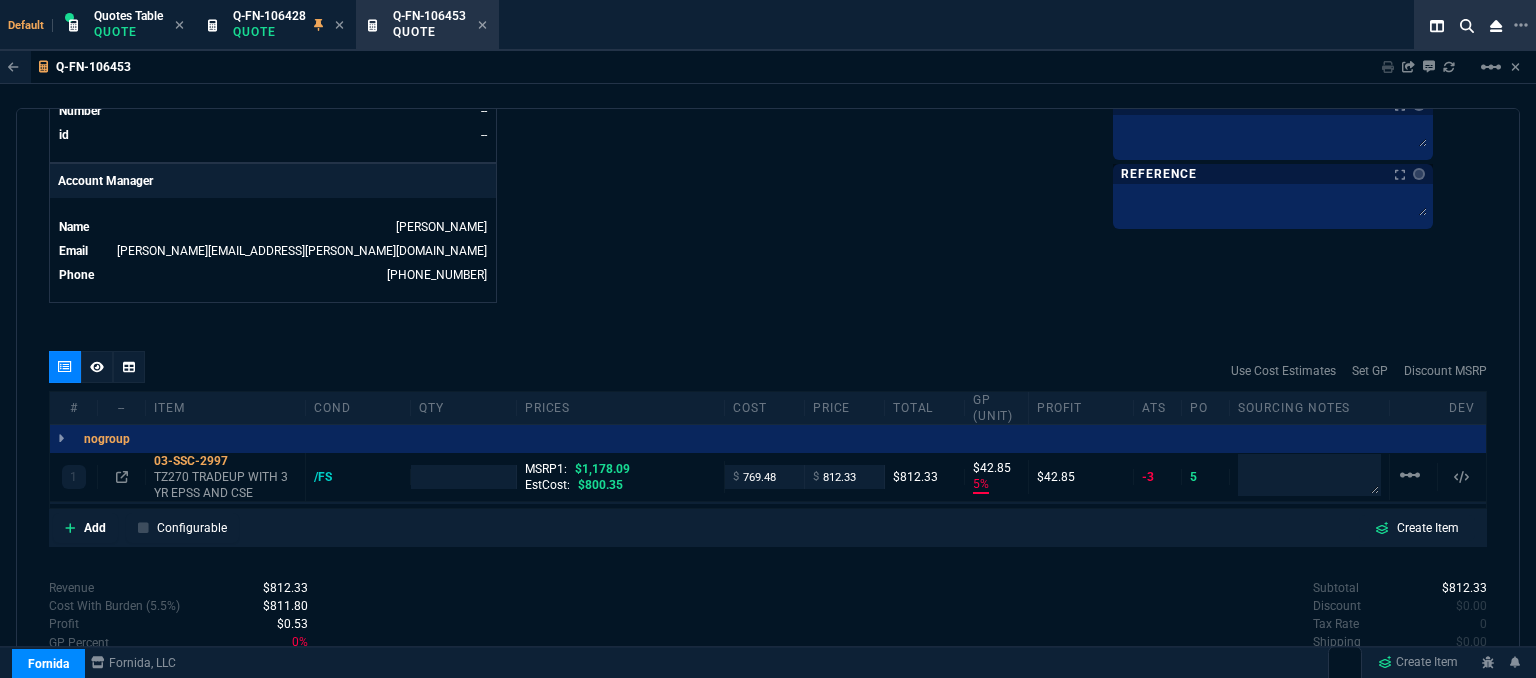 type on "31" 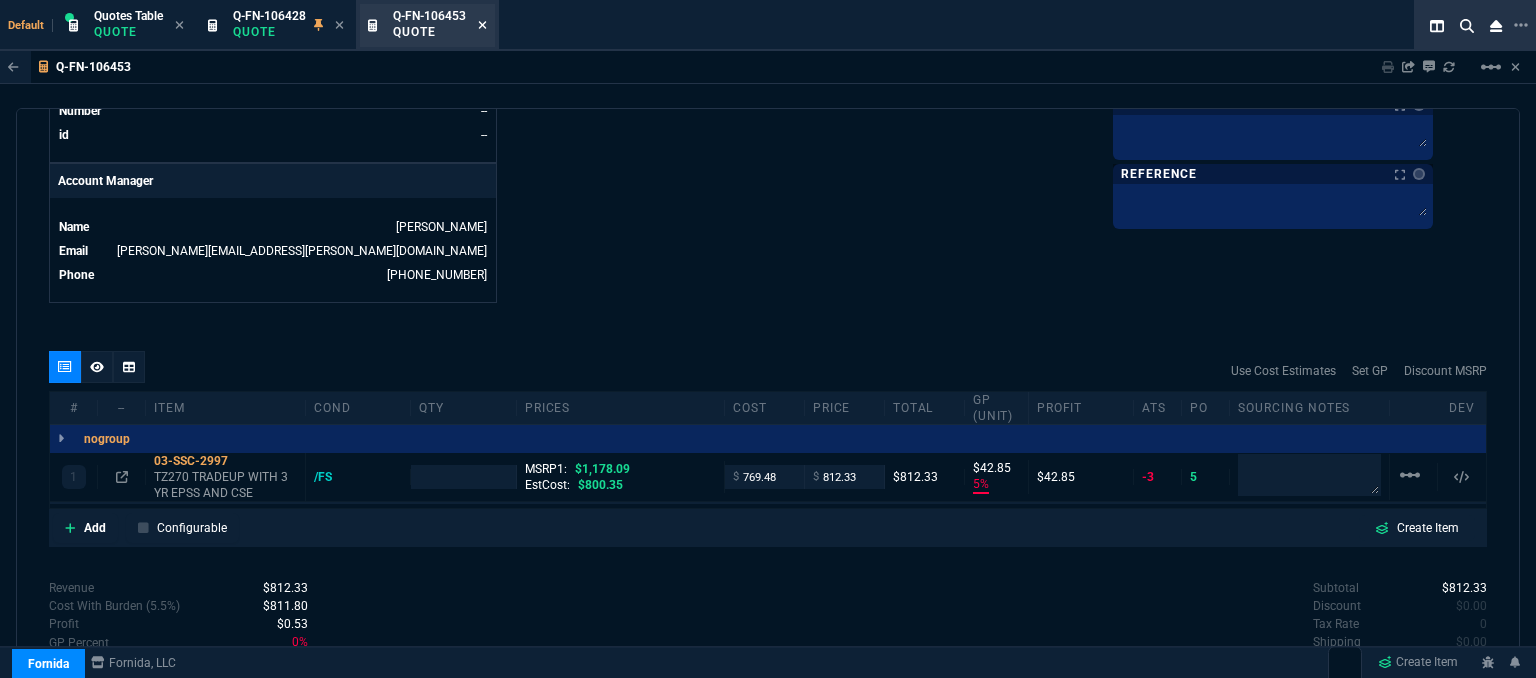 click 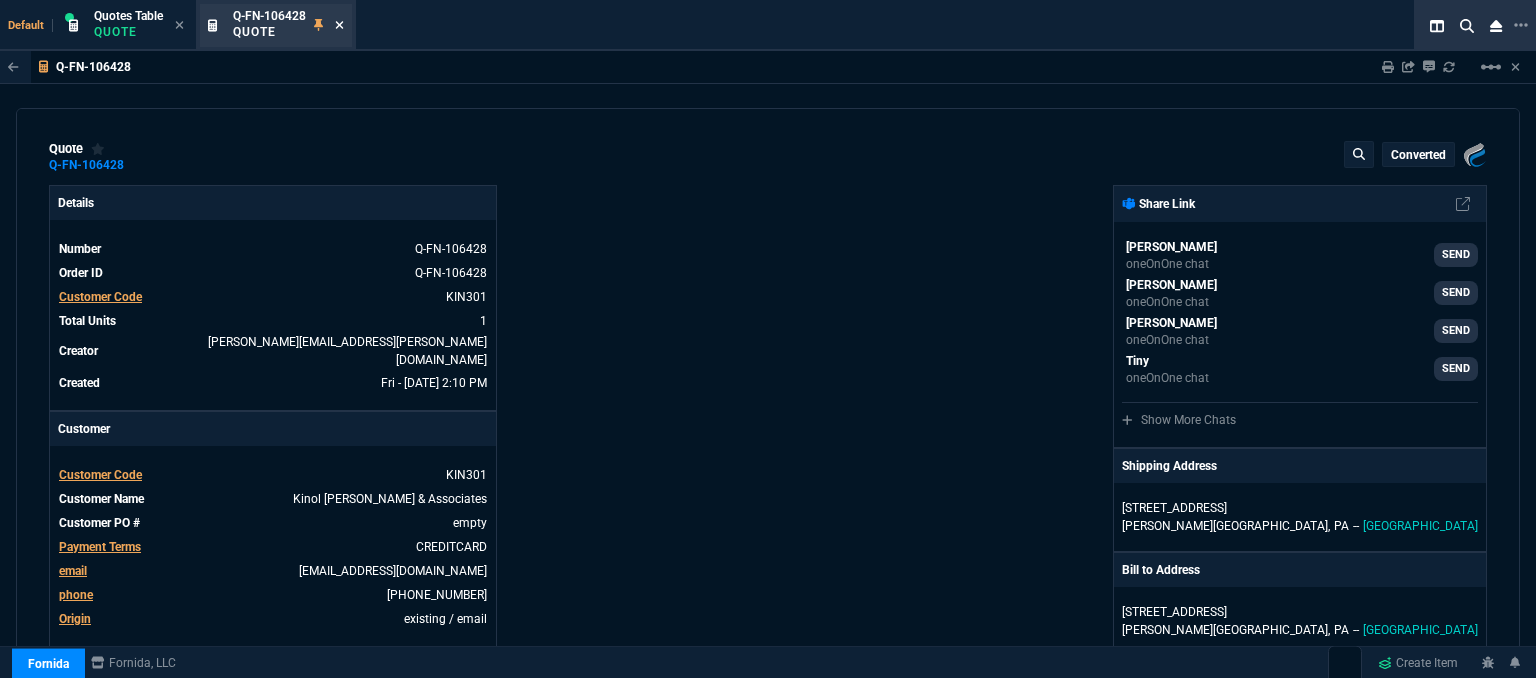 type on "34" 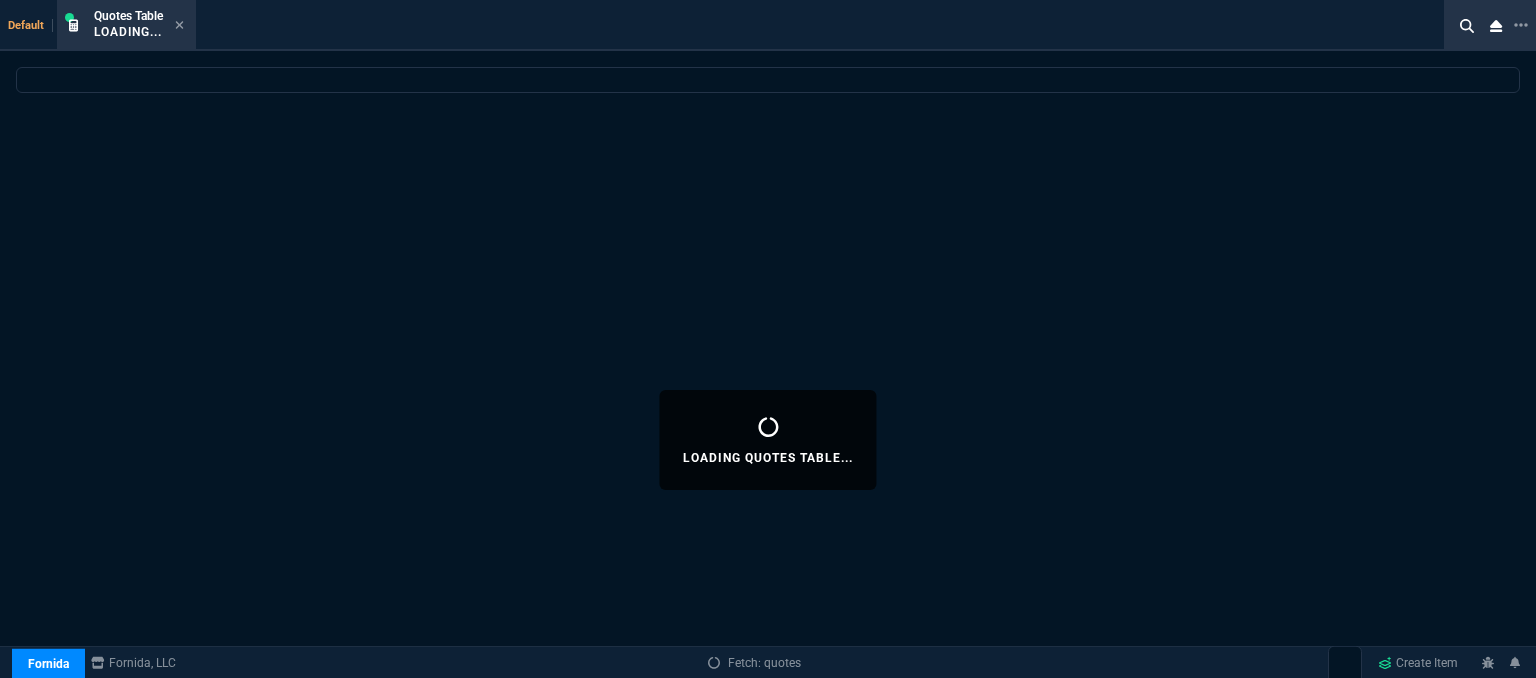 select 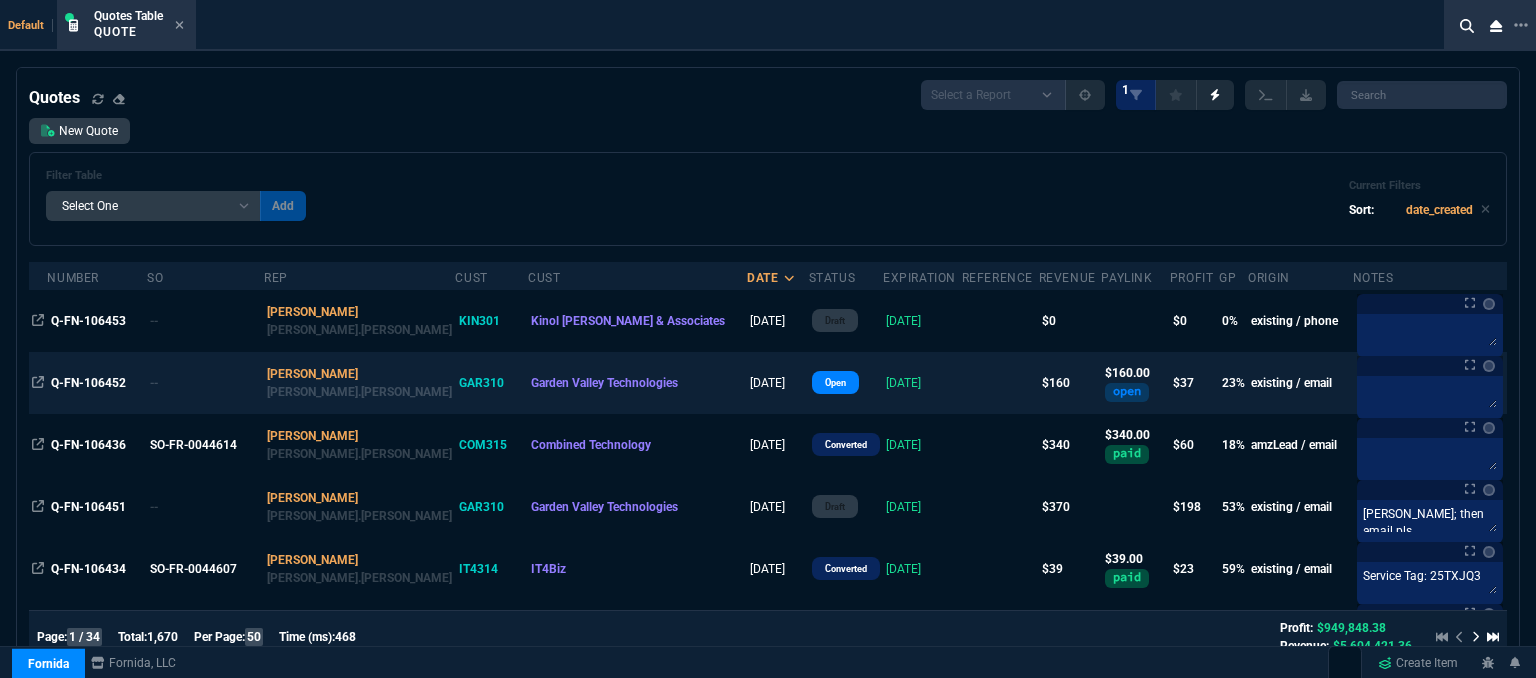 click on "[DATE]" at bounding box center [922, 383] 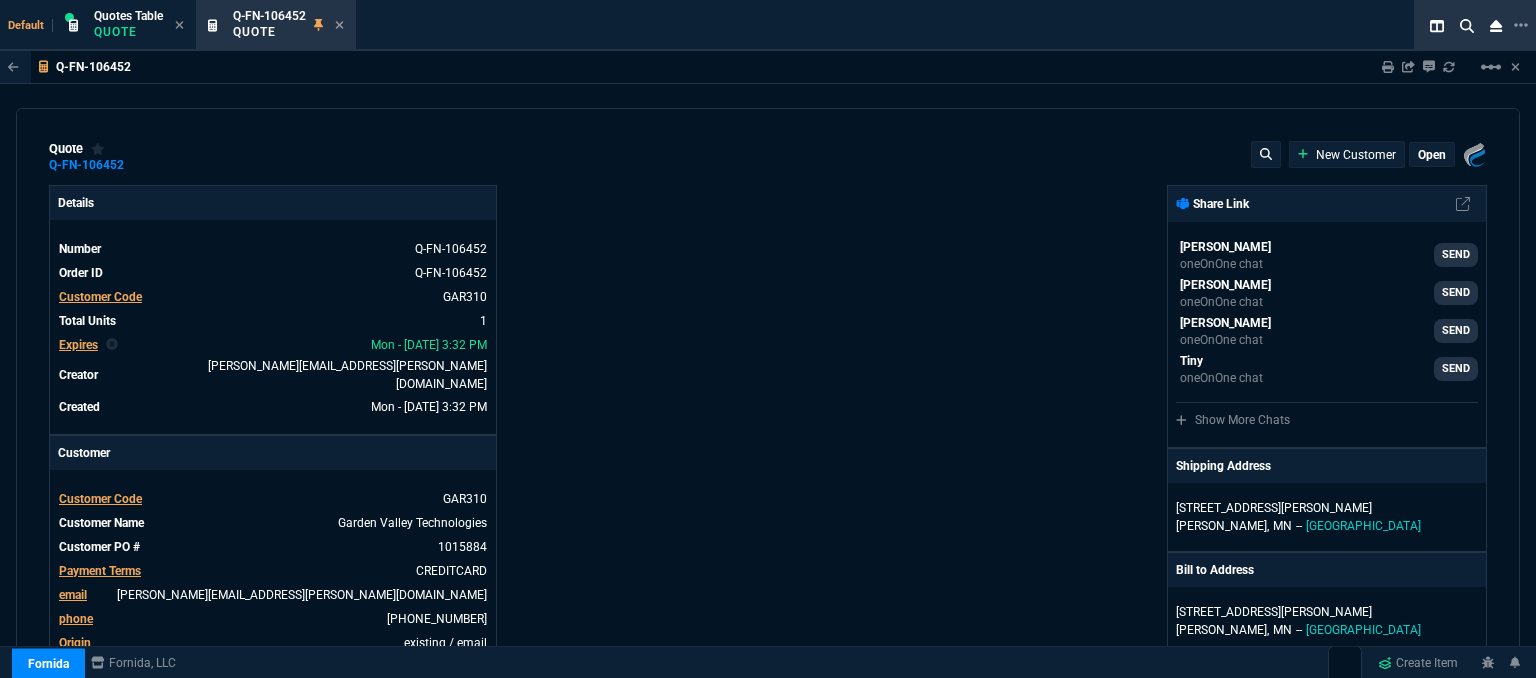 type on "27" 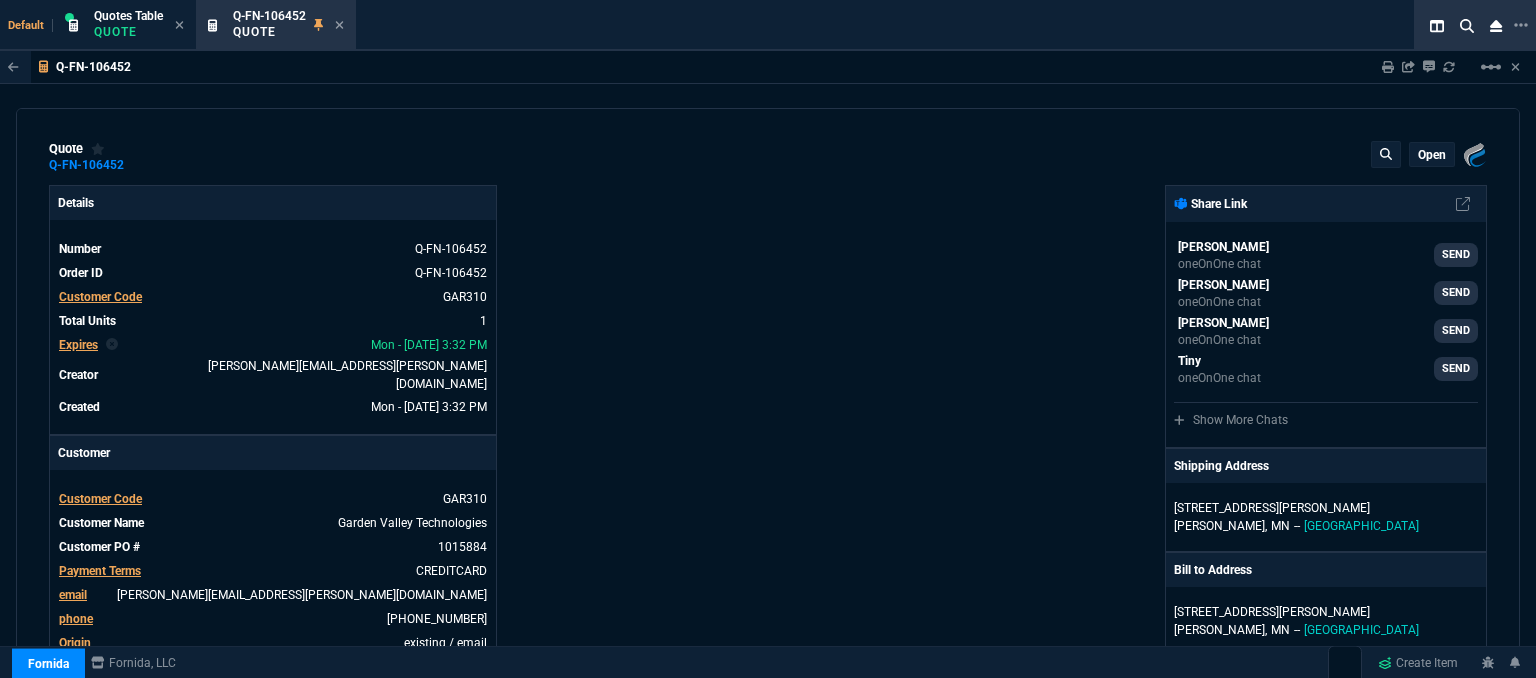 type on "26" 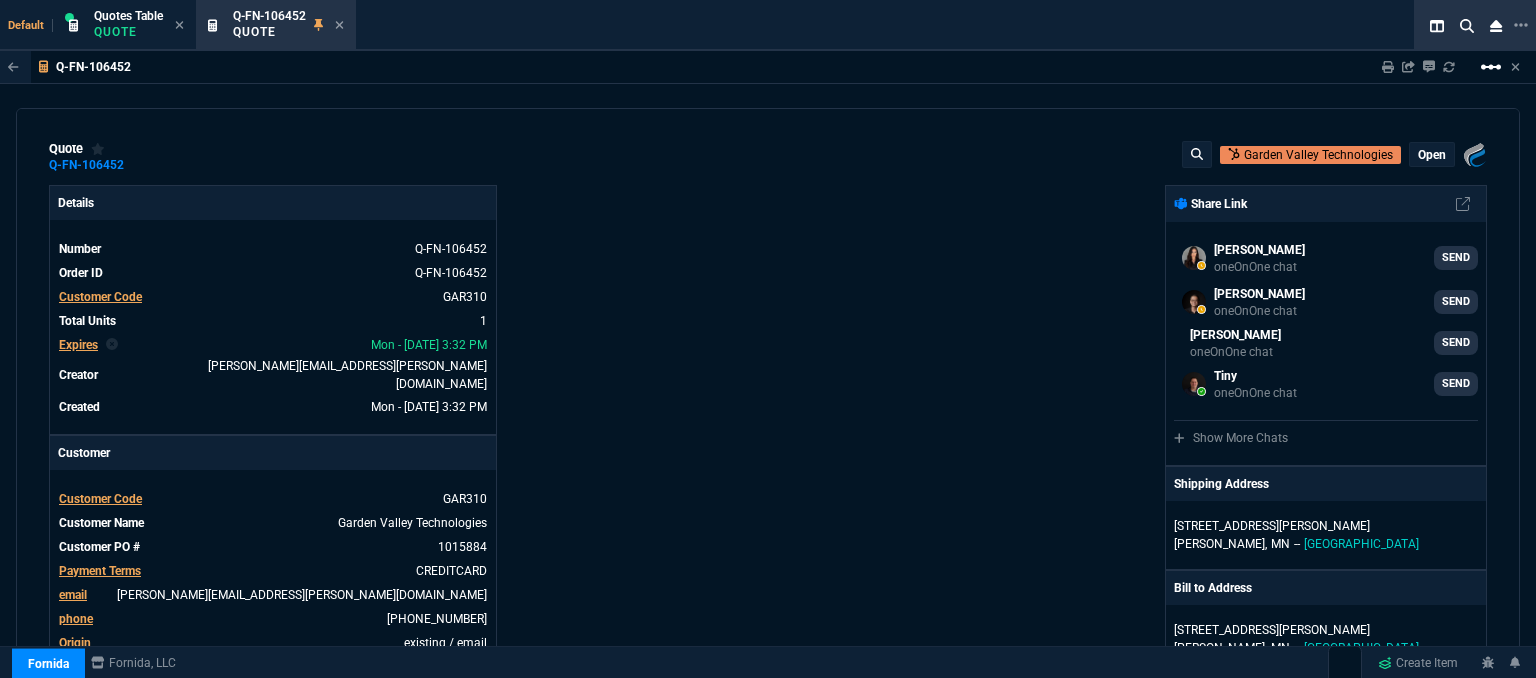 click on "linear_scale" at bounding box center (1491, 67) 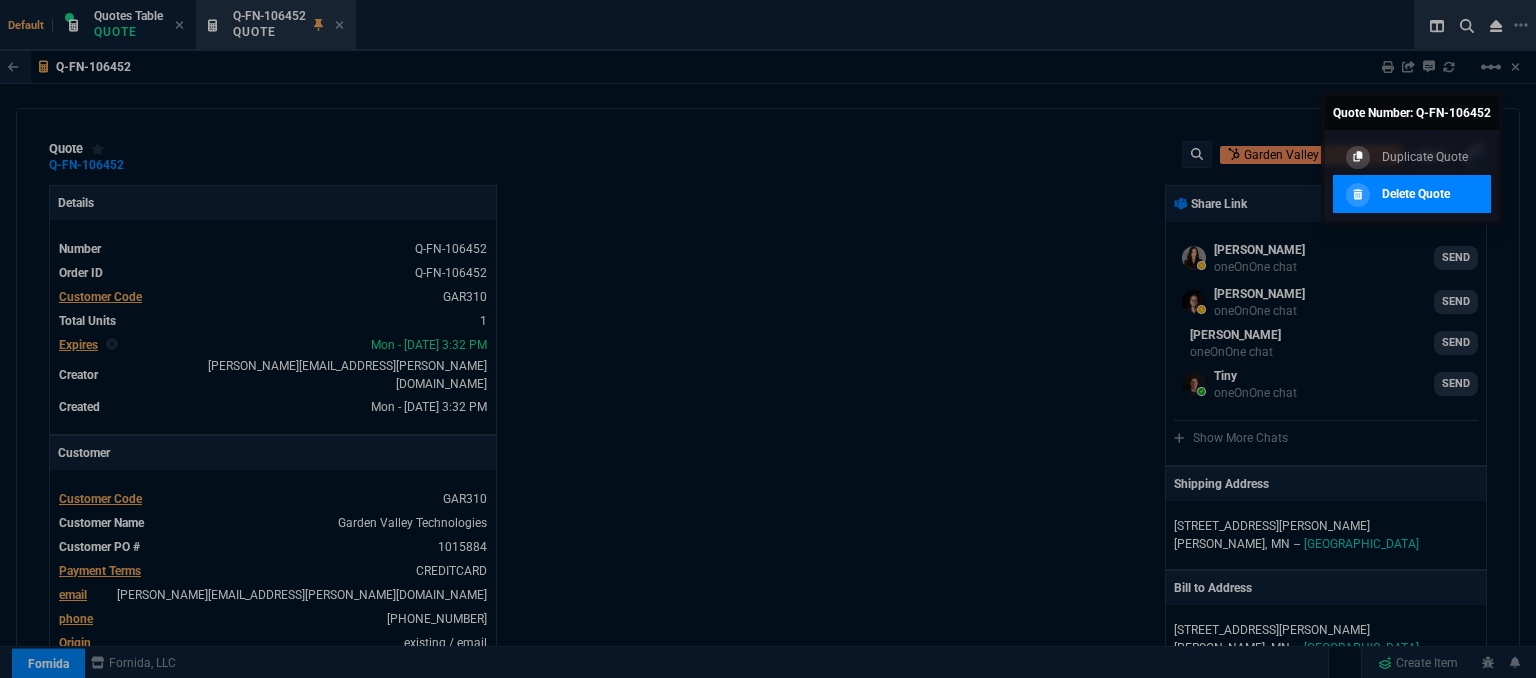 click on "Delete Quote" at bounding box center [1412, 194] 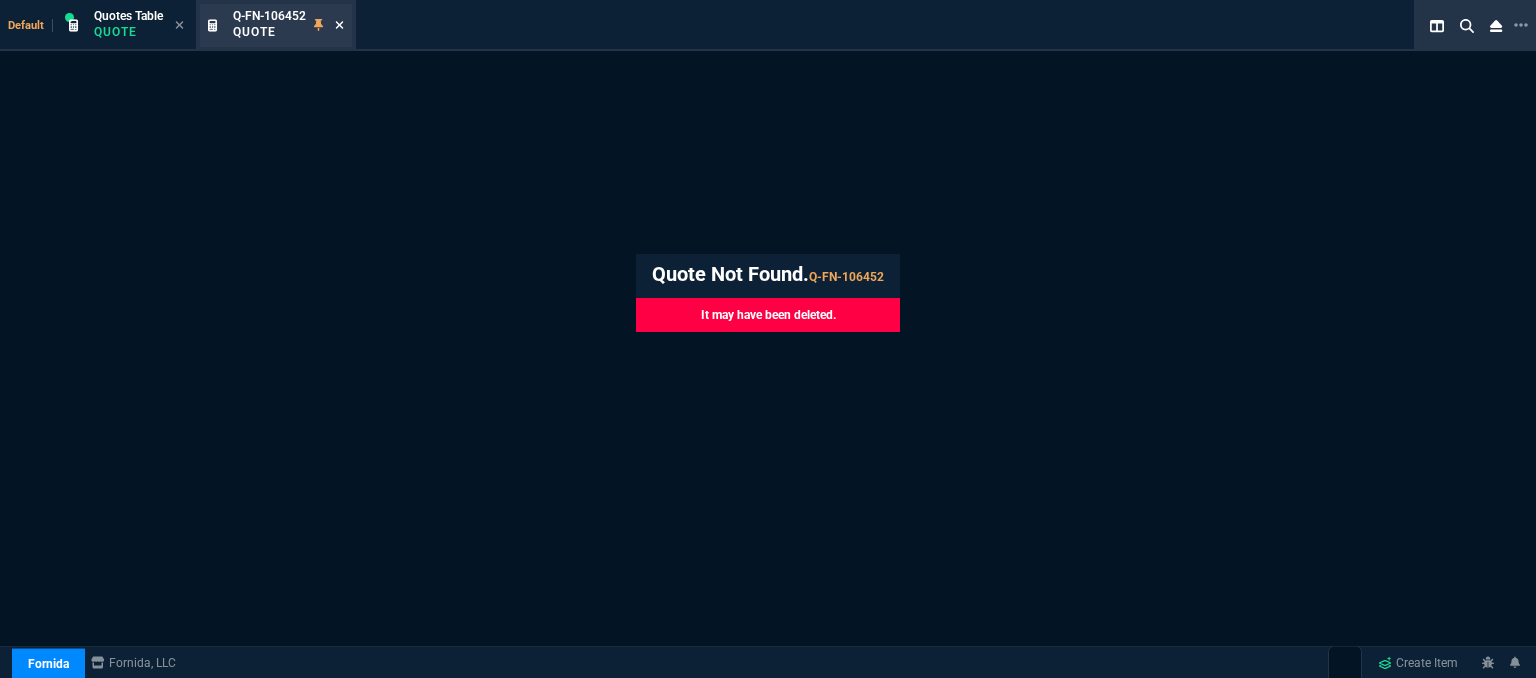 click 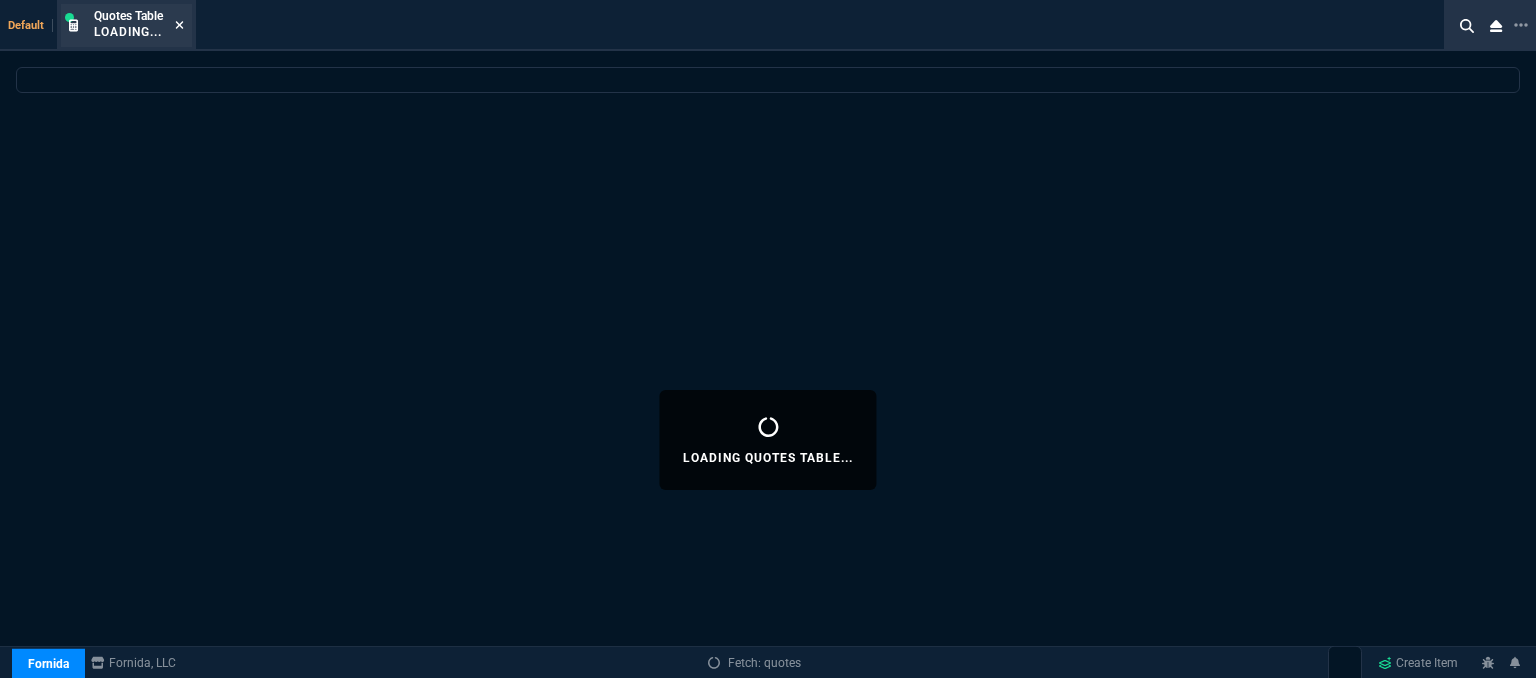 click 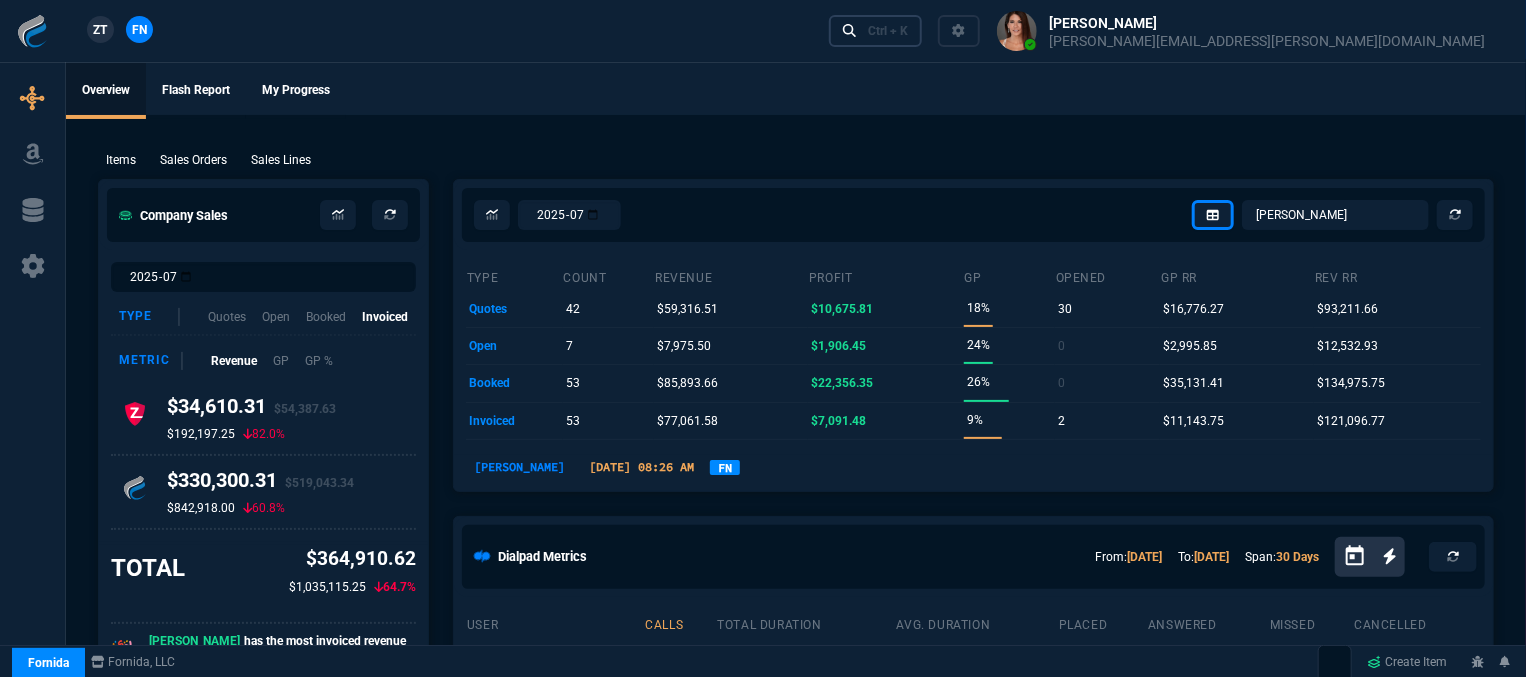 click on "Ctrl + K" at bounding box center (888, 31) 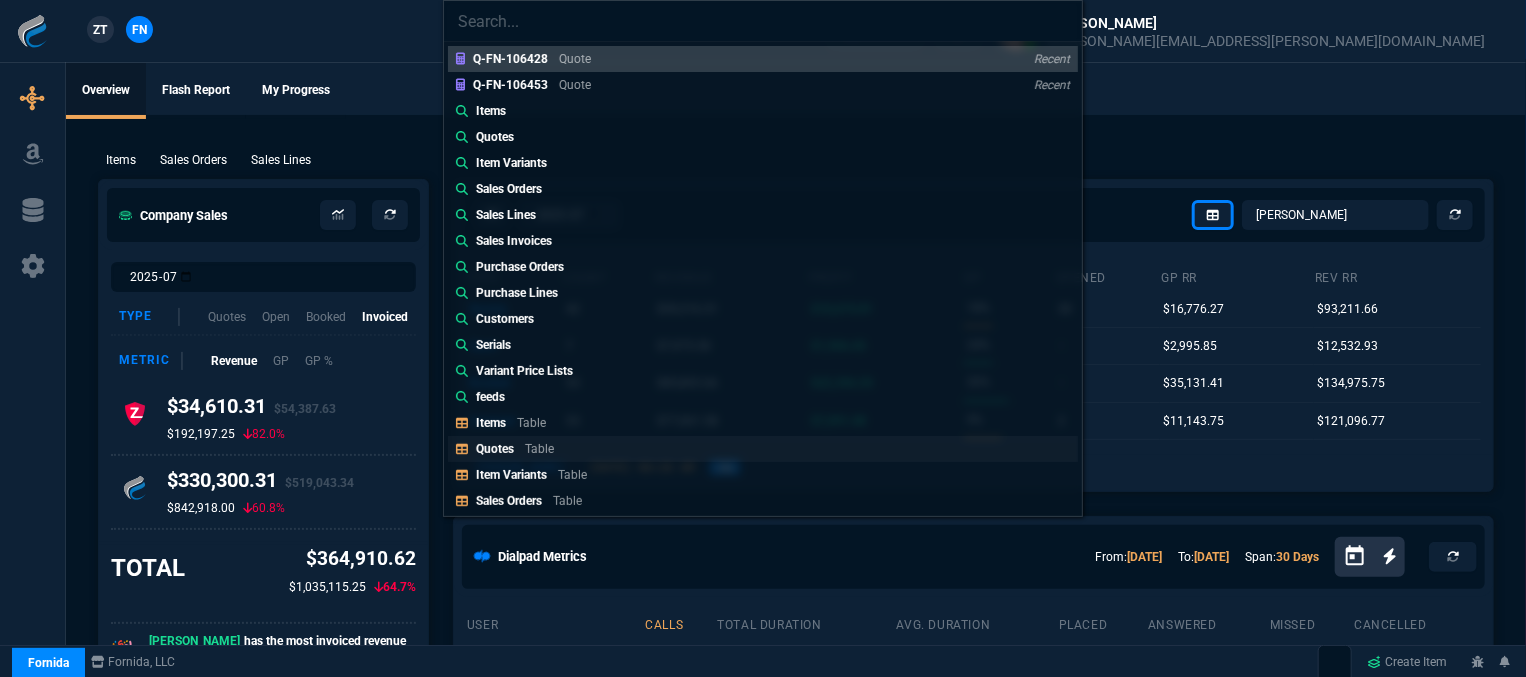 click on "Table" at bounding box center (539, 449) 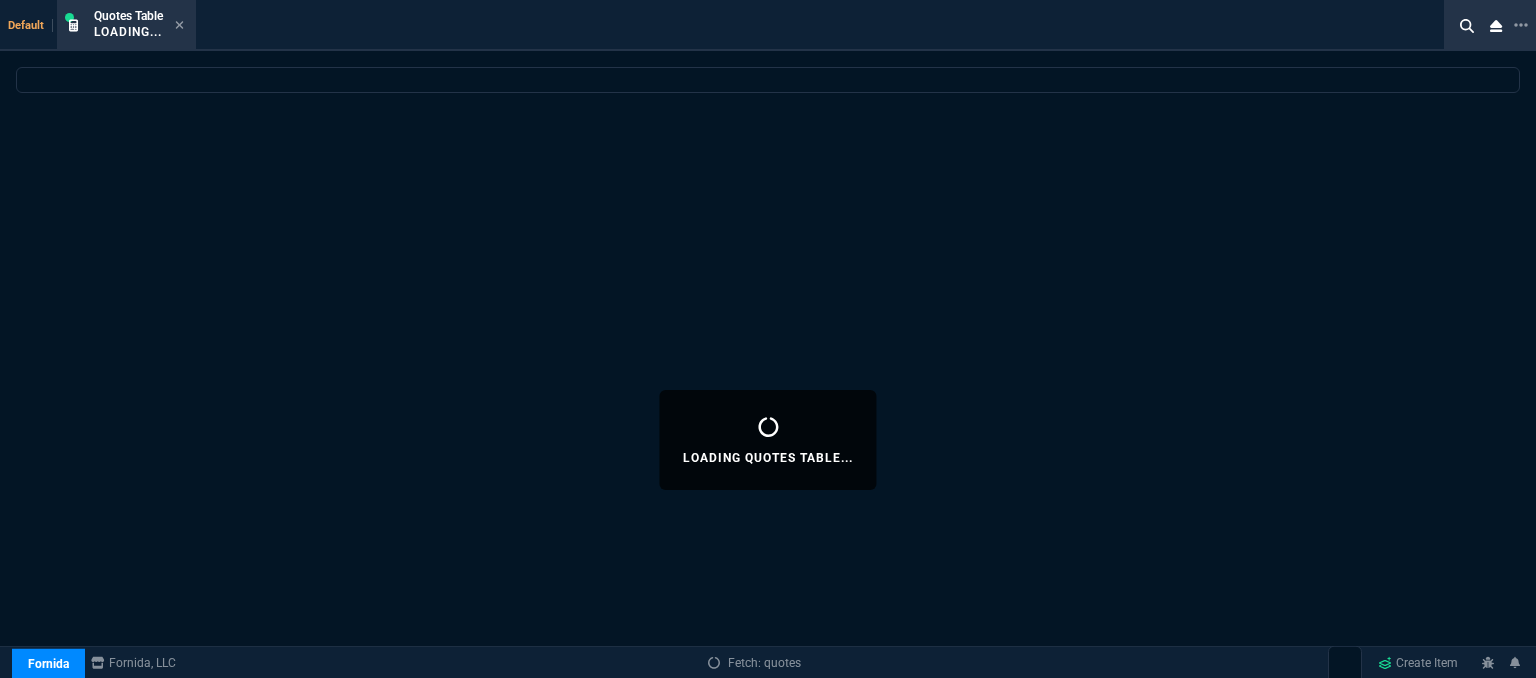 select 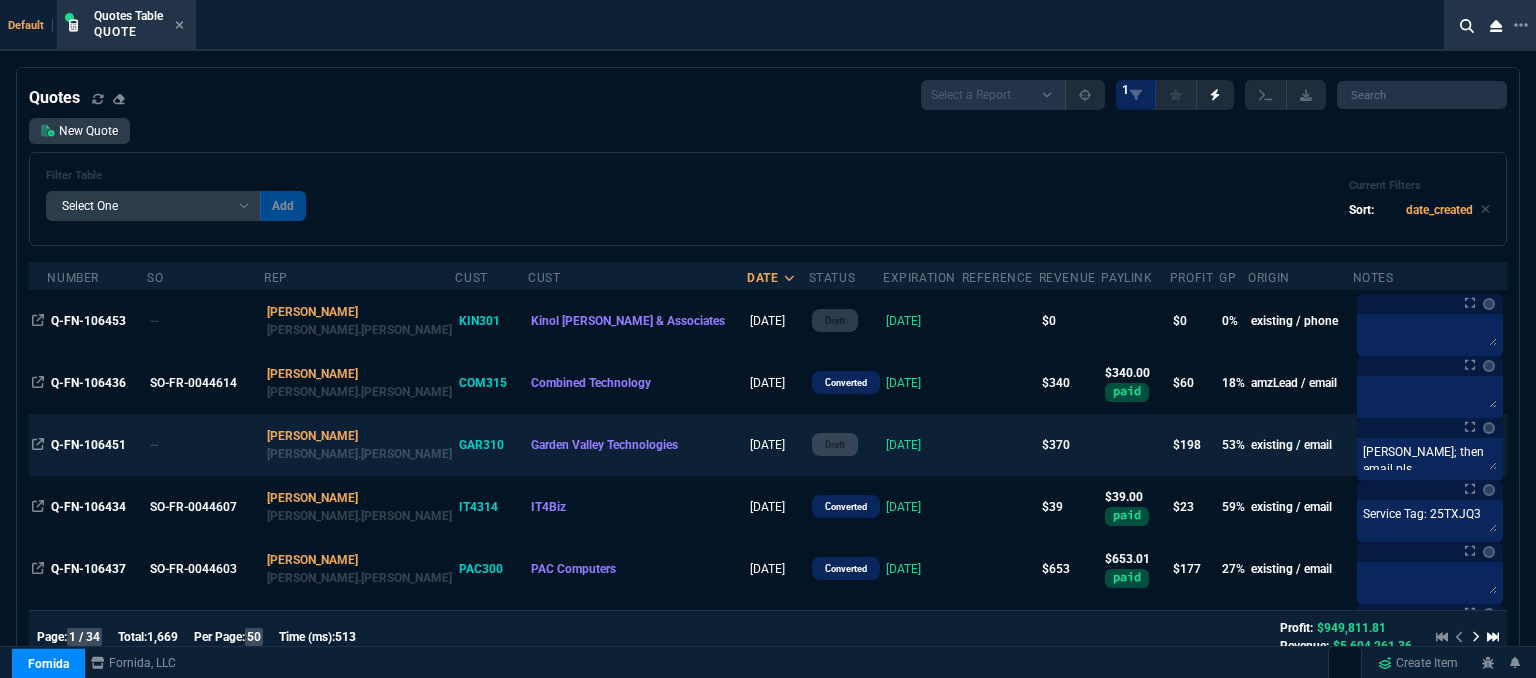 click on "[DATE]" at bounding box center (922, 445) 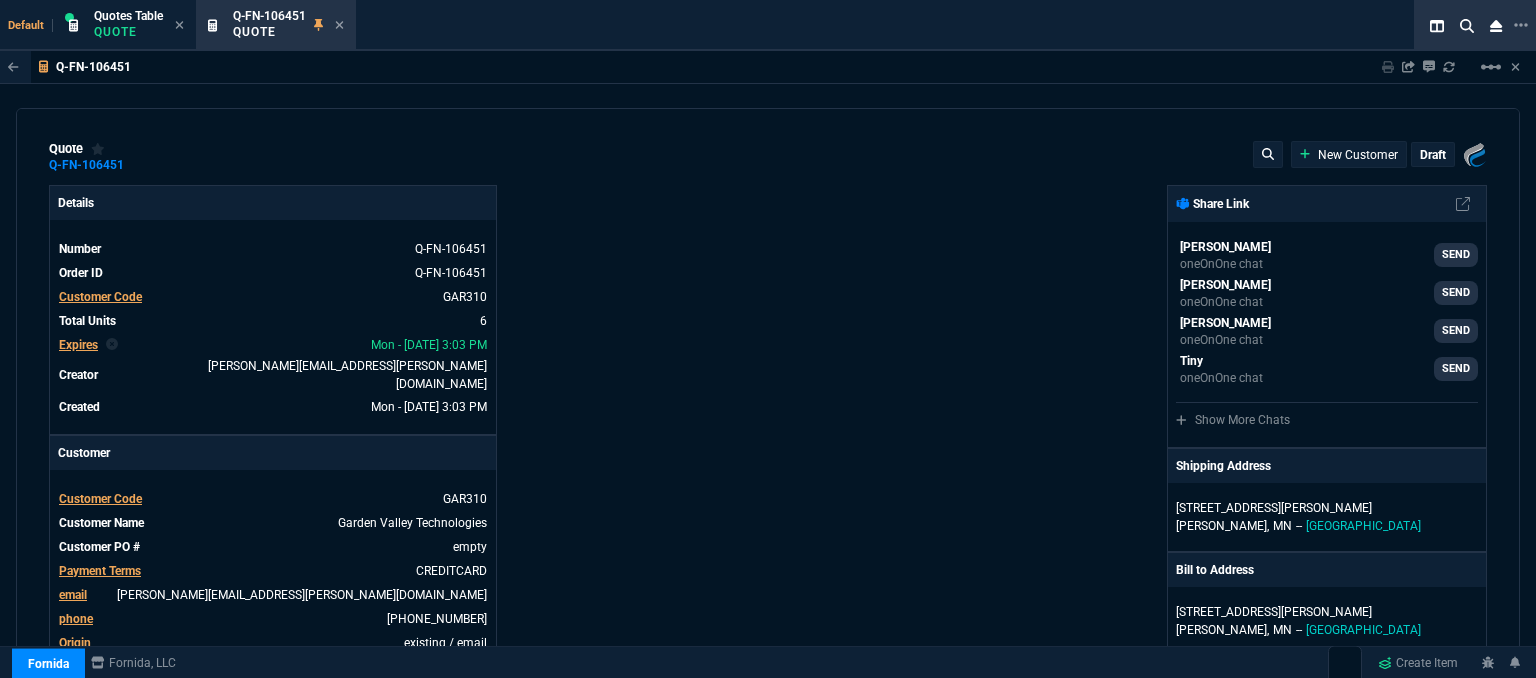 type on "22" 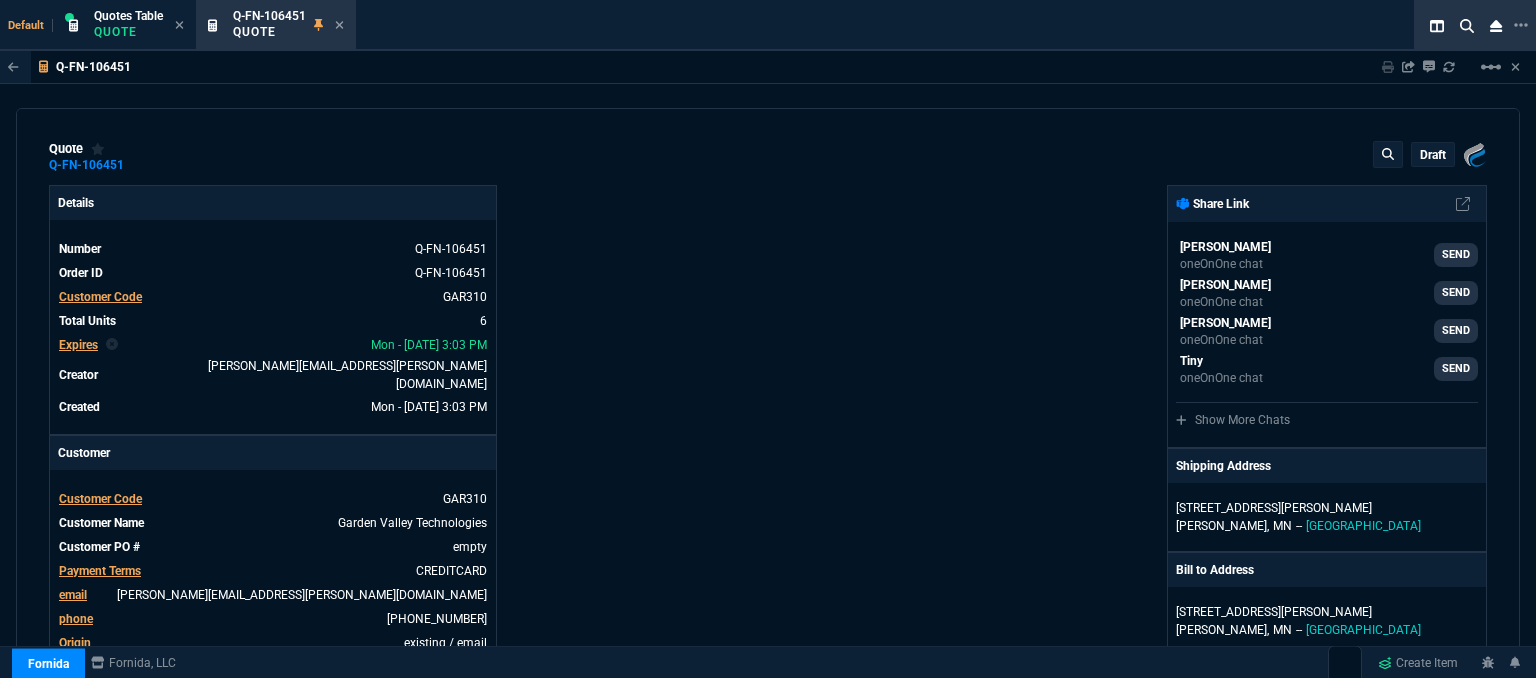 type on "16" 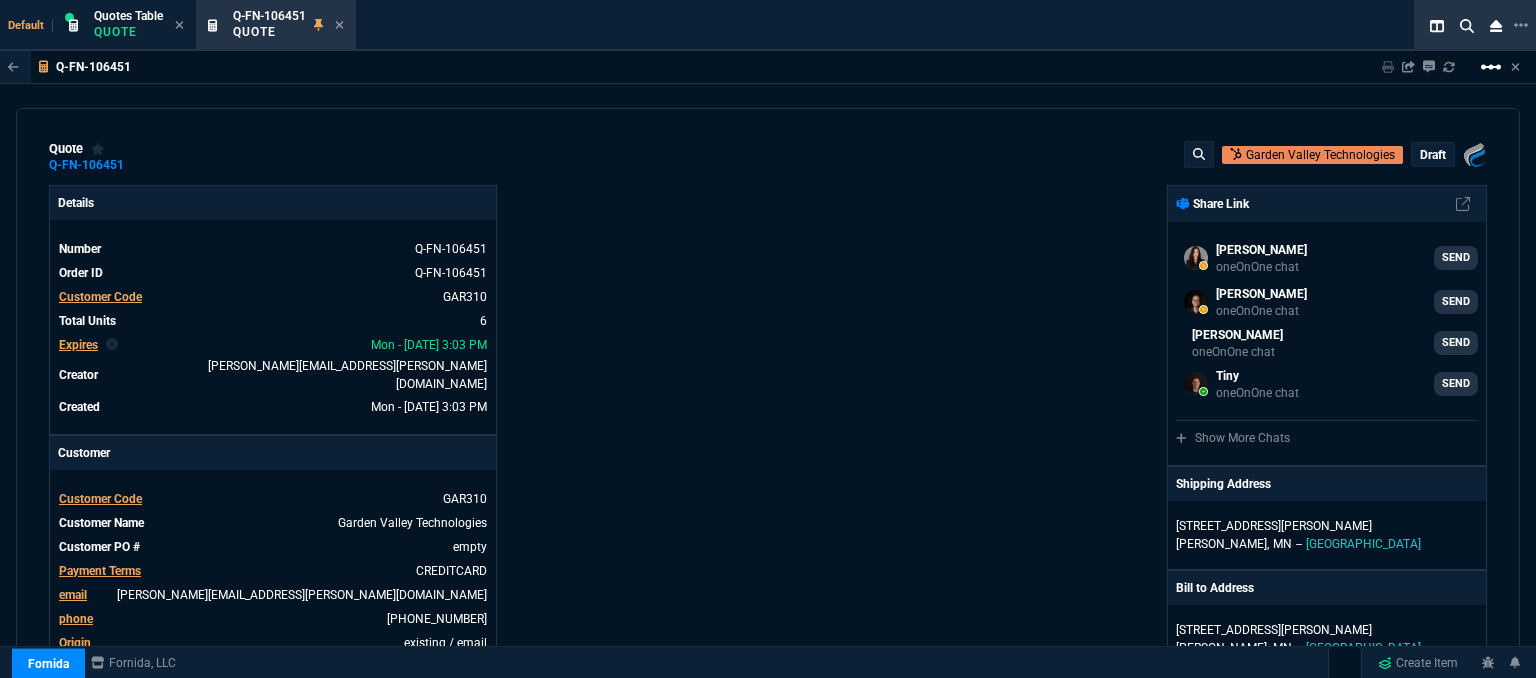 click on "linear_scale" at bounding box center (1491, 67) 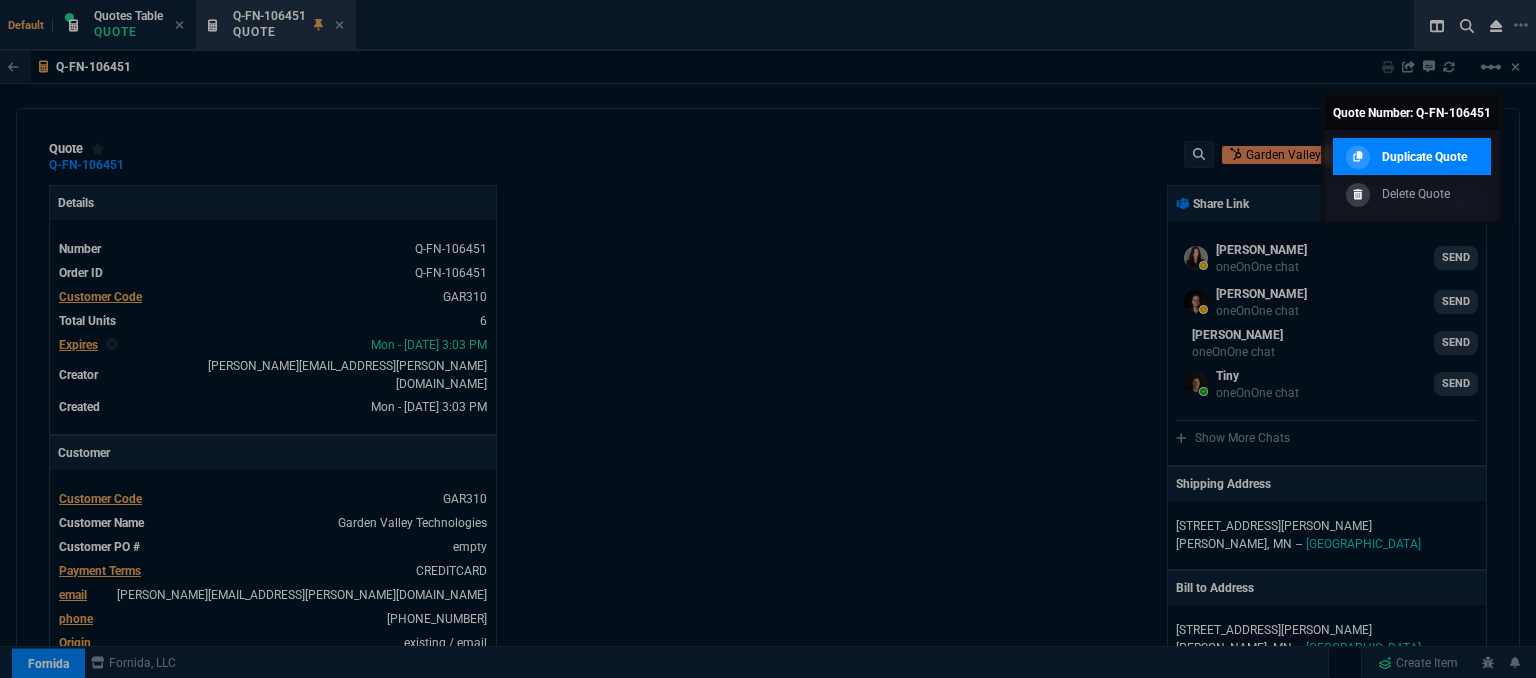 click on "Duplicate Quote" at bounding box center (1424, 157) 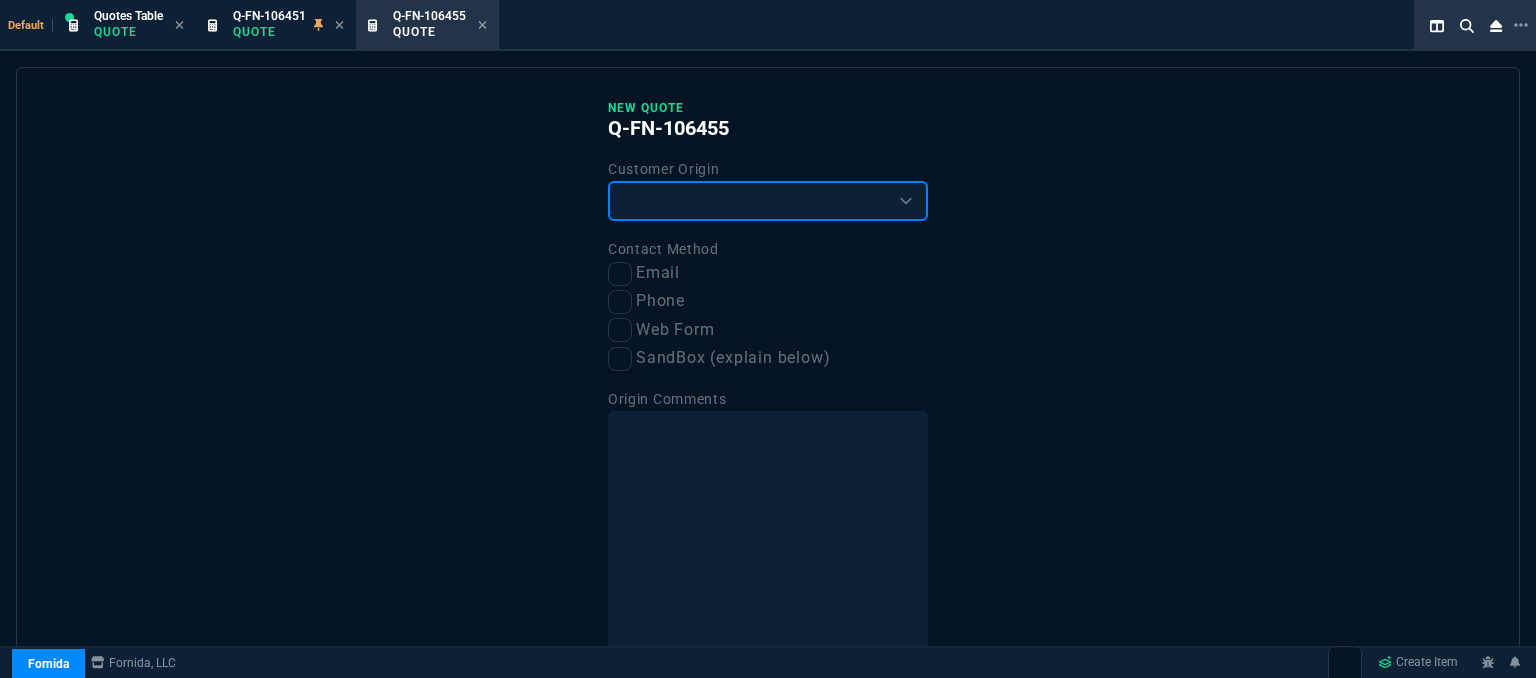 click on "Existing Customer Amazon Lead (first order) Website Lead (first order) Called (first order) Referral (first order) SandBox (explain below)" at bounding box center [768, 201] 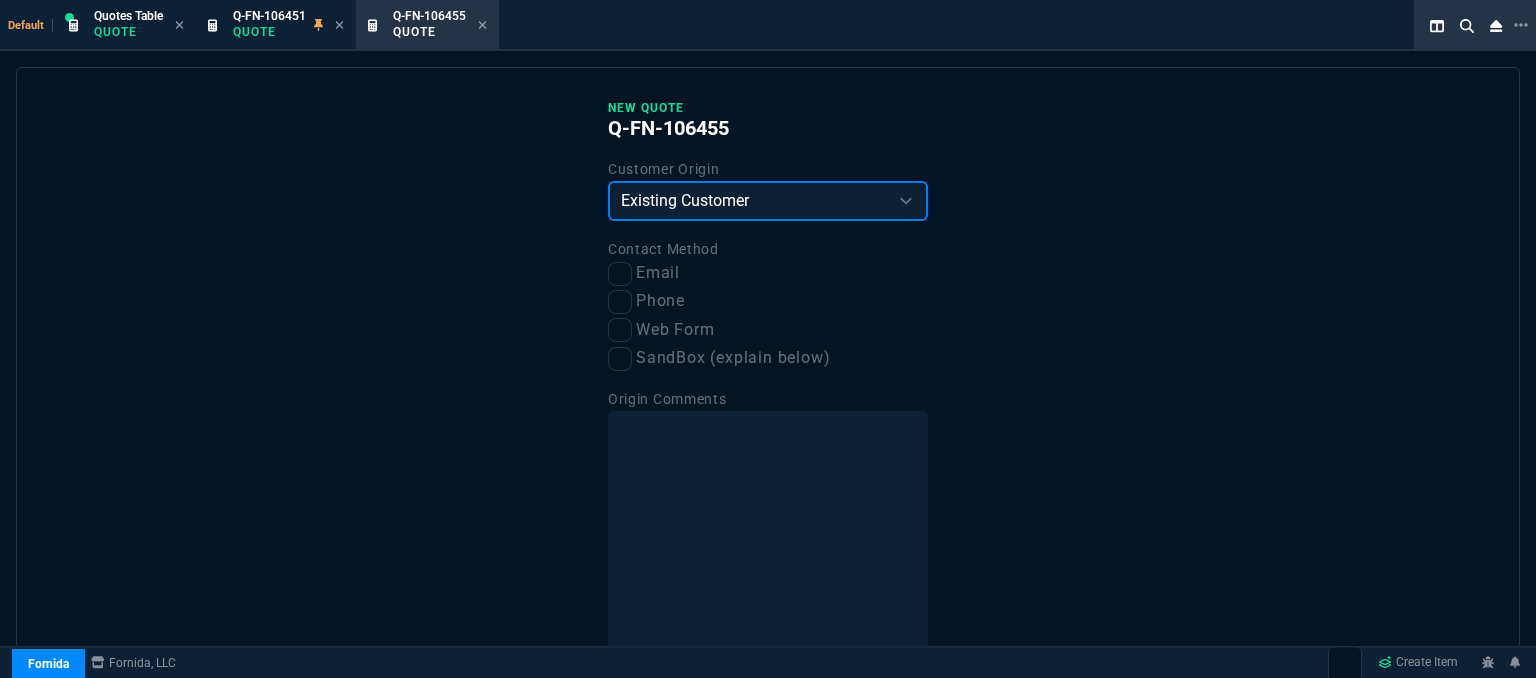 click on "Existing Customer Amazon Lead (first order) Website Lead (first order) Called (first order) Referral (first order) SandBox (explain below)" at bounding box center [768, 201] 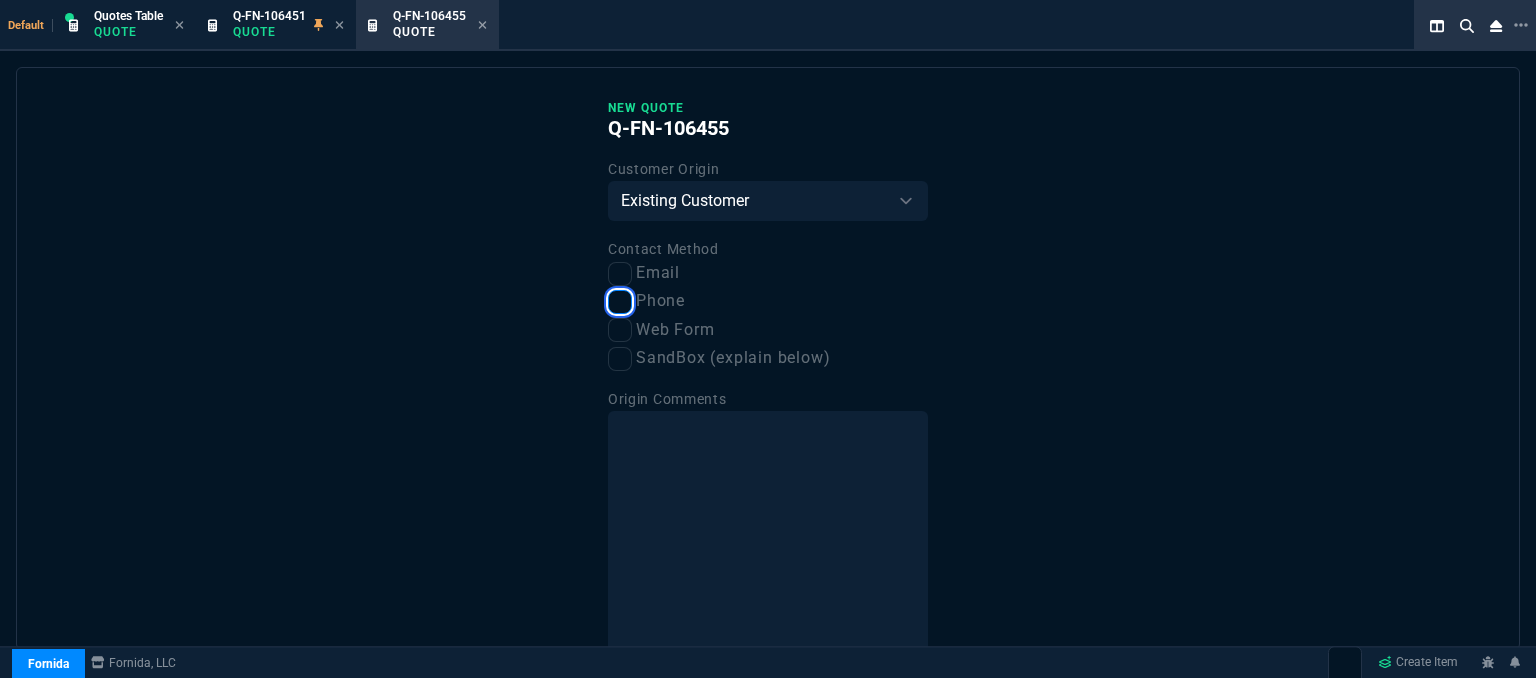 click on "Phone" at bounding box center [620, 302] 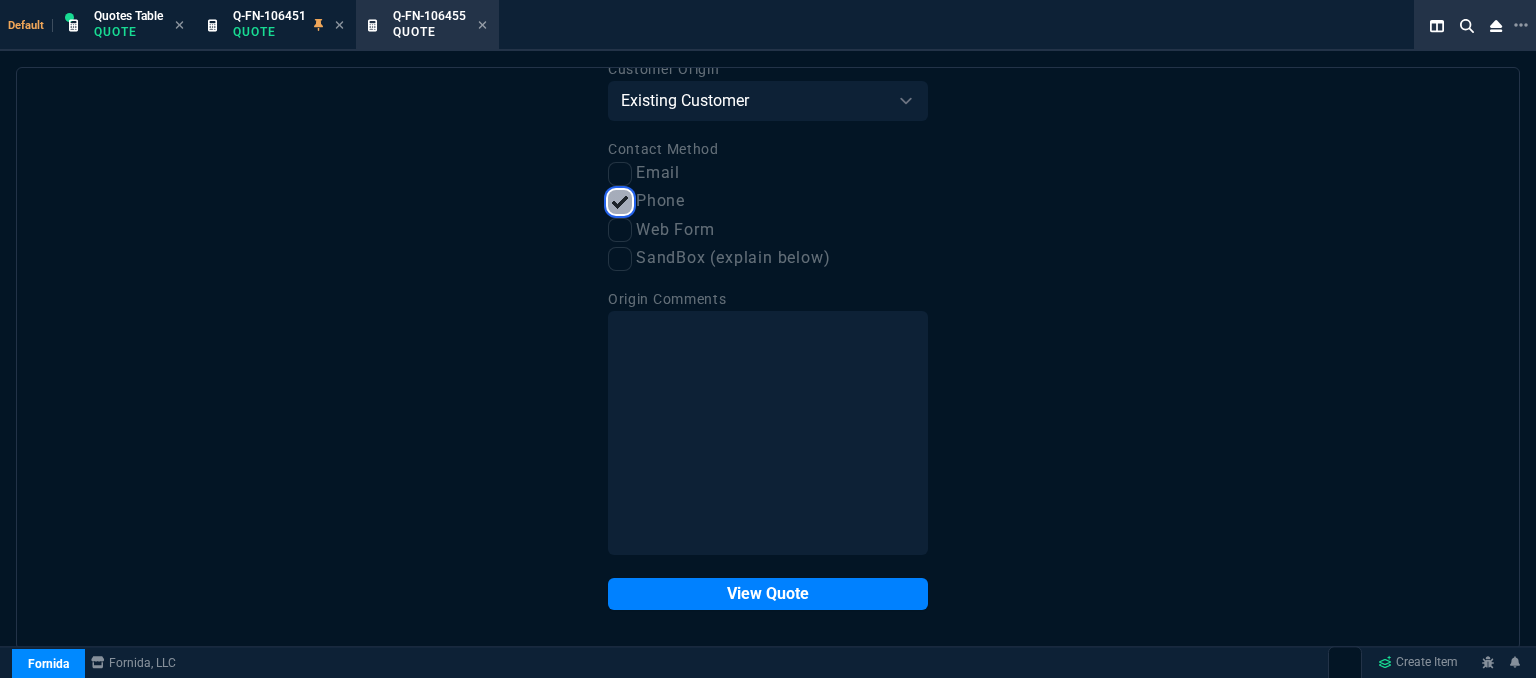 scroll, scrollTop: 101, scrollLeft: 0, axis: vertical 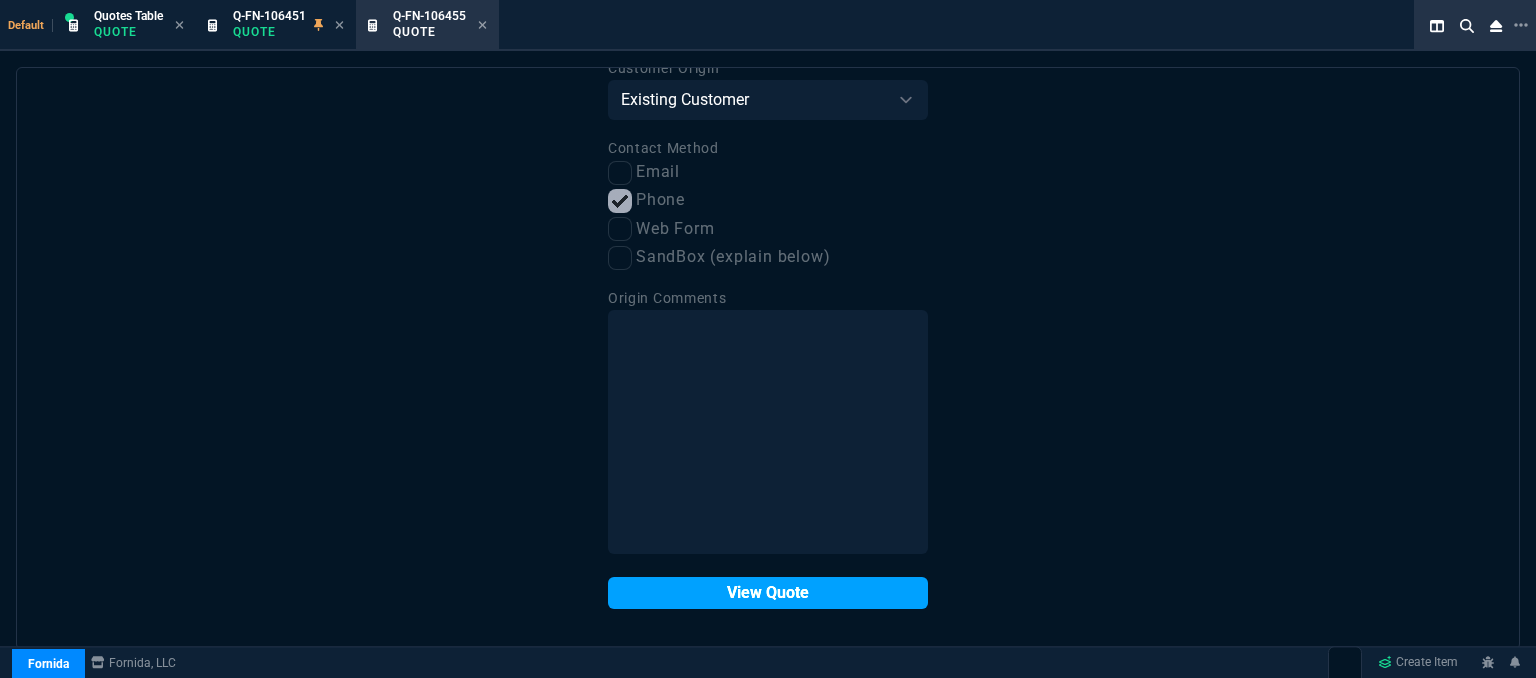 click on "View Quote" at bounding box center [768, 593] 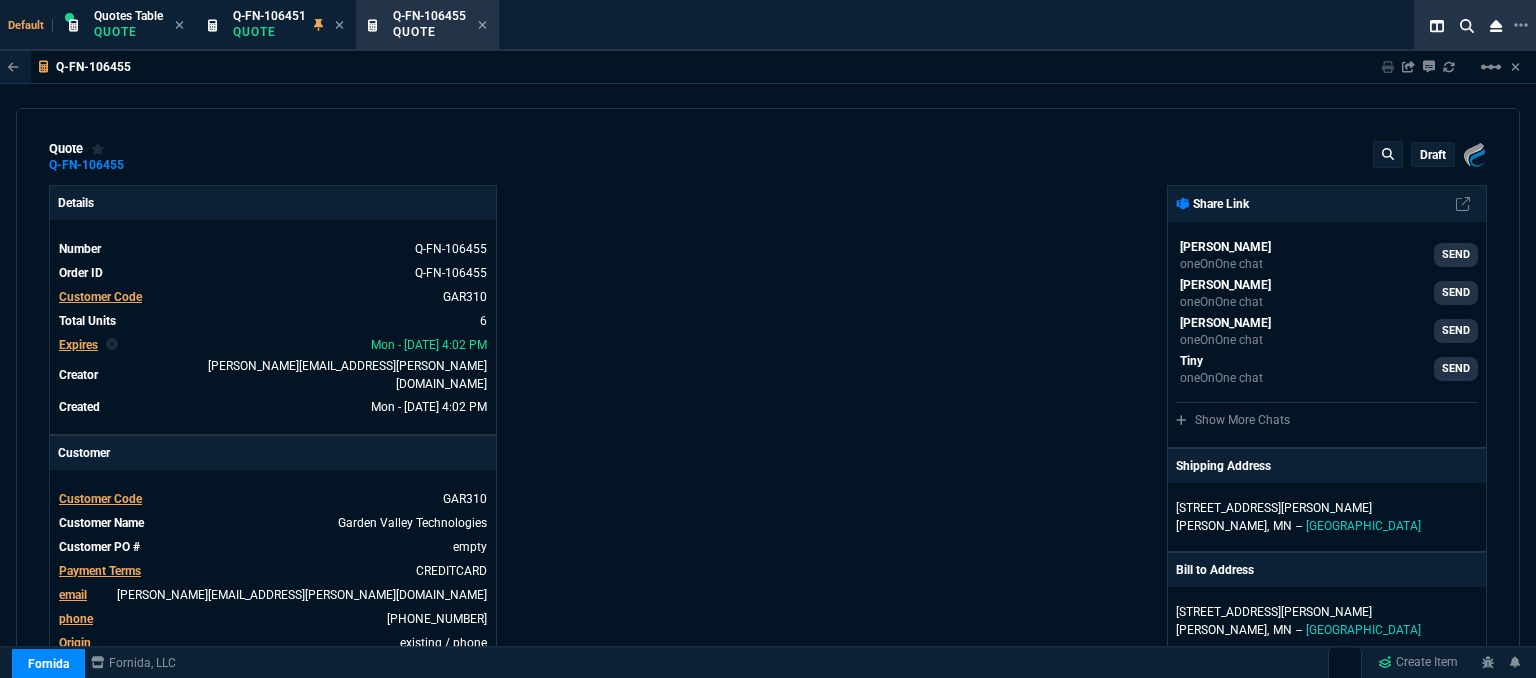 type on "22" 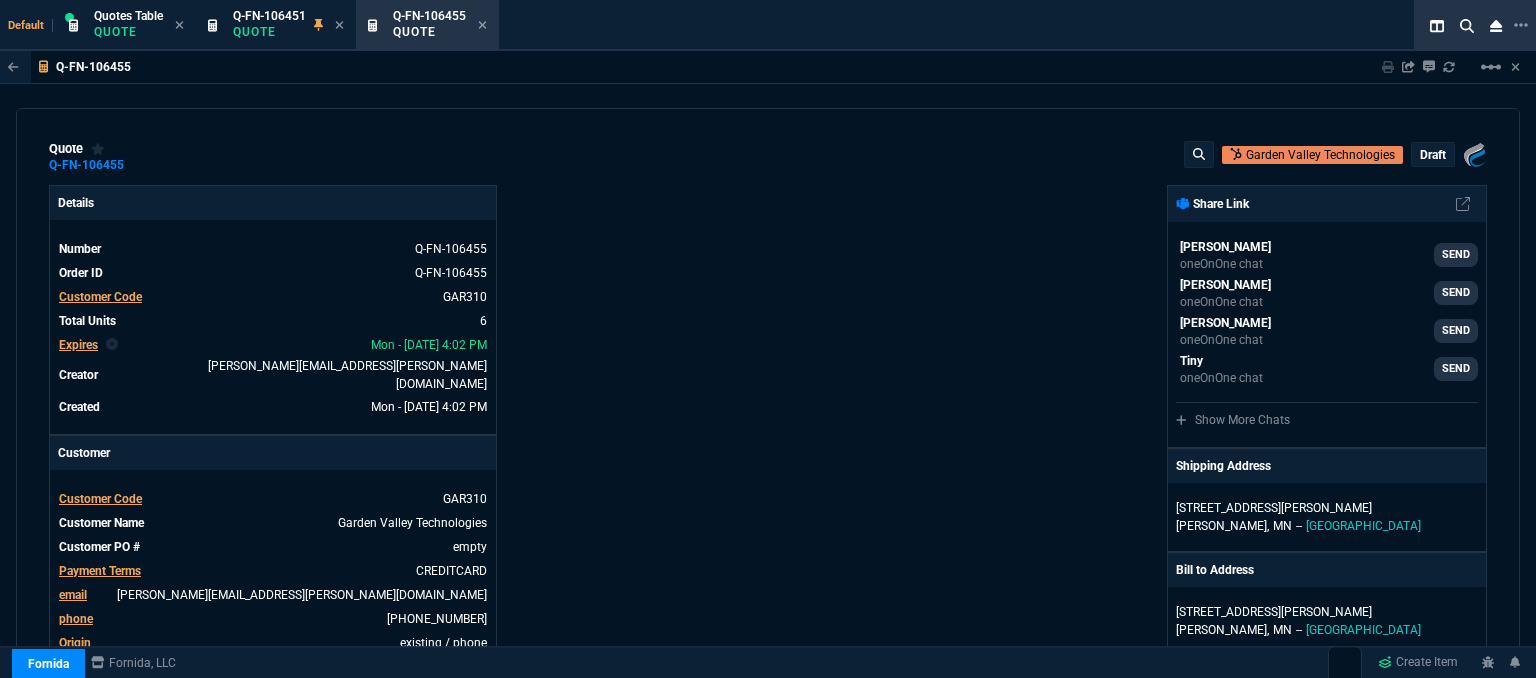 type on "16" 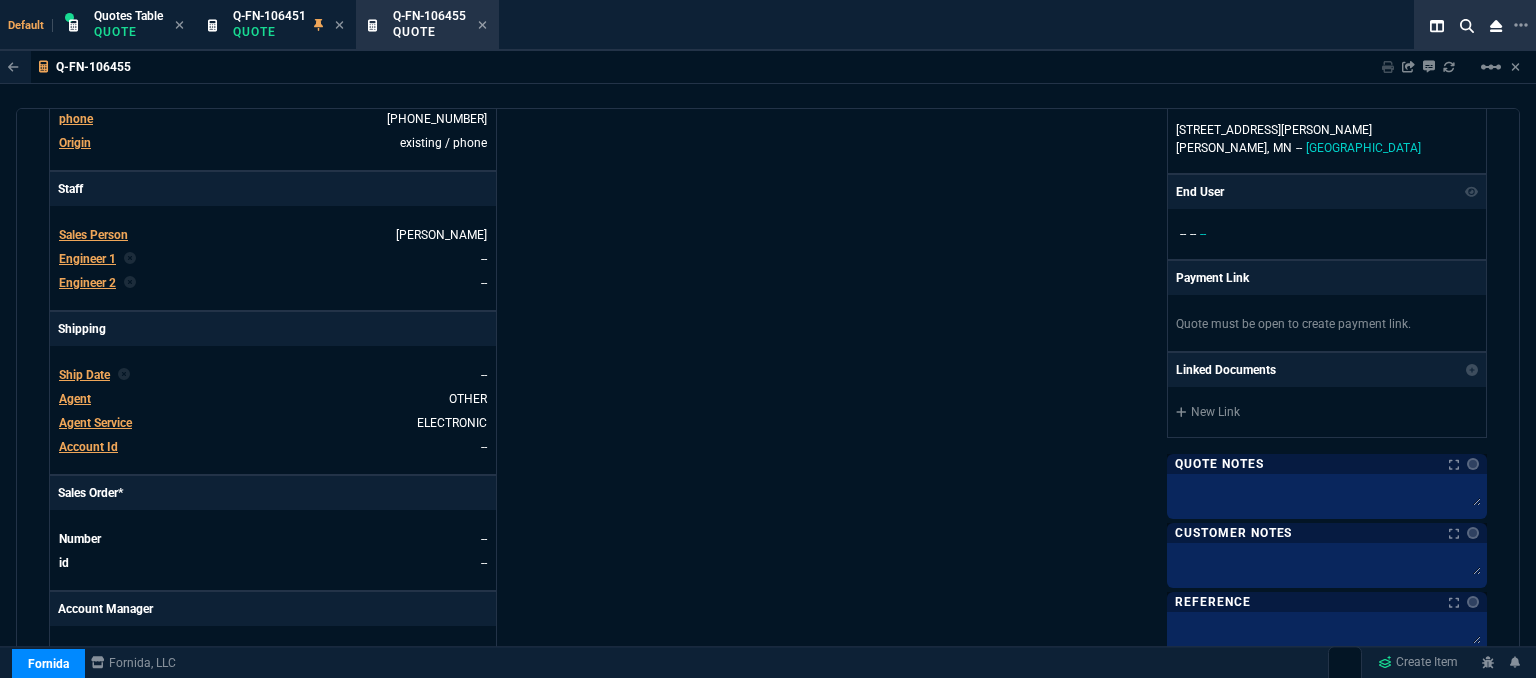 scroll, scrollTop: 900, scrollLeft: 0, axis: vertical 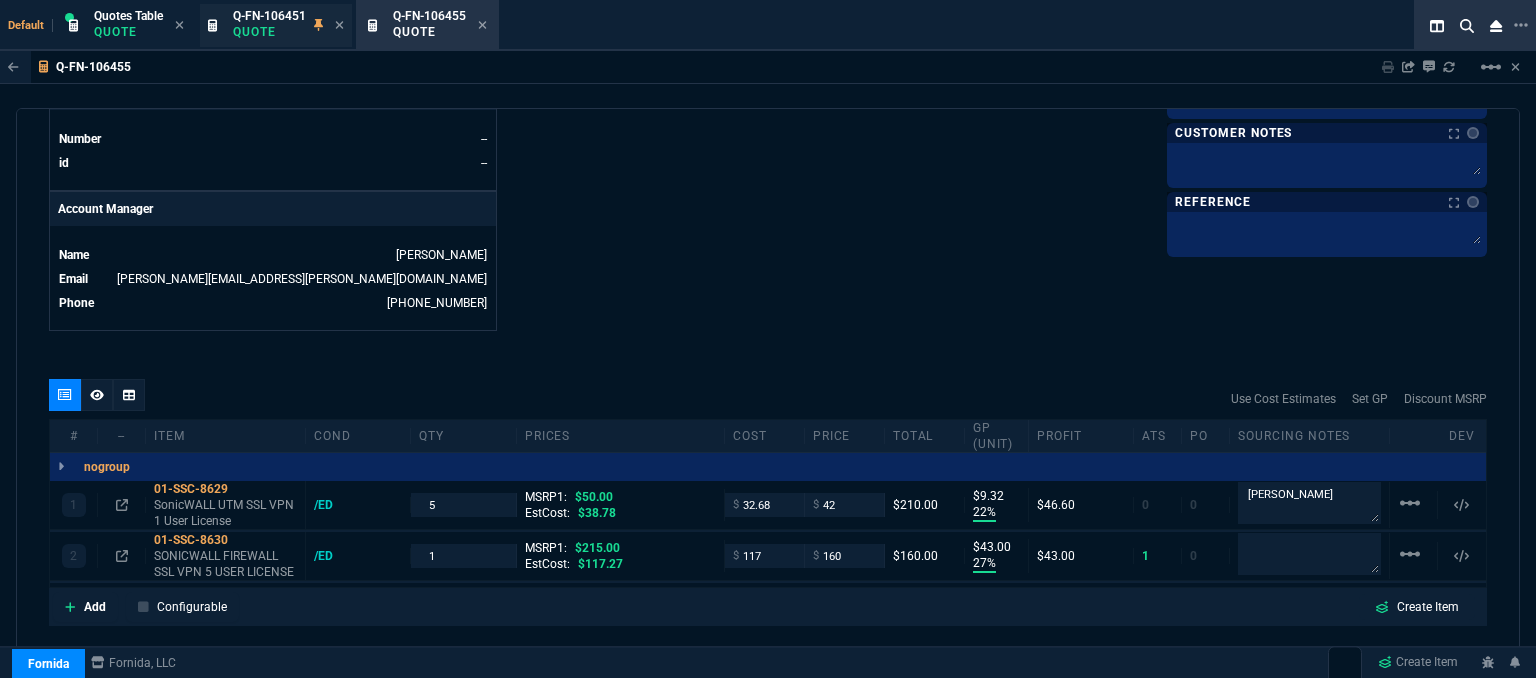 click on "Quote" at bounding box center (269, 32) 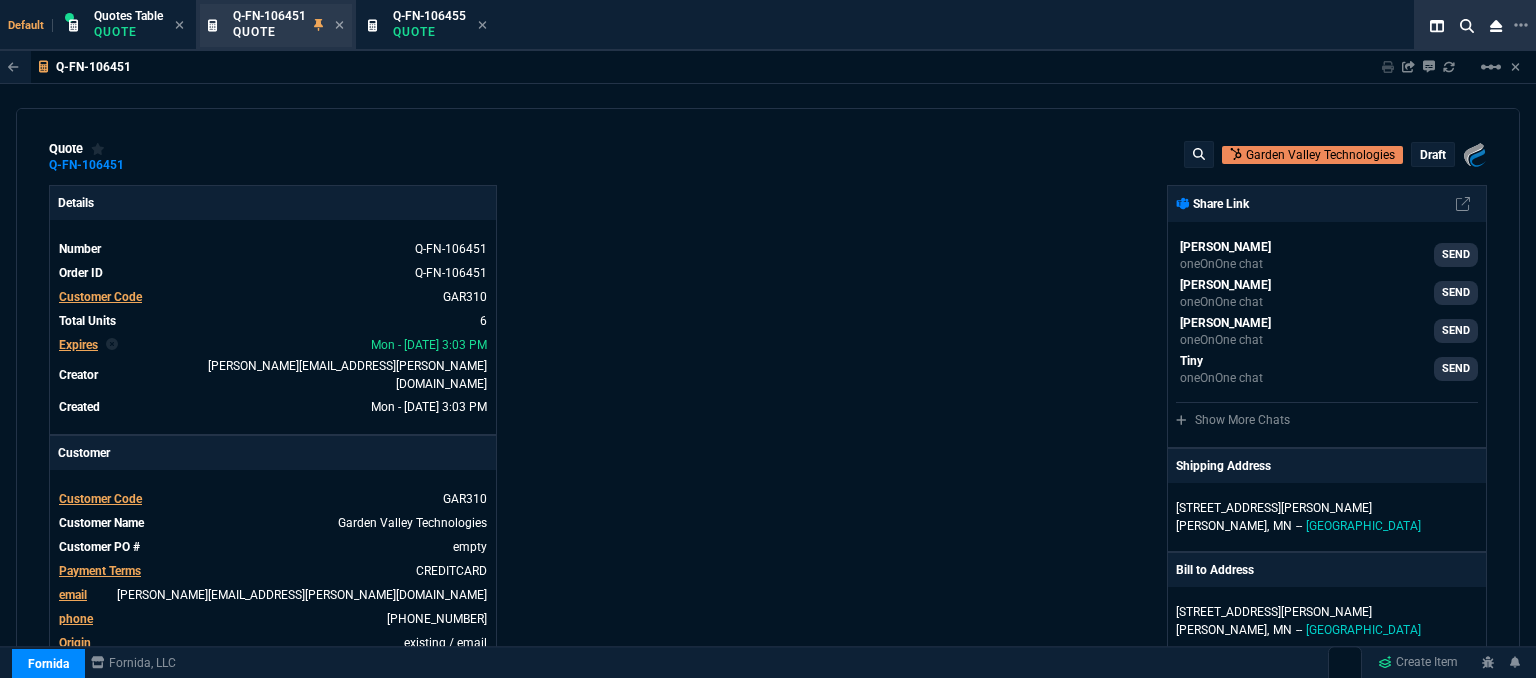 type on "22" 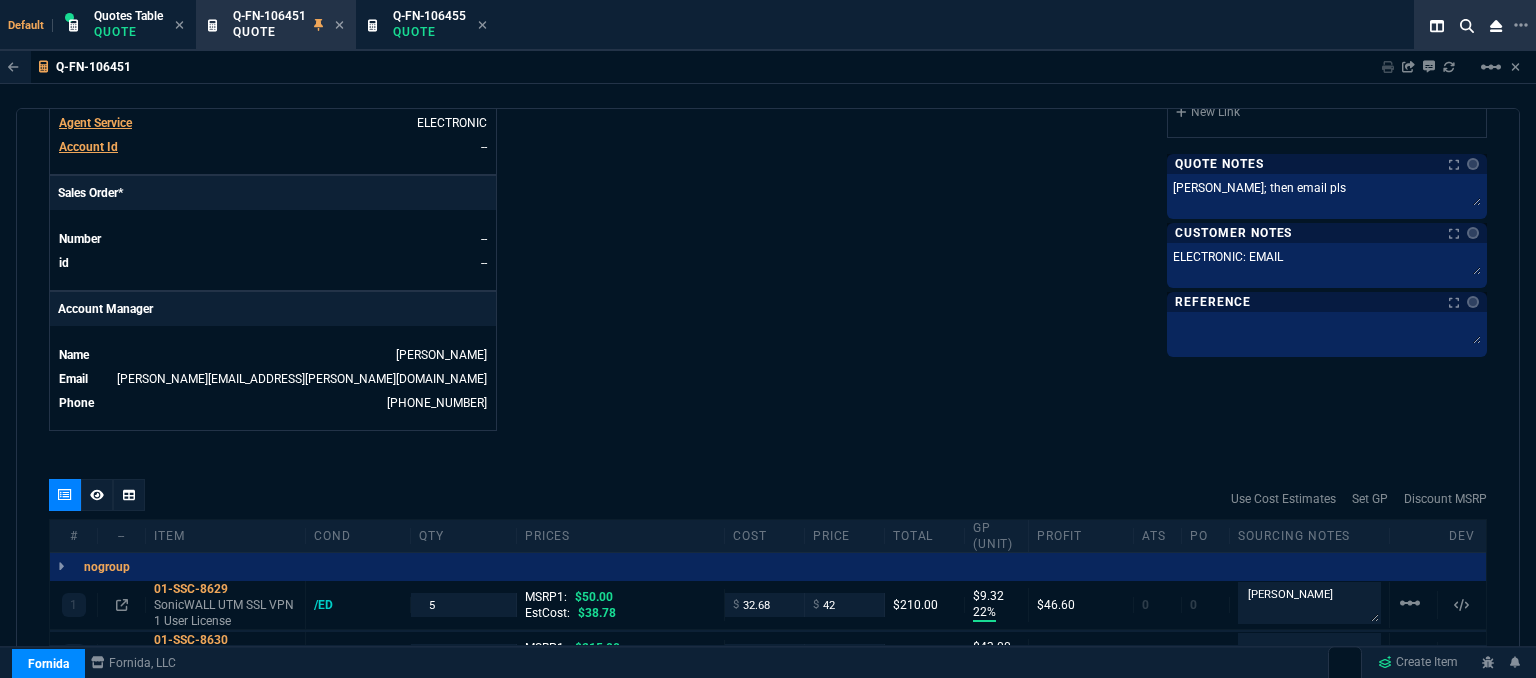 scroll, scrollTop: 700, scrollLeft: 0, axis: vertical 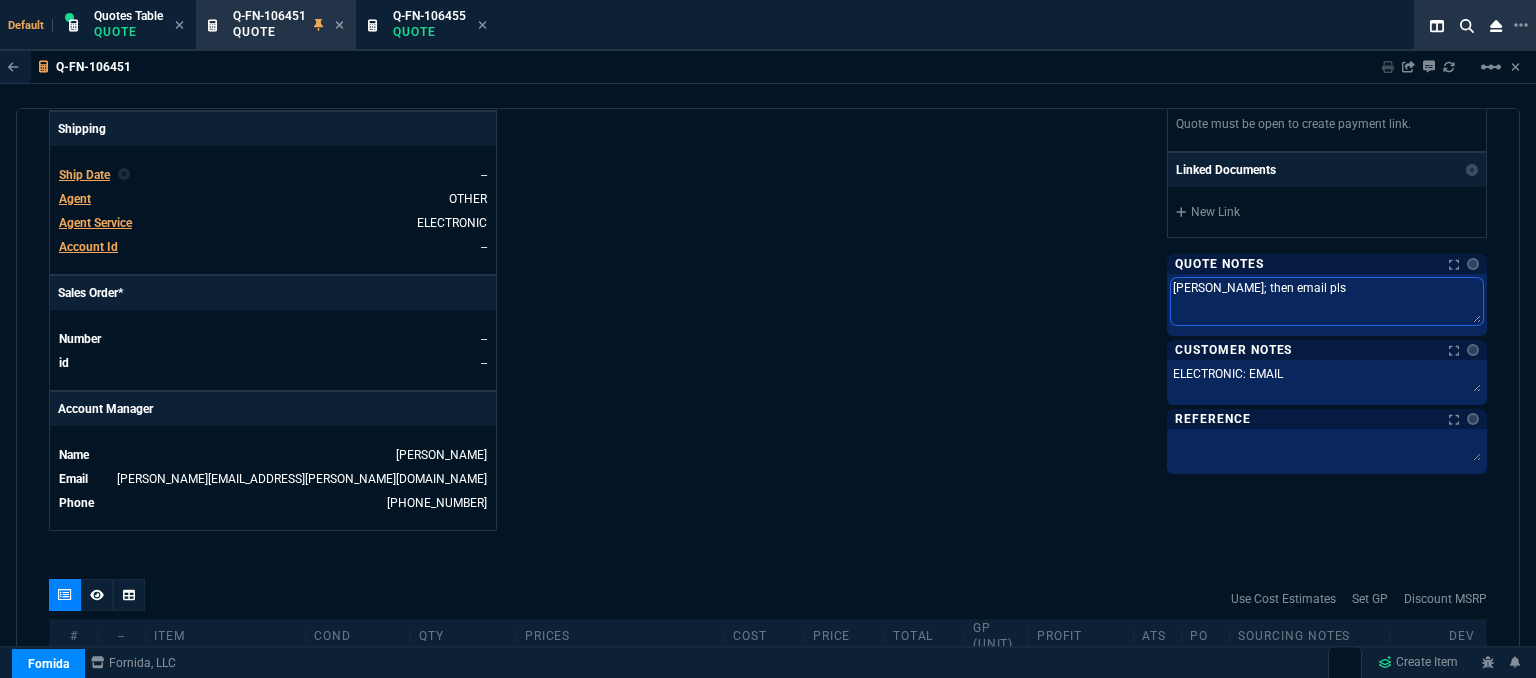 drag, startPoint x: 1302, startPoint y: 288, endPoint x: 1110, endPoint y: 290, distance: 192.01042 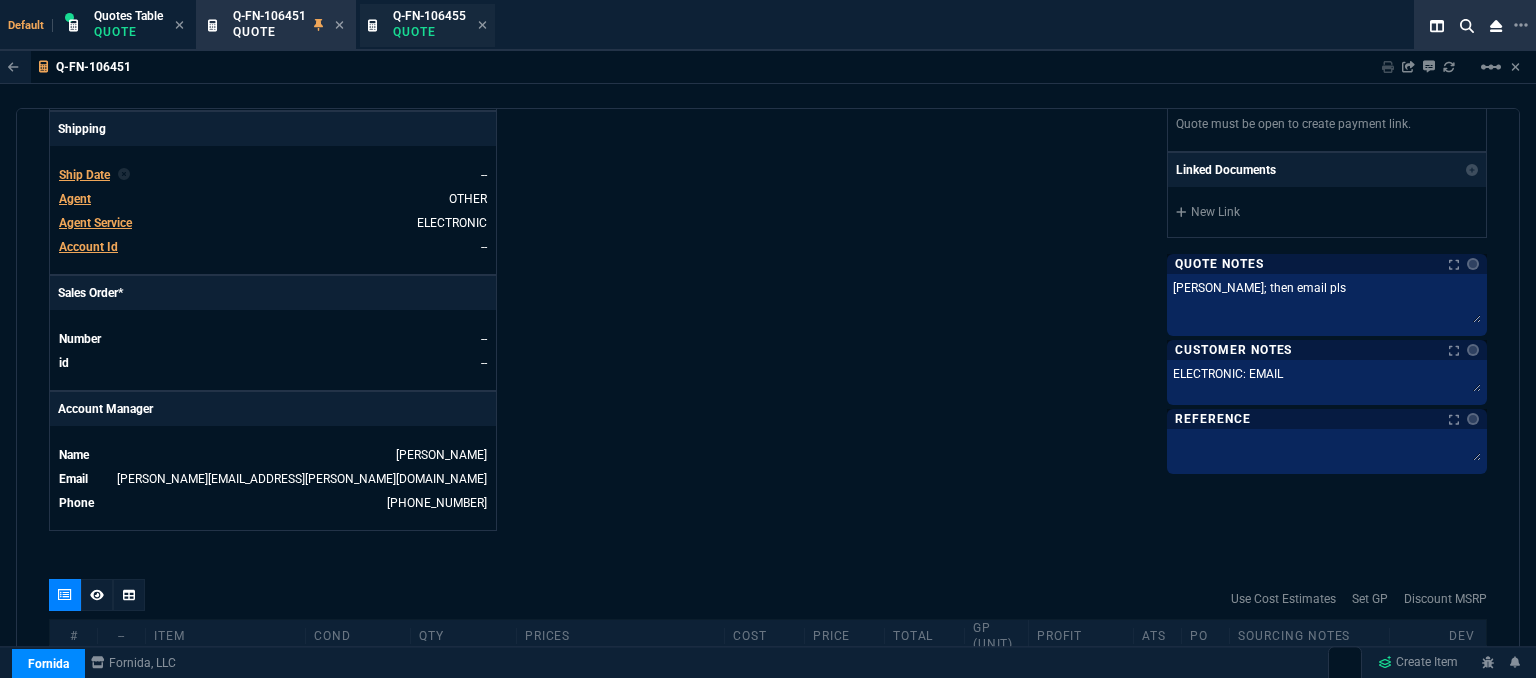 click on "Quote" at bounding box center (429, 32) 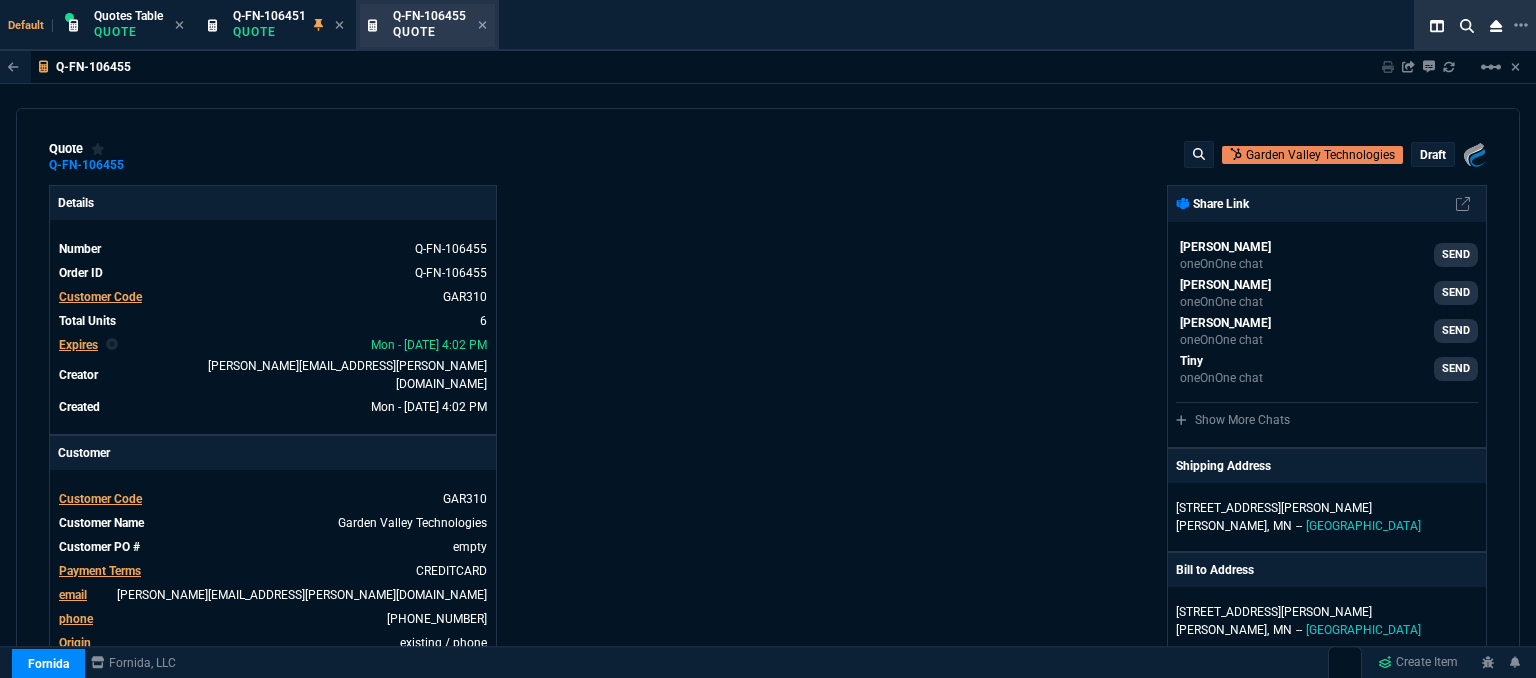 type on "22" 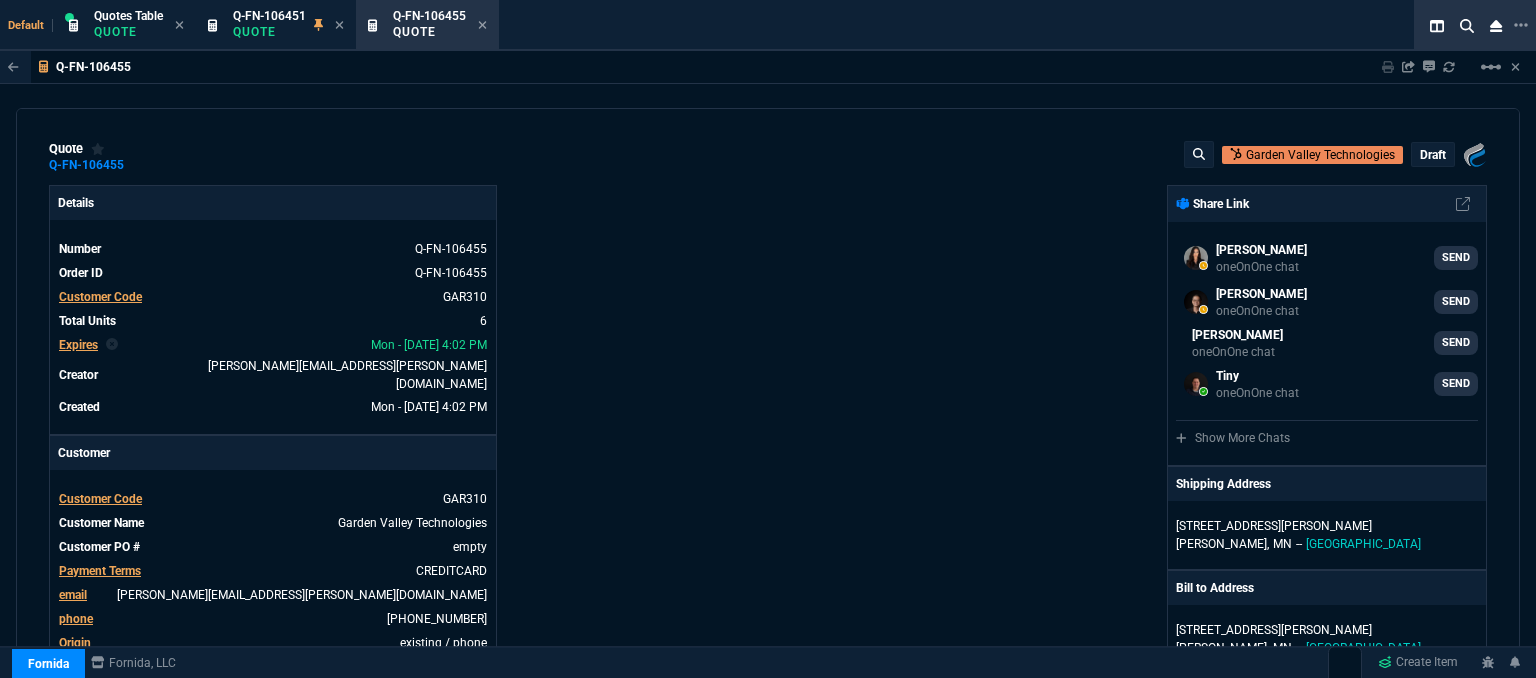 scroll, scrollTop: 600, scrollLeft: 0, axis: vertical 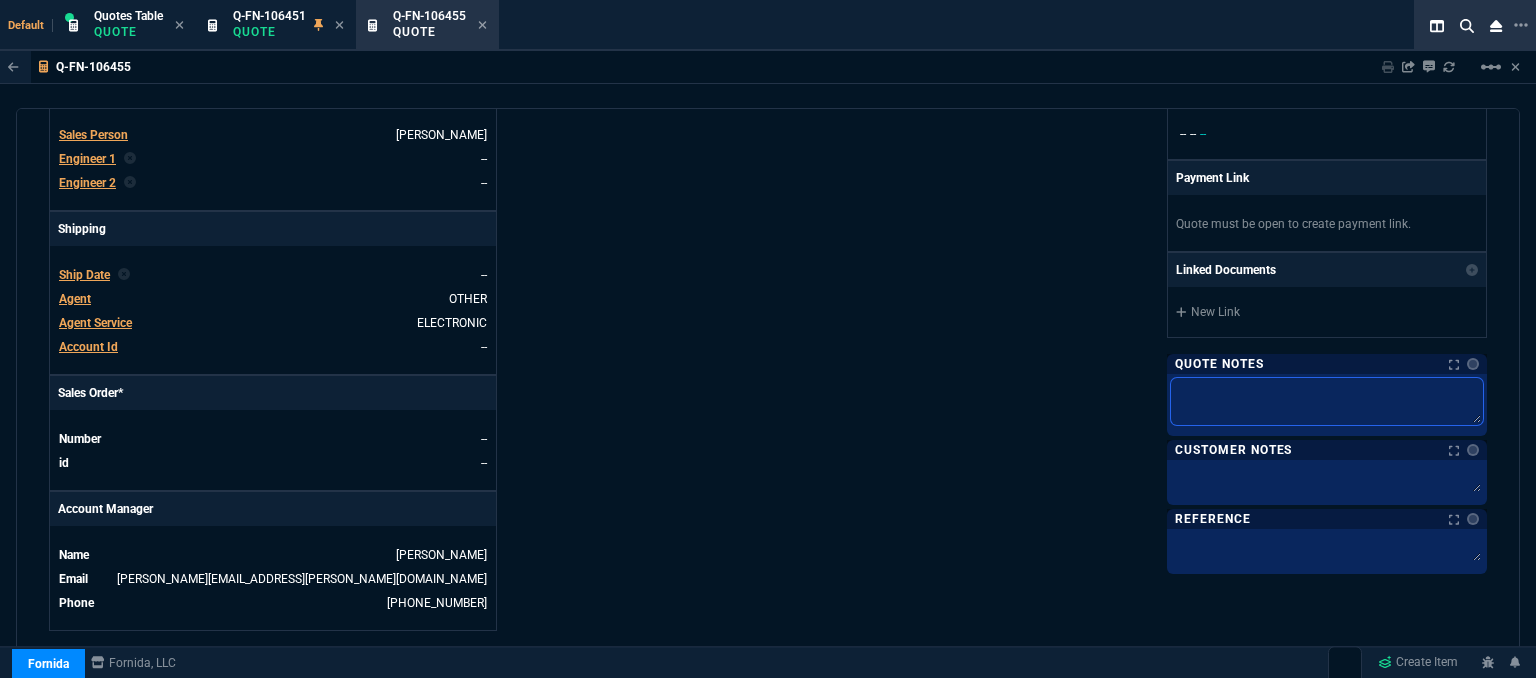 click at bounding box center (1327, 401) 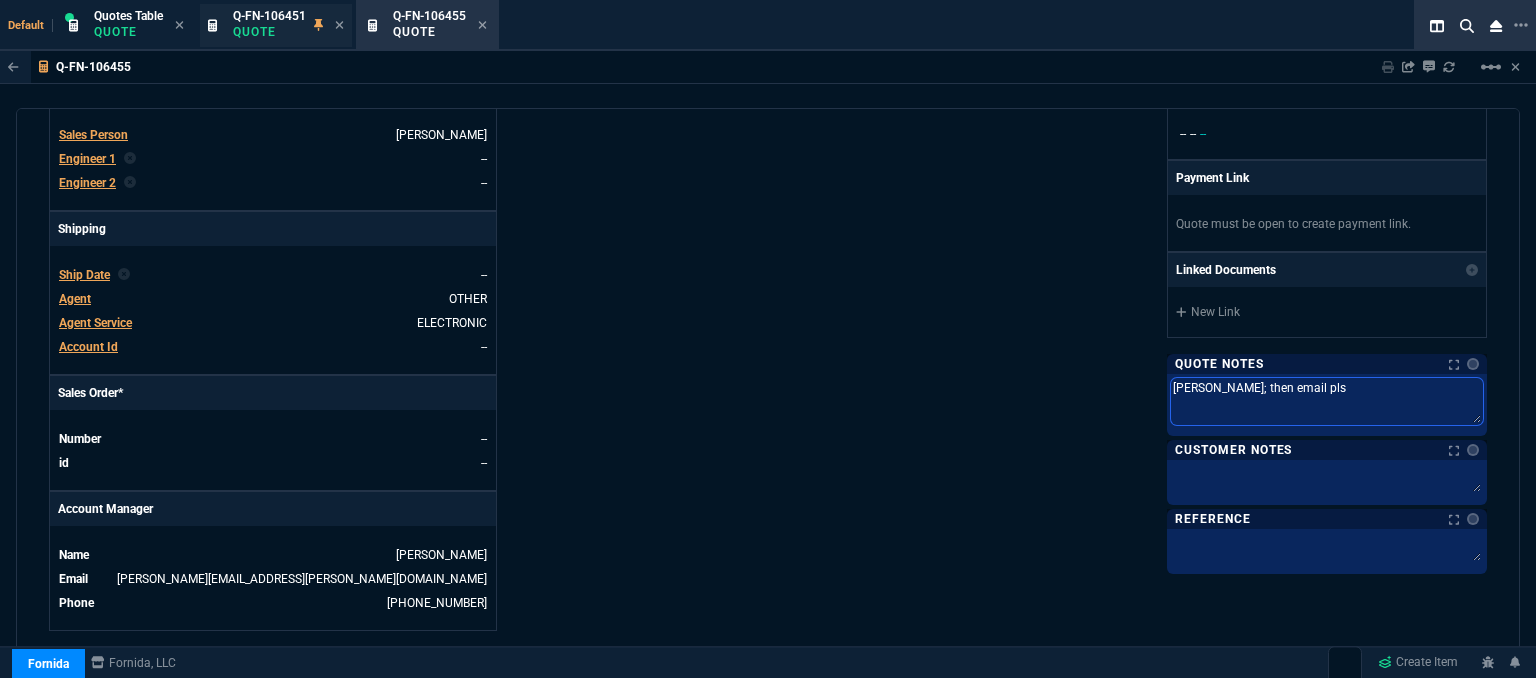 type on "[PERSON_NAME]; then email pls" 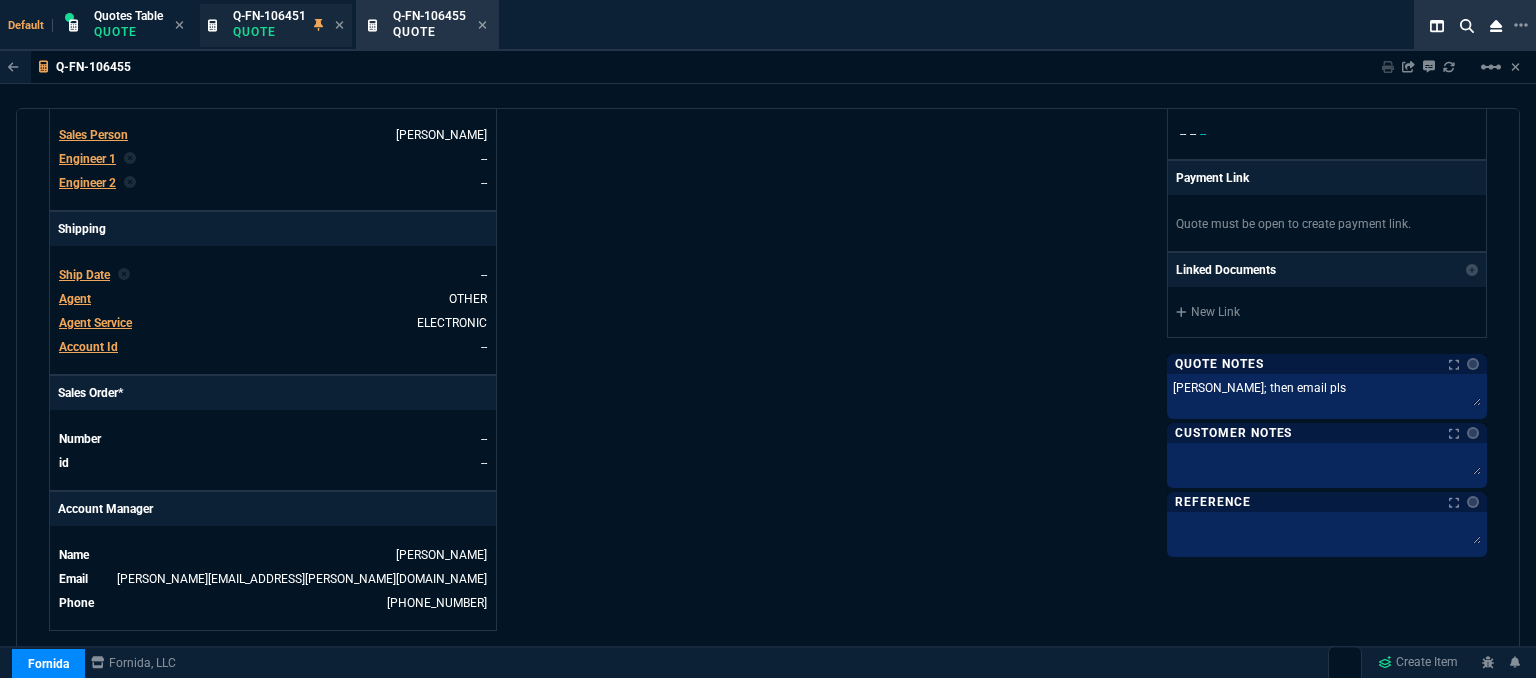 click on "Quote" at bounding box center [269, 32] 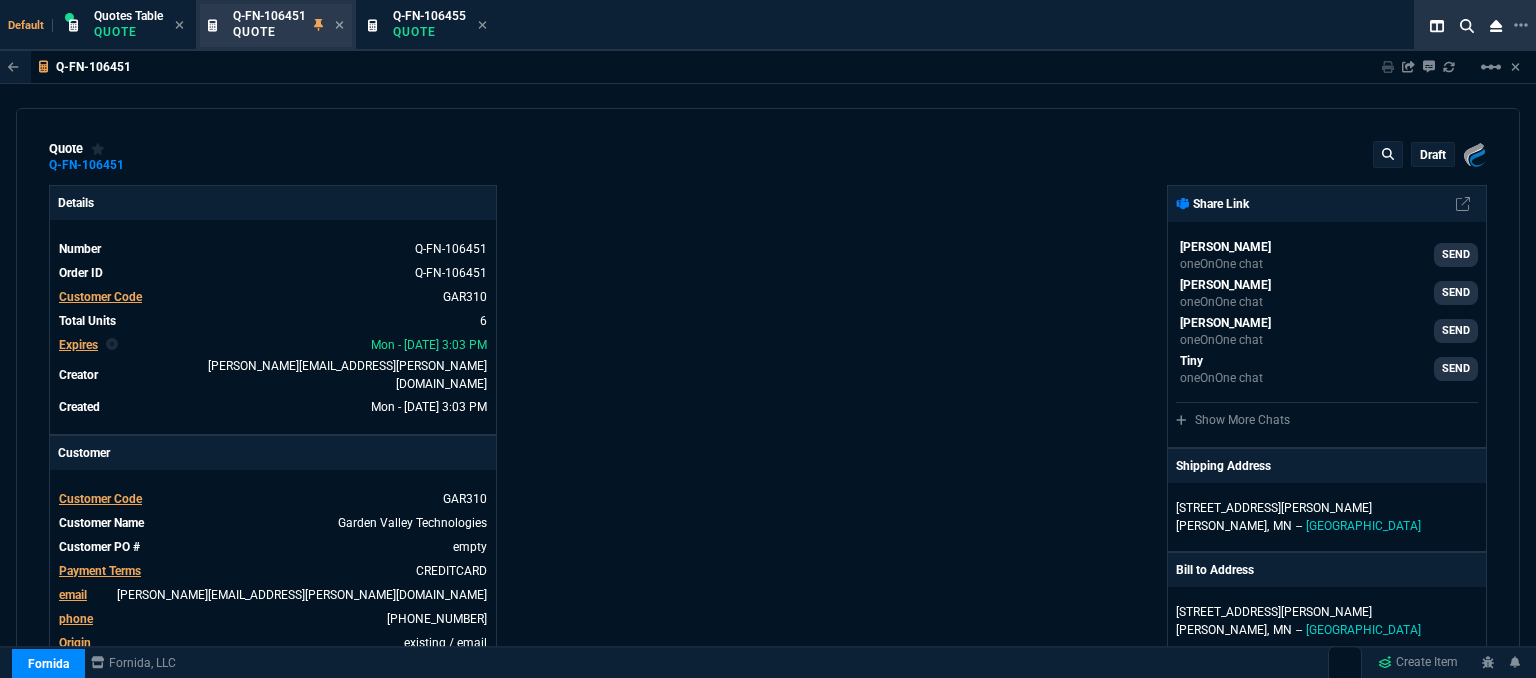 type on "22" 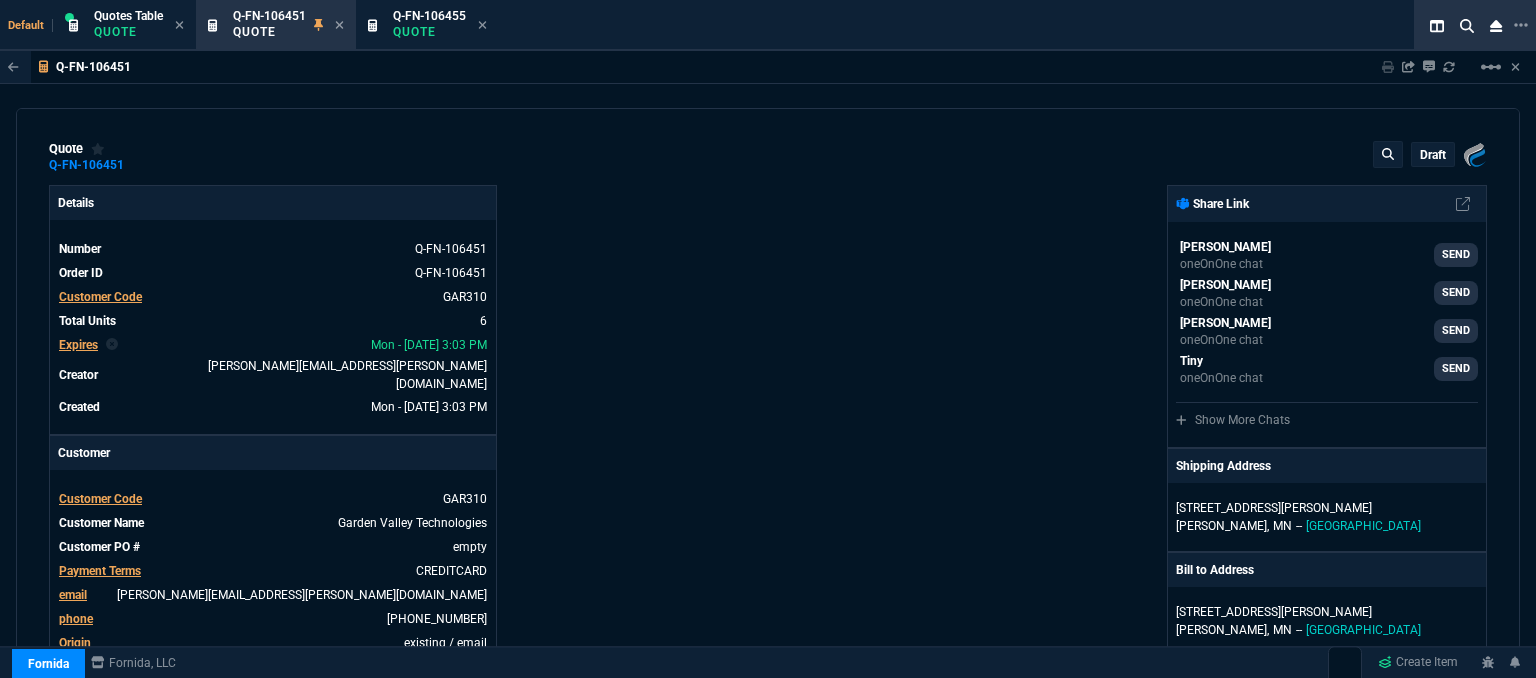 type on "16" 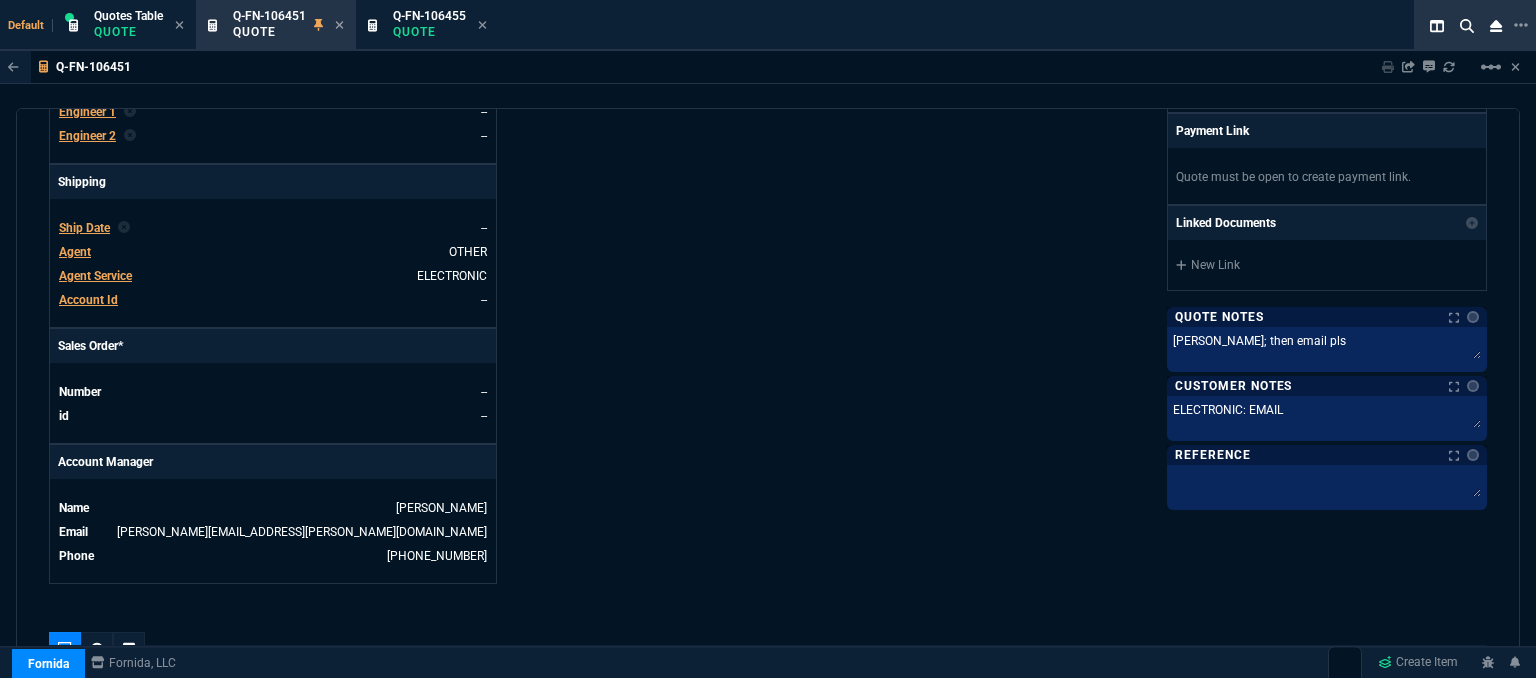scroll, scrollTop: 800, scrollLeft: 0, axis: vertical 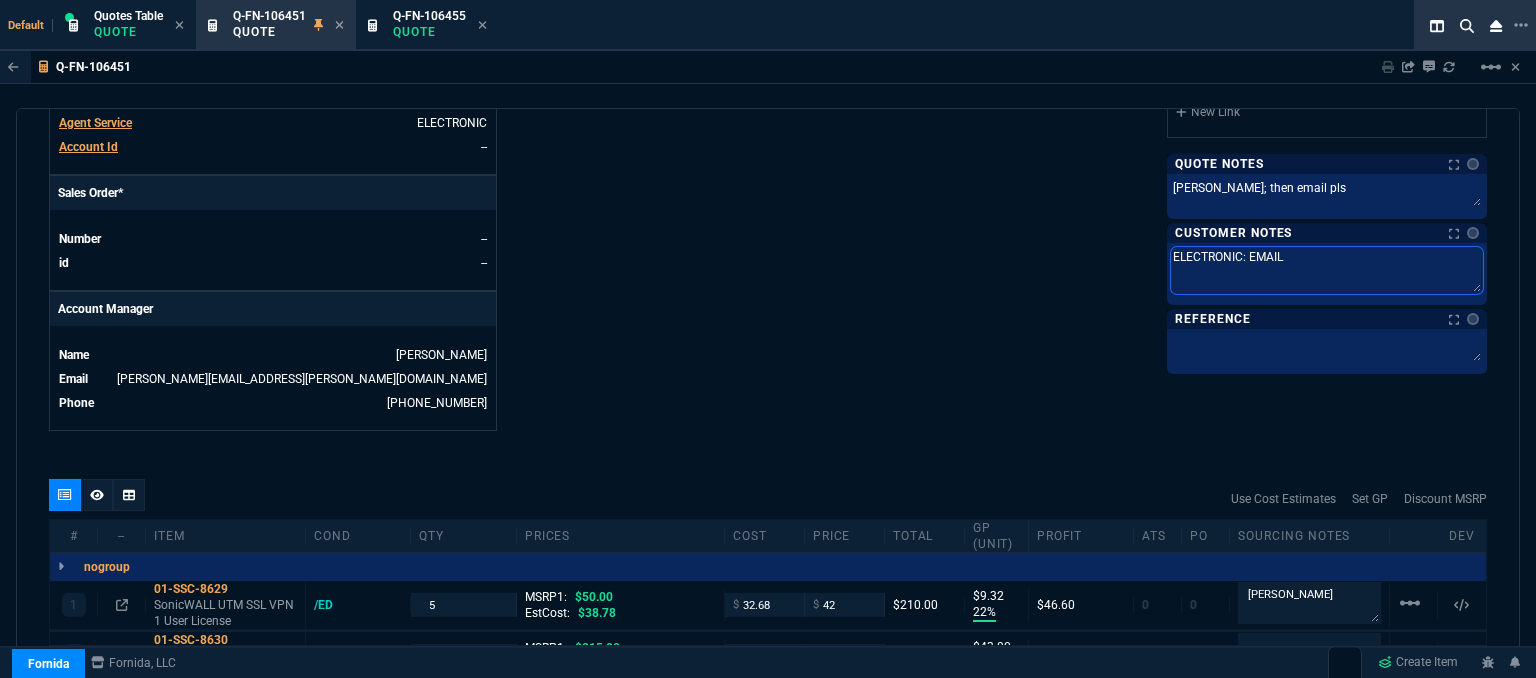 drag, startPoint x: 1348, startPoint y: 256, endPoint x: 949, endPoint y: 251, distance: 399.03134 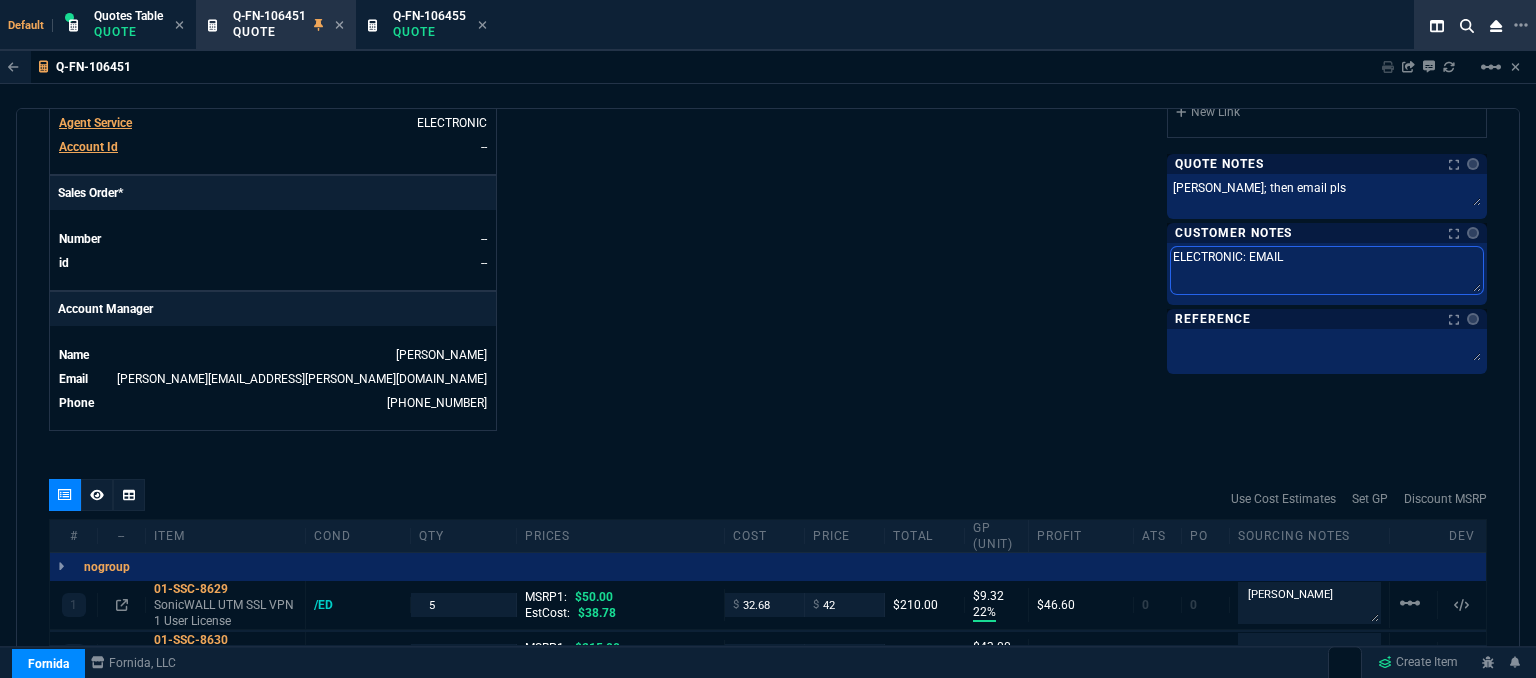 click on "Fornida, LLC 2609 Technology Dr Suite 300 Plano, TX 75074  Share Link  Sarah Costa oneOnOne chat SEND Steven Huang oneOnOne chat SEND Mike Drumm oneOnOne chat SEND Tiny oneOnOne chat SEND  Show More Chats  Shipping Address 206 Vance Ave S Erskine,  MN -- USA Bill to Address 206 Vance Ave S Erskine,  MN -- USA End User -- -- -- Payment Link  Quote must be open to create payment link.  Linked Documents  New Link  Quote Notes Notes Quote Notes Notes Ingram; then email pls Last updated by  fiona.rossi@fornida.com  at  7/21/25, 10:11 AM Ingram; then email pls  Ingram; then email pls  Customer Notes Notes Customer Notes Notes ELECTRONIC: EMAIL Last updated by  fiona.rossi@fornida.com  at  7/21/25, 10:11 AM ELECTRONIC: EMAIL  ELECTRONIC: EMAIL  Reference Reference" at bounding box center [1127, -92] 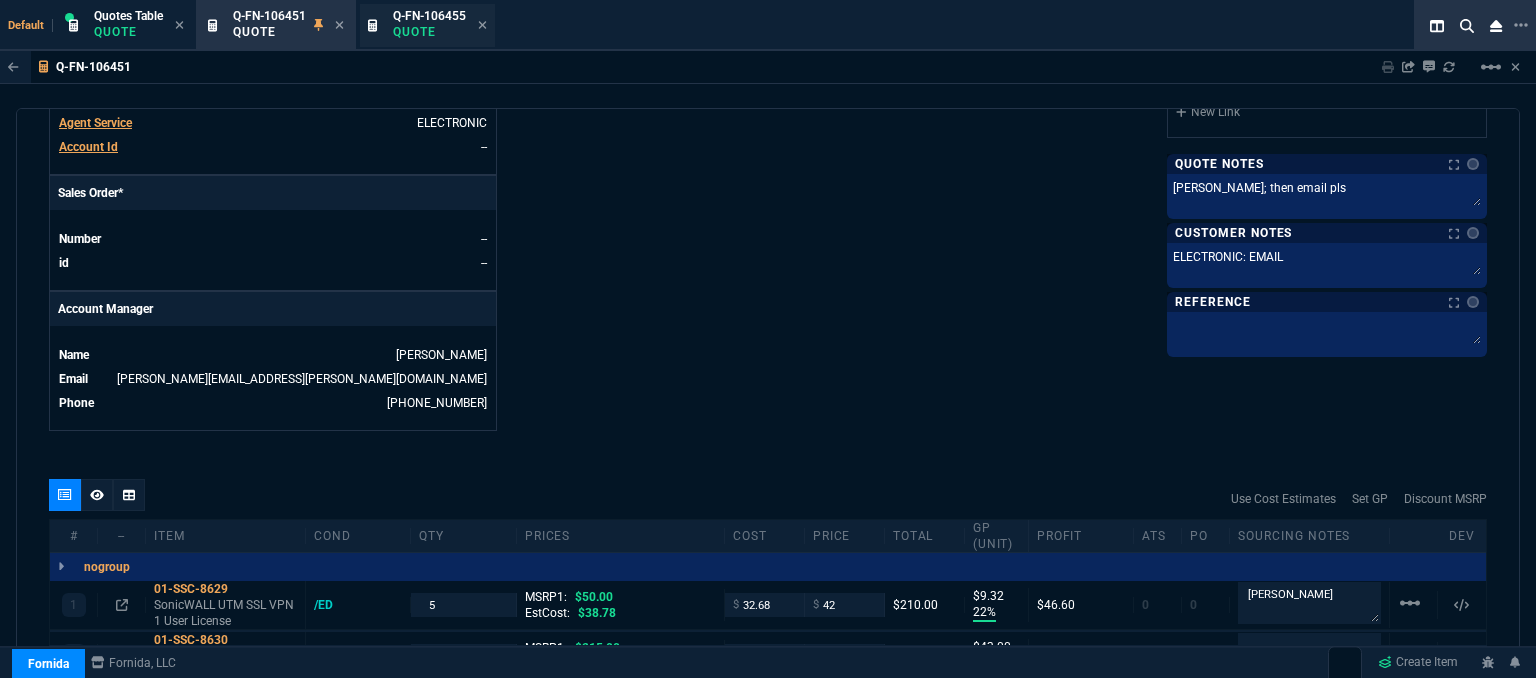 click on "Quote" at bounding box center (429, 32) 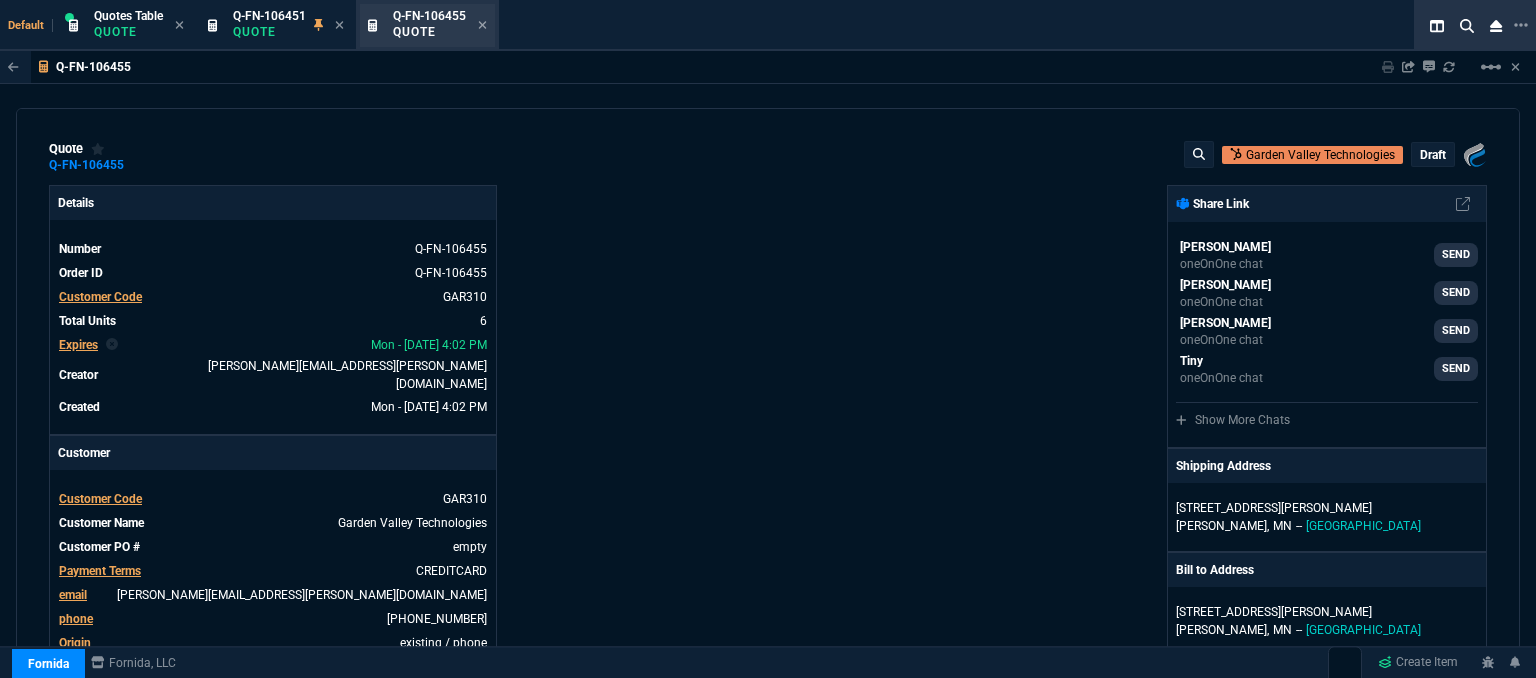 type on "22" 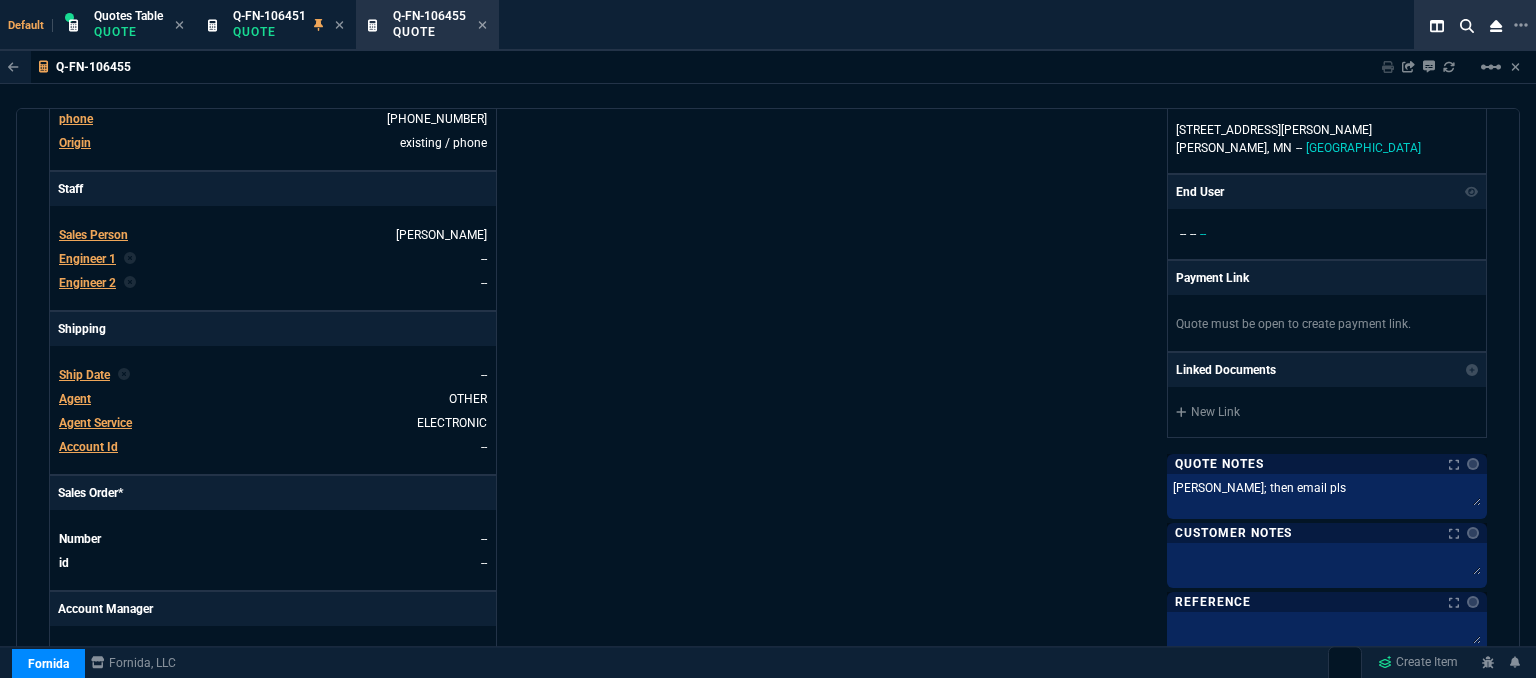 scroll, scrollTop: 800, scrollLeft: 0, axis: vertical 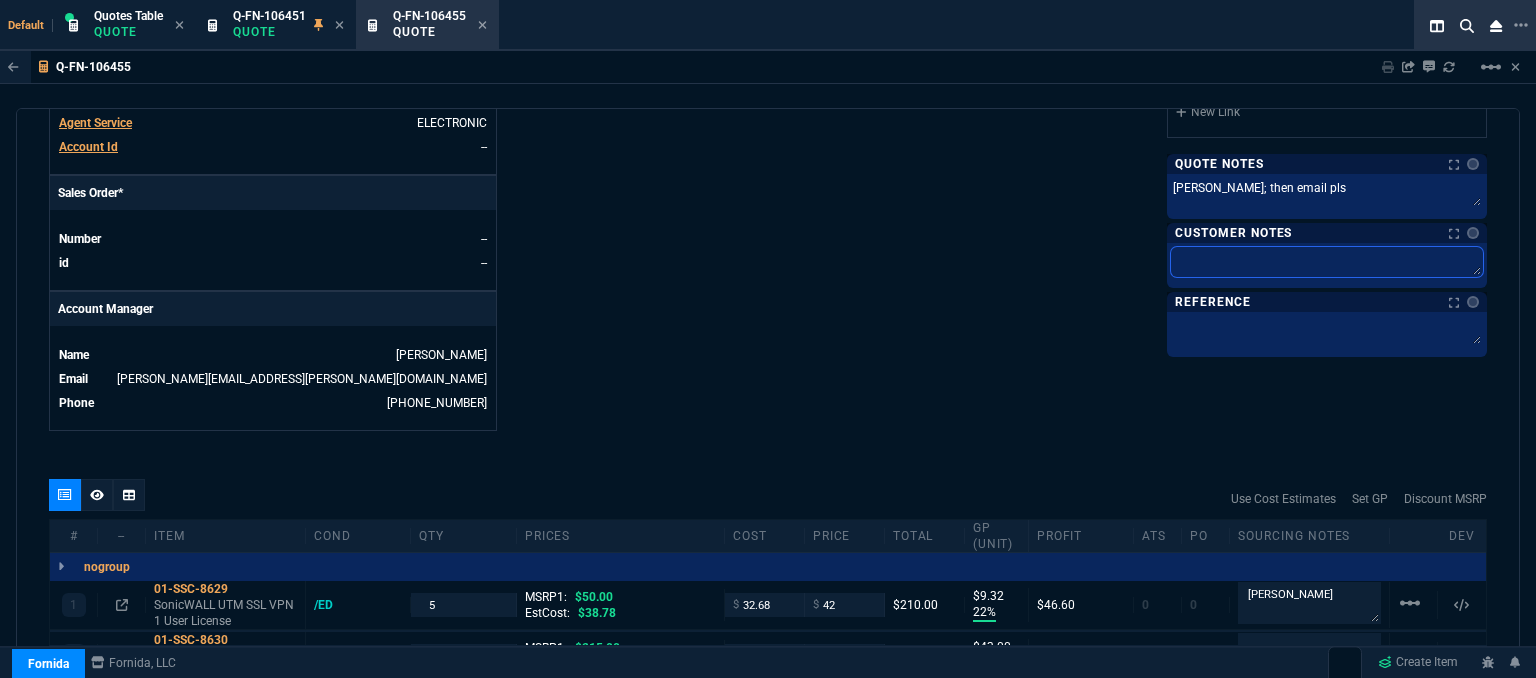 click at bounding box center [1327, 262] 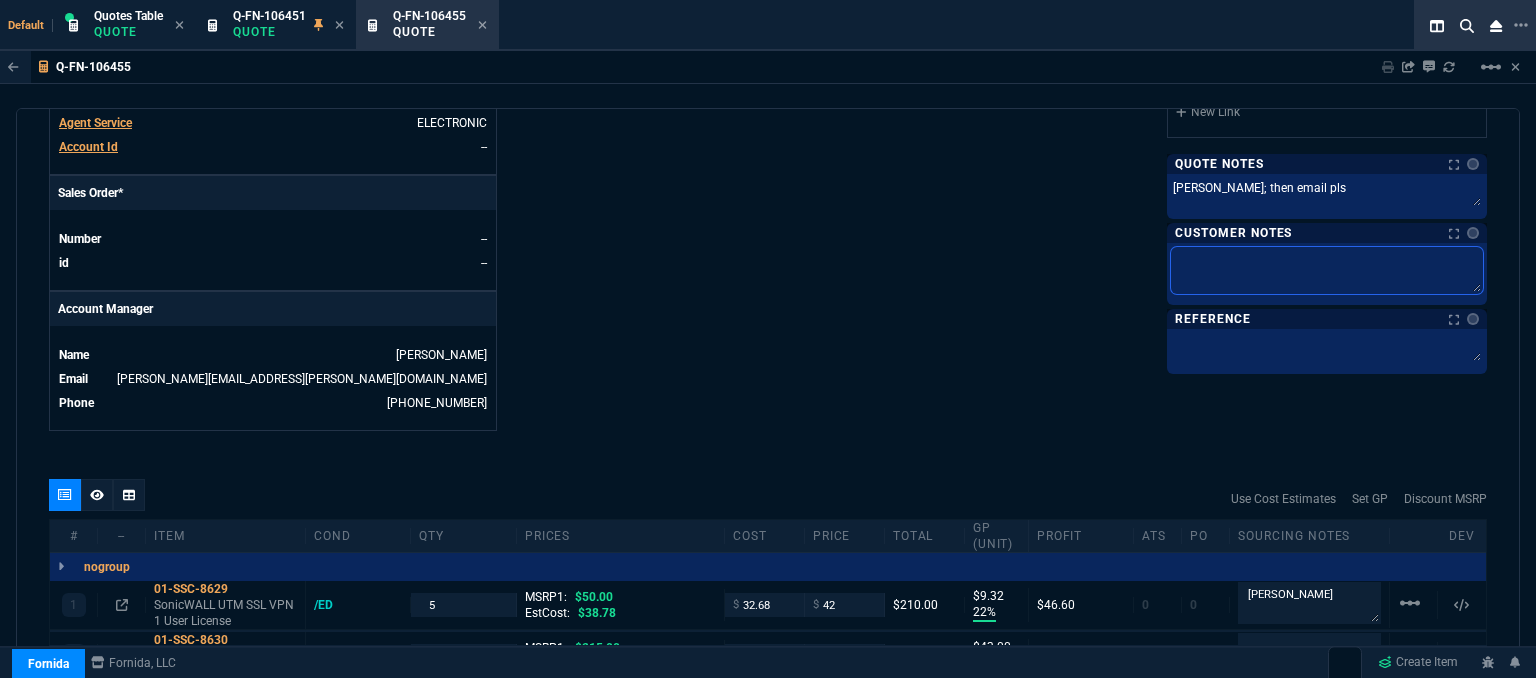 paste on "ELECTRONIC: EMAIL" 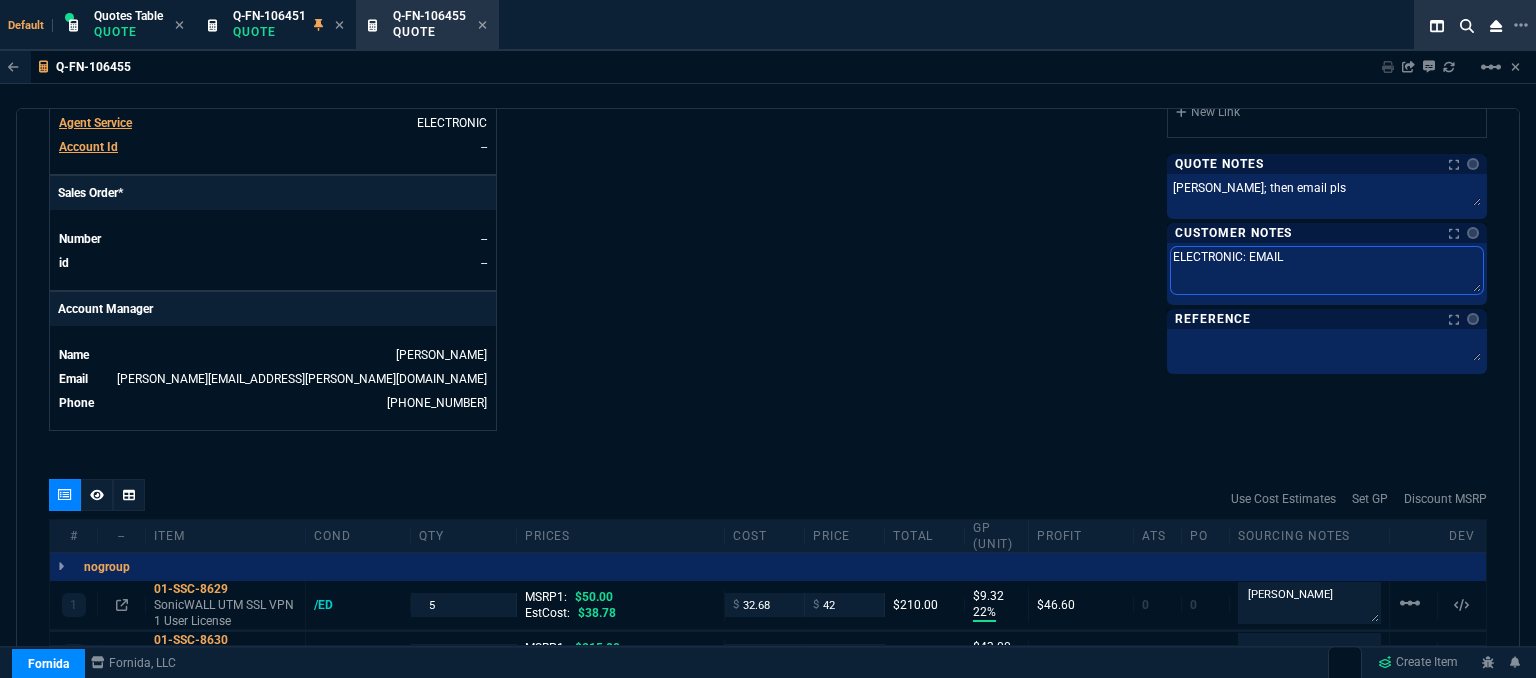 type on "ELECTRONIC: EMAIL" 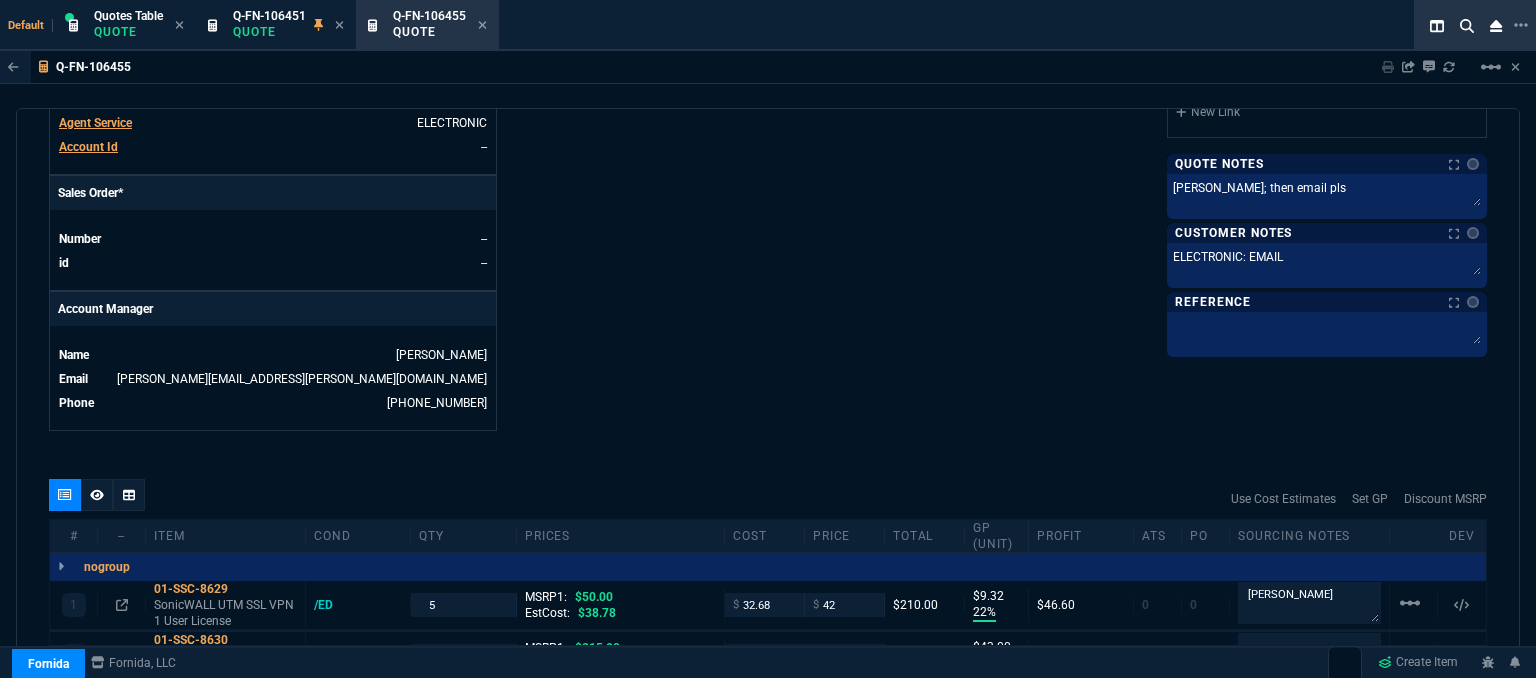 click on "Fornida, LLC 2609 Technology Dr Suite 300 Plano, TX 75074  Share Link  Sarah Costa oneOnOne chat SEND Steven Huang oneOnOne chat SEND Mike Drumm oneOnOne chat SEND Tiny oneOnOne chat SEND  Show More Chats  Shipping Address 206 Vance Ave S Erskine,  MN -- USA Bill to Address 206 Vance Ave S Erskine,  MN -- USA End User -- -- -- Payment Link  Quote must be open to create payment link.  Linked Documents  New Link  Quote Notes Notes Quote Notes Notes Ingram; then email pls Last updated by  fiona.rossi@fornida.com  at  7/21/25, 11:03 AM Ingram; then email pls  Ingram; then email pls  Customer Notes Notes Customer Notes Notes ELECTRONIC: EMAIL ELECTRONIC: EMAIL  ELECTRONIC: EMAIL  Reference Reference" at bounding box center [1127, -92] 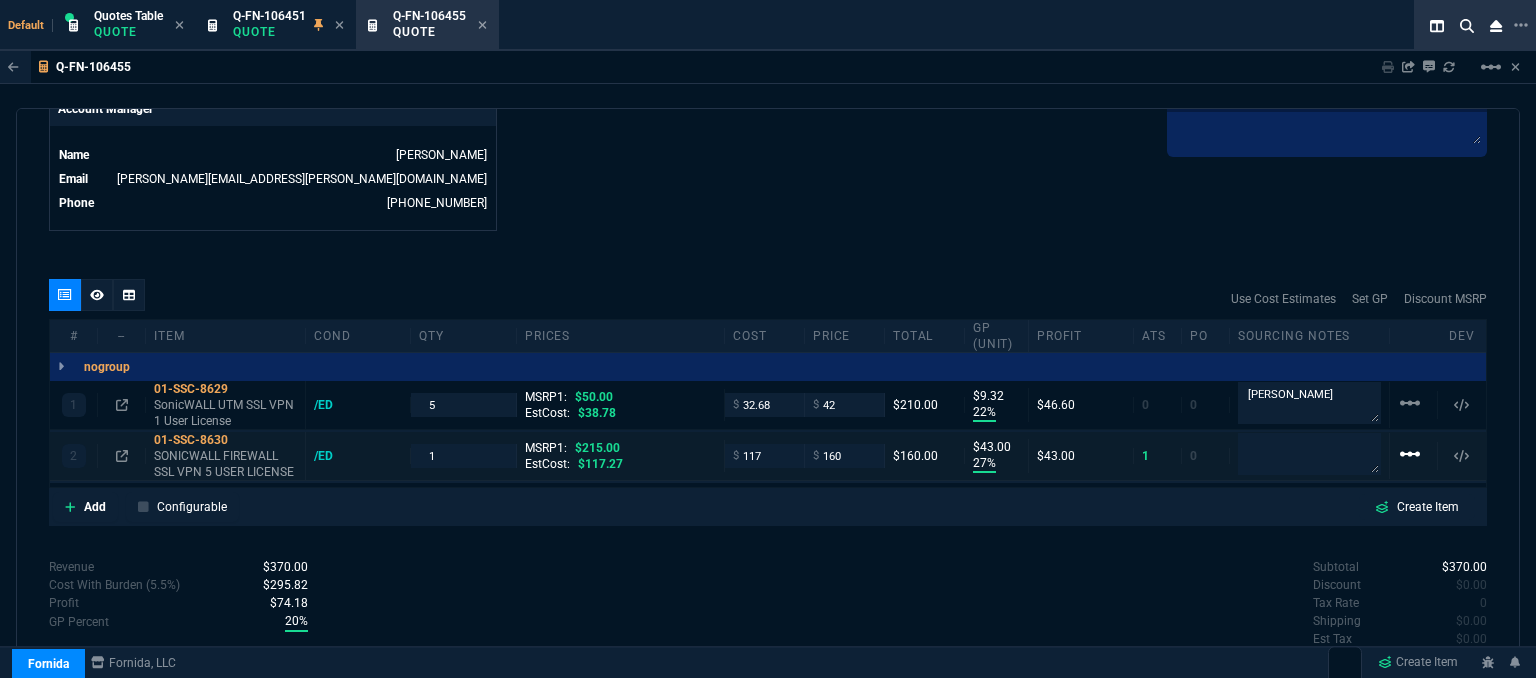 click on "linear_scale" at bounding box center (1410, 403) 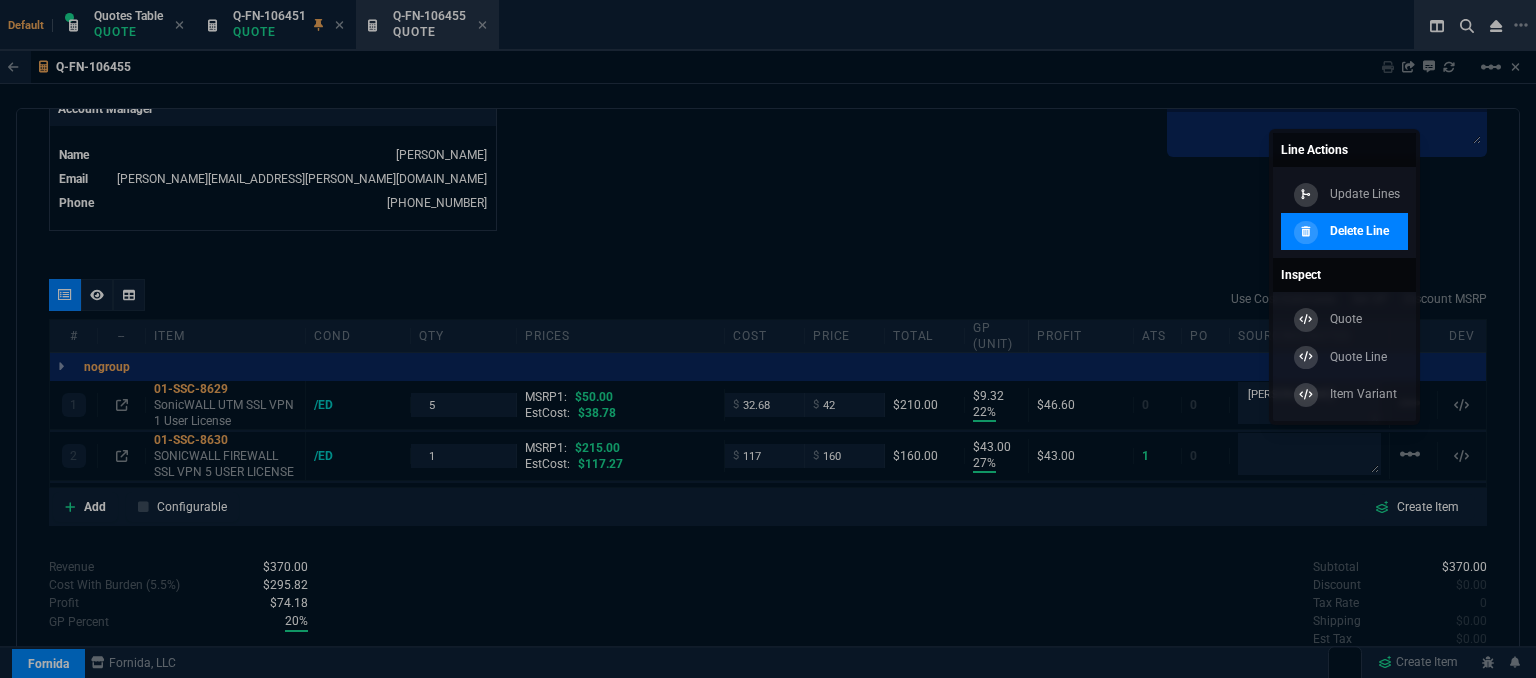 click on "Delete Line" at bounding box center (1359, 231) 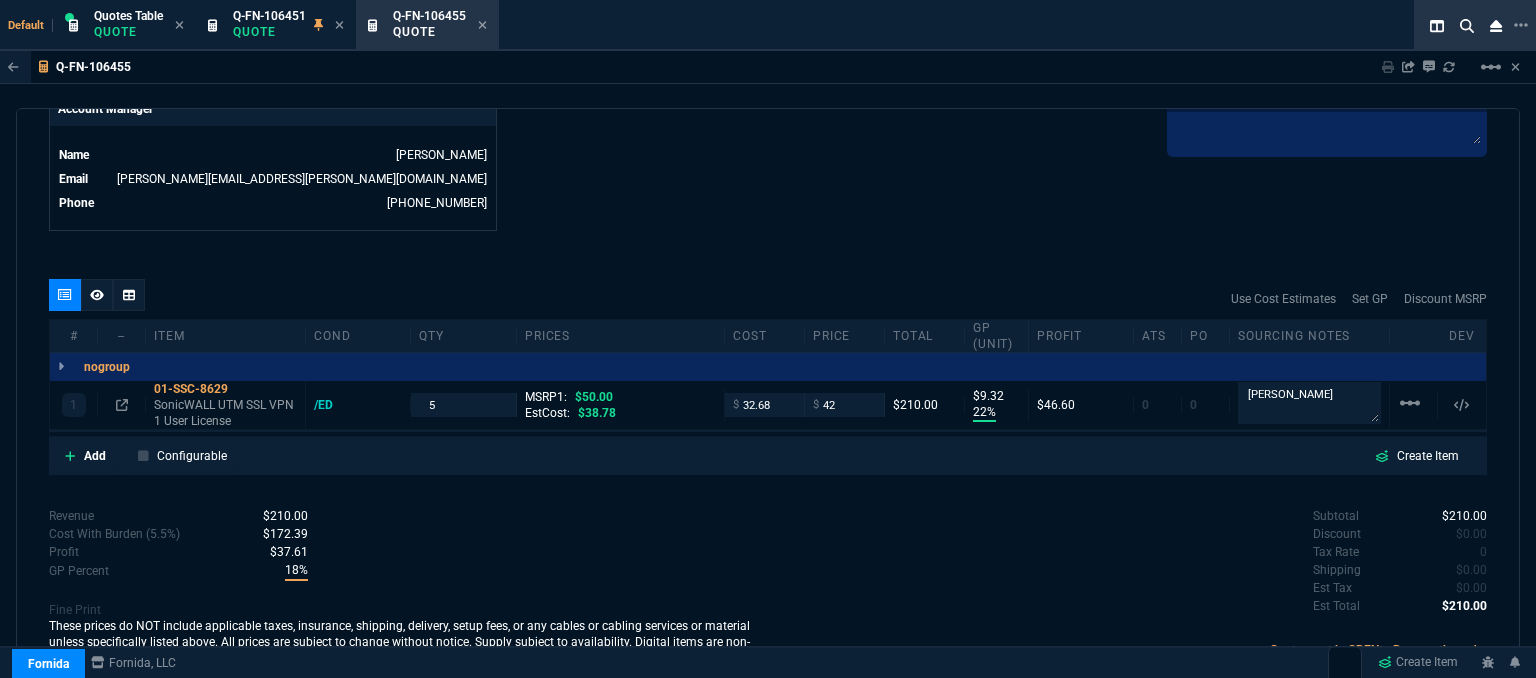 type on "22" 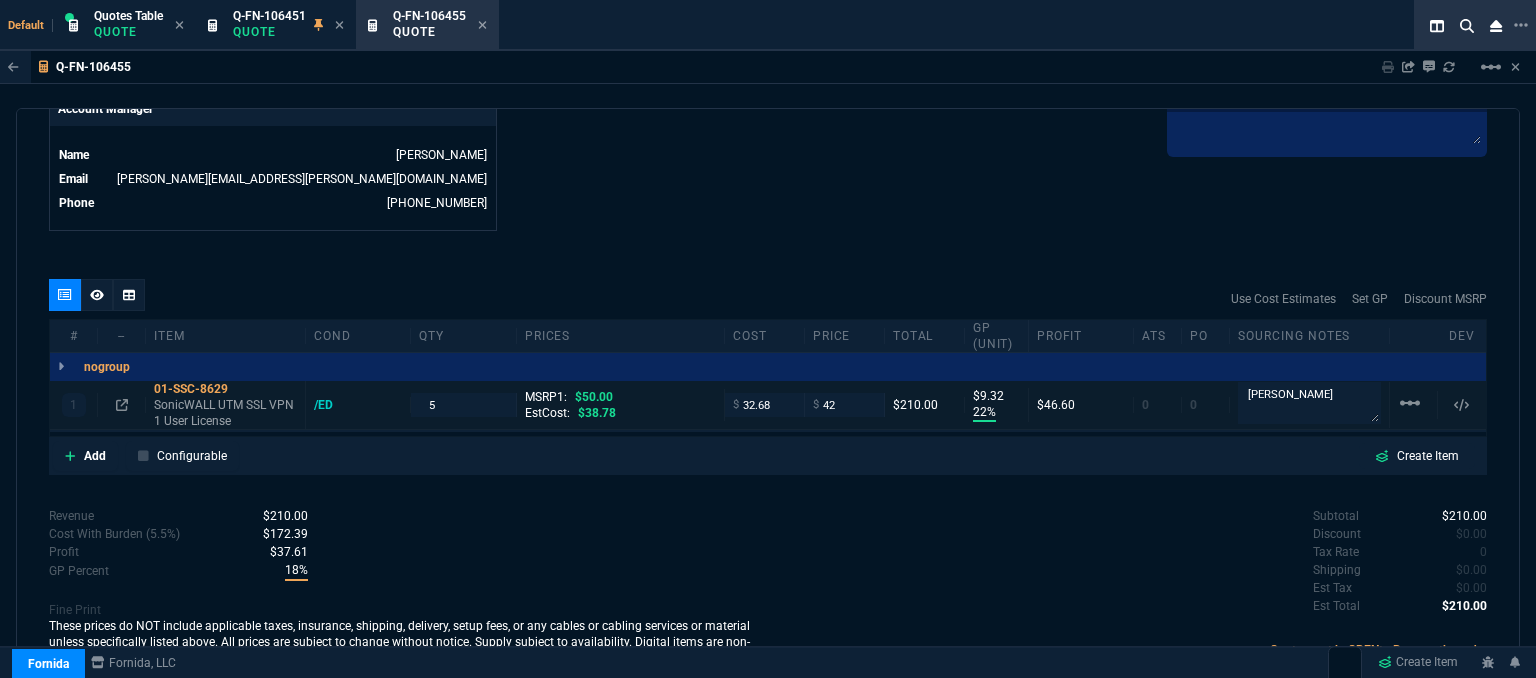 scroll, scrollTop: 700, scrollLeft: 0, axis: vertical 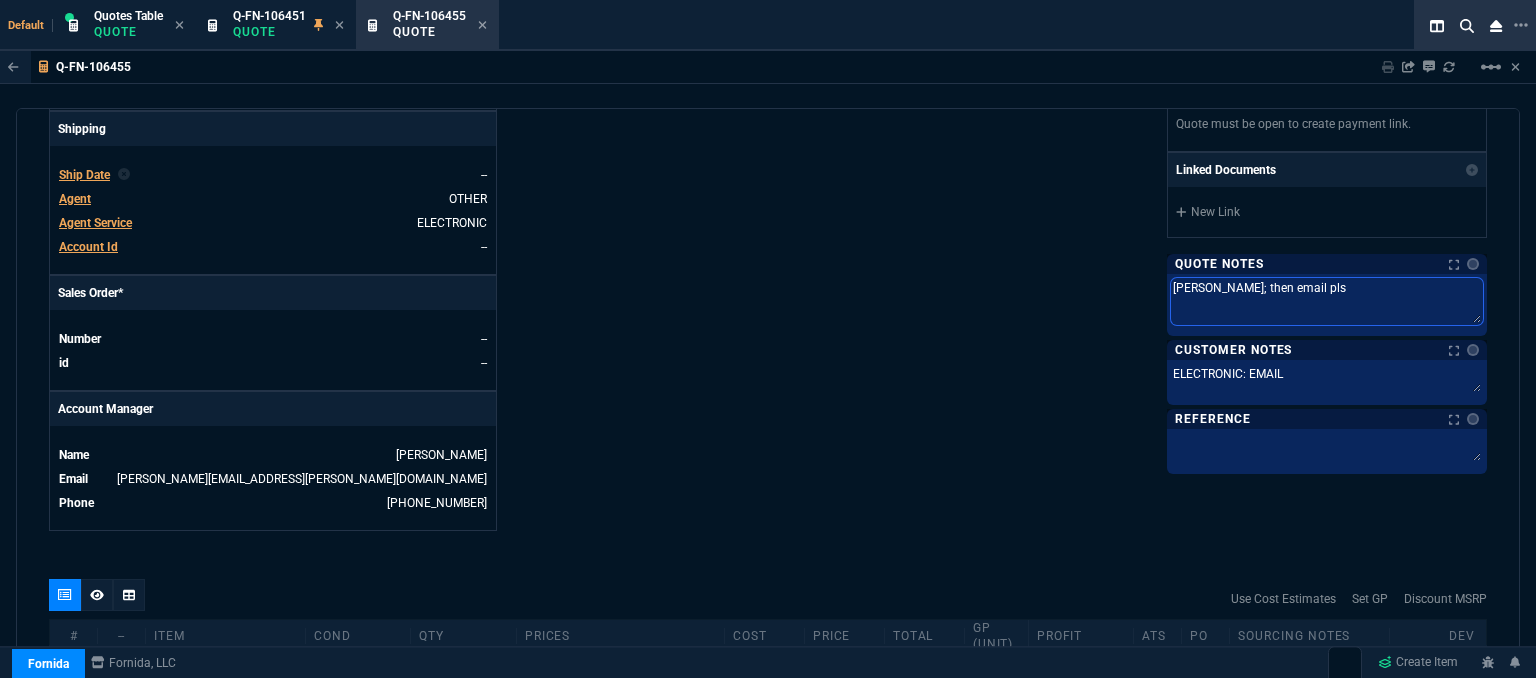 drag, startPoint x: 1317, startPoint y: 289, endPoint x: 1050, endPoint y: 270, distance: 267.67517 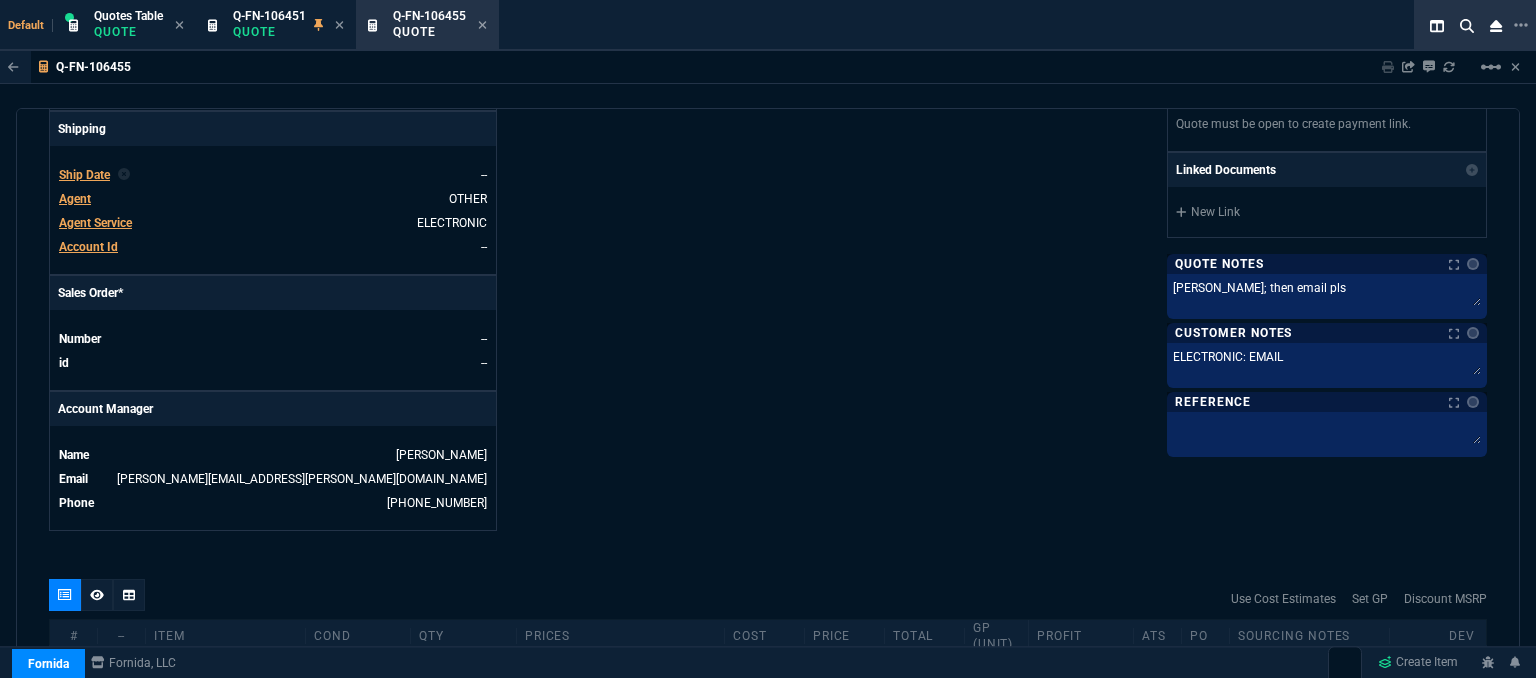 click on "Fornida, LLC 2609 Technology Dr Suite 300 Plano, TX 75074  Share Link  Sarah Costa oneOnOne chat SEND Steven Huang oneOnOne chat SEND Mike Drumm oneOnOne chat SEND Tiny oneOnOne chat SEND  Show More Chats  Shipping Address 206 Vance Ave S Erskine,  MN -- USA Bill to Address 206 Vance Ave S Erskine,  MN -- USA End User -- -- -- Payment Link  Quote must be open to create payment link.  Linked Documents  New Link  Quote Notes Notes Quote Notes Notes Ingram; then email pls Last updated by  fiona.rossi@fornida.com  at  7/21/25, 11:03 AM Ingram; then email pls  Ingram; then email pls  Customer Notes Notes Customer Notes Notes ELECTRONIC: EMAIL Last updated by  fiona.rossi@fornida.com  at  7/21/25, 11:03 AM ELECTRONIC: EMAIL  ELECTRONIC: EMAIL  Reference Reference" at bounding box center [1127, 8] 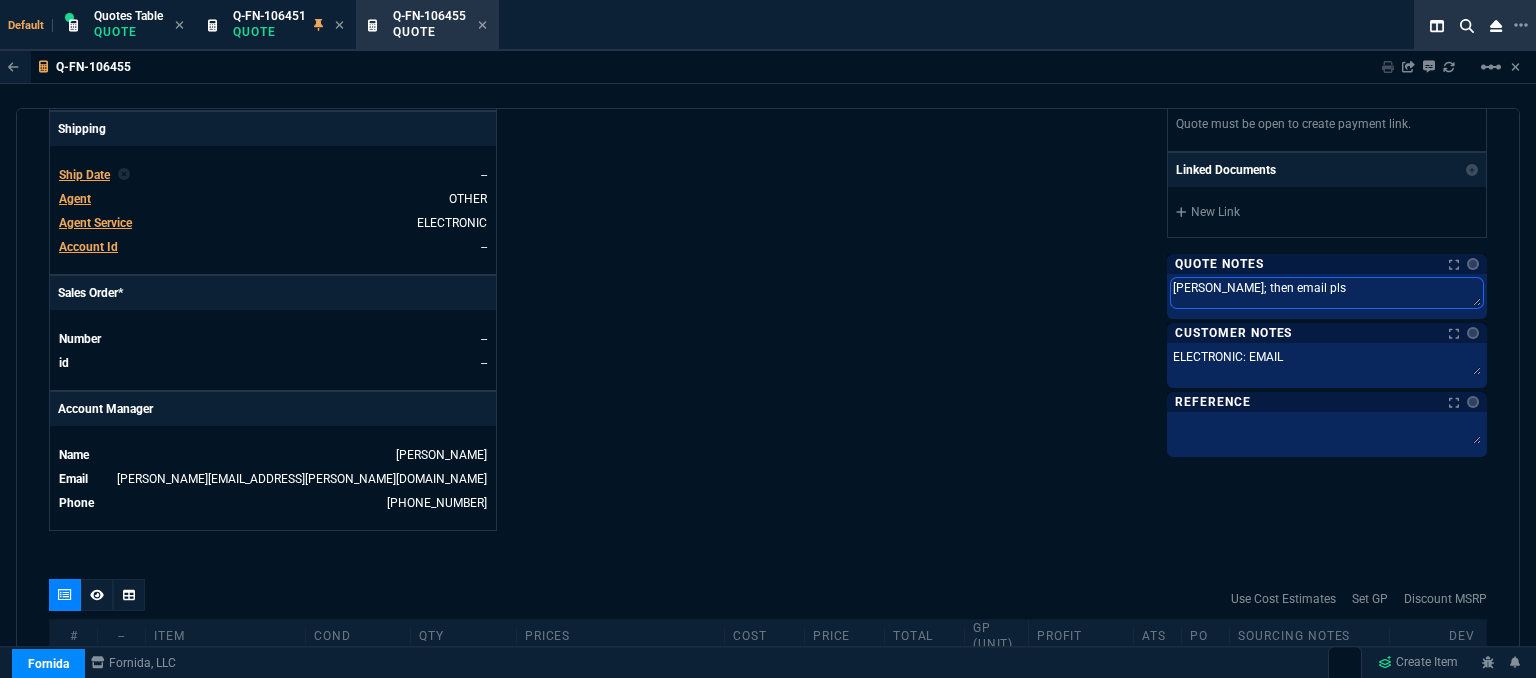 click on "[PERSON_NAME]; then email pls" at bounding box center [1327, 293] 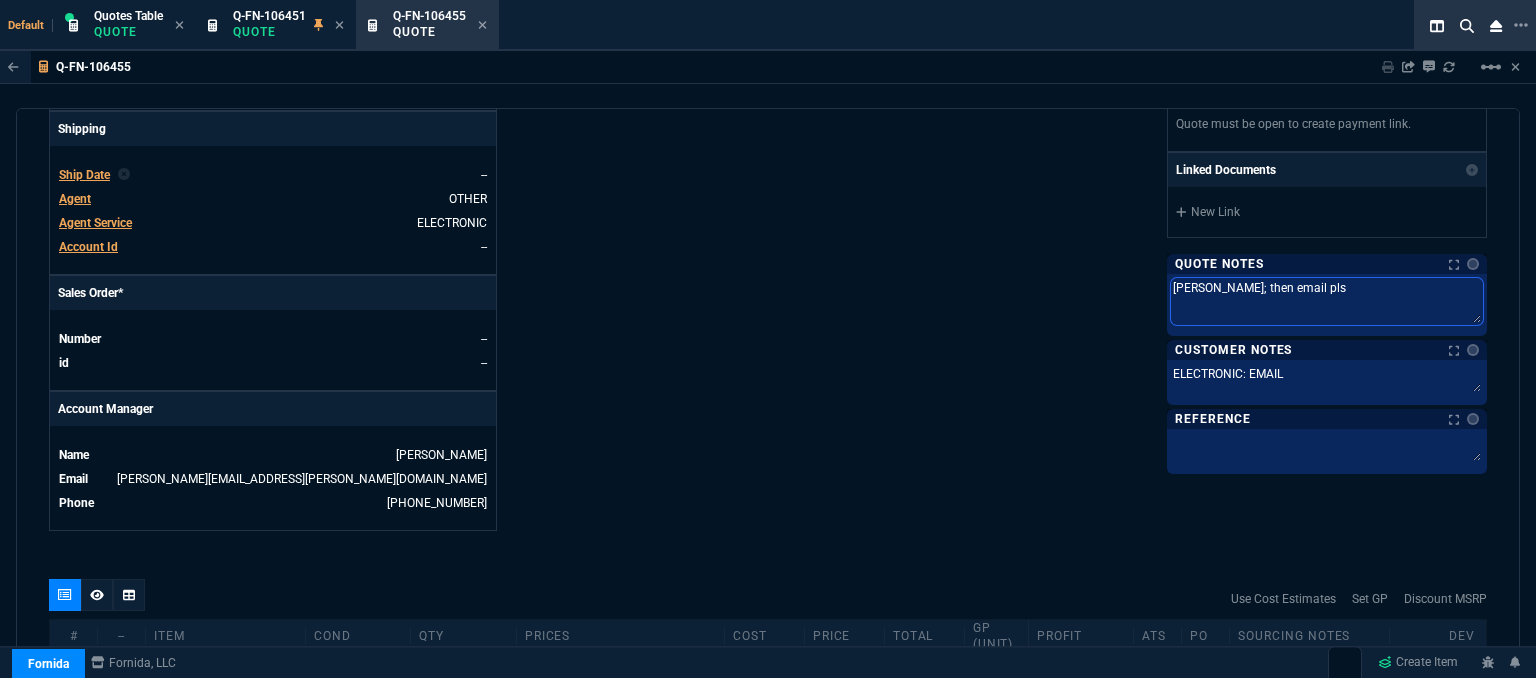 drag, startPoint x: 1250, startPoint y: 290, endPoint x: 1119, endPoint y: 269, distance: 132.67253 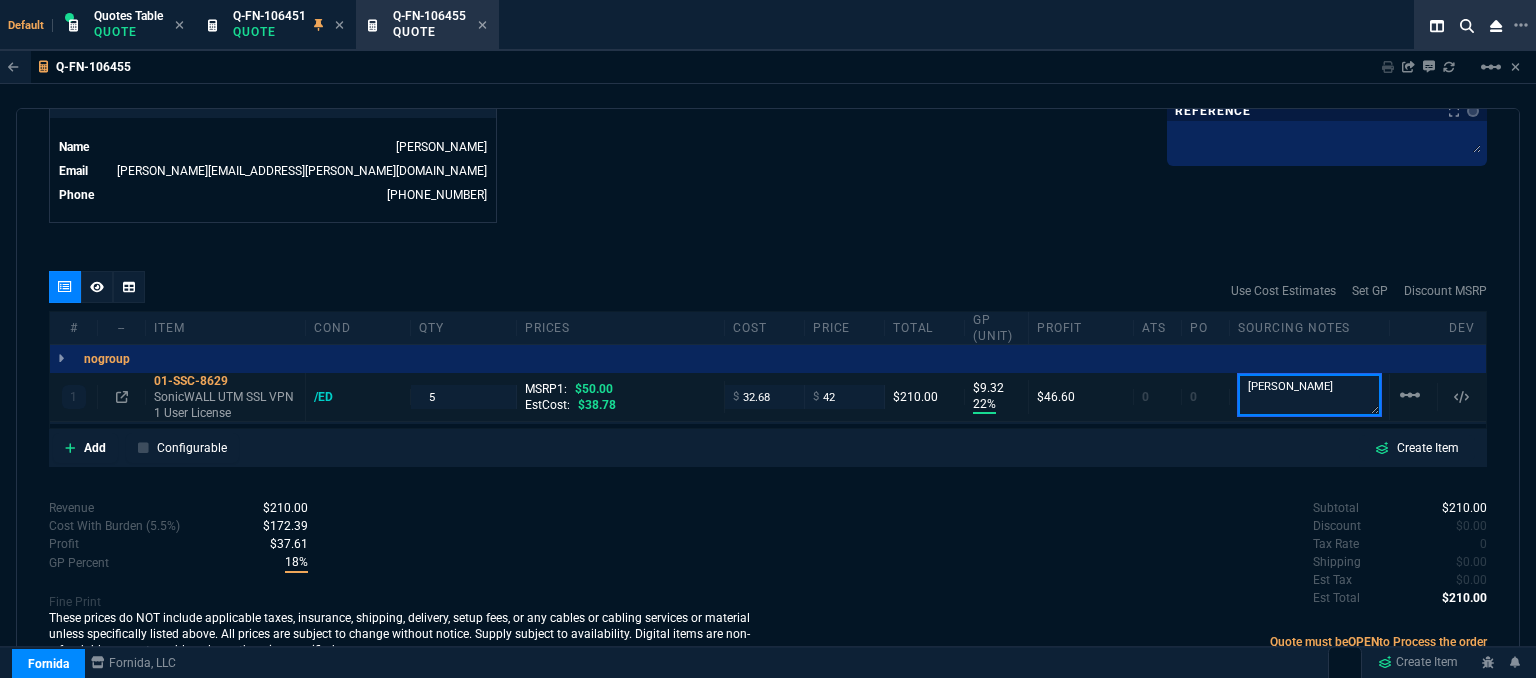 drag, startPoint x: 1302, startPoint y: 370, endPoint x: 1236, endPoint y: 364, distance: 66.27216 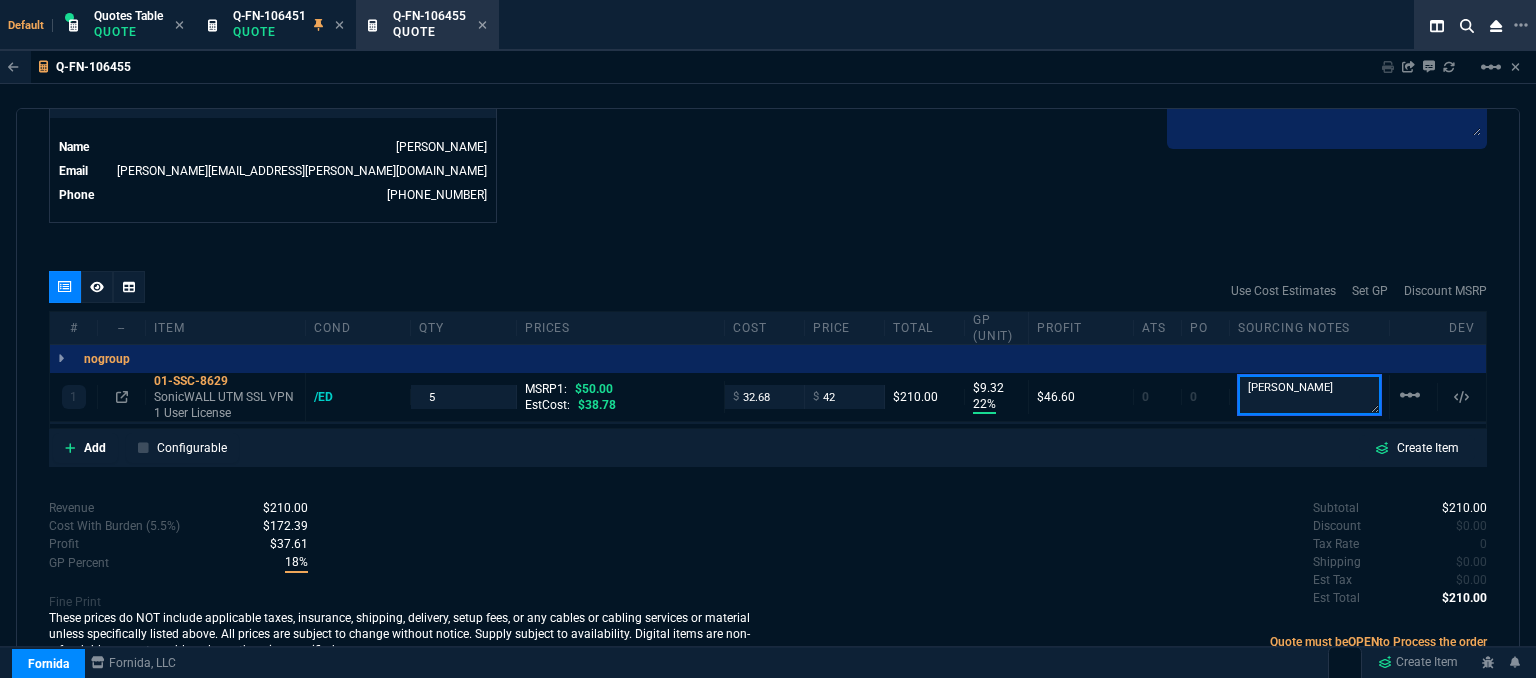 paste on "[PERSON_NAME]; then email pls" 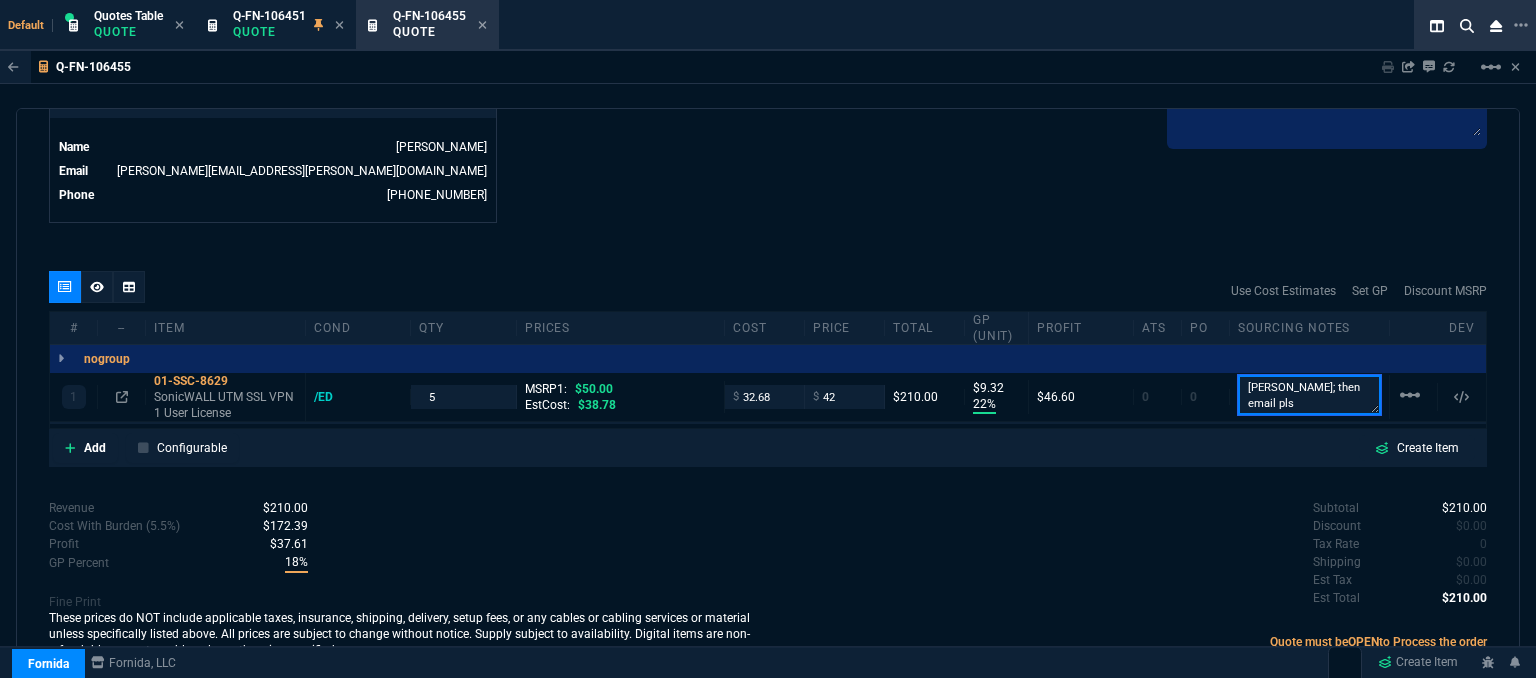 type on "[PERSON_NAME]; then email pls" 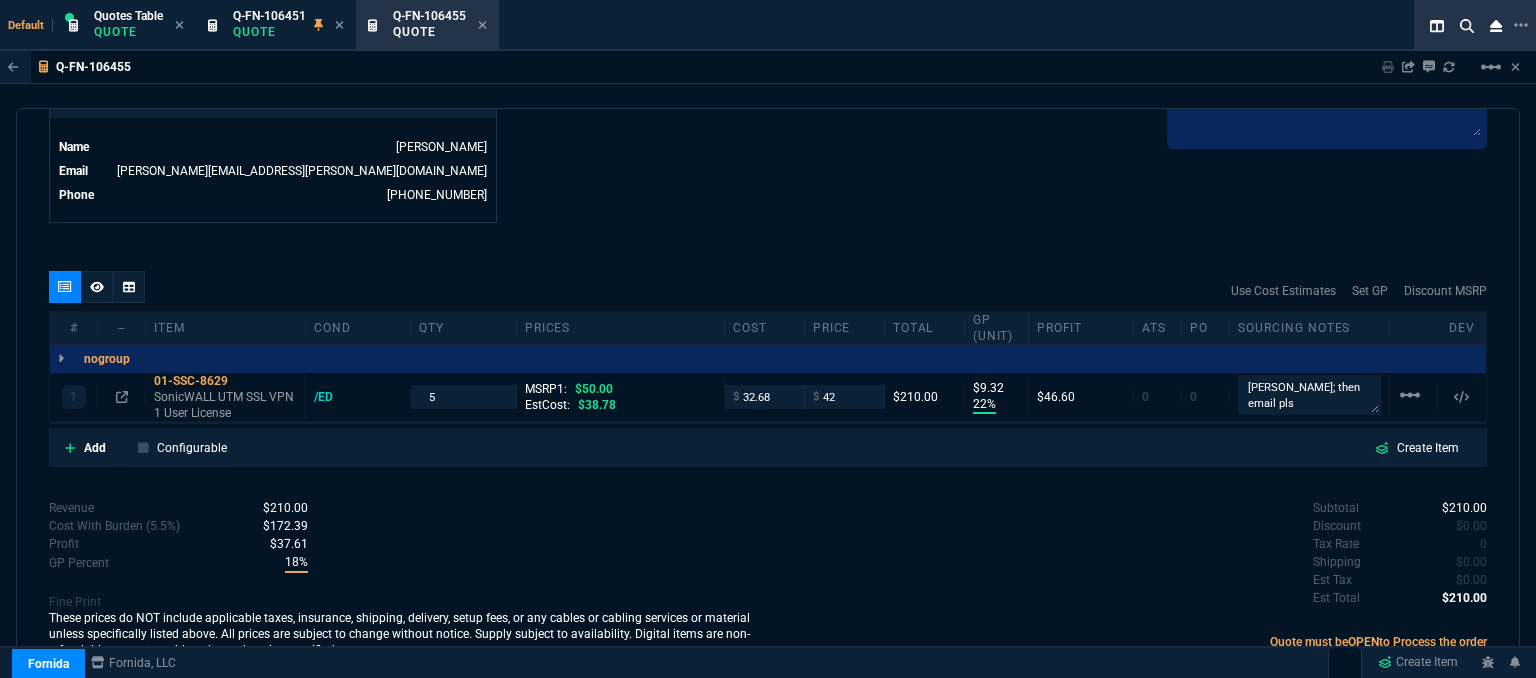 click on "Fornida, LLC 2609 Technology Dr Suite 300 Plano, TX 75074  Share Link  Sarah Costa oneOnOne chat SEND Steven Huang oneOnOne chat SEND Mike Drumm oneOnOne chat SEND Tiny oneOnOne chat SEND  Show More Chats  Shipping Address 206 Vance Ave S Erskine,  MN -- USA Bill to Address 206 Vance Ave S Erskine,  MN -- USA End User -- -- -- Payment Link  Quote must be open to create payment link.  Linked Documents  New Link  Quote Notes Notes Quote Notes Notes Ingram; then email pls Last updated by  fiona.rossi@fornida.com  at  7/21/25, 11:03 AM Ingram; then email pls  Ingram; then email pls  Customer Notes Notes Customer Notes Notes ELECTRONIC: EMAIL Last updated by  fiona.rossi@fornida.com  at  7/21/25, 11:03 AM ELECTRONIC: EMAIL  ELECTRONIC: EMAIL  Reference Reference" at bounding box center (1127, -300) 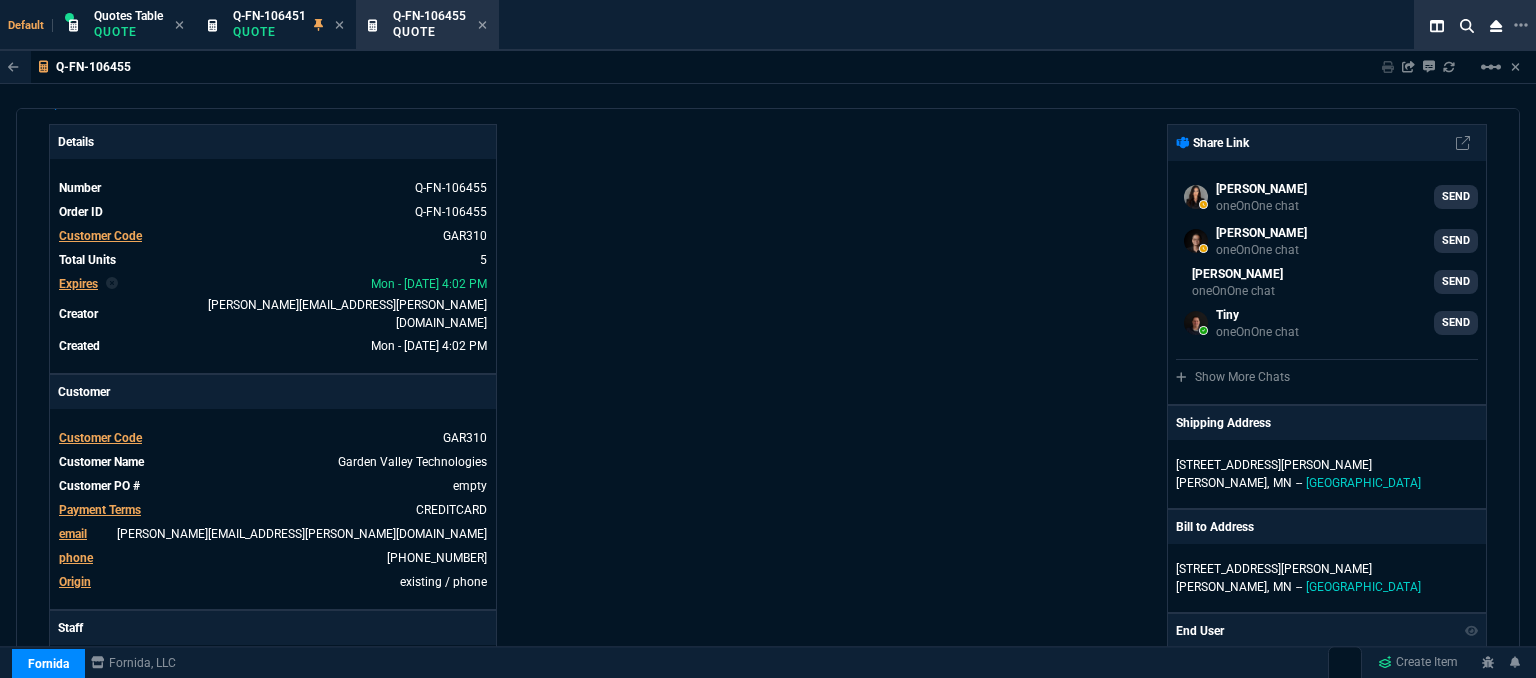 scroll, scrollTop: 0, scrollLeft: 0, axis: both 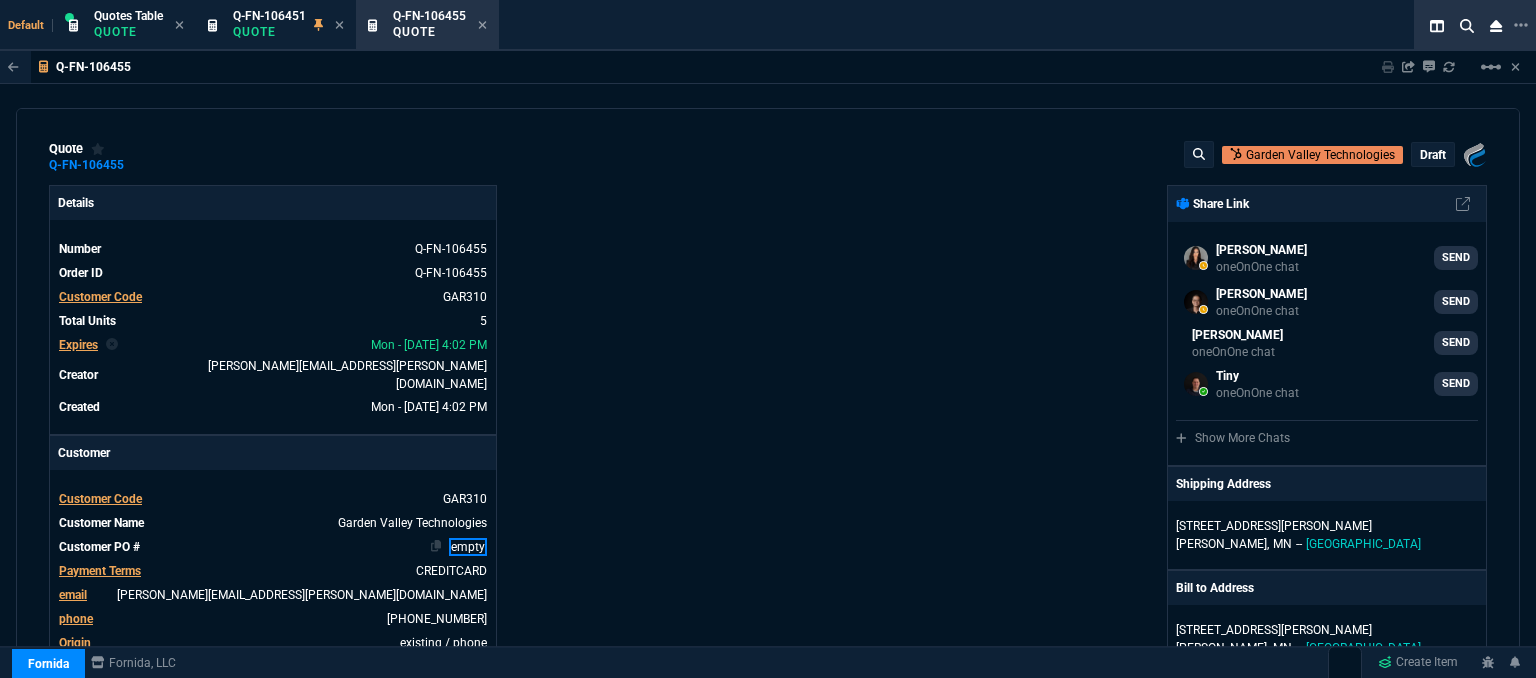 click on "empty" at bounding box center [468, 547] 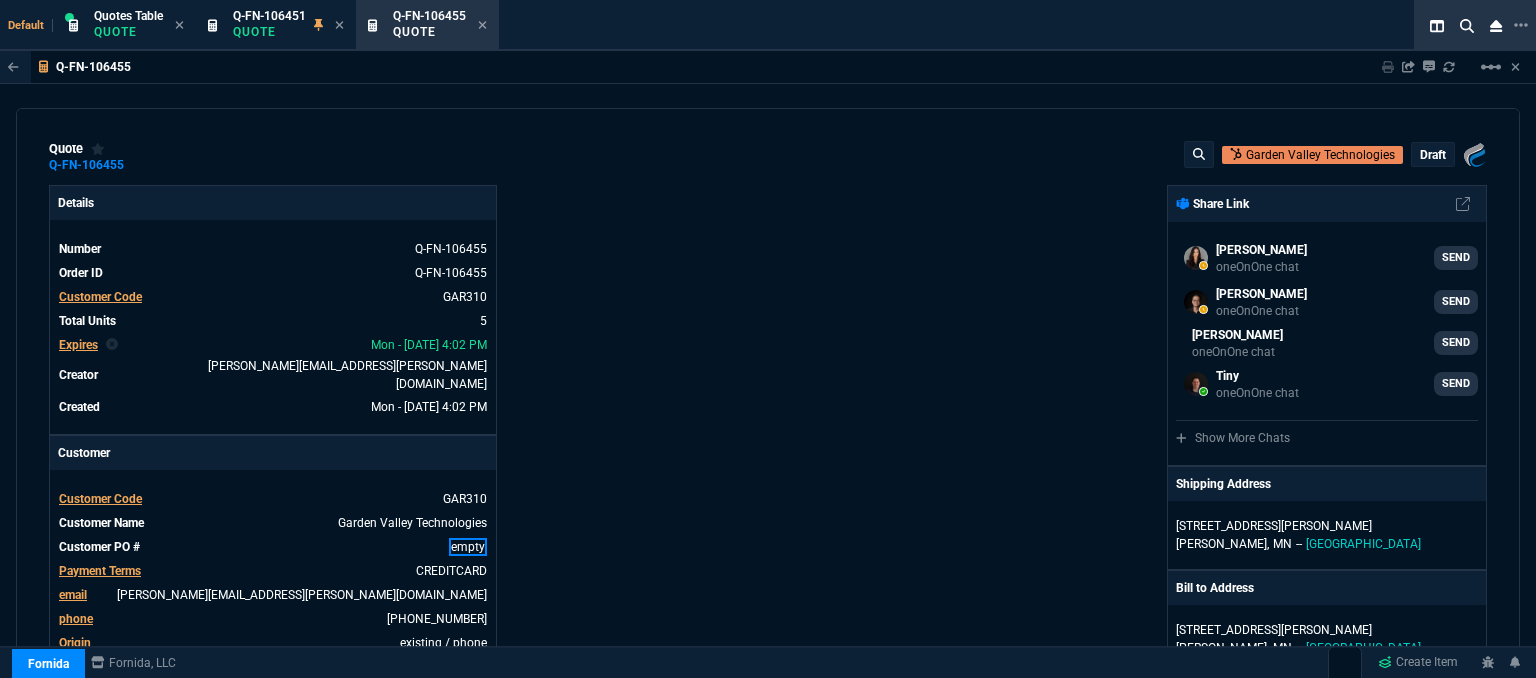 type 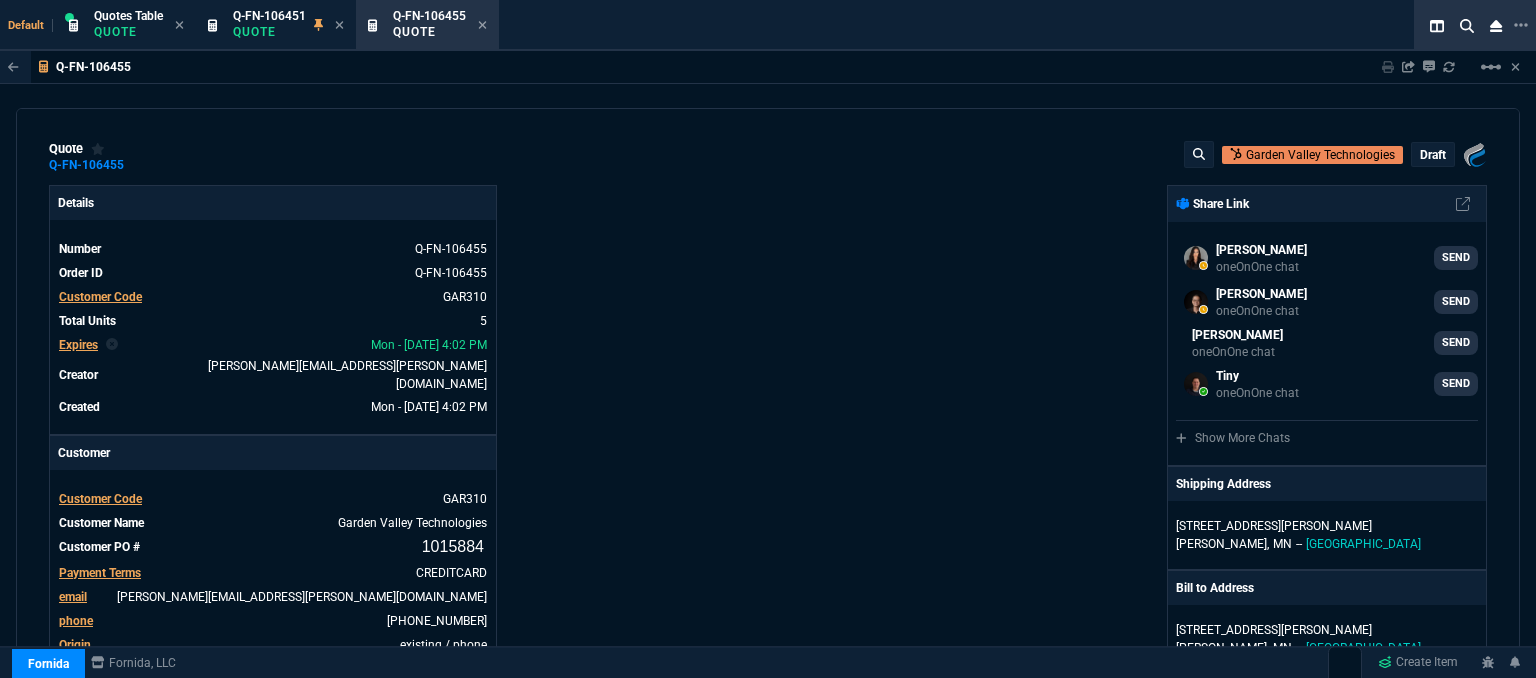 click on "Fornida, LLC 2609 Technology Dr Suite 300 Plano, TX 75074  Share Link  Sarah Costa oneOnOne chat SEND Steven Huang oneOnOne chat SEND Mike Drumm oneOnOne chat SEND Tiny oneOnOne chat SEND  Show More Chats  Shipping Address 206 Vance Ave S Erskine,  MN -- USA Bill to Address 206 Vance Ave S Erskine,  MN -- USA End User -- -- -- Payment Link  Quote must be open to create payment link.  Linked Documents  New Link  Quote Notes Notes Quote Notes Notes Ingram; then email pls Last updated by  fiona.rossi@fornida.com  at  7/21/25, 11:03 AM Ingram; then email pls  Ingram; then email pls  Customer Notes Notes Customer Notes Notes ELECTRONIC: EMAIL Last updated by  fiona.rossi@fornida.com  at  7/21/25, 11:03 AM ELECTRONIC: EMAIL  ELECTRONIC: EMAIL  Reference Reference" at bounding box center [1127, 709] 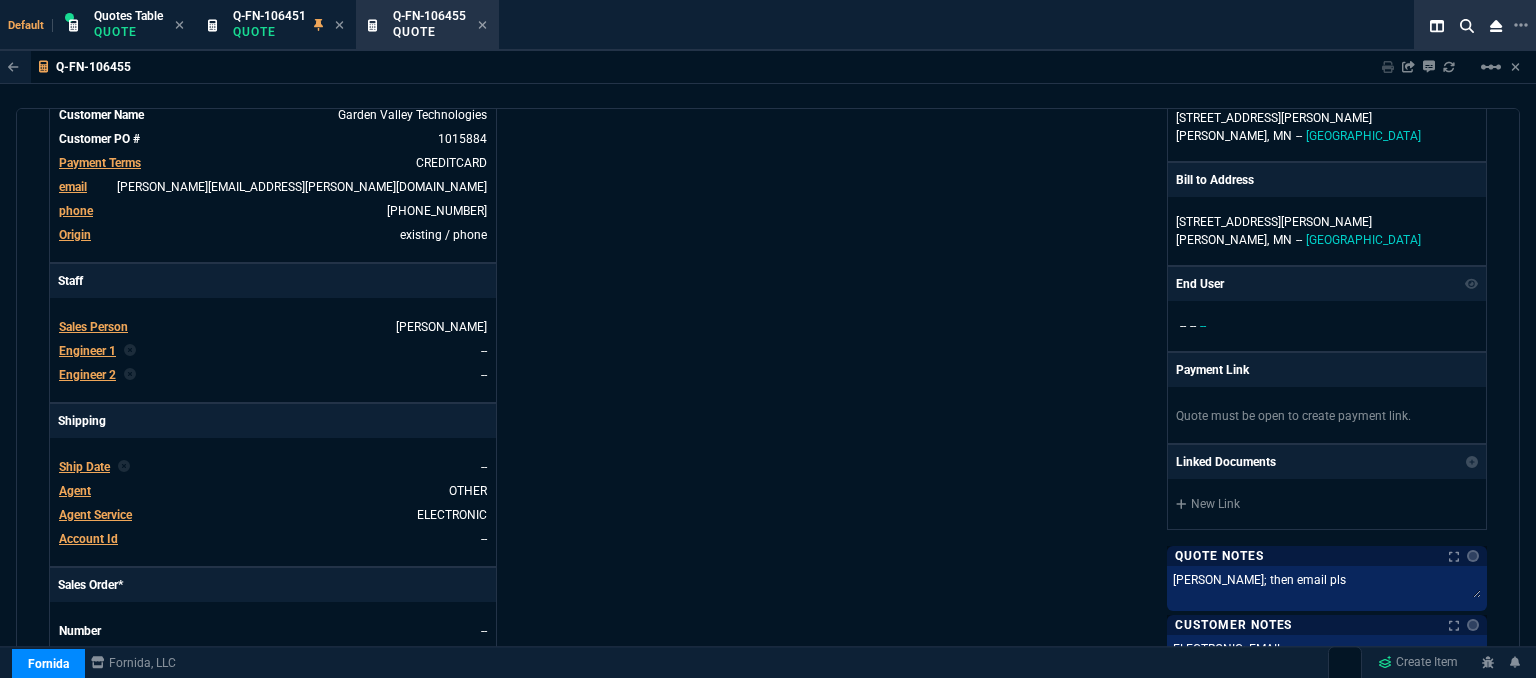 scroll, scrollTop: 0, scrollLeft: 0, axis: both 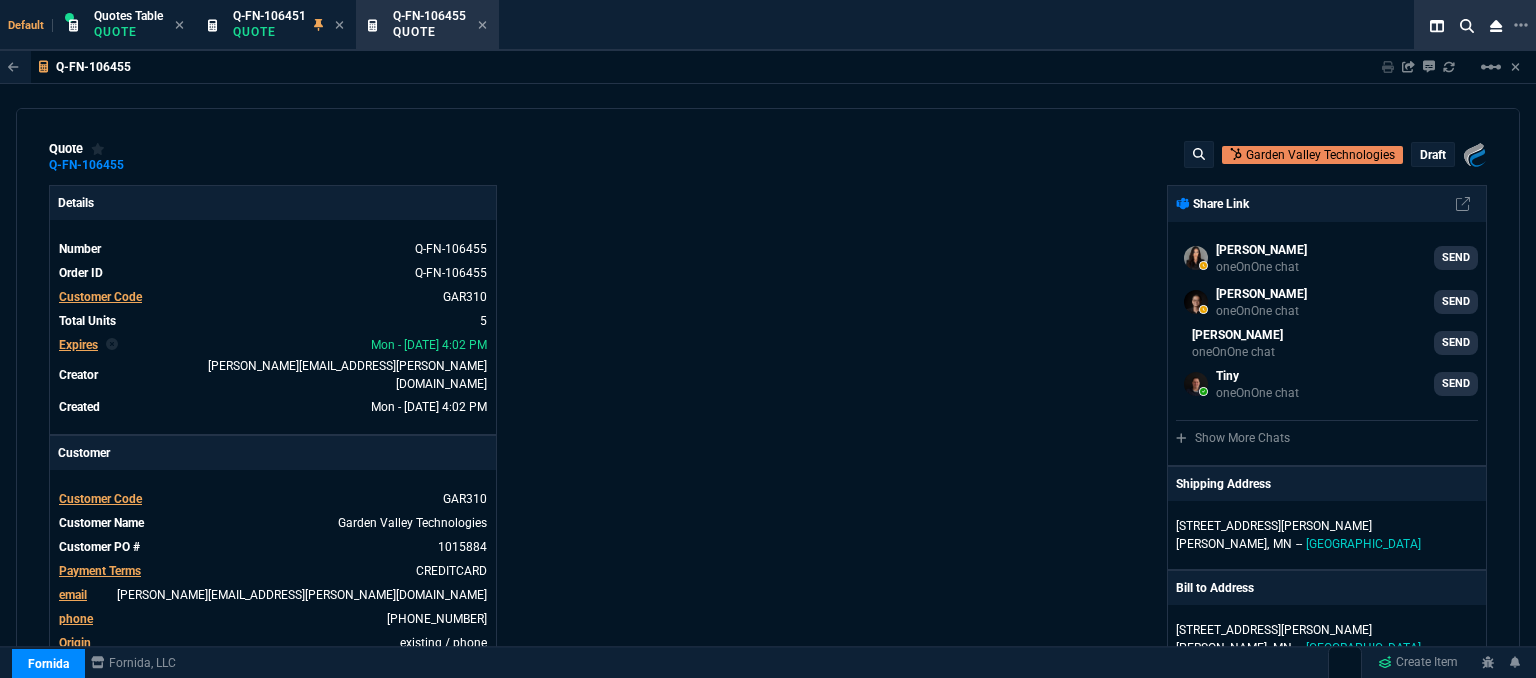 click on "draft" at bounding box center (1433, 155) 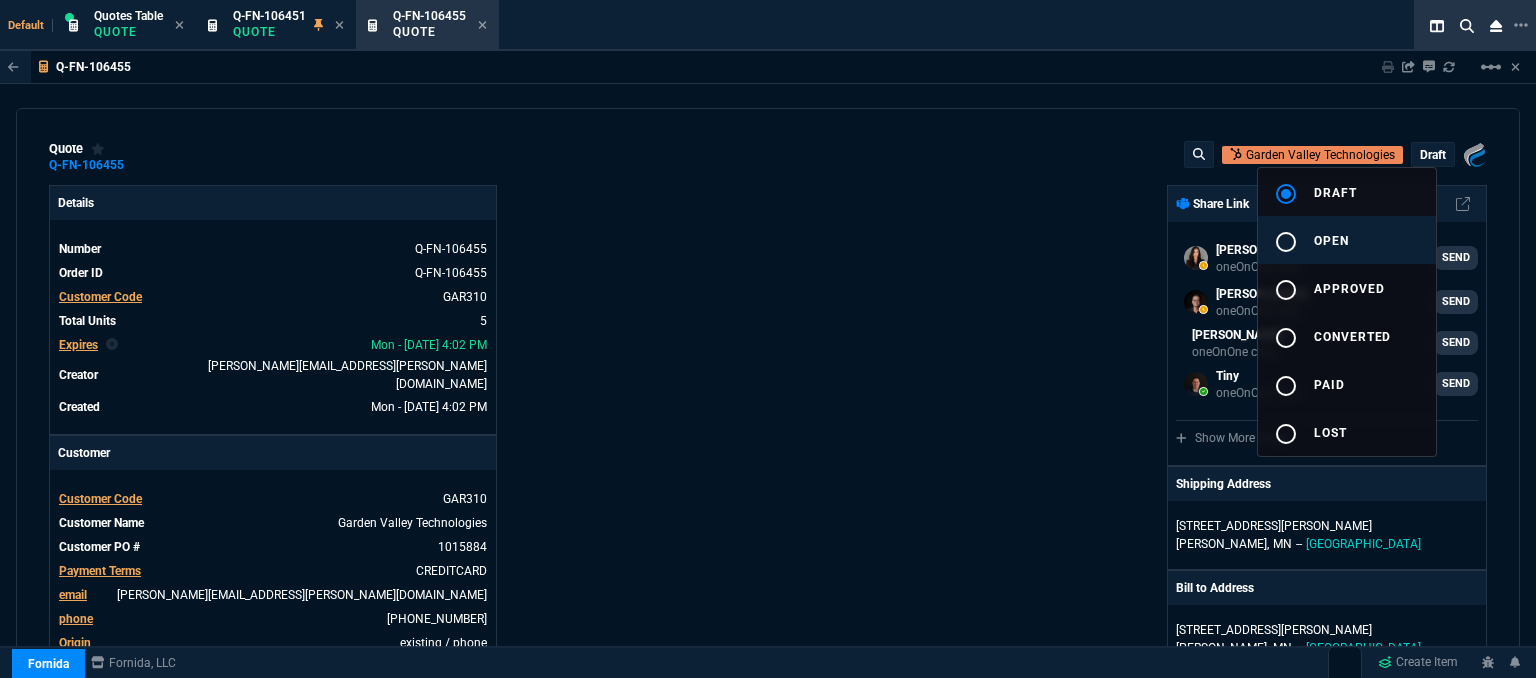 click on "open" at bounding box center (1331, 241) 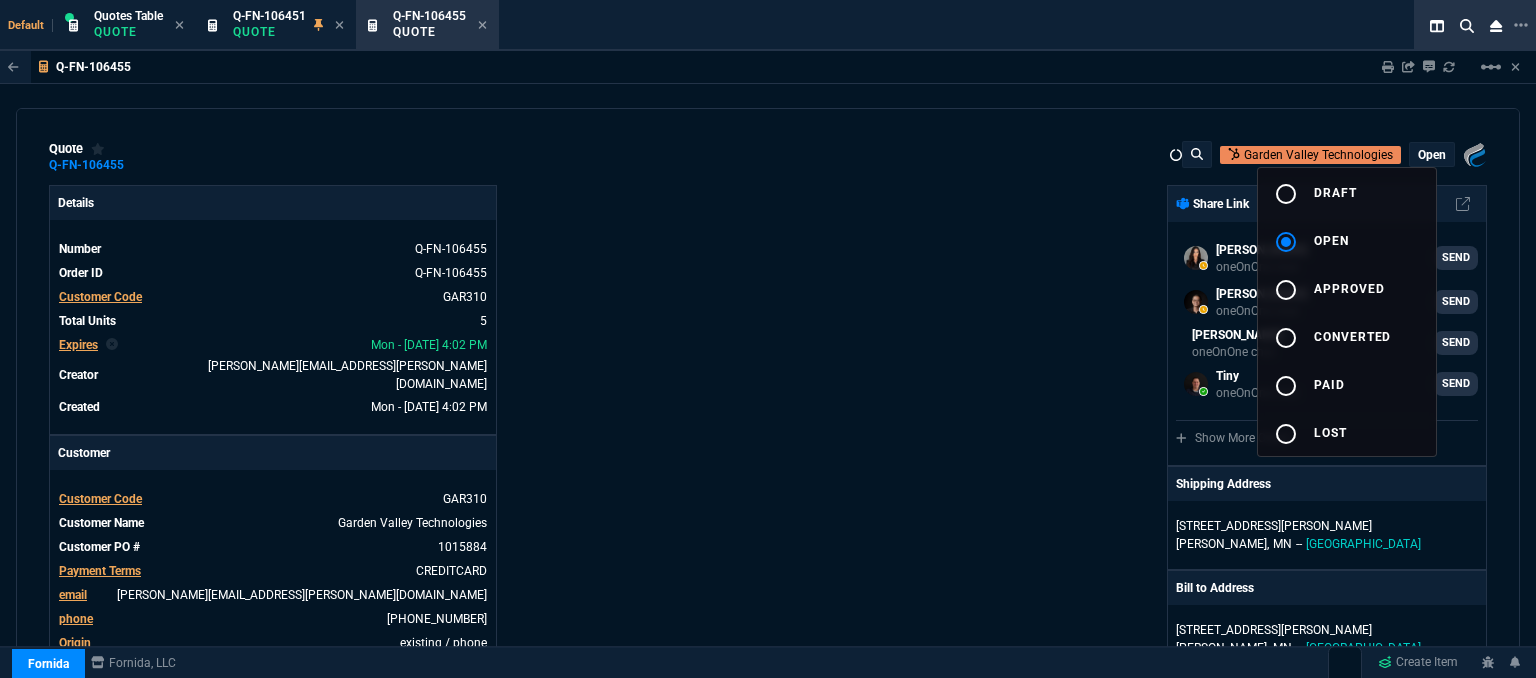 click at bounding box center [768, 339] 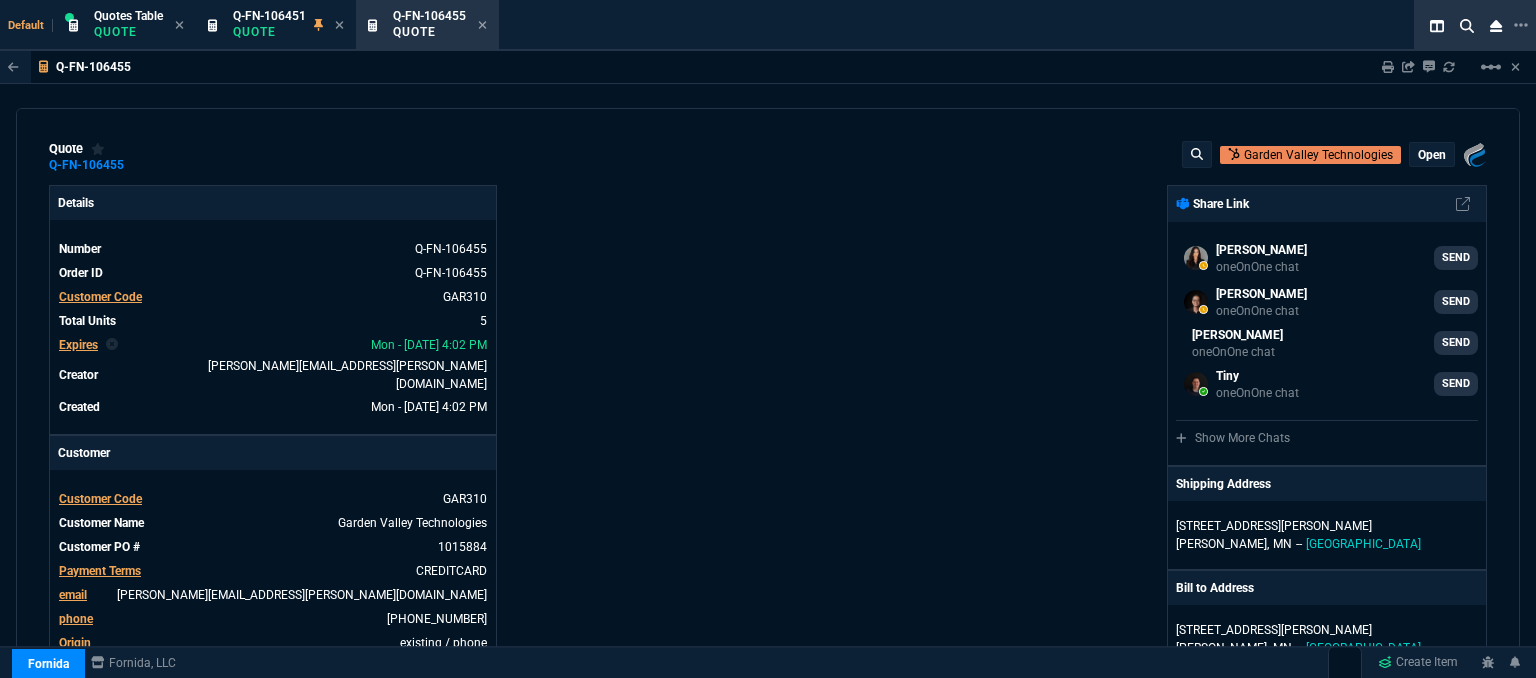 type on "22" 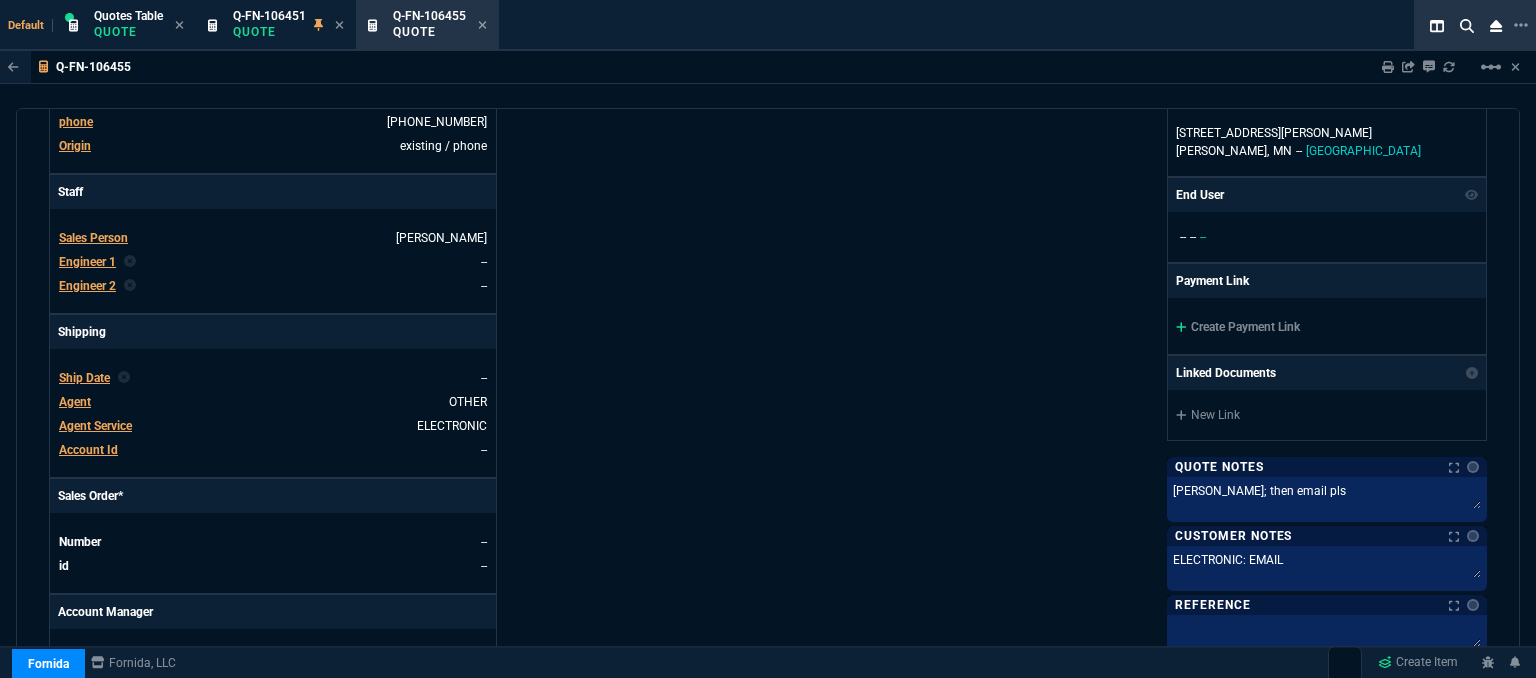 scroll, scrollTop: 500, scrollLeft: 0, axis: vertical 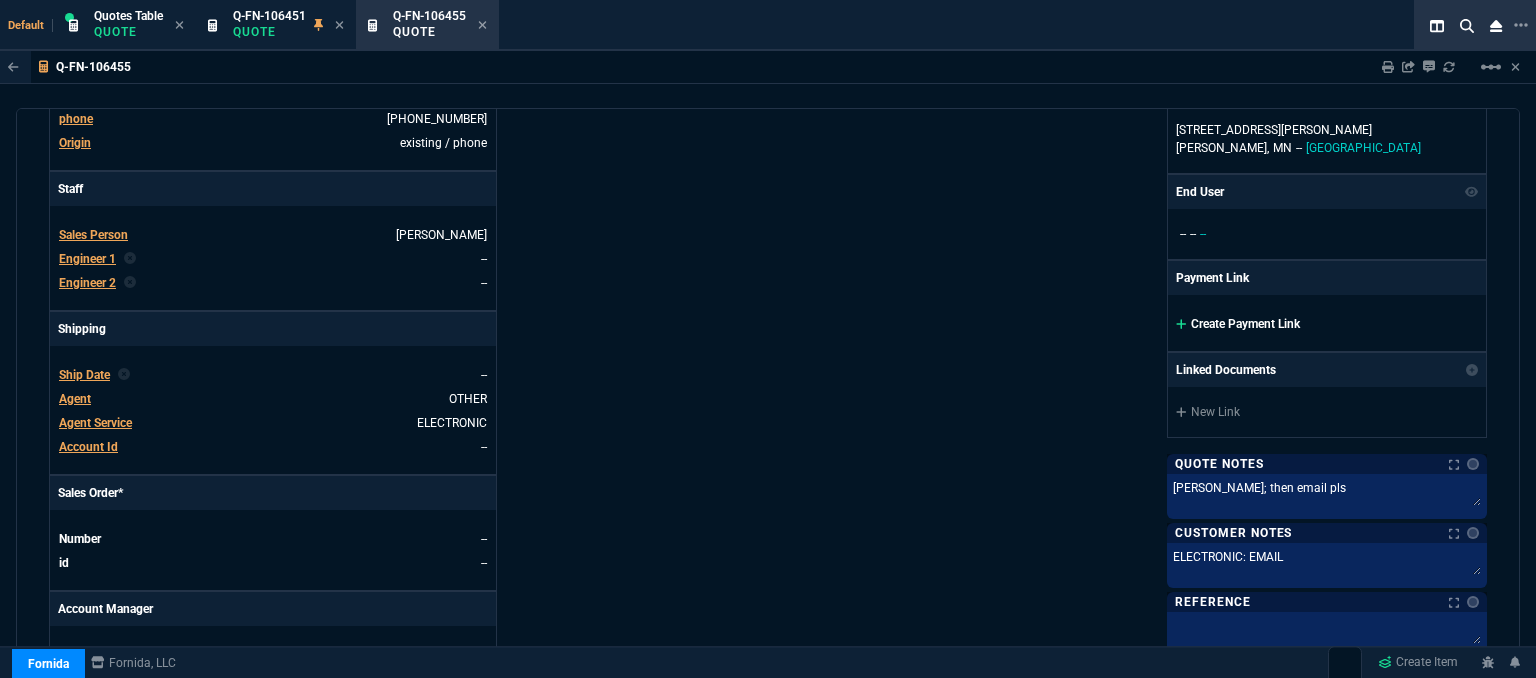 click 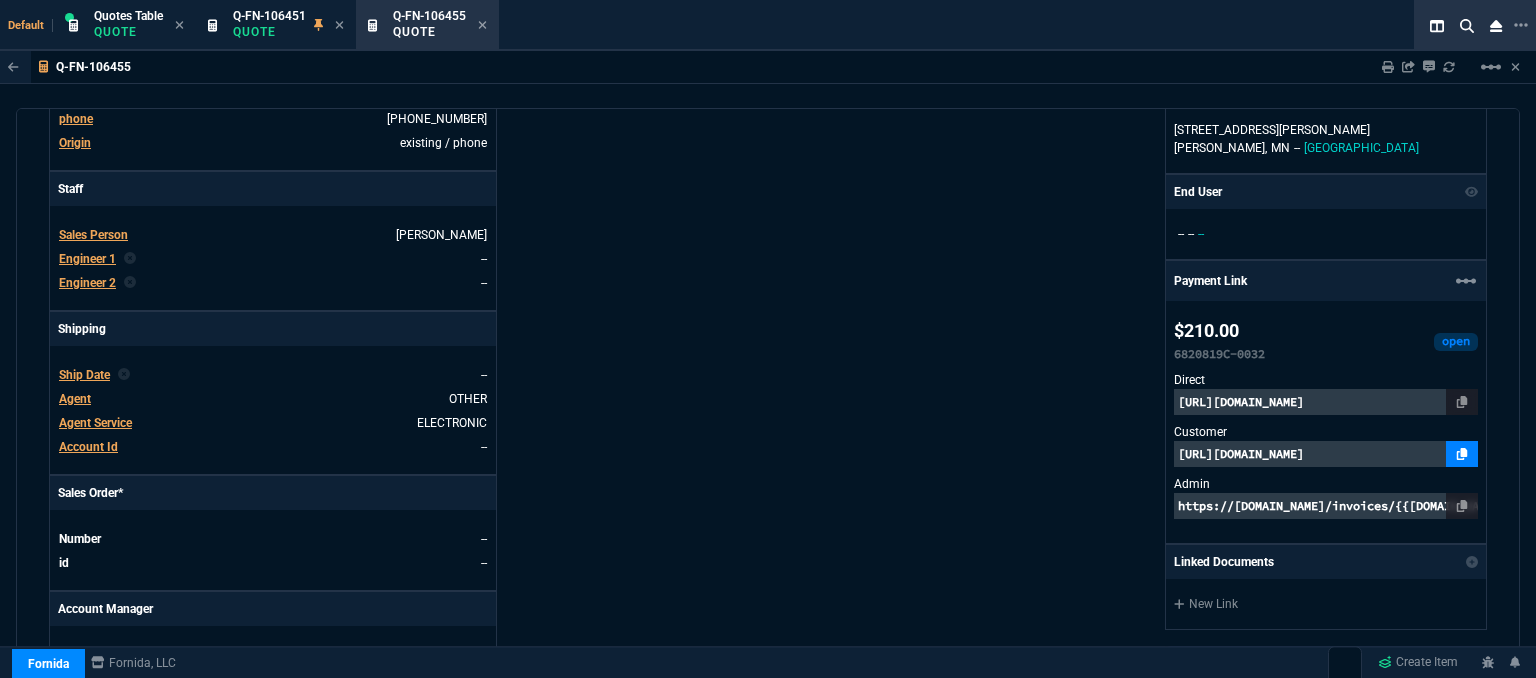 click 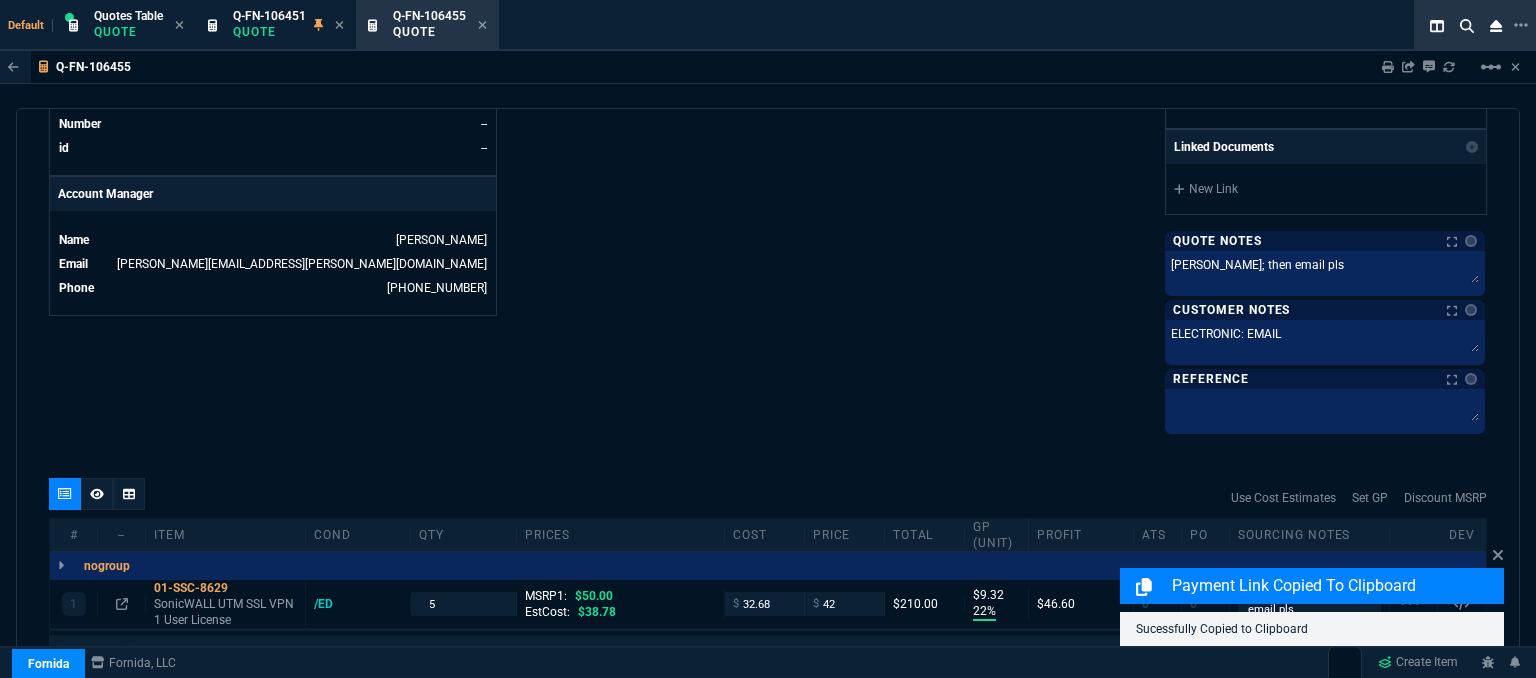 scroll, scrollTop: 1130, scrollLeft: 0, axis: vertical 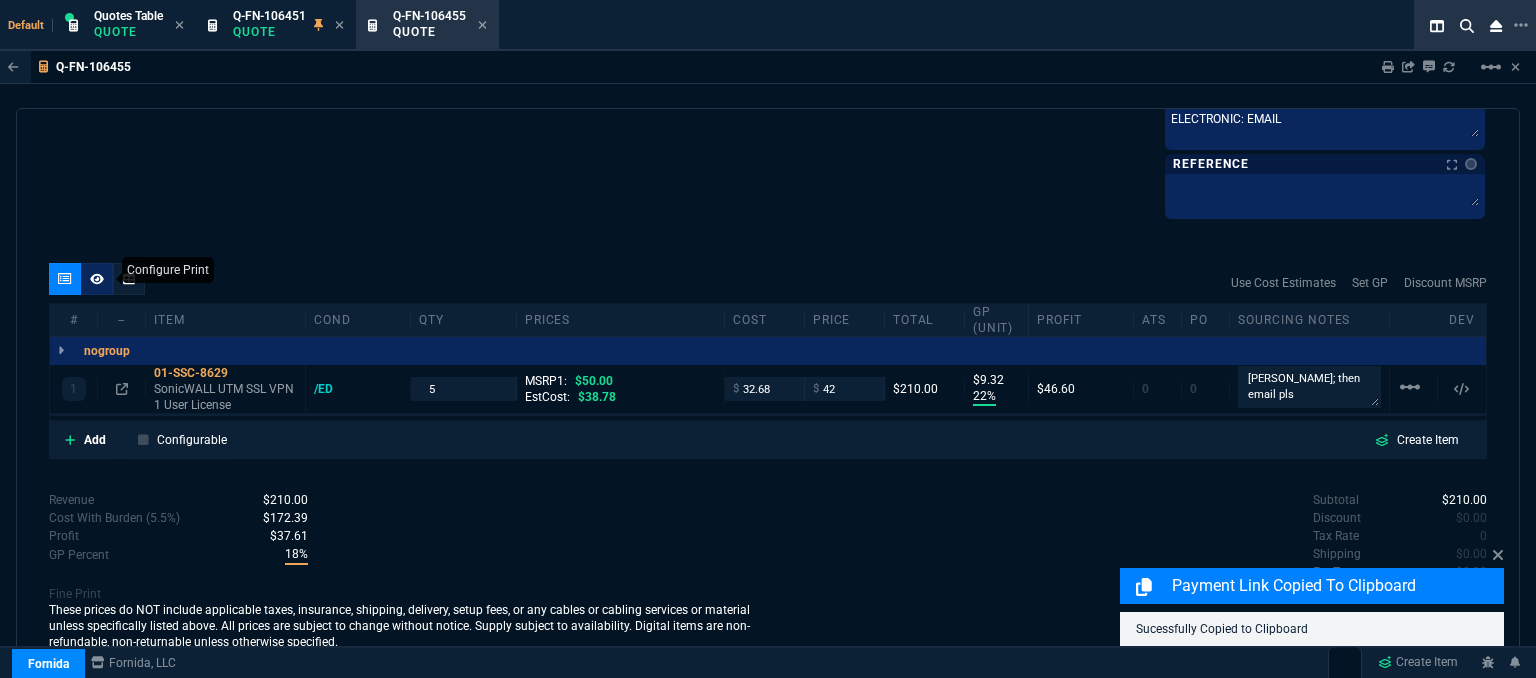 click 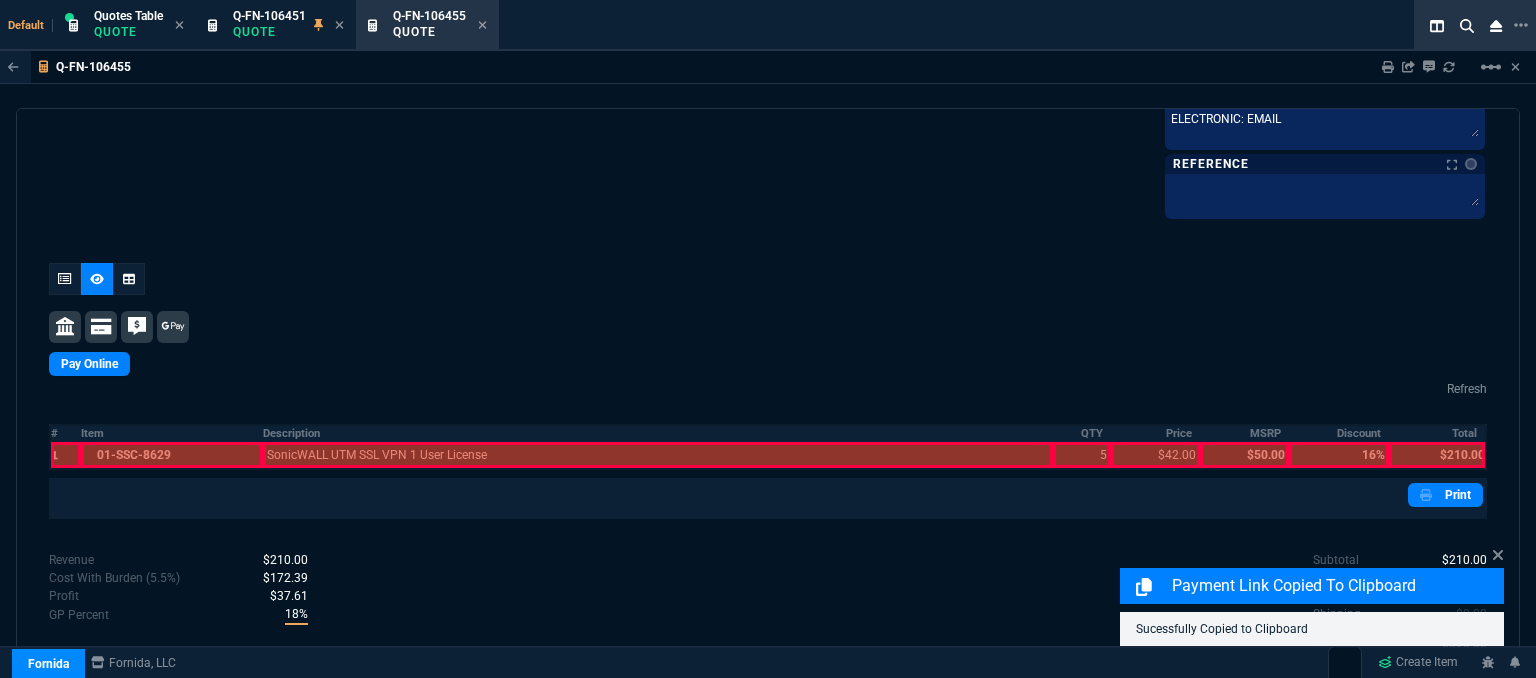 click at bounding box center [172, 455] 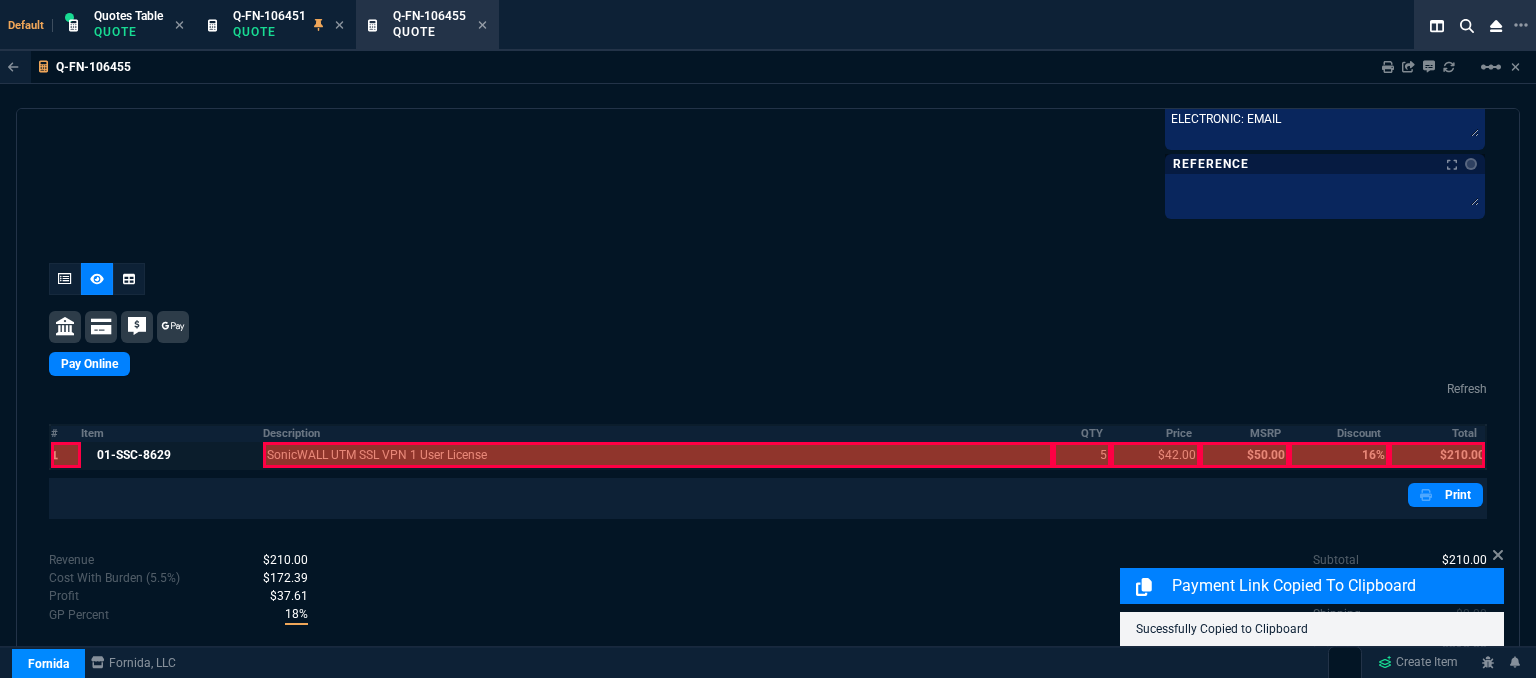 click at bounding box center (658, 455) 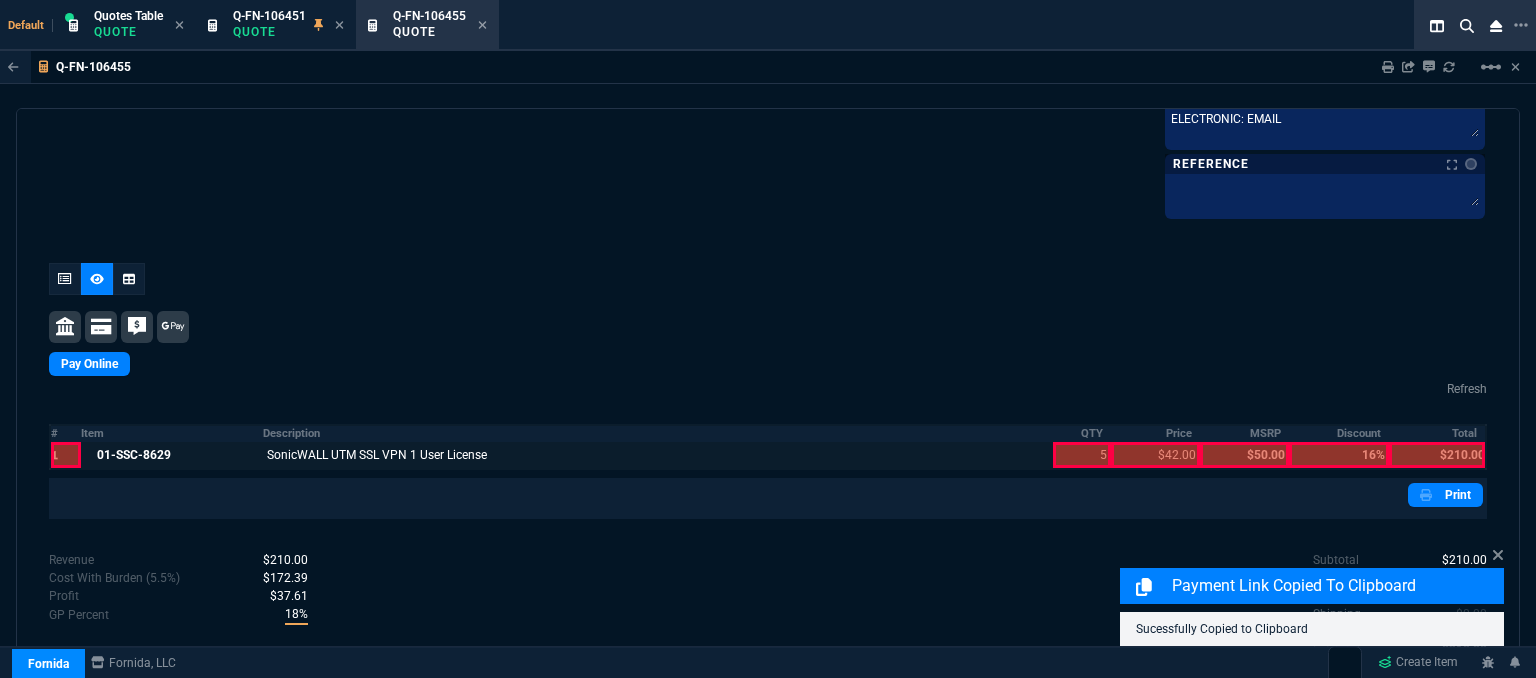 click at bounding box center [1082, 455] 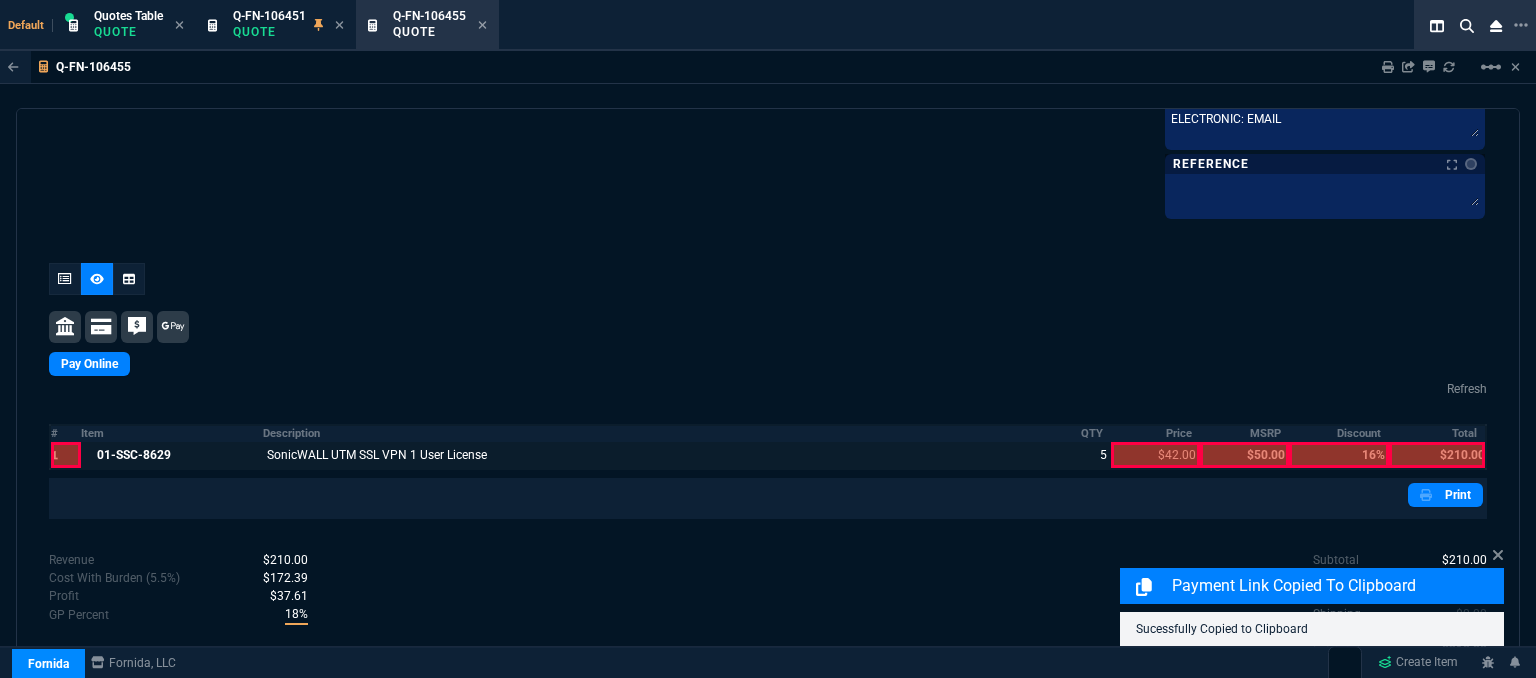 click at bounding box center (1155, 455) 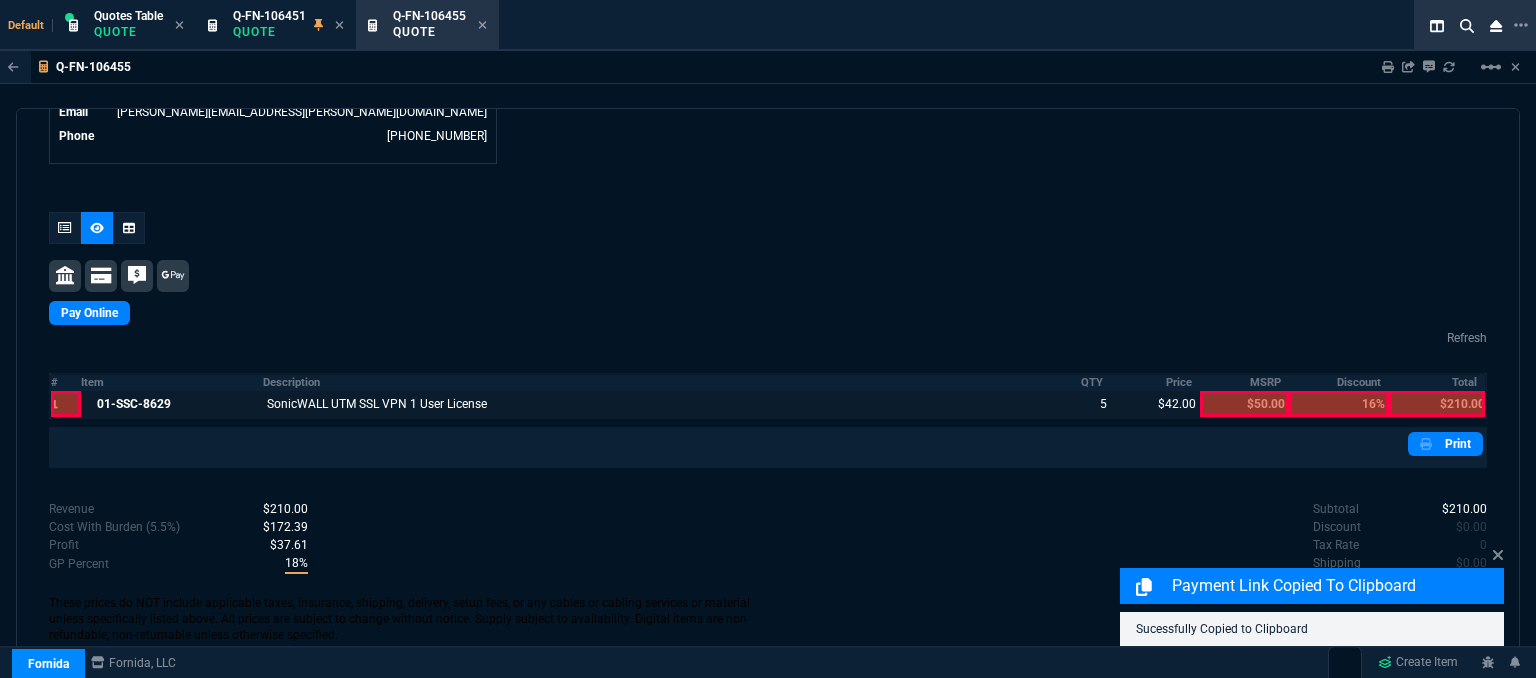 scroll, scrollTop: 1050, scrollLeft: 0, axis: vertical 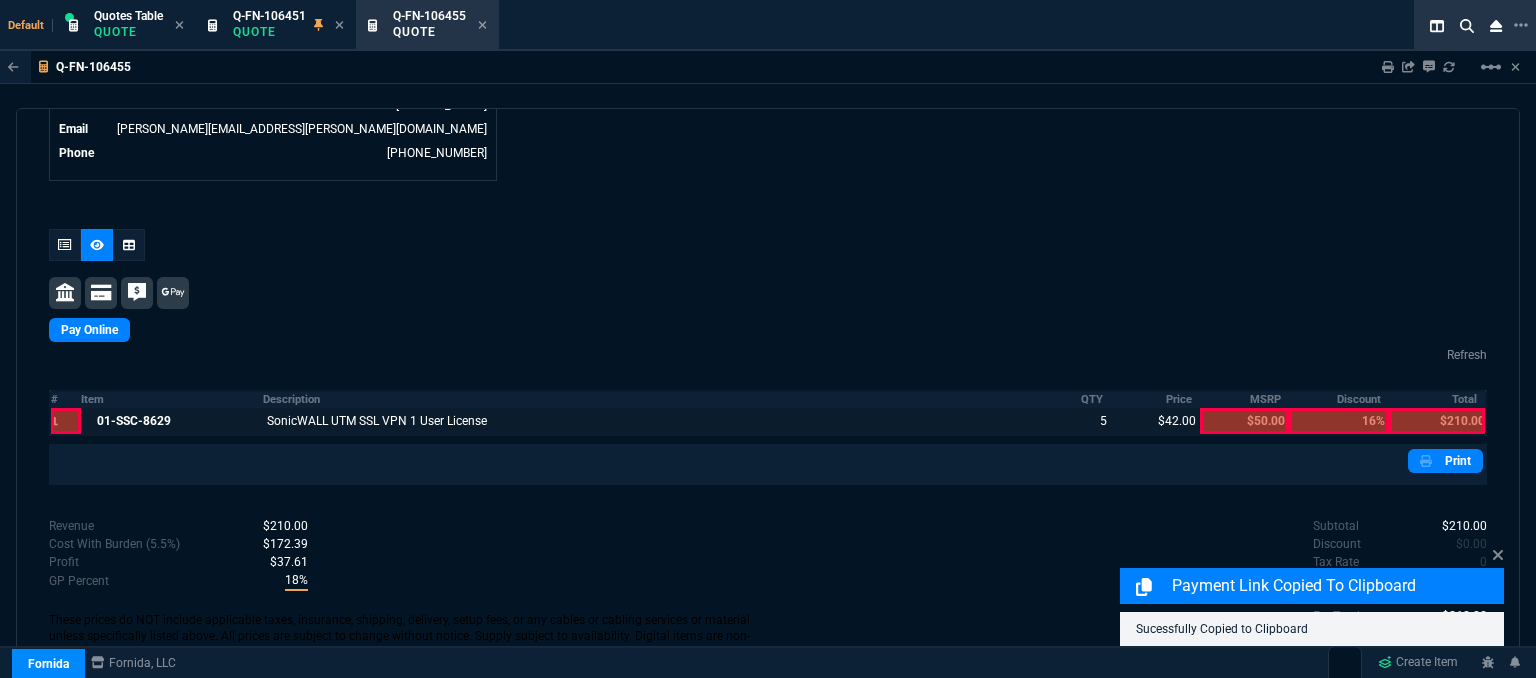click at bounding box center (1437, 421) 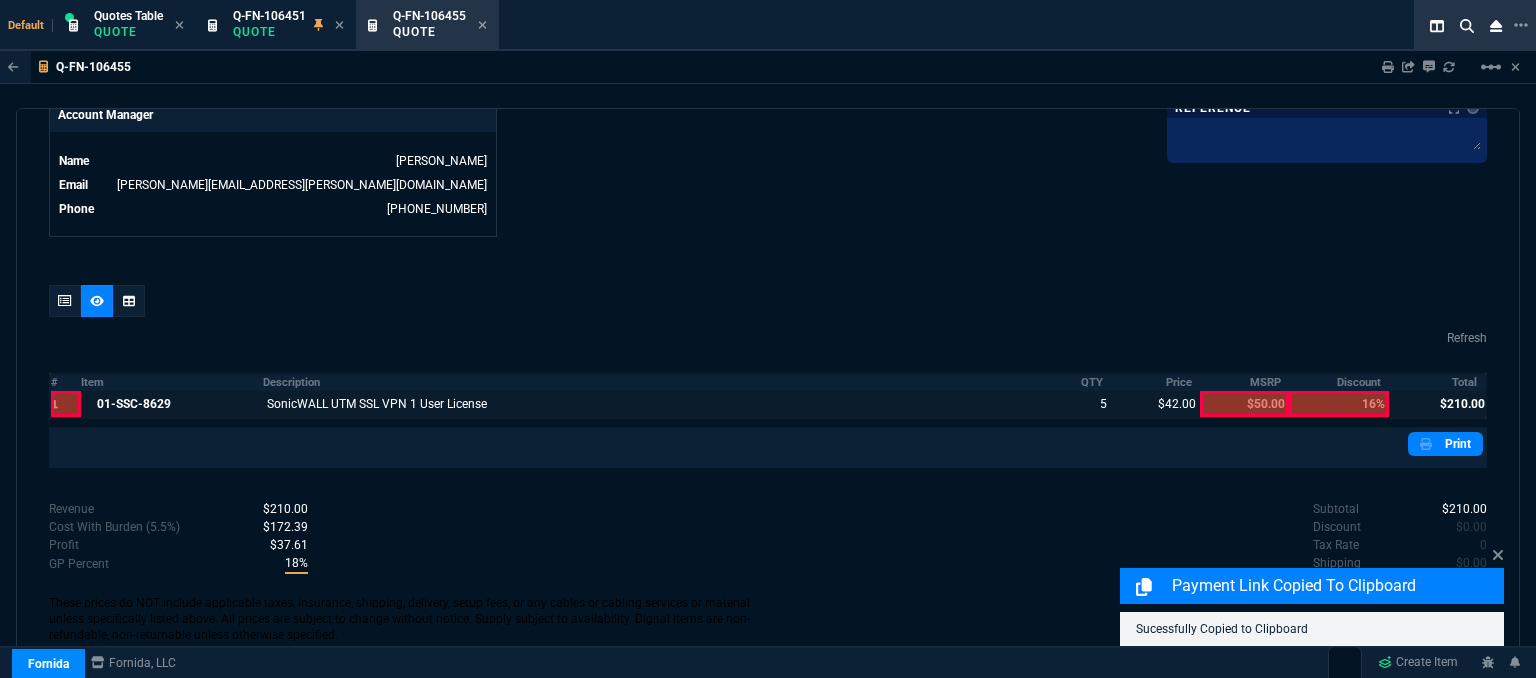 scroll, scrollTop: 976, scrollLeft: 0, axis: vertical 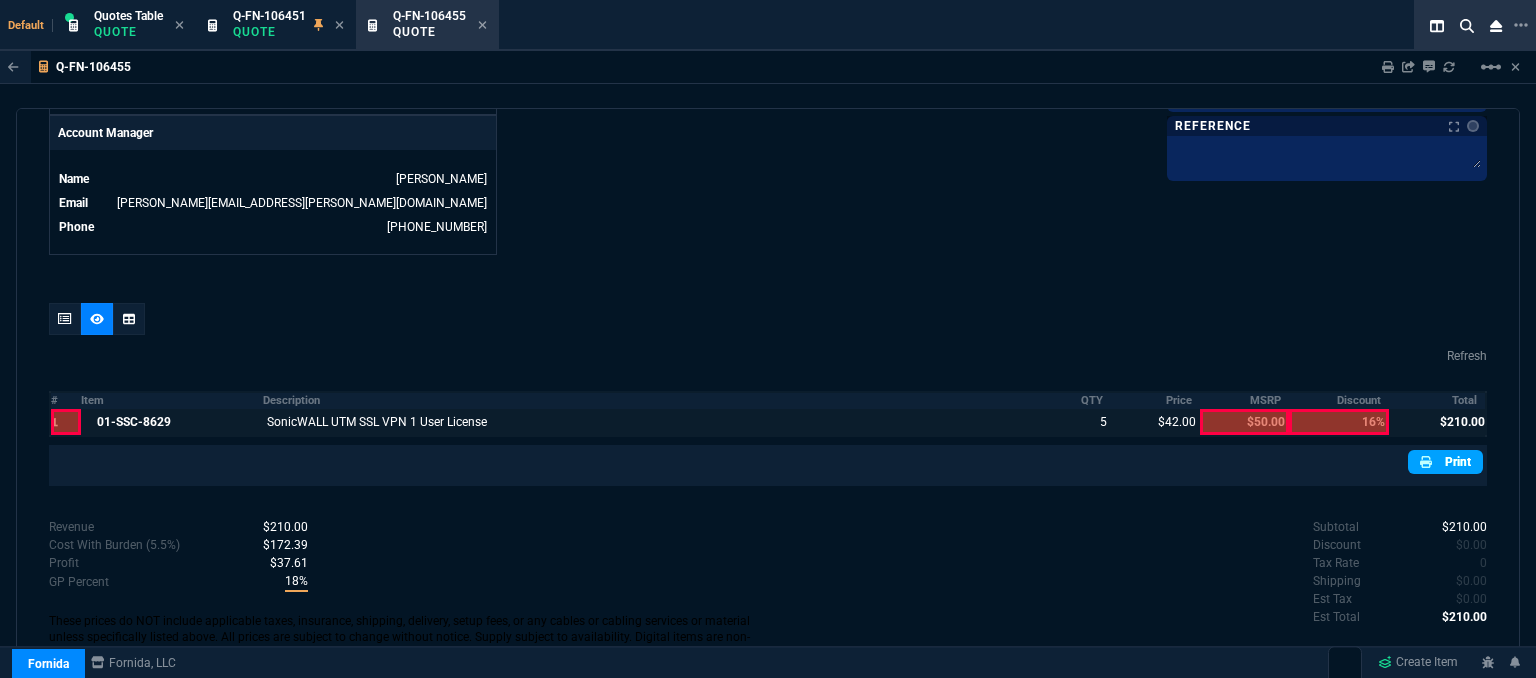 click on "Print" at bounding box center (1445, 462) 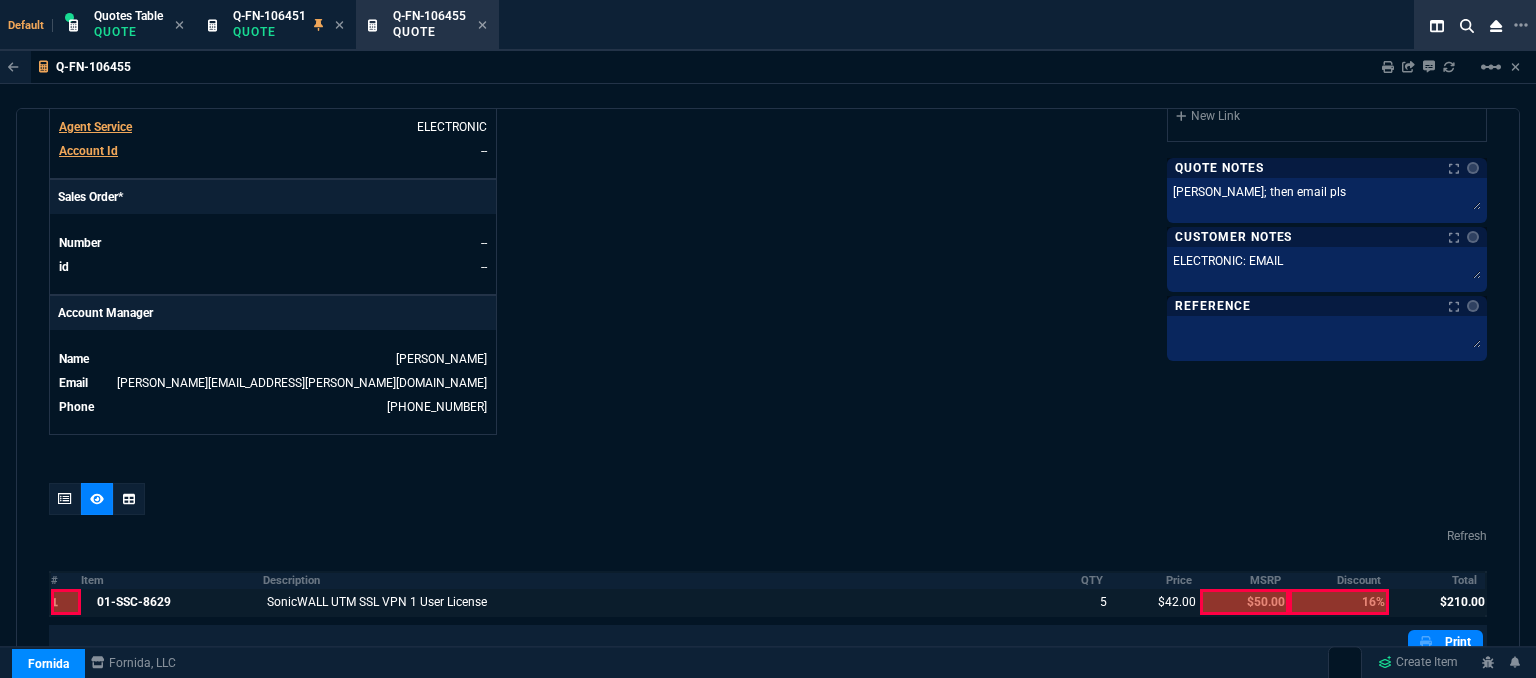 scroll, scrollTop: 576, scrollLeft: 0, axis: vertical 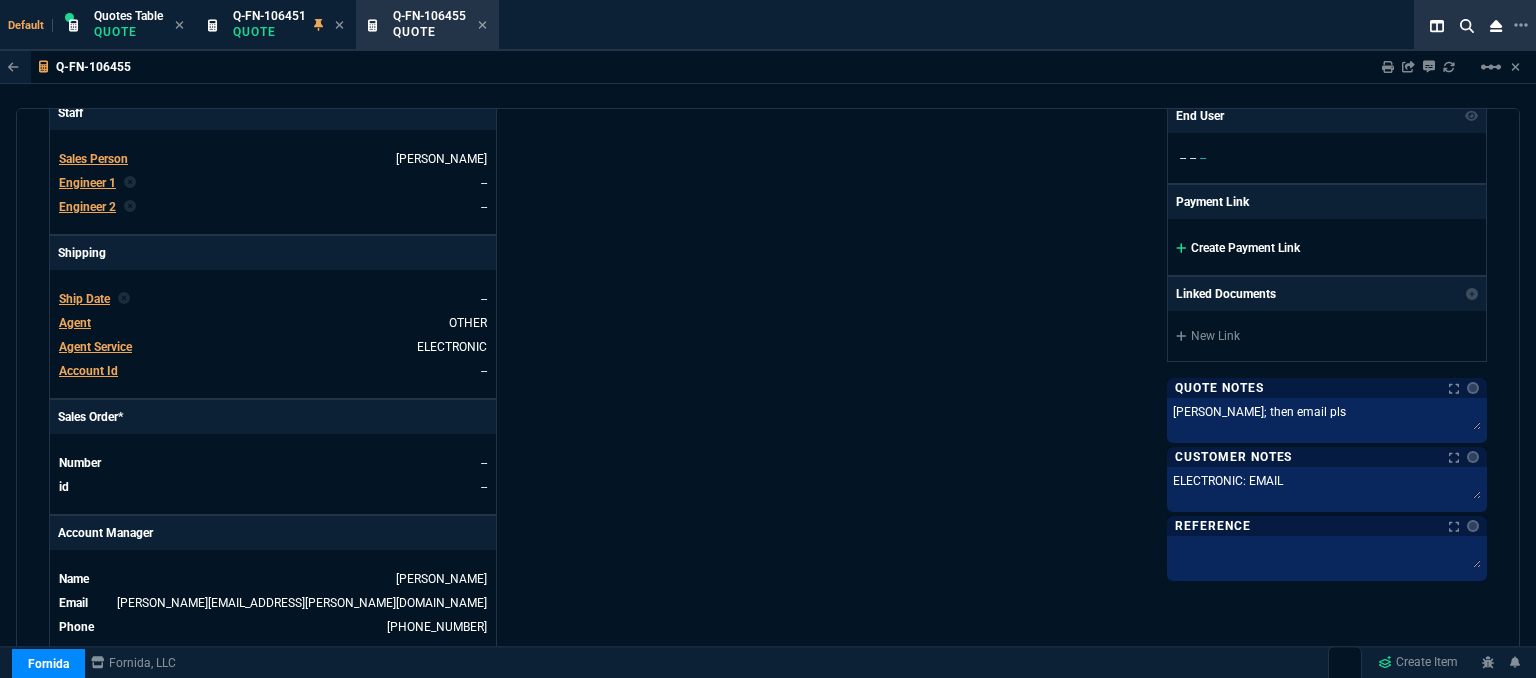 click 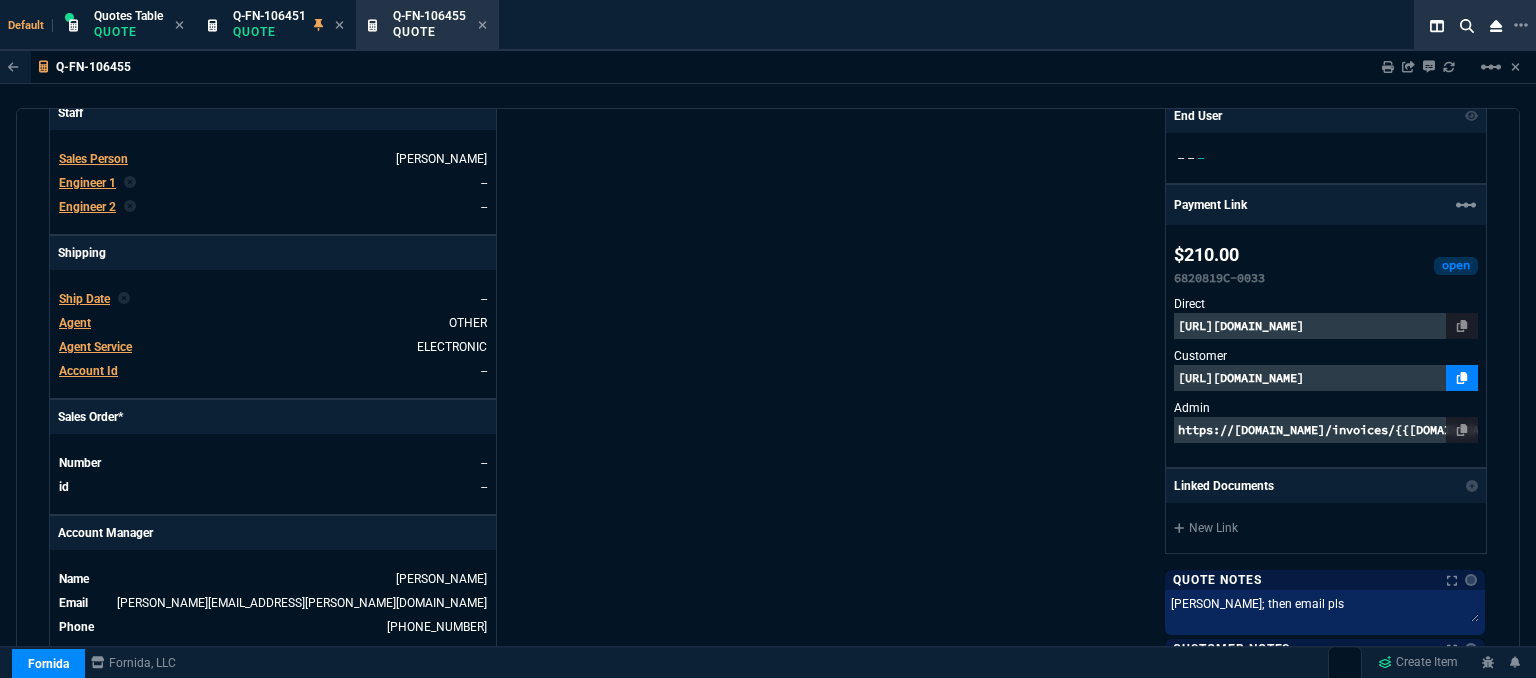 click 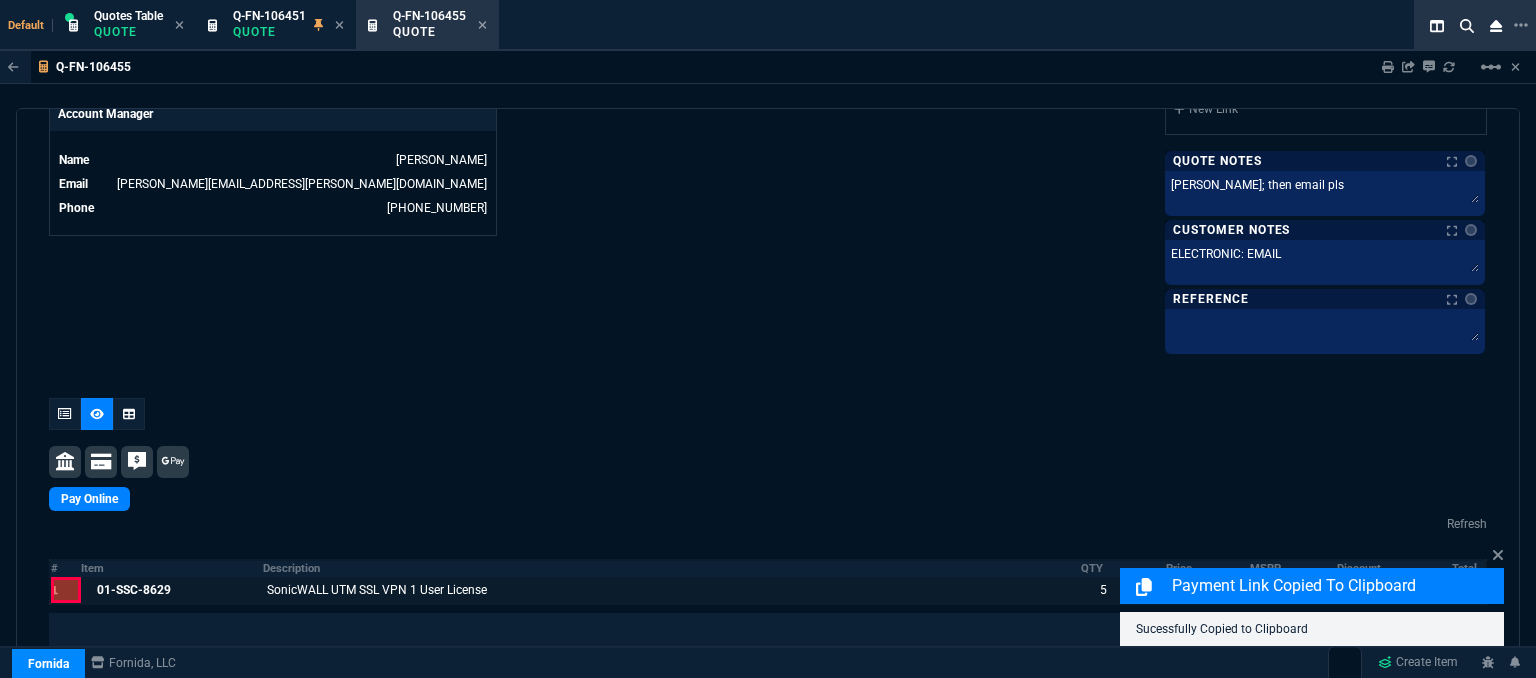scroll, scrollTop: 1176, scrollLeft: 0, axis: vertical 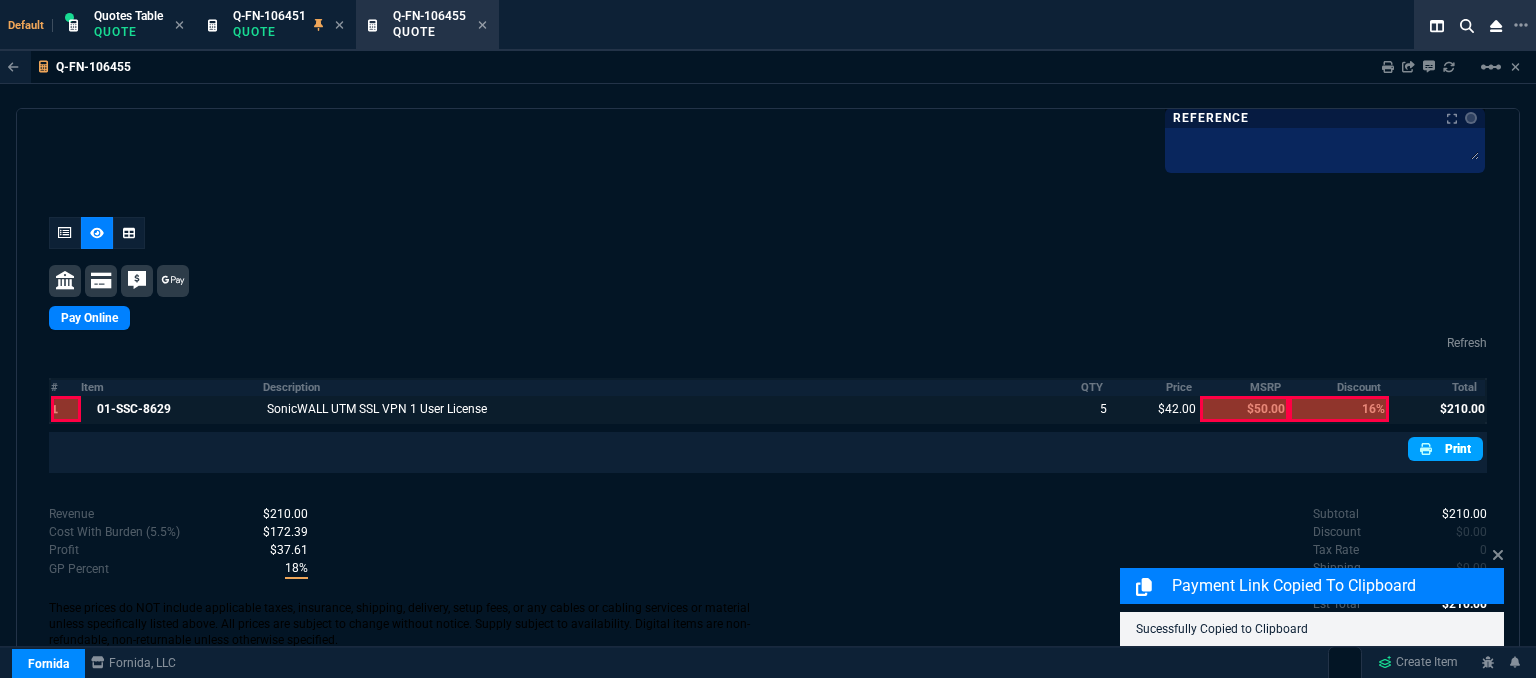 click on "Print" at bounding box center (1445, 449) 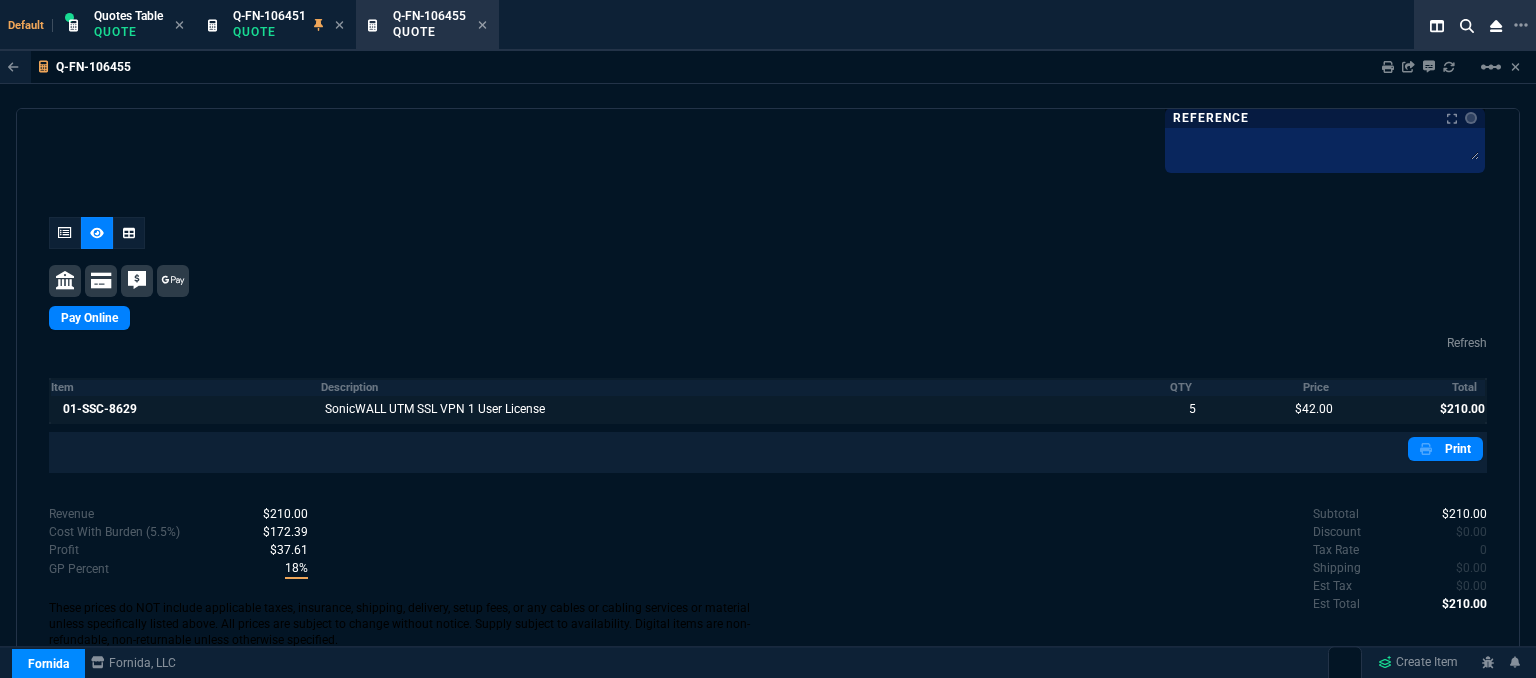 scroll, scrollTop: 1176, scrollLeft: 0, axis: vertical 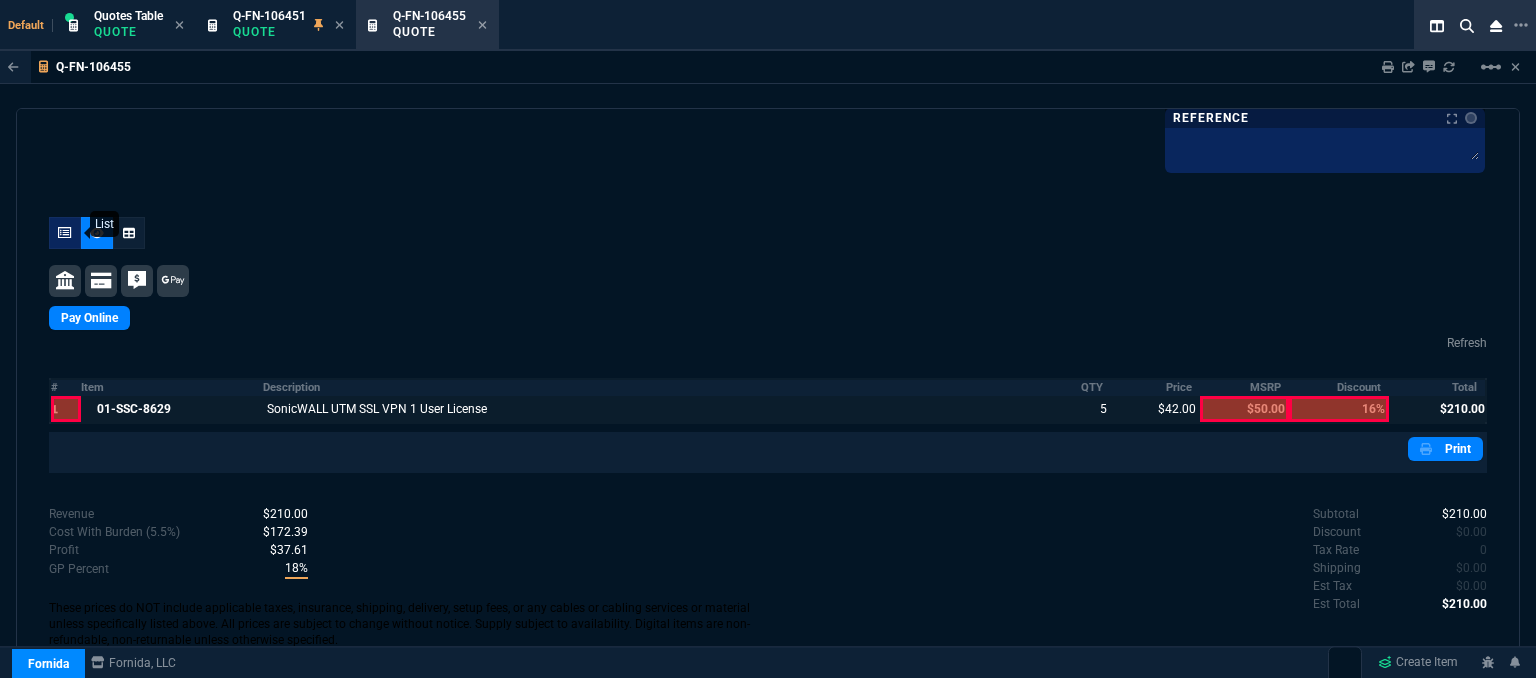 click at bounding box center (65, 233) 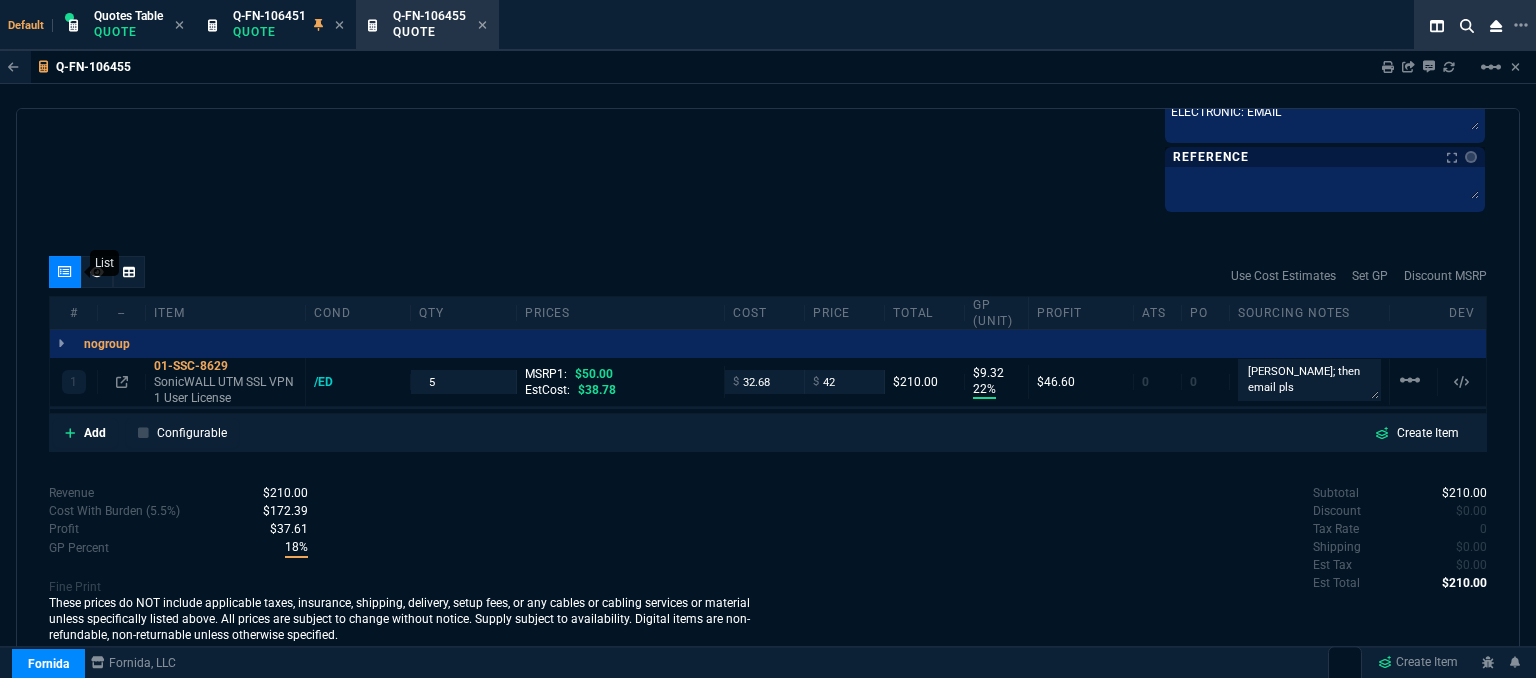 type on "22" 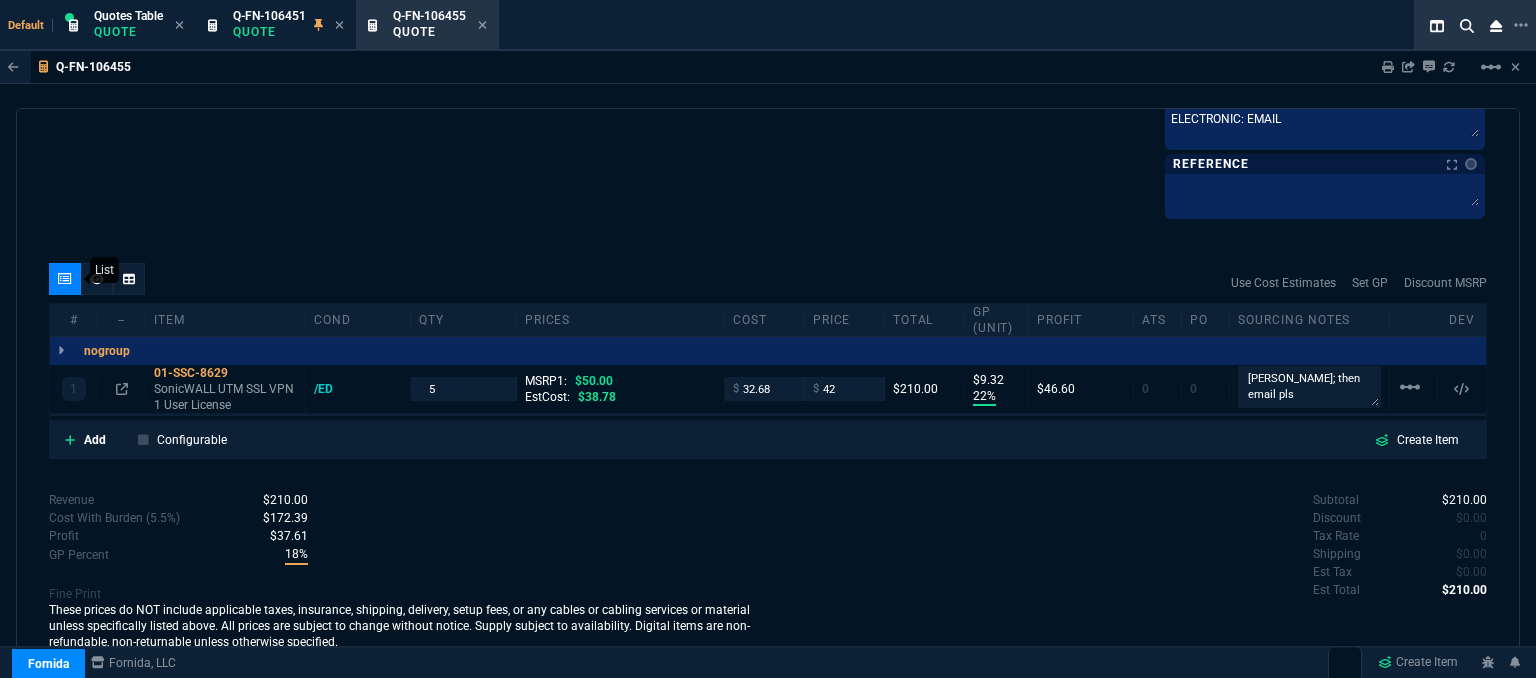 type on "16" 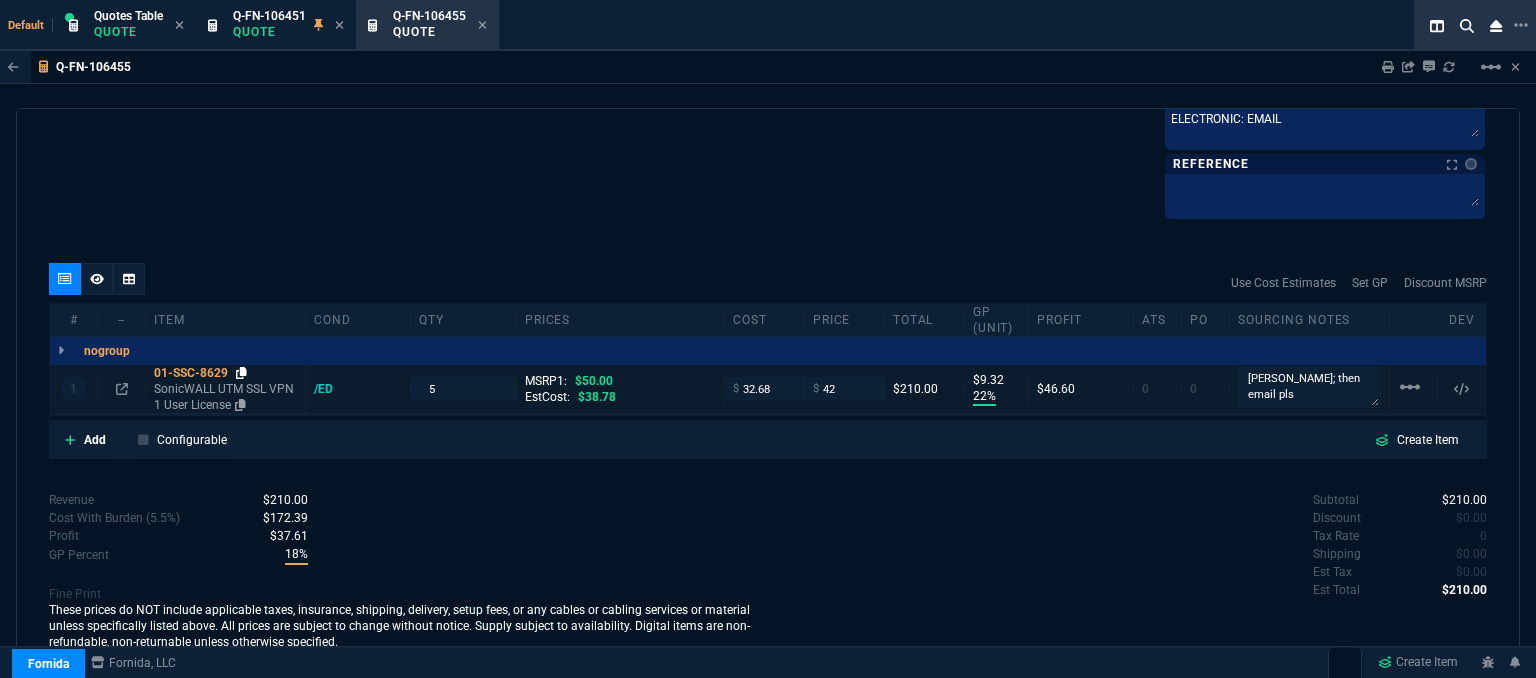 click 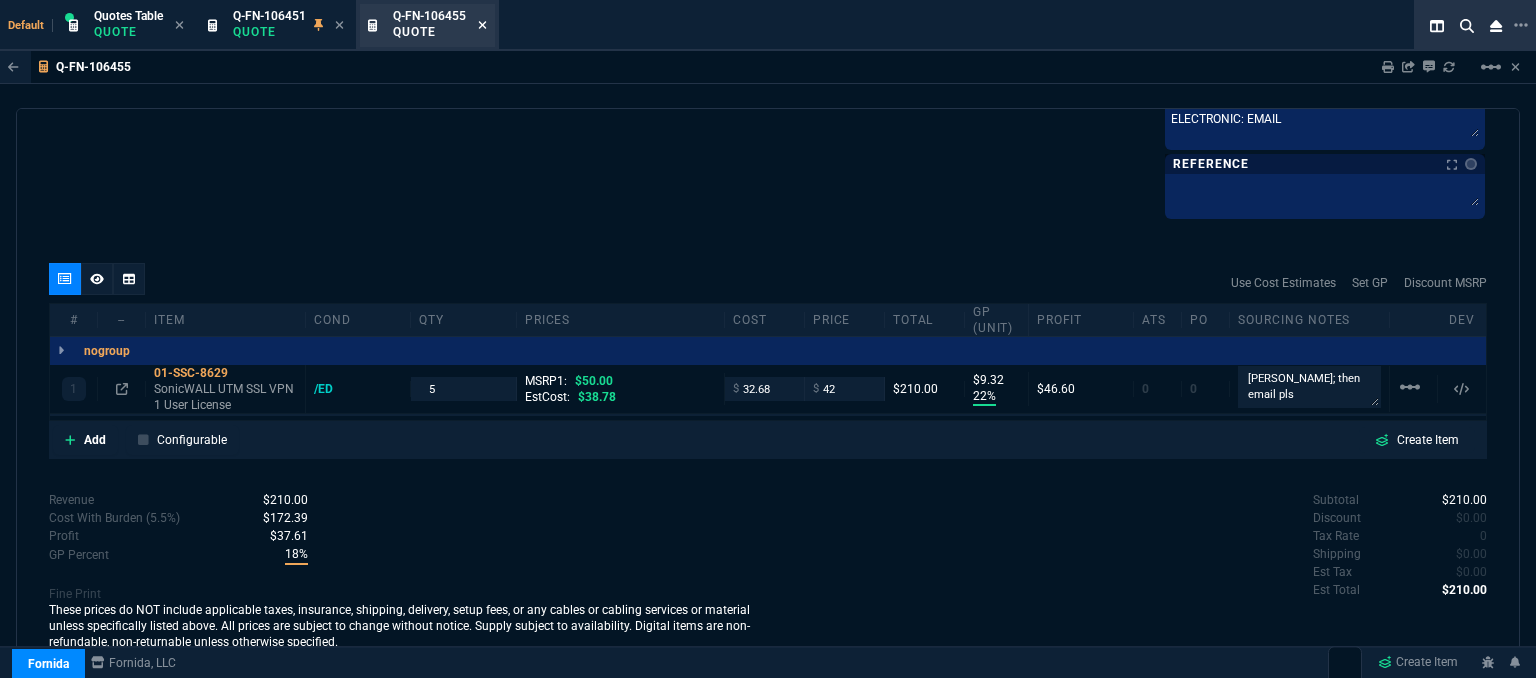 click 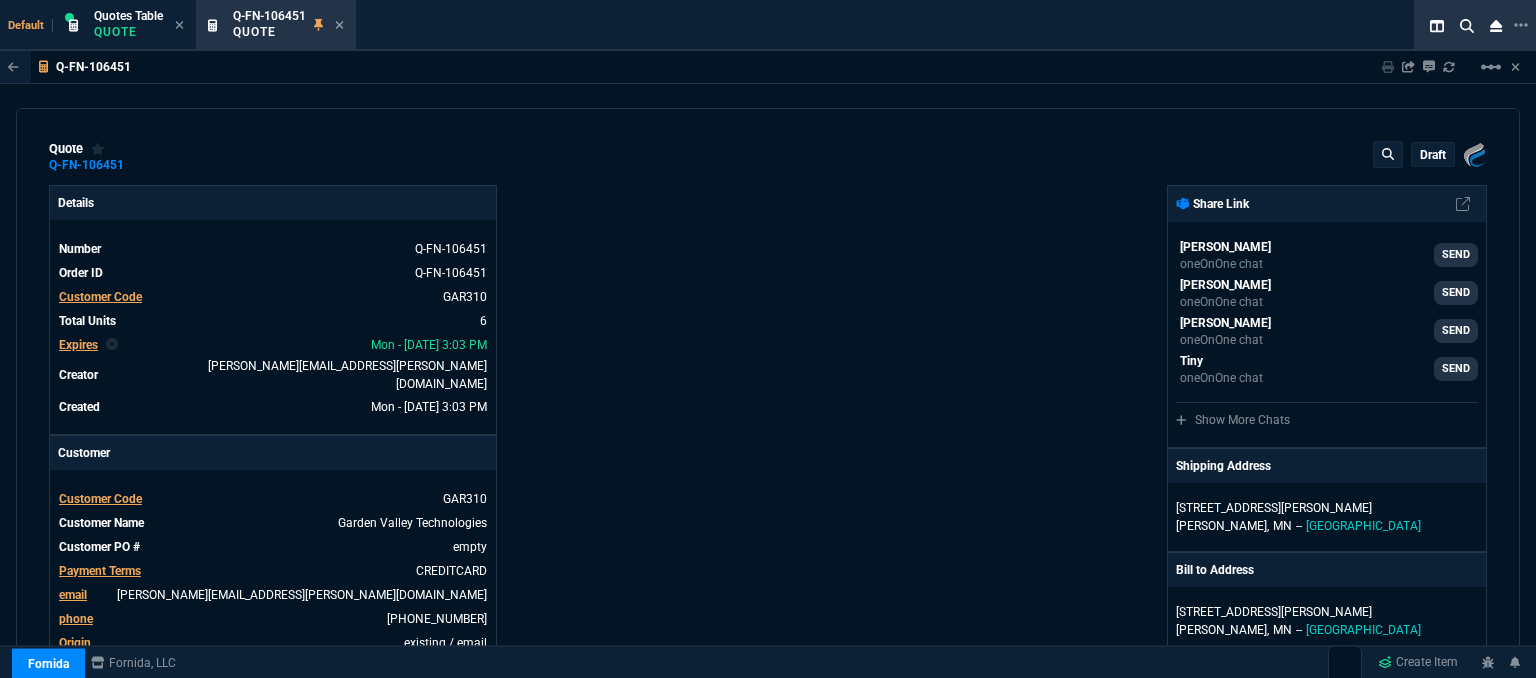 type on "22" 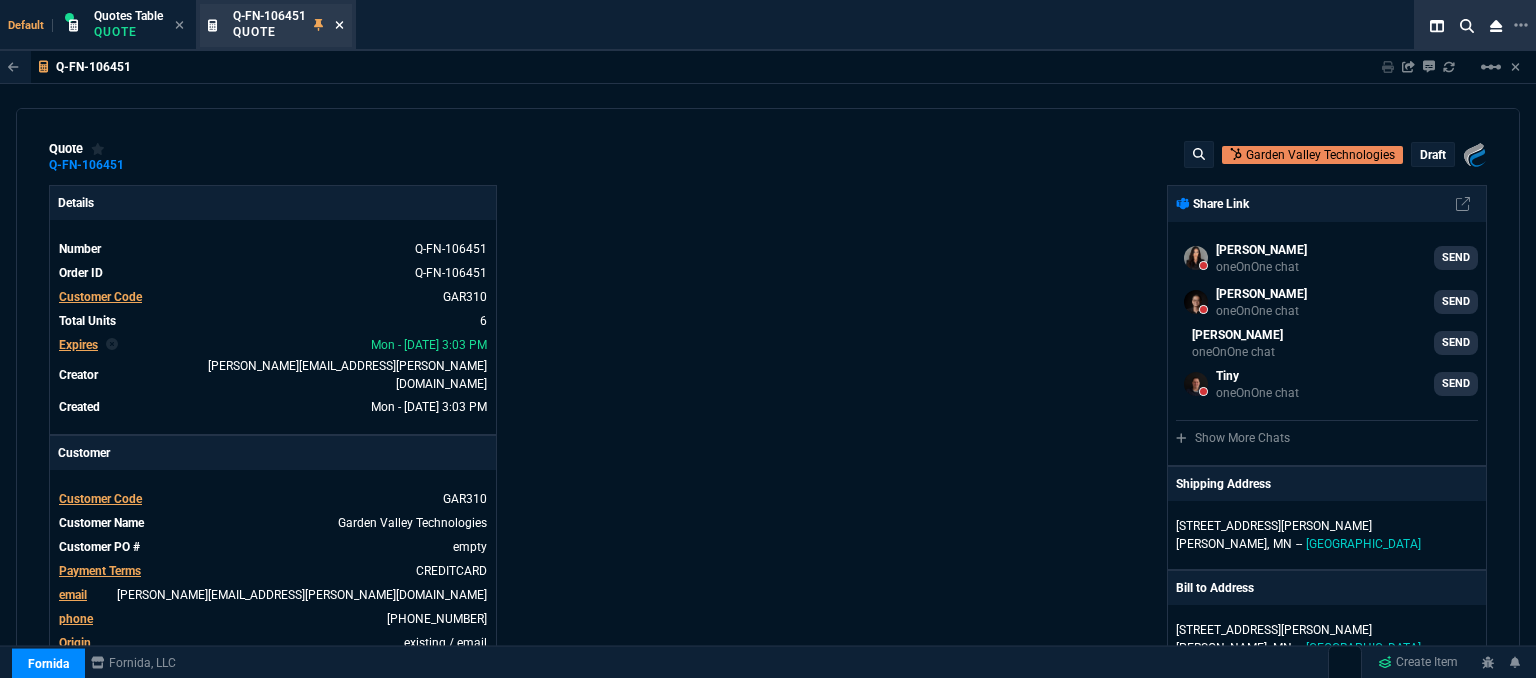 click 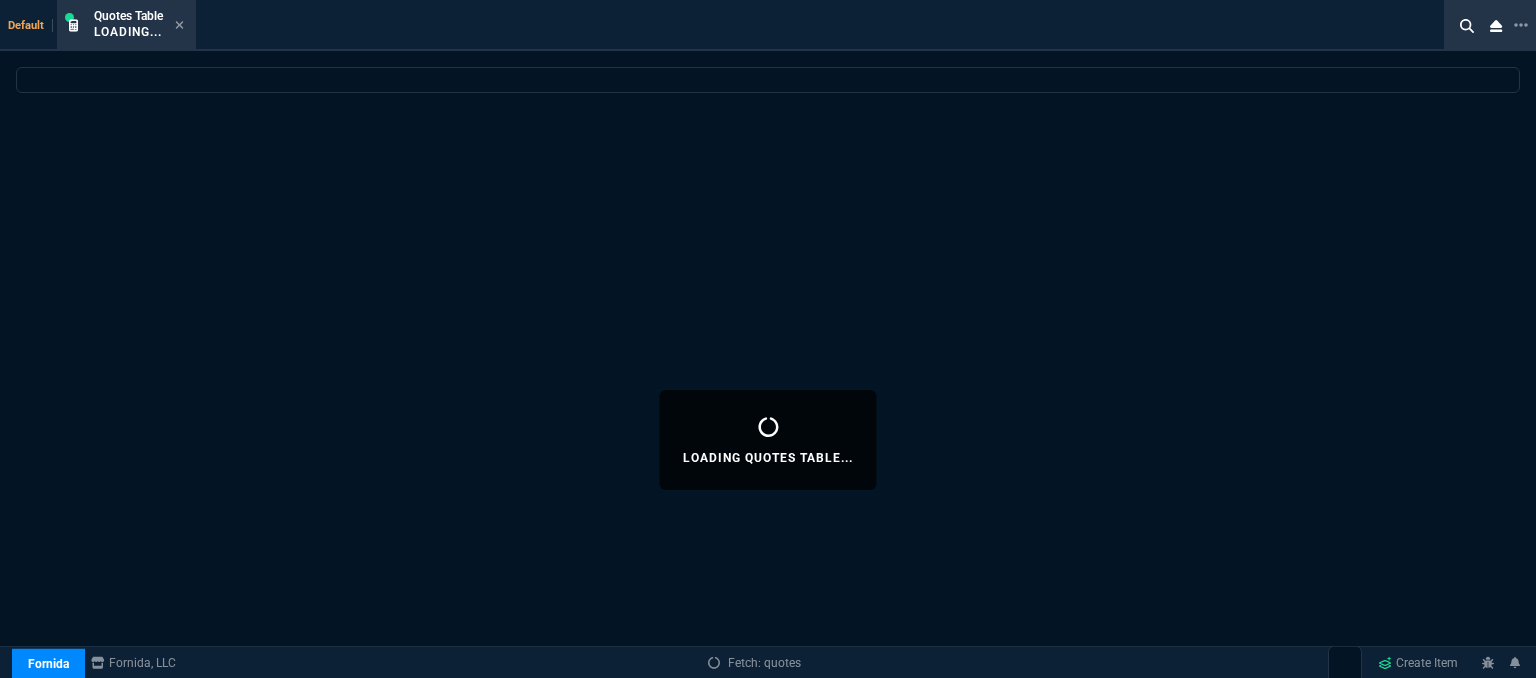 select 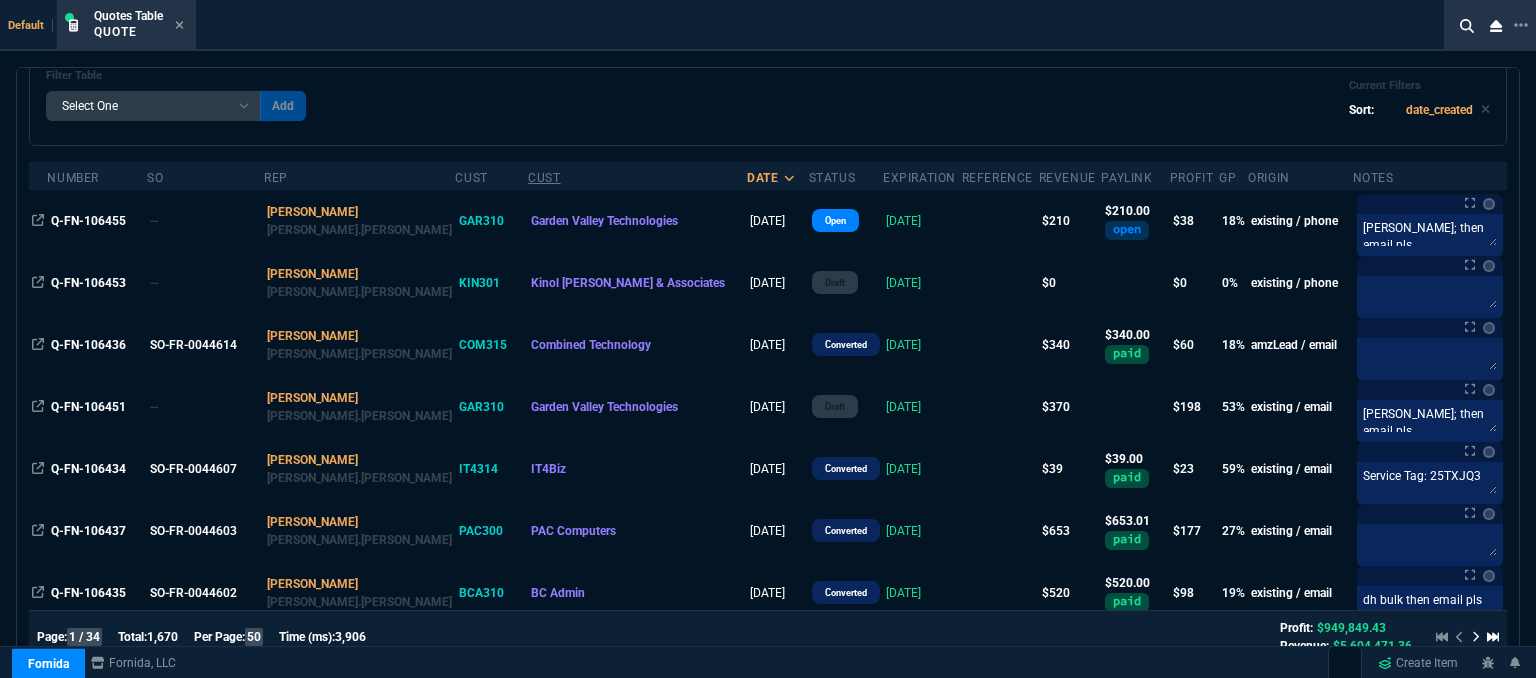 scroll, scrollTop: 0, scrollLeft: 0, axis: both 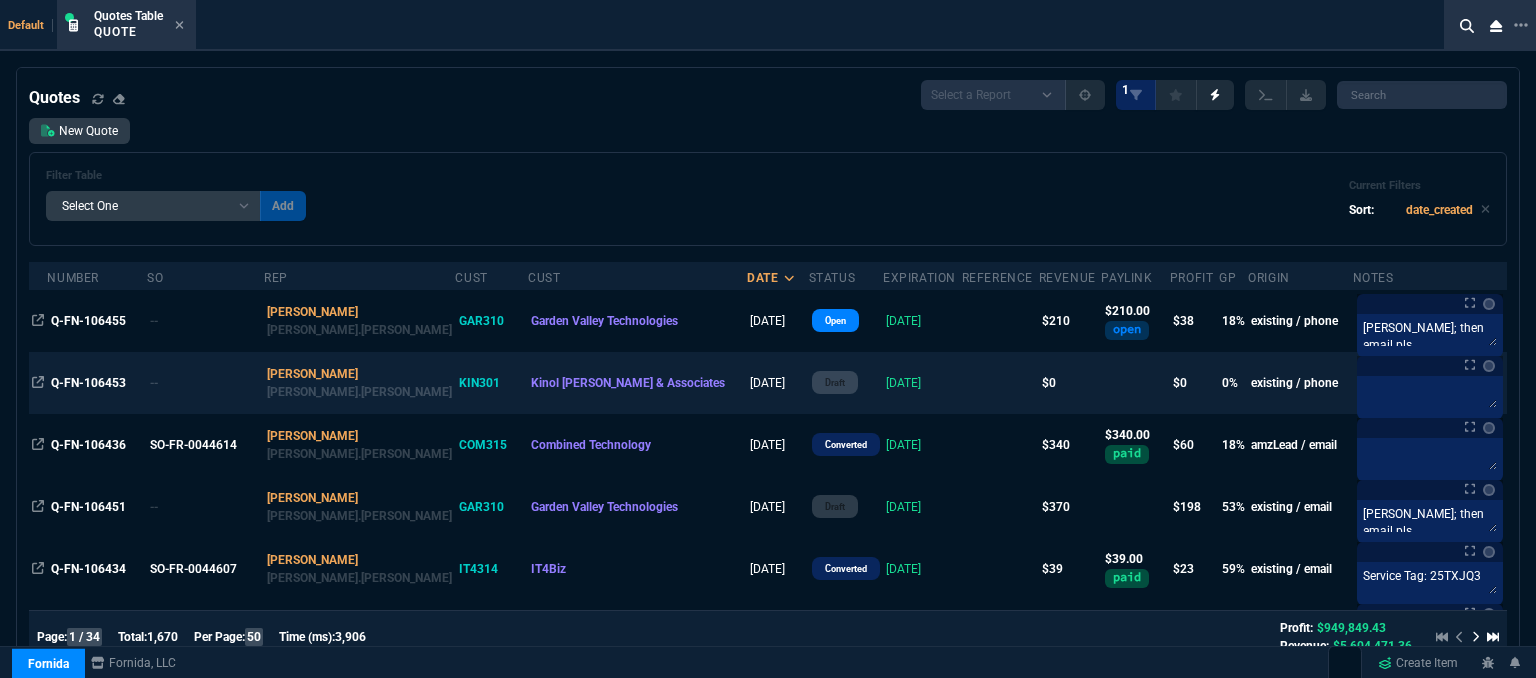 click at bounding box center (1000, 383) 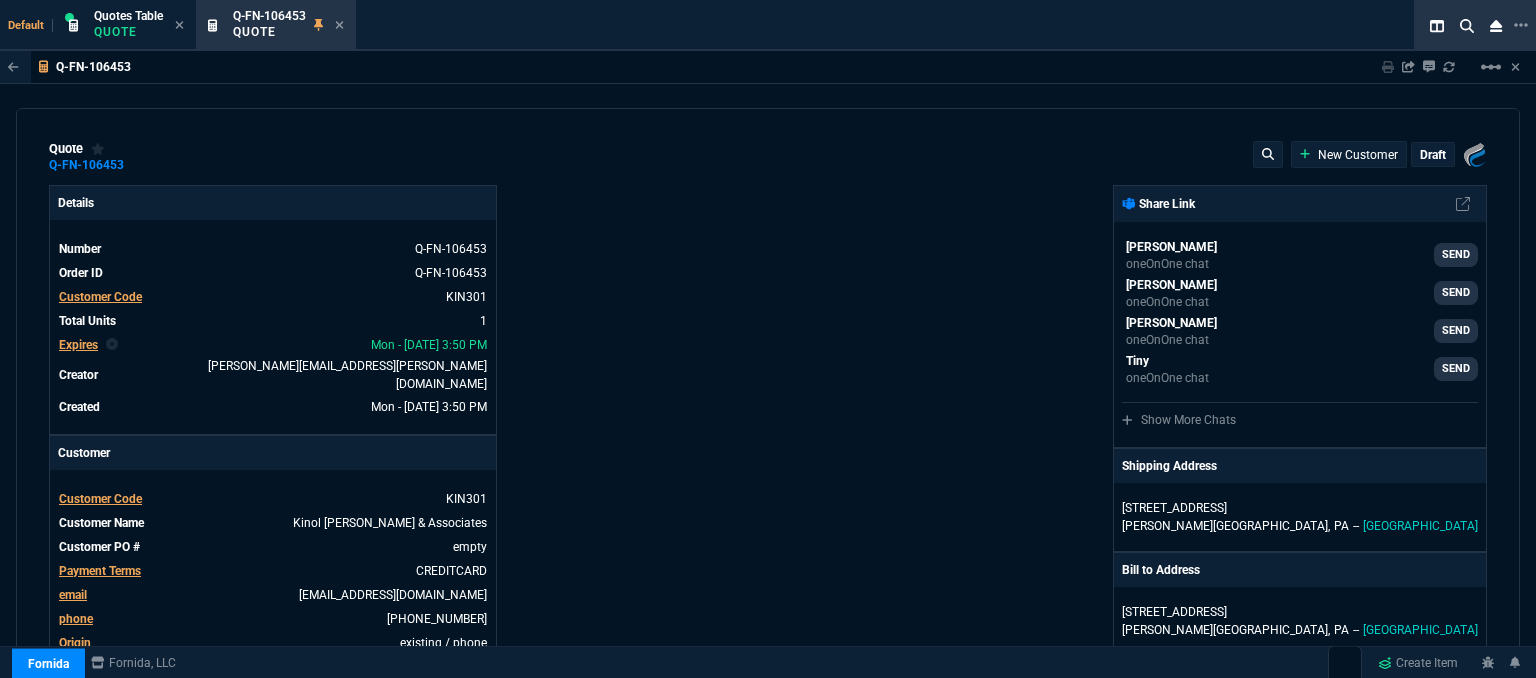 type on "5" 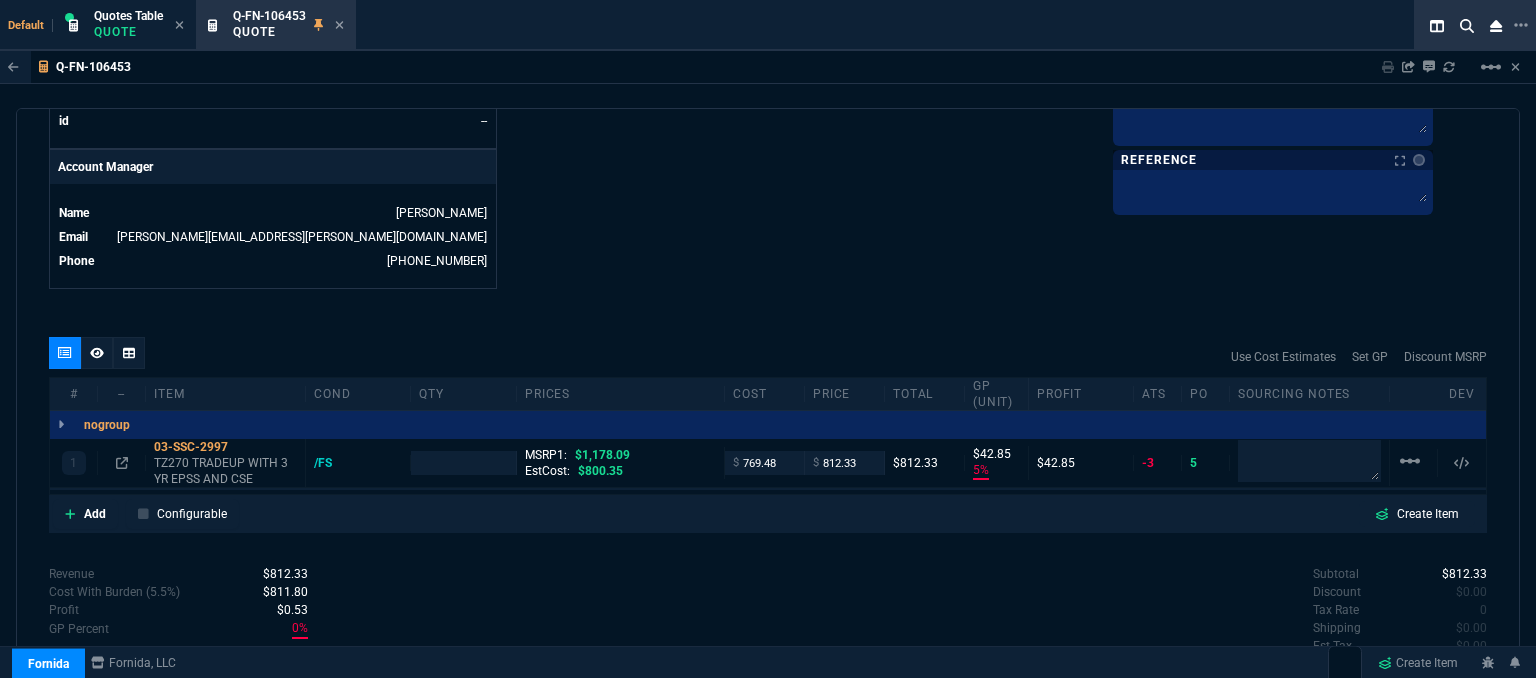 scroll, scrollTop: 1000, scrollLeft: 0, axis: vertical 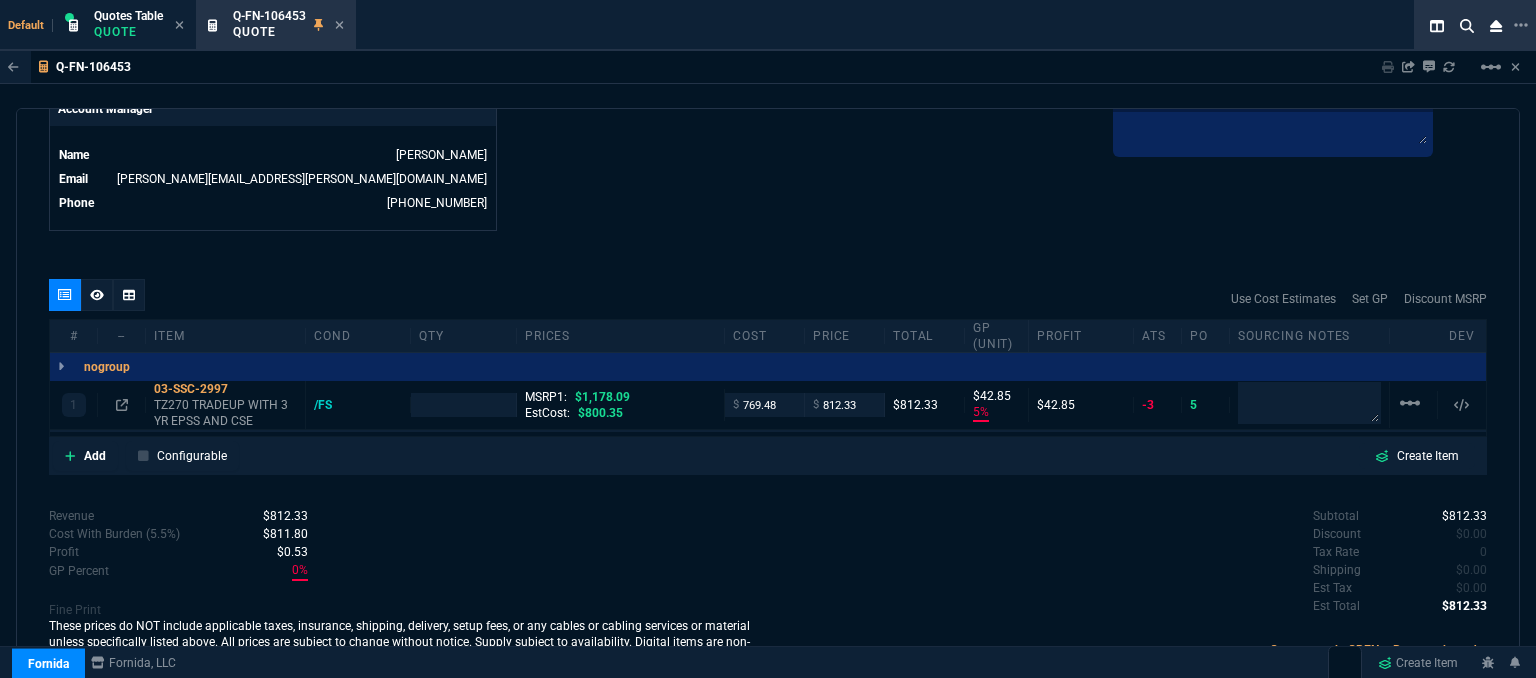 drag, startPoint x: 917, startPoint y: 129, endPoint x: 900, endPoint y: 129, distance: 17 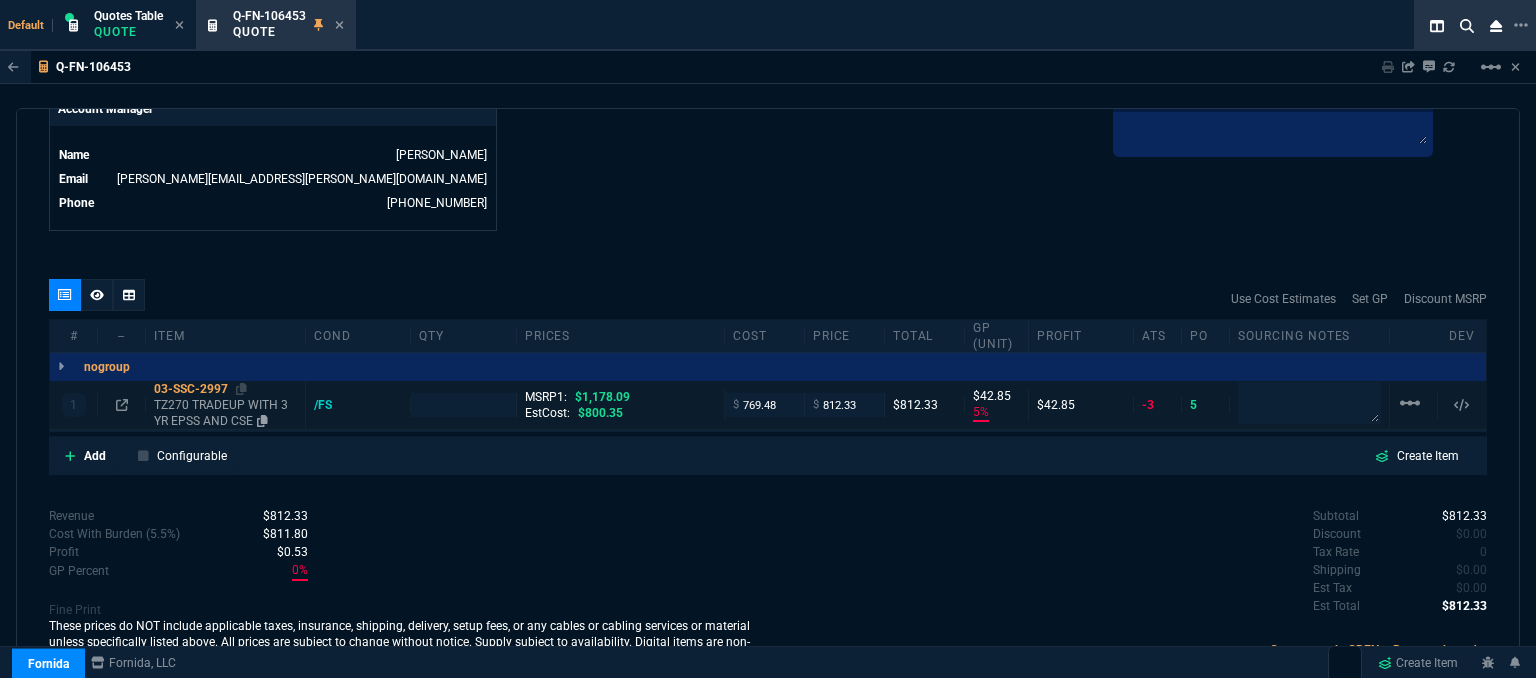 click on "TZ270 TRADEUP WITH 3 YR EPSS AND CSE" at bounding box center [225, 413] 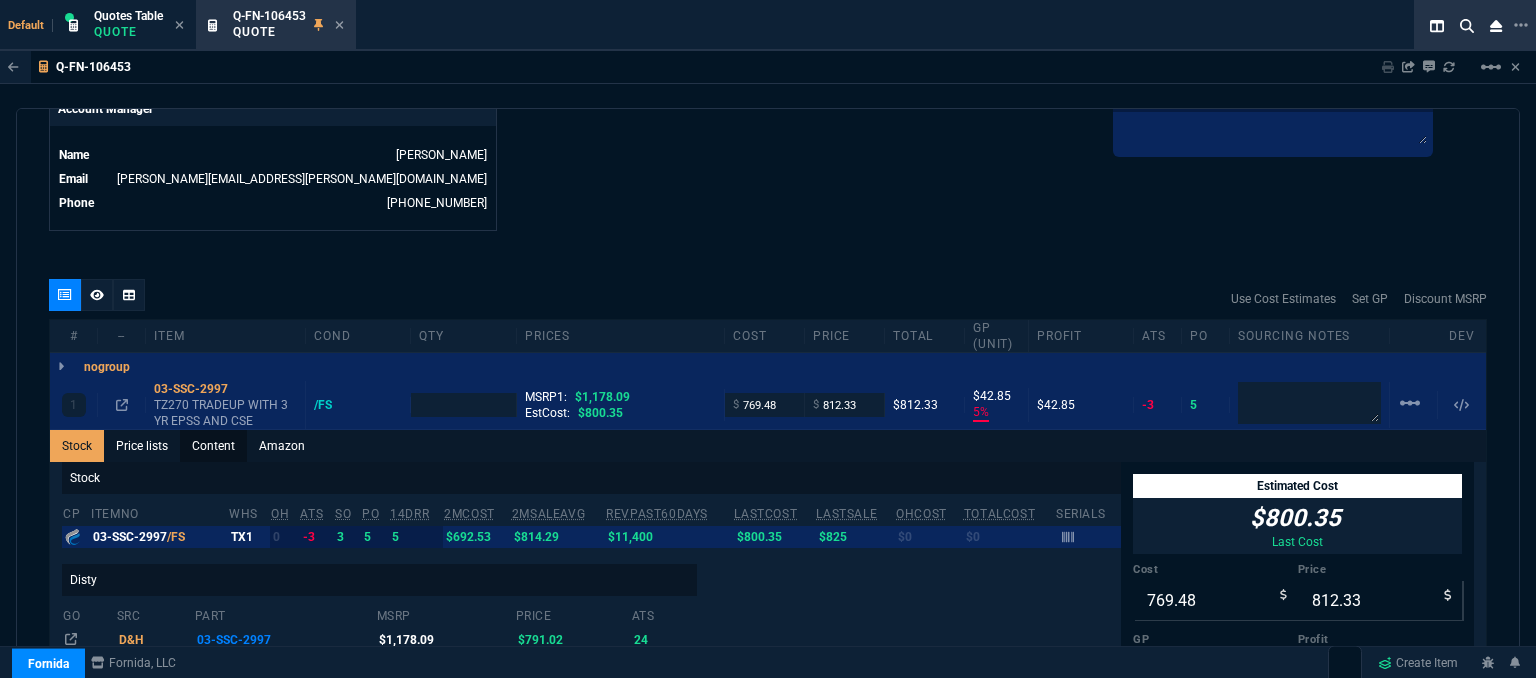 click on "Content" at bounding box center (213, 446) 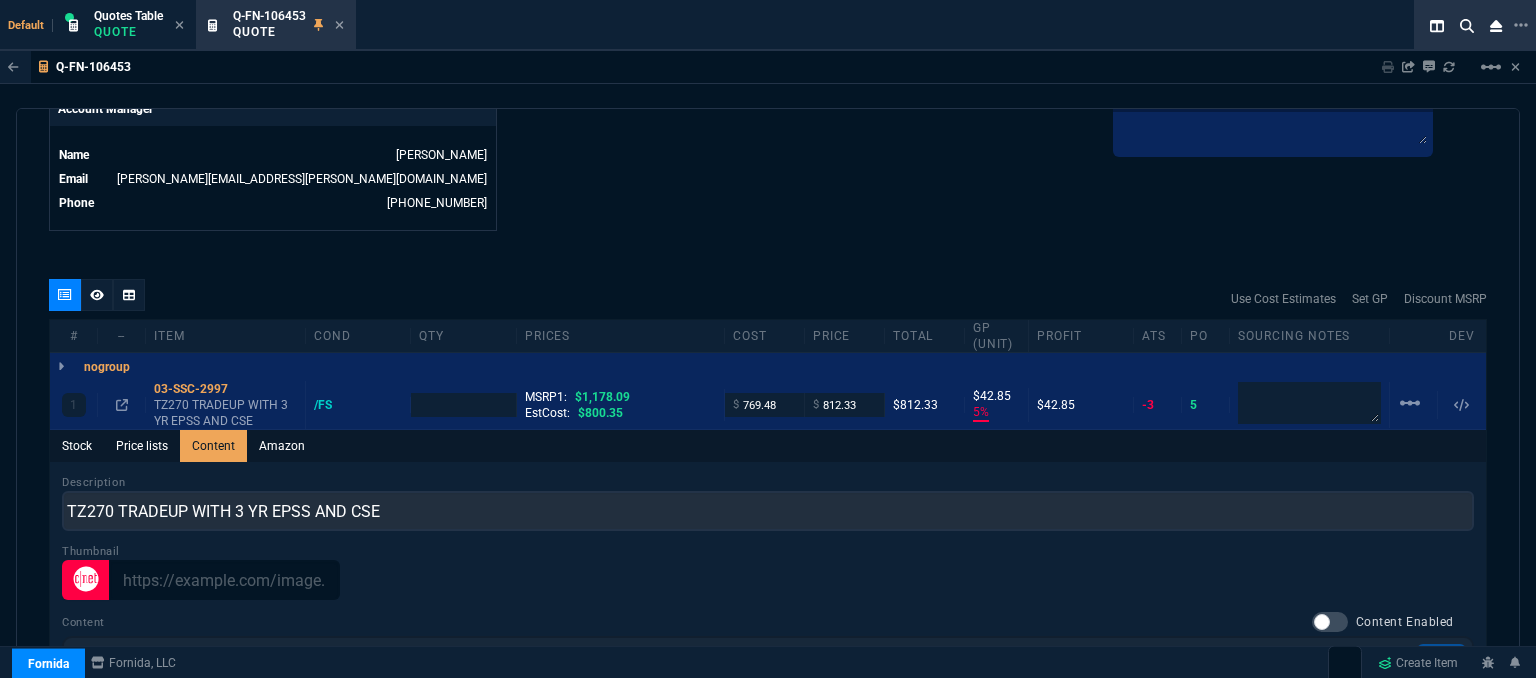 scroll, scrollTop: 0, scrollLeft: 0, axis: both 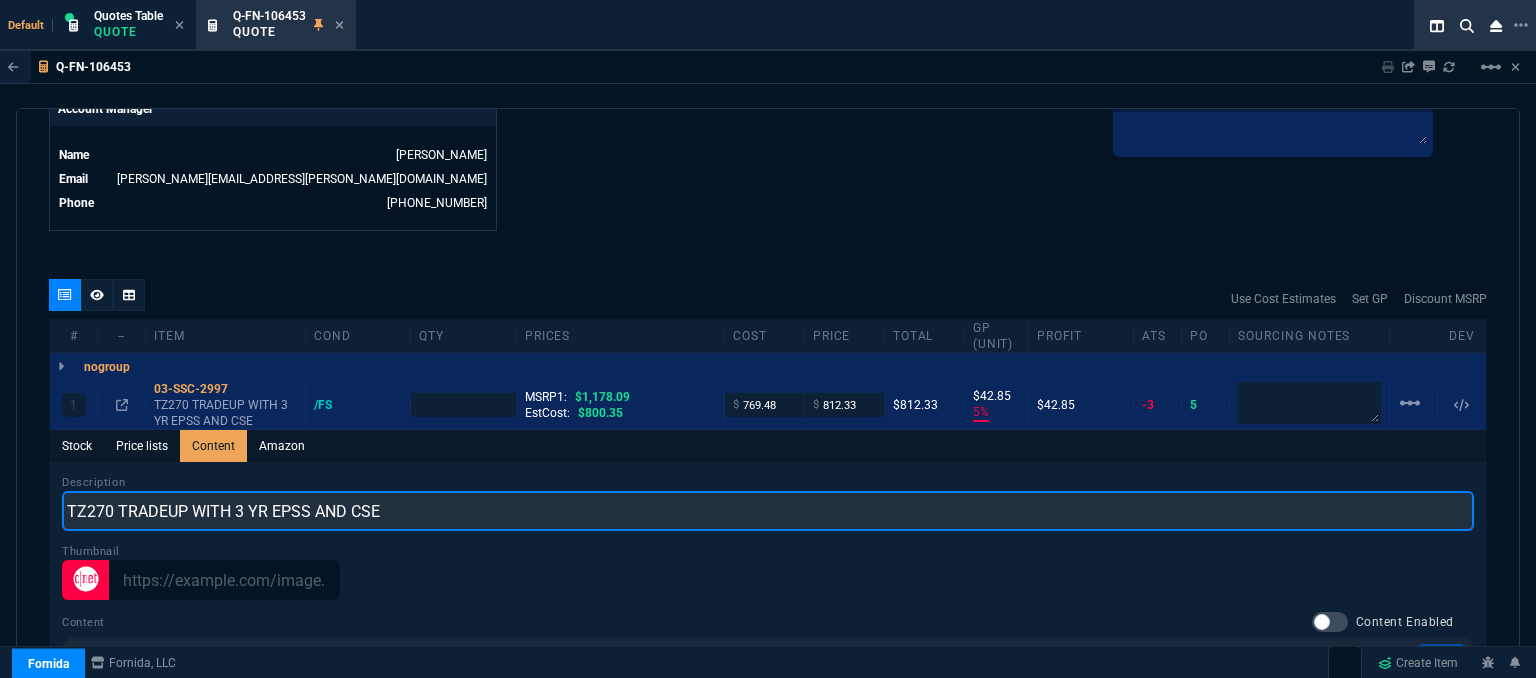 click on "TZ270 TRADEUP WITH 3 YR EPSS AND CSE" at bounding box center [768, 511] 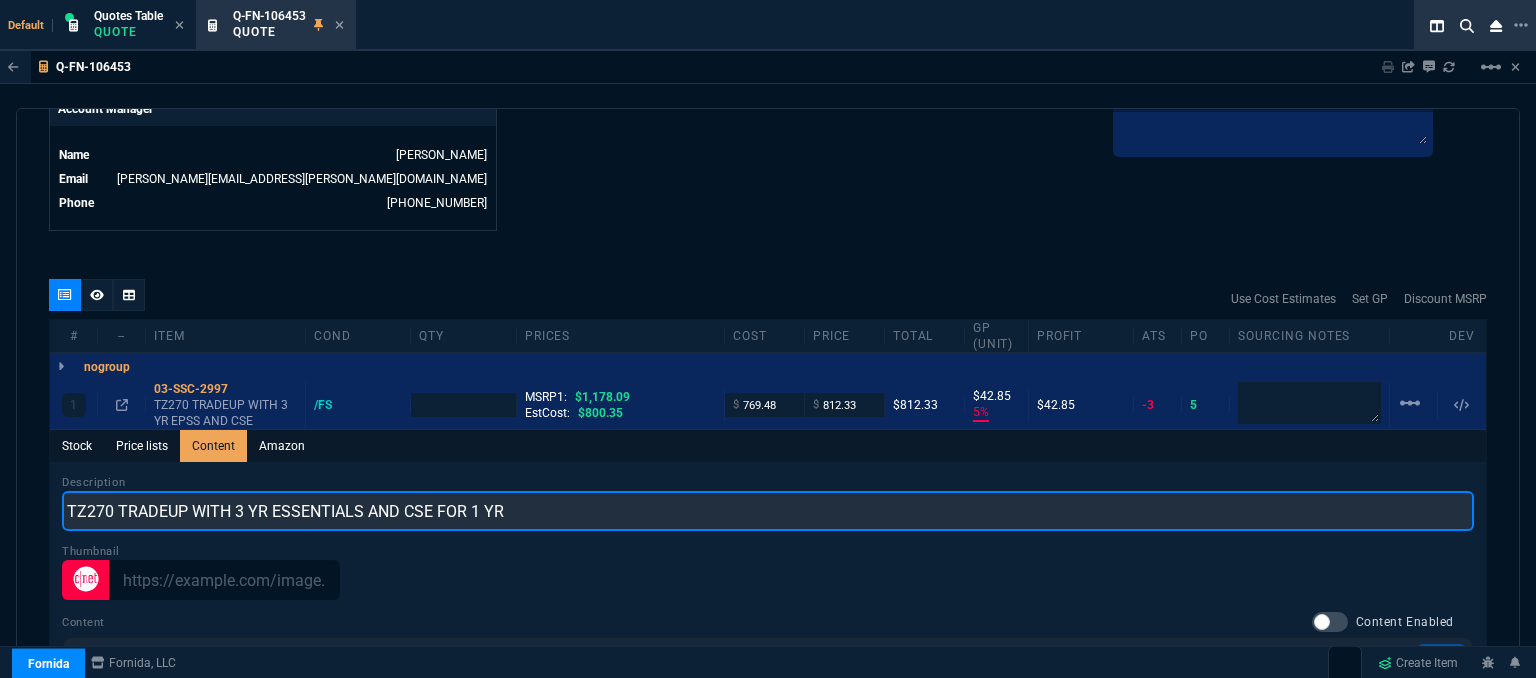 click on "TZ270 TRADEUP WITH 3 YR ESSENTIALS AND CSE FOR 1 YR" at bounding box center (768, 511) 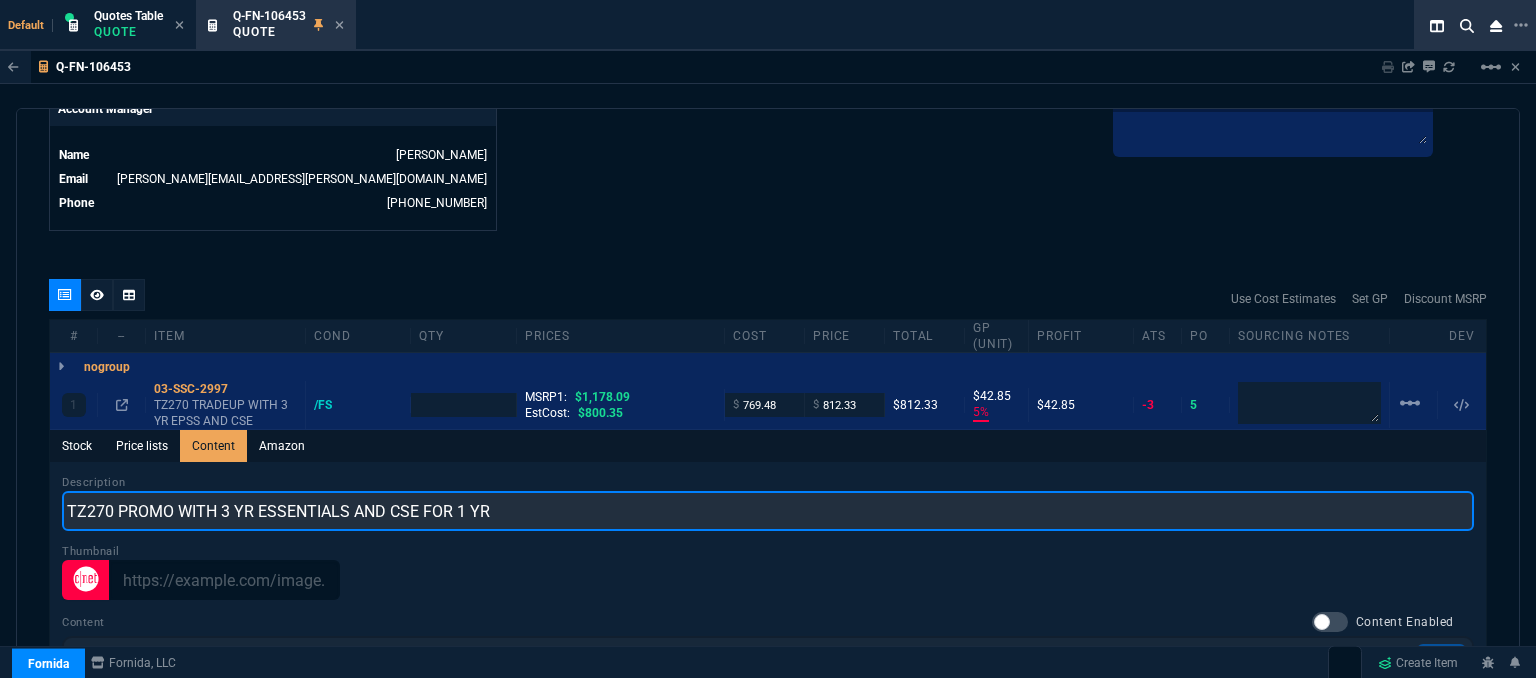type on "TZ270 PROMO WITH 3 YR ESSENTIALS AND CSE FOR 1 YR" 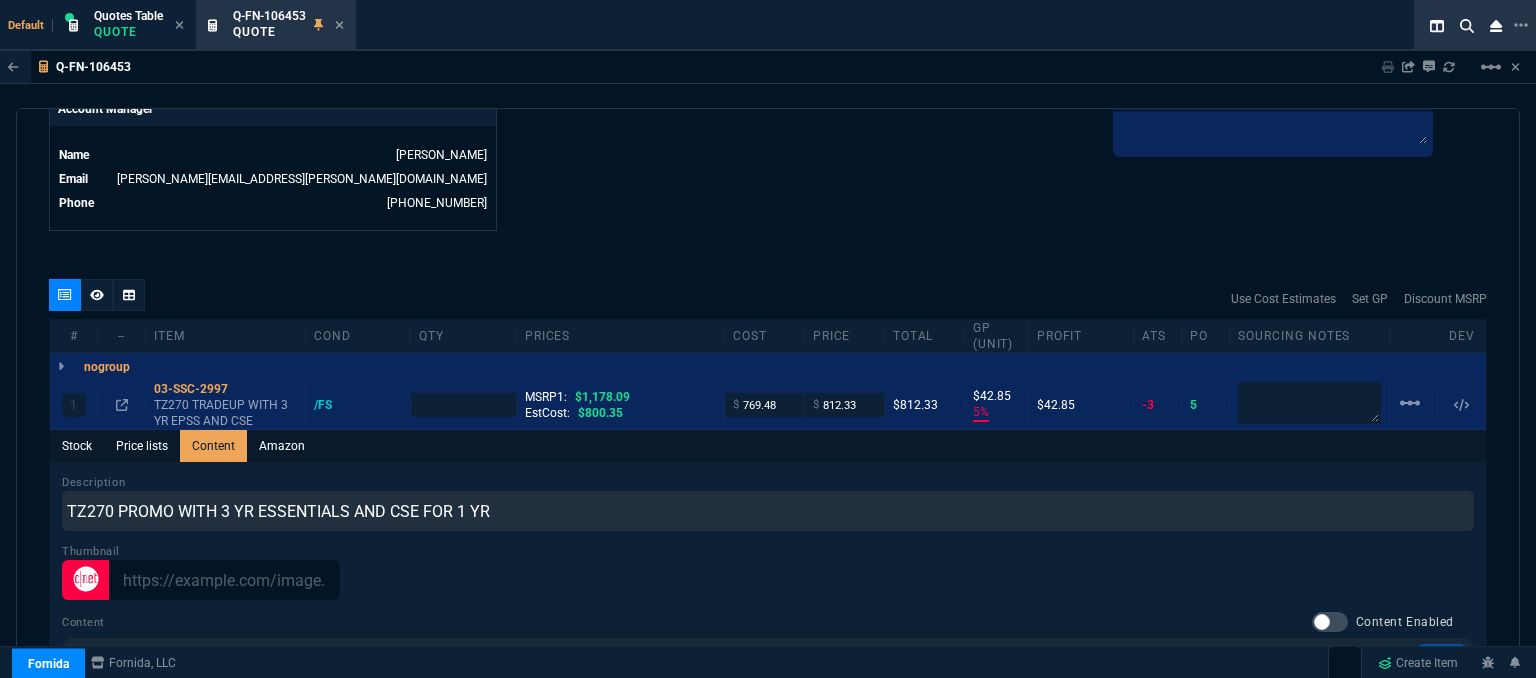 click on "Details Number Q-FN-106453  Order ID Q-FN-106453  Customer Code KIN301  Total Units 1  Expires Mon - 8/4/25, 3:50 PM Creator fiona.rossi@fornida.com  Created Mon - 7/21/25, 3:50 PM Print Specs Number Q-FN-106453  Customer ID KIN301  Customer Name Kinol Sharie Leyh & Associates  Expires 8/4/25,  10:50 AM  Customer PO # --  Payment Terms CREDITCARD  Shipping Agent FEDEX | GRD  Customer Customer Code KIN301  Customer Name Kinol Sharie Leyh & Associates  Customer PO # empty  Payment Terms CREDITCARD  email dferczak@kslassociates.com  phone (412) 753-1038   Origin  existing / phone   Origin Comment    Staff Sales Person ROSS  Engineer 1 --  Engineer 2 --  Shipping Ship Date -- Agent FEDEX  Agent Service GRD  Account Id --  Sales Order* Number --  id --  Account Manager Name Fiona  Email fiona.rossi@fornida.com  Phone 469-249-2107" at bounding box center (408, -292) 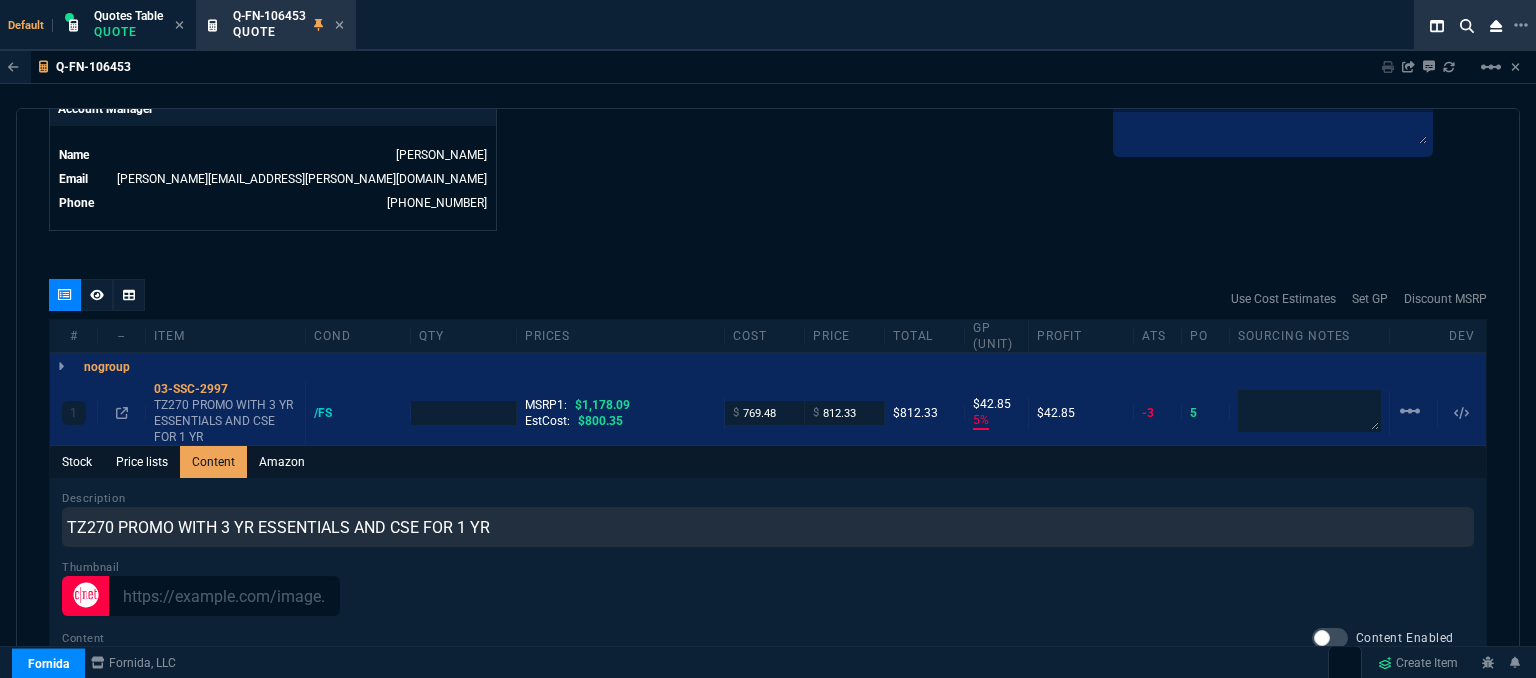 type on "1" 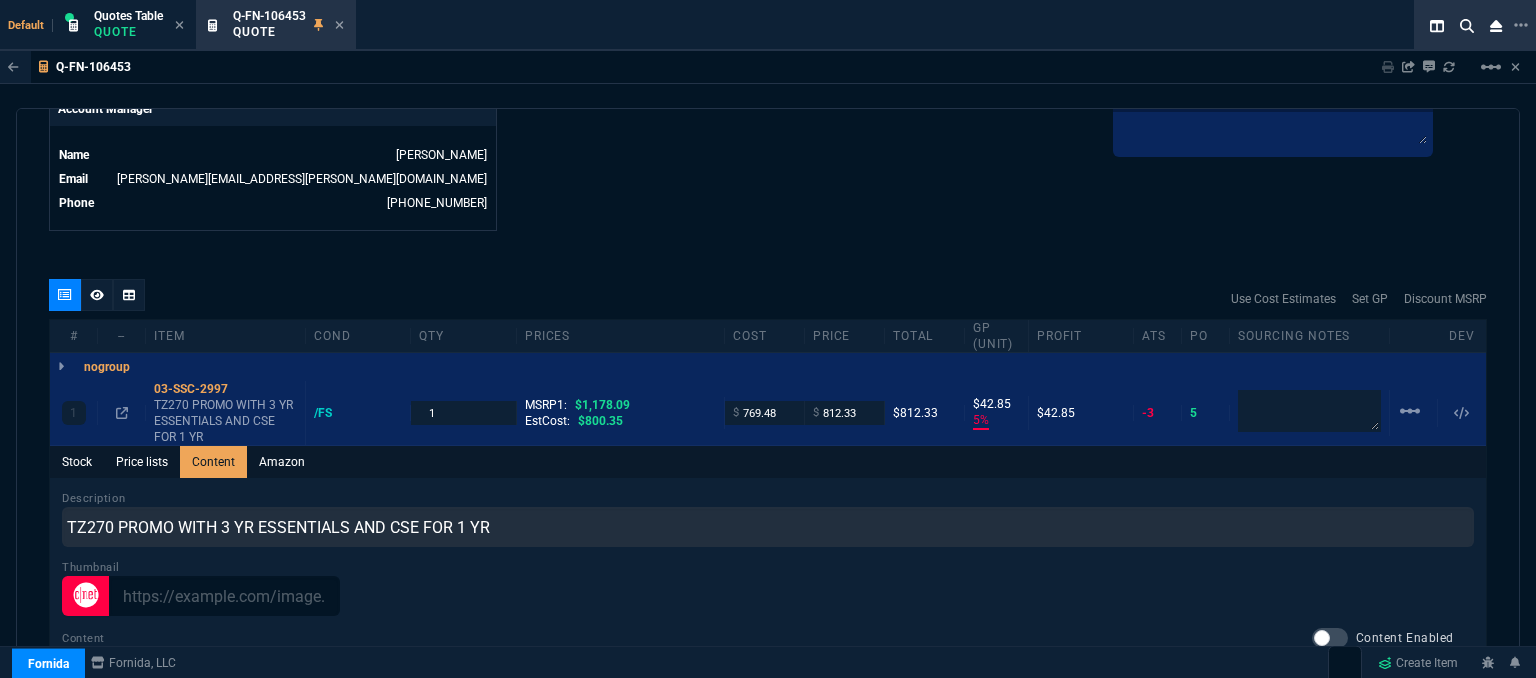 click on "Details Number Q-FN-106453  Order ID Q-FN-106453  Customer Code KIN301  Total Units 1  Expires Mon - 8/4/25, 3:50 PM Creator fiona.rossi@fornida.com  Created Mon - 7/21/25, 3:50 PM Print Specs Number Q-FN-106453  Customer ID KIN301  Customer Name Kinol Sharie Leyh & Associates  Expires 8/4/25,  10:50 AM  Customer PO # --  Payment Terms CREDITCARD  Shipping Agent FEDEX | GRD  Customer Customer Code KIN301  Customer Name Kinol Sharie Leyh & Associates  Customer PO # empty  Payment Terms CREDITCARD  email dferczak@kslassociates.com  phone (412) 753-1038   Origin  existing / phone   Origin Comment    Staff Sales Person ROSS  Engineer 1 --  Engineer 2 --  Shipping Ship Date -- Agent FEDEX  Agent Service GRD  Account Id --  Sales Order* Number --  id --  Account Manager Name Fiona  Email fiona.rossi@fornida.com  Phone 469-249-2107" at bounding box center (408, -292) 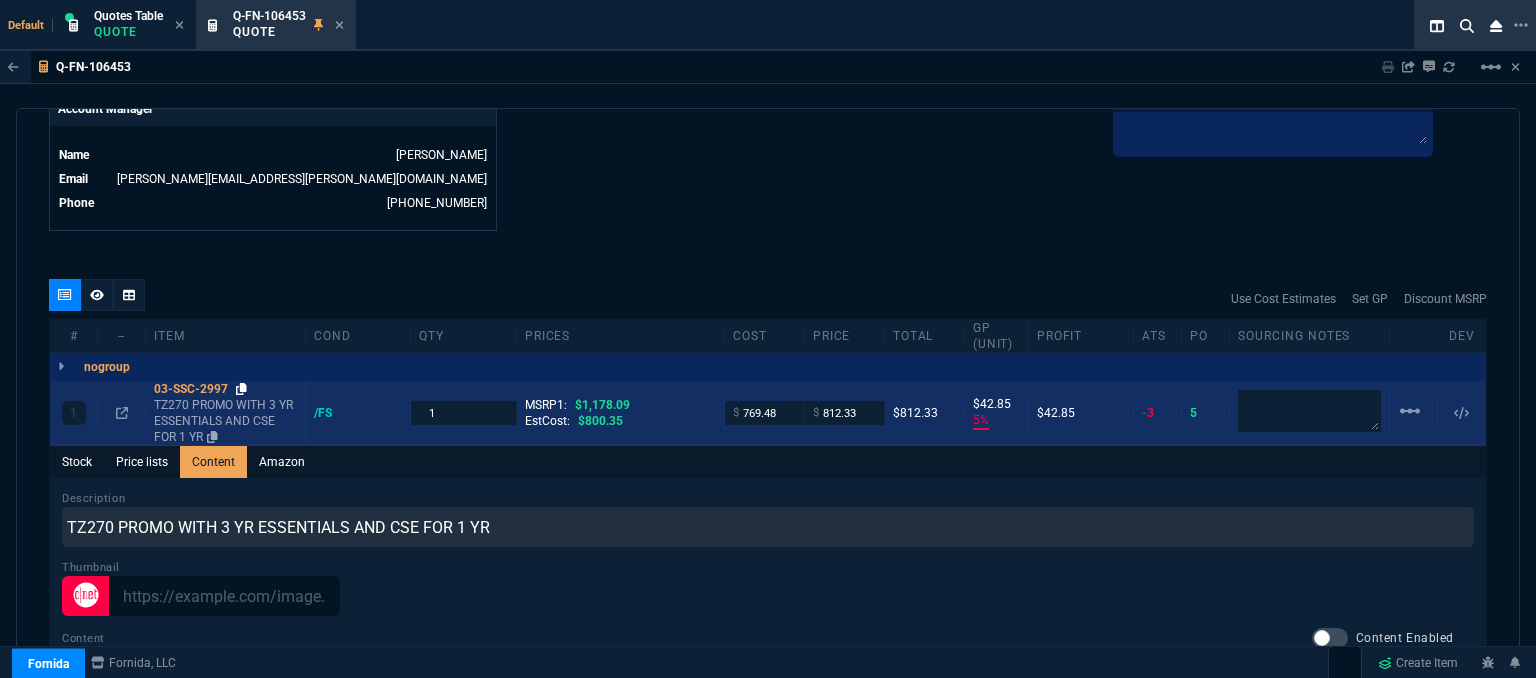 click 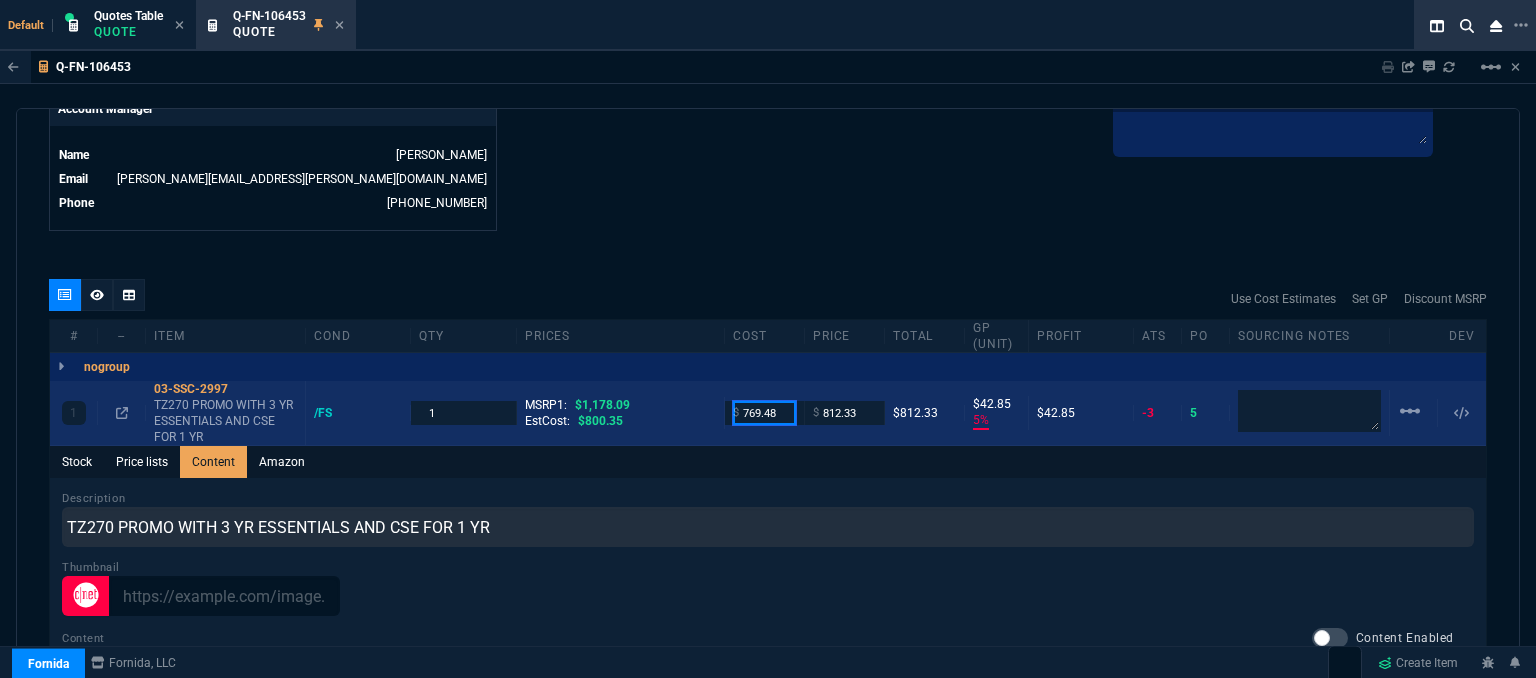 click on "769.48" at bounding box center [764, 412] 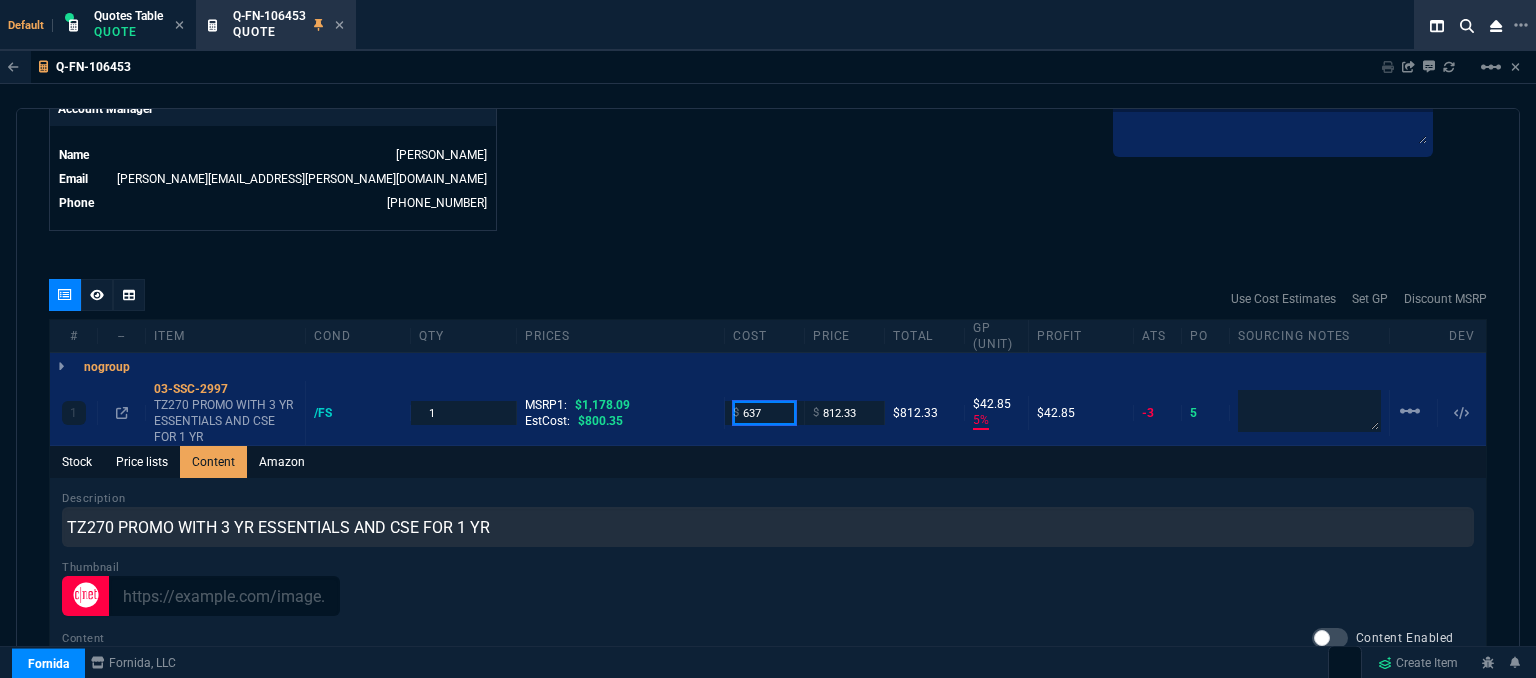 type on "637" 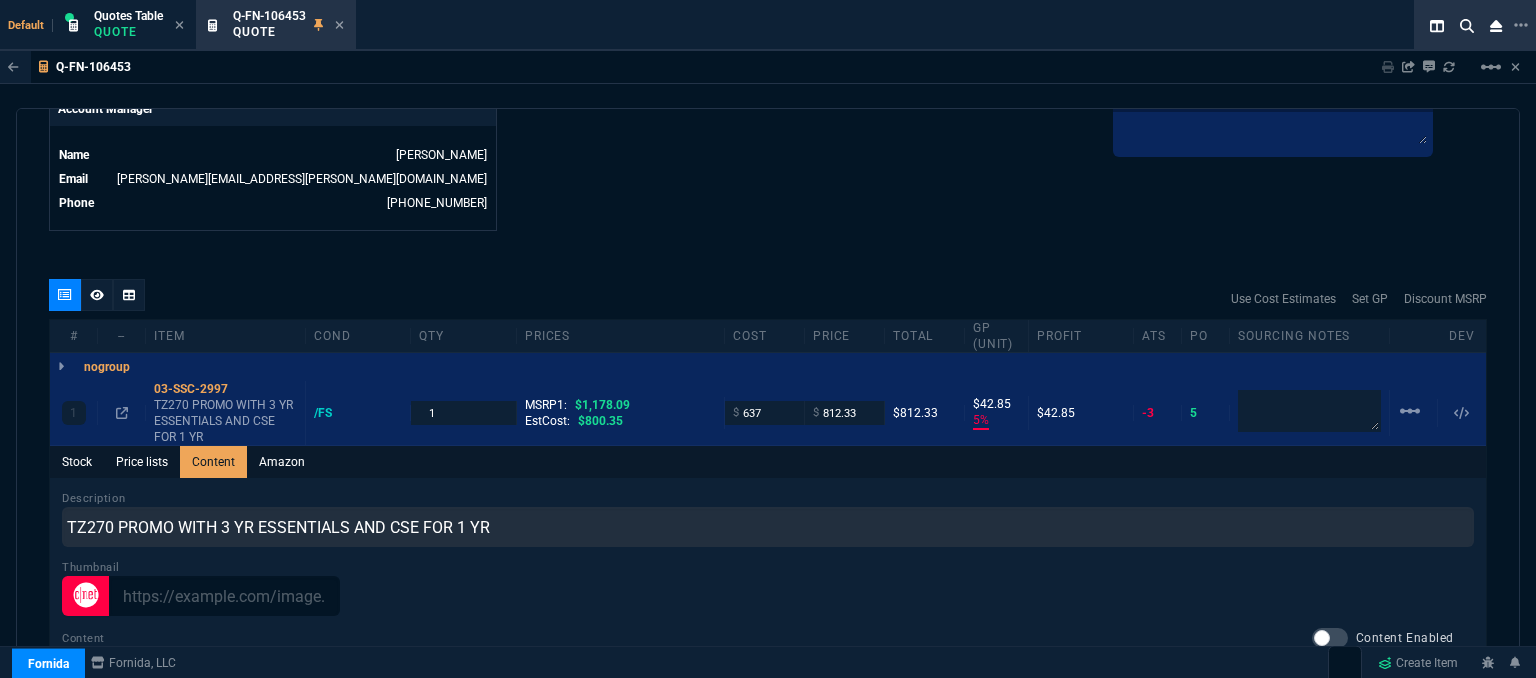 click on "Fornida, LLC 2609 Technology Dr Suite 300 Plano, TX 75074  Share Link  Sarah Costa oneOnOne chat SEND Steven Huang oneOnOne chat SEND Mike Drumm oneOnOne chat SEND Tiny oneOnOne chat SEND  Show More Chats  Shipping Address 3740 Mount Royal Blvd Allison Park,  PA -- USA Bill to Address 3740 Mount Royal Blvd Allison Park,  PA -- USA End User -- -- -- Payment Link  Quote must be open to create payment link.  Linked Documents  New Link  Quote Notes Quote Notes    Customer Notes Customer Notes    Reference Reference" at bounding box center [1127, -292] 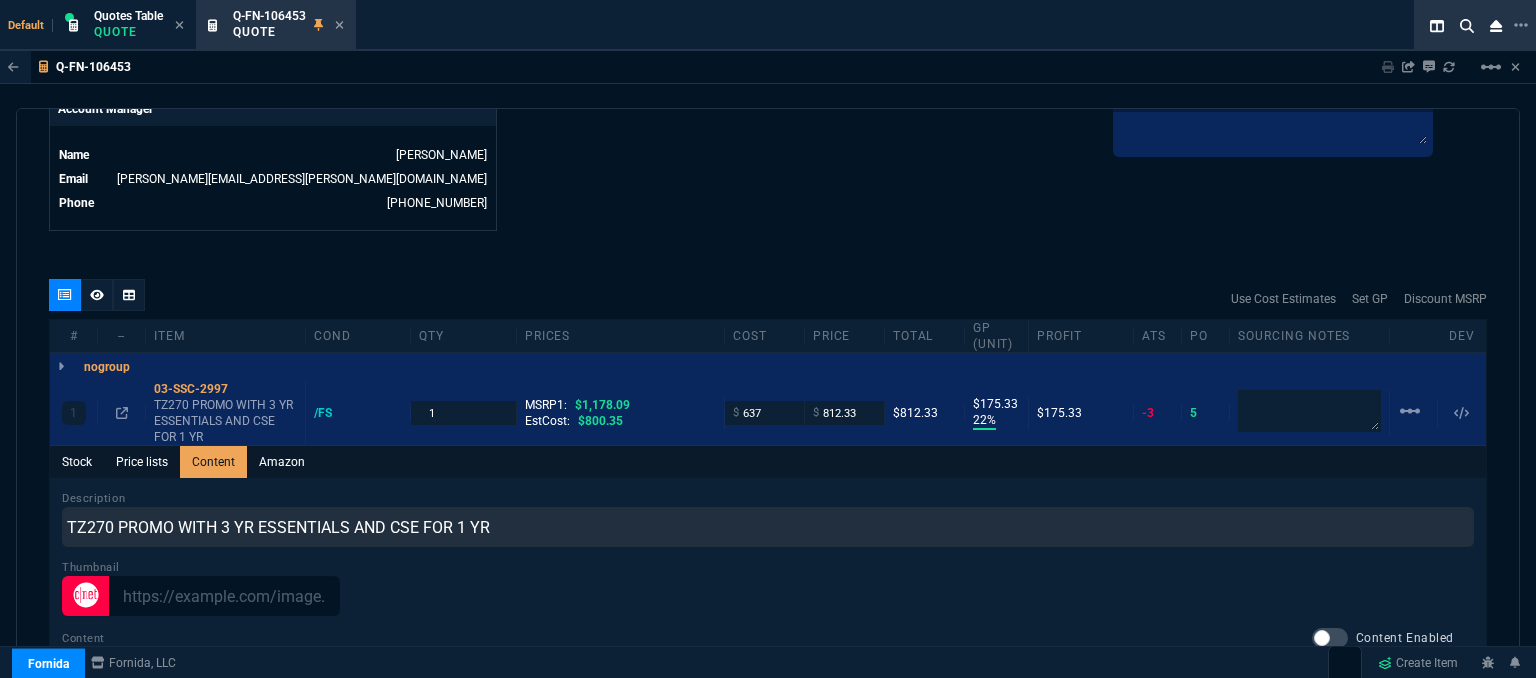 click at bounding box center [768, 596] 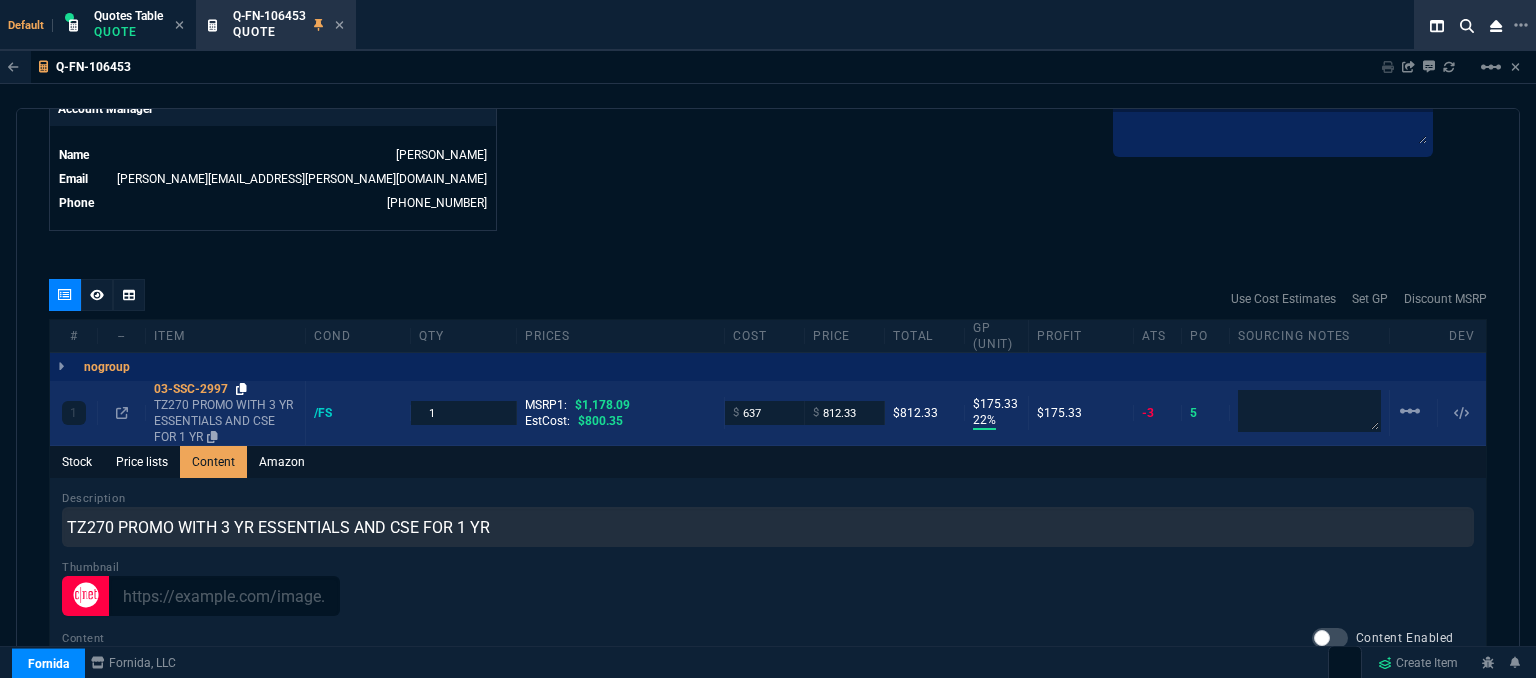 click 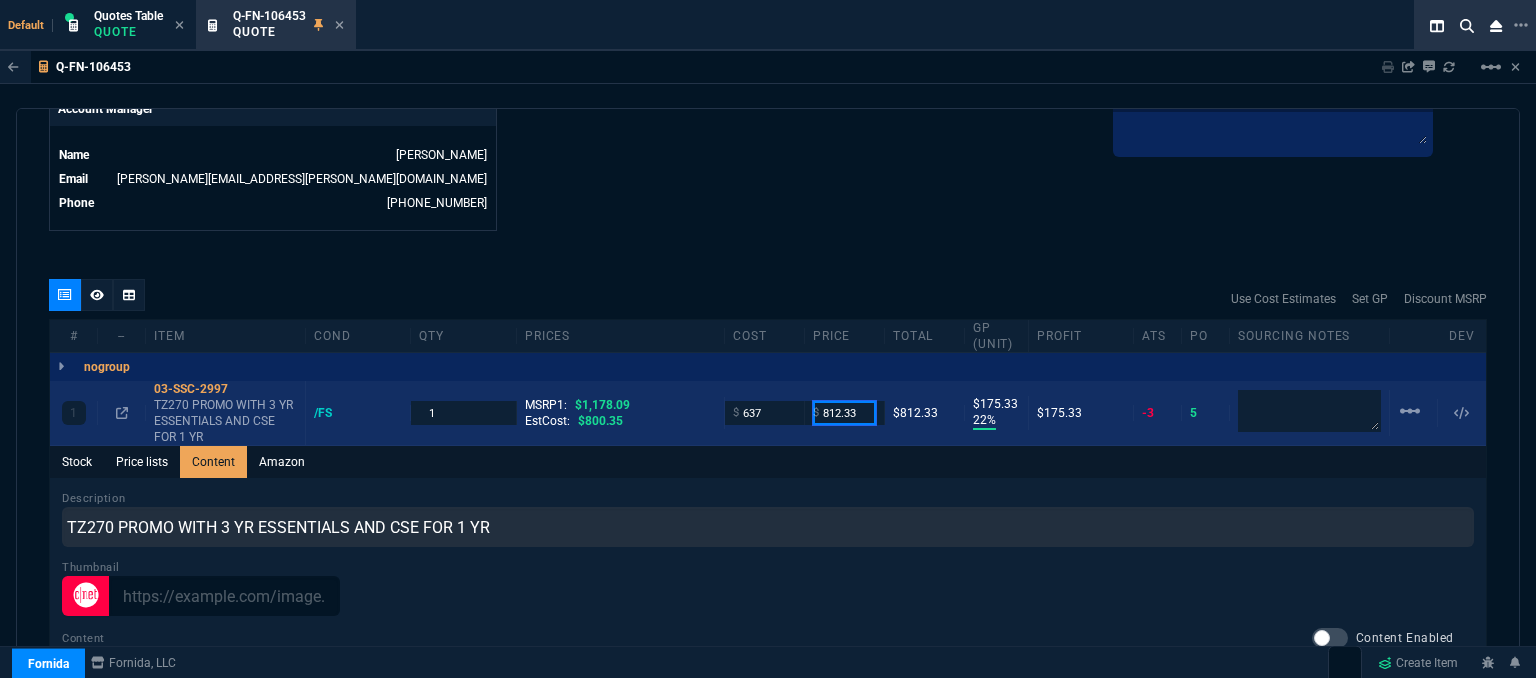 click on "812.33" at bounding box center [844, 412] 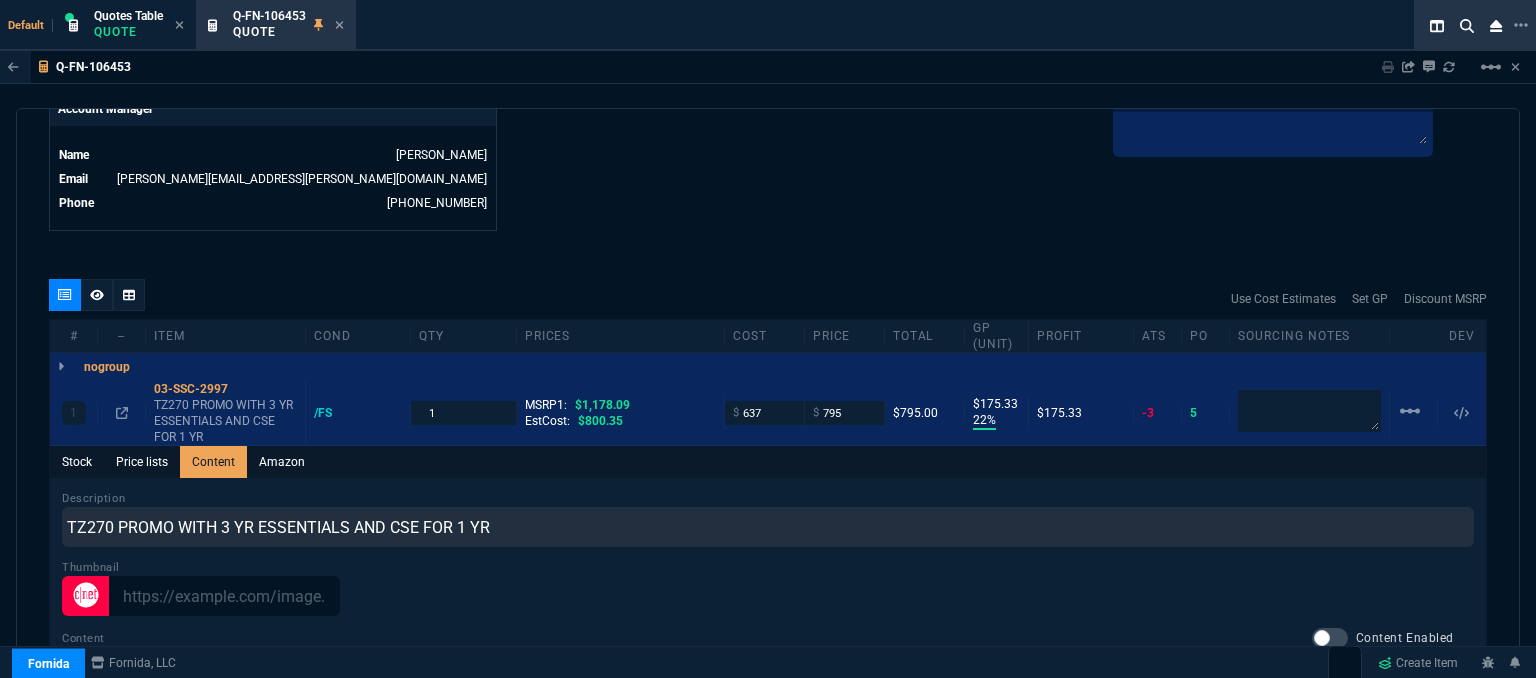 click on "Fornida, LLC 2609 Technology Dr Suite 300 Plano, TX 75074  Share Link  Sarah Costa oneOnOne chat SEND Steven Huang oneOnOne chat SEND Mike Drumm oneOnOne chat SEND Tiny oneOnOne chat SEND  Show More Chats  Shipping Address 3740 Mount Royal Blvd Allison Park,  PA -- USA Bill to Address 3740 Mount Royal Blvd Allison Park,  PA -- USA End User -- -- -- Payment Link  Quote must be open to create payment link.  Linked Documents  New Link  Quote Notes Quote Notes    Customer Notes Customer Notes    Reference Reference" at bounding box center [1127, -292] 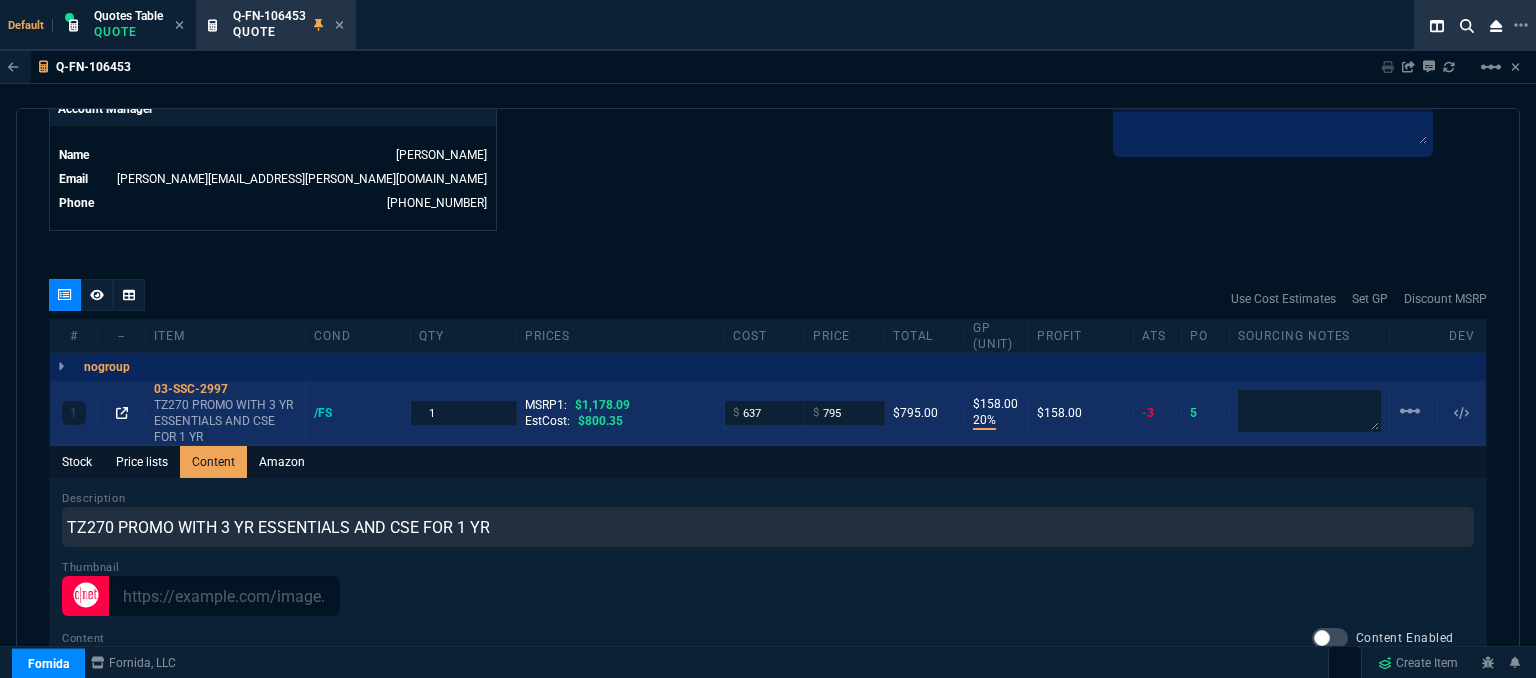 click 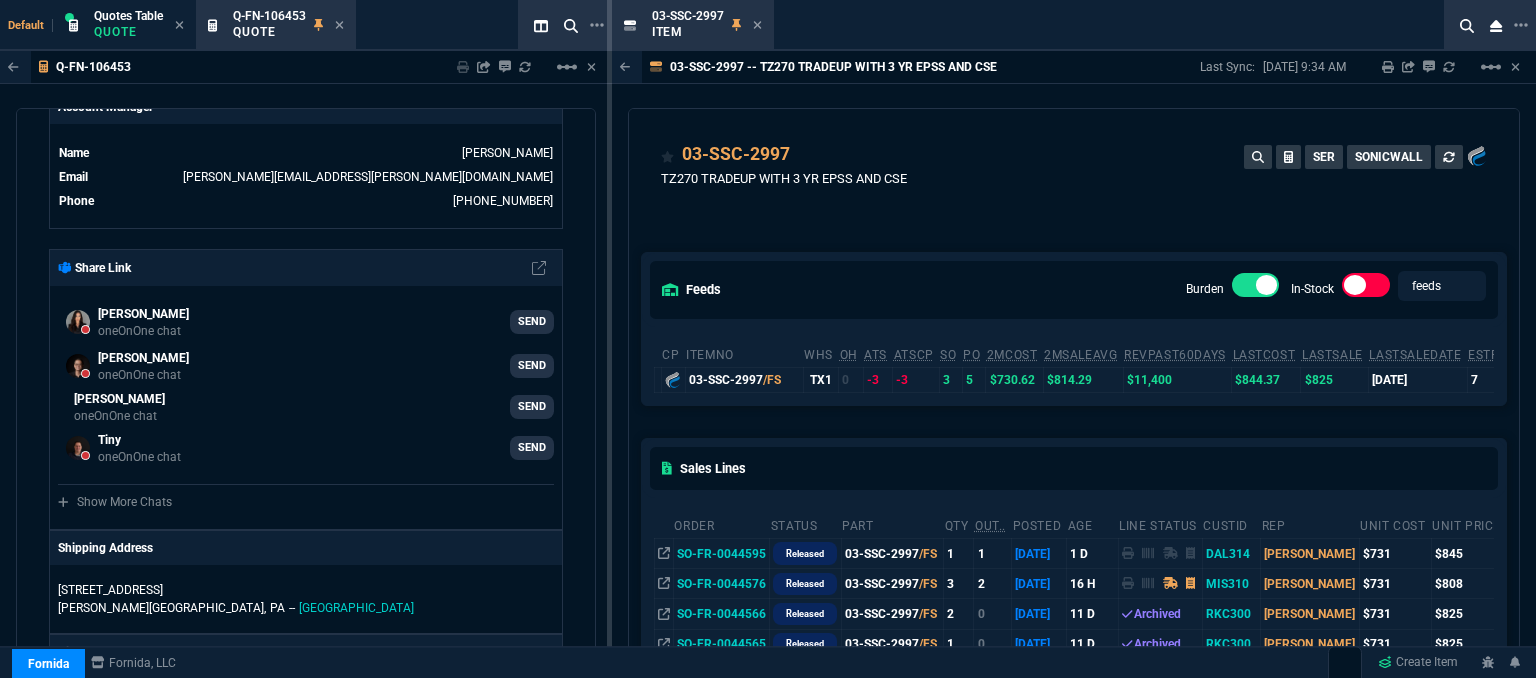 scroll, scrollTop: 100, scrollLeft: 0, axis: vertical 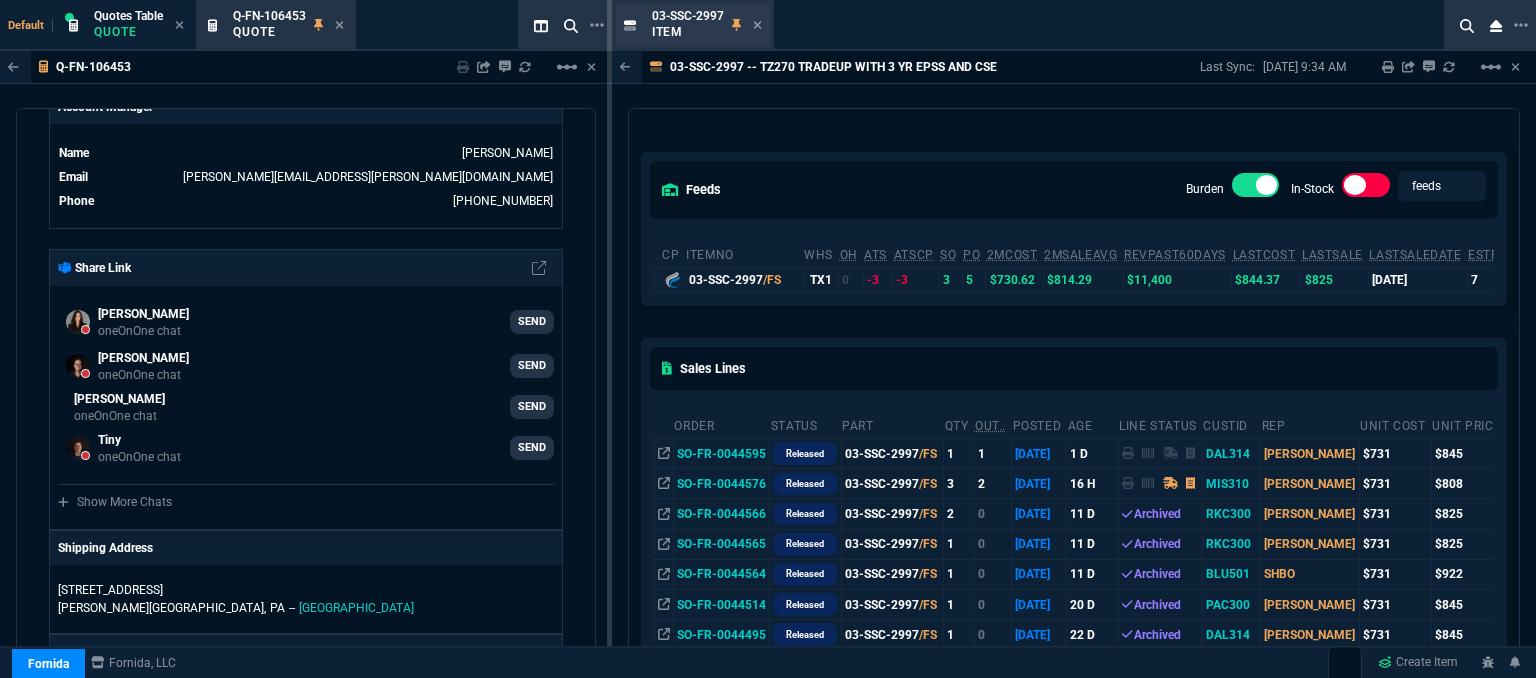 click on "03-SSC-2997  Item" at bounding box center [707, 25] 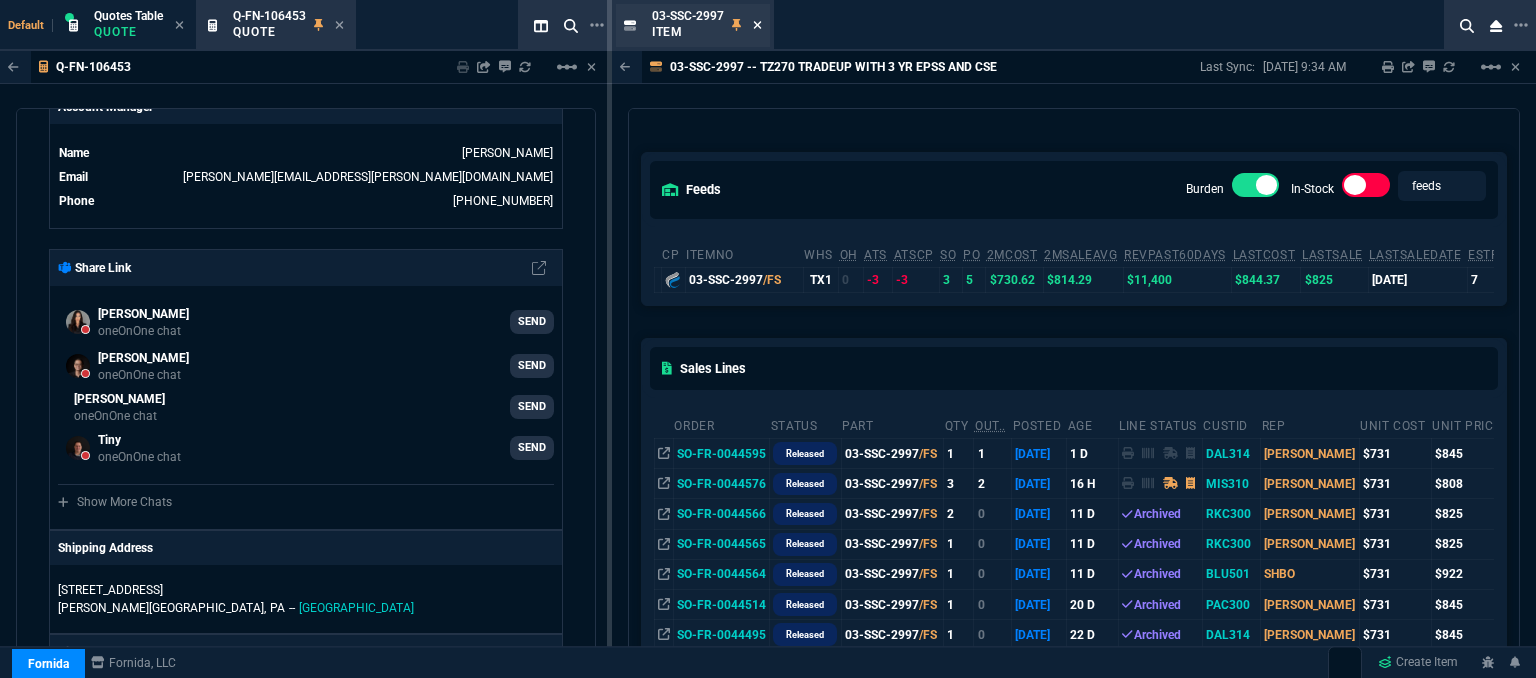 click 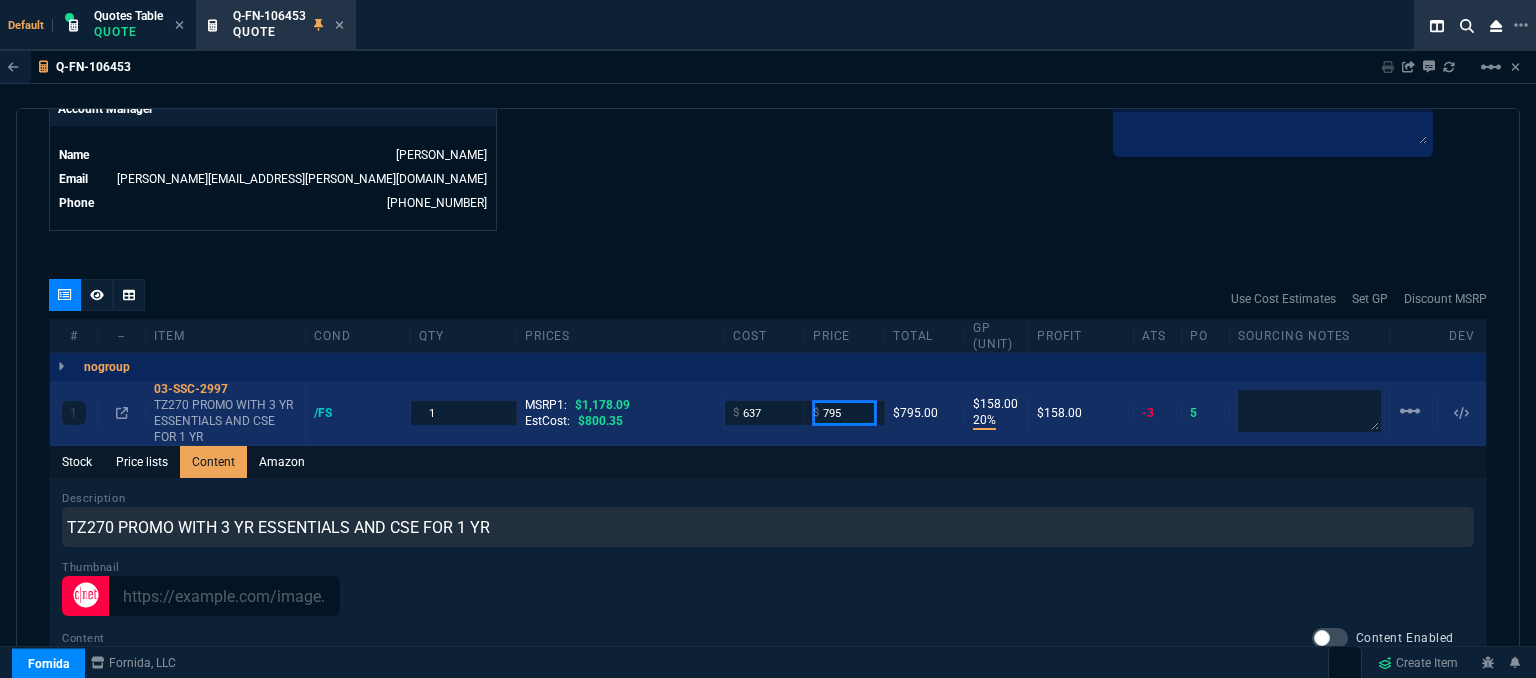 drag, startPoint x: 844, startPoint y: 393, endPoint x: 778, endPoint y: 389, distance: 66.1211 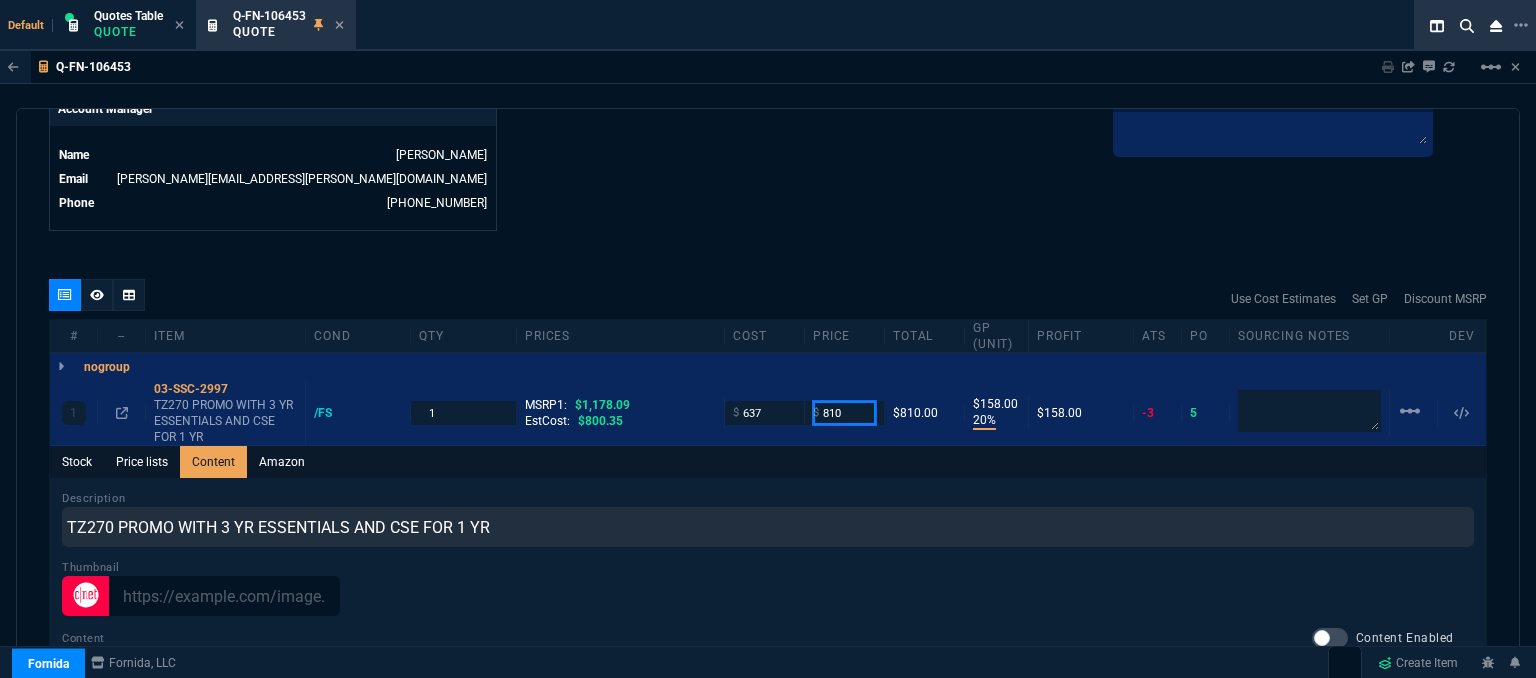 type on "810" 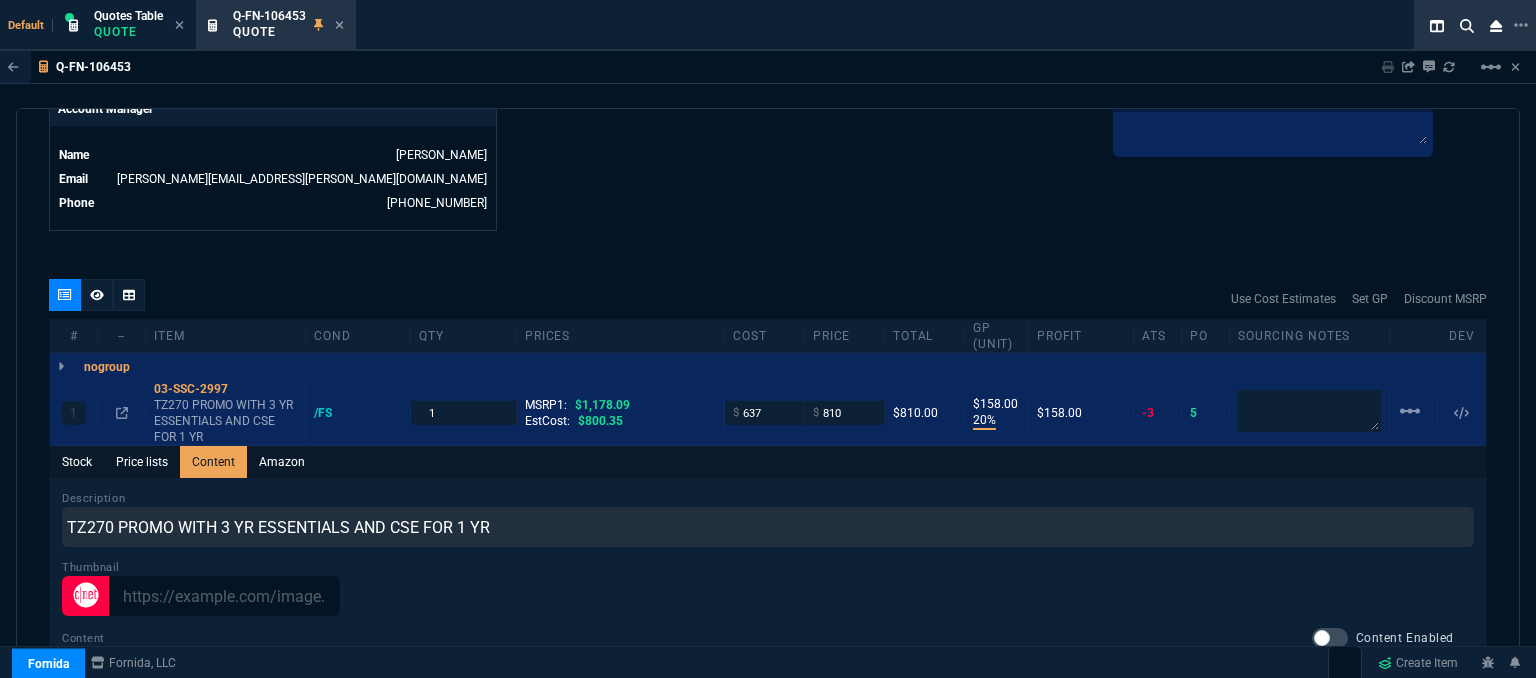 click on "quote   Q-FN-106453  Kinol Sharie Leyh & Associates draft Fornida, LLC 2609 Technology Dr Suite 300 Plano, TX 75074 Details Number Q-FN-106453  Order ID Q-FN-106453  Customer Code KIN301  Total Units 1  Expires Mon - 8/4/25, 3:50 PM Creator fiona.rossi@fornida.com  Created Mon - 7/21/25, 3:50 PM Print Specs Number Q-FN-106453  Customer ID KIN301  Customer Name Kinol Sharie Leyh & Associates  Expires 8/4/25,  10:50 AM  Customer PO # --  Payment Terms CREDITCARD  Shipping Agent FEDEX | GRD  Customer Customer Code KIN301  Customer Name Kinol Sharie Leyh & Associates  Customer PO # empty  Payment Terms CREDITCARD  email dferczak@kslassociates.com  phone (412) 753-1038   Origin  existing / phone   Origin Comment    Staff Sales Person ROSS  Engineer 1 --  Engineer 2 --  Shipping Ship Date -- Agent FEDEX  Agent Service GRD  Account Id --  Sales Order* Number --  id --  Account Manager Name Fiona  Email fiona.rossi@fornida.com  Phone 469-249-2107  Fornida, LLC 2609 Technology Dr Suite 300 Plano, TX 75074 Sarah Costa" at bounding box center [768, 396] 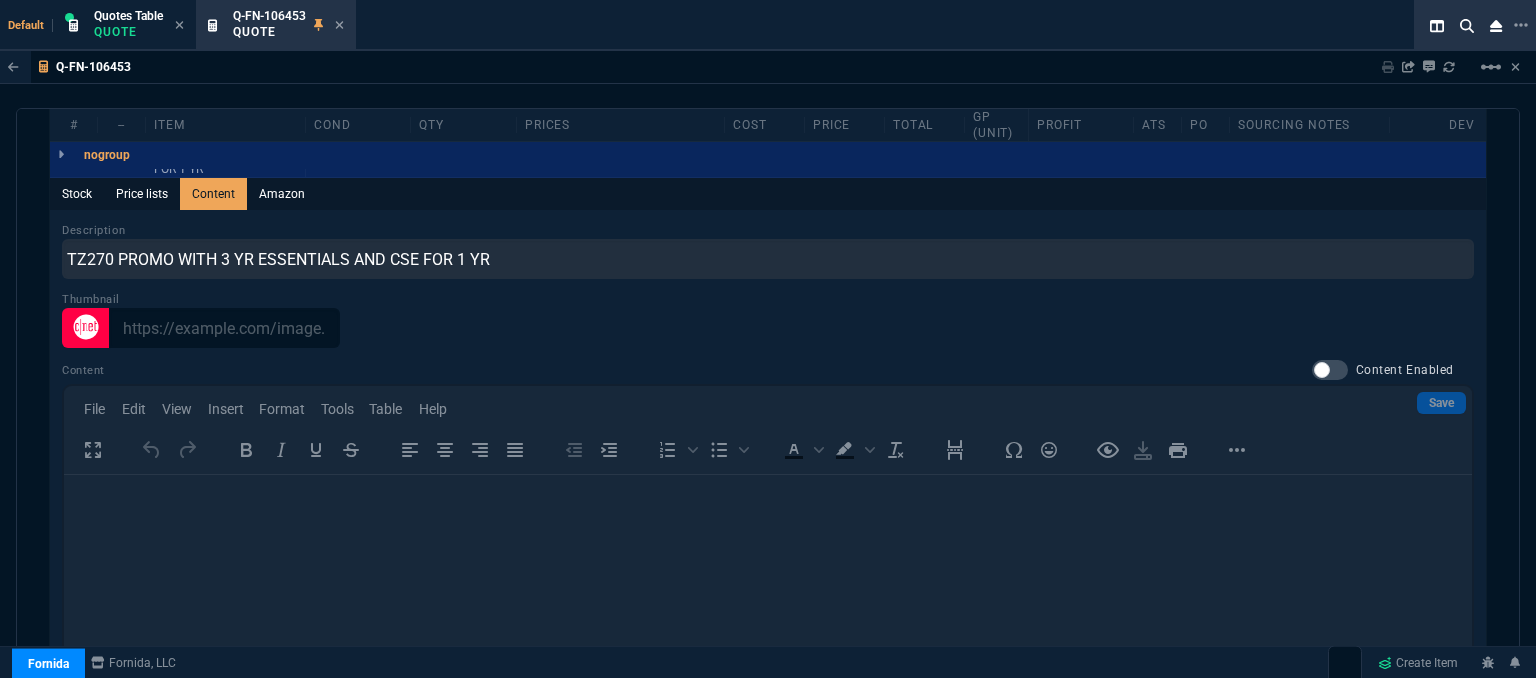 scroll, scrollTop: 1300, scrollLeft: 0, axis: vertical 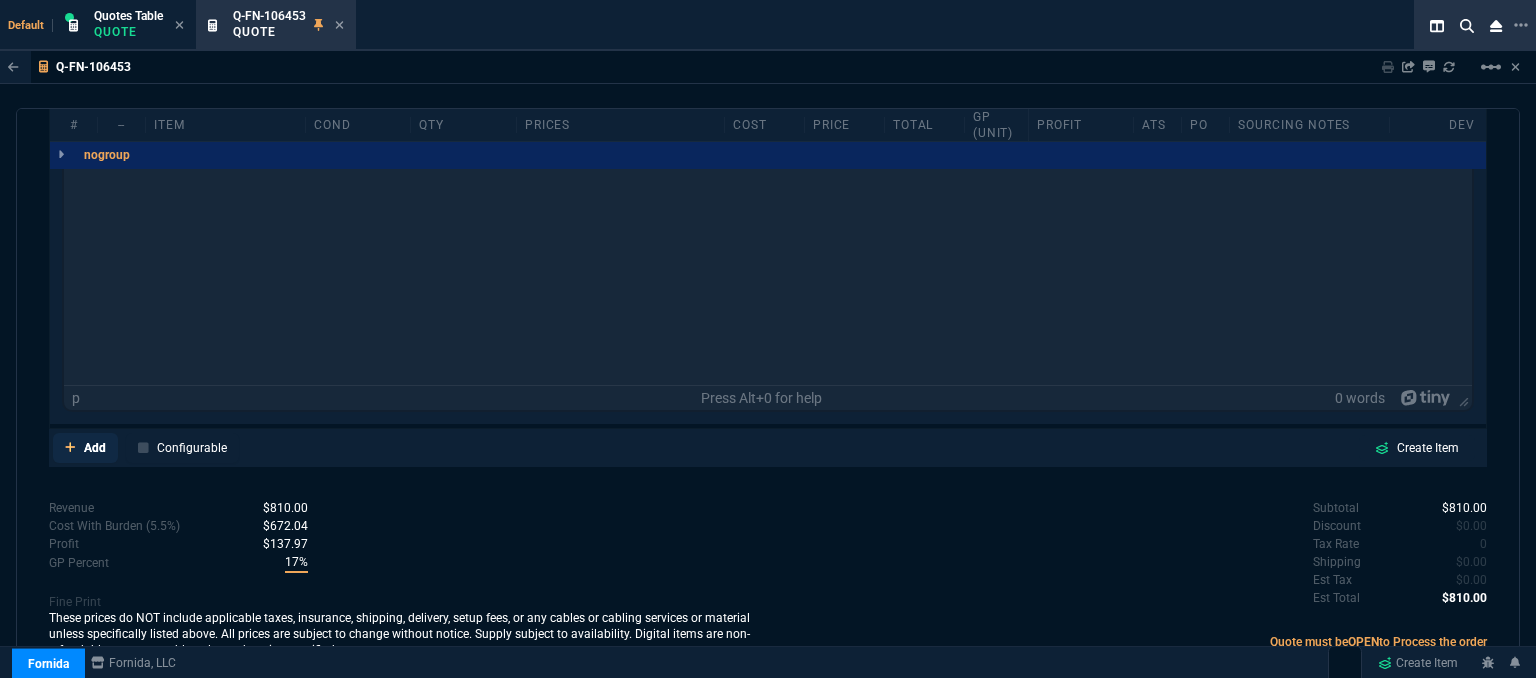 click 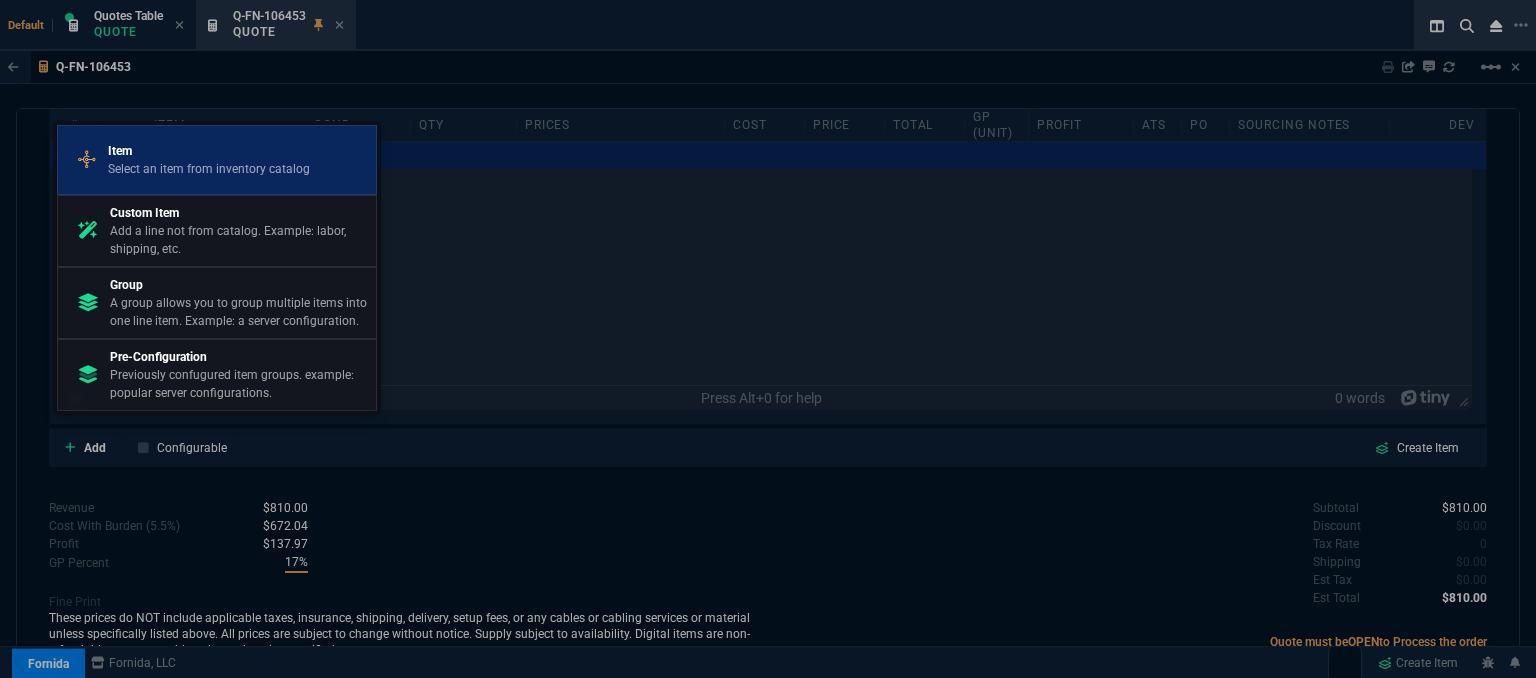 click on "Select an item from inventory catalog" at bounding box center [209, 169] 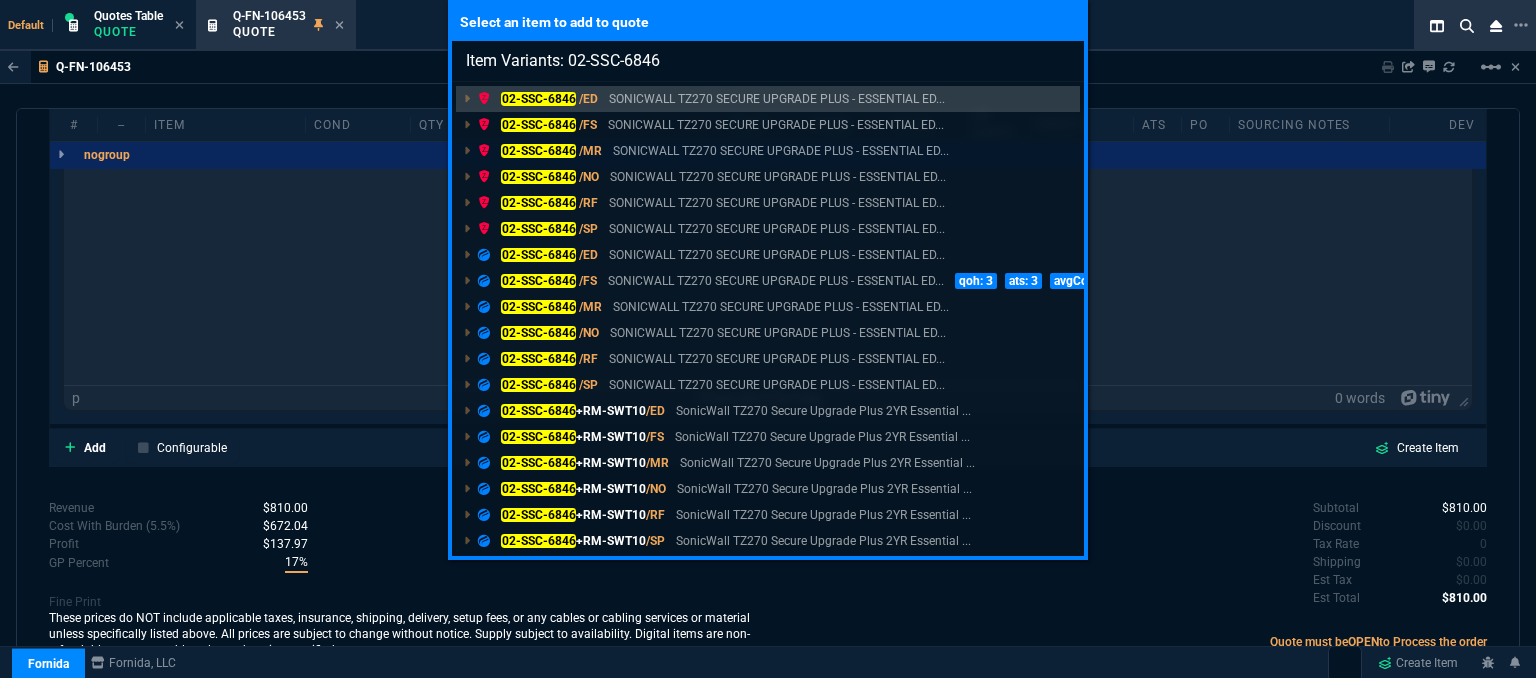 type on "Item Variants: 02-SSC-6846" 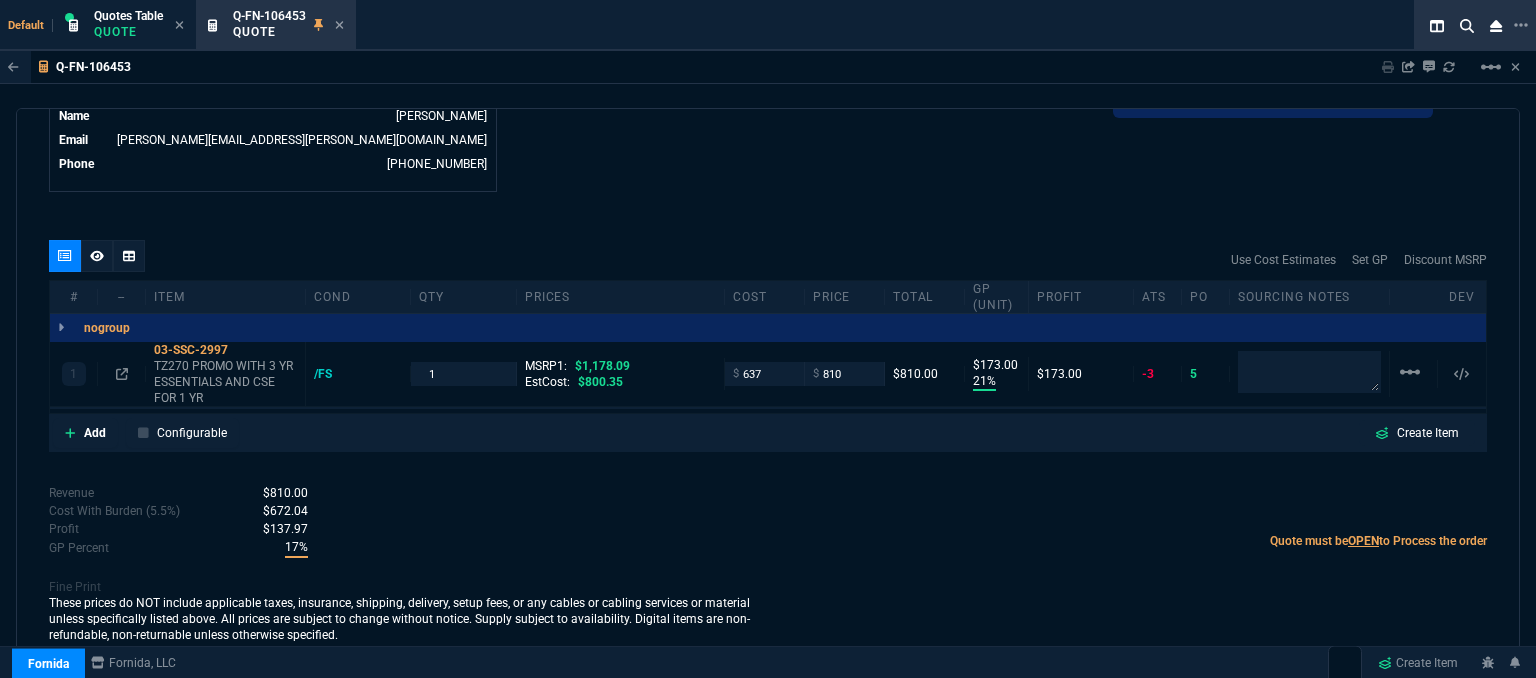 scroll, scrollTop: 1492, scrollLeft: 0, axis: vertical 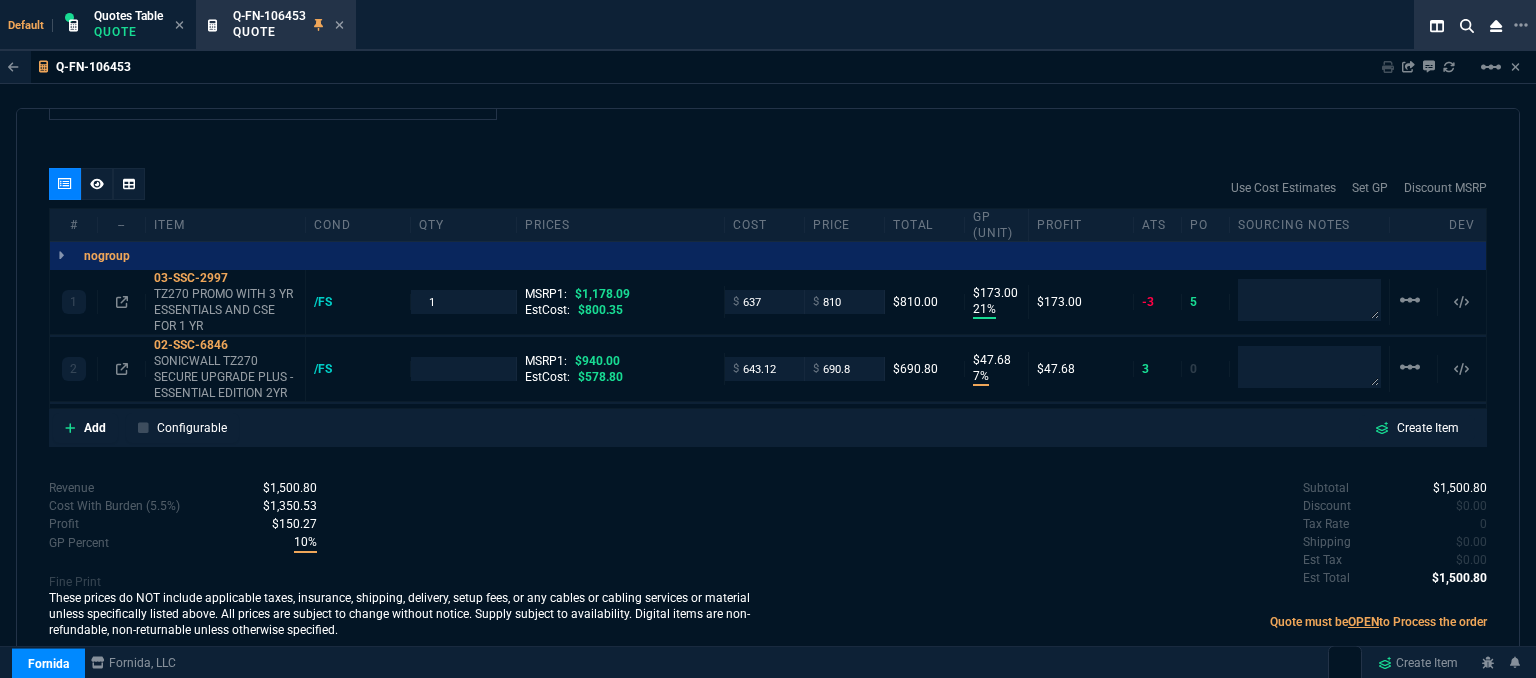 type on "21" 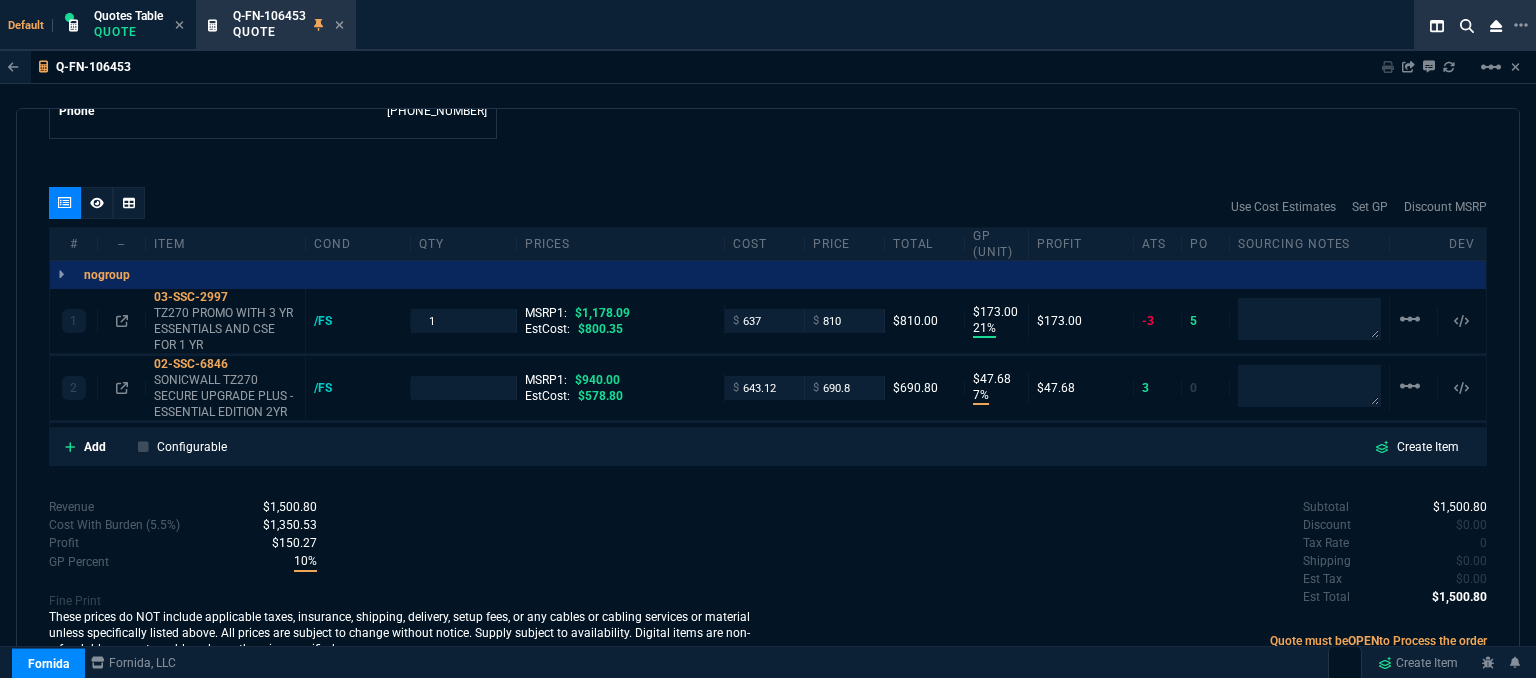 type on "31" 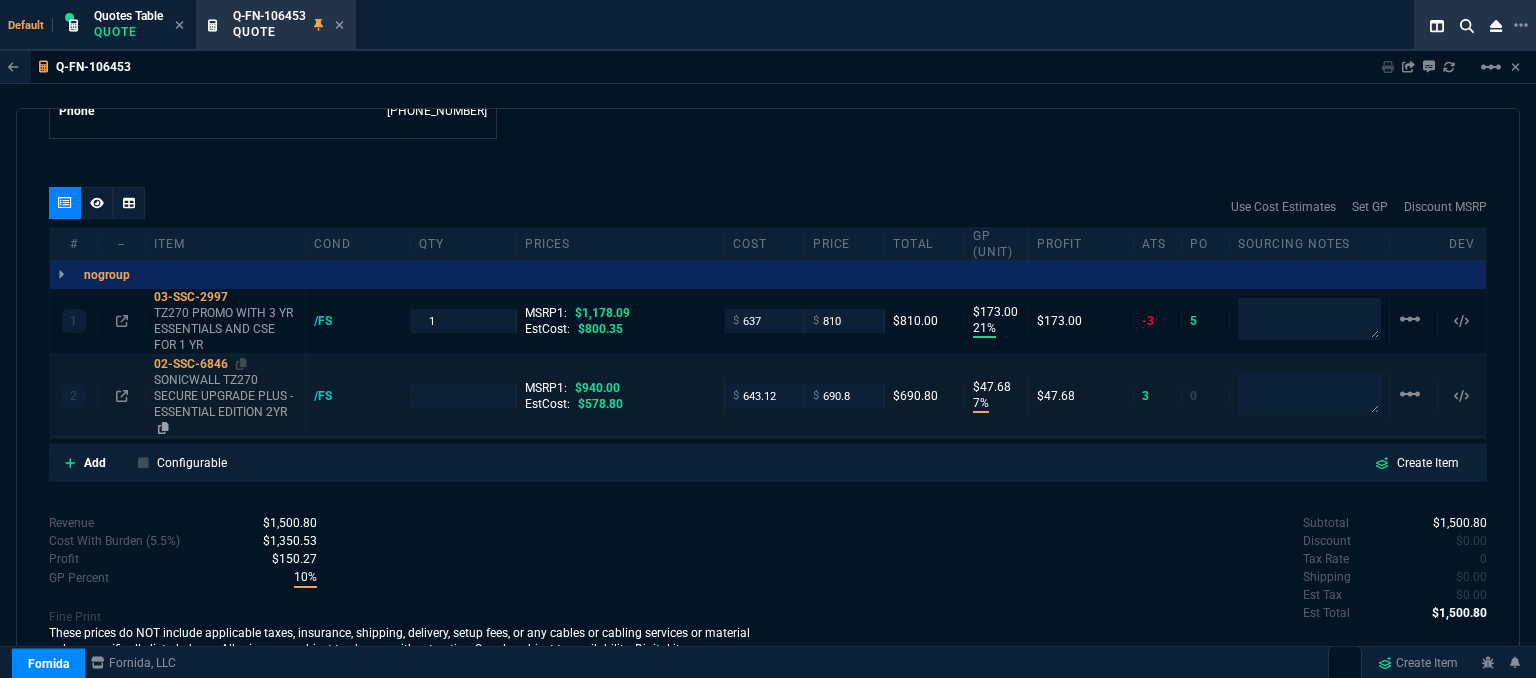 click on "SONICWALL TZ270 SECURE UPGRADE PLUS - ESSENTIAL EDITION 2YR" at bounding box center [225, 404] 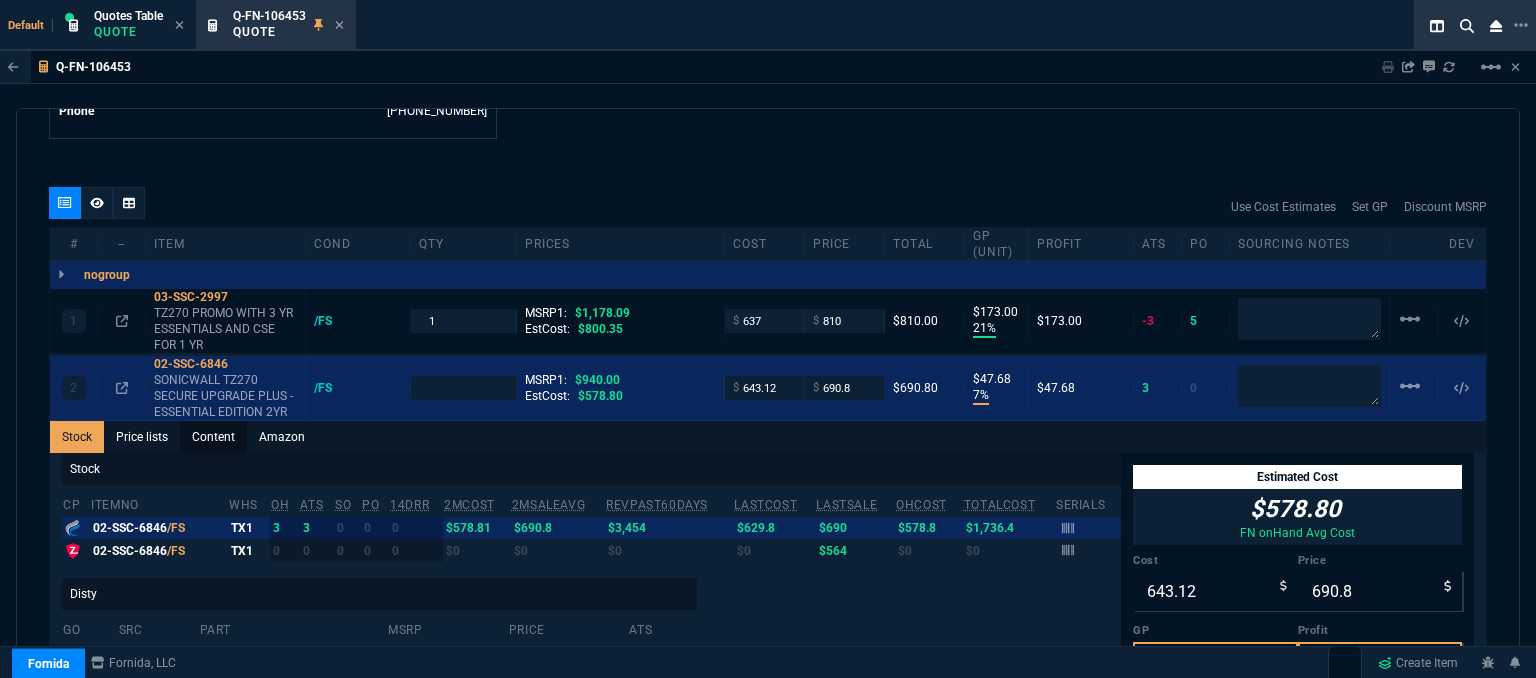click on "Content" at bounding box center (213, 437) 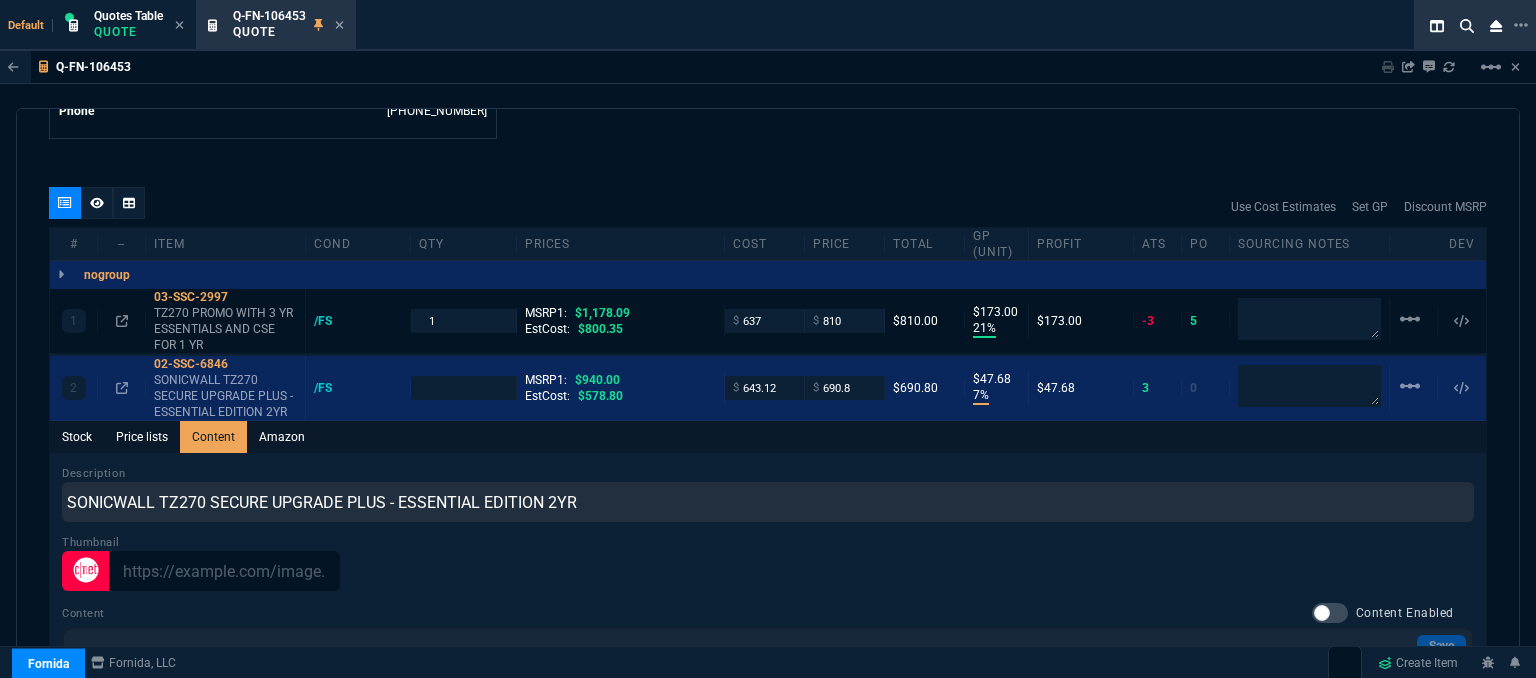 scroll, scrollTop: 0, scrollLeft: 0, axis: both 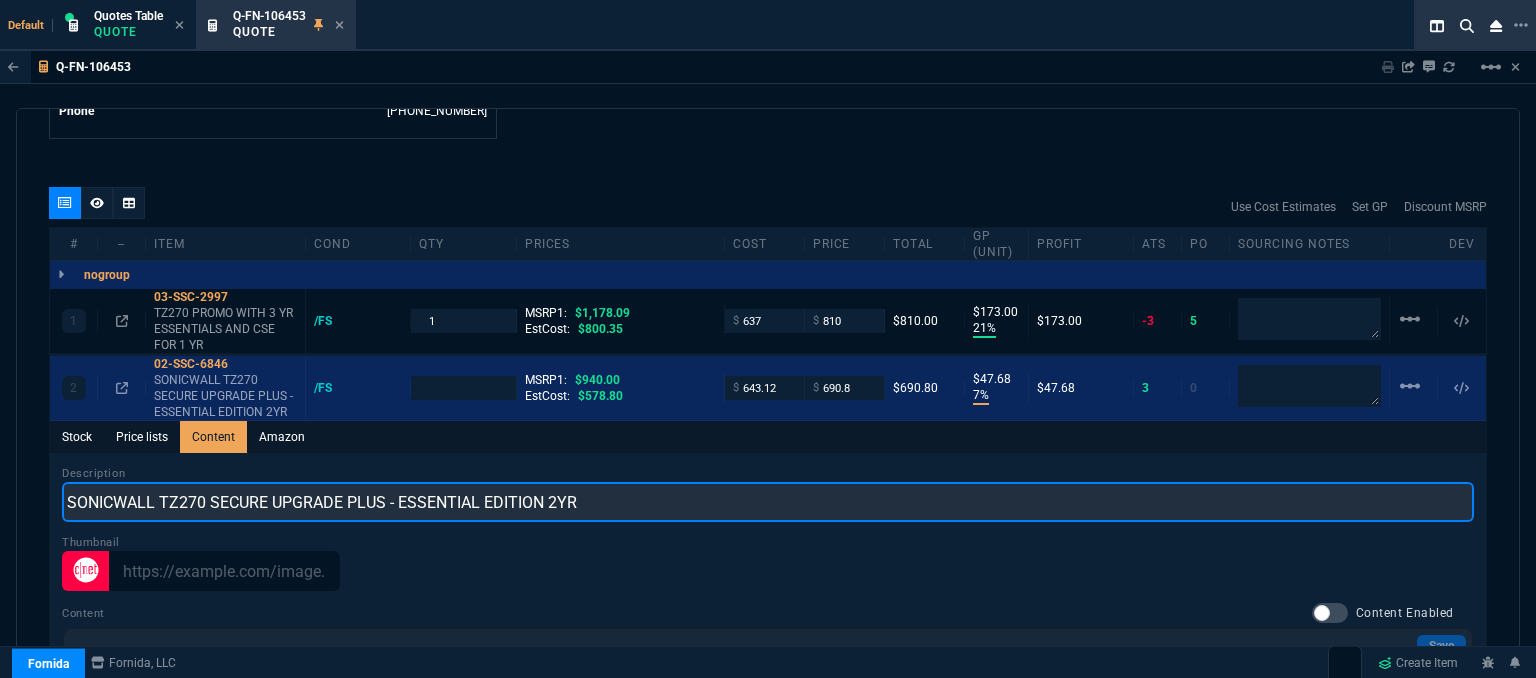click on "SONICWALL TZ270 SECURE UPGRADE PLUS - ESSENTIAL EDITION 2YR" at bounding box center (768, 502) 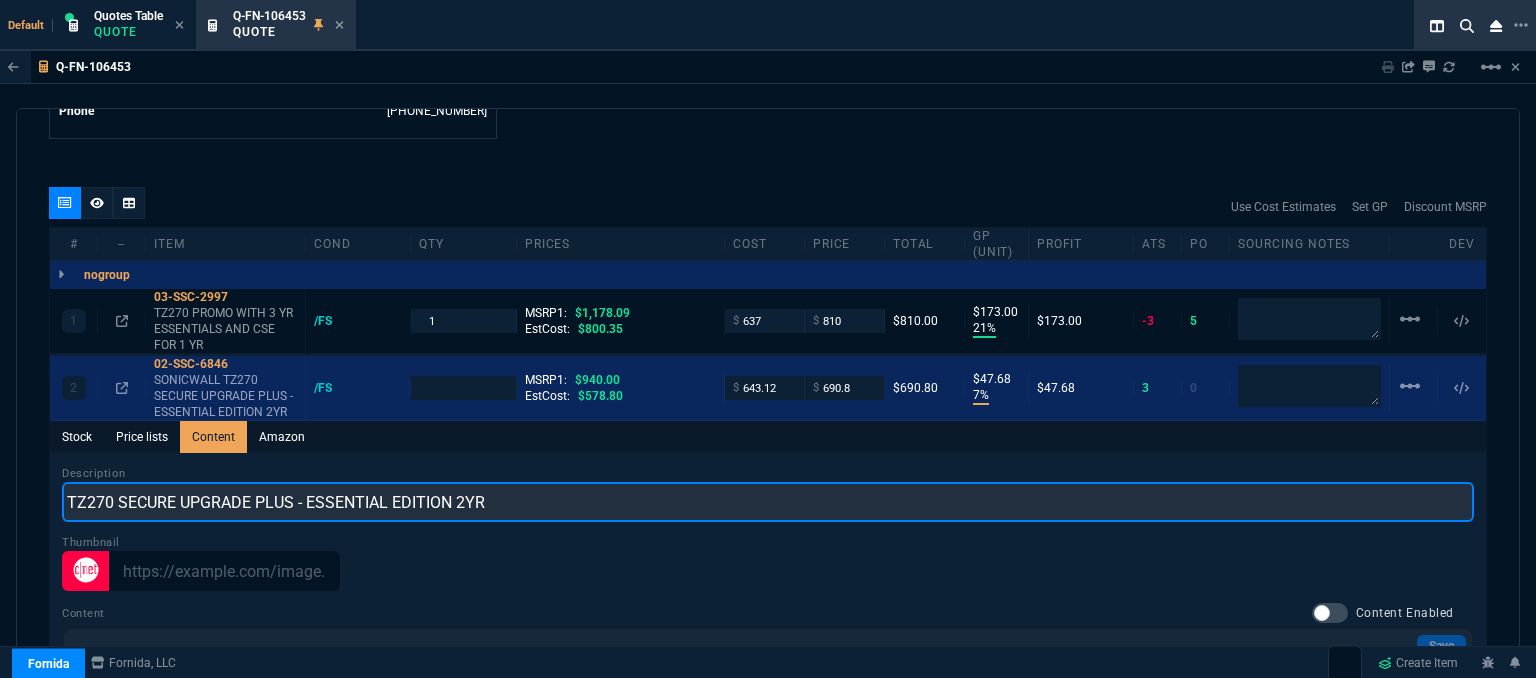 type on "TZ270 SECURE UPGRADE PLUS - ESSENTIAL EDITION 2YR" 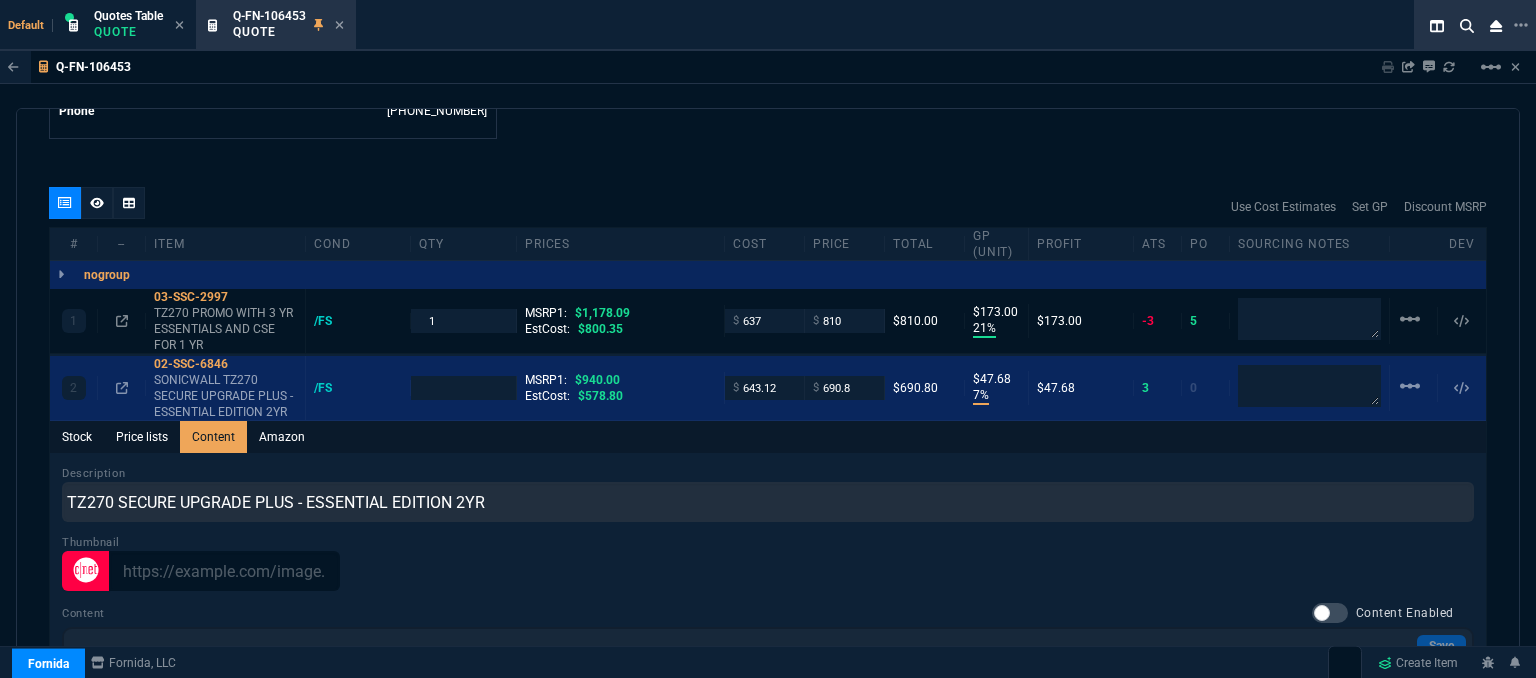 click on "Details Number Q-FN-106453  Order ID Q-FN-106453  Customer Code KIN301  Total Units 2  Expires Mon - 8/4/25, 3:50 PM Creator fiona.rossi@fornida.com  Created Mon - 7/21/25, 3:50 PM Print Specs Number Q-FN-106453  Customer ID KIN301  Customer Name Kinol Sharie Leyh & Associates  Expires 8/4/25,  10:50 AM  Customer PO # --  Payment Terms CREDITCARD  Shipping Agent FEDEX | GRD  Customer Customer Code KIN301  Customer Name Kinol Sharie Leyh & Associates  Customer PO # empty  Payment Terms CREDITCARD  email dferczak@kslassociates.com  phone (412) 753-1038   Origin  existing / phone   Origin Comment    Staff Sales Person ROSS  Engineer 1 --  Engineer 2 --  Shipping Ship Date -- Agent FEDEX  Agent Service GRD  Account Id --  Sales Order* Number --  id --  Account Manager Name Fiona  Email fiona.rossi@fornida.com  Phone 469-249-2107" at bounding box center (408, -384) 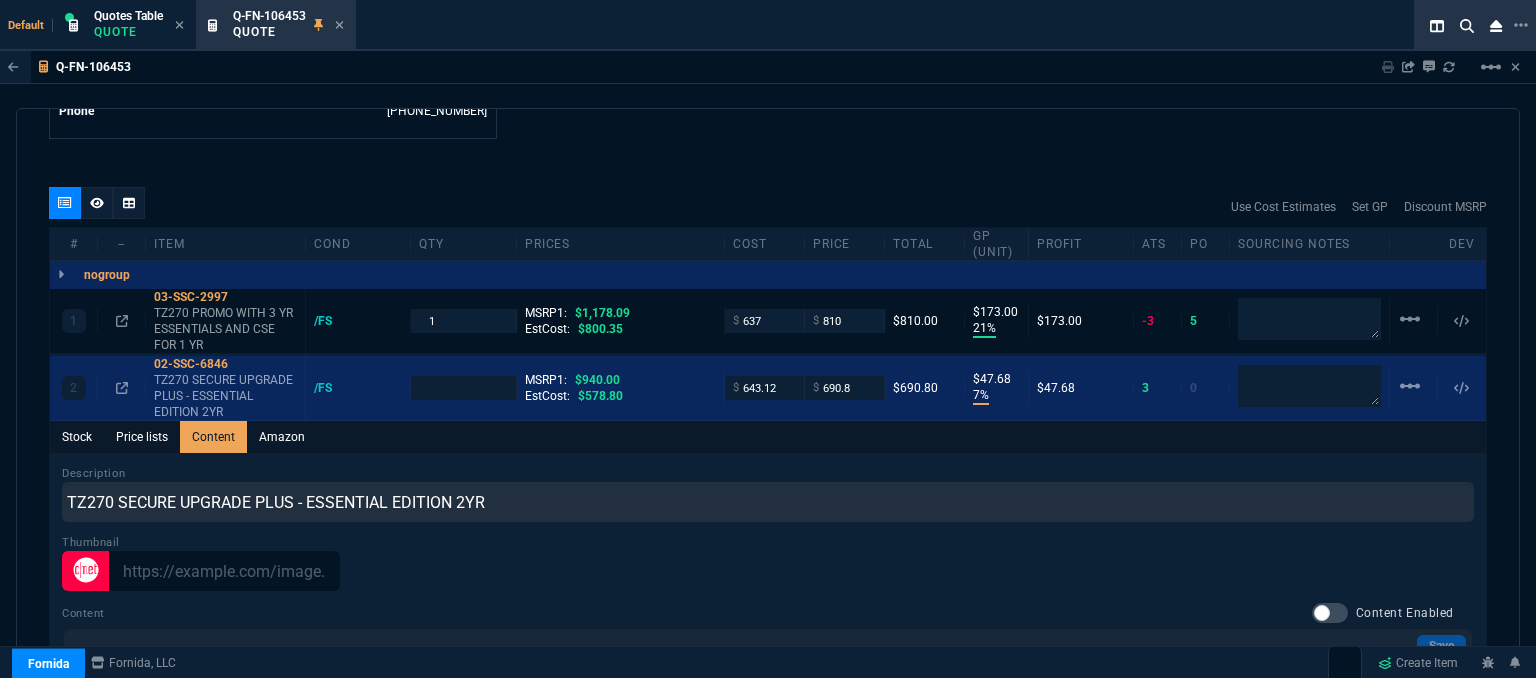 type on "1" 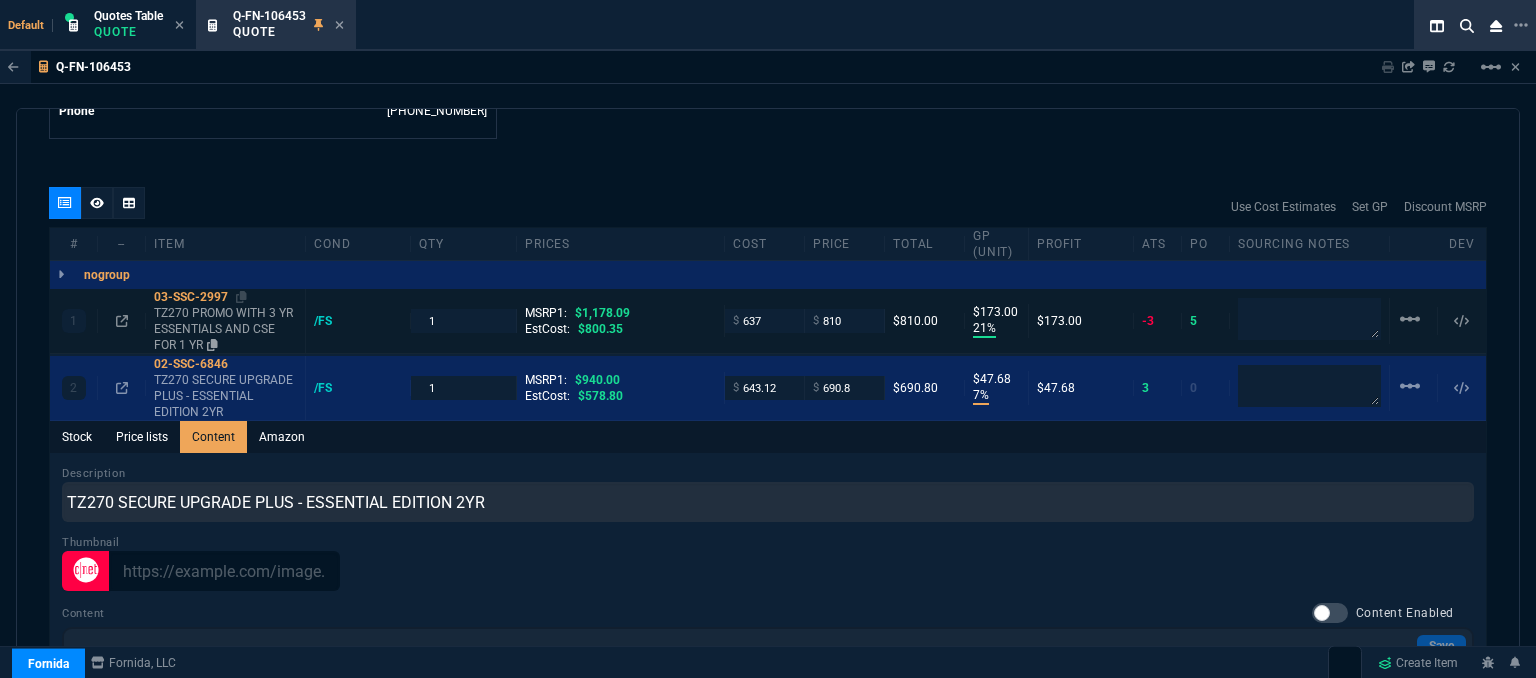 click on "TZ270 PROMO WITH 3 YR ESSENTIALS AND CSE FOR 1 YR" at bounding box center (225, 329) 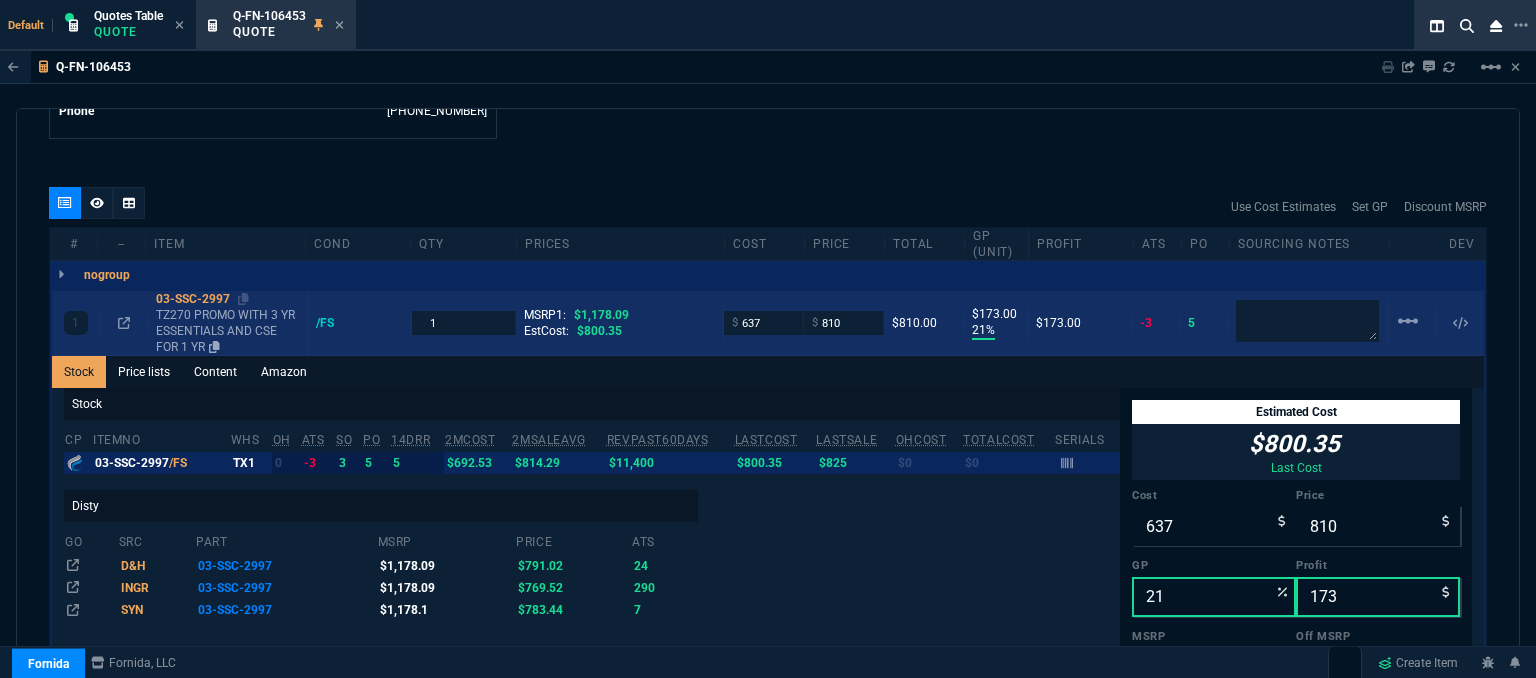 type on "7" 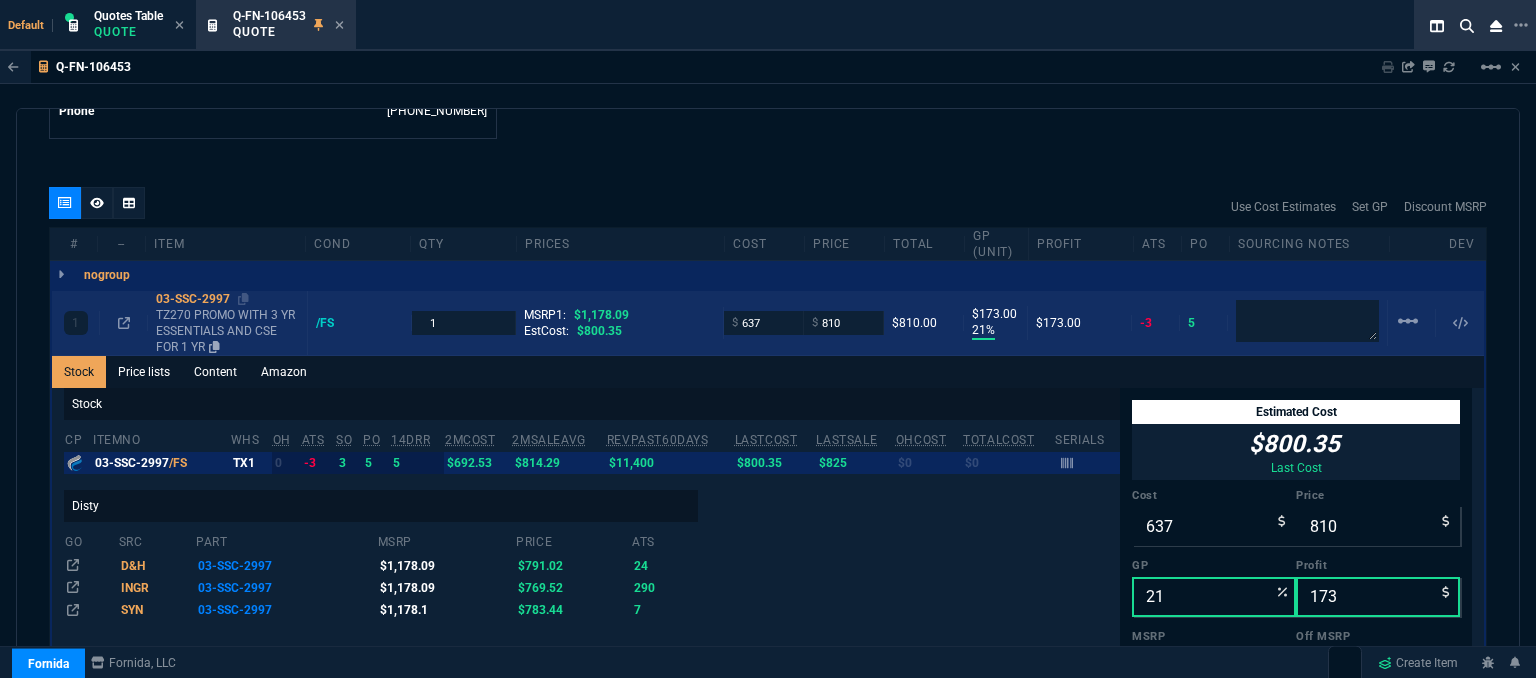 type on "48" 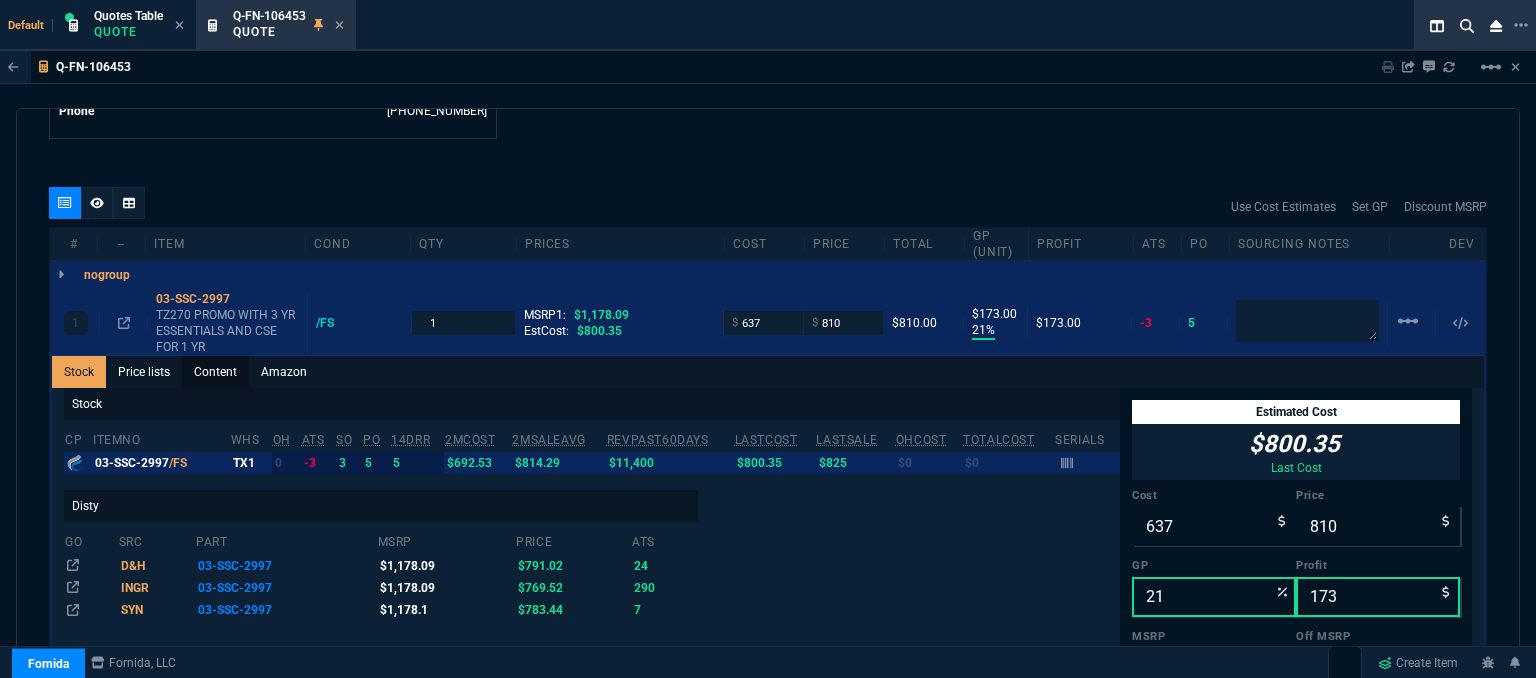 click on "Content" at bounding box center (215, 372) 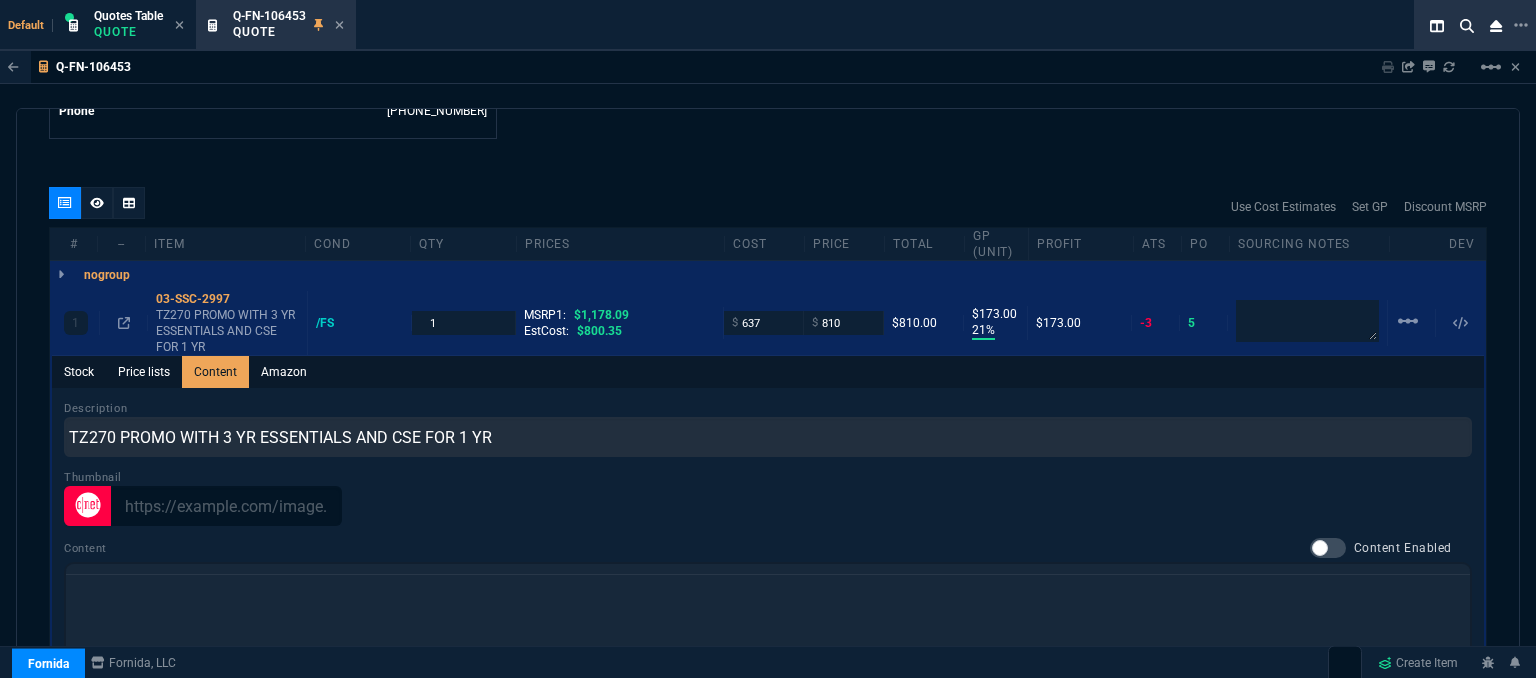 scroll, scrollTop: 0, scrollLeft: 0, axis: both 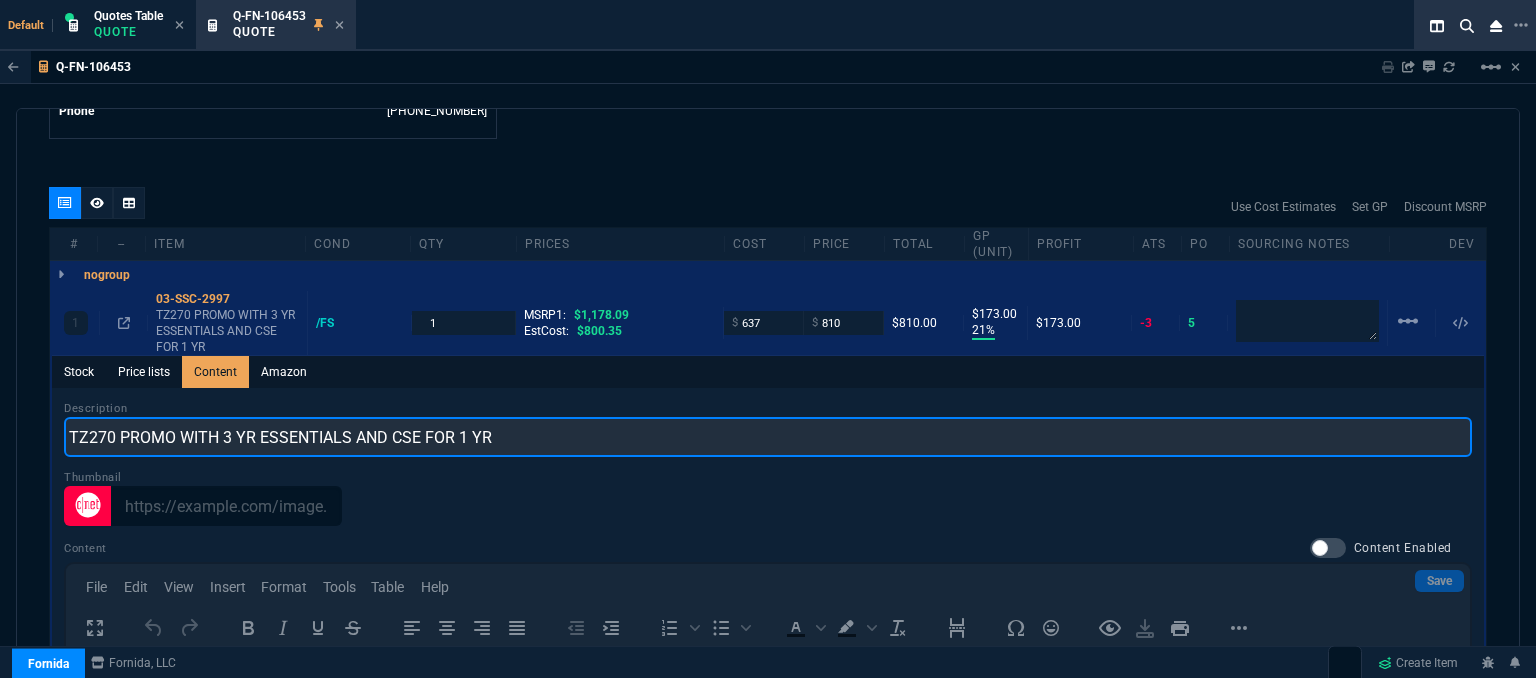 click on "TZ270 PROMO WITH 3 YR ESSENTIALS AND CSE FOR 1 YR" at bounding box center [768, 437] 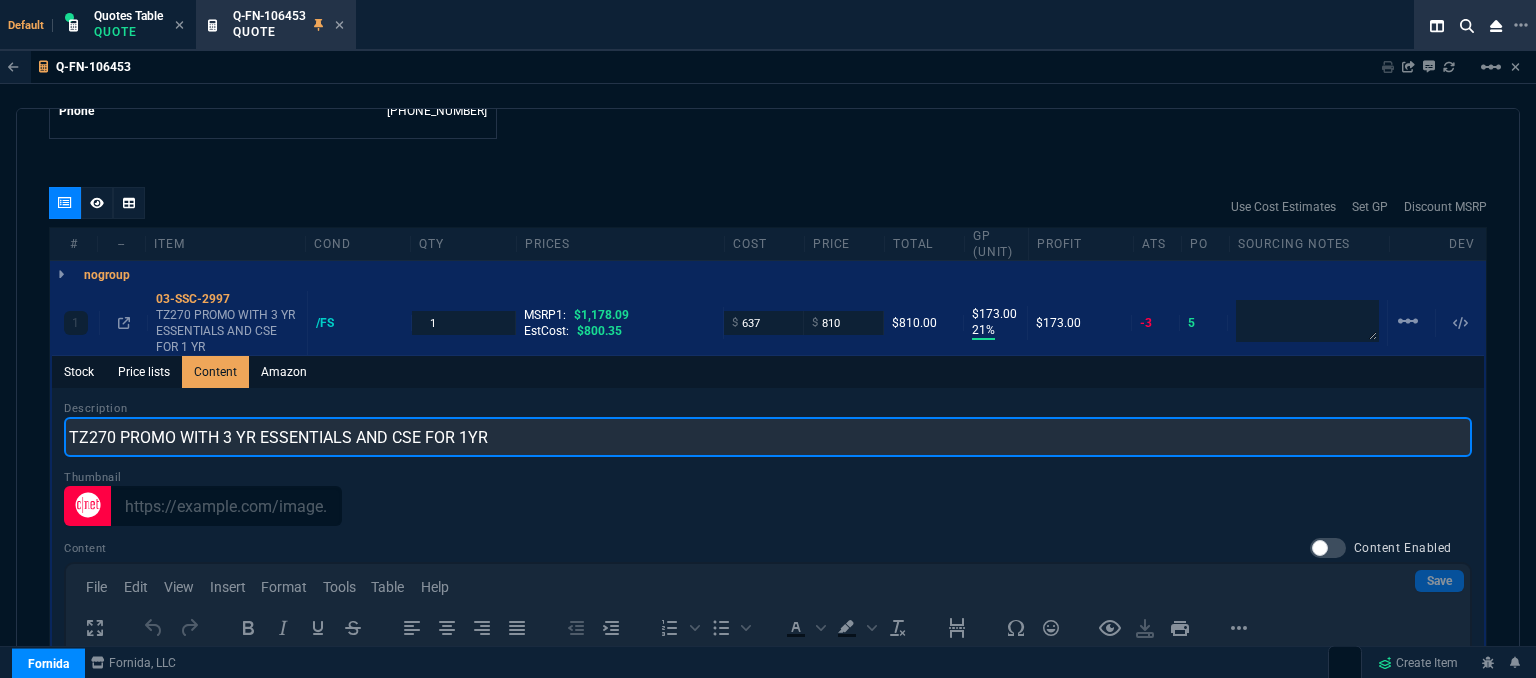 click on "TZ270 PROMO WITH 3 YR ESSENTIALS AND CSE FOR 1YR" at bounding box center [768, 437] 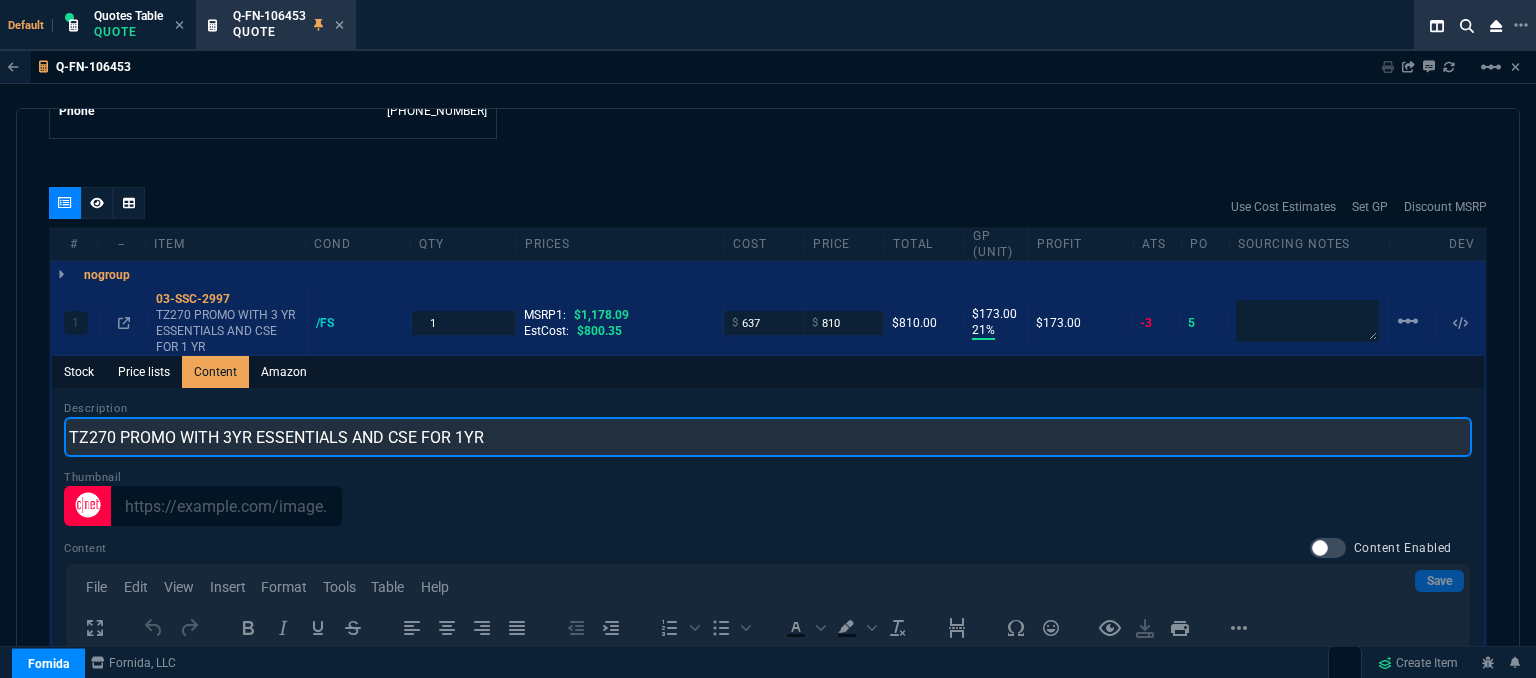 type on "TZ270 PROMO WITH 3YR ESSENTIALS AND CSE FOR 1YR" 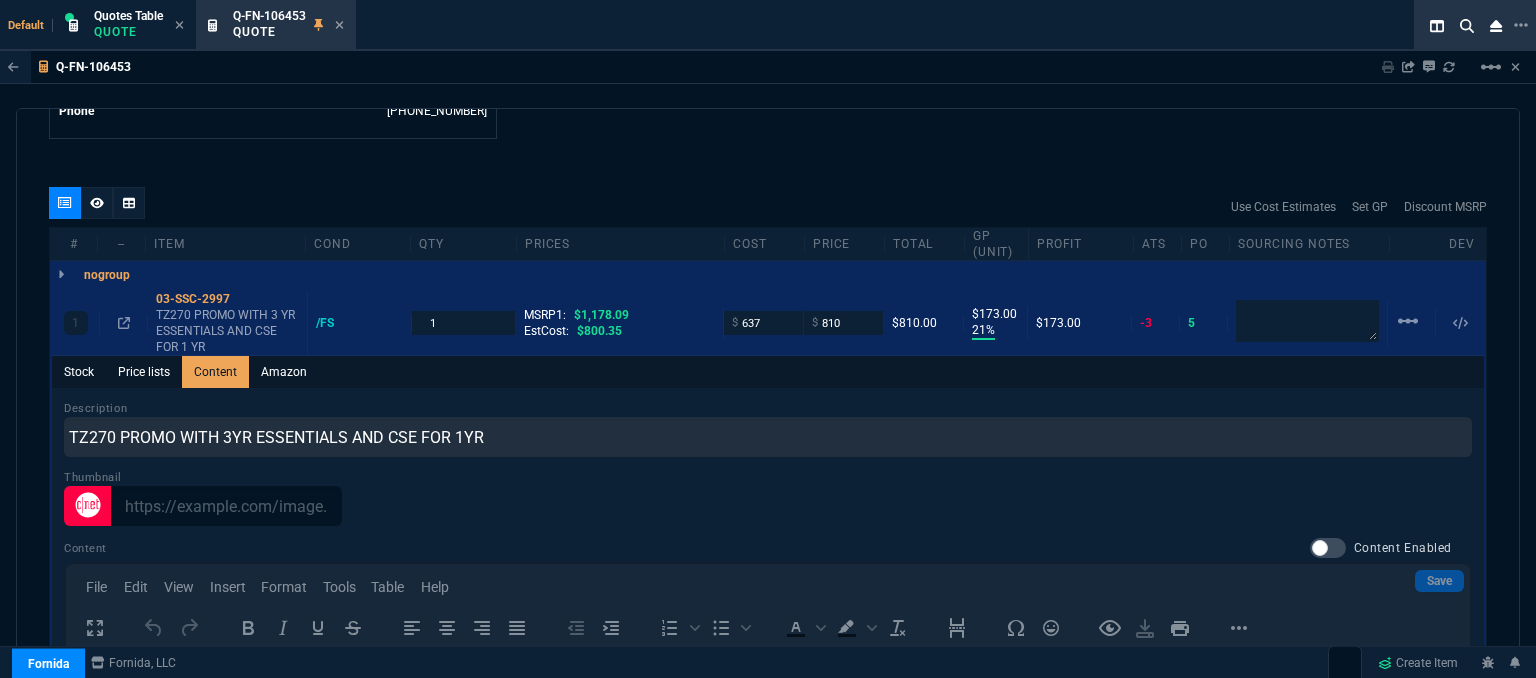 click on "Q-FN-106453 Sharing Q-FN-106453 Link Dev Link  Share on Teams linear_scale  quote   Q-FN-106453  Kinol Sharie Leyh & Associates draft Fornida, LLC 2609 Technology Dr Suite 300 Plano, TX 75074 Details Number Q-FN-106453  Order ID Q-FN-106453  Customer Code KIN301  Total Units 2  Expires Mon - 8/4/25, 3:50 PM Creator fiona.rossi@fornida.com  Created Mon - 7/21/25, 3:50 PM Print Specs Number Q-FN-106453  Customer ID KIN301  Customer Name Kinol Sharie Leyh & Associates  Expires 8/4/25,  10:50 AM  Customer PO # --  Payment Terms CREDITCARD  Shipping Agent FEDEX | GRD  Customer Customer Code KIN301  Customer Name Kinol Sharie Leyh & Associates  Customer PO # empty  Payment Terms CREDITCARD  email dferczak@kslassociates.com  phone (412) 753-1038   Origin  existing / phone   Origin Comment    Staff Sales Person ROSS  Engineer 1 --  Engineer 2 --  Shipping Ship Date -- Agent FEDEX  Agent Service GRD  Account Id --  Sales Order* Number --  id --  Account Manager Name Fiona  Email fiona.rossi@fornida.com  Phone SEND PA" at bounding box center [768, 415] 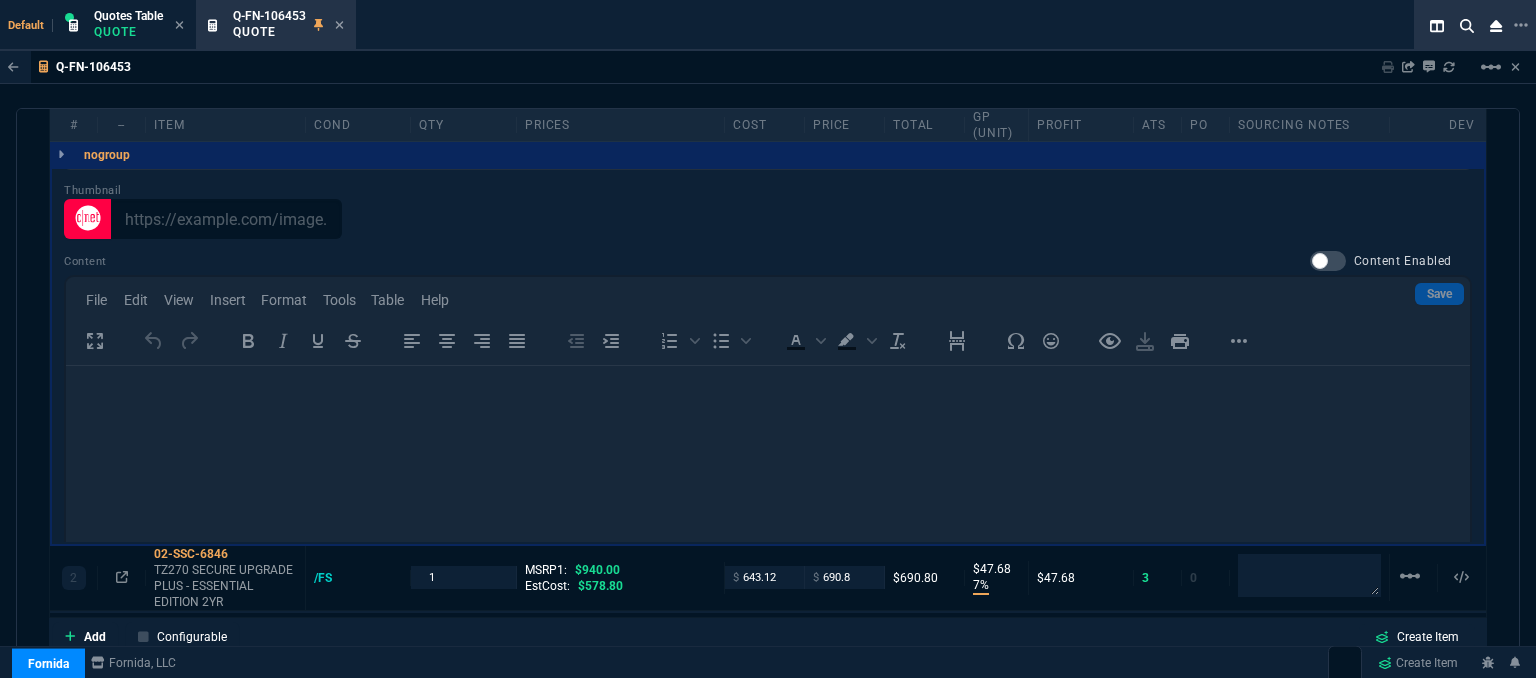 scroll, scrollTop: 1567, scrollLeft: 0, axis: vertical 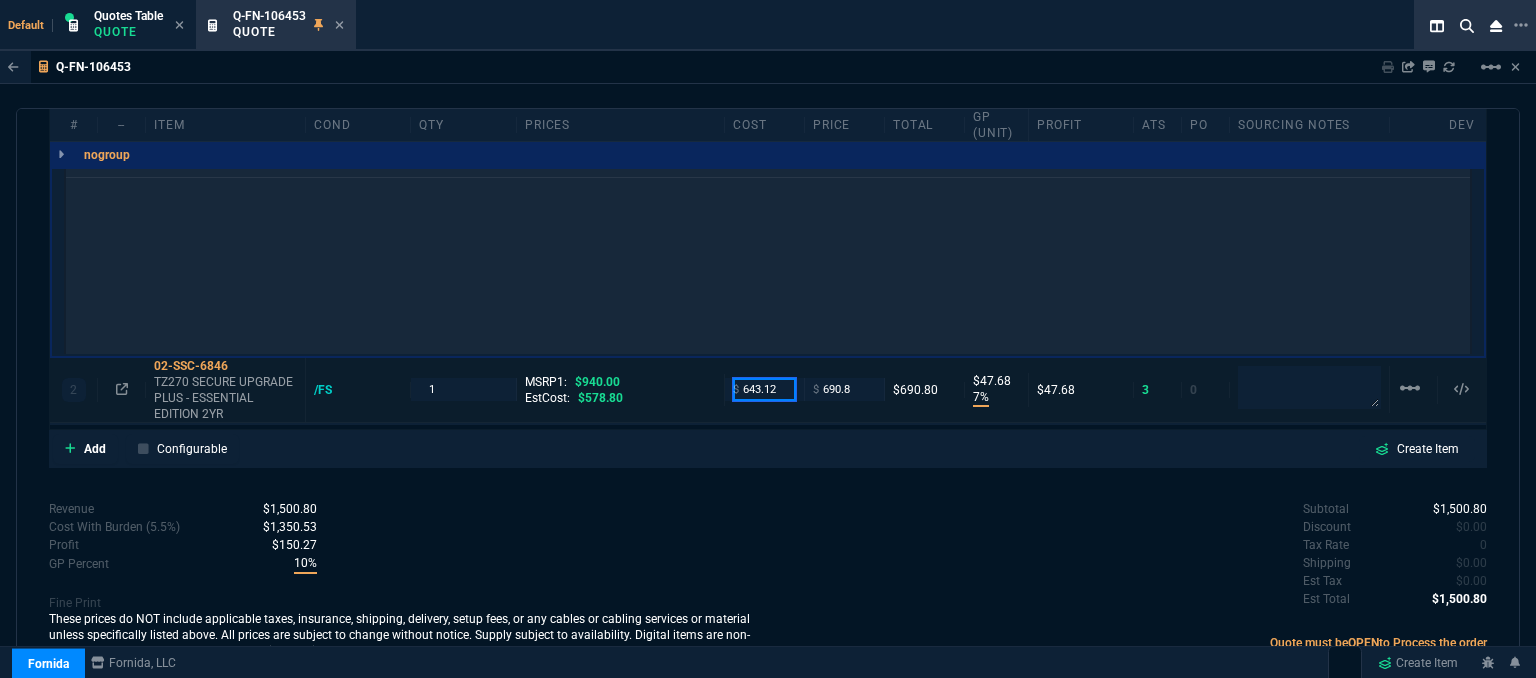 click on "643.12" at bounding box center (764, 389) 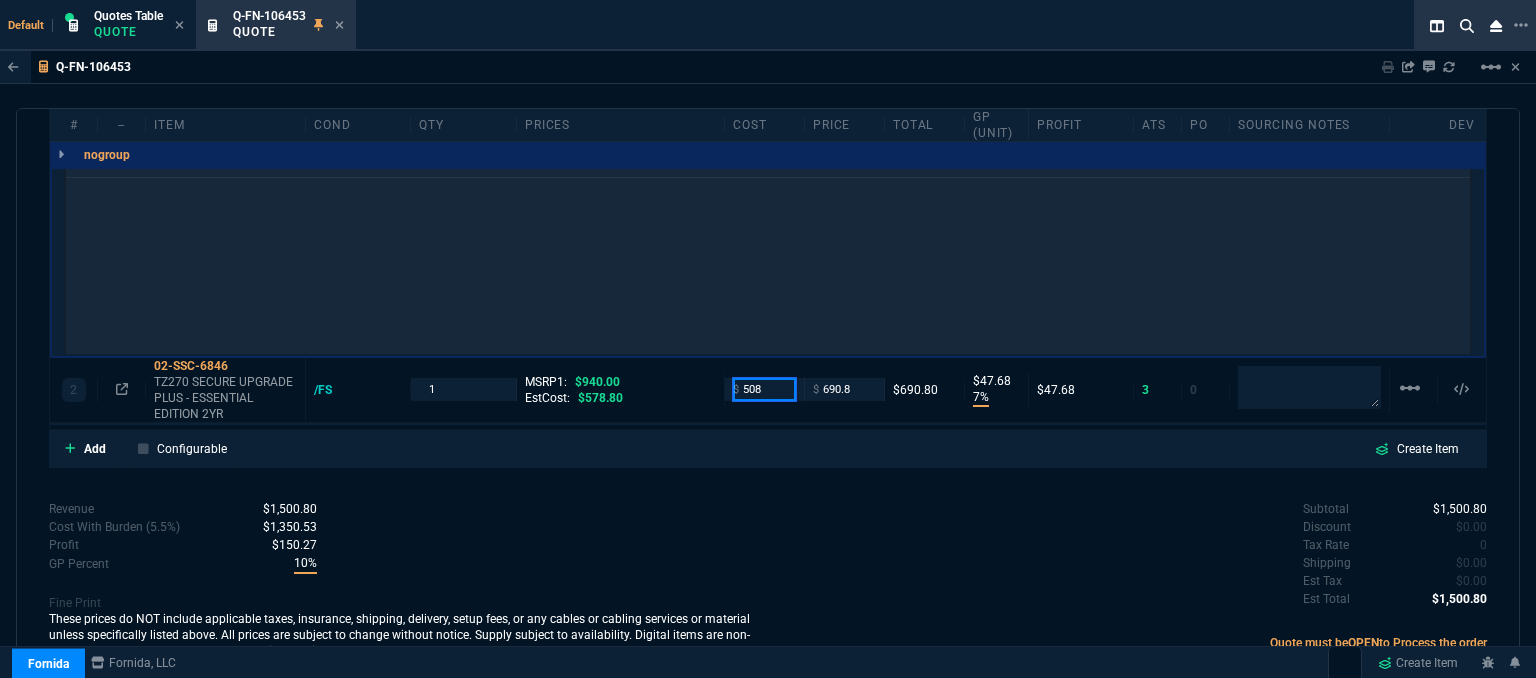 type on "508" 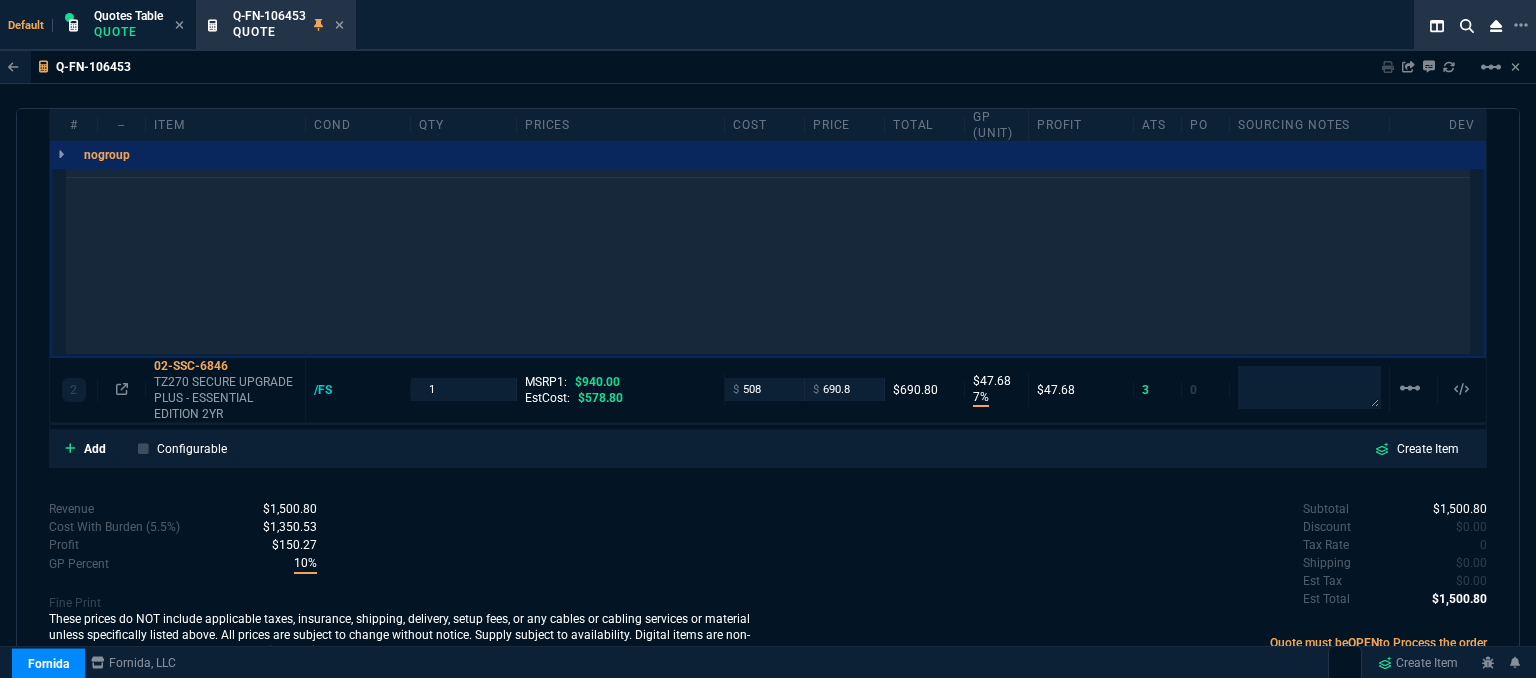 click on "Revenue $1,500.80  Cost $1,280.12  Cost With Burden (5.5%) $1,350.53  Profit $150.27  GP Percent 10%  Fine Print These prices do NOT include applicable taxes, insurance, shipping, delivery, setup fees, or any cables or cabling services or material unless specifically listed above. All prices are subject to change without notice. Supply subject to availability. Digital items are non-refundable, non-returnable unless otherwise specified." at bounding box center (408, 582) 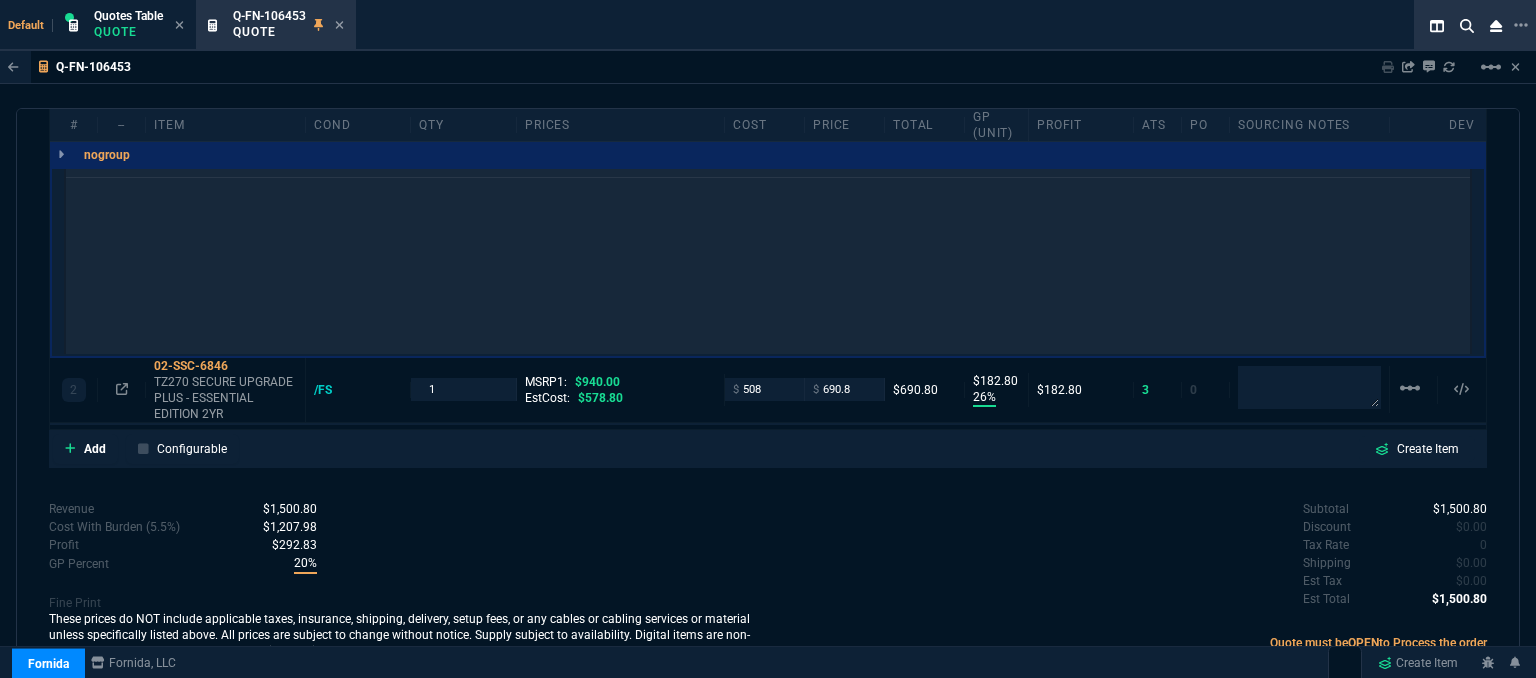 type on "26" 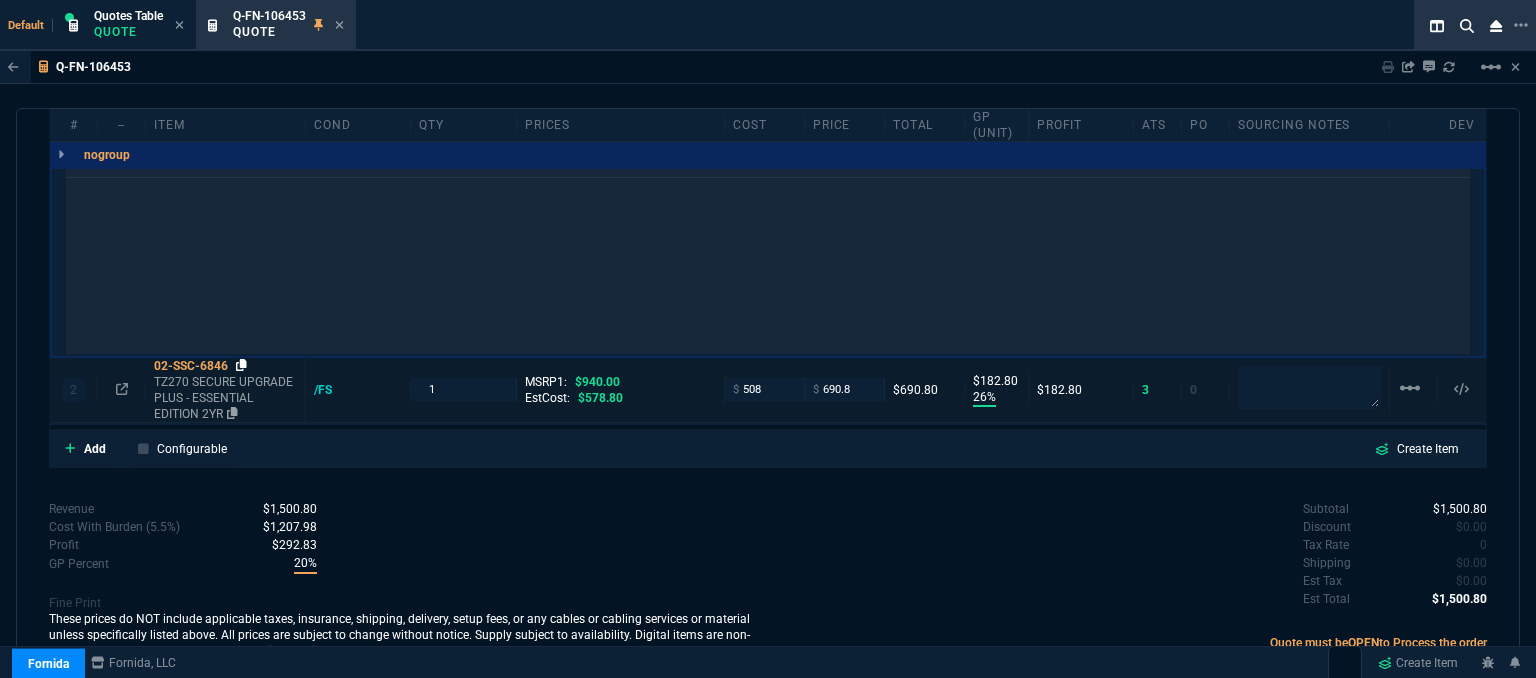 click 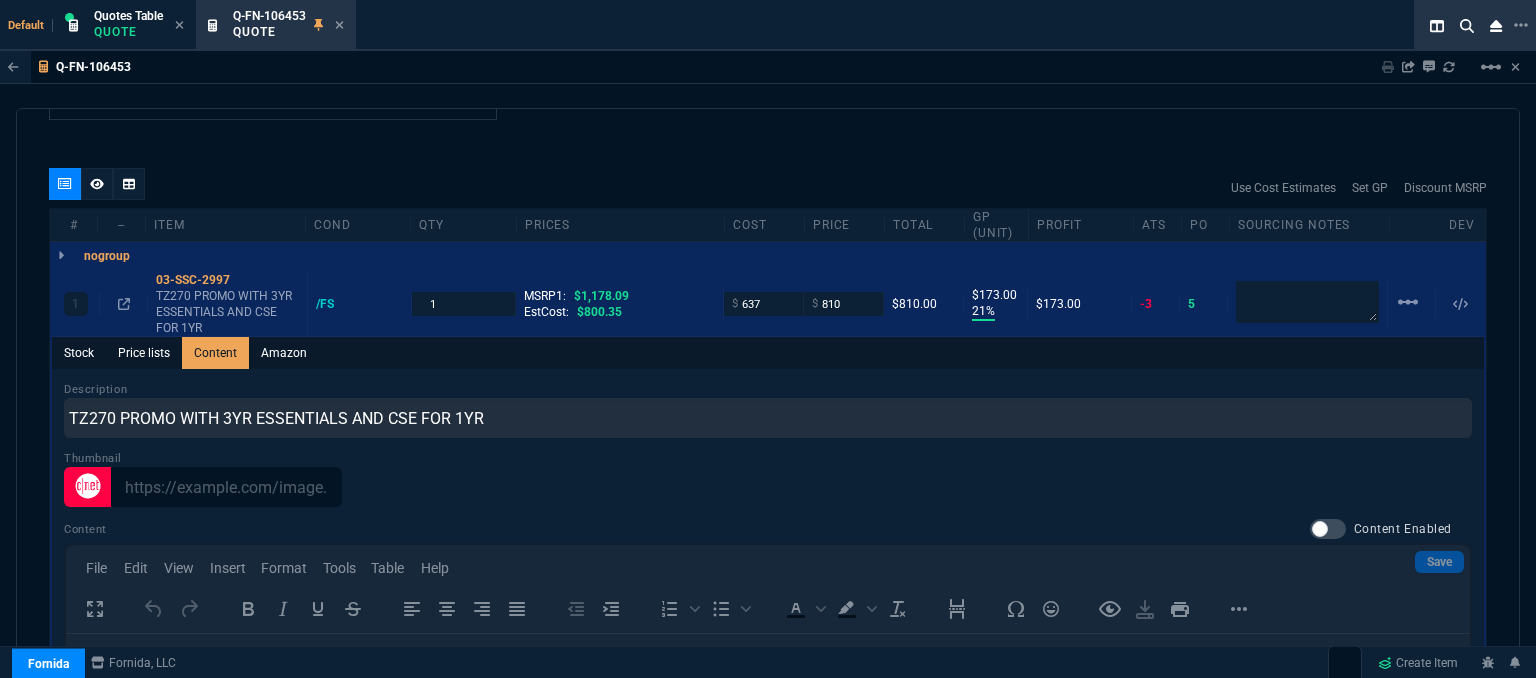 scroll, scrollTop: 967, scrollLeft: 0, axis: vertical 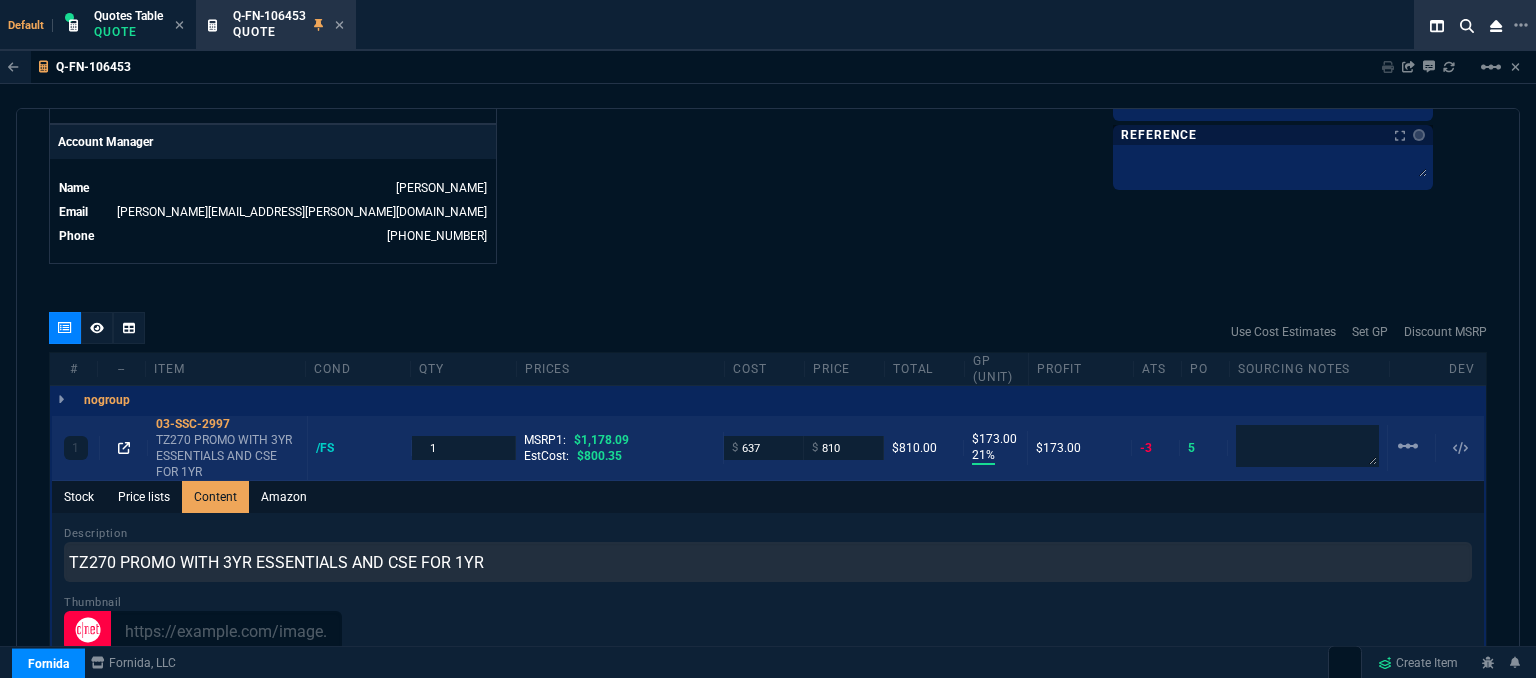 click 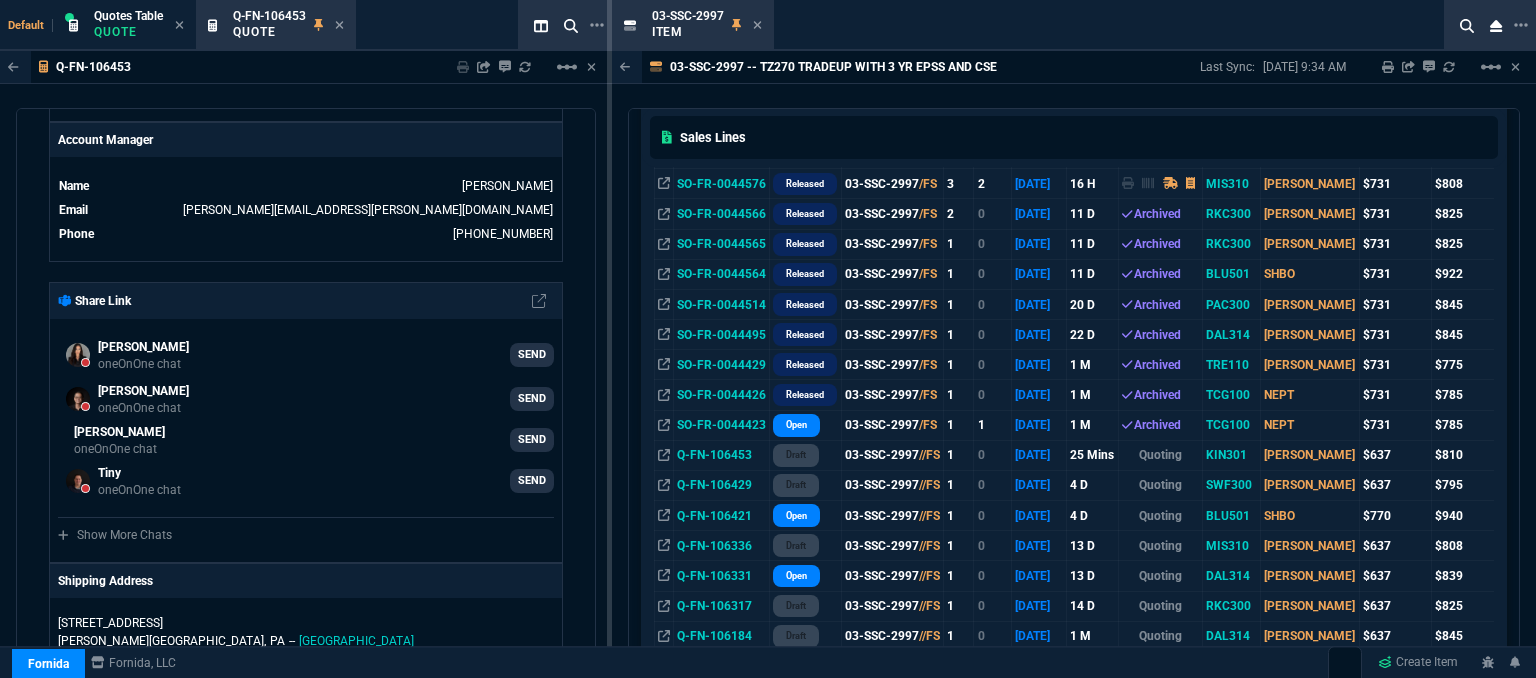 scroll, scrollTop: 500, scrollLeft: 0, axis: vertical 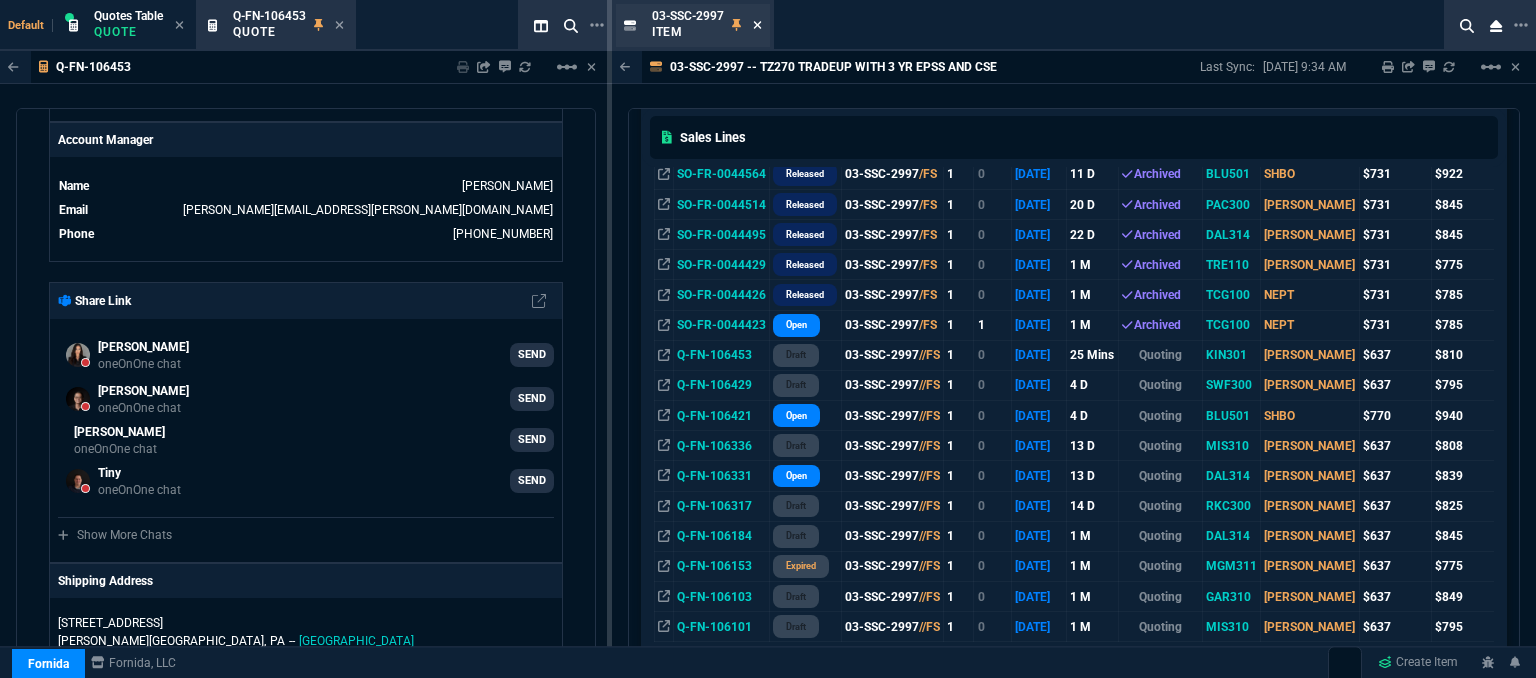 click 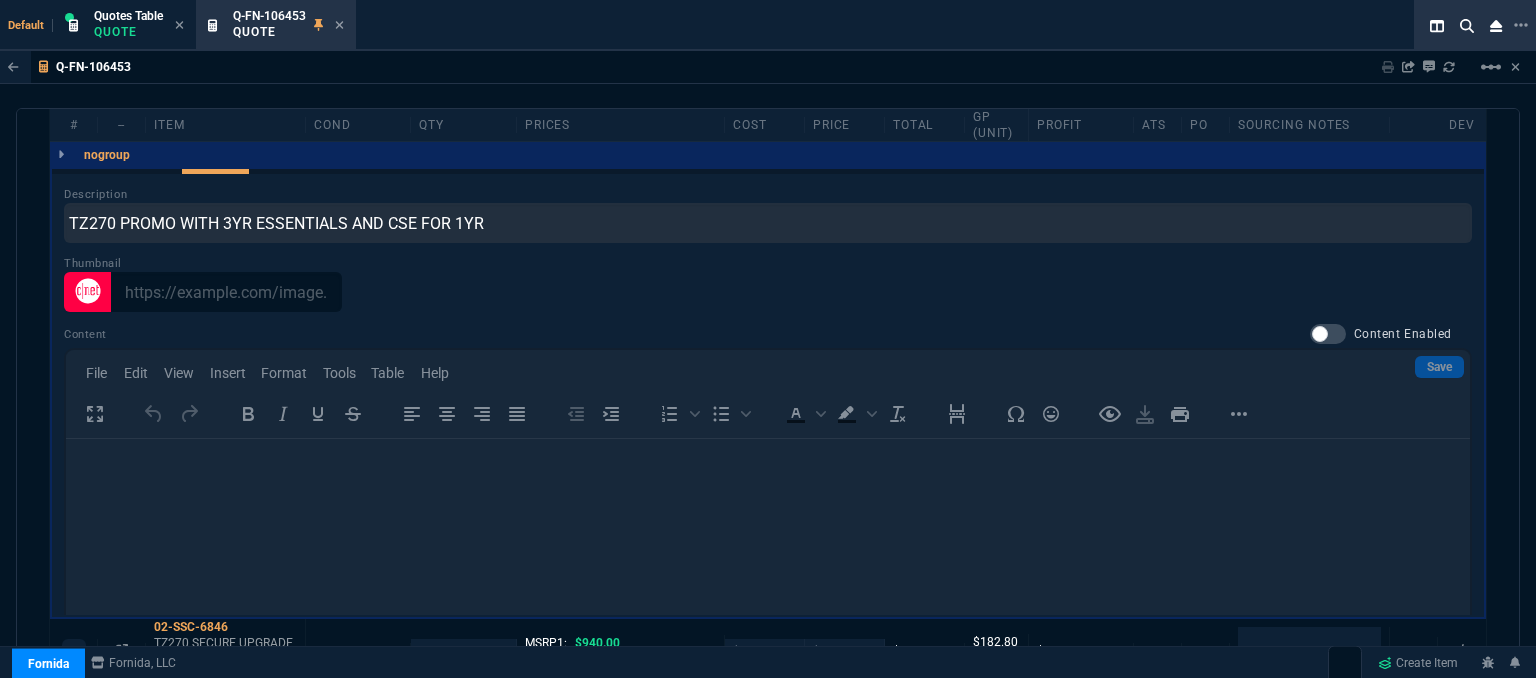 scroll, scrollTop: 1367, scrollLeft: 0, axis: vertical 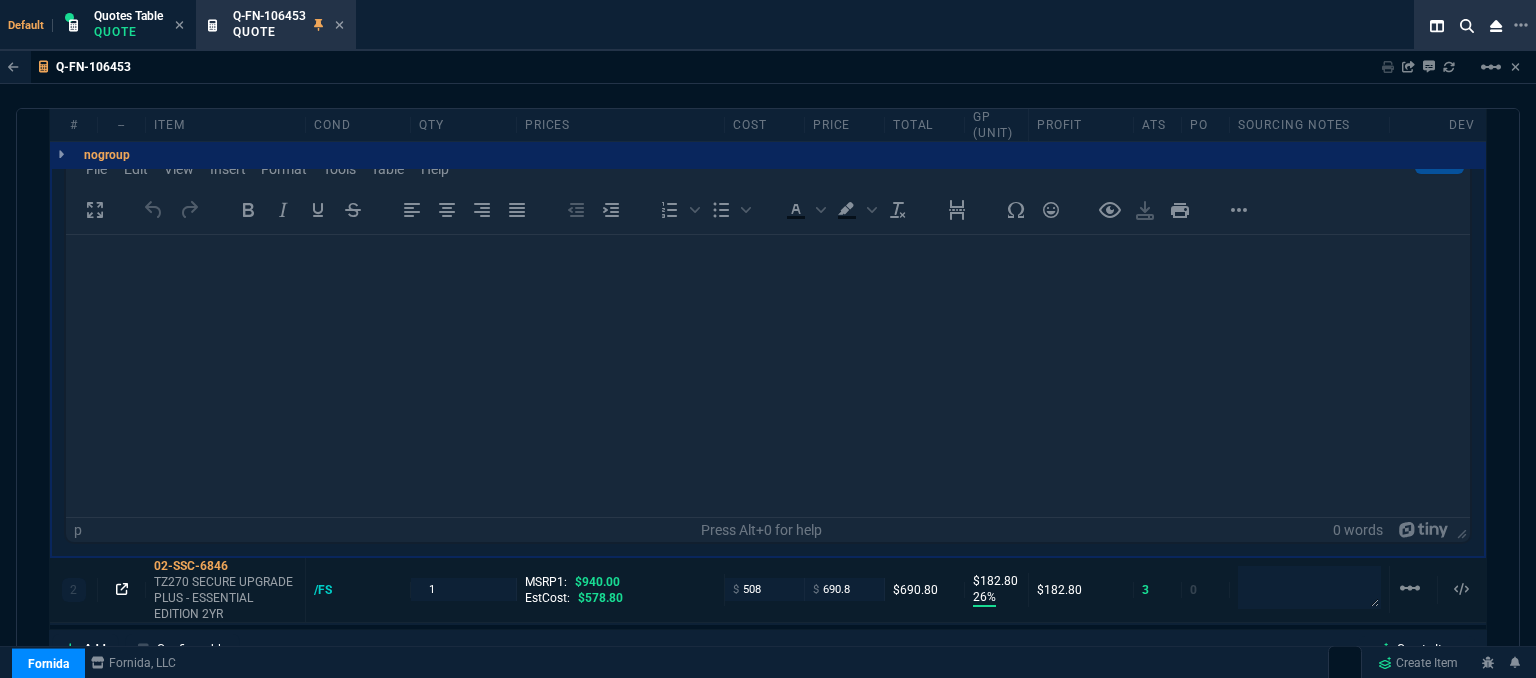 click 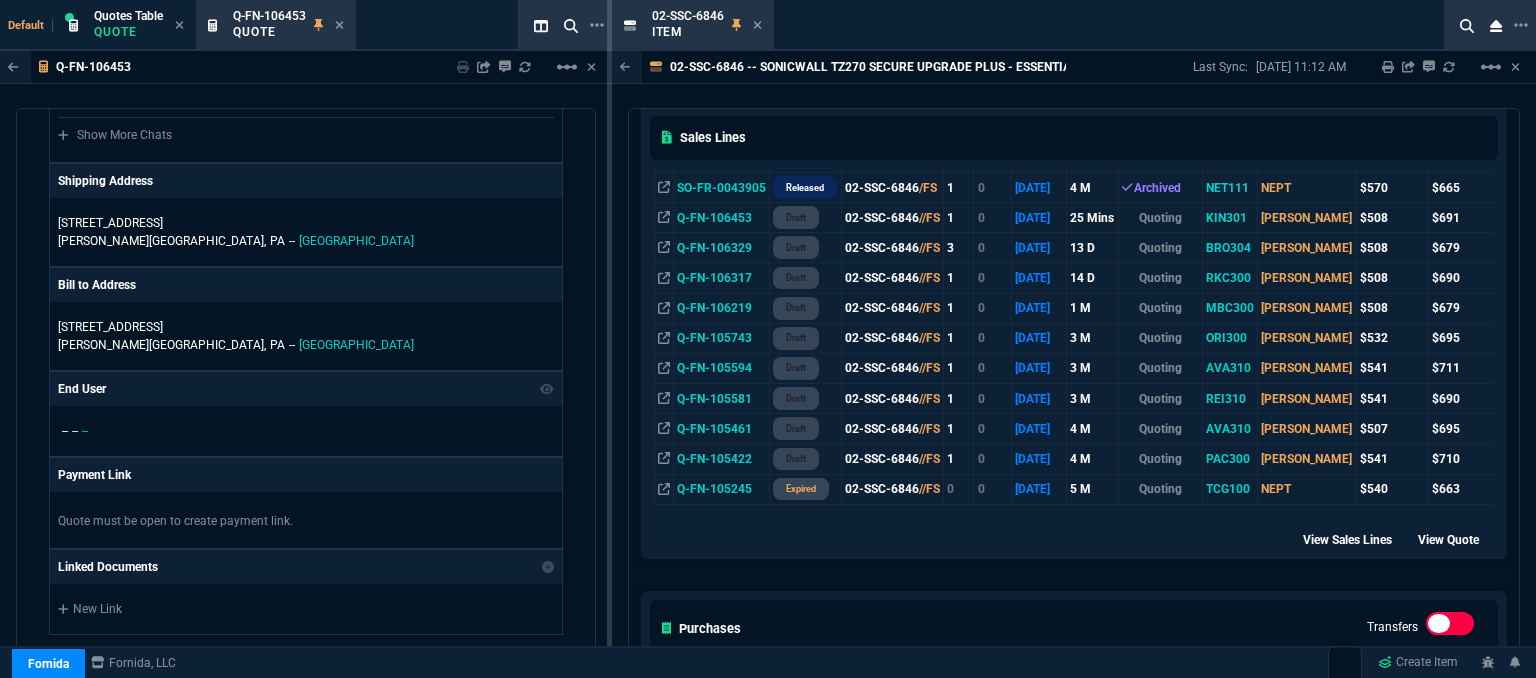 scroll, scrollTop: 700, scrollLeft: 0, axis: vertical 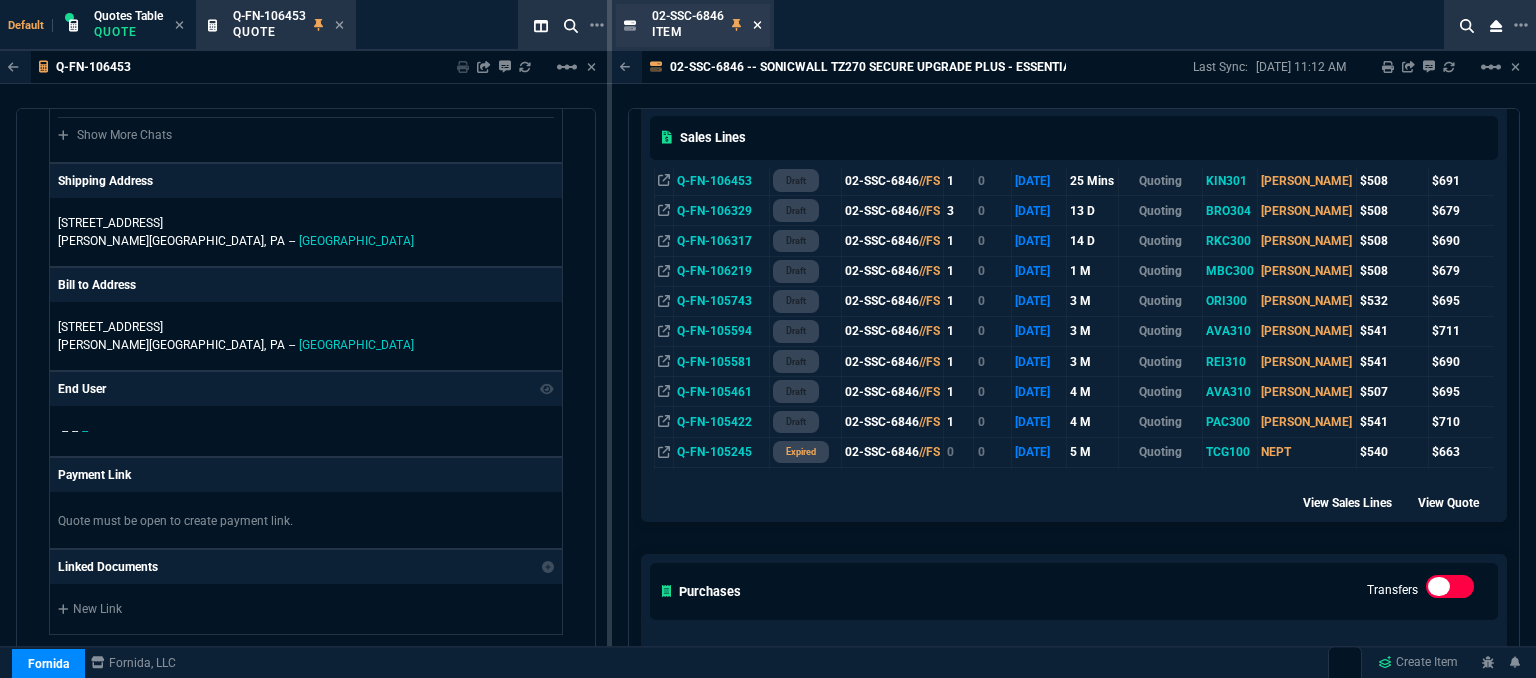 click 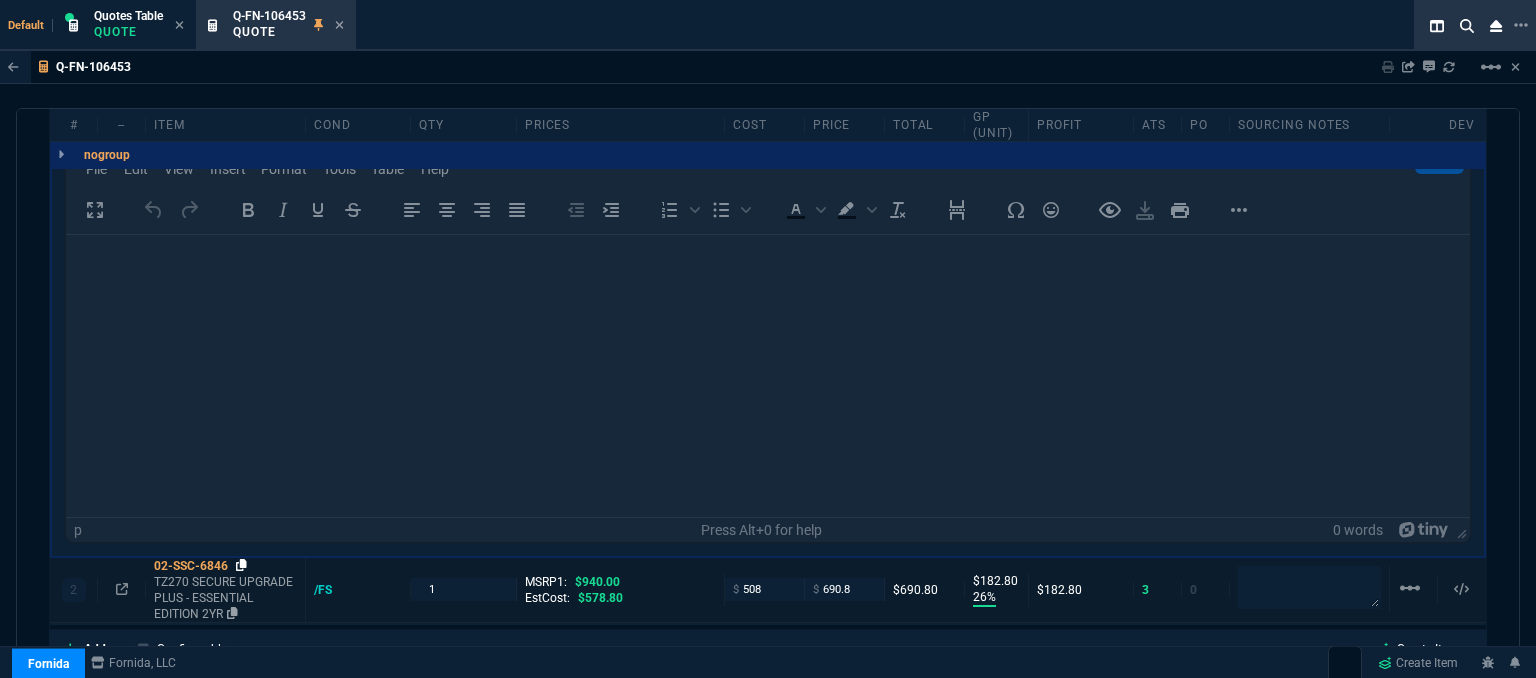 click 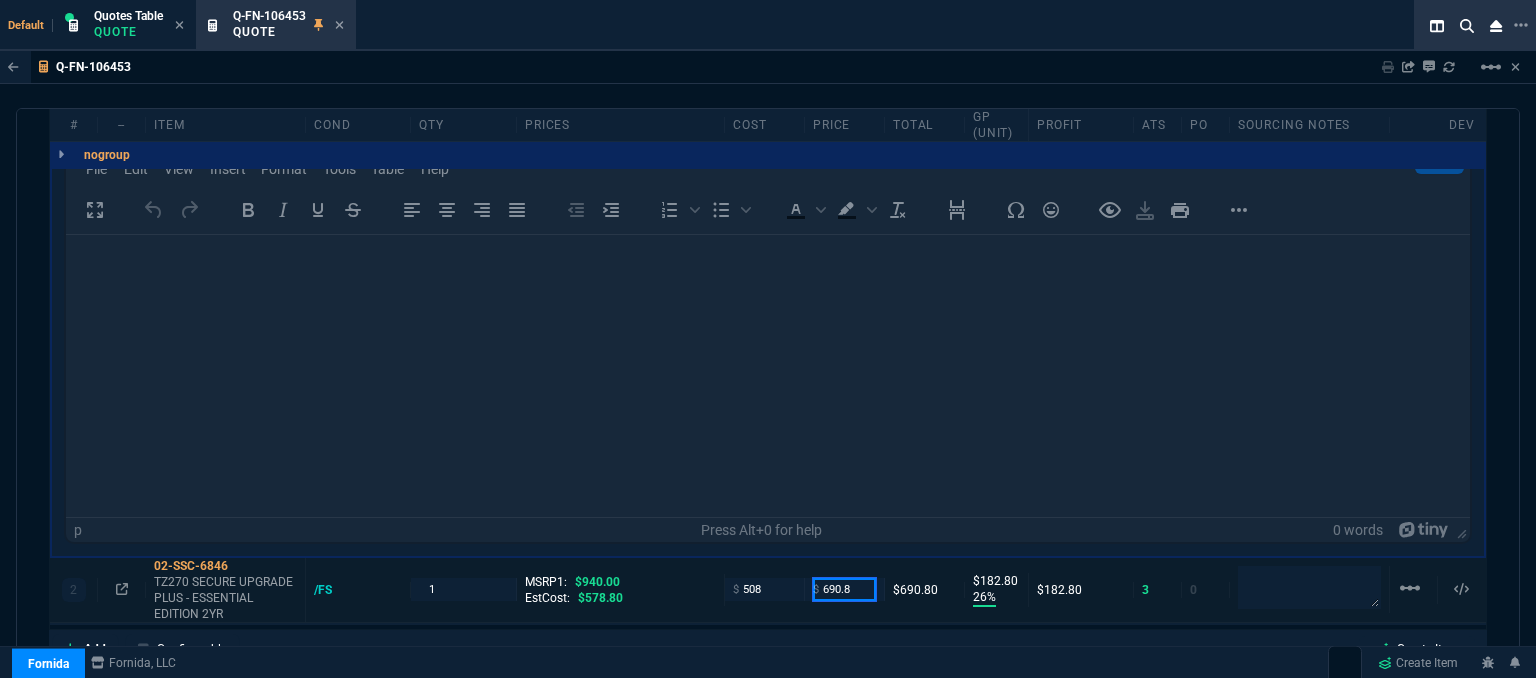 click on "690.8" at bounding box center (844, 589) 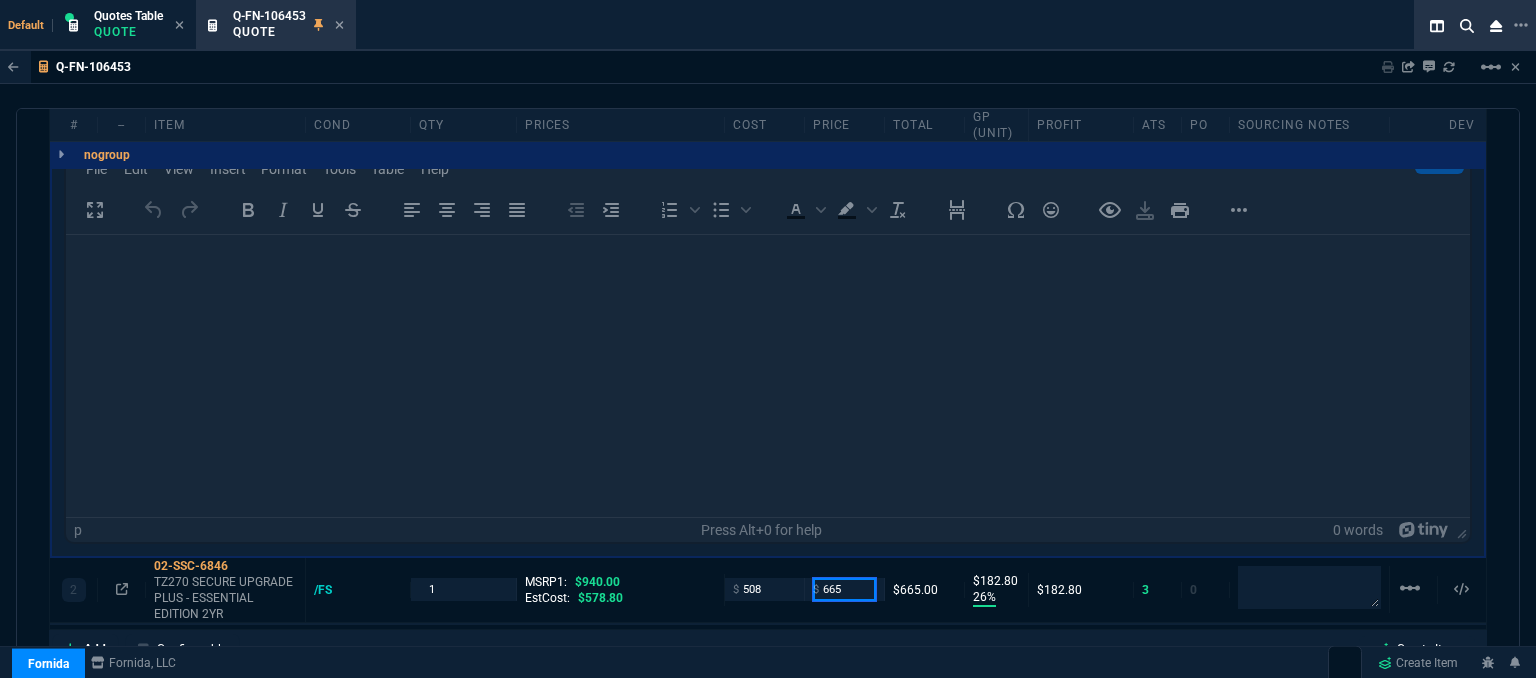 type on "665" 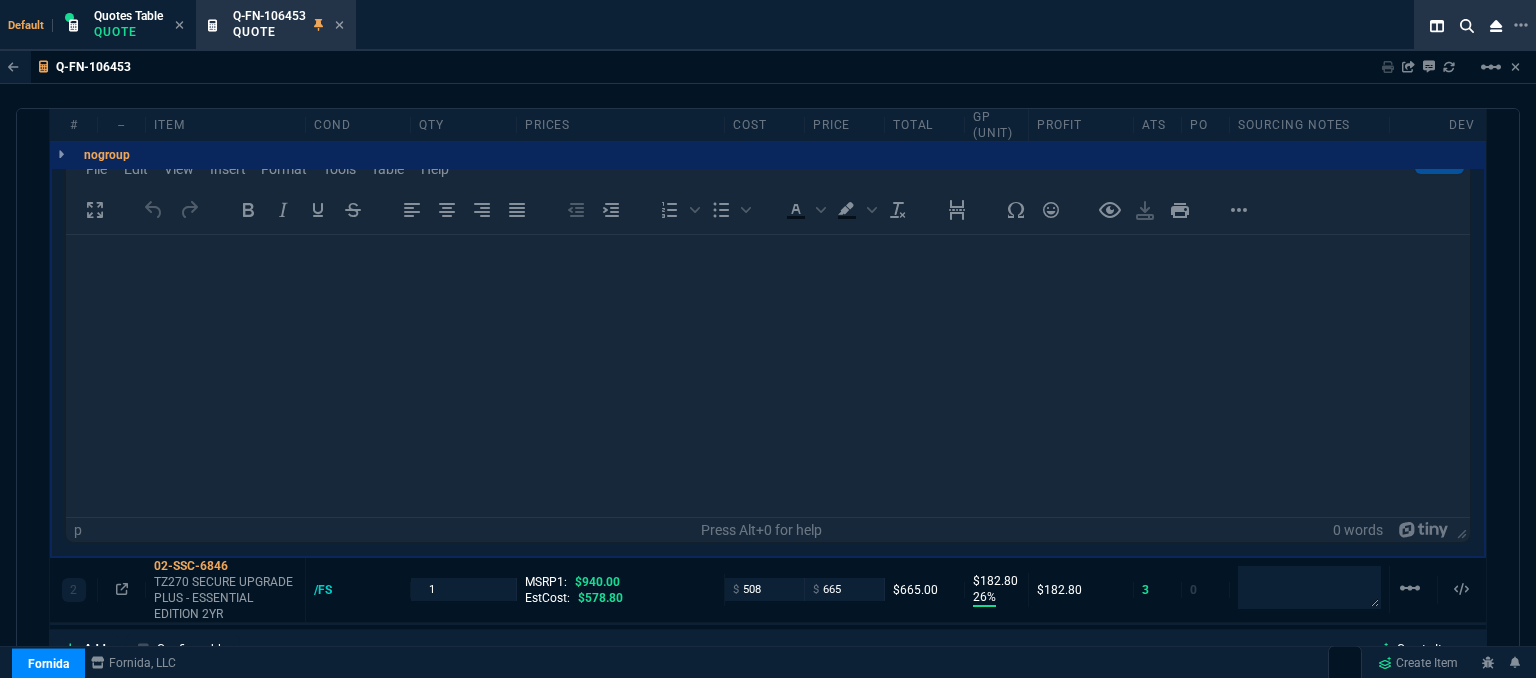 click on "Add Configurable  Create Item" at bounding box center (768, 649) 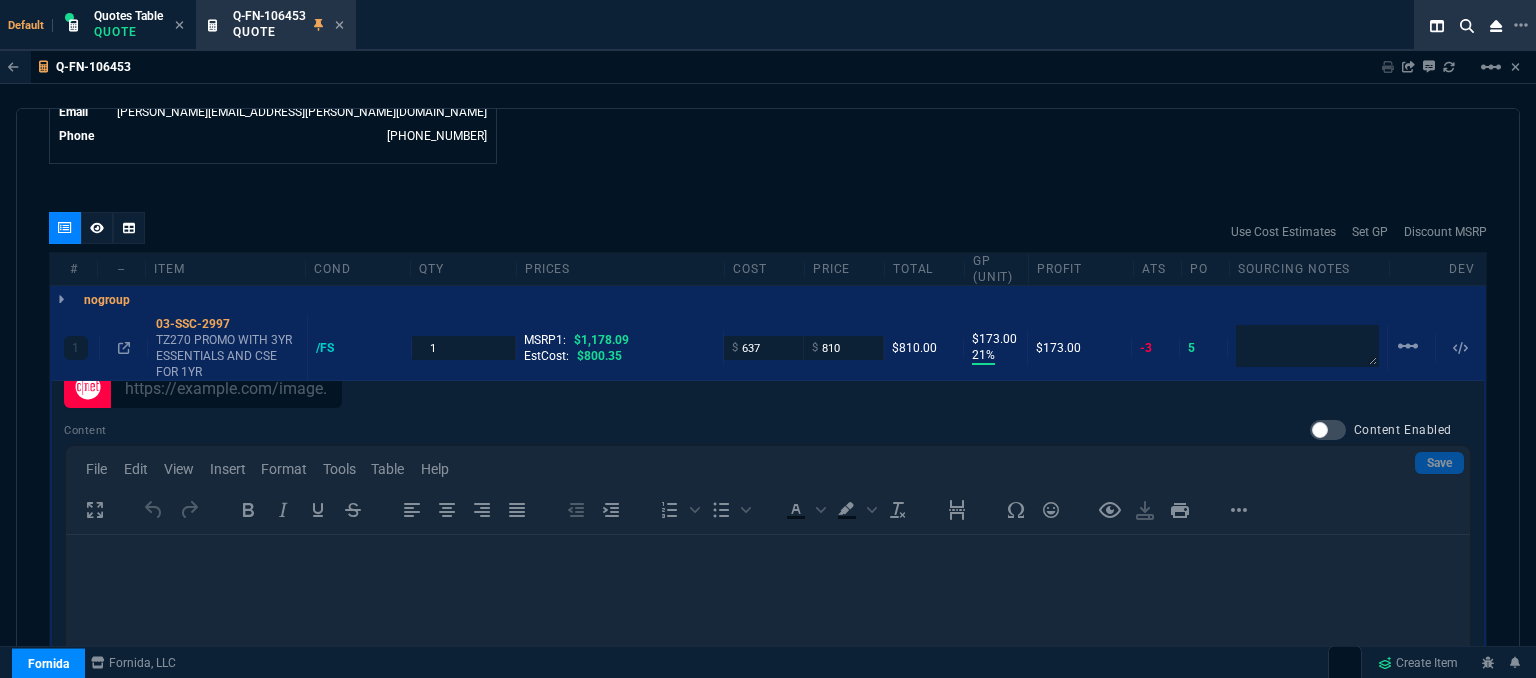 type on "24" 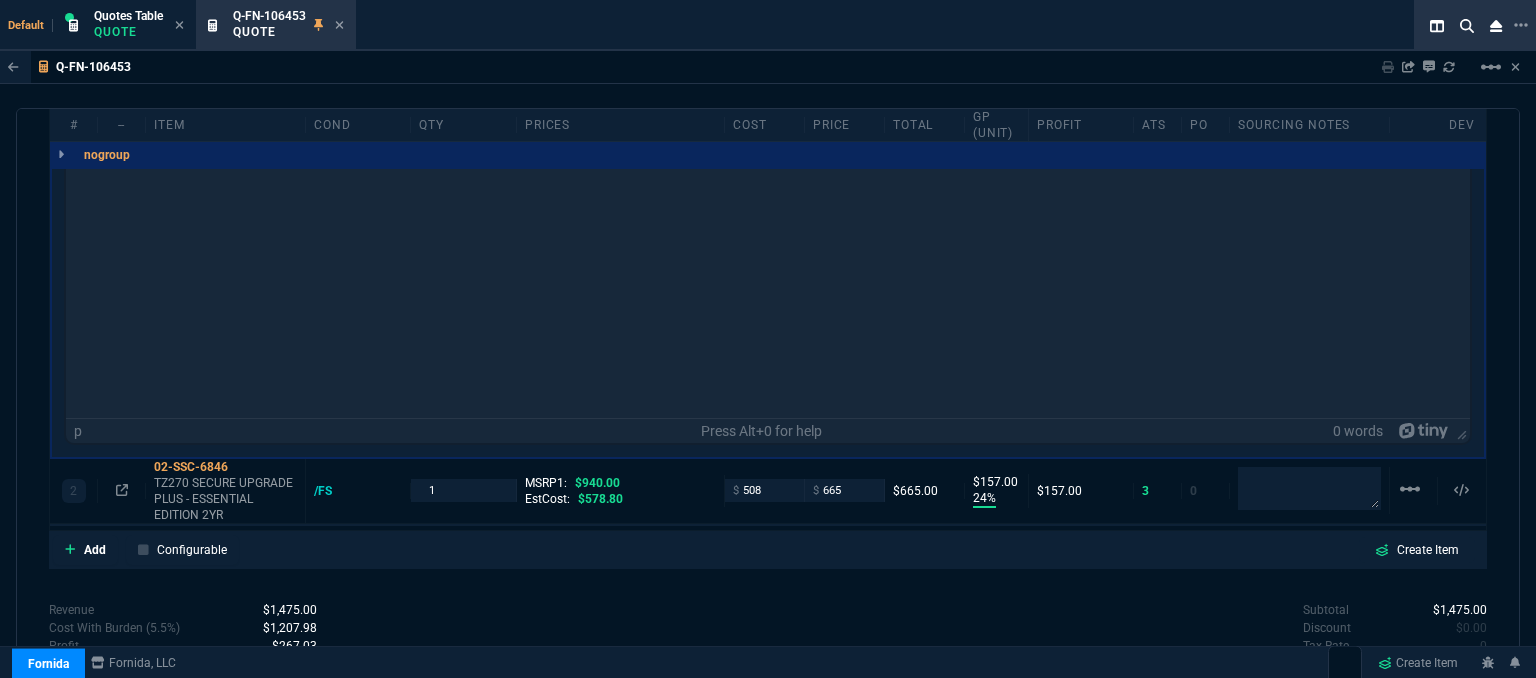 scroll, scrollTop: 1567, scrollLeft: 0, axis: vertical 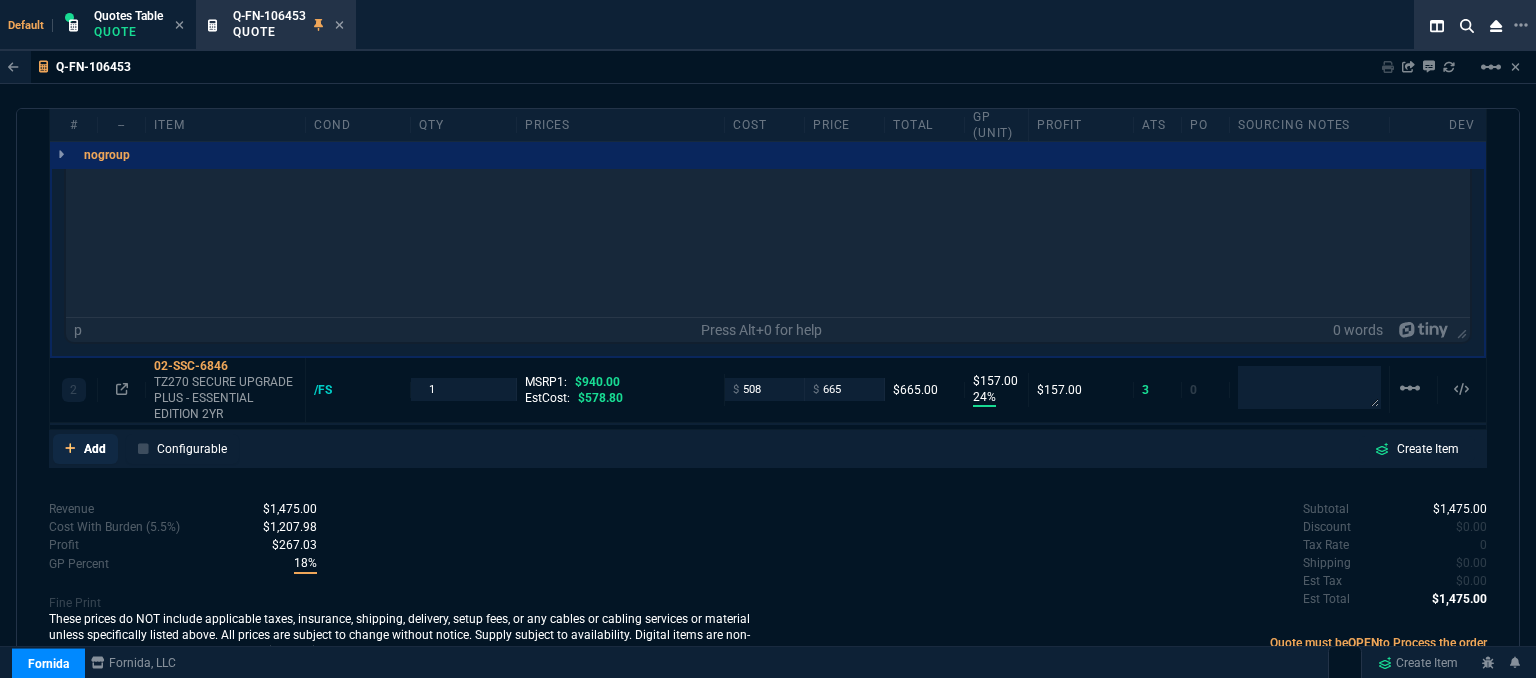 click 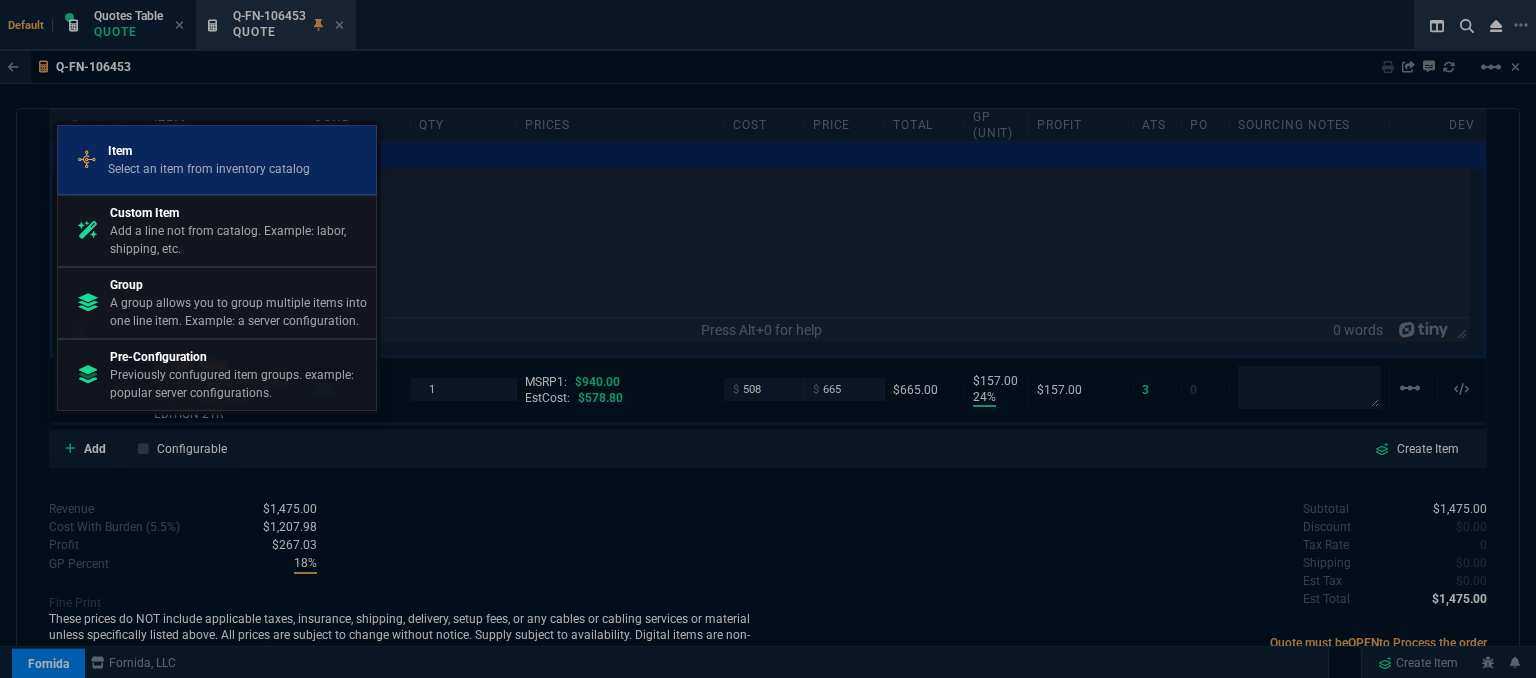 click on "Select an item from inventory catalog" at bounding box center [209, 169] 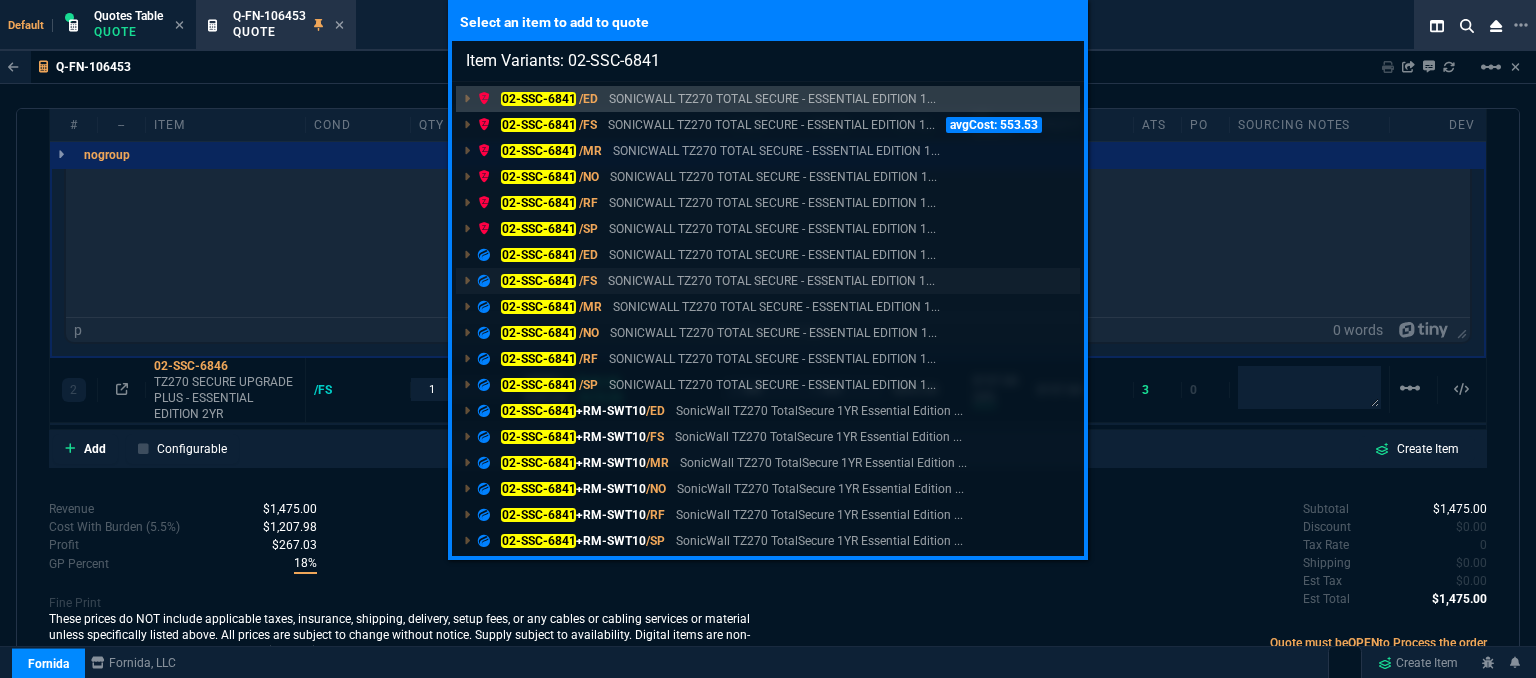 type on "Item Variants: 02-SSC-6841" 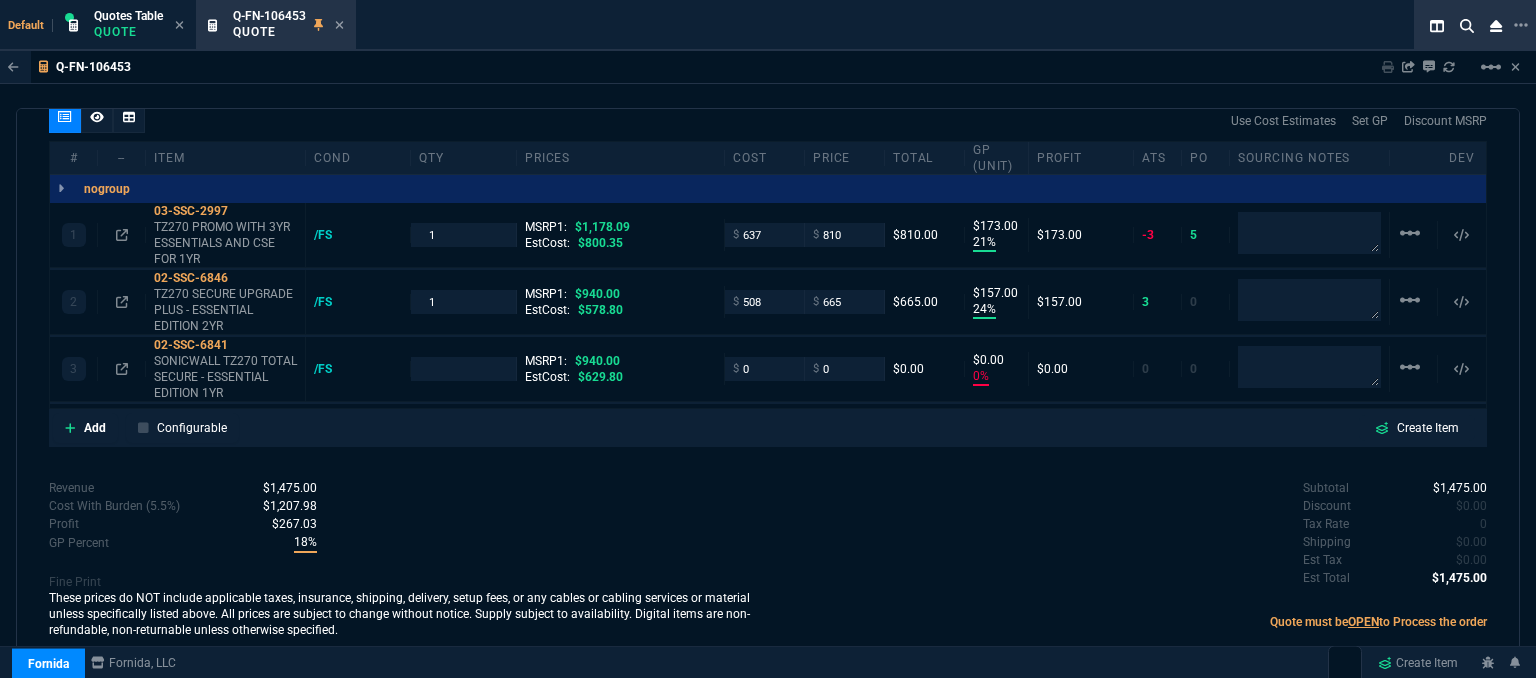 scroll, scrollTop: 1158, scrollLeft: 0, axis: vertical 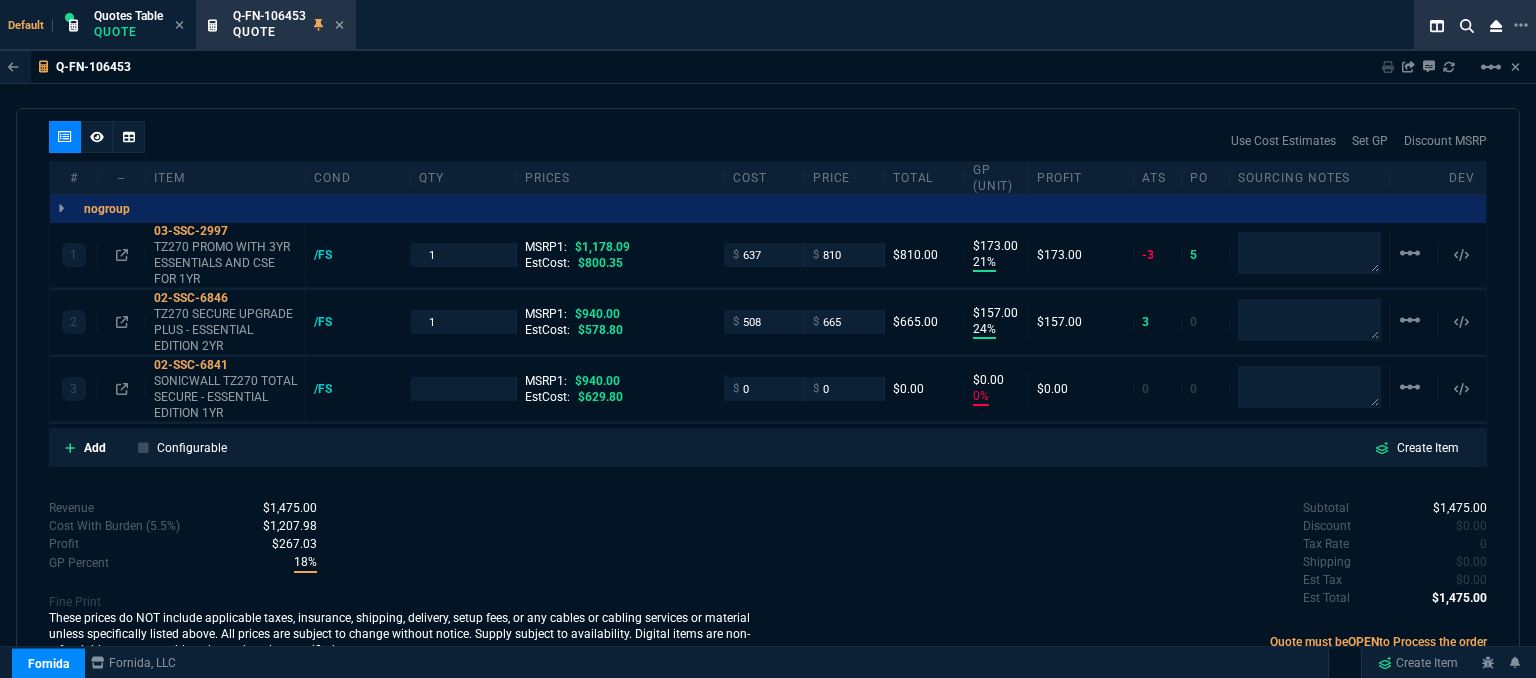 type on "21" 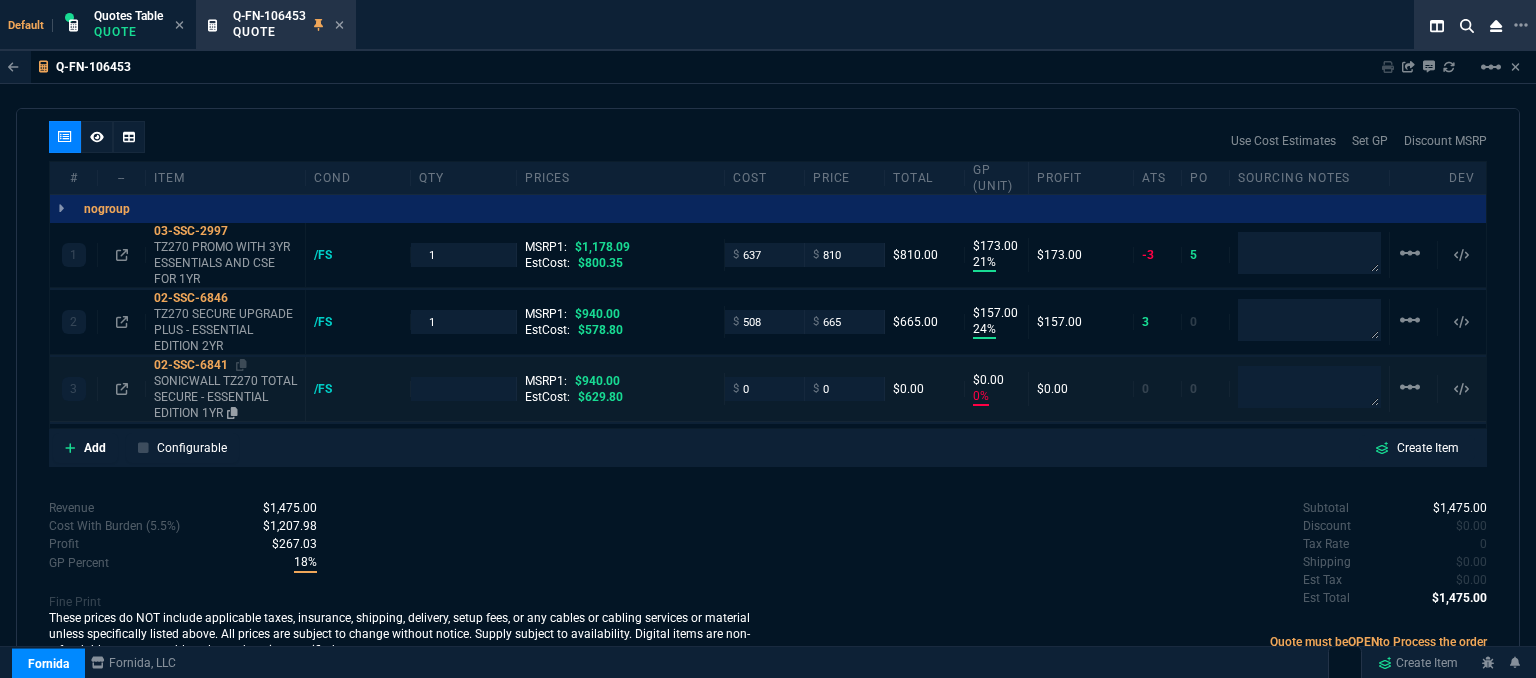 click on "SONICWALL TZ270 TOTAL SECURE - ESSENTIAL EDITION 1YR" at bounding box center (225, 397) 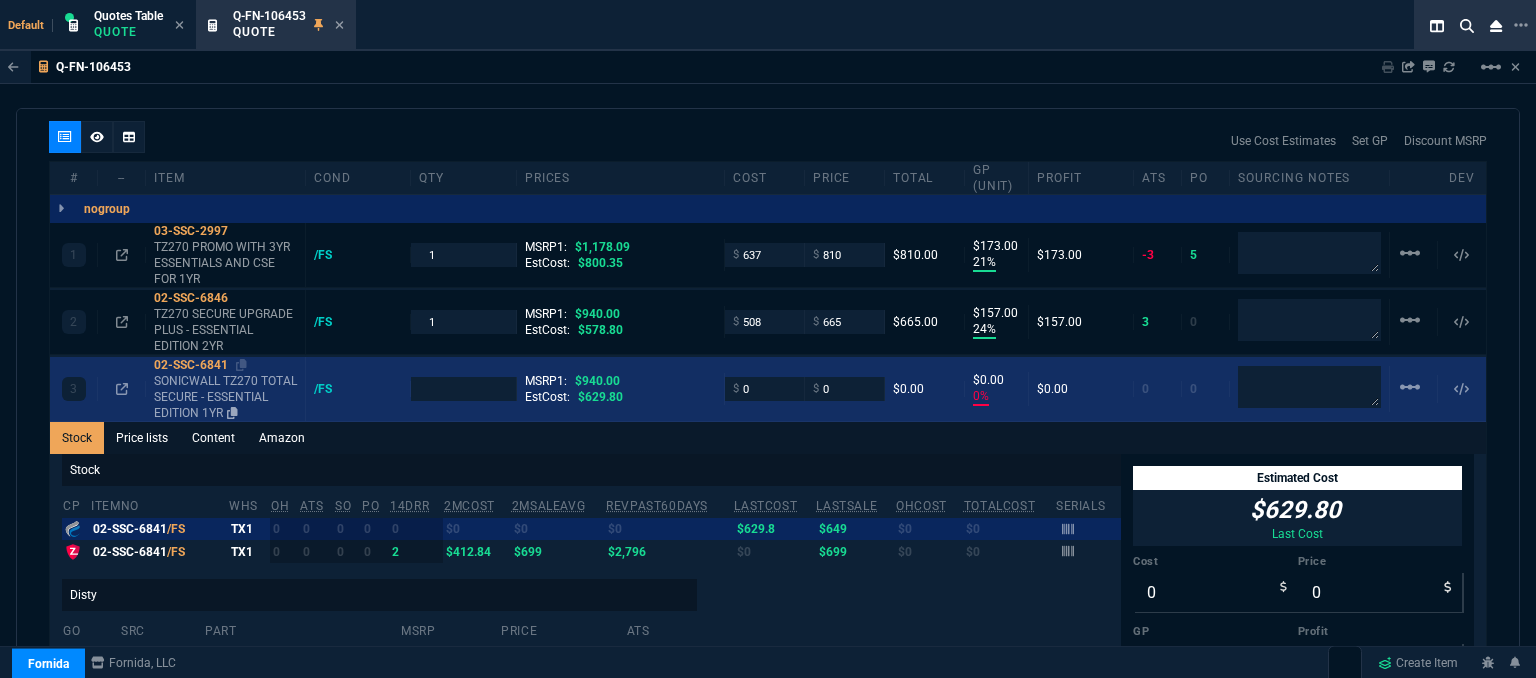 scroll, scrollTop: 1176, scrollLeft: 0, axis: vertical 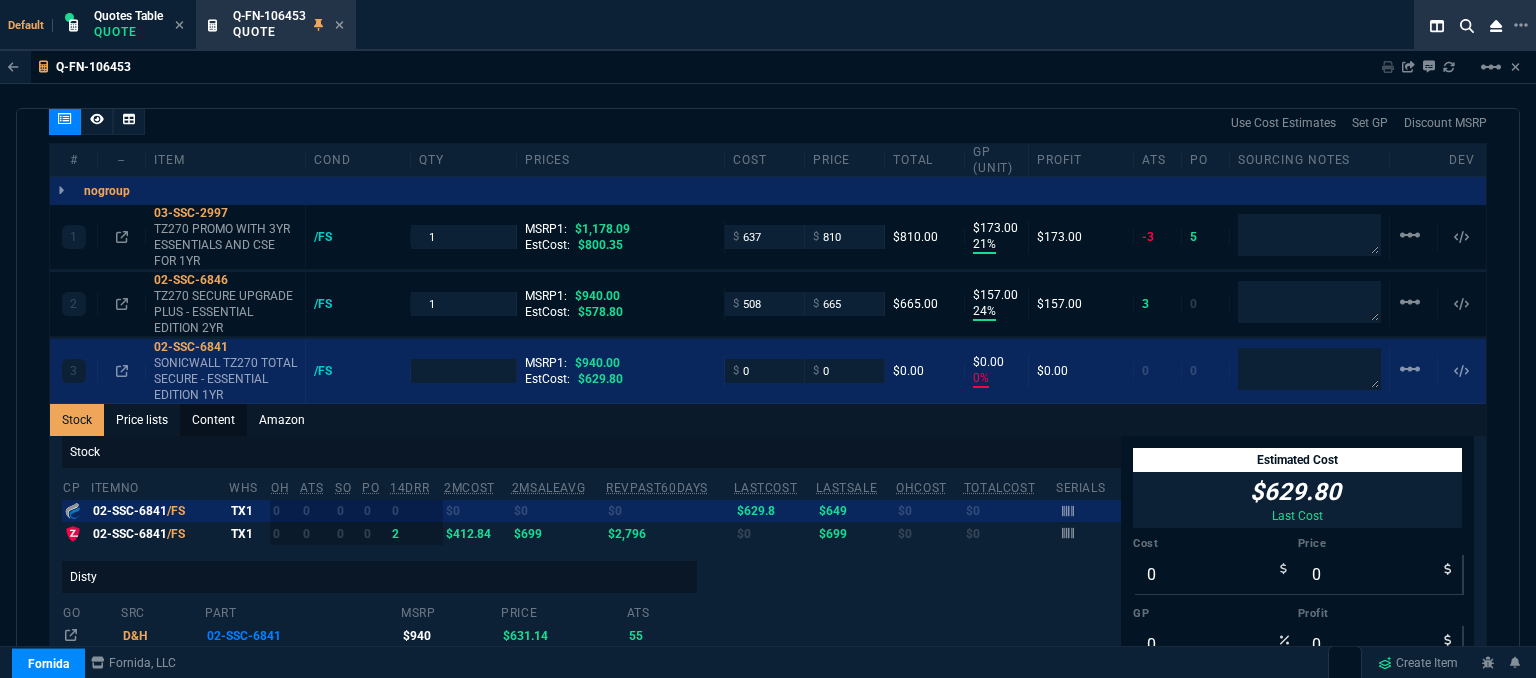 click on "Content" at bounding box center [213, 420] 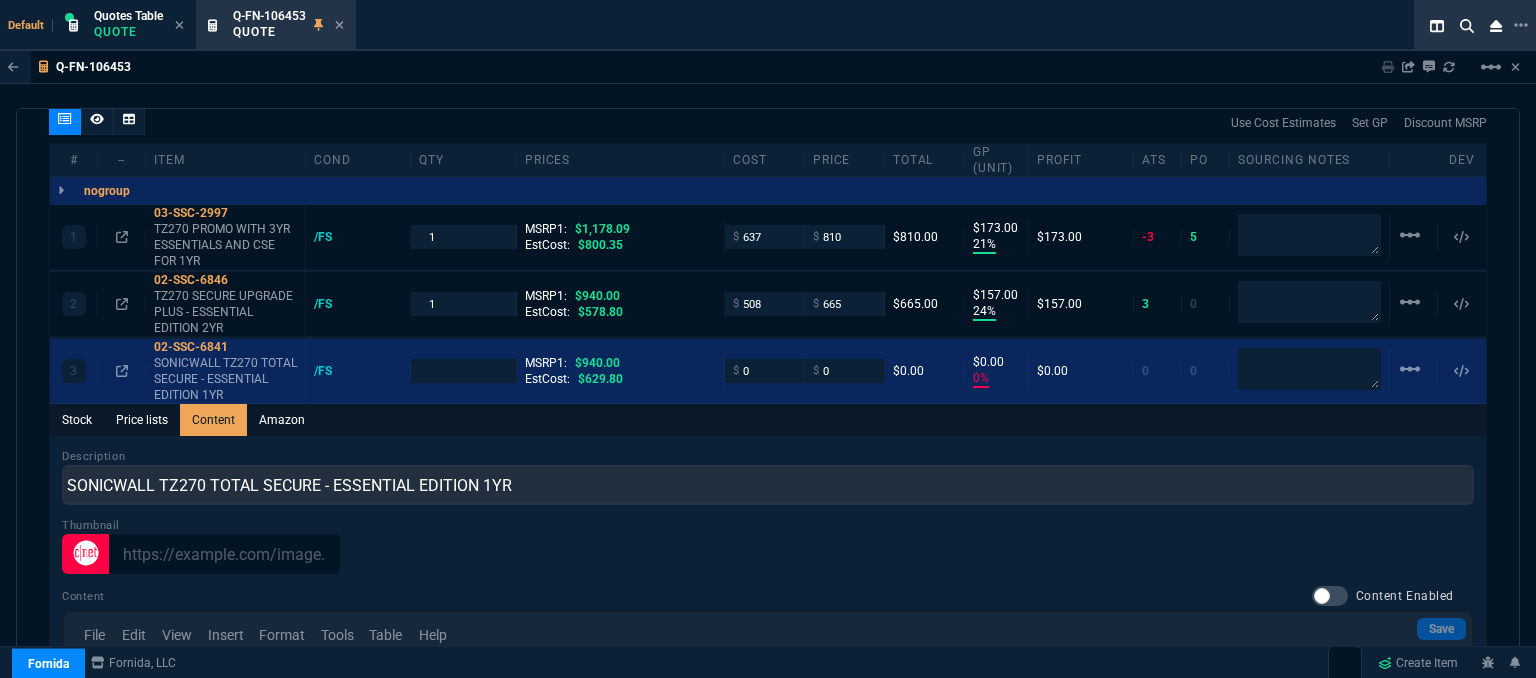 scroll, scrollTop: 0, scrollLeft: 0, axis: both 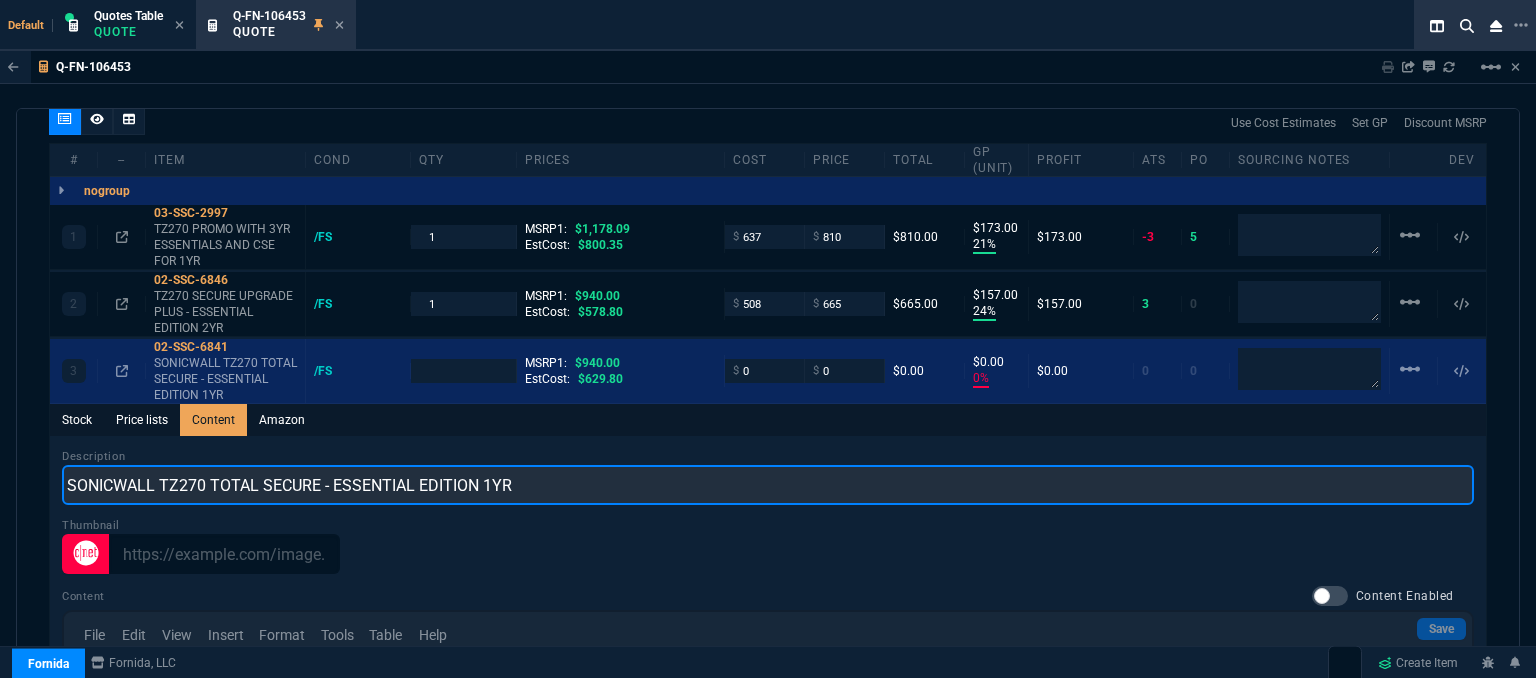 click on "SONICWALL TZ270 TOTAL SECURE - ESSENTIAL EDITION 1YR" at bounding box center [768, 485] 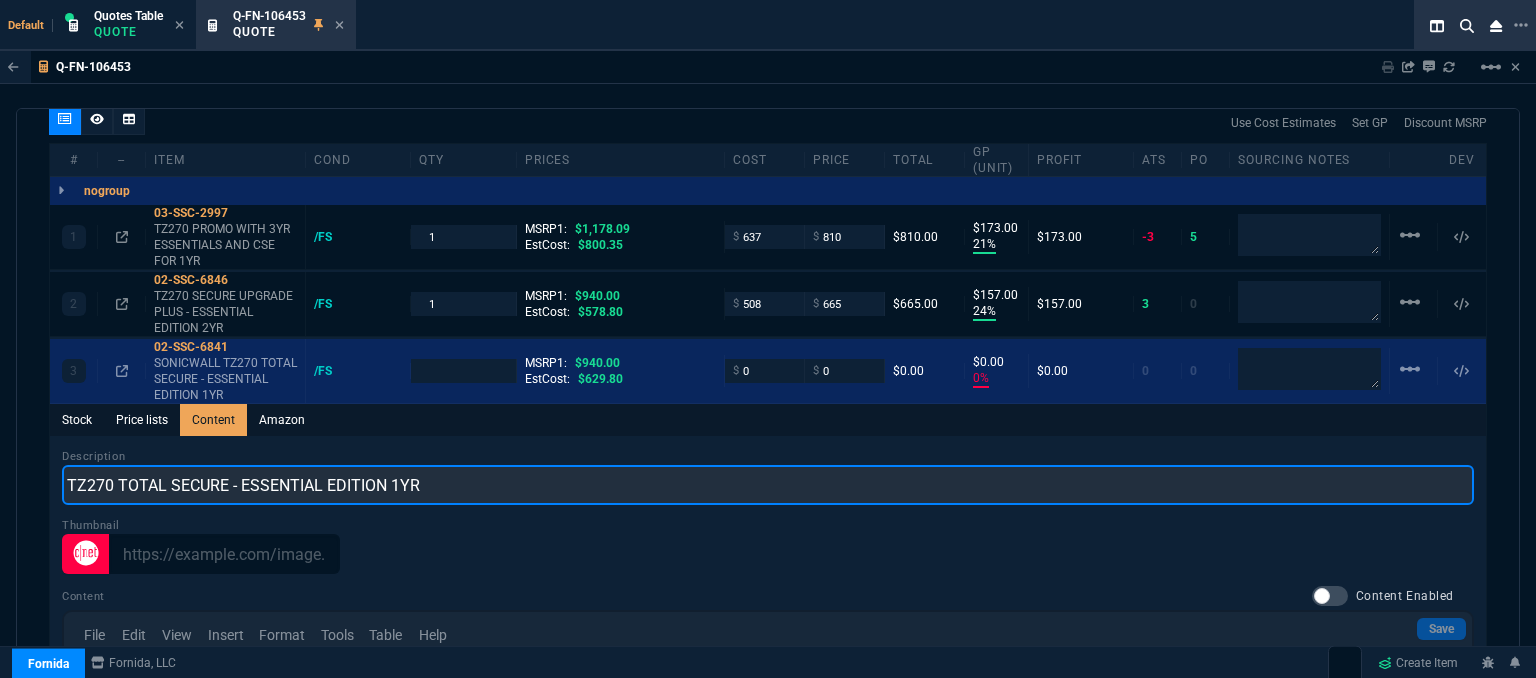 type on "TZ270 TOTAL SECURE - ESSENTIAL EDITION 1YR" 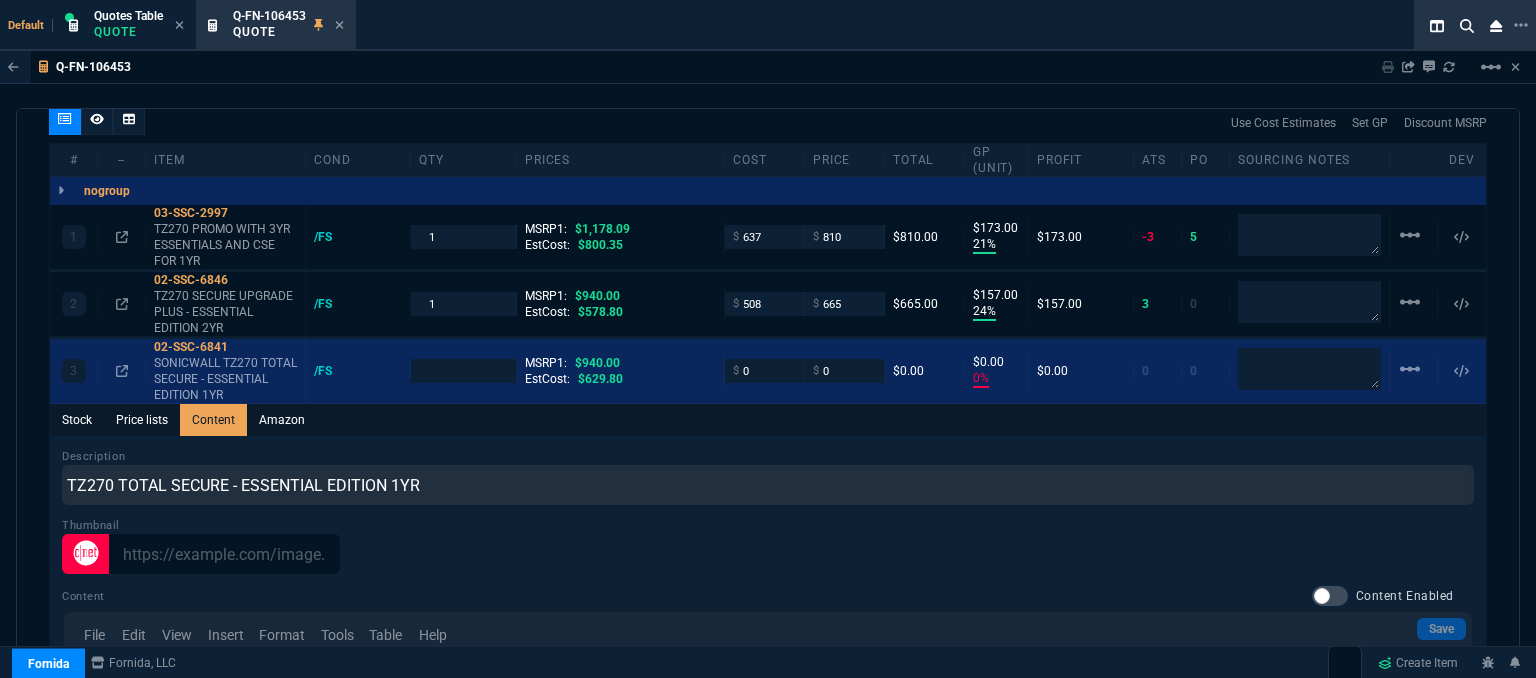 click on "Stock Price lists Content Amazon" at bounding box center [768, 420] 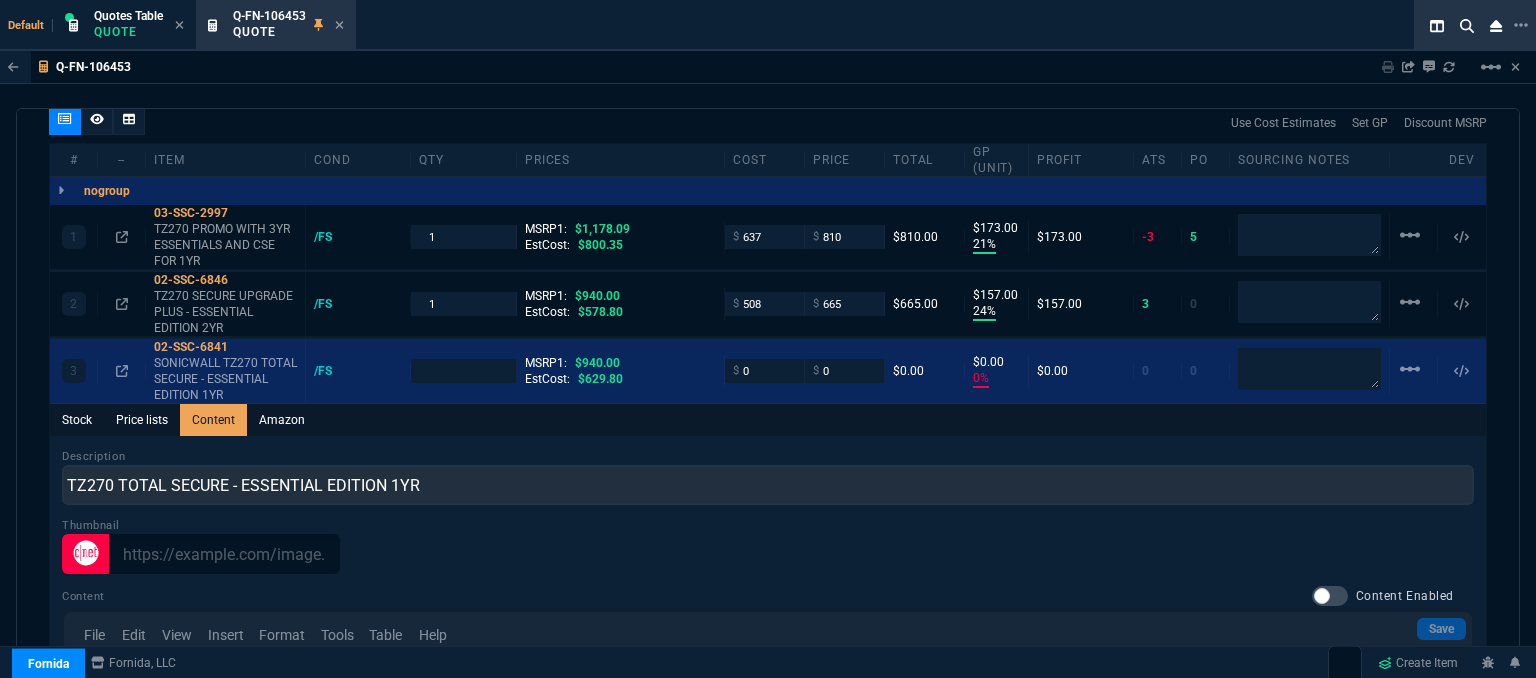 type on "1" 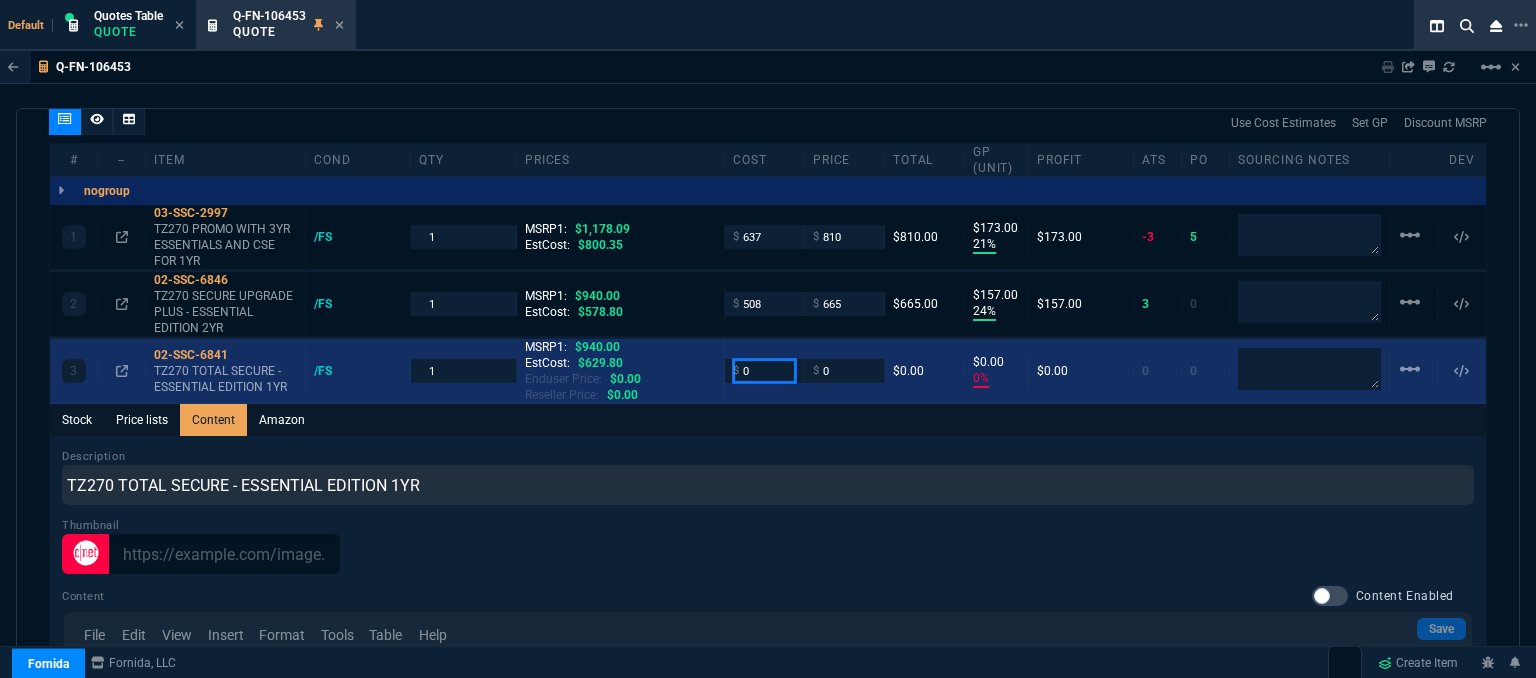 drag, startPoint x: 756, startPoint y: 337, endPoint x: 684, endPoint y: 334, distance: 72.06247 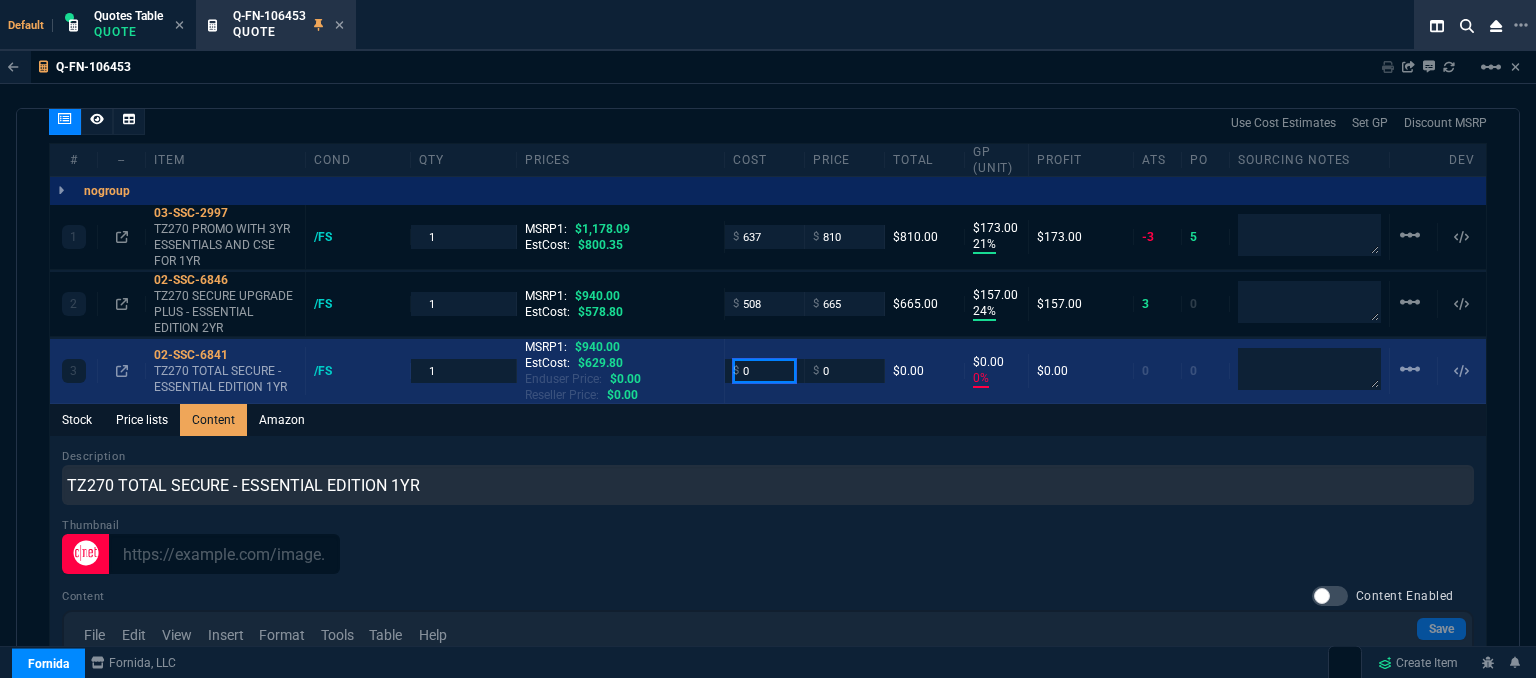 click on "3   02-SSC-6841   TZ270 TOTAL SECURE - ESSENTIAL EDITION 1YR   /FS  1  MSRP1:  $940.00  EstCost:   $629.80   Enduser Price:  $0.00  Reseller Price:  $0.00 $ 0 $ 0  $0.00  $0.00  0%   $0.00   0   0  linear_scale" at bounding box center [768, 371] 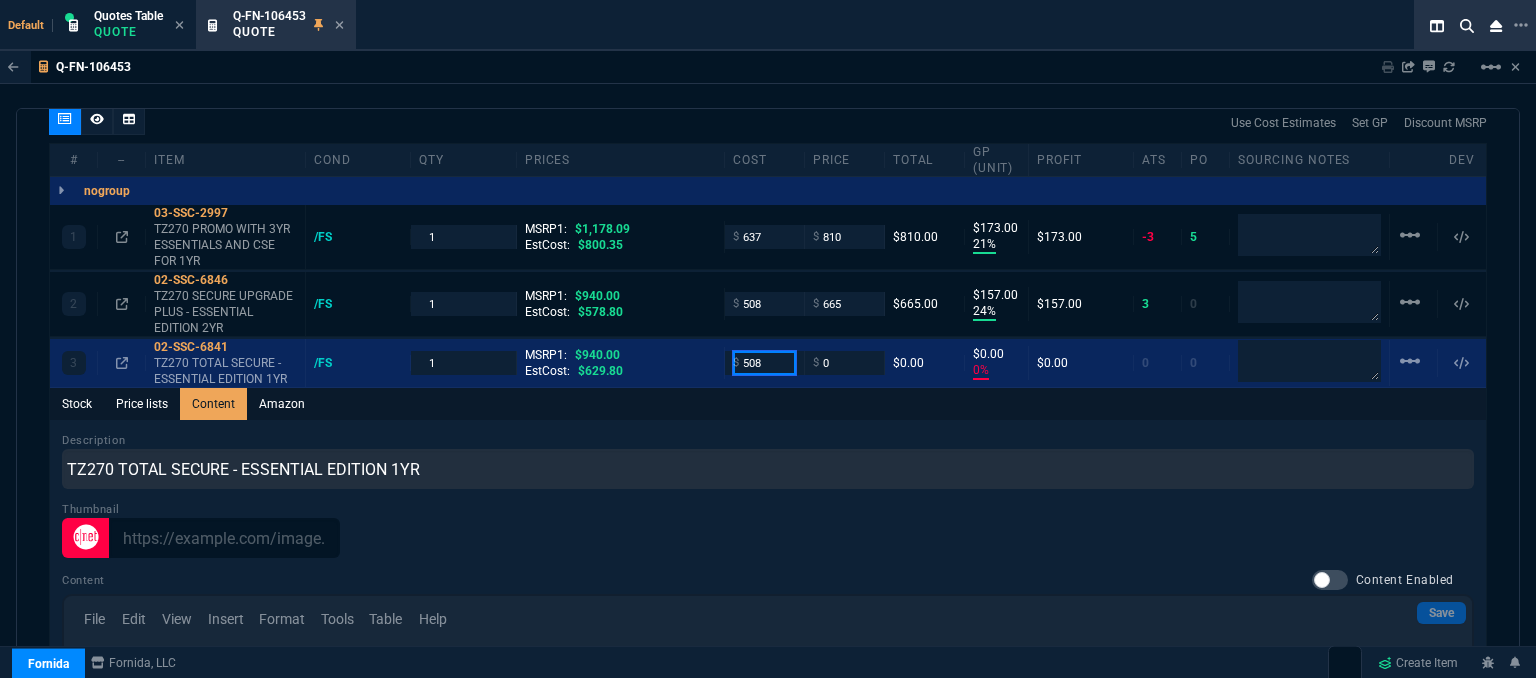 type on "508" 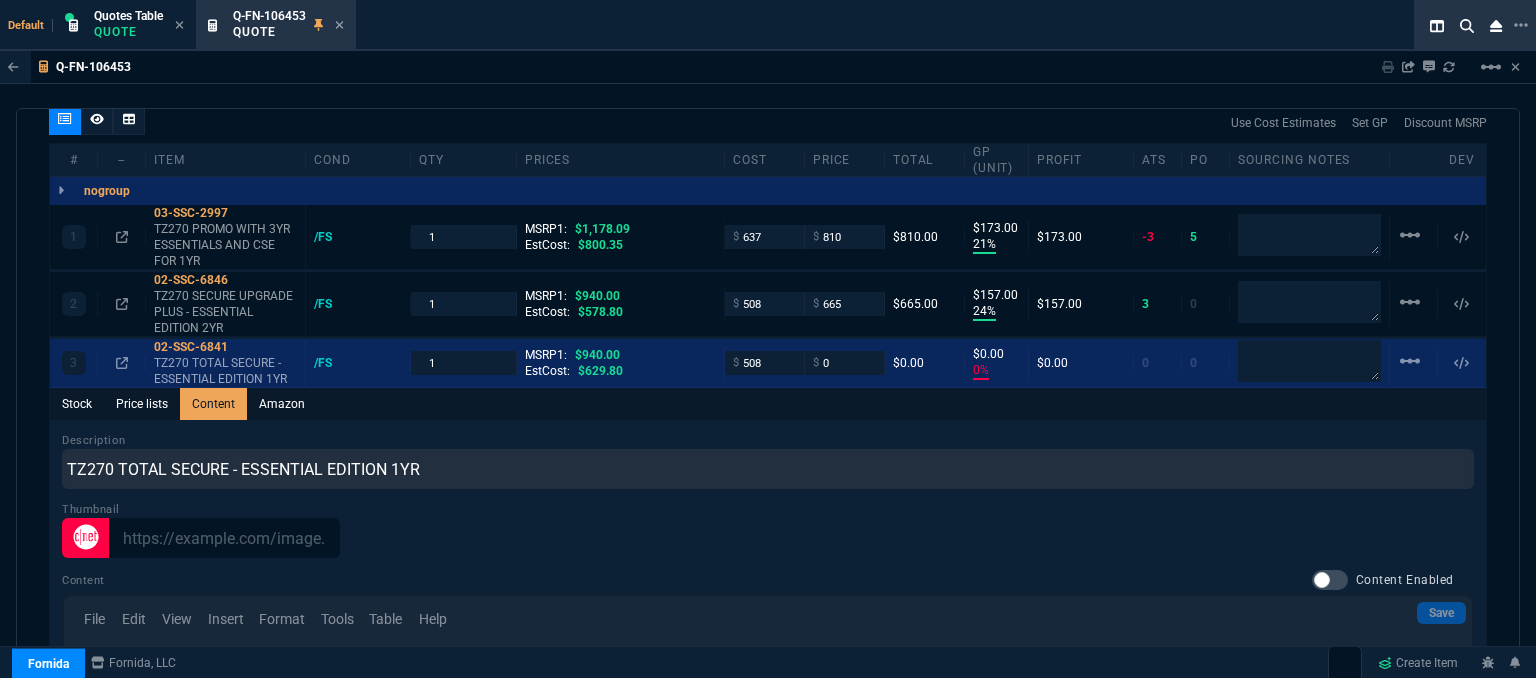 click on "Description TZ270 TOTAL SECURE - ESSENTIAL EDITION 1YR" at bounding box center (768, 460) 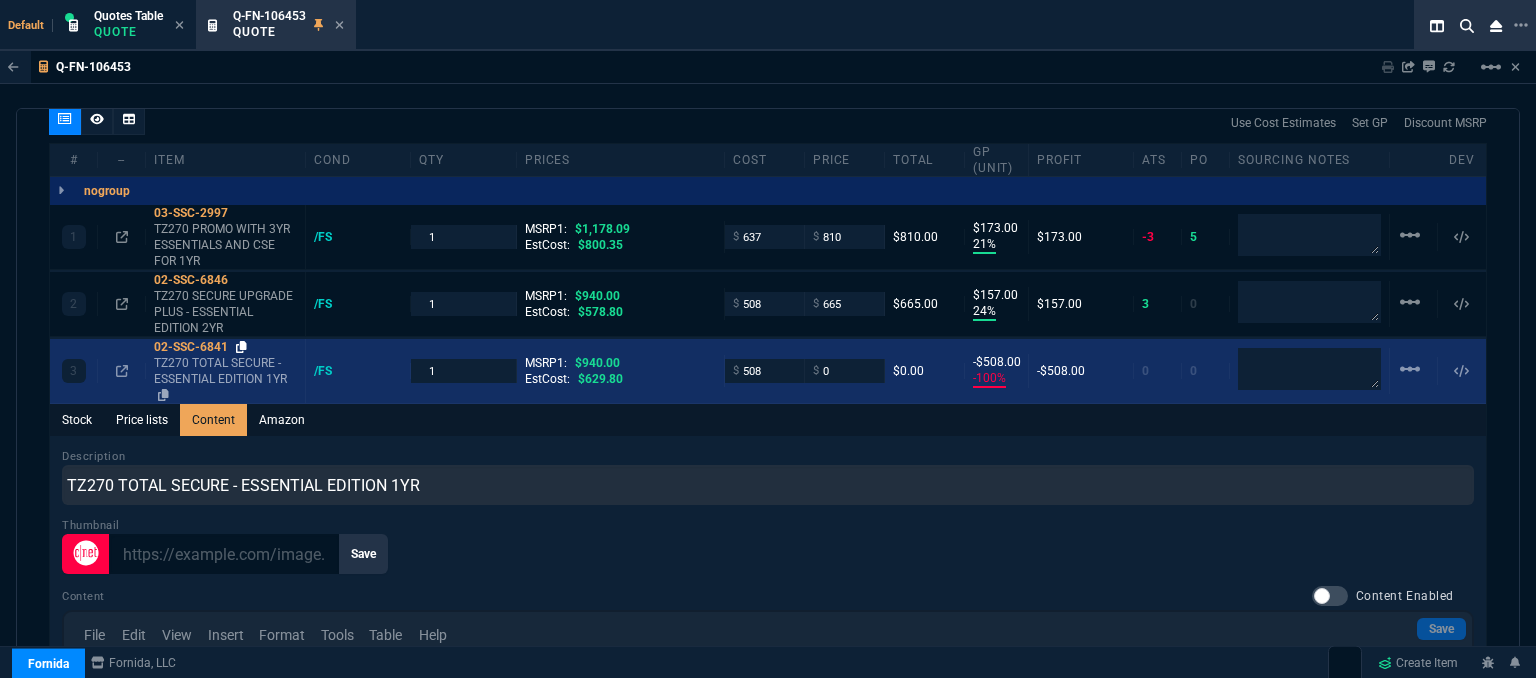 click 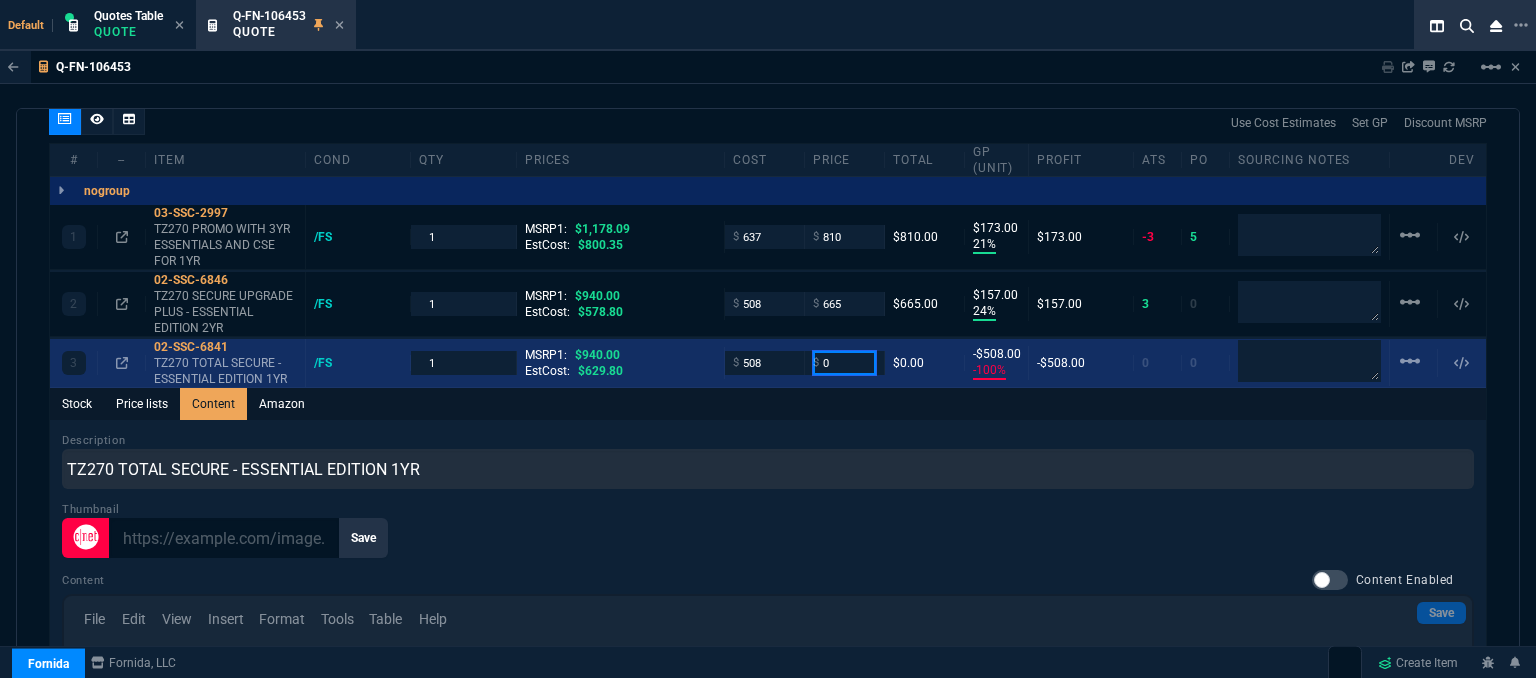 drag, startPoint x: 835, startPoint y: 344, endPoint x: 758, endPoint y: 334, distance: 77.64664 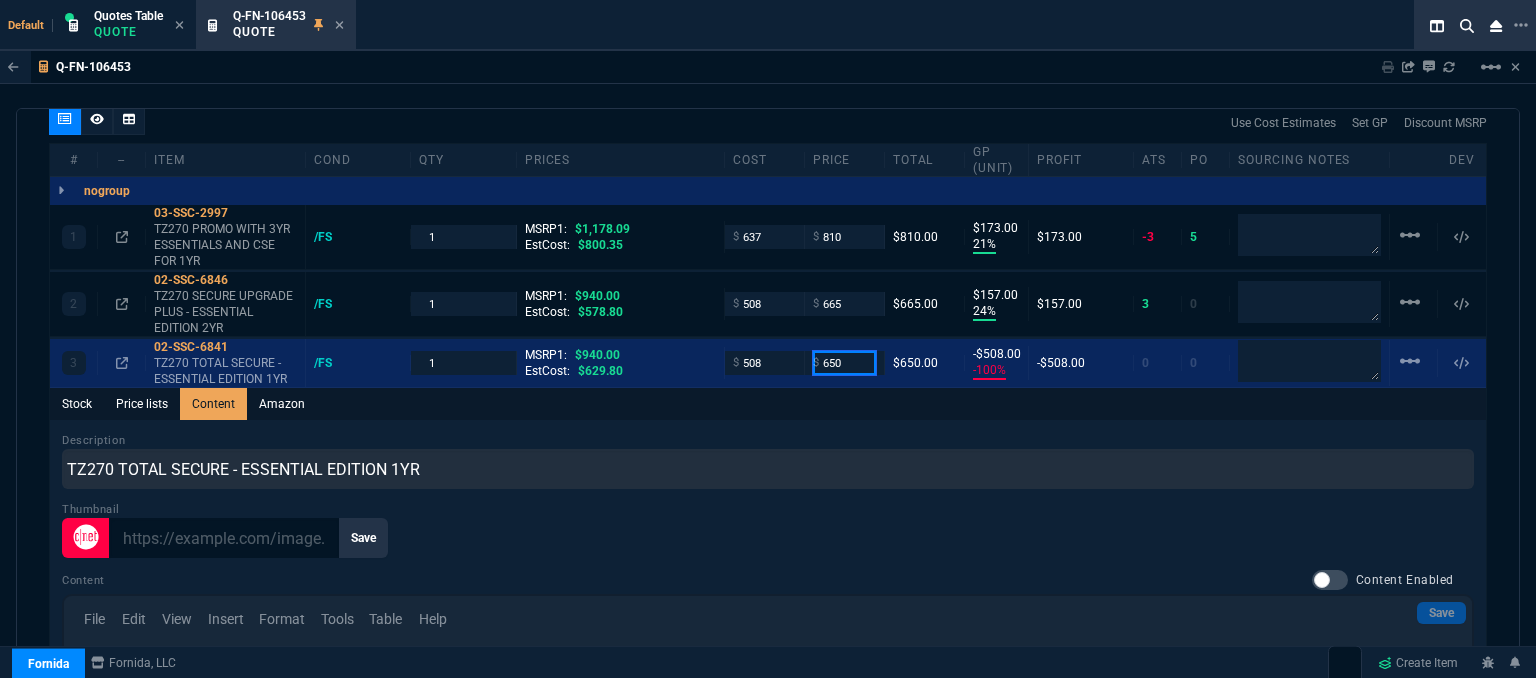 type on "650" 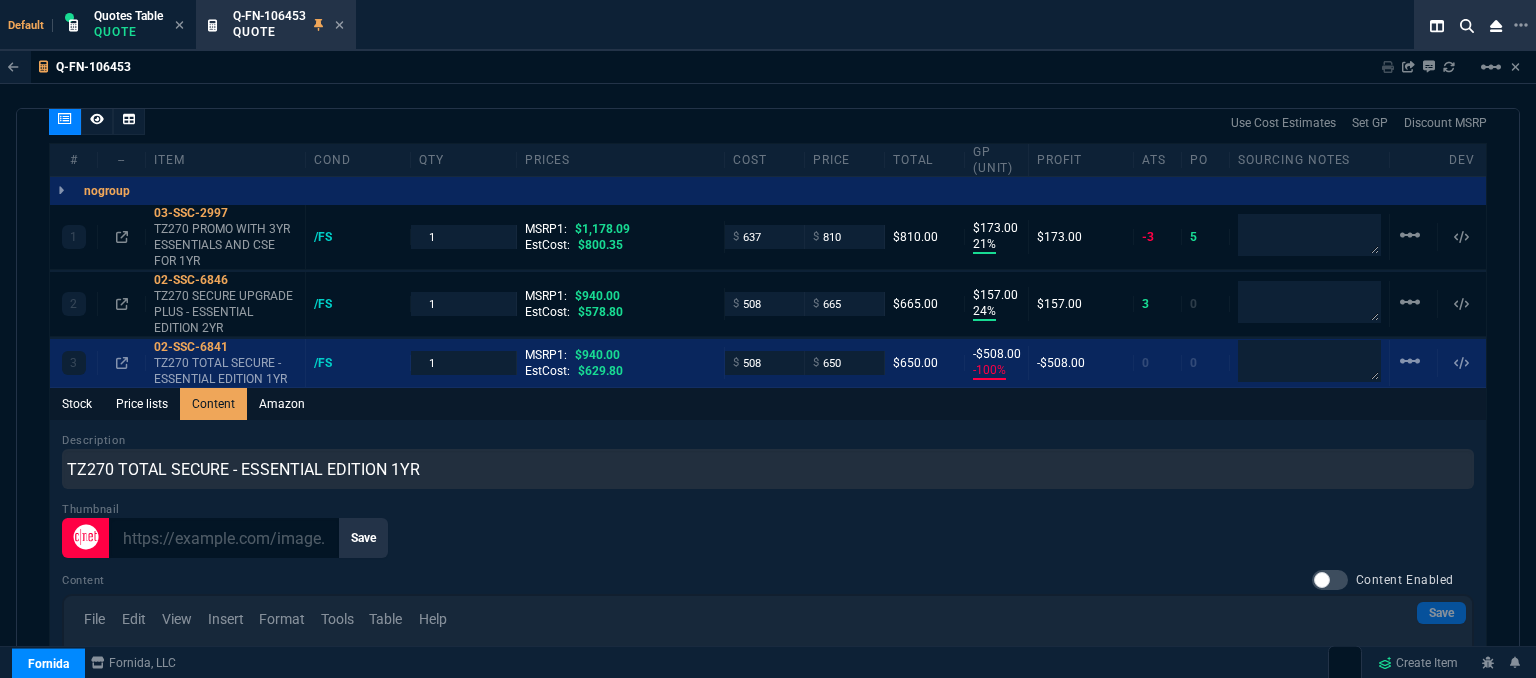 click on "Stock Price lists Content Amazon" at bounding box center [768, 404] 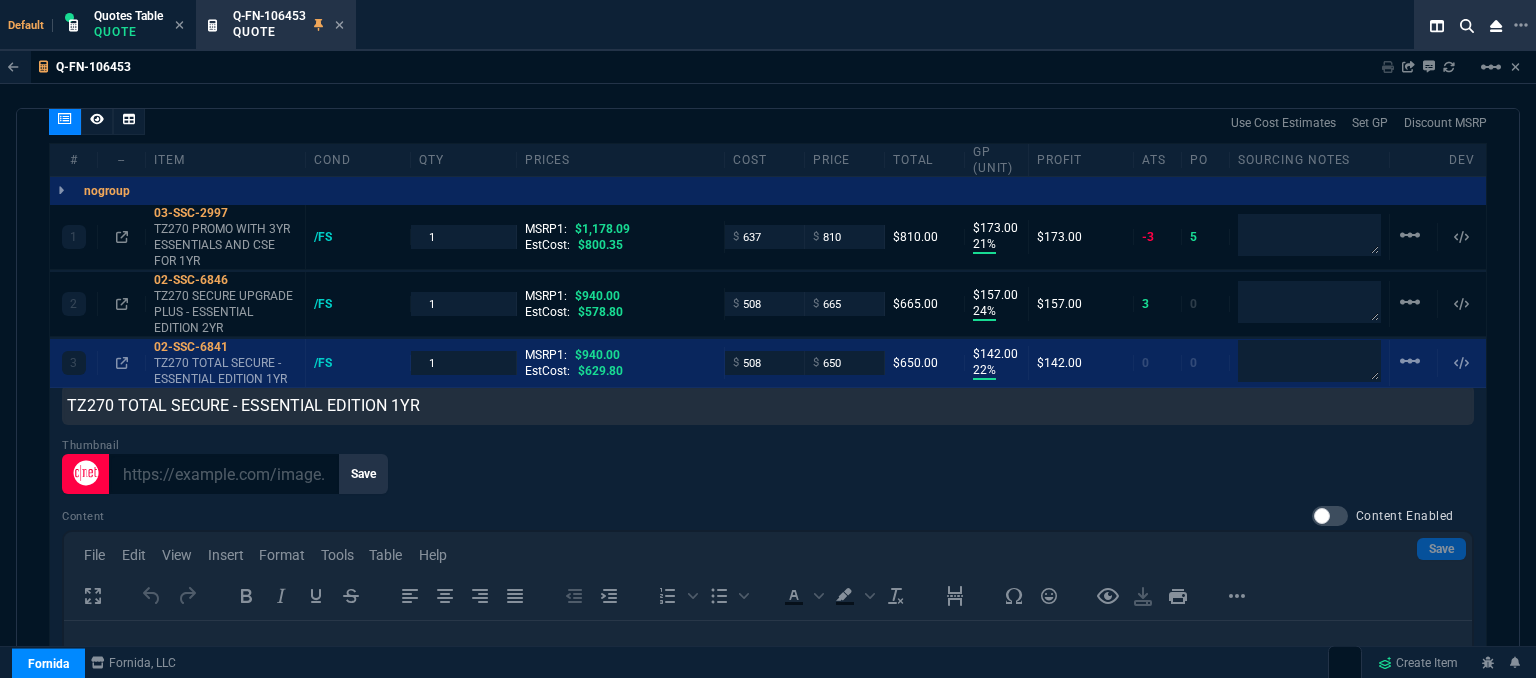 scroll, scrollTop: 143, scrollLeft: 0, axis: vertical 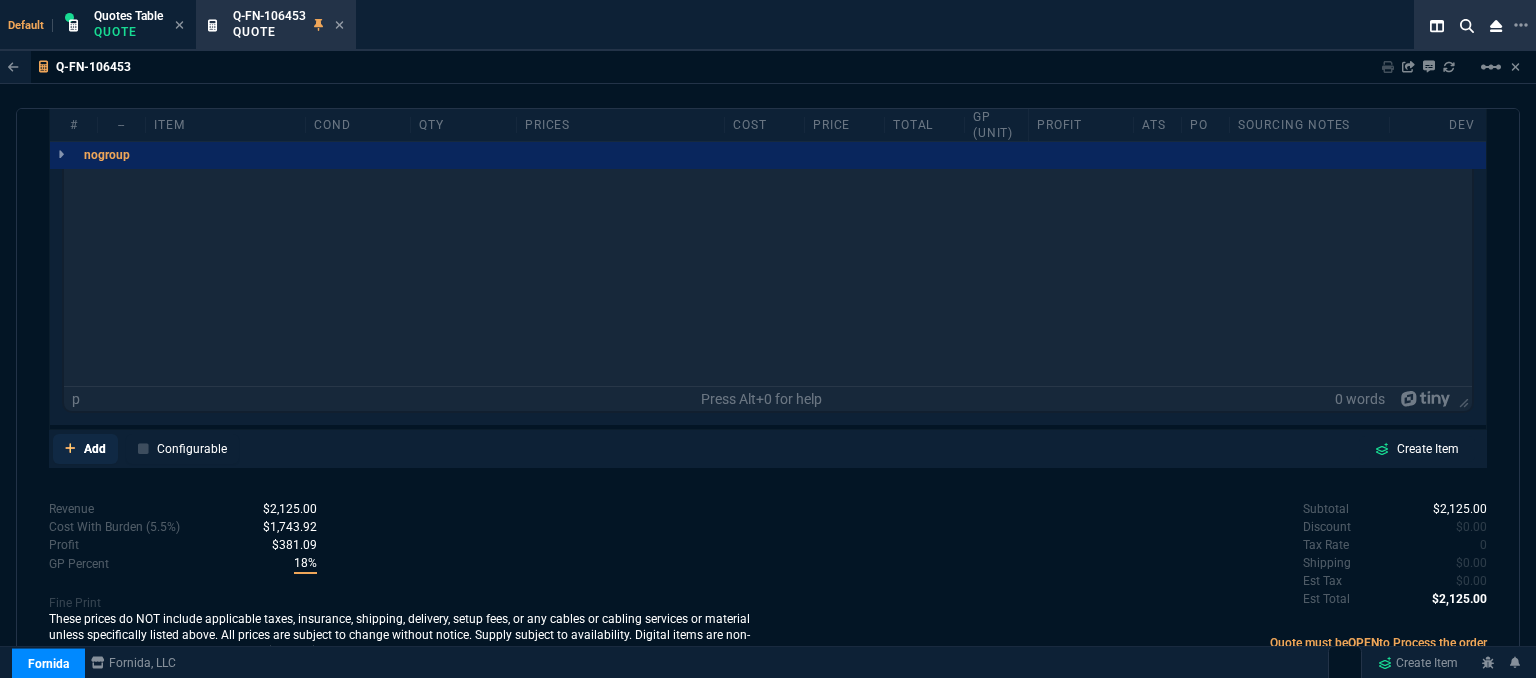 click 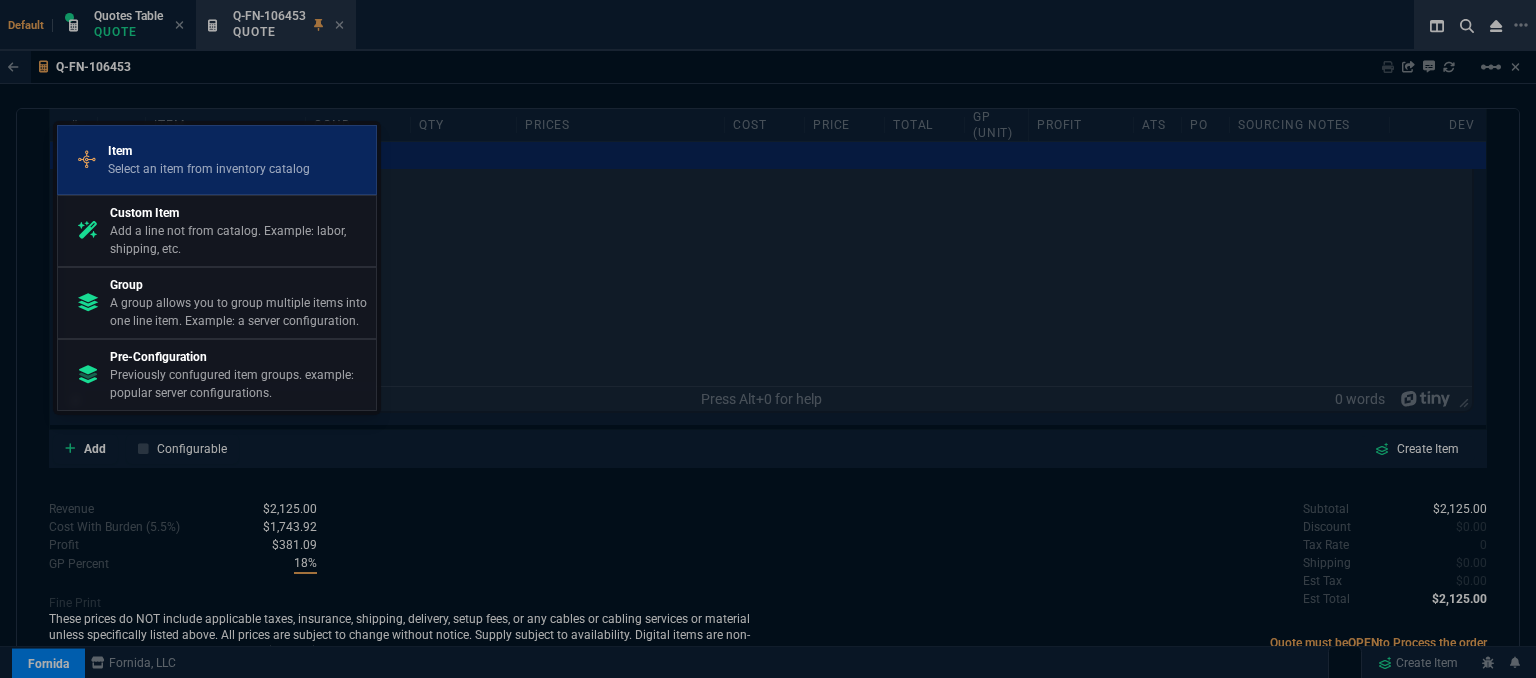 click on "Select an item from inventory catalog" at bounding box center [209, 169] 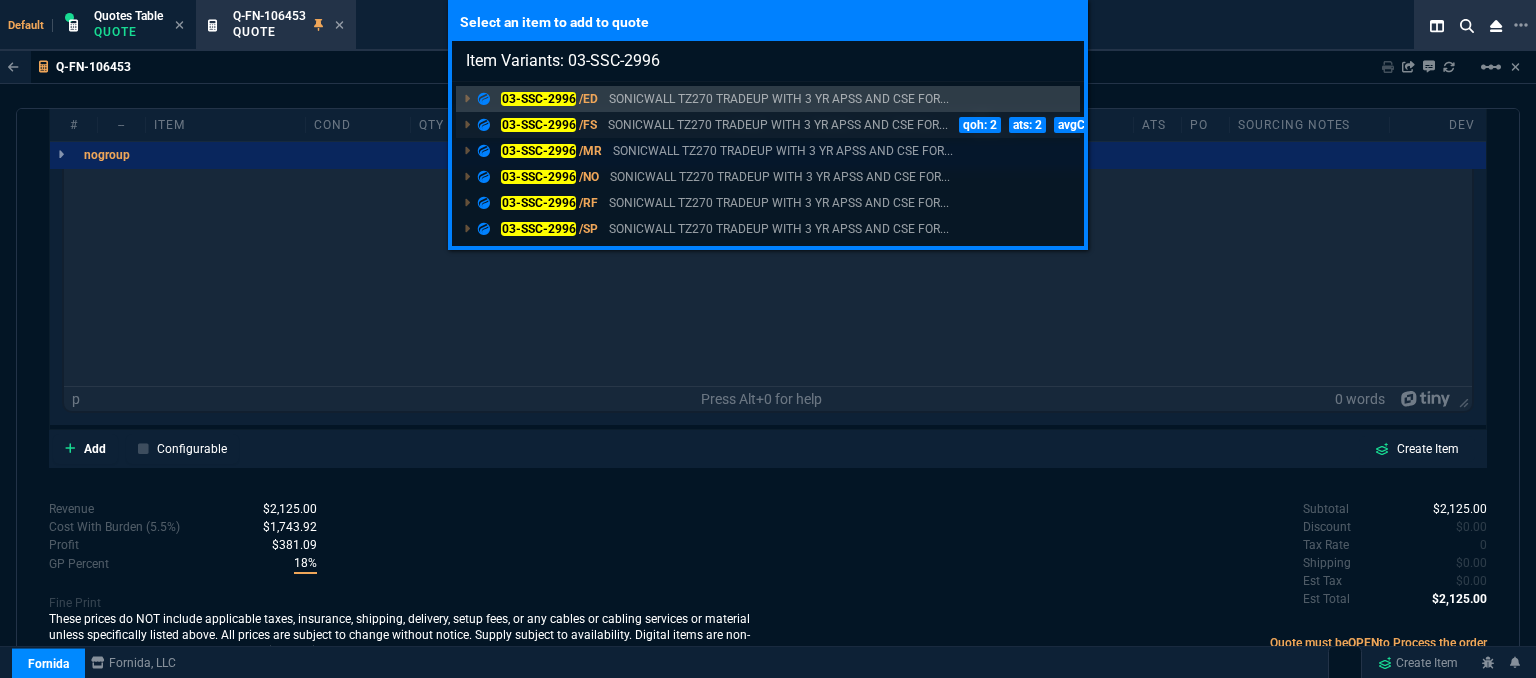 type on "Item Variants: 03-SSC-2996" 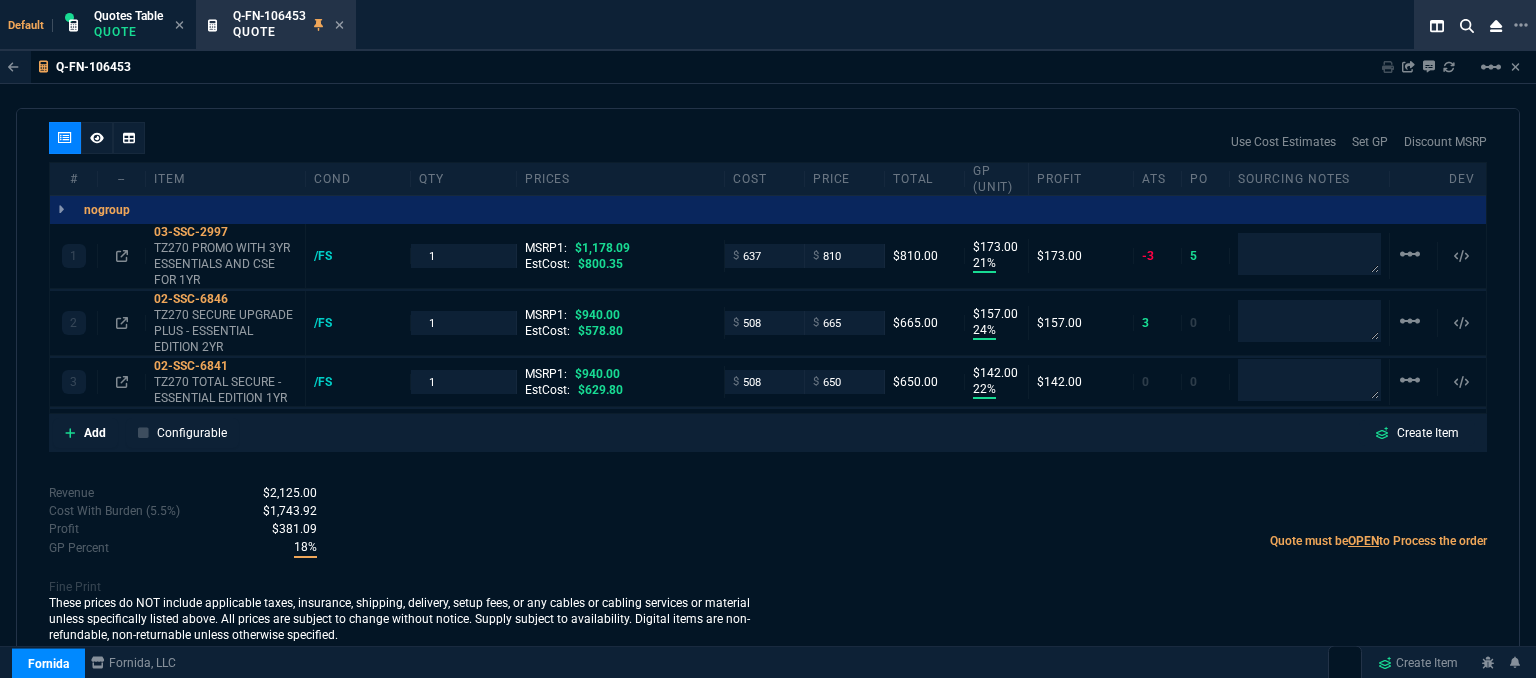 scroll, scrollTop: 1609, scrollLeft: 0, axis: vertical 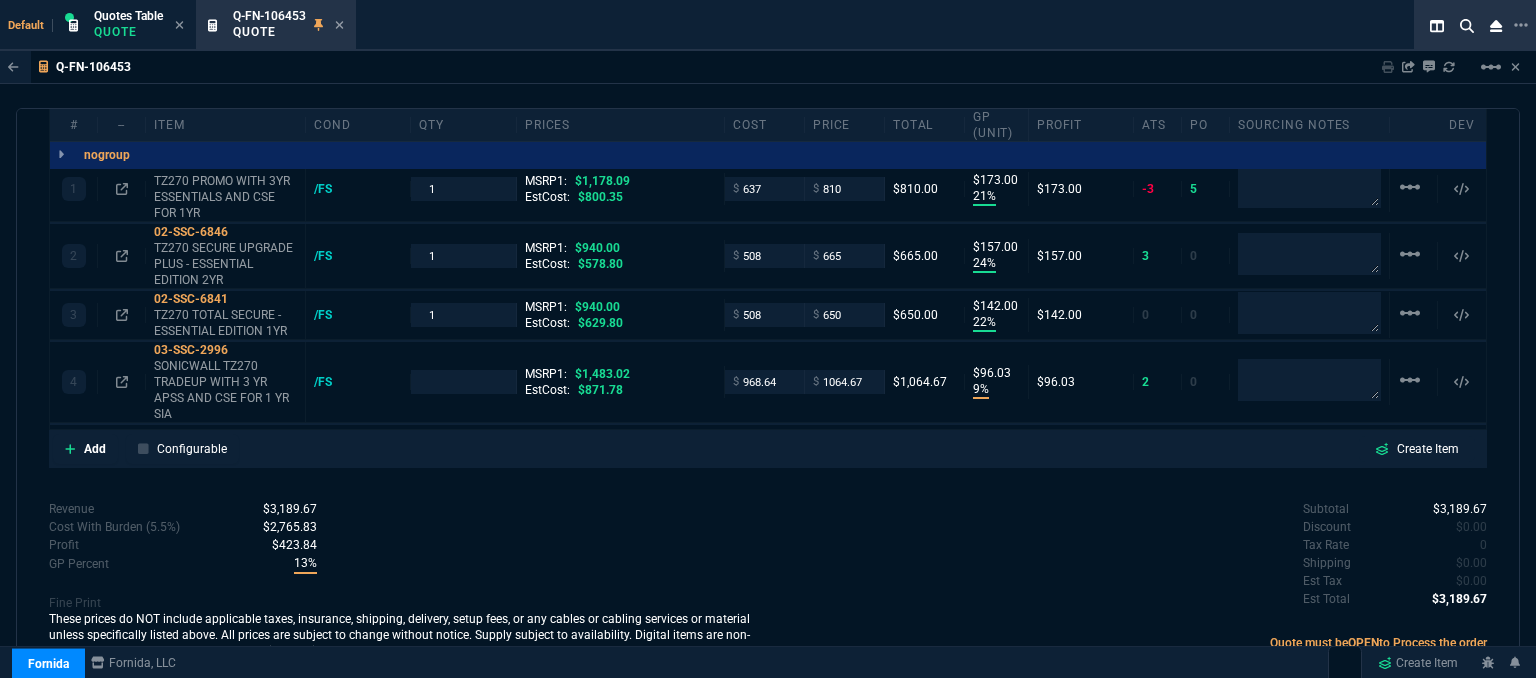 type on "21" 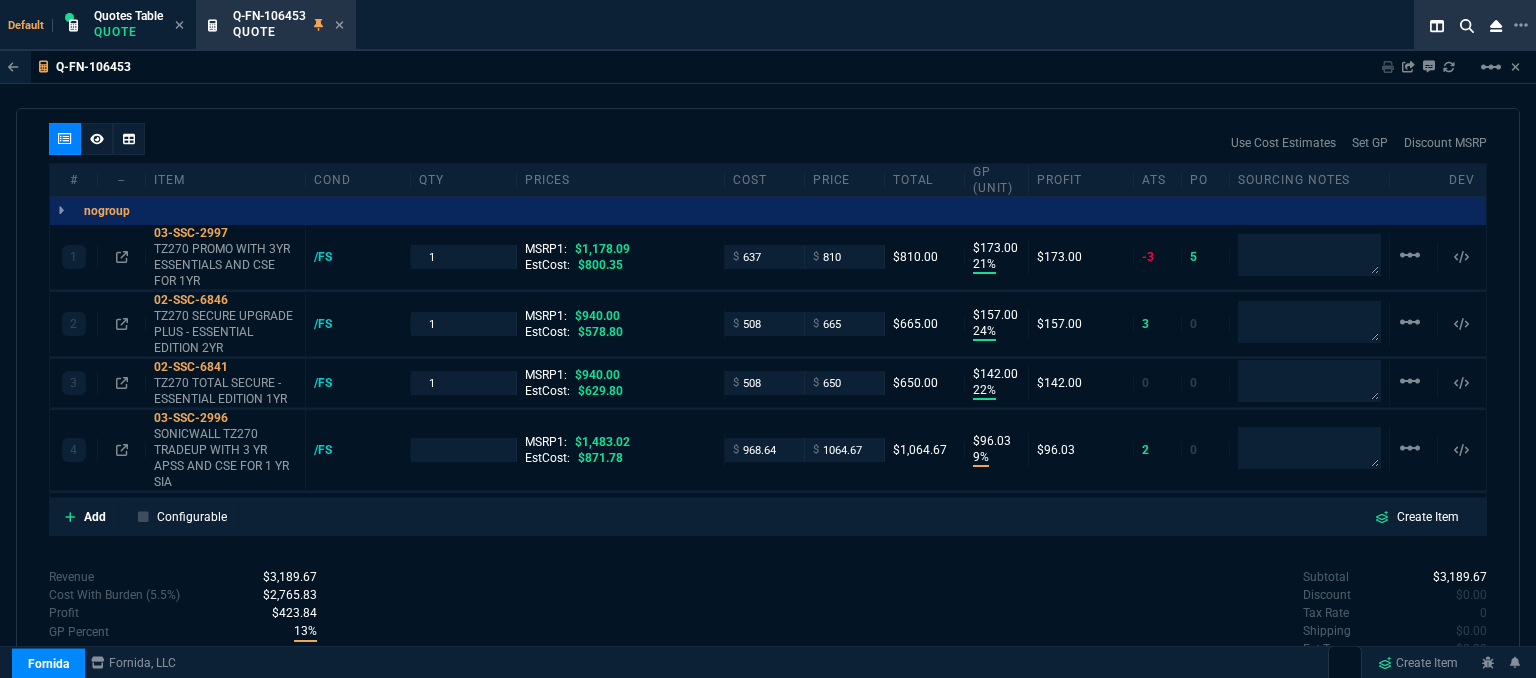 scroll, scrollTop: 1124, scrollLeft: 0, axis: vertical 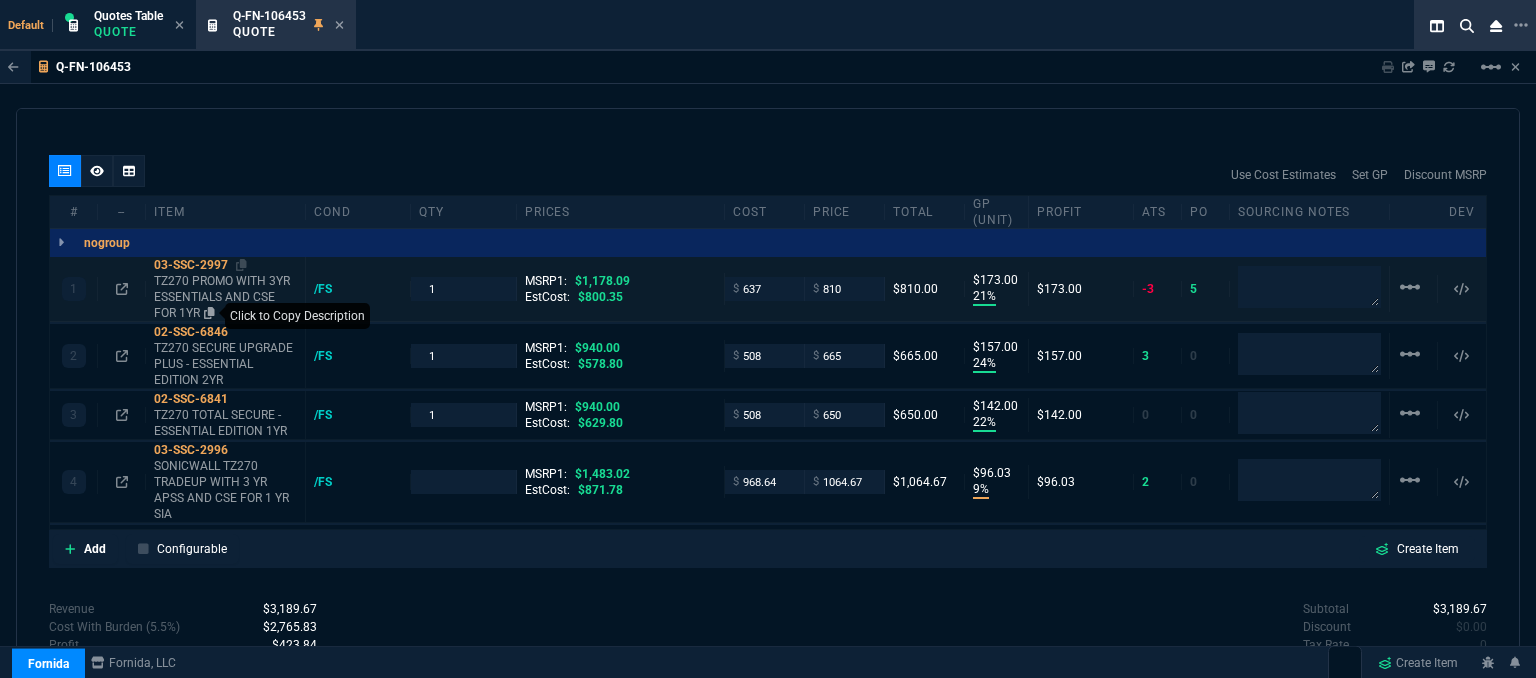 click 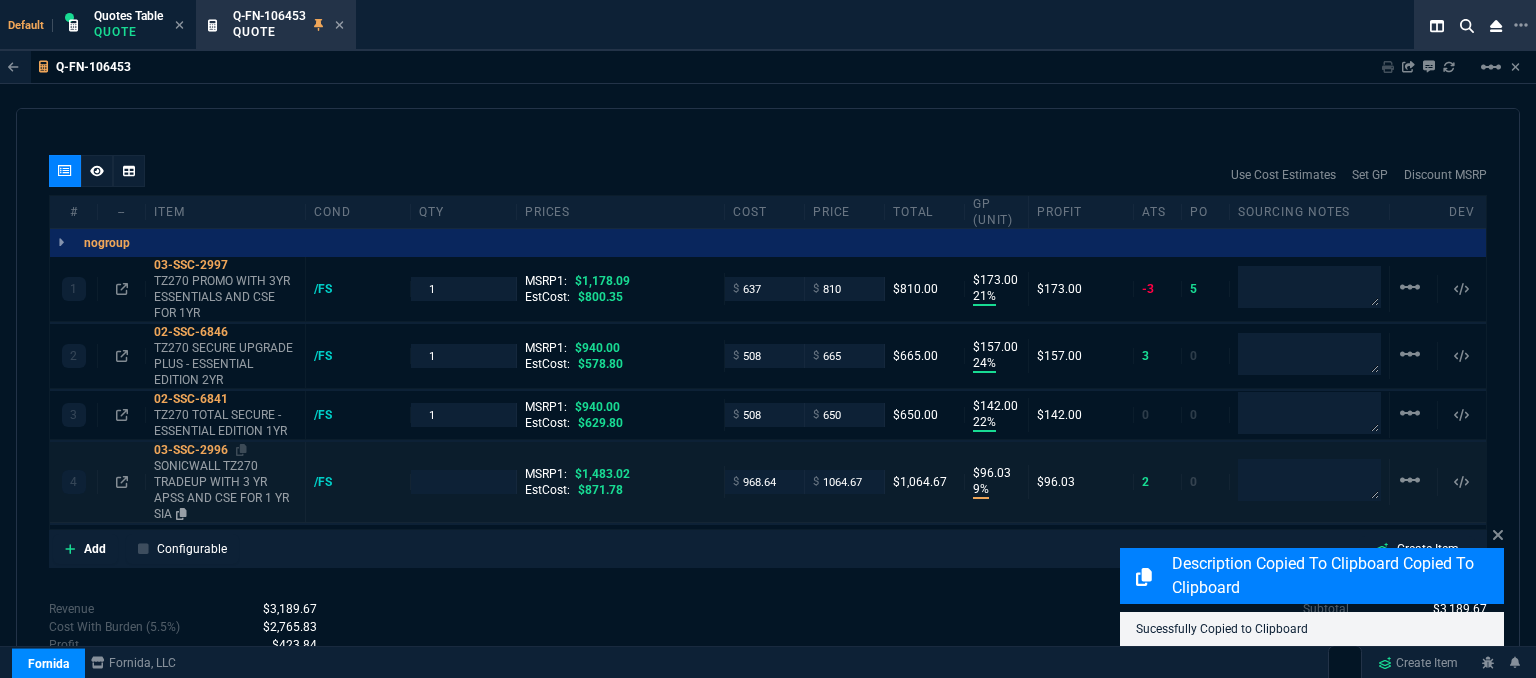 click on "SONICWALL TZ270 TRADEUP WITH 3 YR APSS AND CSE FOR 1 YR SIA" at bounding box center [225, 490] 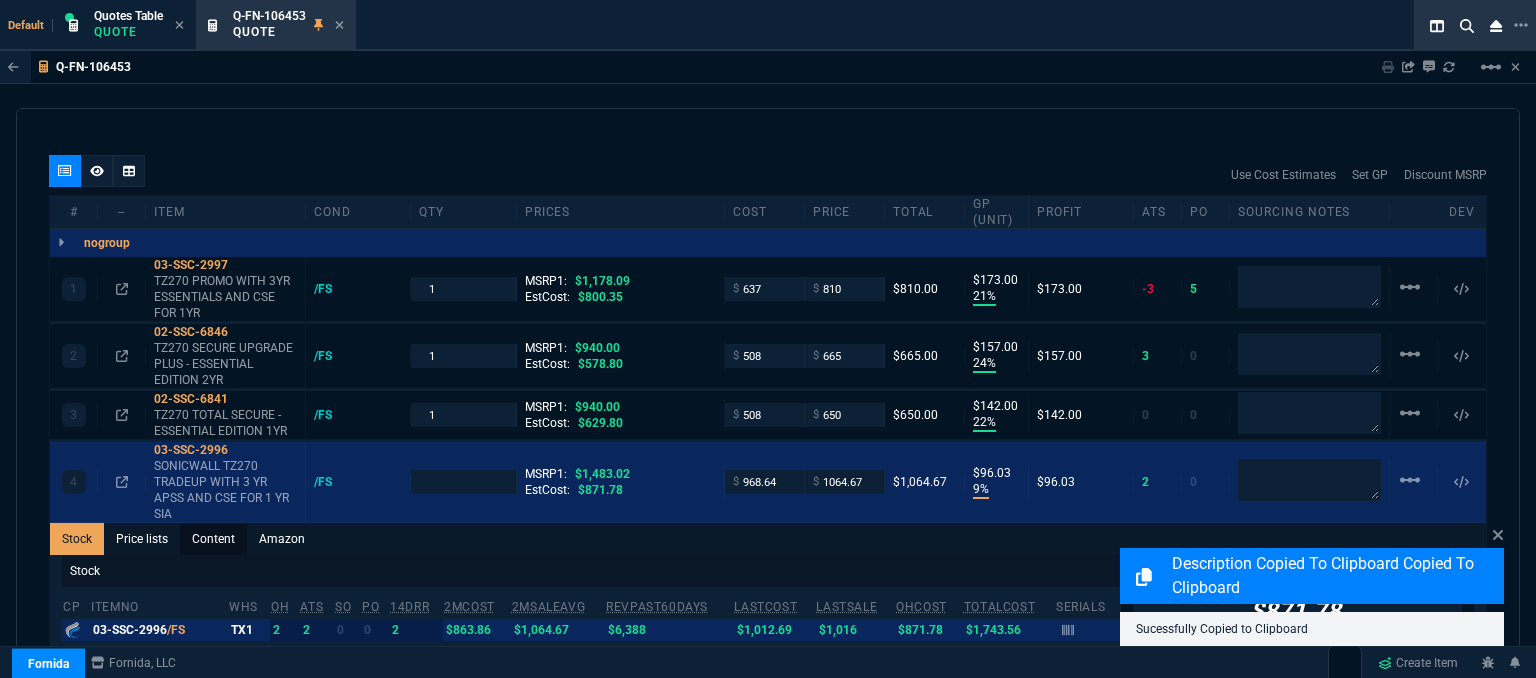 click on "Content" at bounding box center [213, 539] 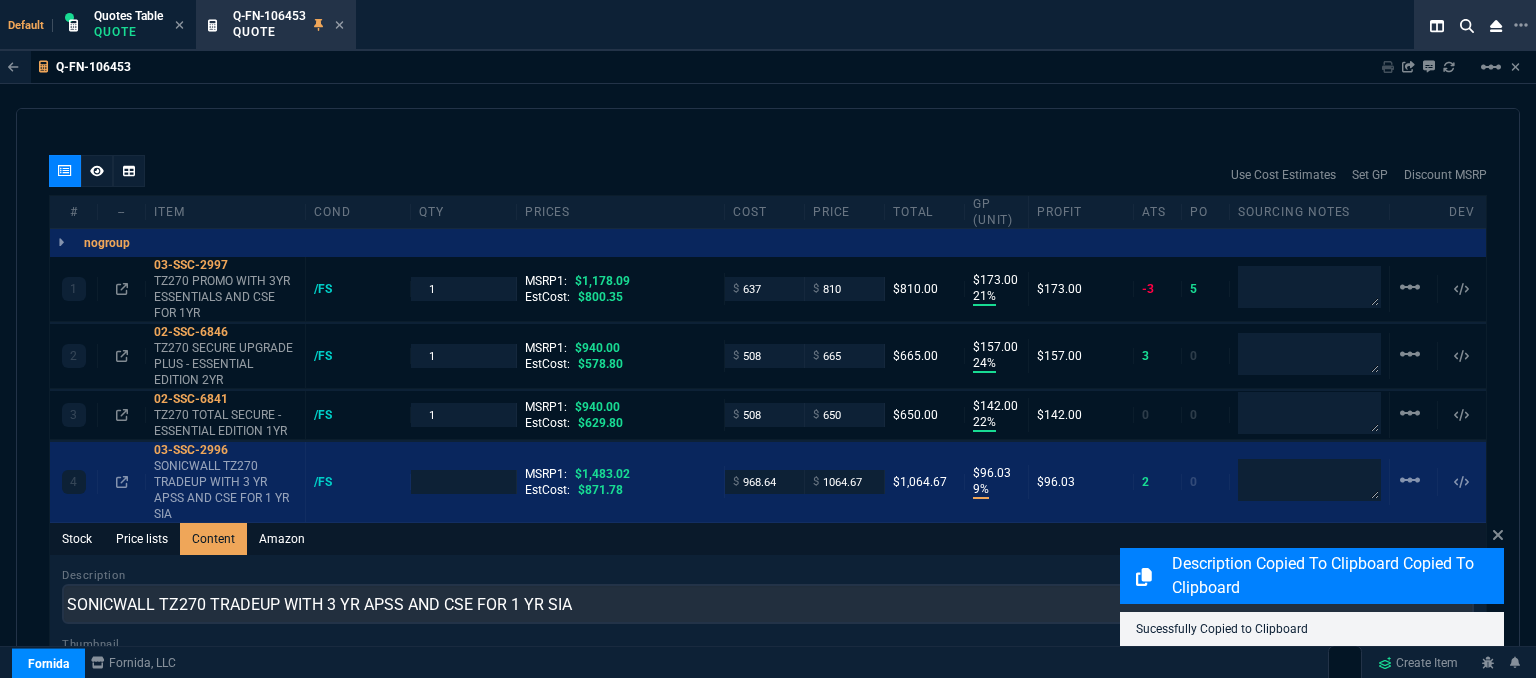 scroll, scrollTop: 0, scrollLeft: 0, axis: both 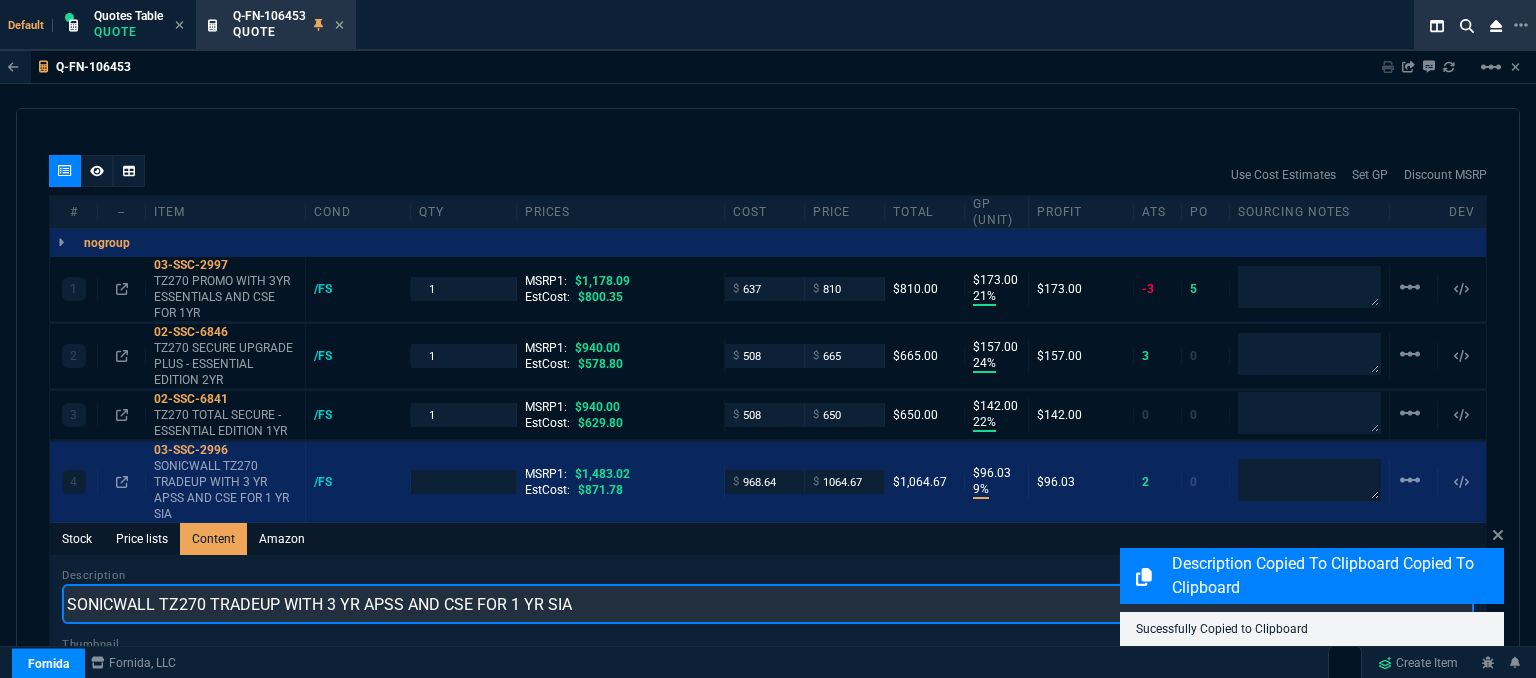 drag, startPoint x: 604, startPoint y: 588, endPoint x: 0, endPoint y: 553, distance: 605.01324 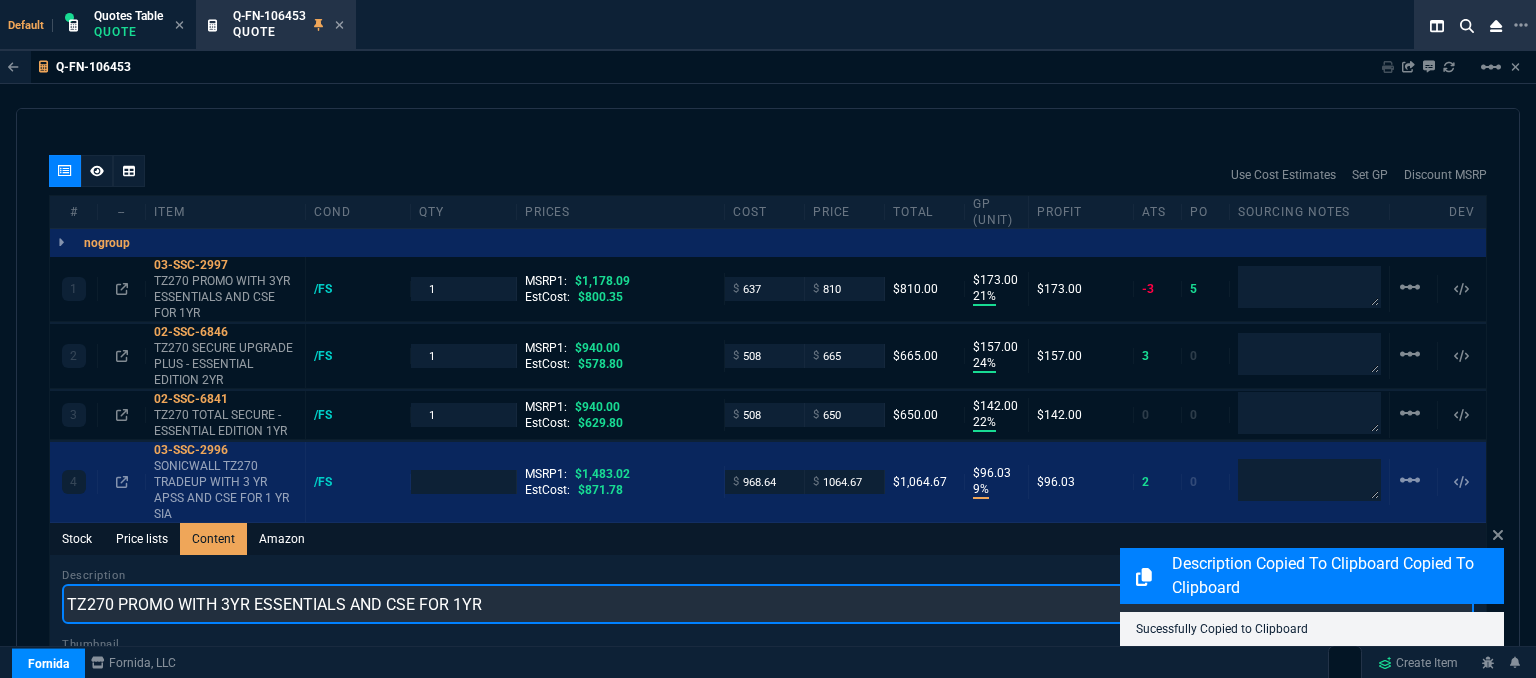 click on "TZ270 PROMO WITH 3YR ESSENTIALS AND CSE FOR 1YR" at bounding box center (768, 604) 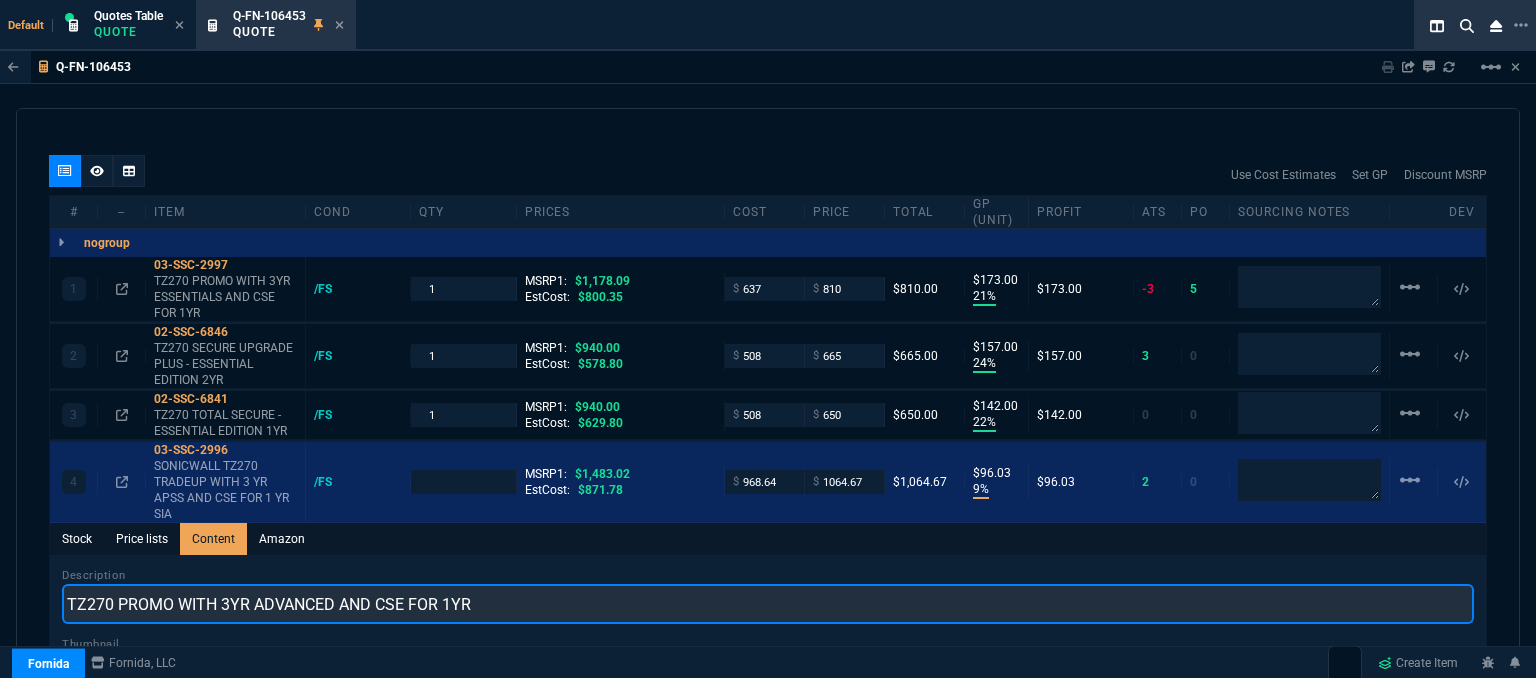 type on "TZ270 PROMO WITH 3YR ADVANCED AND CSE FOR 1YR" 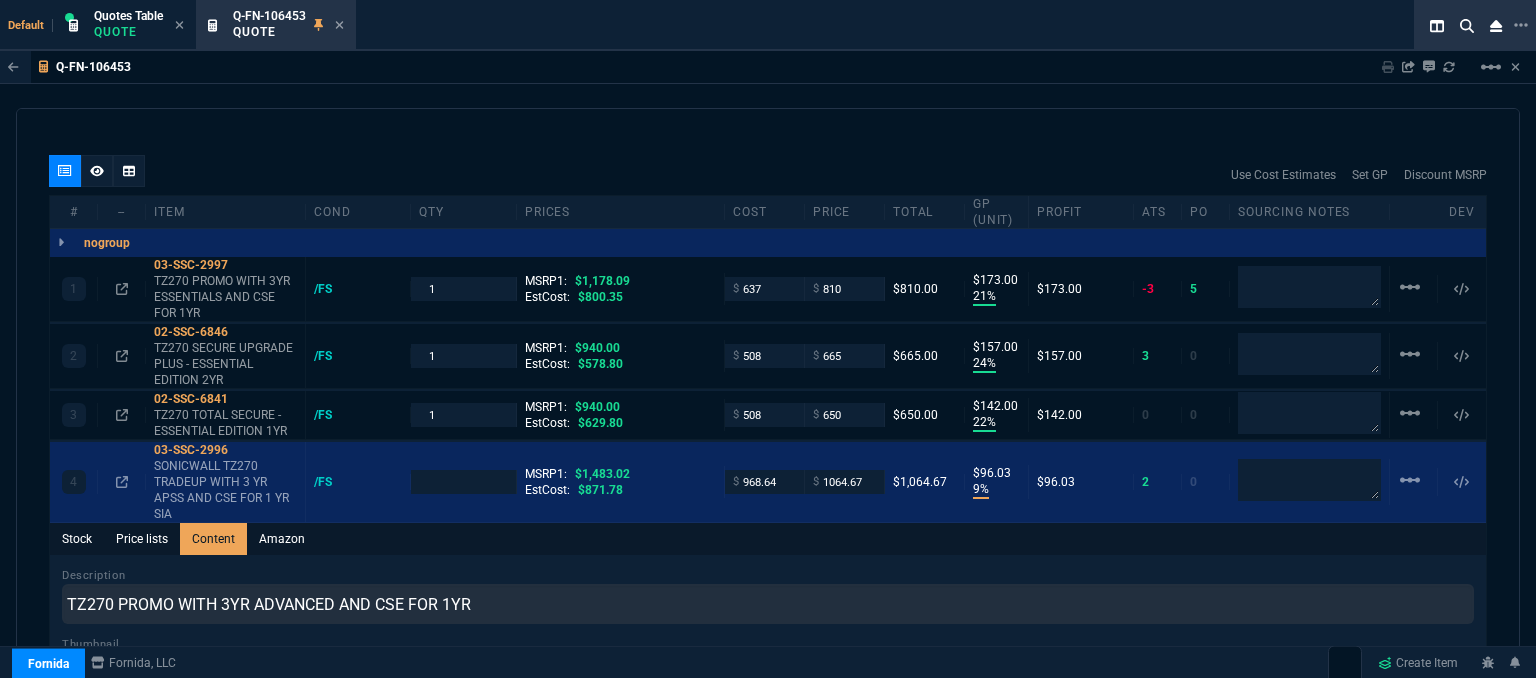 click on "Q-FN-106453 Sharing Q-FN-106453 Link Dev Link  Share on Teams linear_scale  quote   Q-FN-106453  Kinol Sharie Leyh & Associates draft Fornida, LLC 2609 Technology Dr Suite 300 Plano, TX 75074 Details Number Q-FN-106453  Order ID Q-FN-106453  Customer Code KIN301  Total Units 4  Expires Mon - 8/4/25, 3:50 PM Creator fiona.rossi@fornida.com  Created Mon - 7/21/25, 3:50 PM Print Specs Number Q-FN-106453  Customer ID KIN301  Customer Name Kinol Sharie Leyh & Associates  Expires 8/4/25,  10:50 AM  Customer PO # --  Payment Terms CREDITCARD  Shipping Agent FEDEX | GRD  Customer Customer Code KIN301  Customer Name Kinol Sharie Leyh & Associates  Customer PO # empty  Payment Terms CREDITCARD  email dferczak@kslassociates.com  phone (412) 753-1038   Origin  existing / phone   Origin Comment    Staff Sales Person ROSS  Engineer 1 --  Engineer 2 --  Shipping Ship Date -- Agent FEDEX  Agent Service GRD  Account Id --  Sales Order* Number --  id --  Account Manager Name Fiona  Email fiona.rossi@fornida.com  Phone SEND PA" at bounding box center [768, 415] 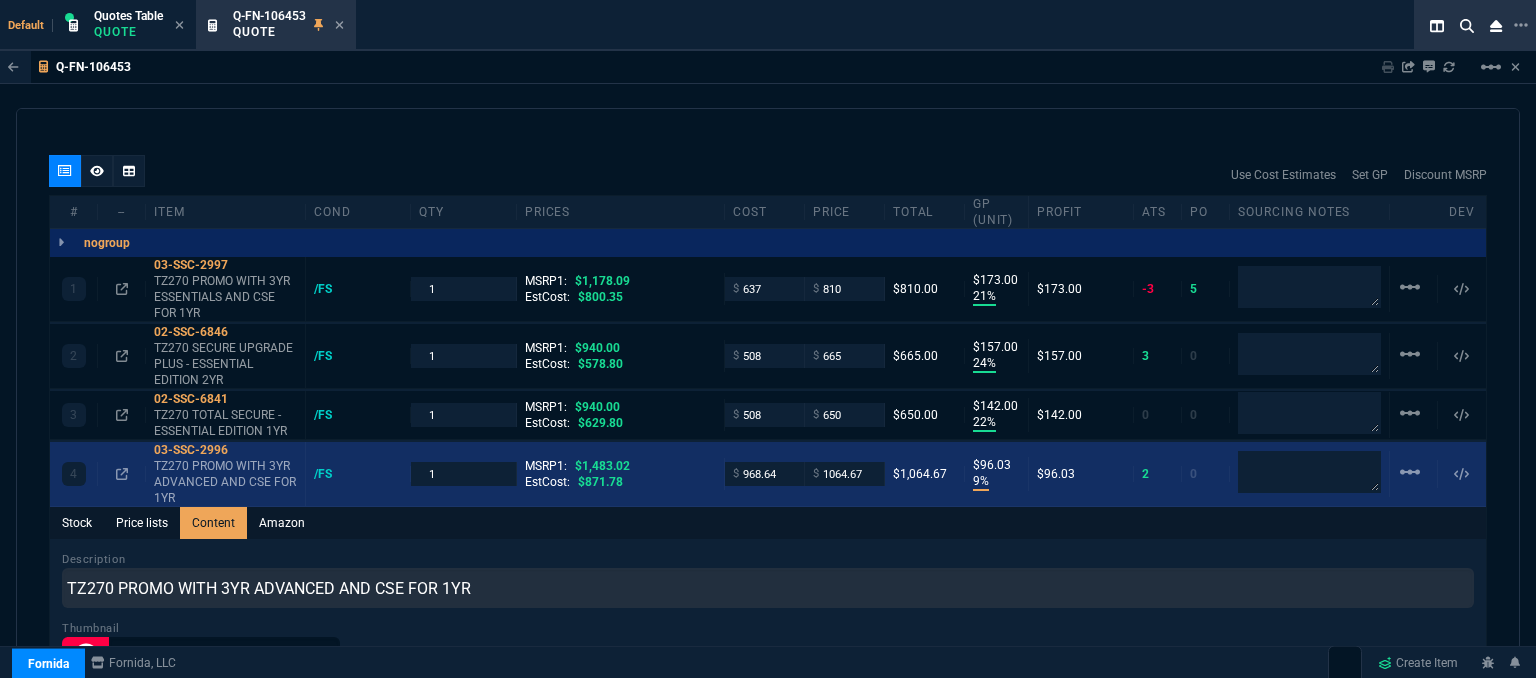click on "$ 968.64" at bounding box center [765, 473] 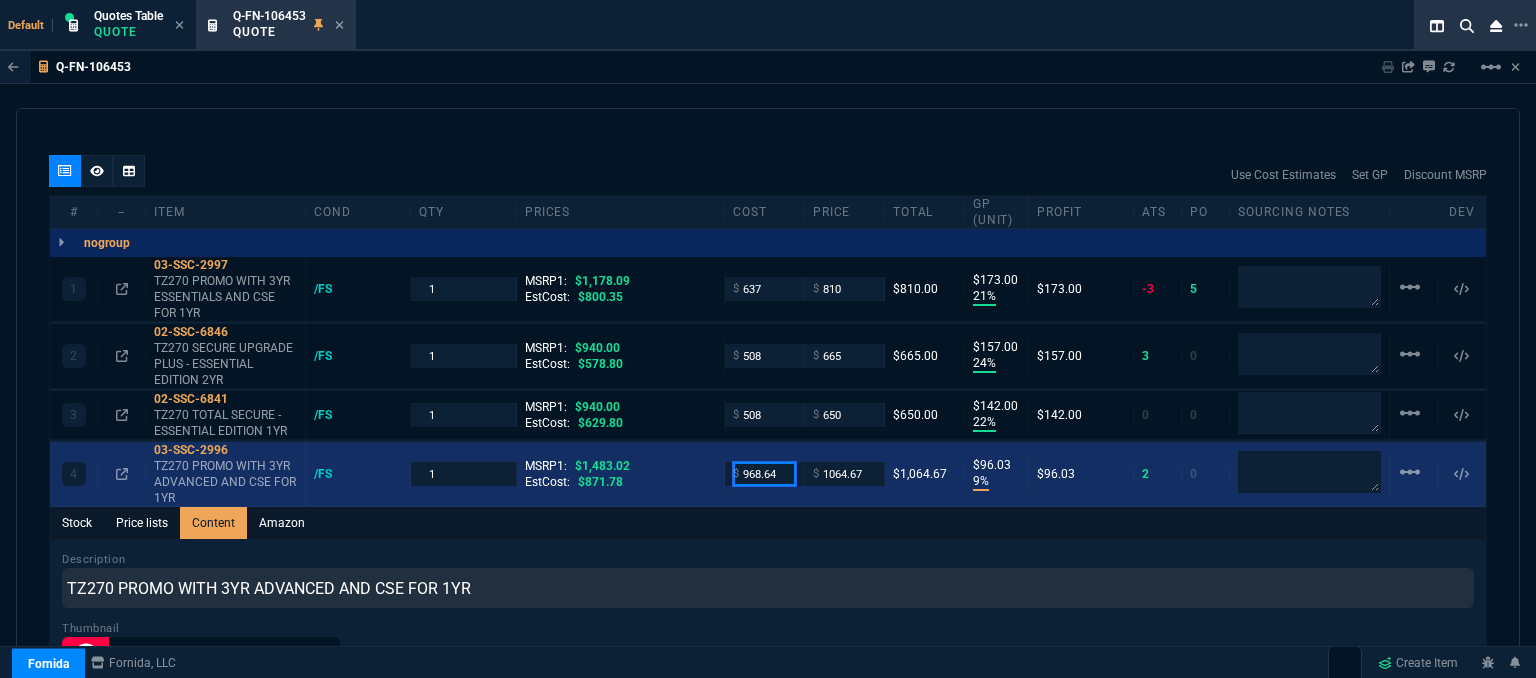 click on "968.64" at bounding box center [764, 473] 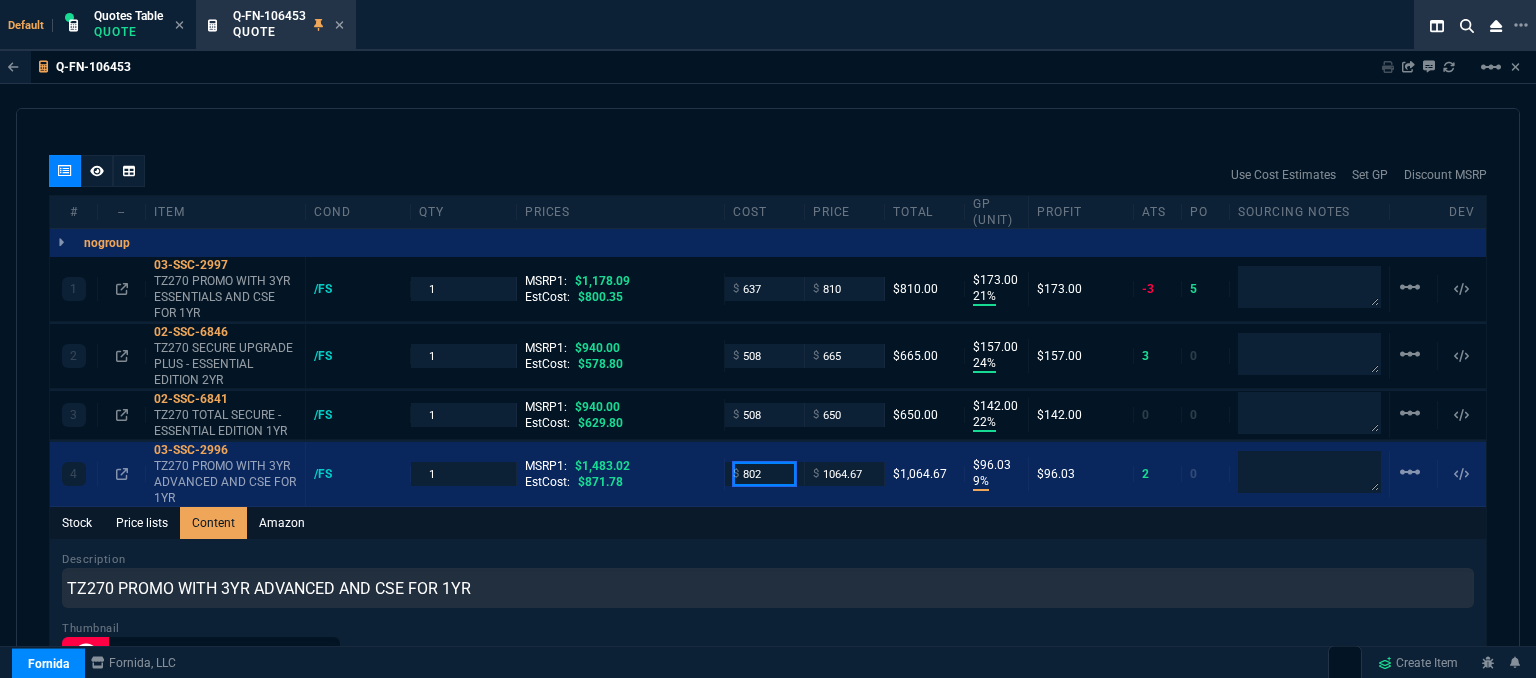 type on "802" 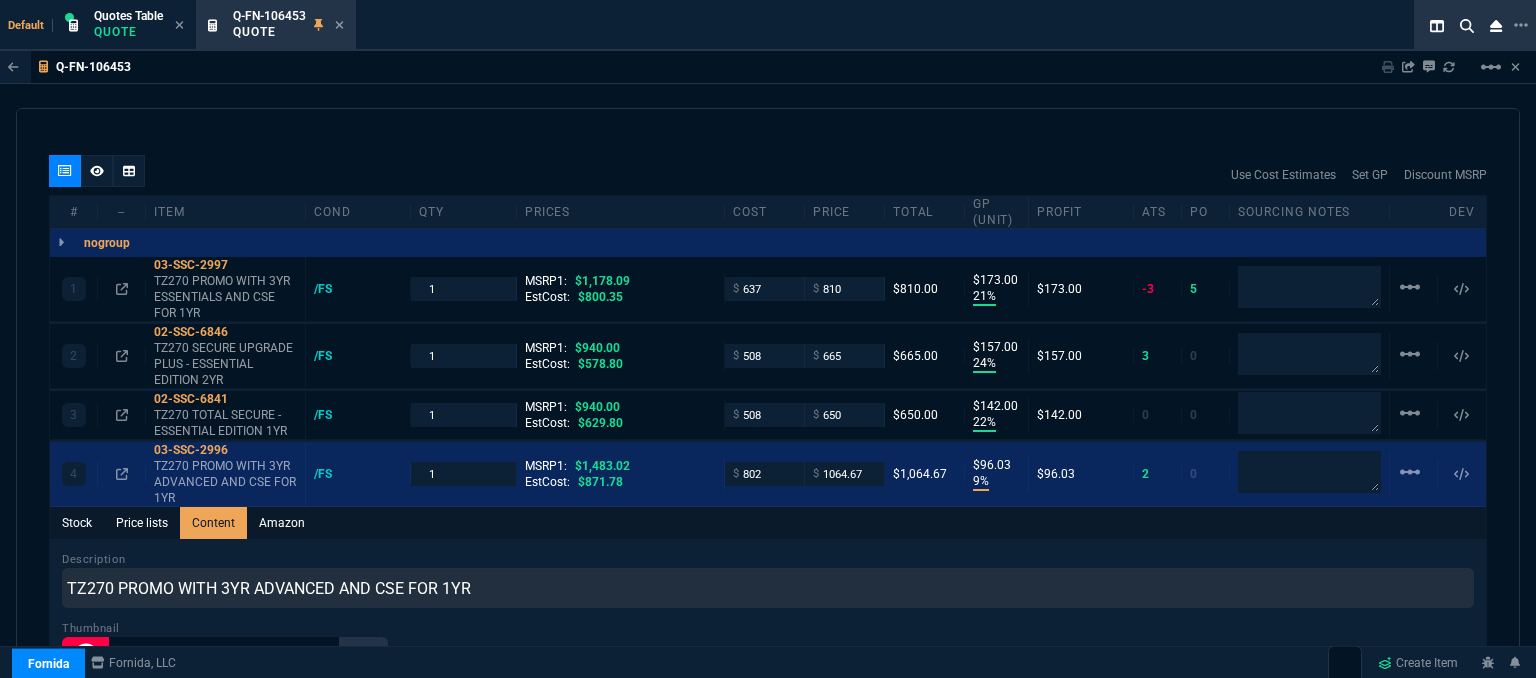 click on "Description TZ270 PROMO WITH 3YR ADVANCED AND CSE FOR 1YR Thumbnail Save Content Content Enabled Save File Edit View Insert Format Tools Table Help To open the popup, press Shift+Enter To open the popup, press Shift+Enter To open the popup, press Shift+Enter To open the popup, press Shift+Enter p Press Alt+0 for help 0 words" at bounding box center [768, 832] 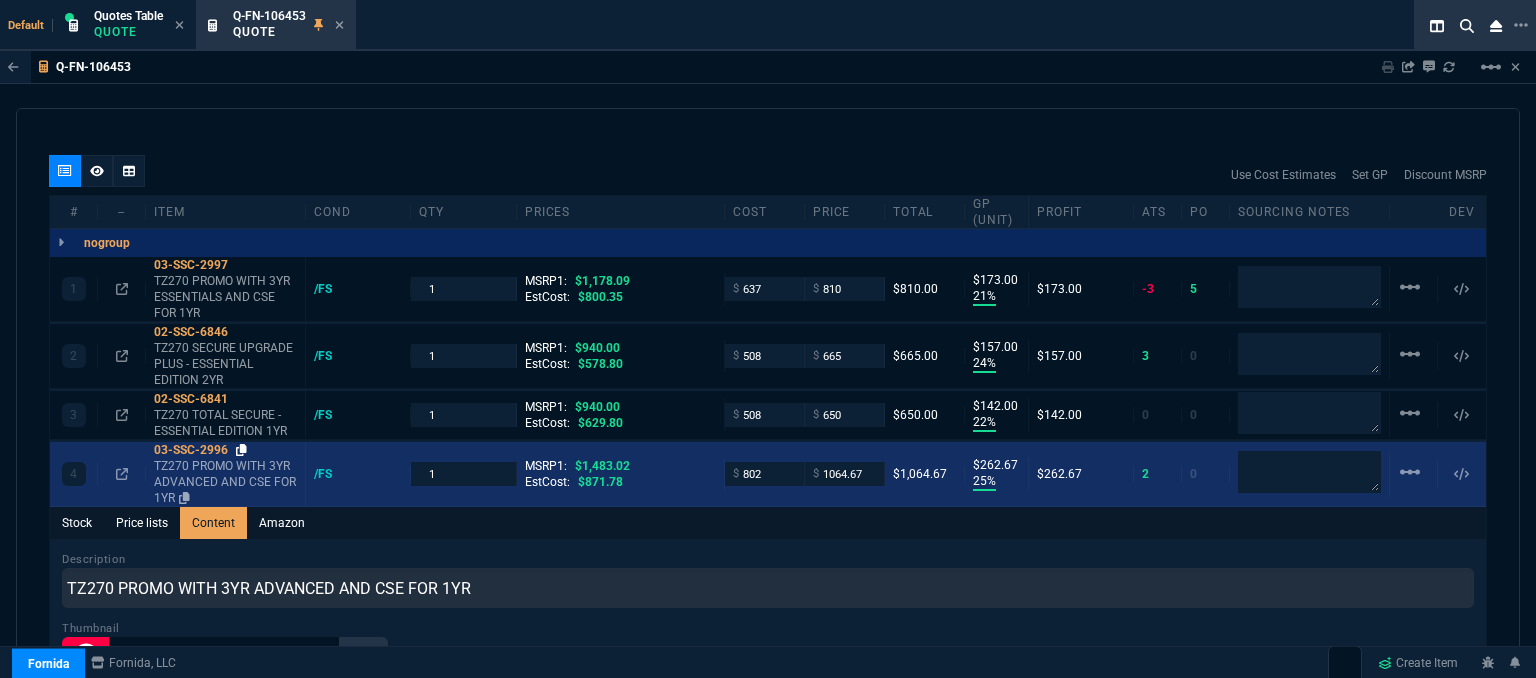 click 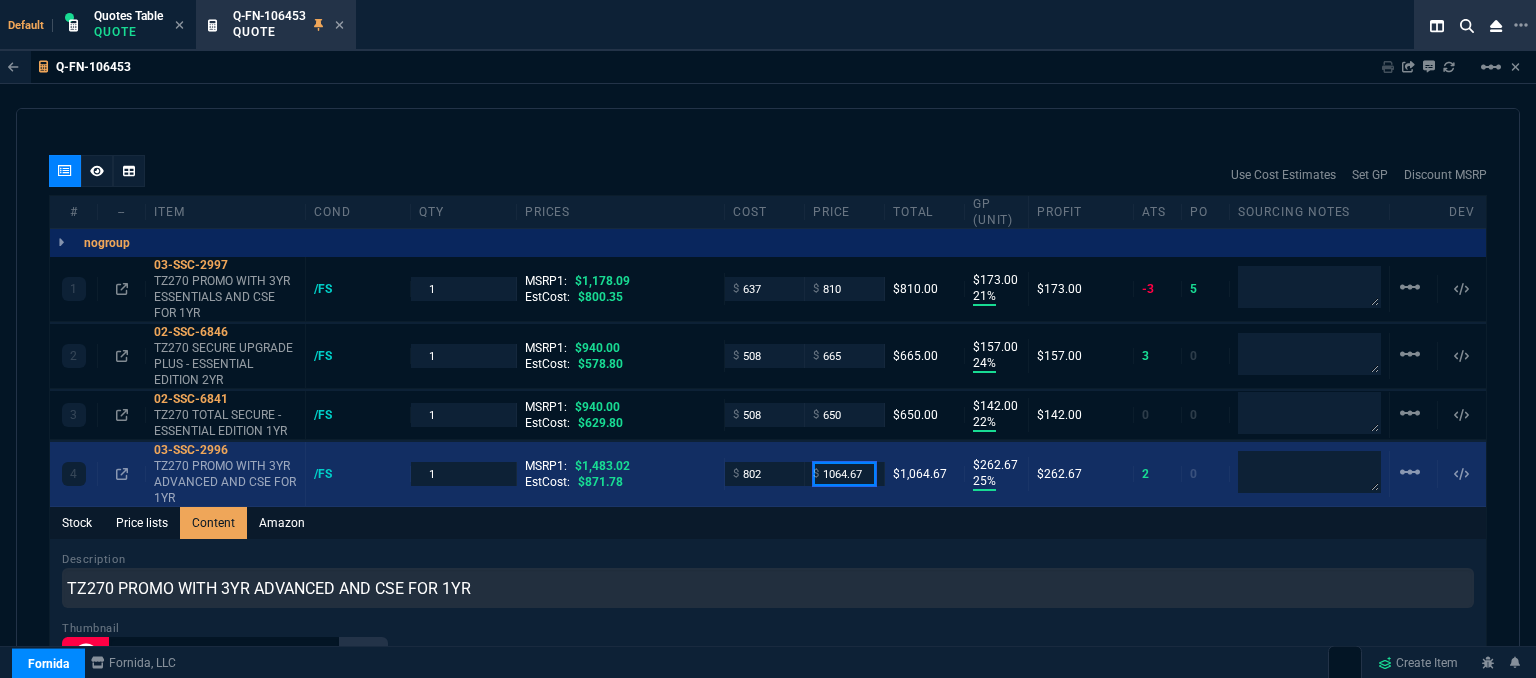 click on "1064.67" at bounding box center (844, 473) 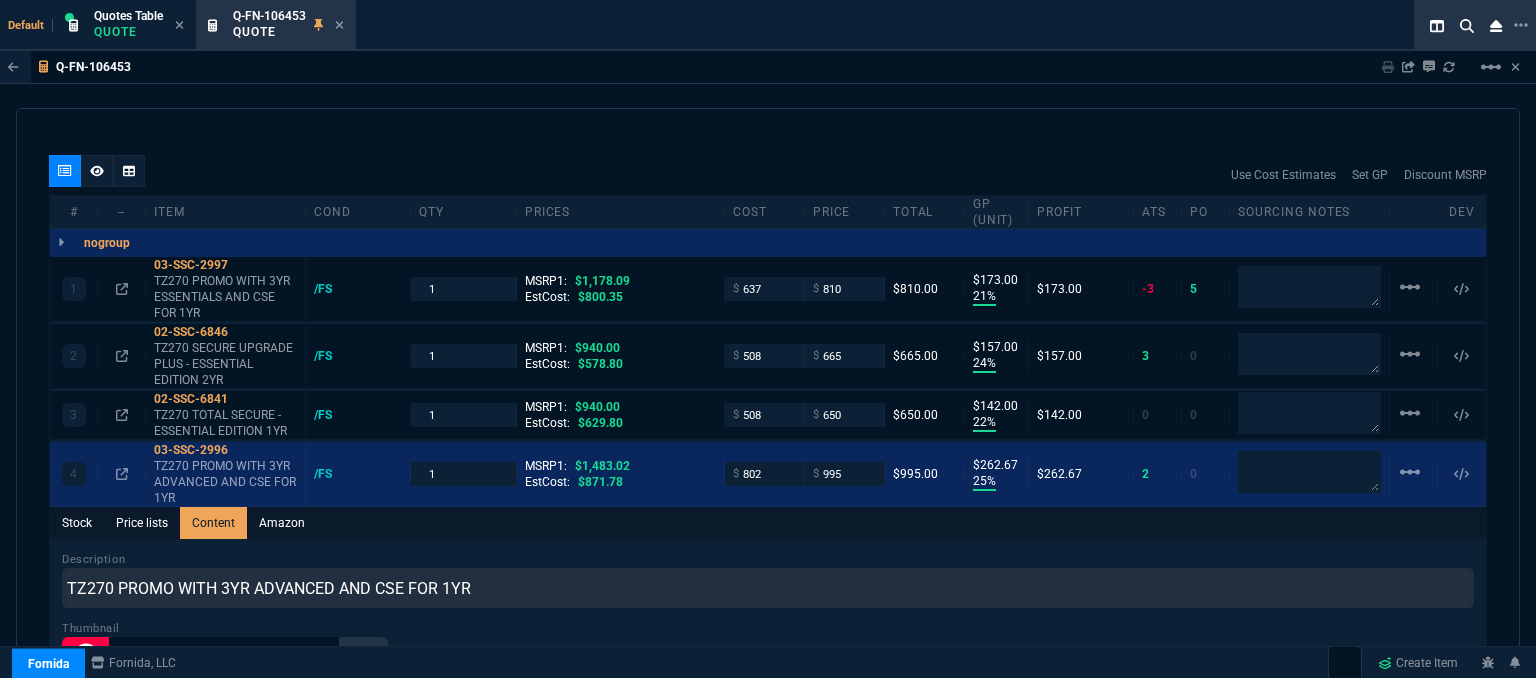 click on "Stock Price lists Content Amazon" at bounding box center [768, 523] 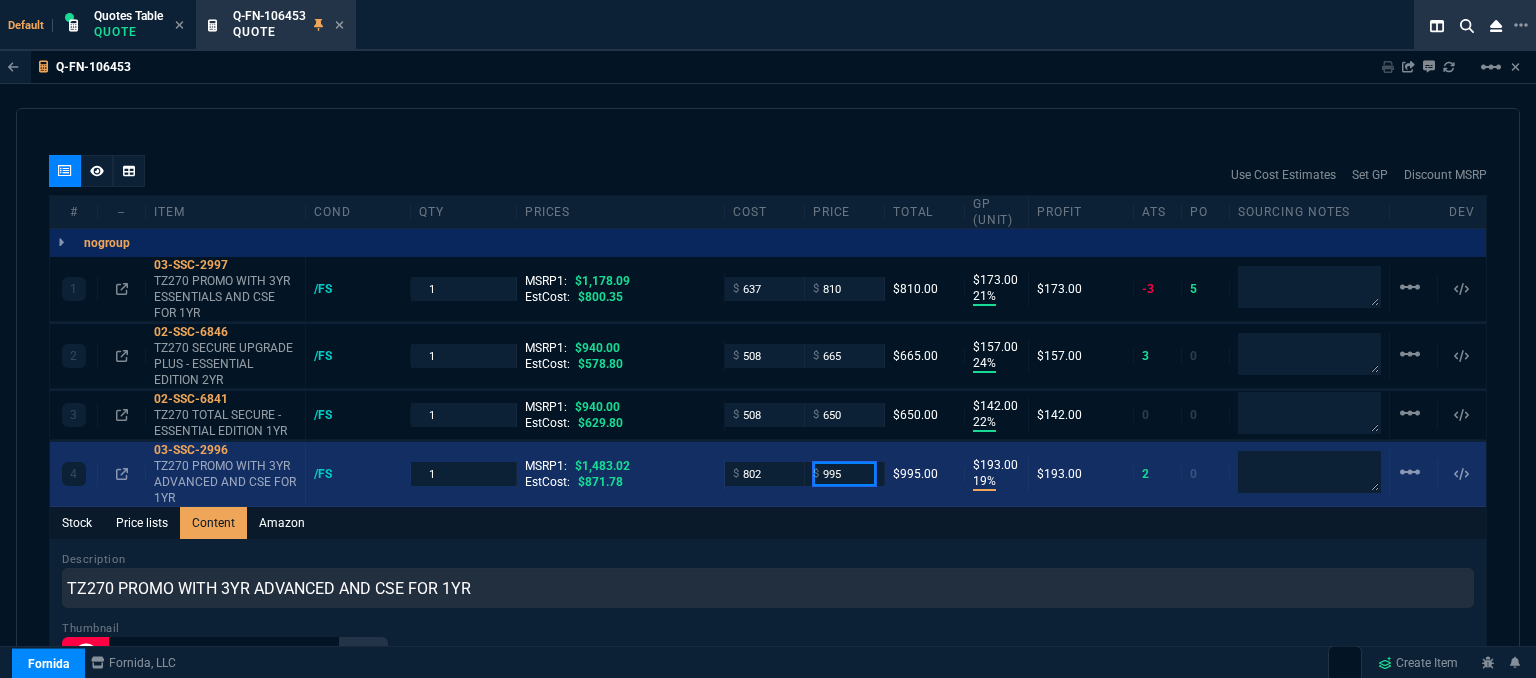 click on "995" at bounding box center [844, 473] 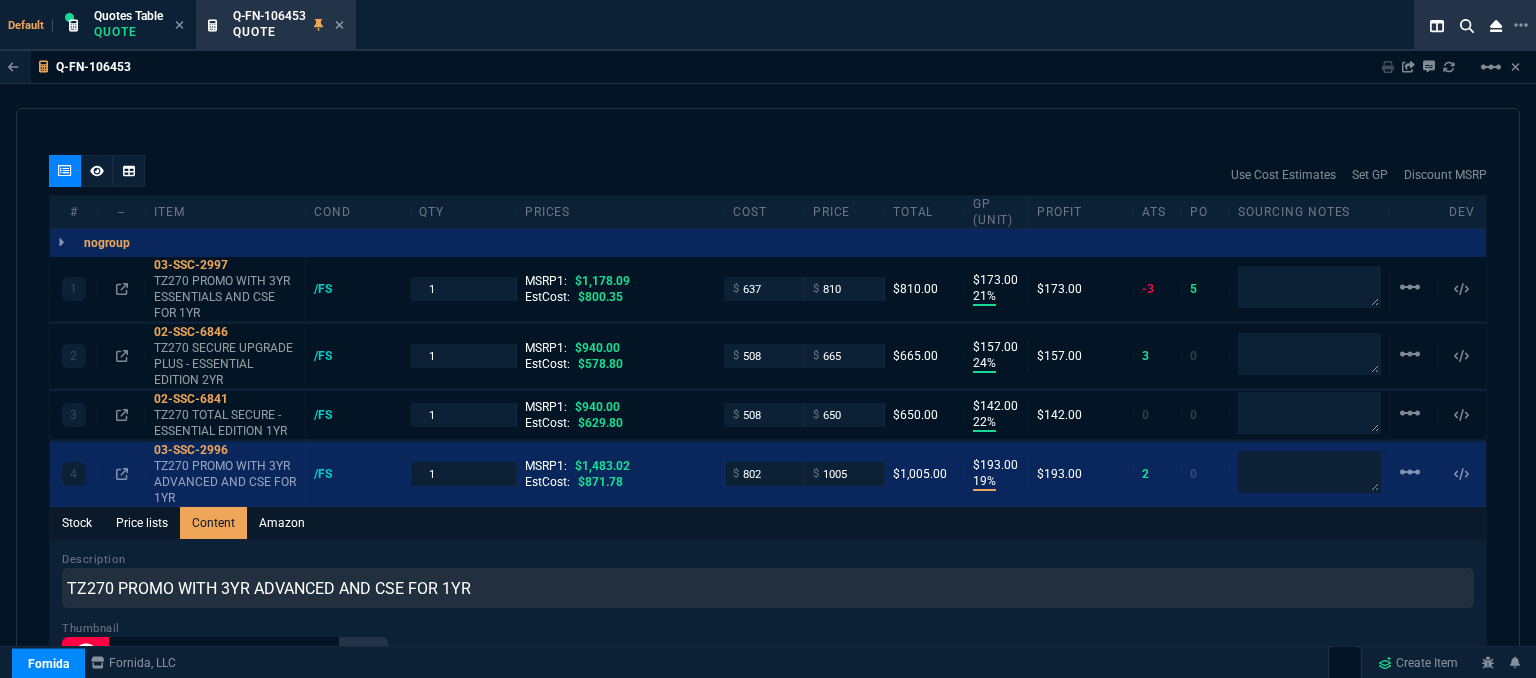 click on "Stock Price lists Content Amazon" at bounding box center [768, 523] 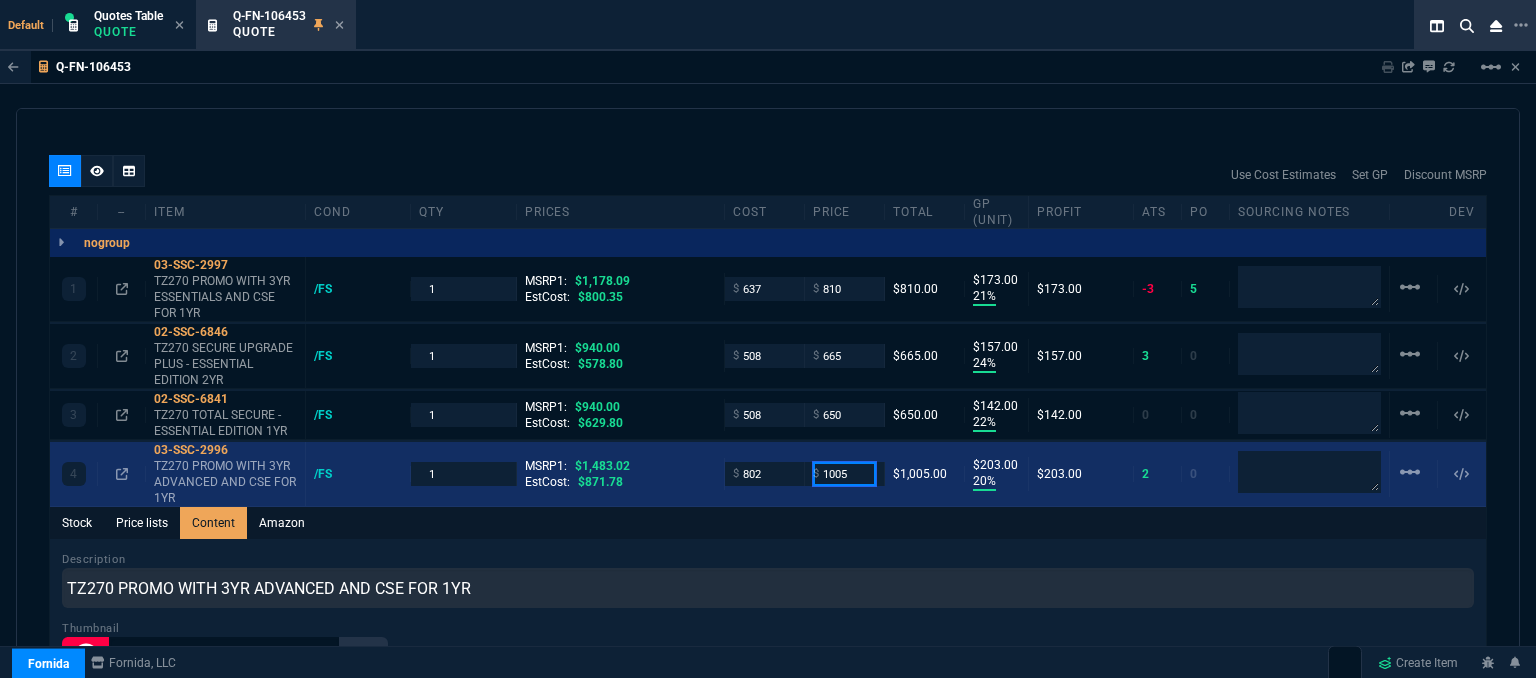 click on "1005" at bounding box center (844, 473) 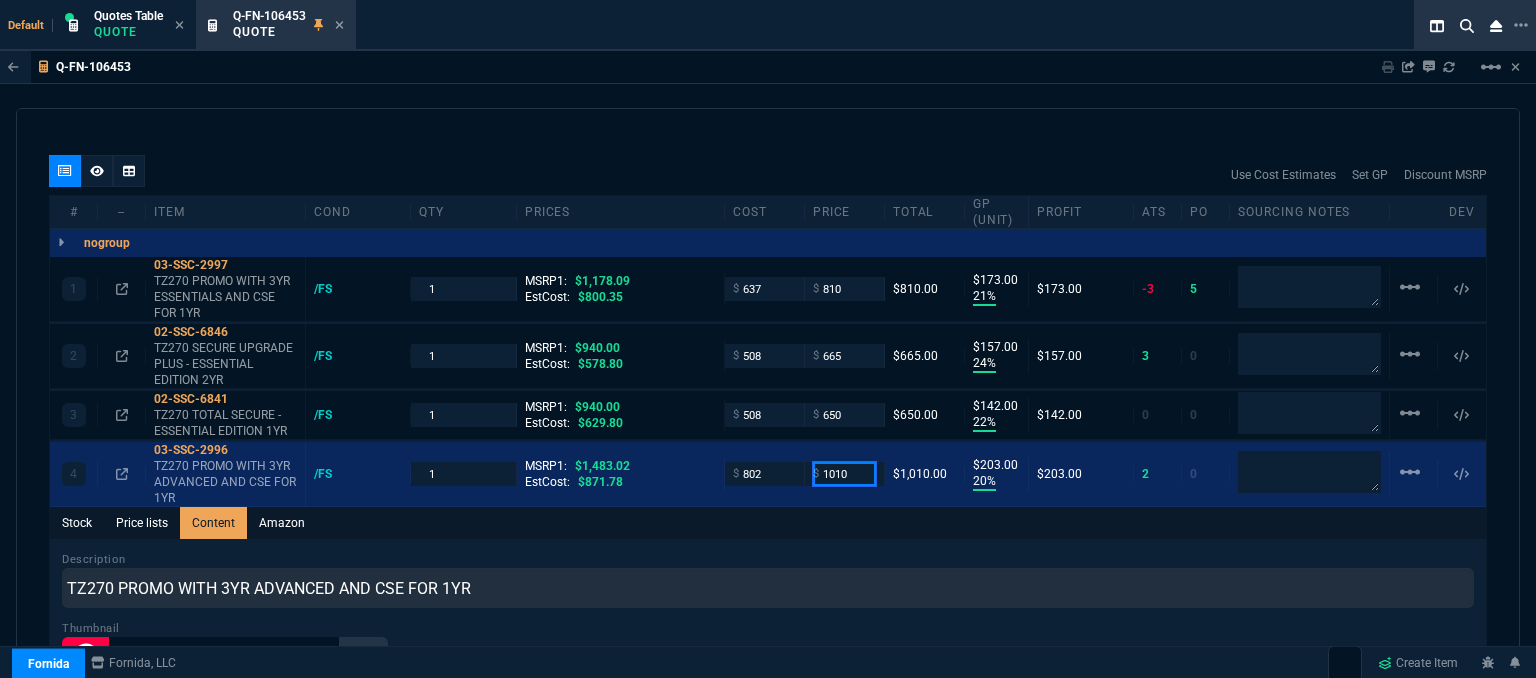 type on "1010" 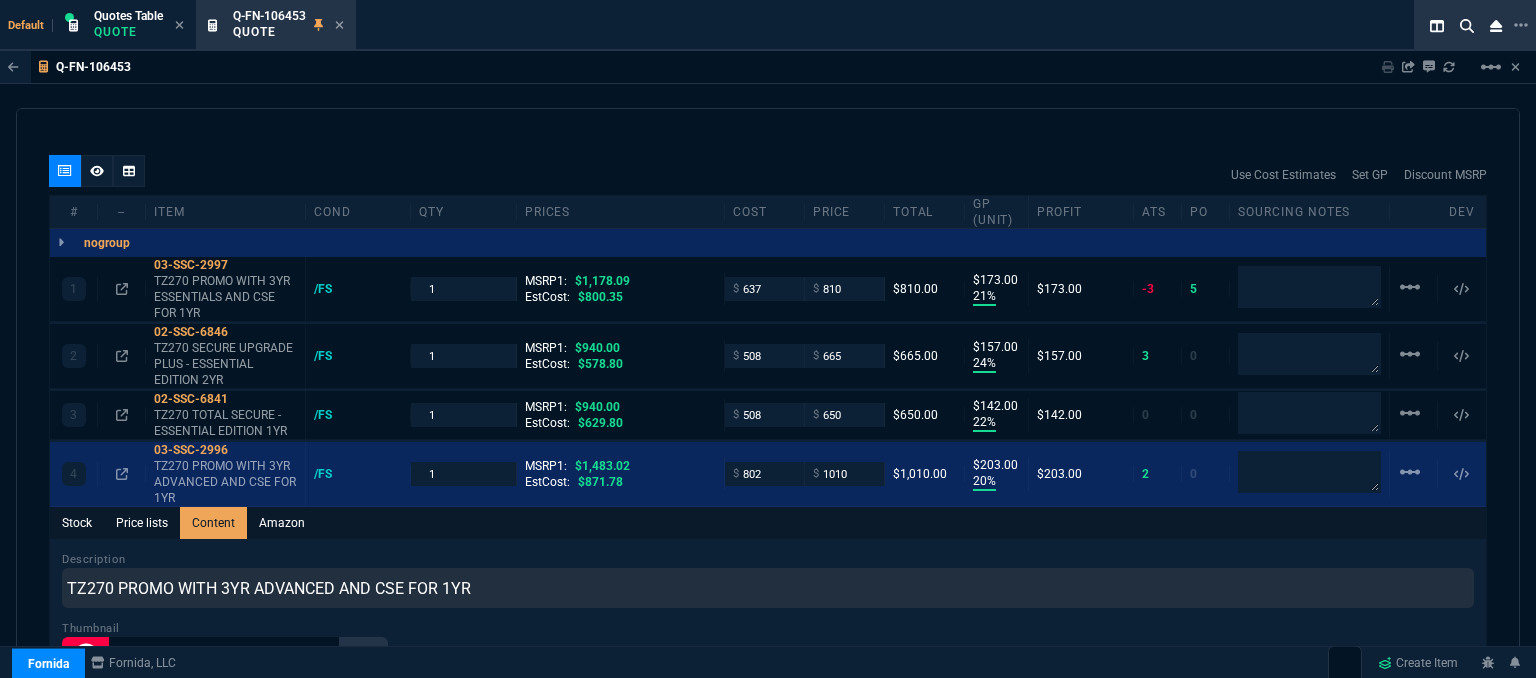 click on "Stock Price lists Content Amazon" at bounding box center (768, 523) 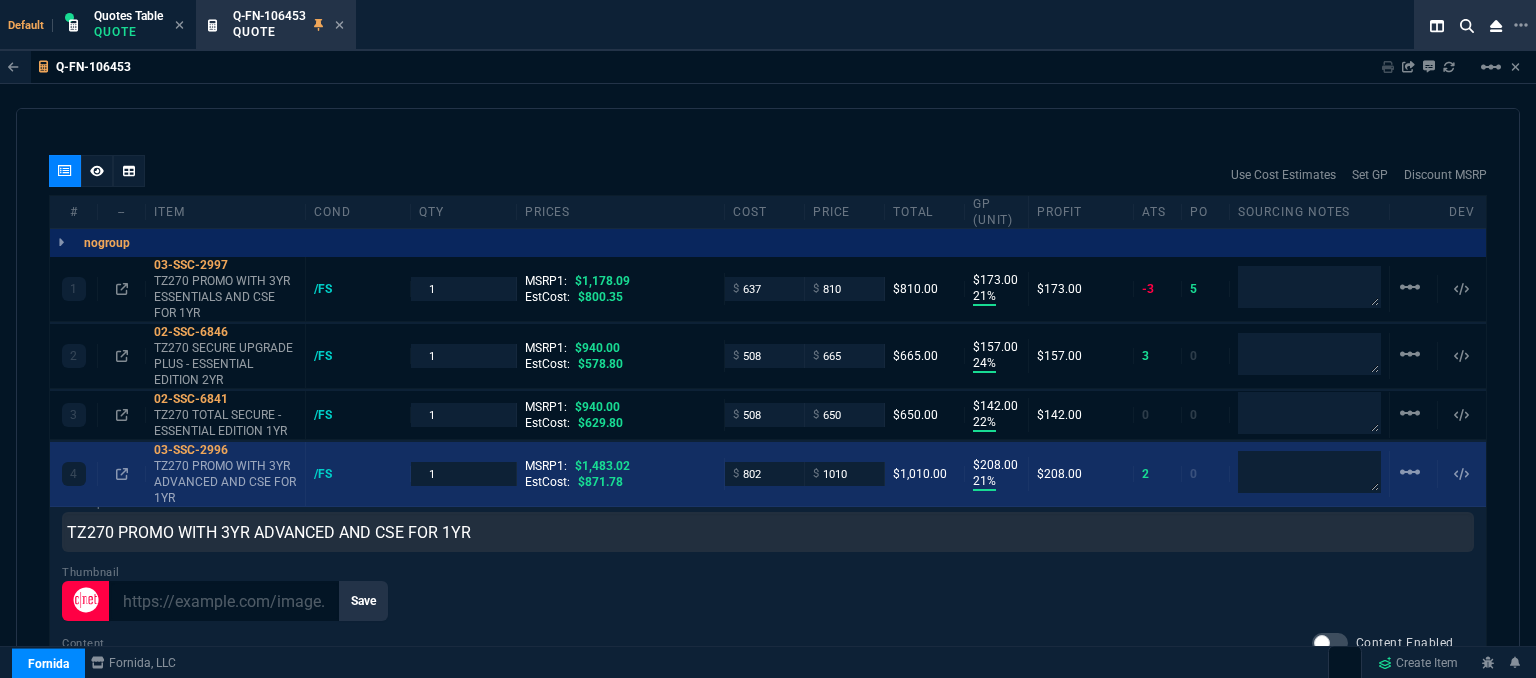 scroll, scrollTop: 143, scrollLeft: 0, axis: vertical 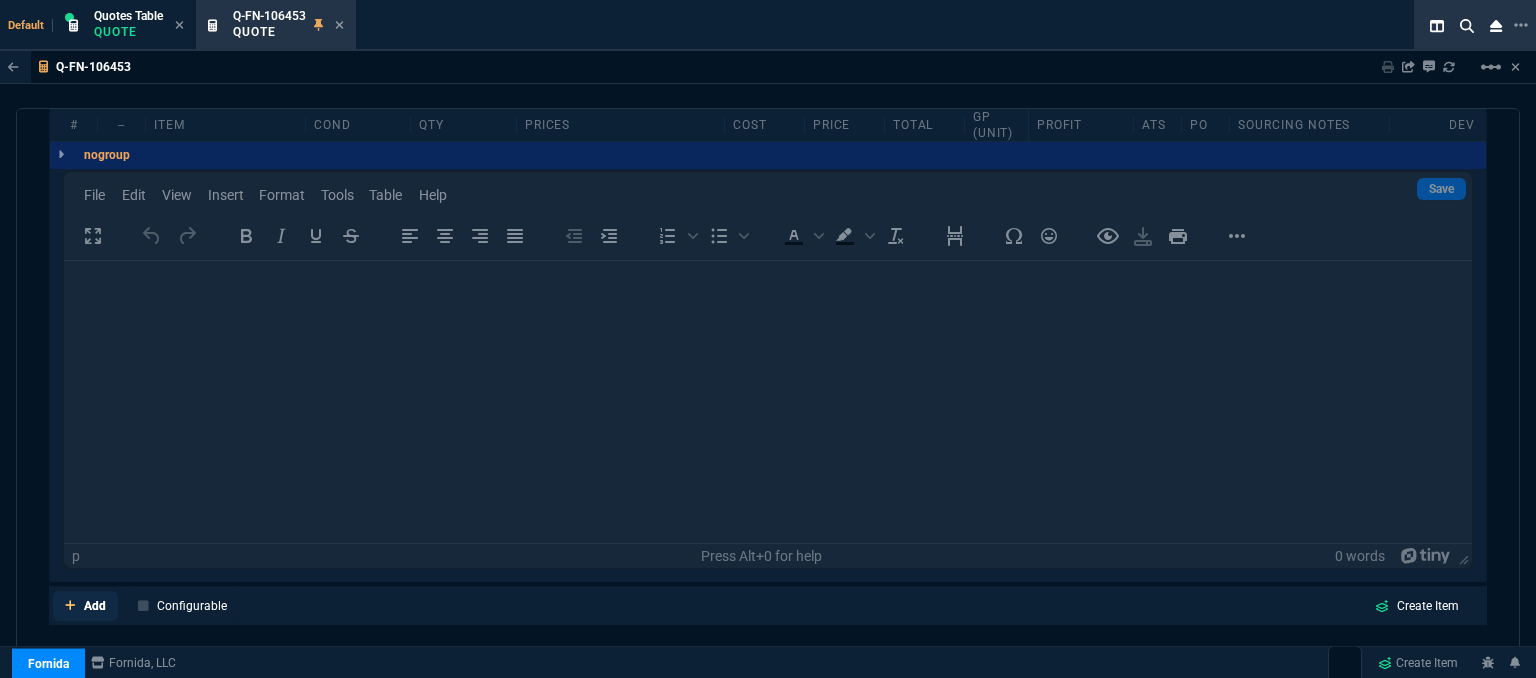click 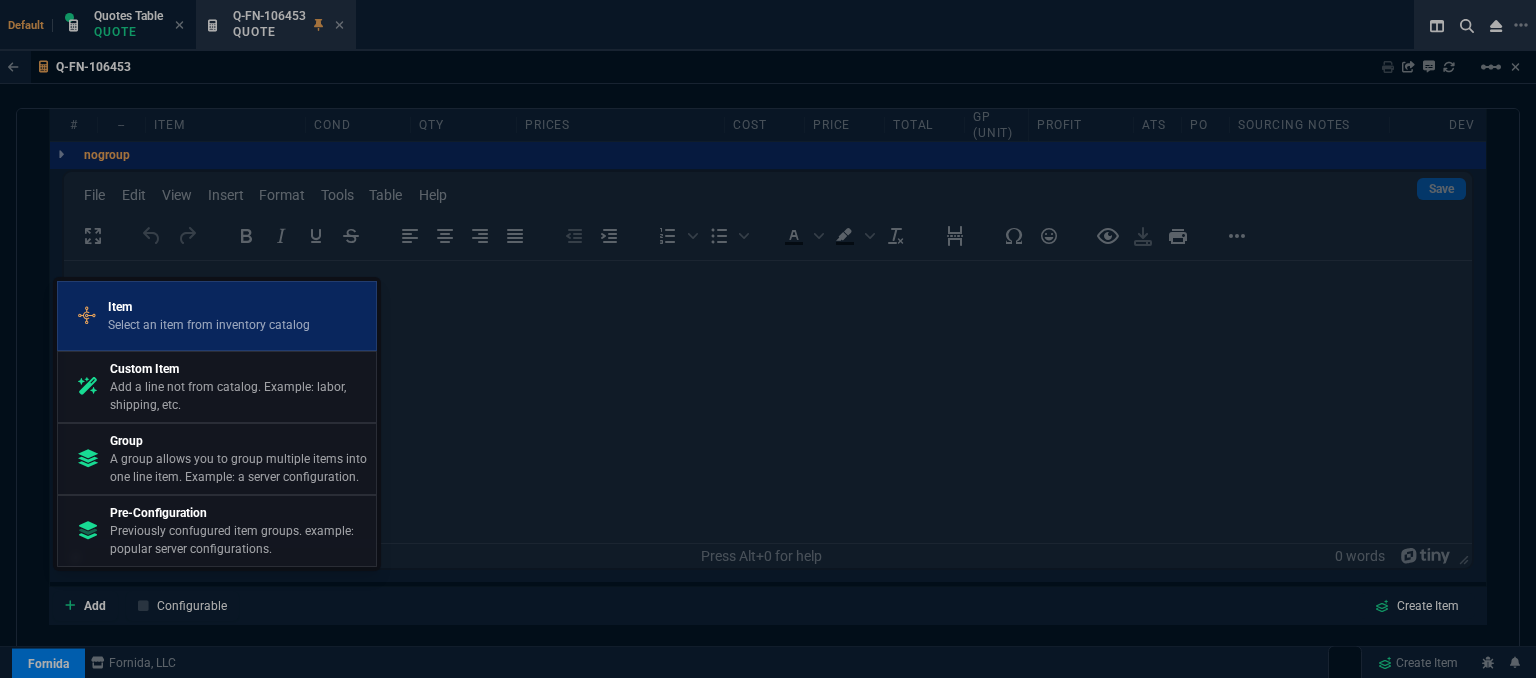 click on "Select an item from inventory catalog" at bounding box center [209, 325] 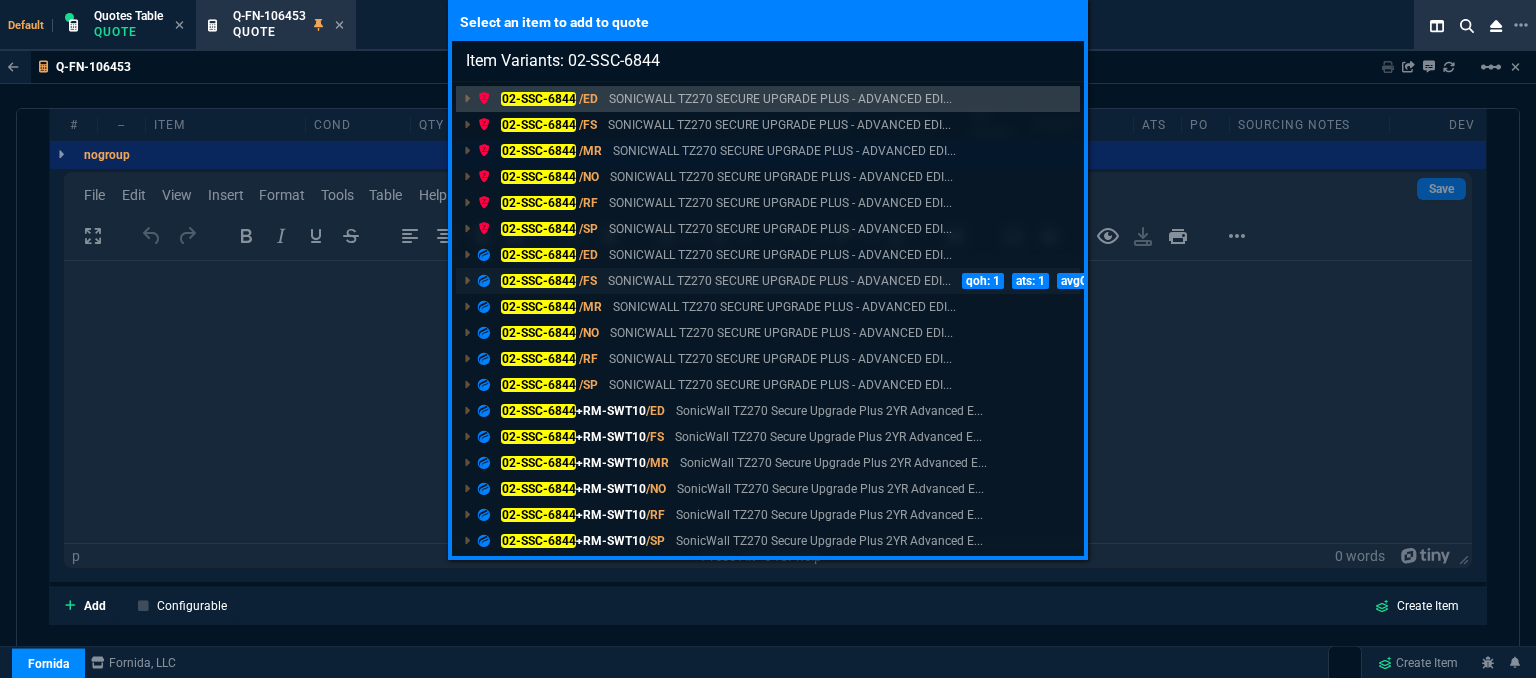 type on "Item Variants: 02-SSC-6844" 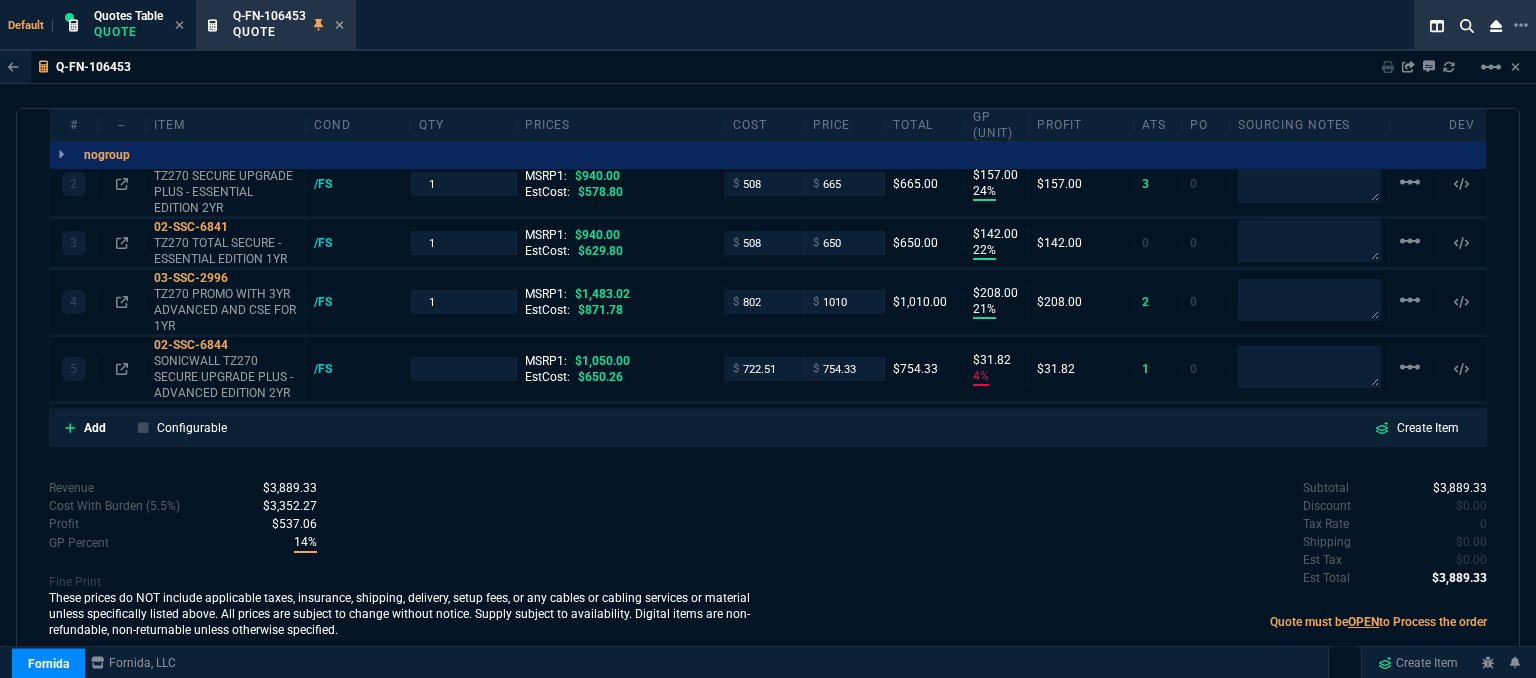 type on "21" 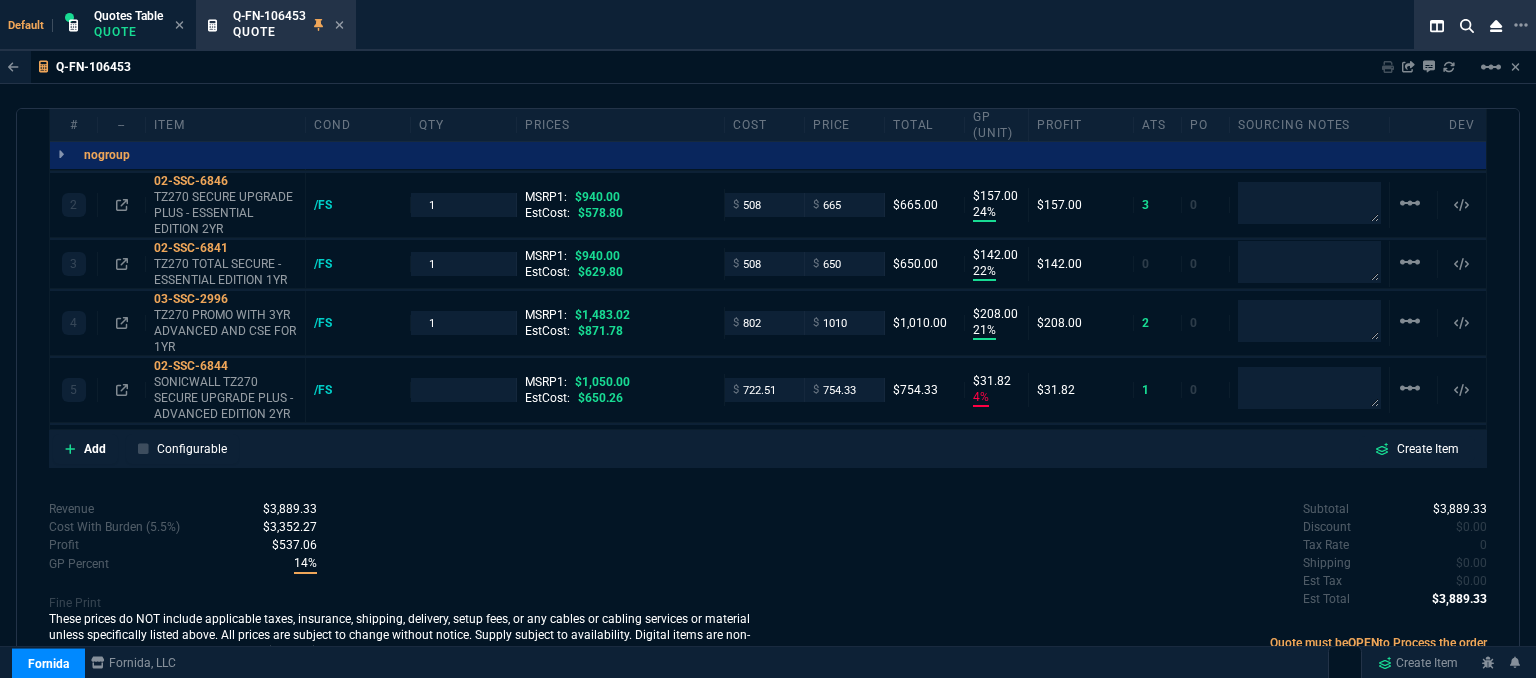 type on "31" 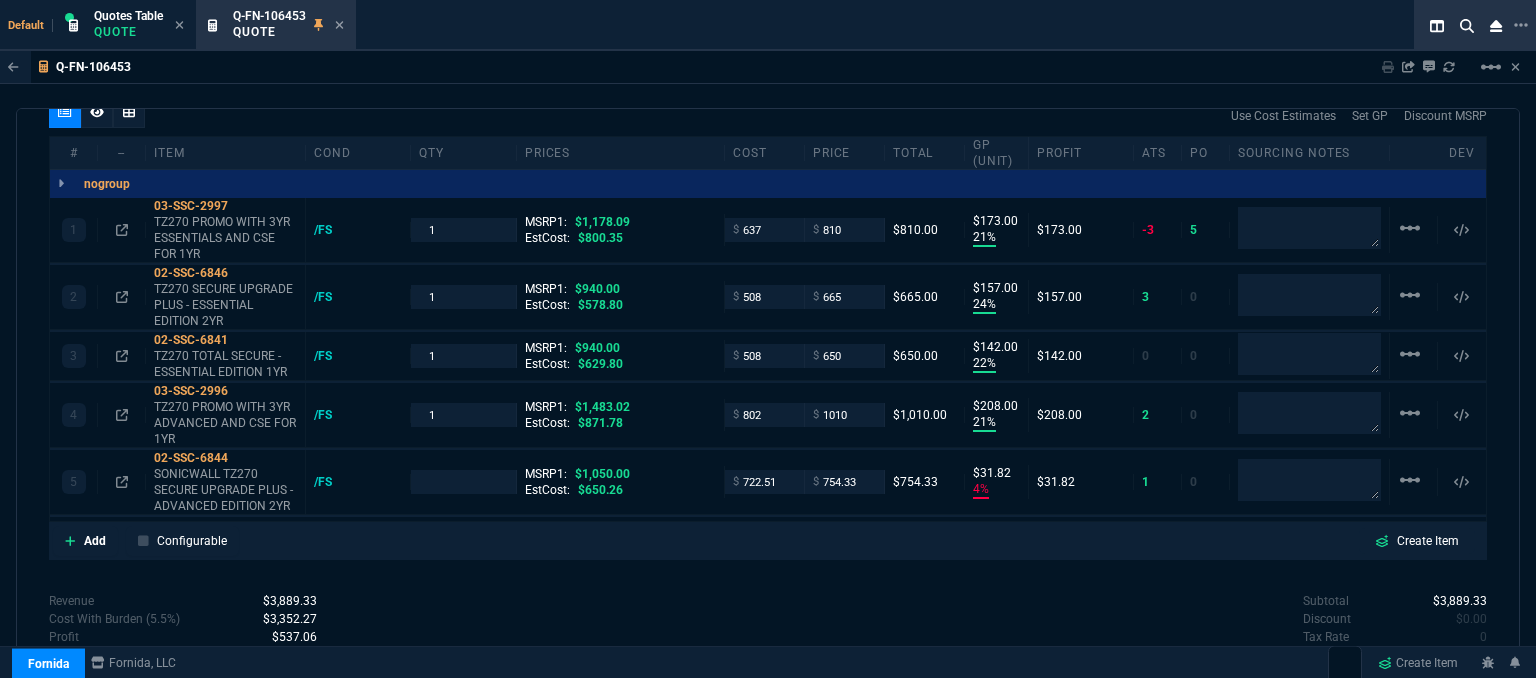 scroll, scrollTop: 1075, scrollLeft: 0, axis: vertical 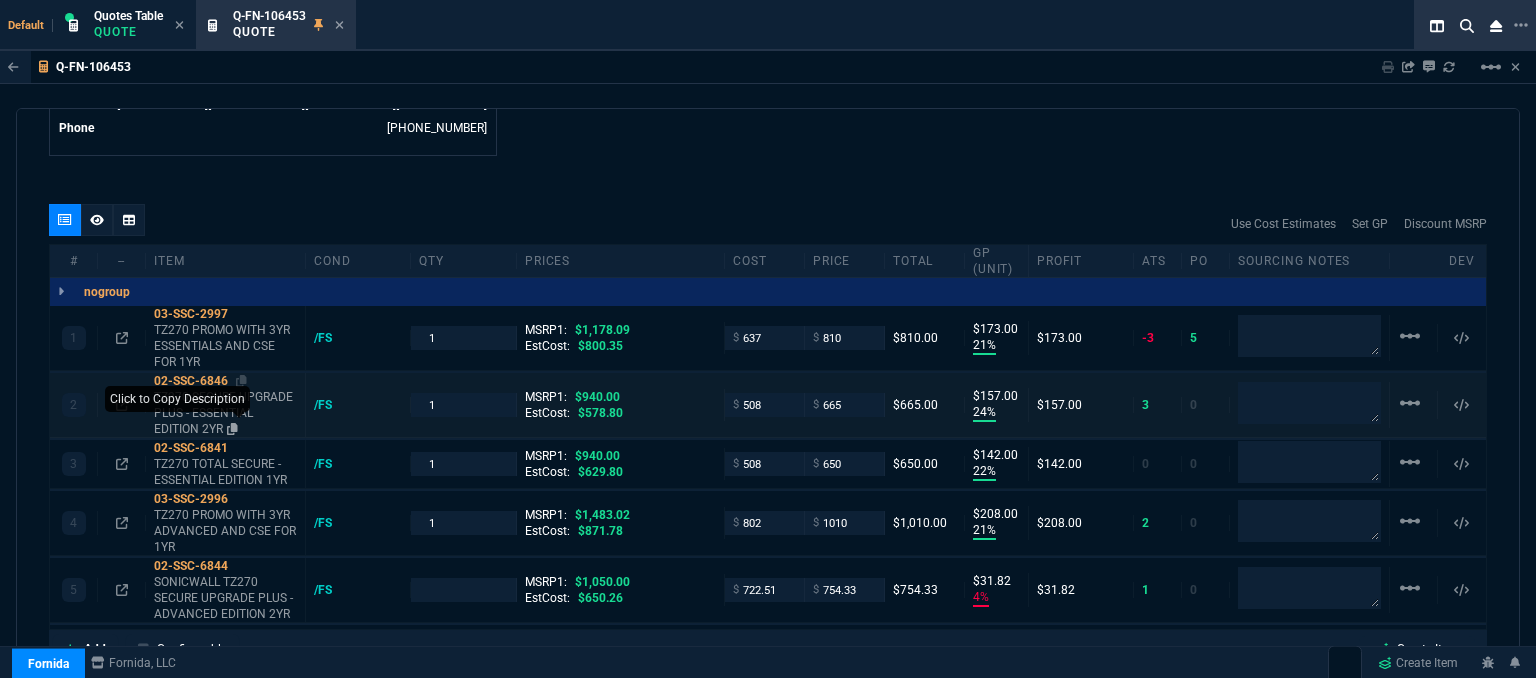 click 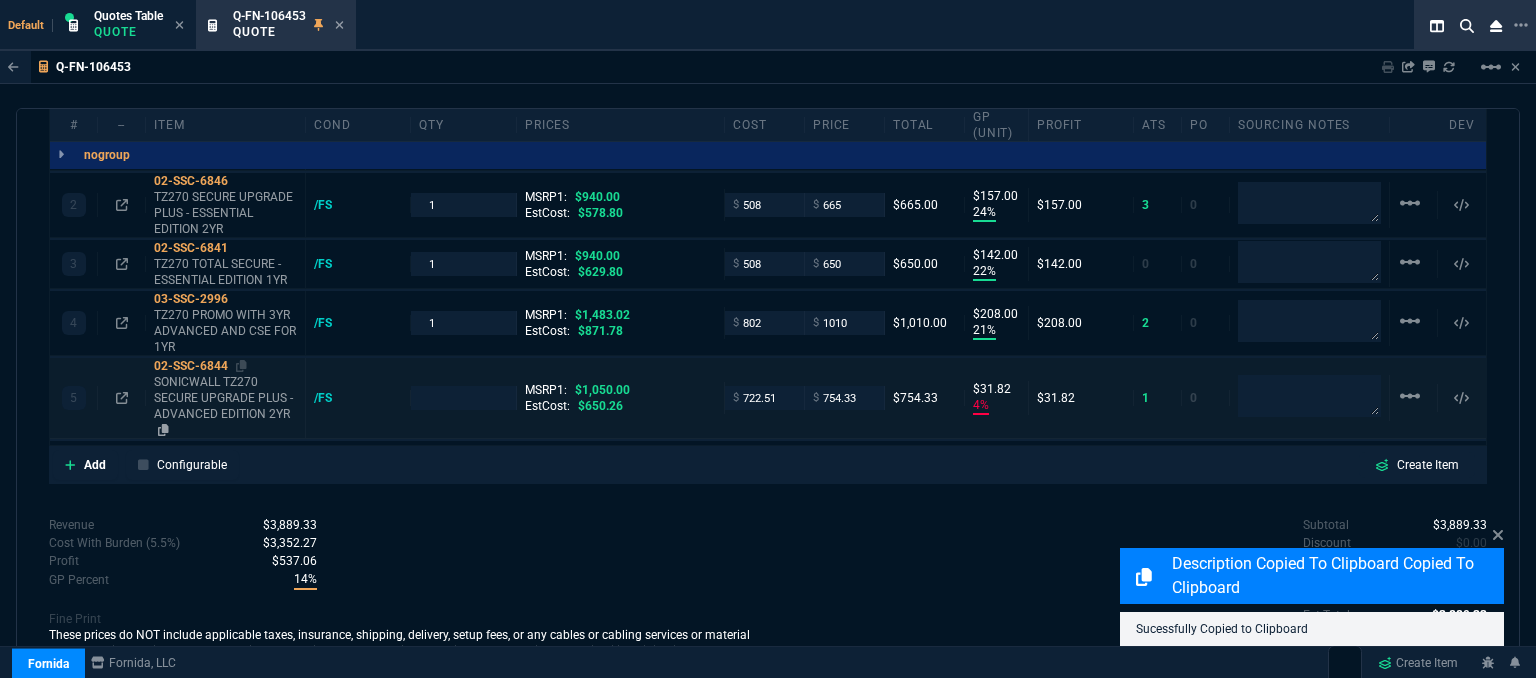 scroll, scrollTop: 1290, scrollLeft: 0, axis: vertical 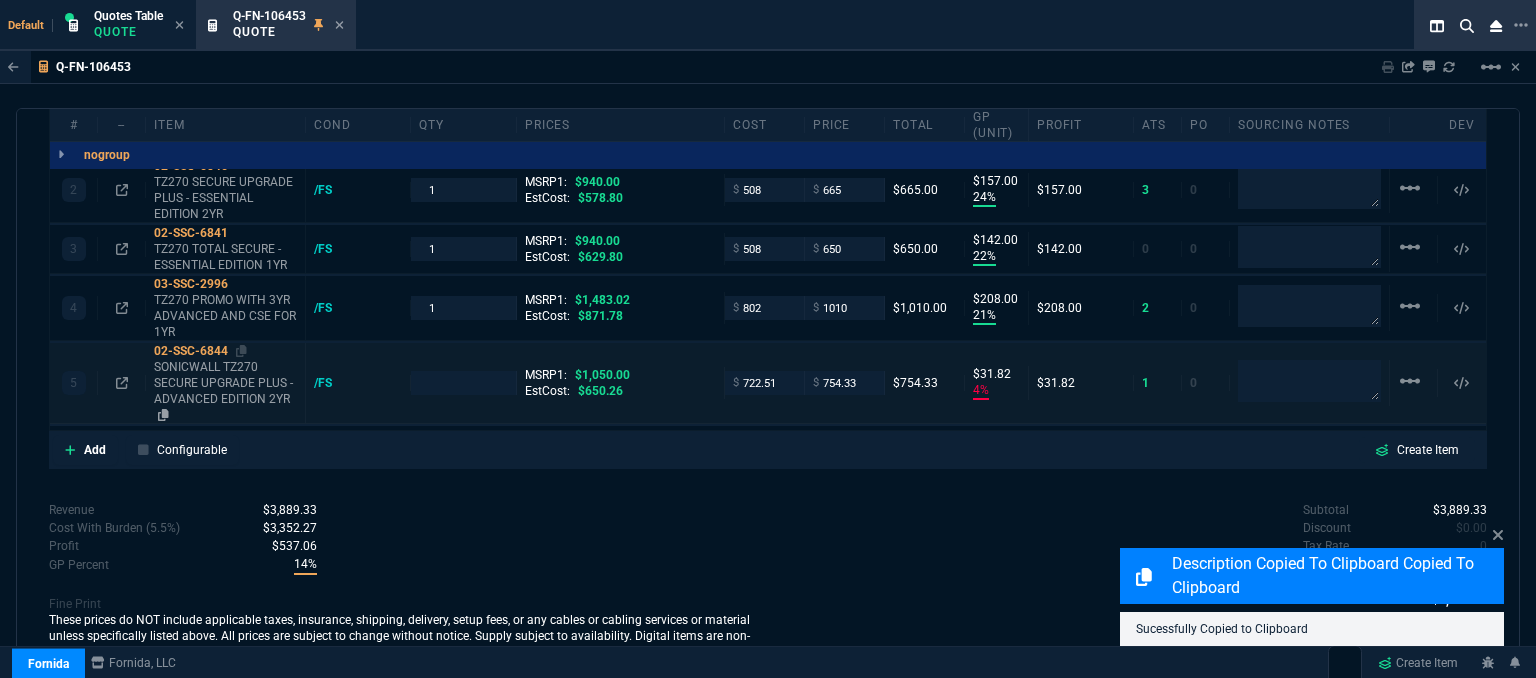 click on "SONICWALL TZ270 SECURE UPGRADE PLUS - ADVANCED EDITION 2YR" at bounding box center (225, 391) 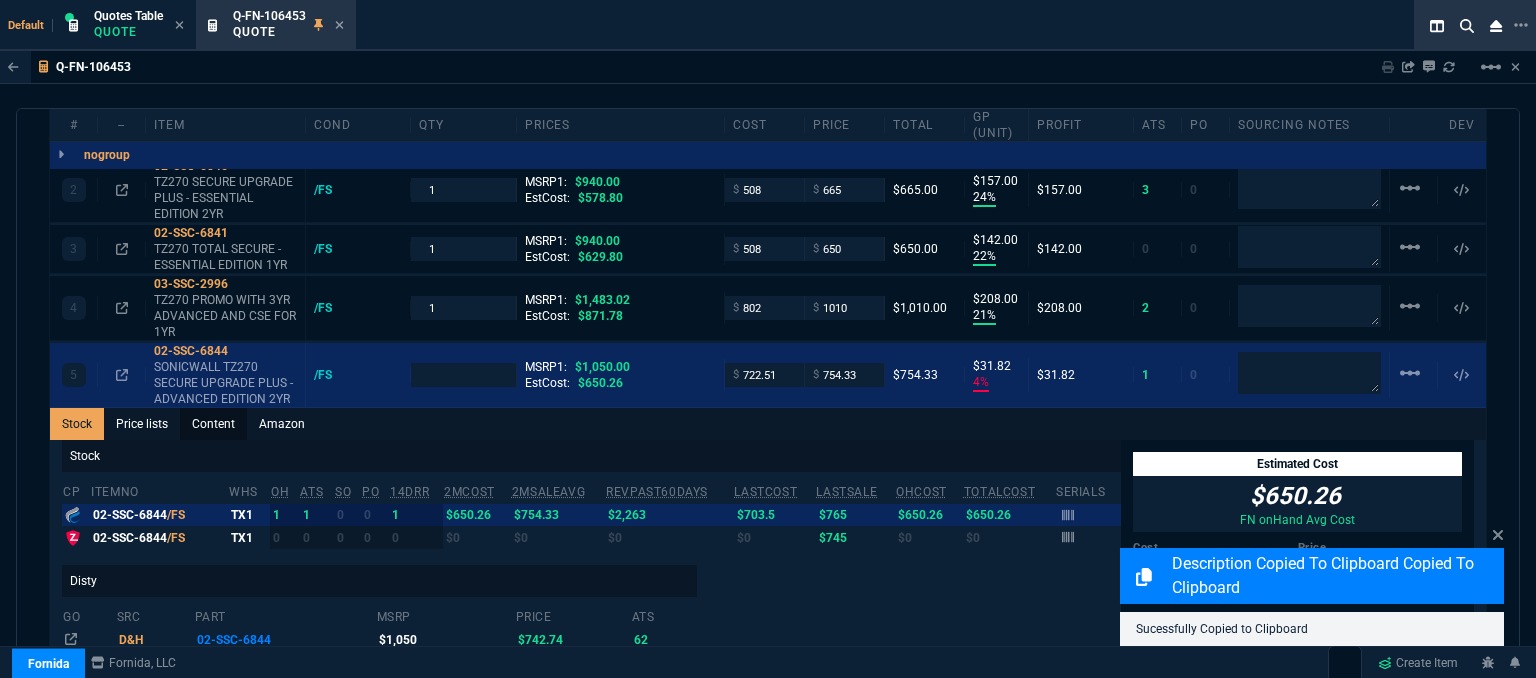 click on "Content" at bounding box center [213, 424] 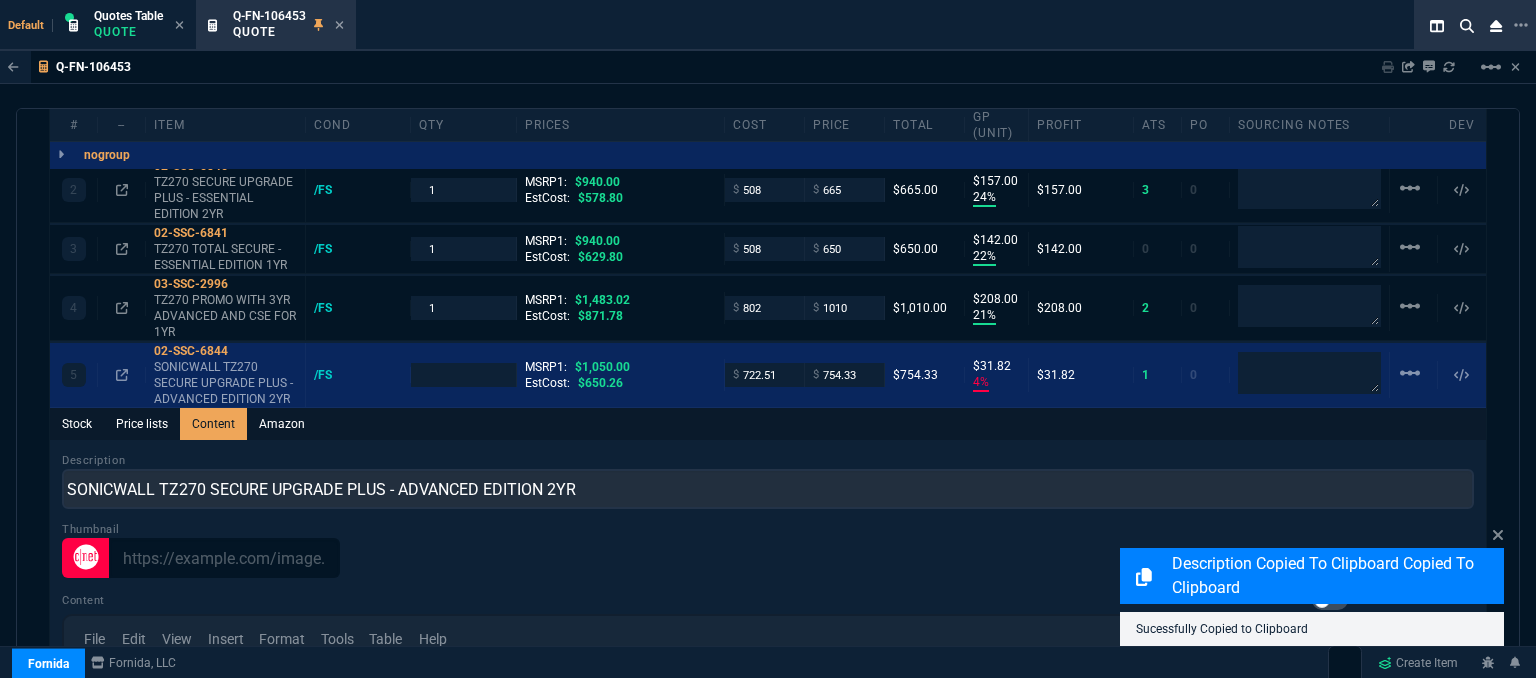 scroll, scrollTop: 0, scrollLeft: 0, axis: both 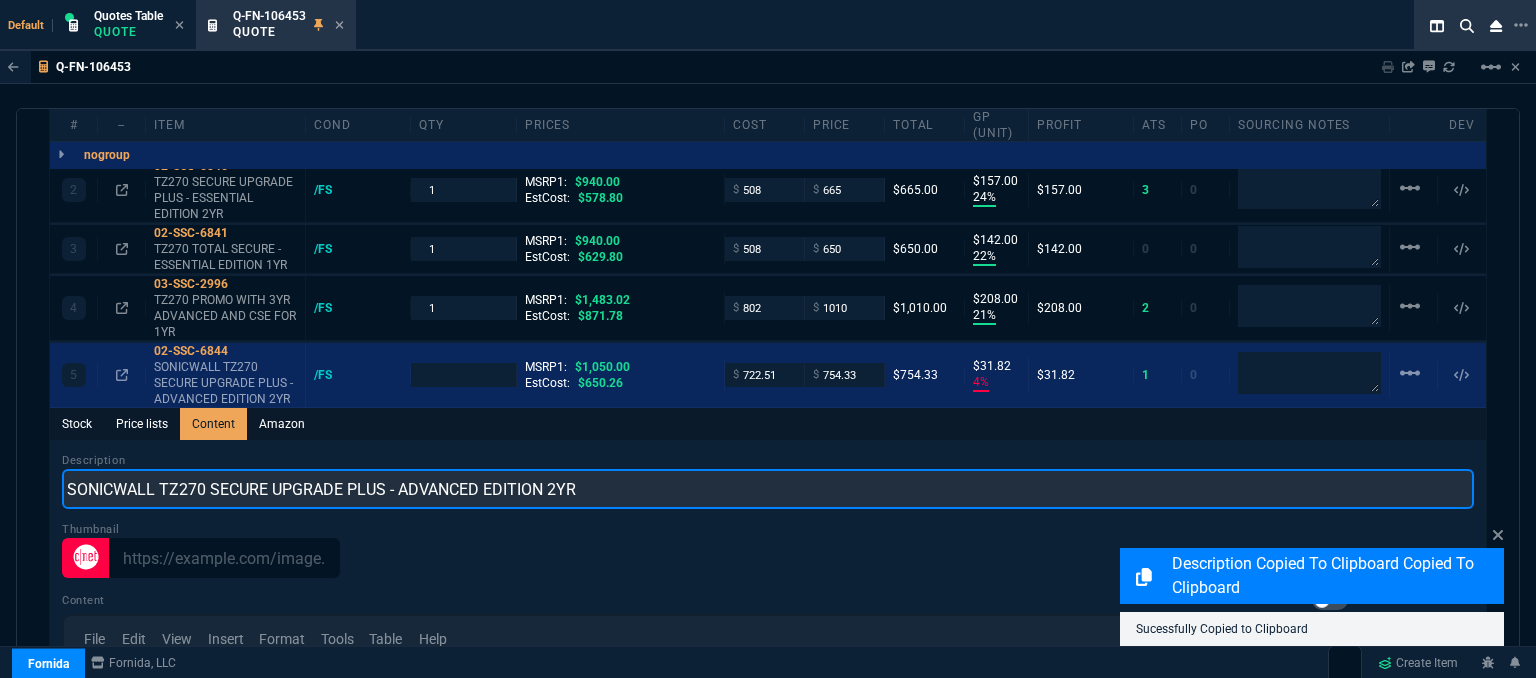 drag, startPoint x: 631, startPoint y: 474, endPoint x: 0, endPoint y: 475, distance: 631.0008 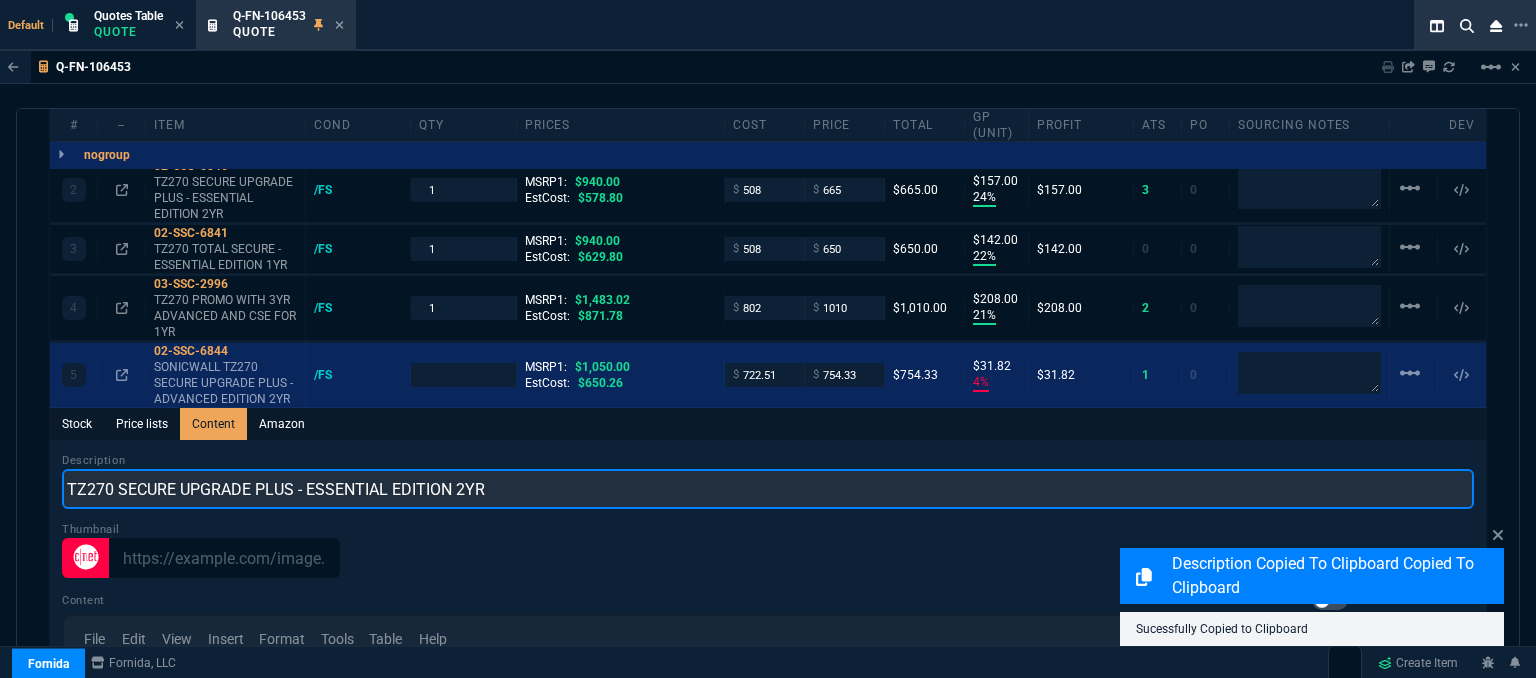 click on "TZ270 SECURE UPGRADE PLUS - ESSENTIAL EDITION 2YR" at bounding box center (768, 489) 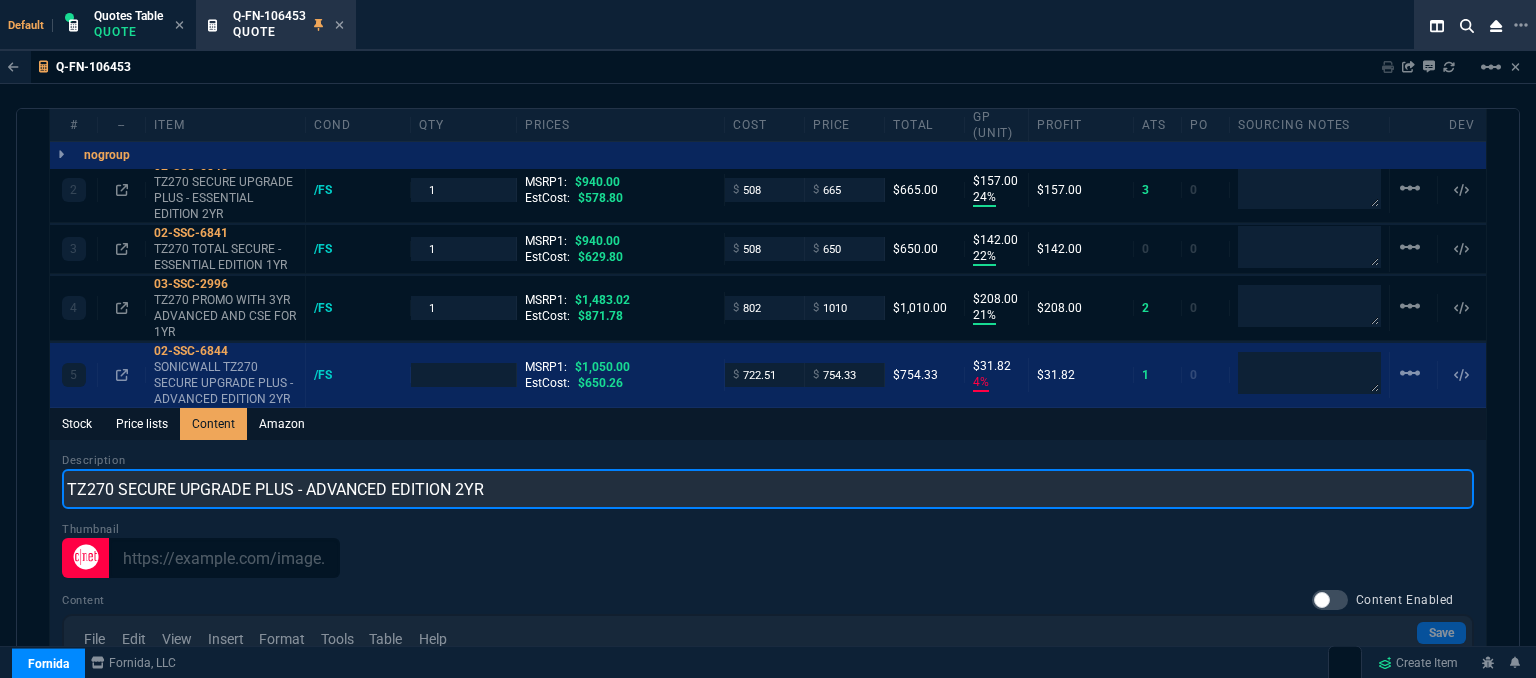 type on "TZ270 SECURE UPGRADE PLUS - ADVANCED EDITION 2YR" 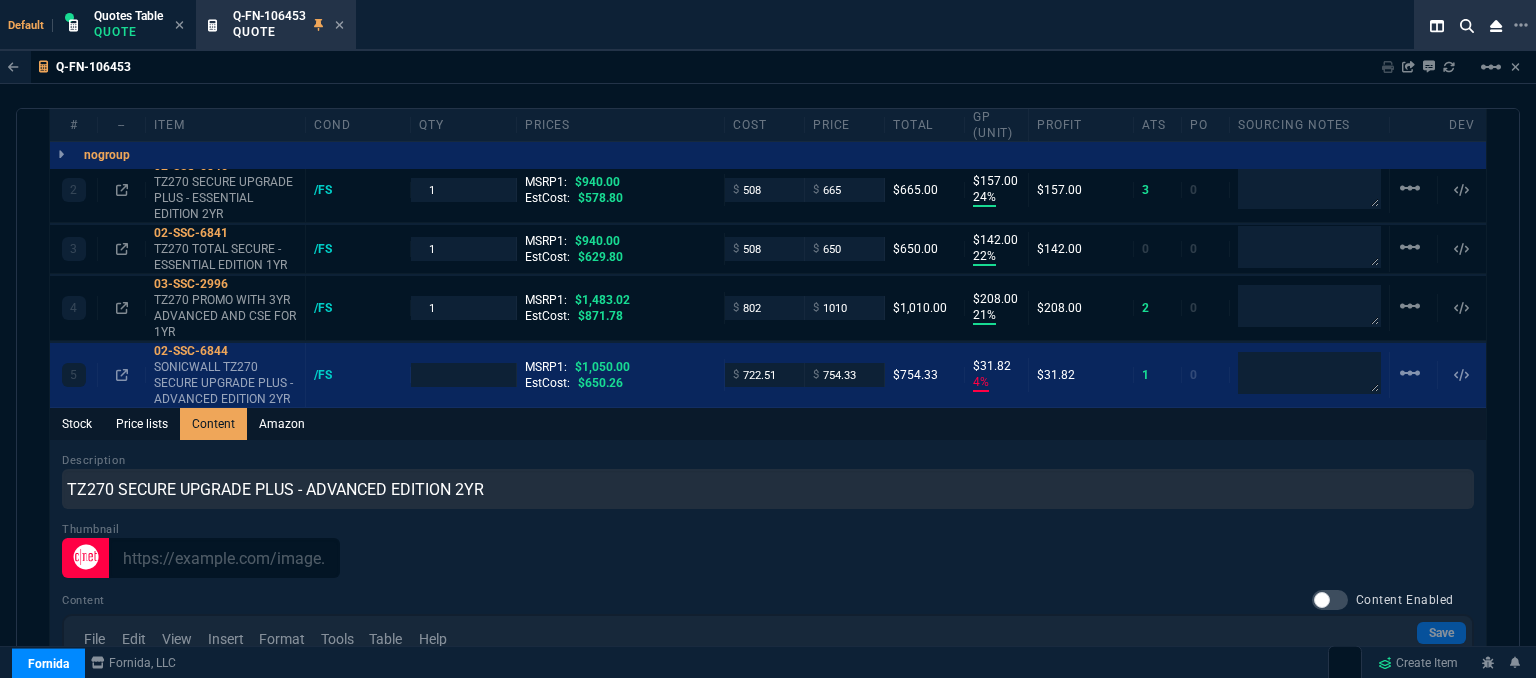 click on "Stock Price lists Content Amazon" at bounding box center [768, 424] 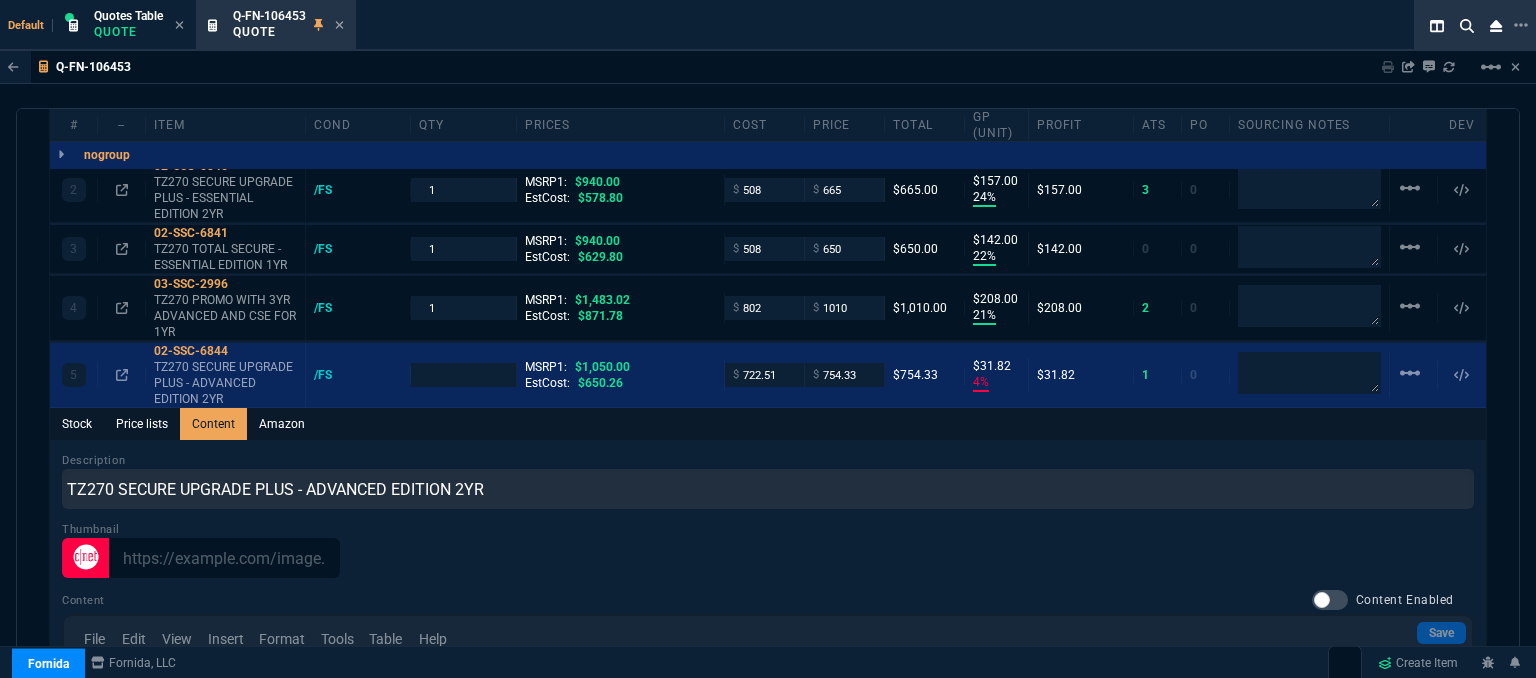 type on "1" 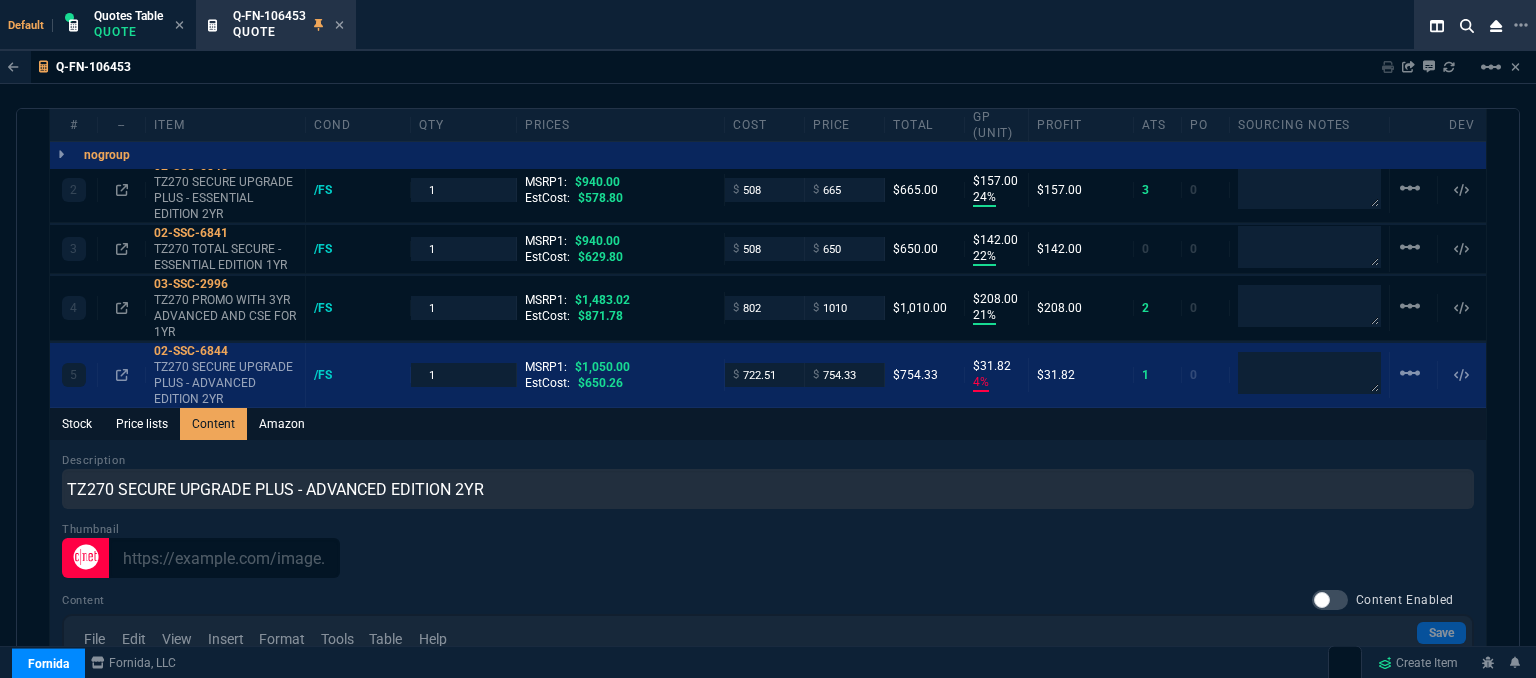 click on "Content Content Enabled" at bounding box center (768, 602) 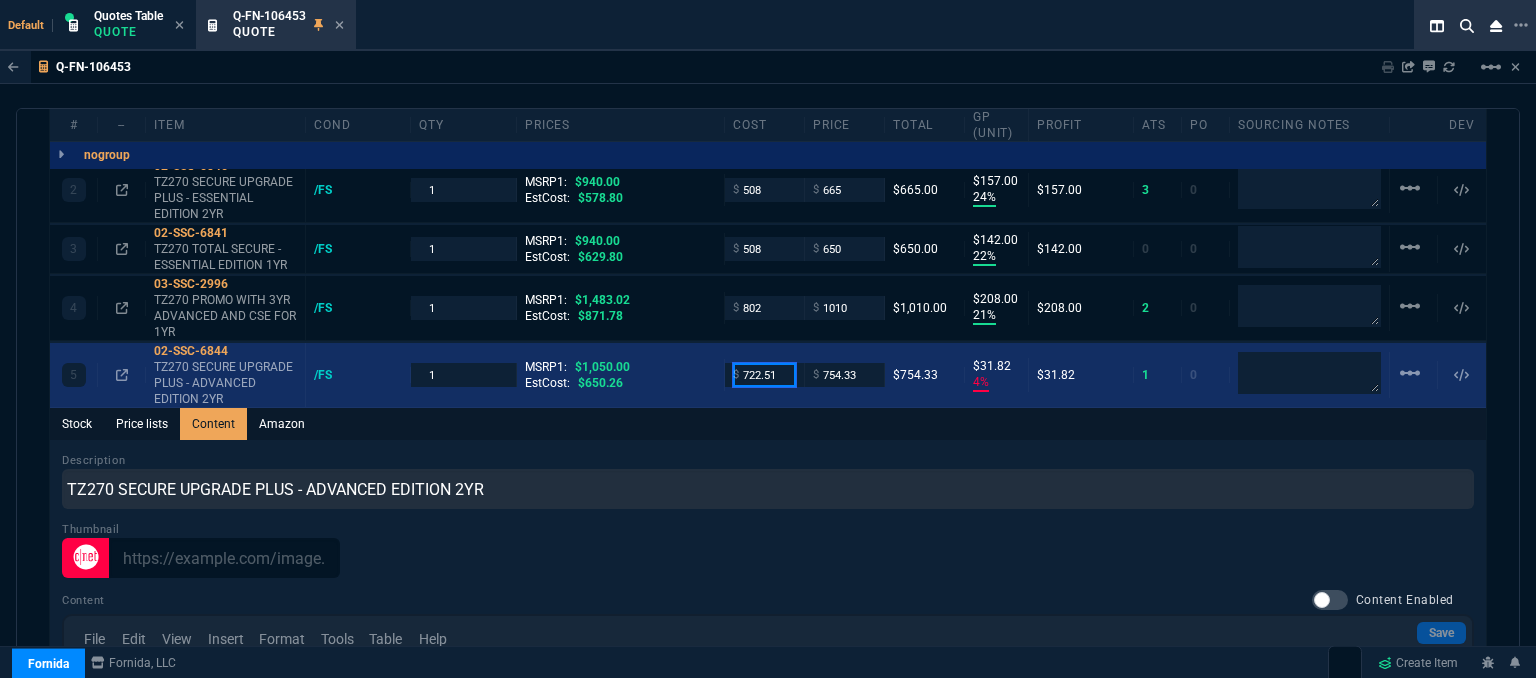 click on "722.51" at bounding box center [764, 374] 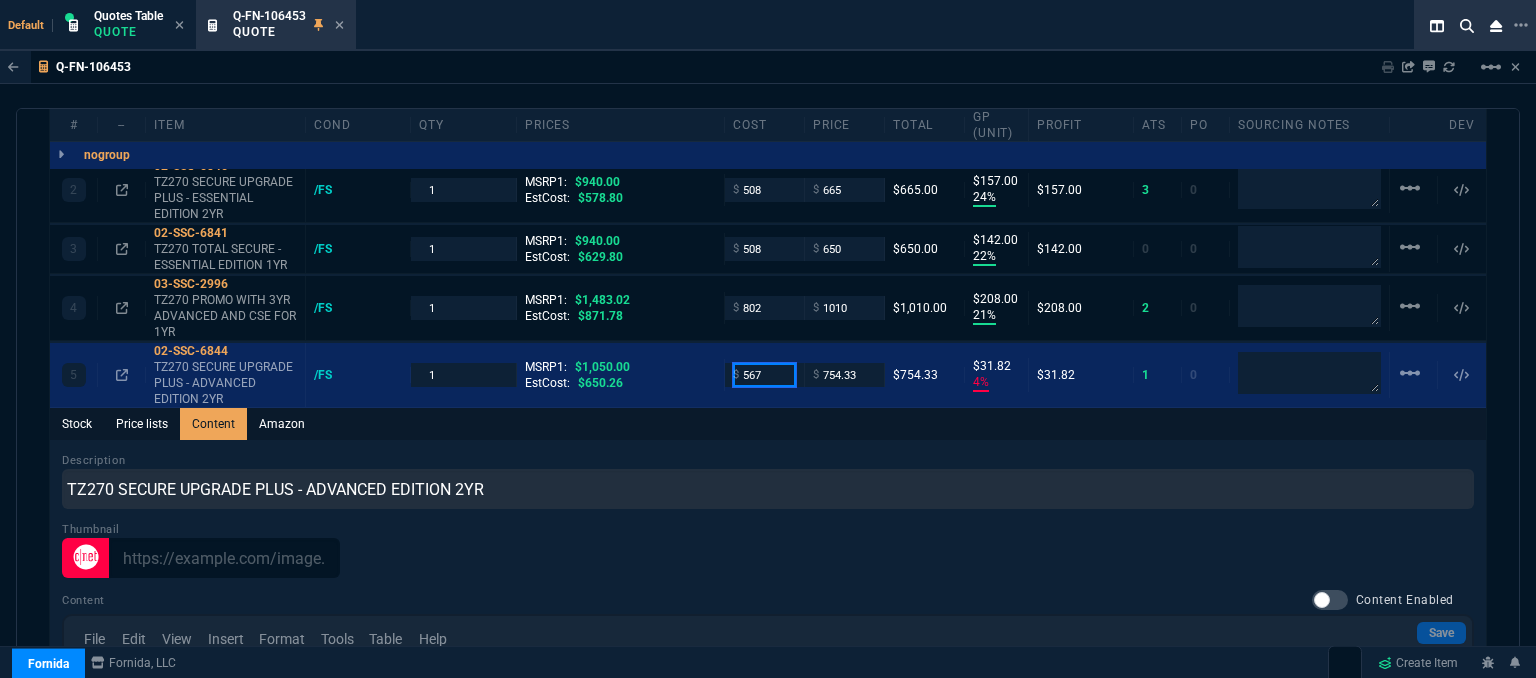 type on "567" 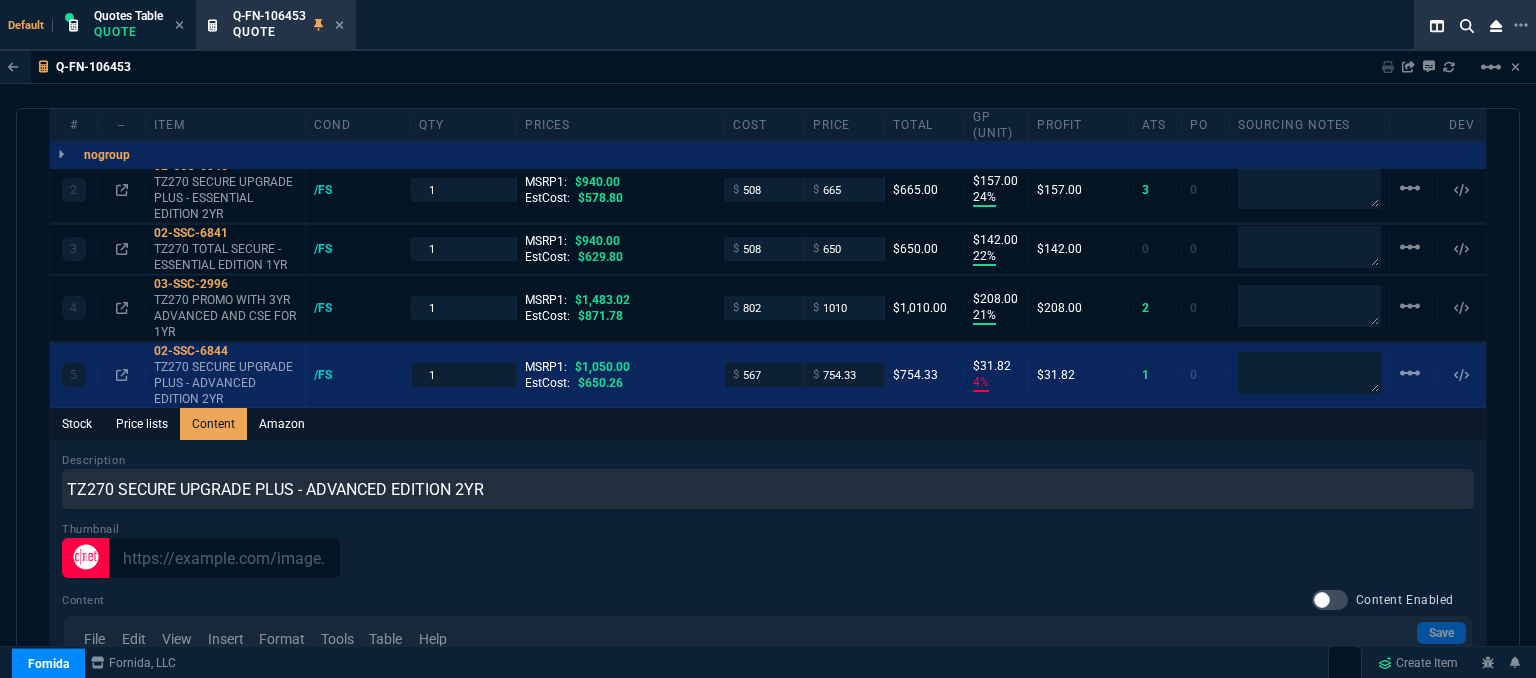 click on "Description TZ270 SECURE UPGRADE PLUS - ADVANCED EDITION 2YR" at bounding box center (768, 480) 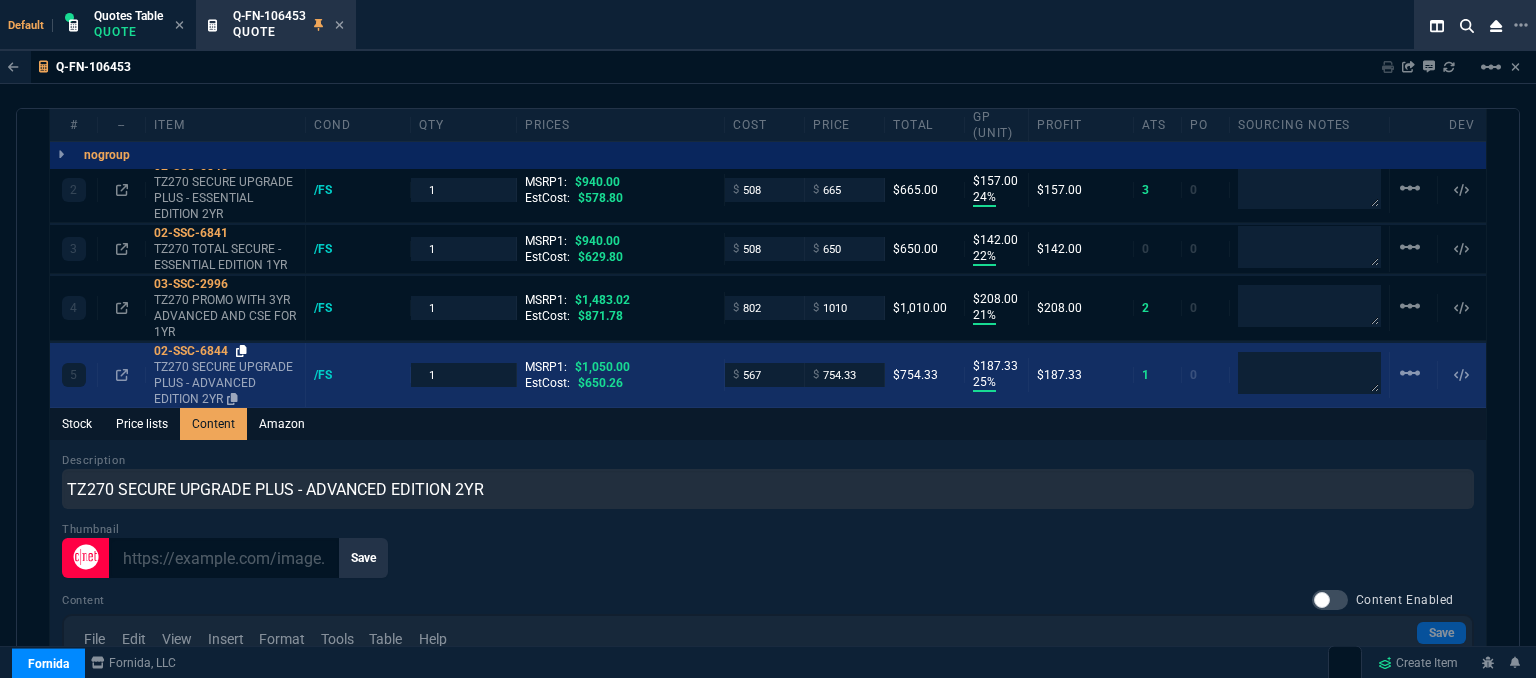 click 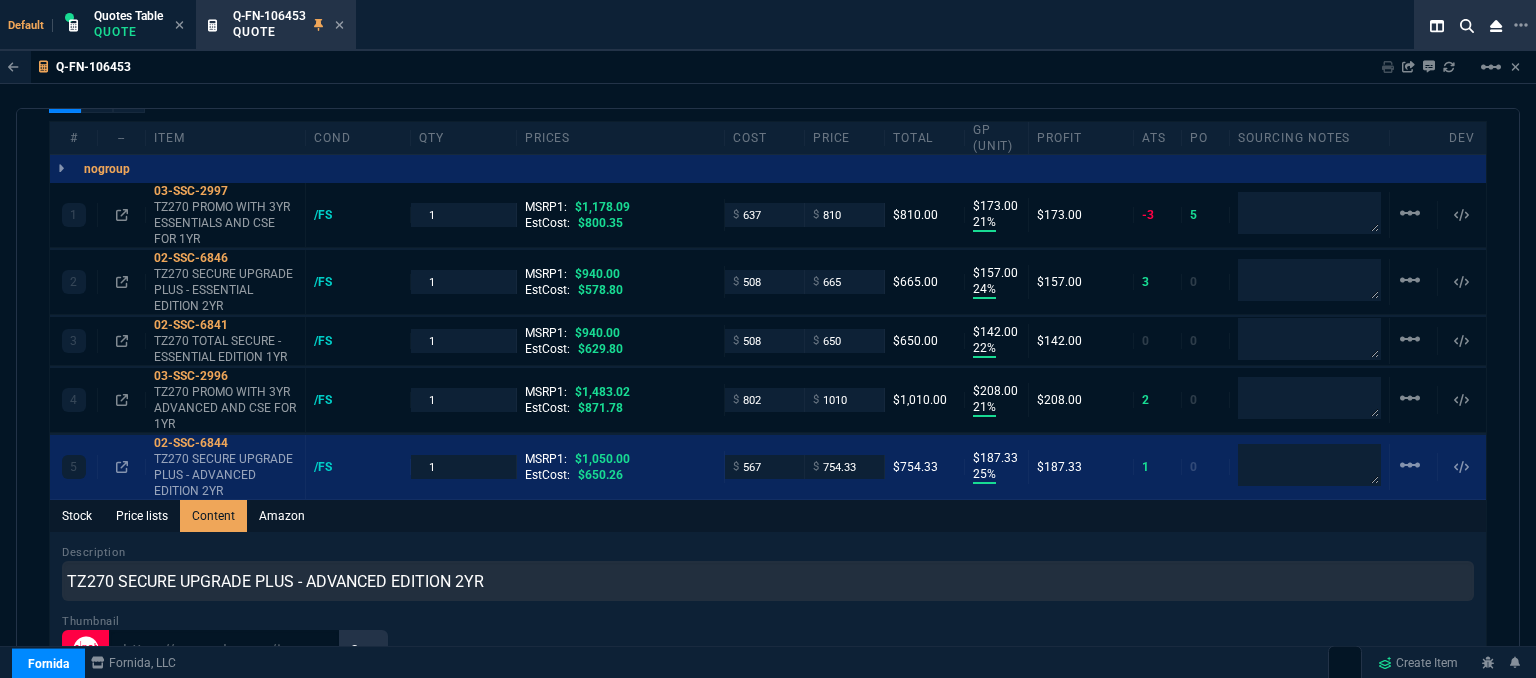 scroll, scrollTop: 1090, scrollLeft: 0, axis: vertical 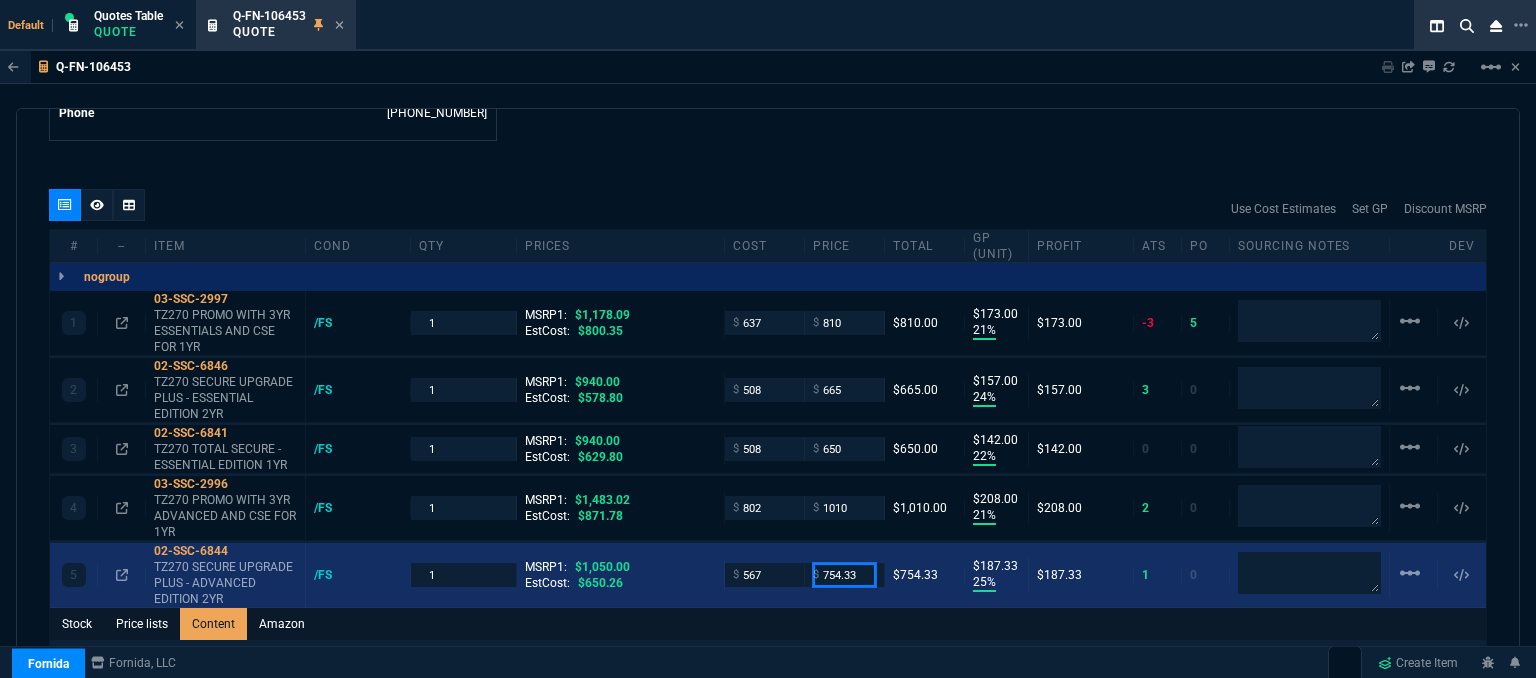 click on "754.33" at bounding box center [844, 574] 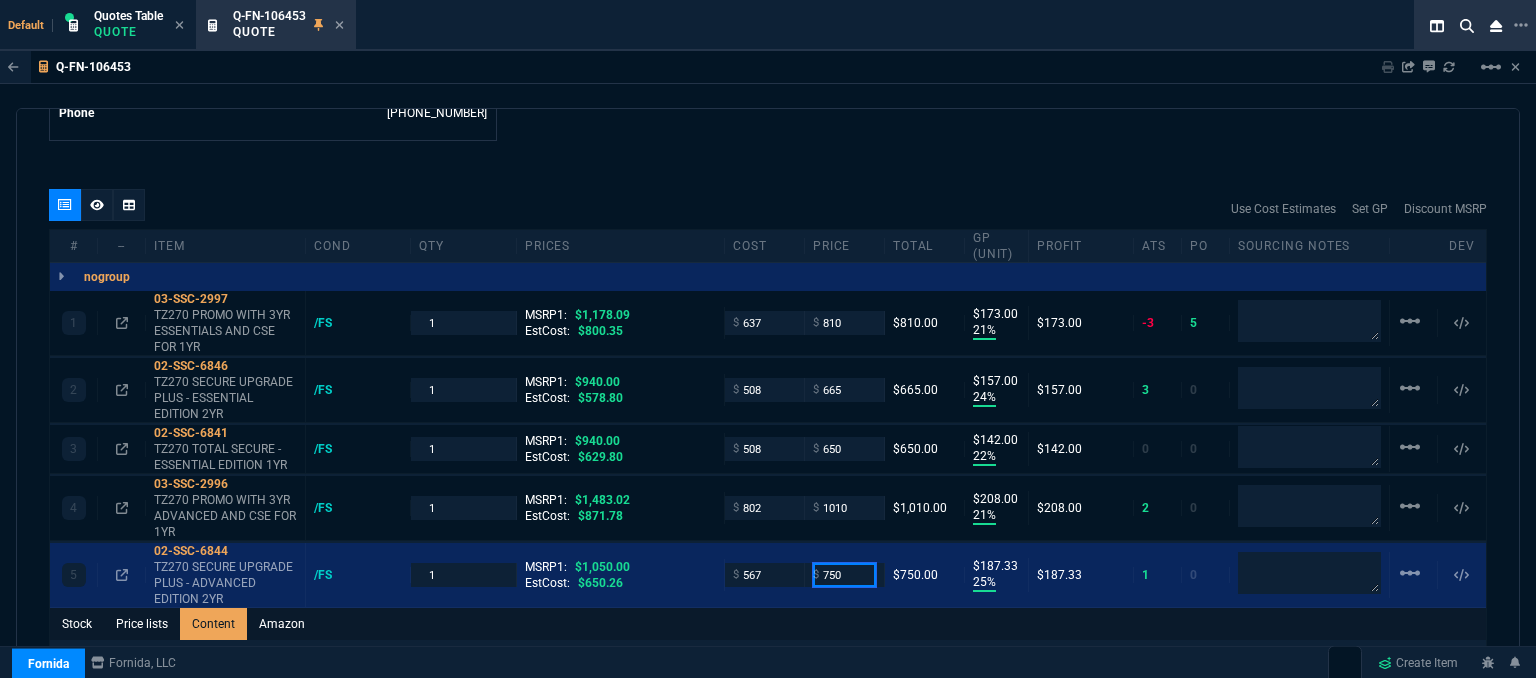 type on "750" 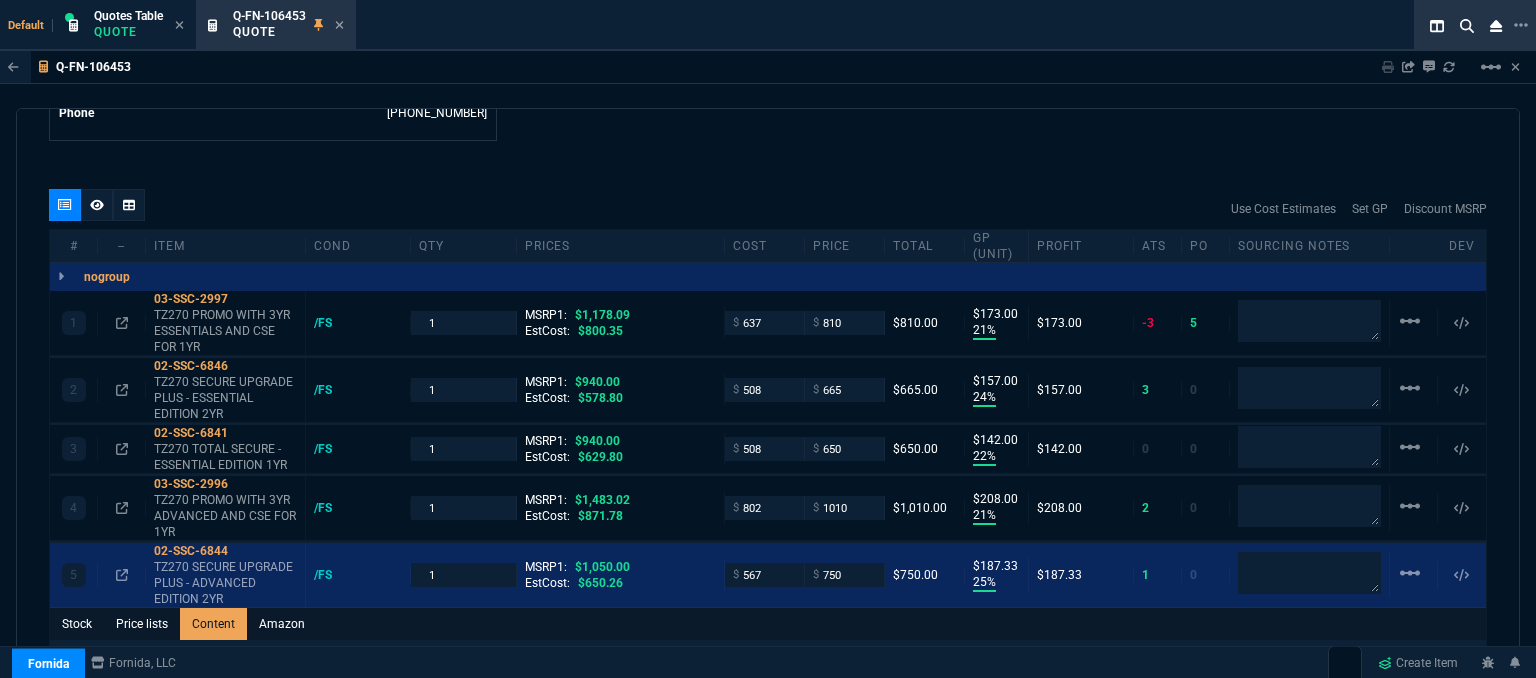 click on "Stock Price lists Content Amazon" at bounding box center [768, 624] 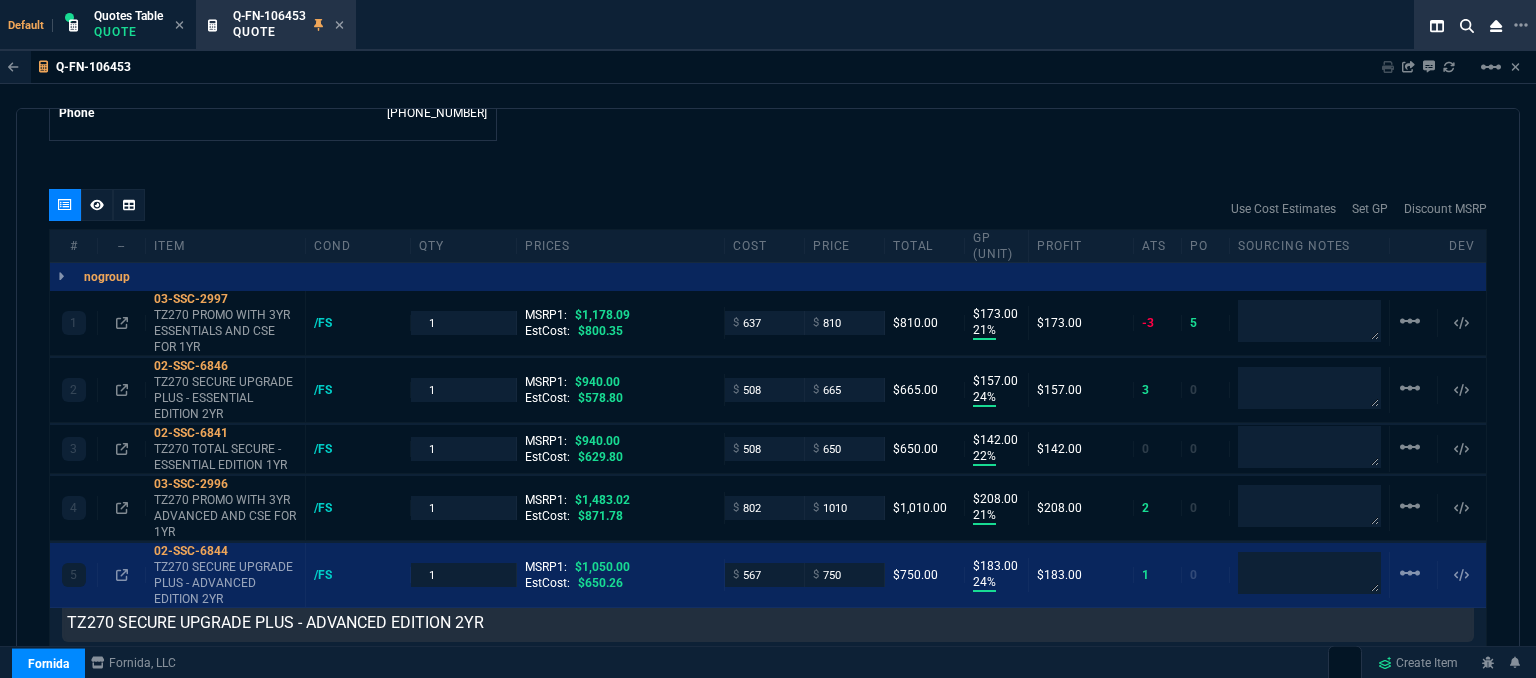 scroll, scrollTop: 100, scrollLeft: 0, axis: vertical 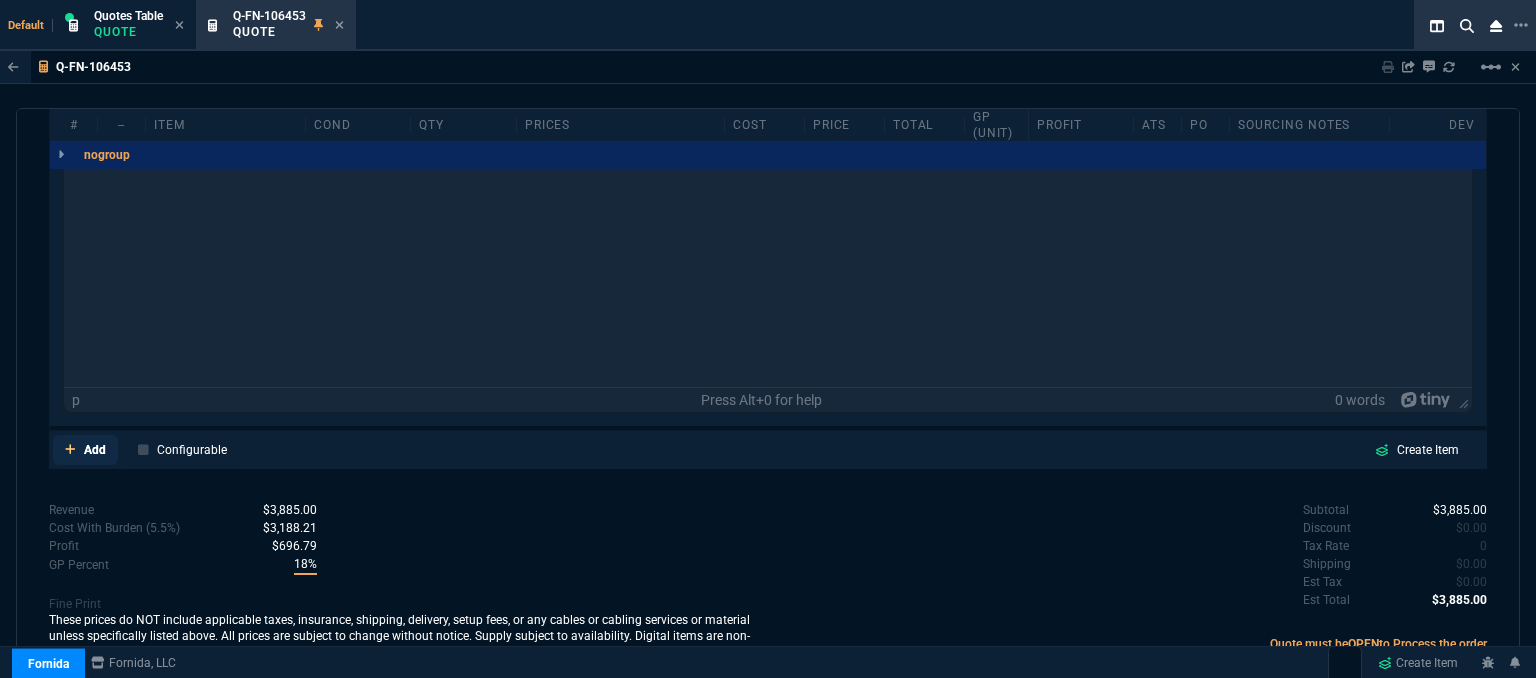 click 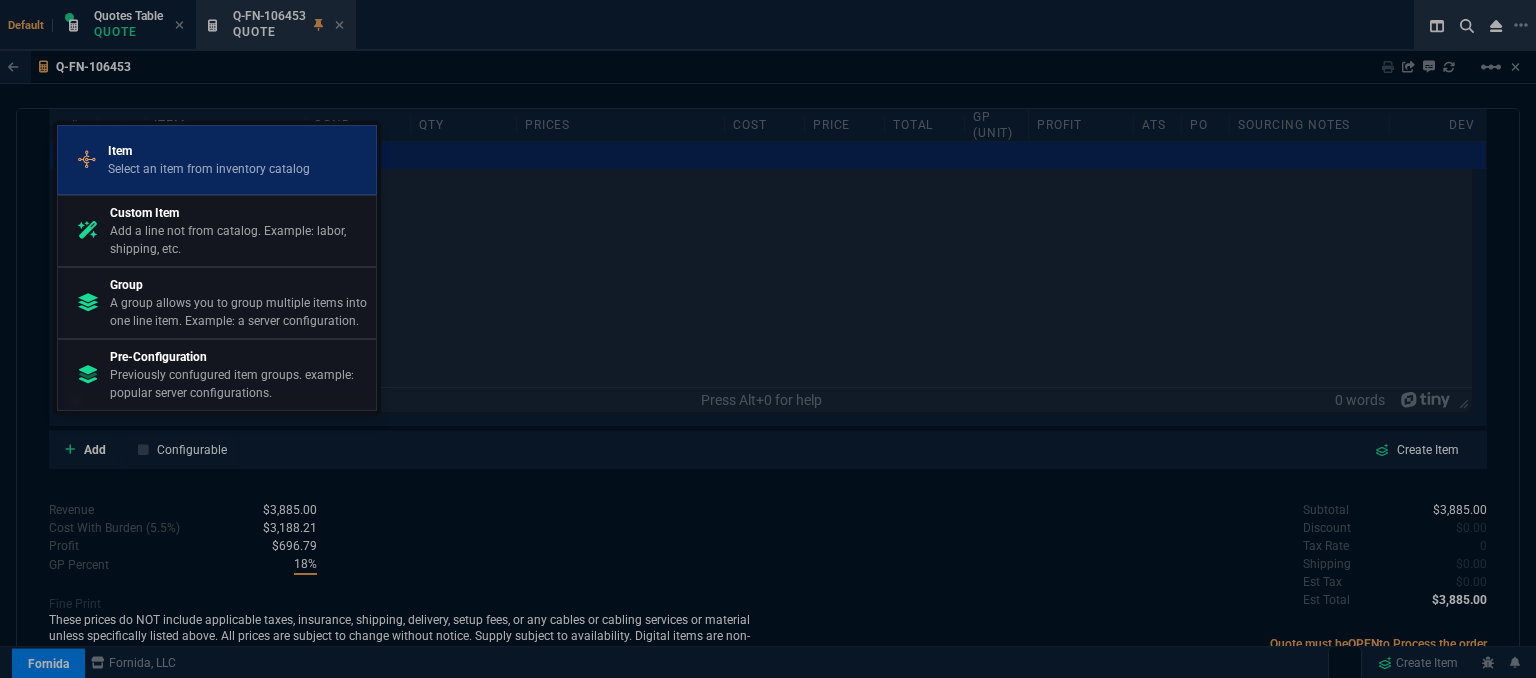 click on "Item" at bounding box center (209, 151) 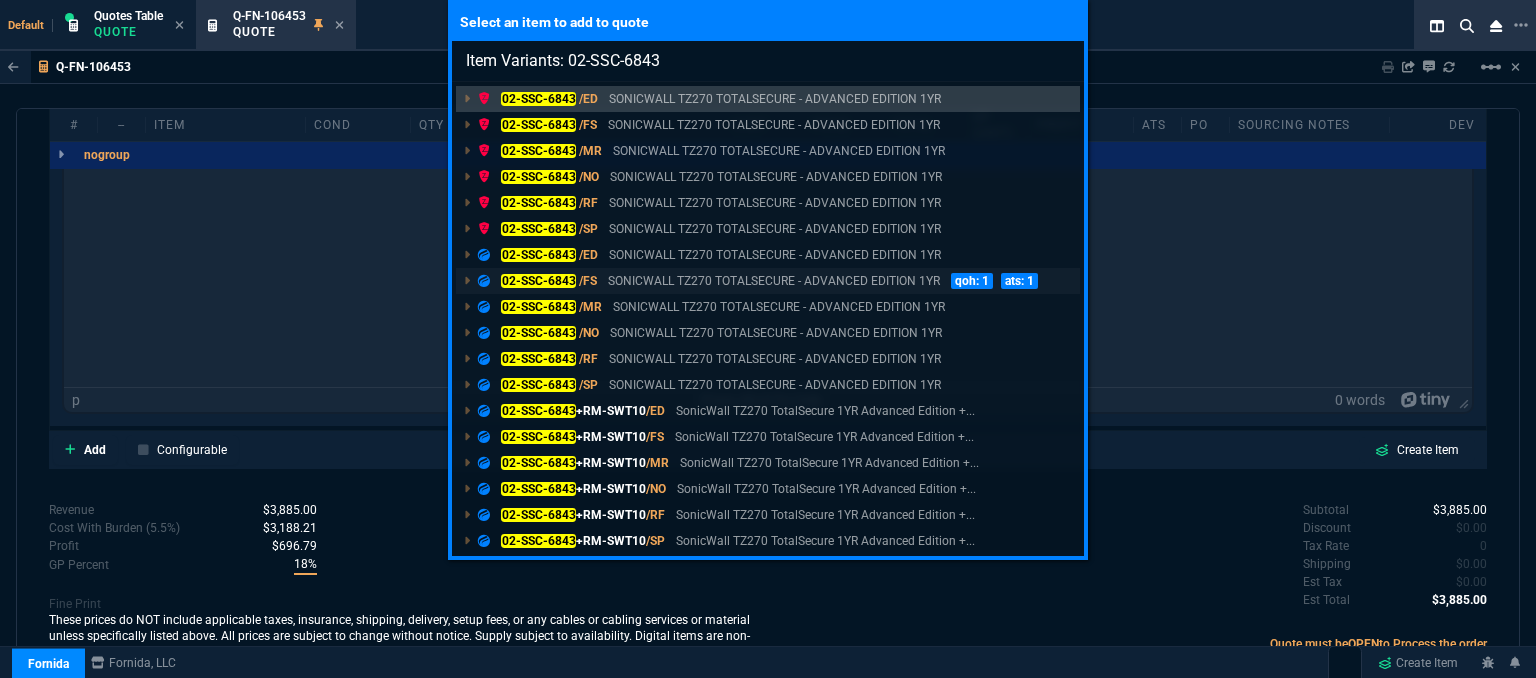 type on "Item Variants: 02-SSC-6843" 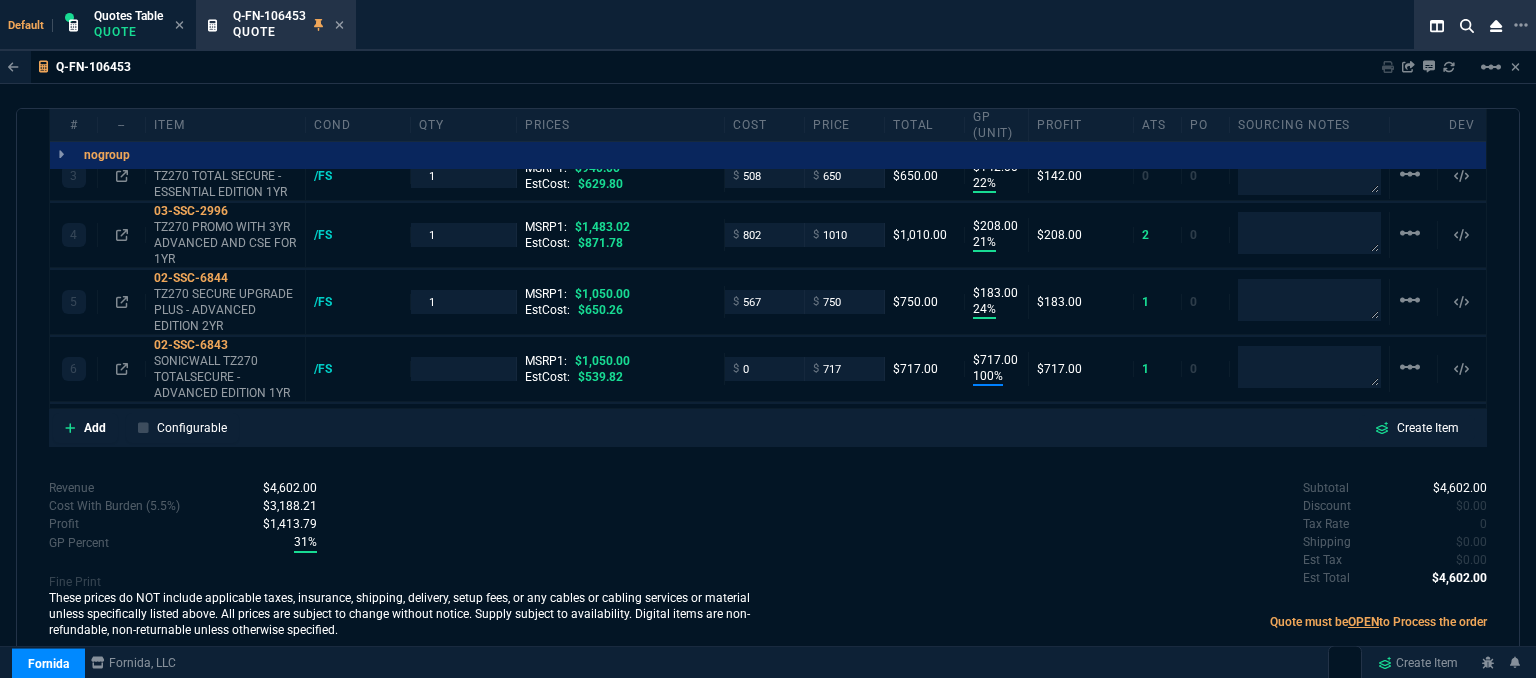 scroll, scrollTop: 1341, scrollLeft: 0, axis: vertical 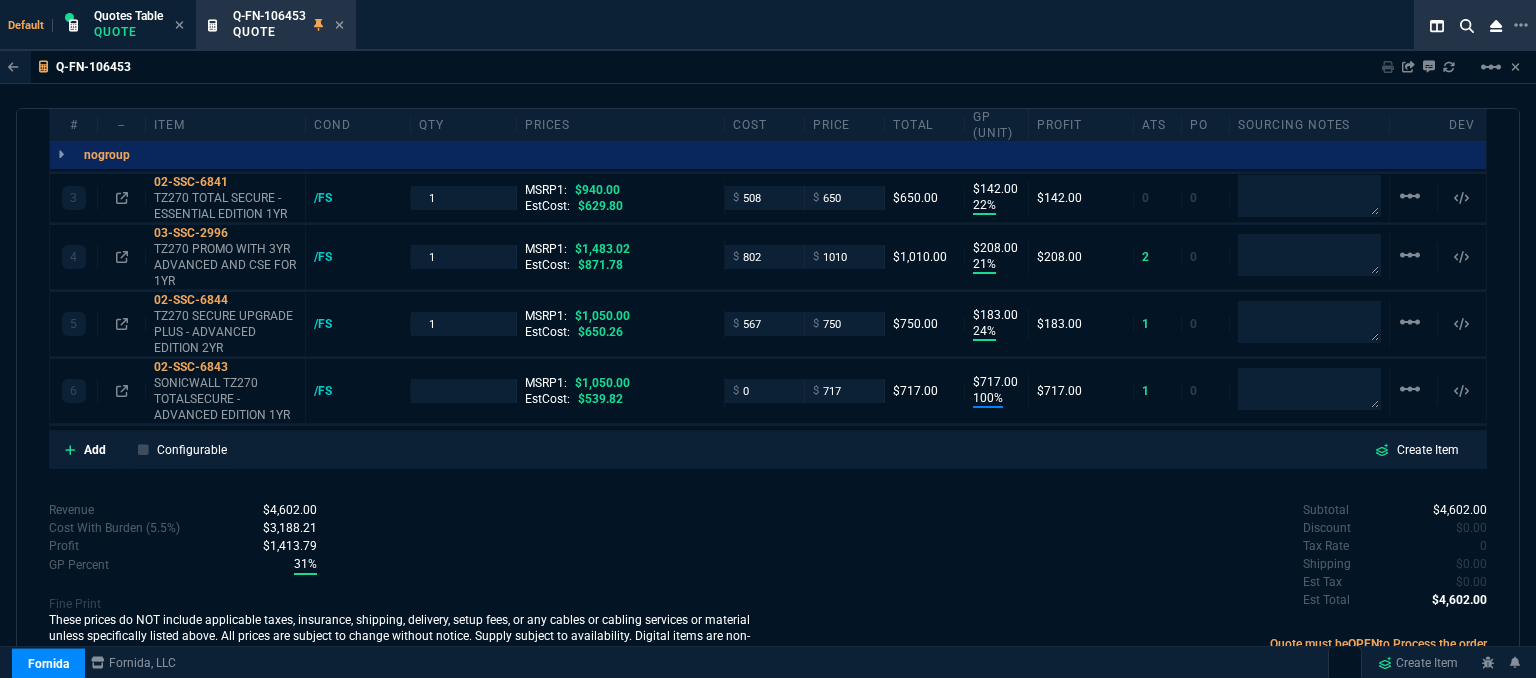 type on "21" 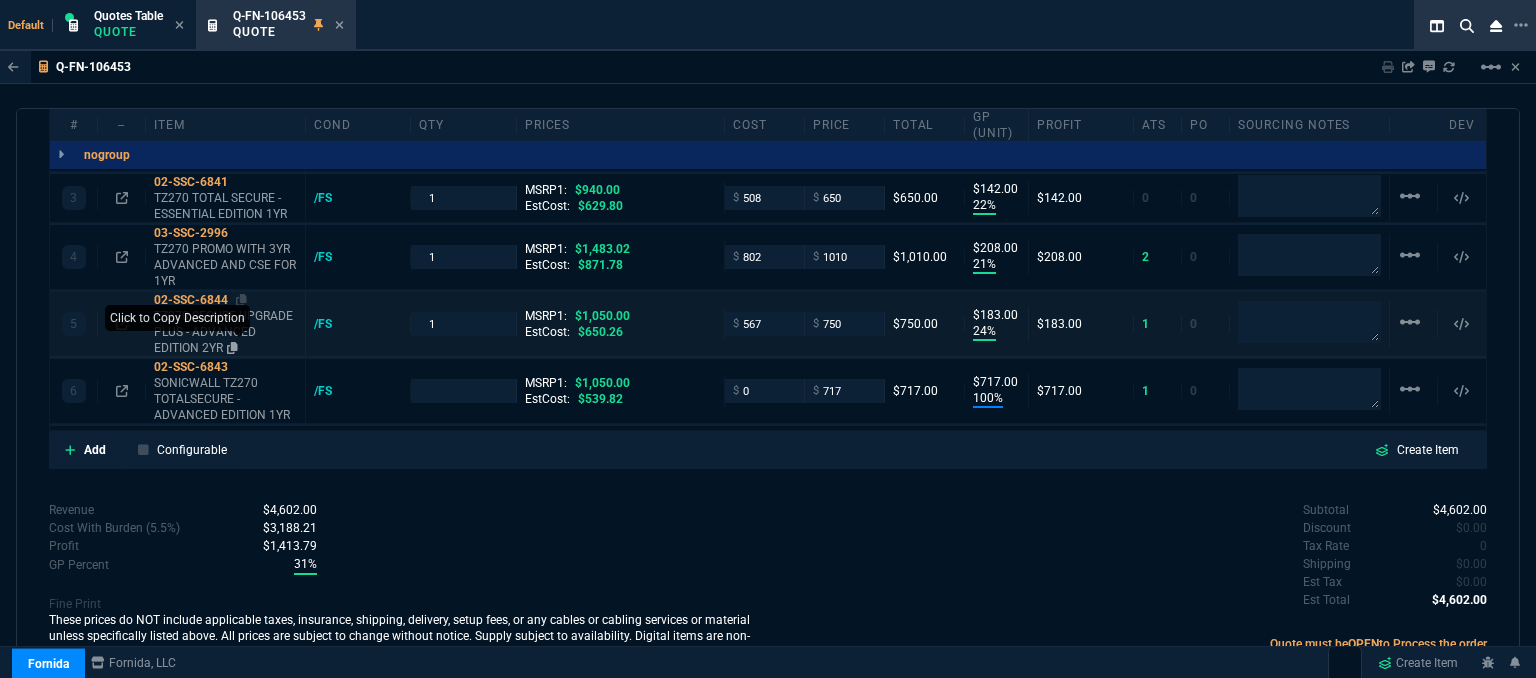 click 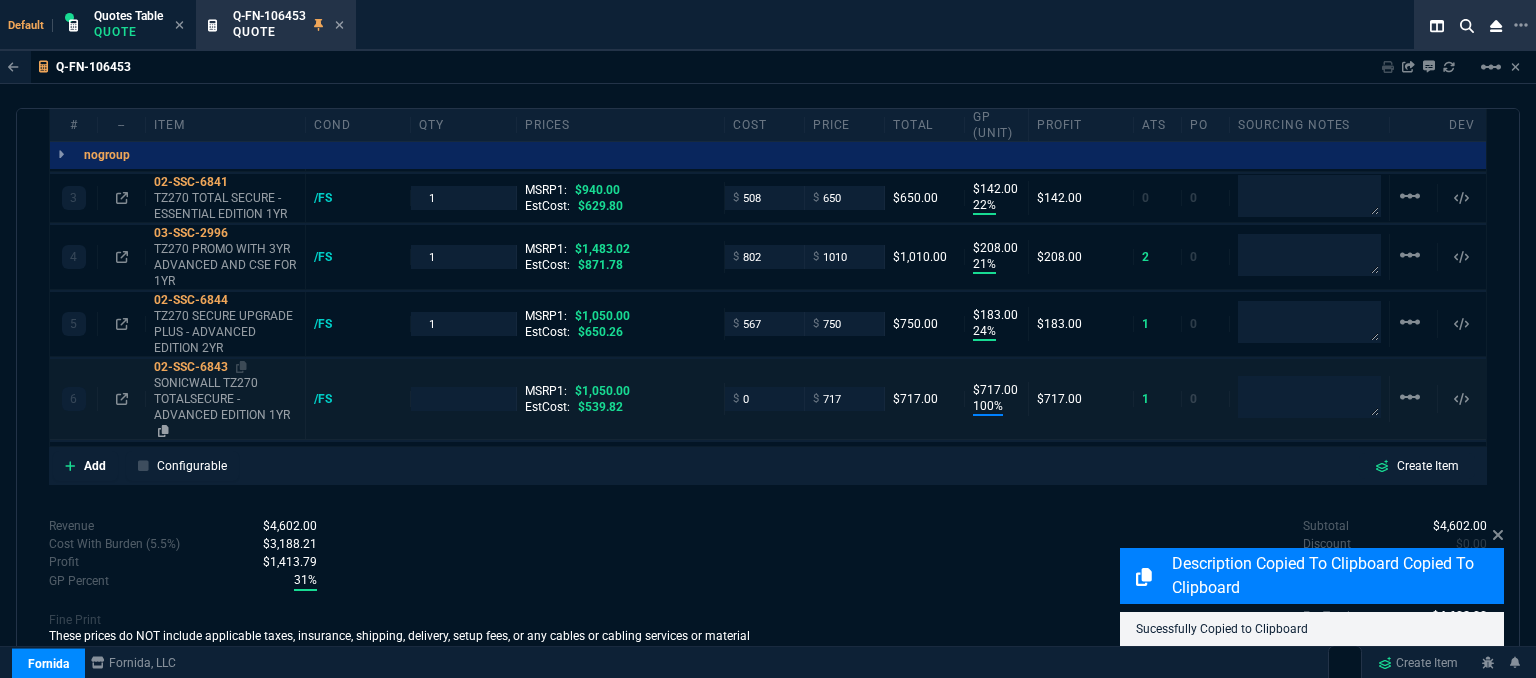 click on "SONICWALL TZ270 TOTALSECURE - ADVANCED EDITION 1YR" at bounding box center (225, 407) 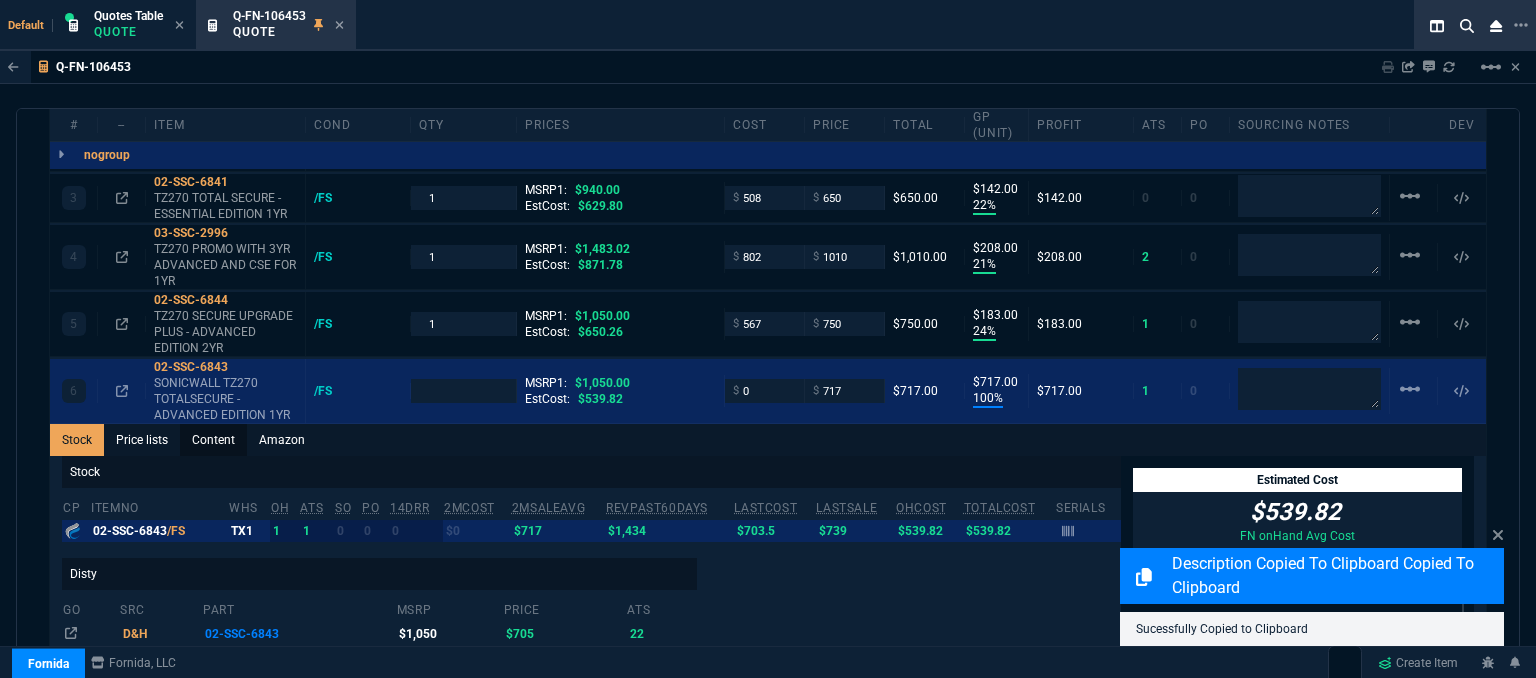 click on "Content" at bounding box center (213, 440) 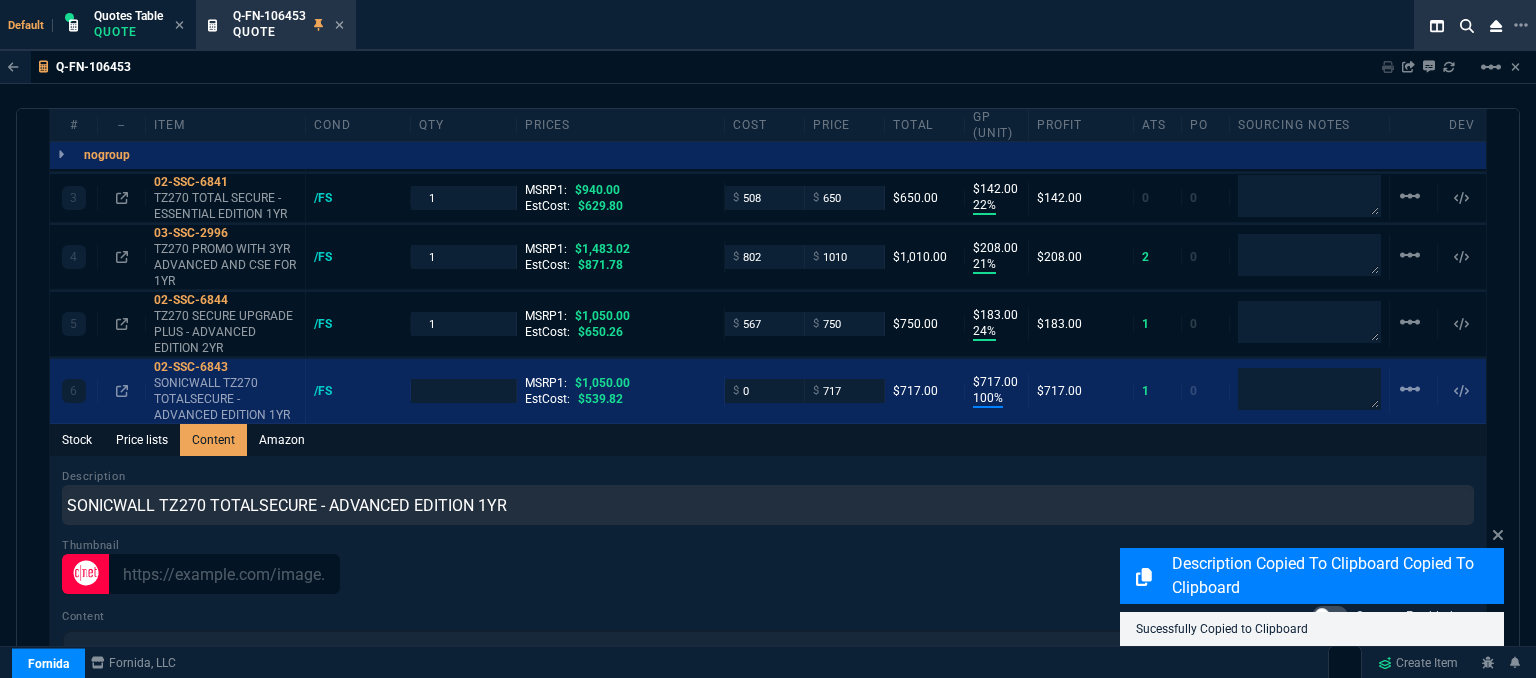 scroll, scrollTop: 0, scrollLeft: 0, axis: both 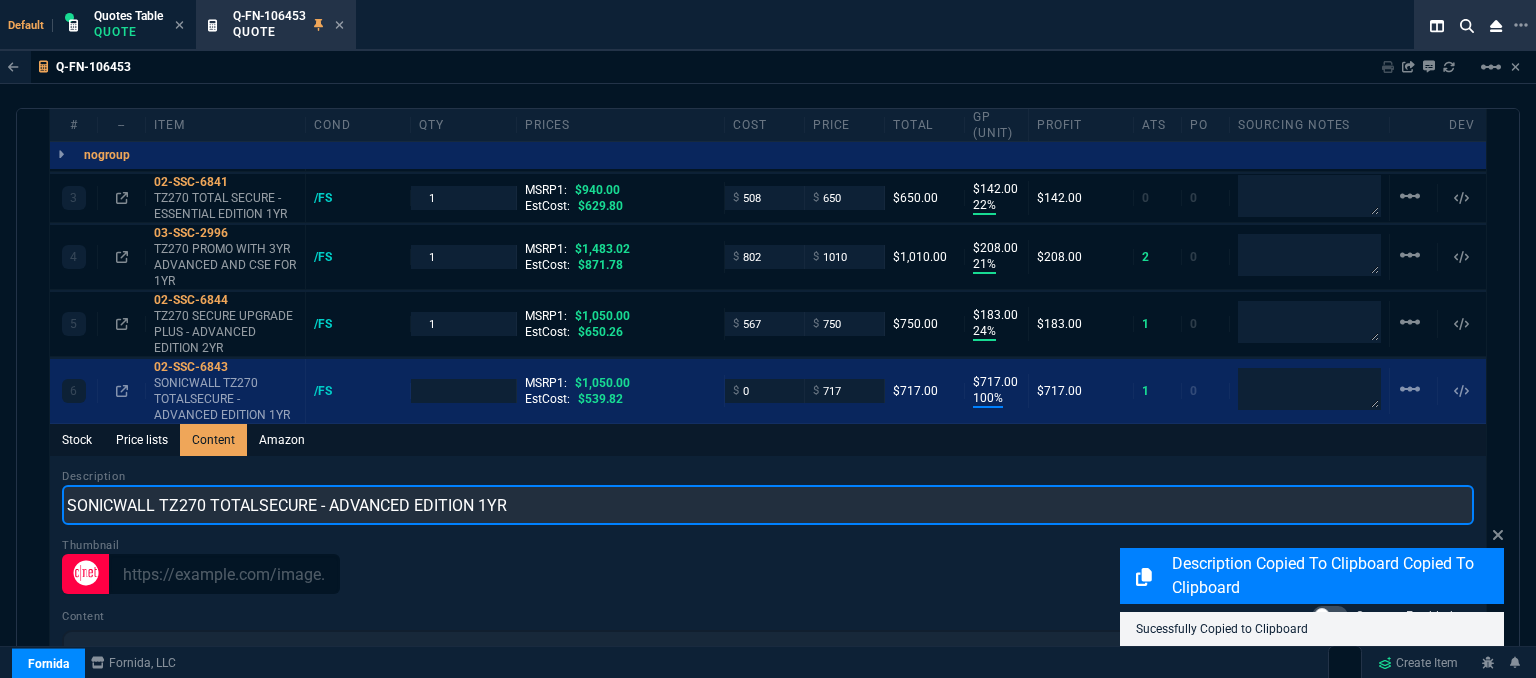 drag, startPoint x: 560, startPoint y: 487, endPoint x: 0, endPoint y: 440, distance: 561.9689 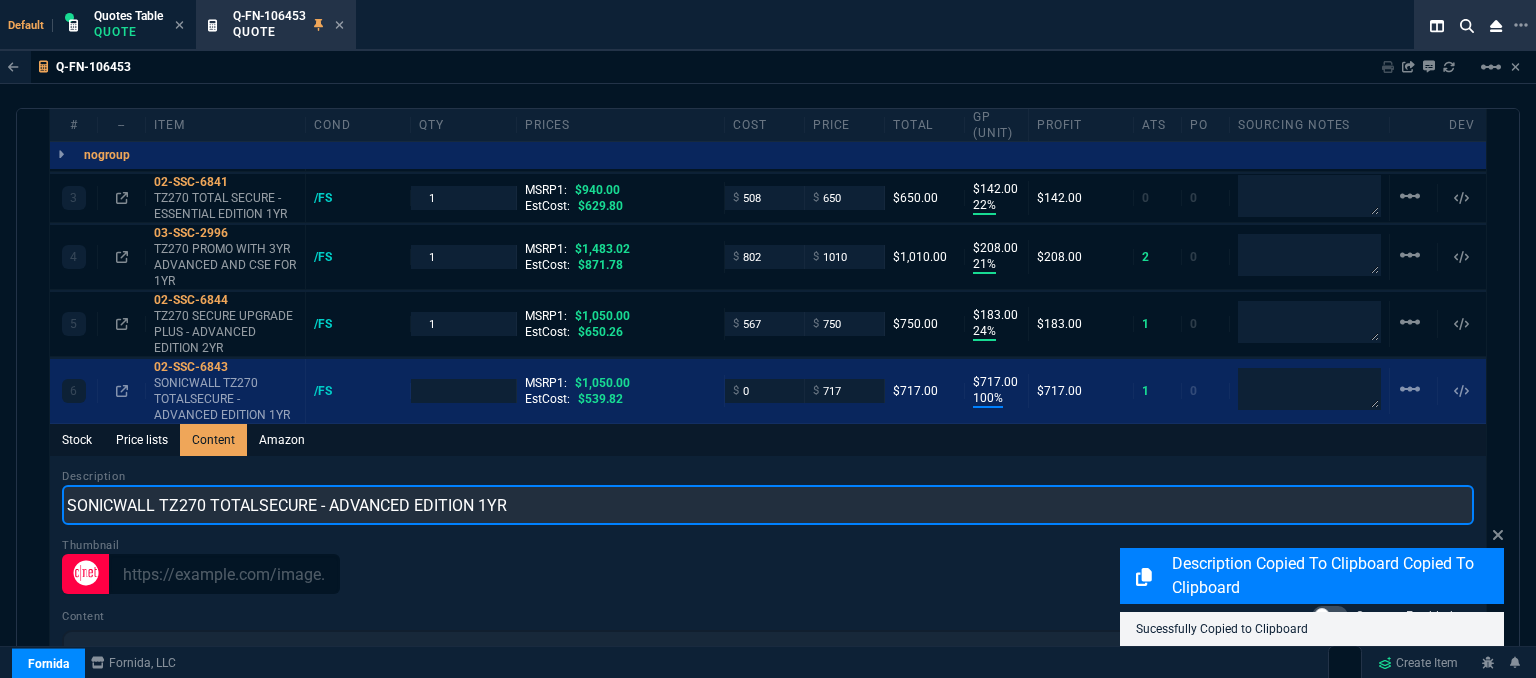 click on "Q-FN-106453 Sharing Q-FN-106453 Link Dev Link  Share on Teams linear_scale  quote   Q-FN-106453  Kinol Sharie Leyh & Associates draft Fornida, LLC 2609 Technology Dr Suite 300 Plano, TX 75074 Details Number Q-FN-106453  Order ID Q-FN-106453  Customer Code KIN301  Total Units 6  Expires Mon - 8/4/25, 3:50 PM Creator fiona.rossi@fornida.com  Created Mon - 7/21/25, 3:50 PM Print Specs Number Q-FN-106453  Customer ID KIN301  Customer Name Kinol Sharie Leyh & Associates  Expires 8/4/25,  10:50 AM  Customer PO # --  Payment Terms CREDITCARD  Shipping Agent FEDEX | GRD  Customer Customer Code KIN301  Customer Name Kinol Sharie Leyh & Associates  Customer PO # empty  Payment Terms CREDITCARD  email dferczak@kslassociates.com  phone (412) 753-1038   Origin  existing / phone   Origin Comment    Staff Sales Person ROSS  Engineer 1 --  Engineer 2 --  Shipping Ship Date -- Agent FEDEX  Agent Service GRD  Account Id --  Sales Order* Number --  id --  Account Manager Name Fiona  Email fiona.rossi@fornida.com  Phone SEND PA" at bounding box center (768, 415) 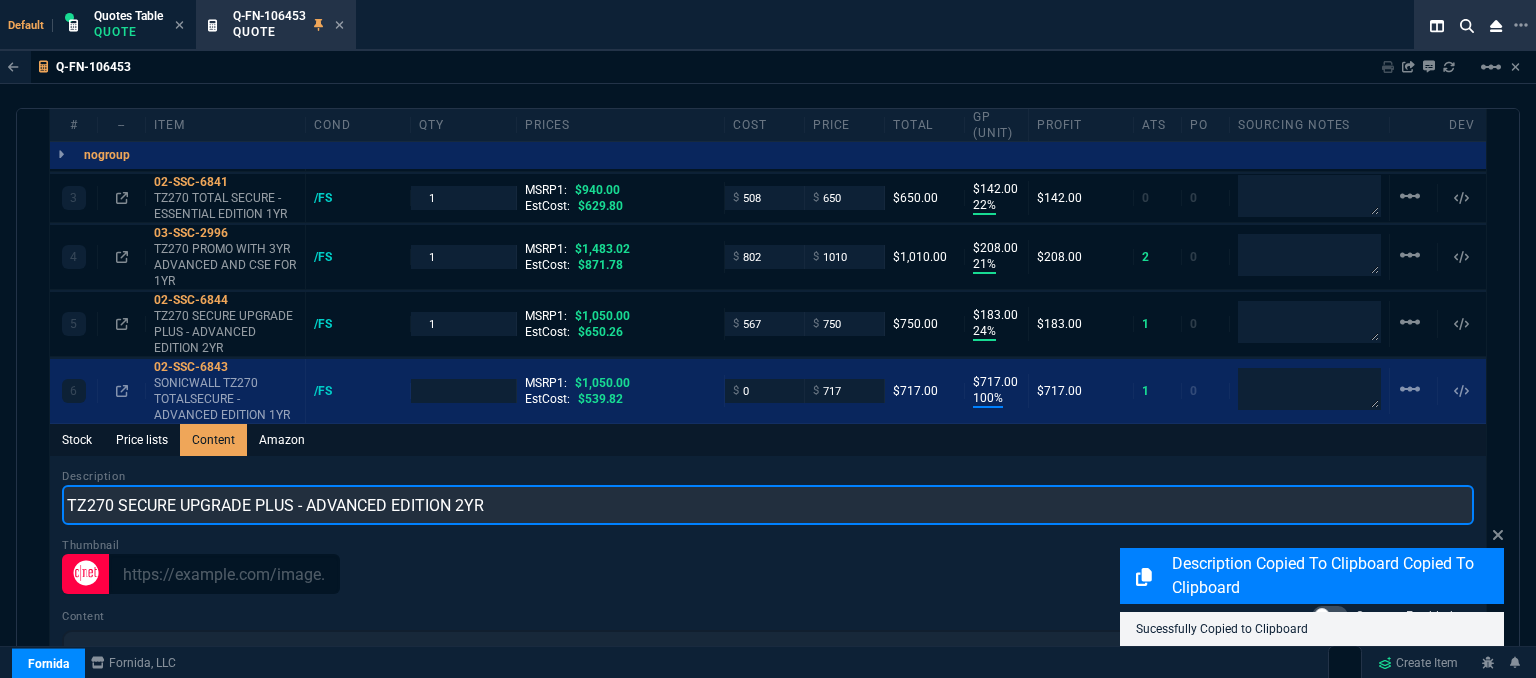 click on "TZ270 SECURE UPGRADE PLUS - ADVANCED EDITION 2YR" at bounding box center [768, 505] 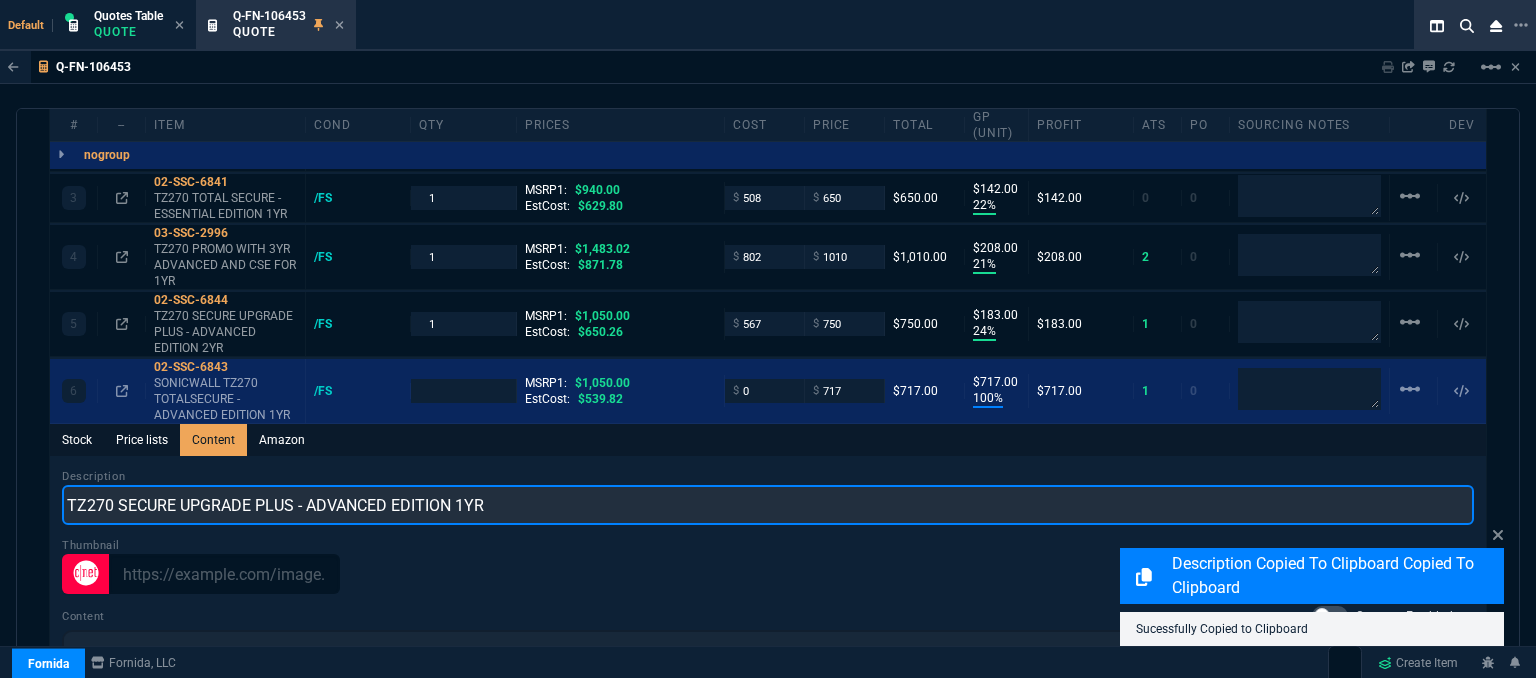 type on "TZ270 SECURE UPGRADE PLUS - ADVANCED EDITION 1YR" 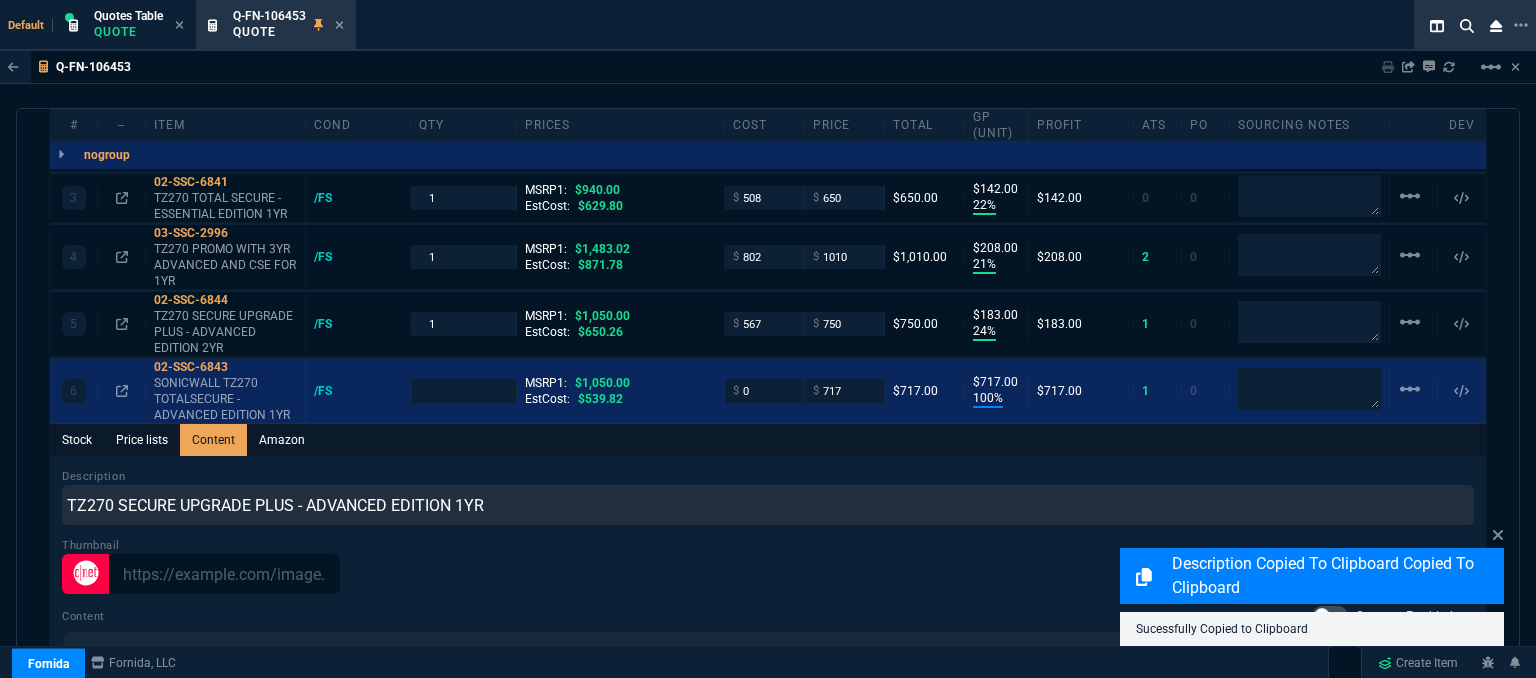click on "Stock Price lists Content Amazon" at bounding box center (768, 440) 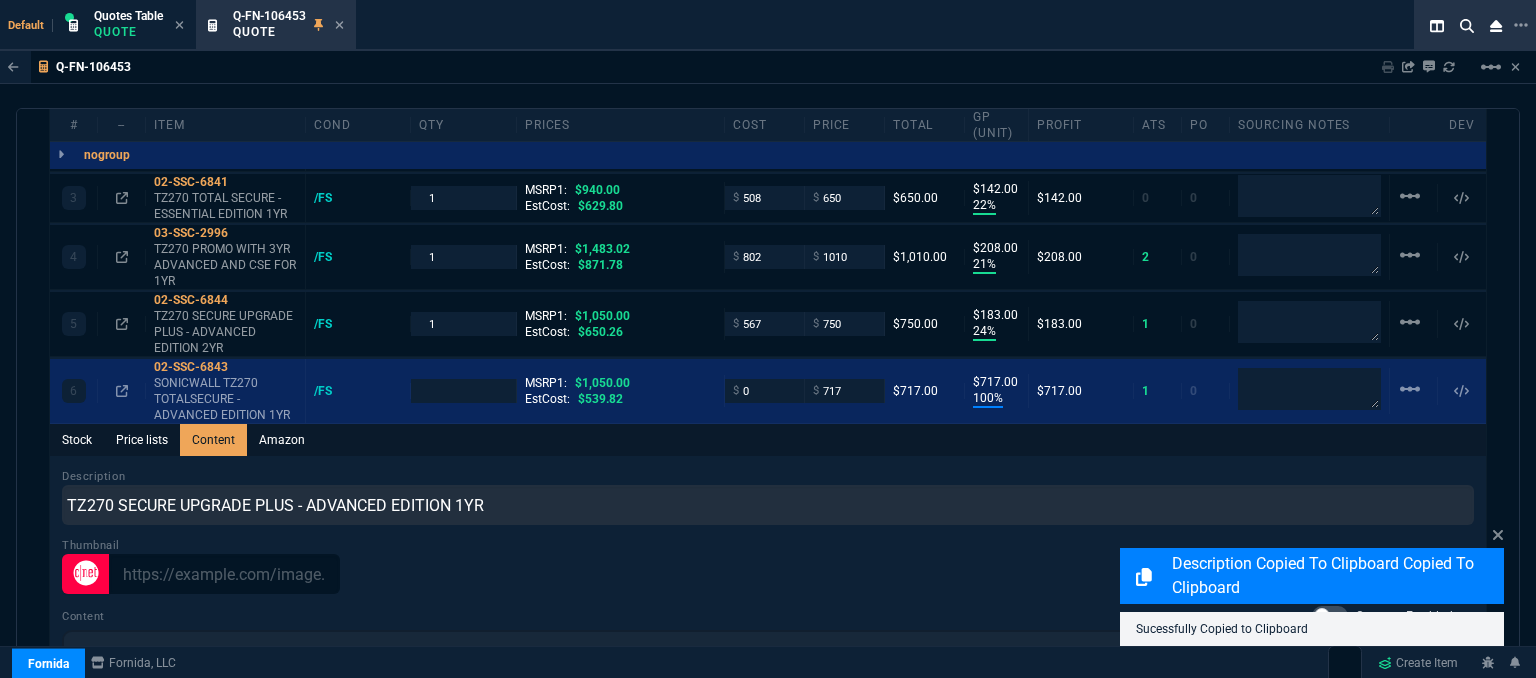 type on "1" 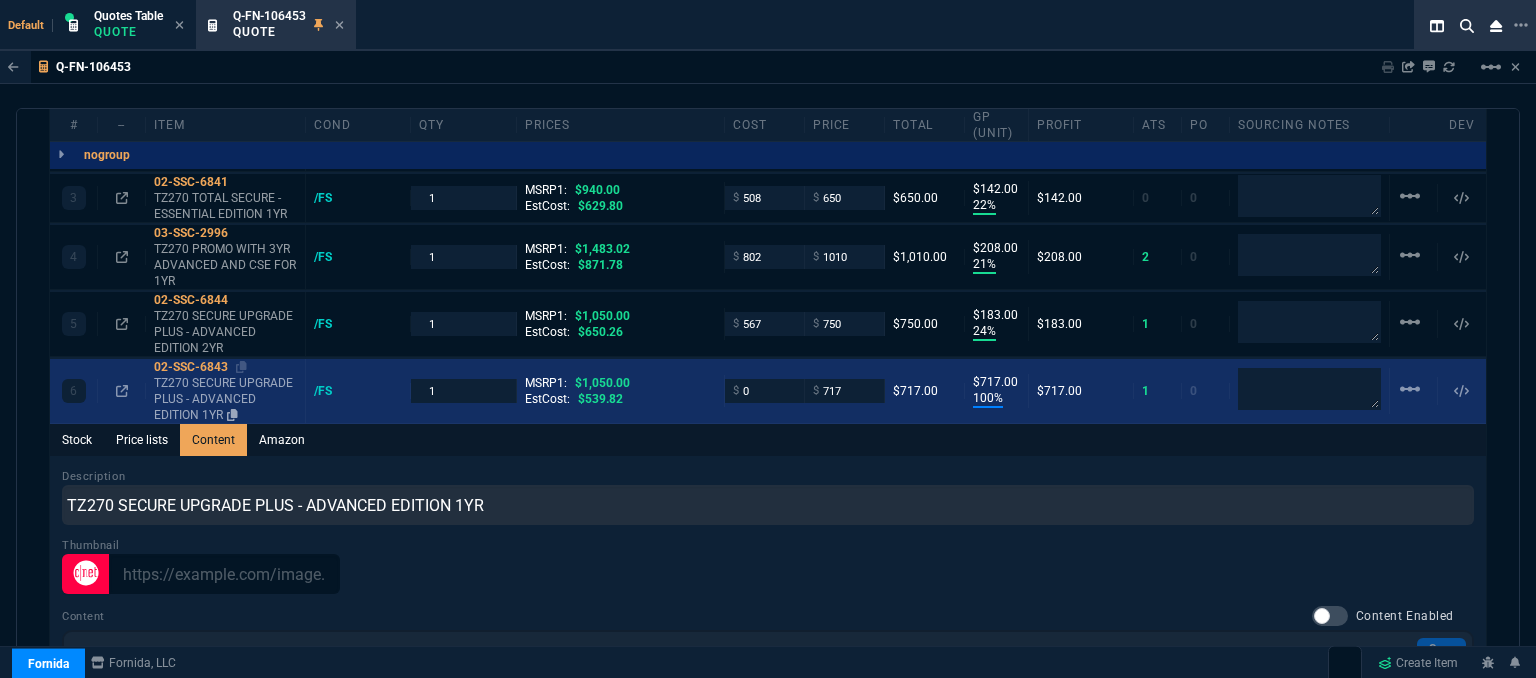 drag, startPoint x: 243, startPoint y: 346, endPoint x: 294, endPoint y: 364, distance: 54.08327 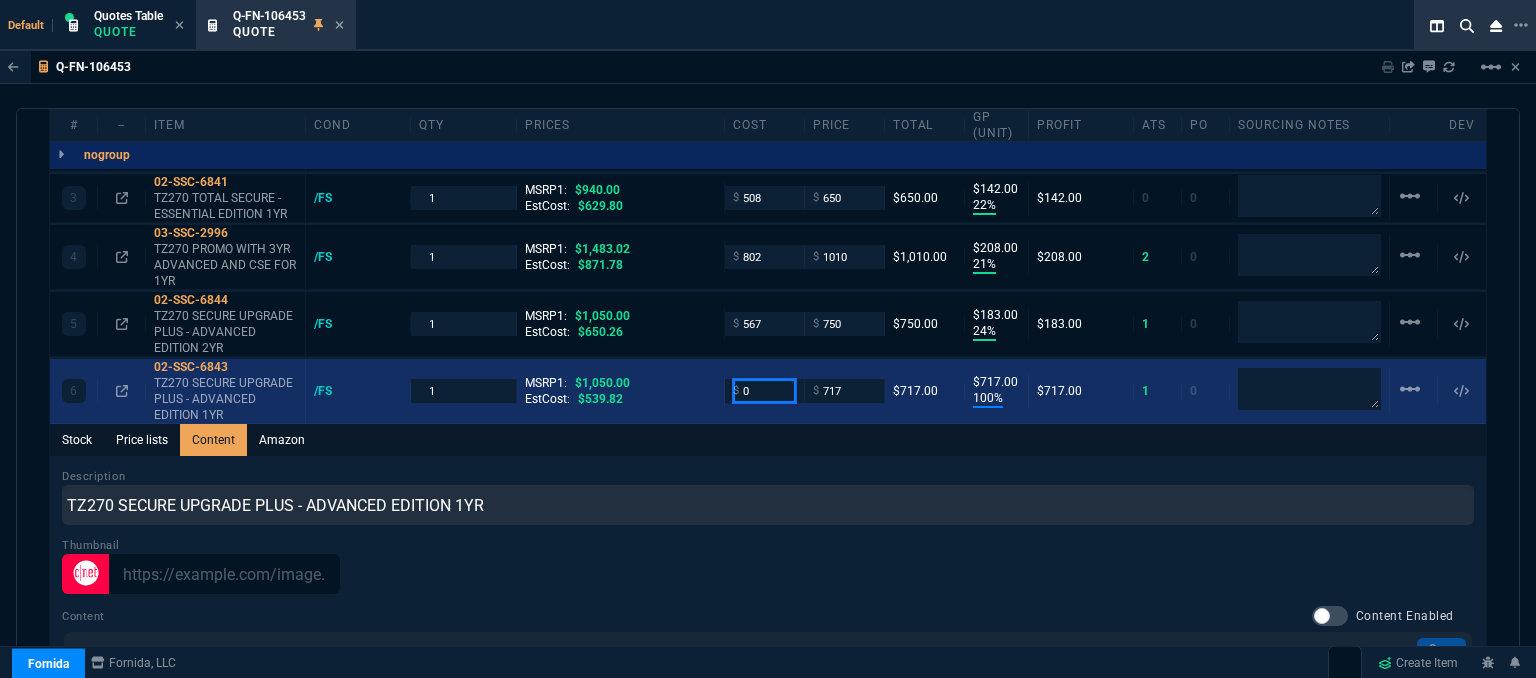 click on "0" at bounding box center [764, 390] 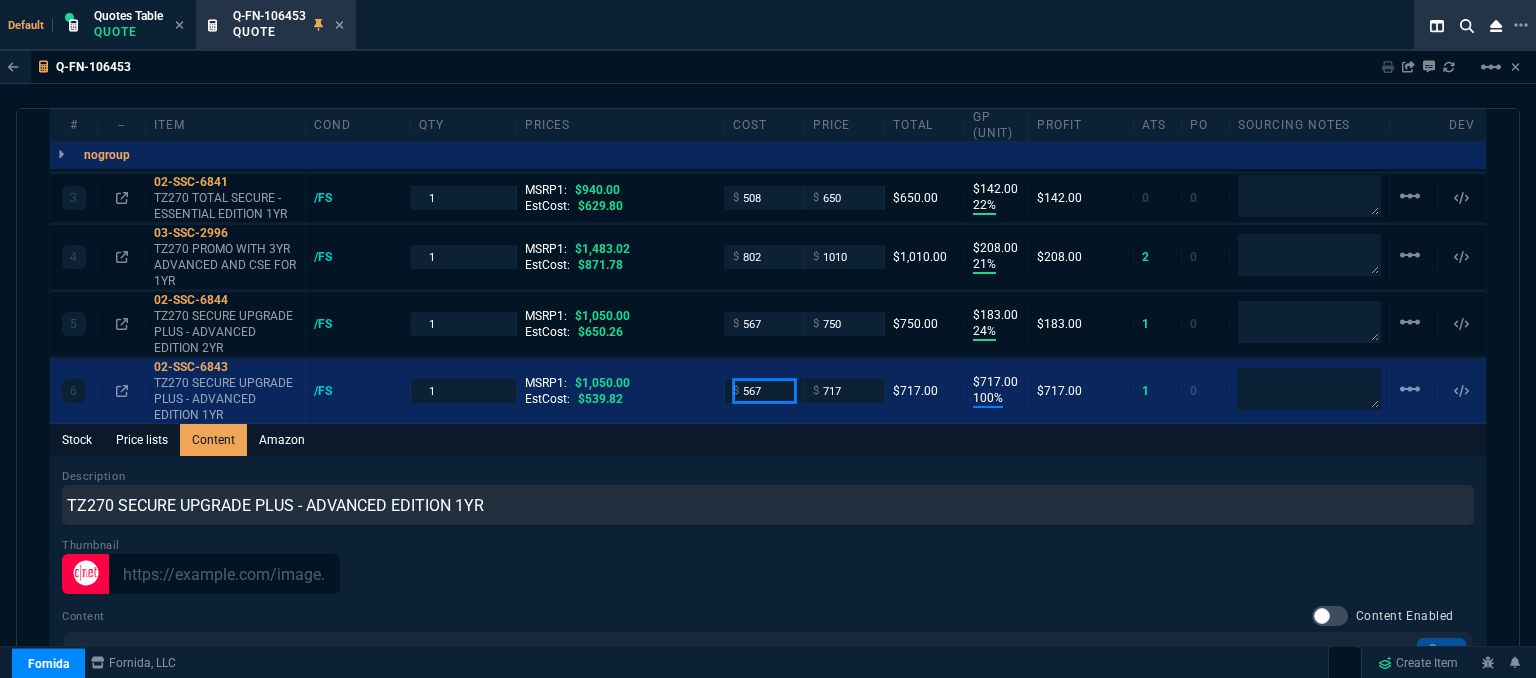 type on "567" 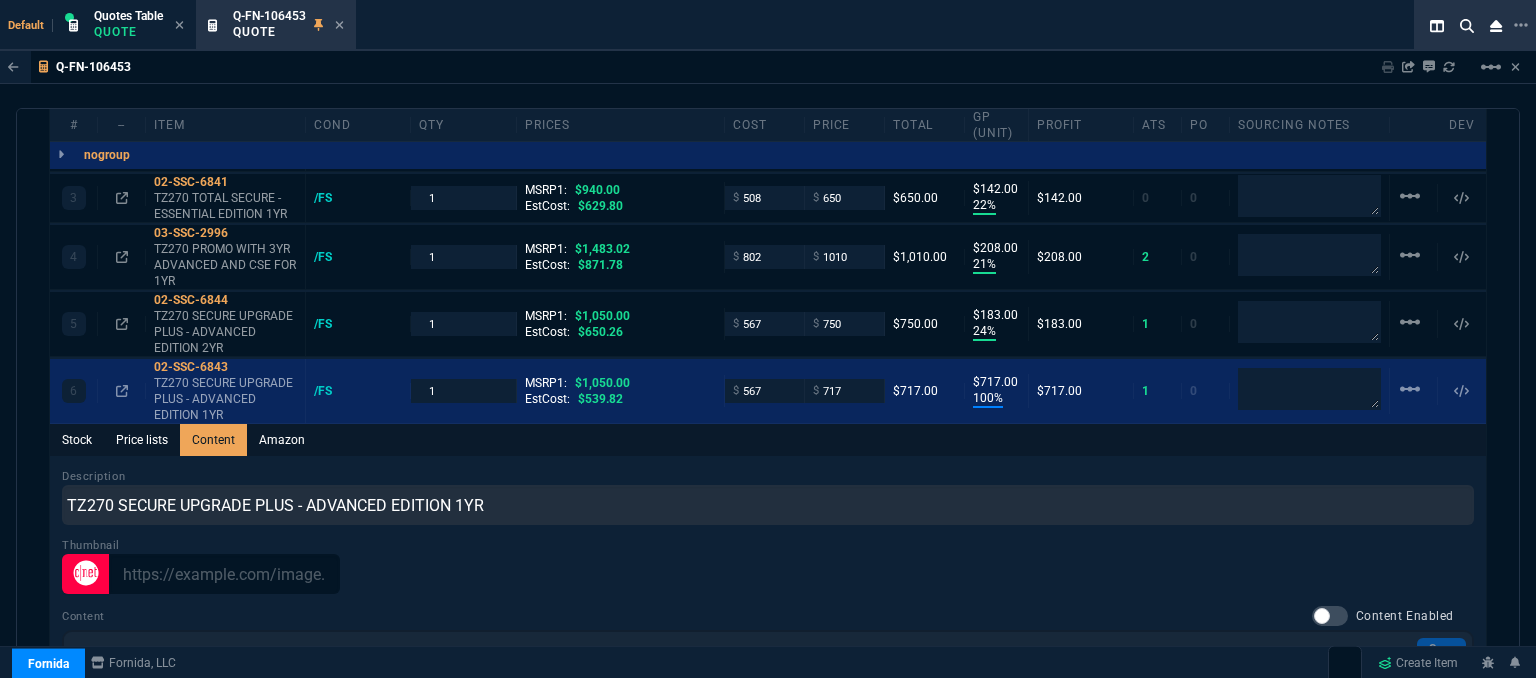 click on "Stock Price lists Content Amazon" at bounding box center [768, 440] 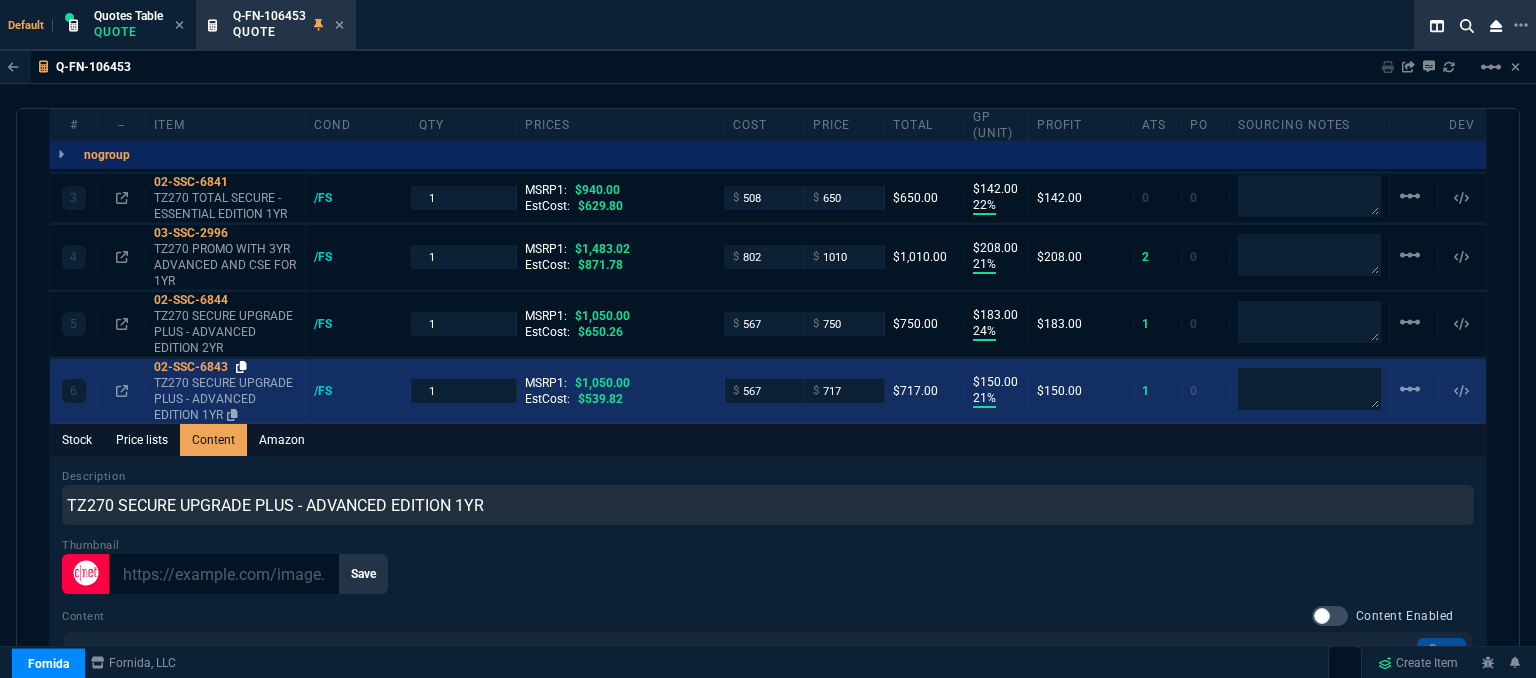 click 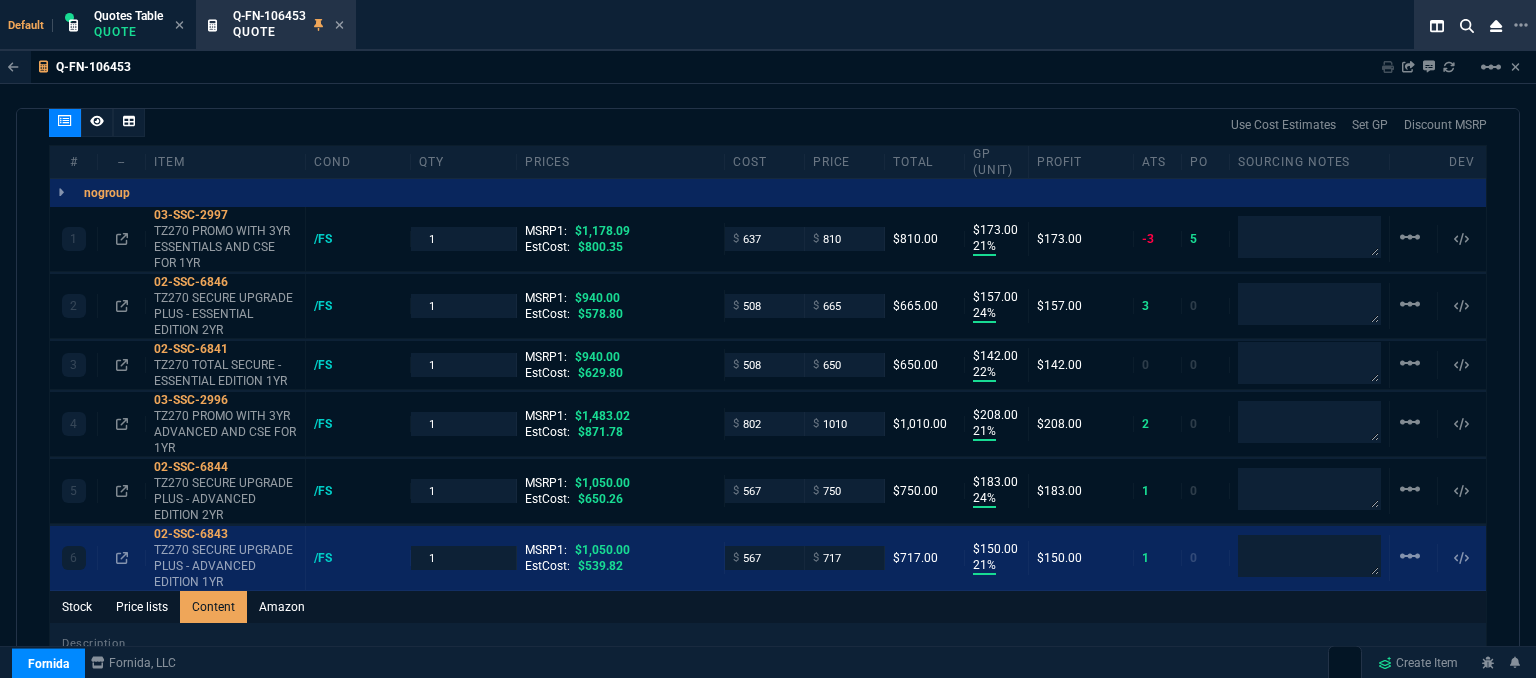 scroll, scrollTop: 1141, scrollLeft: 0, axis: vertical 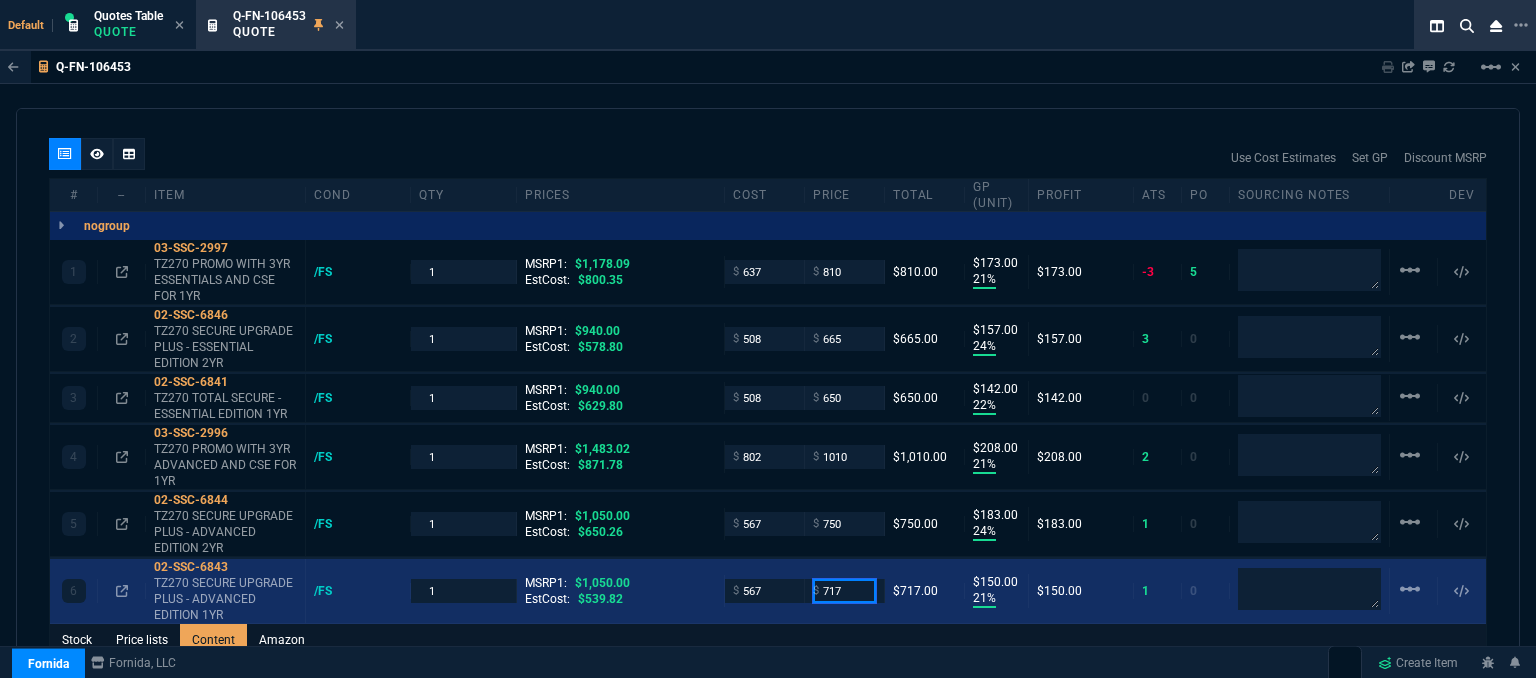 click on "717" at bounding box center (844, 590) 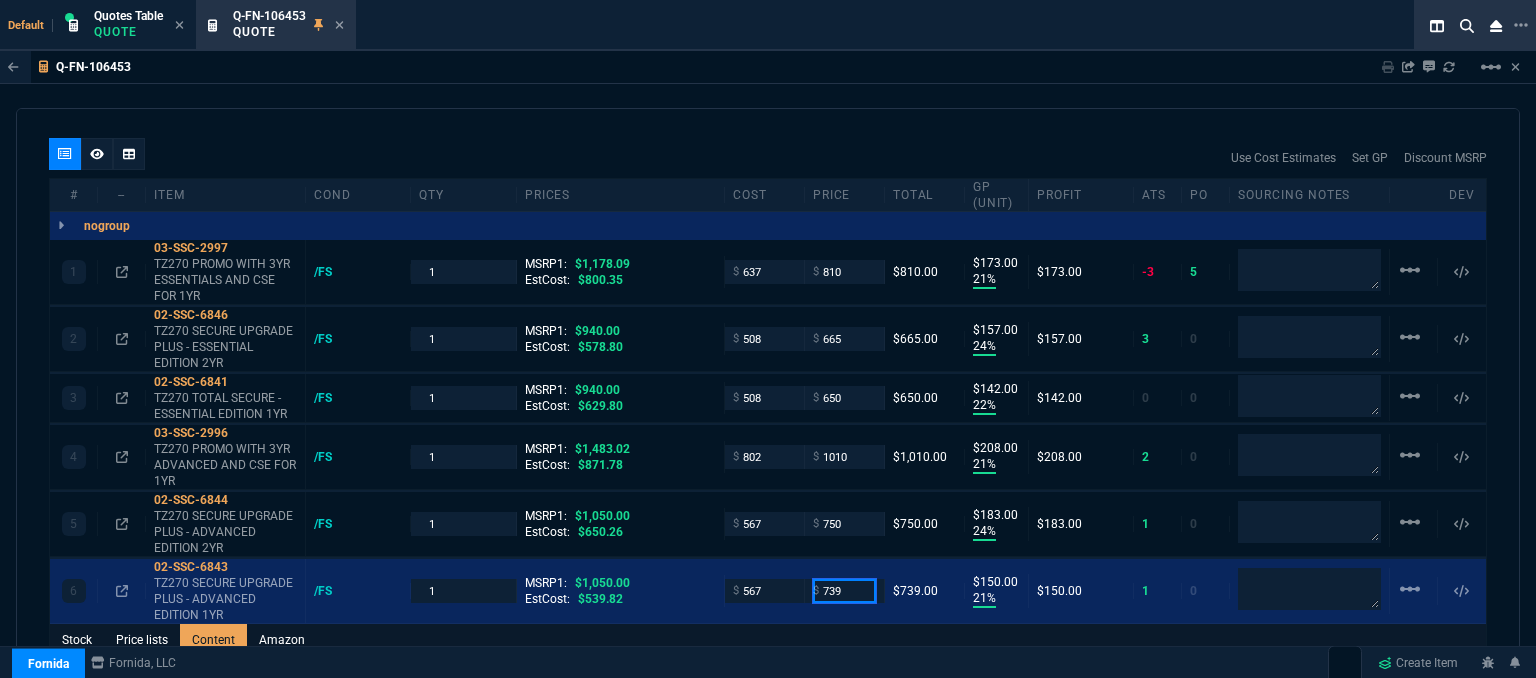 type on "739" 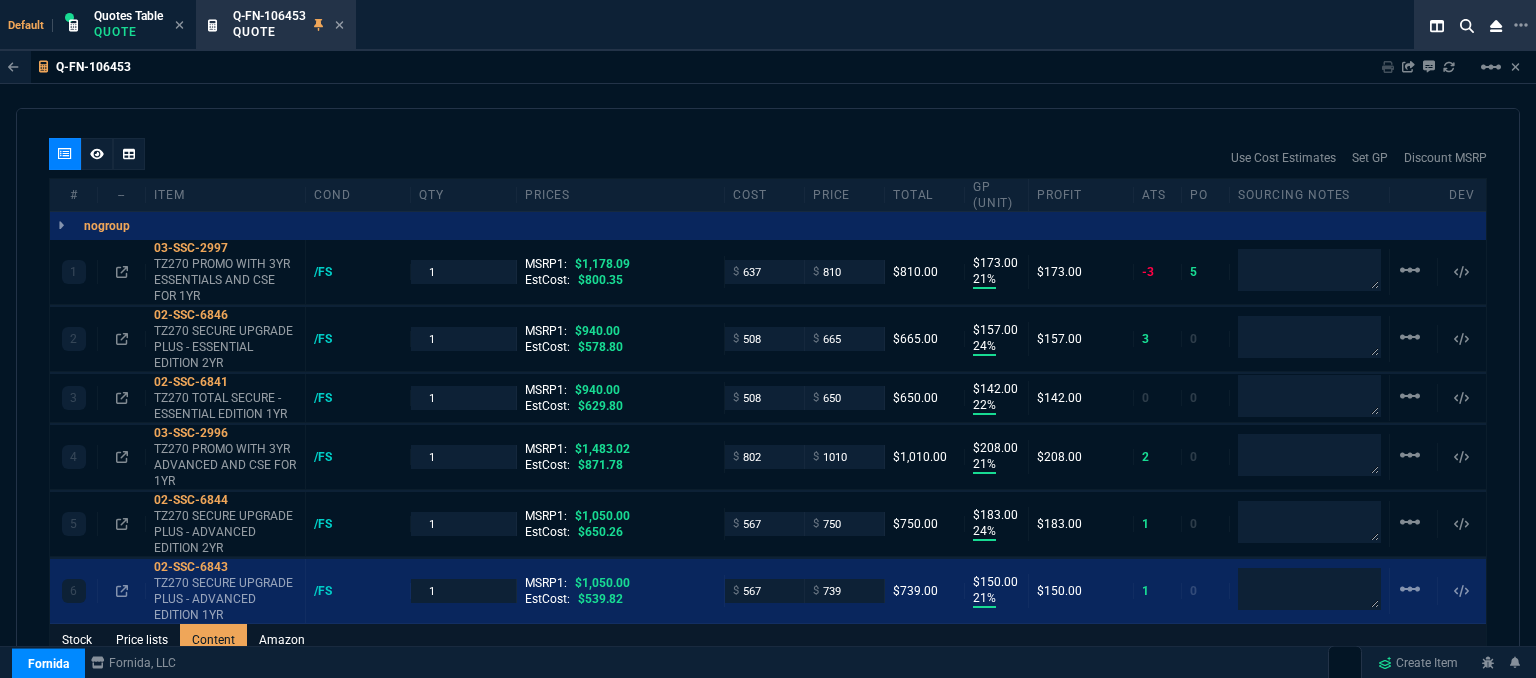 click on "Stock Price lists Content Amazon" at bounding box center (768, 640) 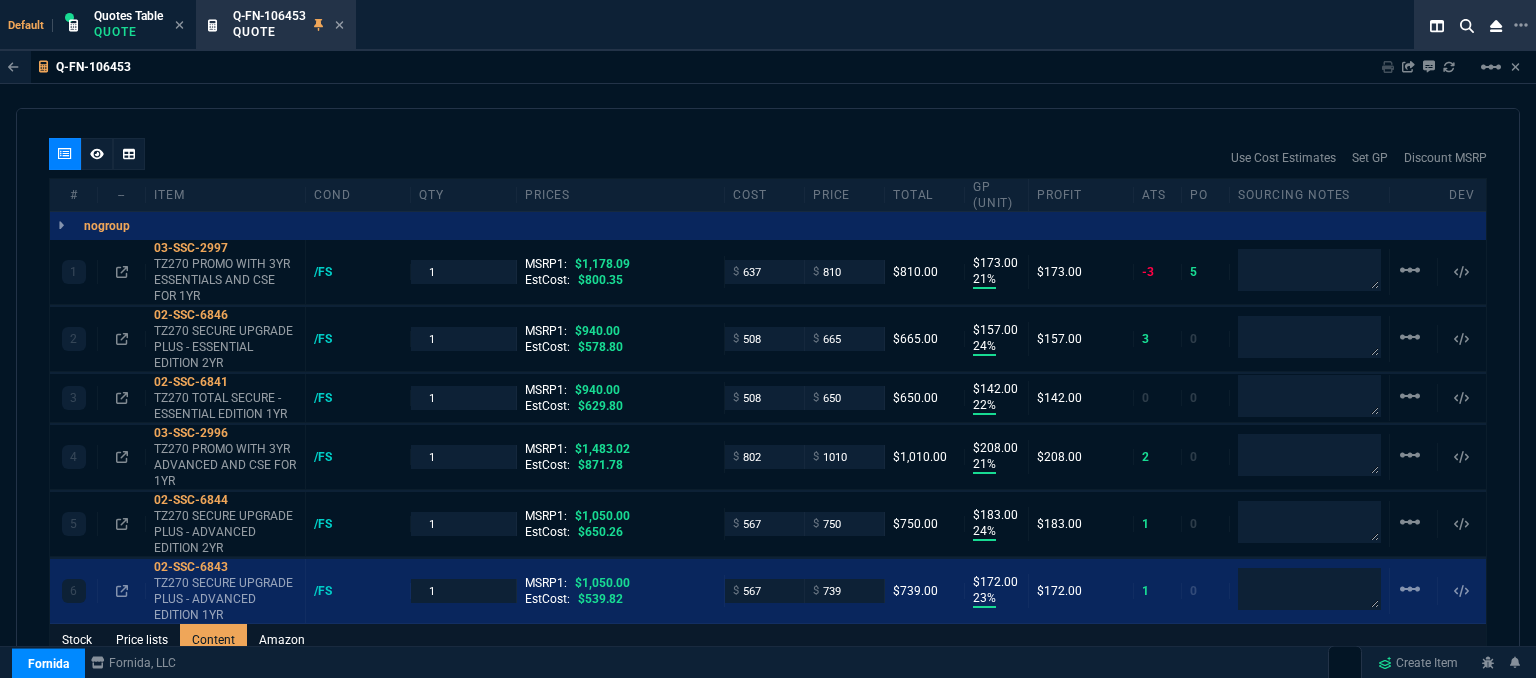 click on "Description TZ270 SECURE UPGRADE PLUS - ADVANCED EDITION 1YR Thumbnail Save Content Content Enabled Save File Edit View Insert Format Tools Table Help To open the popup, press Shift+Enter To open the popup, press Shift+Enter To open the popup, press Shift+Enter To open the popup, press Shift+Enter p Press Alt+0 for help 0 words" at bounding box center (768, 949) 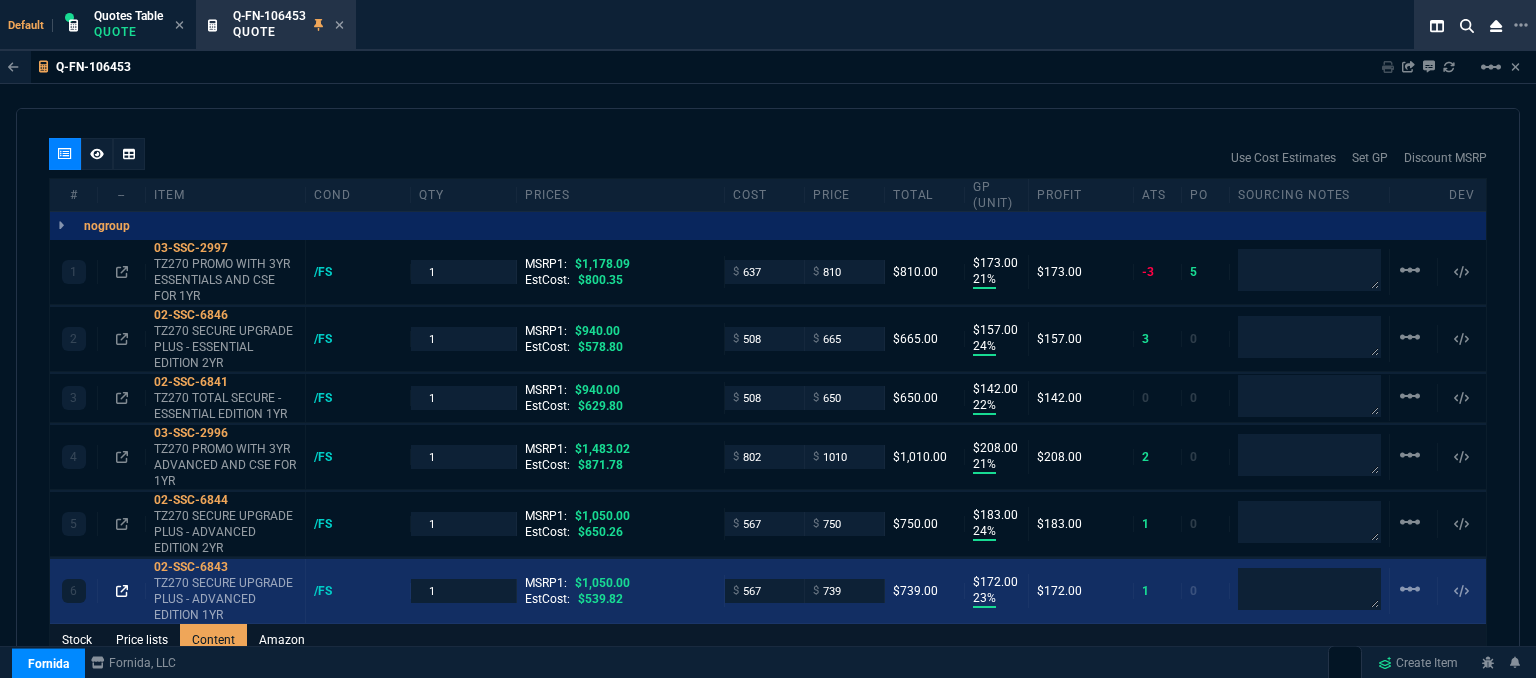 click 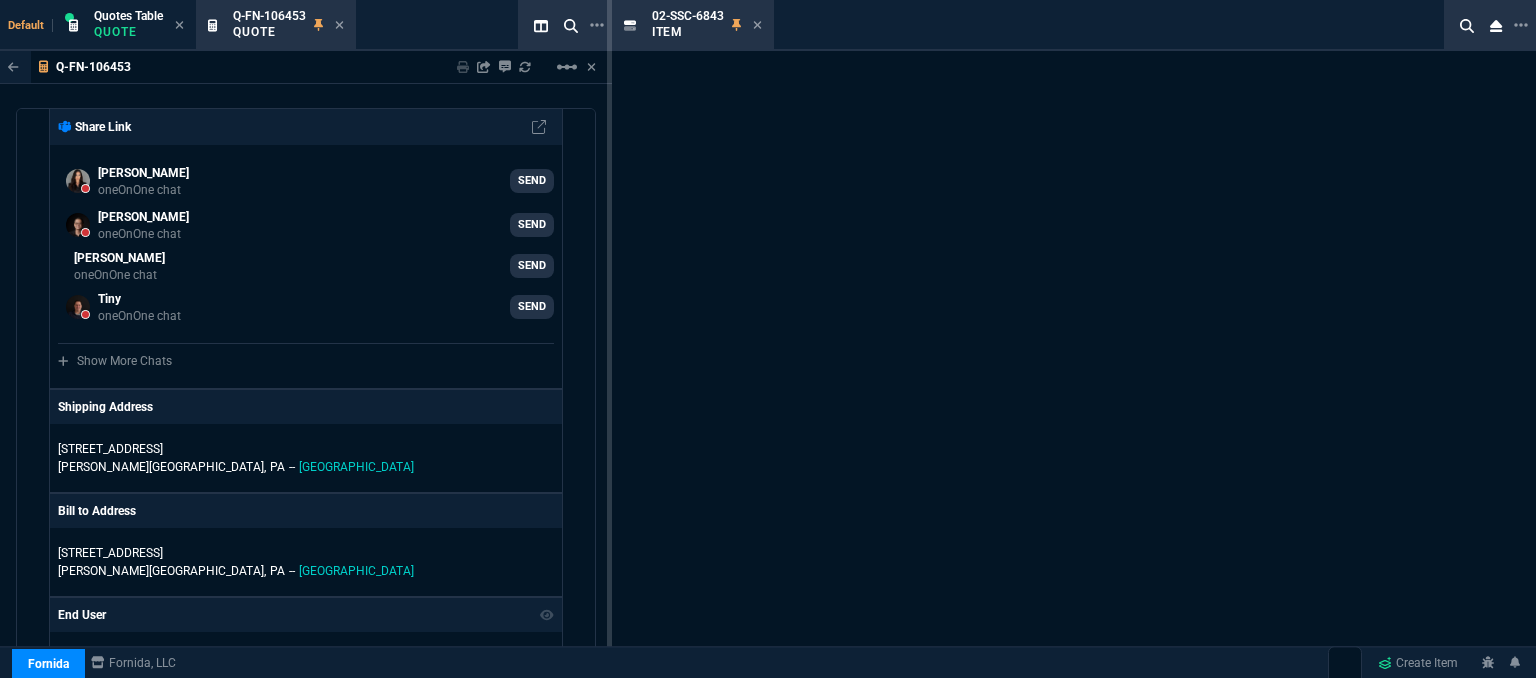 scroll, scrollTop: 2145, scrollLeft: 0, axis: vertical 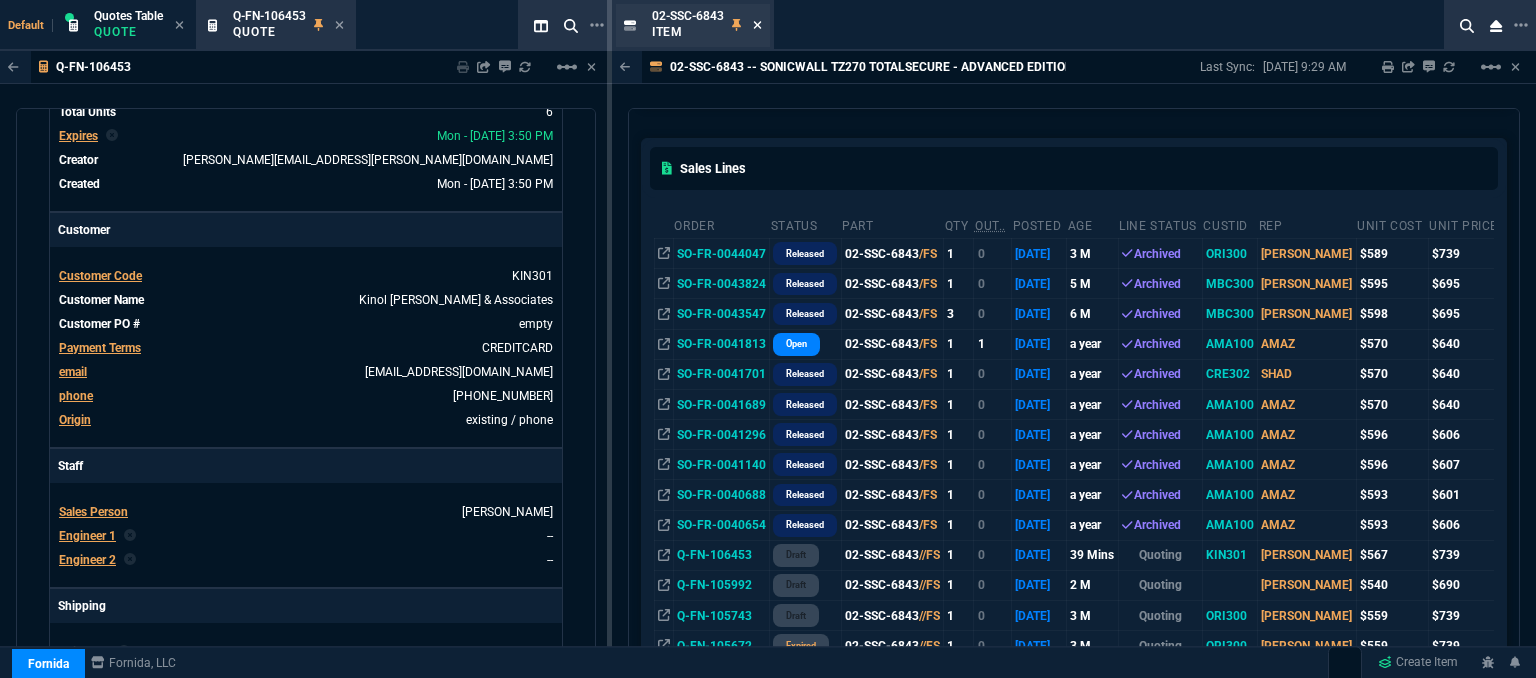 click 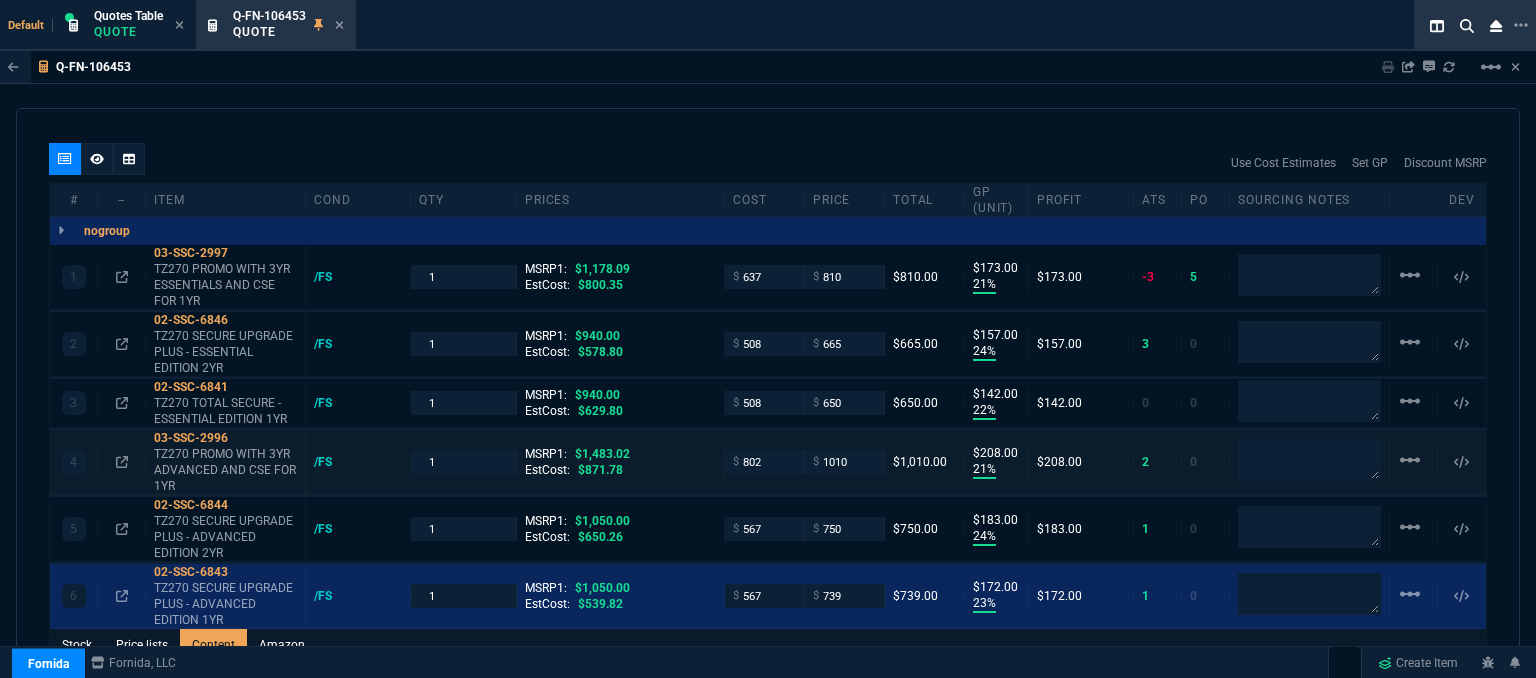 scroll, scrollTop: 1221, scrollLeft: 0, axis: vertical 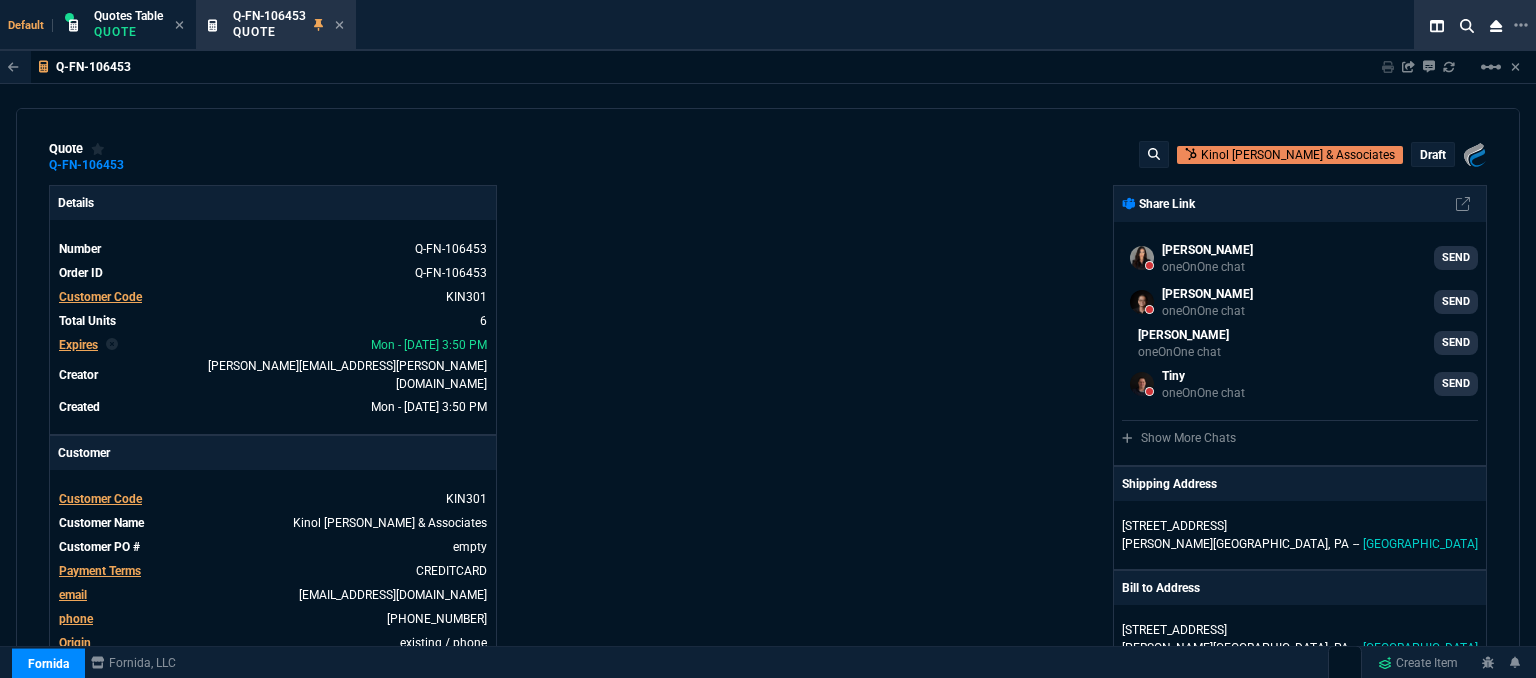 select on "12: [PERSON_NAME]" 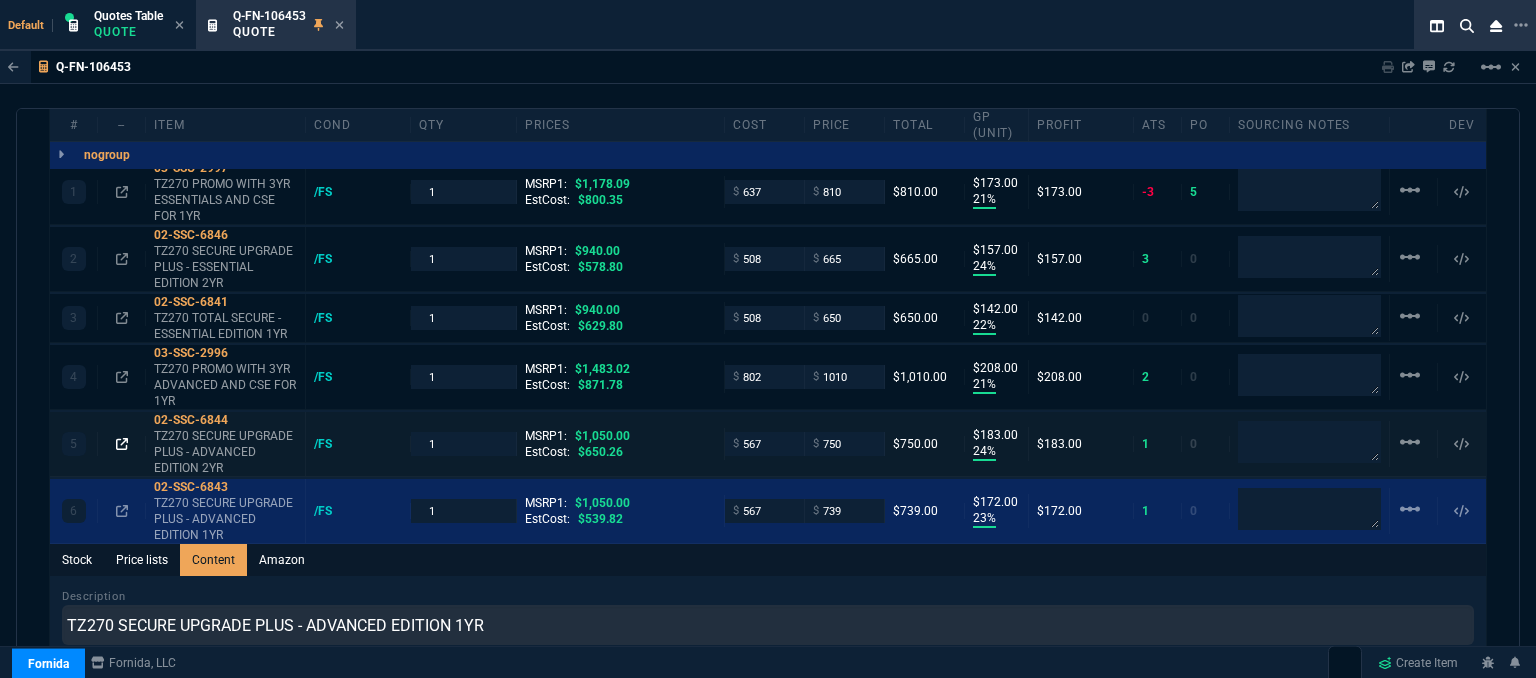 click 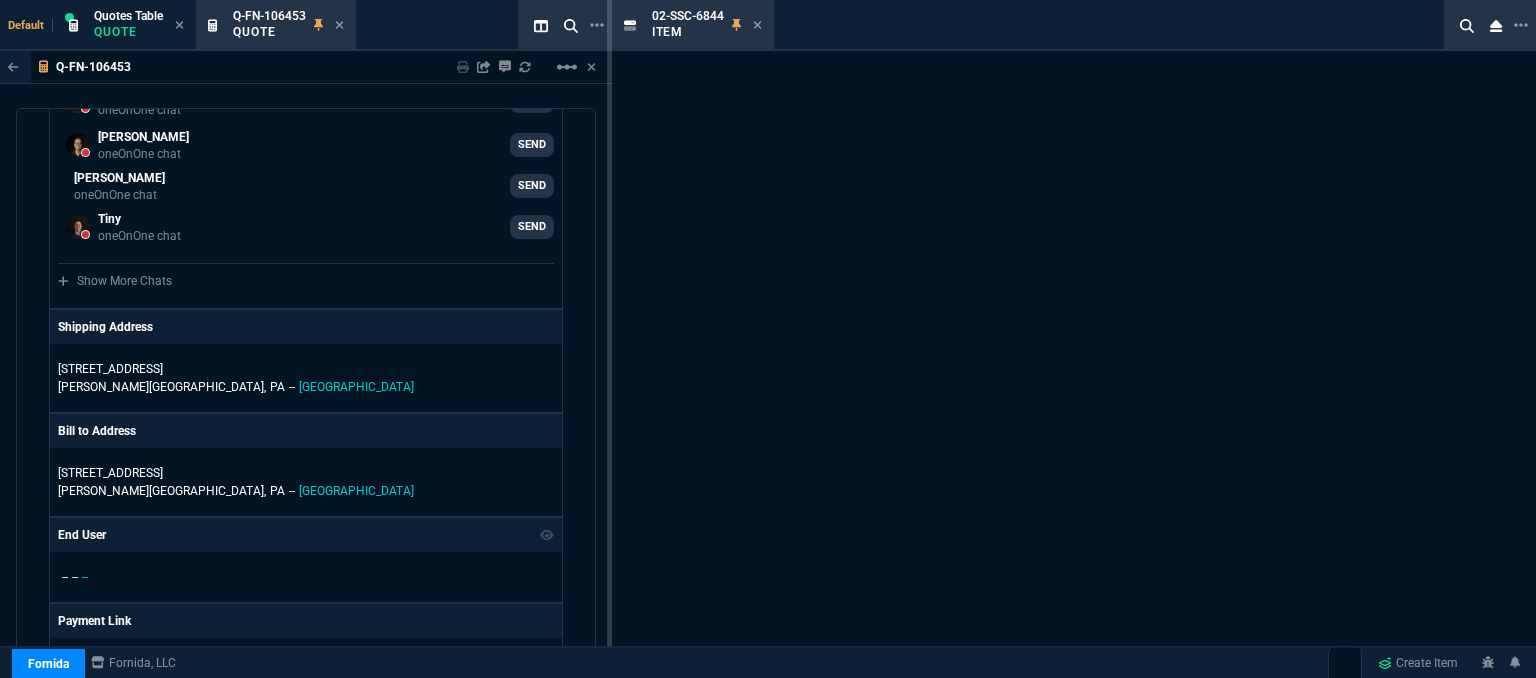scroll, scrollTop: 2209, scrollLeft: 0, axis: vertical 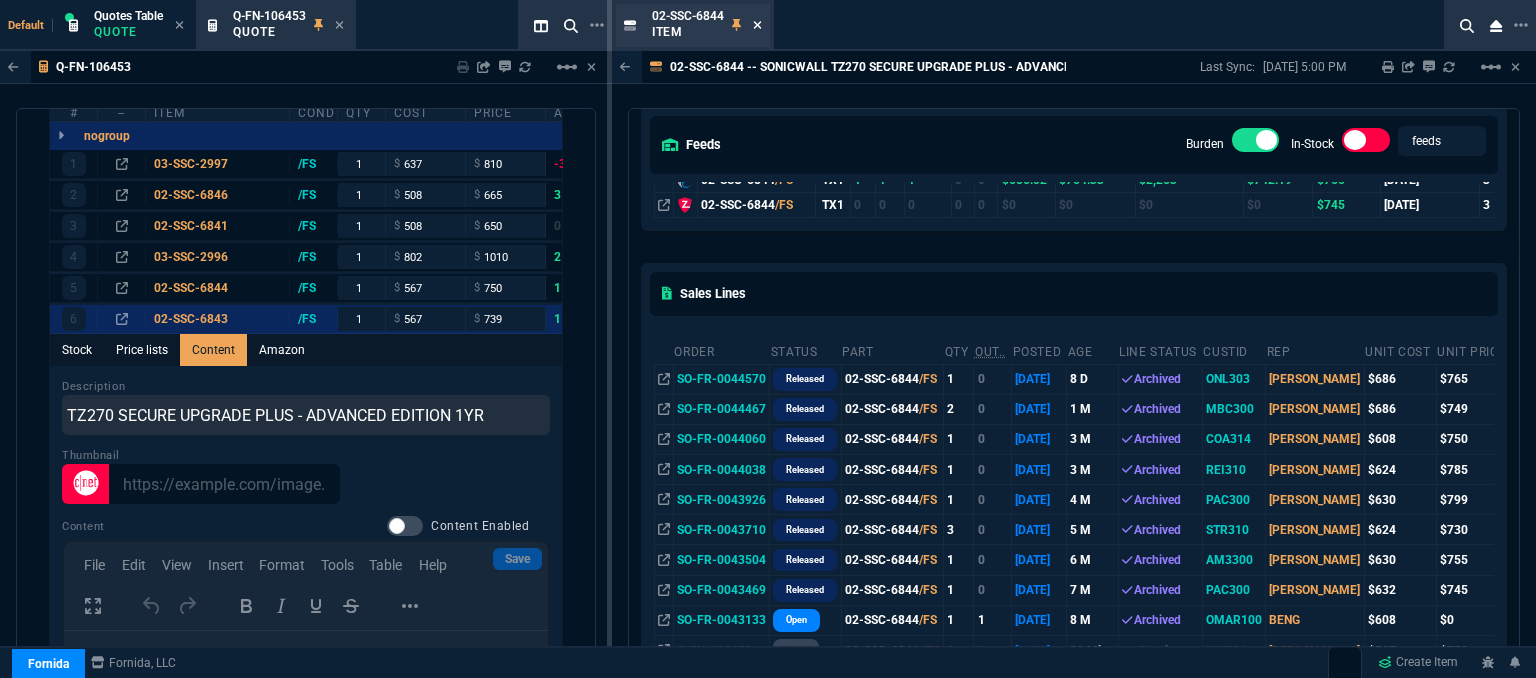 click 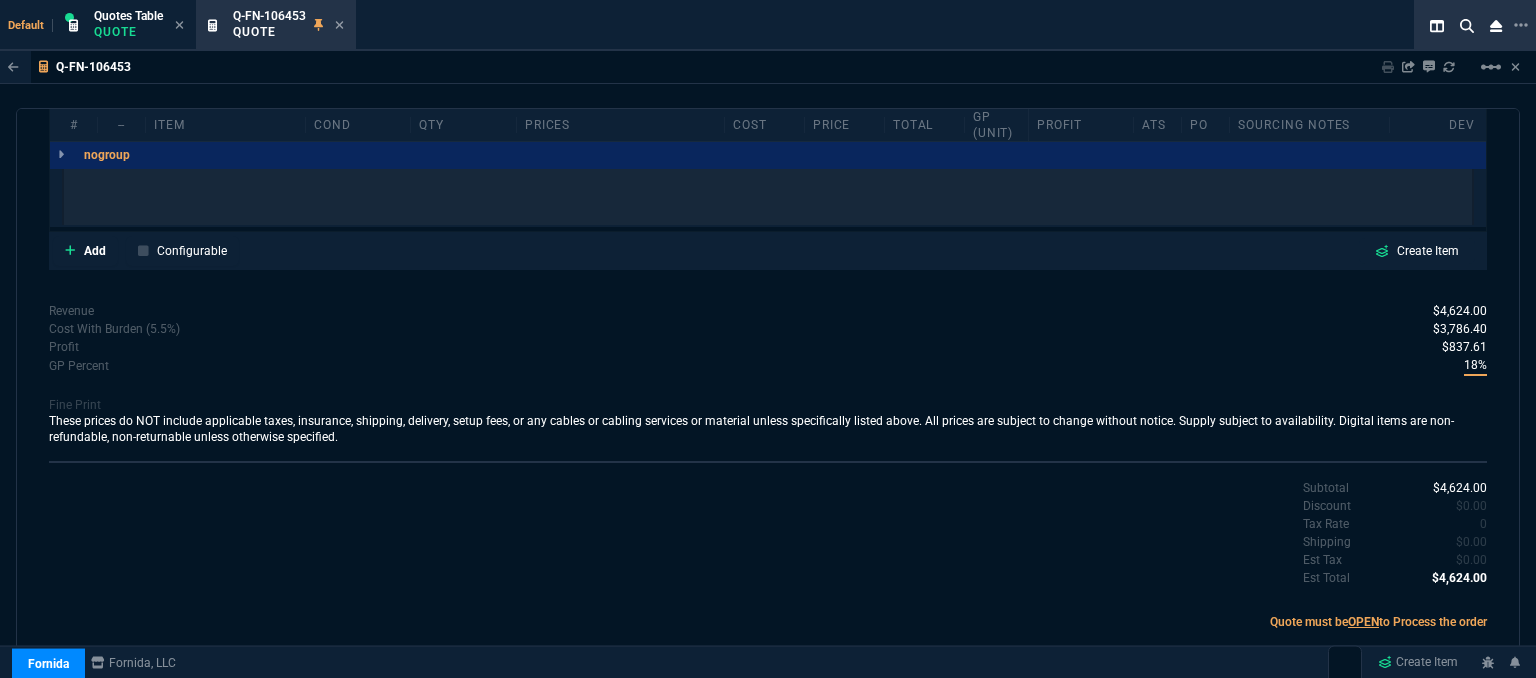 scroll, scrollTop: 1221, scrollLeft: 0, axis: vertical 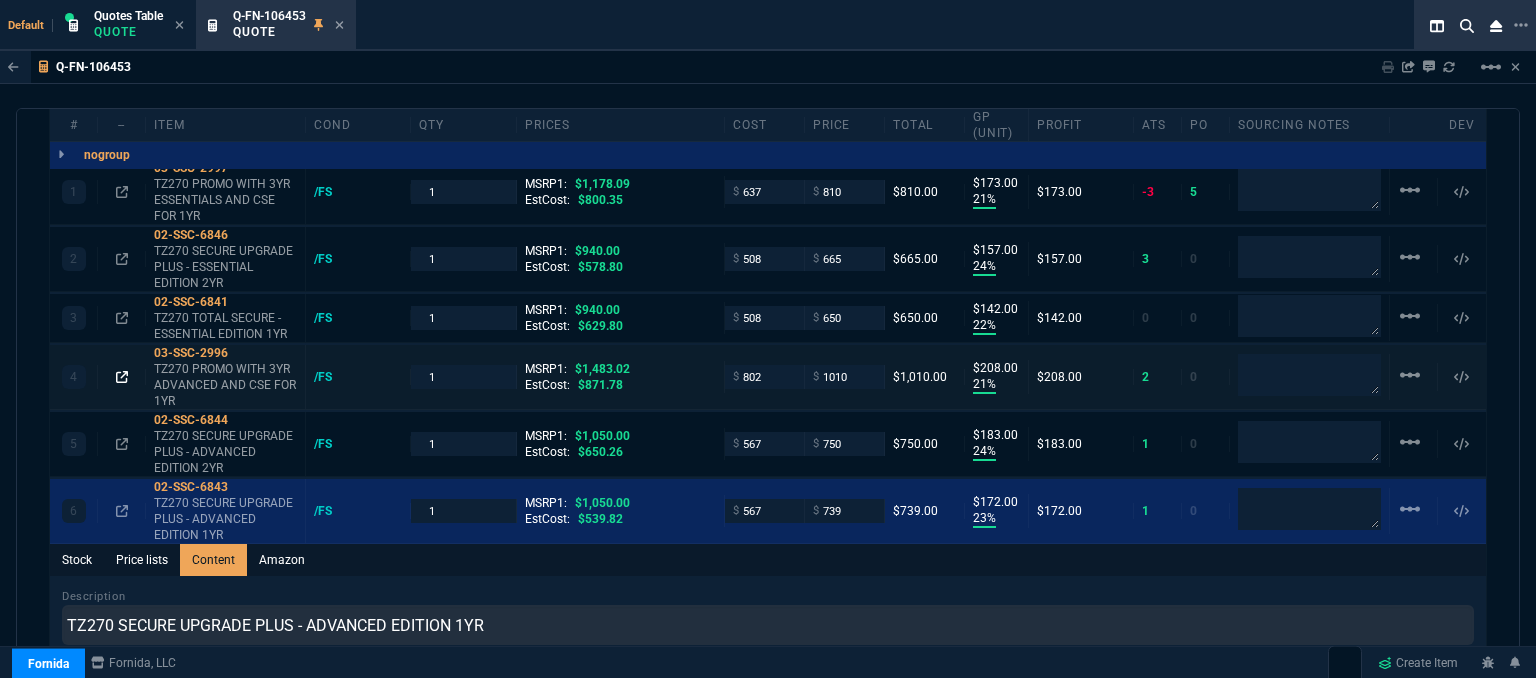 click 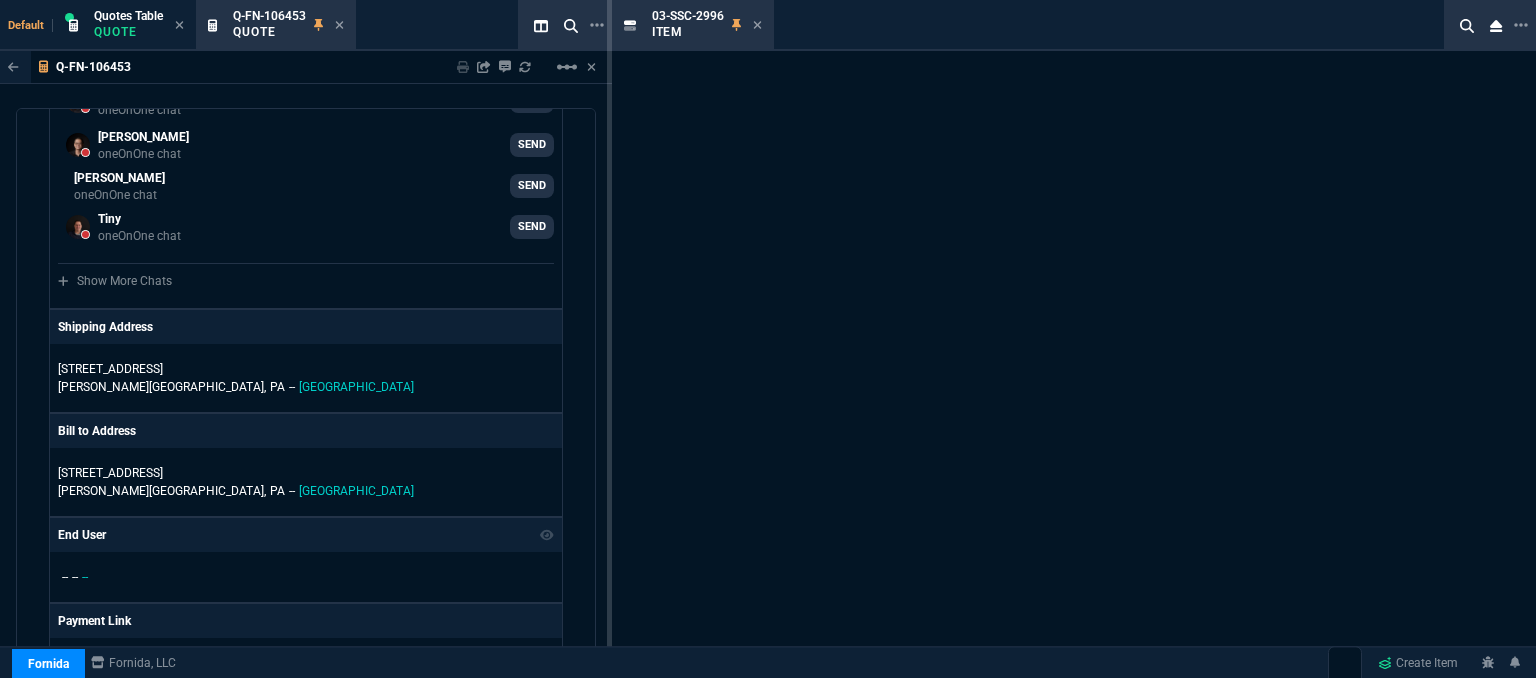 scroll, scrollTop: 2209, scrollLeft: 0, axis: vertical 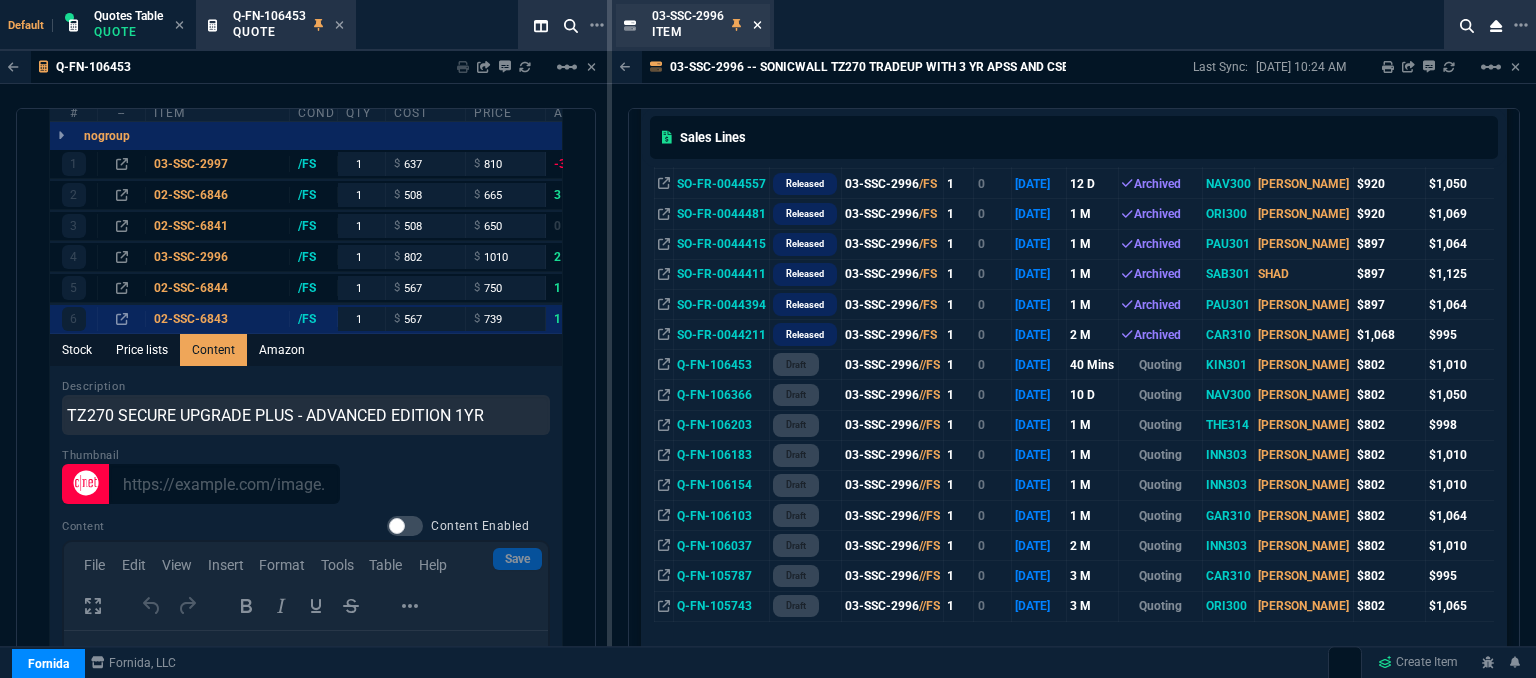 click 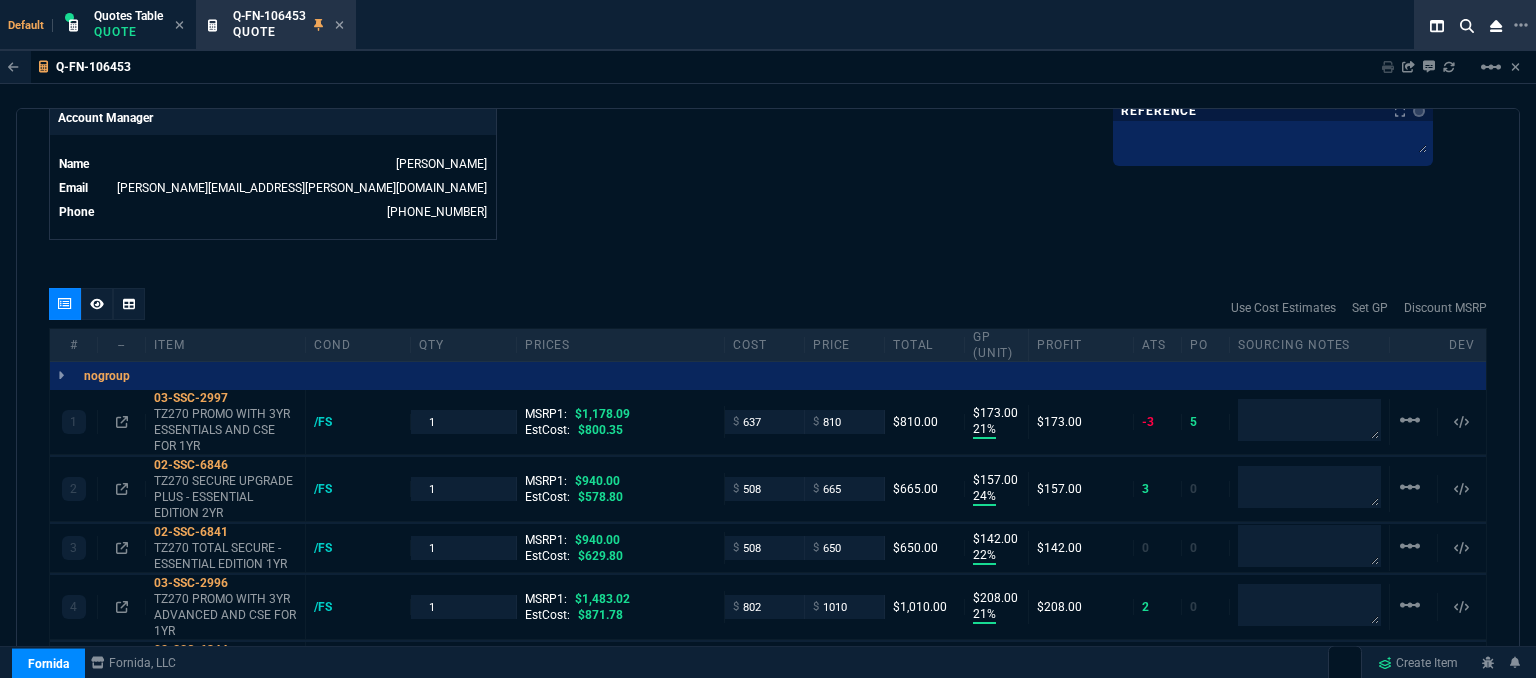 scroll, scrollTop: 821, scrollLeft: 0, axis: vertical 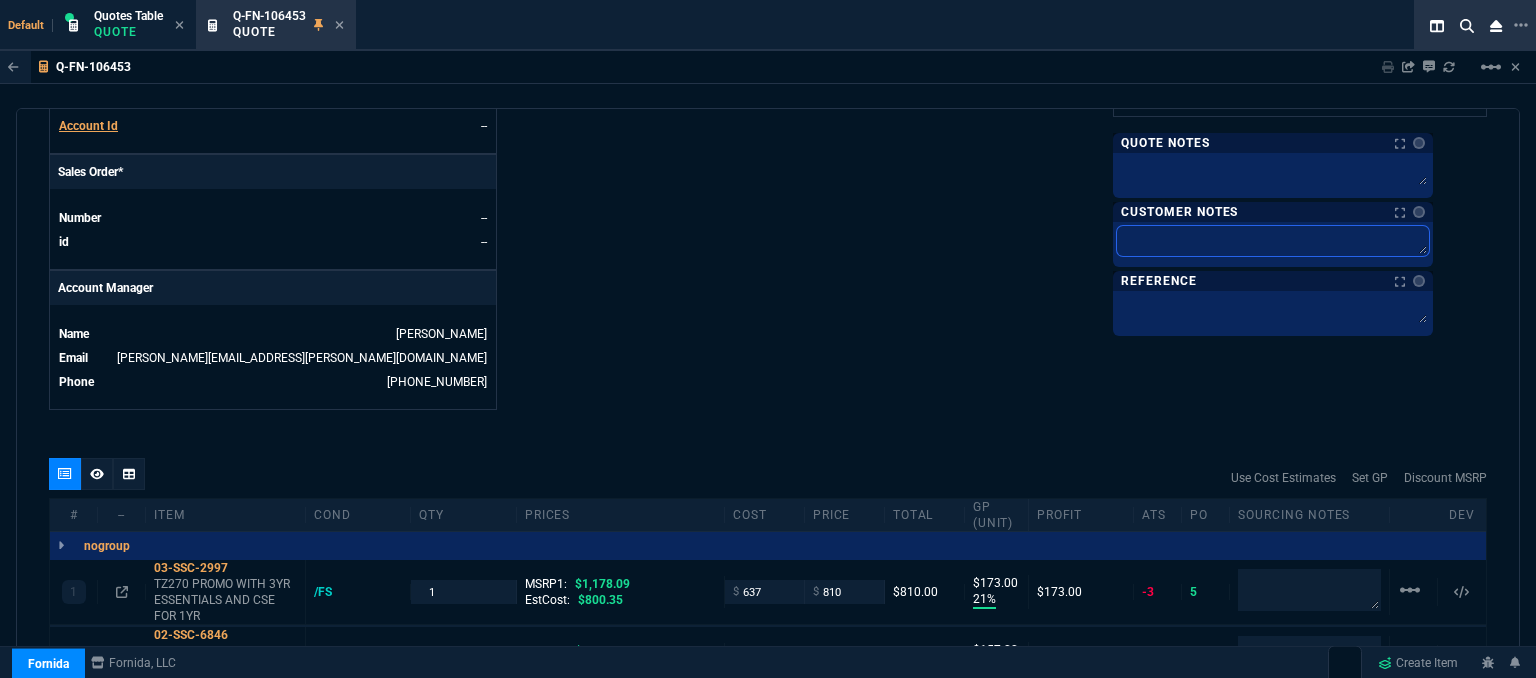 click at bounding box center (1273, 241) 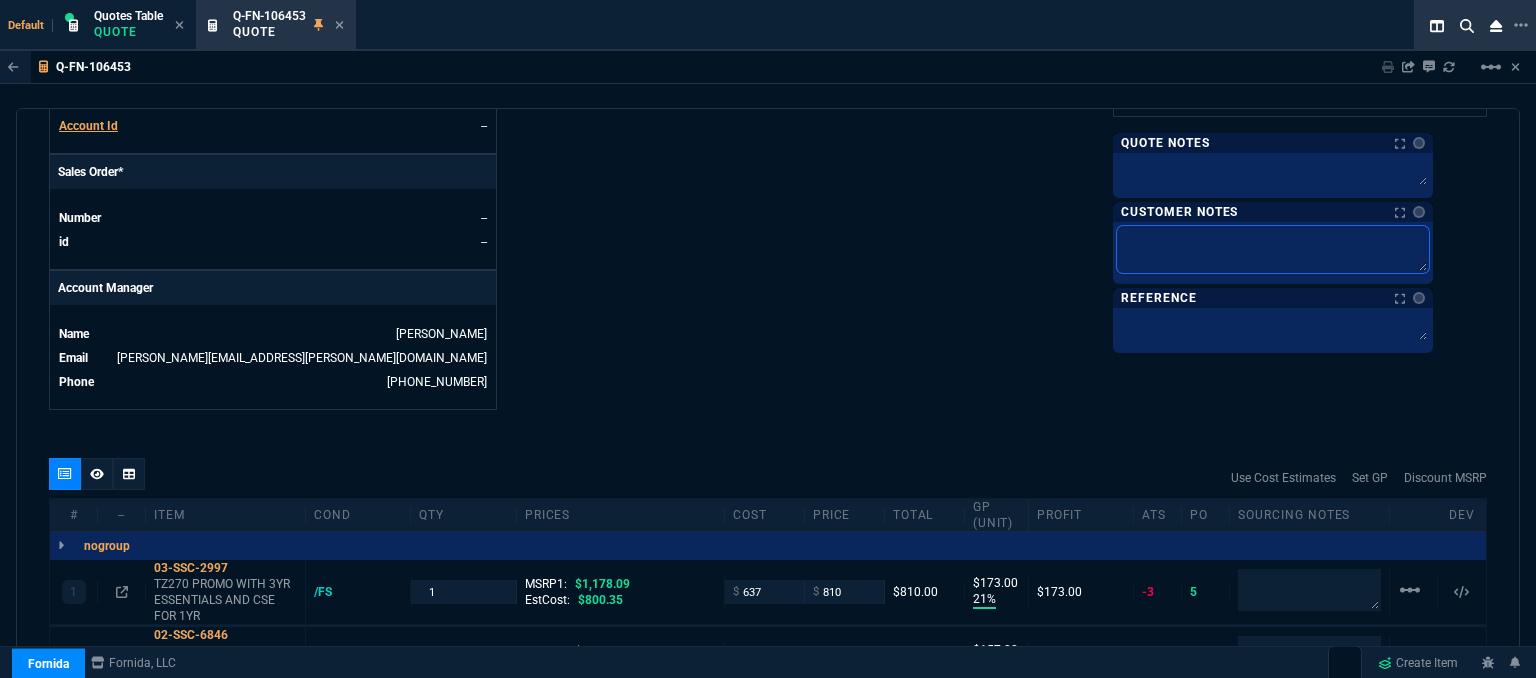 type on "e" 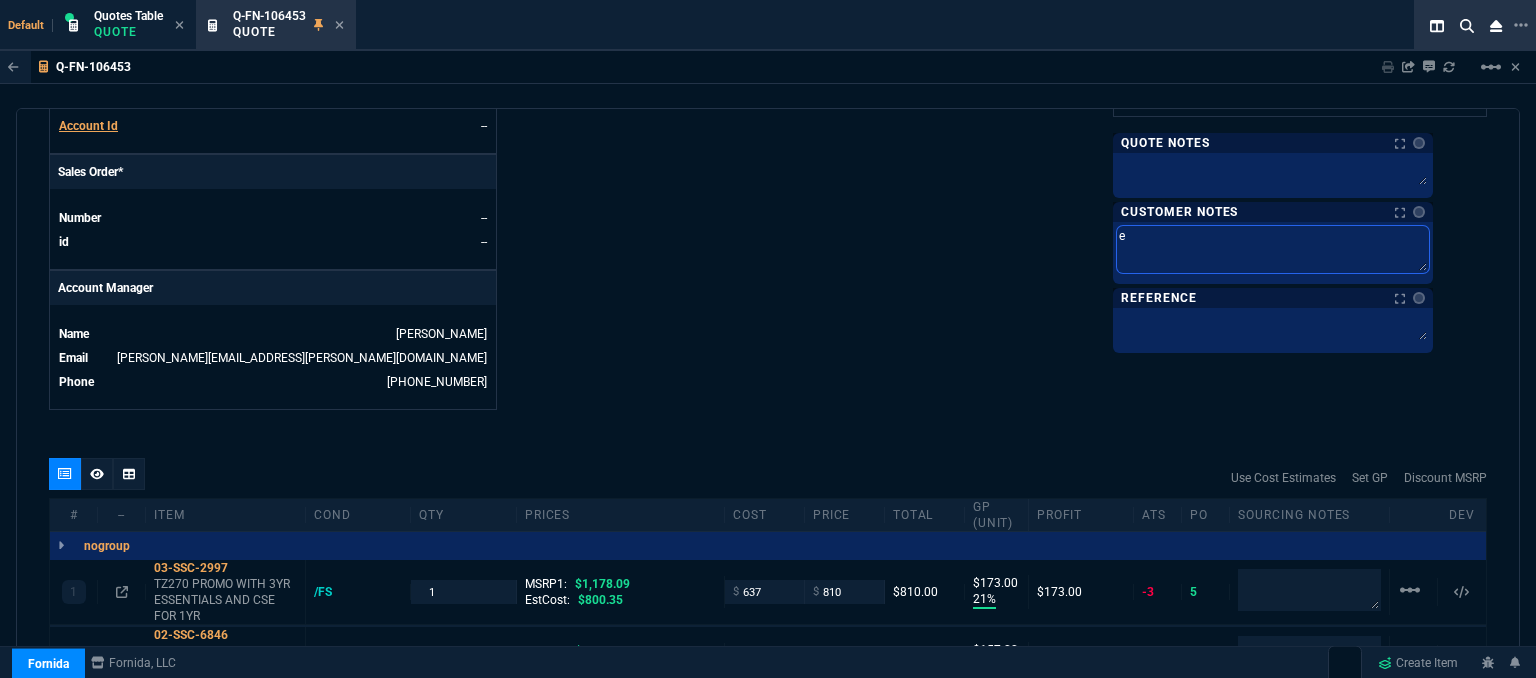 type on "et" 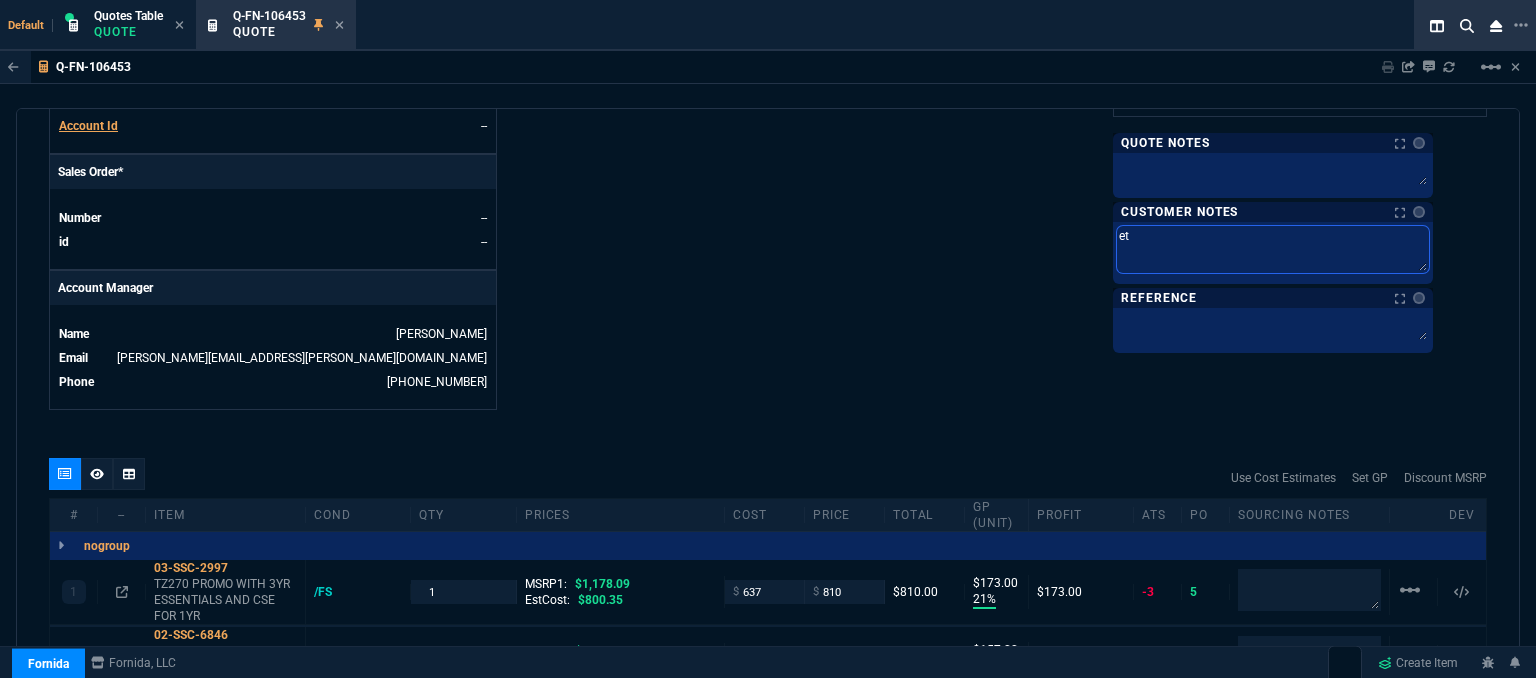 type on "eta" 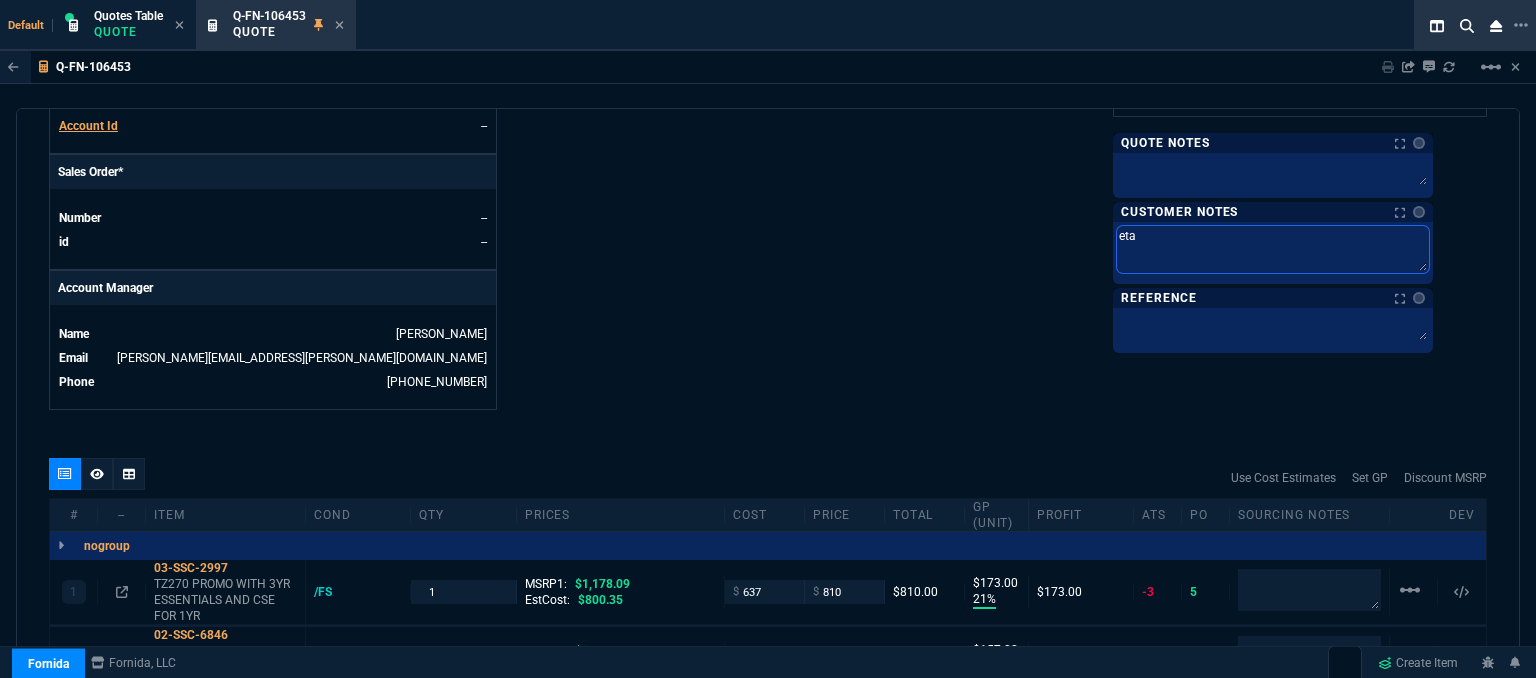 type on "et" 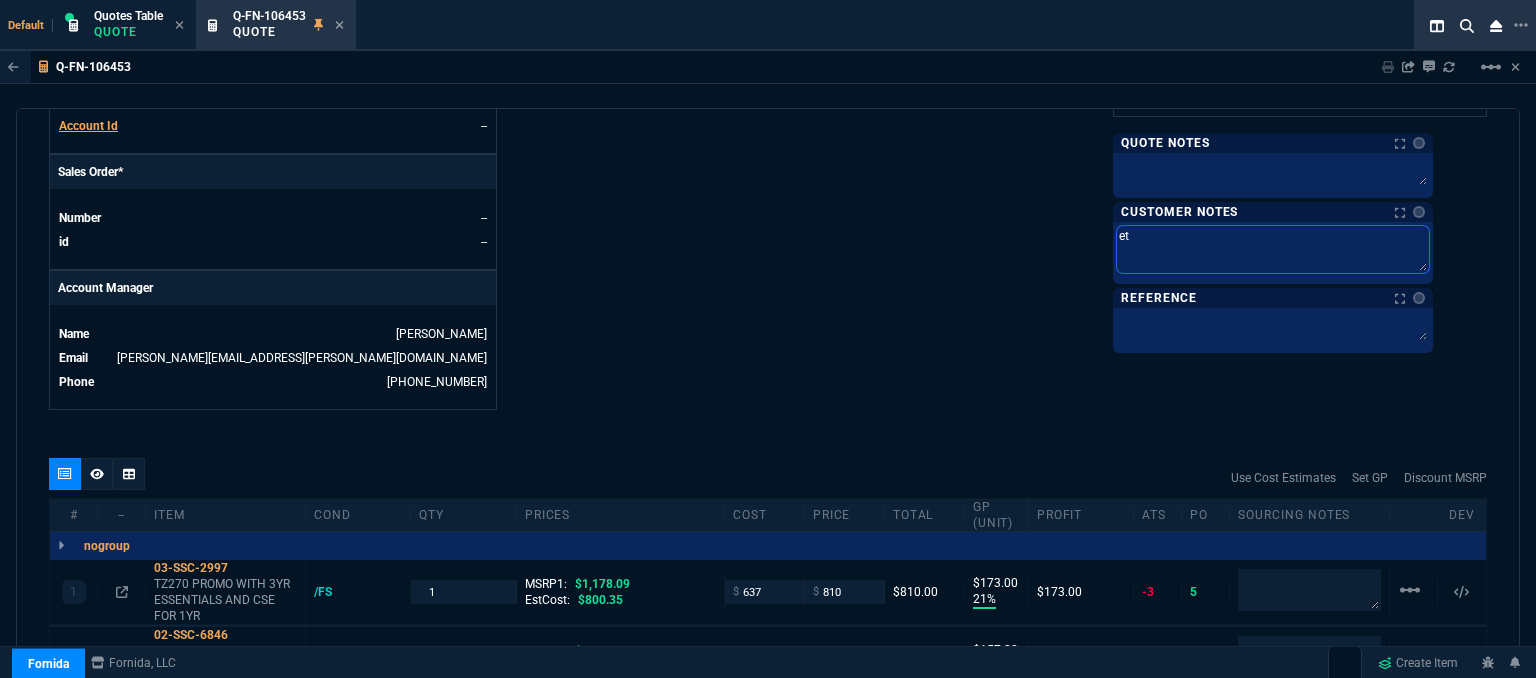 type on "e" 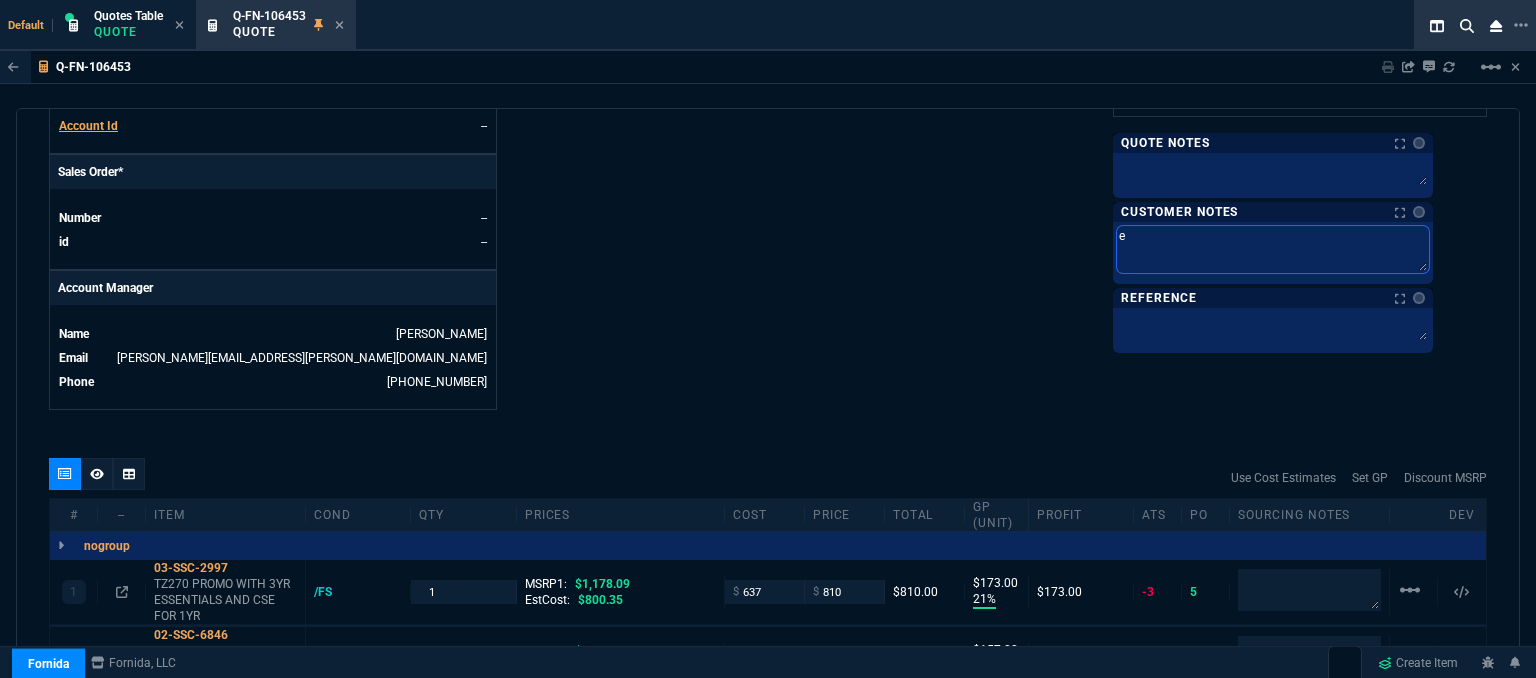 type on "eE" 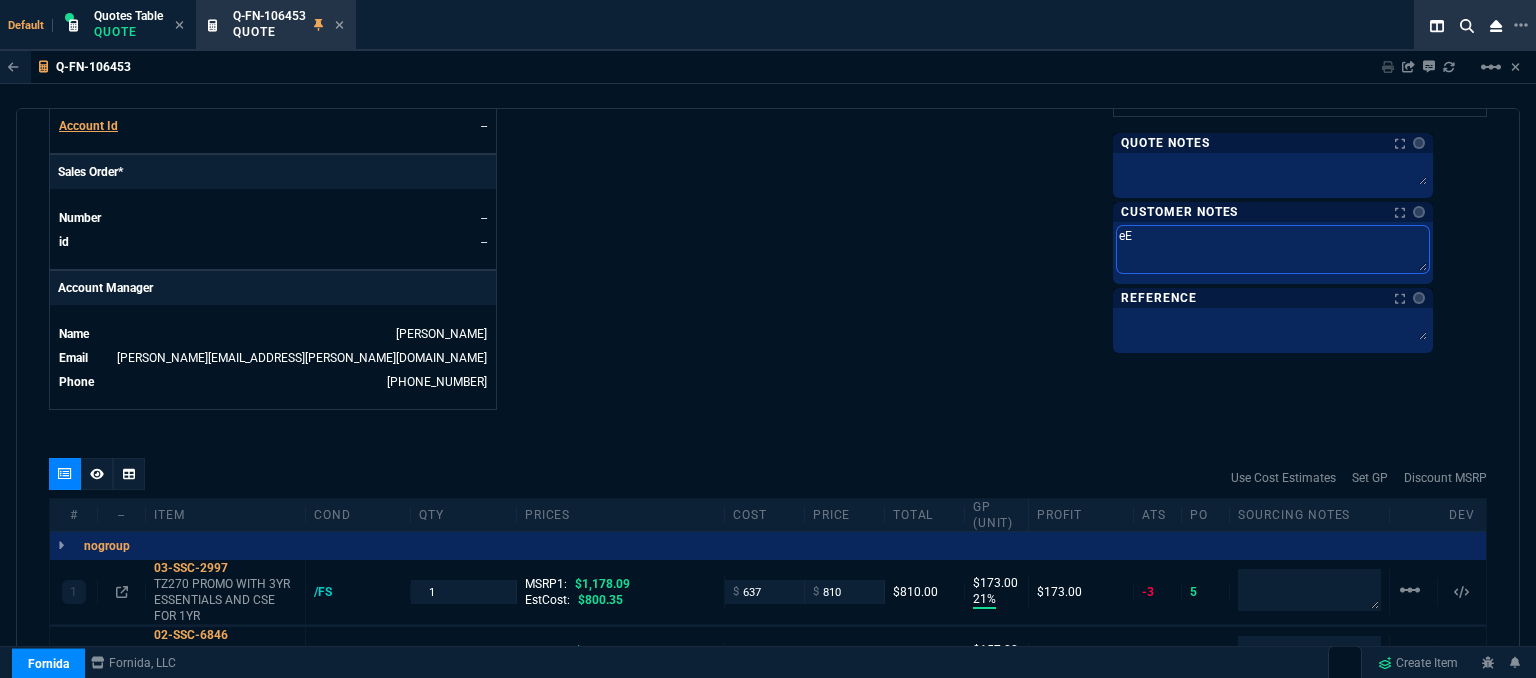 type on "eET" 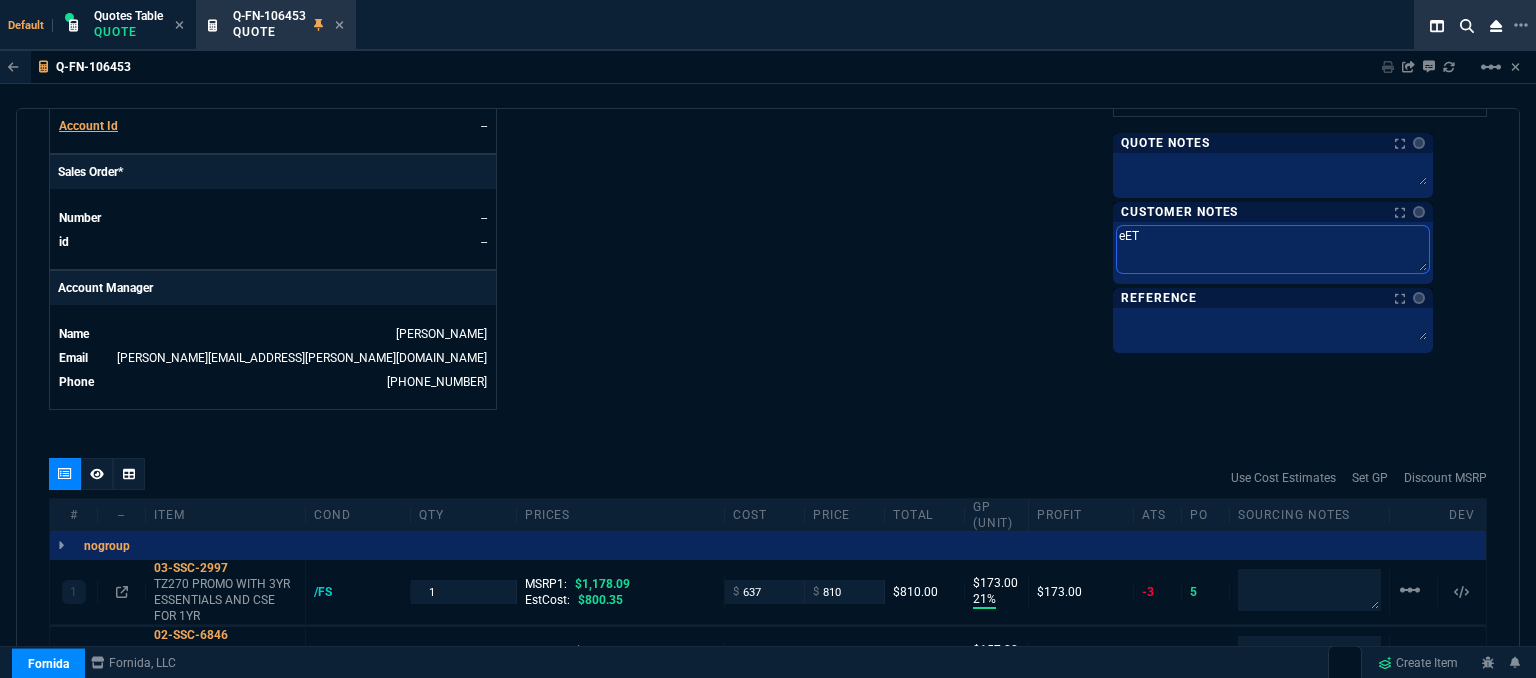 type on "eETA" 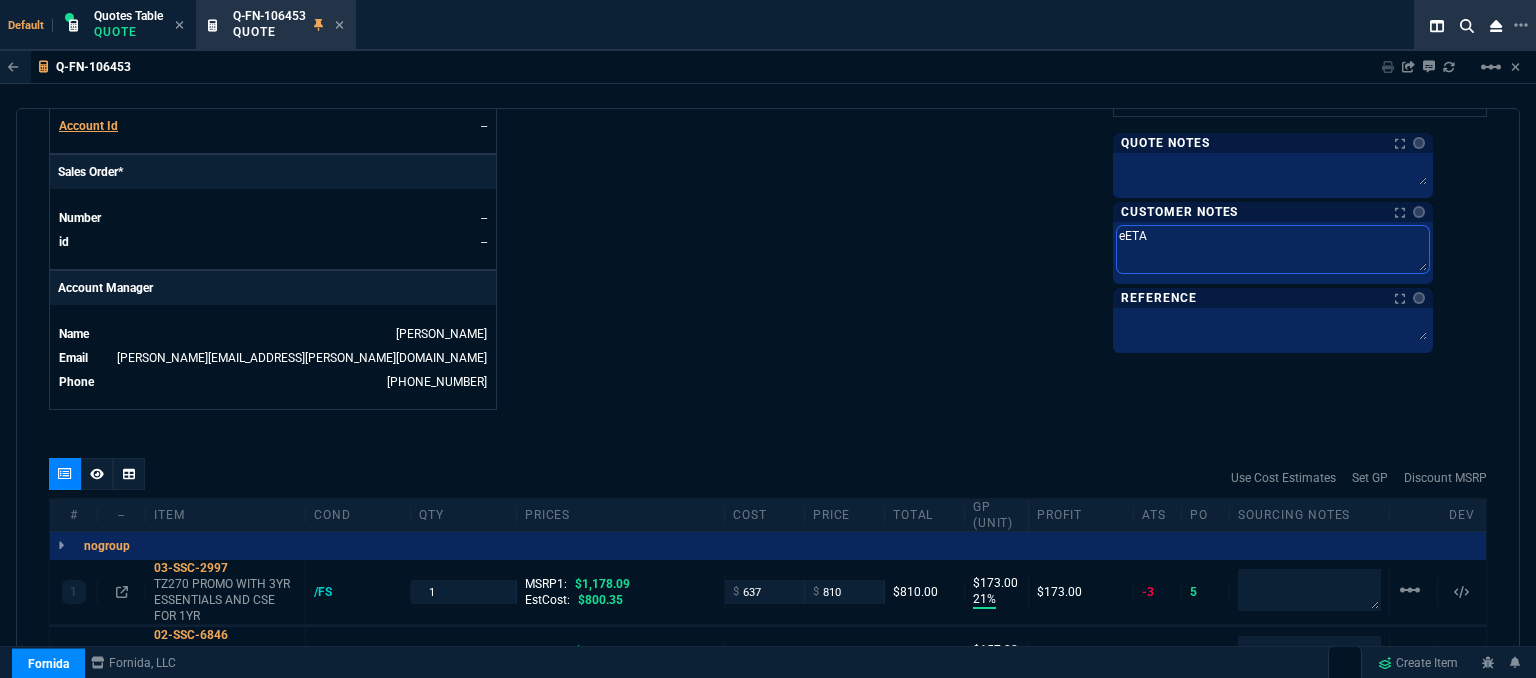 type on "eETA" 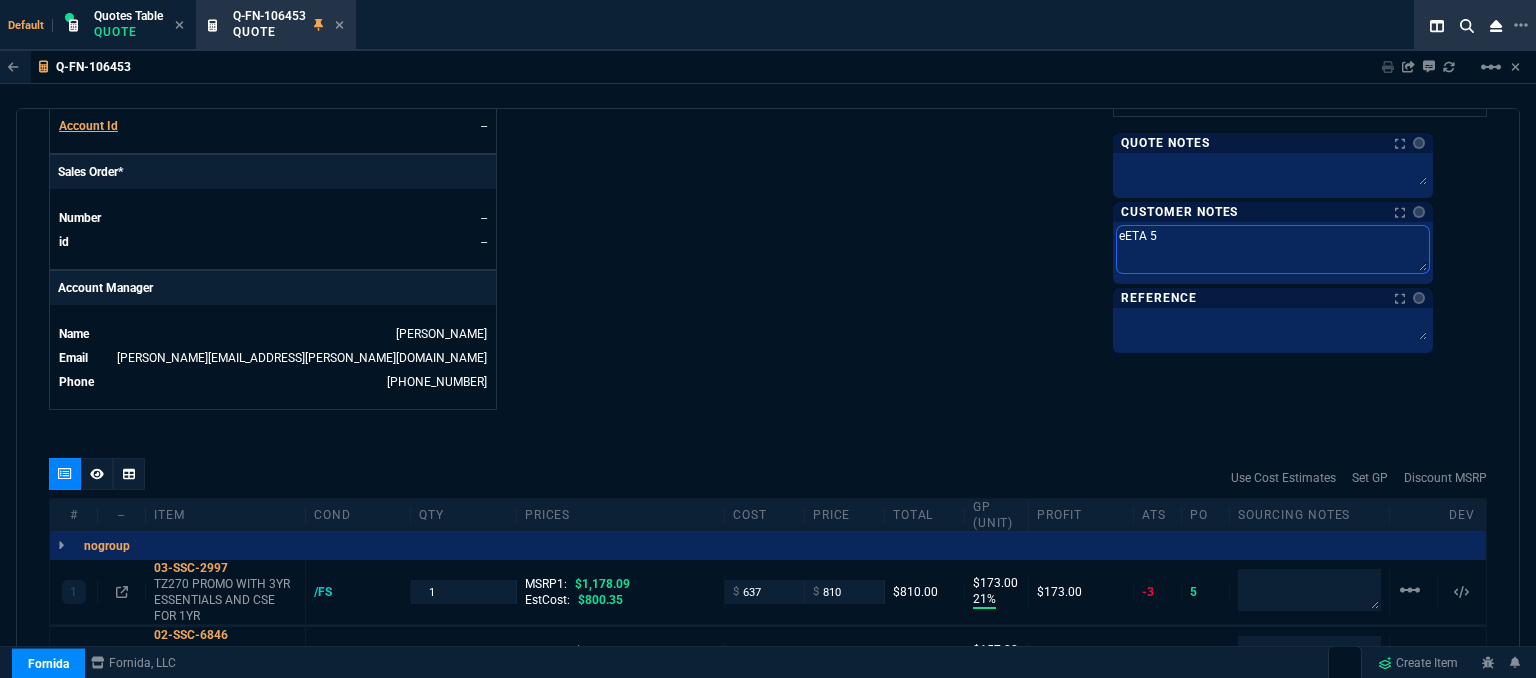 type on "eETA 5-" 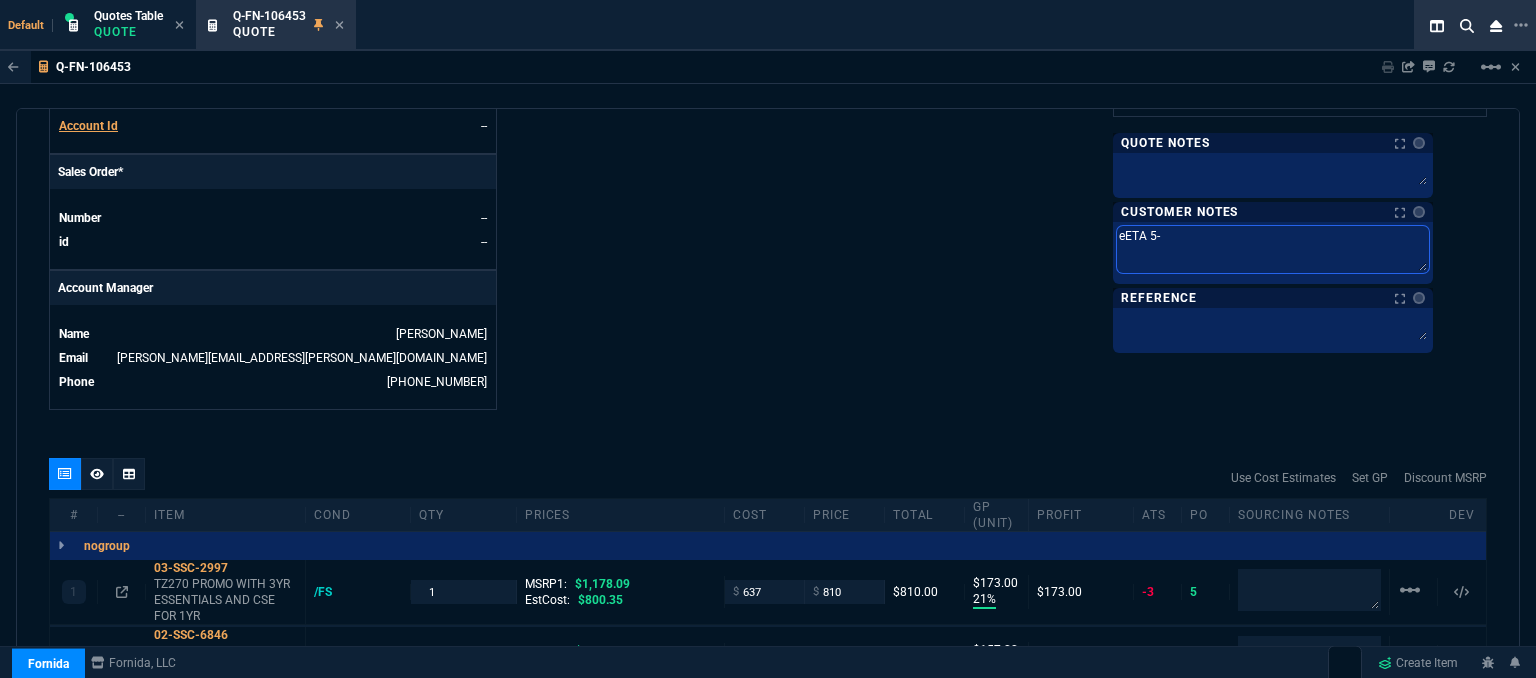 type on "eETA 5-7" 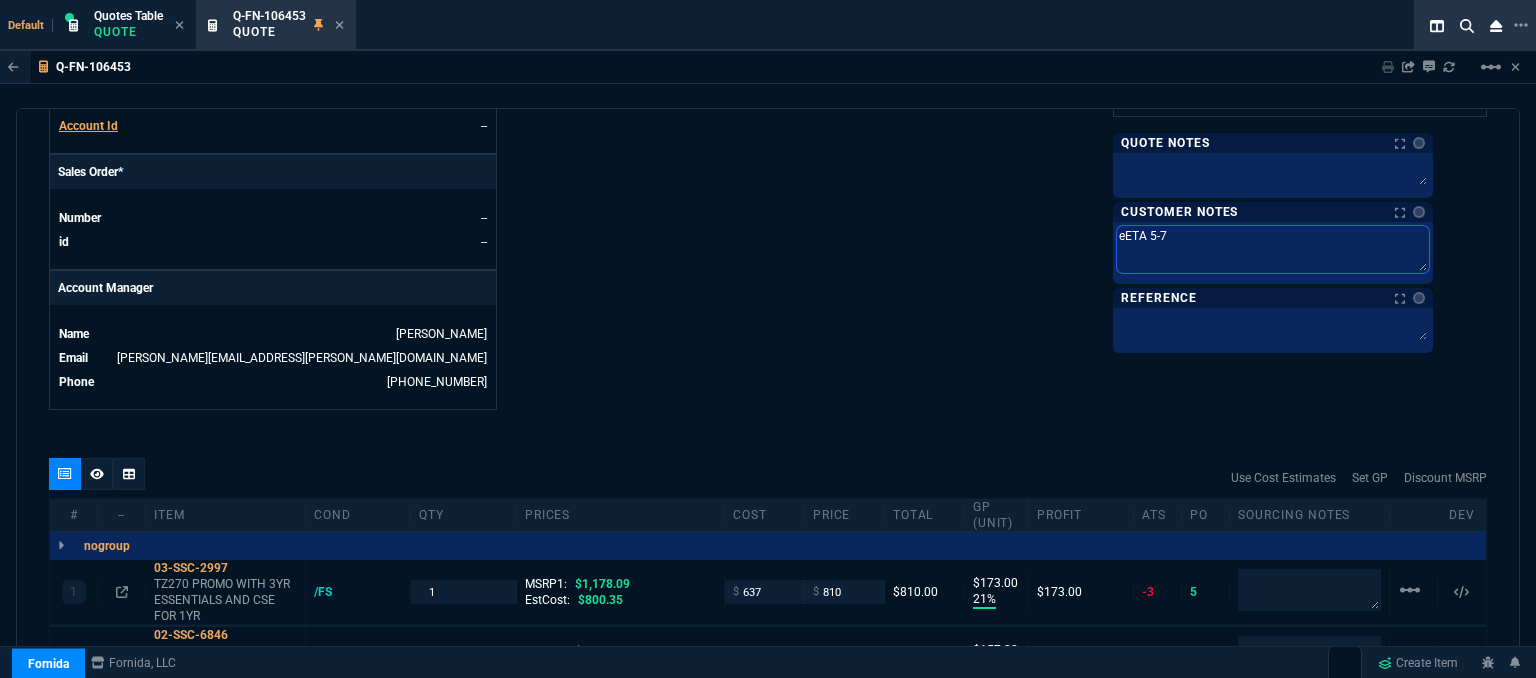 type on "eETA 5-7B" 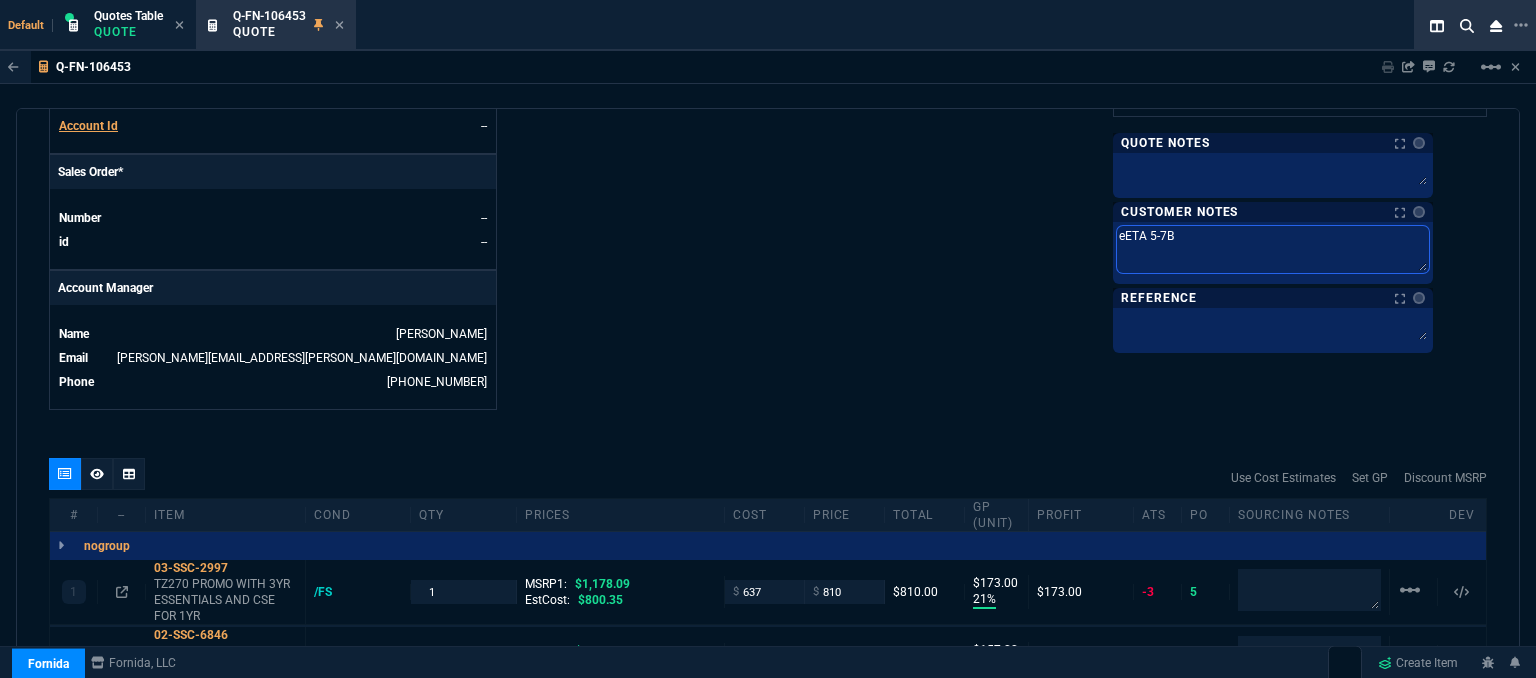 type on "eETA 5-7Bi" 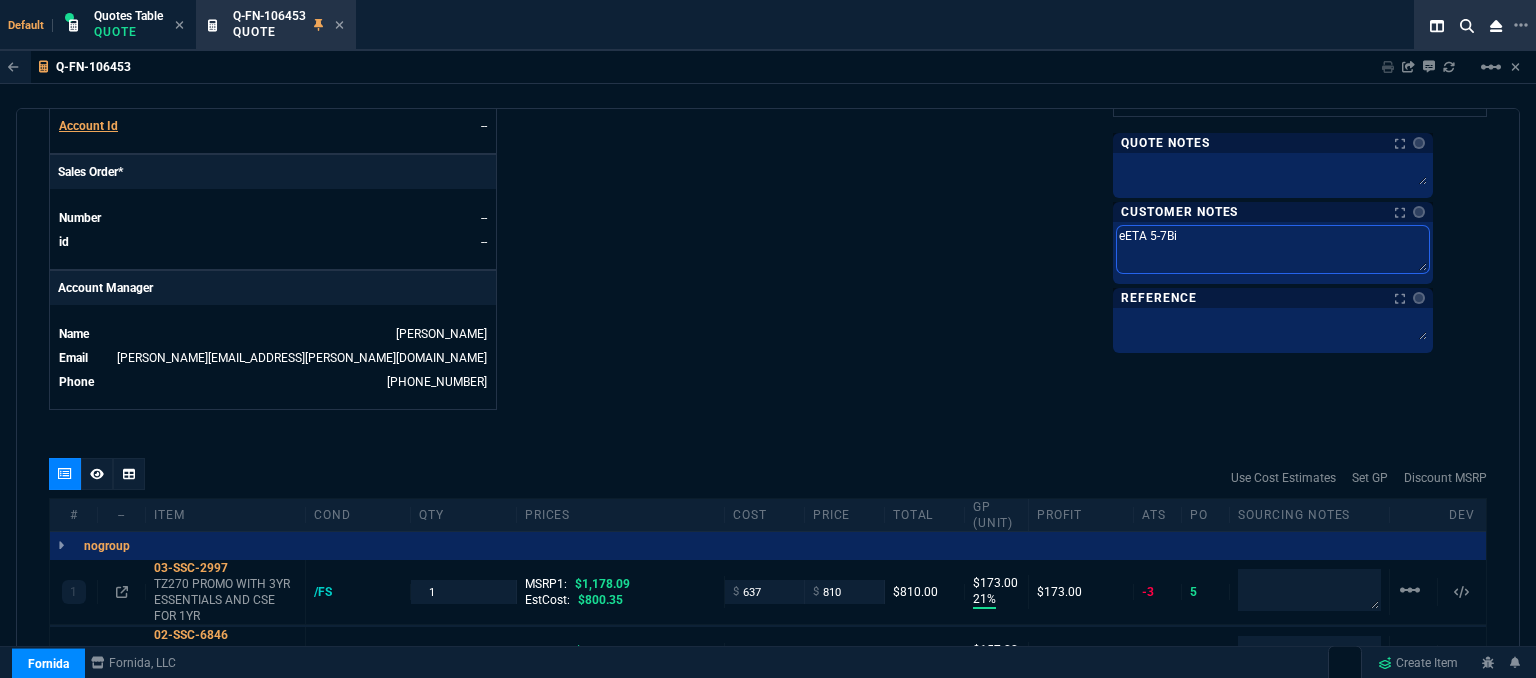 type on "eETA 5-7Biz" 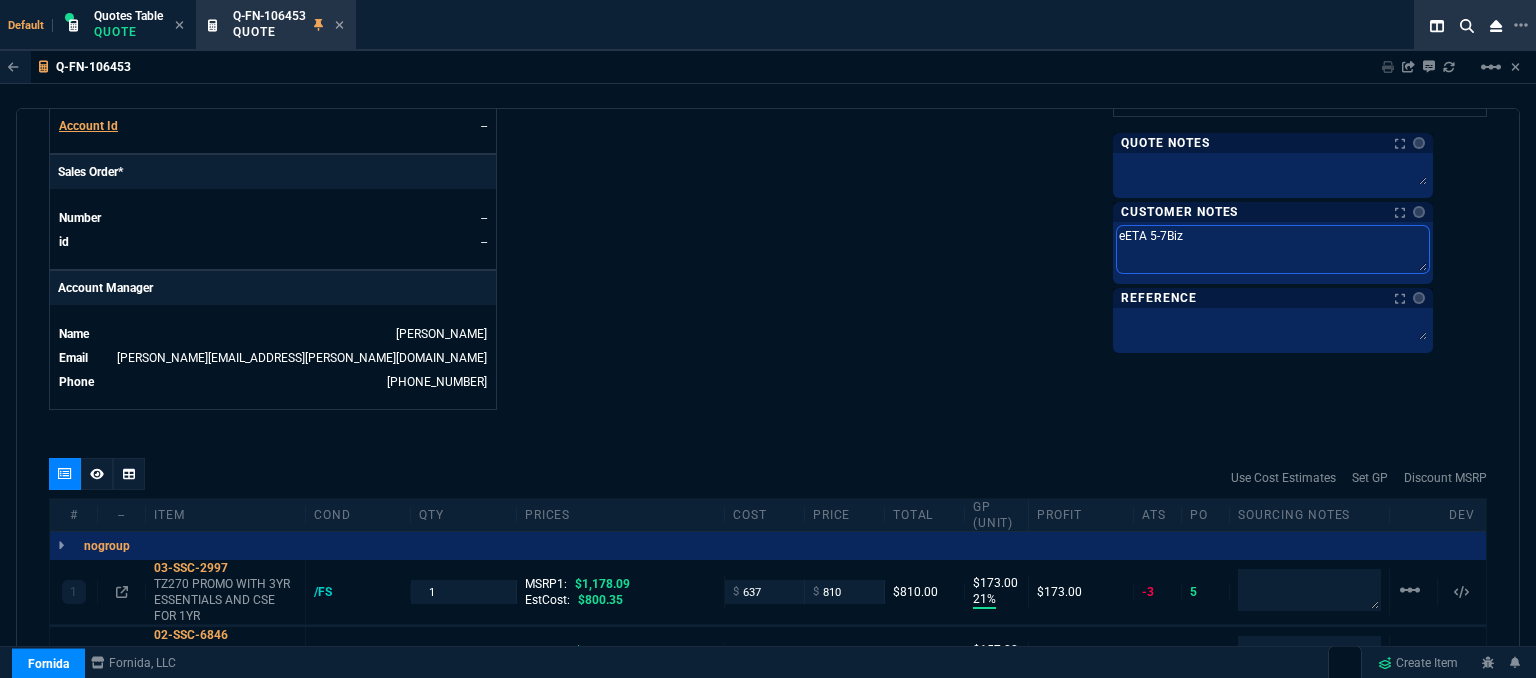 type on "eETA 5-7Biz" 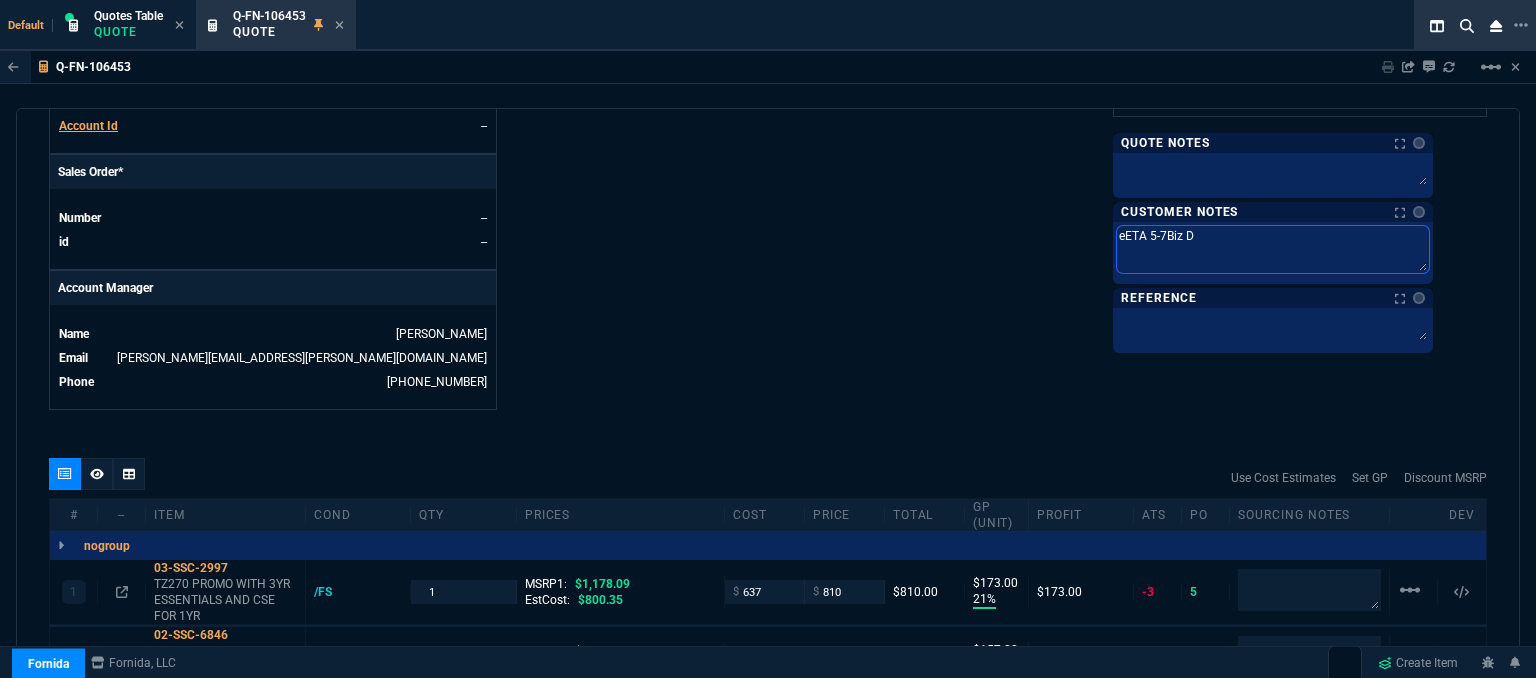 type on "eETA 5-7Biz" 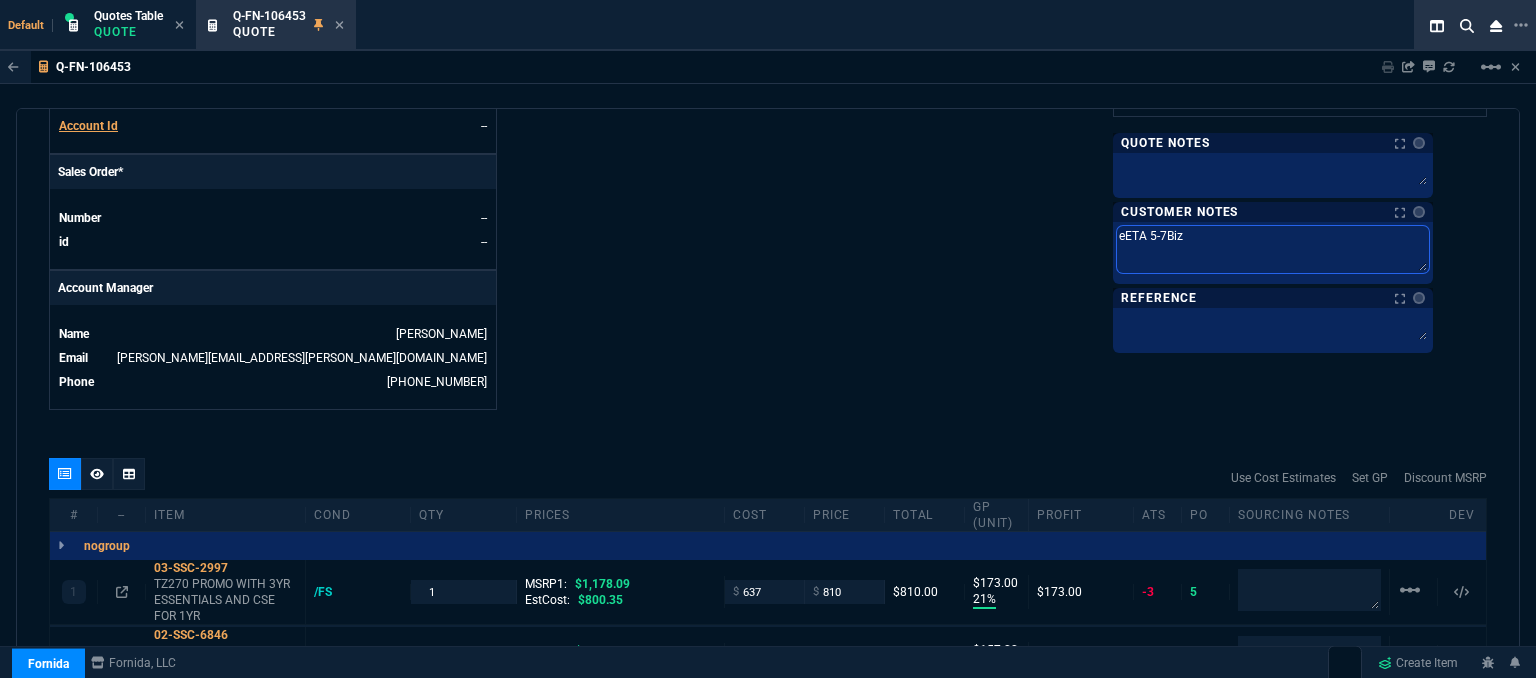 type on "eETA 5-7Biz" 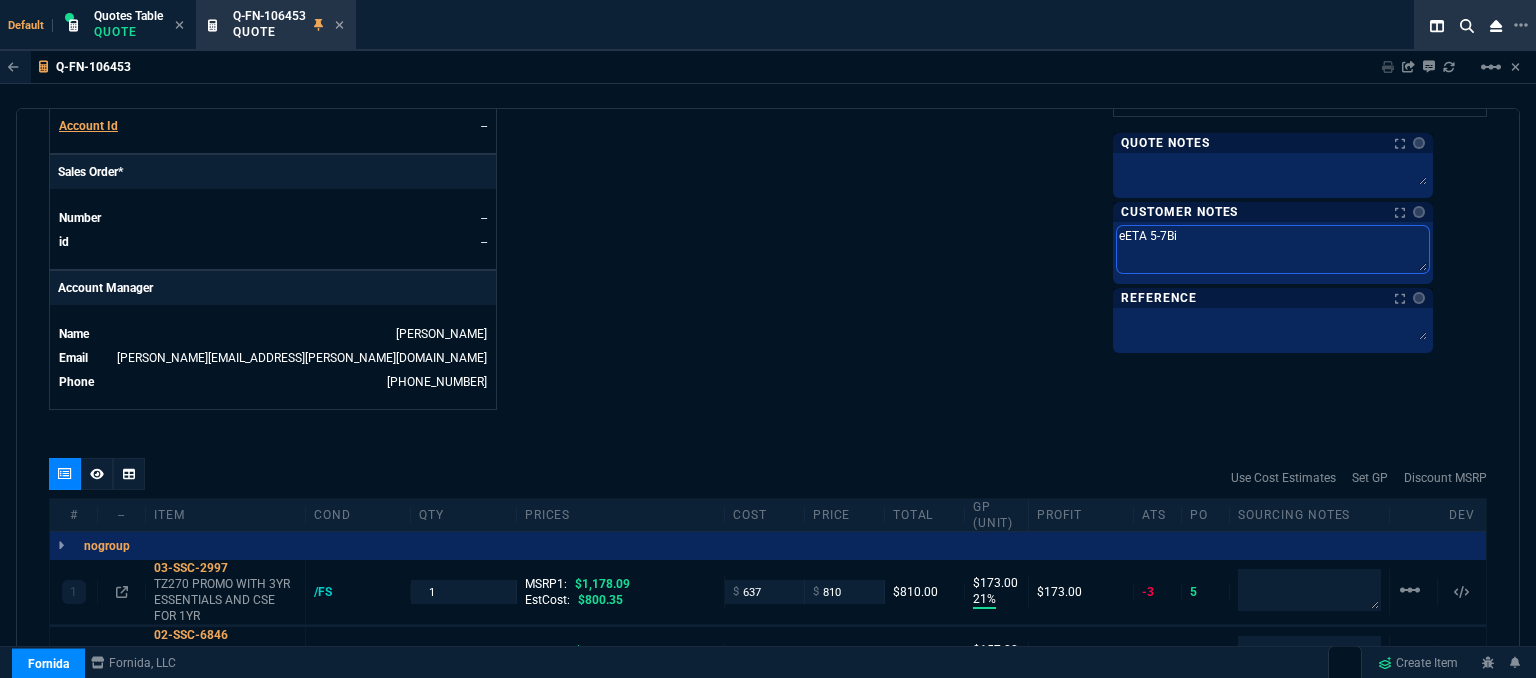 type on "eETA 5-7B" 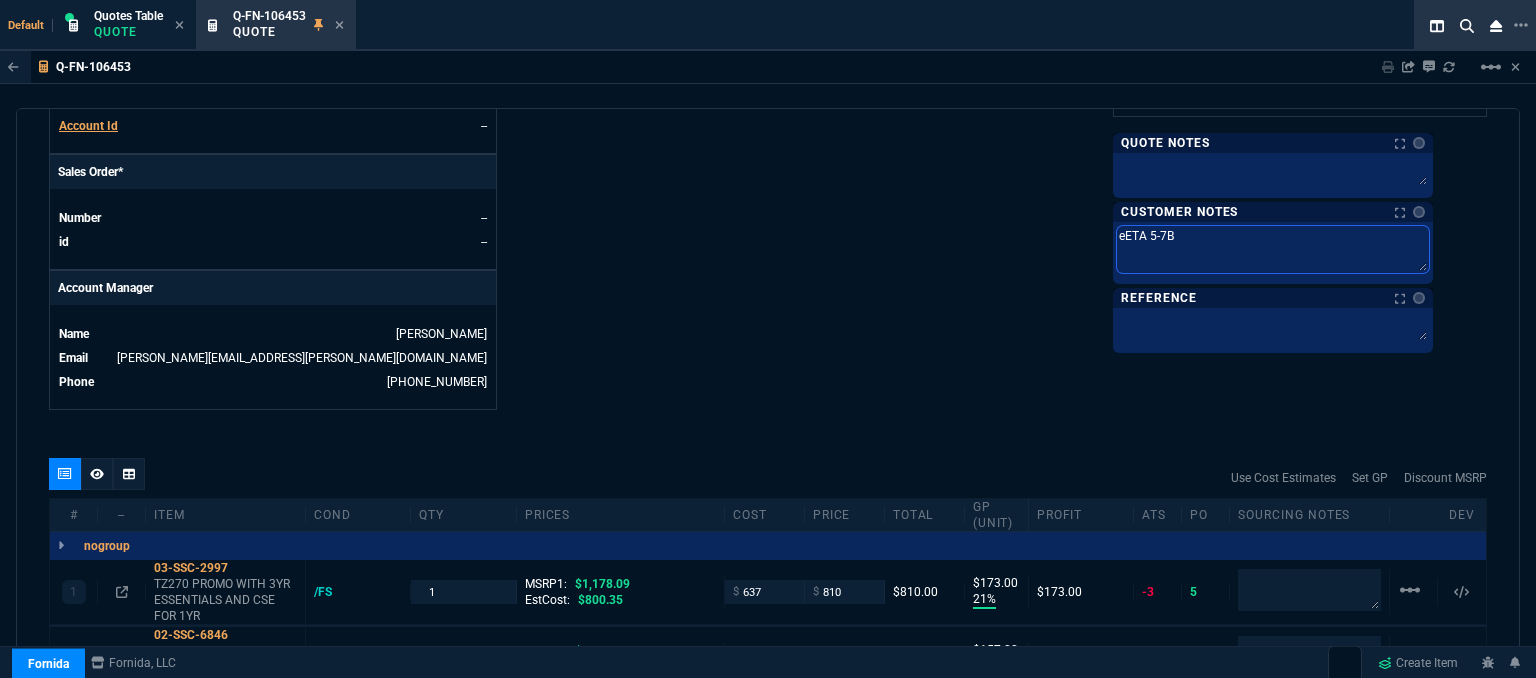 type on "eETA 5-7" 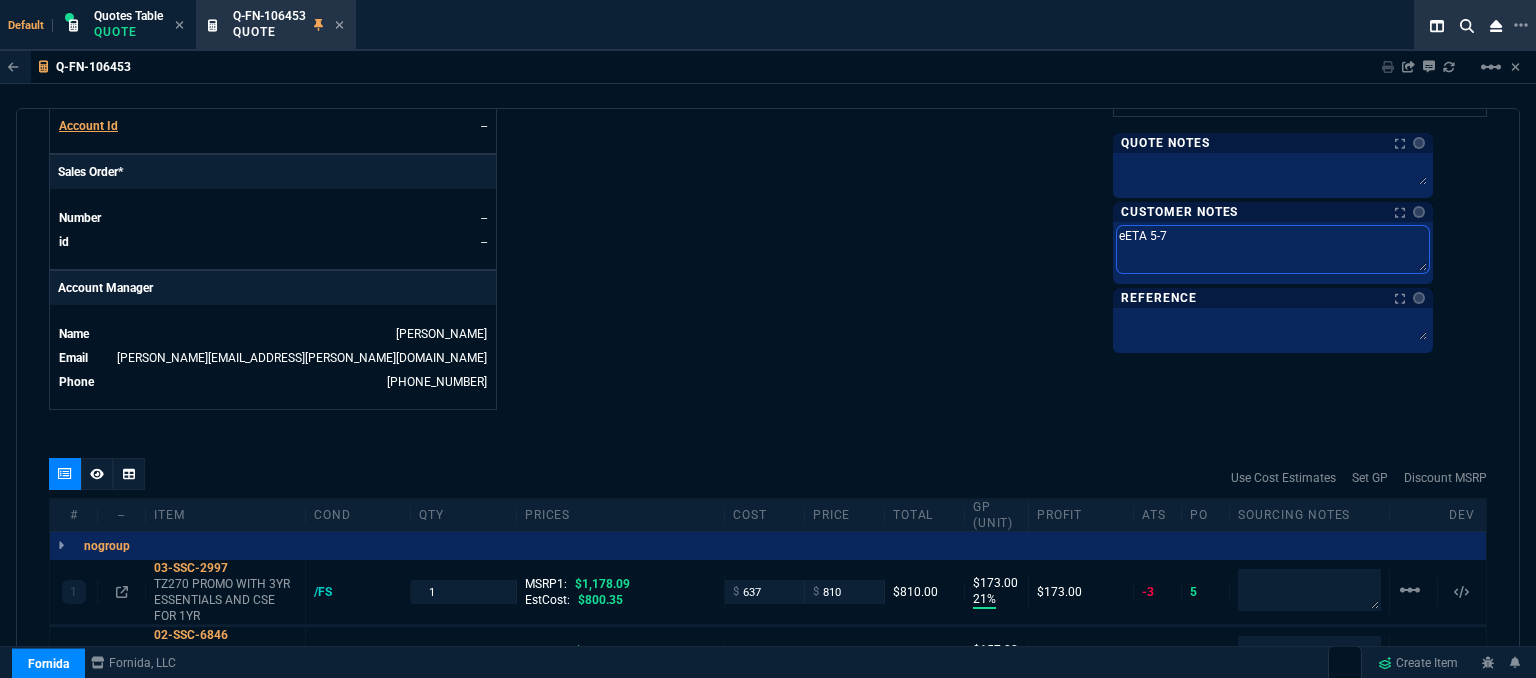 type on "eETA 5-7" 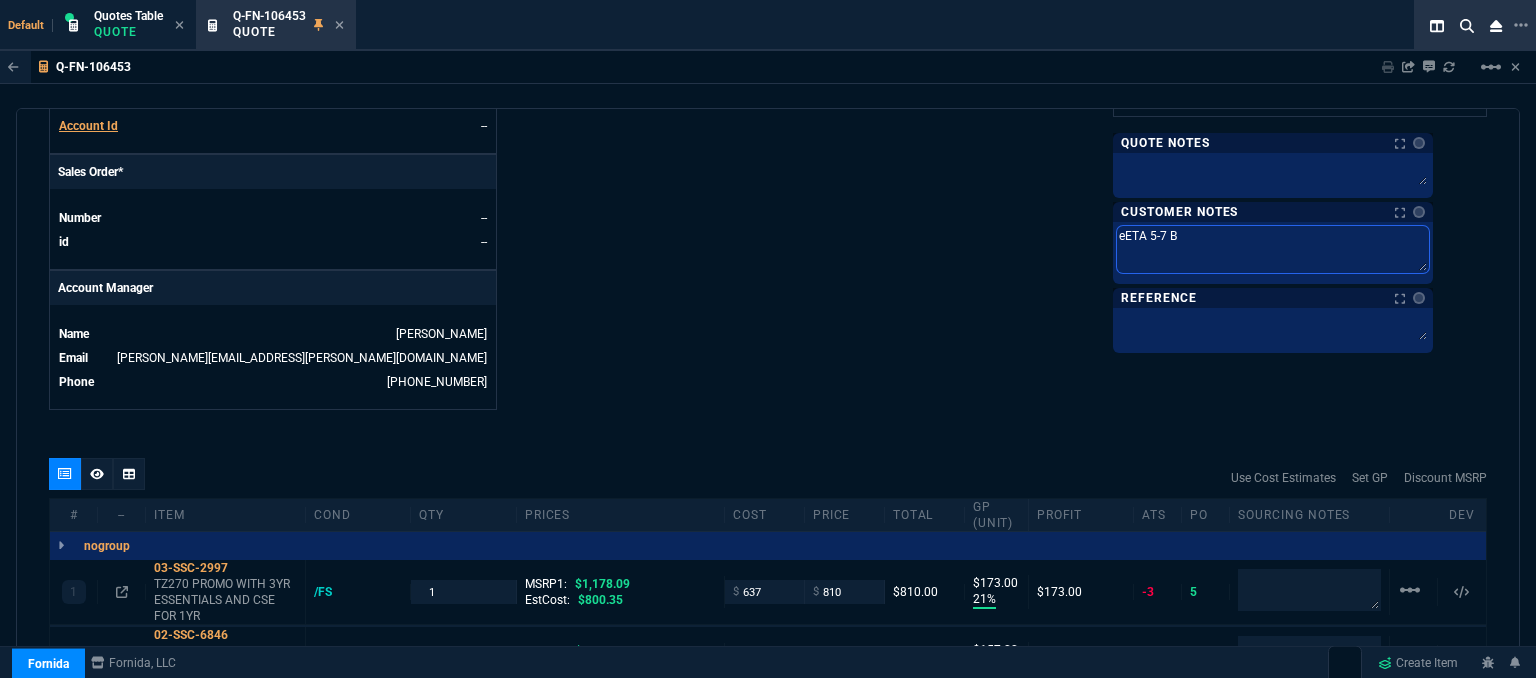 type on "eETA 5-7 Bi" 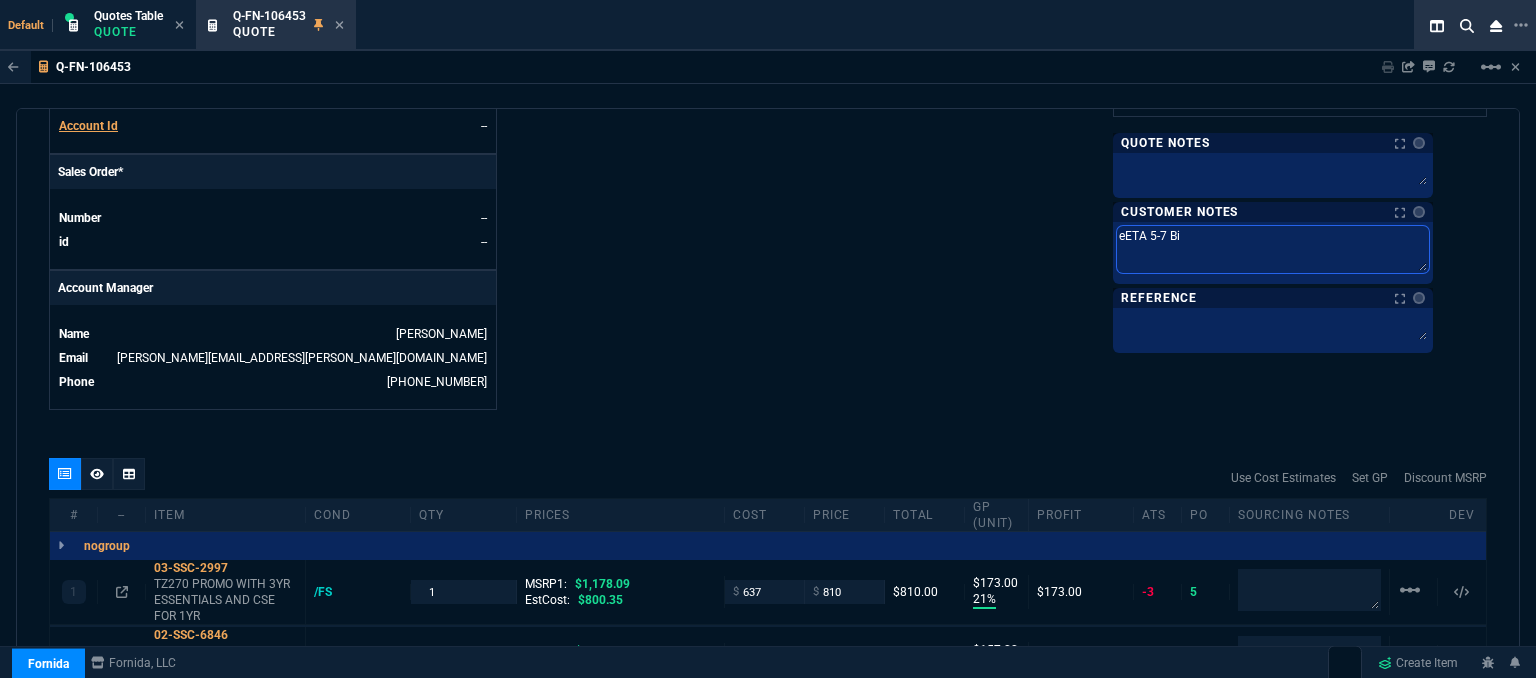 type on "eETA 5-7 Biz" 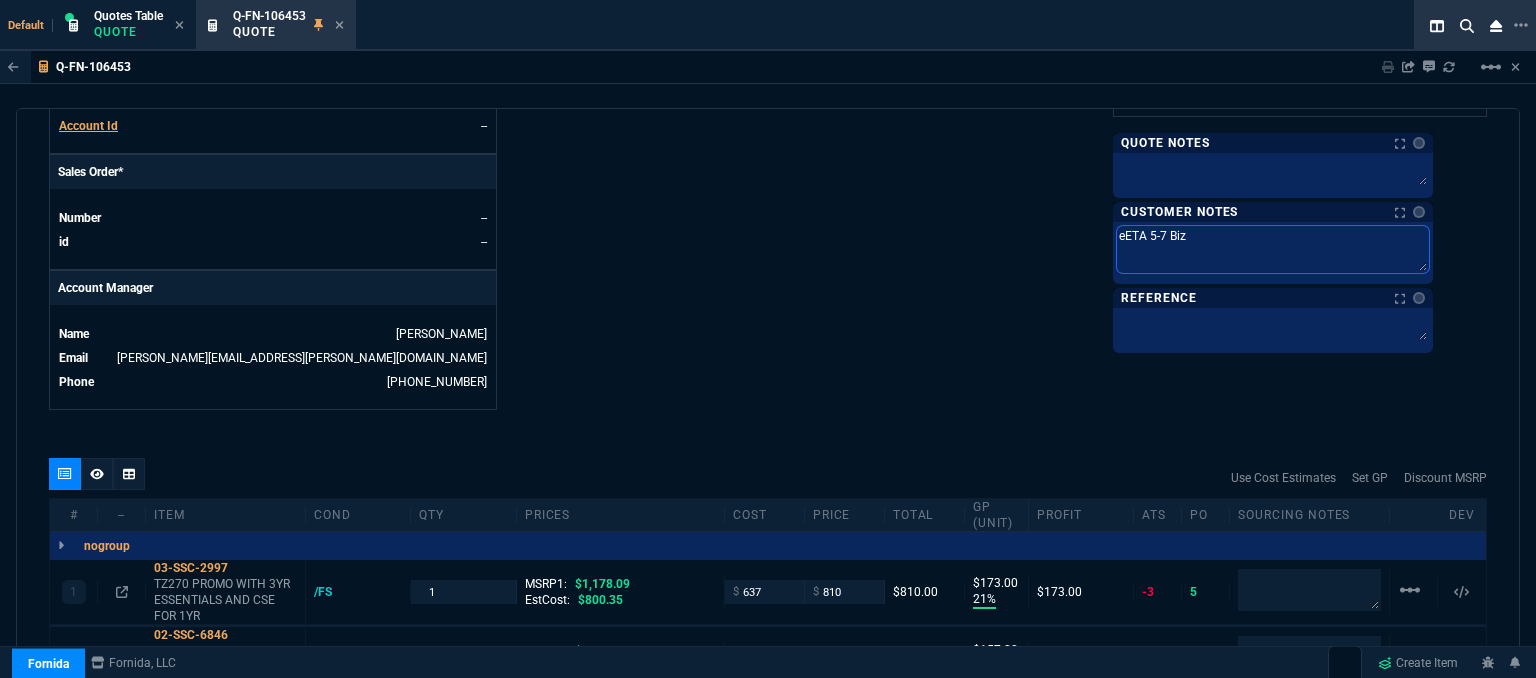 type on "eETA 5-7 Biz" 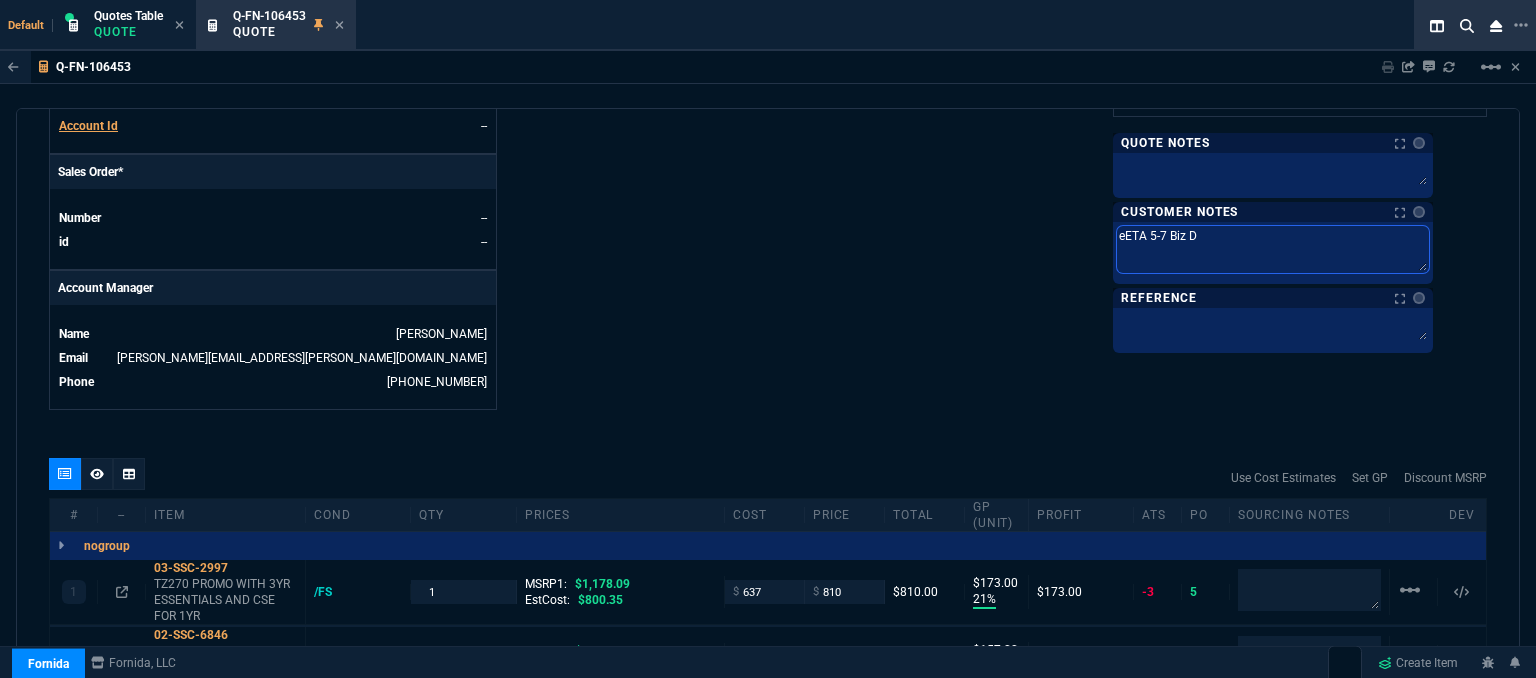 type on "eETA 5-7 Biz Da" 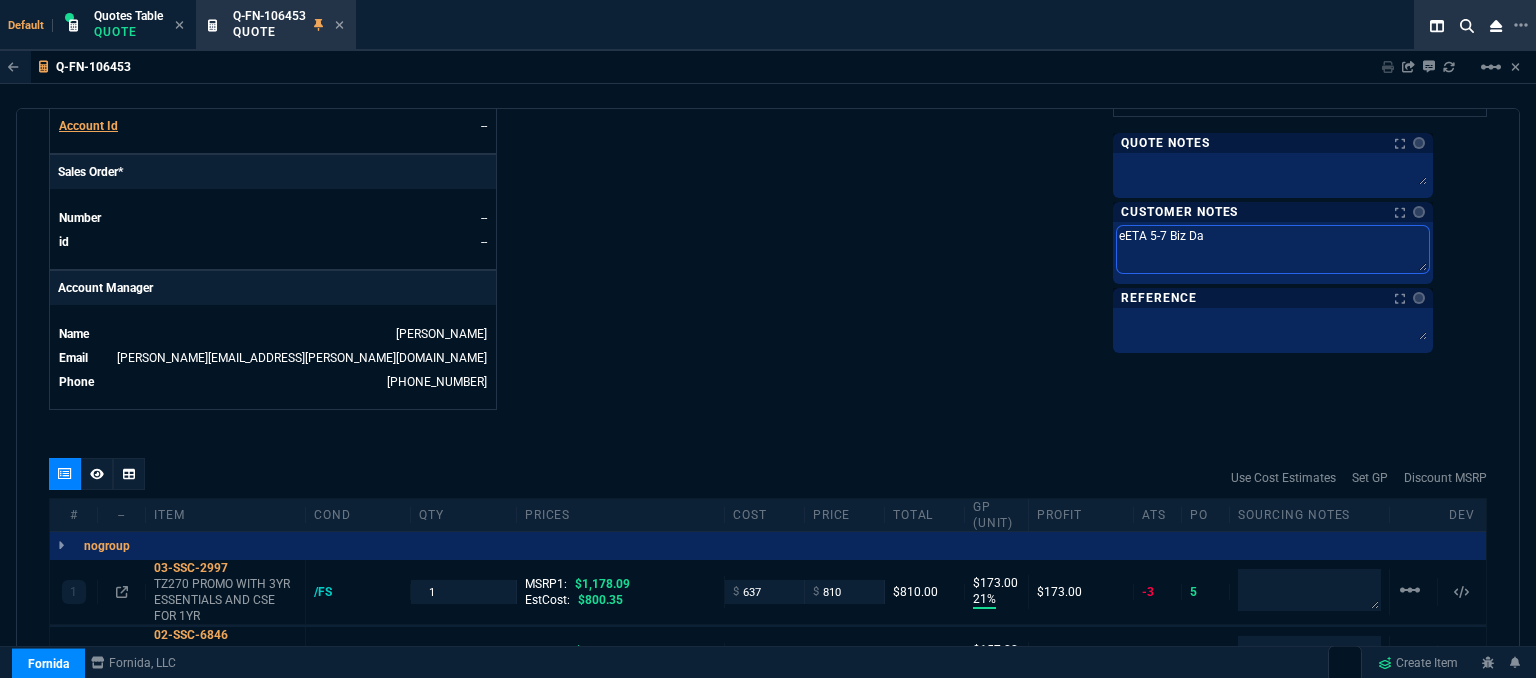 type on "eETA 5-7 Biz Day" 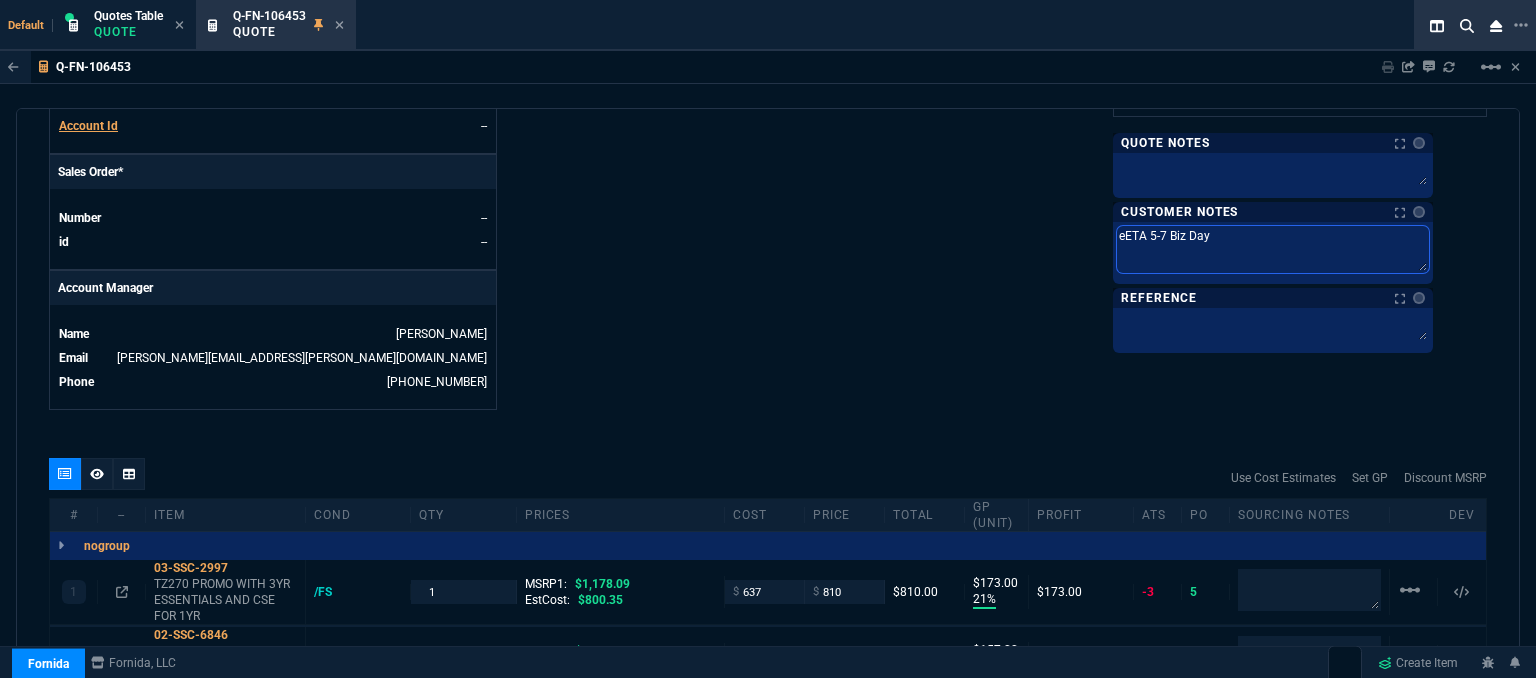 type on "eETA 5-7 Biz Days" 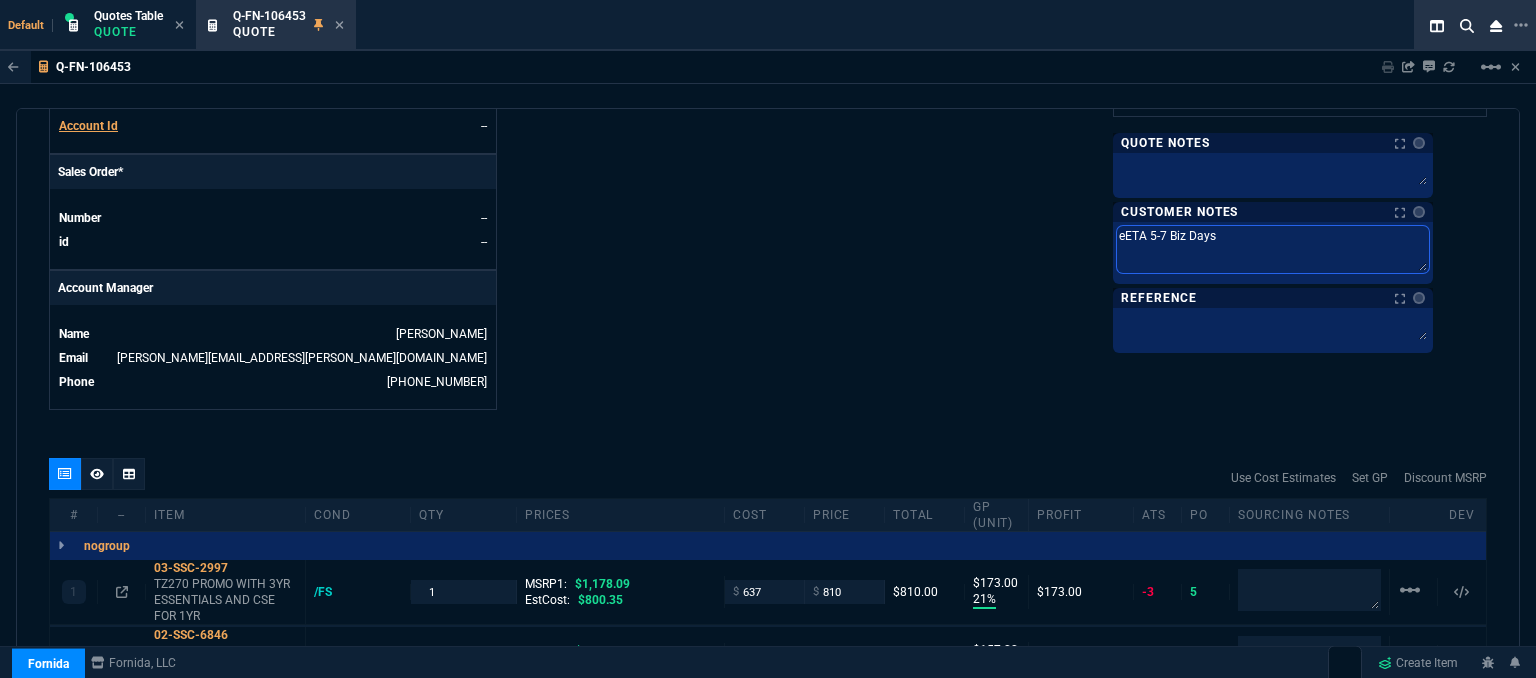 click on "eETA 5-7 Biz Days" at bounding box center [1273, 249] 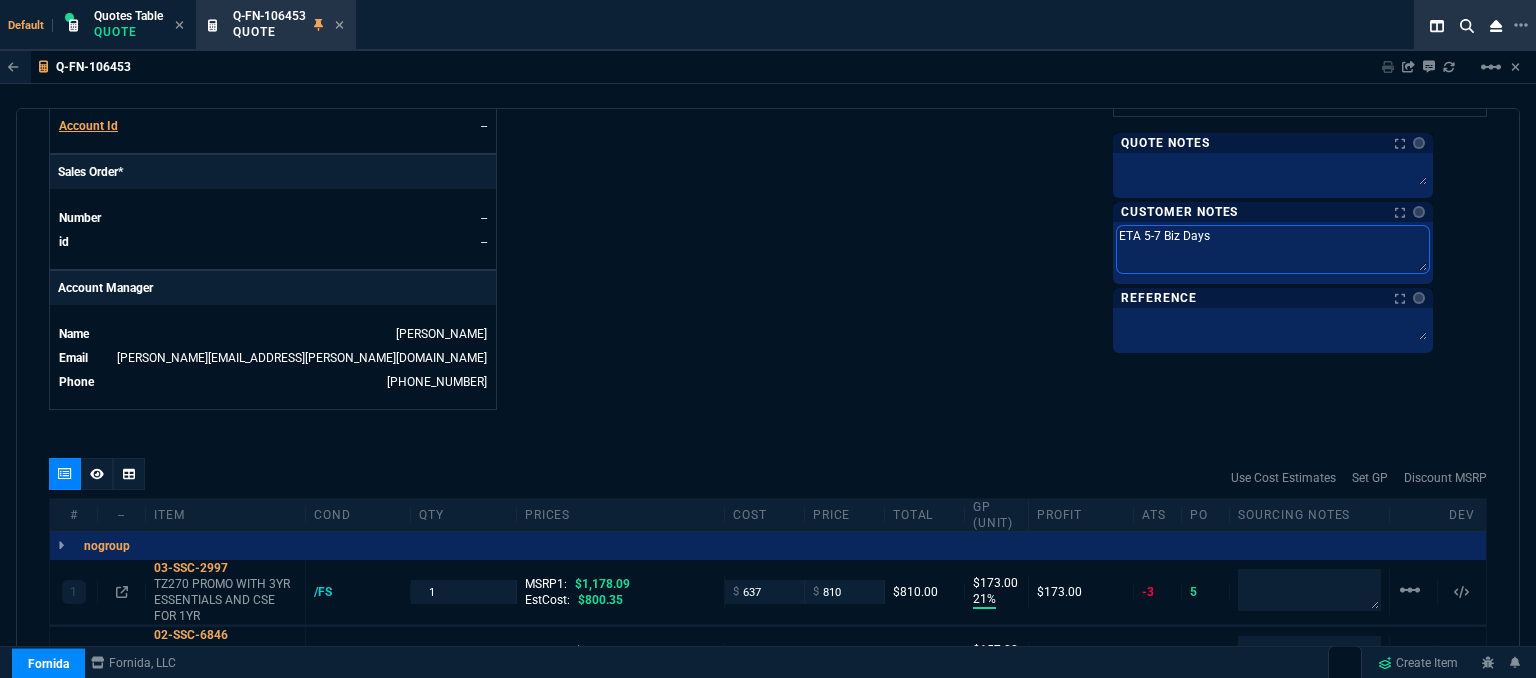 type on "ETA 5-7 Biz Days" 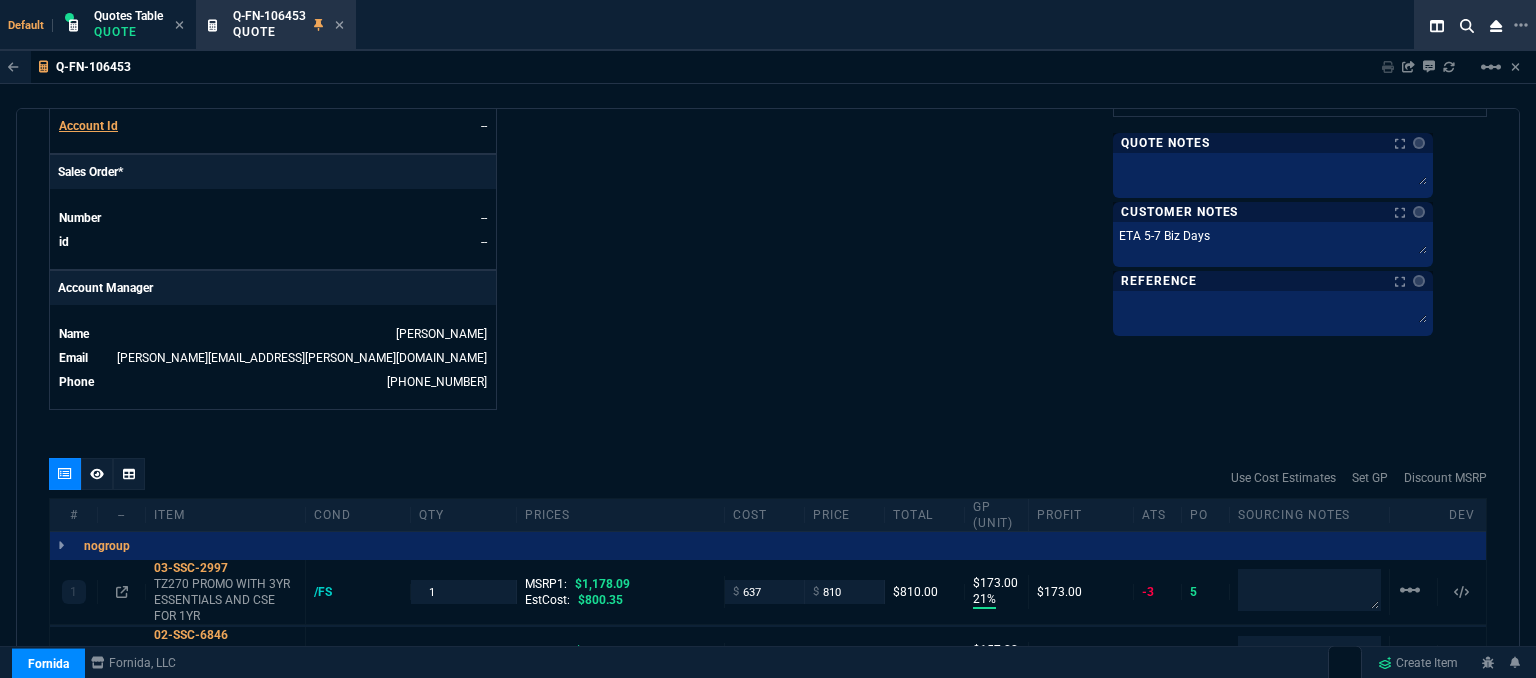 click on "Details Number Q-FN-106453  Order ID Q-FN-106453  Customer Code KIN301  Total Units 6  Expires Mon - 8/4/25, 3:50 PM Creator fiona.rossi@fornida.com  Created Mon - 7/21/25, 3:50 PM Print Specs Number Q-FN-106453  Customer ID KIN301  Customer Name Kinol Sharie Leyh & Associates  Expires 8/4/25,  10:50 AM  Customer PO # --  Payment Terms CREDITCARD  Shipping Agent FEDEX | GRD  Customer Customer Code KIN301  Customer Name Kinol Sharie Leyh & Associates  Customer PO # empty  Payment Terms CREDITCARD  email dferczak@kslassociates.com  phone (412) 753-1038   Origin  existing / phone   Origin Comment    Staff Sales Person ROSS  Engineer 1 --  Engineer 2 --  Shipping Ship Date -- Agent FEDEX  Agent Service GRD  Account Id --  Sales Order* Number --  id --  Account Manager Name Fiona  Email fiona.rossi@fornida.com  Phone 469-249-2107" at bounding box center (408, -113) 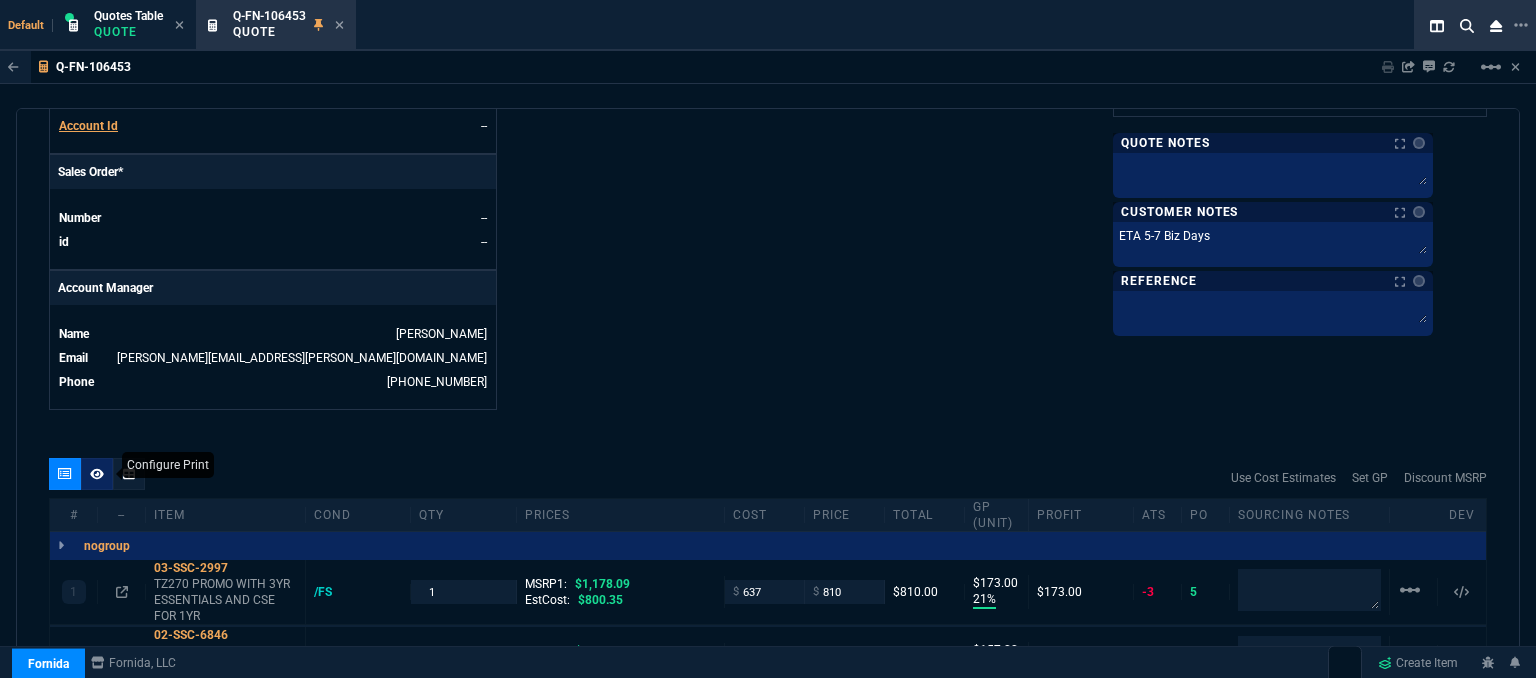 click 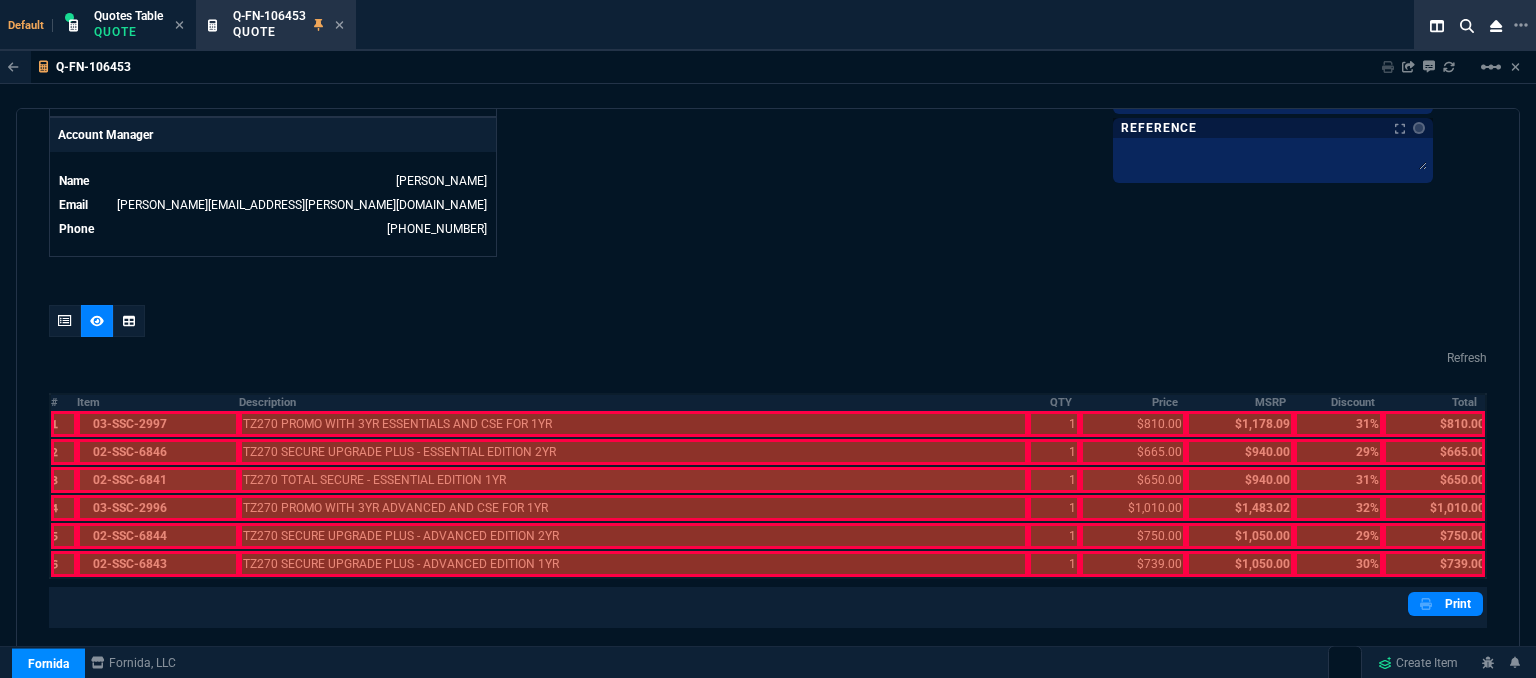 scroll, scrollTop: 1135, scrollLeft: 0, axis: vertical 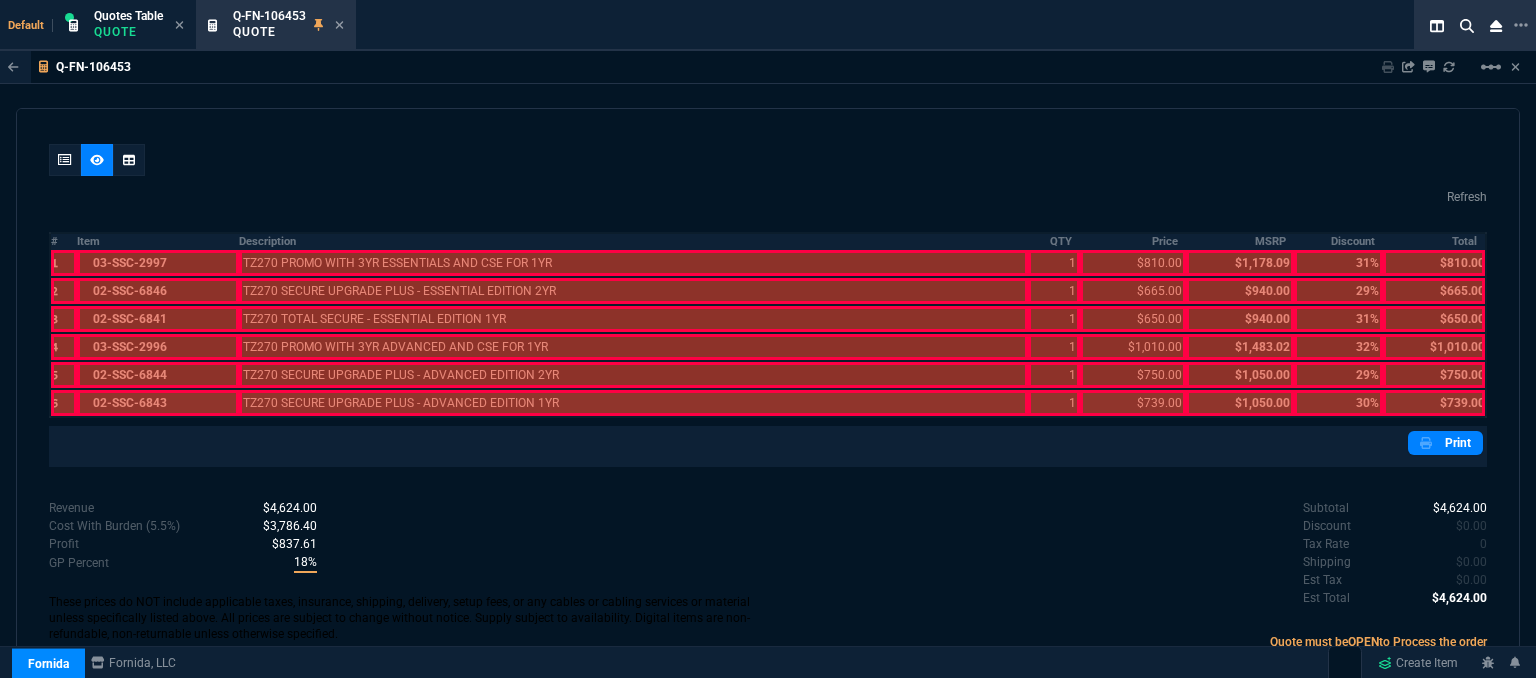 click at bounding box center [157, 403] 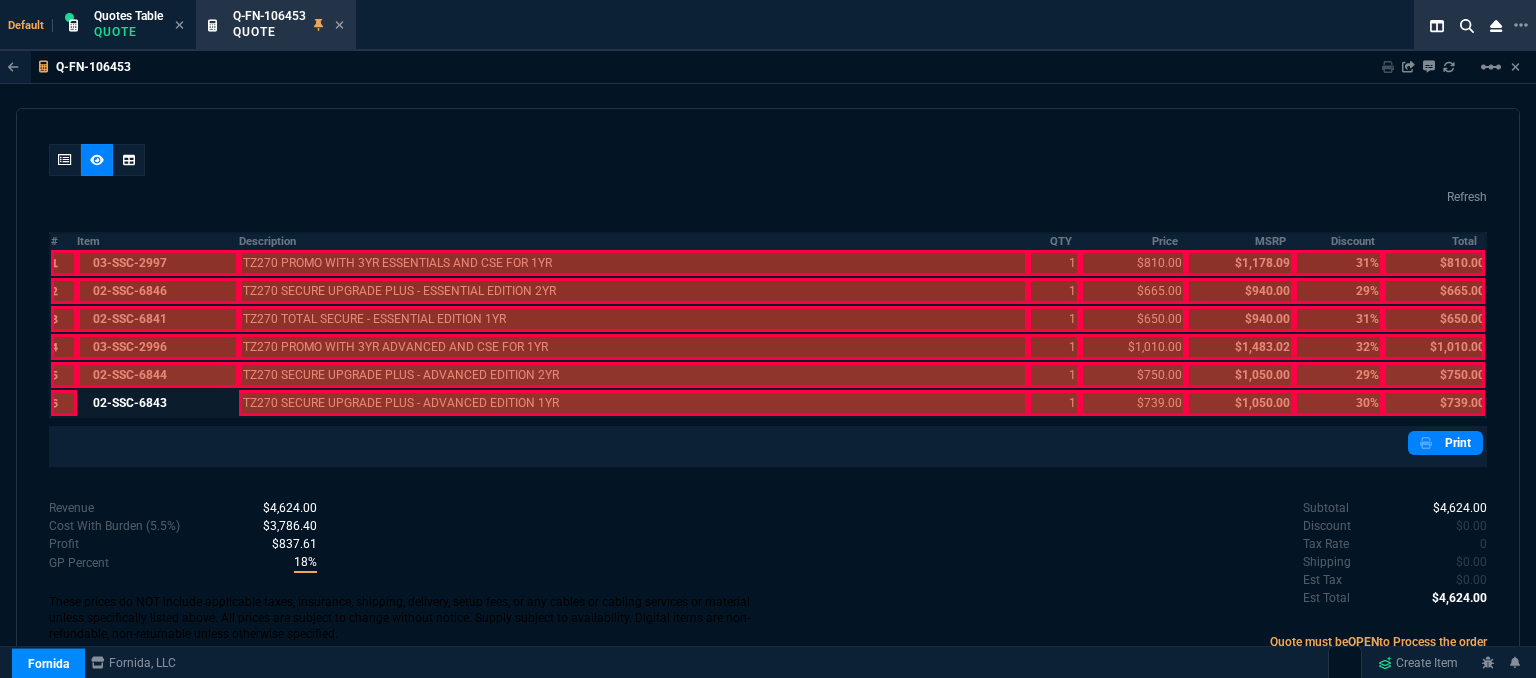 click at bounding box center (157, 375) 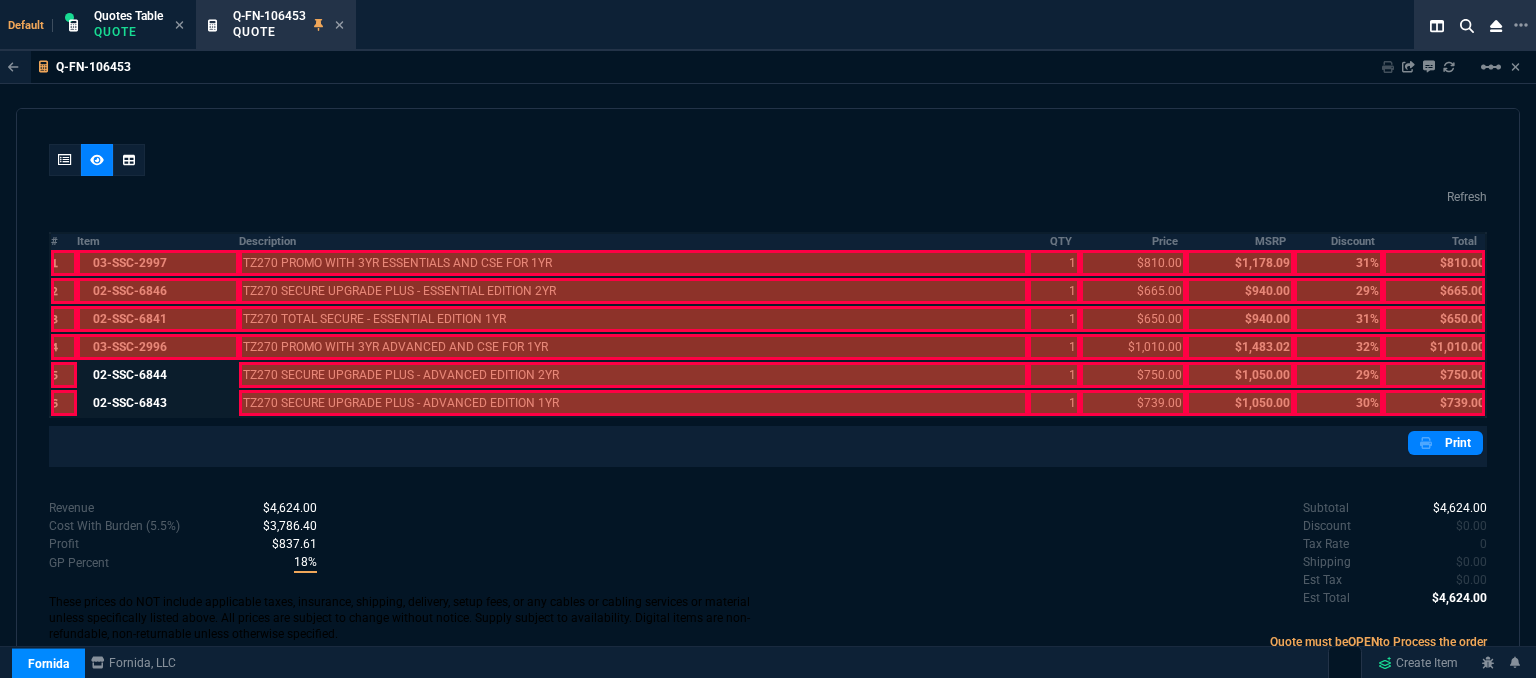 click at bounding box center [157, 347] 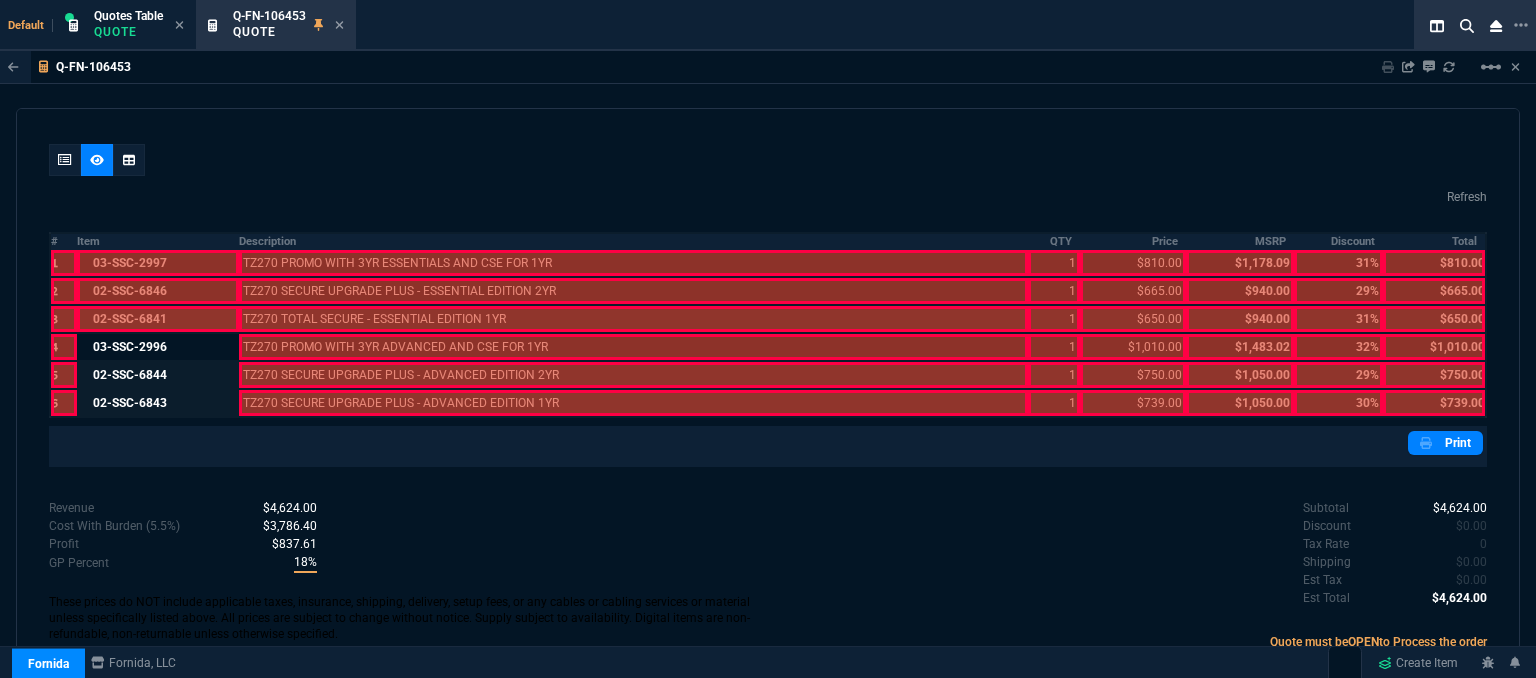 click at bounding box center (157, 319) 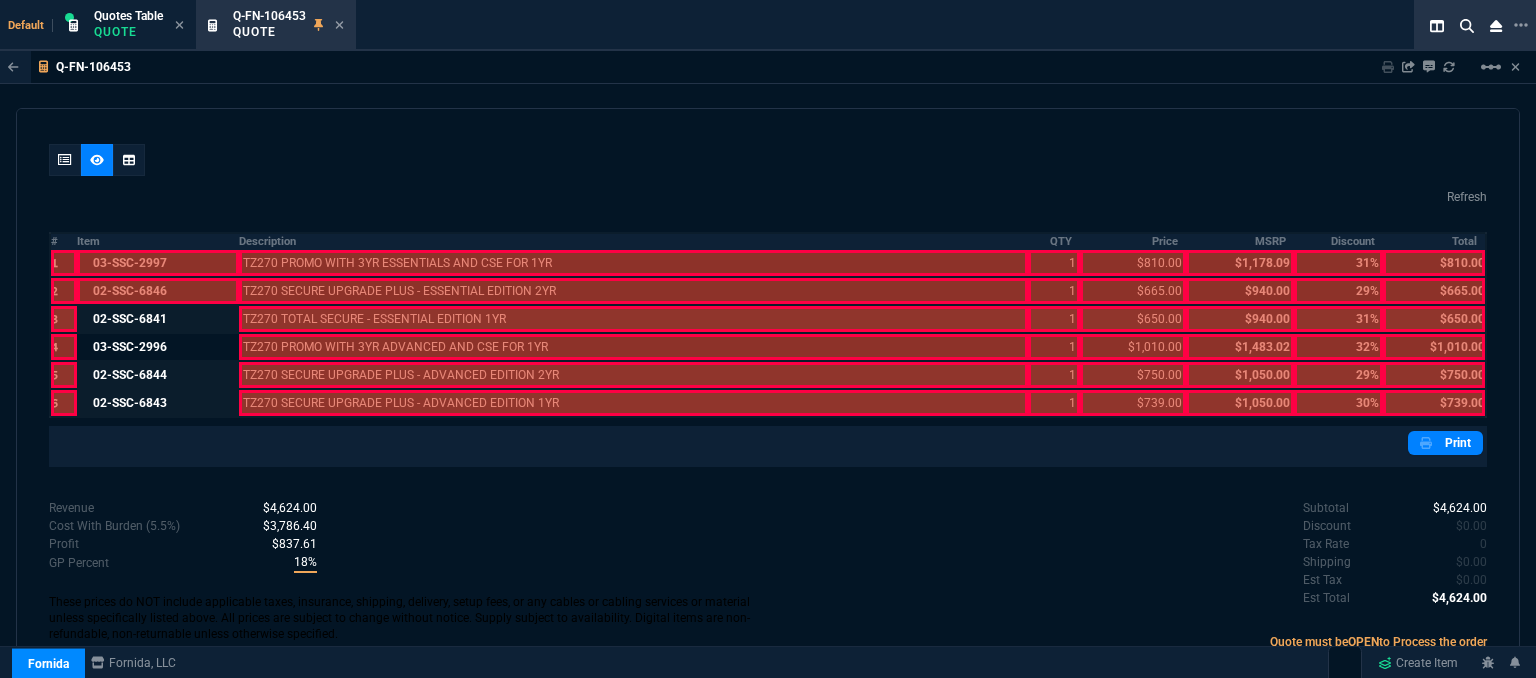 click at bounding box center (157, 291) 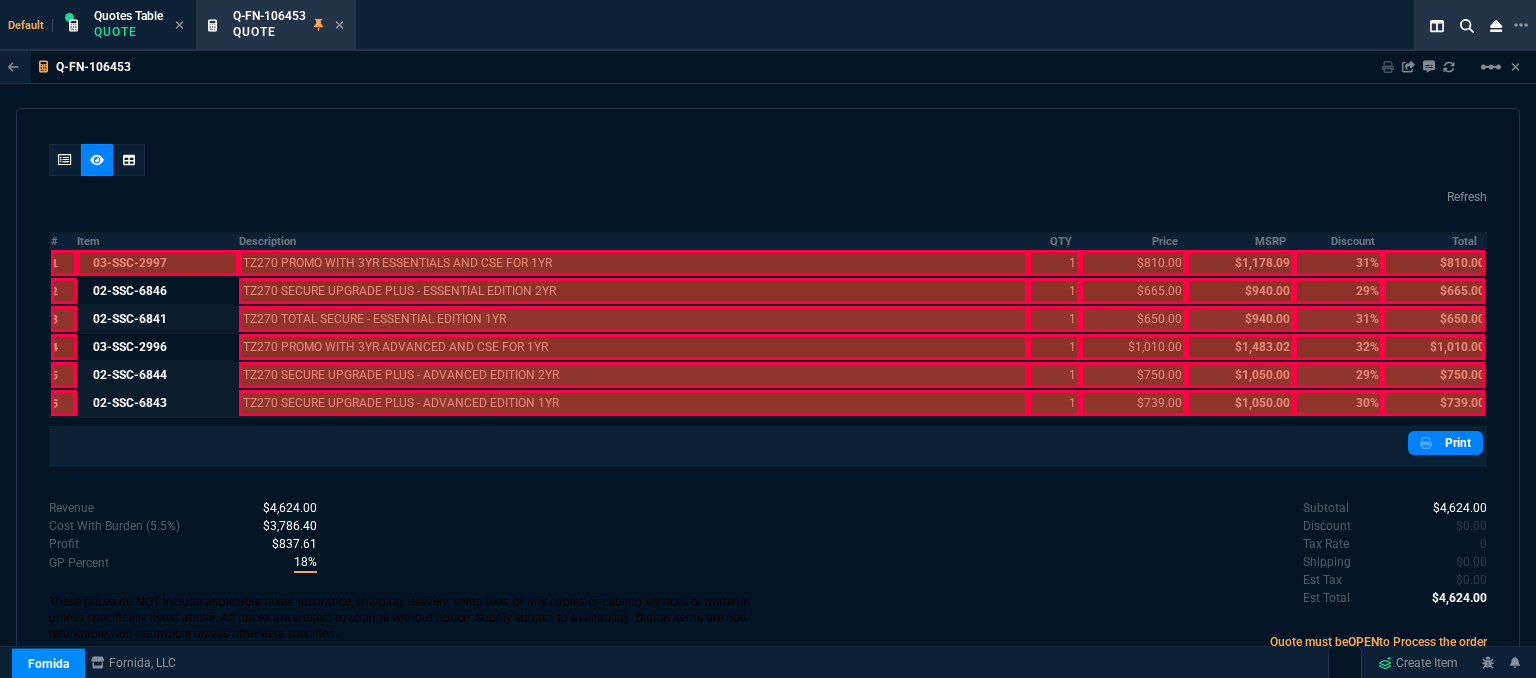 click at bounding box center (157, 263) 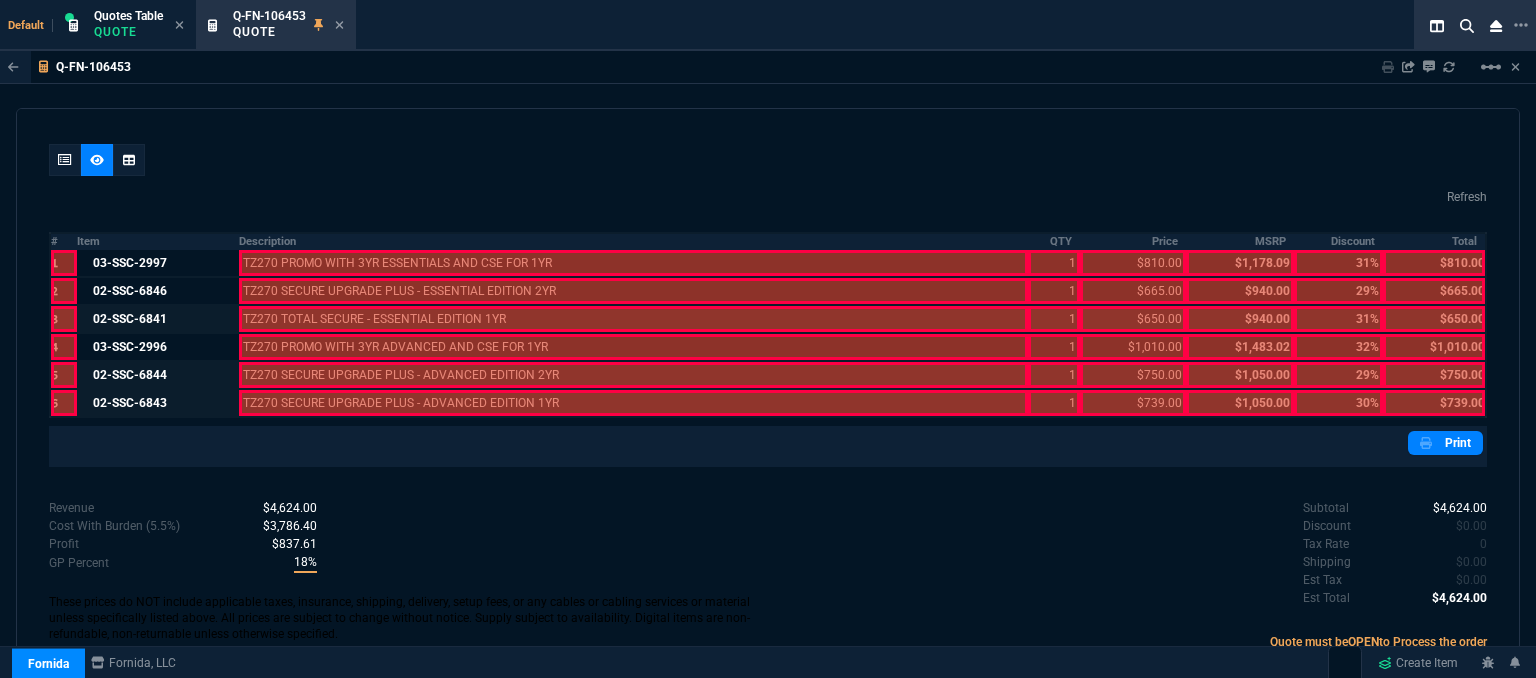 click at bounding box center [634, 403] 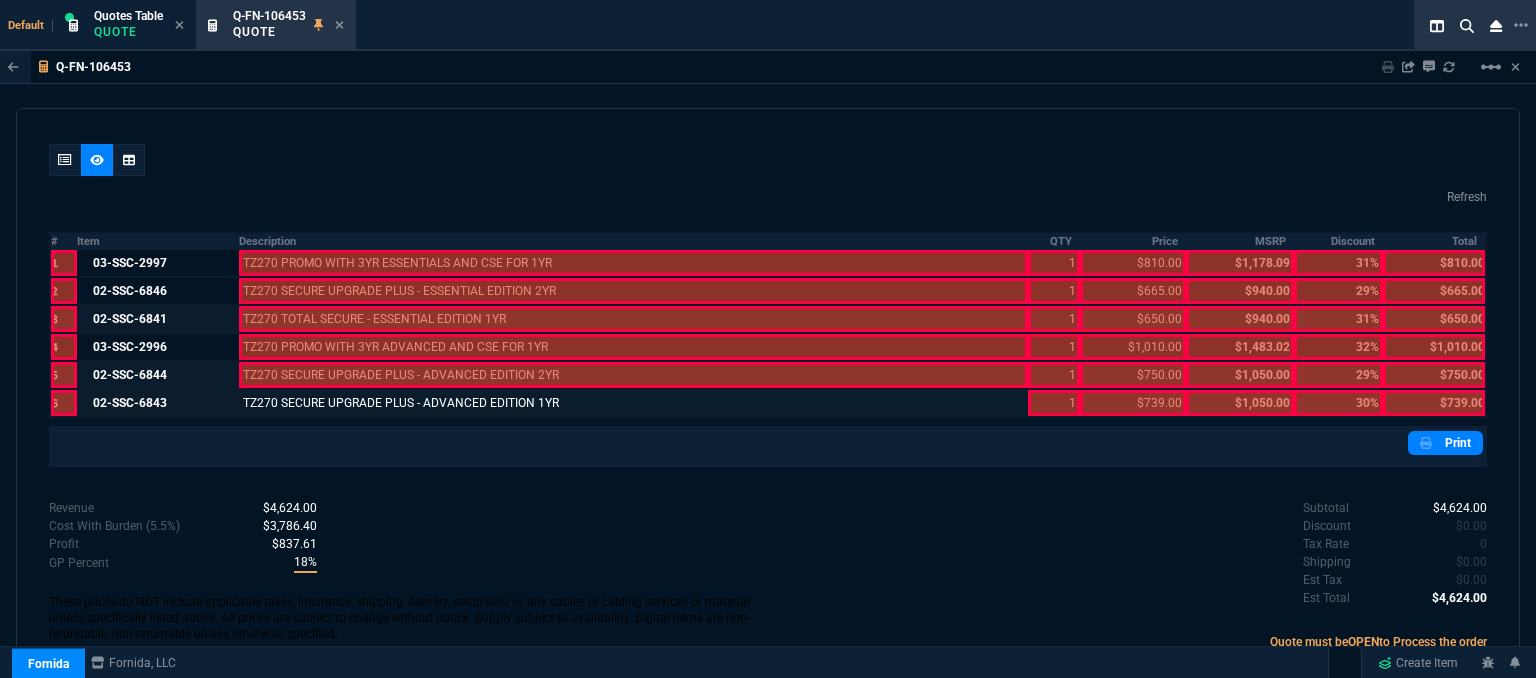 click at bounding box center [634, 375] 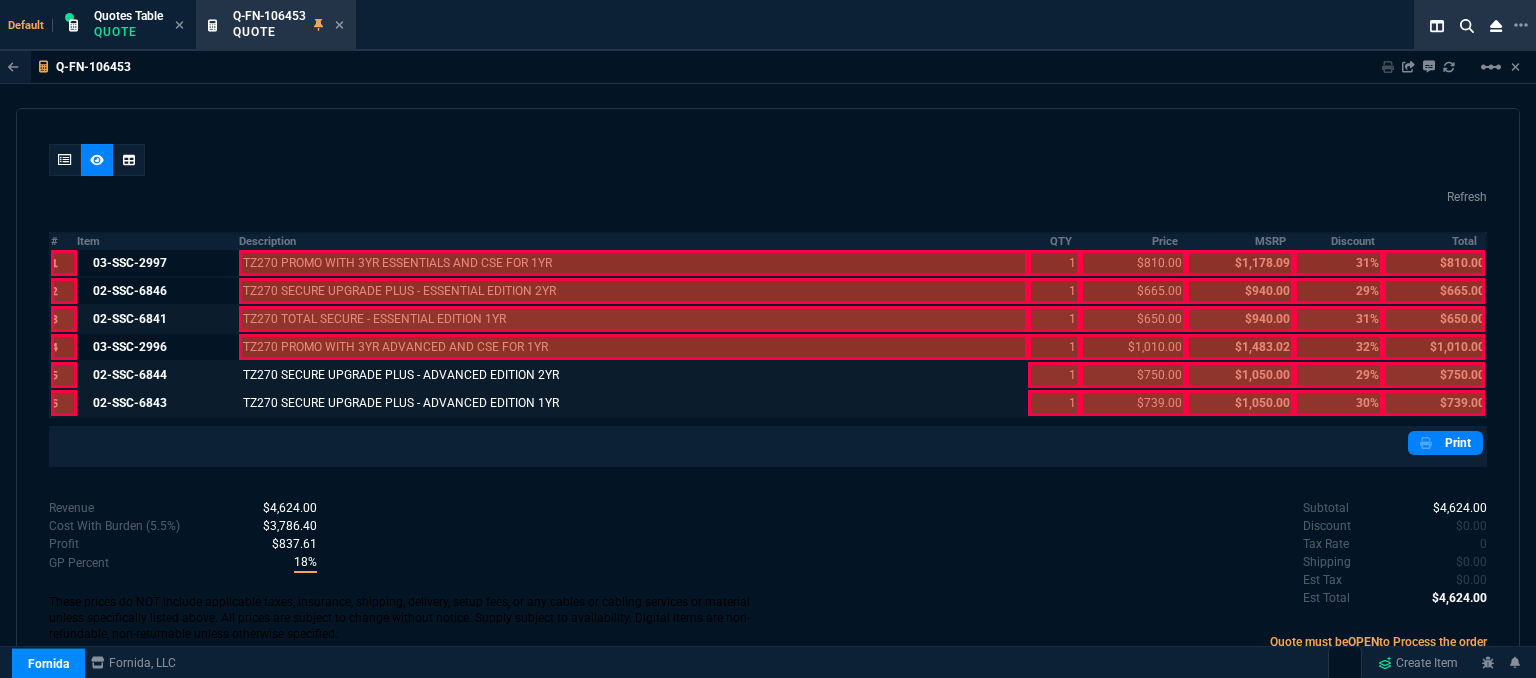 click at bounding box center [634, 347] 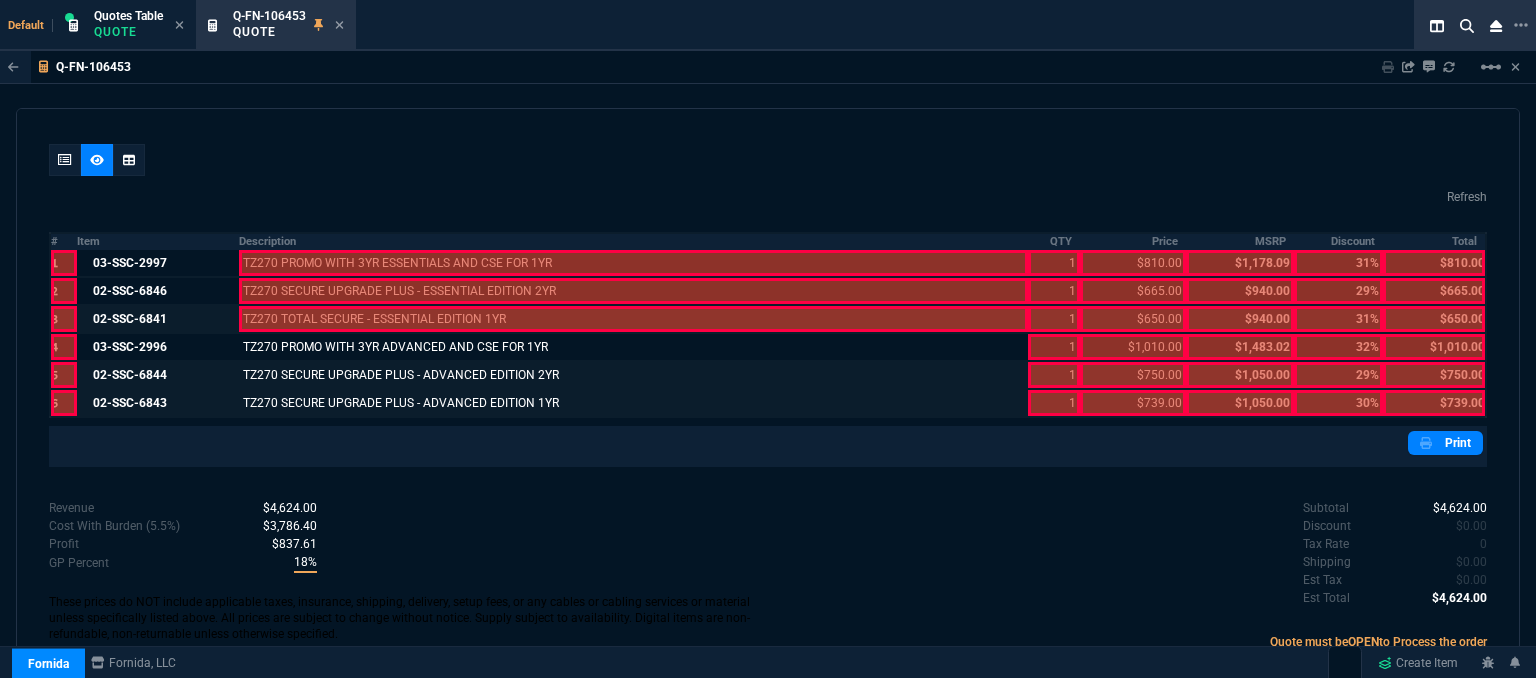 click at bounding box center [634, 319] 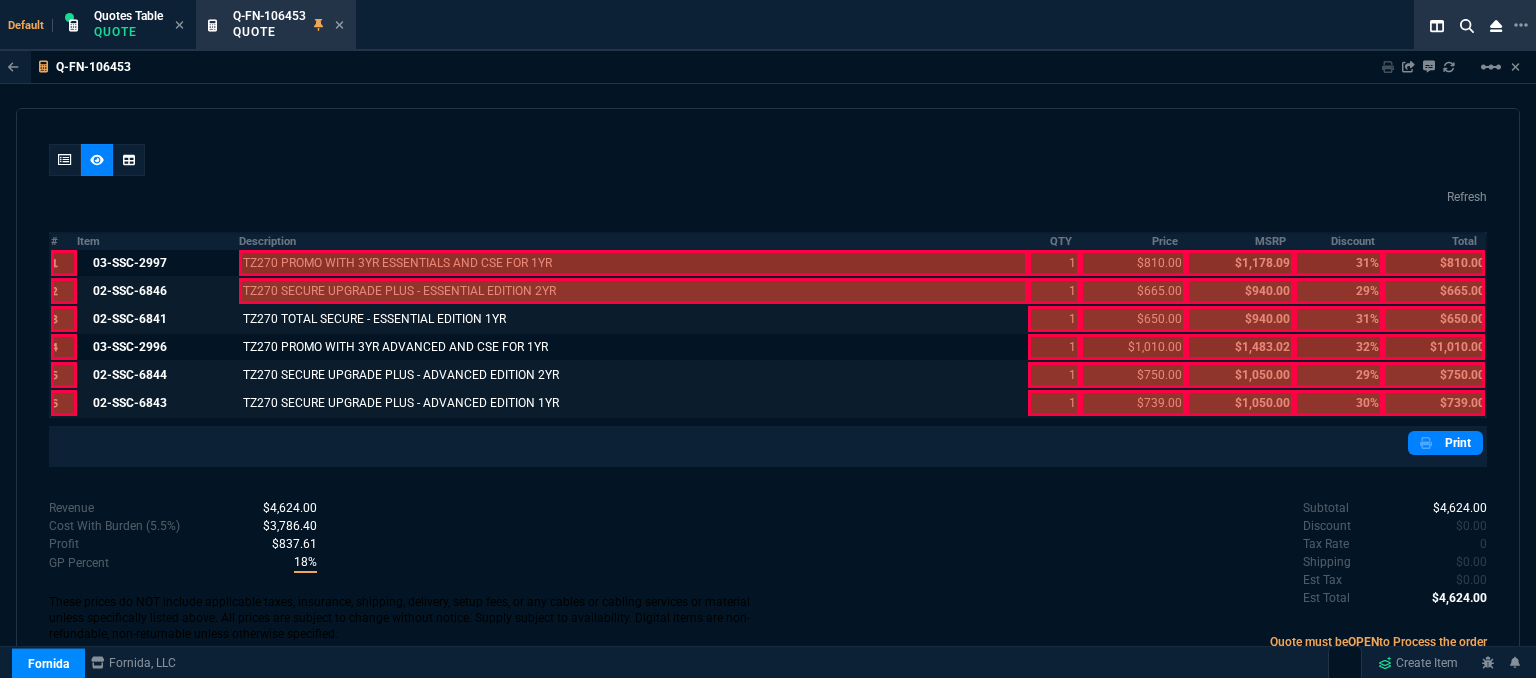click at bounding box center [634, 291] 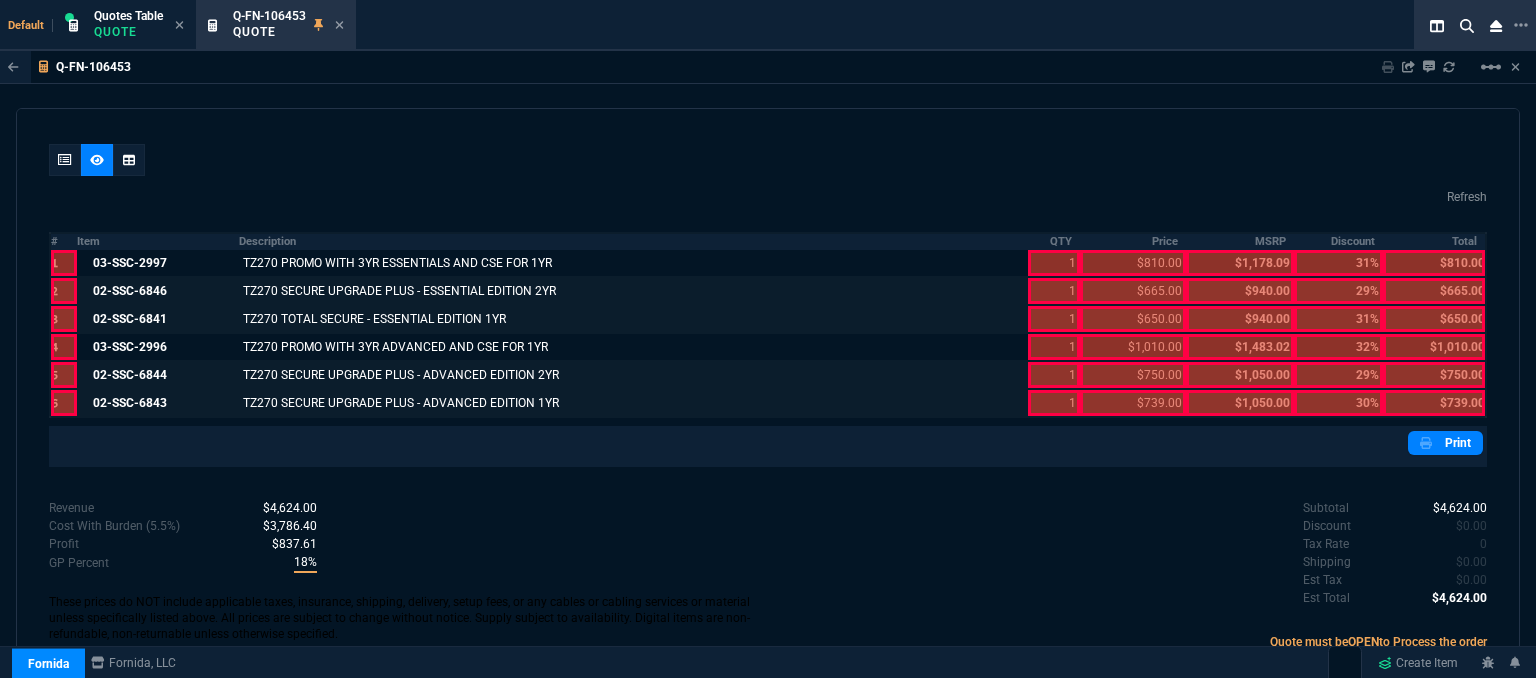 click at bounding box center (1053, 403) 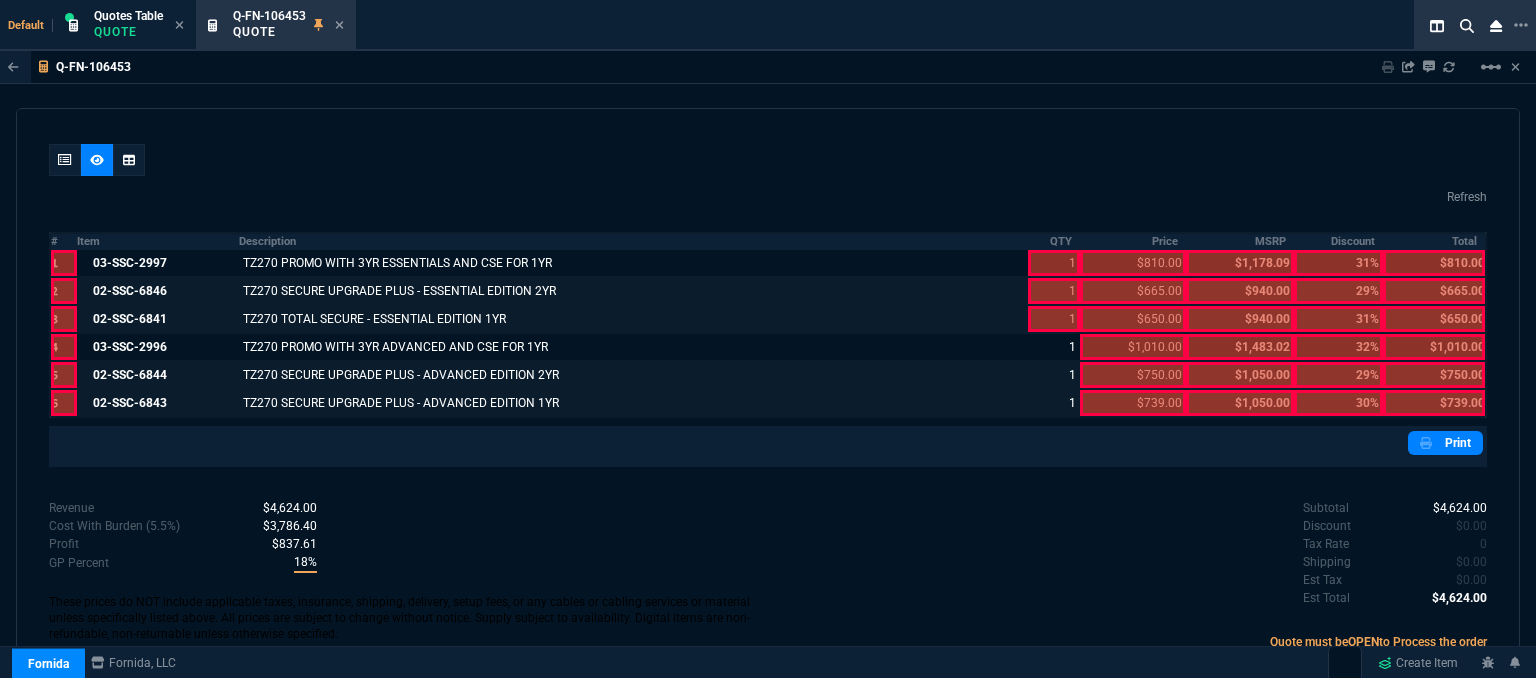 click at bounding box center (1053, 319) 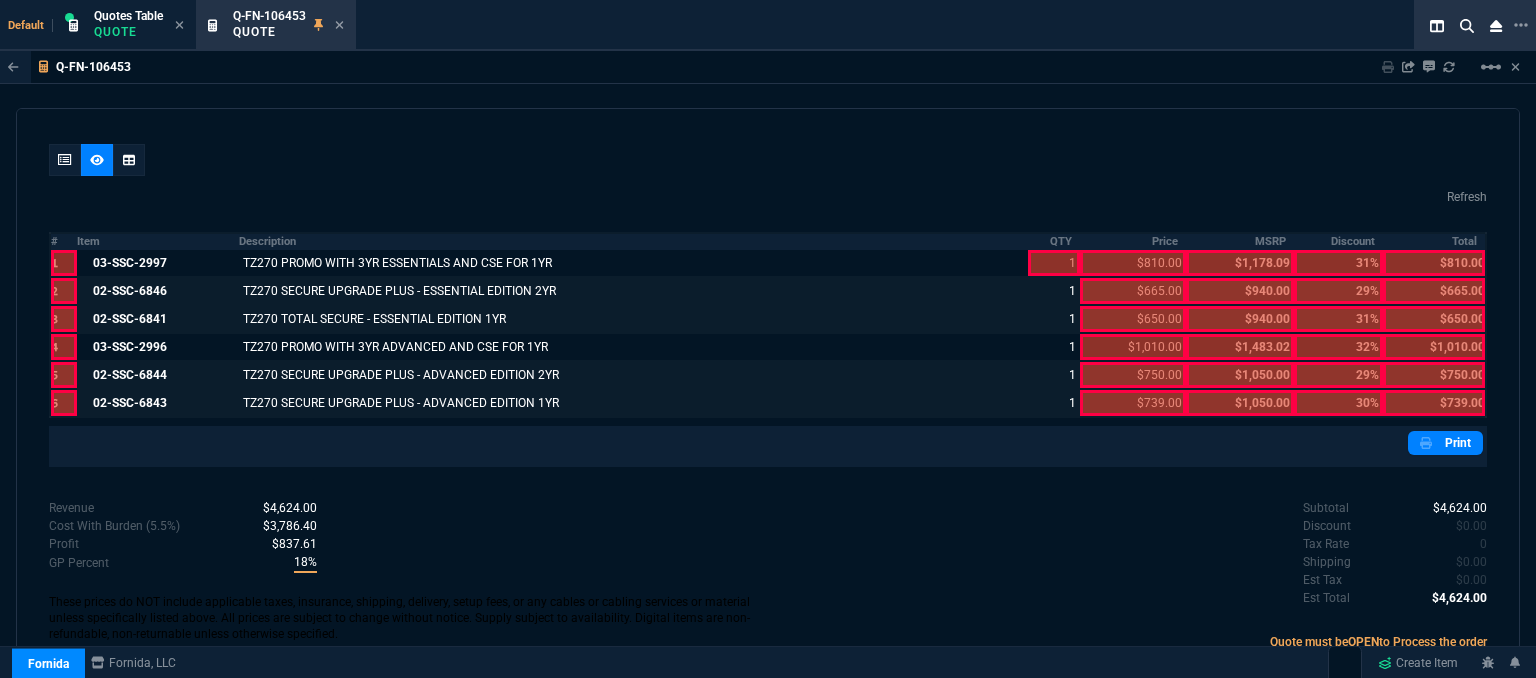 click at bounding box center (1053, 263) 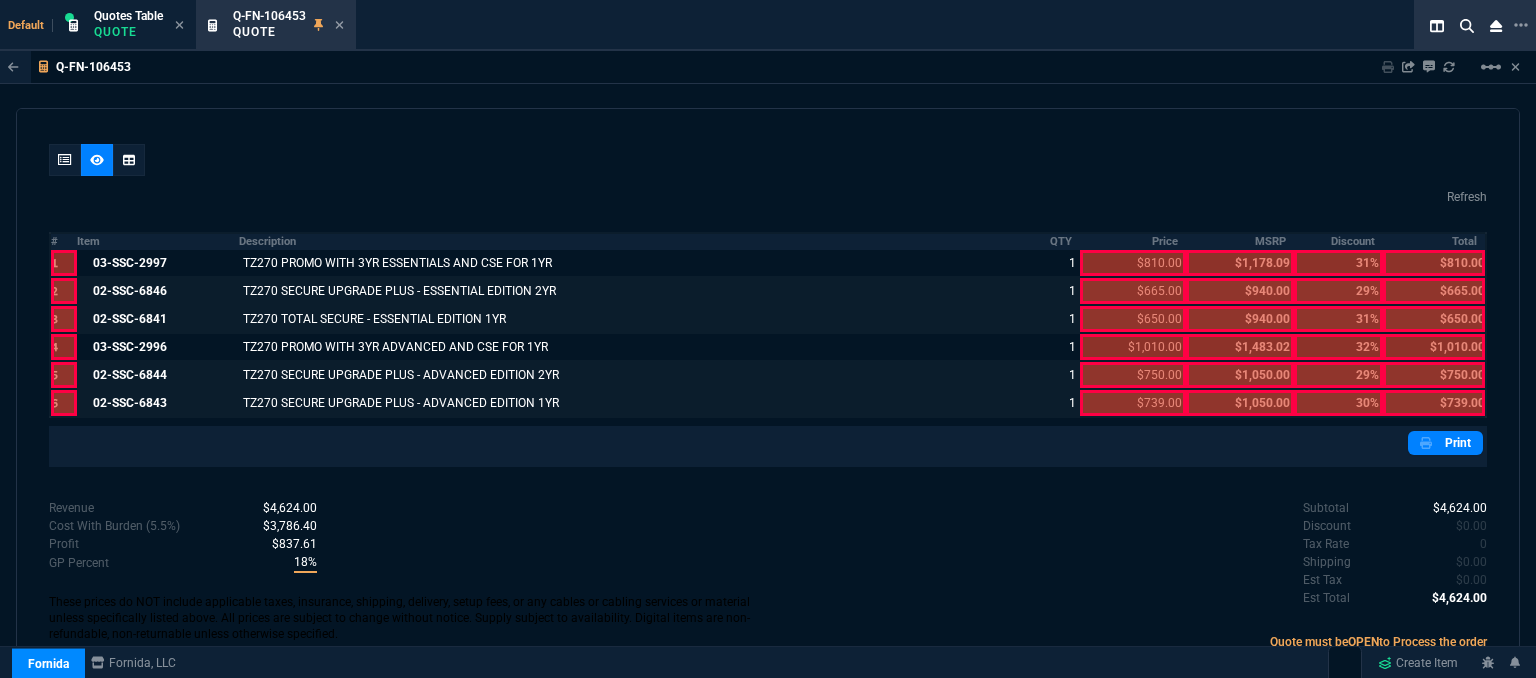 click at bounding box center (1133, 403) 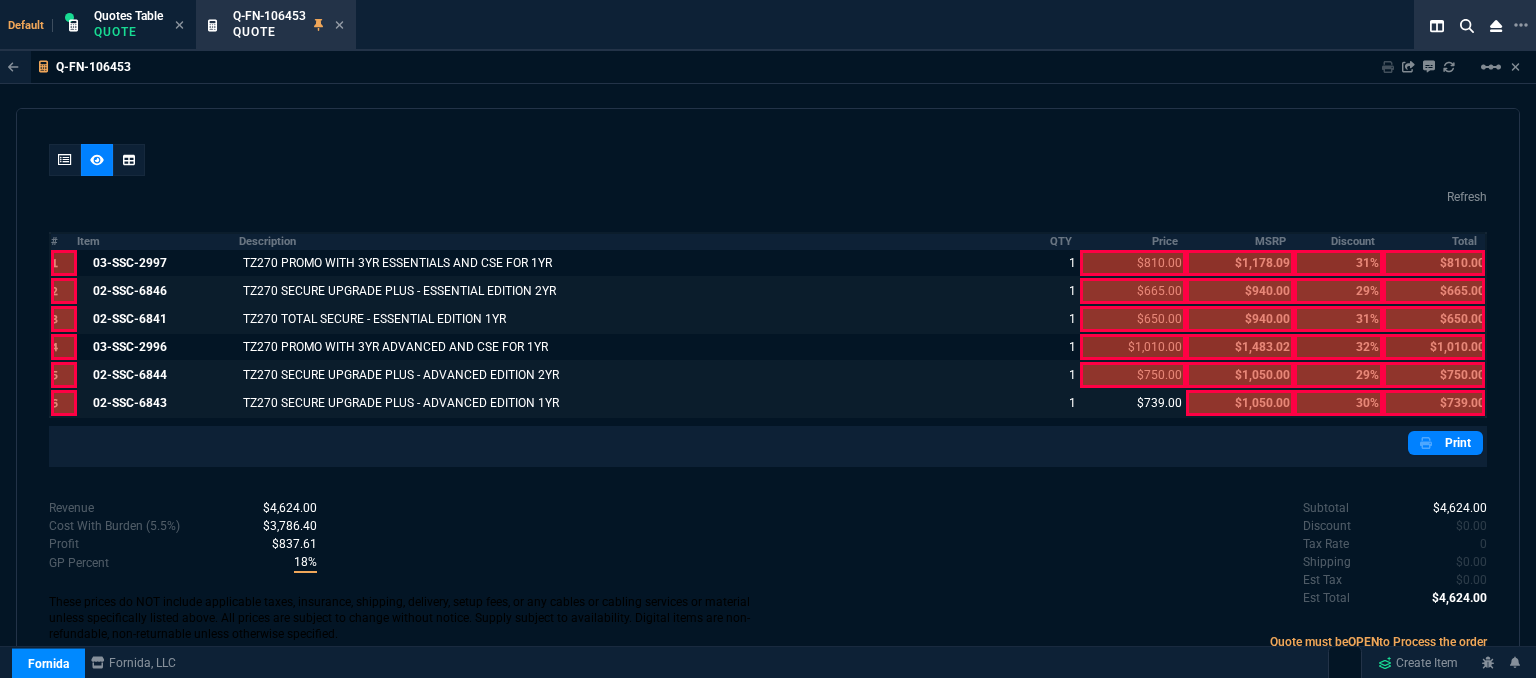 click at bounding box center (1133, 375) 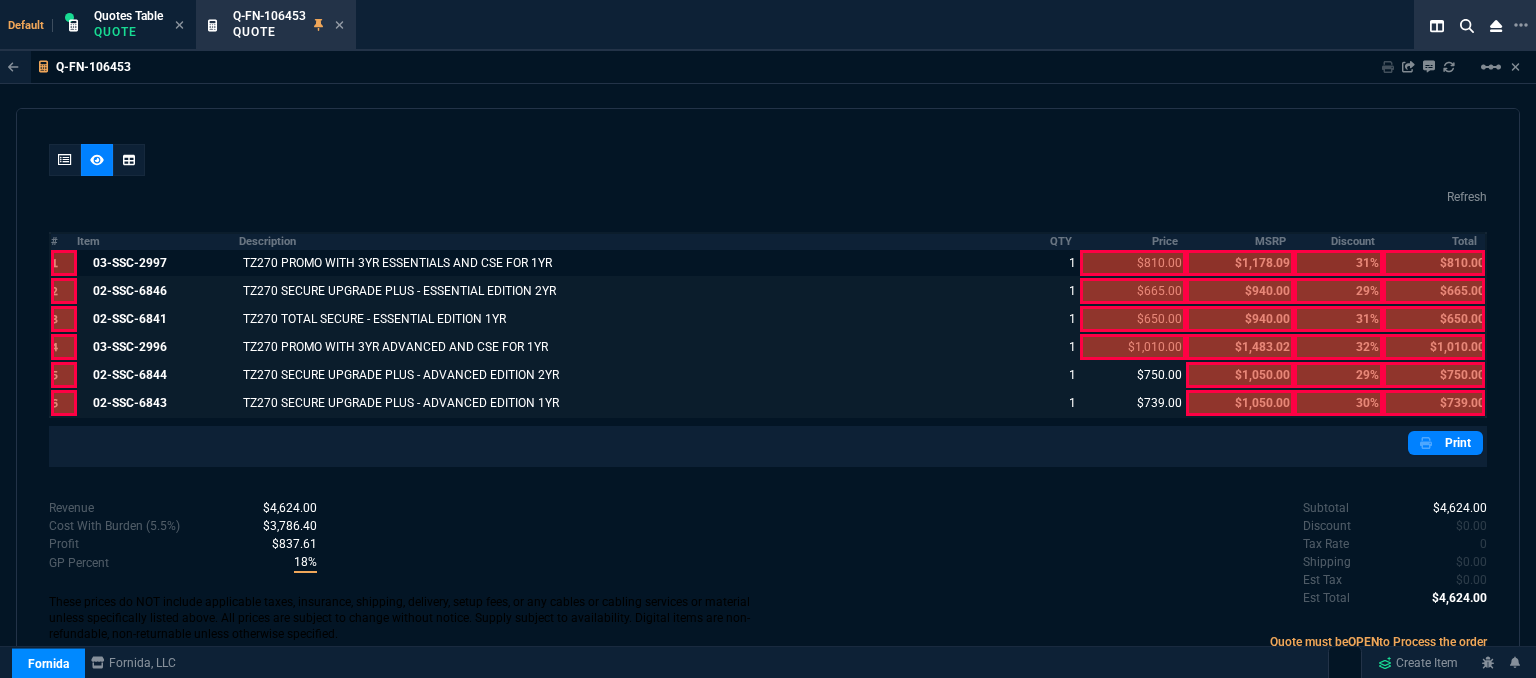 click at bounding box center [1133, 347] 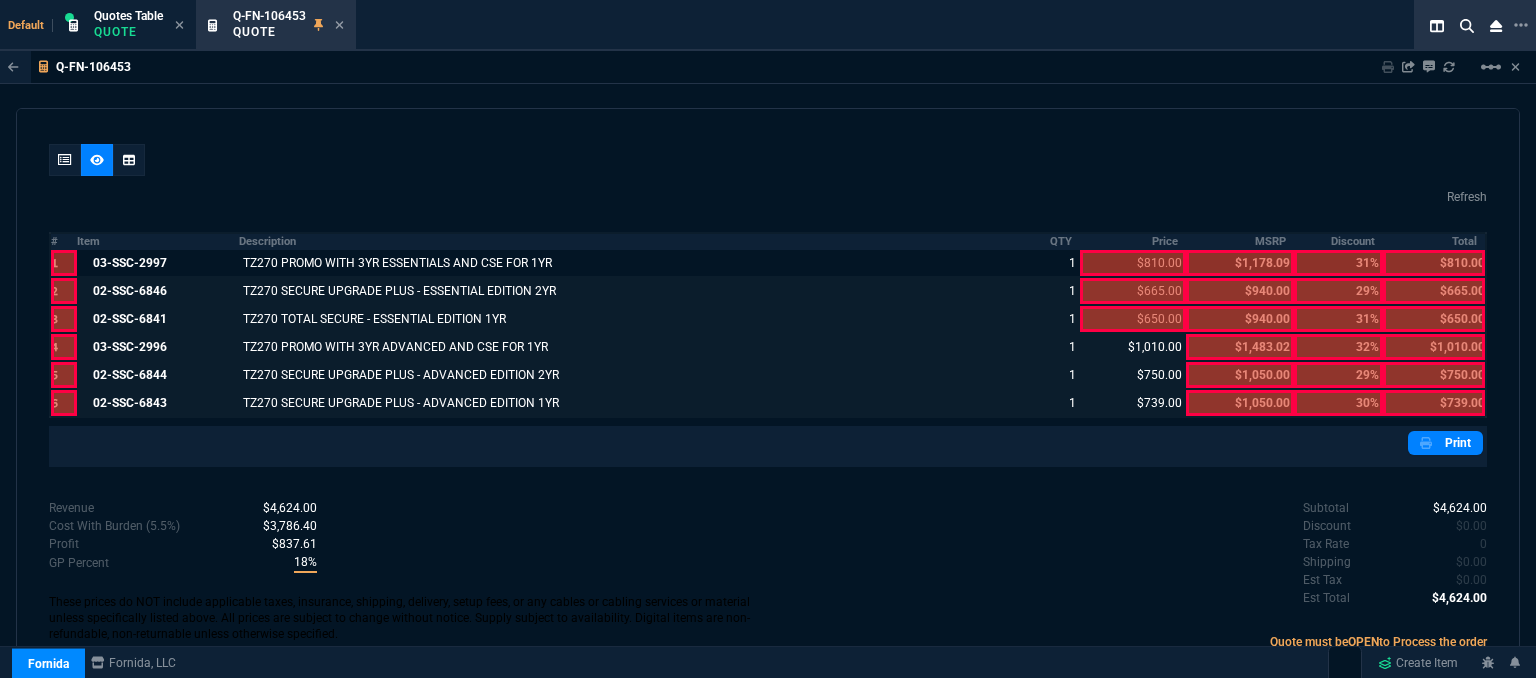 click at bounding box center [1133, 319] 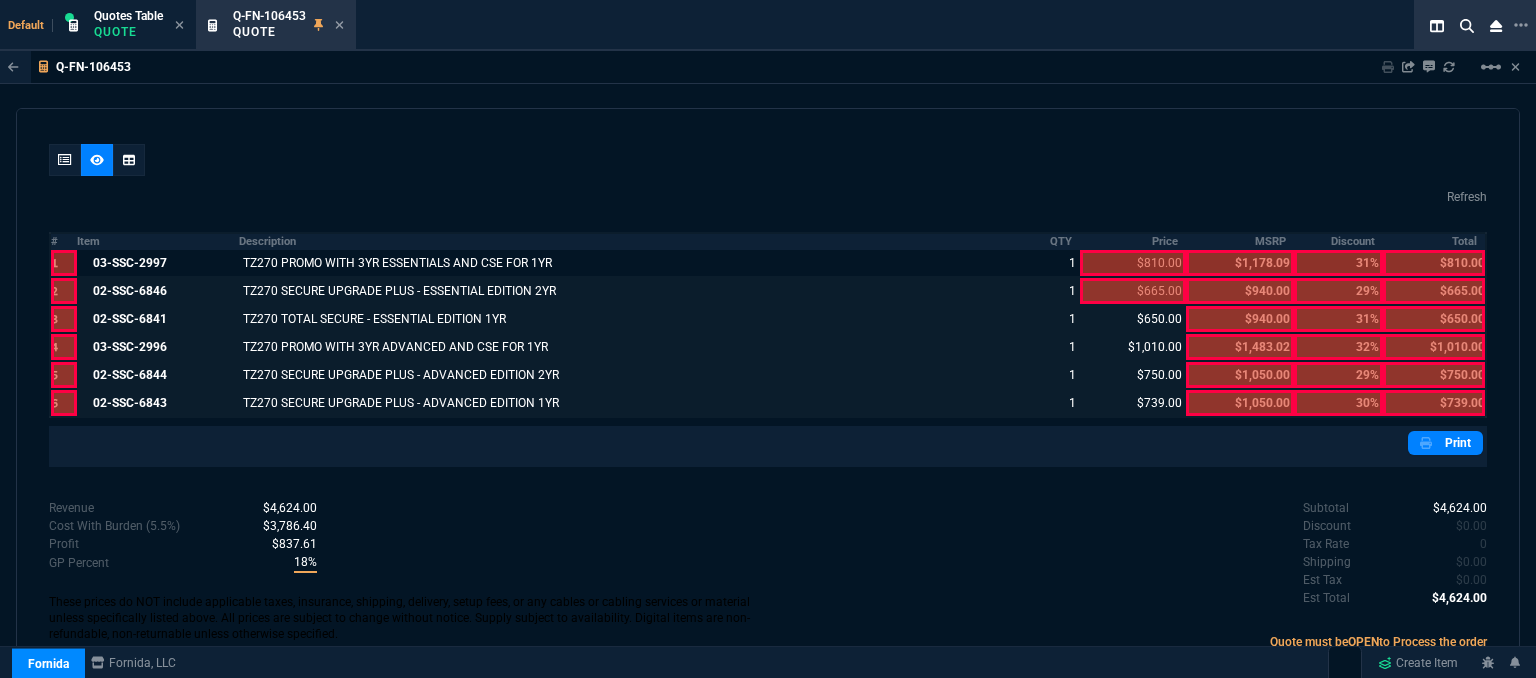 click at bounding box center (1133, 291) 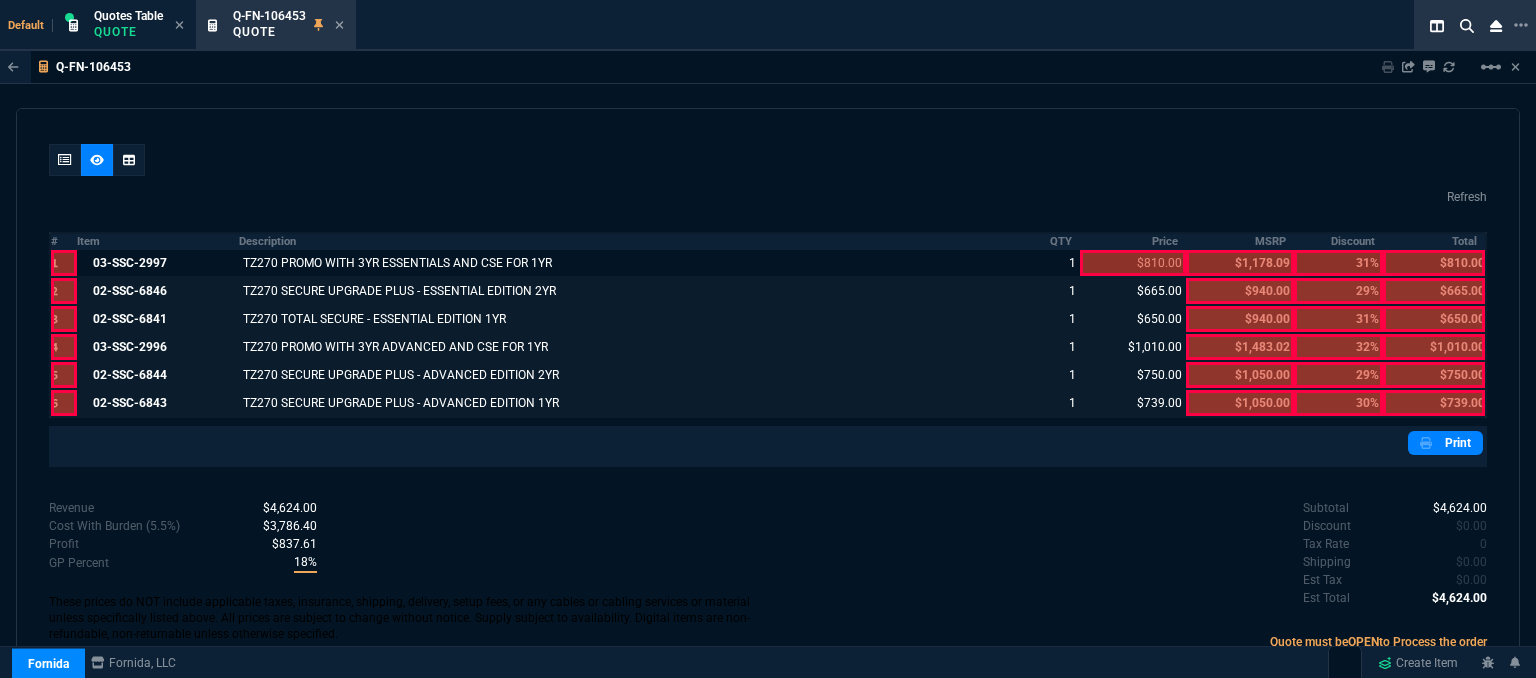 click at bounding box center [1133, 263] 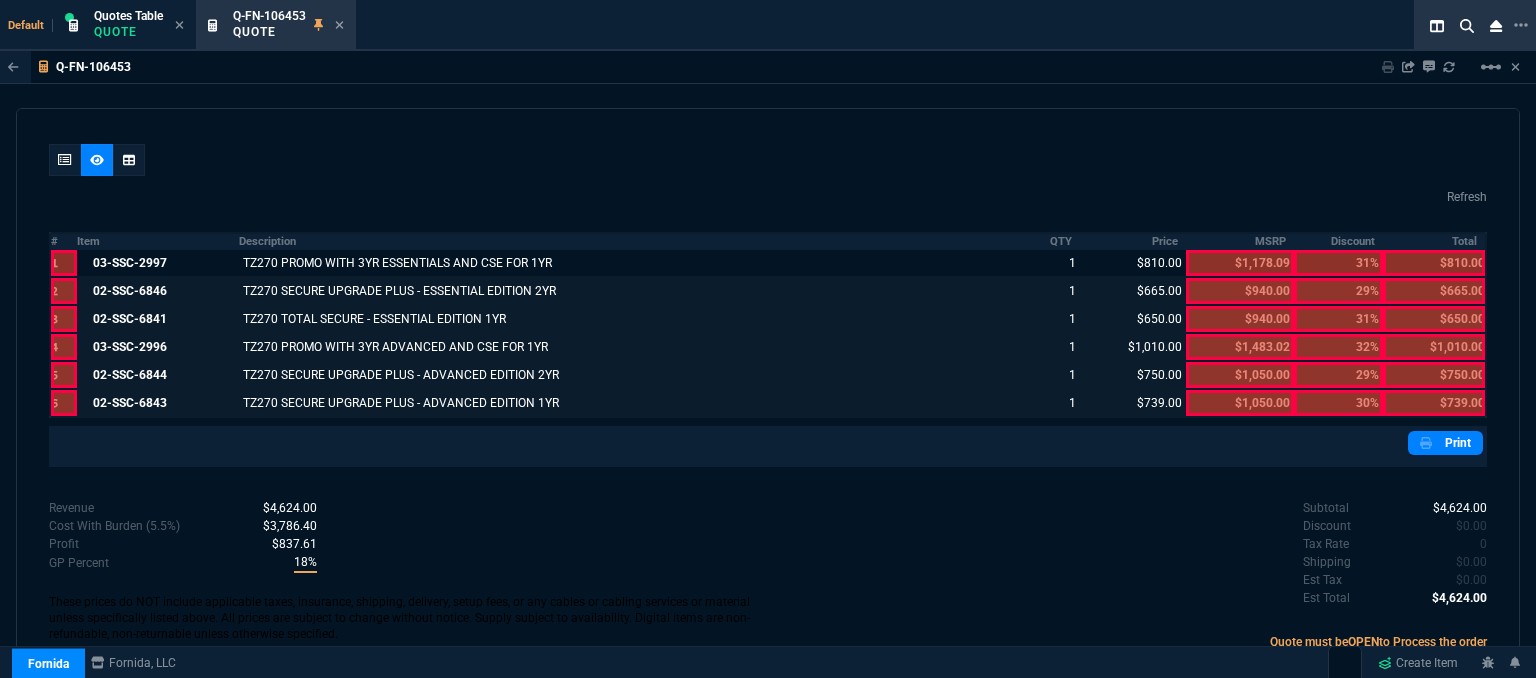 click at bounding box center [1434, 403] 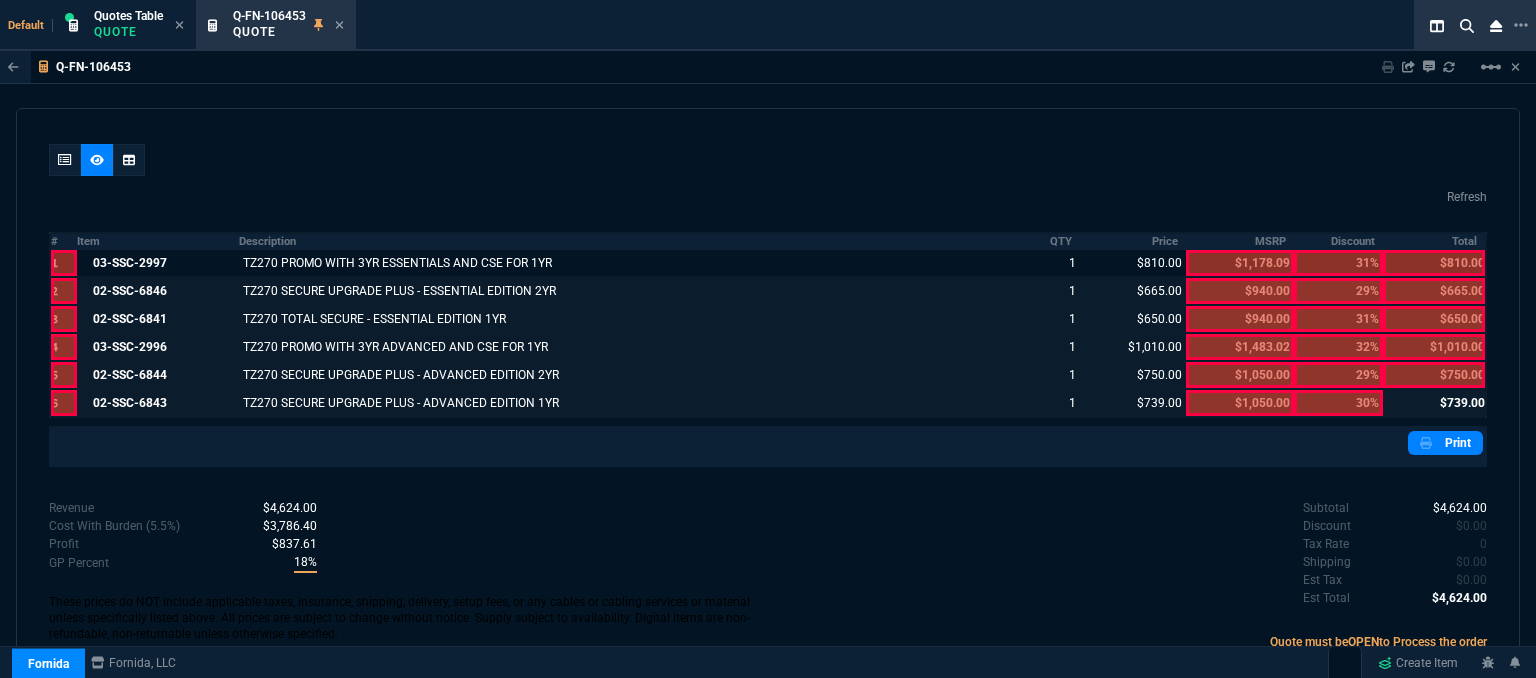 click at bounding box center [1434, 375] 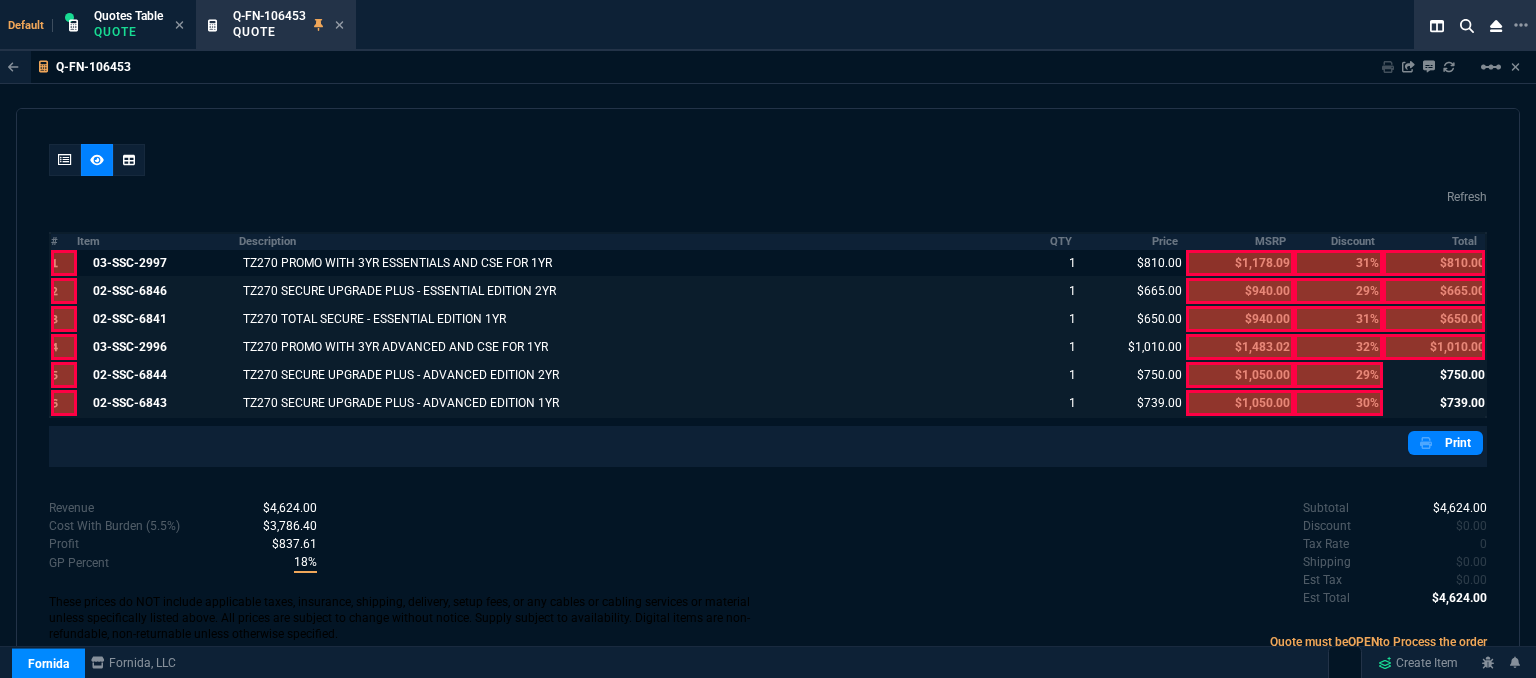 click at bounding box center [1434, 347] 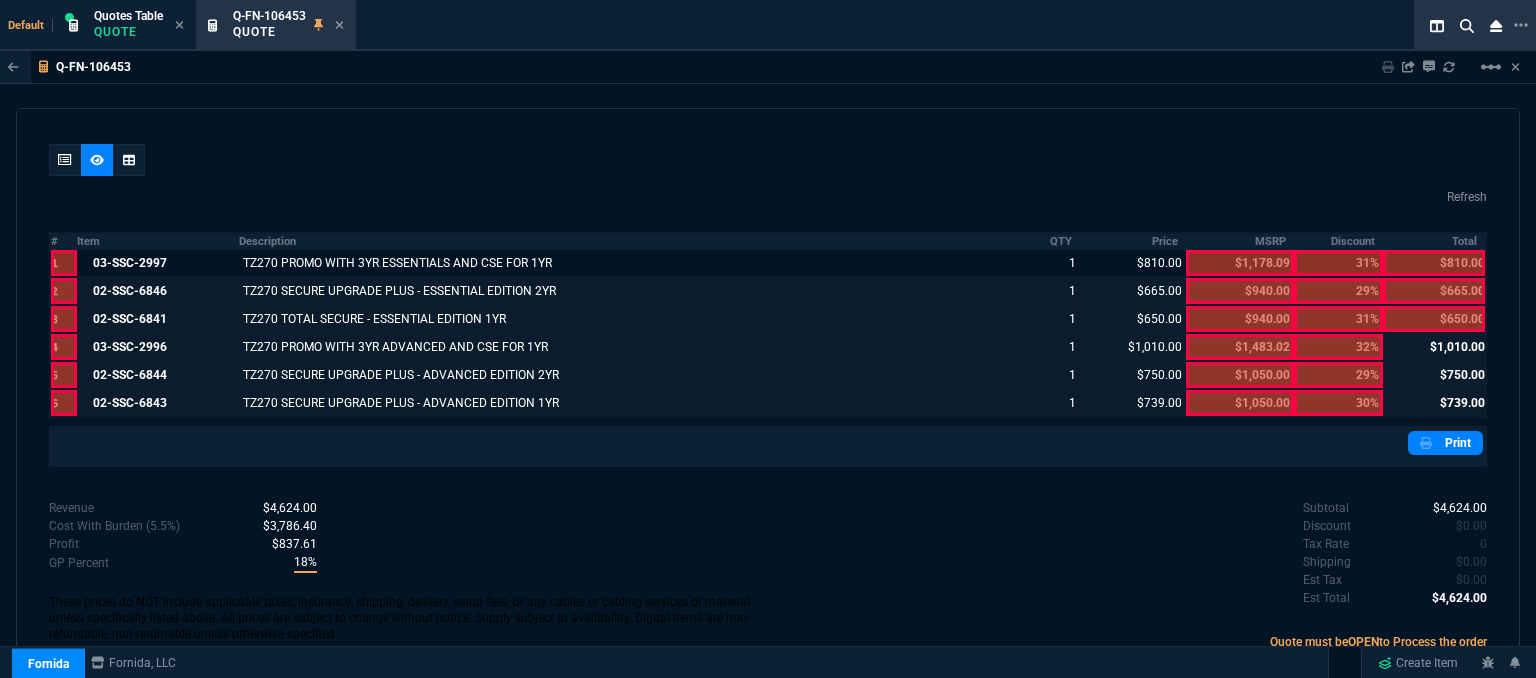click at bounding box center (1434, 319) 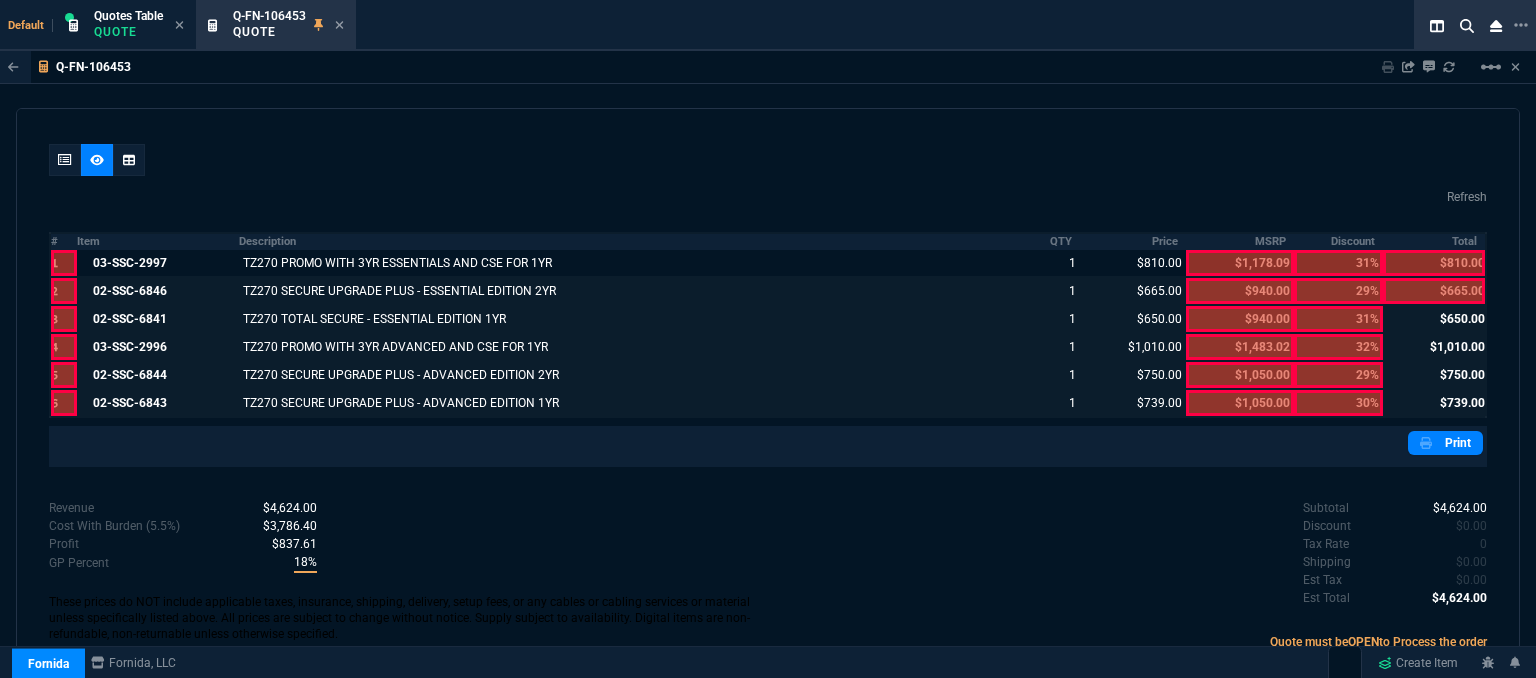 click at bounding box center [1434, 291] 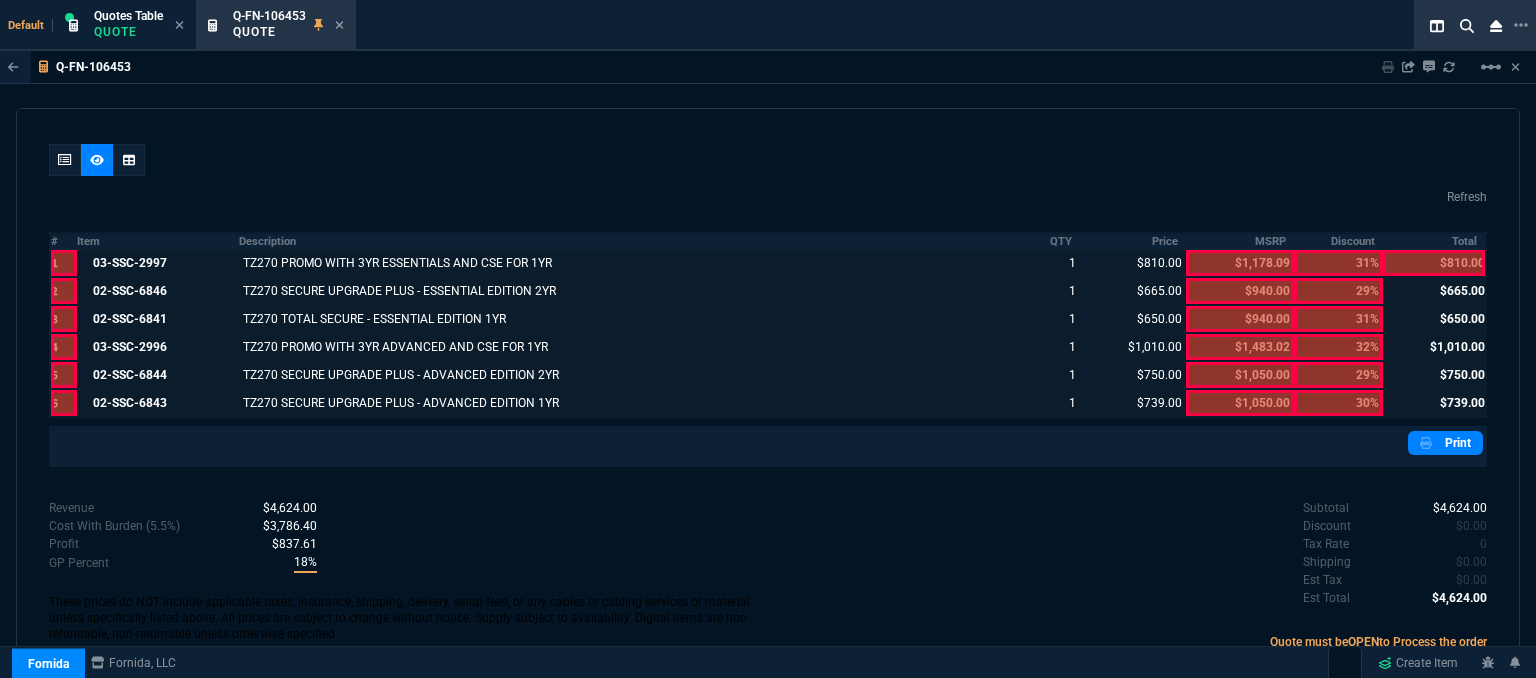 click at bounding box center (1434, 263) 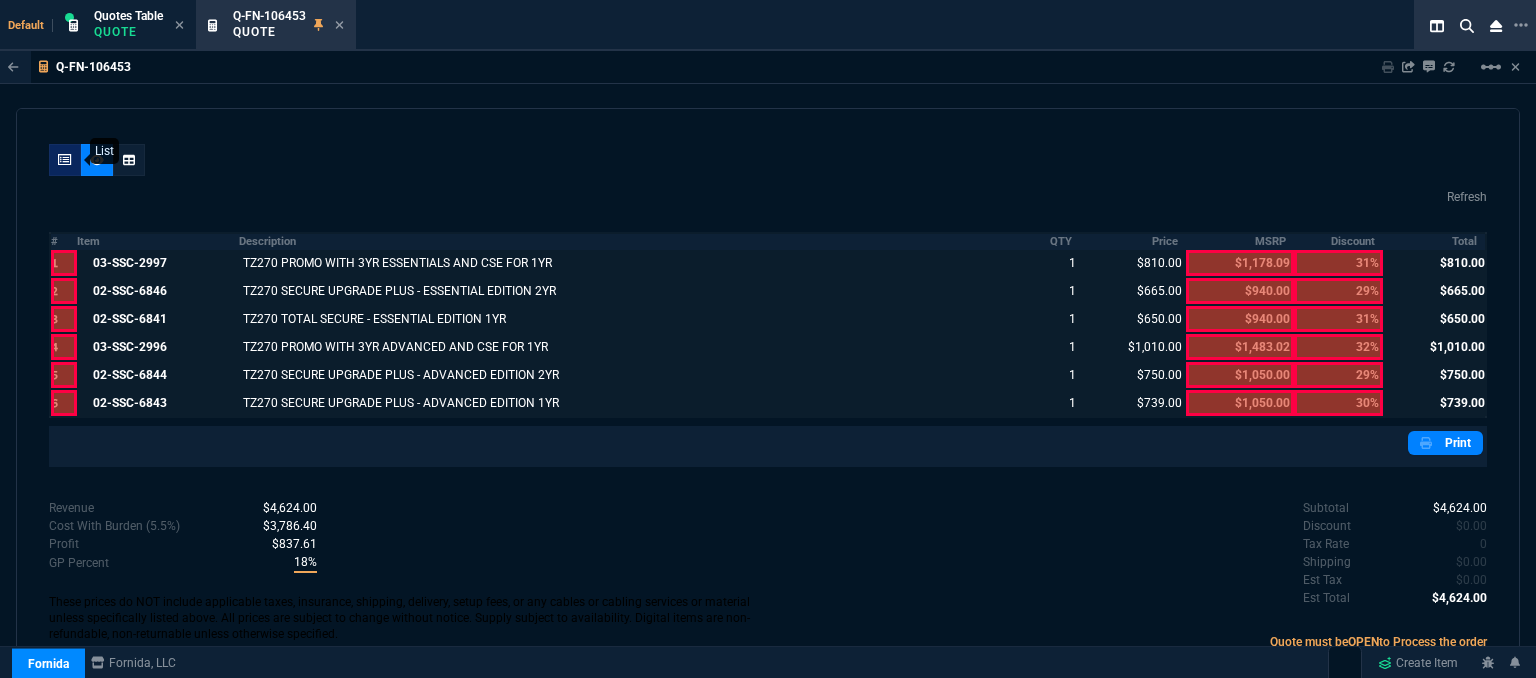 click at bounding box center (65, 160) 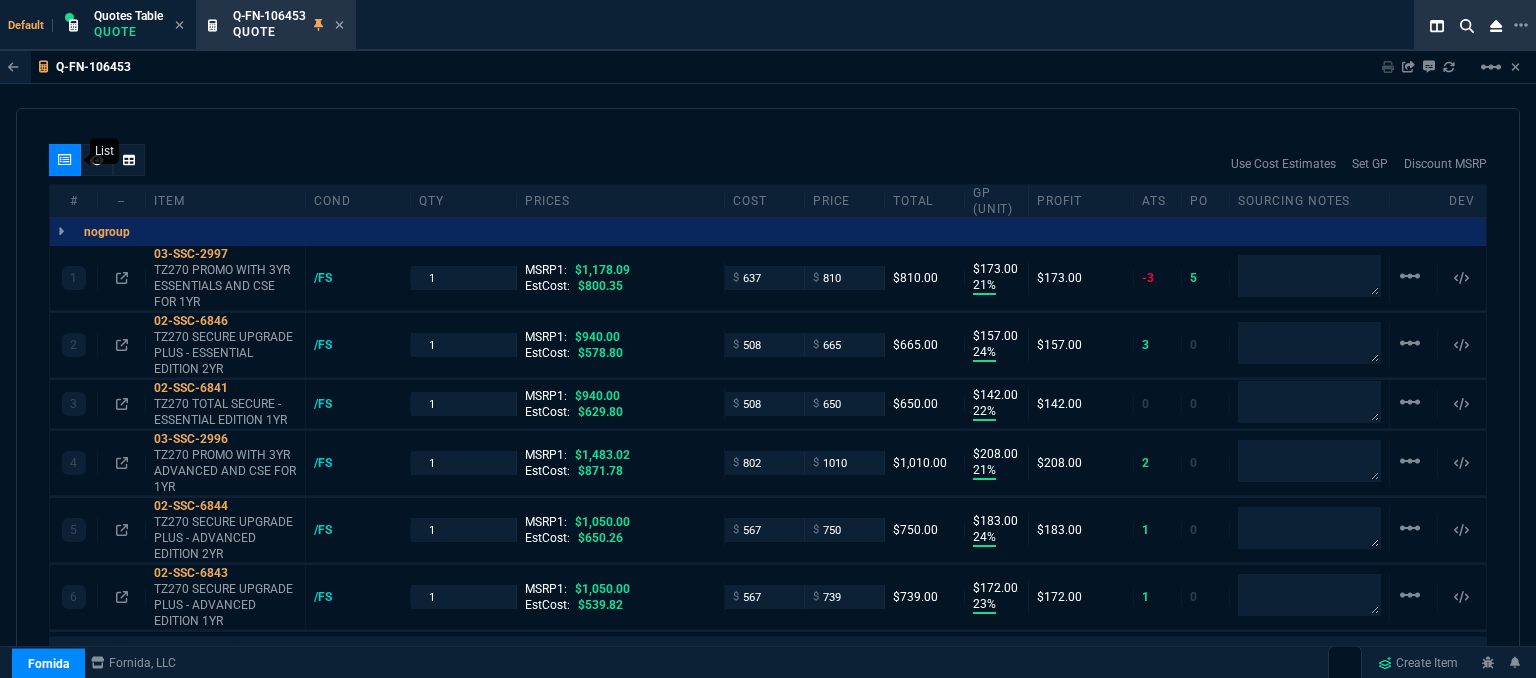 type on "21" 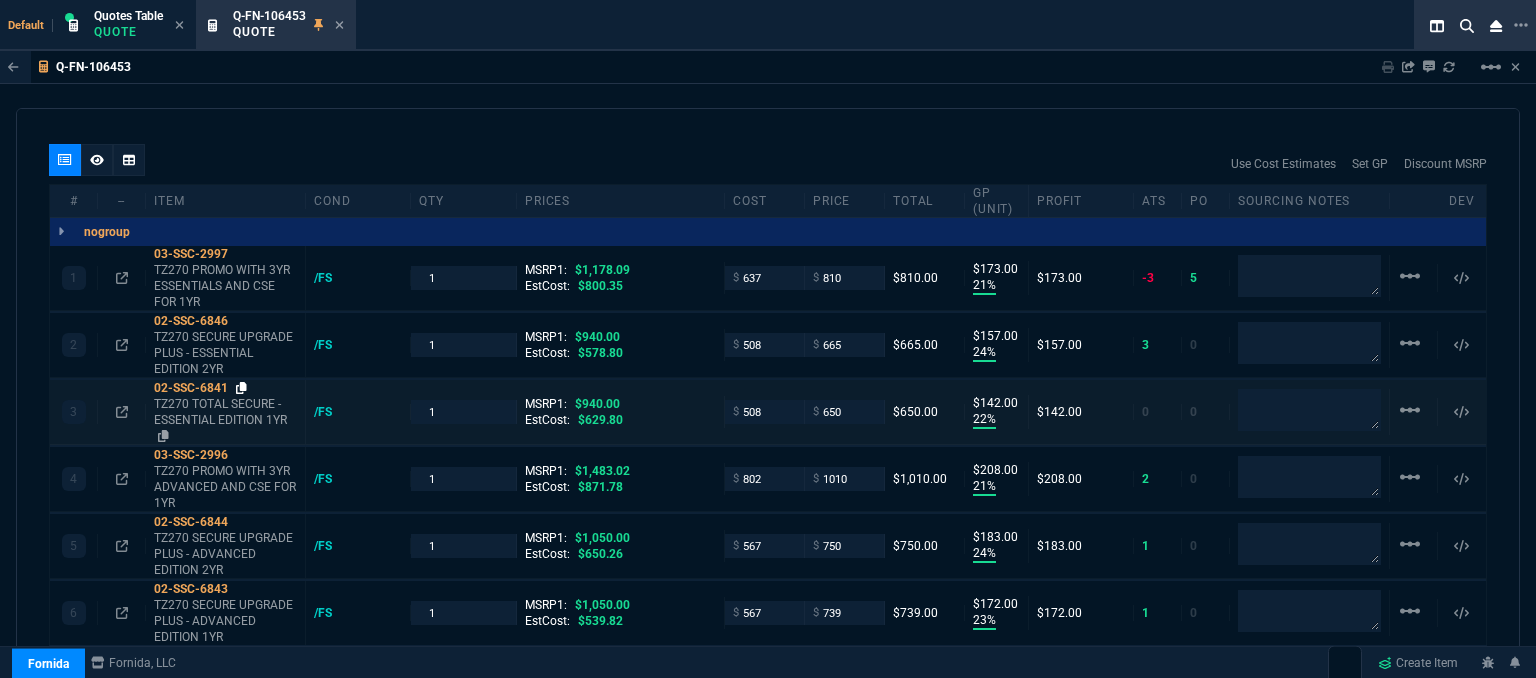 click 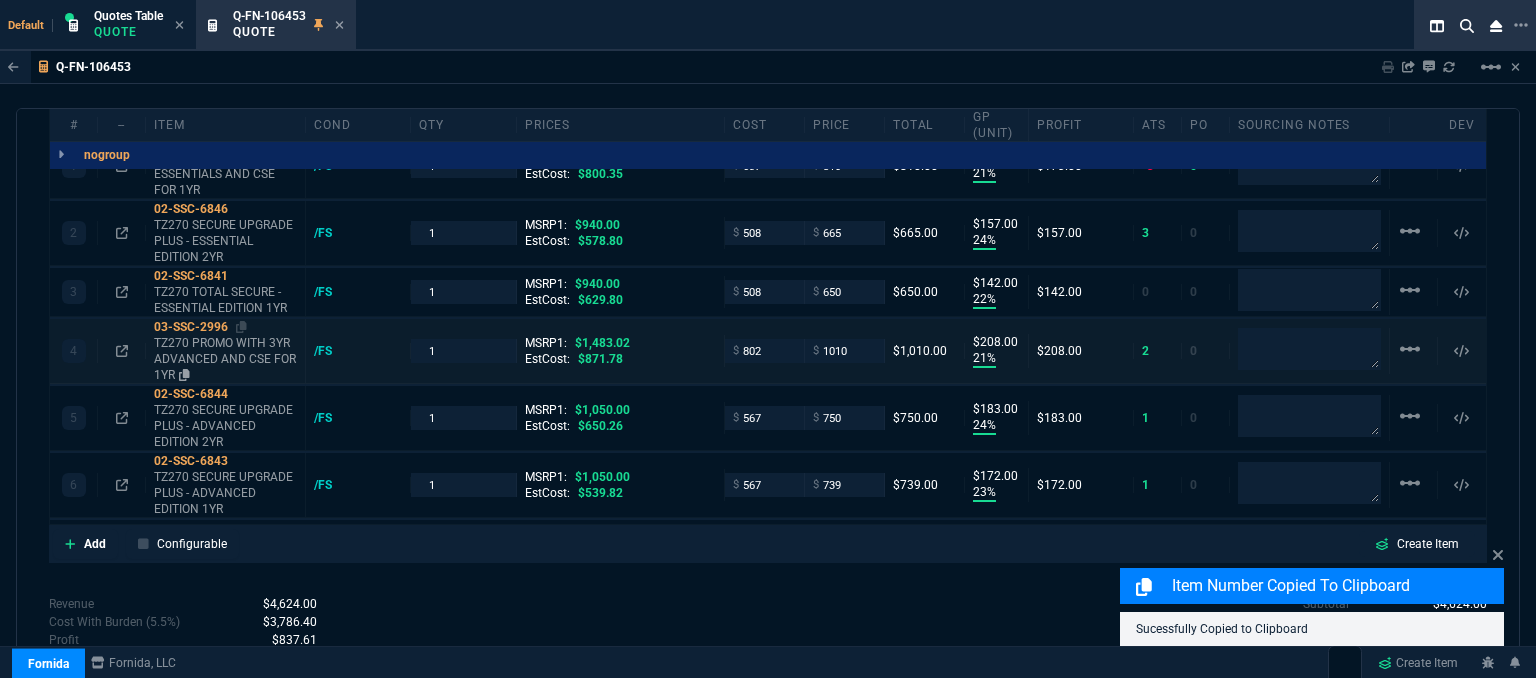 scroll, scrollTop: 1340, scrollLeft: 0, axis: vertical 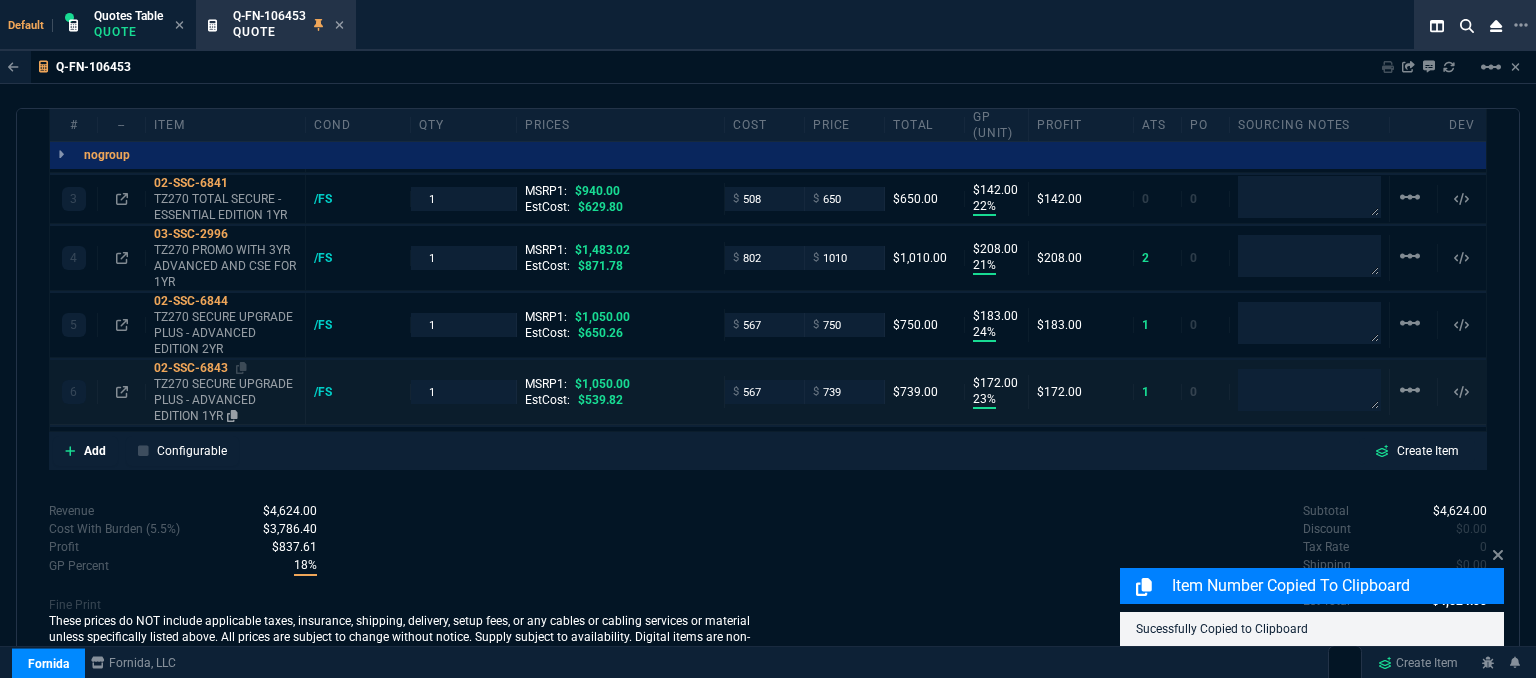 click on "TZ270 SECURE UPGRADE PLUS - ADVANCED EDITION 1YR" at bounding box center (225, 400) 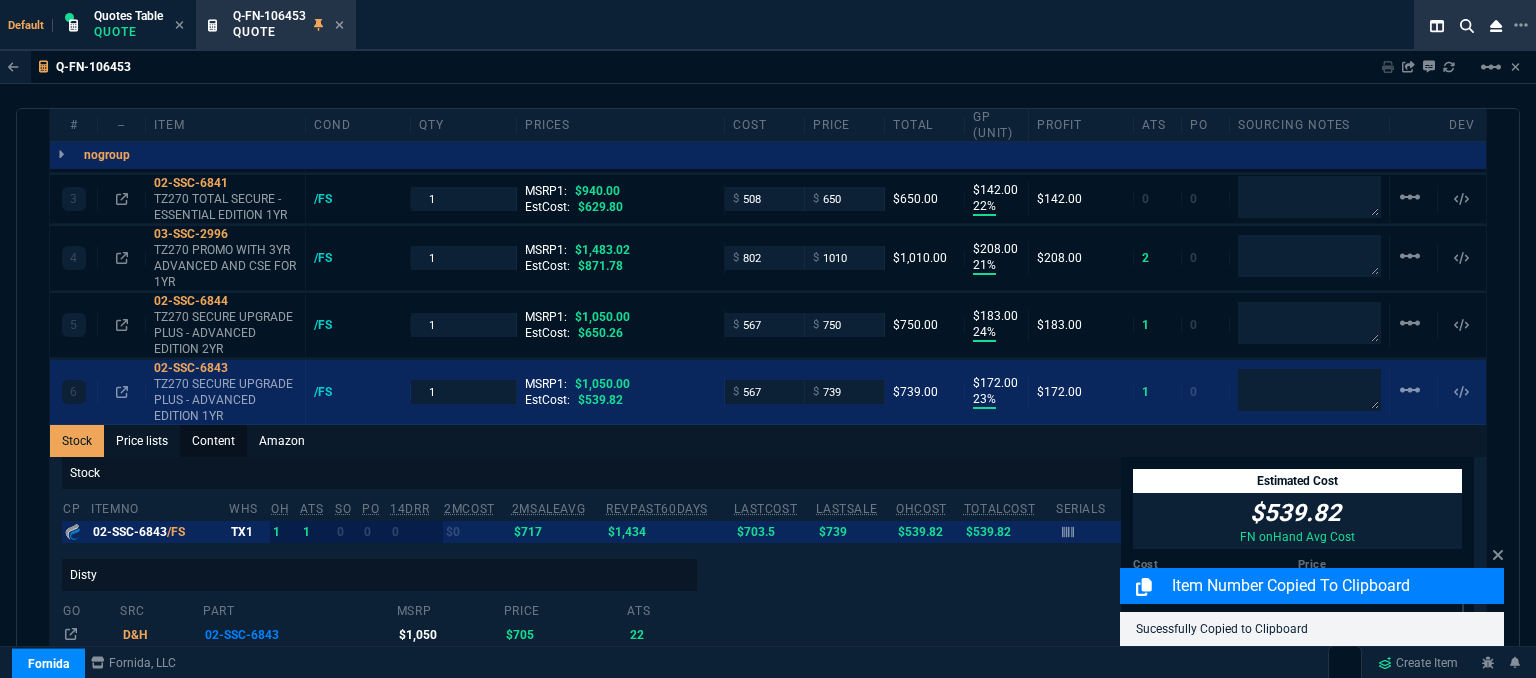 click on "Content" at bounding box center [213, 441] 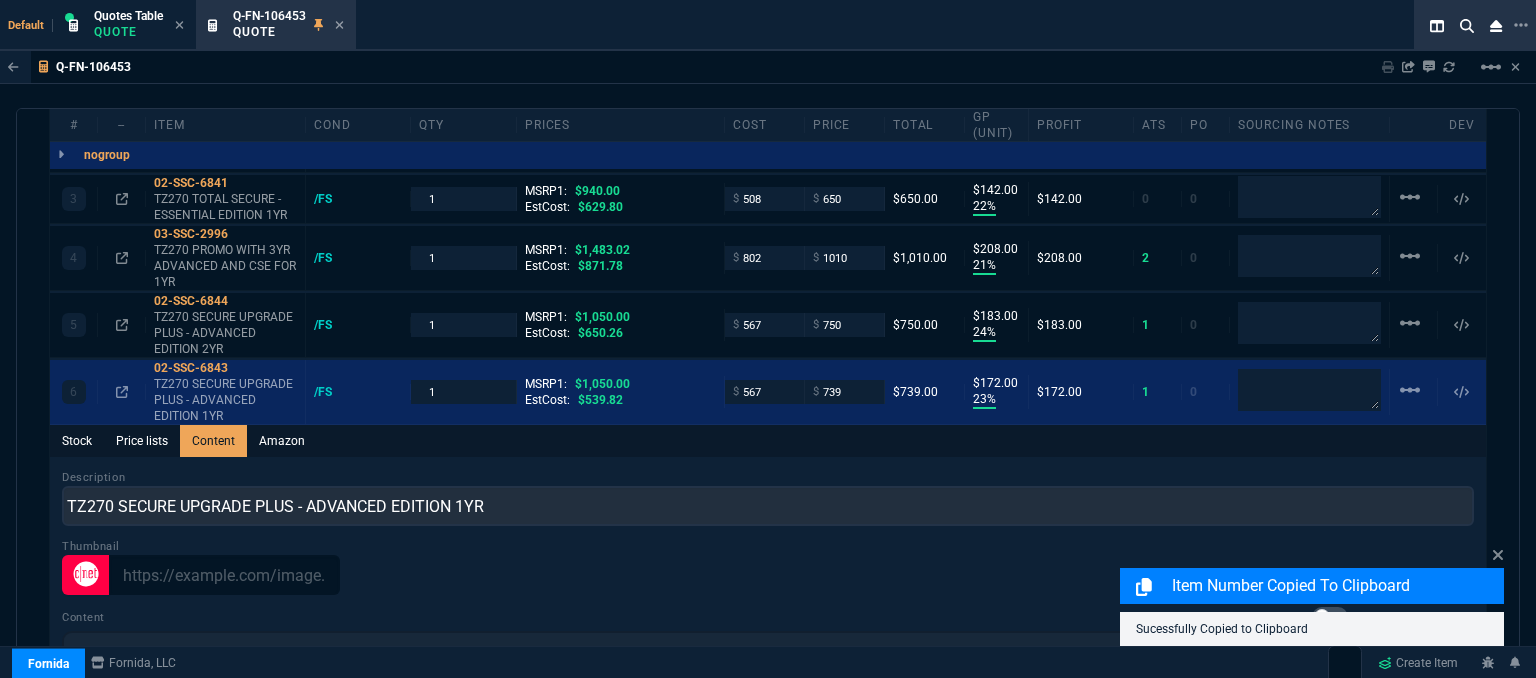 scroll, scrollTop: 0, scrollLeft: 0, axis: both 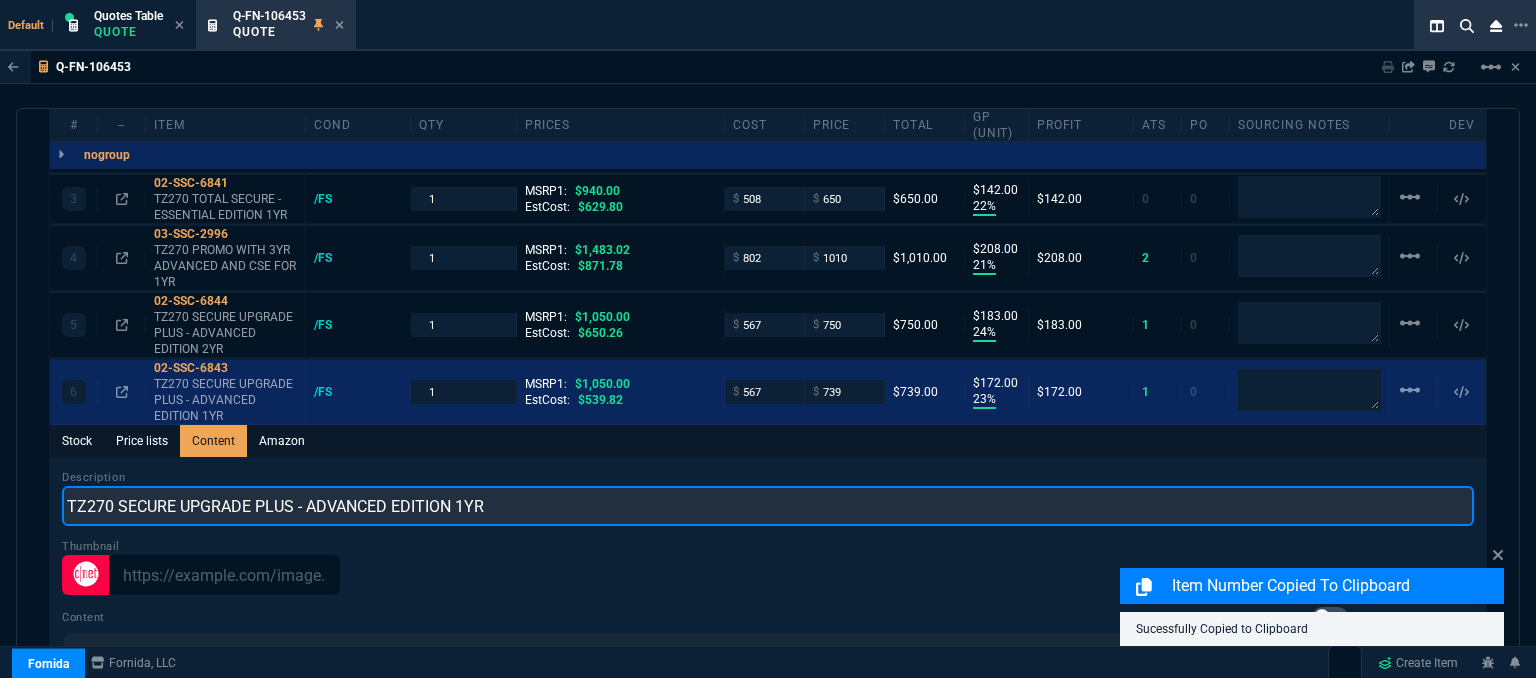 drag, startPoint x: 516, startPoint y: 483, endPoint x: 0, endPoint y: 482, distance: 516.001 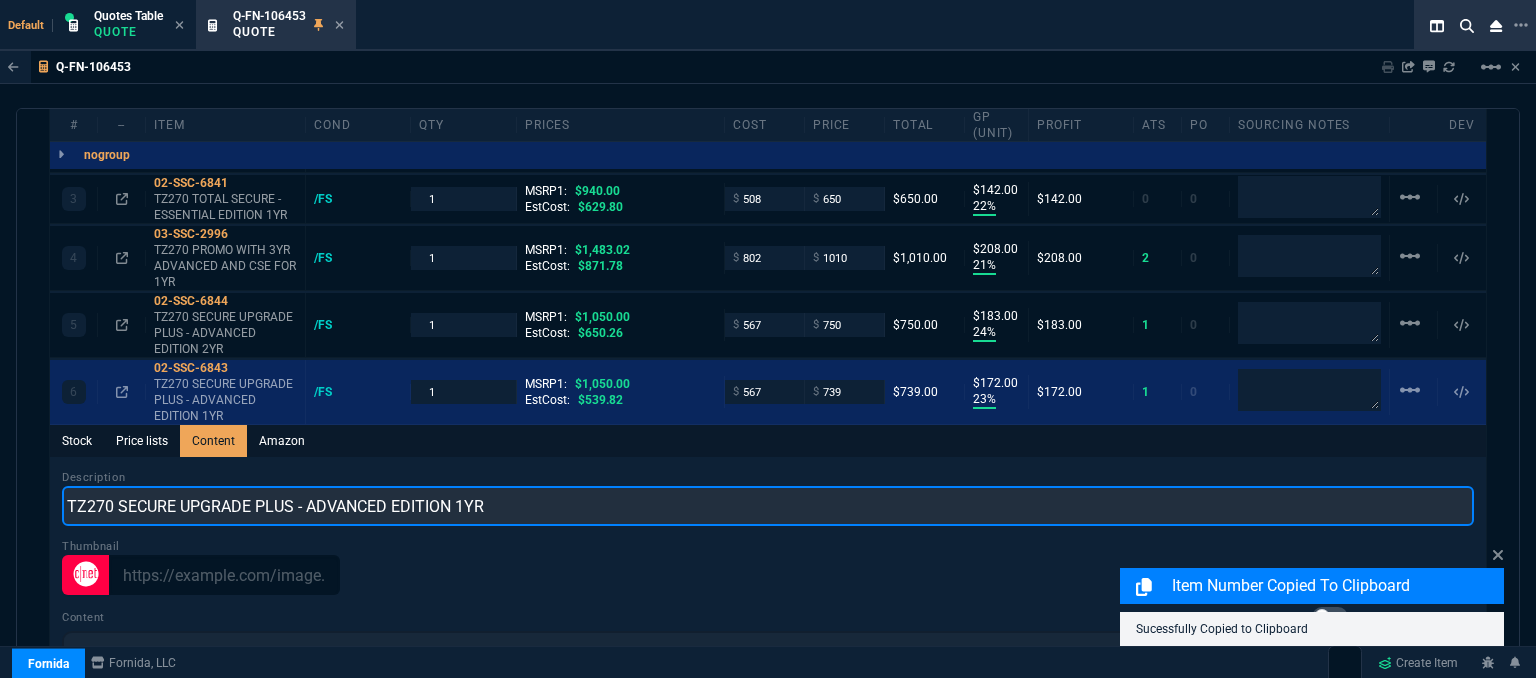 click on "Q-FN-106453 Sharing Q-FN-106453 Link Dev Link  Share on Teams linear_scale  quote   Q-FN-106453  Kinol Sharie Leyh & Associates draft Fornida, LLC 2609 Technology Dr Suite 300 Plano, TX 75074 Details Number Q-FN-106453  Order ID Q-FN-106453  Customer Code KIN301  Total Units 6  Expires Mon - 8/4/25, 3:50 PM Creator fiona.rossi@fornida.com  Created Mon - 7/21/25, 3:50 PM Print Specs Number Q-FN-106453  Customer ID KIN301  Customer Name Kinol Sharie Leyh & Associates  Expires 8/4/25,  10:50 AM  Customer PO # --  Payment Terms CREDITCARD  Shipping Agent FEDEX | GRD  Customer Customer Code KIN301  Customer Name Kinol Sharie Leyh & Associates  Customer PO # empty  Payment Terms CREDITCARD  email dferczak@kslassociates.com  phone (412) 753-1038   Origin  existing / phone   Origin Comment    Staff Sales Person ROSS  Engineer 1 --  Engineer 2 --  Shipping Ship Date -- Agent FEDEX  Agent Service GRD  Account Id --  Sales Order* Number --  id --  Account Manager Name Fiona  Email fiona.rossi@fornida.com  Phone SEND PA" at bounding box center [768, 415] 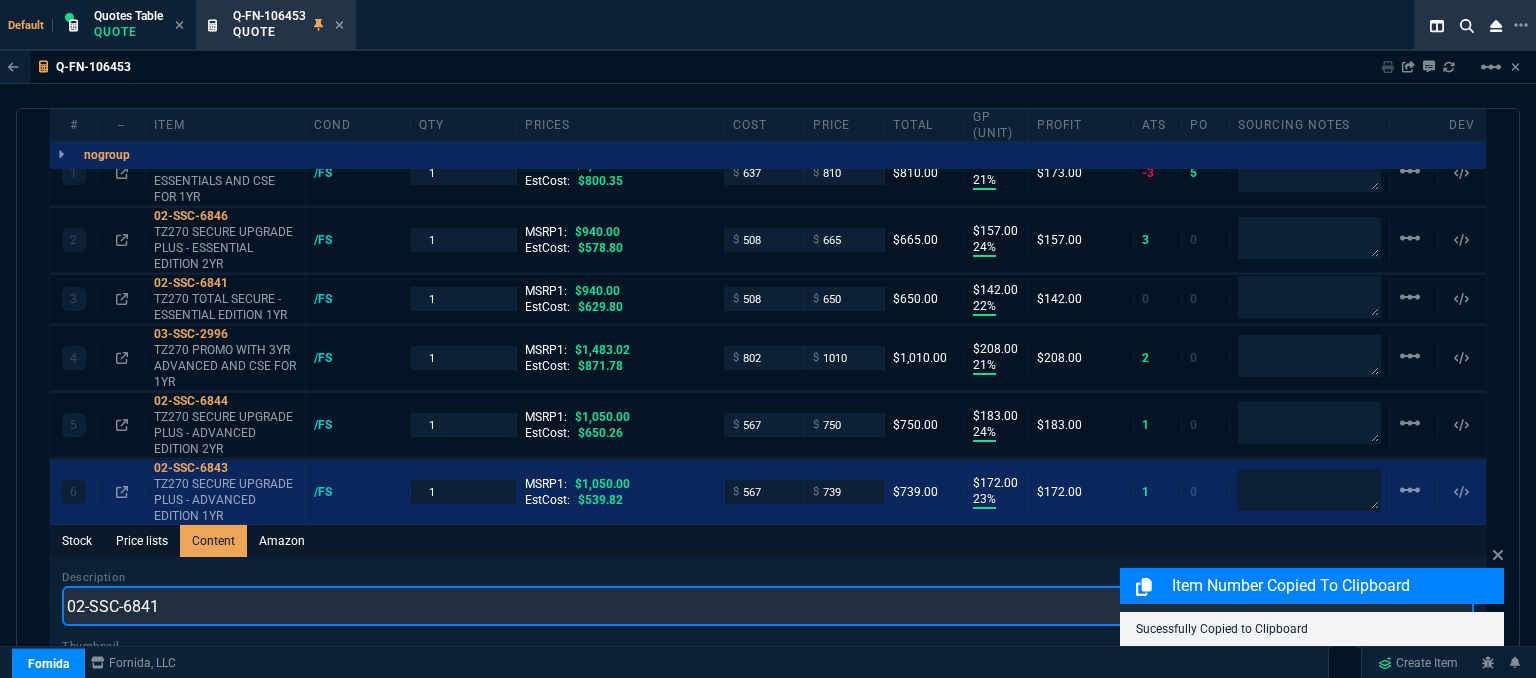 scroll, scrollTop: 1040, scrollLeft: 0, axis: vertical 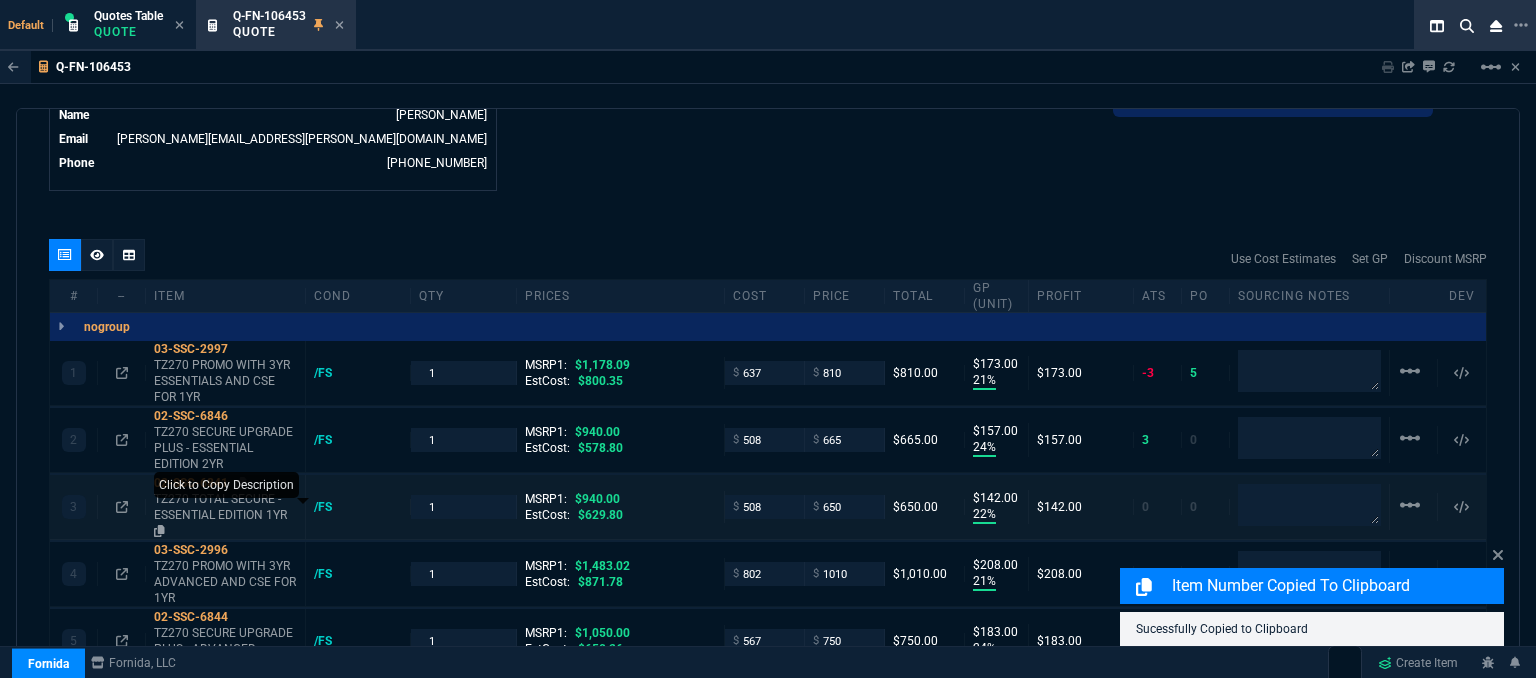 click 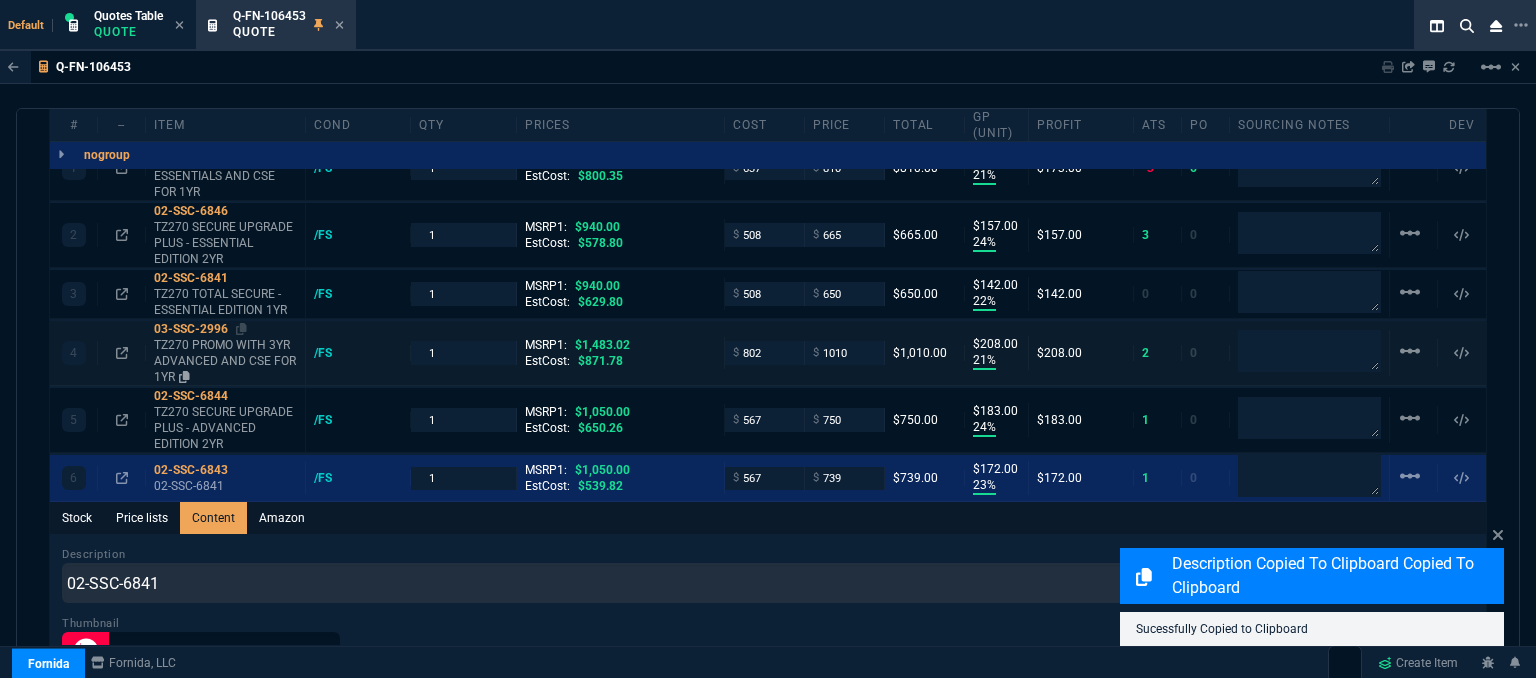 scroll, scrollTop: 1340, scrollLeft: 0, axis: vertical 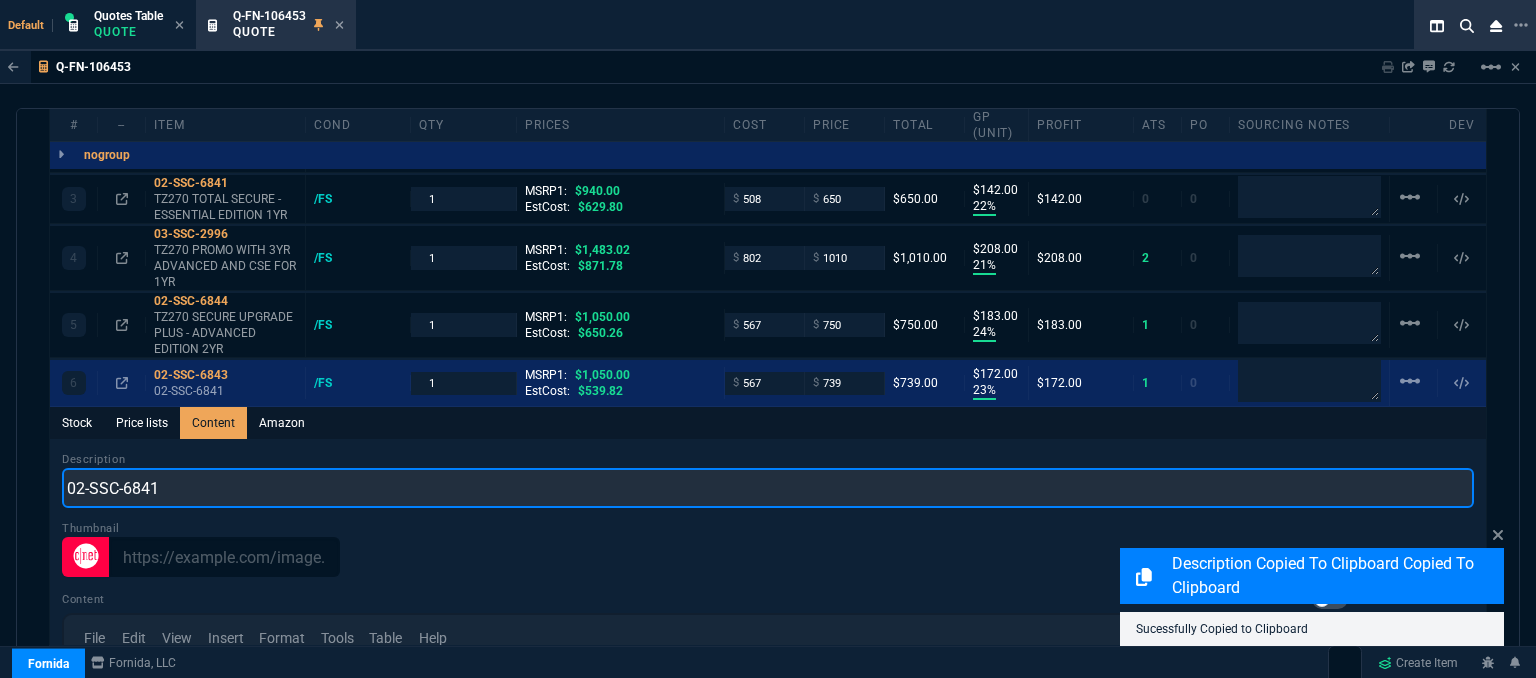 click on "02-SSC-6841" at bounding box center (768, 488) 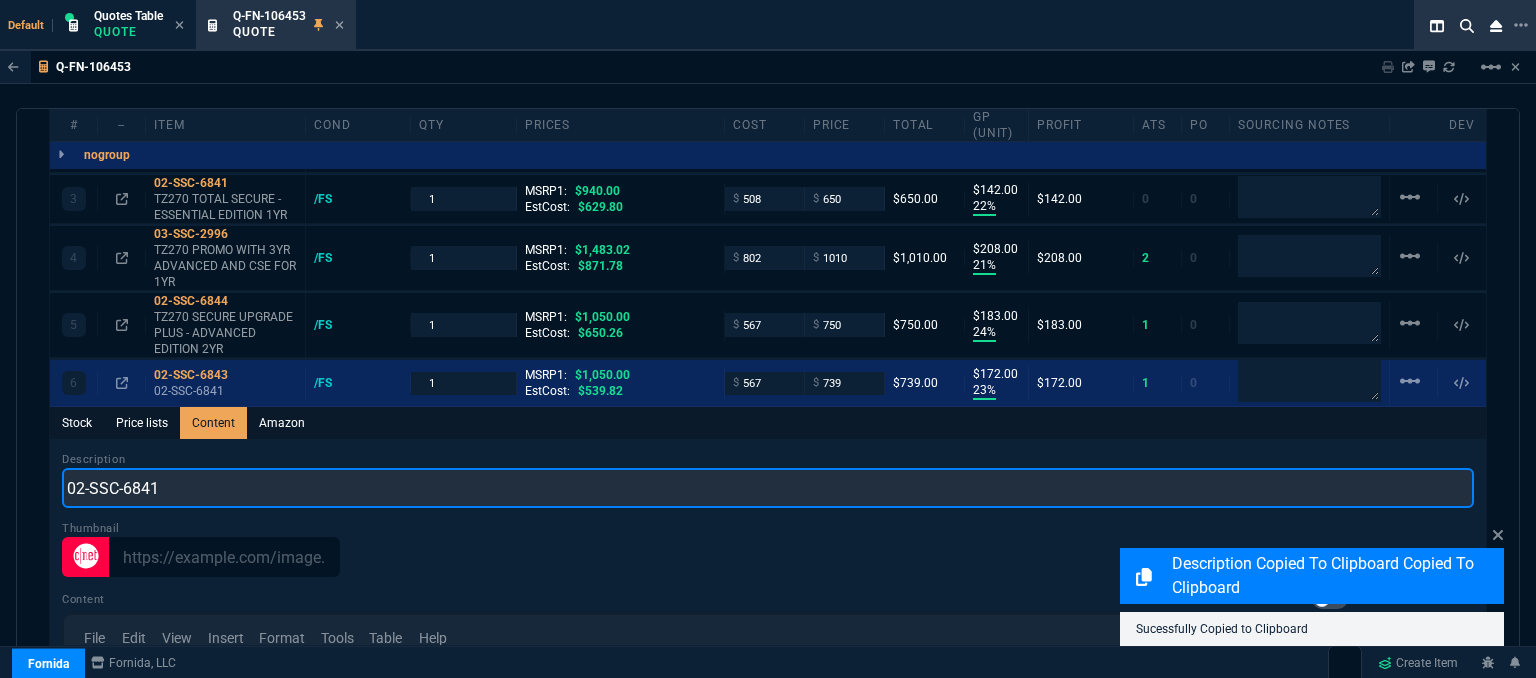 drag, startPoint x: 184, startPoint y: 471, endPoint x: 0, endPoint y: 453, distance: 184.87834 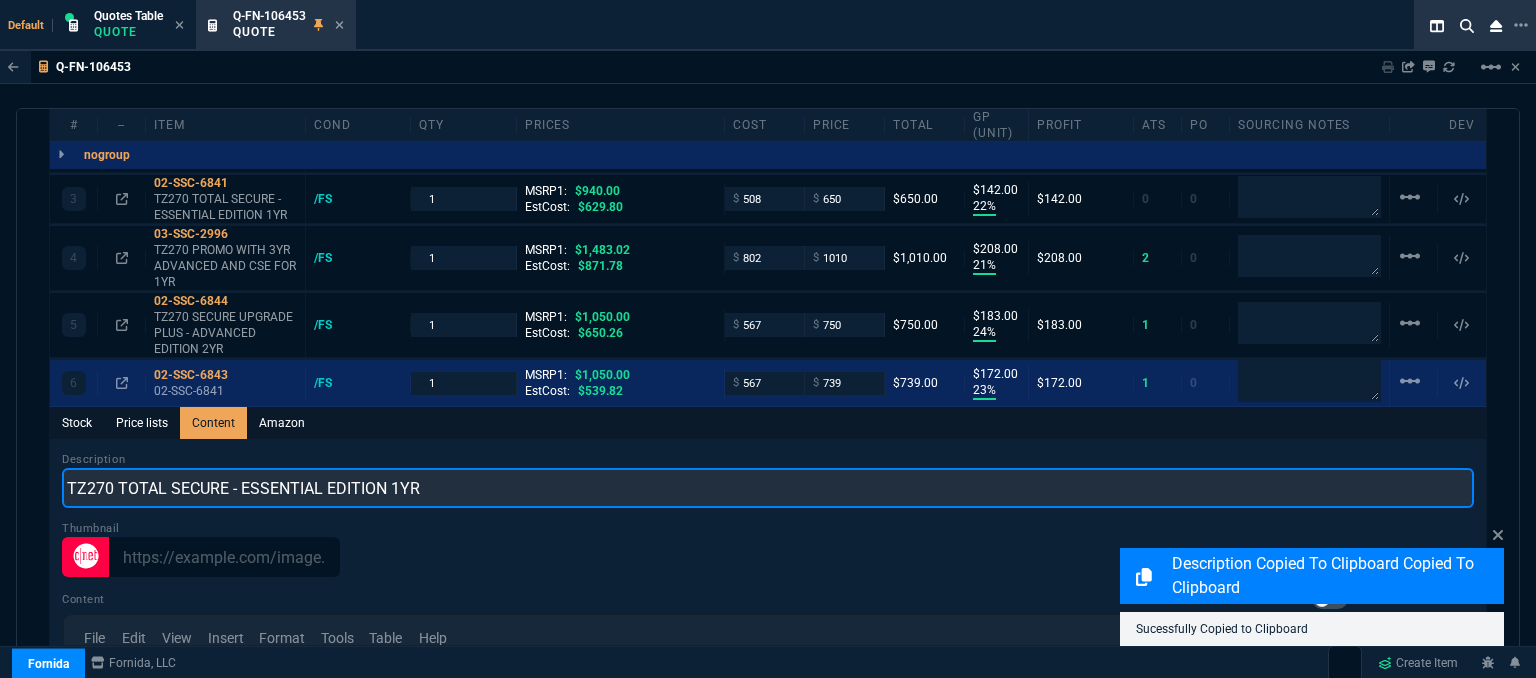 click on "TZ270 TOTAL SECURE - ESSENTIAL EDITION 1YR" at bounding box center (768, 488) 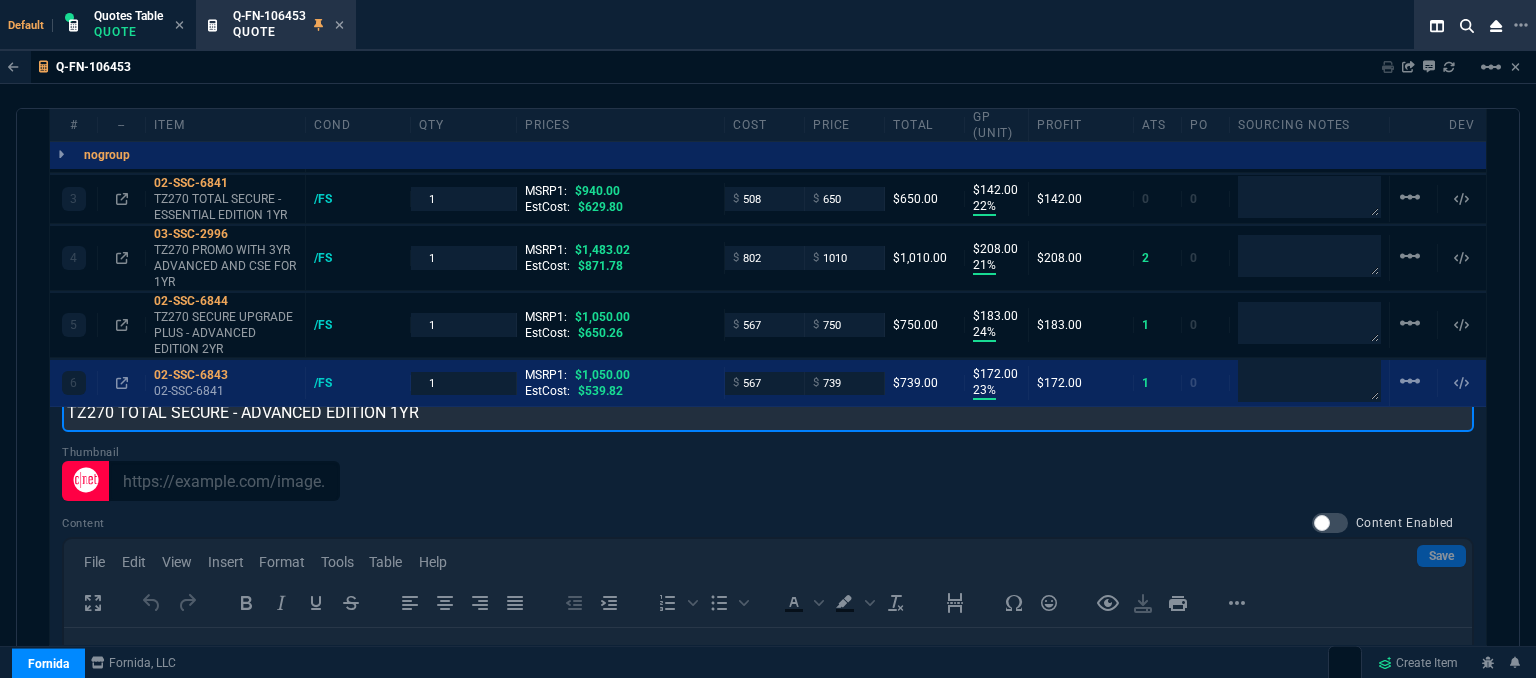 scroll, scrollTop: 143, scrollLeft: 0, axis: vertical 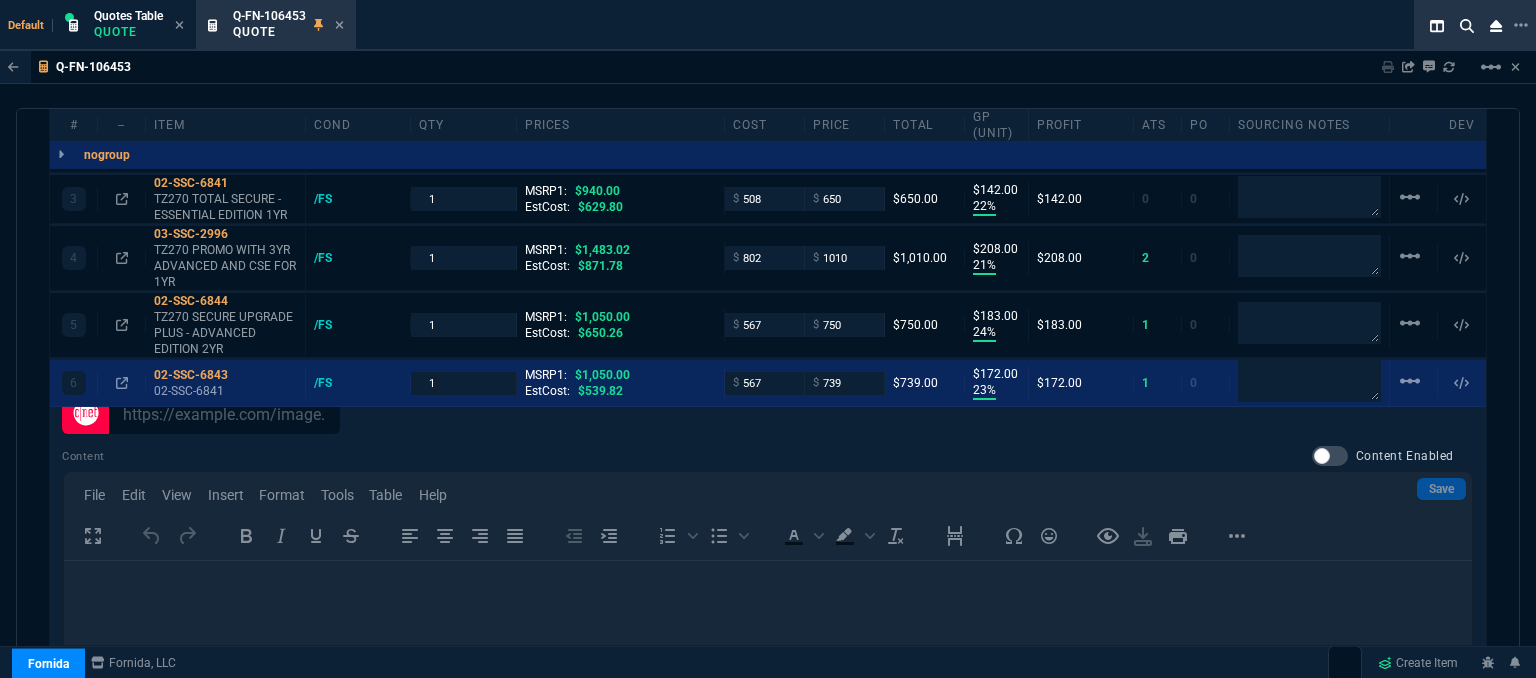 type on "TZ270 TOTAL SECURE - ADVANCED EDITION 1YR" 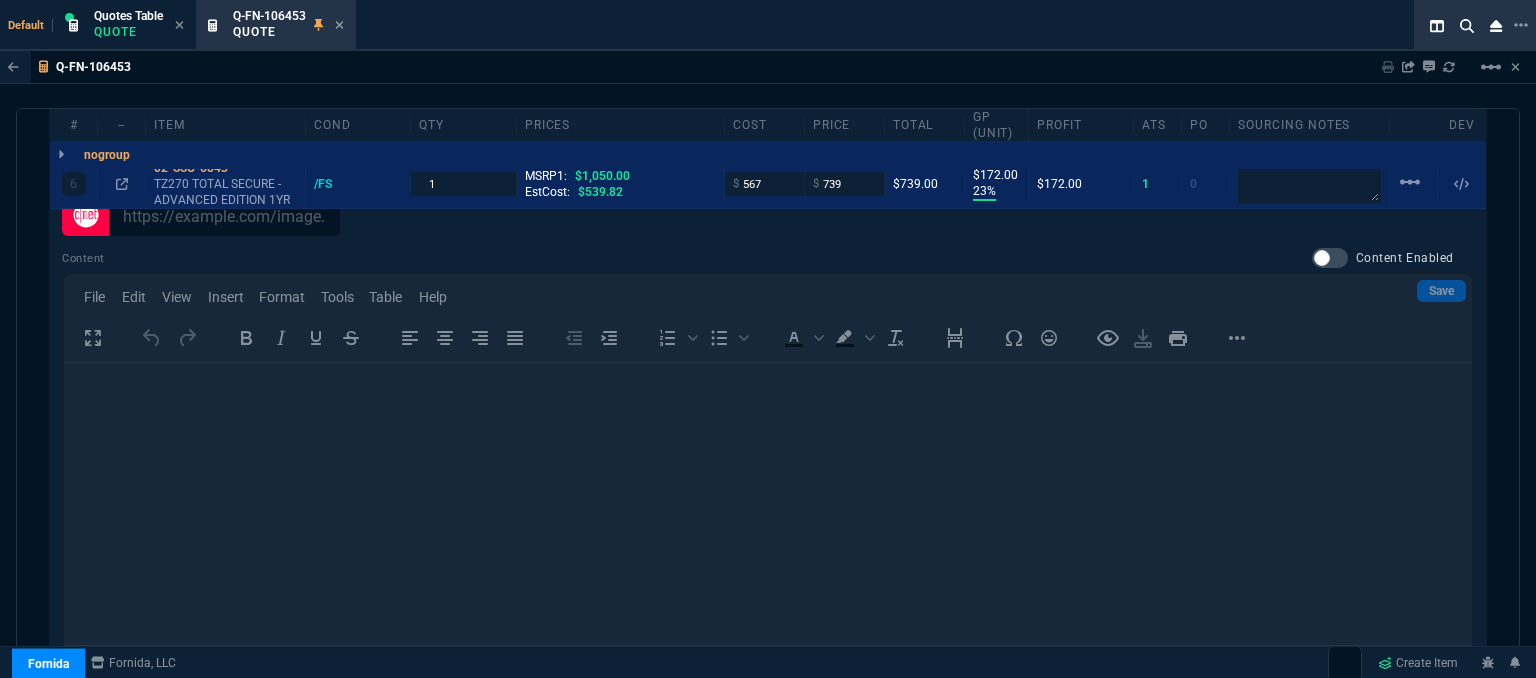 scroll, scrollTop: 1397, scrollLeft: 0, axis: vertical 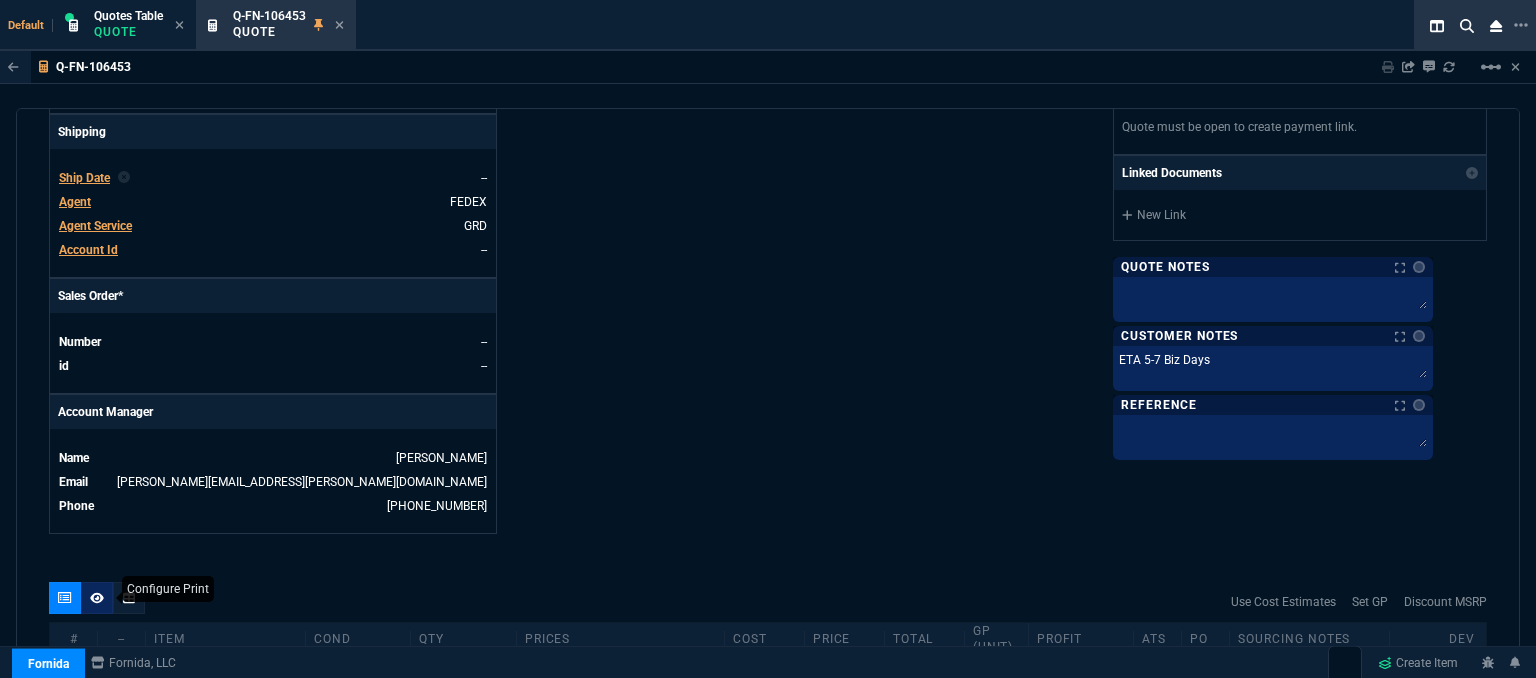 click 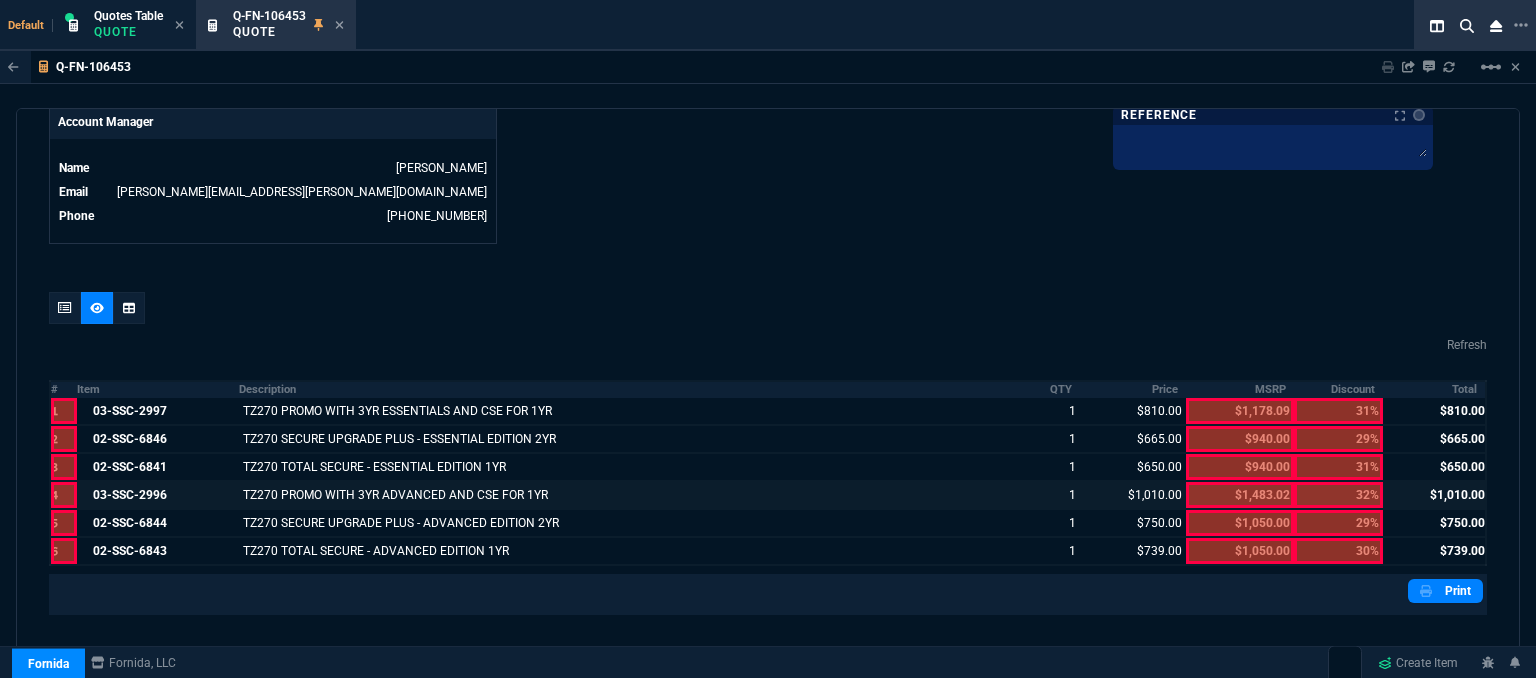 scroll, scrollTop: 1135, scrollLeft: 0, axis: vertical 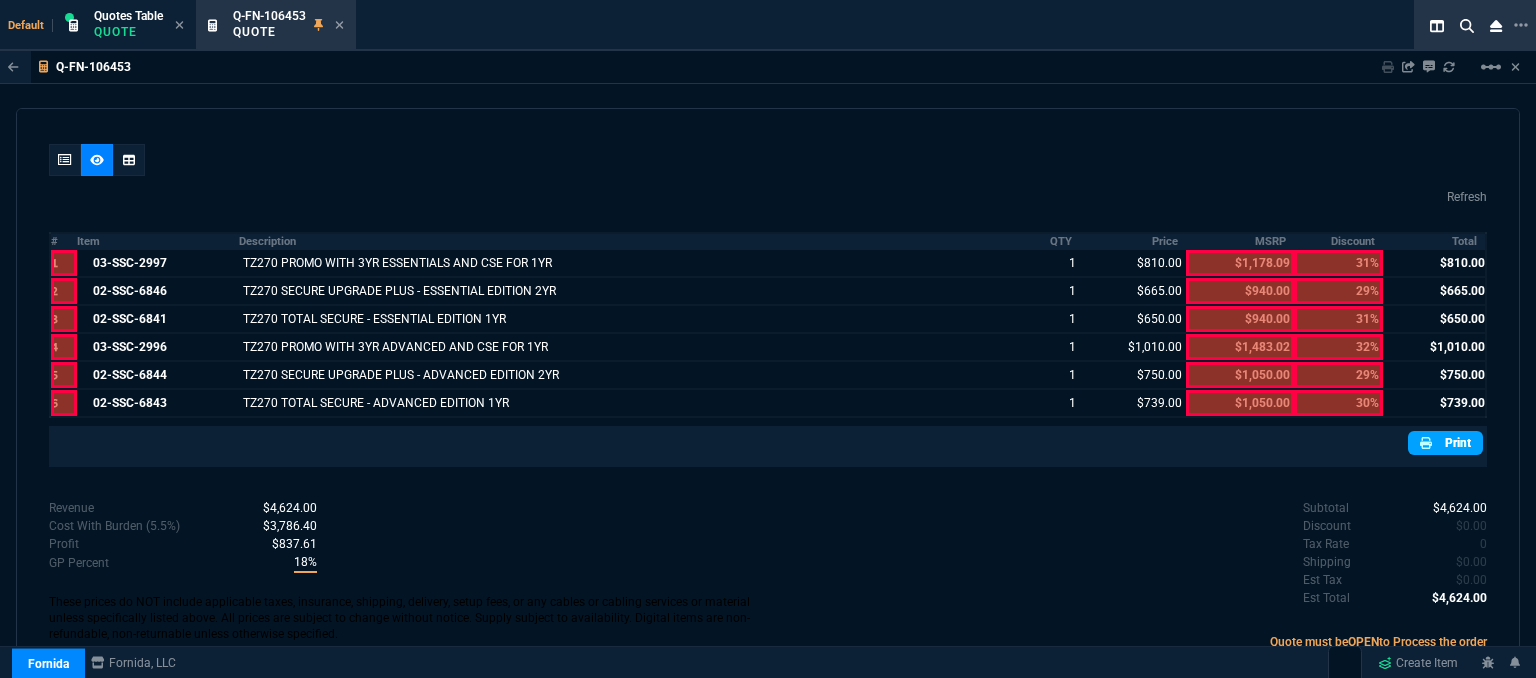 click on "Print" at bounding box center [1445, 443] 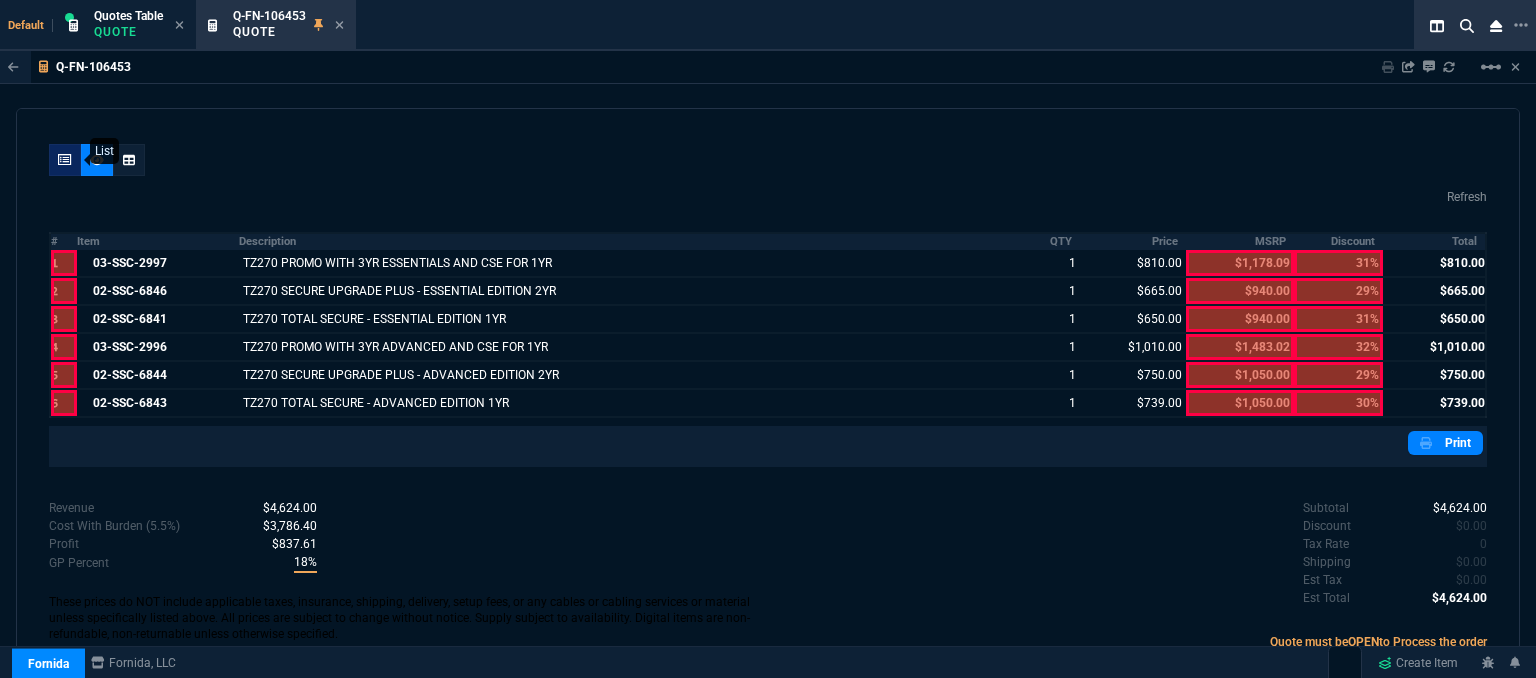 scroll, scrollTop: 1135, scrollLeft: 0, axis: vertical 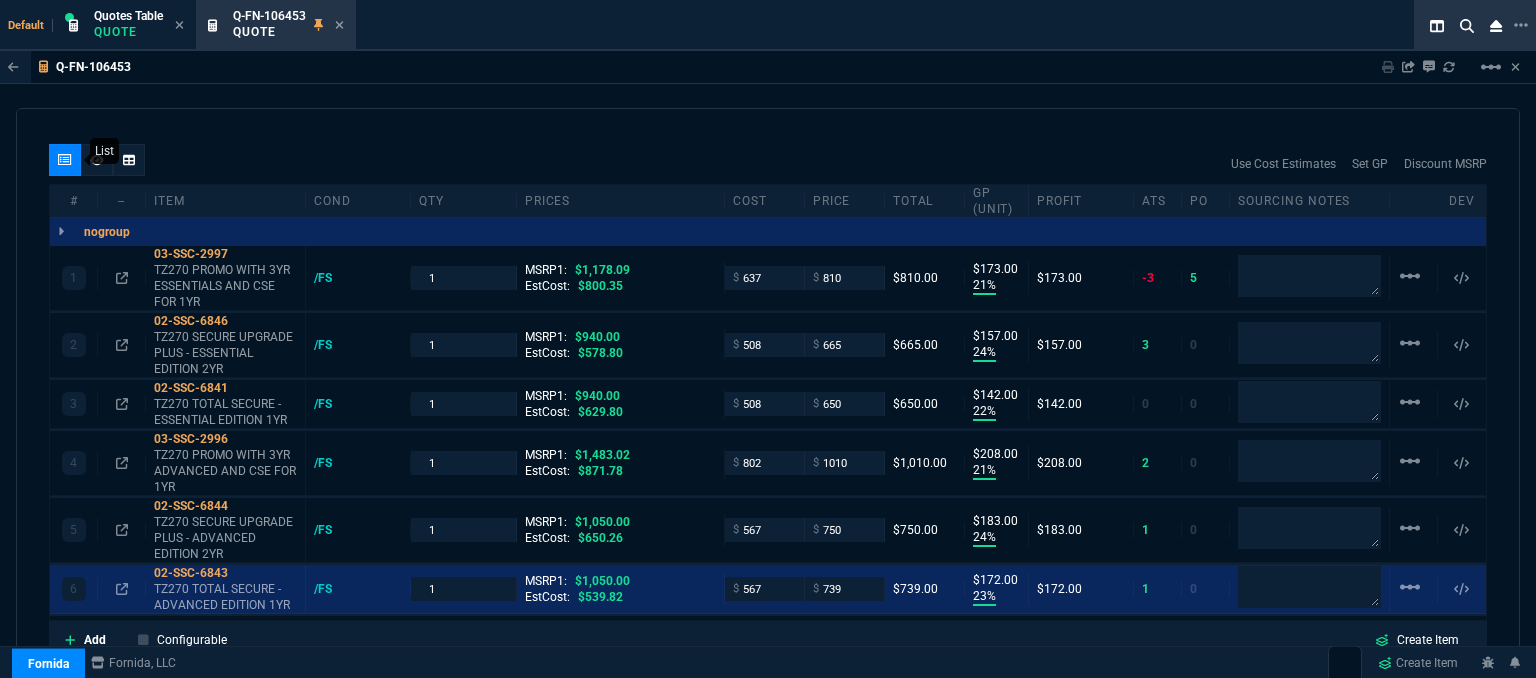 type on "21" 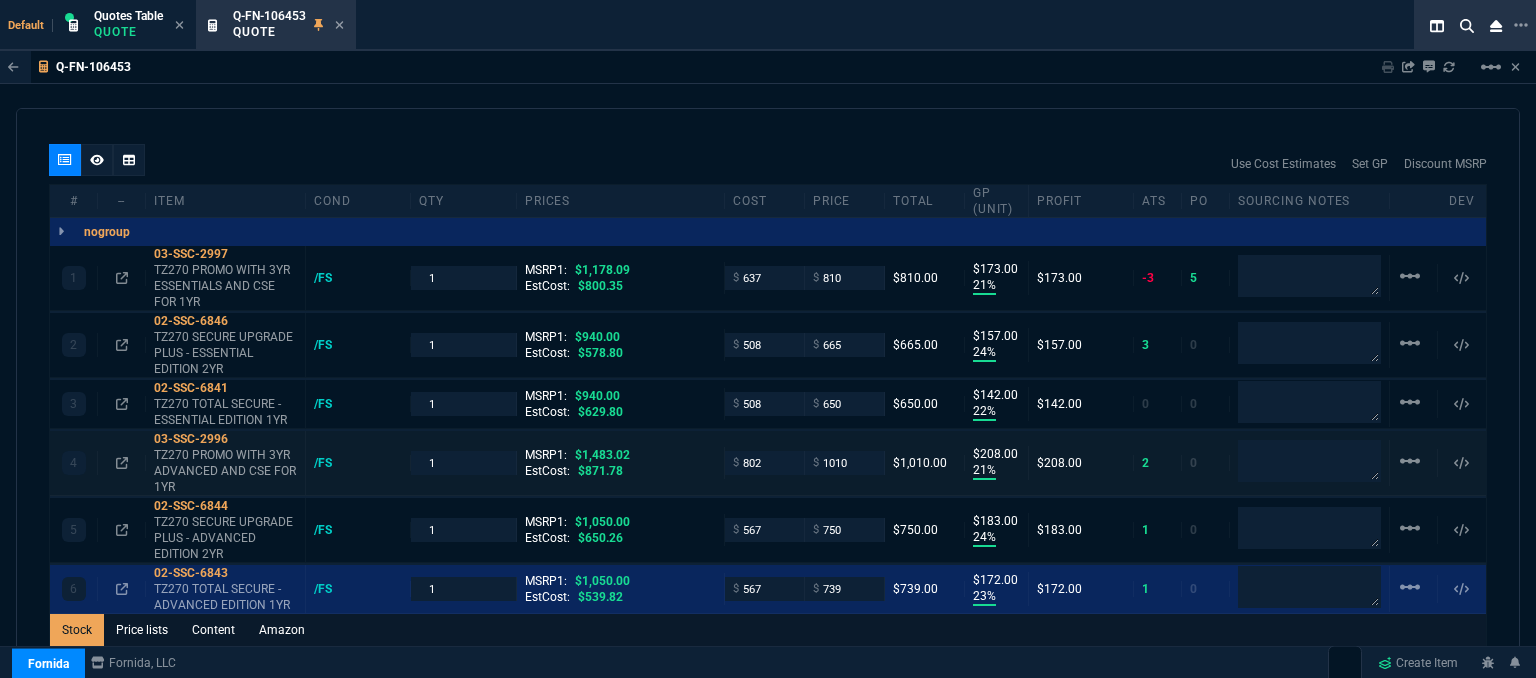 scroll, scrollTop: 635, scrollLeft: 0, axis: vertical 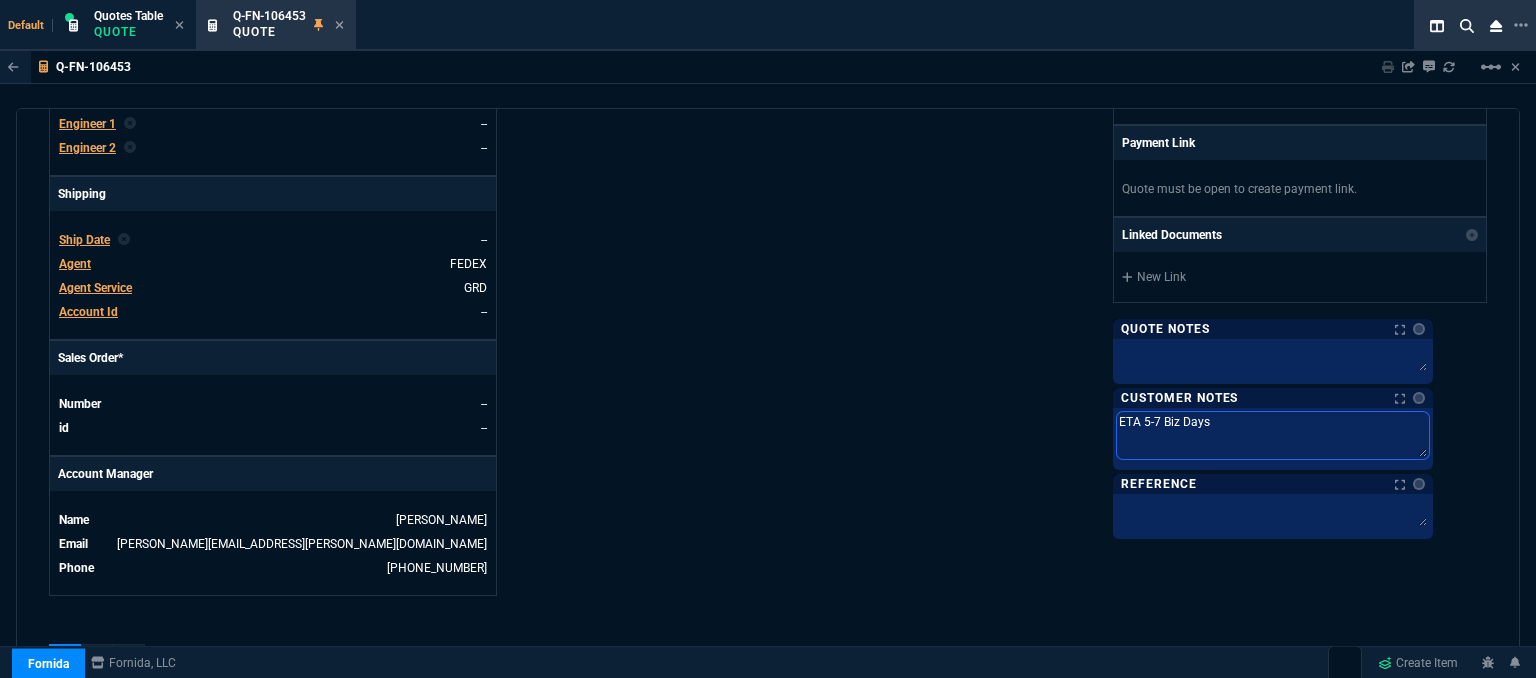 drag, startPoint x: 1256, startPoint y: 421, endPoint x: 1198, endPoint y: 421, distance: 58 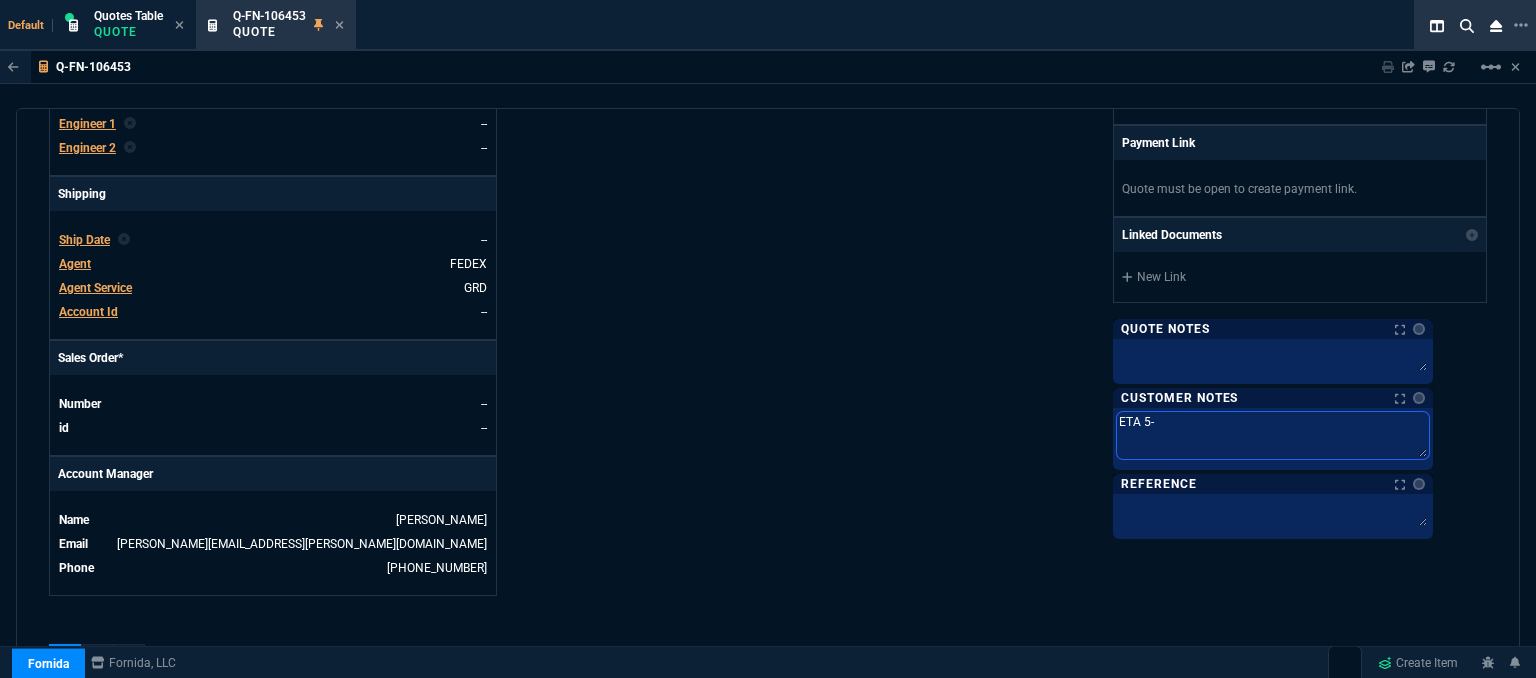 type on "ETA 5" 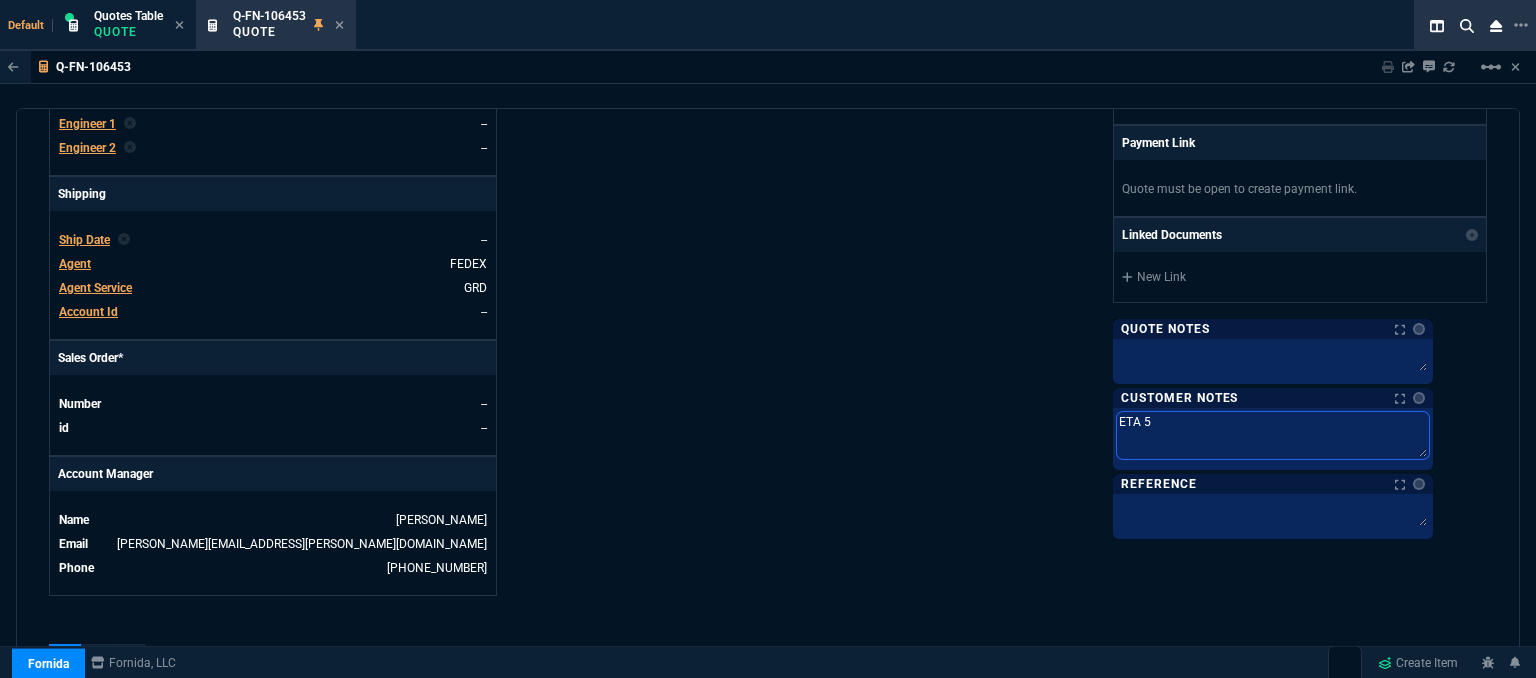 type on "ETA" 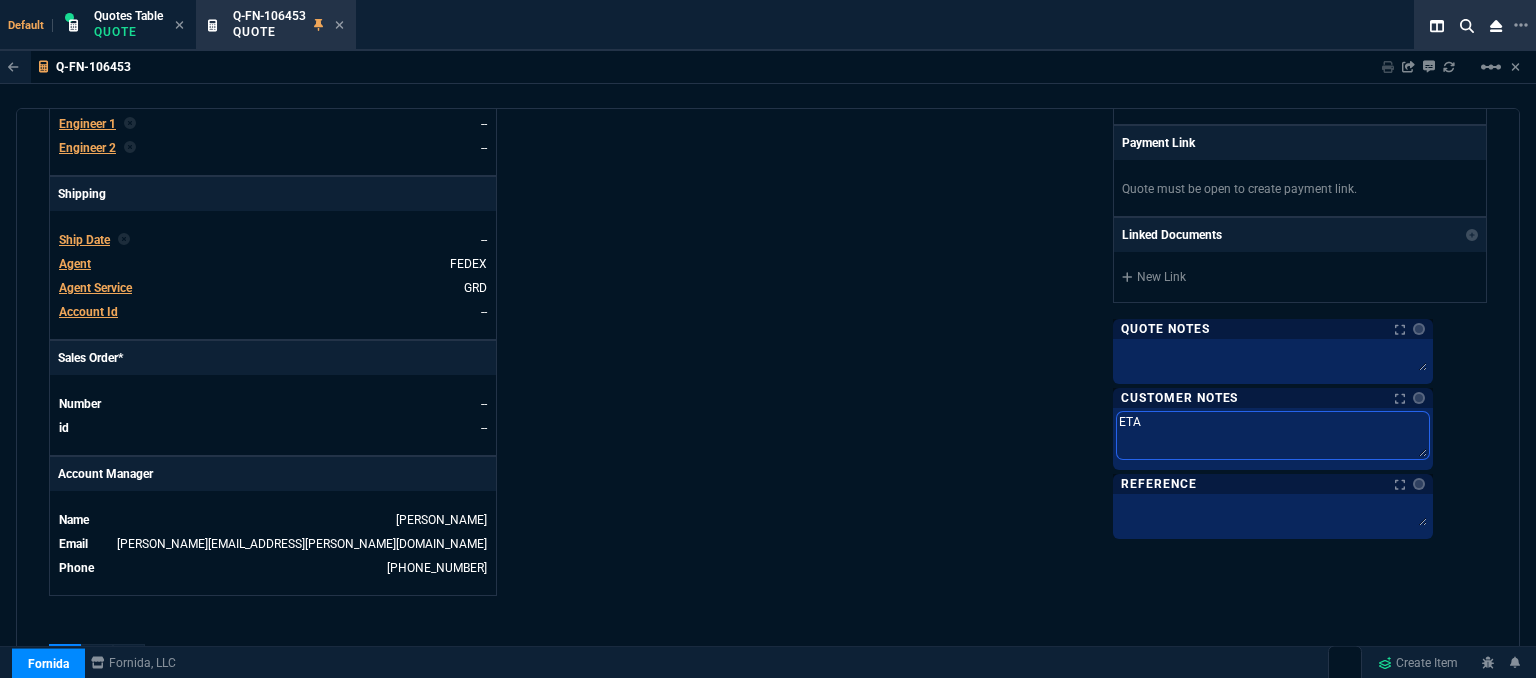 type on "ETA 7" 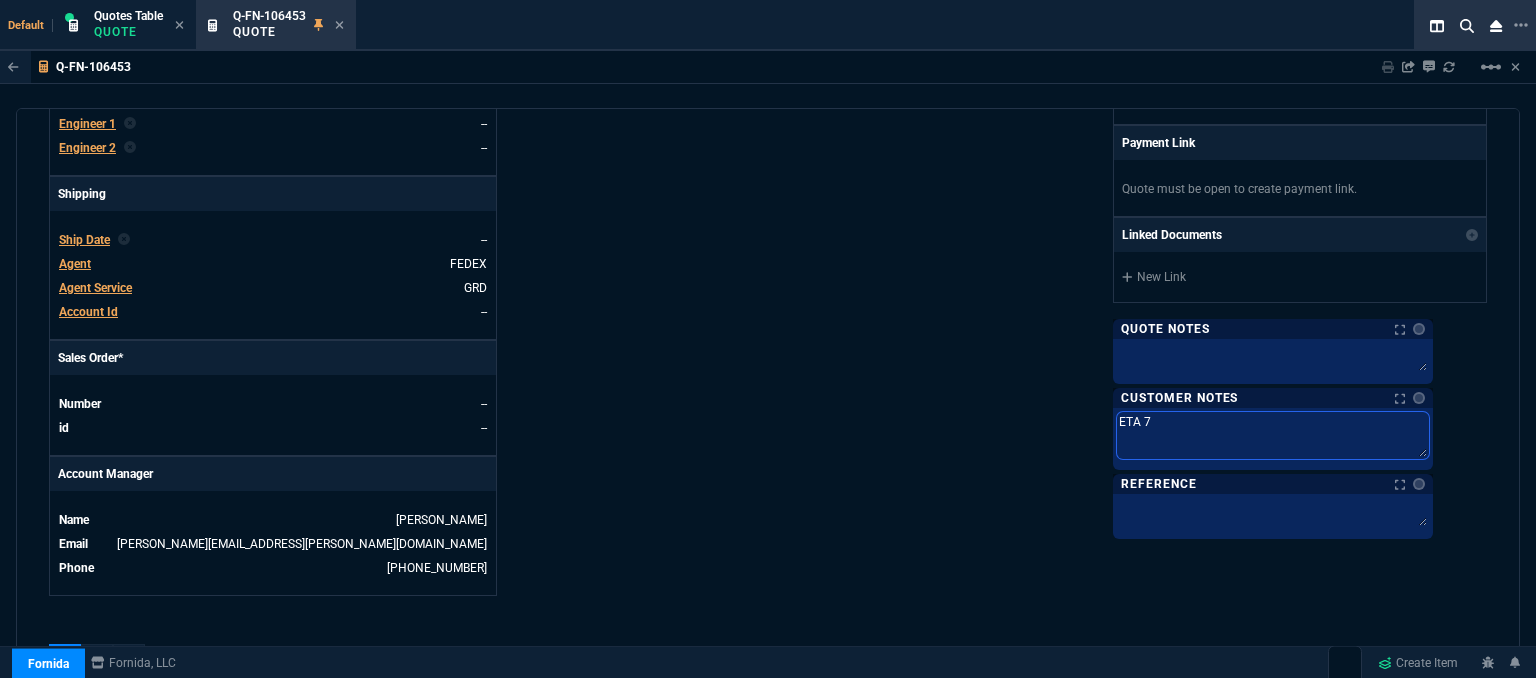 type on "ETA 7-" 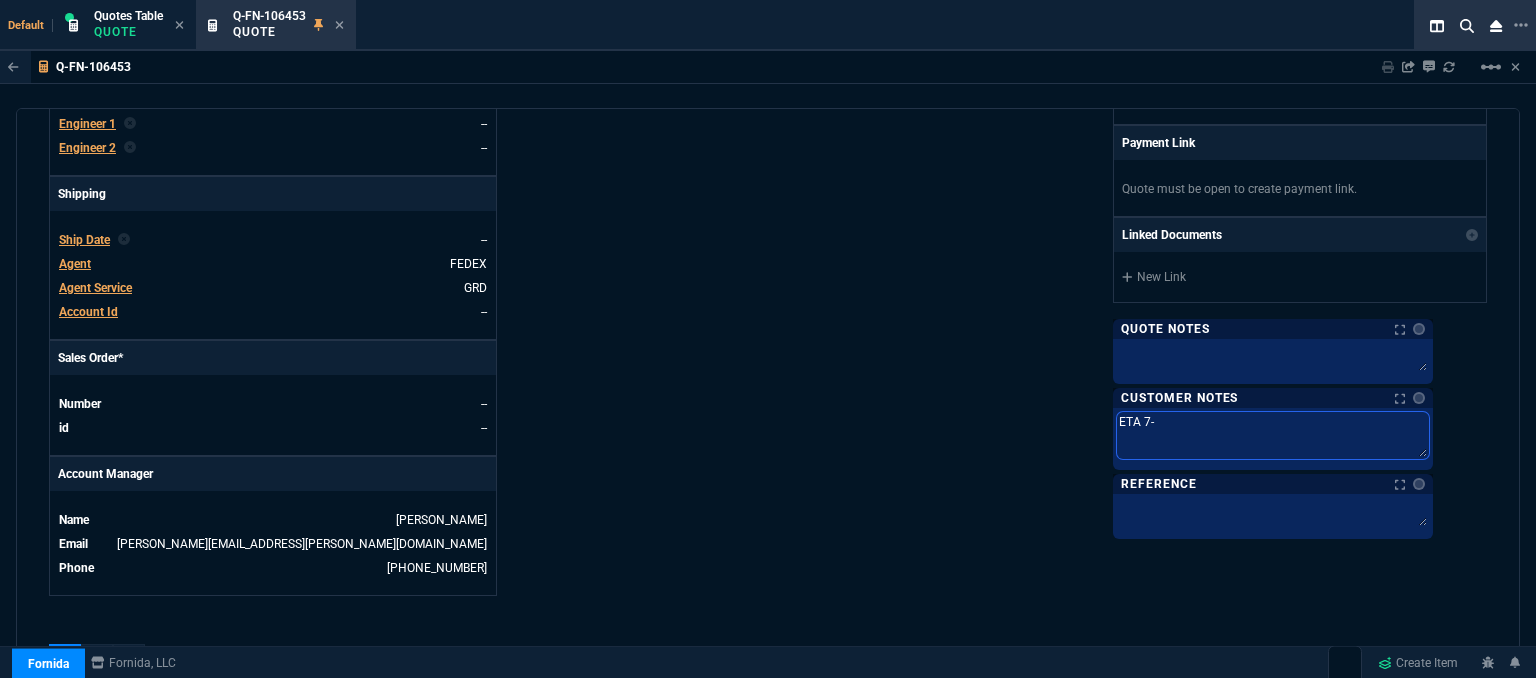 type on "ETA 7-1" 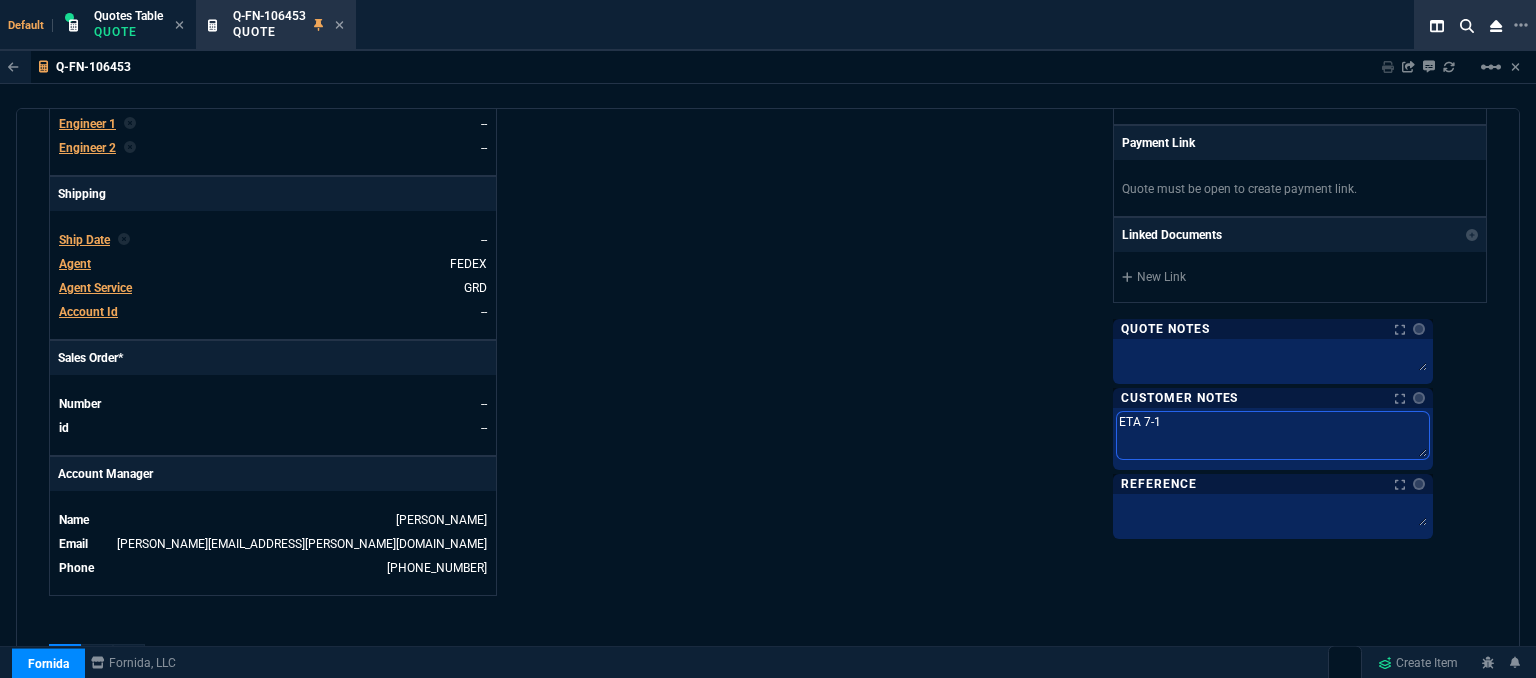 type on "ETA 7-10" 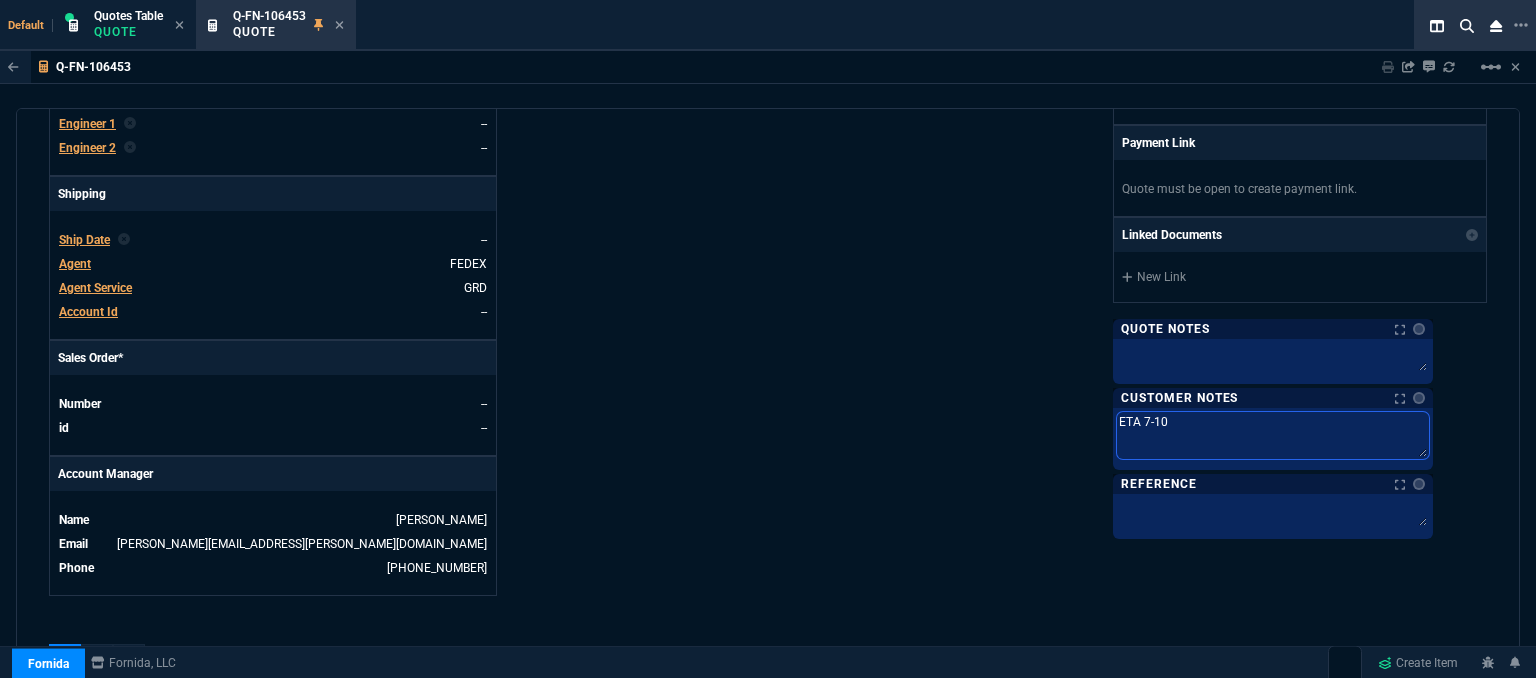 type on "ETA 7-10" 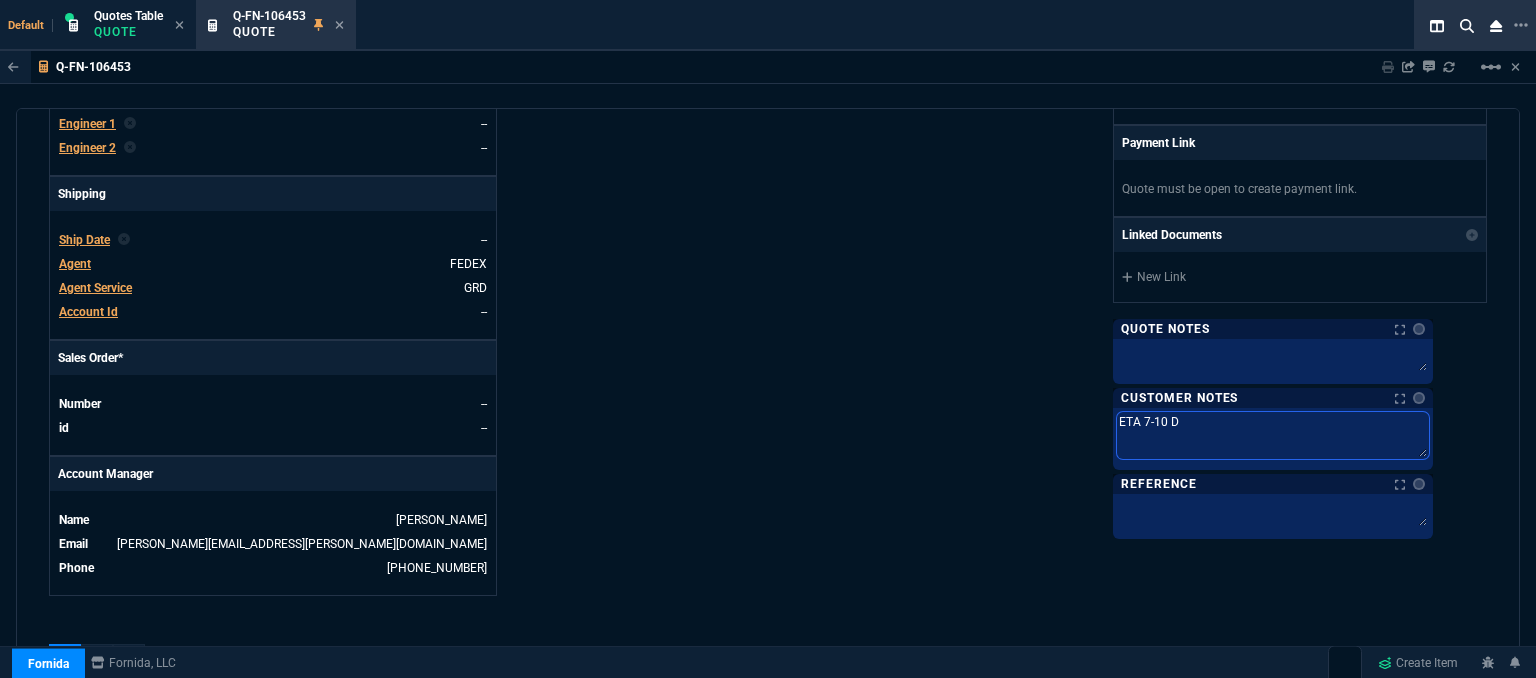 type on "ETA 7-10 Da" 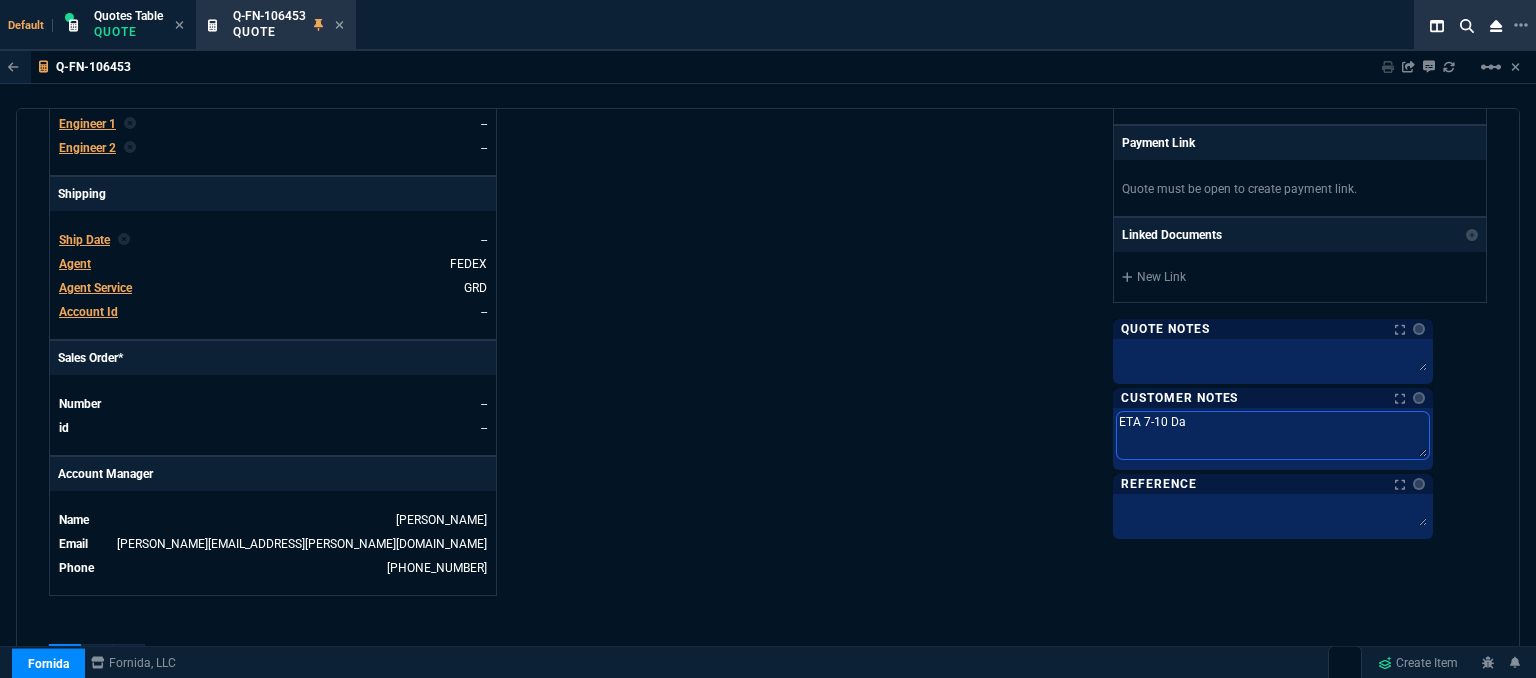 type on "ETA 7-10 Day" 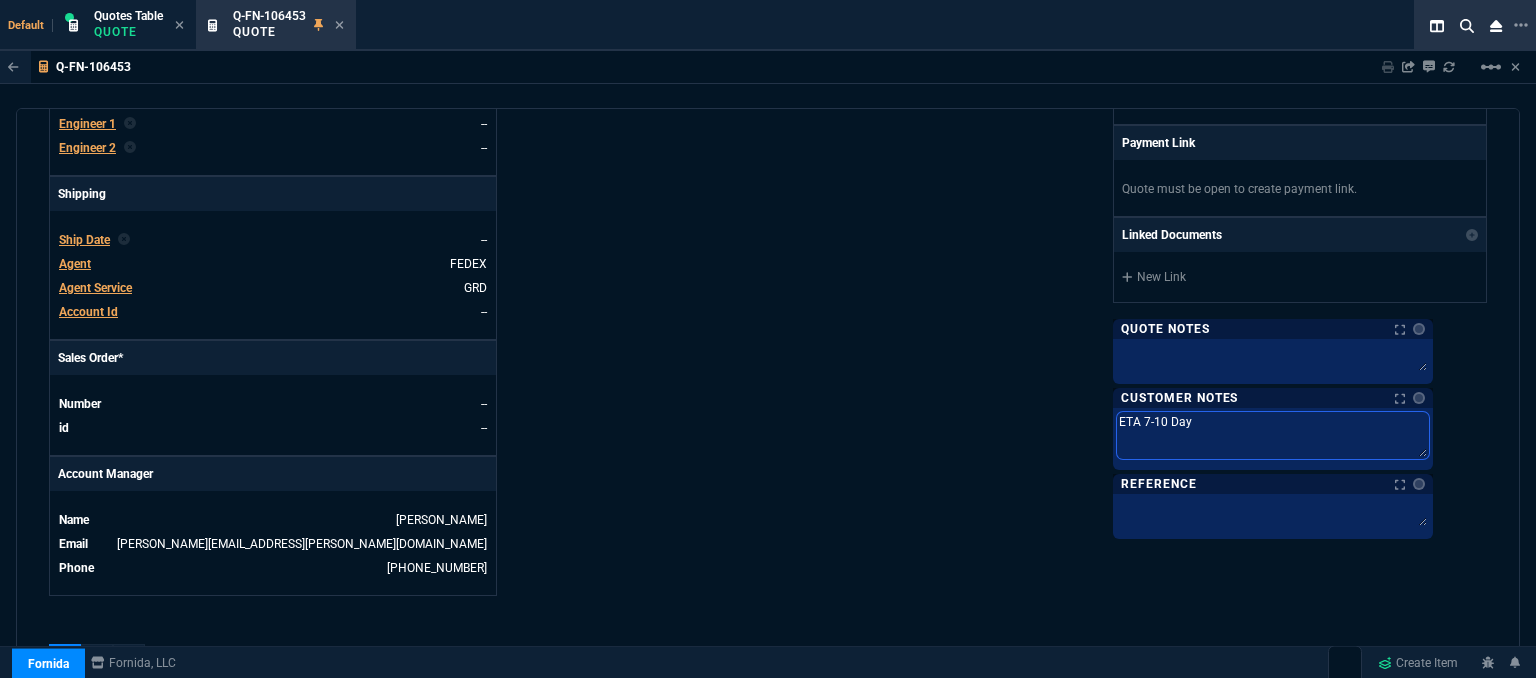 type on "ETA 7-10 Days" 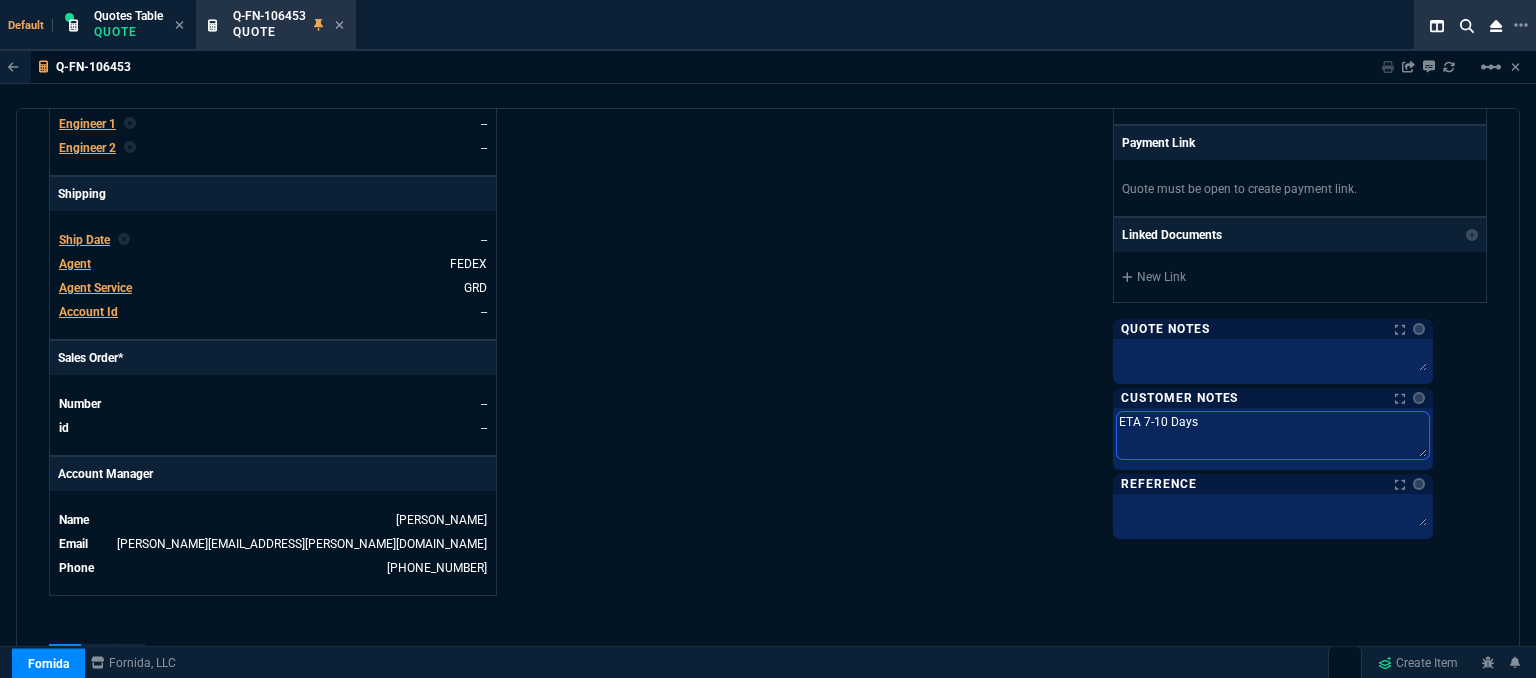 type on "ETA 7-10 Days" 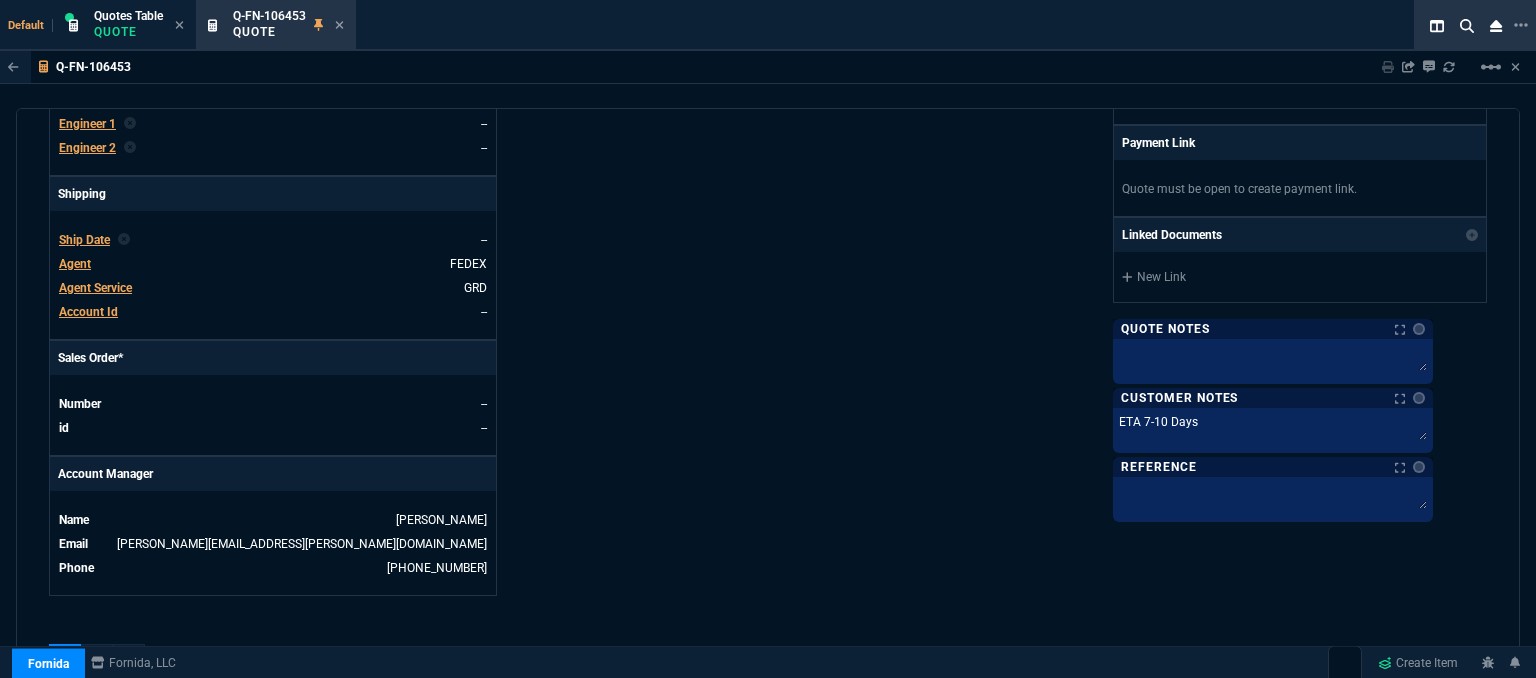 click on "Fornida, LLC 2609 Technology Dr Suite 300 Plano, TX 75074  Share Link  Sarah Costa oneOnOne chat SEND Steven Huang oneOnOne chat SEND Mike Drumm oneOnOne chat SEND Tiny oneOnOne chat SEND  Show More Chats  Shipping Address 3740 Mount Royal Blvd Allison Park,  PA -- USA Bill to Address 3740 Mount Royal Blvd Allison Park,  PA -- USA End User -- -- -- Payment Link  Quote must be open to create payment link.  Linked Documents  New Link  Quote Notes Quote Notes    Customer Notes Notes Customer Notes Notes ETA 7-10 Days ETA 7-10 Days  ETA 7-10 Days  Reference Reference" at bounding box center (1127, 73) 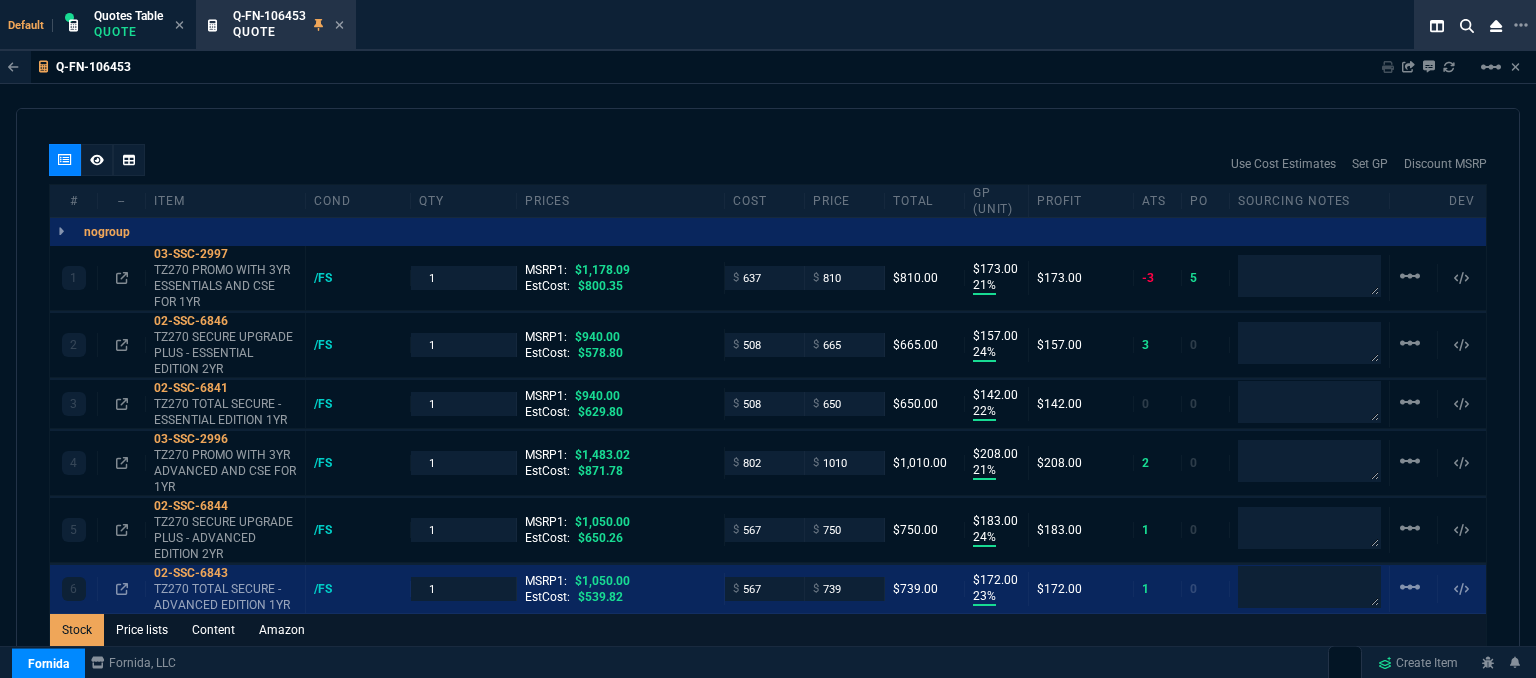 scroll, scrollTop: 1797, scrollLeft: 0, axis: vertical 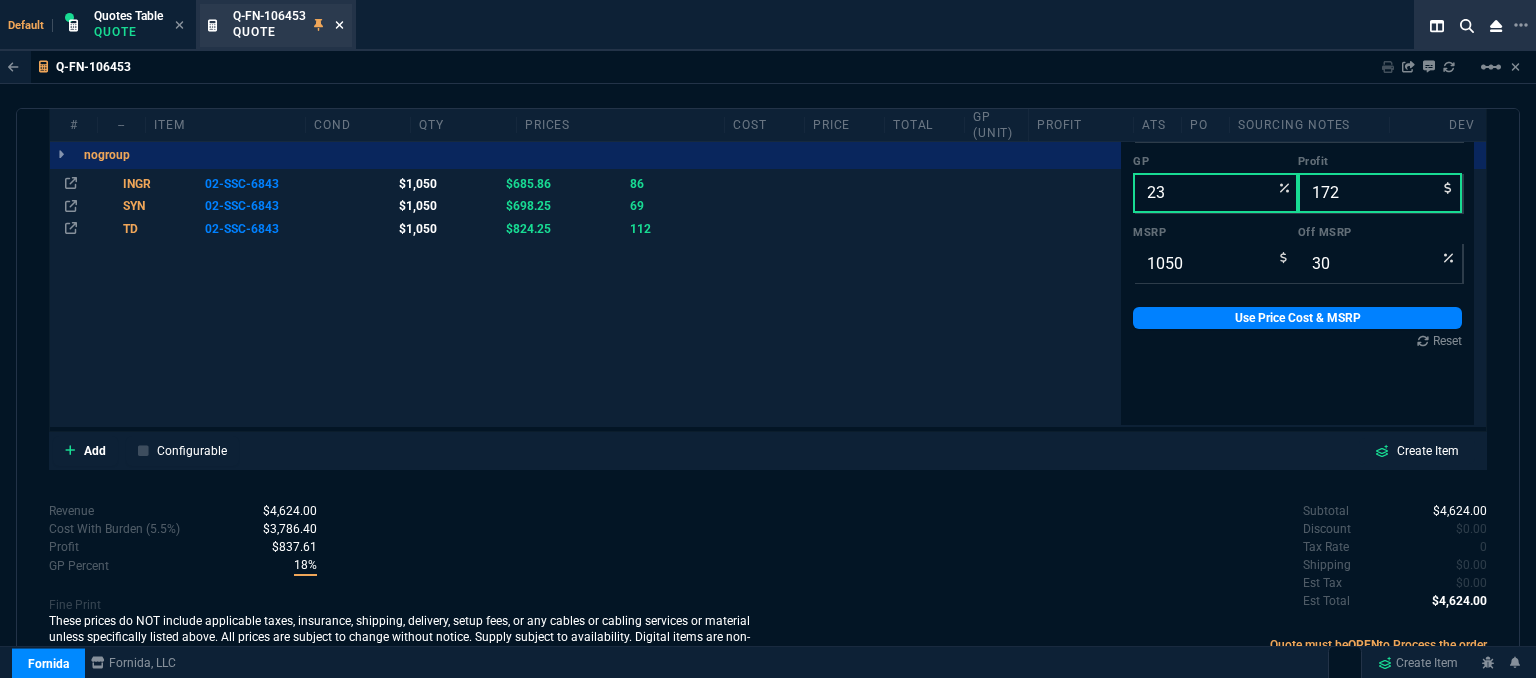 click 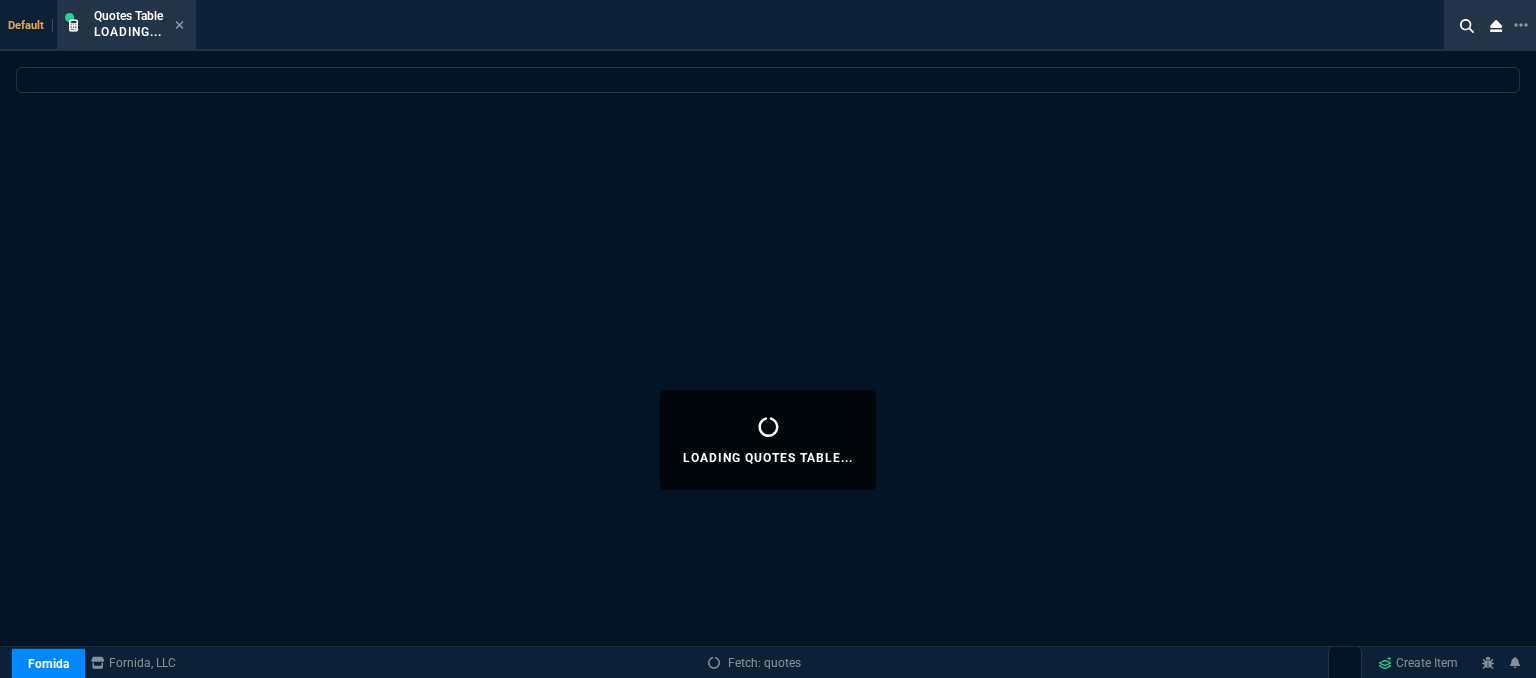 select 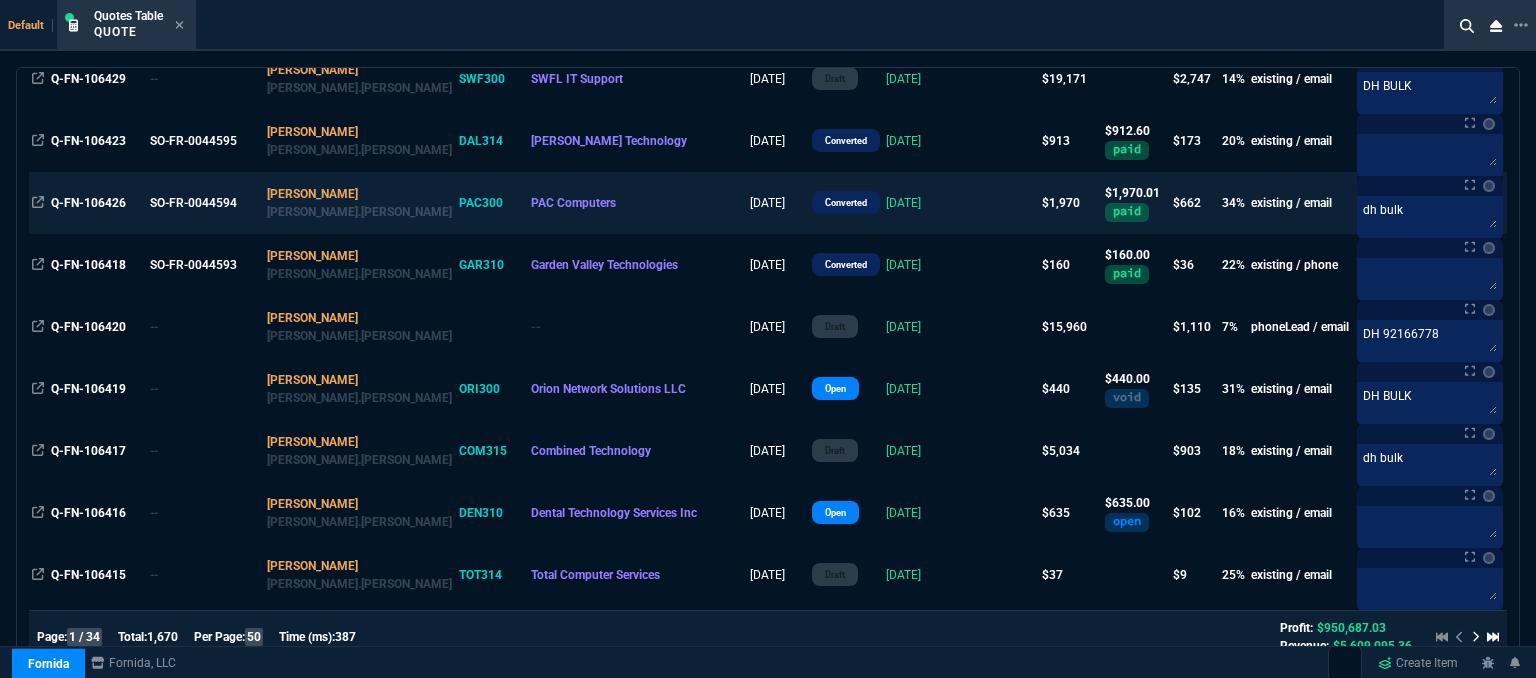 scroll, scrollTop: 400, scrollLeft: 0, axis: vertical 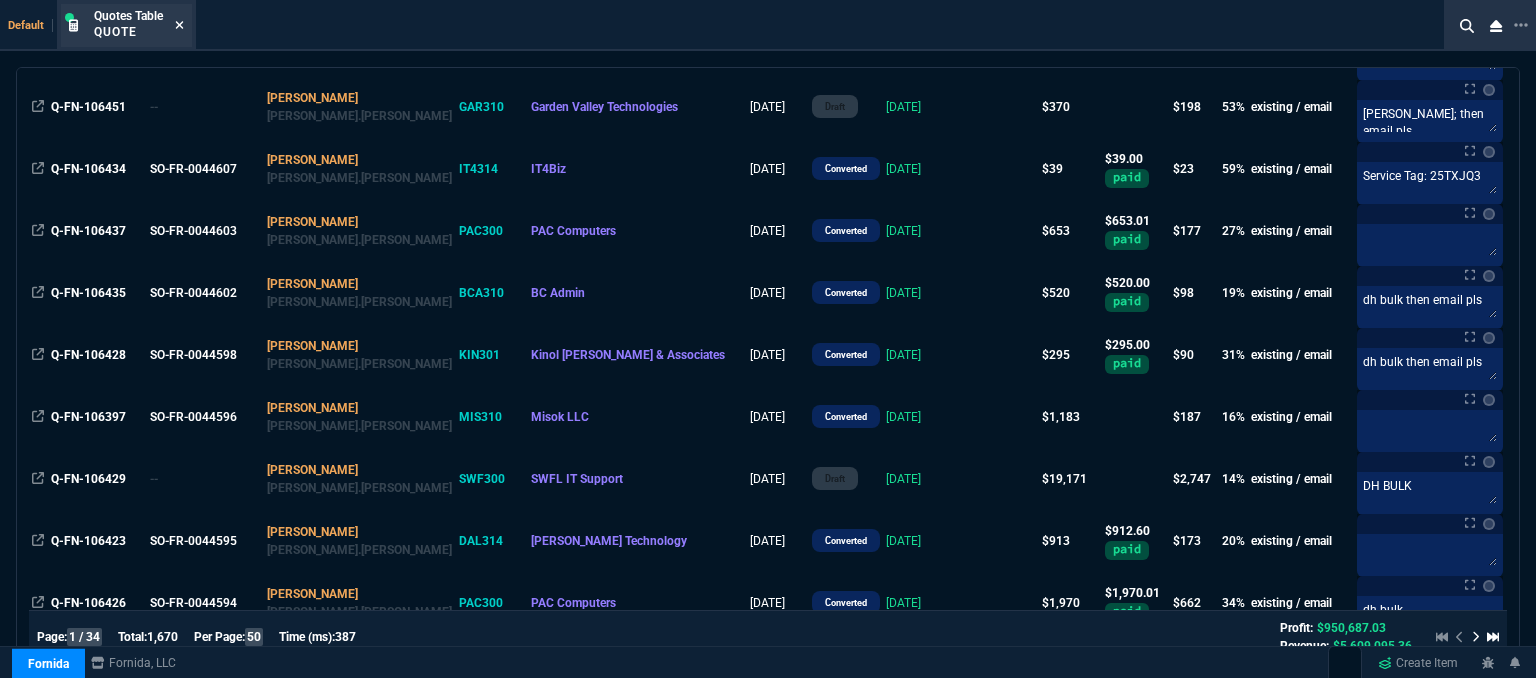 click 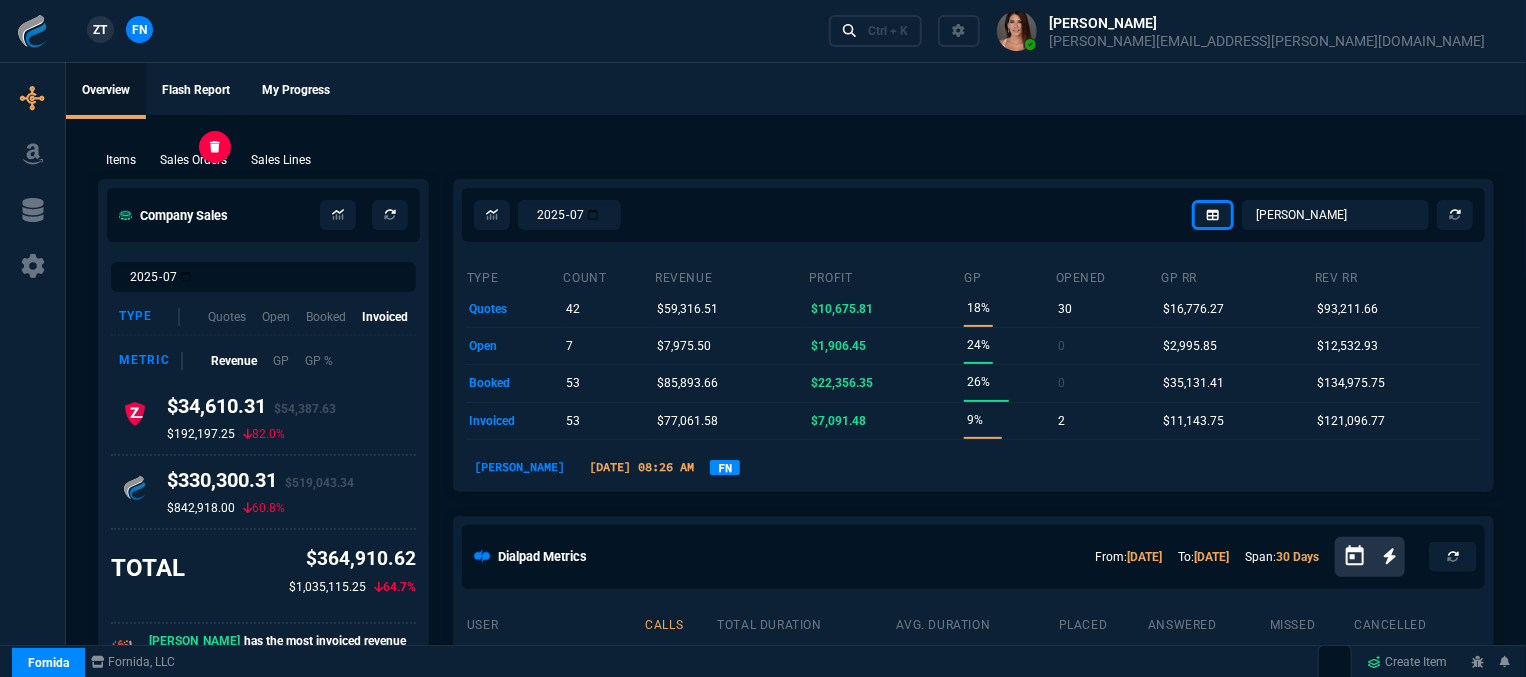 click on "Sales Orders" at bounding box center [193, 160] 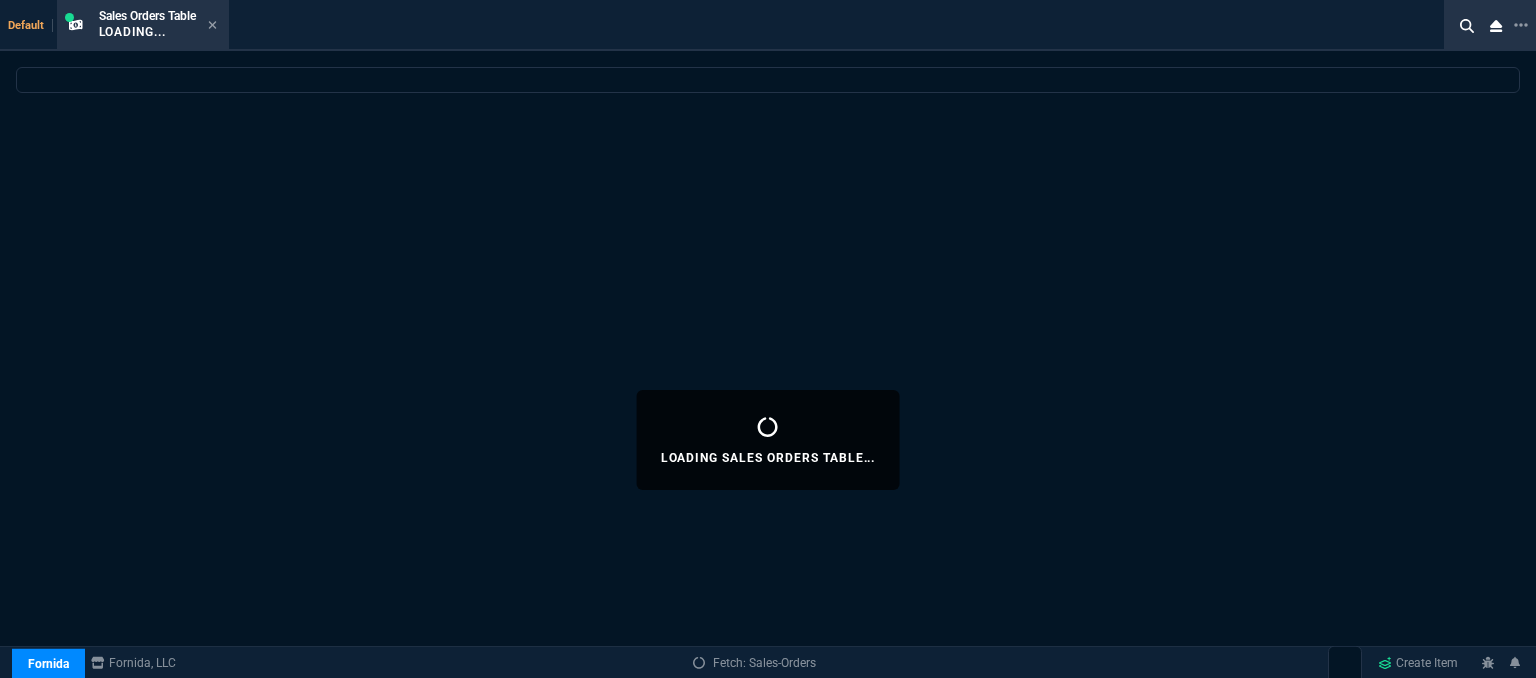 select 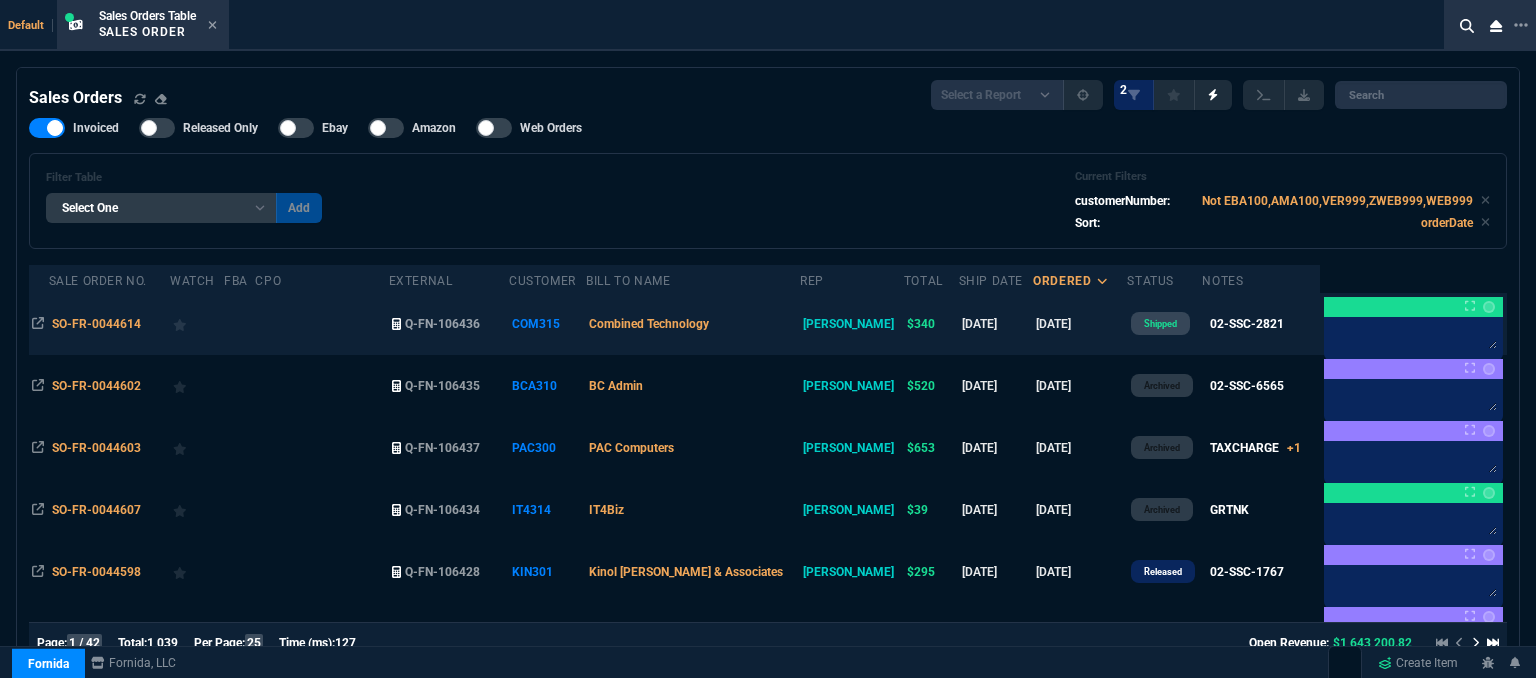 click on "Combined Technology" at bounding box center [693, 324] 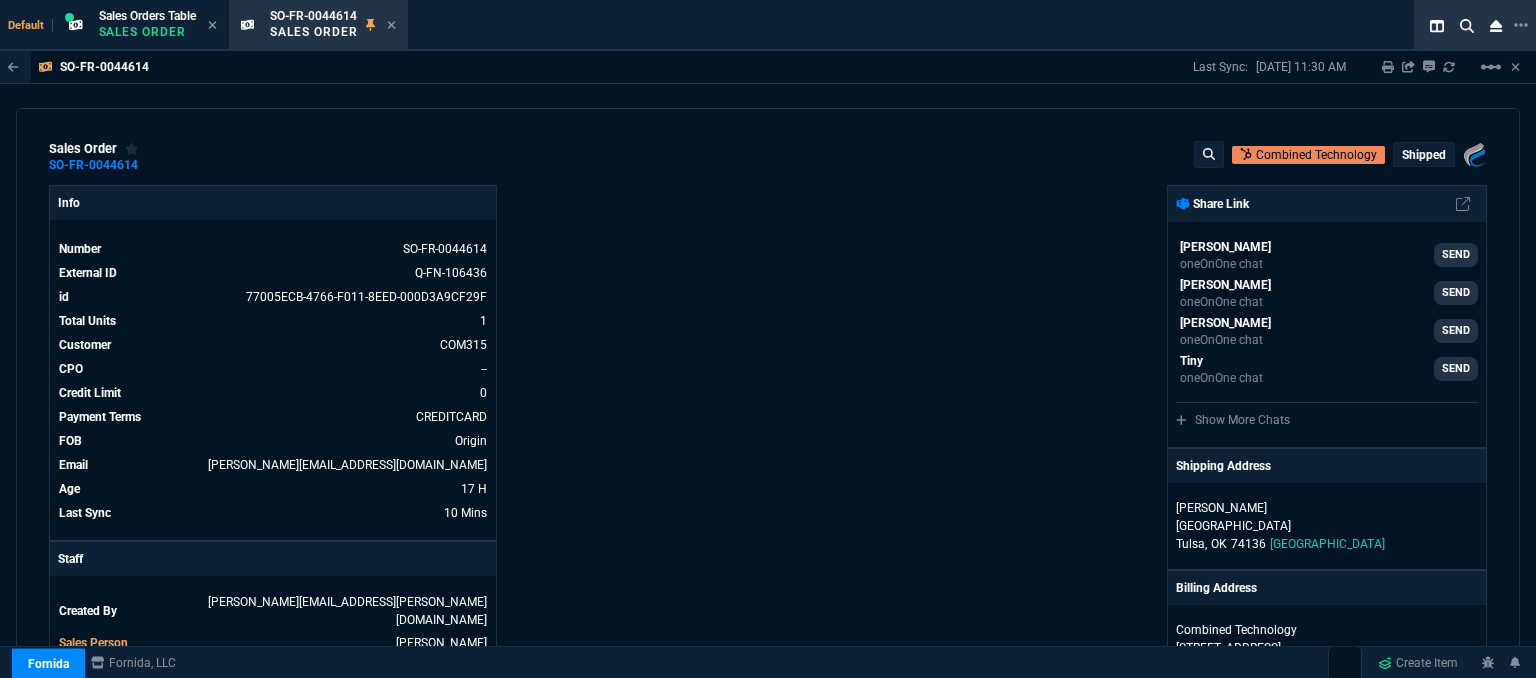 scroll, scrollTop: 400, scrollLeft: 0, axis: vertical 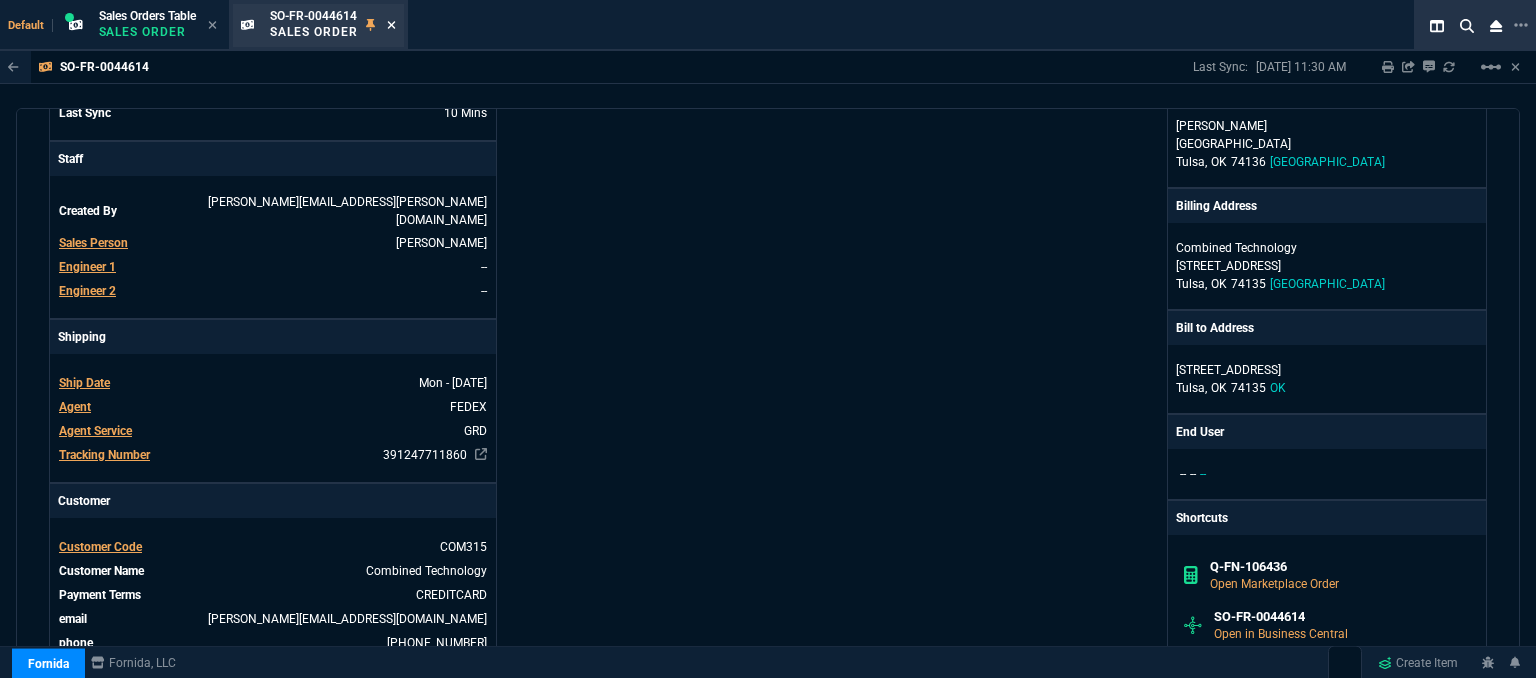 click 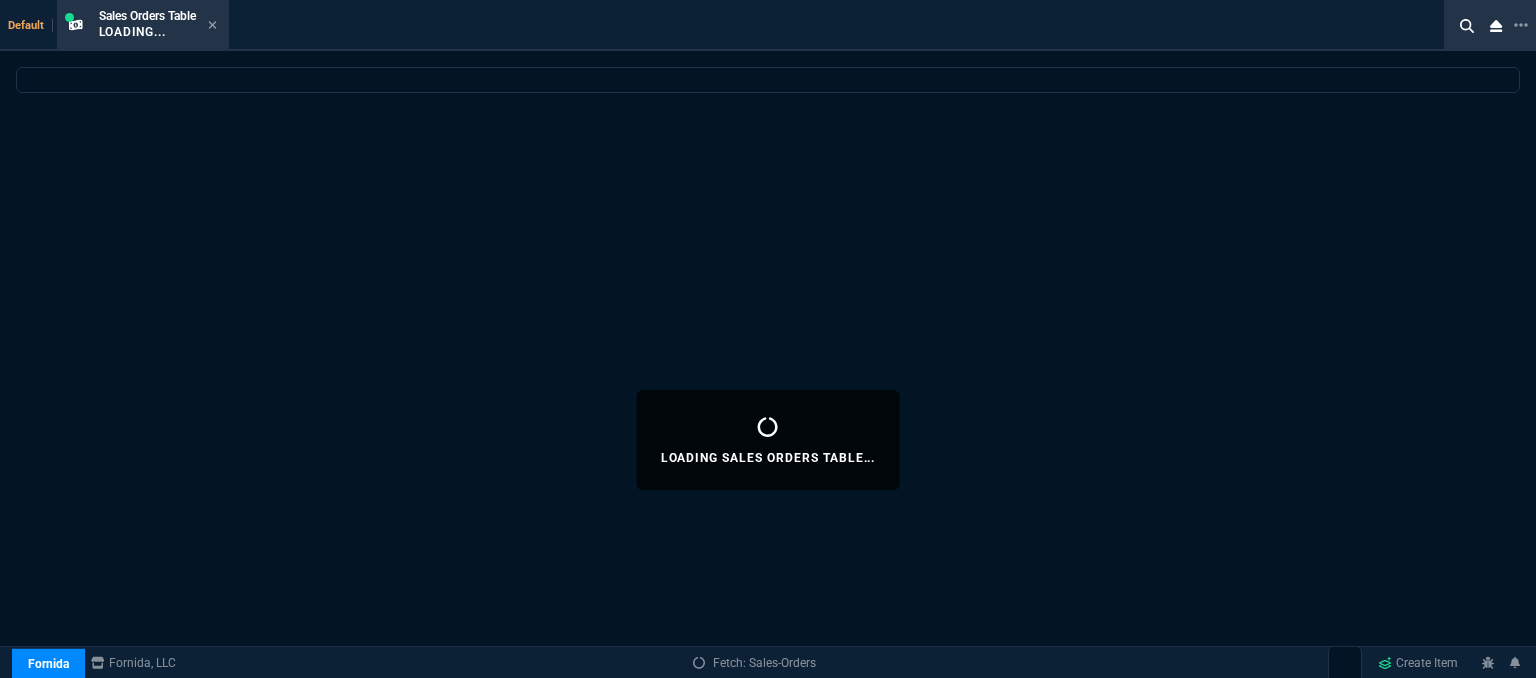 select 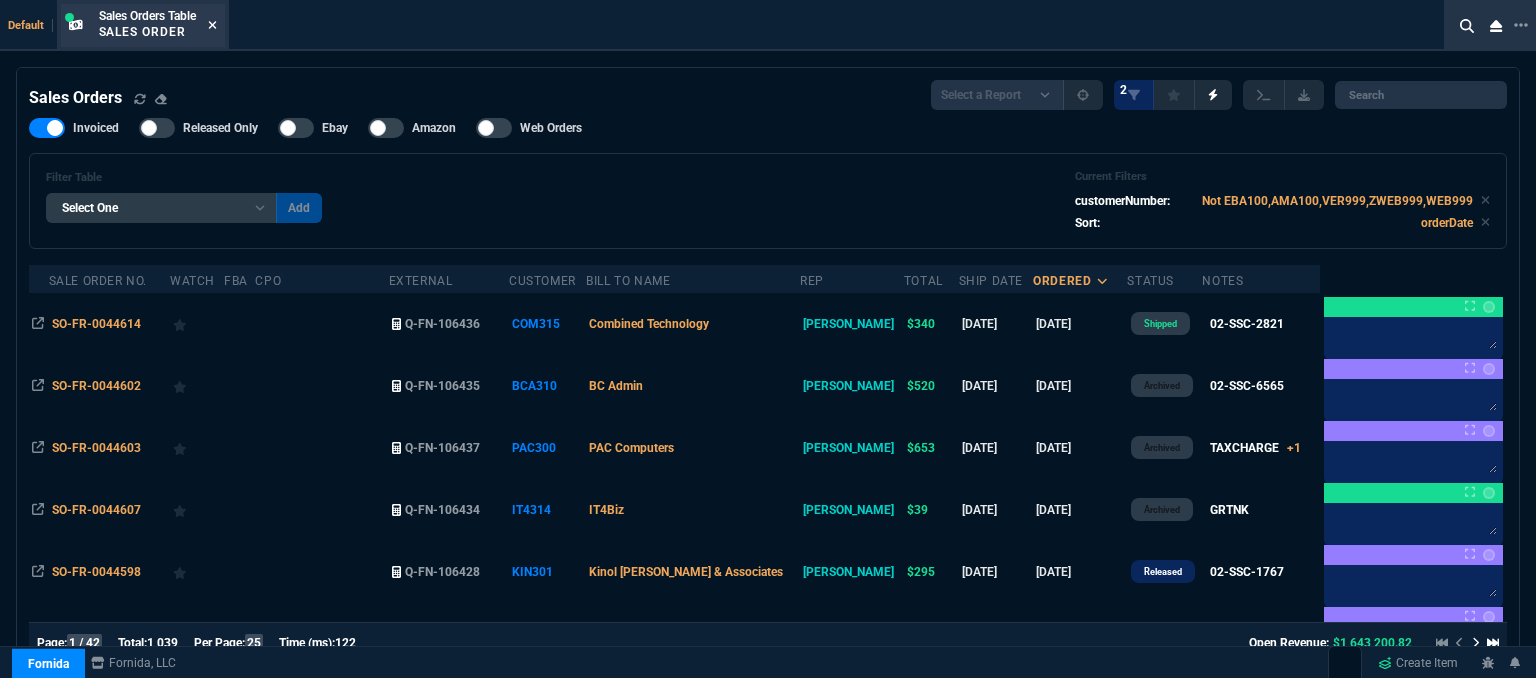 click 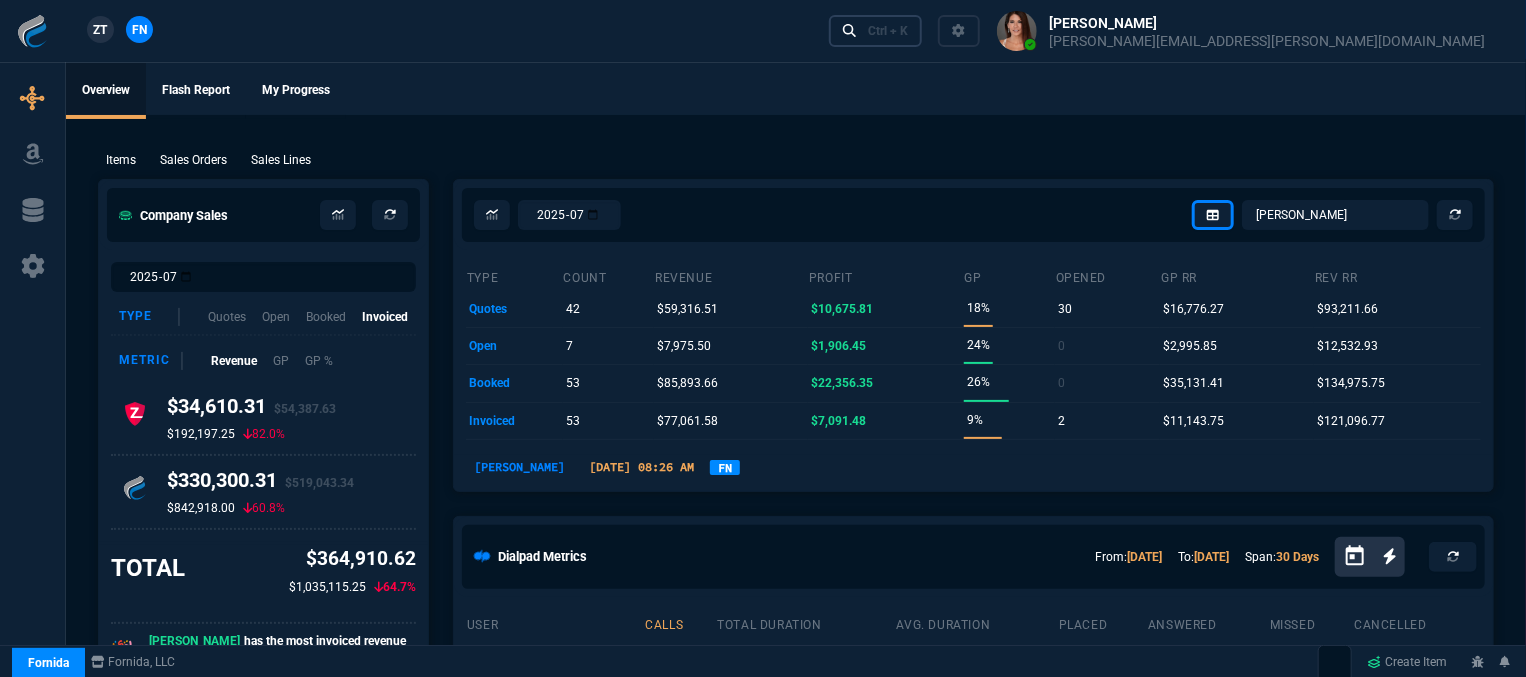 click on "Ctrl + K" at bounding box center (888, 31) 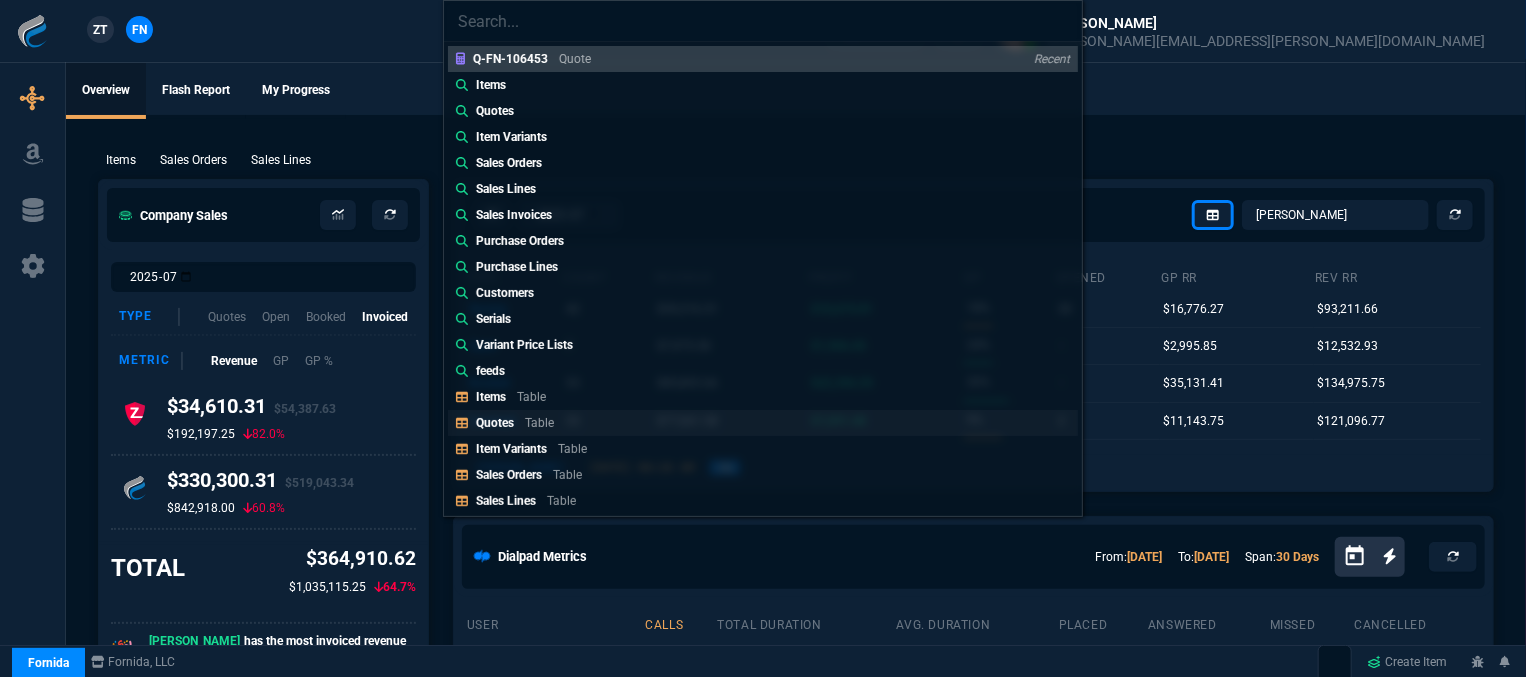 click on "Quotes" at bounding box center [495, 423] 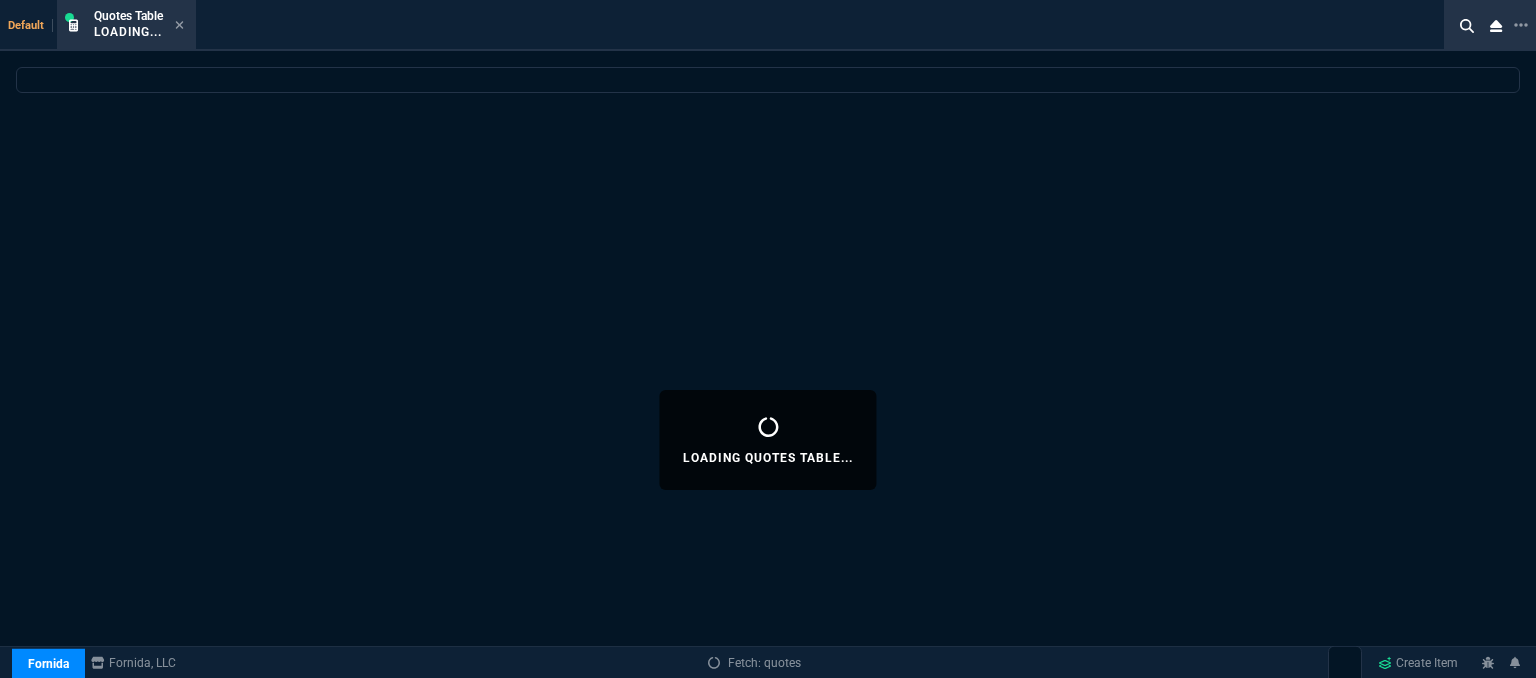 select 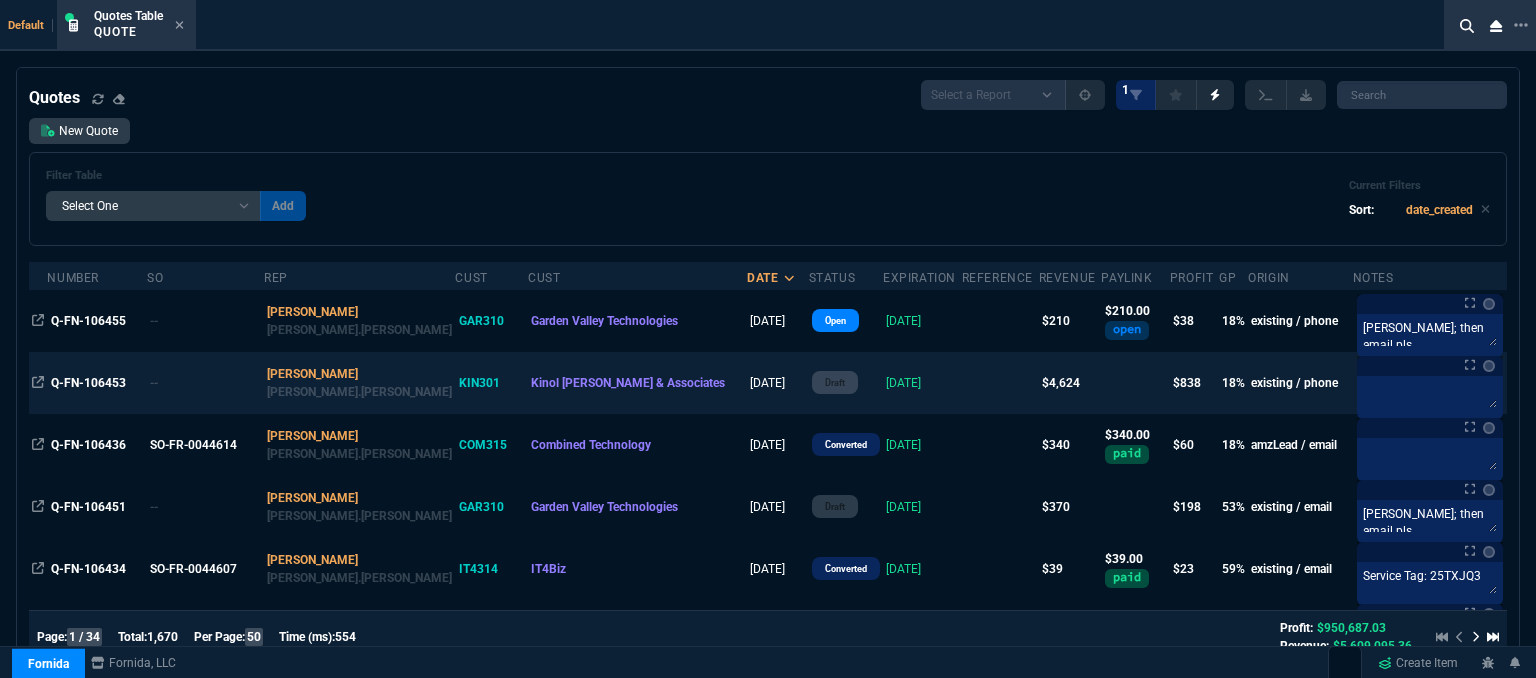 click at bounding box center [1000, 383] 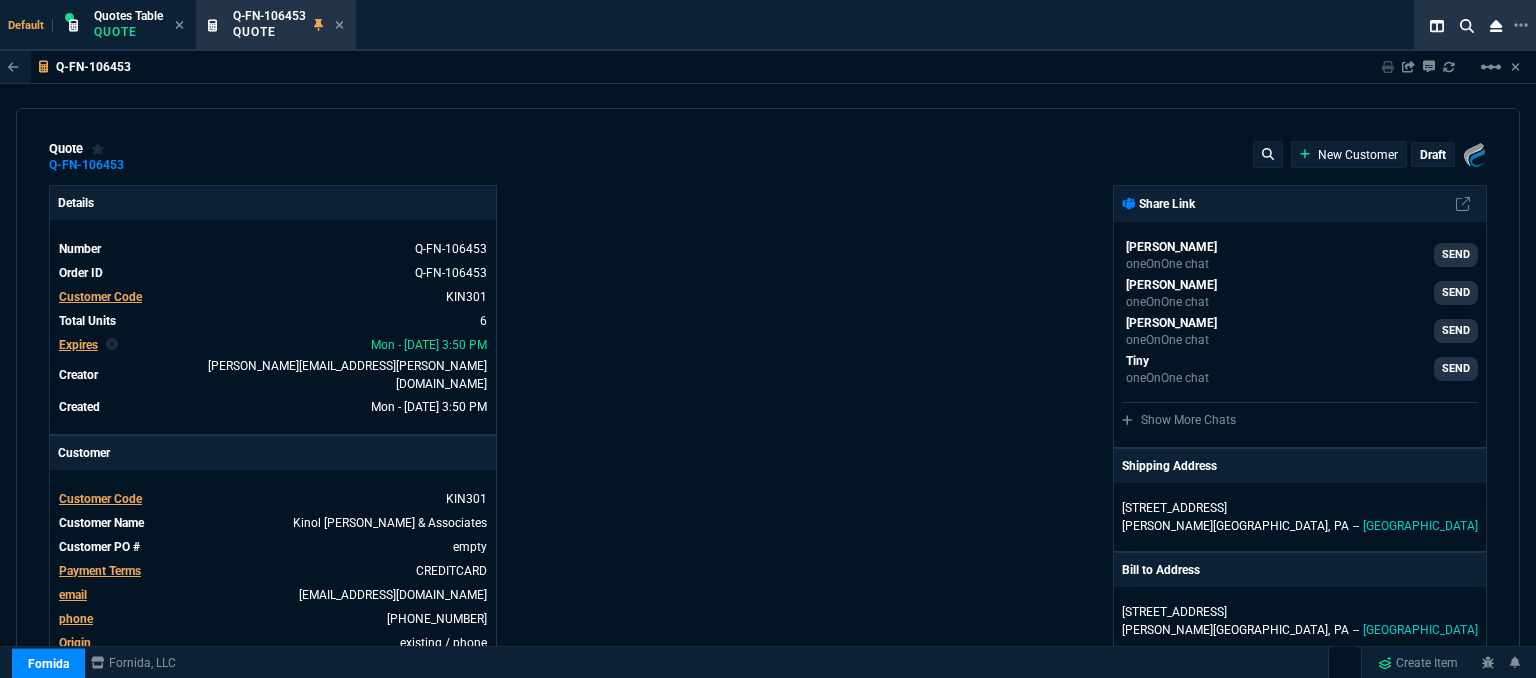 type on "21" 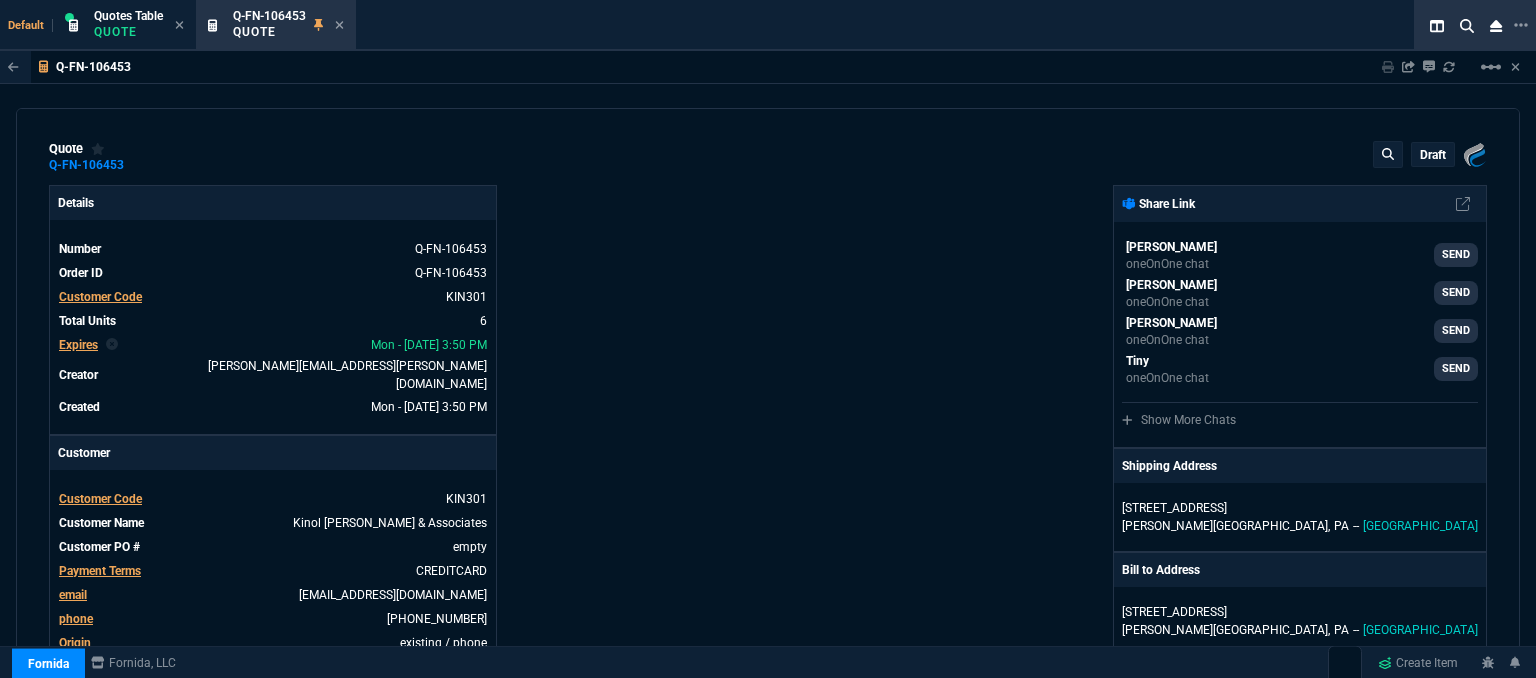 type on "31" 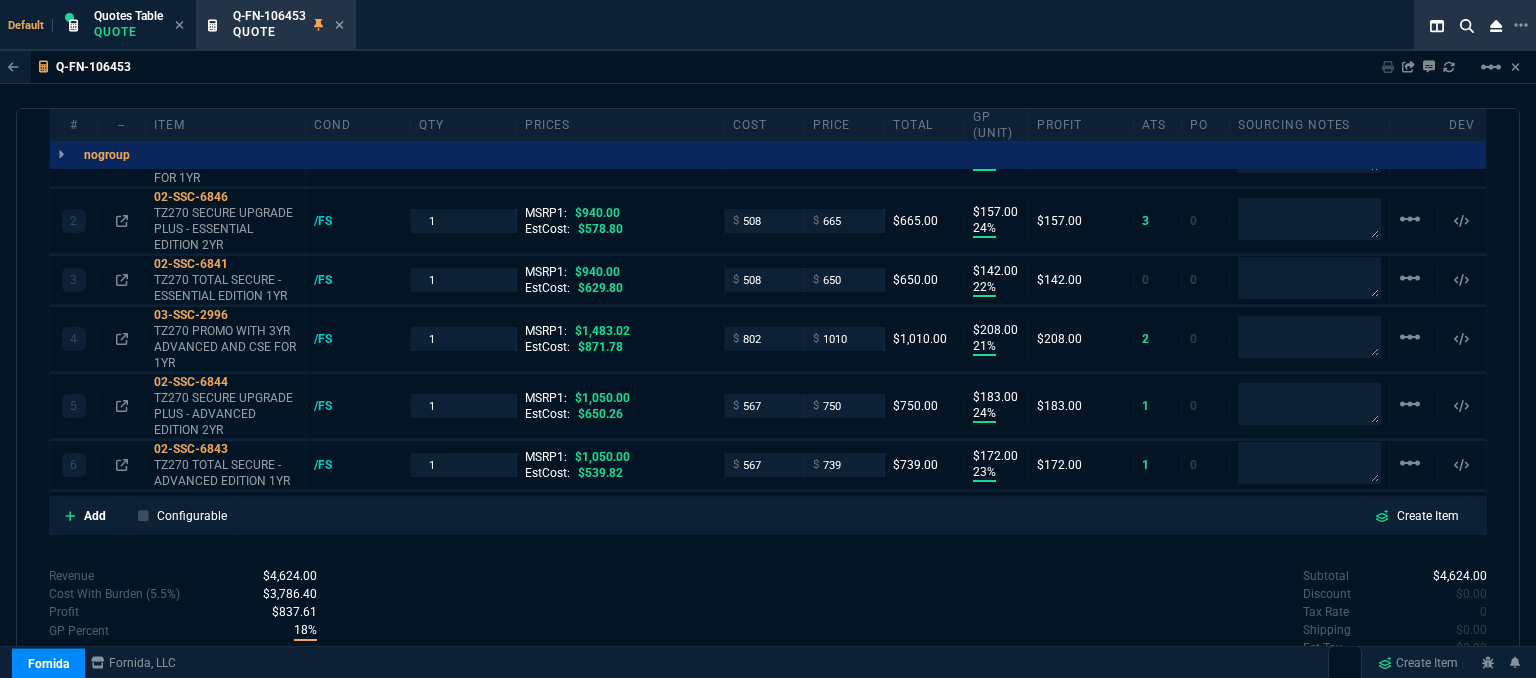 scroll, scrollTop: 1324, scrollLeft: 0, axis: vertical 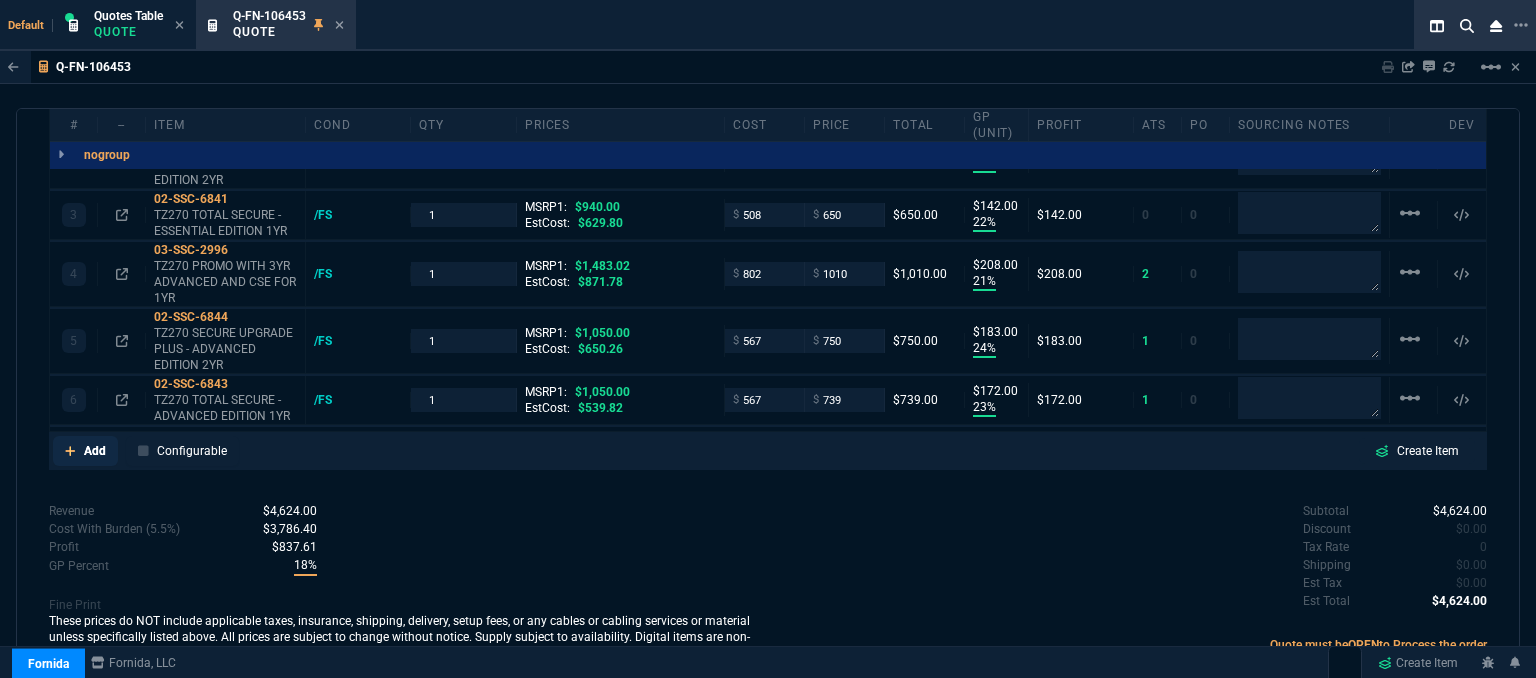 click 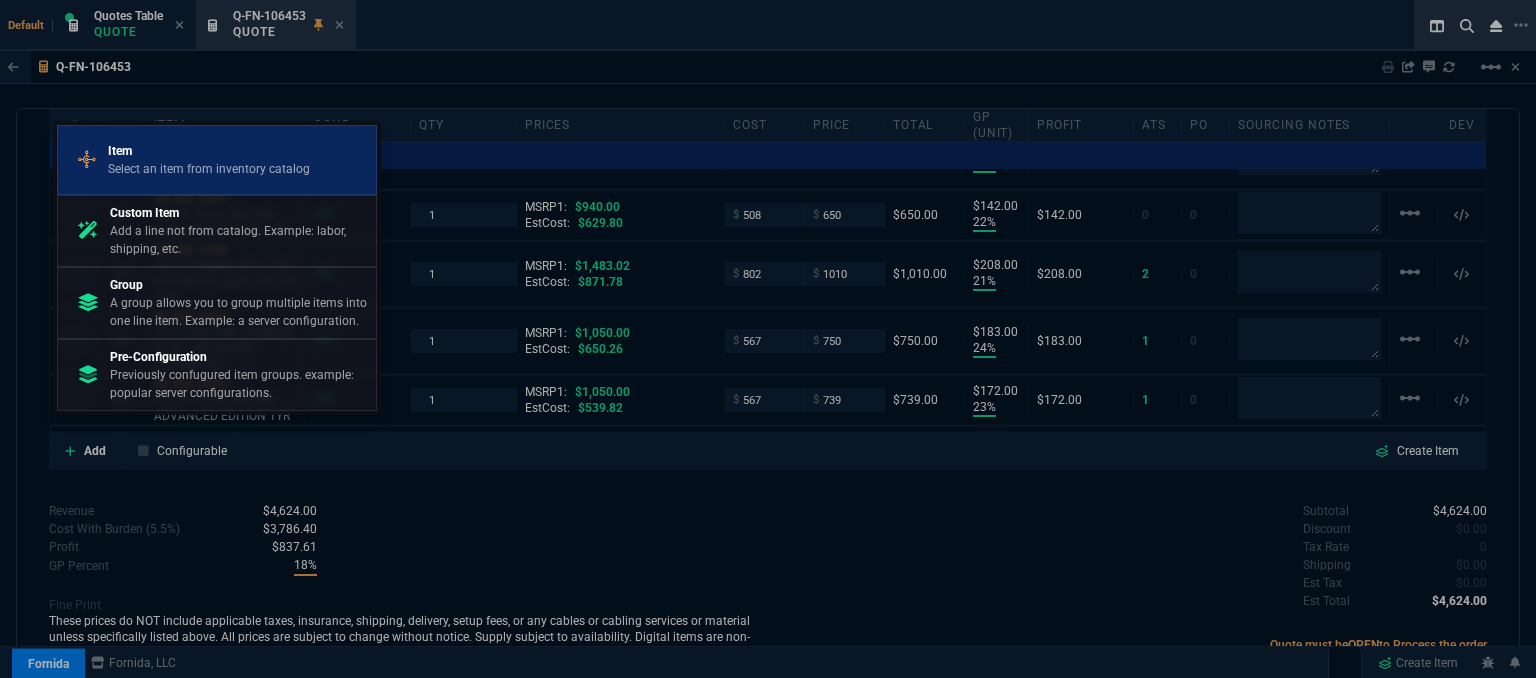 click on "Item  Select an item from inventory catalog" at bounding box center (217, 160) 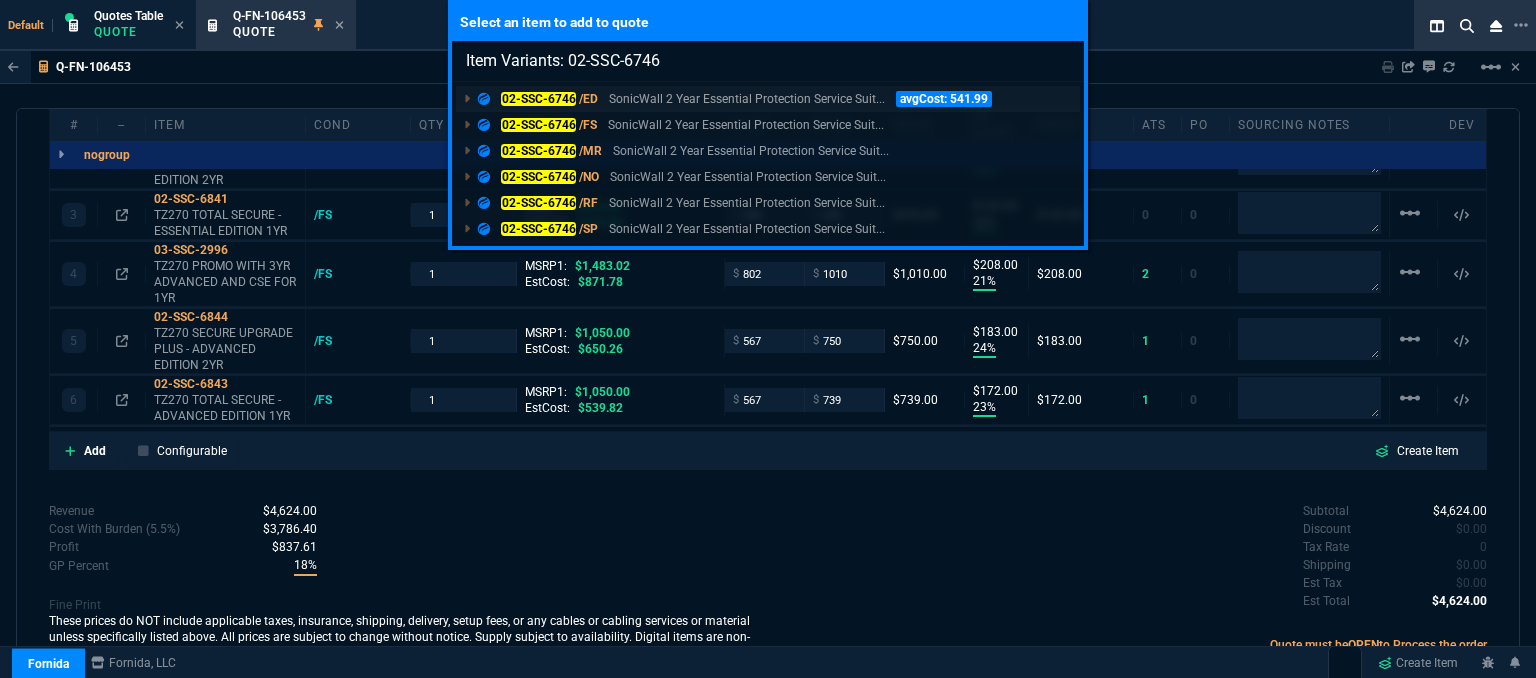 type on "Item Variants: 02-SSC-6746" 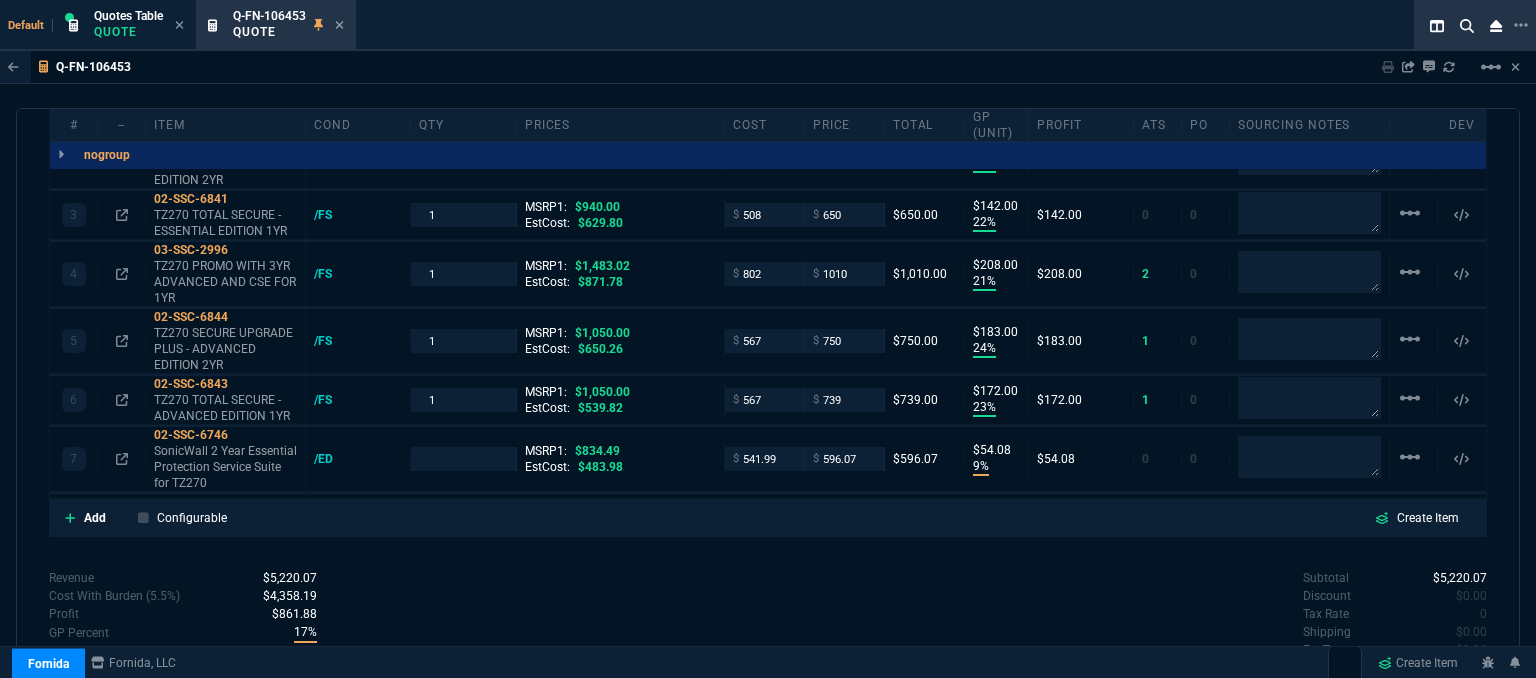 scroll, scrollTop: 1324, scrollLeft: 0, axis: vertical 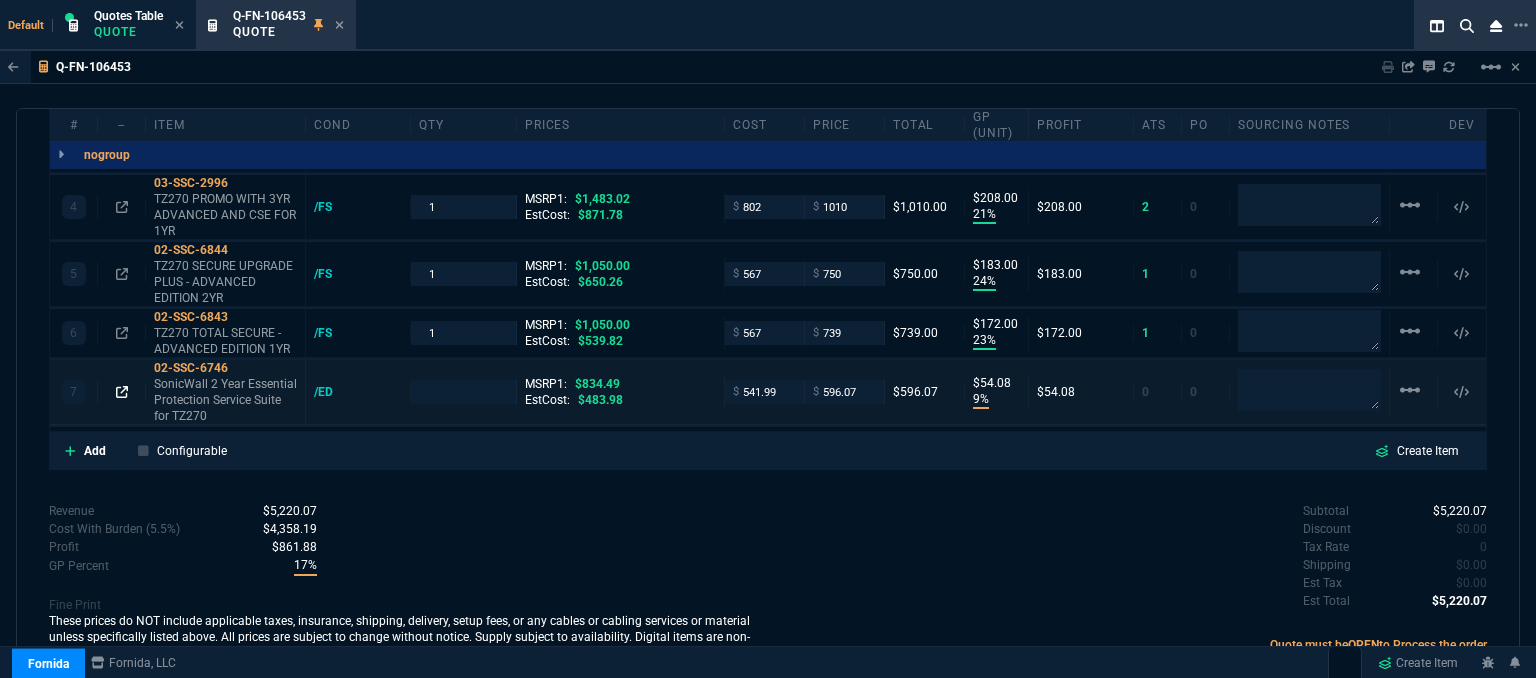 click 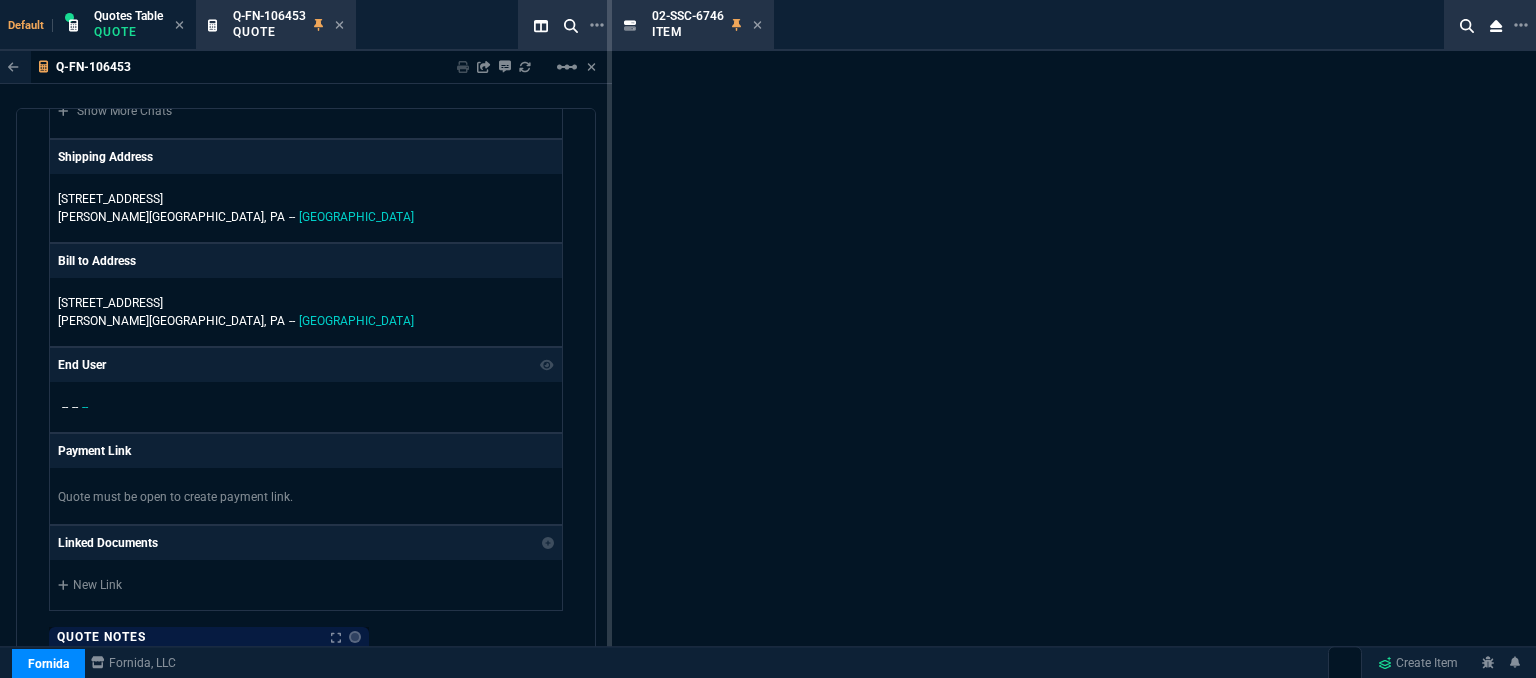 scroll, scrollTop: 2296, scrollLeft: 0, axis: vertical 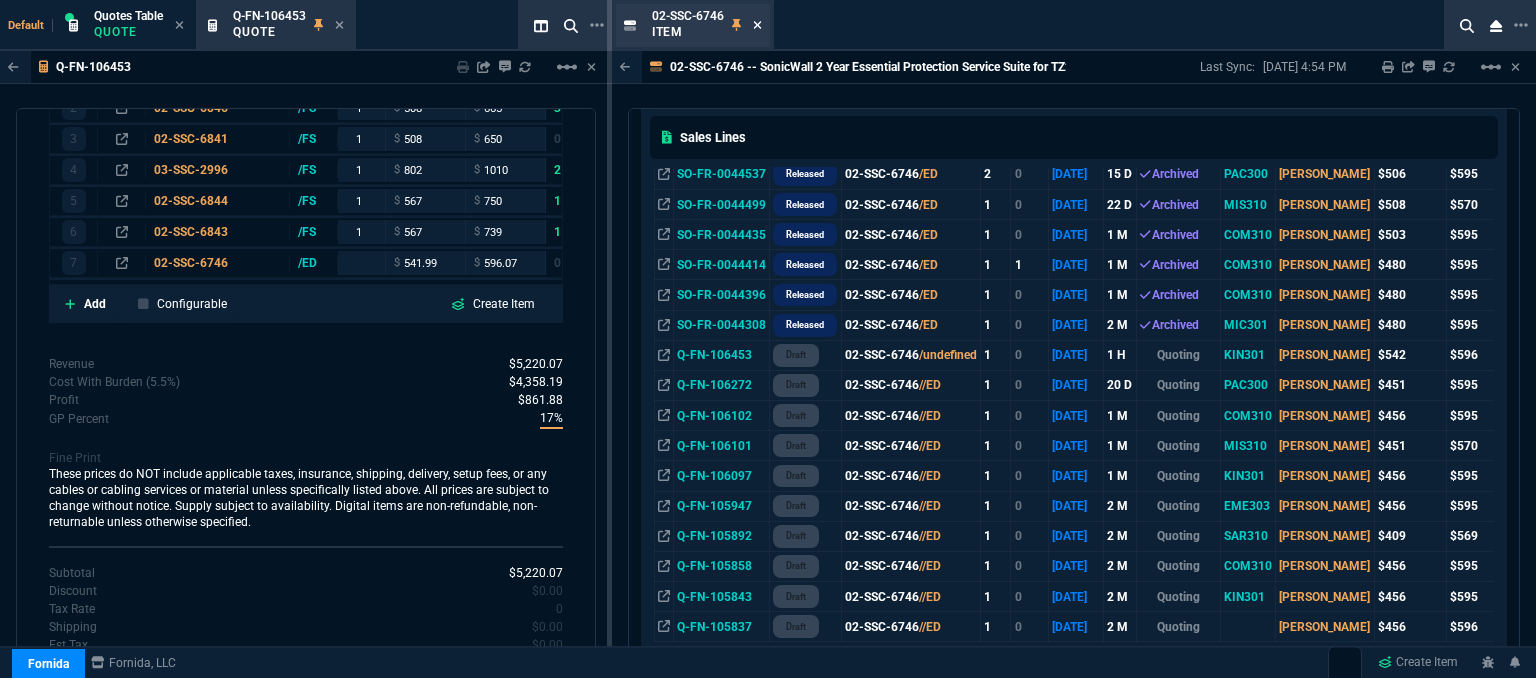 click 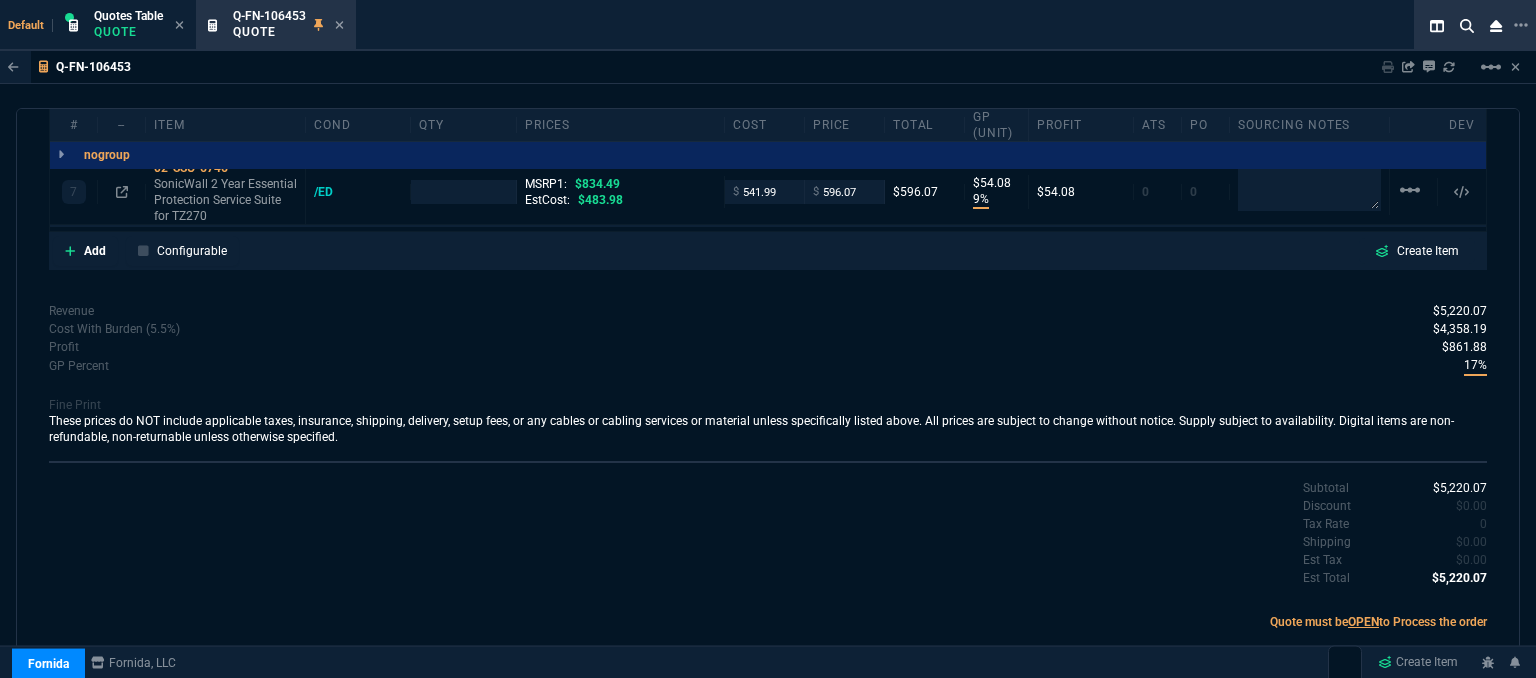 scroll, scrollTop: 1391, scrollLeft: 0, axis: vertical 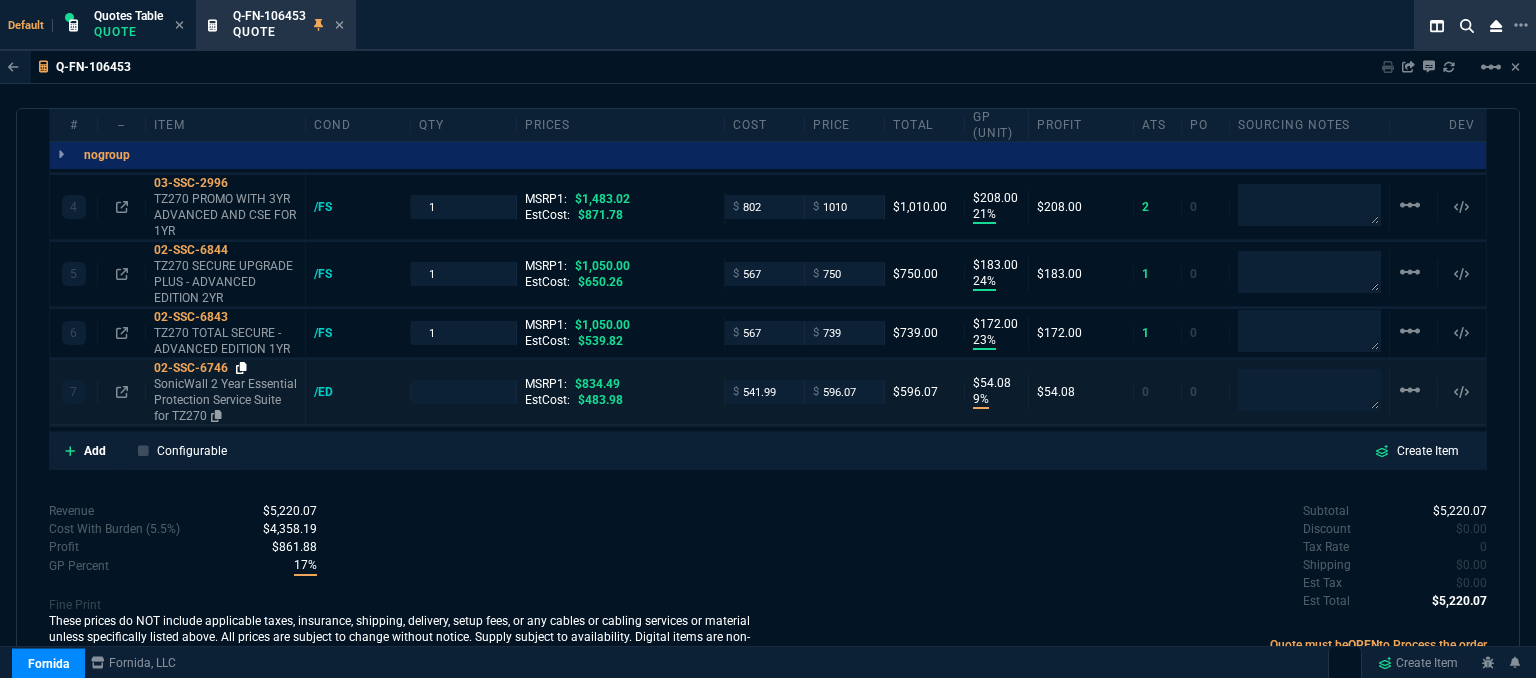 click 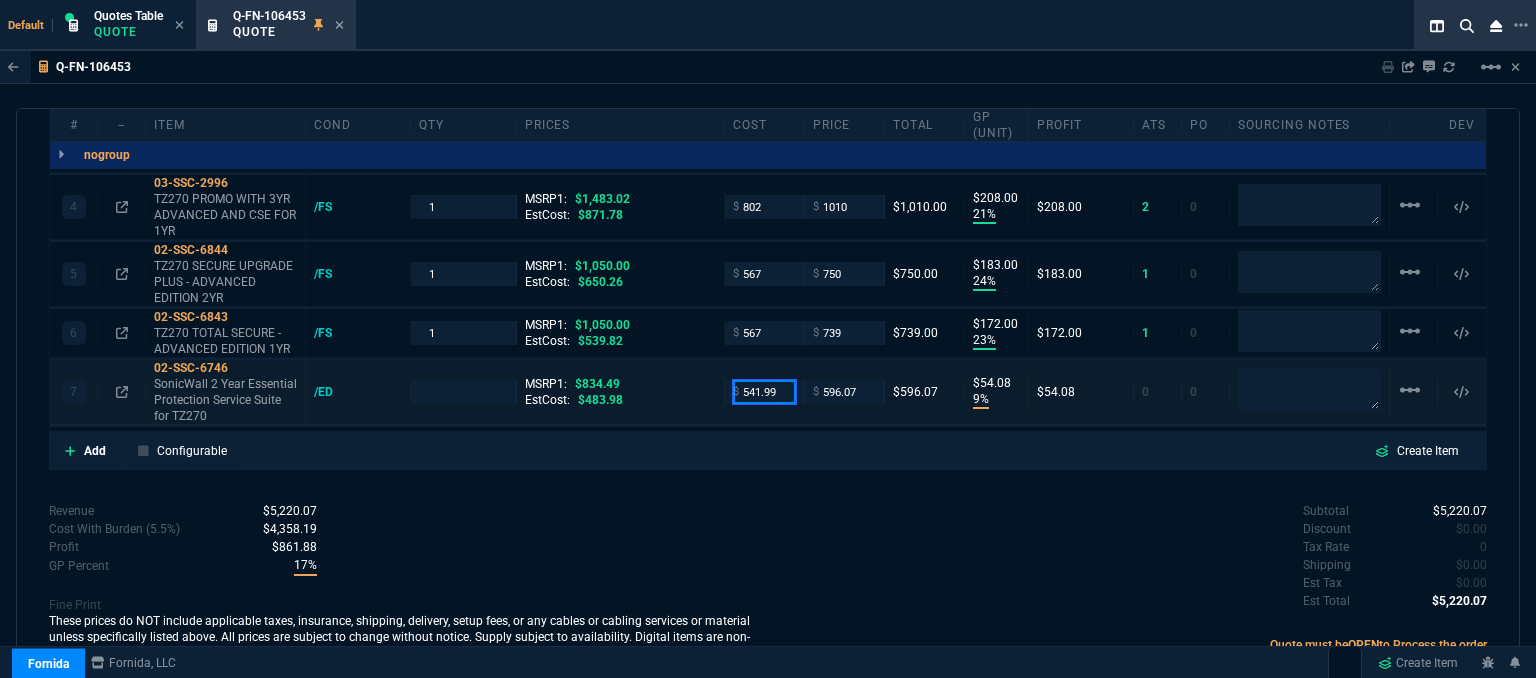 click on "541.99" at bounding box center [764, 391] 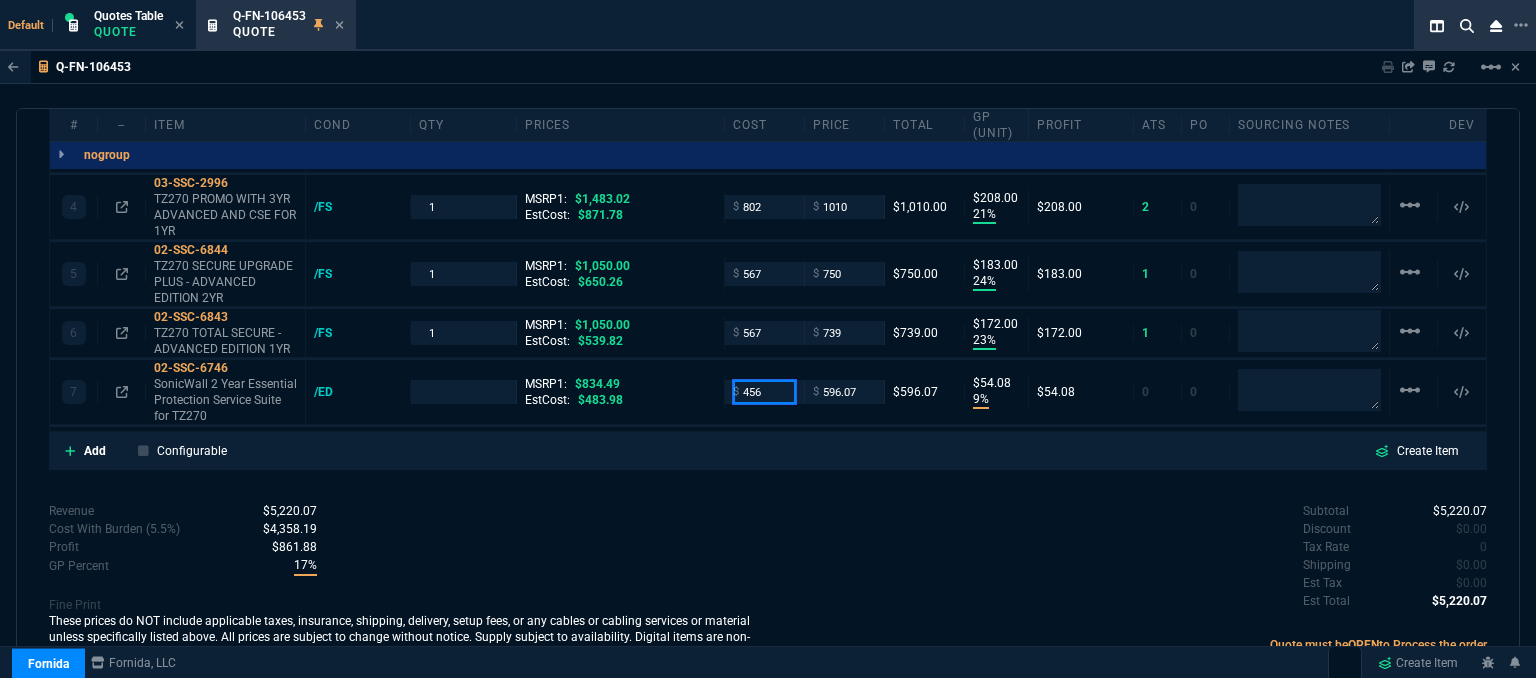 type on "456" 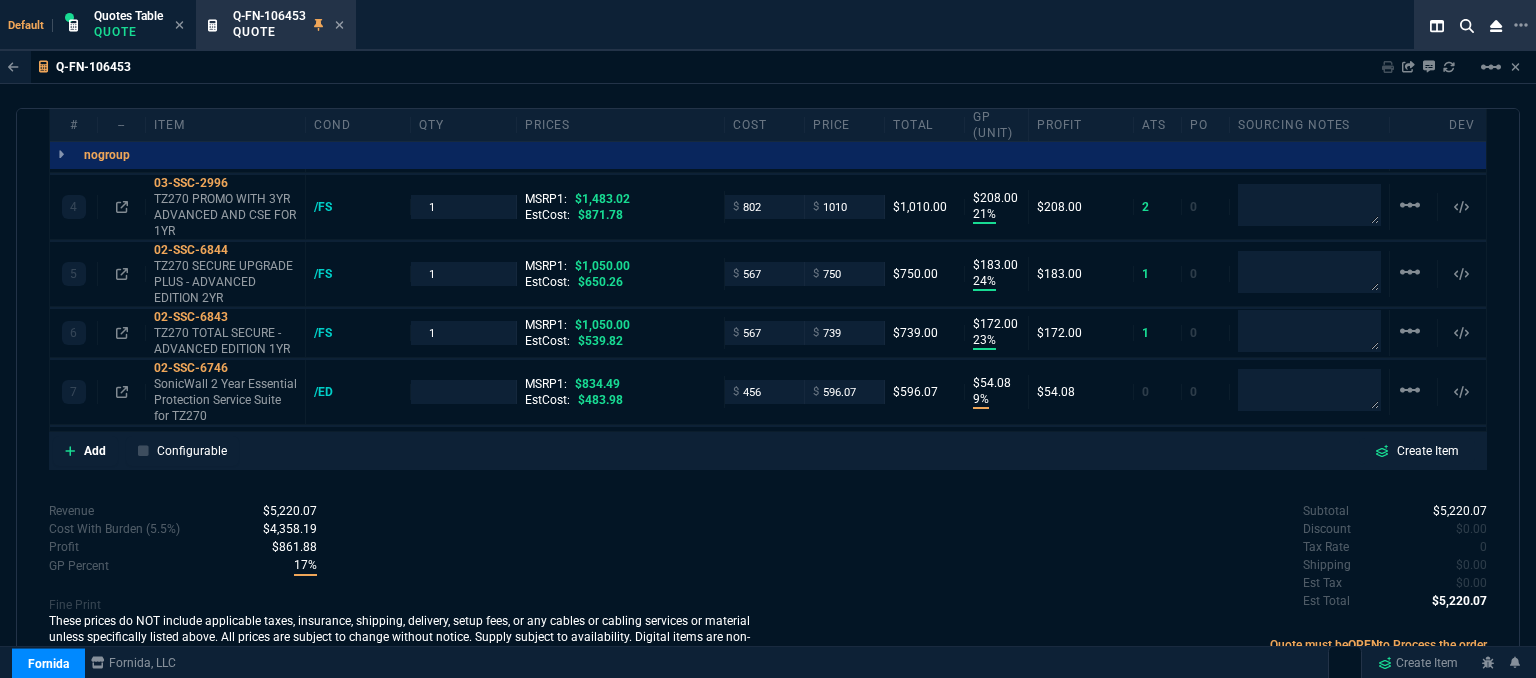 click on "quote   Q-FN-106453  Kinol Sharie Leyh & Associates draft Fornida, LLC 2609 Technology Dr Suite 300 Plano, TX 75074 Details Number Q-FN-106453  Order ID Q-FN-106453  Customer Code KIN301  Total Units 7  Expires Mon - 8/4/25, 3:50 PM Creator fiona.rossi@fornida.com  Created Mon - 7/21/25, 3:50 PM Print Specs Number Q-FN-106453  Customer ID KIN301  Customer Name Kinol Sharie Leyh & Associates  Expires 8/4/25,  10:50 AM  Customer PO # --  Payment Terms CREDITCARD  Shipping Agent FEDEX | GRD  Customer Customer Code KIN301  Customer Name Kinol Sharie Leyh & Associates  Customer PO # empty  Payment Terms CREDITCARD  email dferczak@kslassociates.com  phone (412) 753-1038   Origin  existing / phone   Origin Comment    Staff Sales Person ROSS  Engineer 1 --  Engineer 2 --  Shipping Ship Date -- Agent FEDEX  Agent Service GRD  Account Id --  Sales Order* Number --  id --  Account Manager Name Fiona  Email fiona.rossi@fornida.com  Phone 469-249-2107  Fornida, LLC 2609 Technology Dr Suite 300 Plano, TX 75074 Sarah Costa" at bounding box center (768, 396) 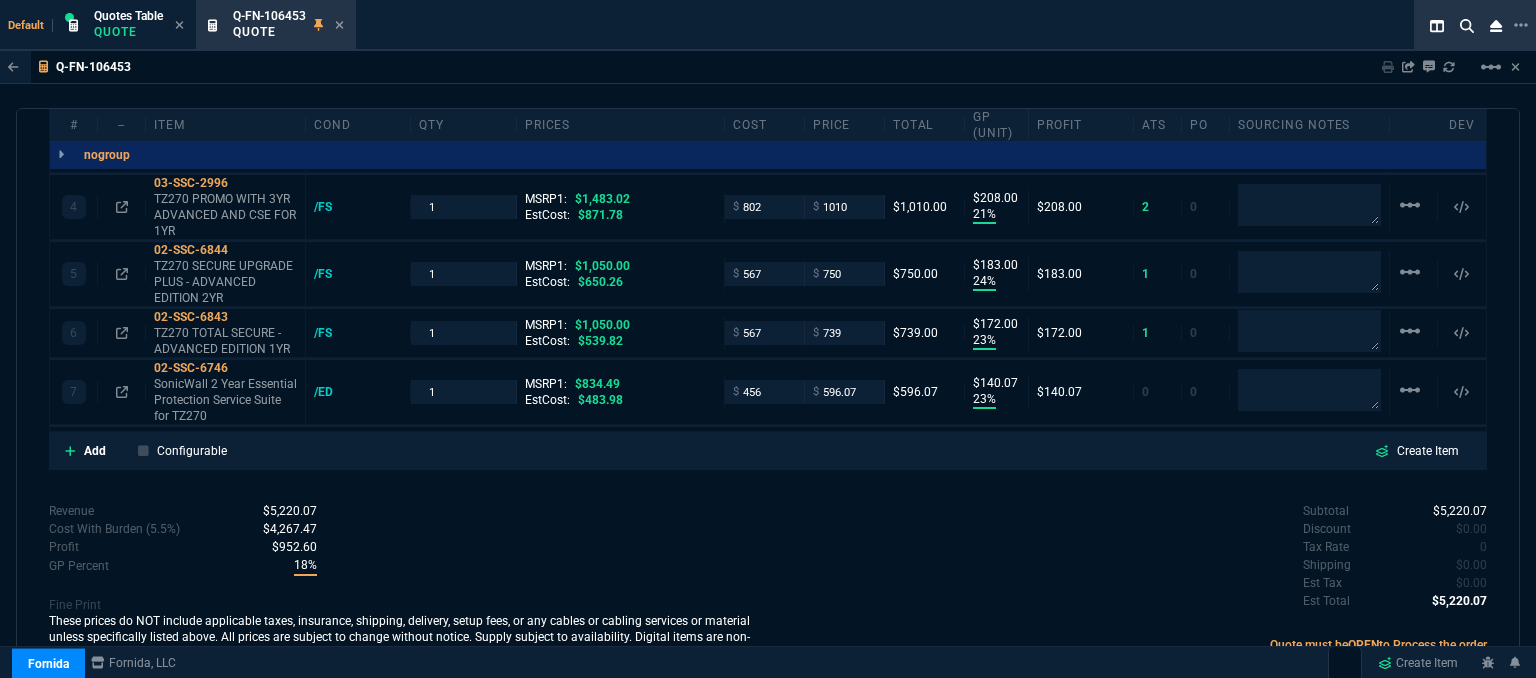 type on "23" 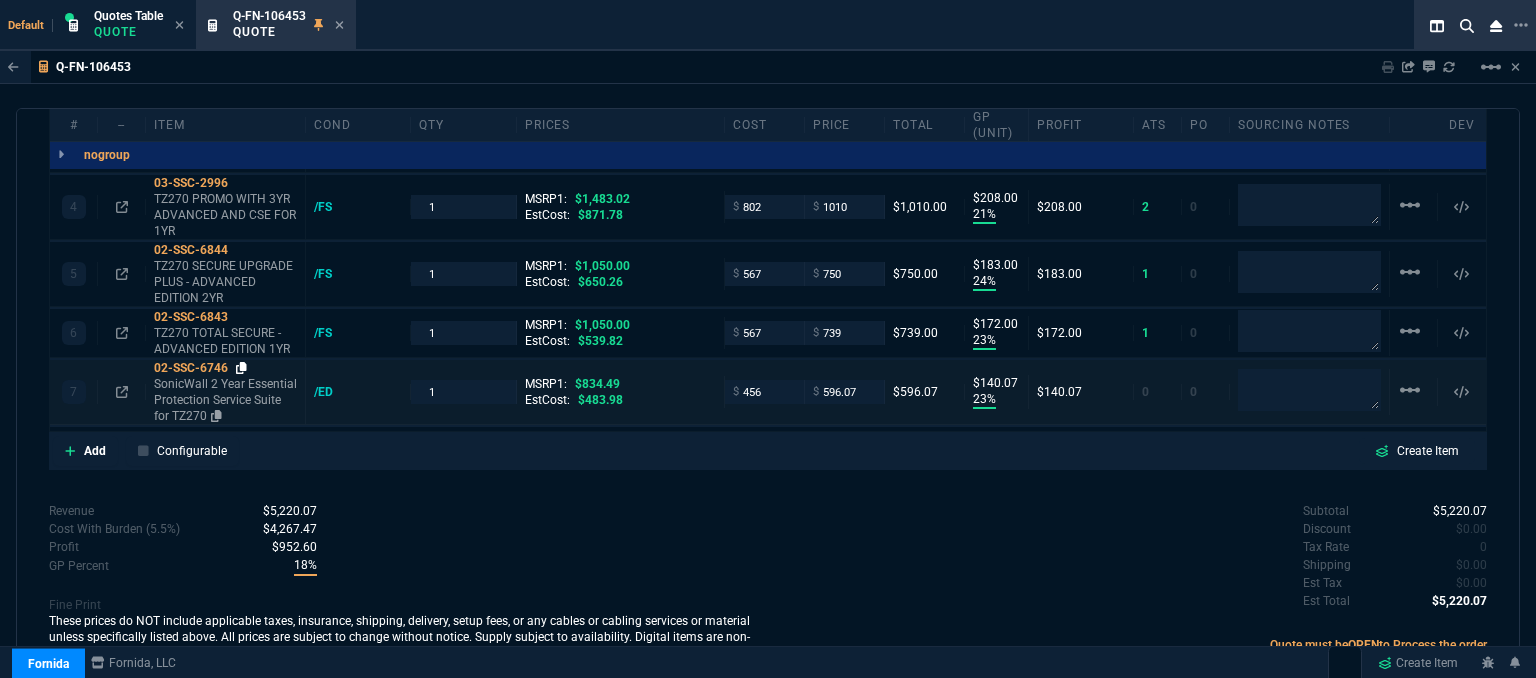 click 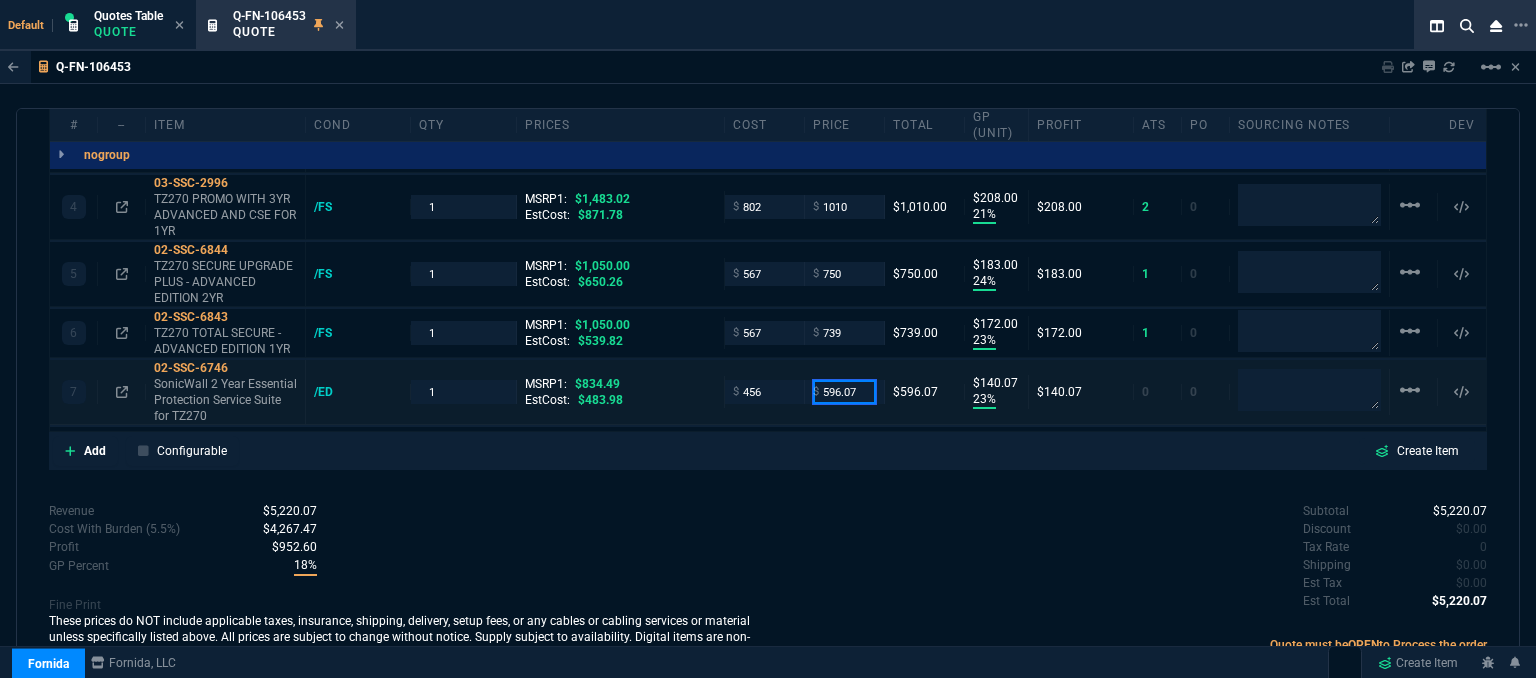 click on "596.07" at bounding box center [844, 391] 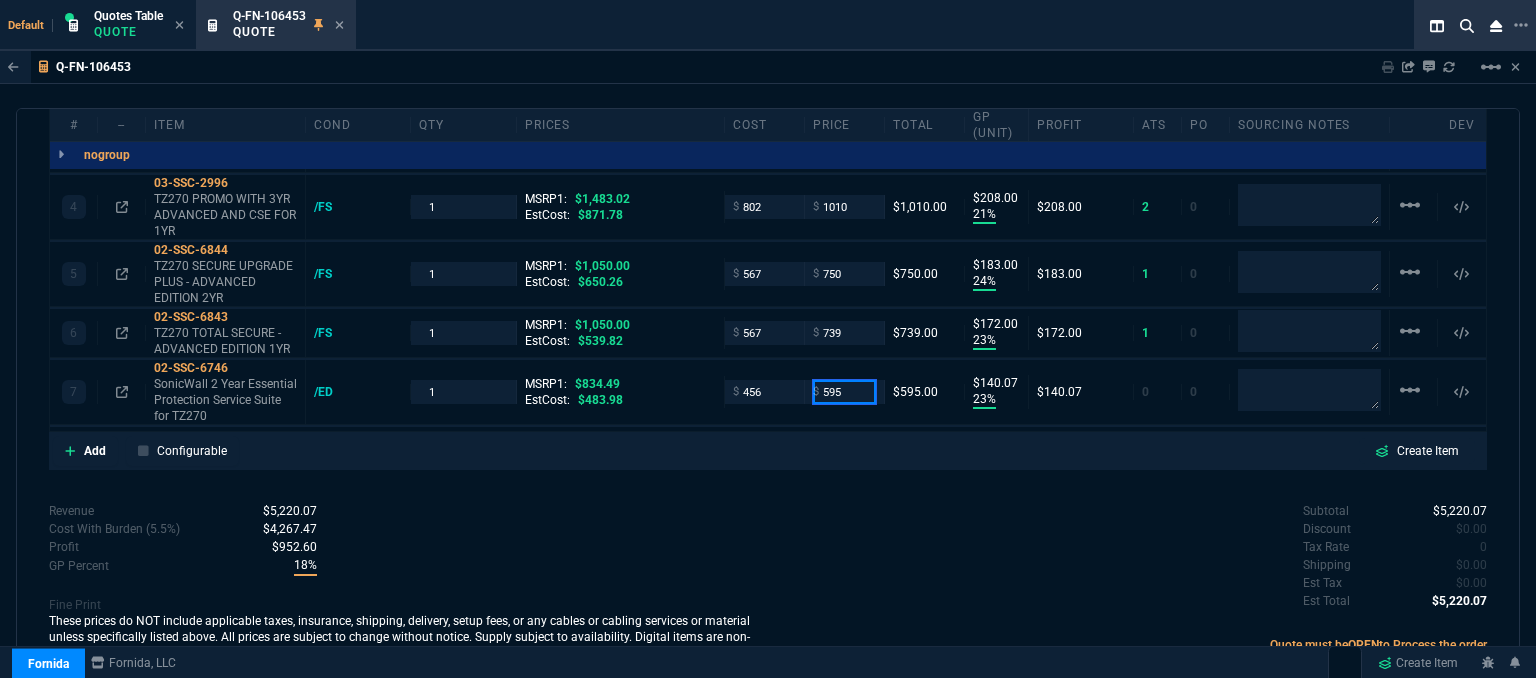 type on "595" 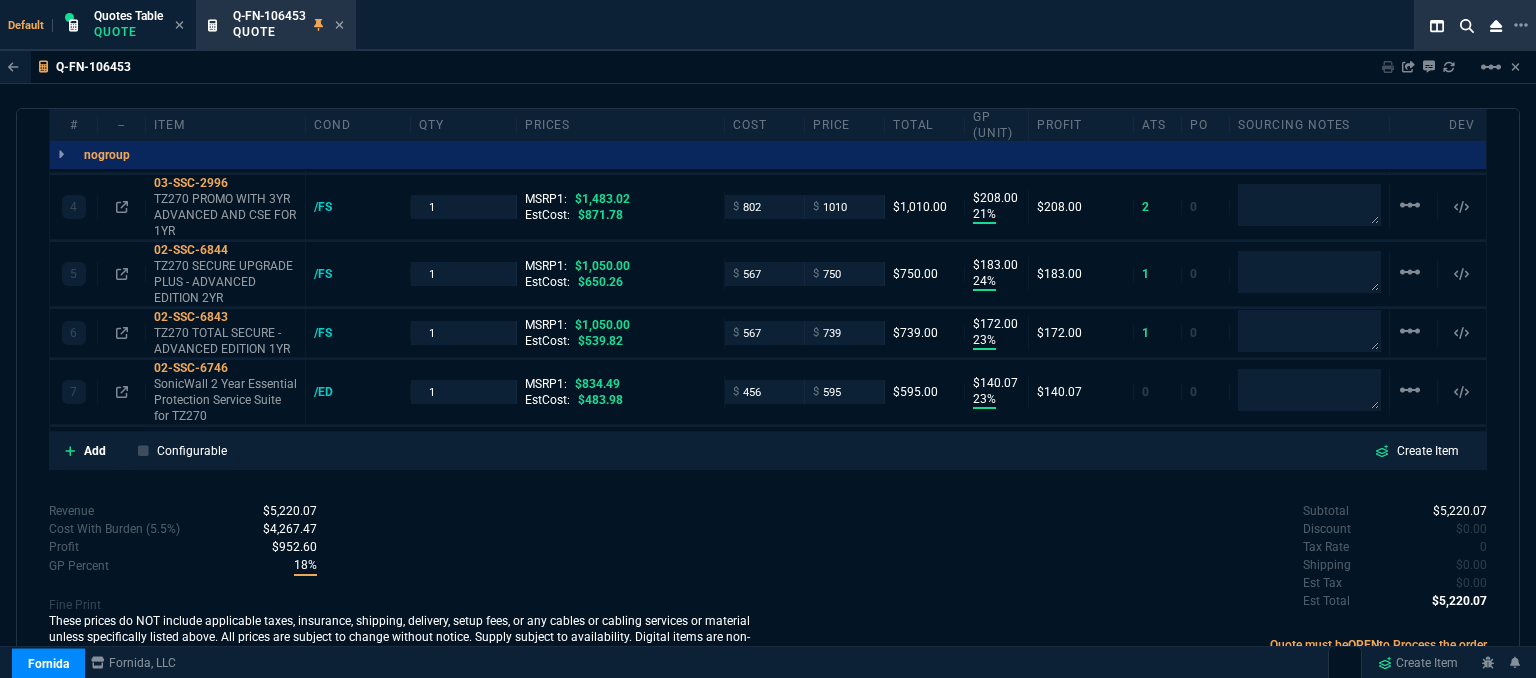 click on "quote   Q-FN-106453  Kinol Sharie Leyh & Associates draft Fornida, LLC 2609 Technology Dr Suite 300 Plano, TX 75074 Details Number Q-FN-106453  Order ID Q-FN-106453  Customer Code KIN301  Total Units 7  Expires Mon - 8/4/25, 3:50 PM Creator fiona.rossi@fornida.com  Created Mon - 7/21/25, 3:50 PM Print Specs Number Q-FN-106453  Customer ID KIN301  Customer Name Kinol Sharie Leyh & Associates  Expires 8/4/25,  10:50 AM  Customer PO # --  Payment Terms CREDITCARD  Shipping Agent FEDEX | GRD  Customer Customer Code KIN301  Customer Name Kinol Sharie Leyh & Associates  Customer PO # empty  Payment Terms CREDITCARD  email dferczak@kslassociates.com  phone (412) 753-1038   Origin  existing / phone   Origin Comment    Staff Sales Person ROSS  Engineer 1 --  Engineer 2 --  Shipping Ship Date -- Agent FEDEX  Agent Service GRD  Account Id --  Sales Order* Number --  id --  Account Manager Name Fiona  Email fiona.rossi@fornida.com  Phone 469-249-2107  Fornida, LLC 2609 Technology Dr Suite 300 Plano, TX 75074 Sarah Costa" at bounding box center (768, 396) 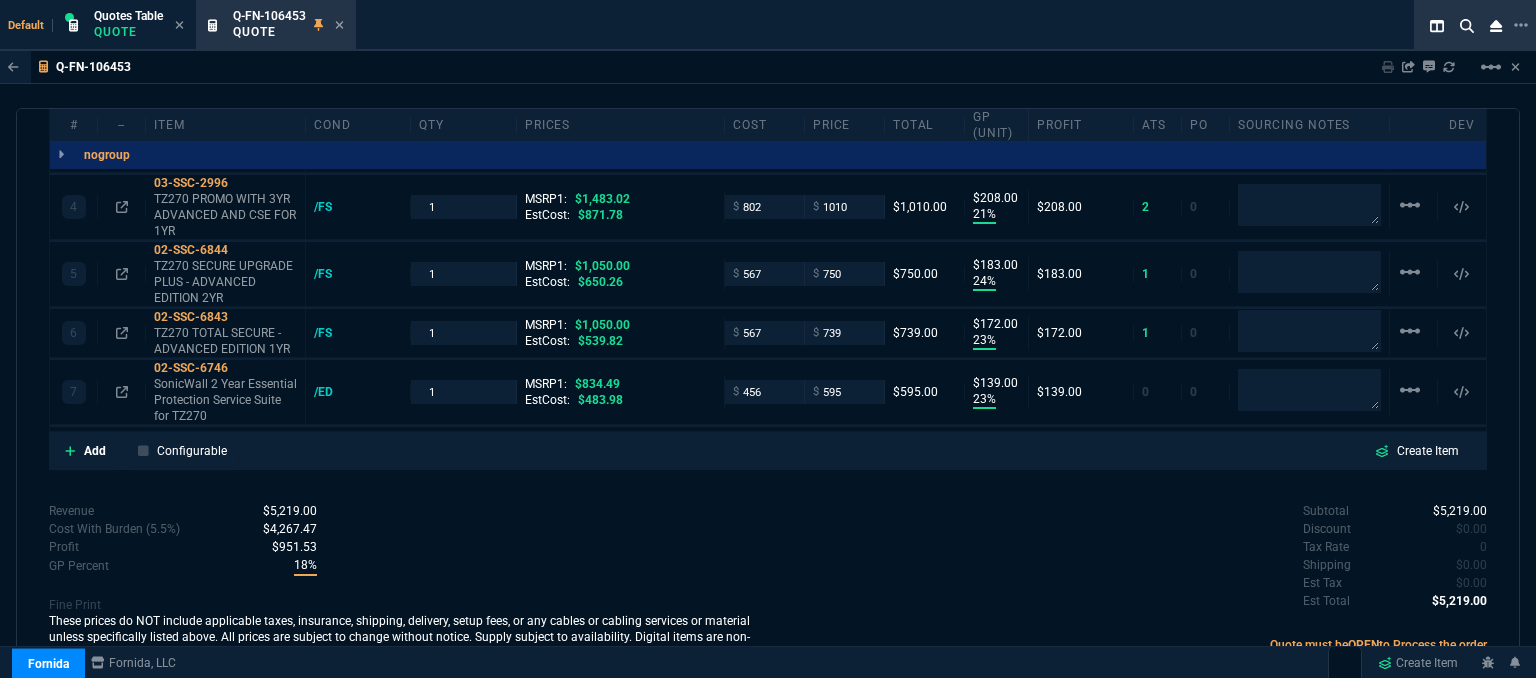type on "595" 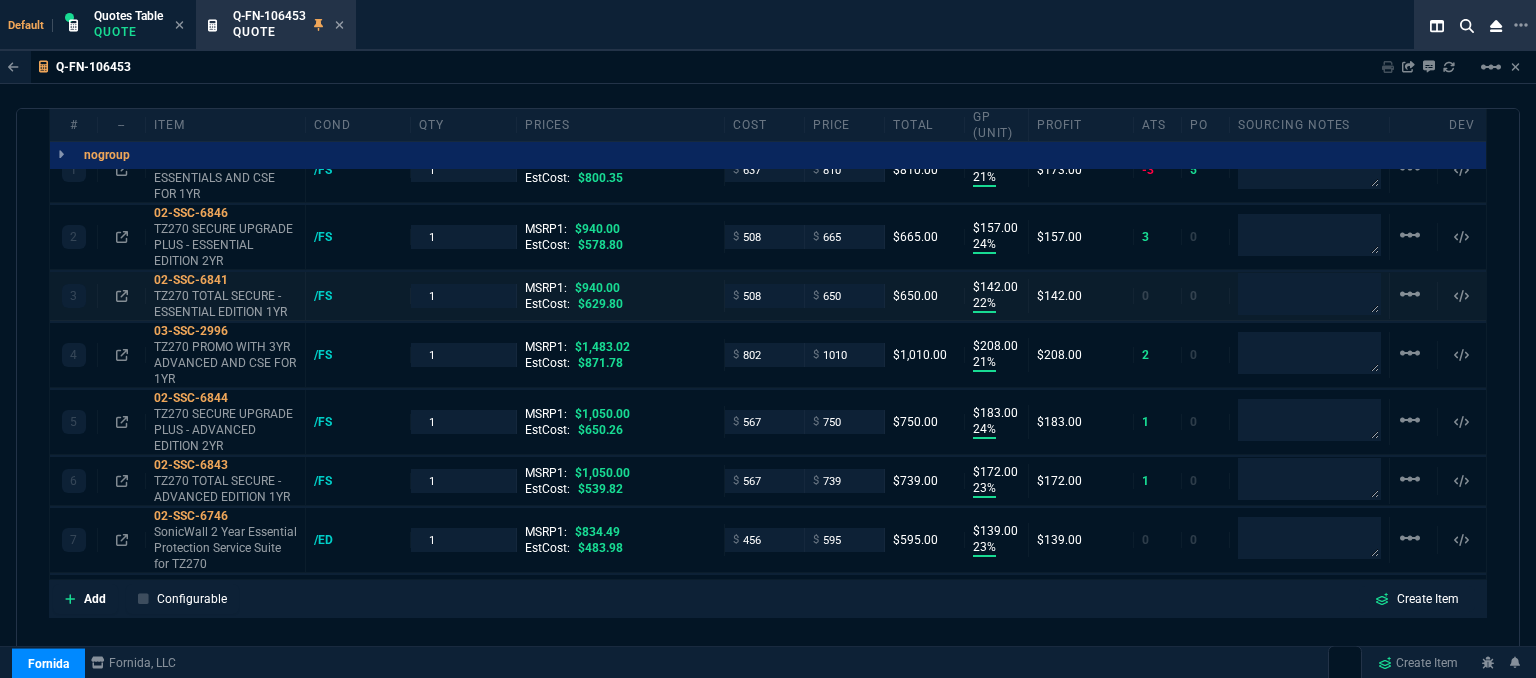 scroll, scrollTop: 1291, scrollLeft: 0, axis: vertical 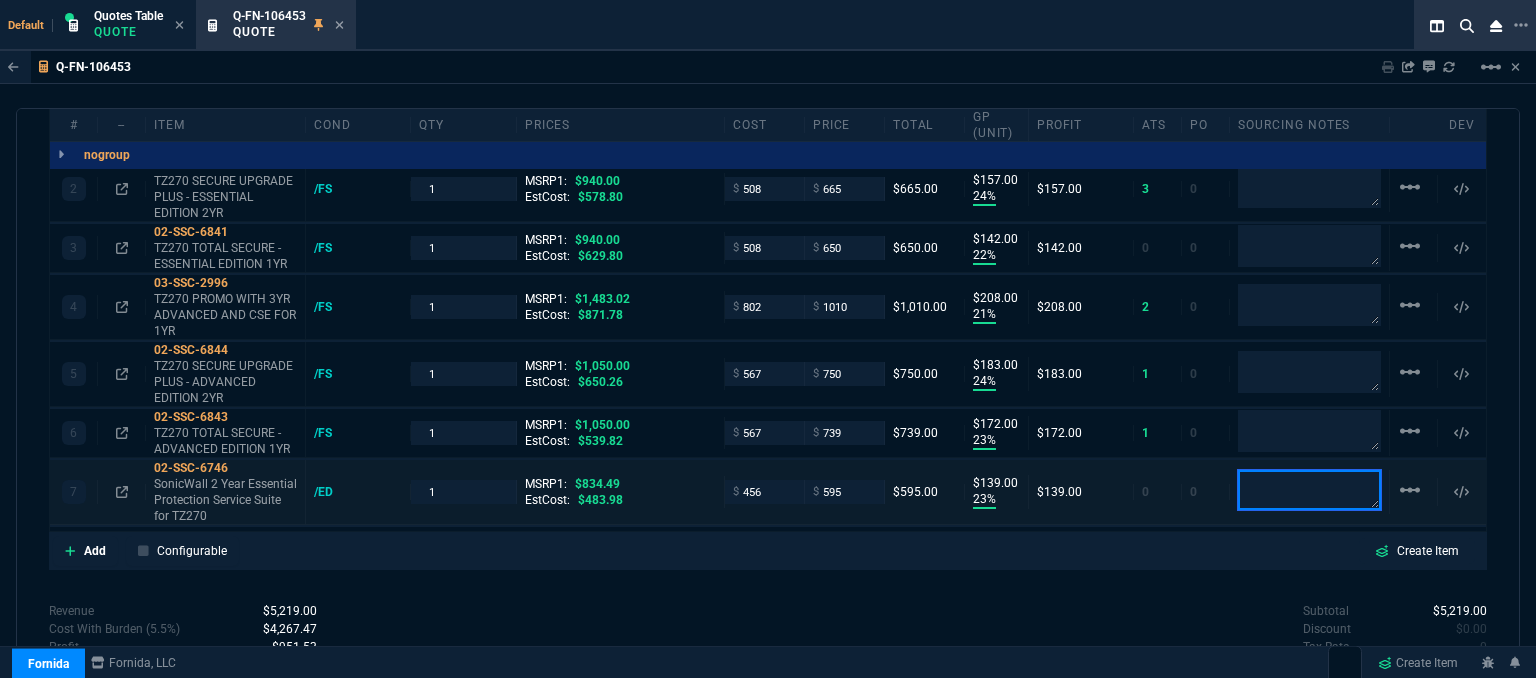 click at bounding box center [1309, 490] 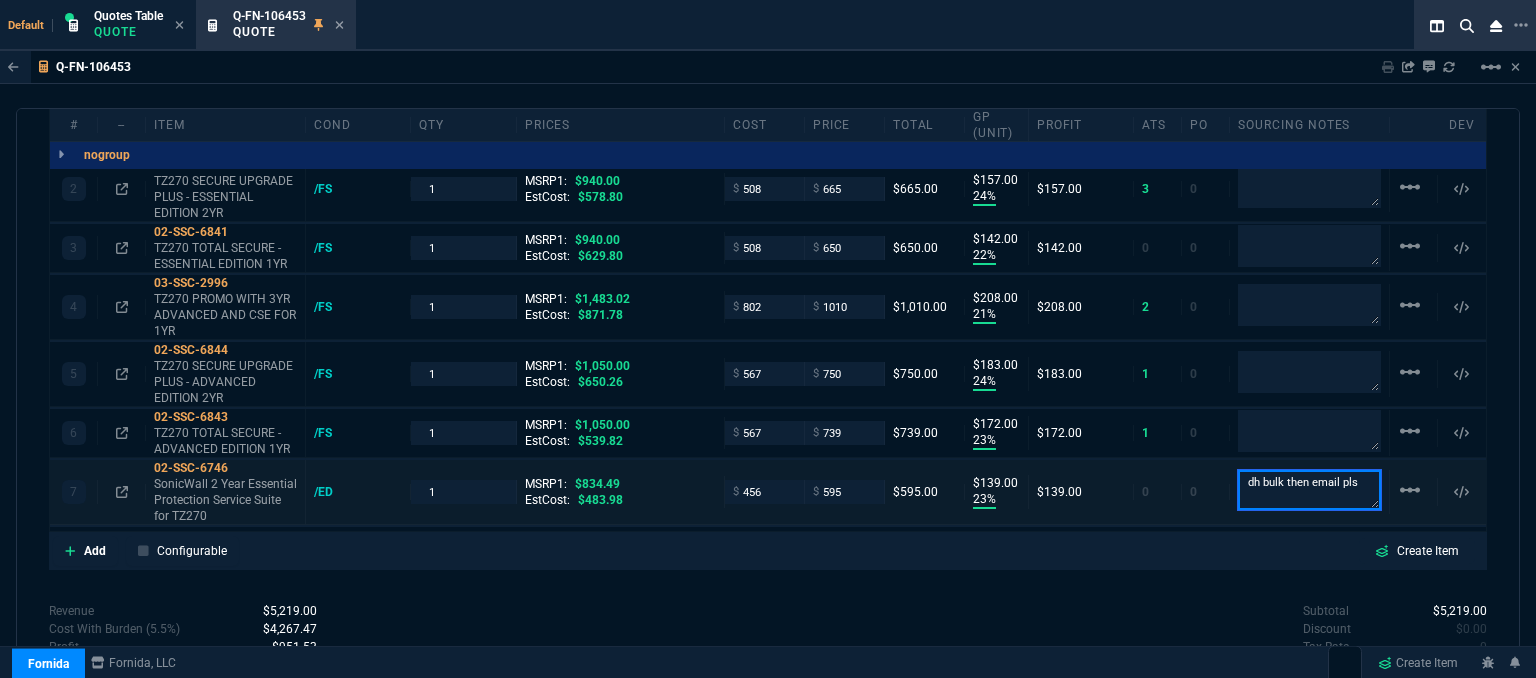 drag, startPoint x: 1277, startPoint y: 459, endPoint x: 1148, endPoint y: 459, distance: 129 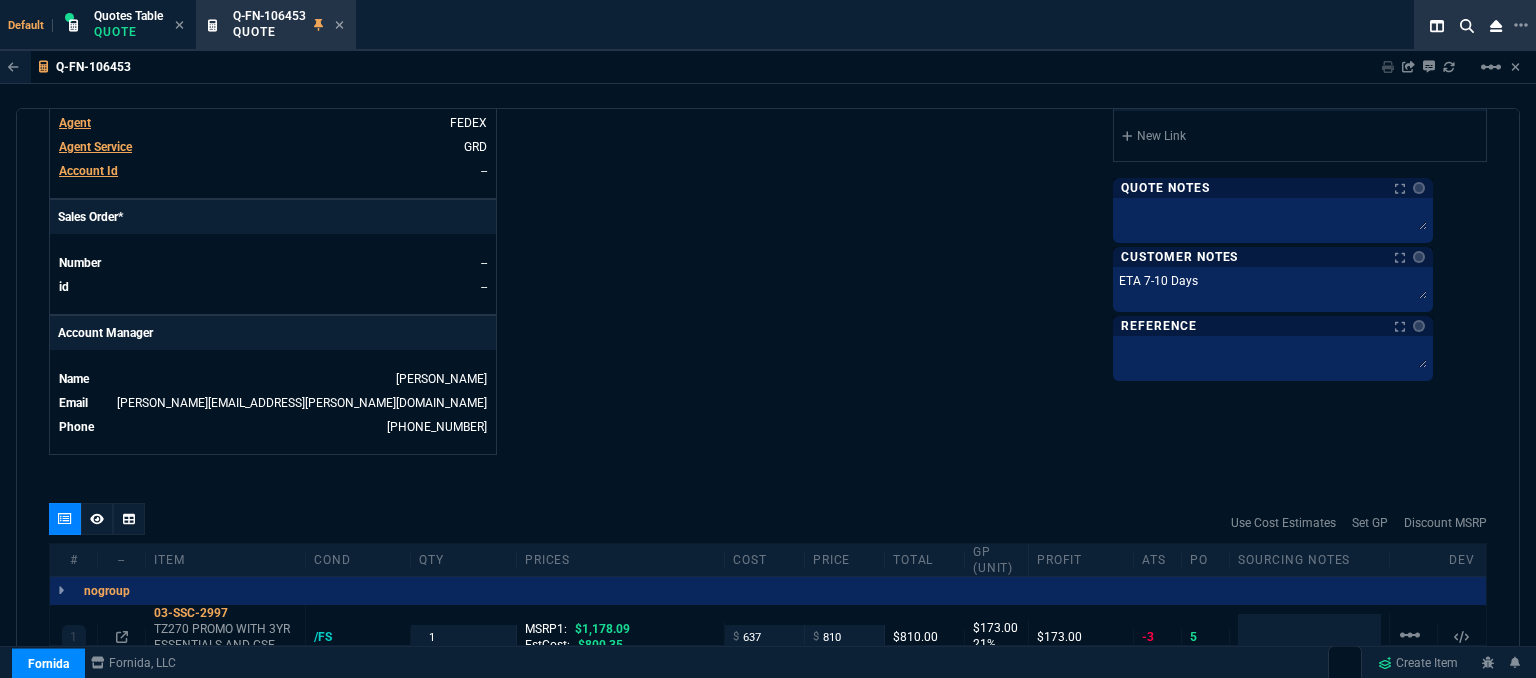 scroll, scrollTop: 691, scrollLeft: 0, axis: vertical 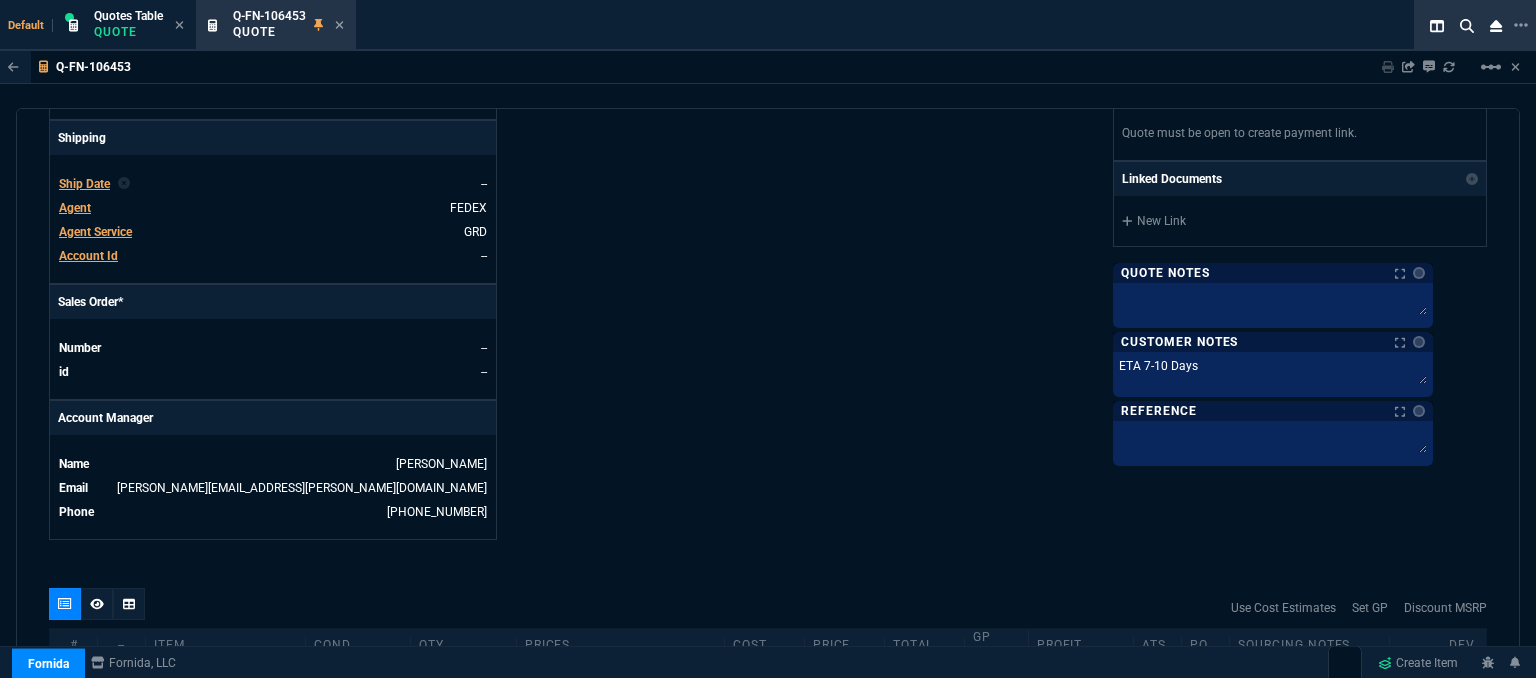type on "dh bulk then email pls" 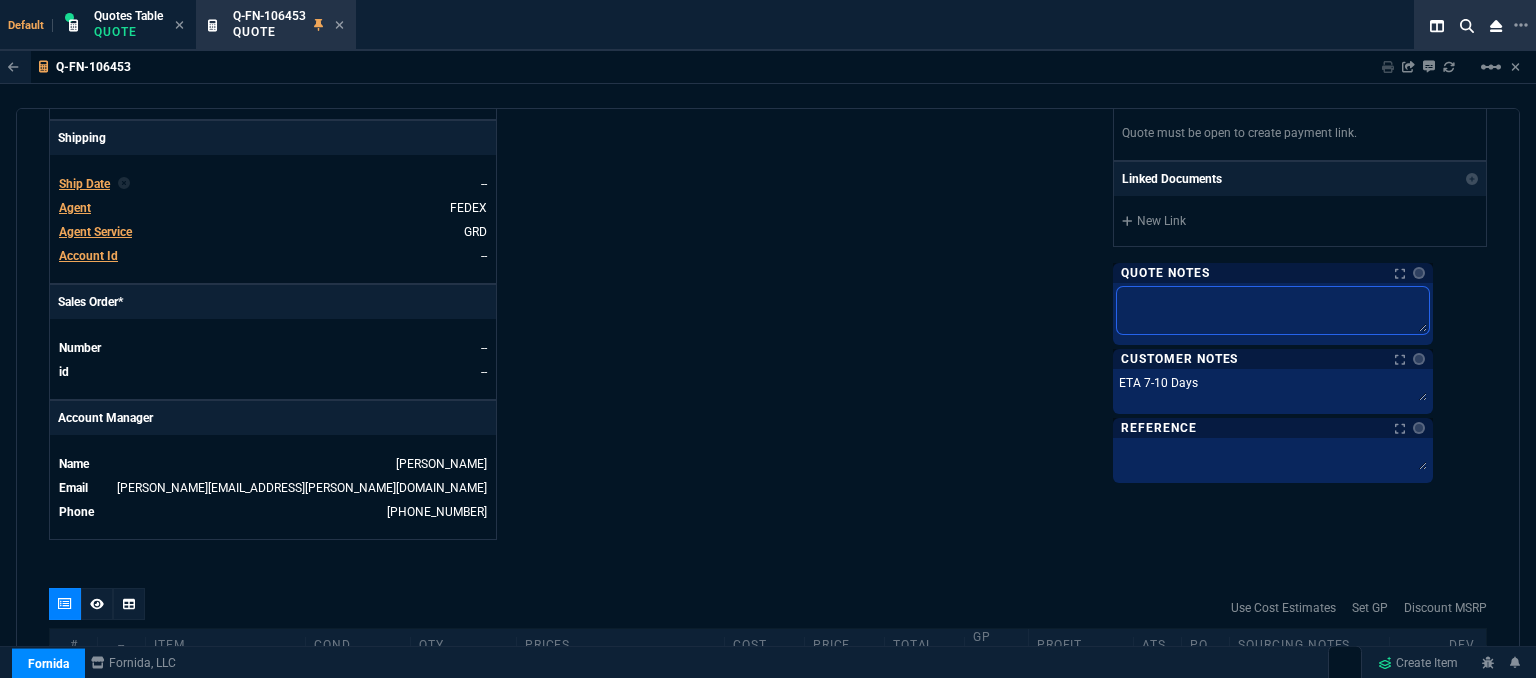 click at bounding box center (1273, 310) 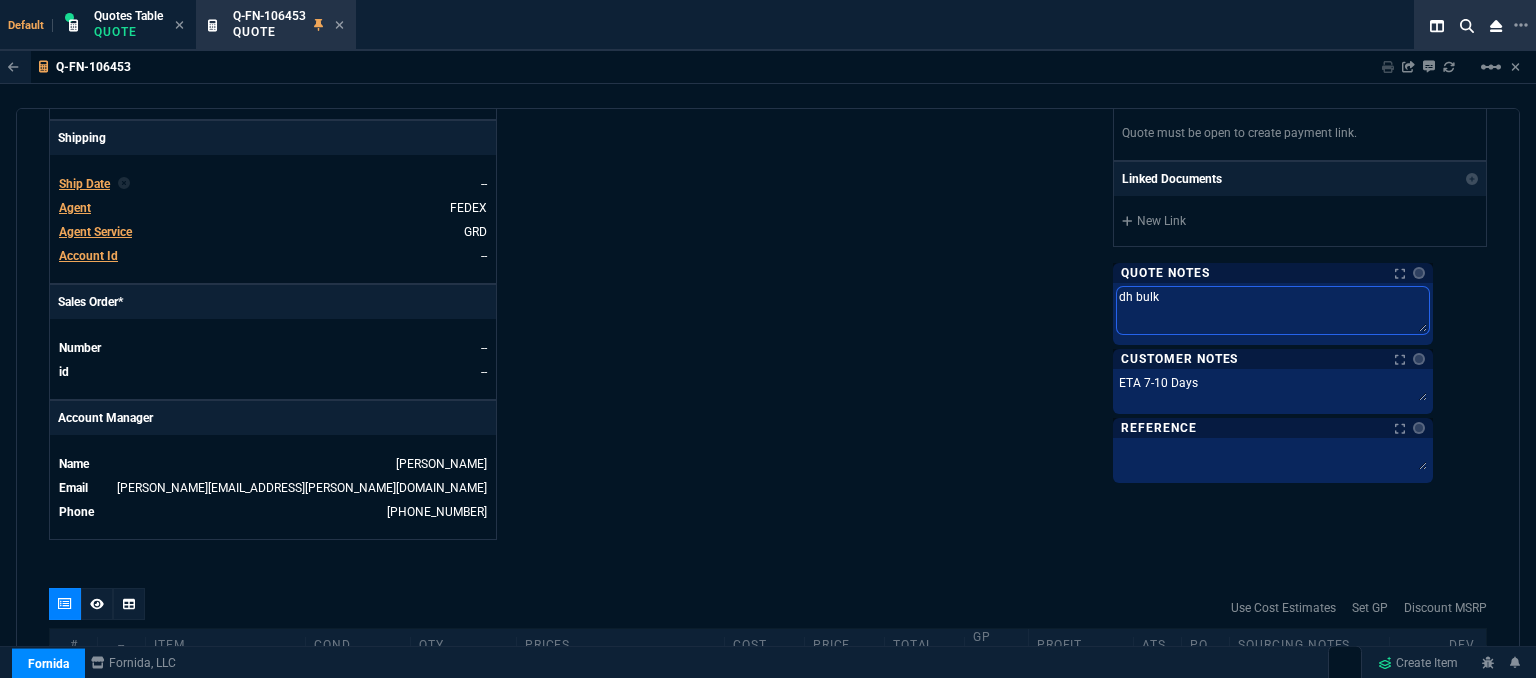 type on "dh bulk" 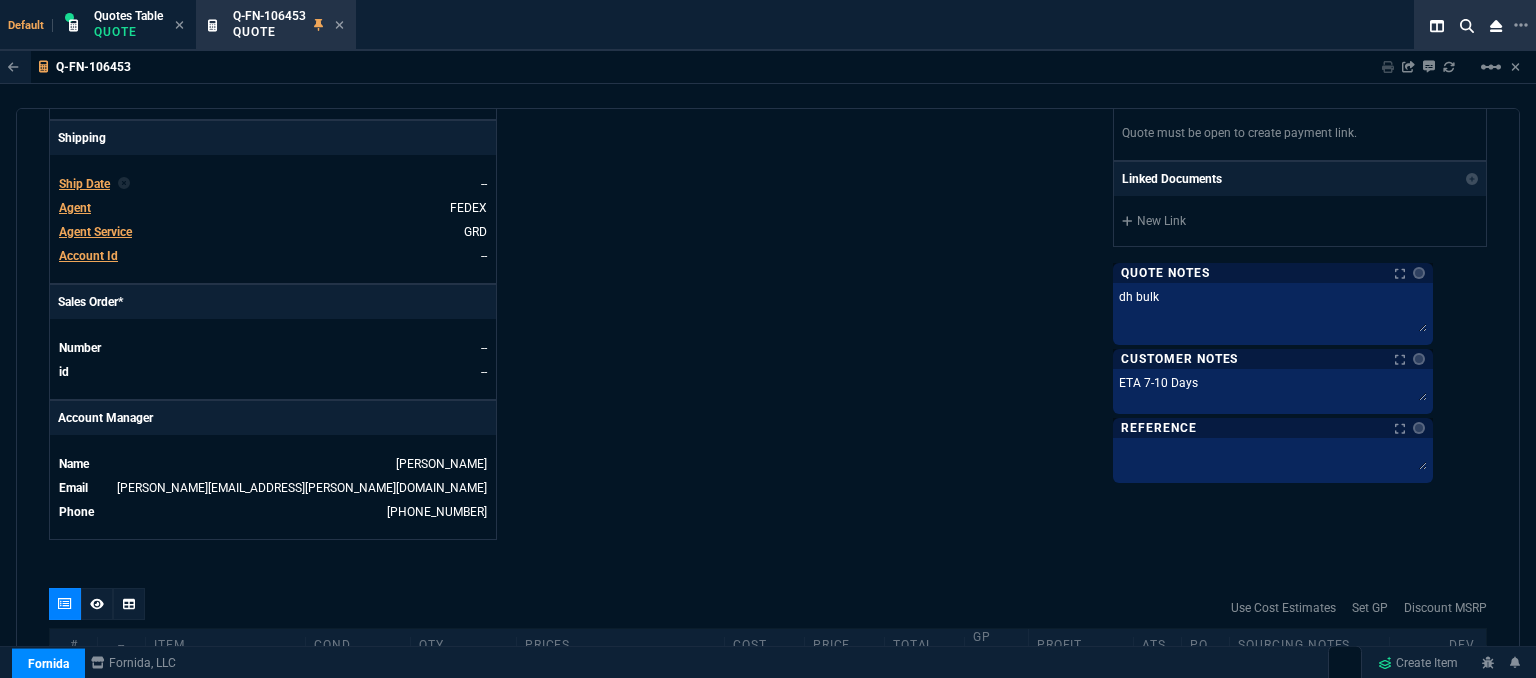click on "Fornida, LLC 2609 Technology Dr Suite 300 Plano, TX 75074  Share Link  Sarah Costa oneOnOne chat SEND Steven Huang oneOnOne chat SEND Mike Drumm oneOnOne chat SEND Tiny oneOnOne chat SEND  Show More Chats  Shipping Address 3740 Mount Royal Blvd Allison Park,  PA -- USA Bill to Address 3740 Mount Royal Blvd Allison Park,  PA -- USA End User -- -- -- Payment Link  Quote must be open to create payment link.  Linked Documents  New Link  Quote Notes Notes Quote Notes Notes dh bulk dh bulk  dh bulk   Customer Notes Notes Customer Notes Notes ETA 7-10 Days Last updated by  fiona.rossi@fornida.com  at  7/21/25, 11:38 AM ETA 7-10 Days  ETA 7-10 Days  Reference Reference" at bounding box center (1127, 17) 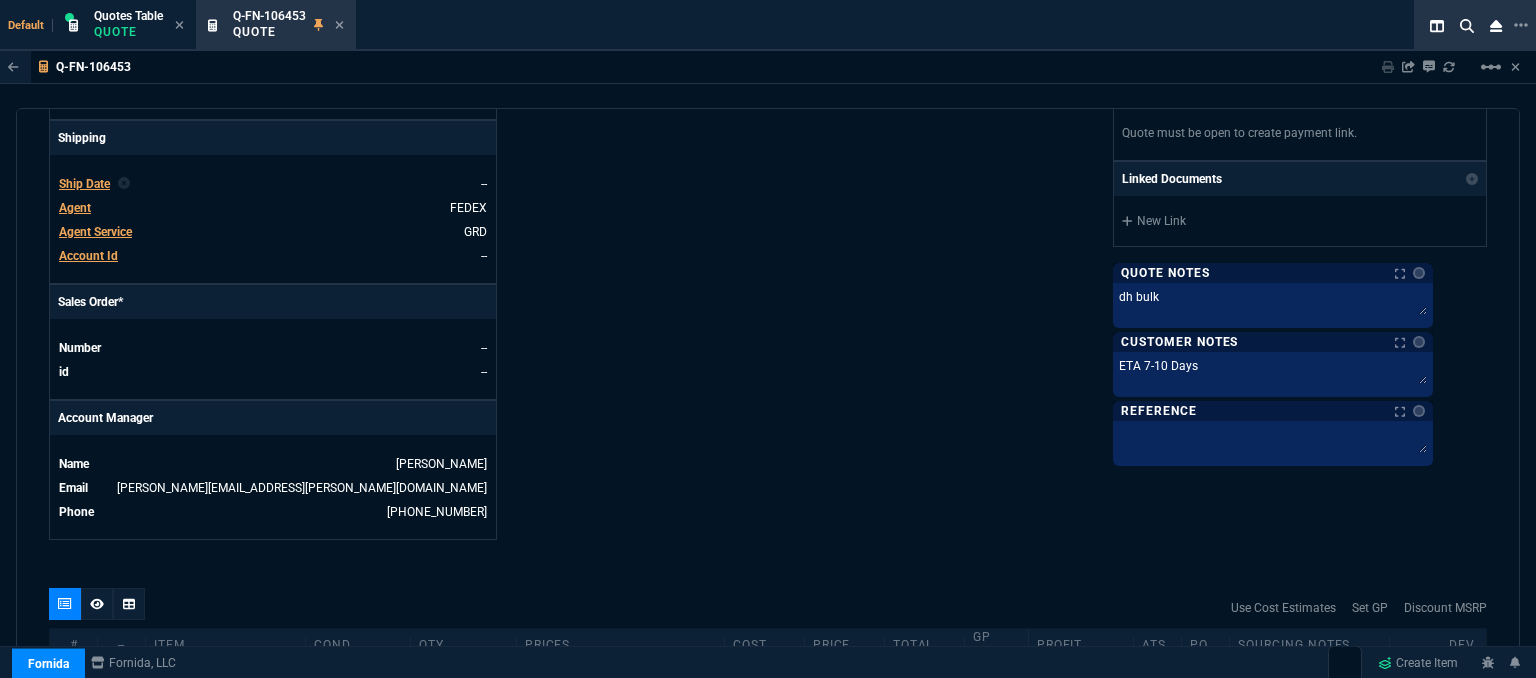 drag, startPoint x: 340, startPoint y: 23, endPoint x: 224, endPoint y: 42, distance: 117.54574 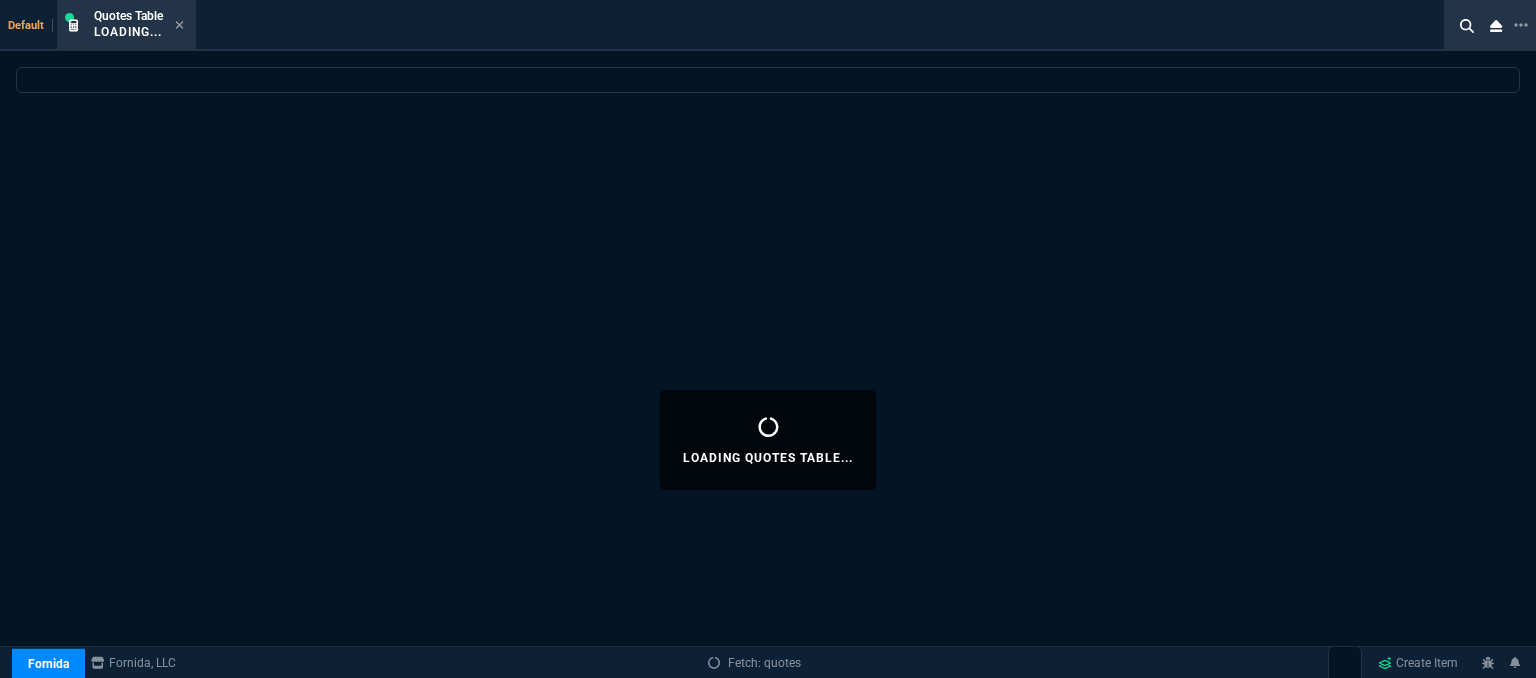 click 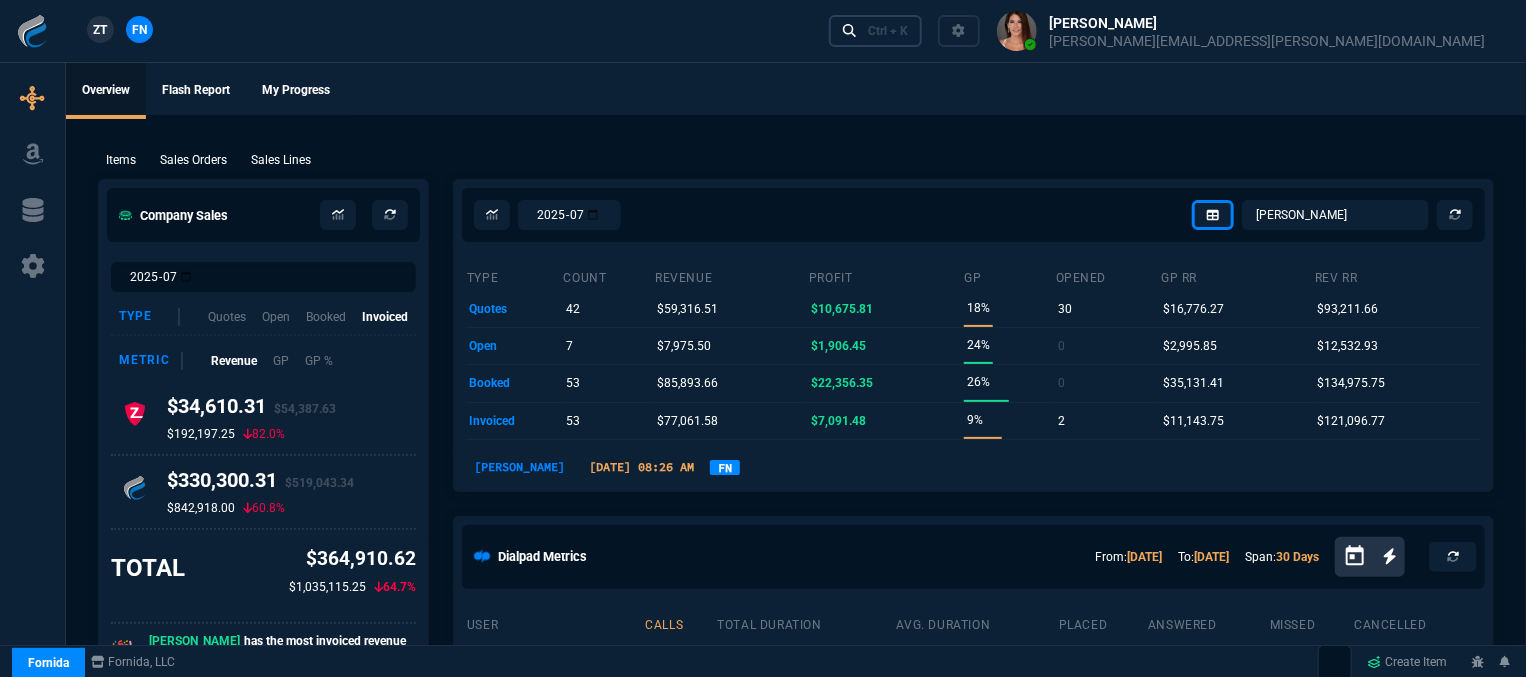 click on "Ctrl + K" at bounding box center (888, 31) 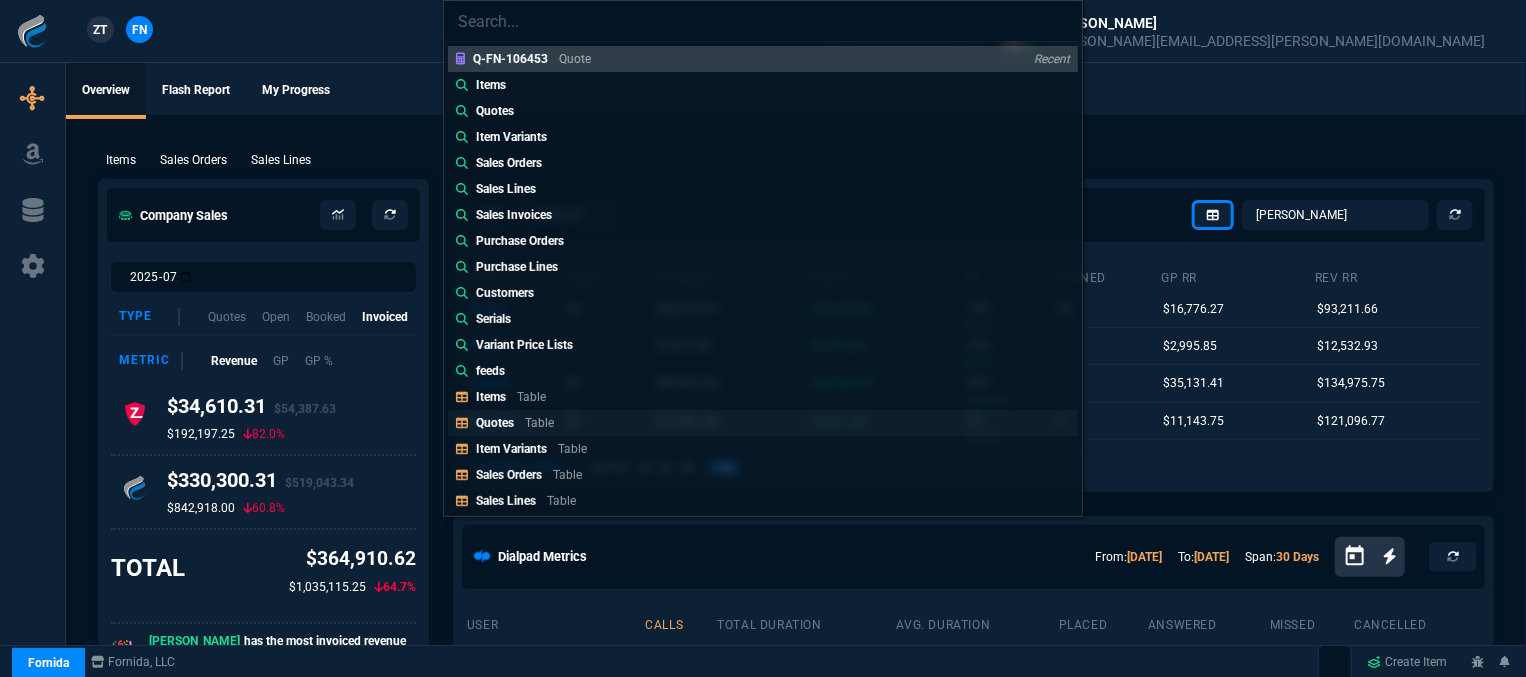 click on "Quotes
Table" at bounding box center (519, 423) 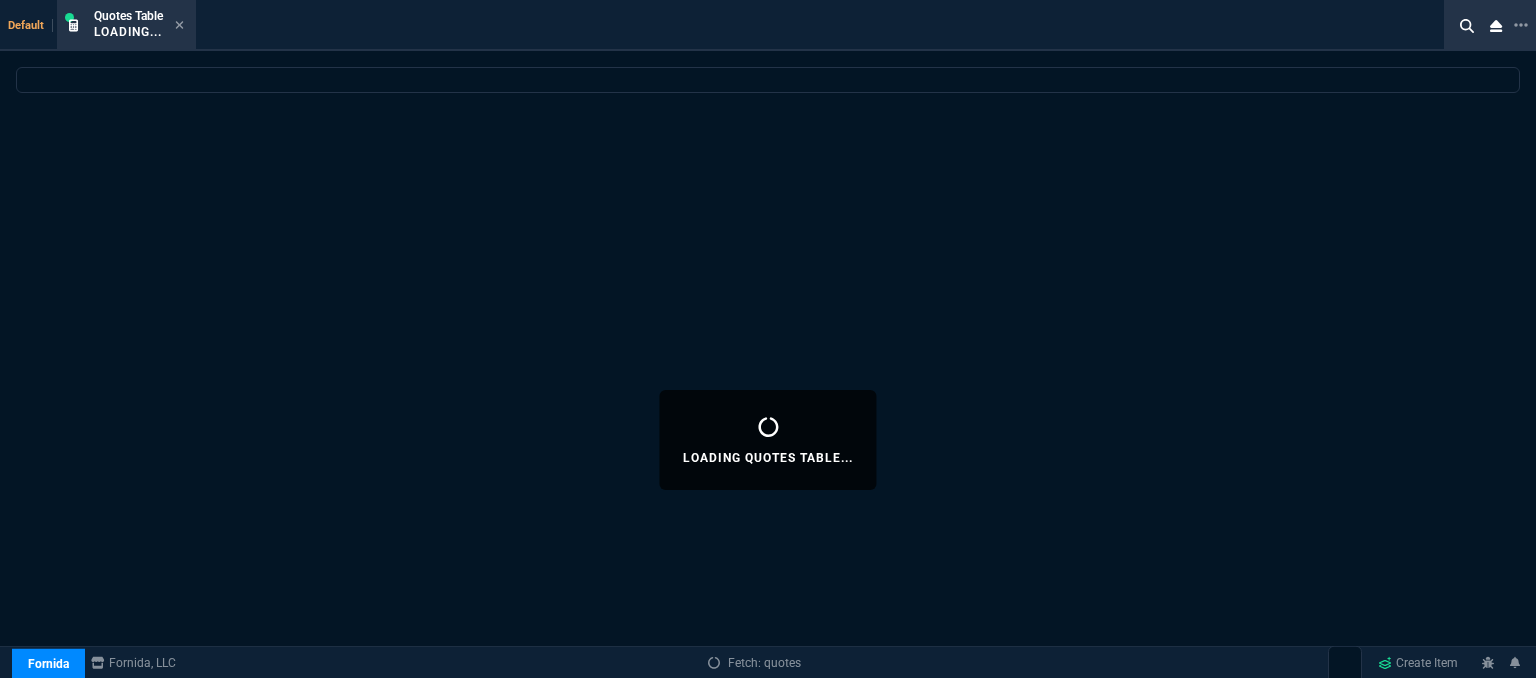 select 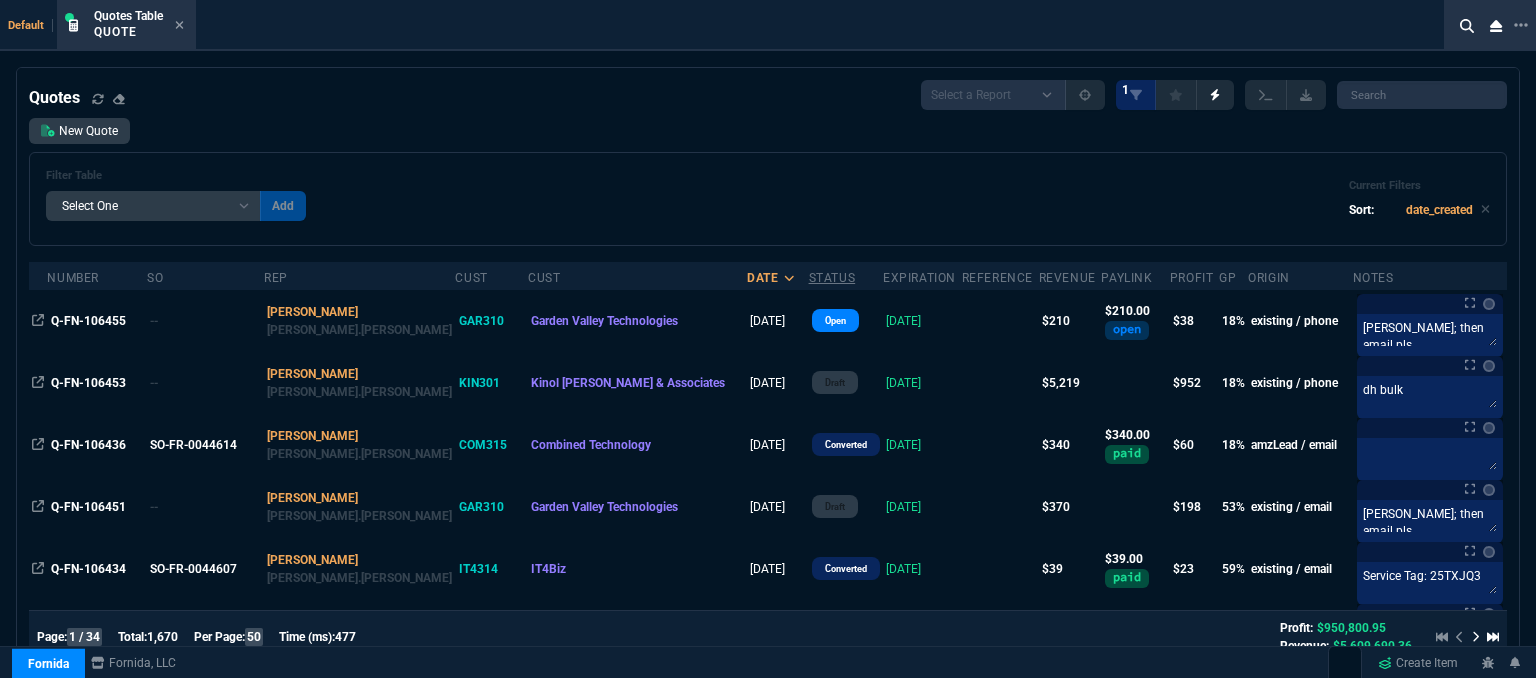drag, startPoint x: 84, startPoint y: 136, endPoint x: 764, endPoint y: 262, distance: 691.575 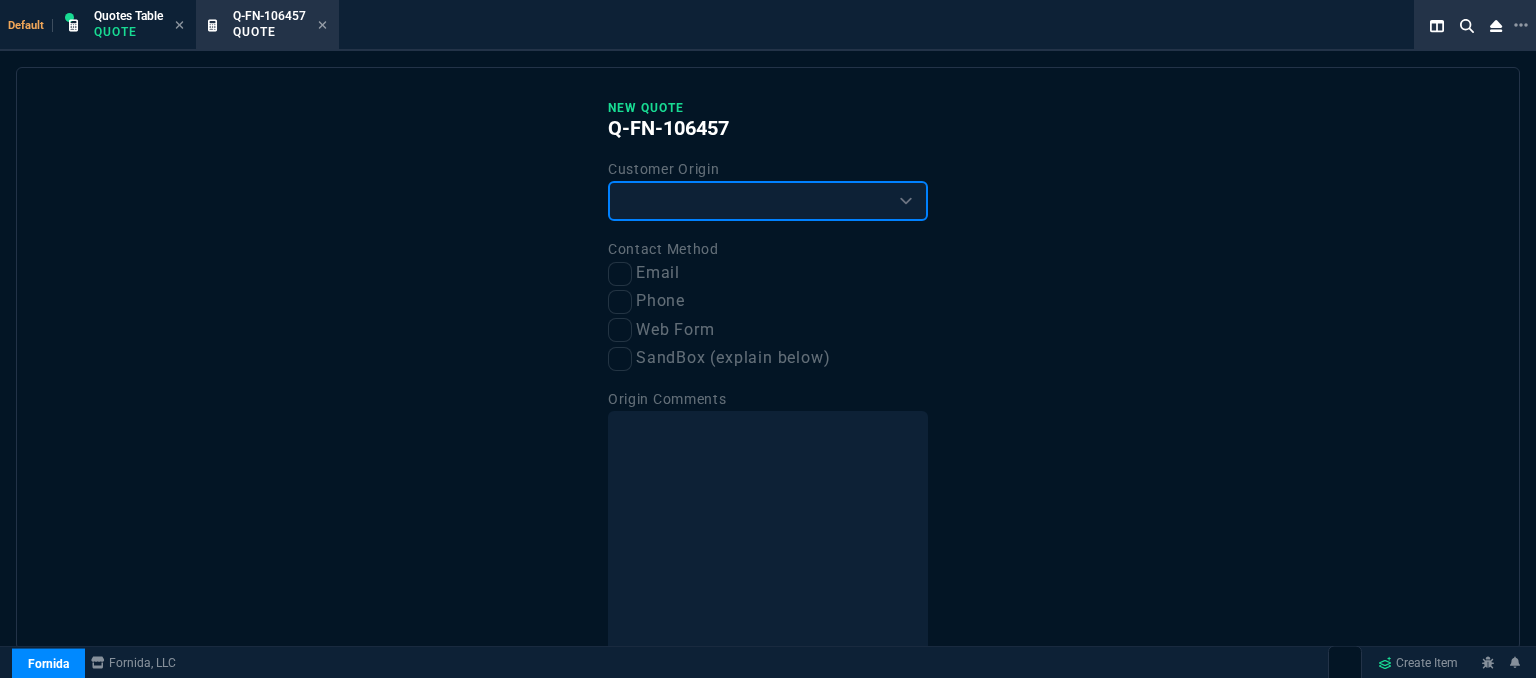 drag, startPoint x: 743, startPoint y: 202, endPoint x: 741, endPoint y: 216, distance: 14.142136 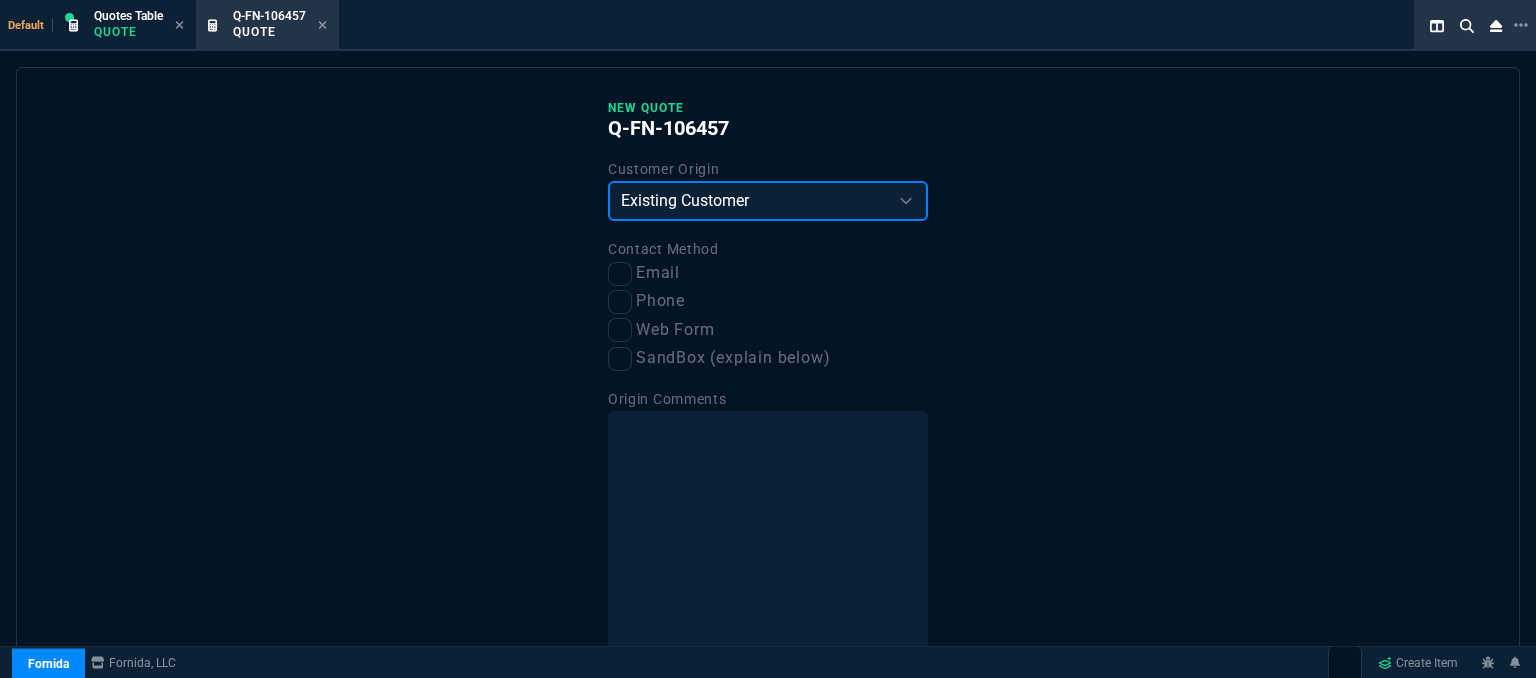click on "Existing Customer Amazon Lead (first order) Website Lead (first order) Called (first order) Referral (first order) SandBox (explain below)" at bounding box center [768, 201] 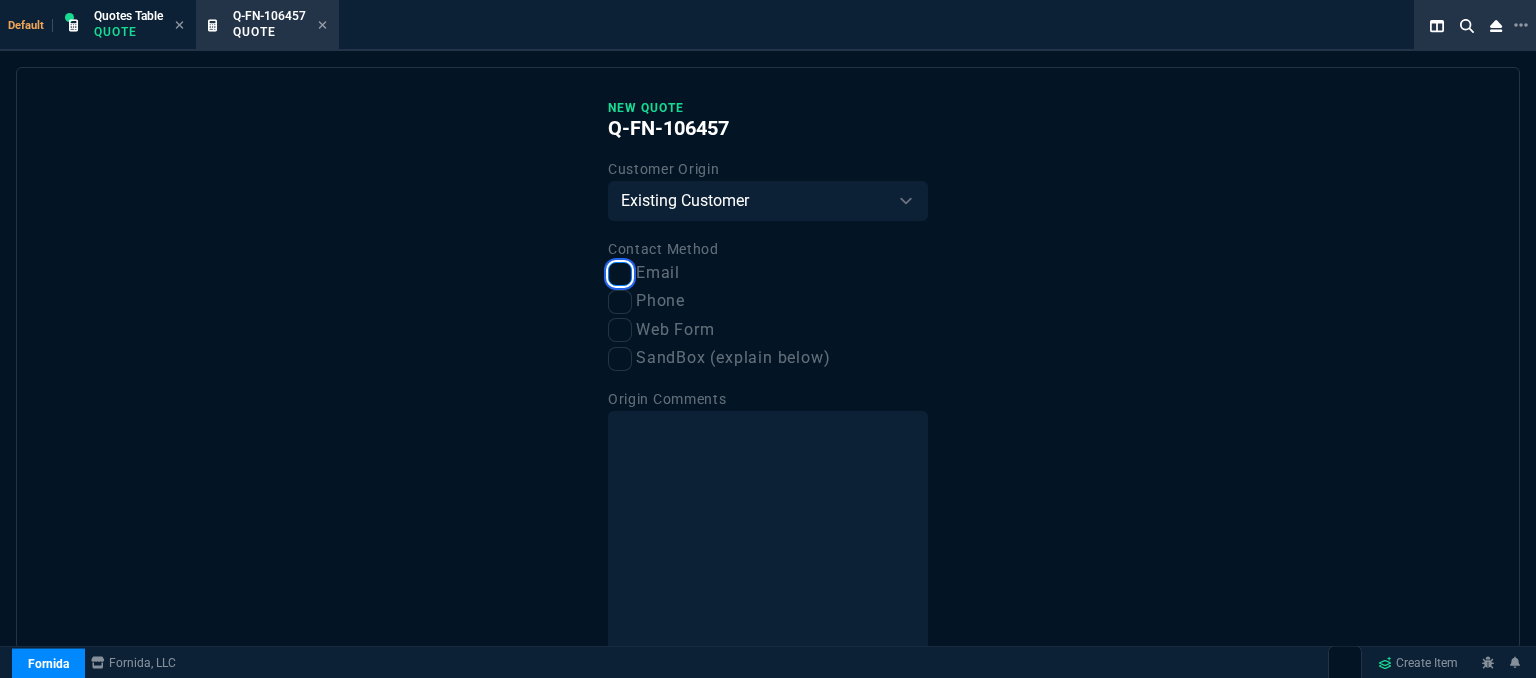 click on "Email" at bounding box center (620, 274) 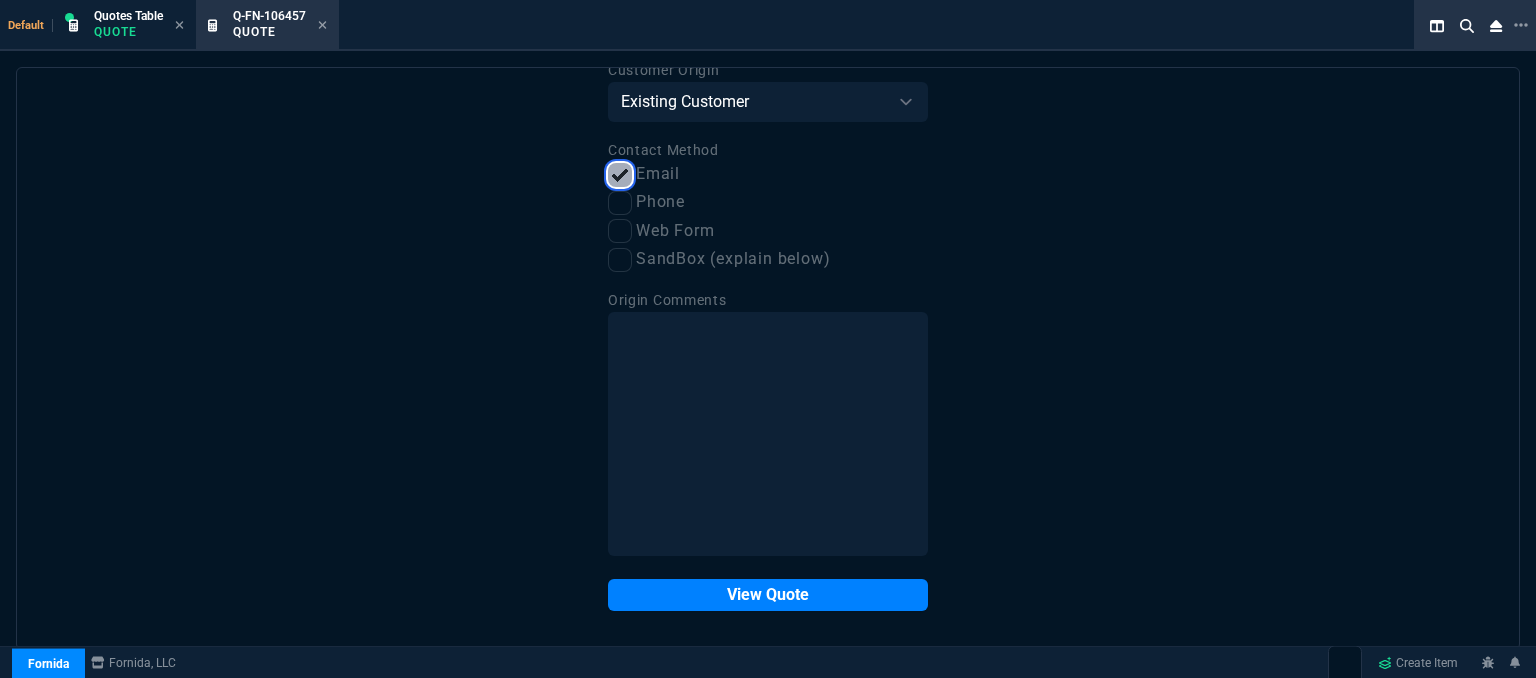 scroll, scrollTop: 101, scrollLeft: 0, axis: vertical 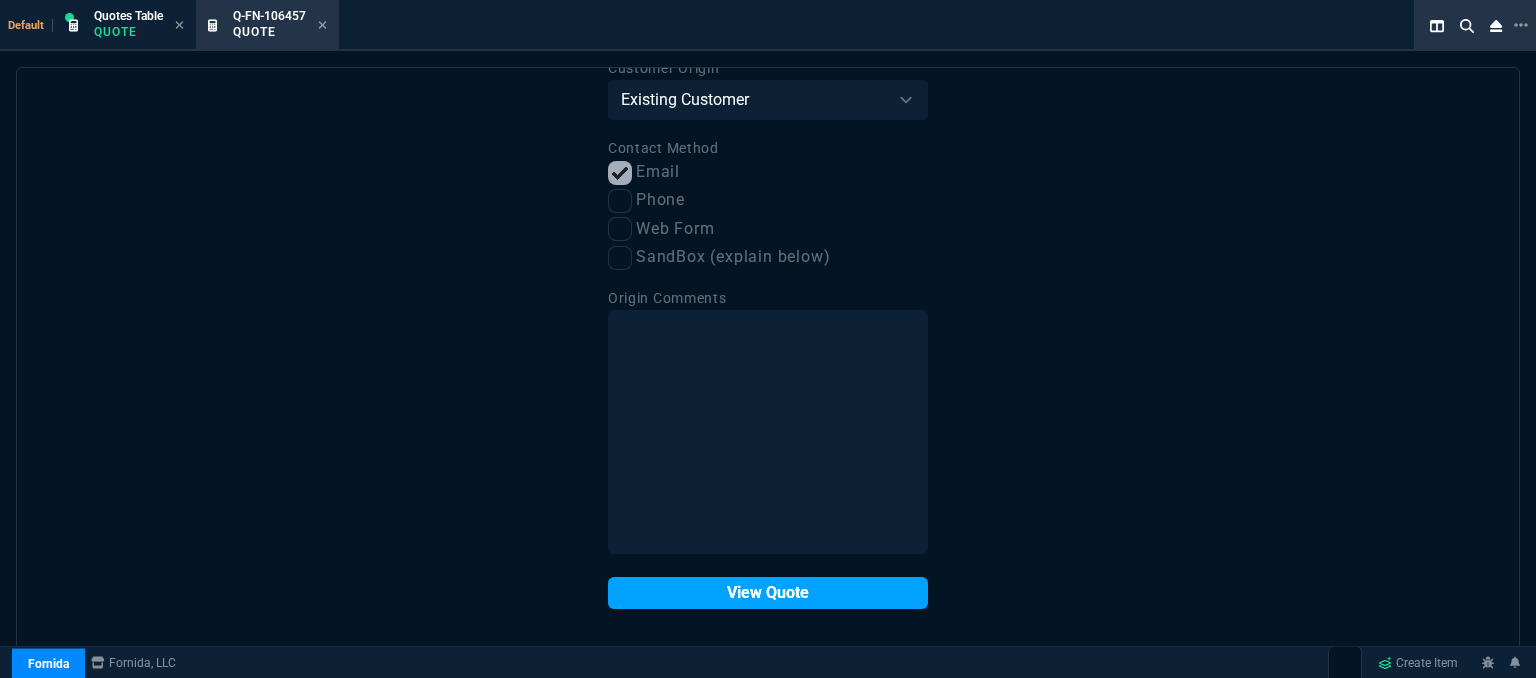 click on "View Quote" at bounding box center [768, 593] 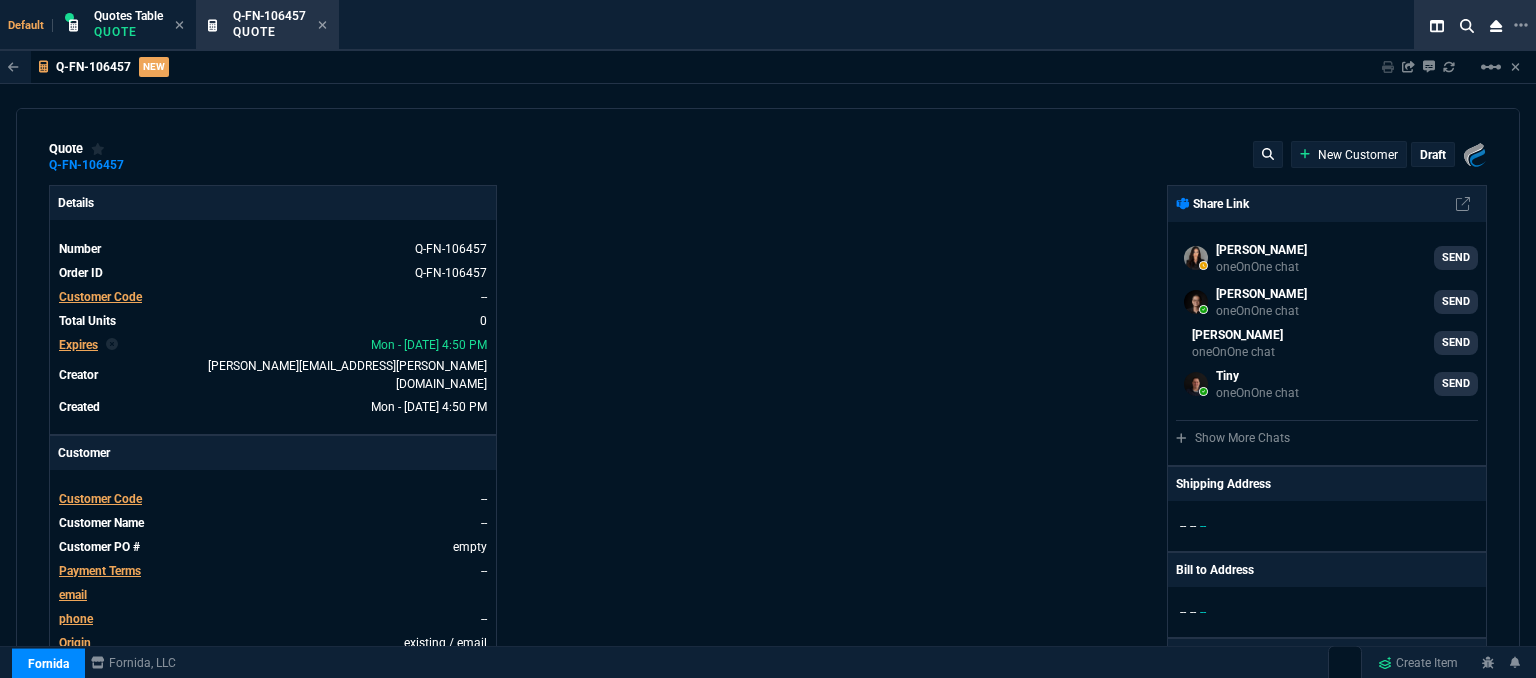click on "Customer Code" at bounding box center [100, 499] 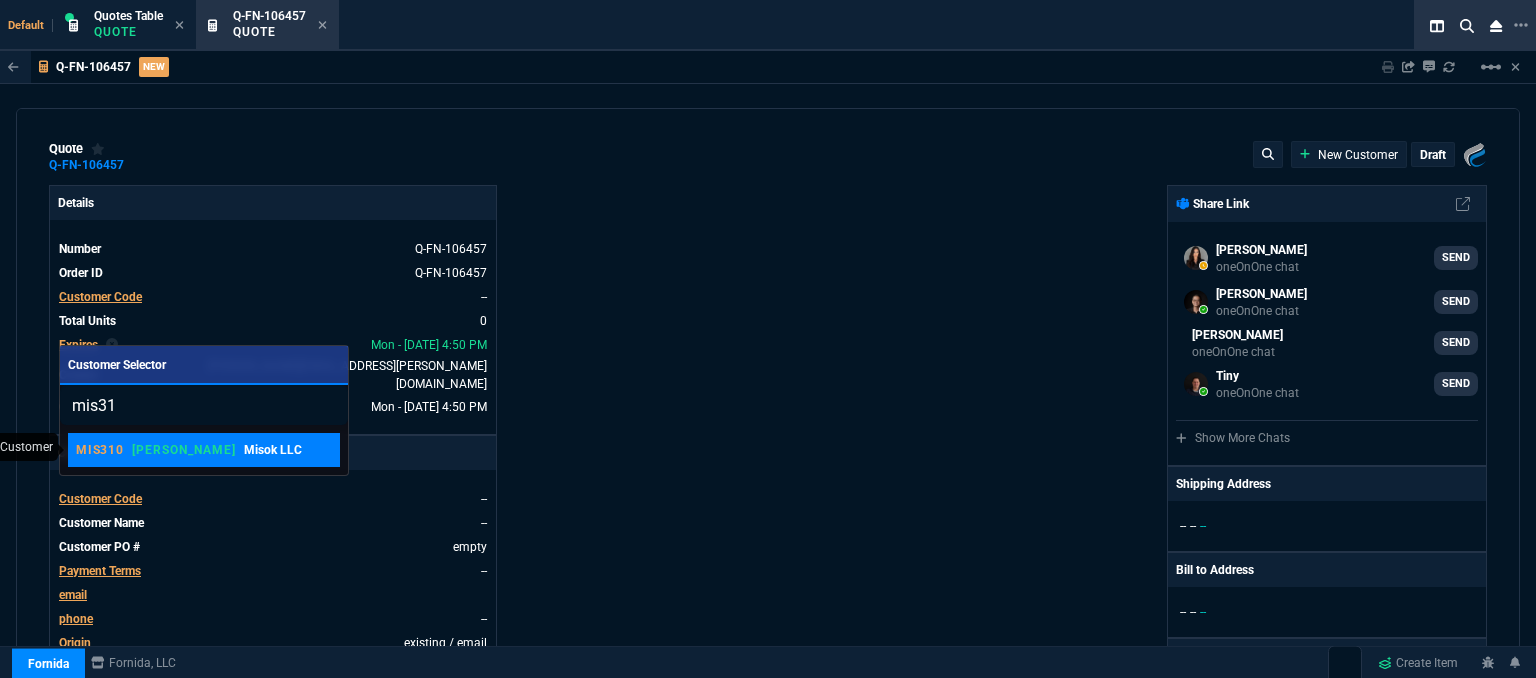 type on "mis31" 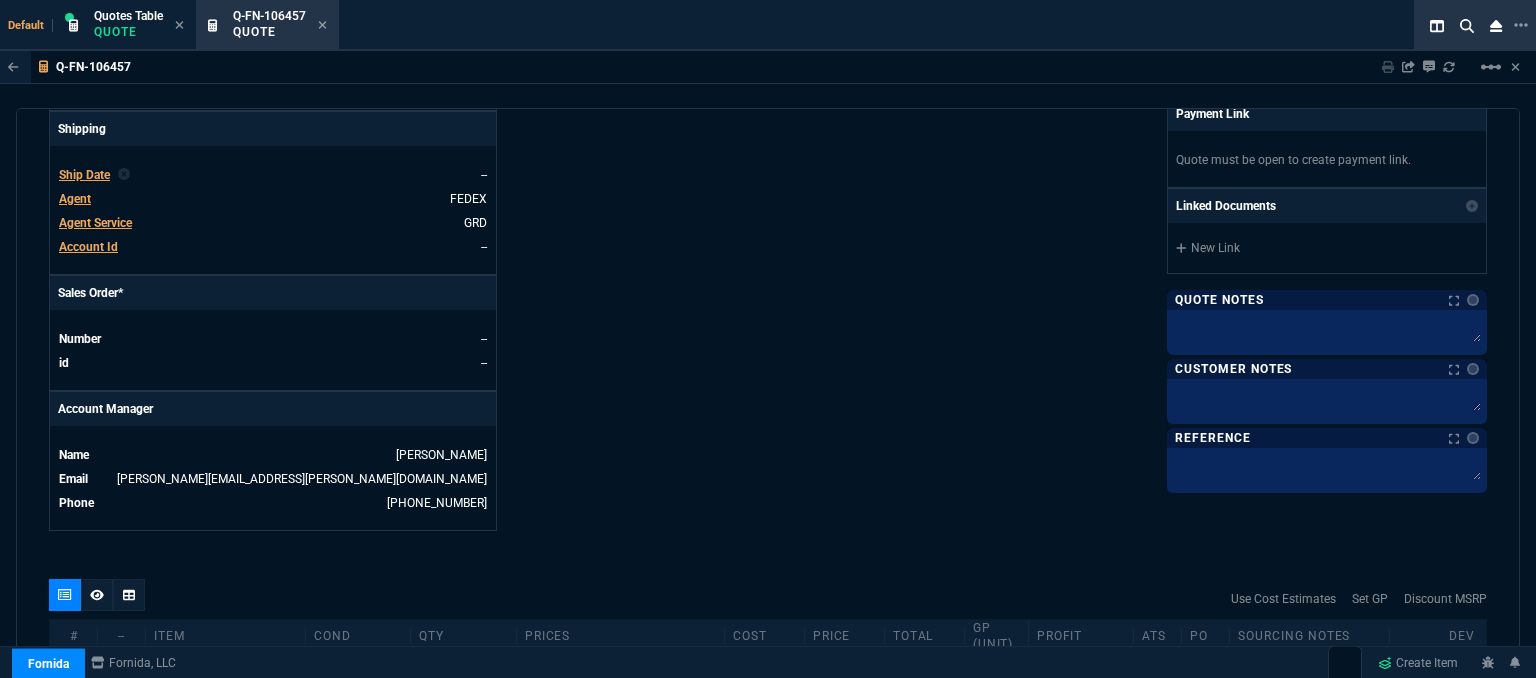 scroll, scrollTop: 958, scrollLeft: 0, axis: vertical 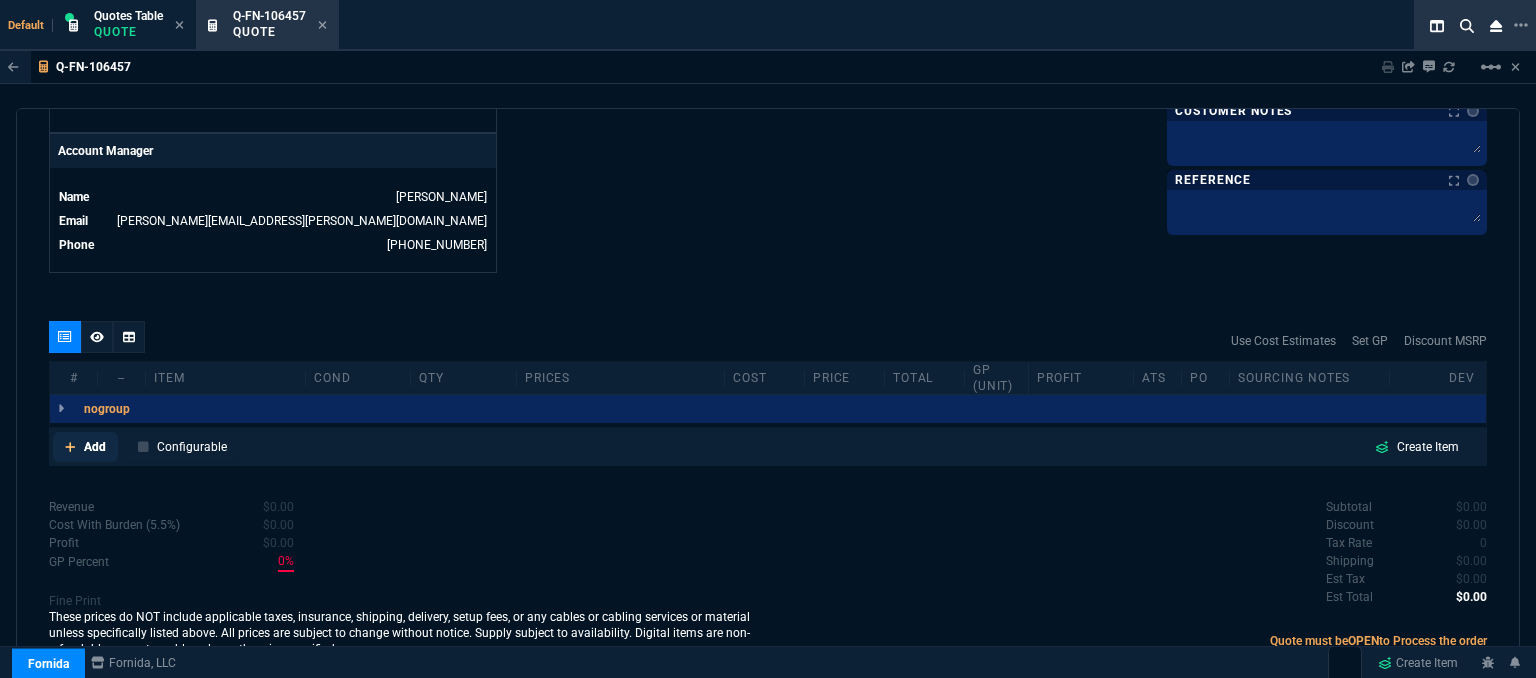 click 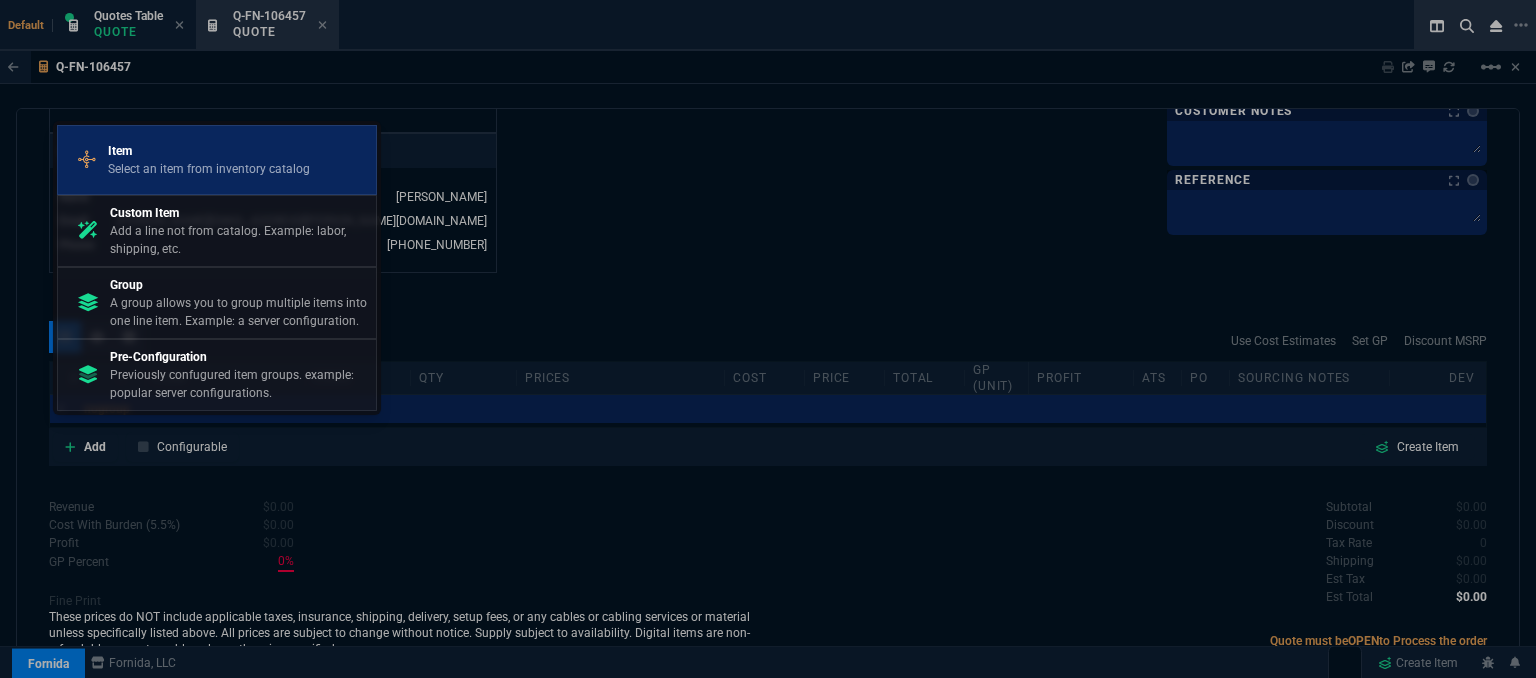 click on "Select an item from inventory catalog" at bounding box center [209, 169] 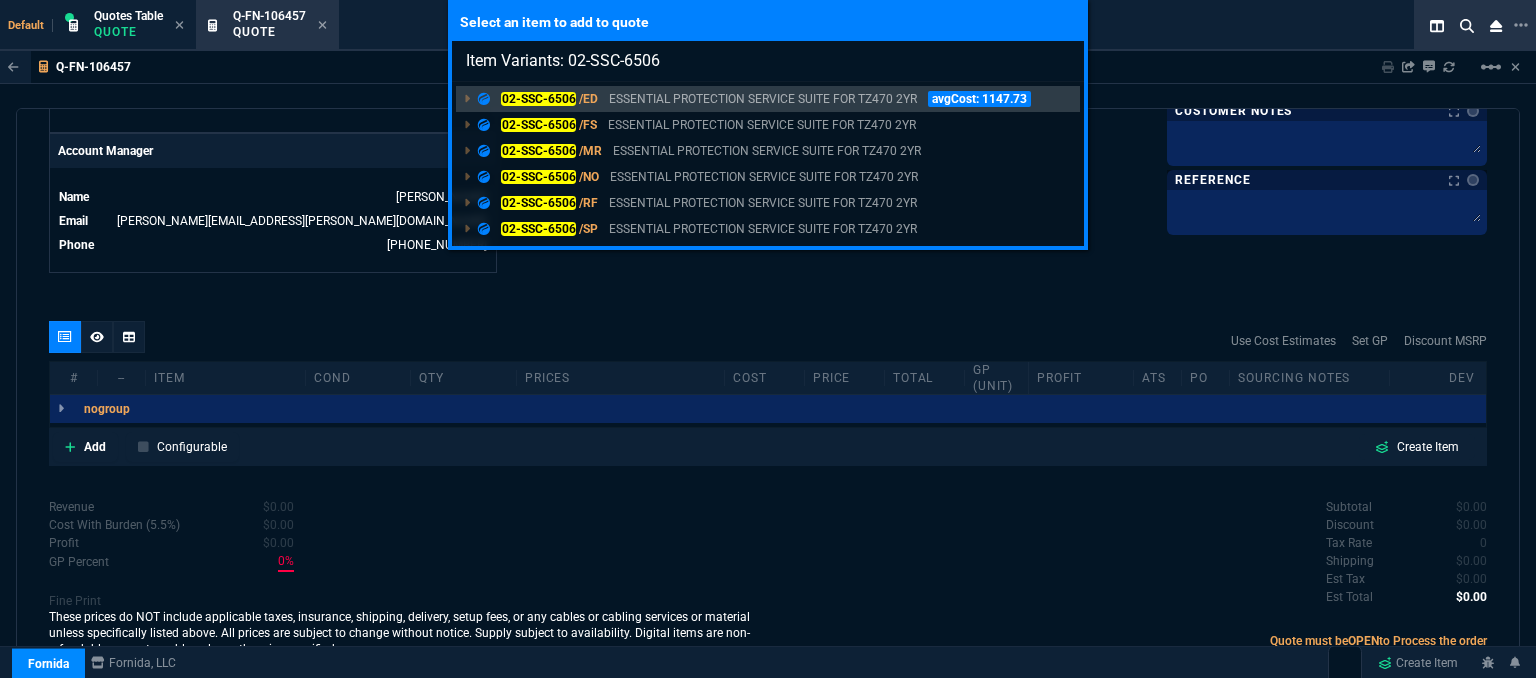 type on "Item Variants: 02-SSC-6506" 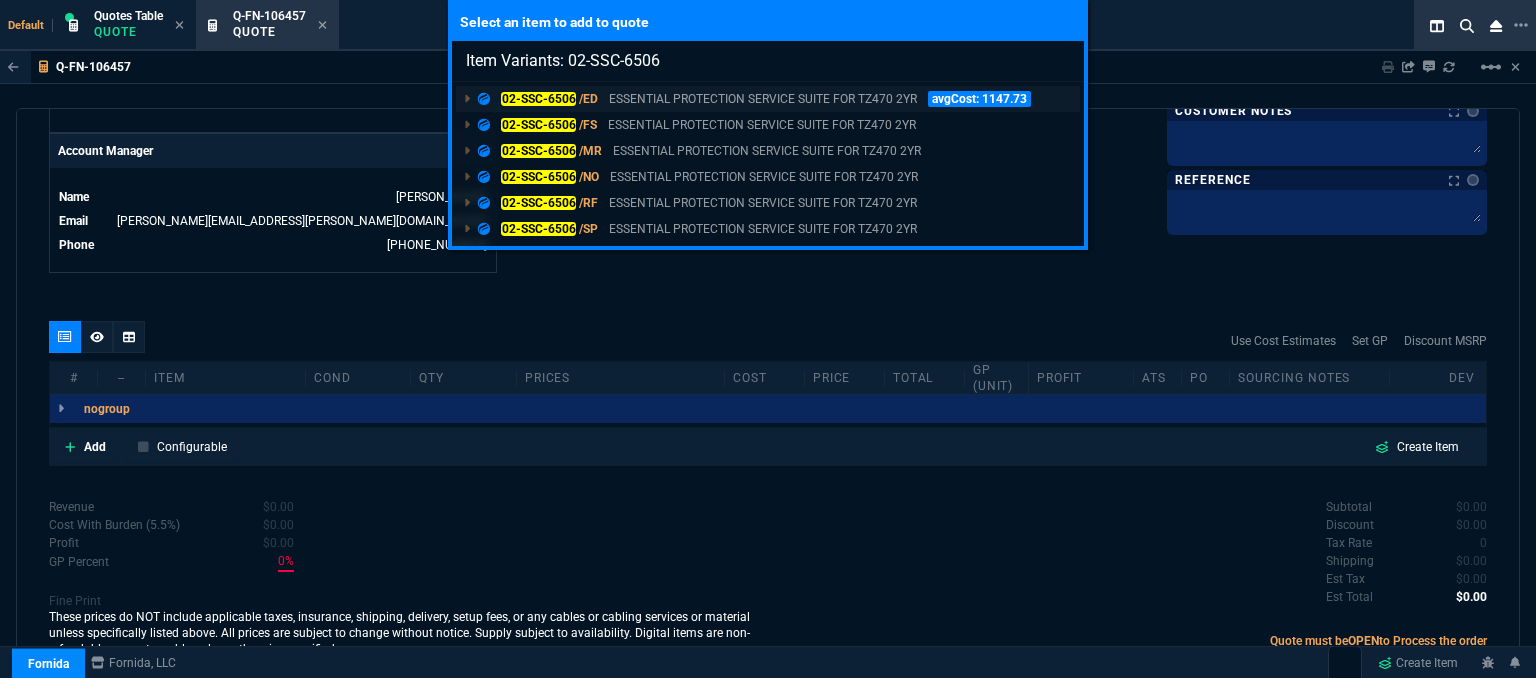 click on "ESSENTIAL PROTECTION SERVICE SUITE FOR TZ470 2YR" at bounding box center [763, 99] 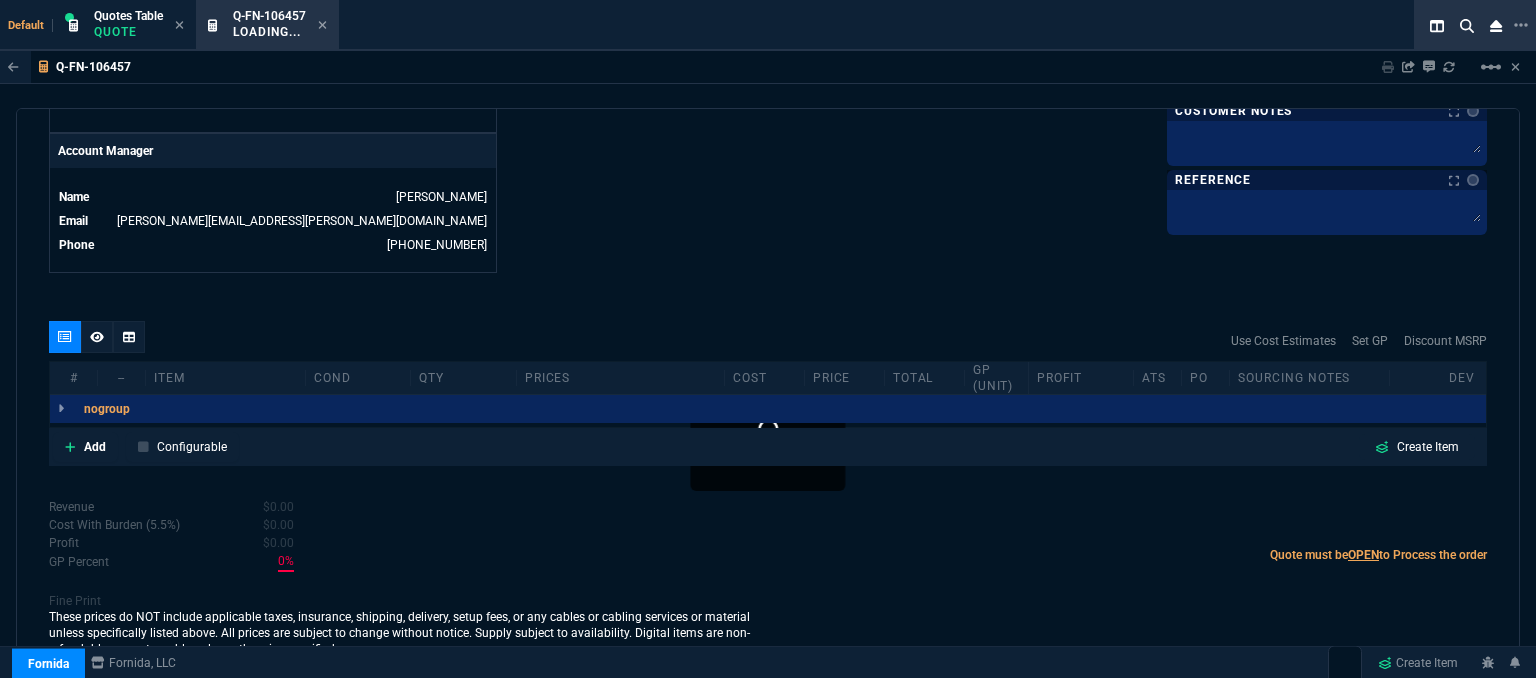 scroll, scrollTop: 954, scrollLeft: 0, axis: vertical 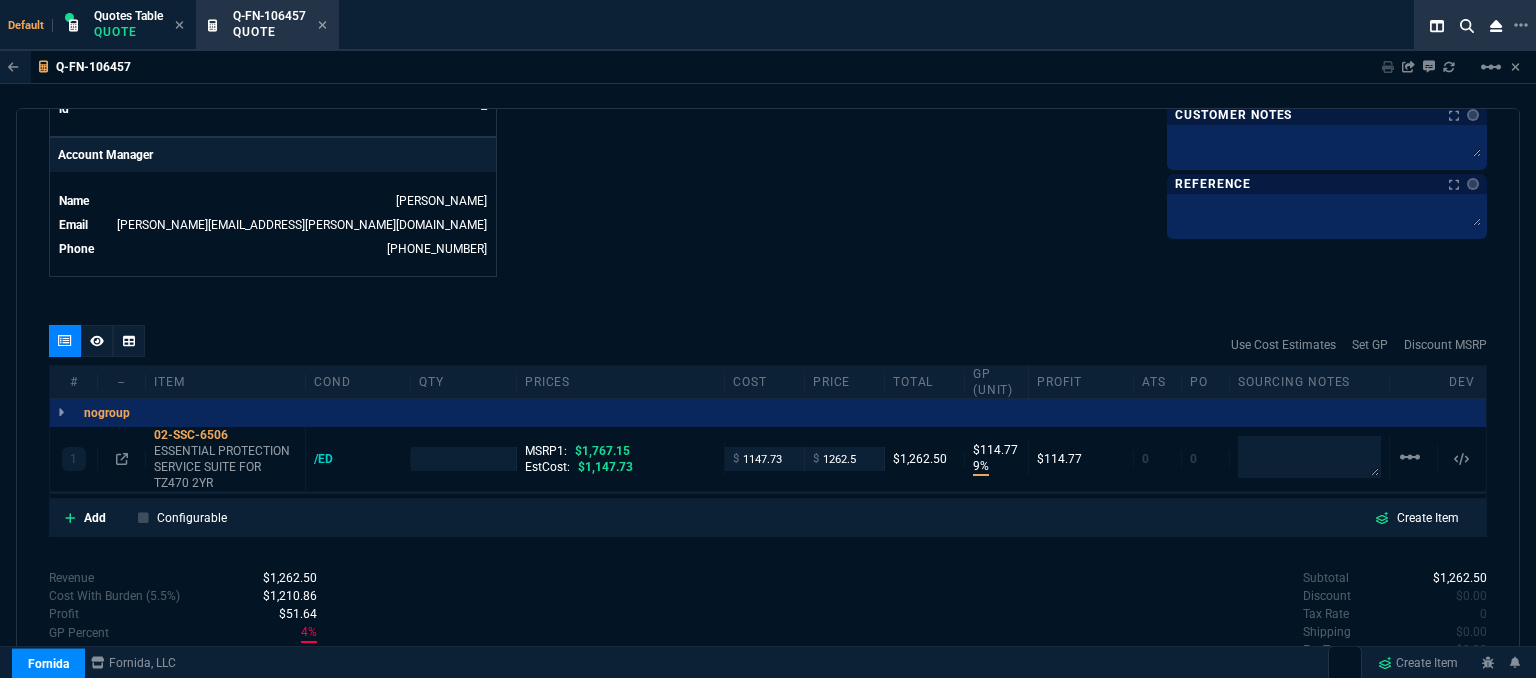 type on "9" 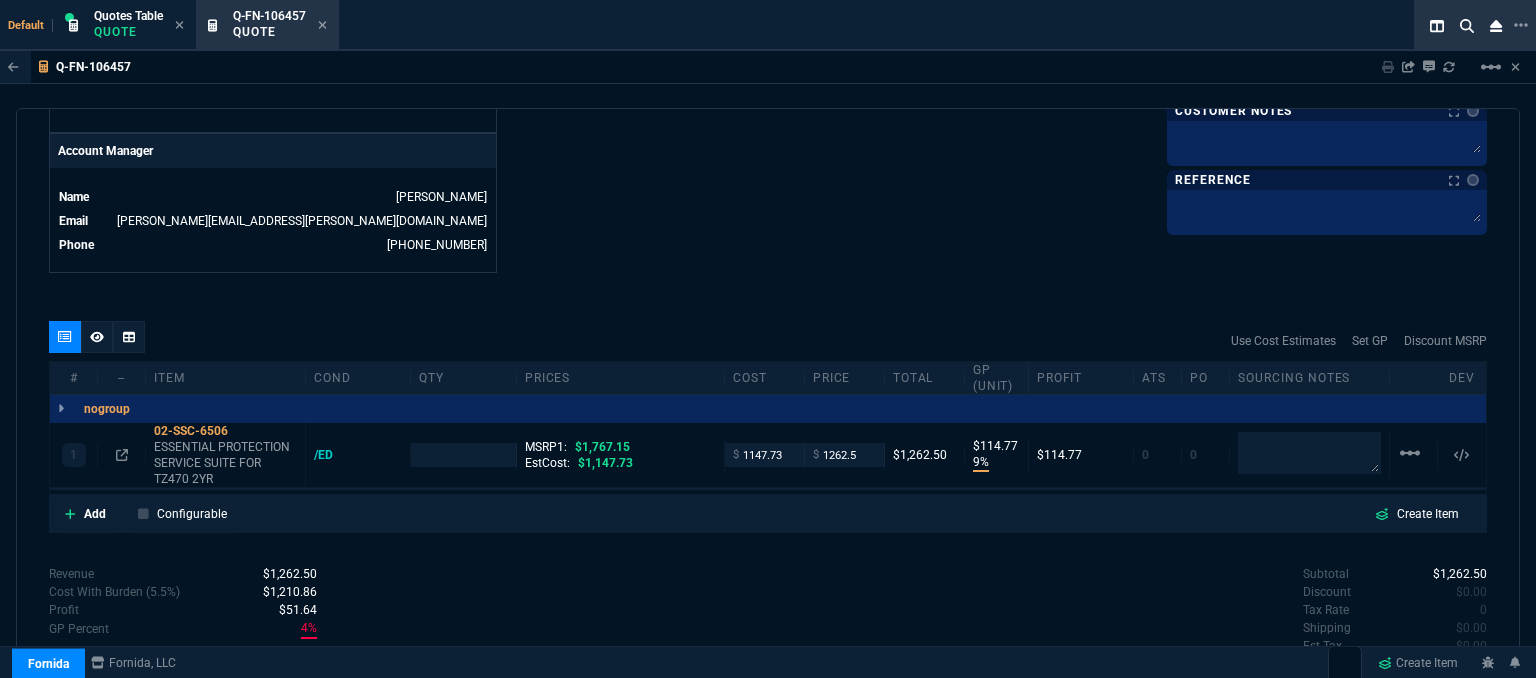 type on "29" 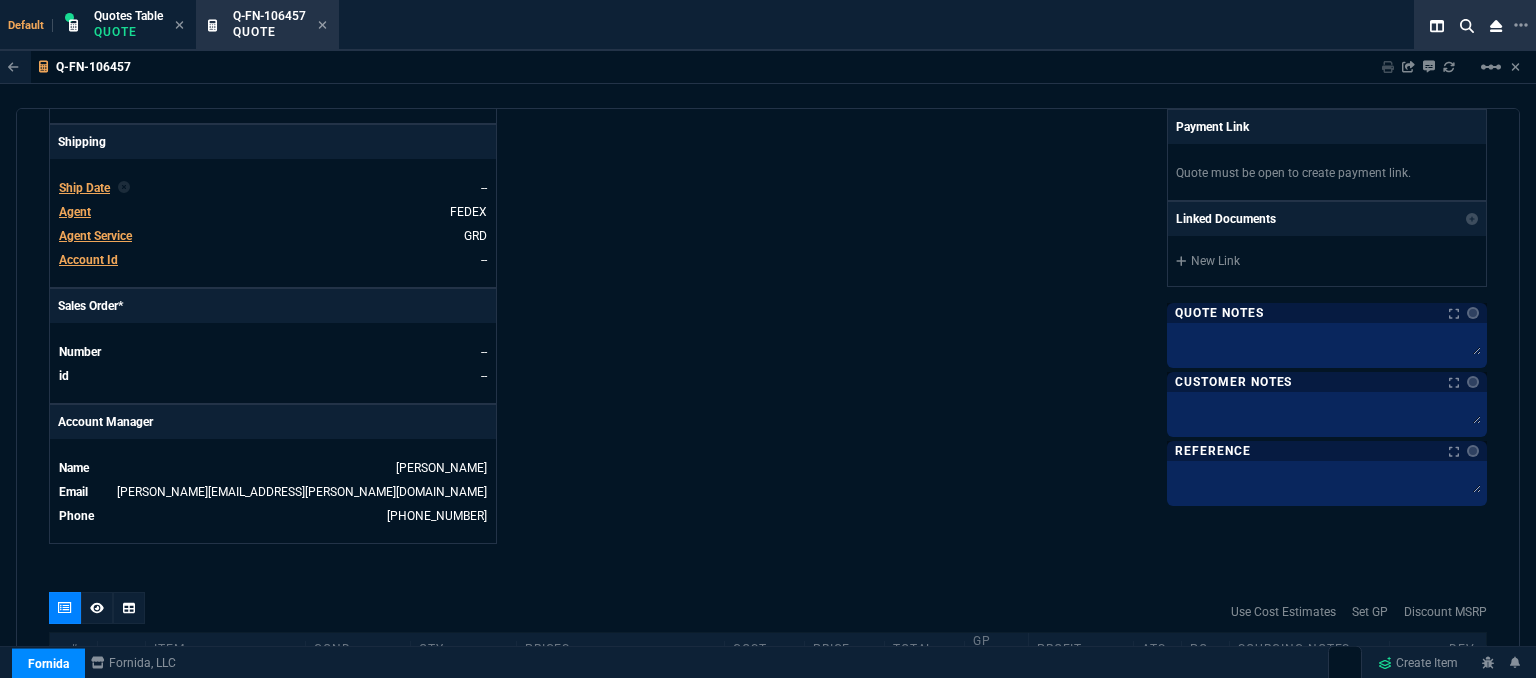 scroll, scrollTop: 658, scrollLeft: 0, axis: vertical 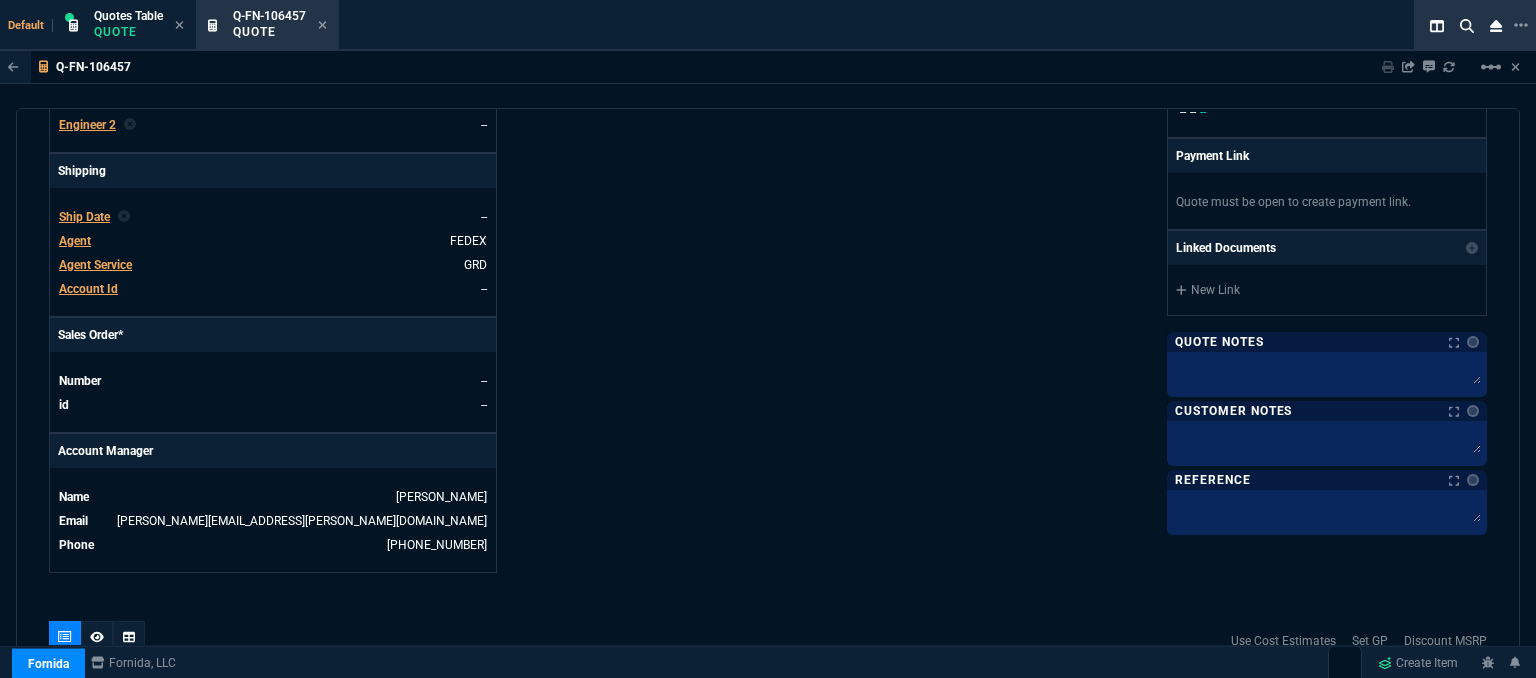 click on "Agent" at bounding box center (75, 241) 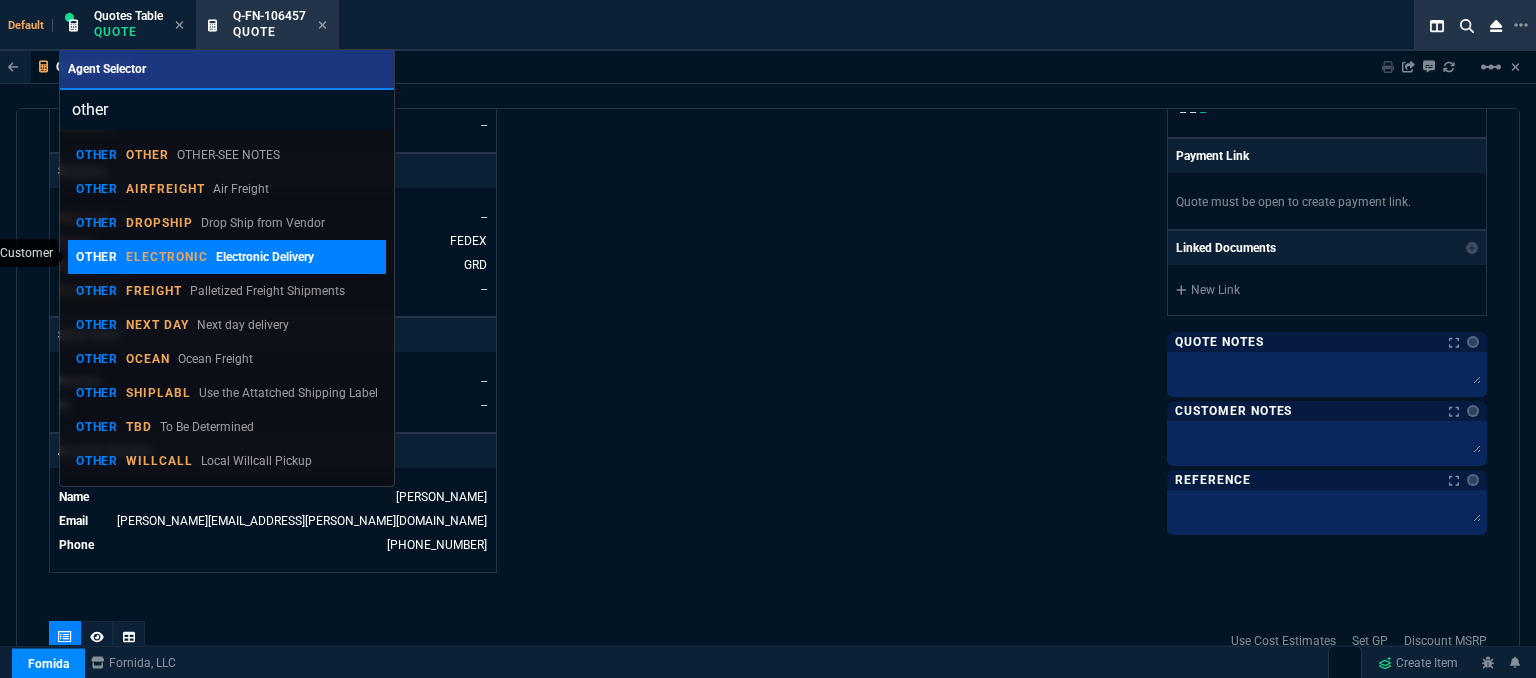 type on "other" 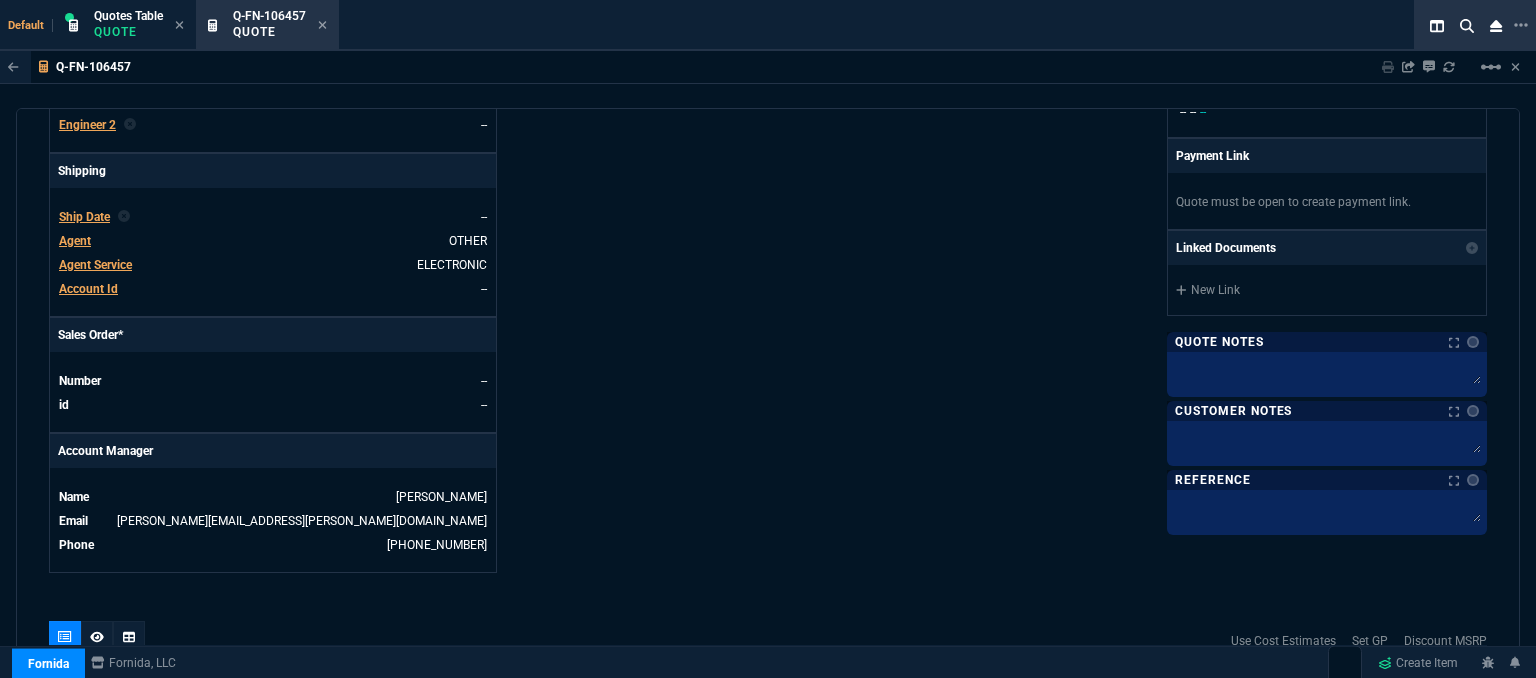 scroll, scrollTop: 586, scrollLeft: 0, axis: vertical 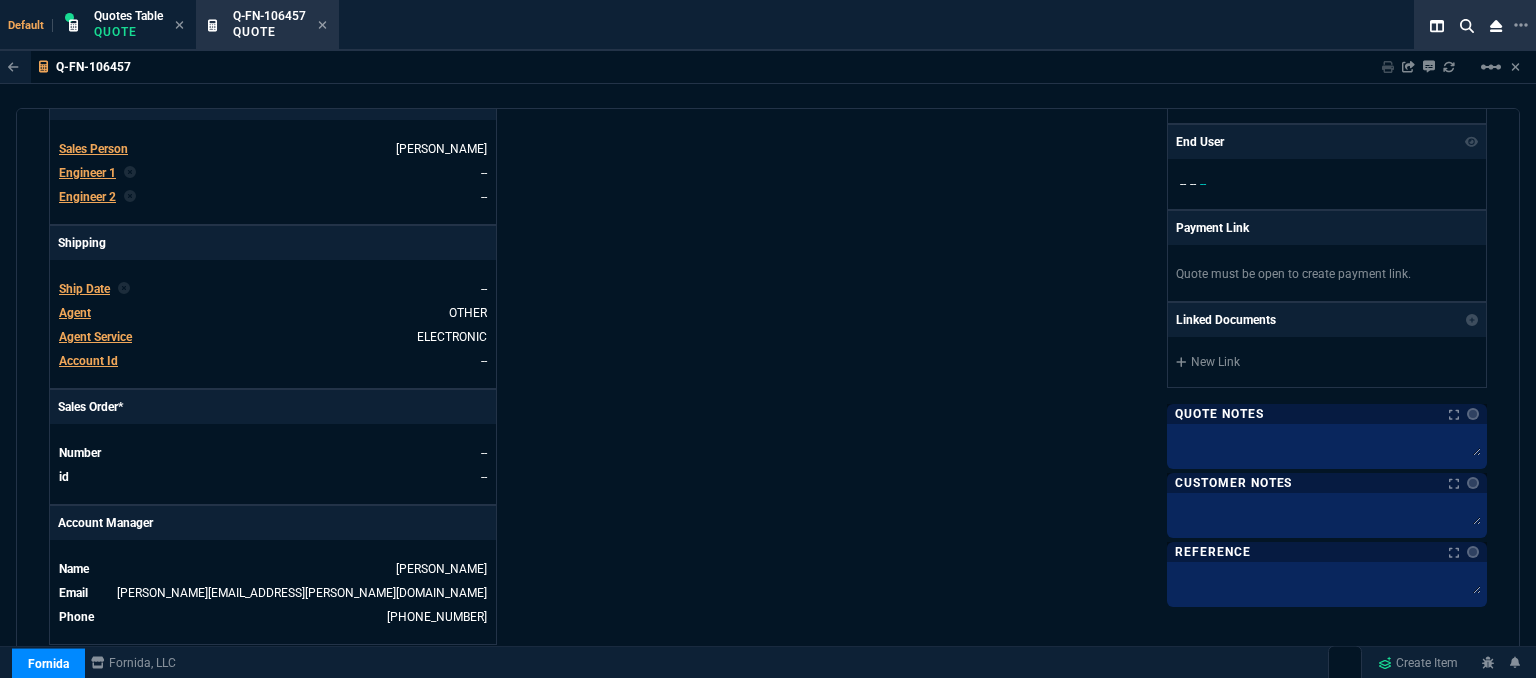 click on "Fornida, LLC 2609 Technology Dr Suite 300 Plano, TX 75074  Share Link  Sarah Costa oneOnOne chat SEND Steven Huang oneOnOne chat SEND Mike Drumm oneOnOne chat SEND Tiny oneOnOne chat SEND  Show More Chats  Shipping Address 5930 E 31st St  Suite 800 Tulsa,  OK -- USA Bill to Address 5930 E 31st St  Suite 800 Tulsa,  OK -- USA End User -- -- -- Payment Link  Quote must be open to create payment link.  Linked Documents  New Link  Quote Notes Quote Notes    Customer Notes Customer Notes    Reference Reference" at bounding box center [1127, 122] 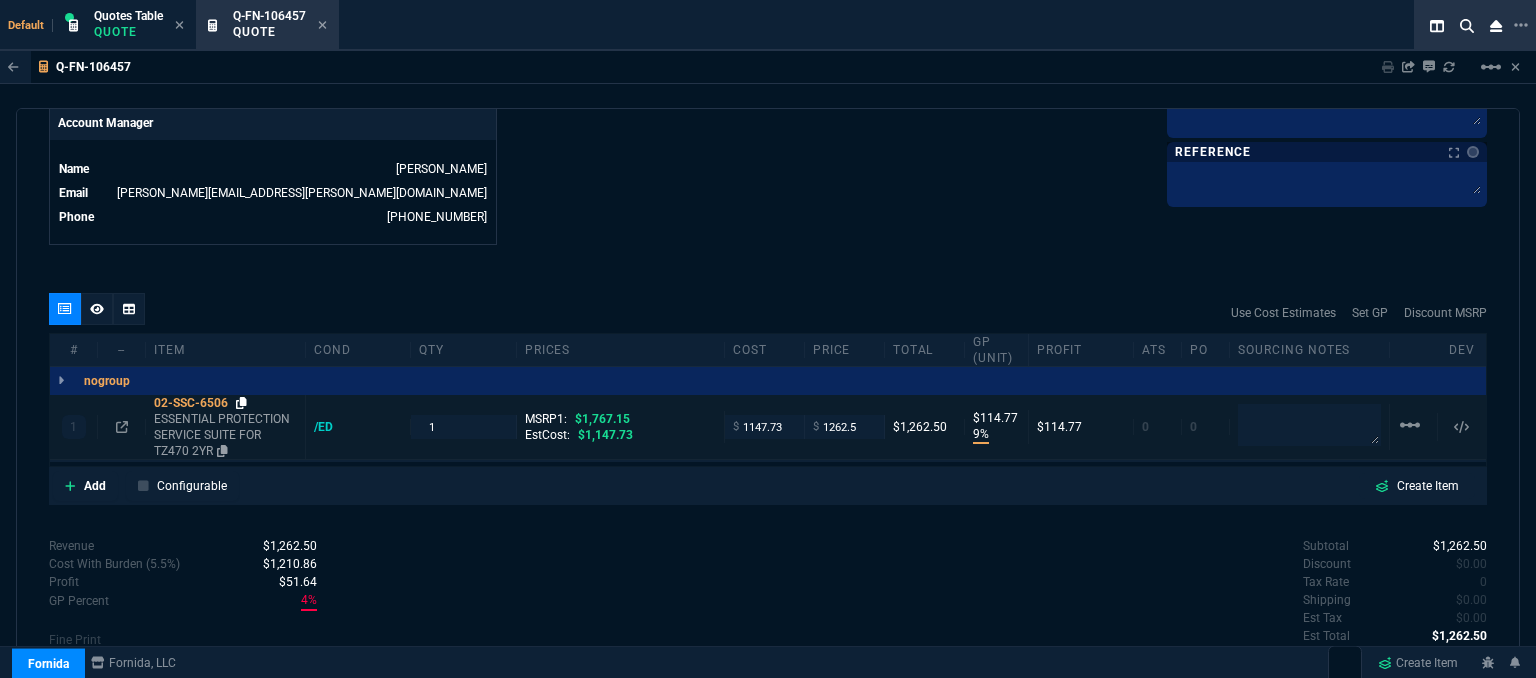 click 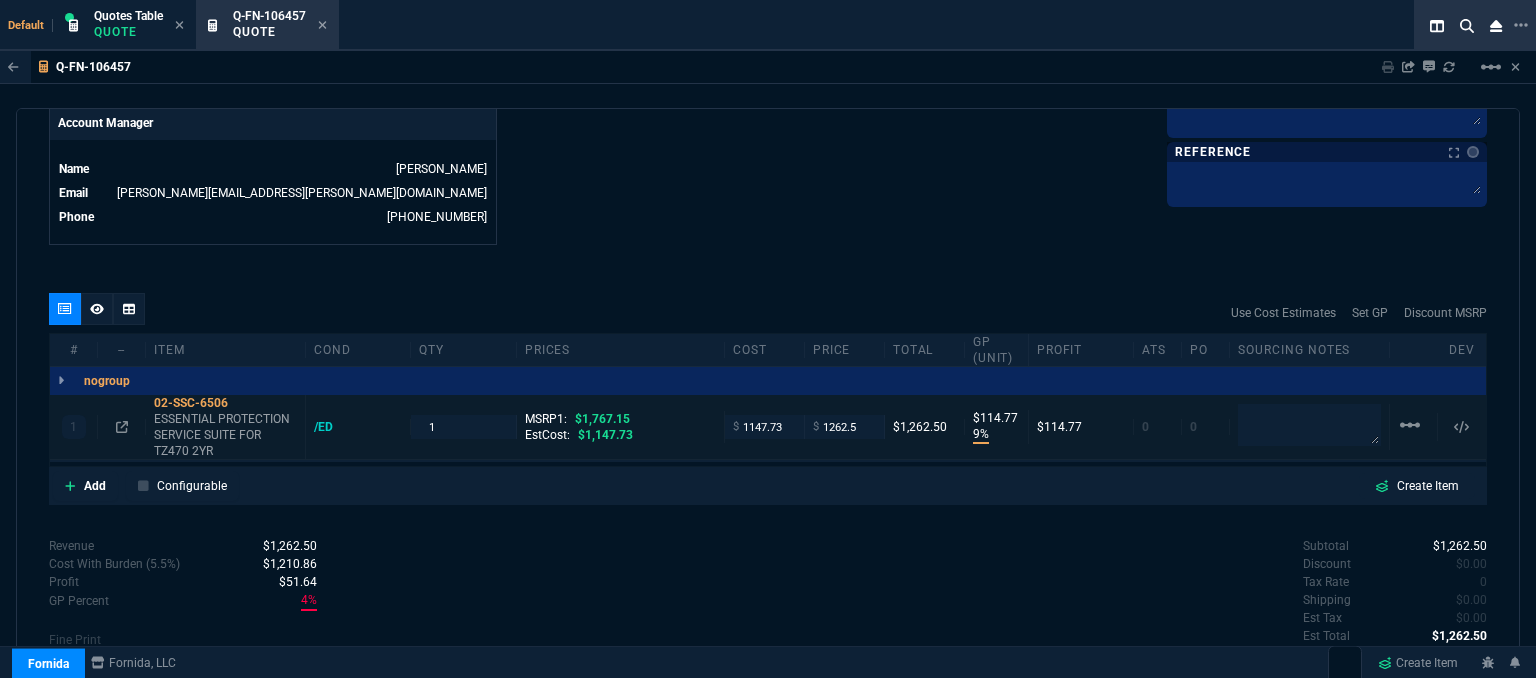 click on "$ 1147.73" at bounding box center (765, 426) 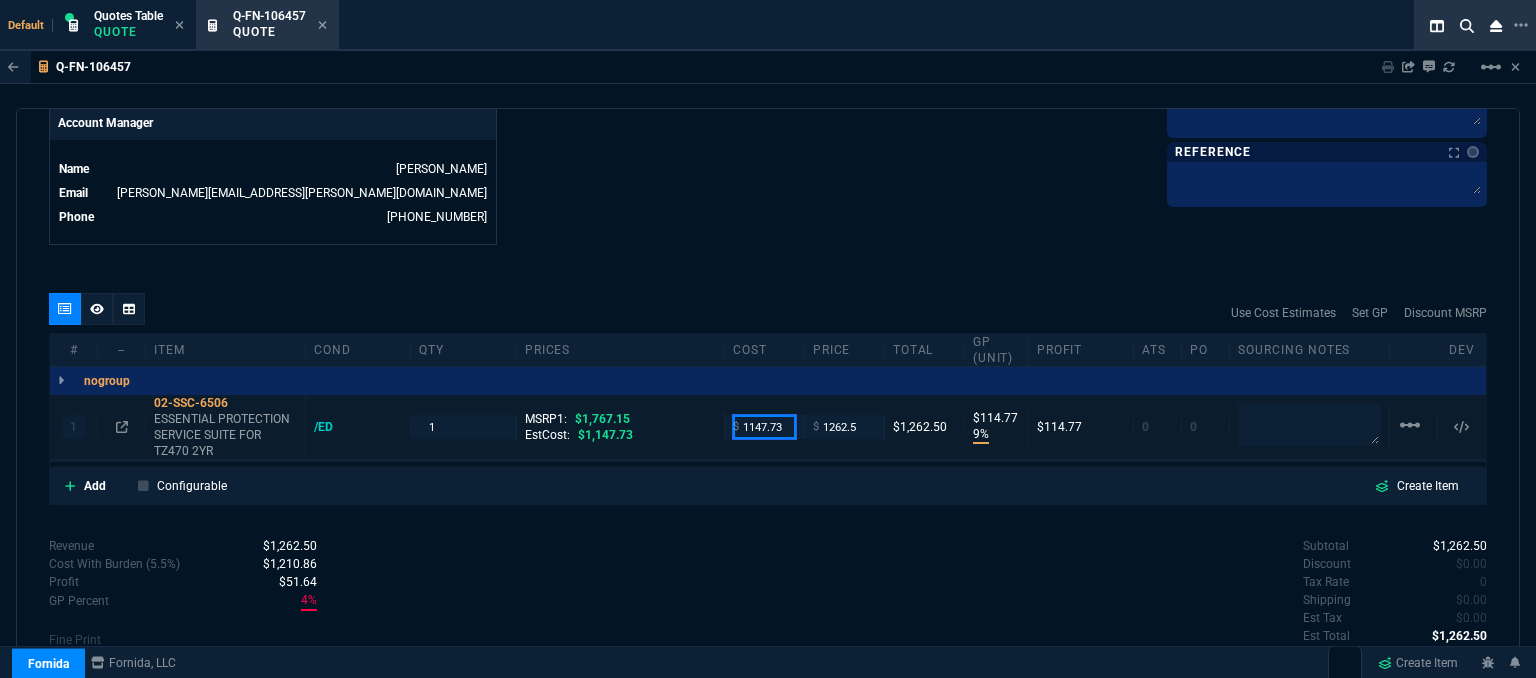click on "1147.73" at bounding box center (764, 426) 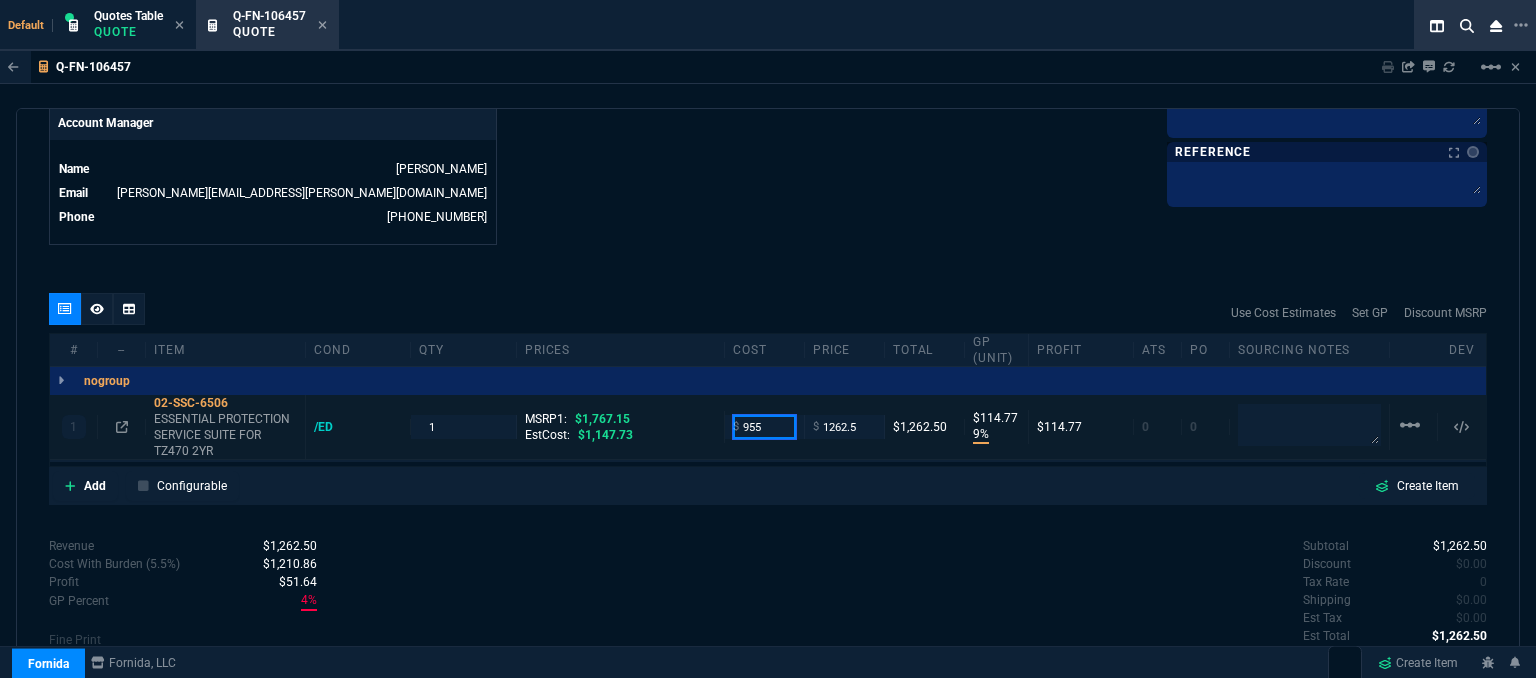 type on "955" 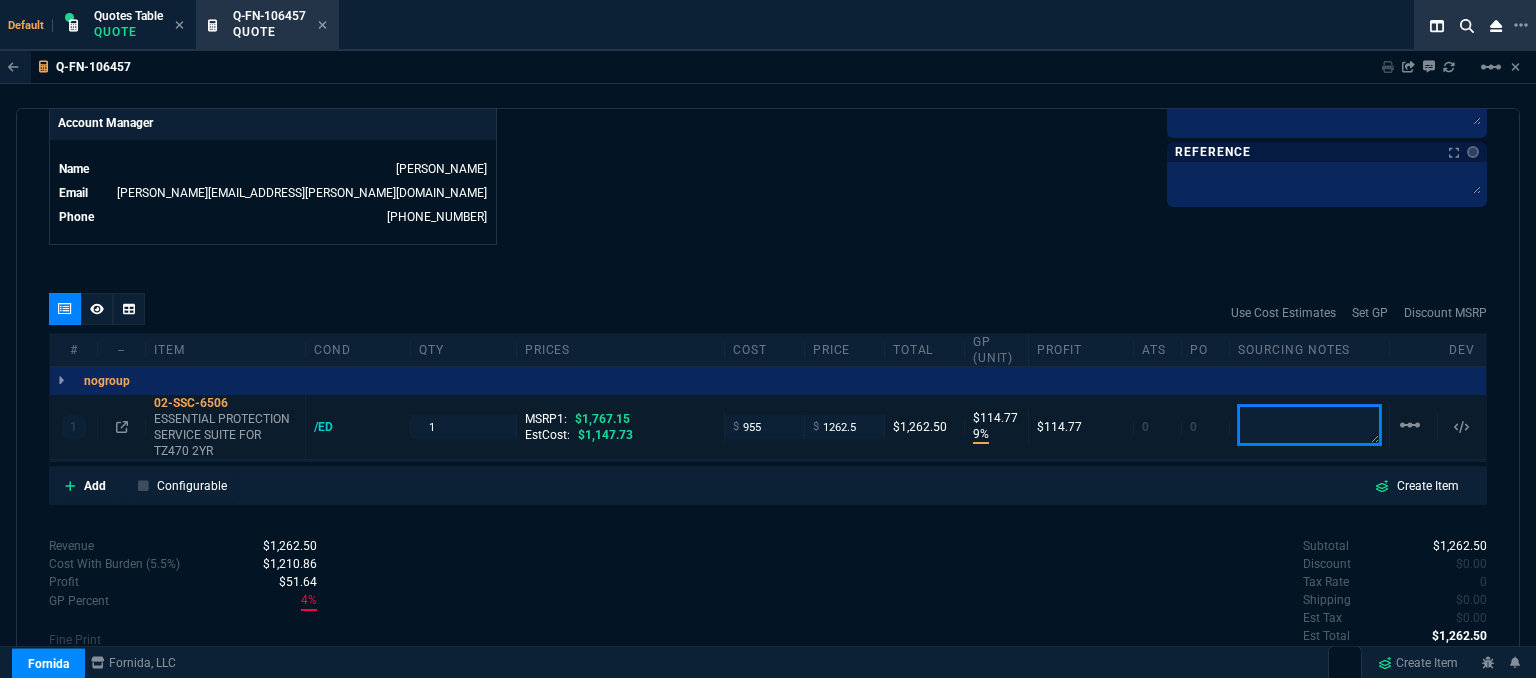 click at bounding box center (1309, 425) 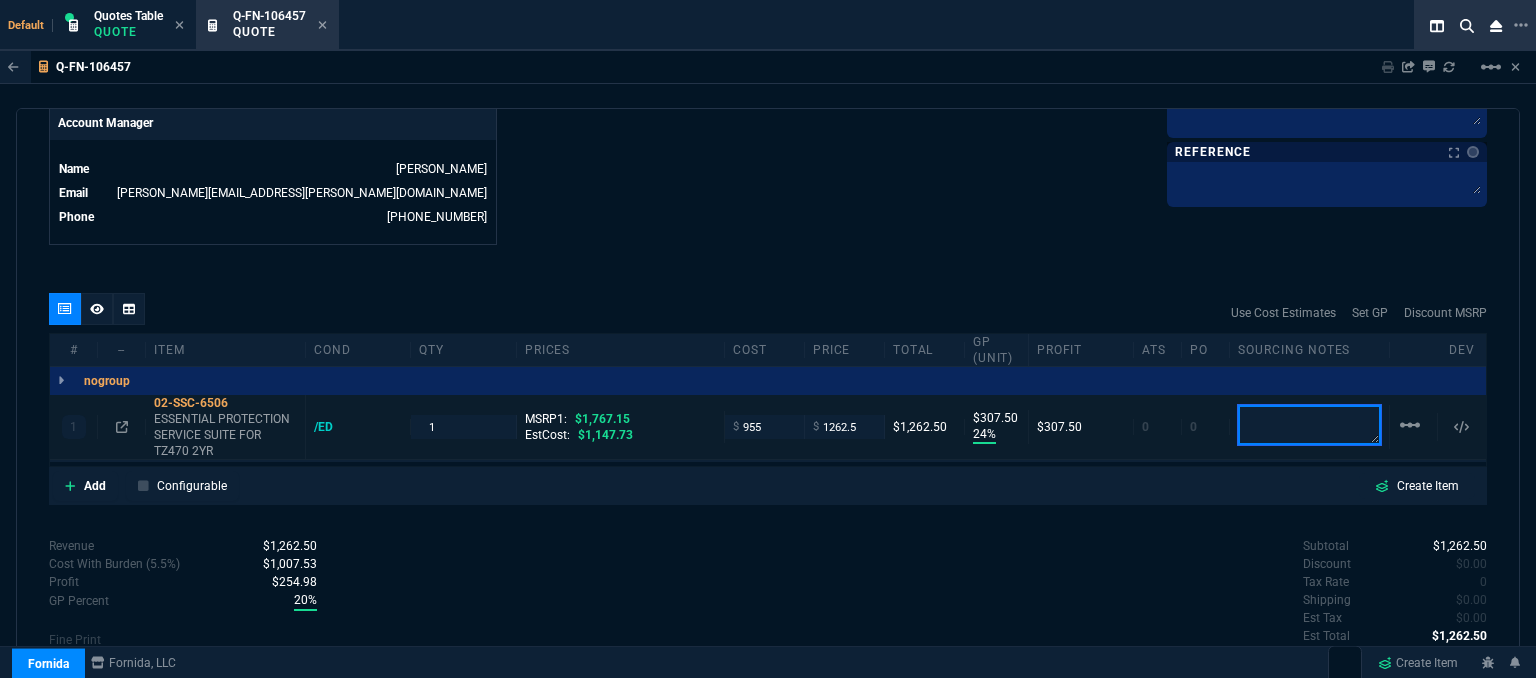 type on "24" 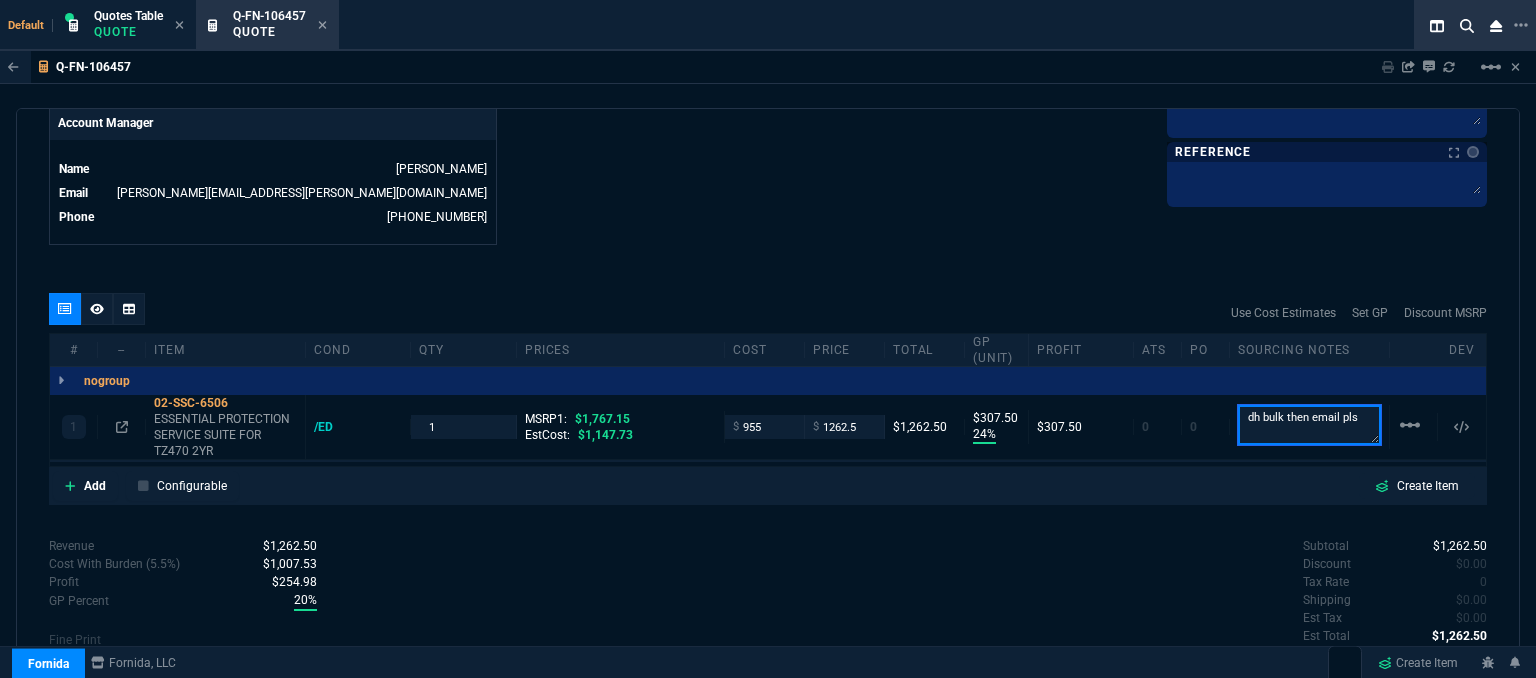 type on "dh bulk then email pls" 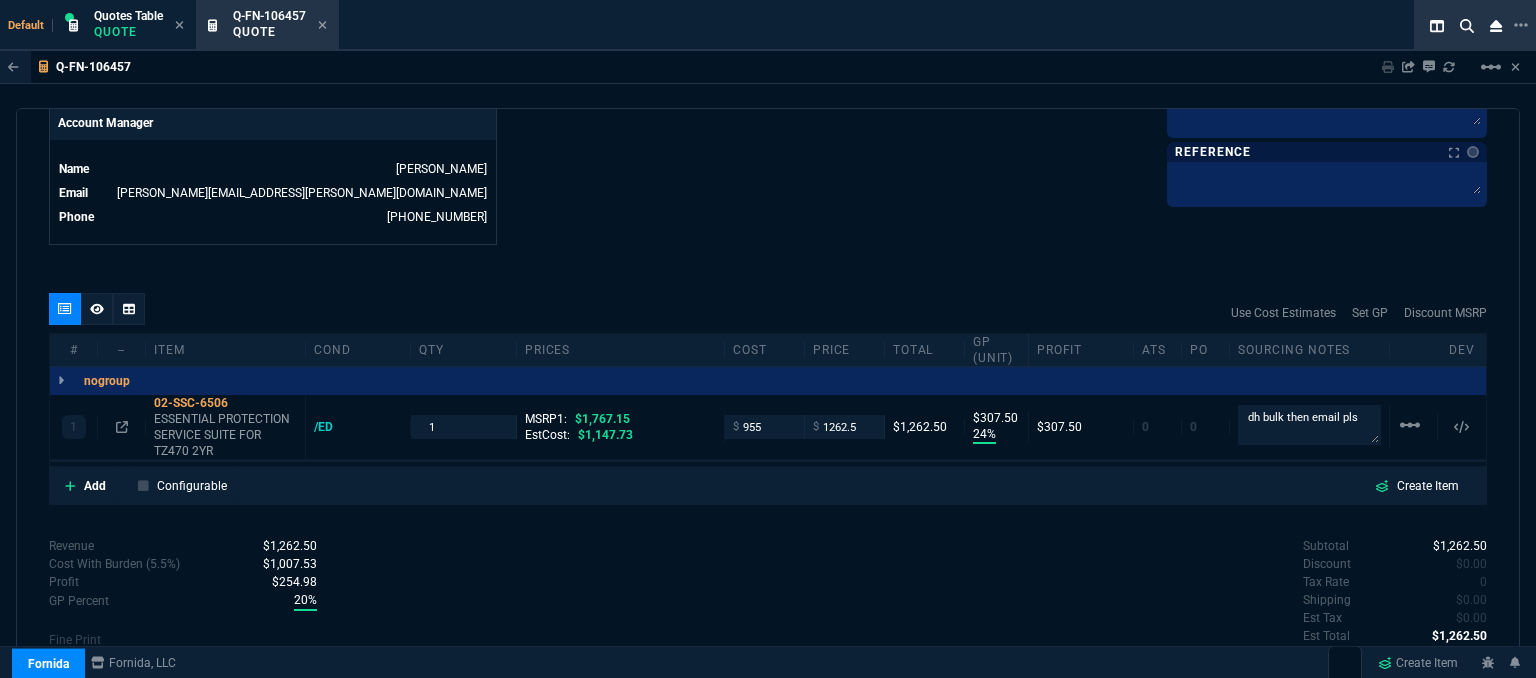 click on "Fornida, LLC 2609 Technology Dr Suite 300 Plano, TX 75074  Share Link  Sarah Costa oneOnOne chat SEND Steven Huang oneOnOne chat SEND Mike Drumm oneOnOne chat SEND Tiny oneOnOne chat SEND  Show More Chats  Shipping Address 5930 E 31st St  Suite 800 Tulsa,  OK -- USA Bill to Address 5930 E 31st St  Suite 800 Tulsa,  OK -- USA End User -- -- -- Payment Link  Quote must be open to create payment link.  Linked Documents  New Link  Quote Notes Quote Notes    Customer Notes Customer Notes    Reference Reference" at bounding box center [1127, -278] 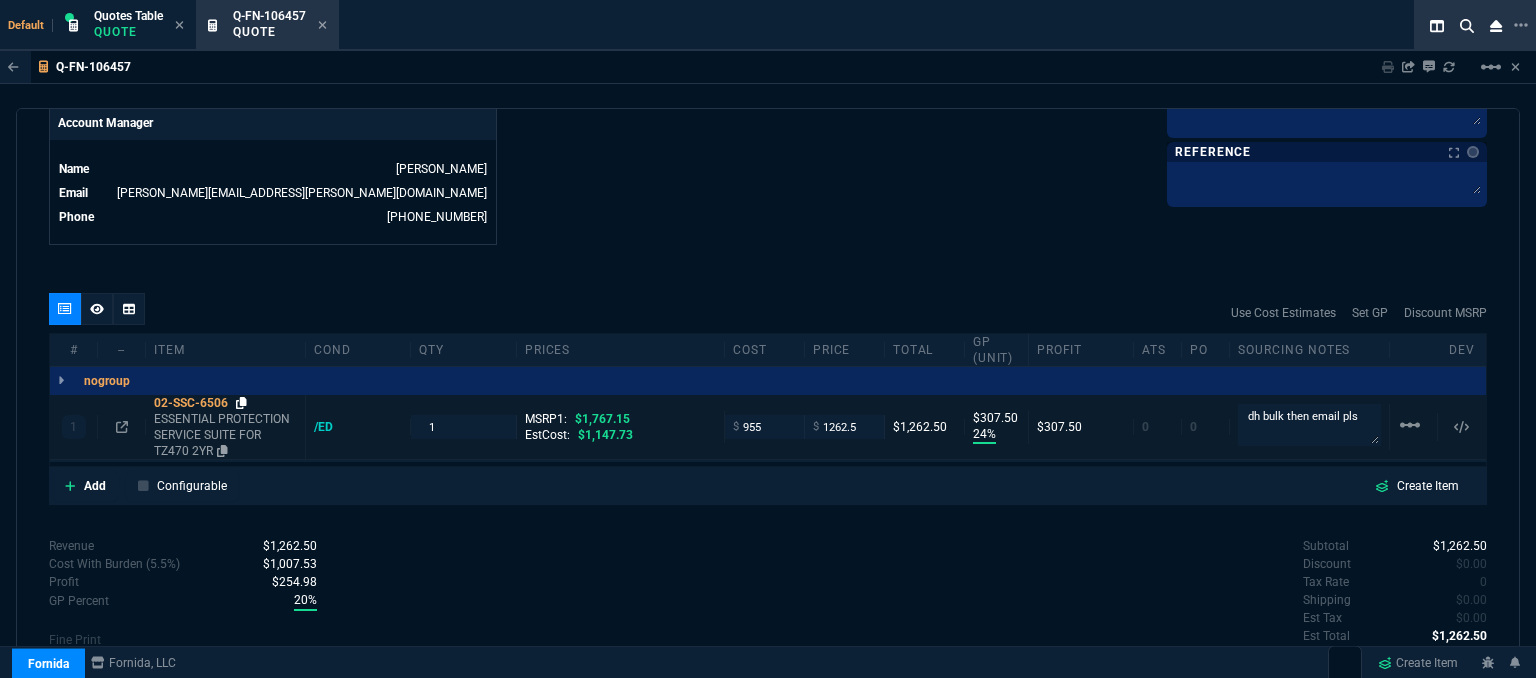 click 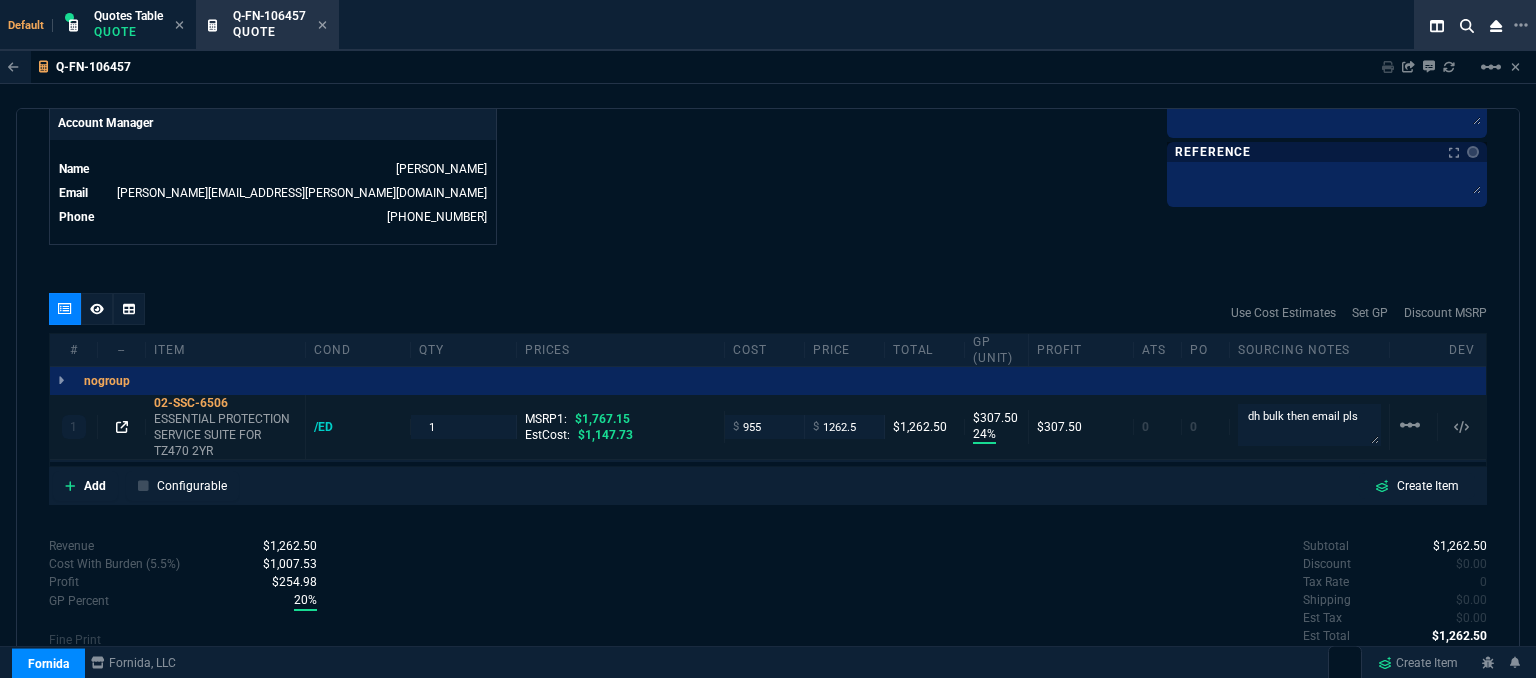 click 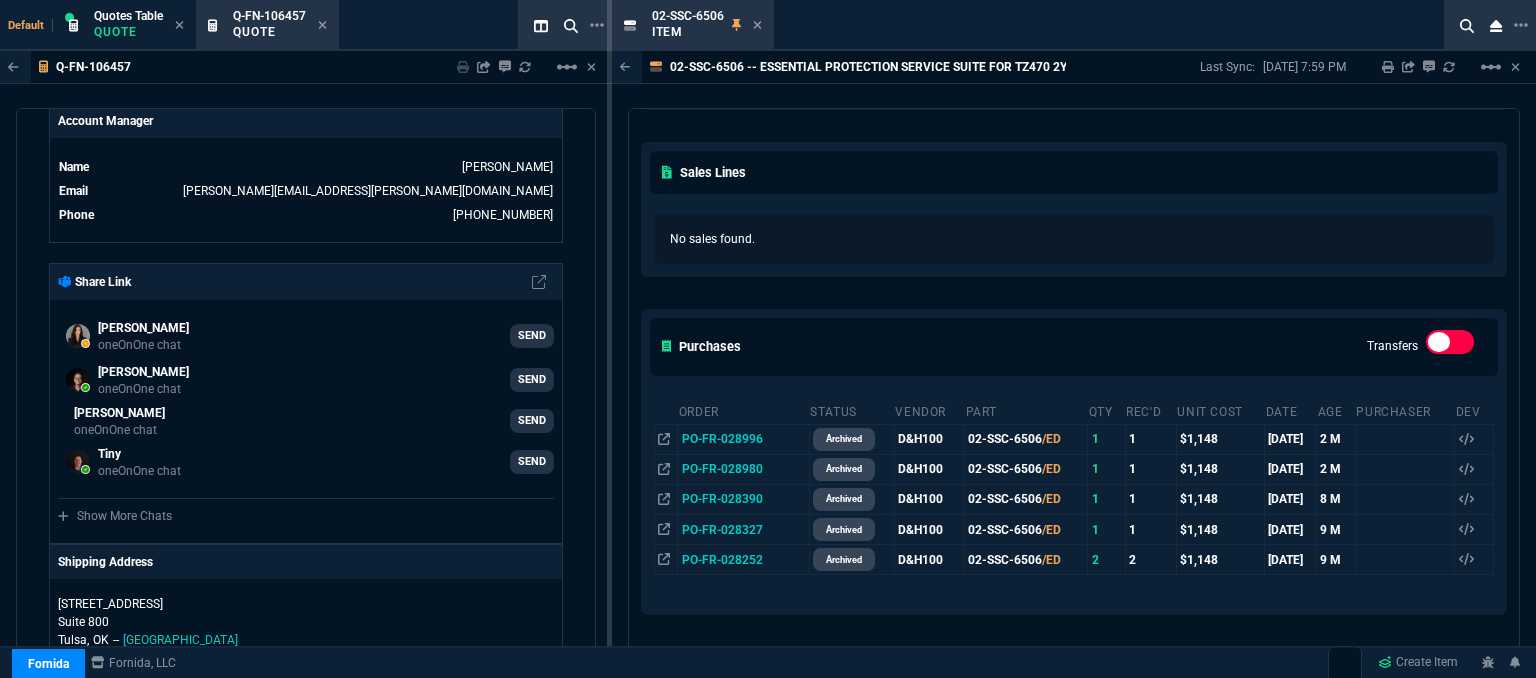 scroll, scrollTop: 300, scrollLeft: 0, axis: vertical 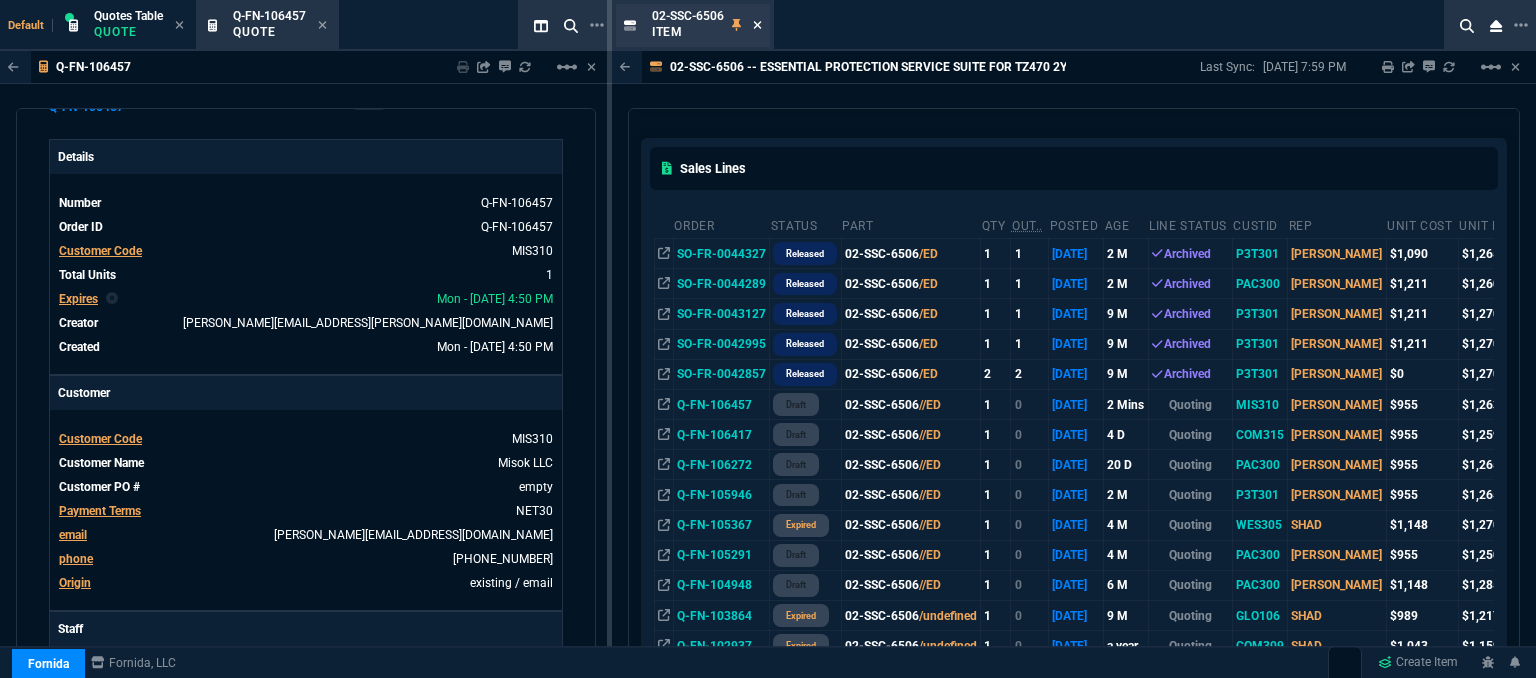click 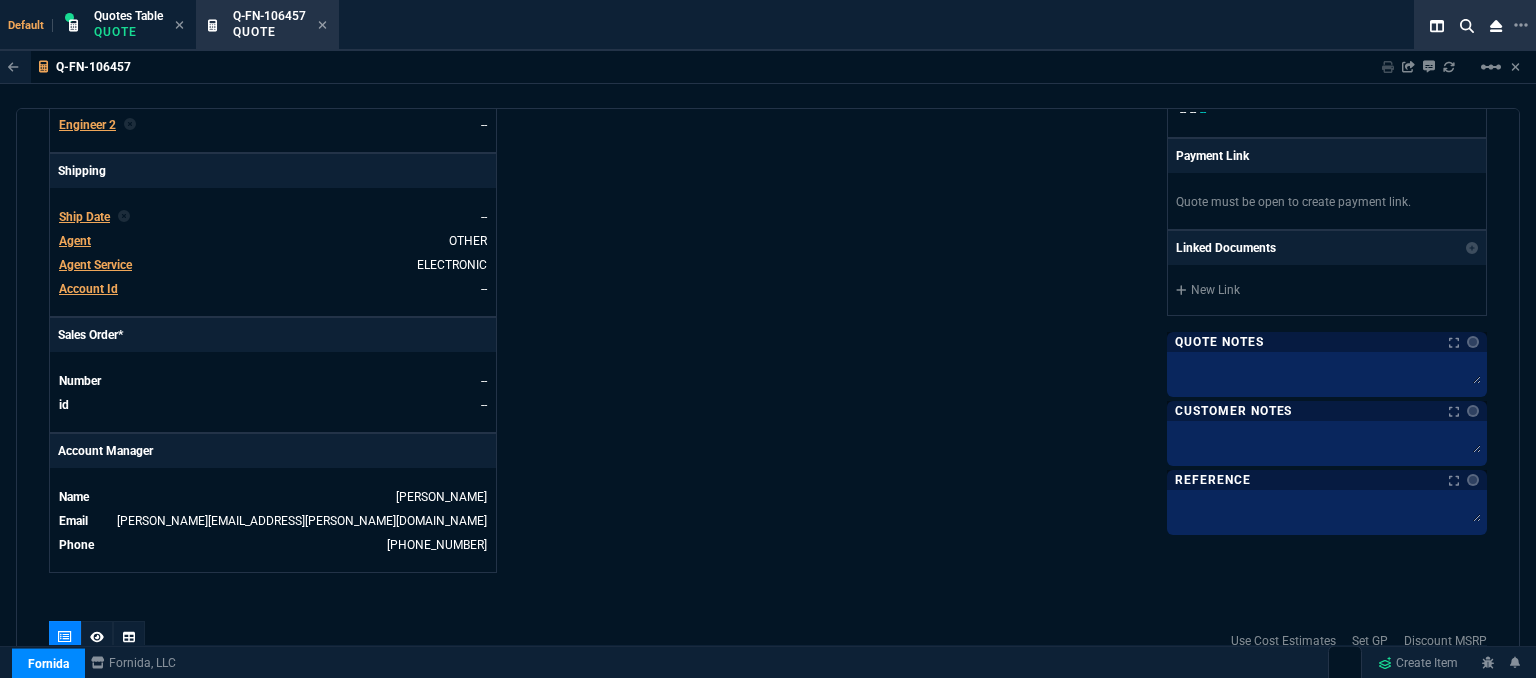 scroll, scrollTop: 1024, scrollLeft: 0, axis: vertical 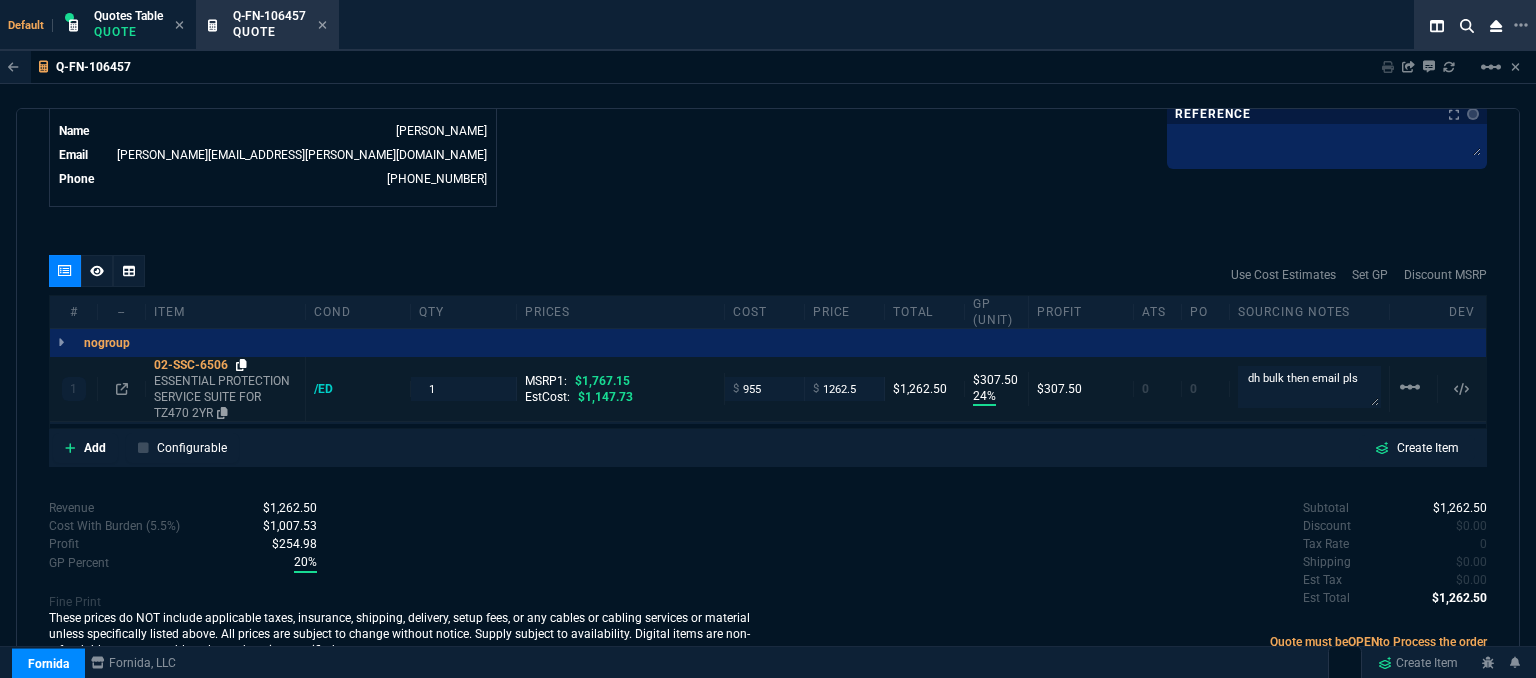 click 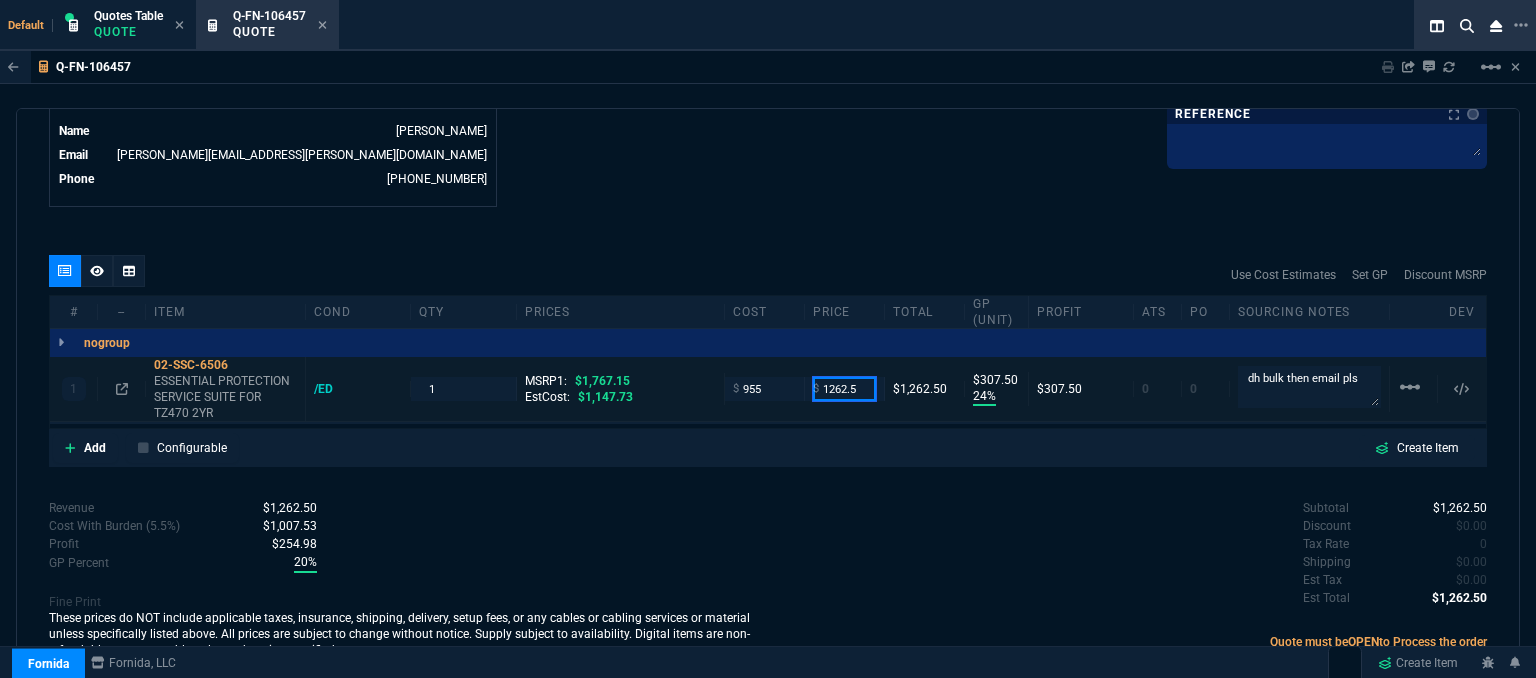 click on "1262.5" at bounding box center (844, 388) 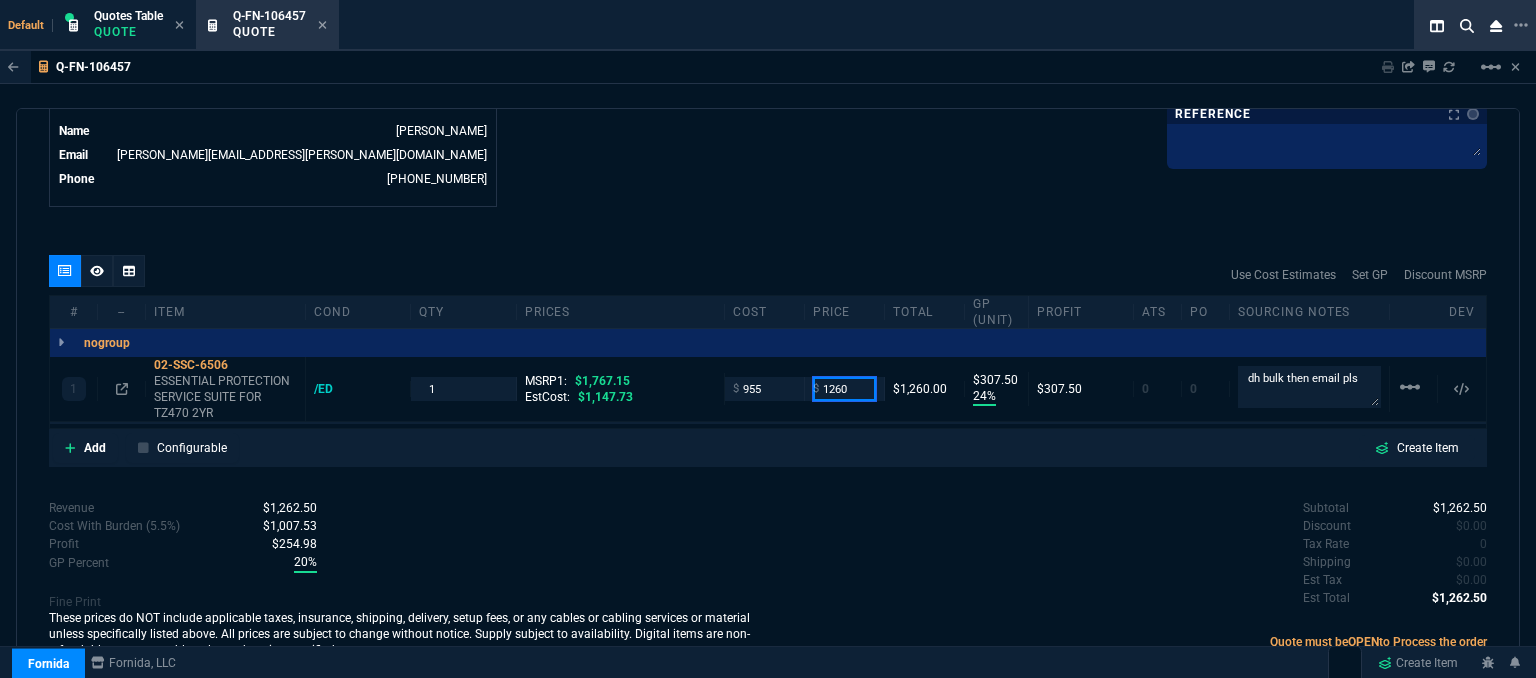 type on "1260" 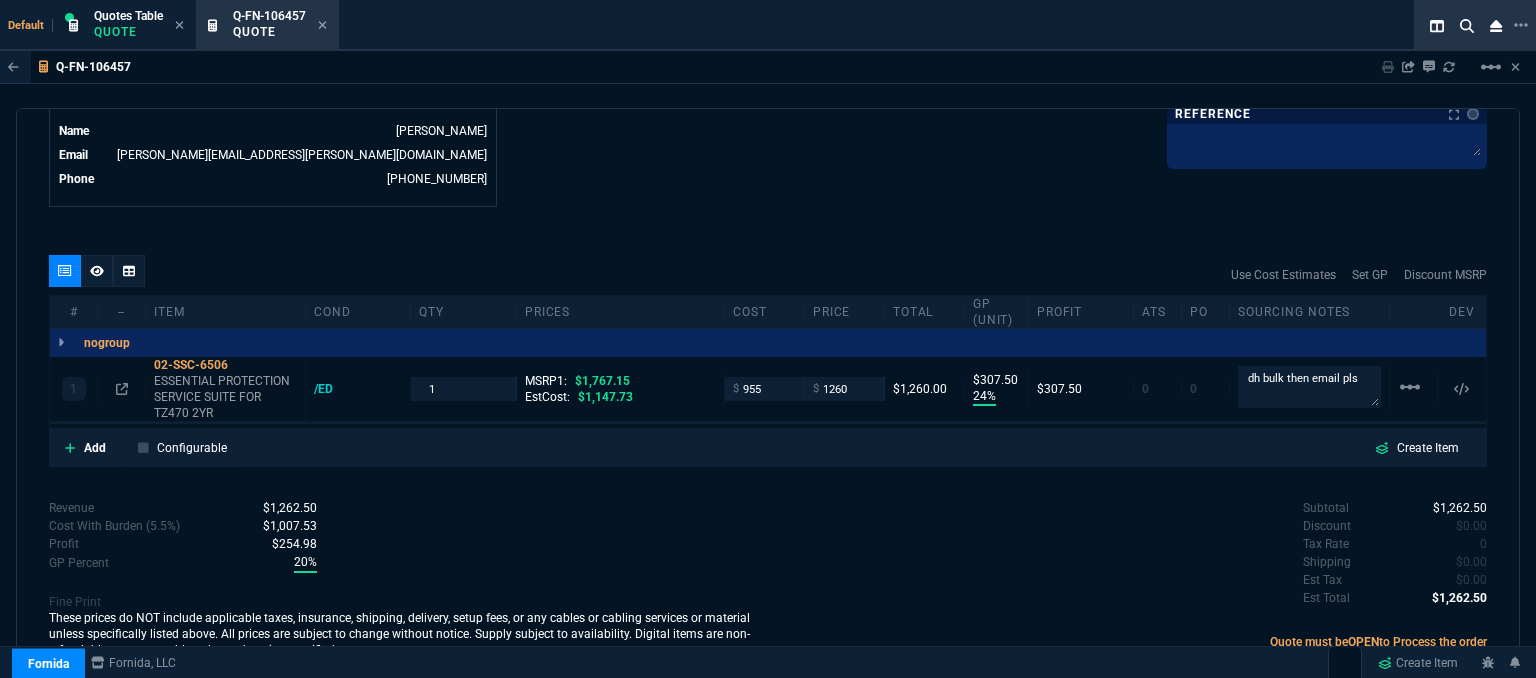 click on "Fornida, LLC 2609 Technology Dr Suite 300 Plano, TX 75074  Share Link  Sarah Costa oneOnOne chat SEND Steven Huang oneOnOne chat SEND Mike Drumm oneOnOne chat SEND Tiny oneOnOne chat SEND  Show More Chats  Shipping Address 5930 E 31st St  Suite 800 Tulsa,  OK -- USA Bill to Address 5930 E 31st St  Suite 800 Tulsa,  OK -- USA End User -- -- -- Payment Link  Quote must be open to create payment link.  Linked Documents  New Link  Quote Notes Quote Notes    Customer Notes Customer Notes    Reference Reference" at bounding box center [1127, -316] 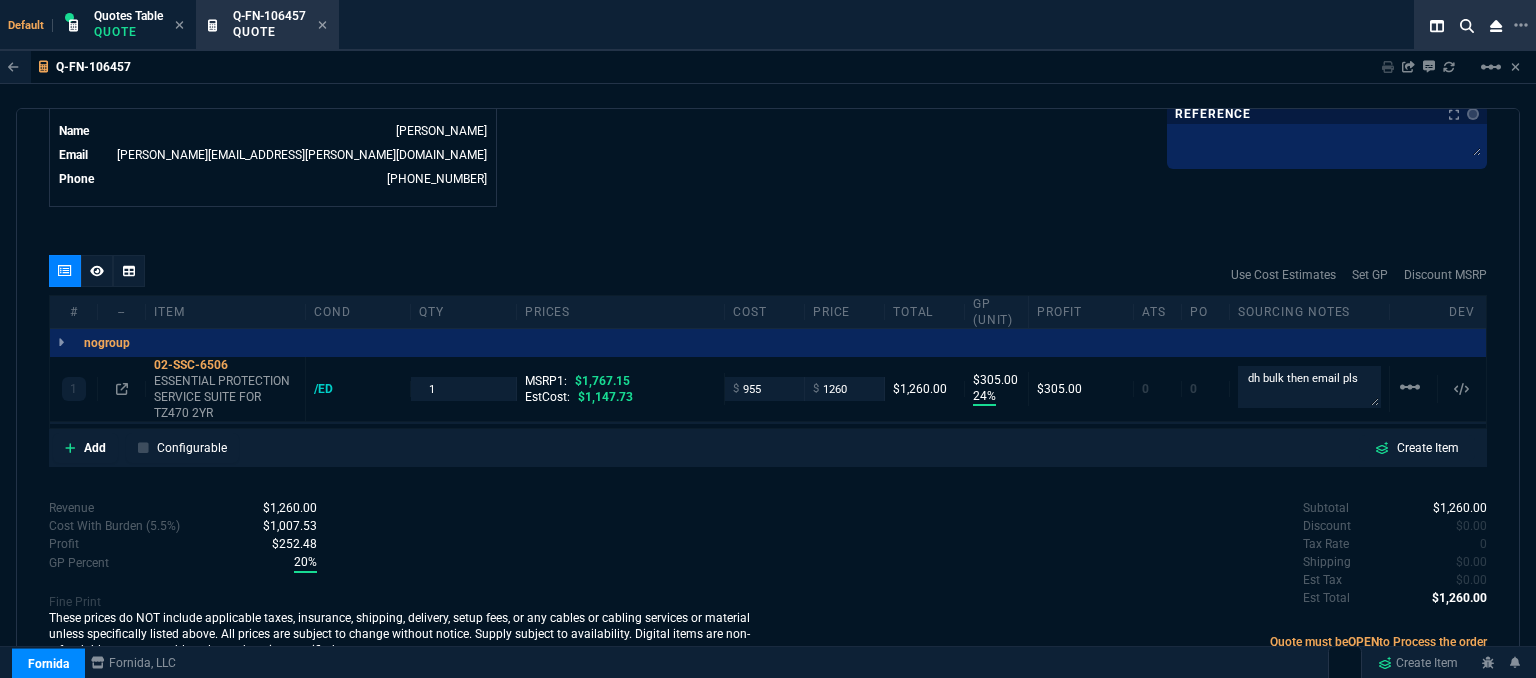type 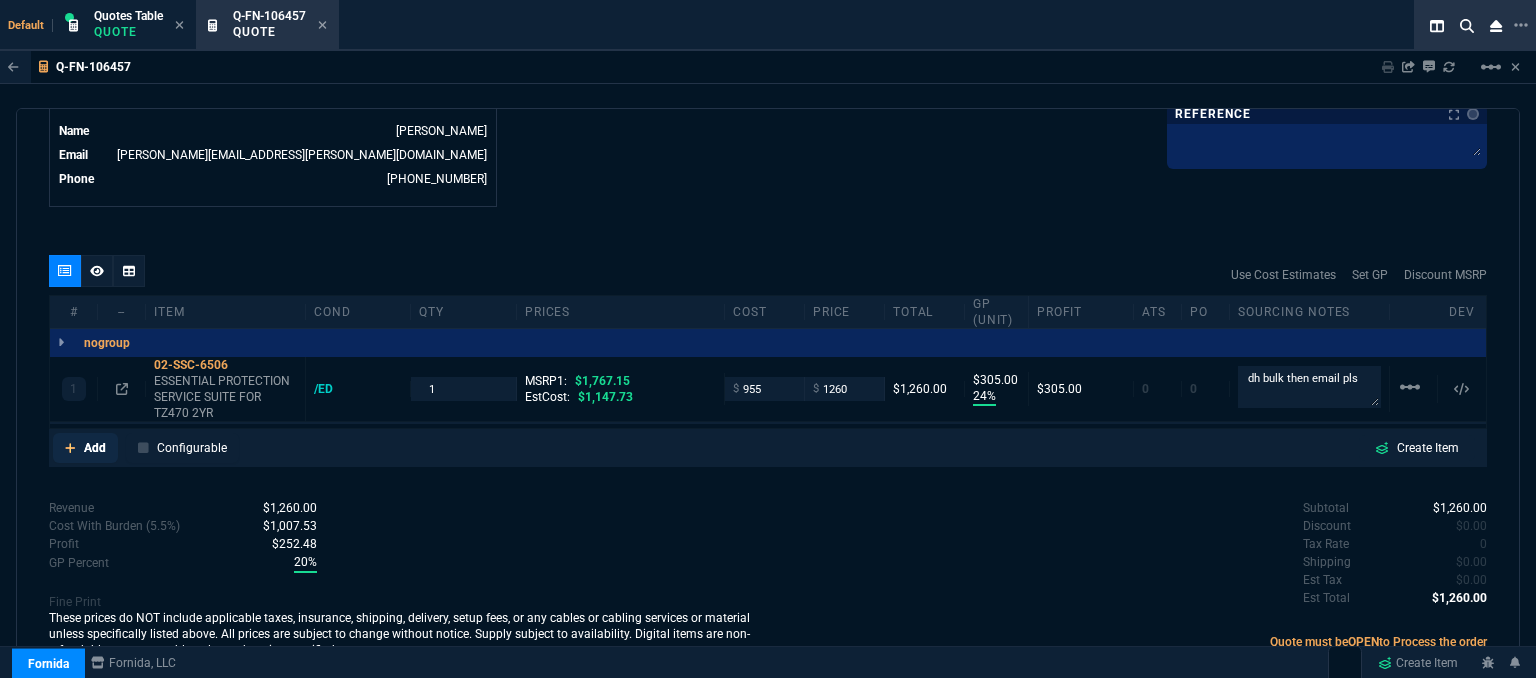 click 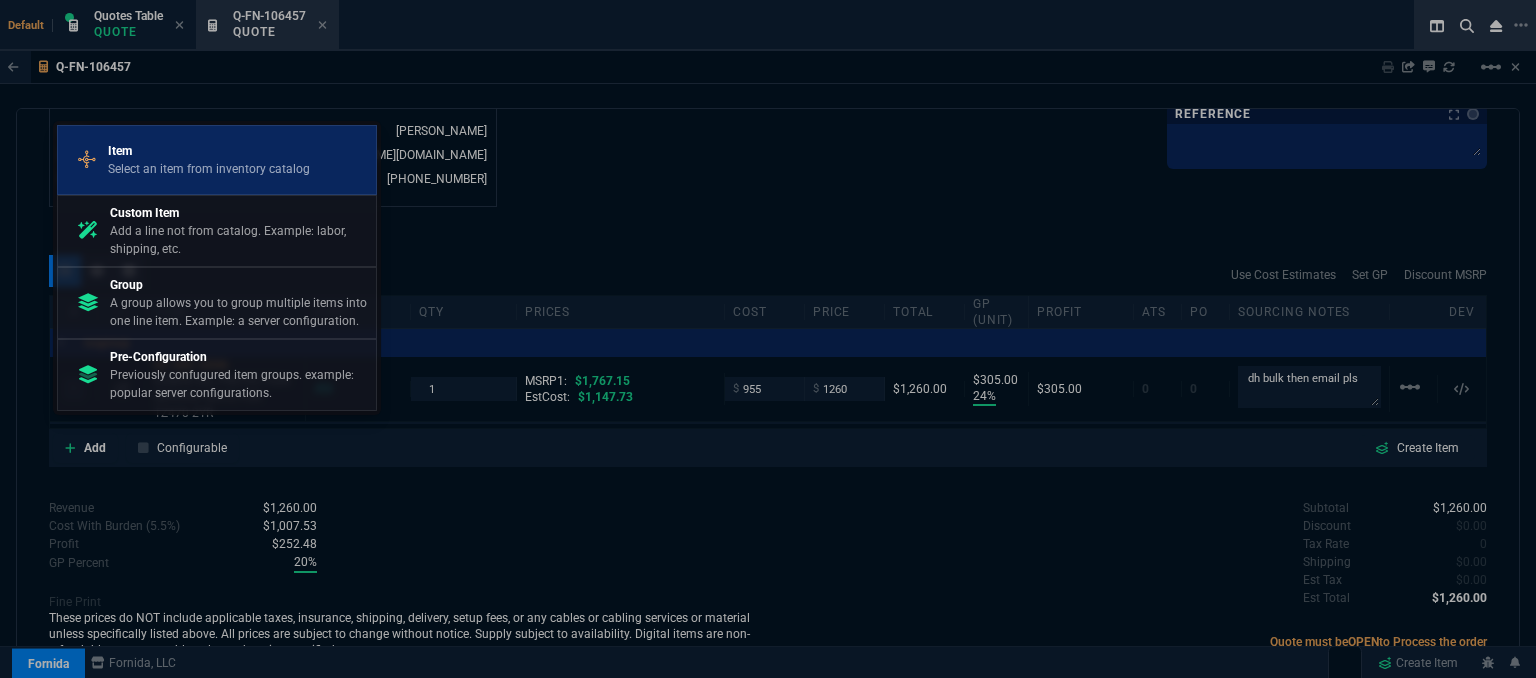 click on "Item" at bounding box center (209, 151) 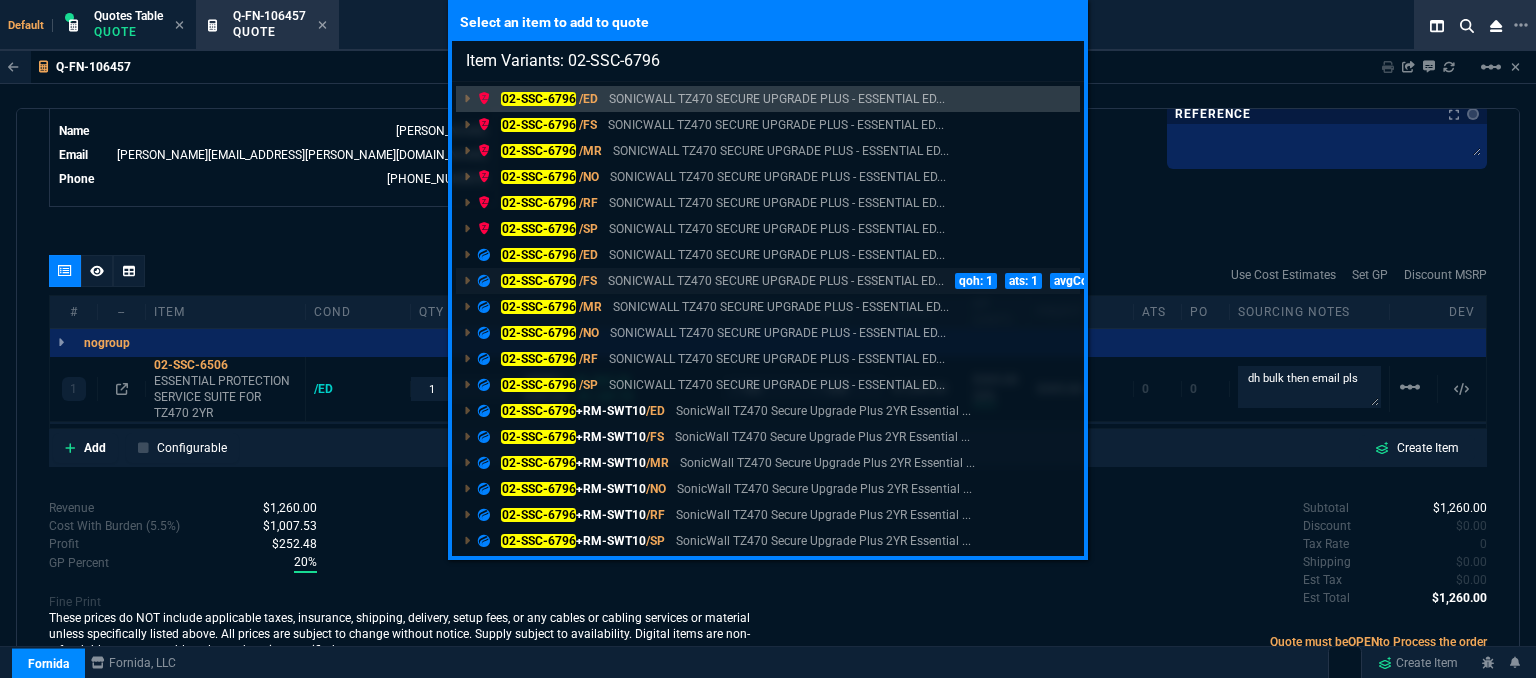 click on "SONICWALL TZ470 SECURE UPGRADE PLUS - ESSENTIAL ED..." at bounding box center (776, 281) 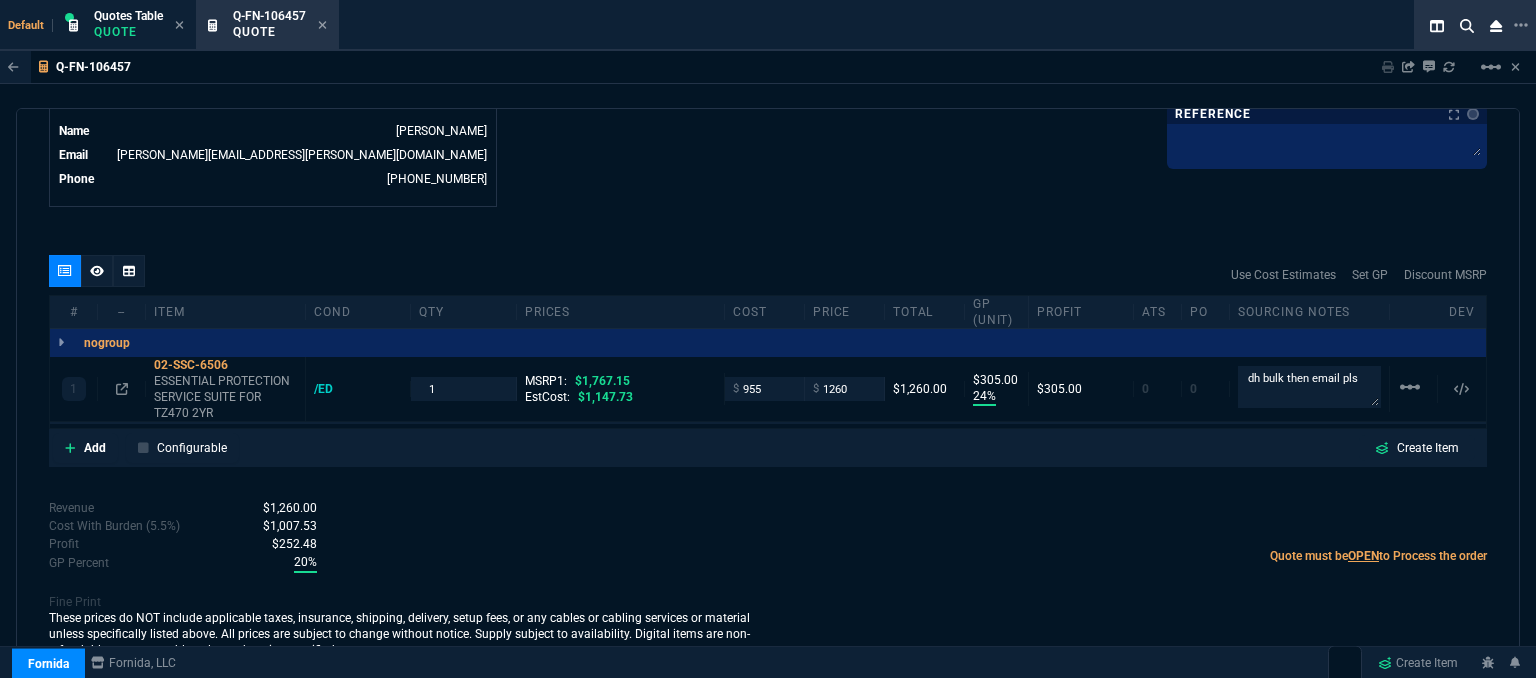 scroll, scrollTop: 1024, scrollLeft: 0, axis: vertical 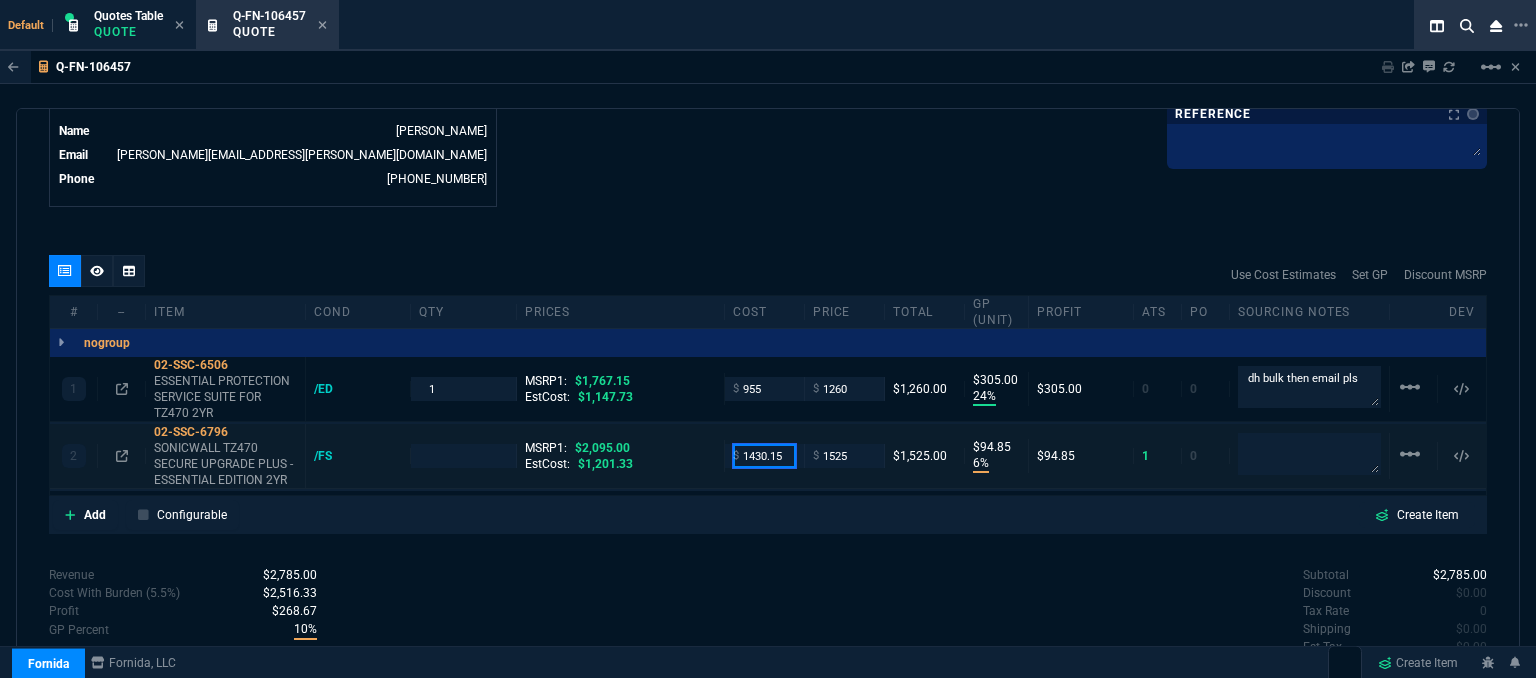 click on "1430.15" at bounding box center [764, 455] 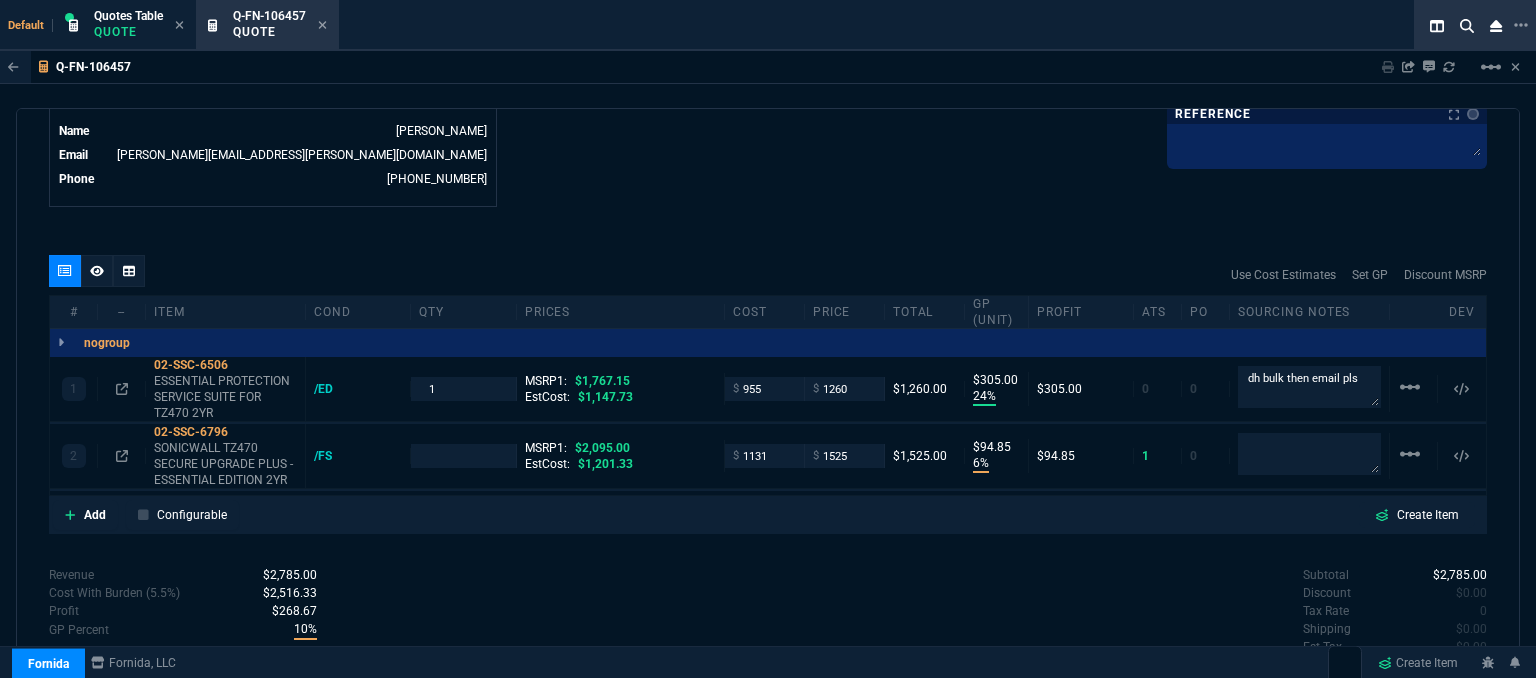 click on "Fornida, LLC 2609 Technology Dr Suite 300 Plano, TX 75074  Share Link  Sarah Costa oneOnOne chat SEND Steven Huang oneOnOne chat SEND Mike Drumm oneOnOne chat SEND Tiny oneOnOne chat SEND  Show More Chats  Shipping Address 5930 E 31st St  Suite 800 Tulsa,  OK -- USA Bill to Address 5930 E 31st St  Suite 800 Tulsa,  OK -- USA End User -- -- -- Payment Link  Quote must be open to create payment link.  Linked Documents  New Link  Quote Notes Quote Notes    Customer Notes Customer Notes    Reference Reference" at bounding box center [1127, -316] 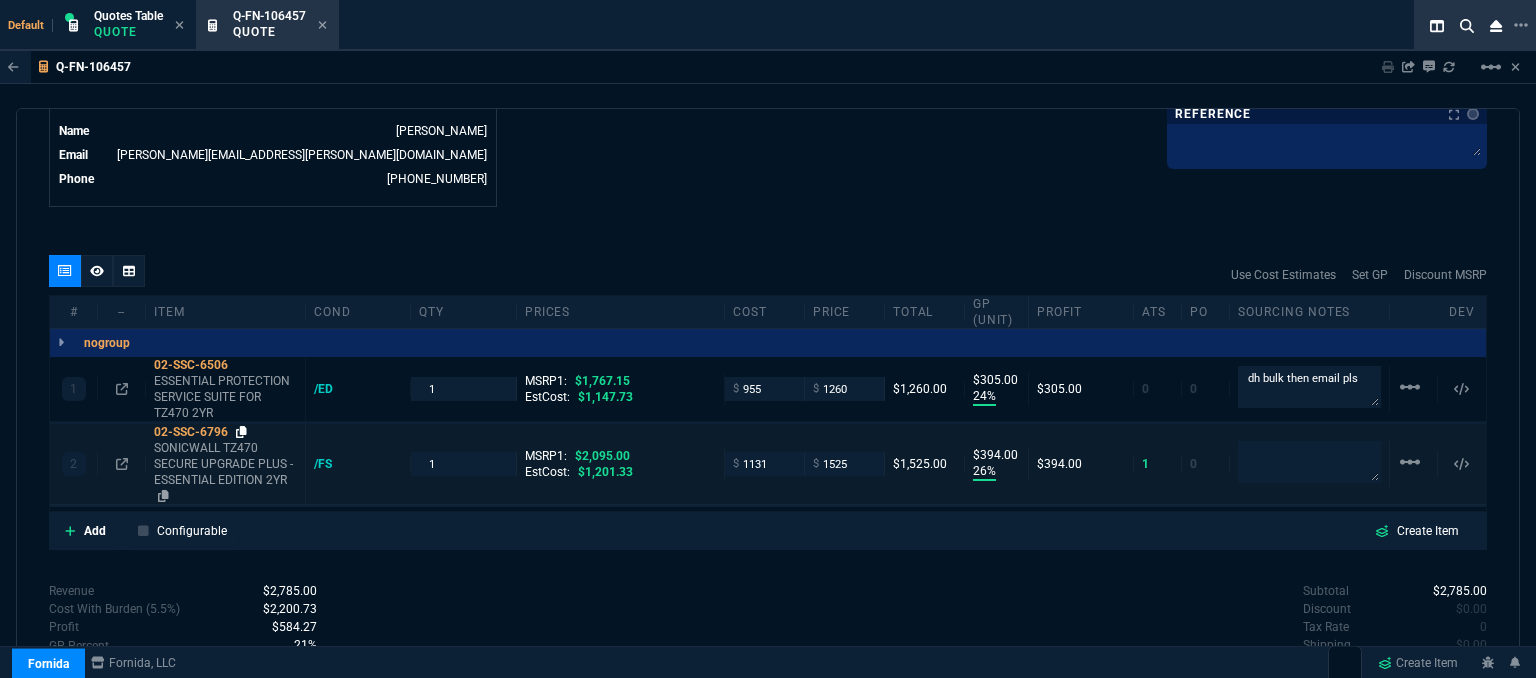 click 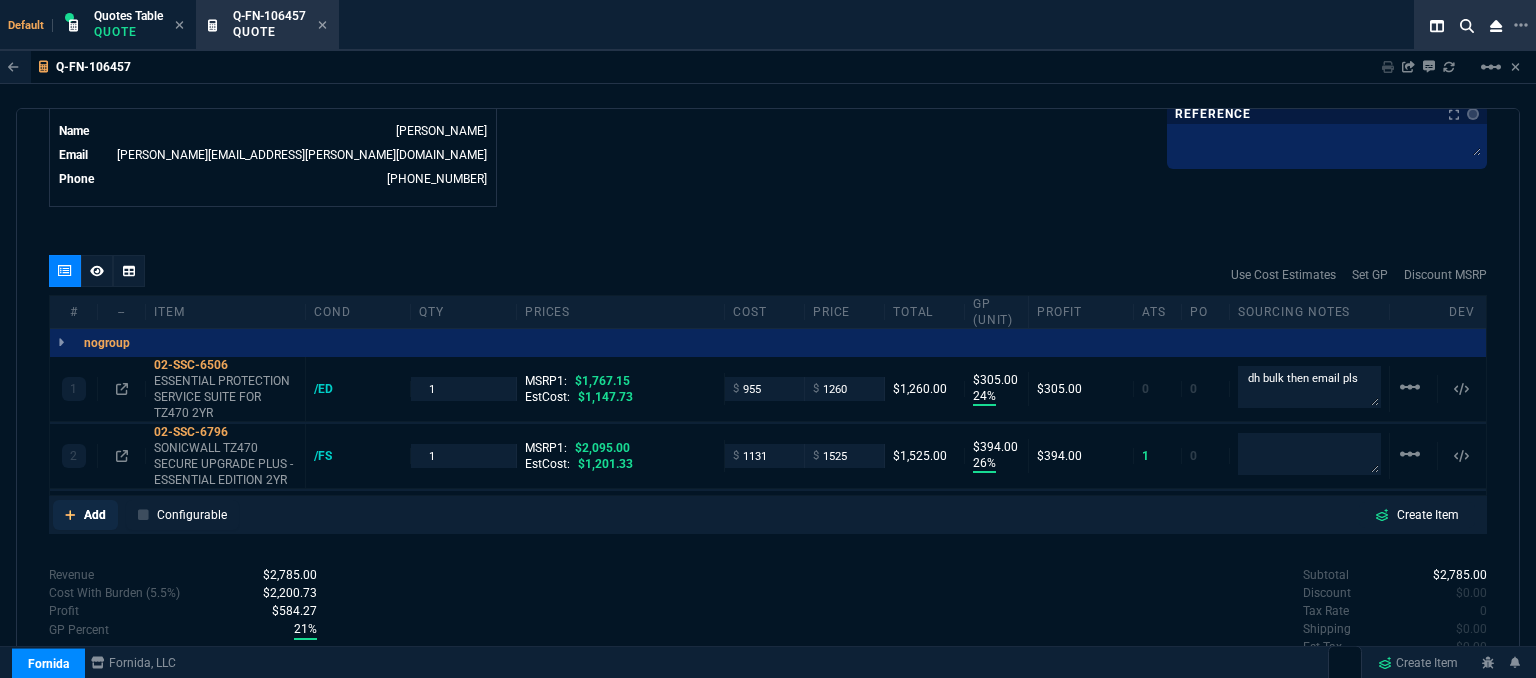 click on "Add" at bounding box center (85, 515) 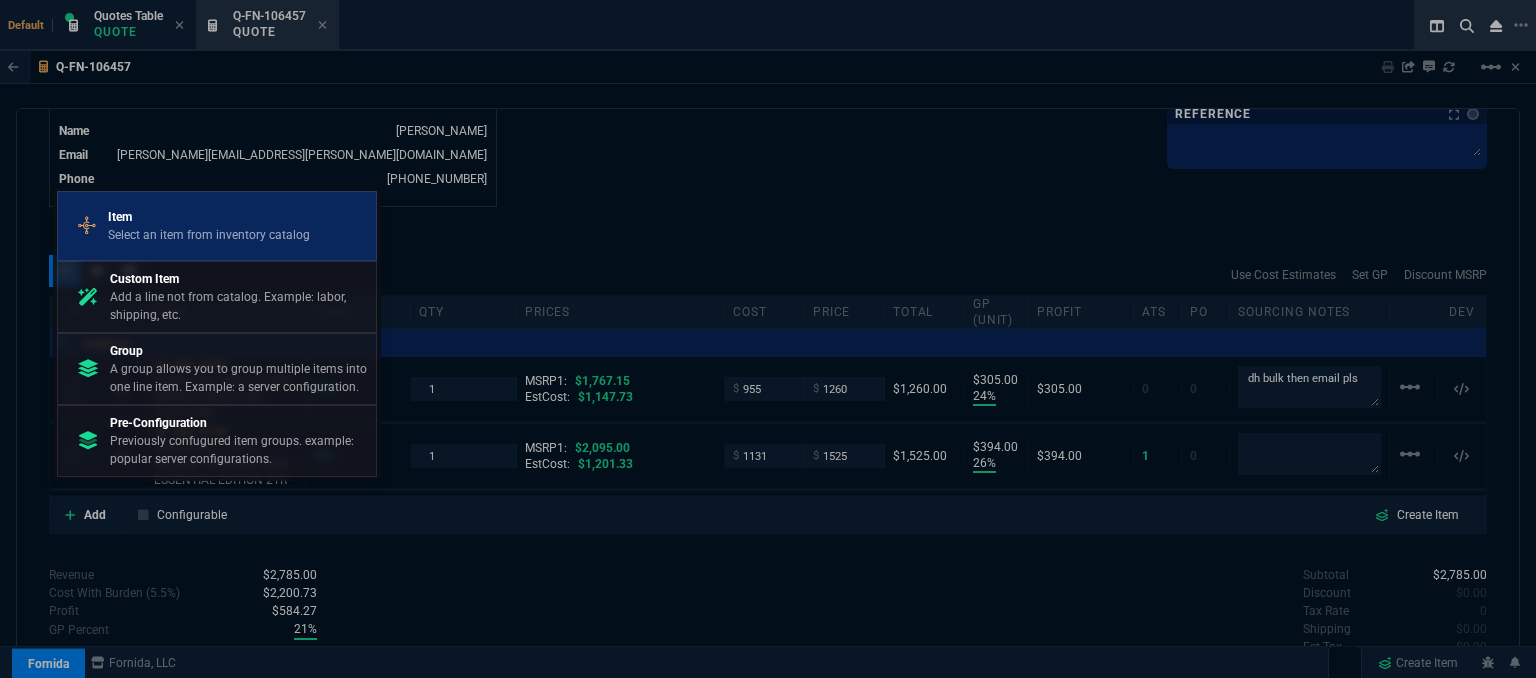 click on "Select an item from inventory catalog" at bounding box center [209, 235] 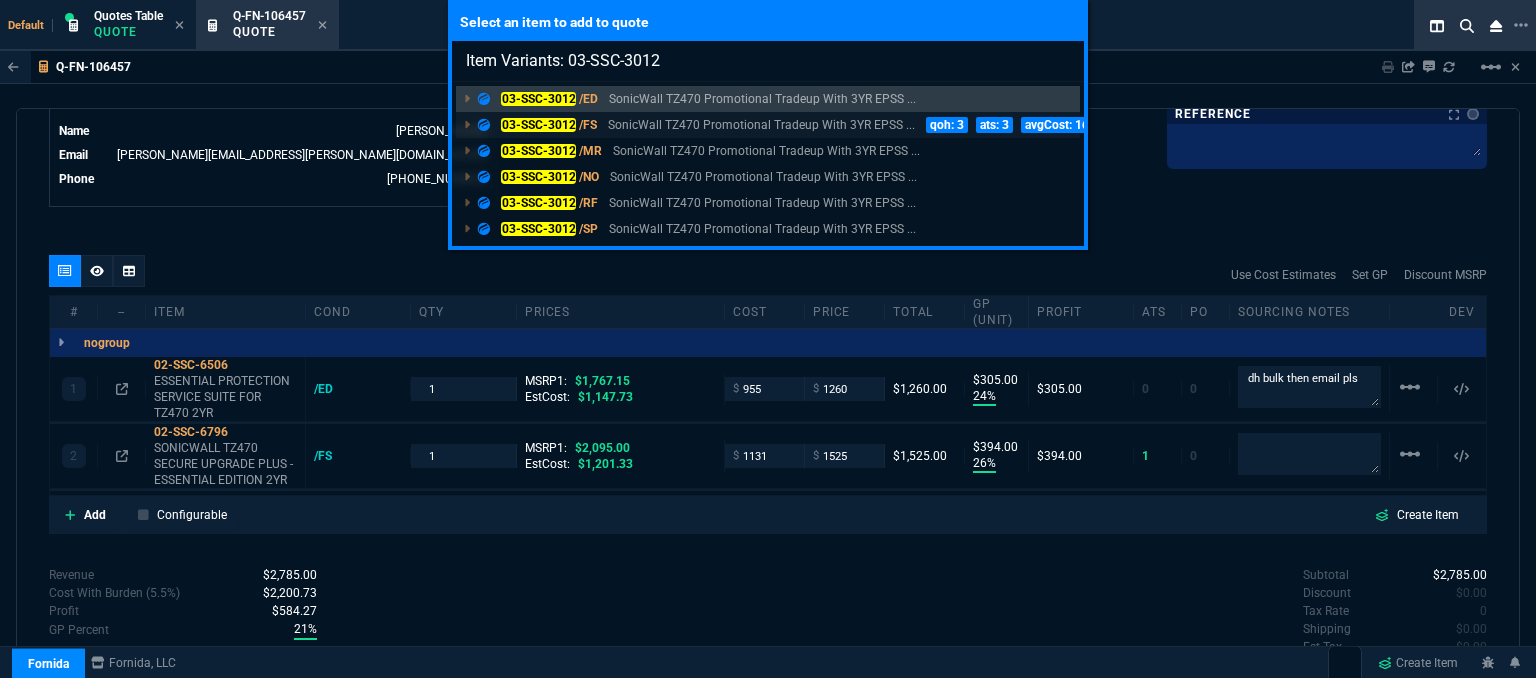click on "SonicWall TZ470 Promotional Tradeup With 3YR EPSS ..." at bounding box center [761, 125] 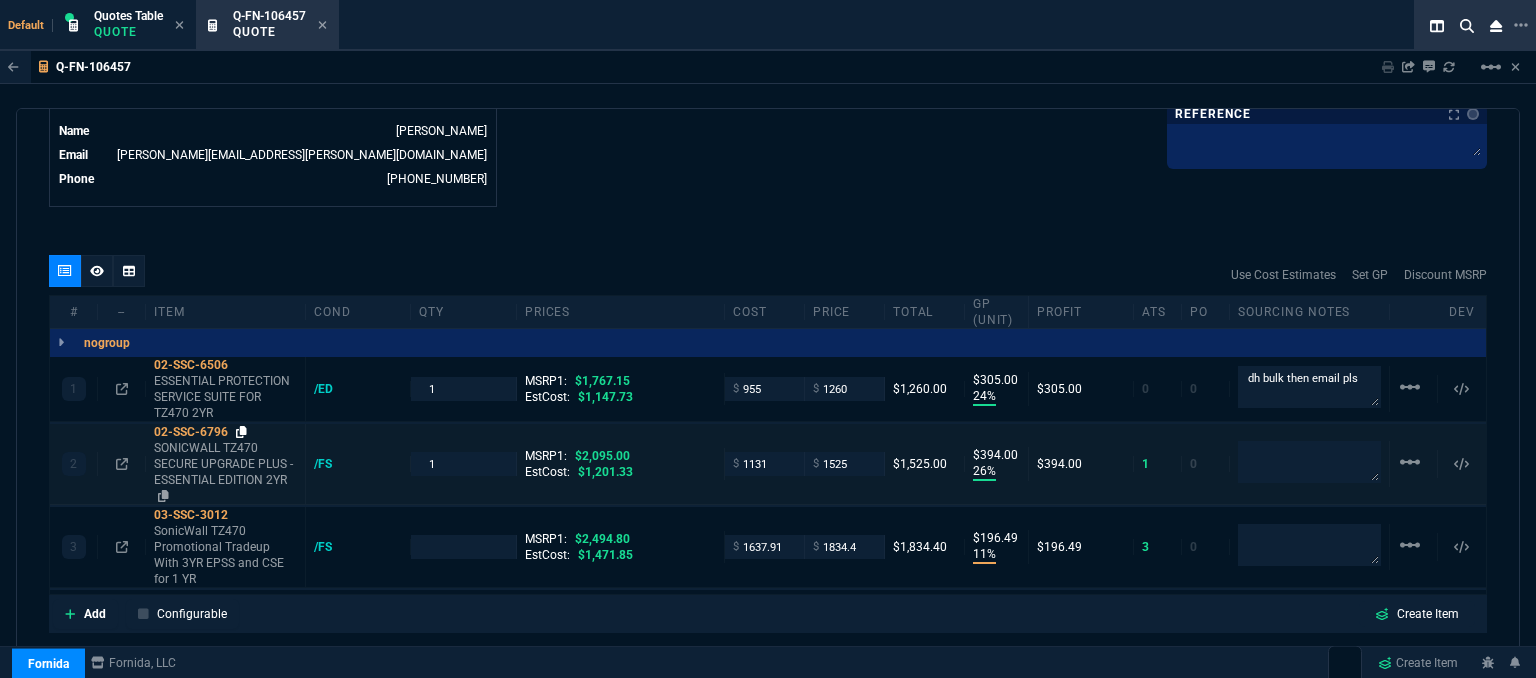 click 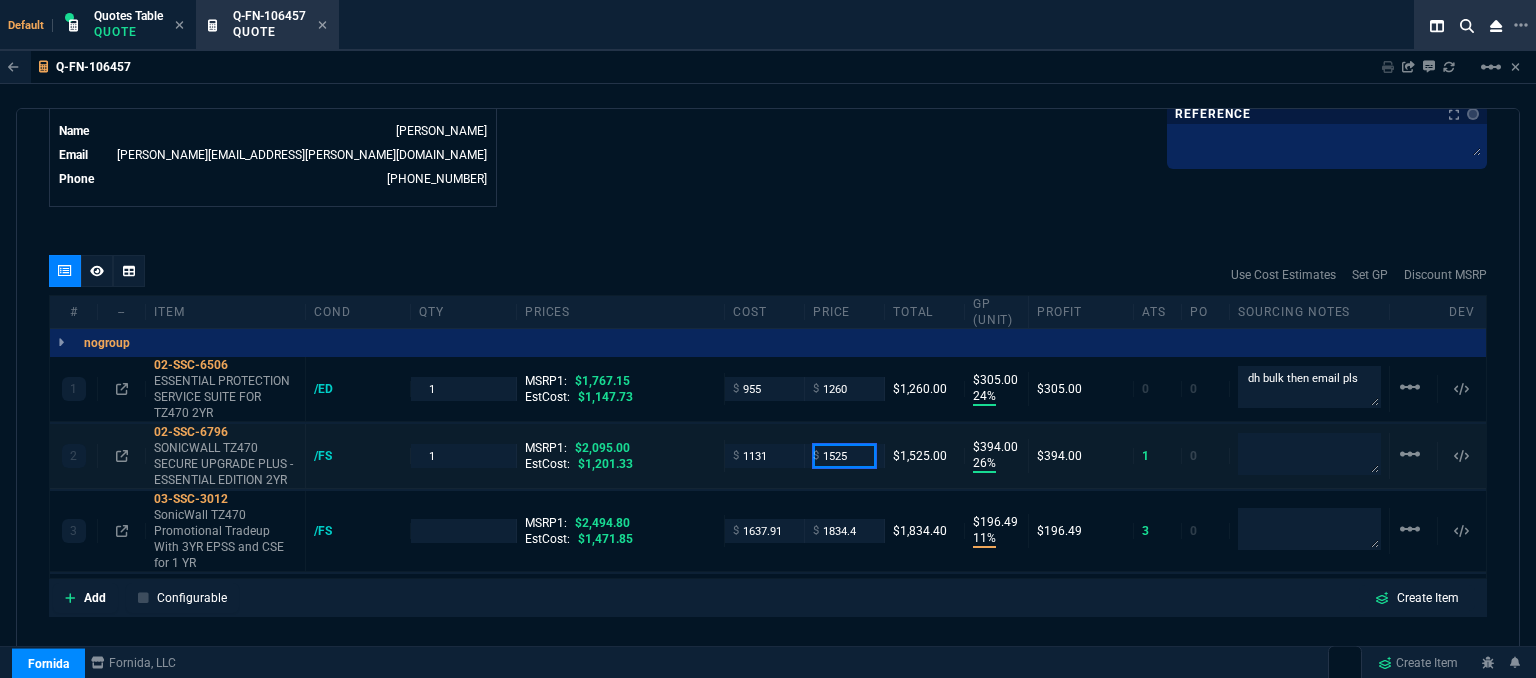 click on "1525" at bounding box center [844, 455] 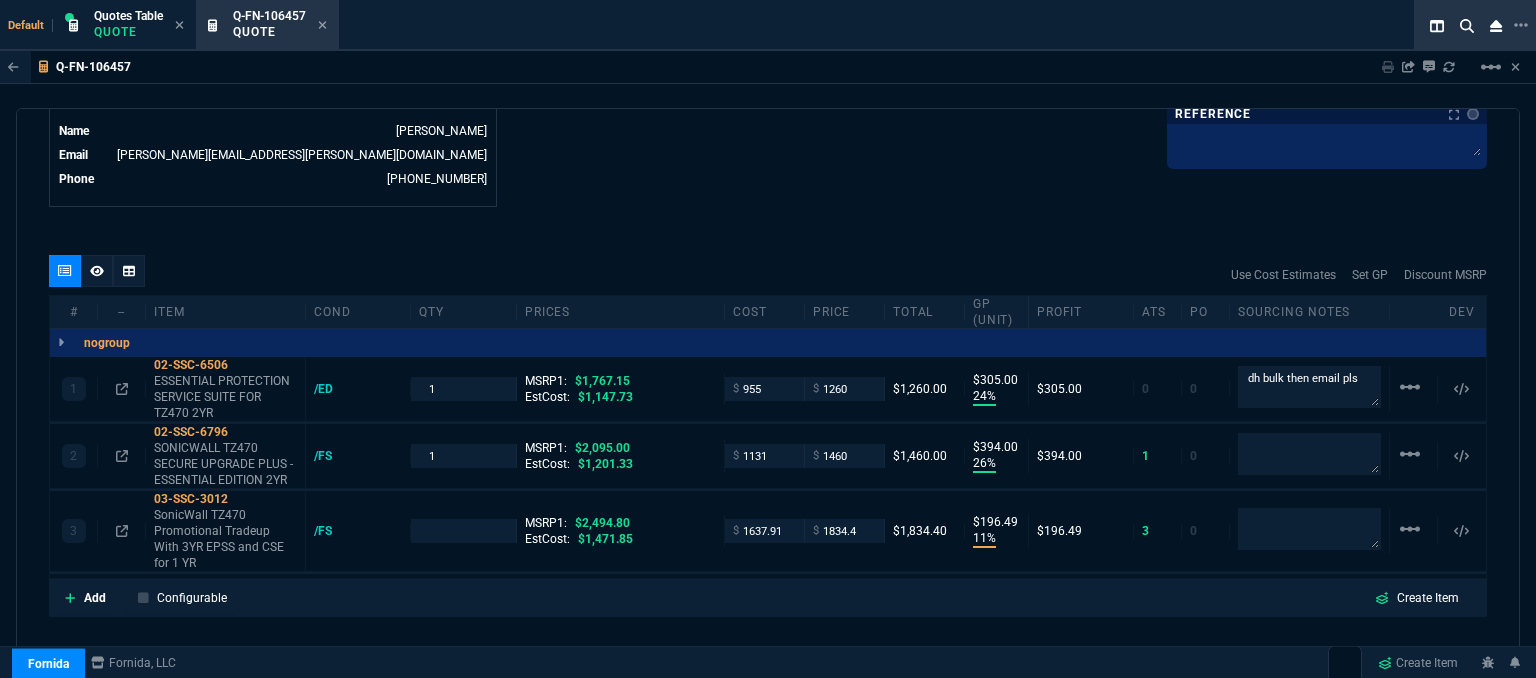 click on "Fornida, LLC 2609 Technology Dr Suite 300 Plano, TX 75074  Share Link  Sarah Costa oneOnOne chat SEND Steven Huang oneOnOne chat SEND Mike Drumm oneOnOne chat SEND Tiny oneOnOne chat SEND  Show More Chats  Shipping Address 5930 E 31st St  Suite 800 Tulsa,  OK -- USA Bill to Address 5930 E 31st St  Suite 800 Tulsa,  OK -- USA End User -- -- -- Payment Link  Quote must be open to create payment link.  Linked Documents  New Link  Quote Notes Quote Notes    Customer Notes Customer Notes    Reference Reference" at bounding box center [1127, -316] 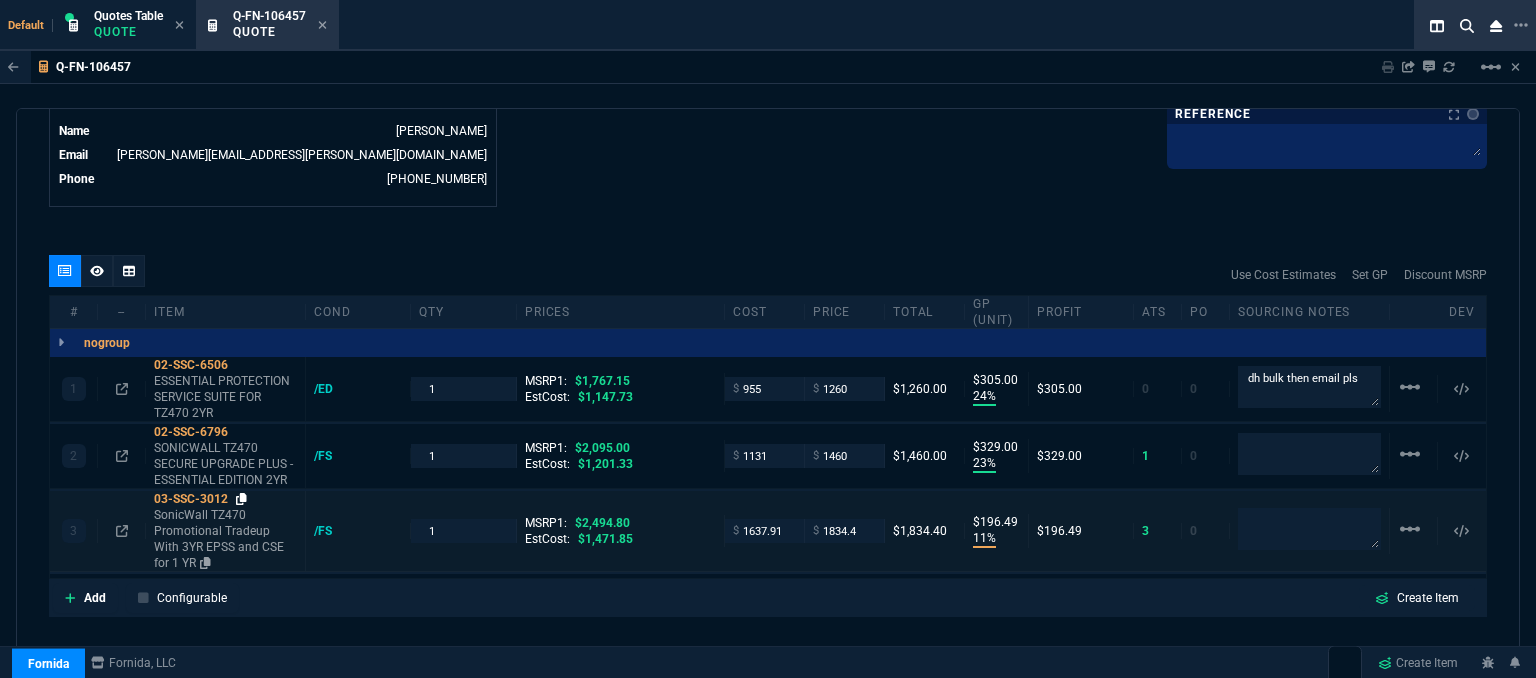 click 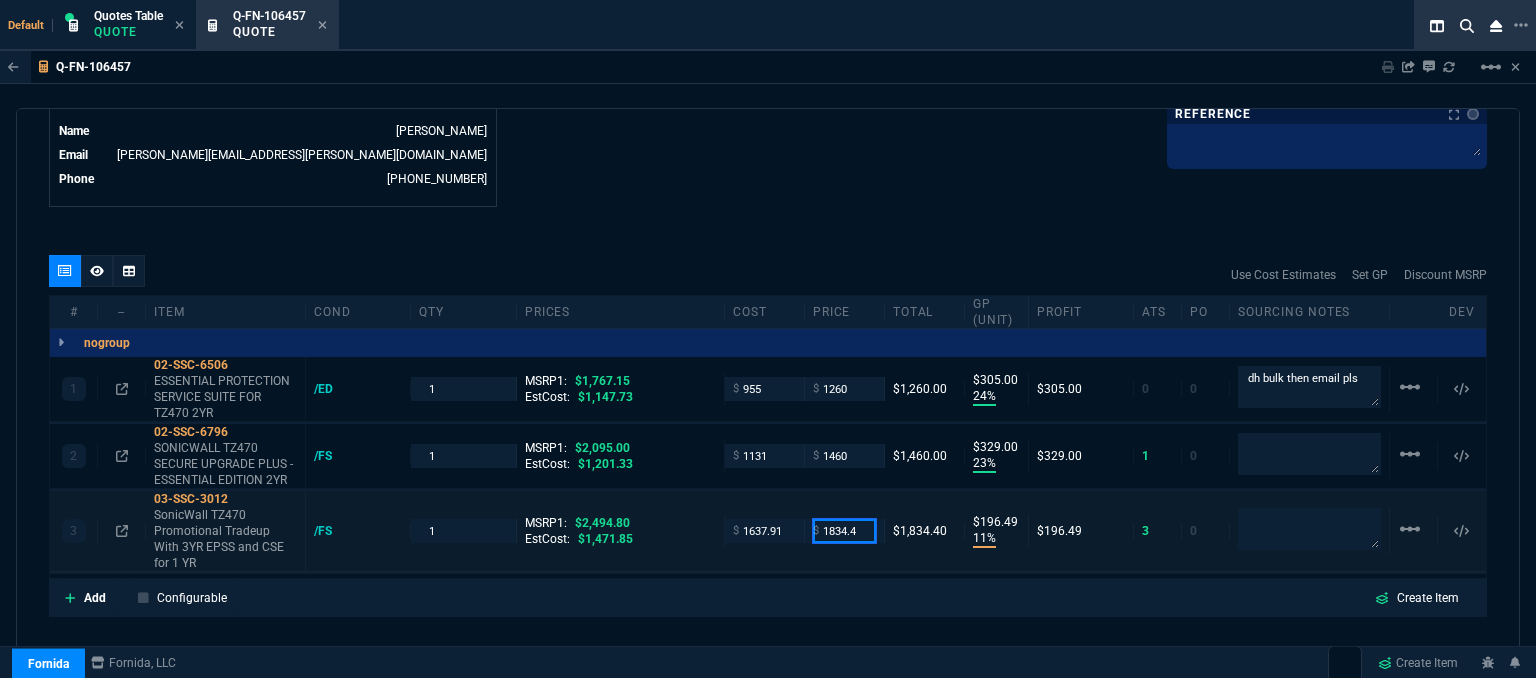 click on "1834.4" at bounding box center (844, 530) 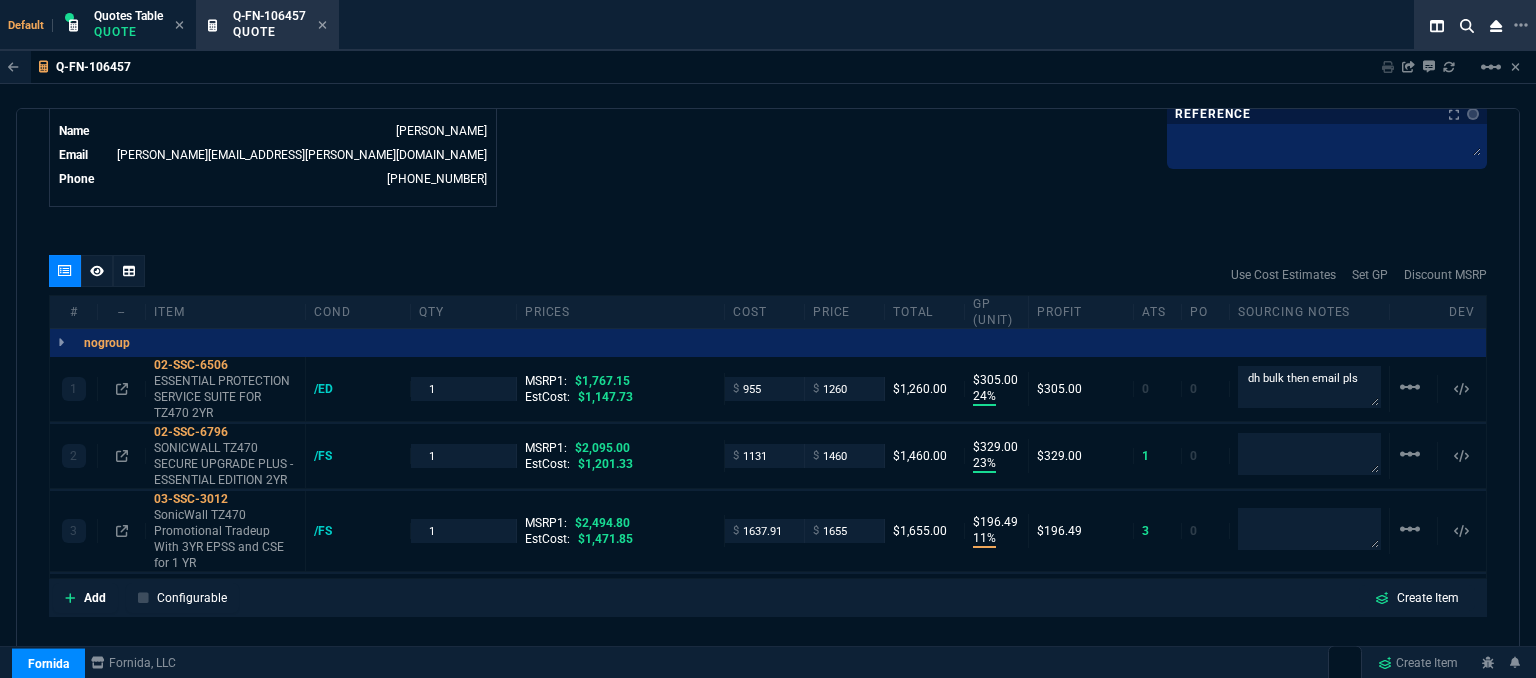 click on "Details Number Q-FN-106457  Order ID Q-FN-106457  Customer Code MIS310  Total Units 3  Expires Mon - 8/4/25, 4:50 PM Creator fiona.rossi@fornida.com  Created Mon - 7/21/25, 4:50 PM Print Specs Number Q-FN-106457  Customer ID MIS310  Customer Name Misok LLC  Expires 8/4/25,  11:50 AM  Customer PO # --  Payment Terms NET30  Shipping Agent OTHER | ELECTRONIC  Customer Customer Code MIS310  Customer Name Misok LLC  Customer PO # empty  Payment Terms NET30  email denise@misok.com  phone 918-234-9991    Origin  existing / email   Origin Comment    Staff Sales Person ROSS  Engineer 1 --  Engineer 2 --  Shipping Ship Date -- Agent OTHER  Agent Service ELECTRONIC  Account Id --  Sales Order* Number --  id --  Account Manager Name Fiona  Email fiona.rossi@fornida.com  Phone 469-249-2107" at bounding box center (408, -316) 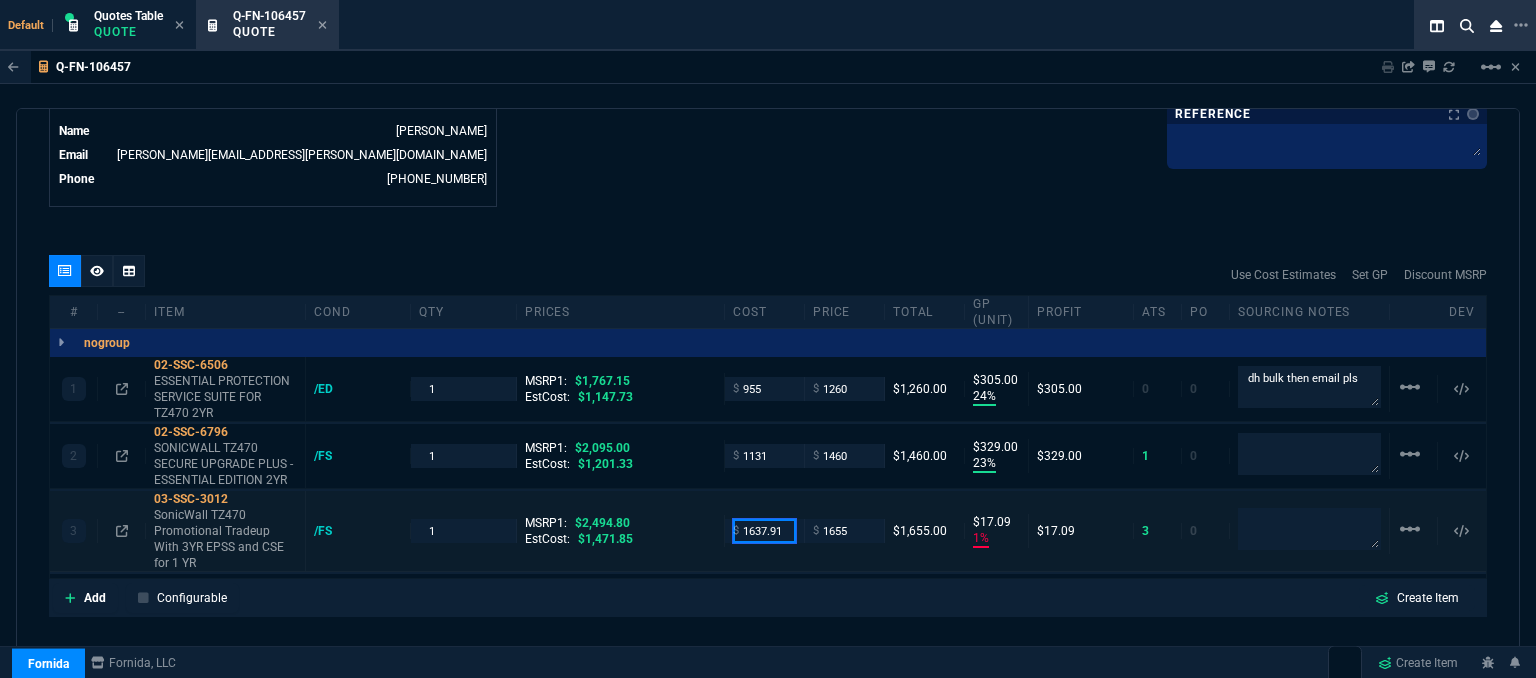 click on "1637.91" at bounding box center [764, 530] 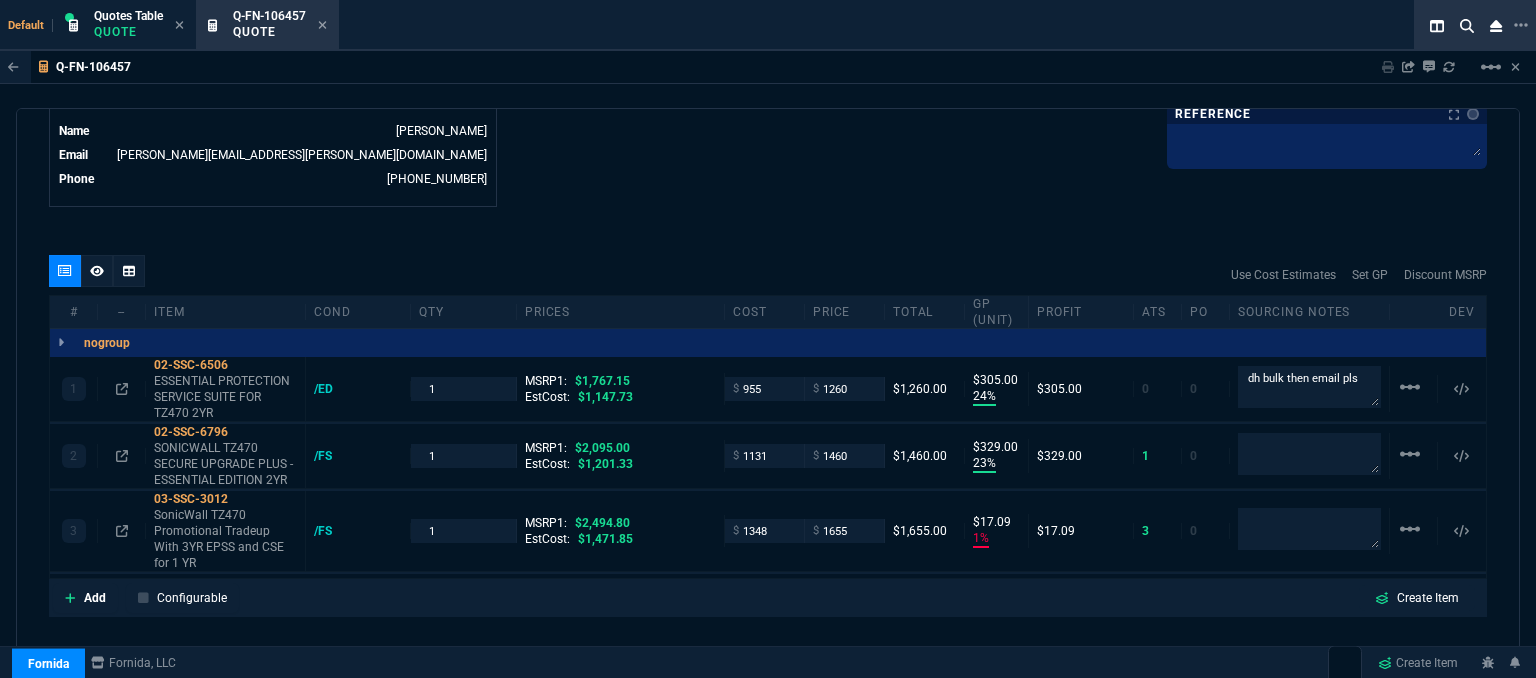 click on "Details Number Q-FN-106457  Order ID Q-FN-106457  Customer Code MIS310  Total Units 3  Expires Mon - 8/4/25, 4:50 PM Creator fiona.rossi@fornida.com  Created Mon - 7/21/25, 4:50 PM Print Specs Number Q-FN-106457  Customer ID MIS310  Customer Name Misok LLC  Expires 8/4/25,  11:50 AM  Customer PO # --  Payment Terms NET30  Shipping Agent OTHER | ELECTRONIC  Customer Customer Code MIS310  Customer Name Misok LLC  Customer PO # empty  Payment Terms NET30  email denise@misok.com  phone 918-234-9991    Origin  existing / email   Origin Comment    Staff Sales Person ROSS  Engineer 1 --  Engineer 2 --  Shipping Ship Date -- Agent OTHER  Agent Service ELECTRONIC  Account Id --  Sales Order* Number --  id --  Account Manager Name Fiona  Email fiona.rossi@fornida.com  Phone 469-249-2107" at bounding box center (408, -316) 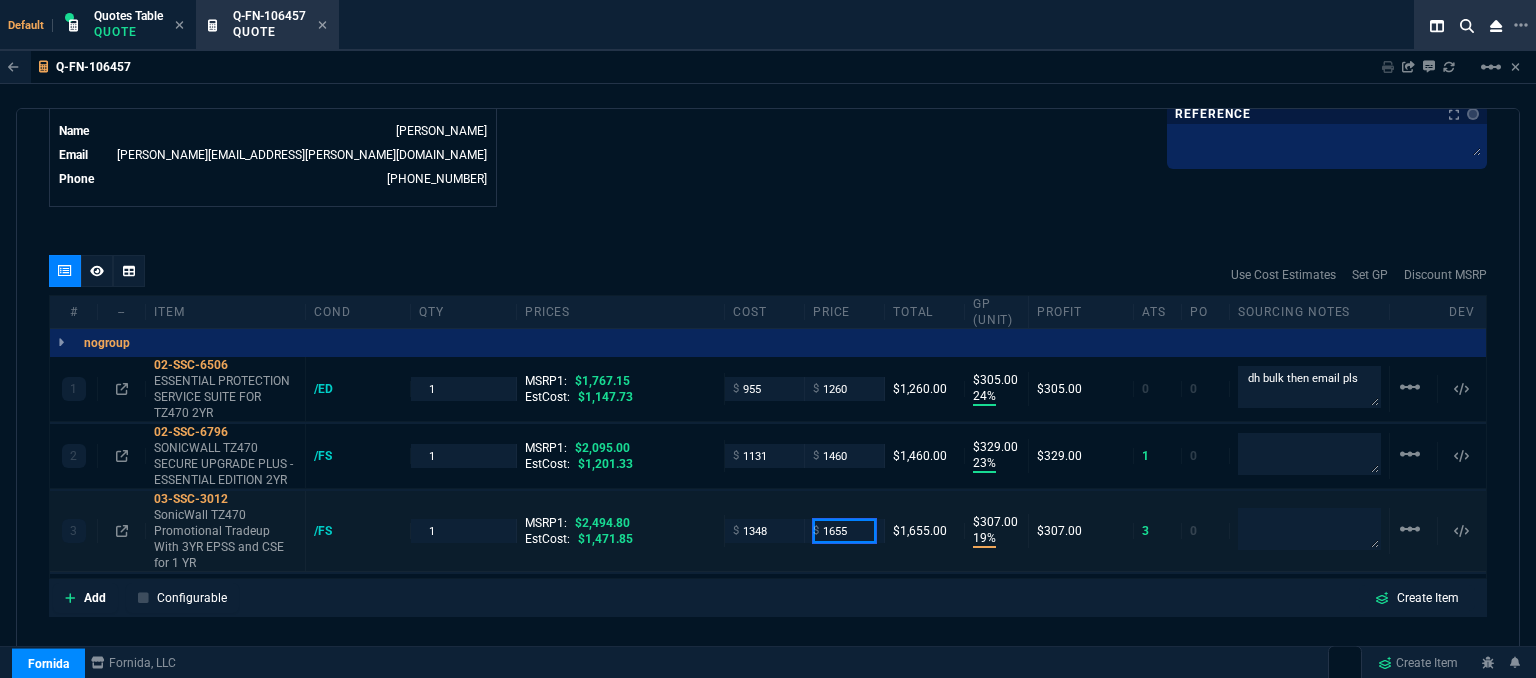 click on "1655" at bounding box center (844, 530) 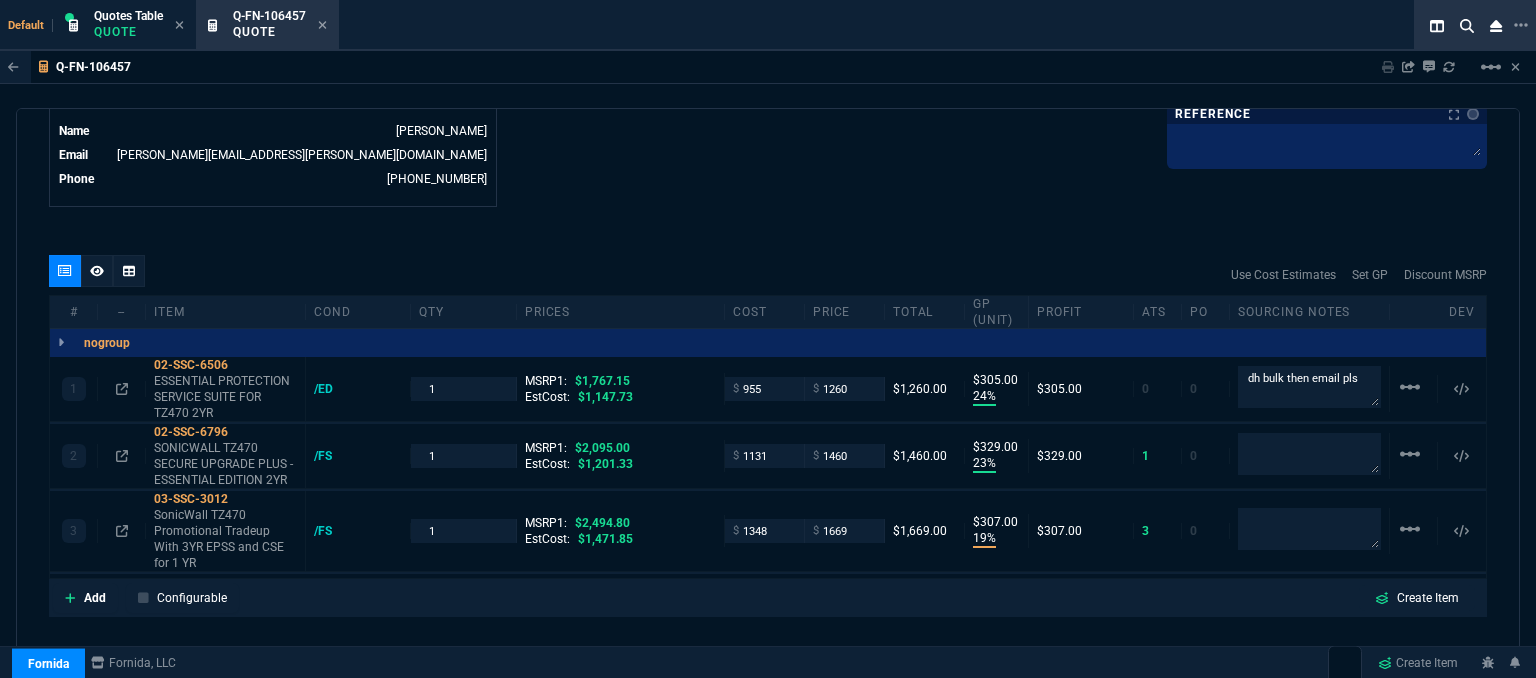 click on "Add Configurable  Create Item" at bounding box center [768, 598] 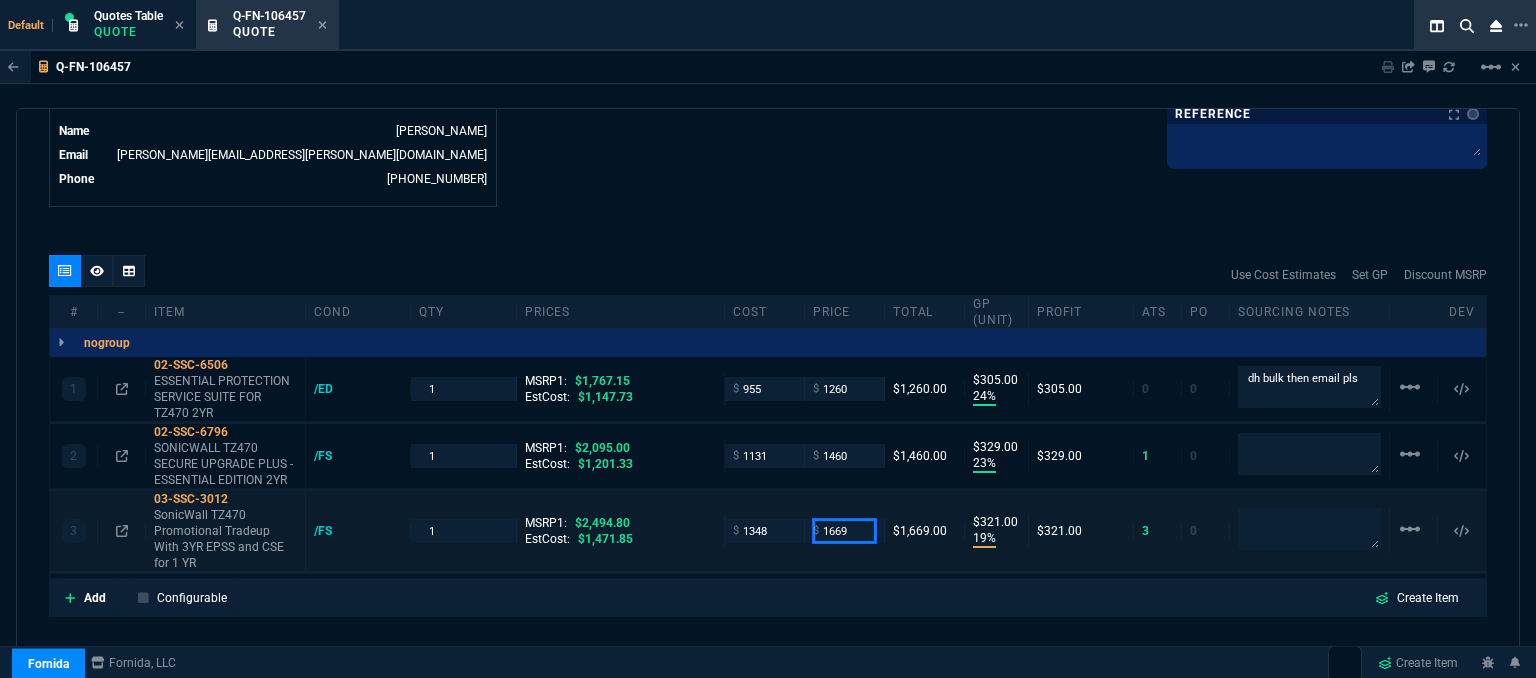 click on "1669" at bounding box center [844, 530] 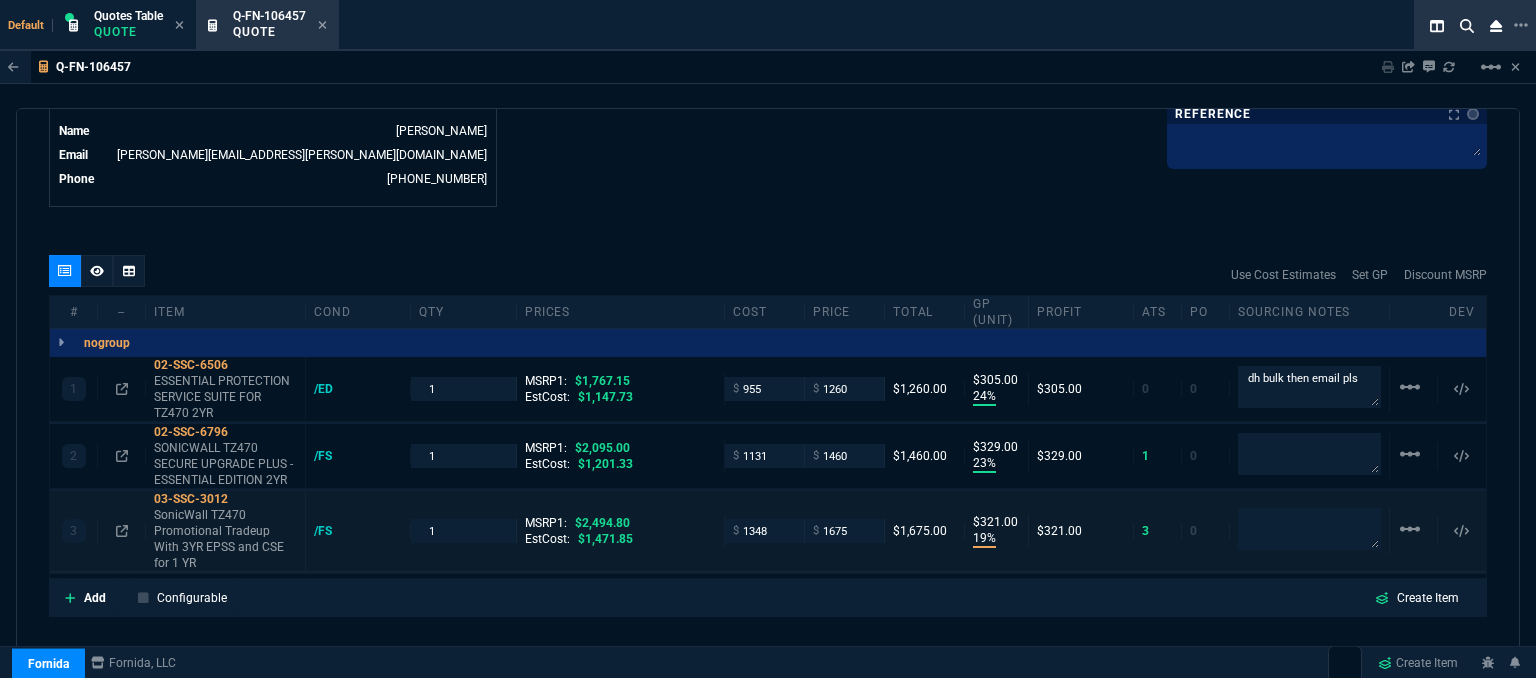 click on "3   03-SSC-3012   SonicWall TZ470 Promotional Tradeup With 3YR EPSS and CSE for 1 YR   /FS  1  MSRP1:  $2,494.80  EstCost:   $1,471.85  $ 1348 $ 1675  $1,675.00  $321.00  19%   $321.00   3   0  linear_scale" at bounding box center [768, 531] 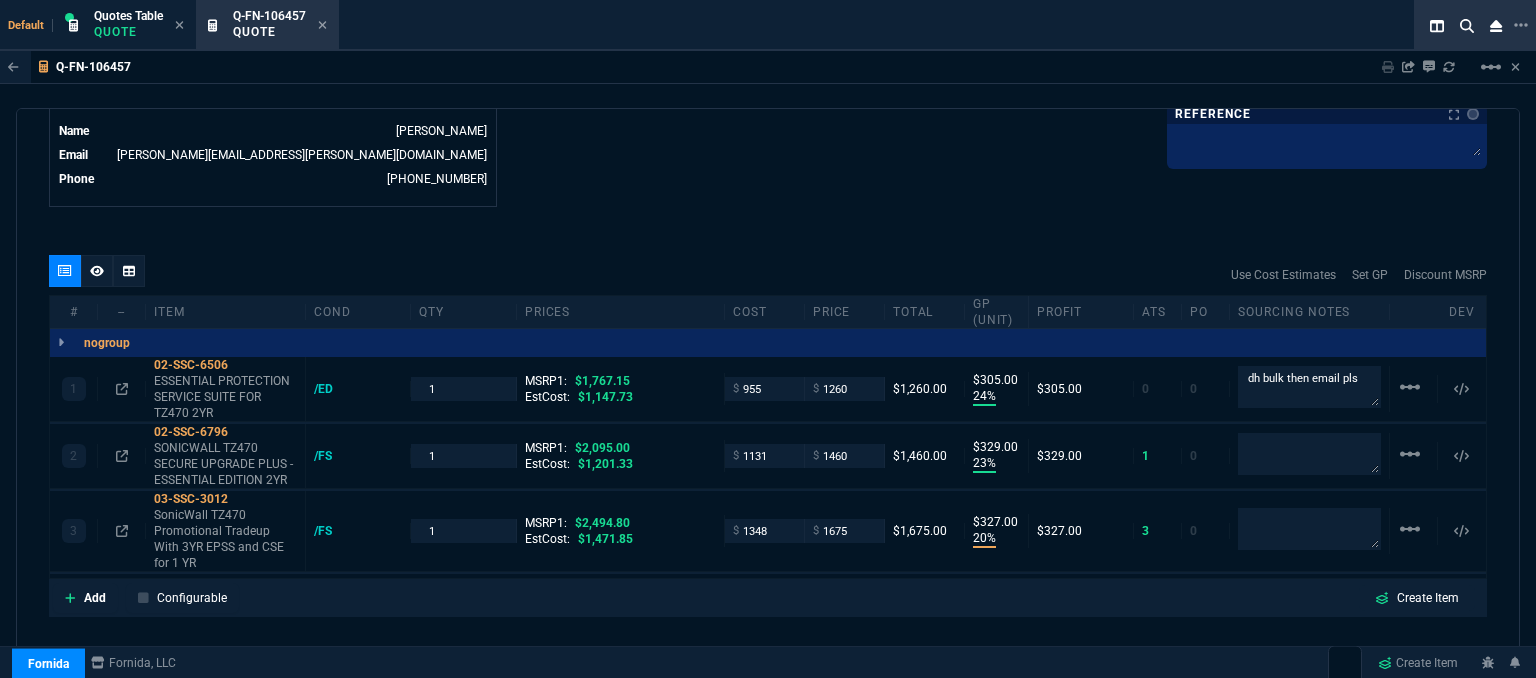 click on "Revenue $4,395.00  Cost $3,434.00  Cost With Burden (5.5%) $3,622.87  Profit $772.13  GP Percent 18%  Fine Print These prices do NOT include applicable taxes, insurance, shipping, delivery, setup fees, or any cables or cabling services or material unless specifically listed above. All prices are subject to change without notice. Supply subject to availability. Digital items are non-refundable, non-returnable unless otherwise specified." at bounding box center [408, 731] 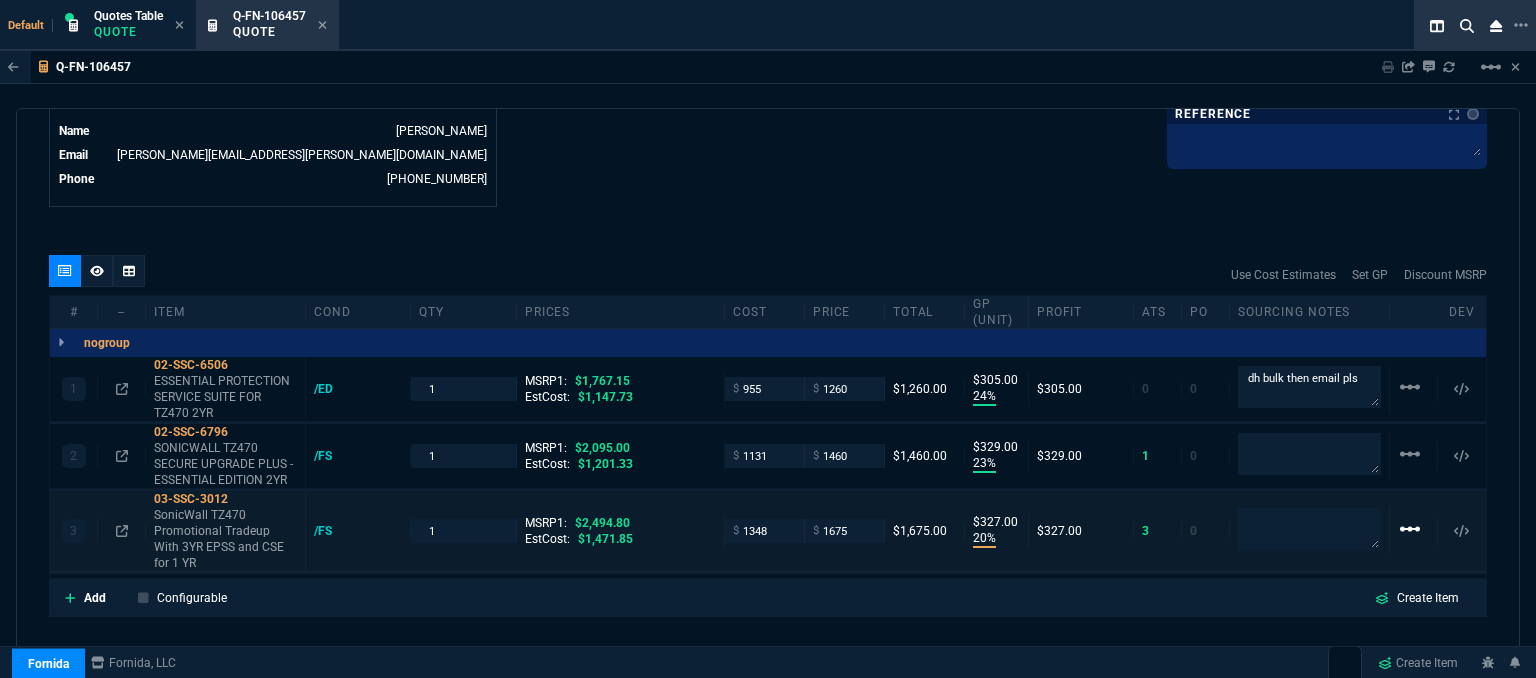 click on "linear_scale" at bounding box center (1410, 387) 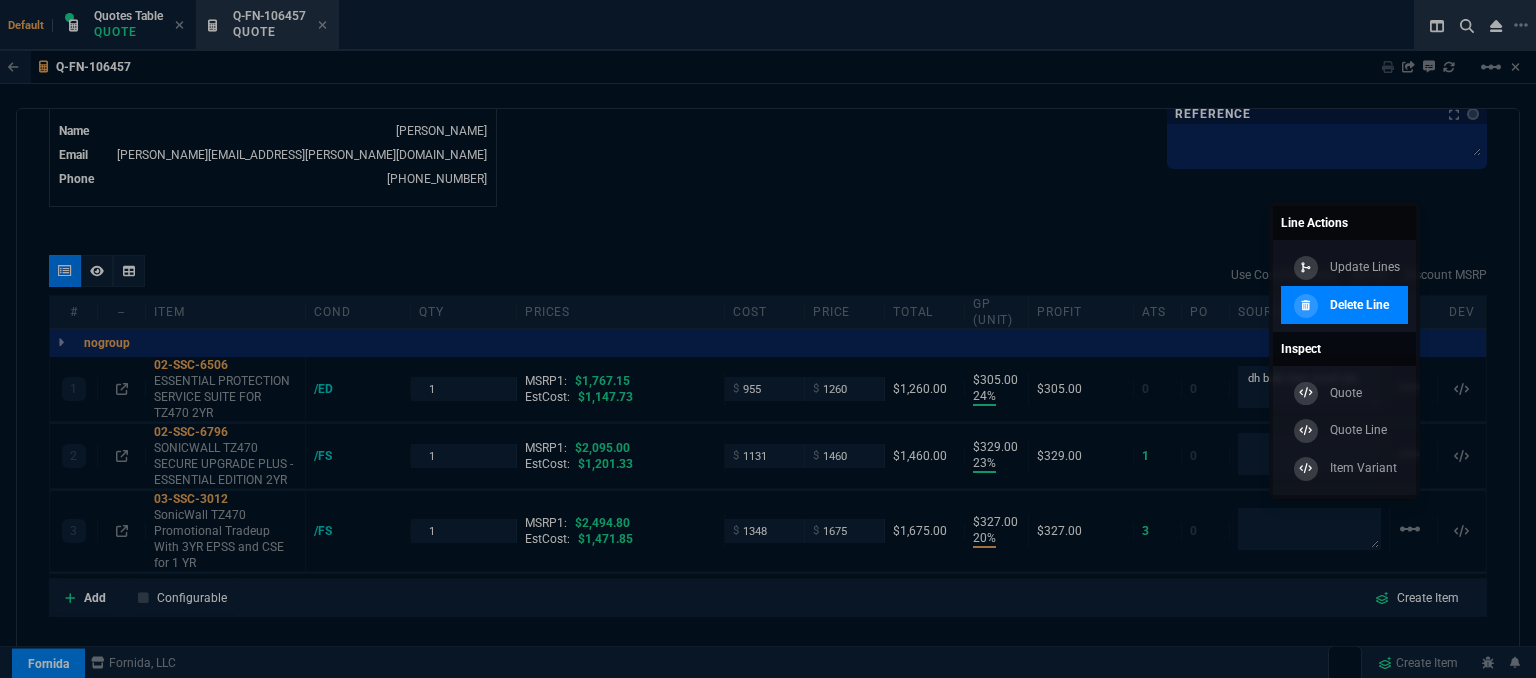click on "Delete Line" at bounding box center [1344, 305] 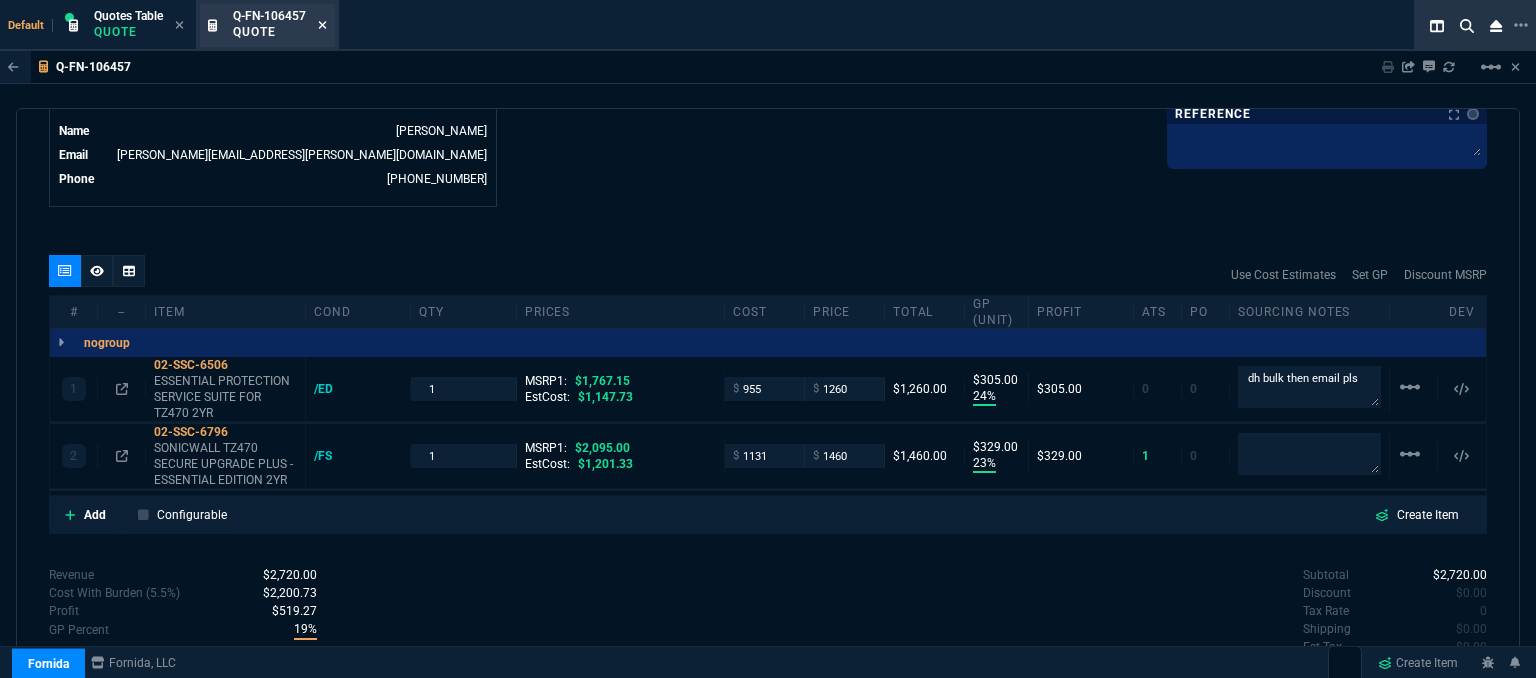 click 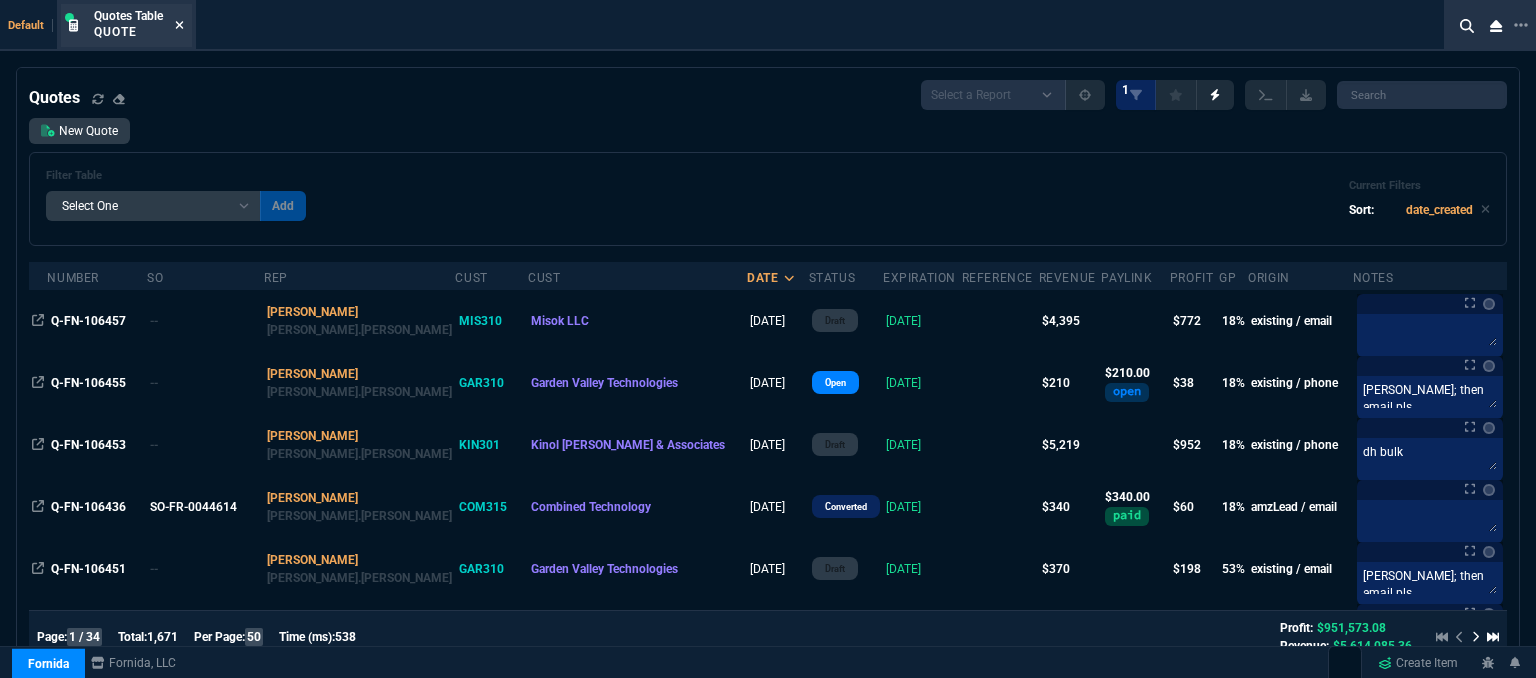 click 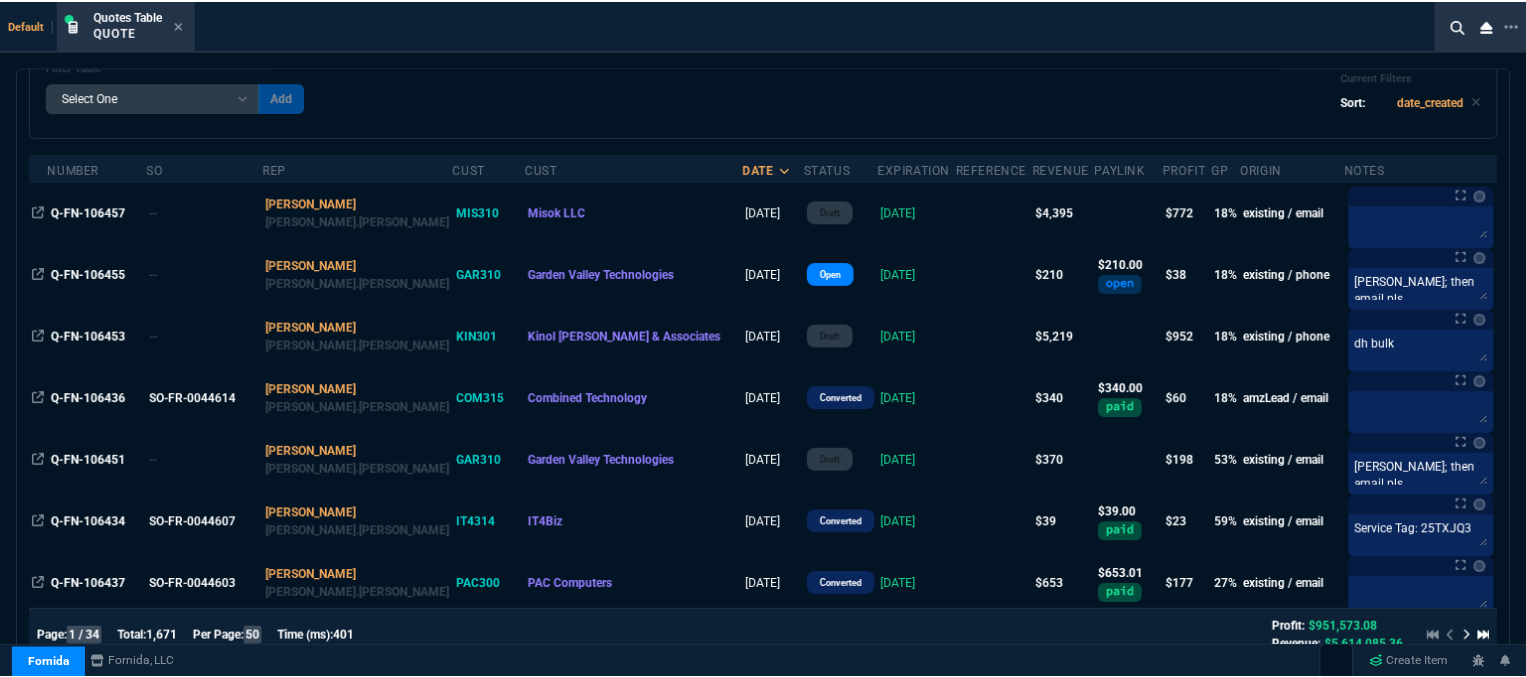scroll, scrollTop: 0, scrollLeft: 0, axis: both 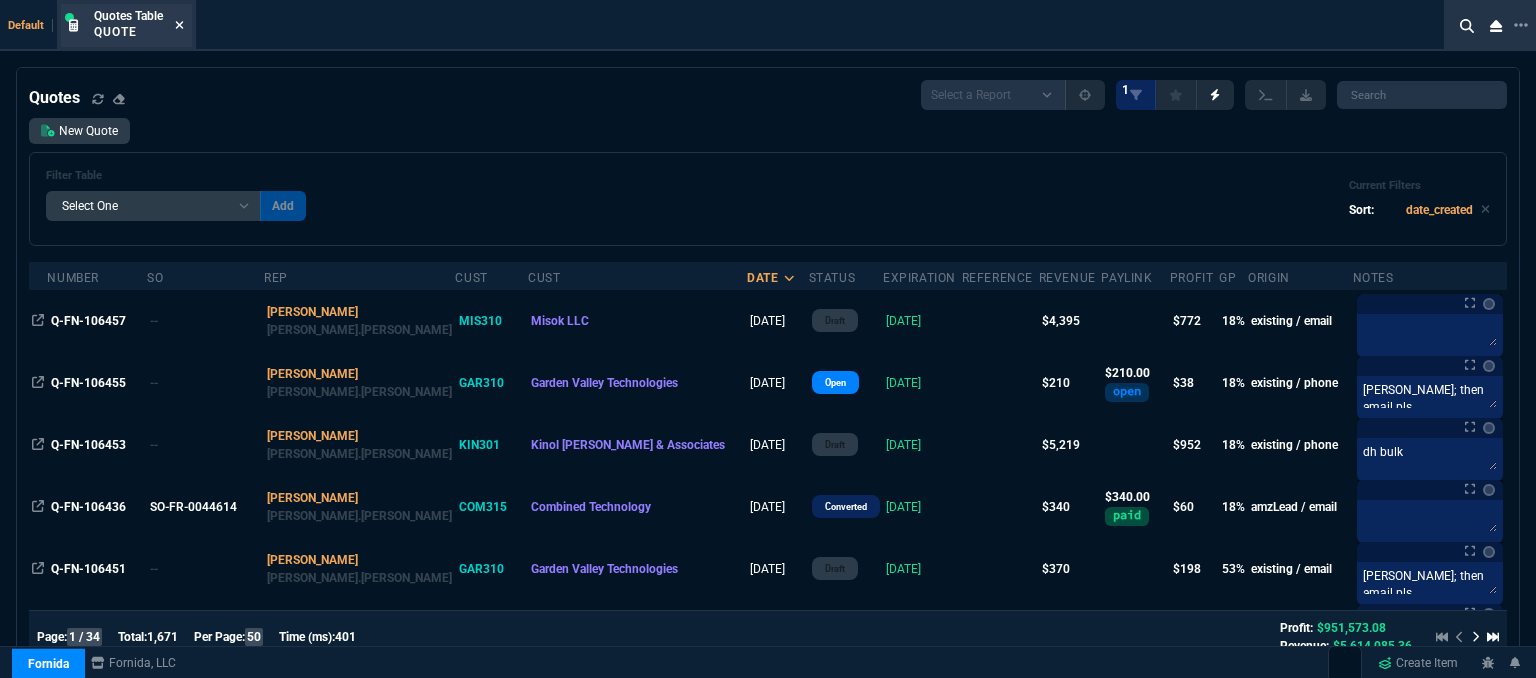 click 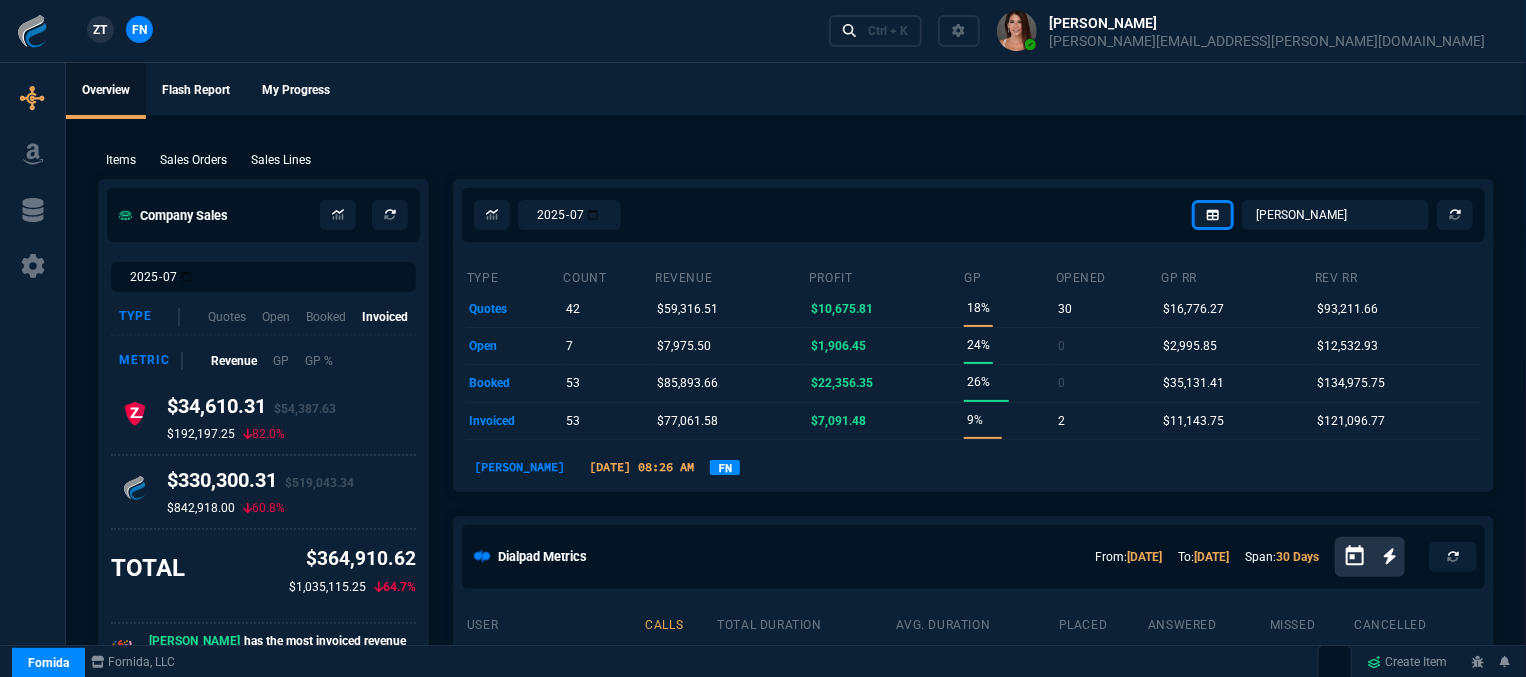 drag, startPoint x: 27, startPoint y: 149, endPoint x: 939, endPoint y: 37, distance: 918.85144 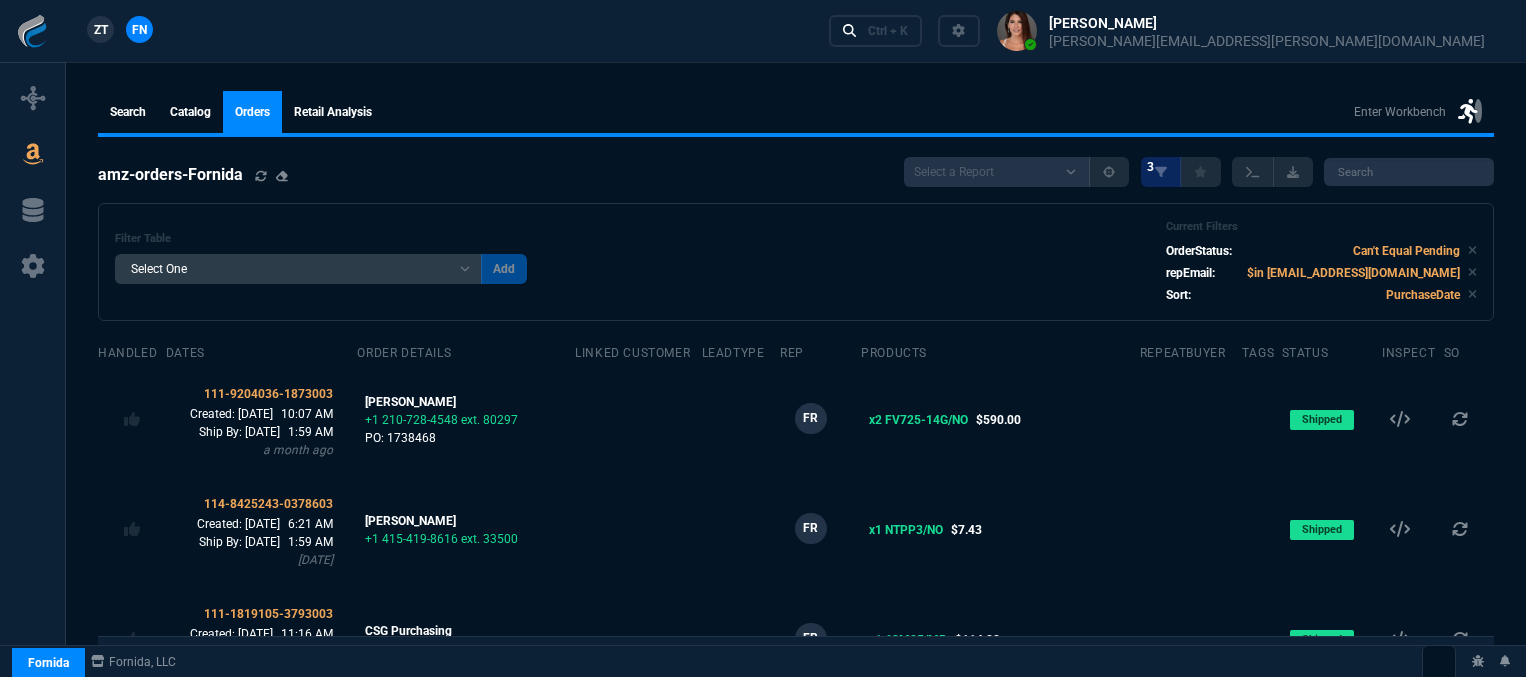 select 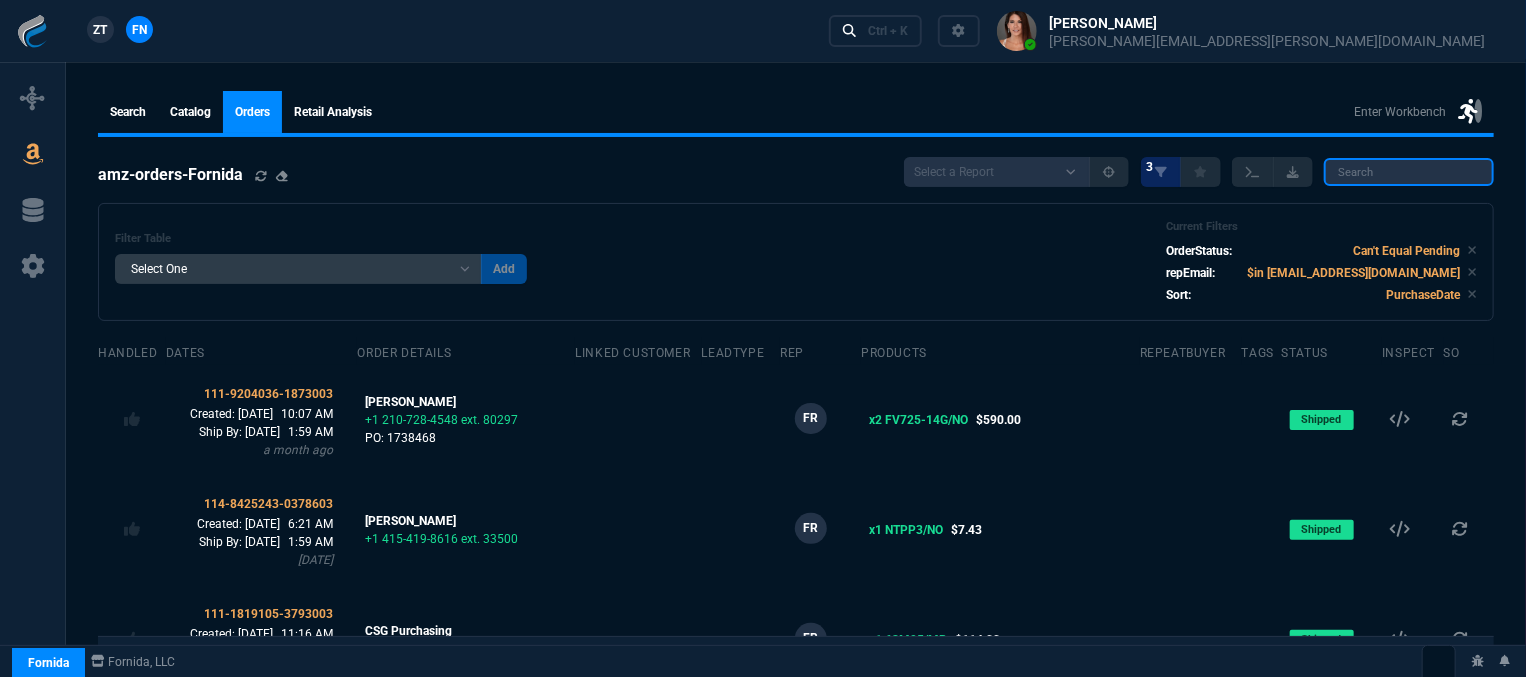 click at bounding box center [1409, 172] 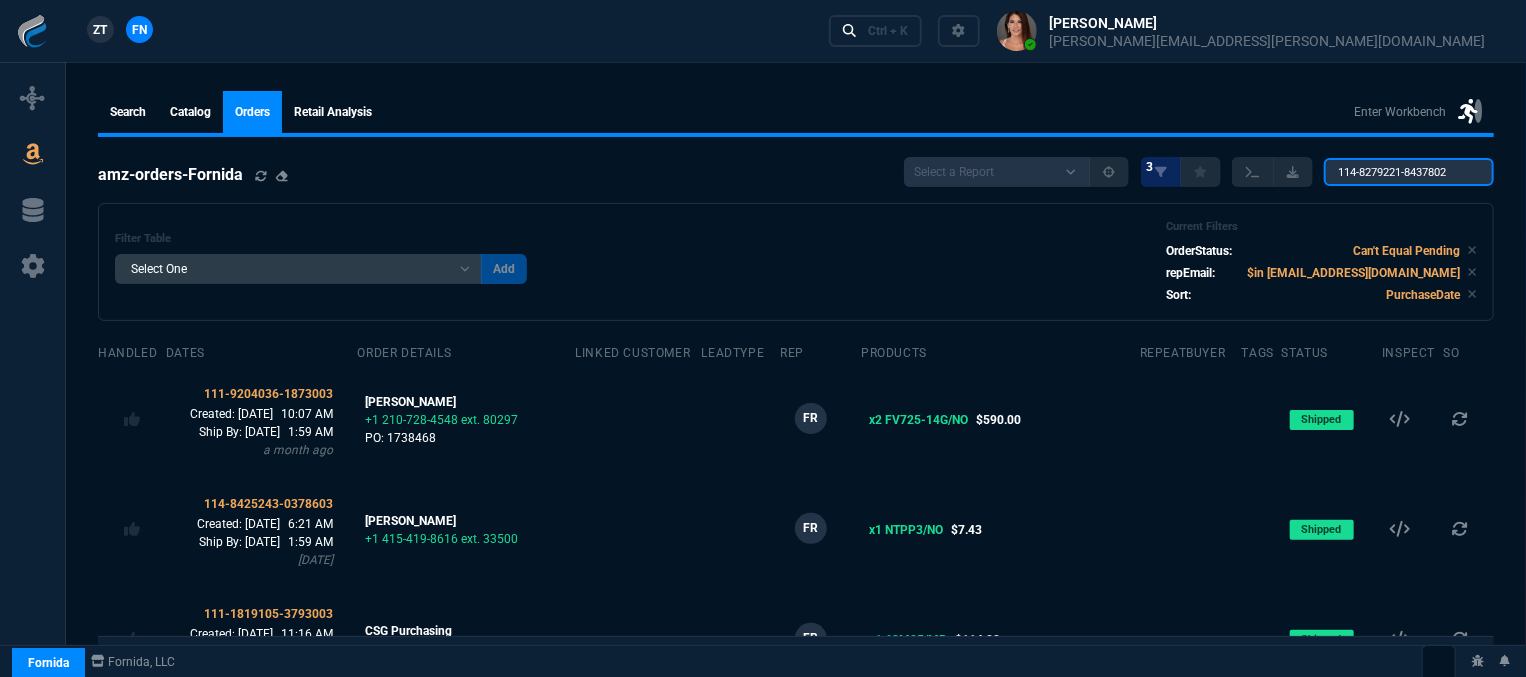 scroll, scrollTop: 0, scrollLeft: 3, axis: horizontal 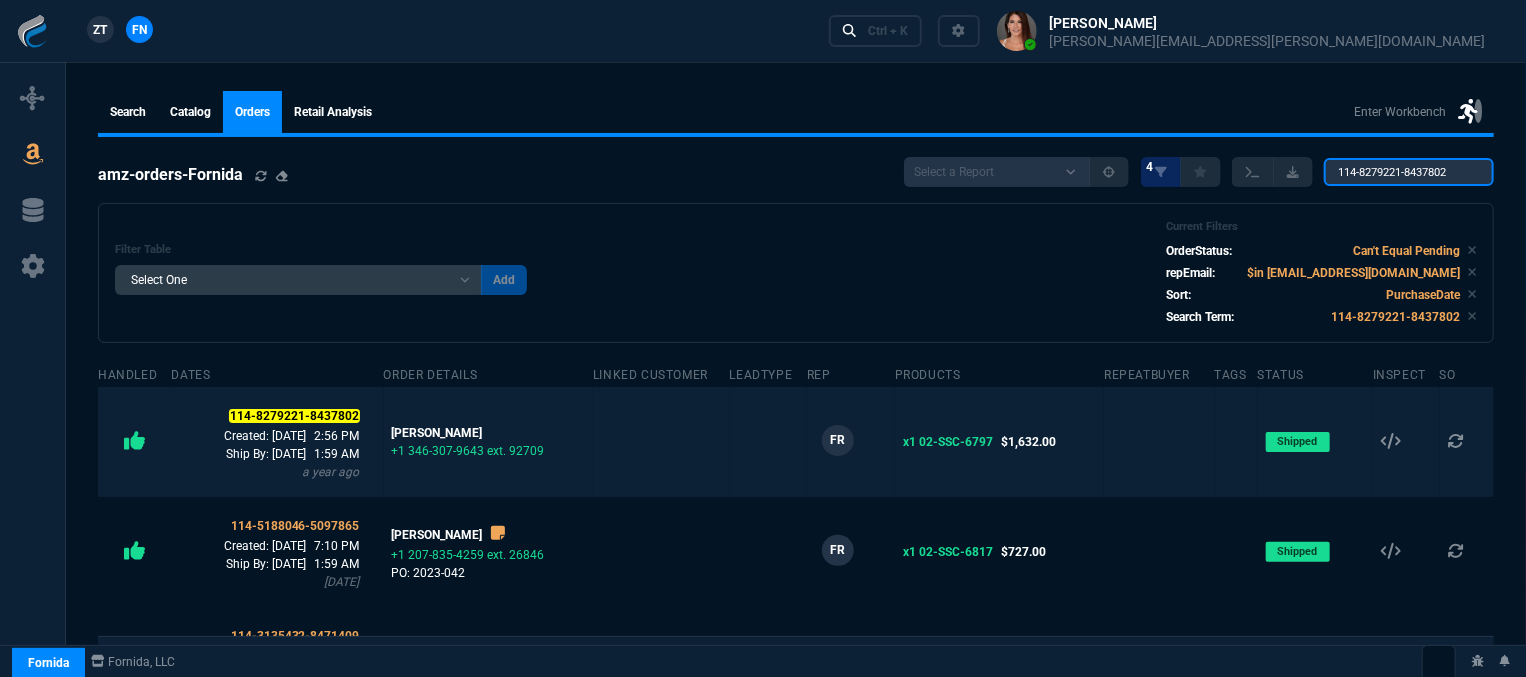 type on "114-8279221-8437802" 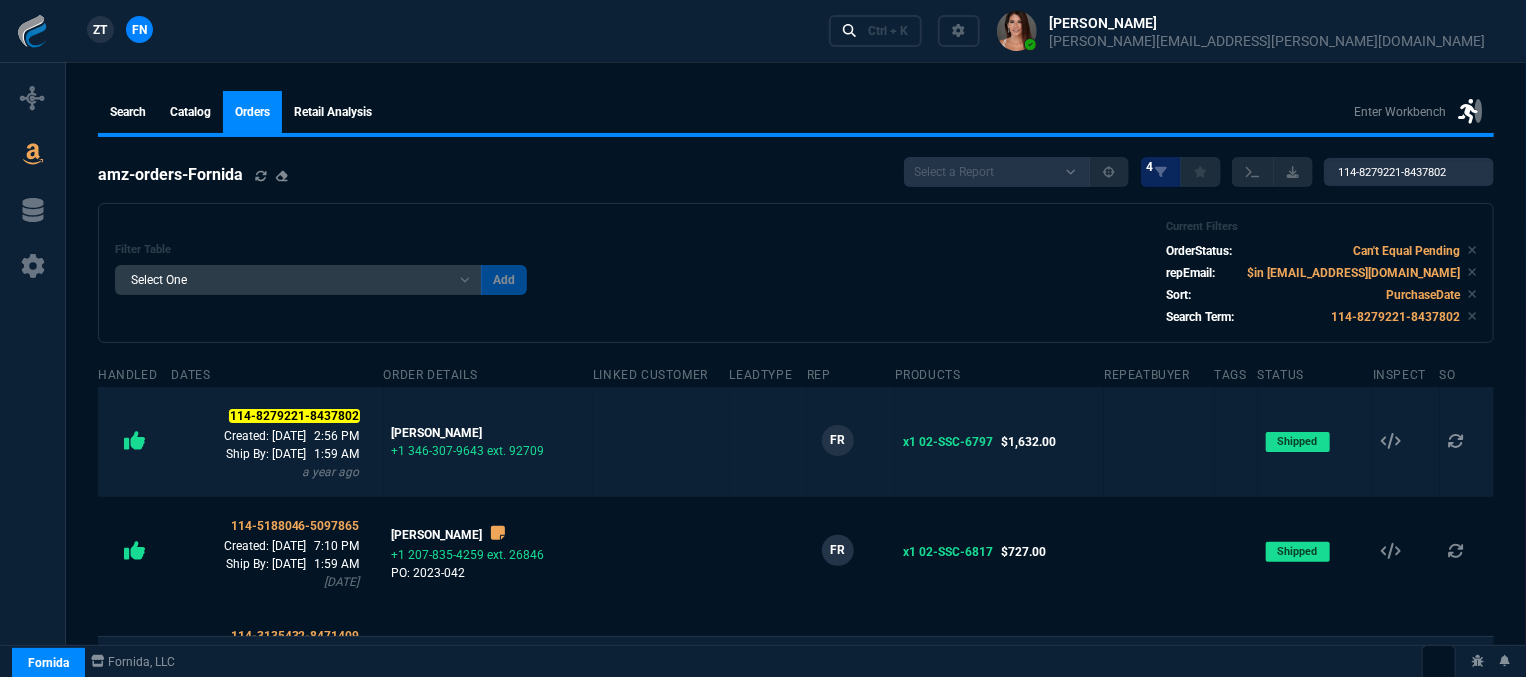 scroll, scrollTop: 0, scrollLeft: 0, axis: both 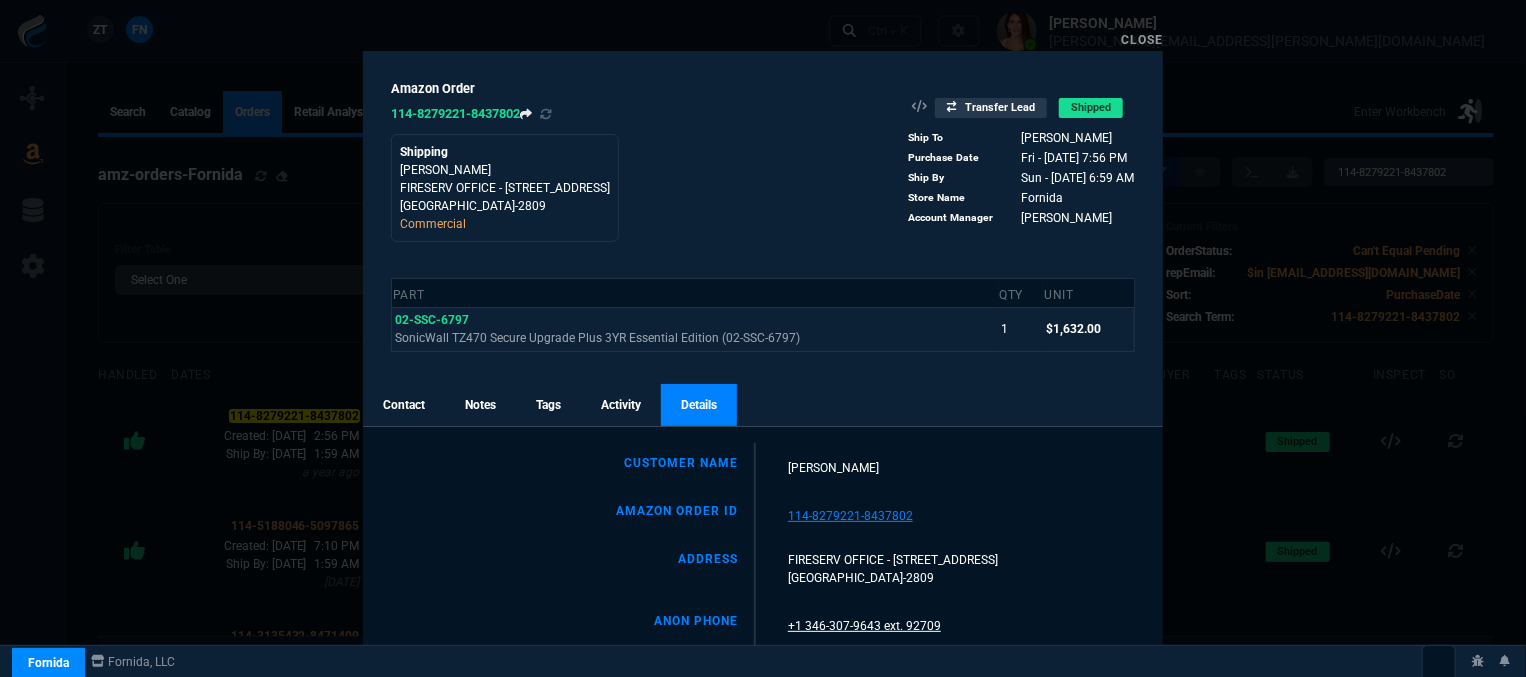 click 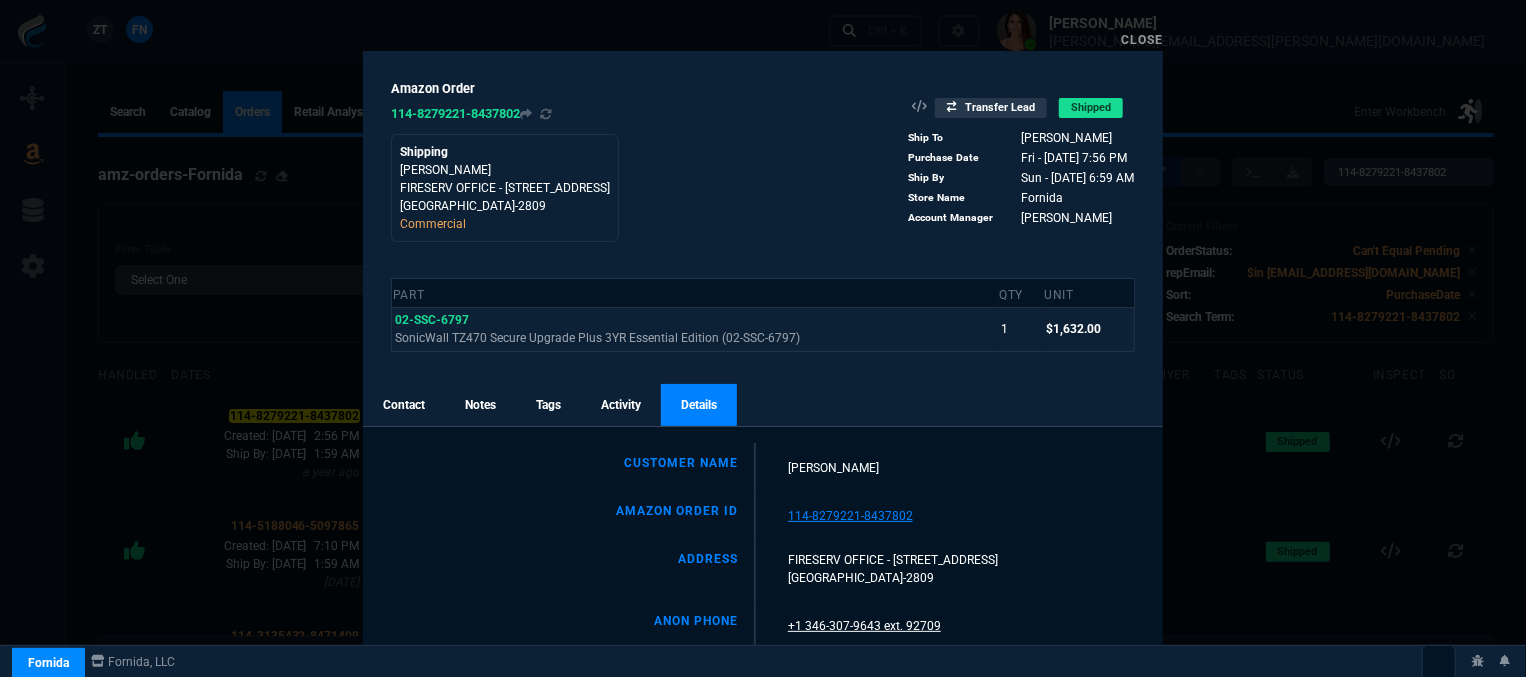 click on "Contact" at bounding box center (404, 405) 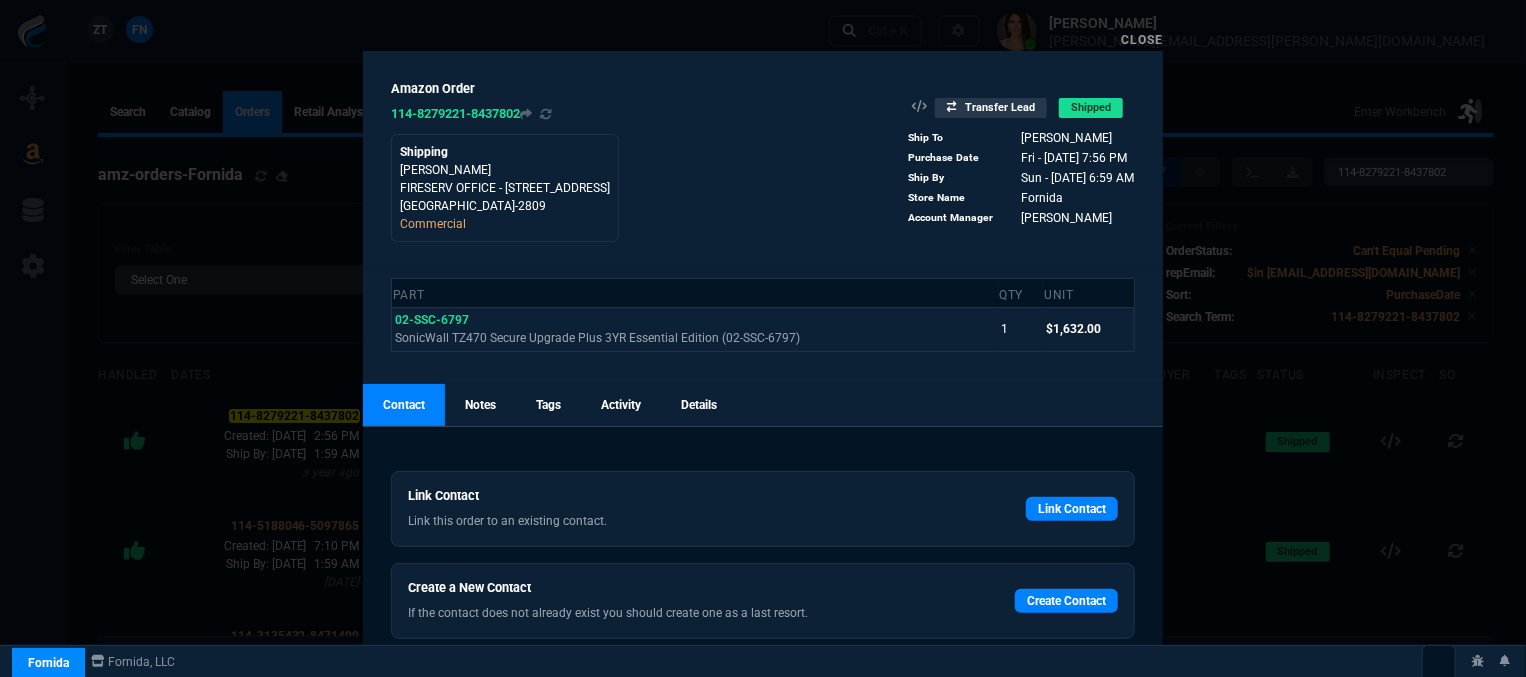 type 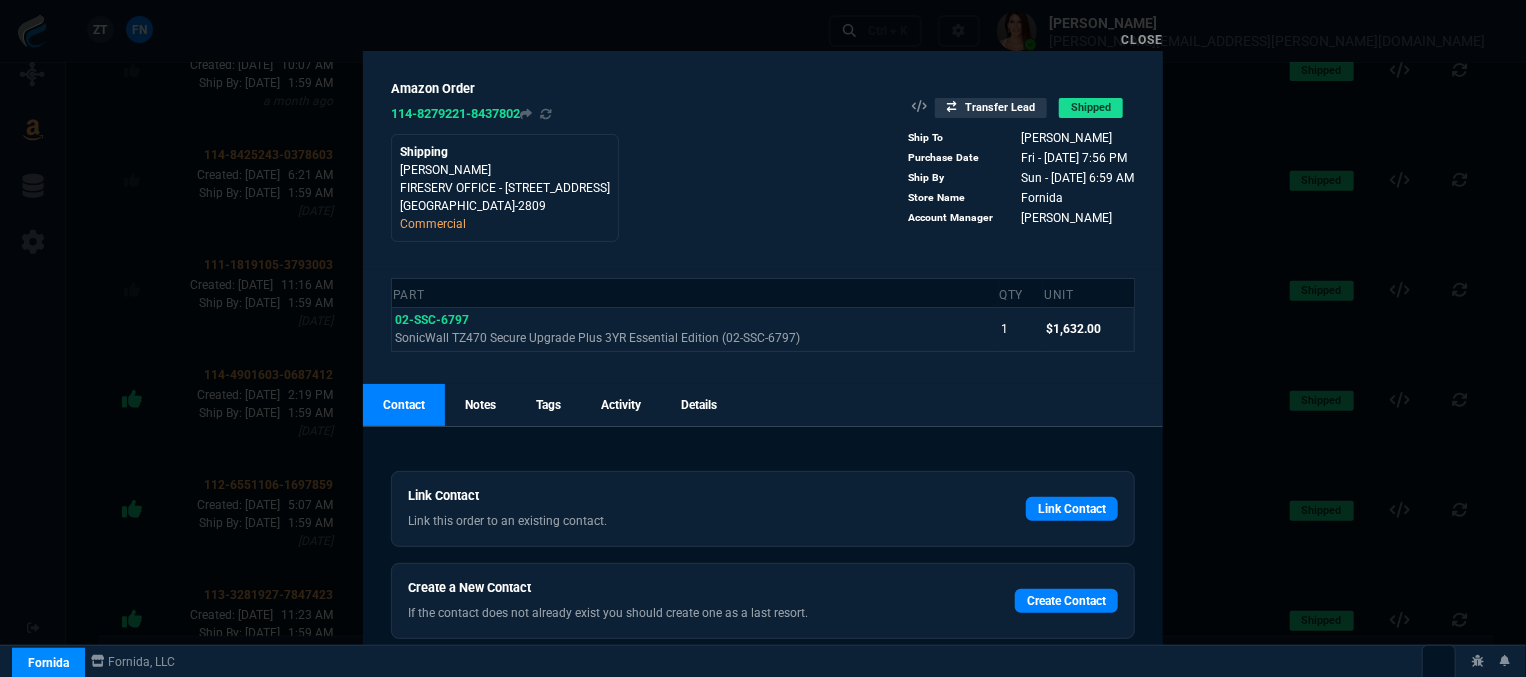 scroll, scrollTop: 400, scrollLeft: 0, axis: vertical 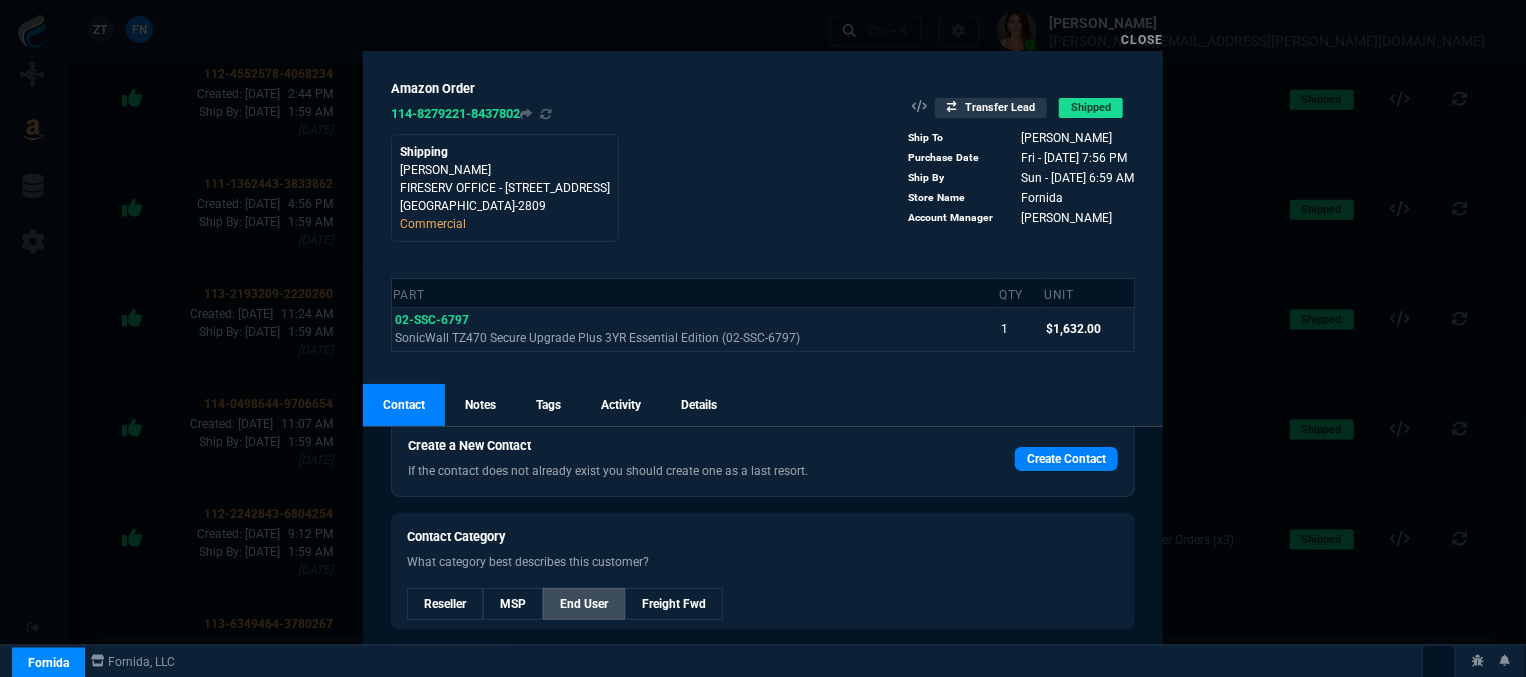 click on "End User" at bounding box center (584, 604) 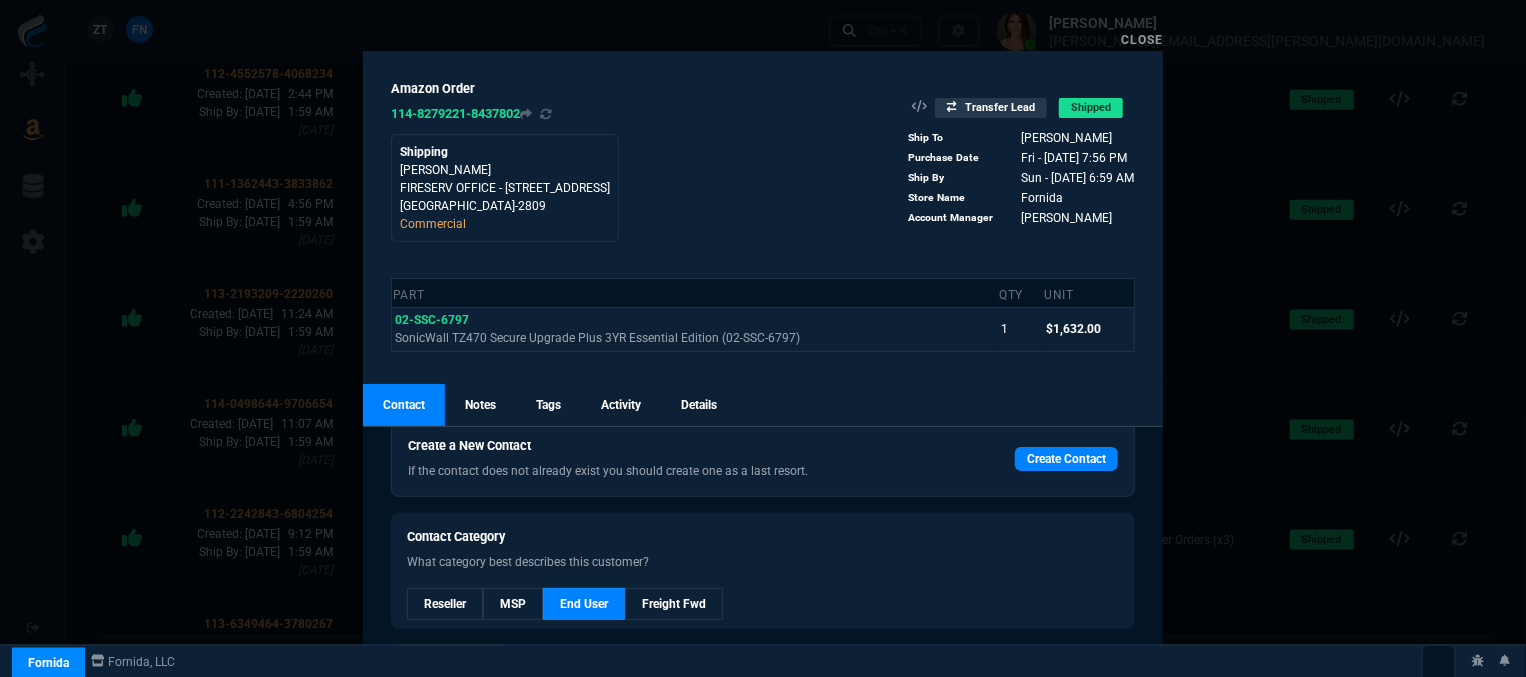click on "Close" at bounding box center (1142, 40) 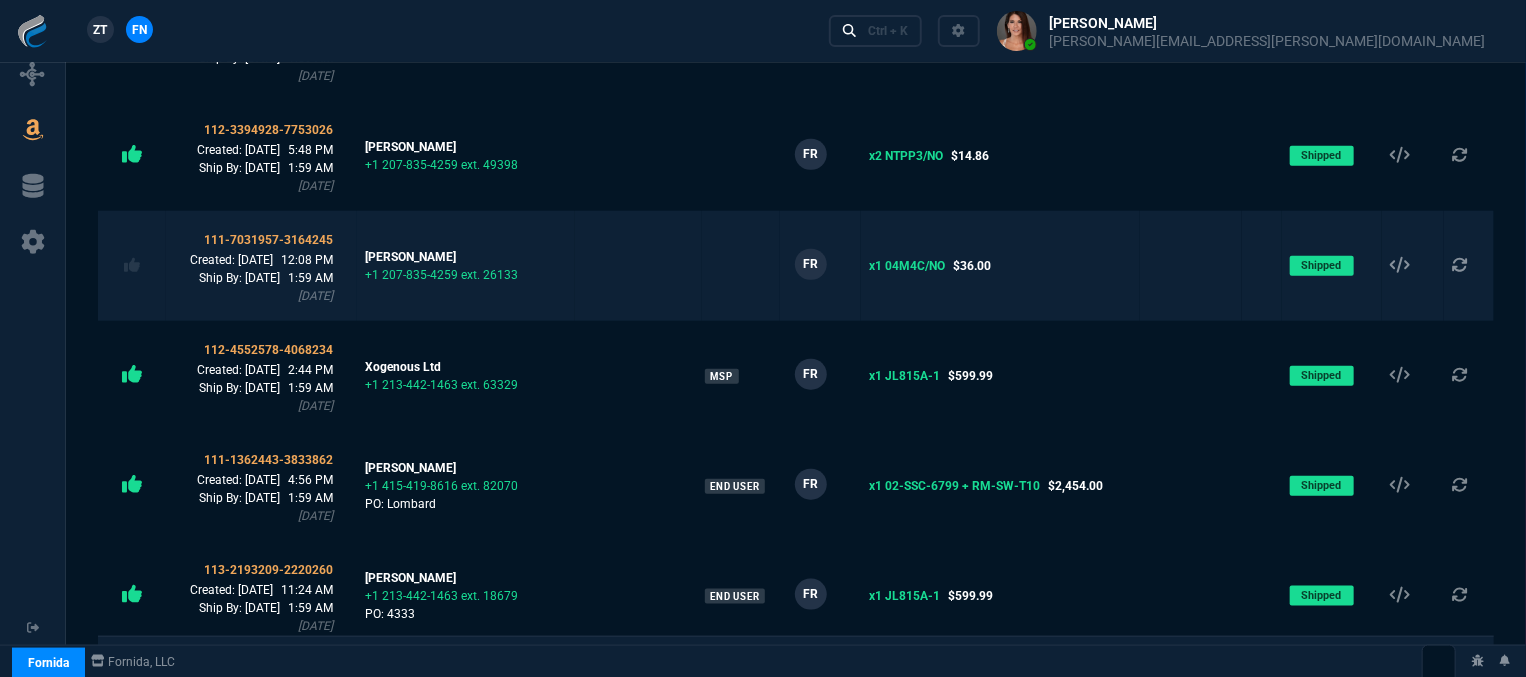 scroll, scrollTop: 800, scrollLeft: 0, axis: vertical 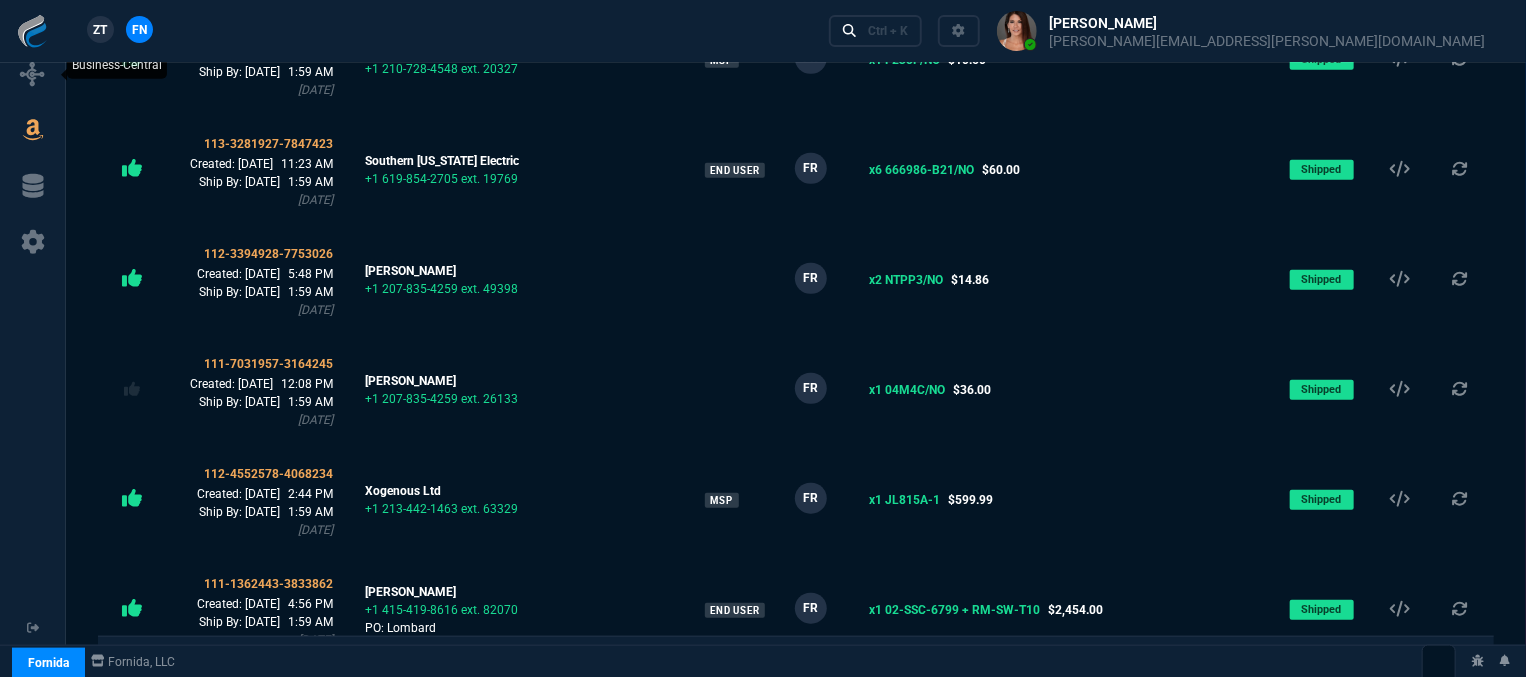 click at bounding box center [33, 74] 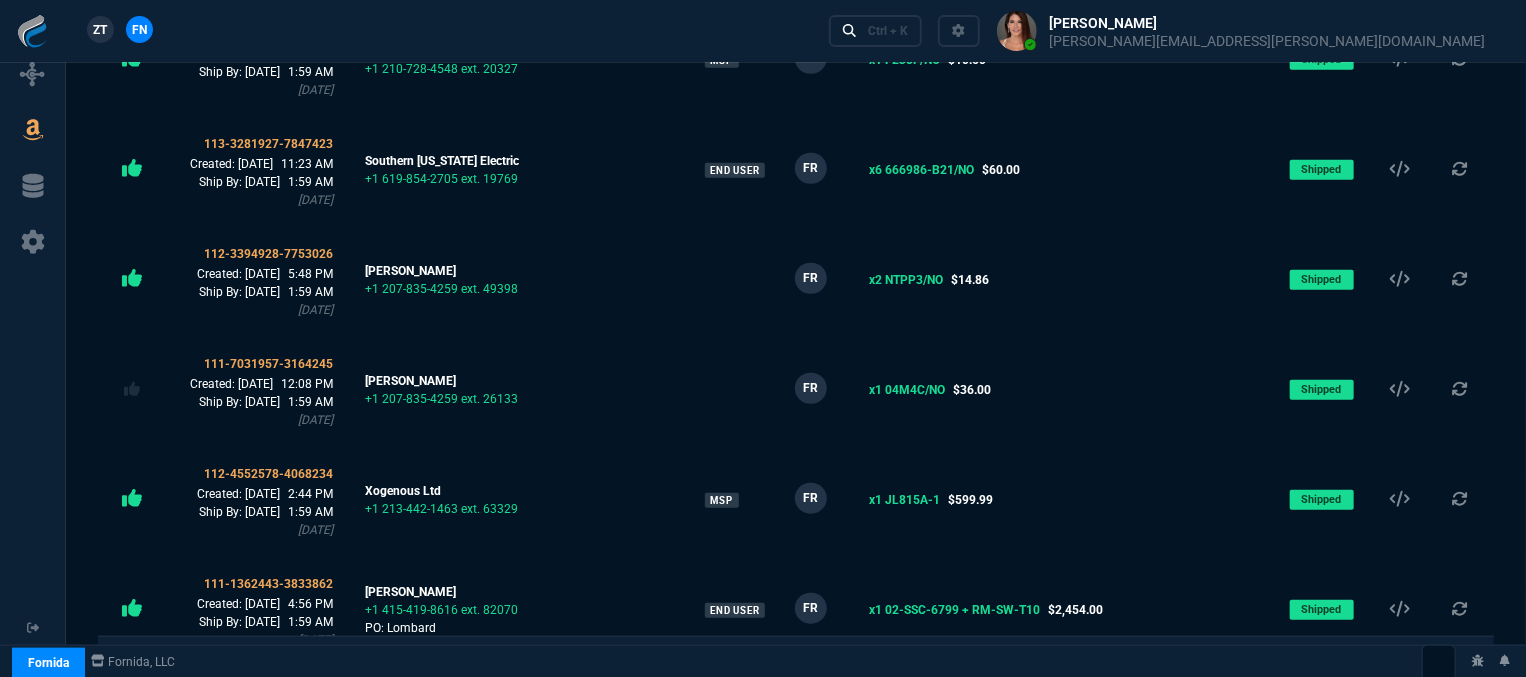 select on "12: [PERSON_NAME]" 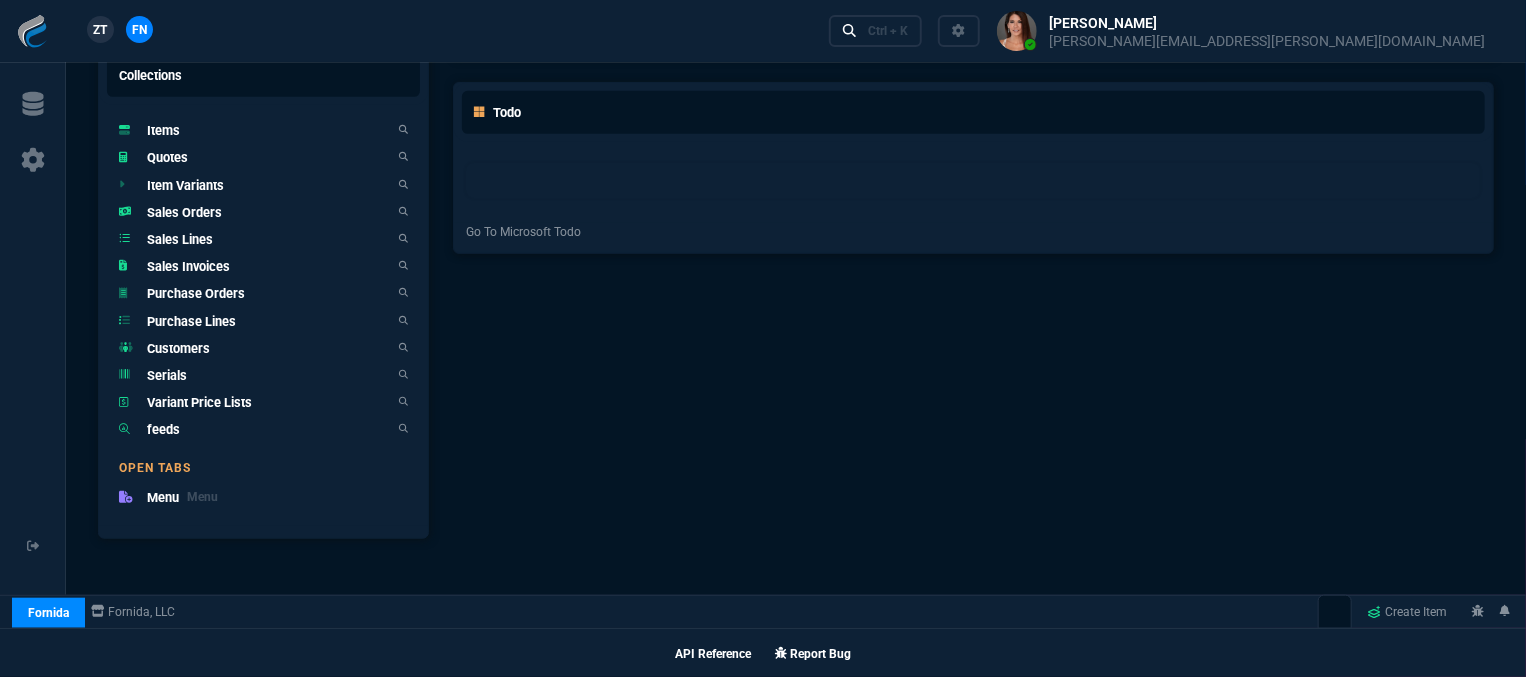 scroll, scrollTop: 0, scrollLeft: 0, axis: both 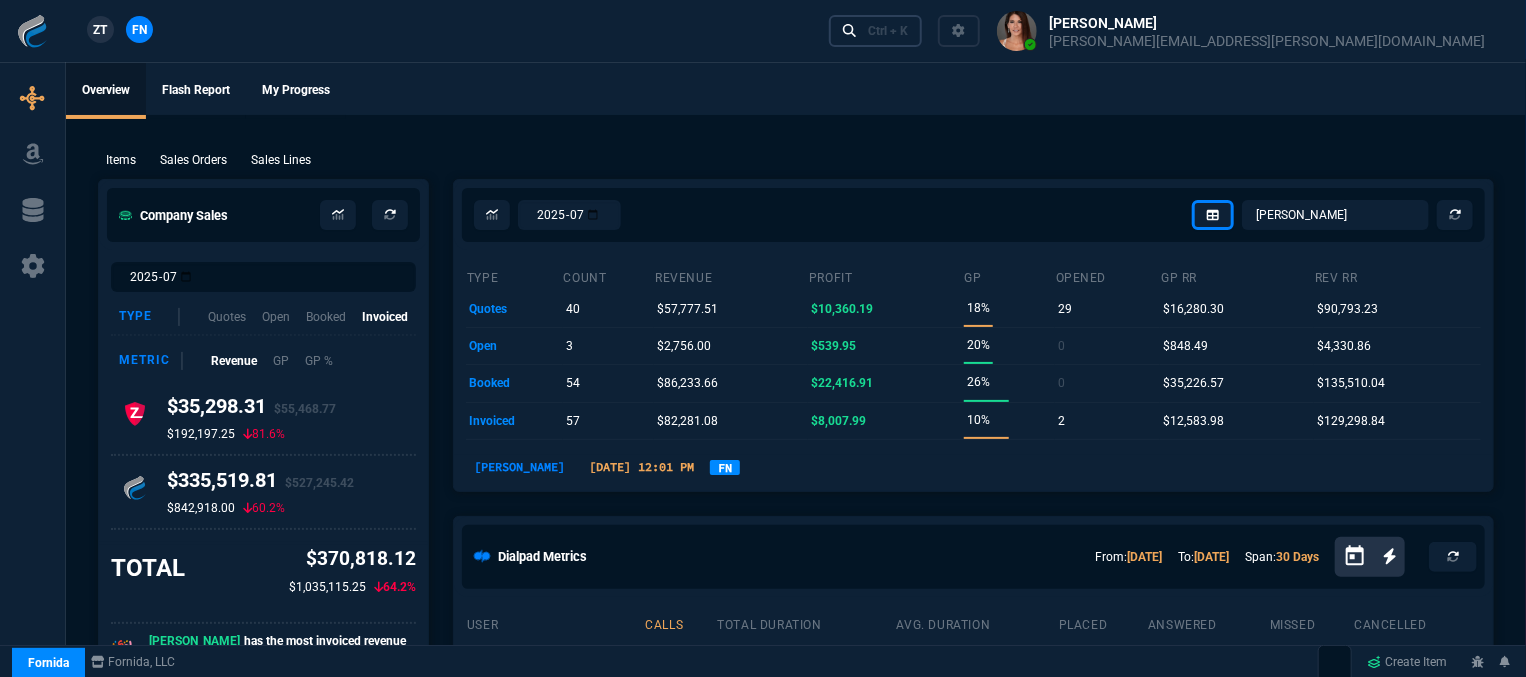 click on "Ctrl + K" at bounding box center [876, 30] 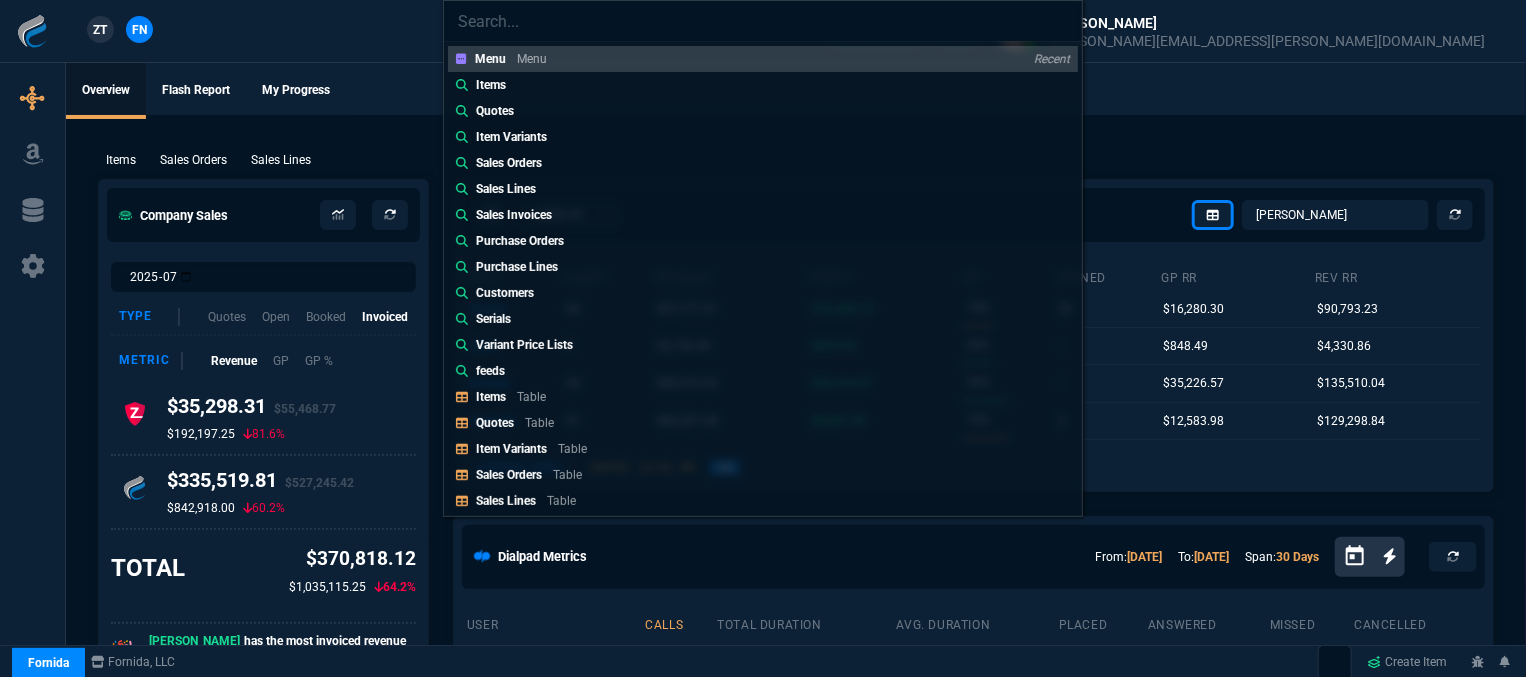 click on "Menu
Menu
Recent
Items
Quotes
Item Variants
Sales Orders
Sales Lines
Sales Invoices
Purchase Orders
Purchase Lines
Customers
Serials
Variant Price Lists
feeds
Items
Table
Quotes
Table
Item Variants
Table
Sales Orders
Table
Sales Lines
Table
Sales Invoices
Table
Buy Report
Table
Purchase Orders
Table
Purchase Lines
Table
Purchase Invoices
Table
Customers
Table
Vendors
Table
Channel Orders
Table
Serials
Table
Amazon Listings
Table
MAP
Table
Variant Price Lists
Table
feeds
Table
New Quote New Purchase Order Switch Client to ZaynTek, LLC [PERSON_NAME][EMAIL_ADDRESS][DOMAIN_NAME] Send Teams Chat [PERSON_NAME][EMAIL_ADDRESS][PERSON_NAME][DOMAIN_NAME] Send Teams Chat [PERSON_NAME][EMAIL_ADDRESS][PERSON_NAME][DOMAIN_NAME] Whse" at bounding box center (763, 338) 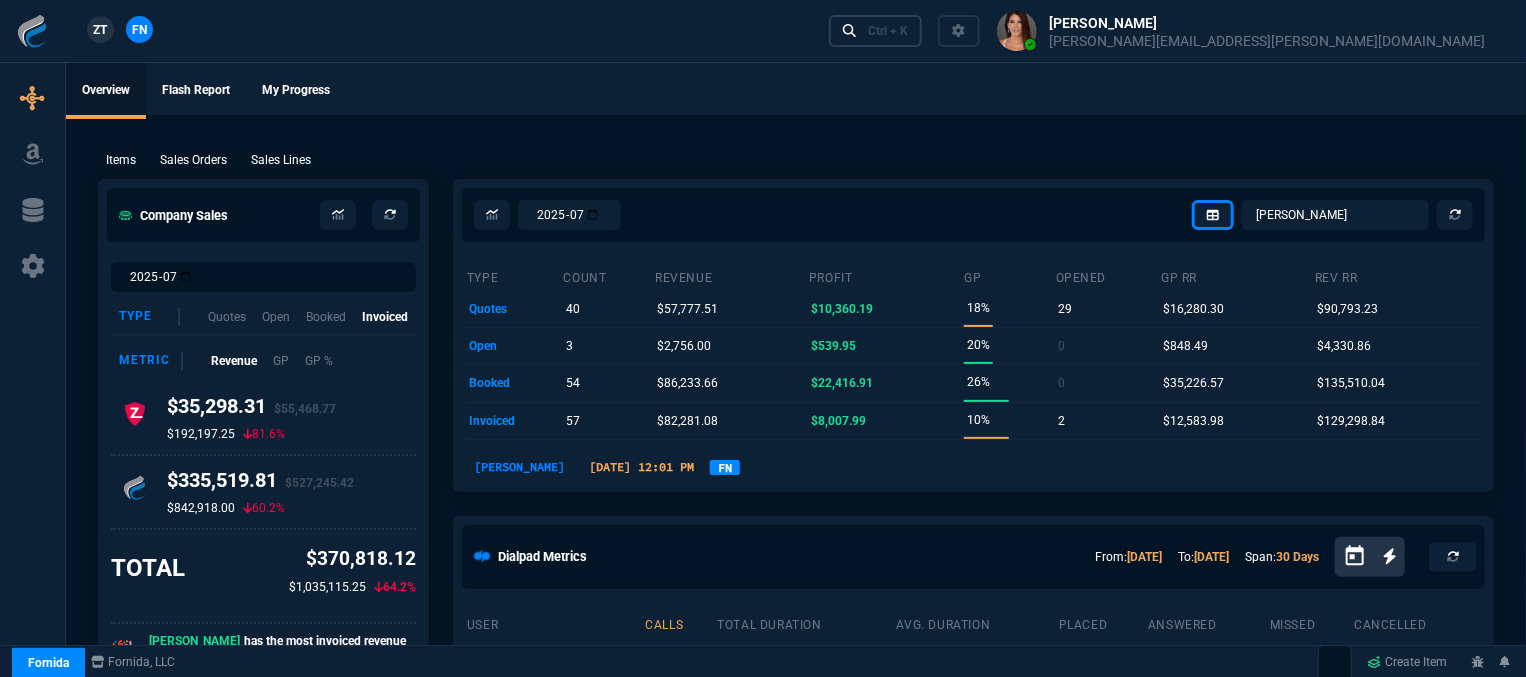 click on "Ctrl + K" at bounding box center [888, 31] 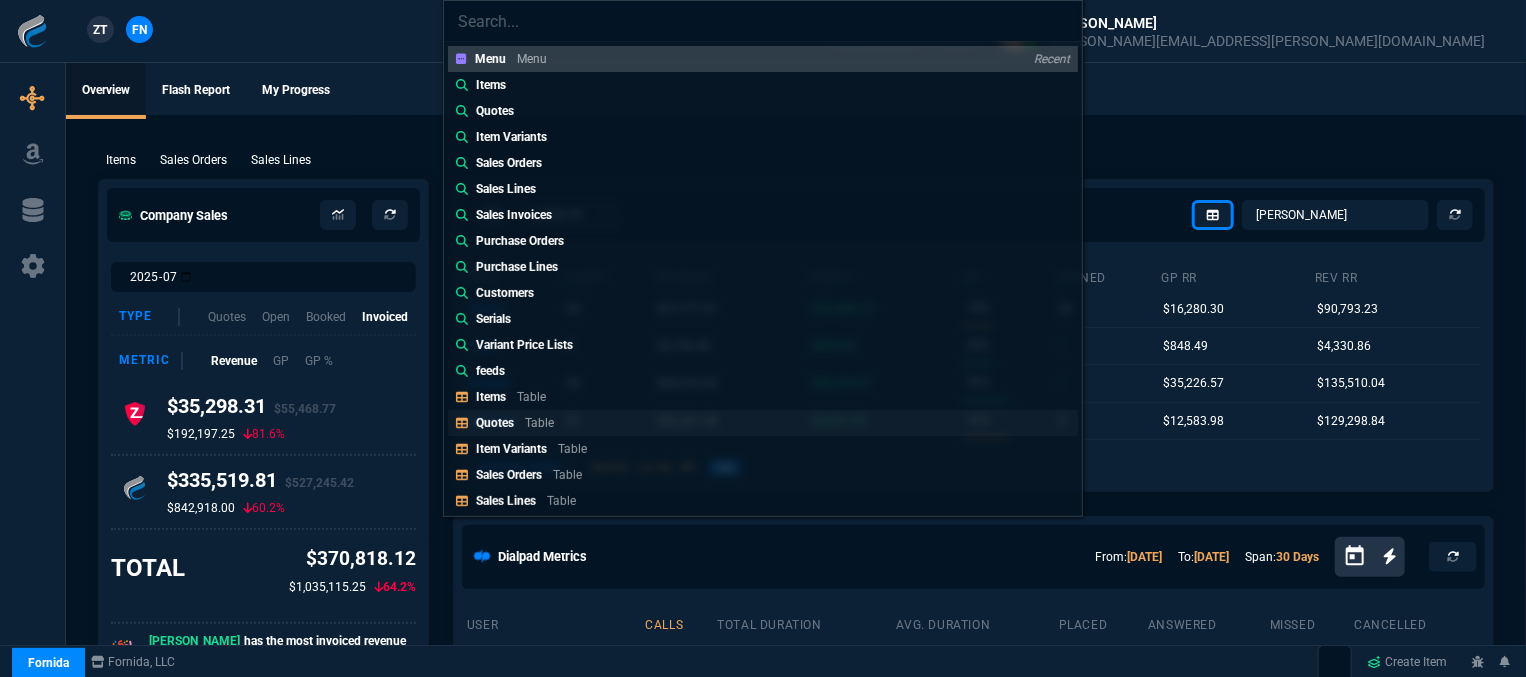 click on "Quotes
Table" at bounding box center (763, 423) 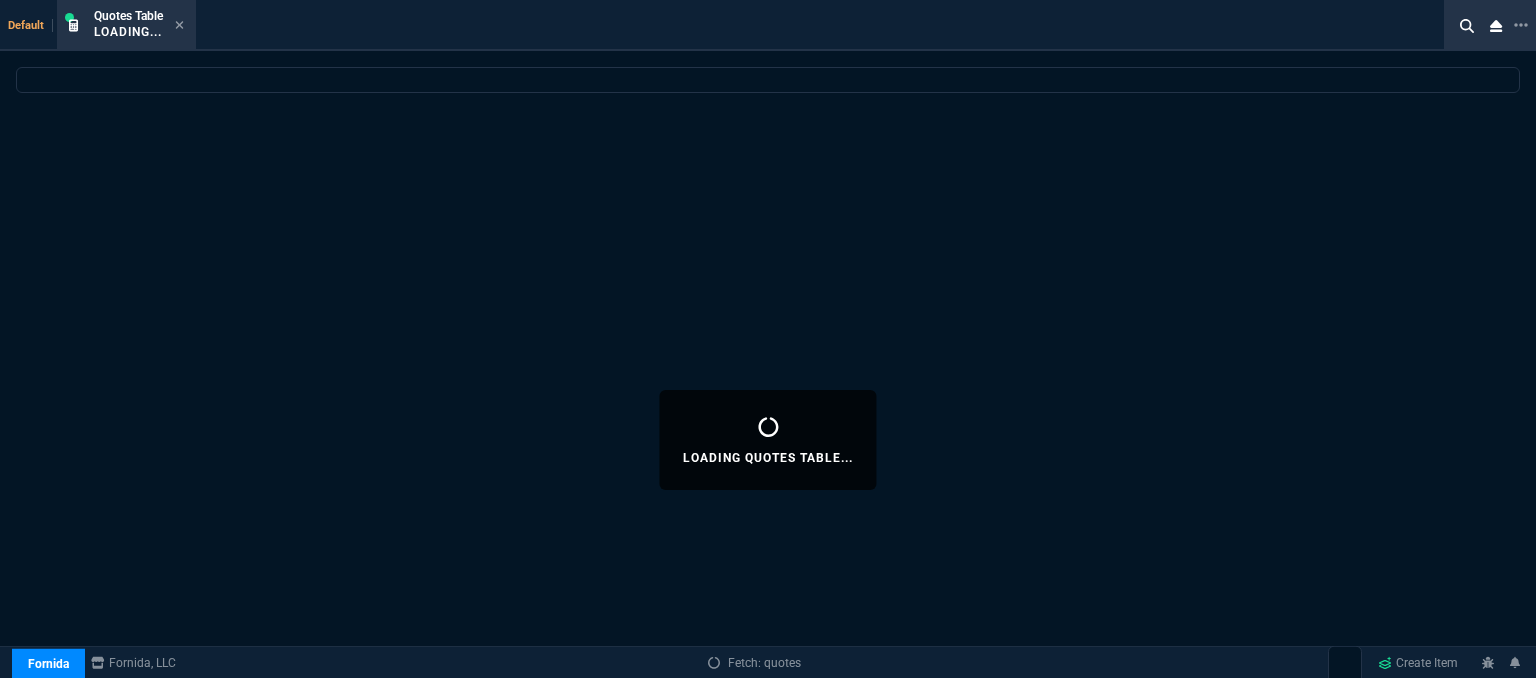 select 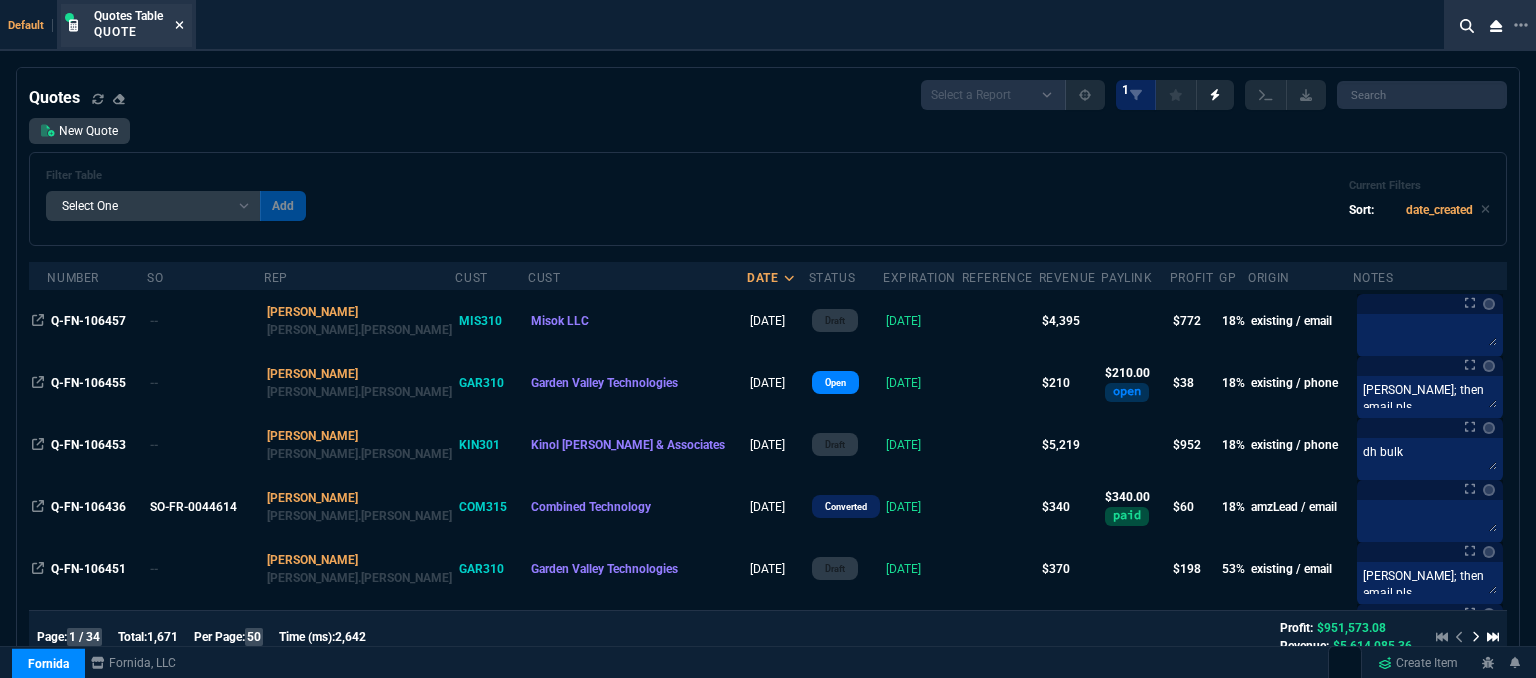 click 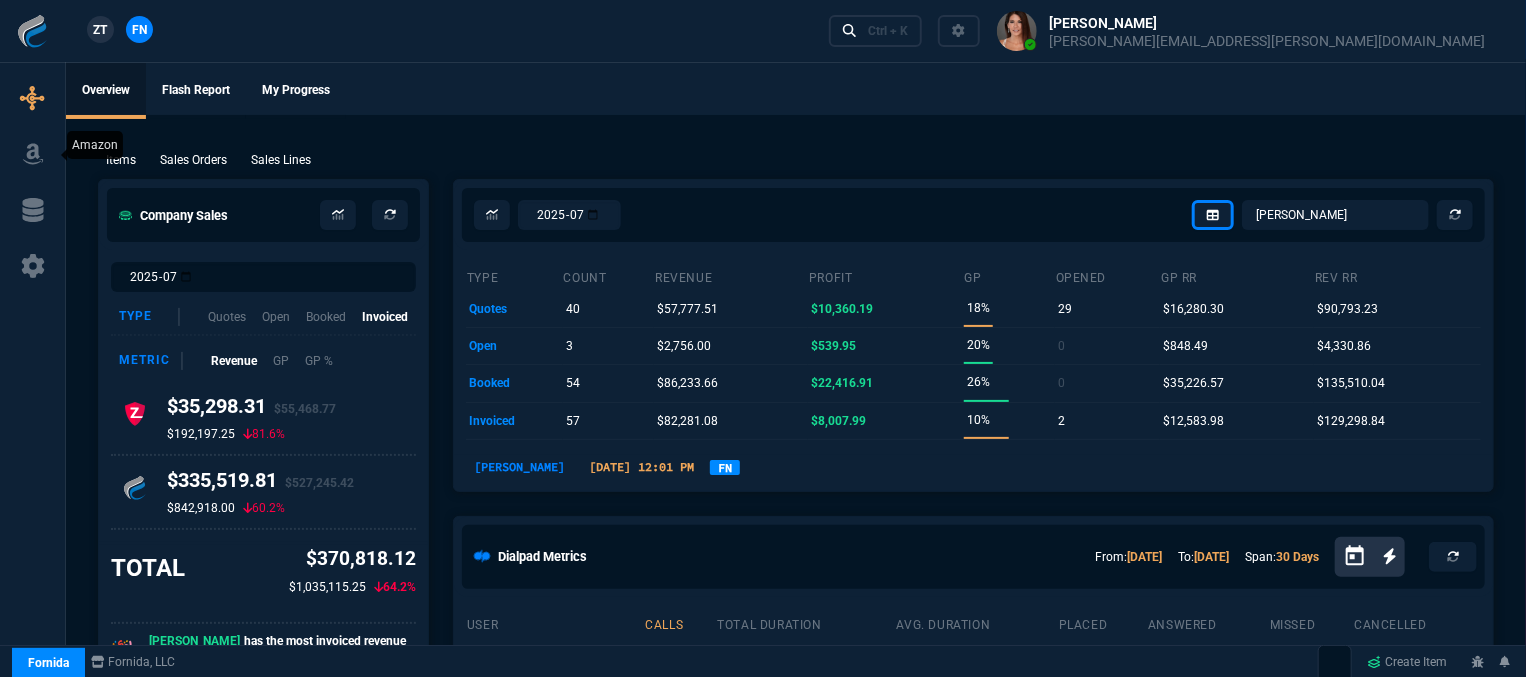 click 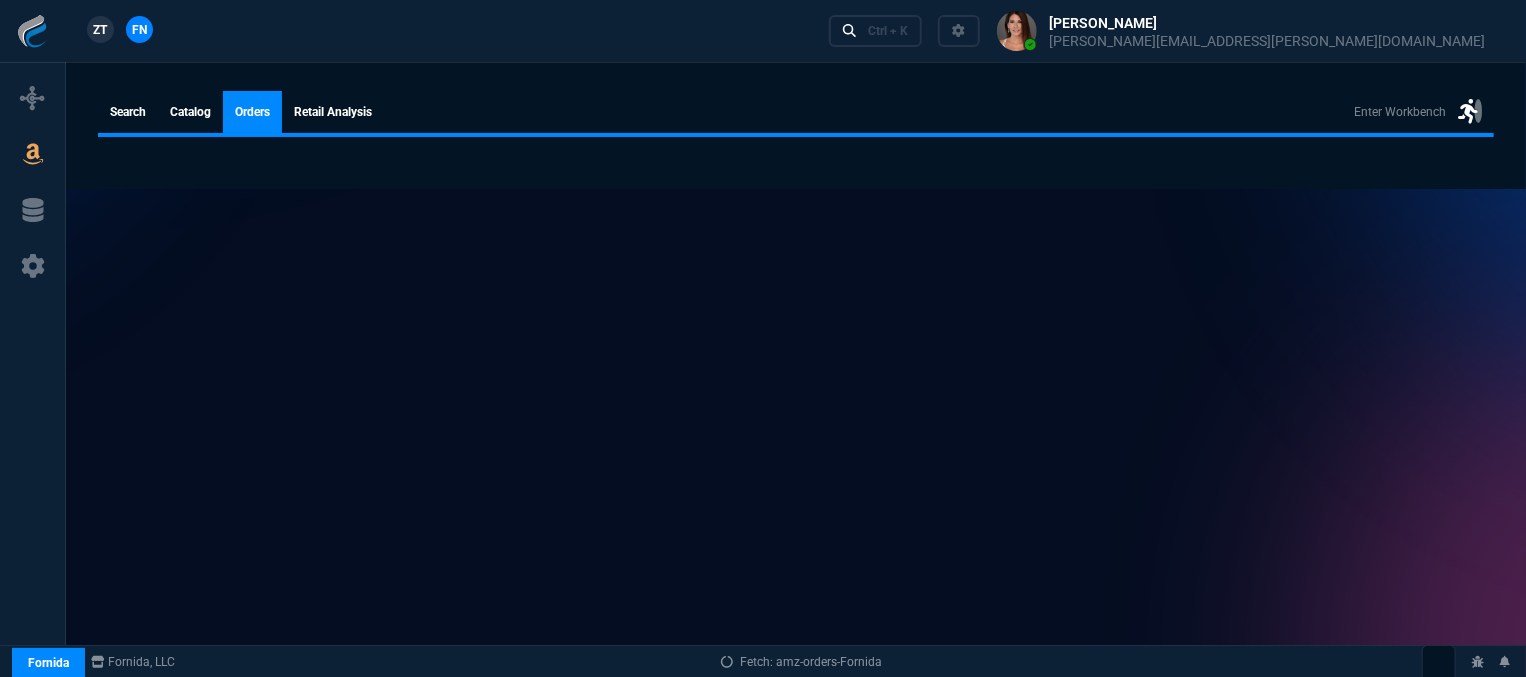 select 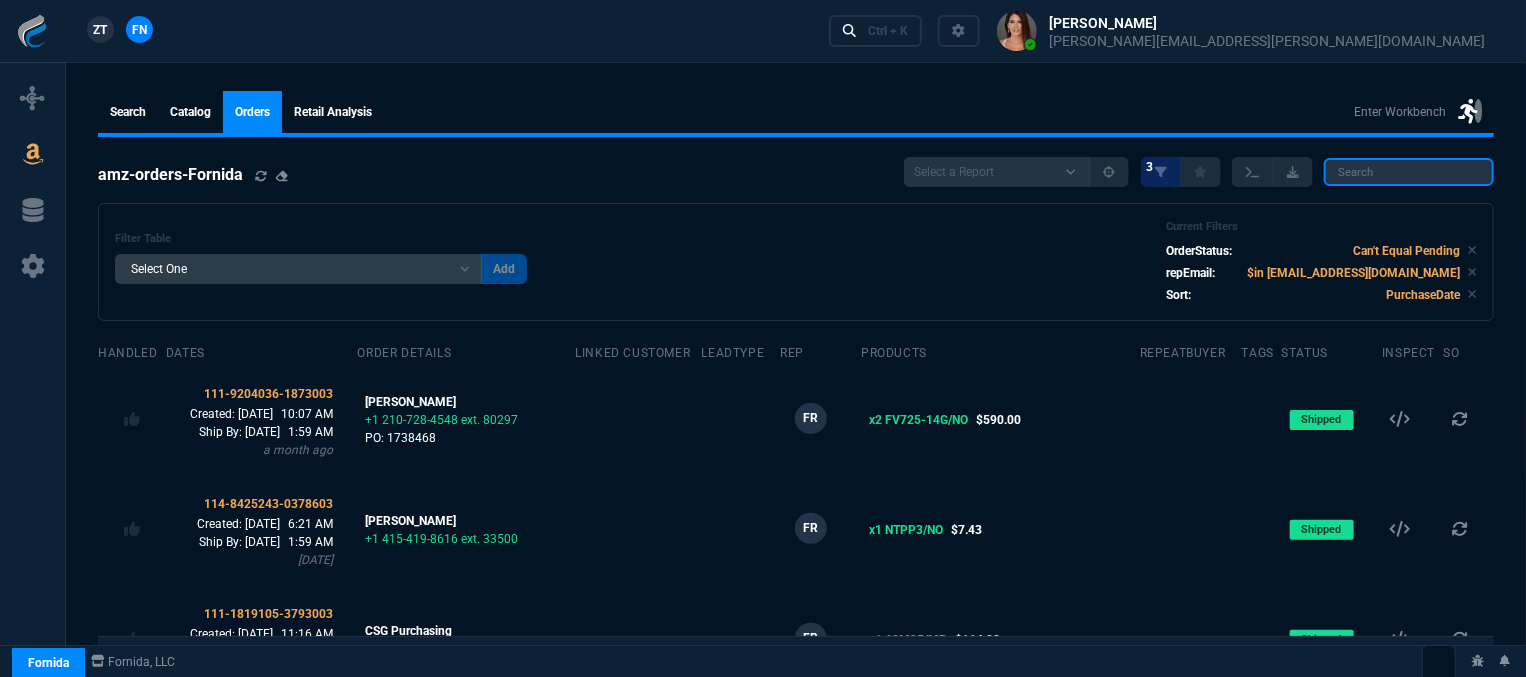 click at bounding box center [1409, 172] 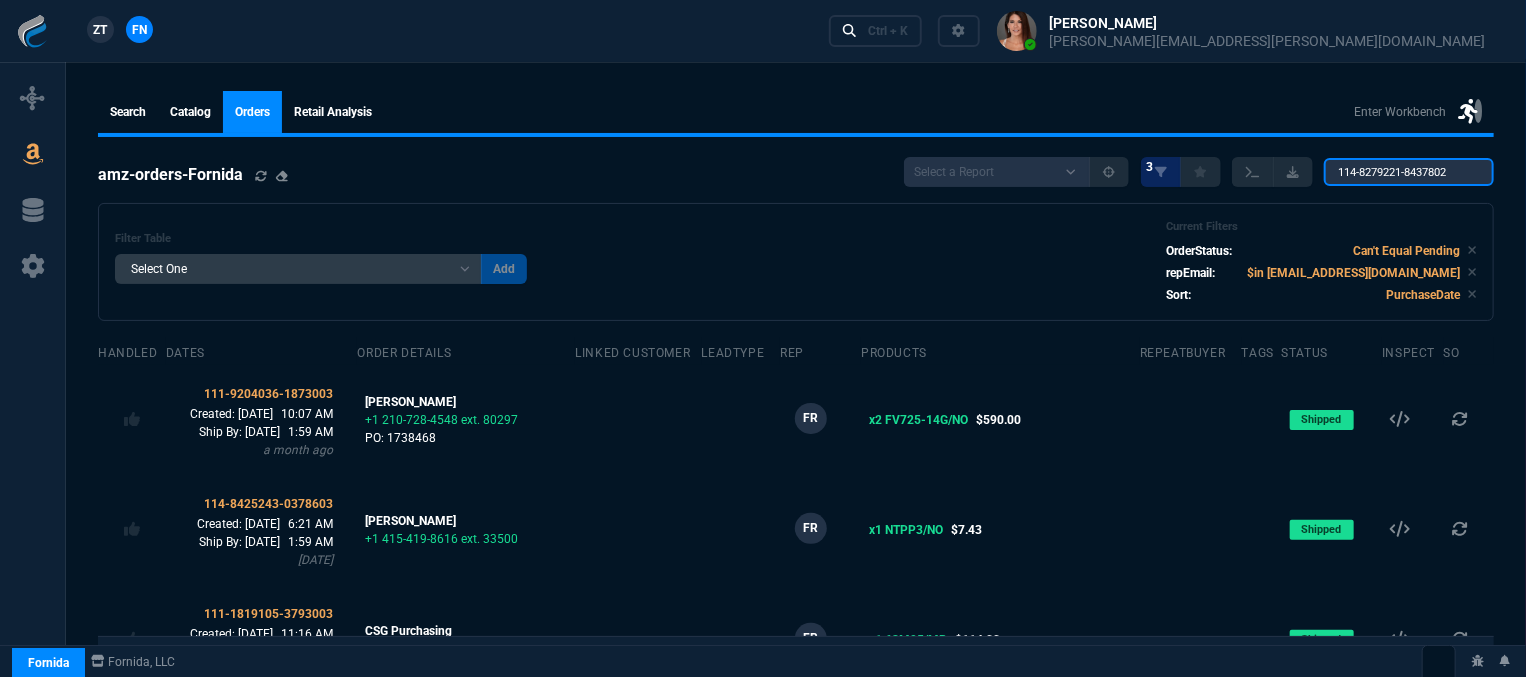 scroll, scrollTop: 0, scrollLeft: 3, axis: horizontal 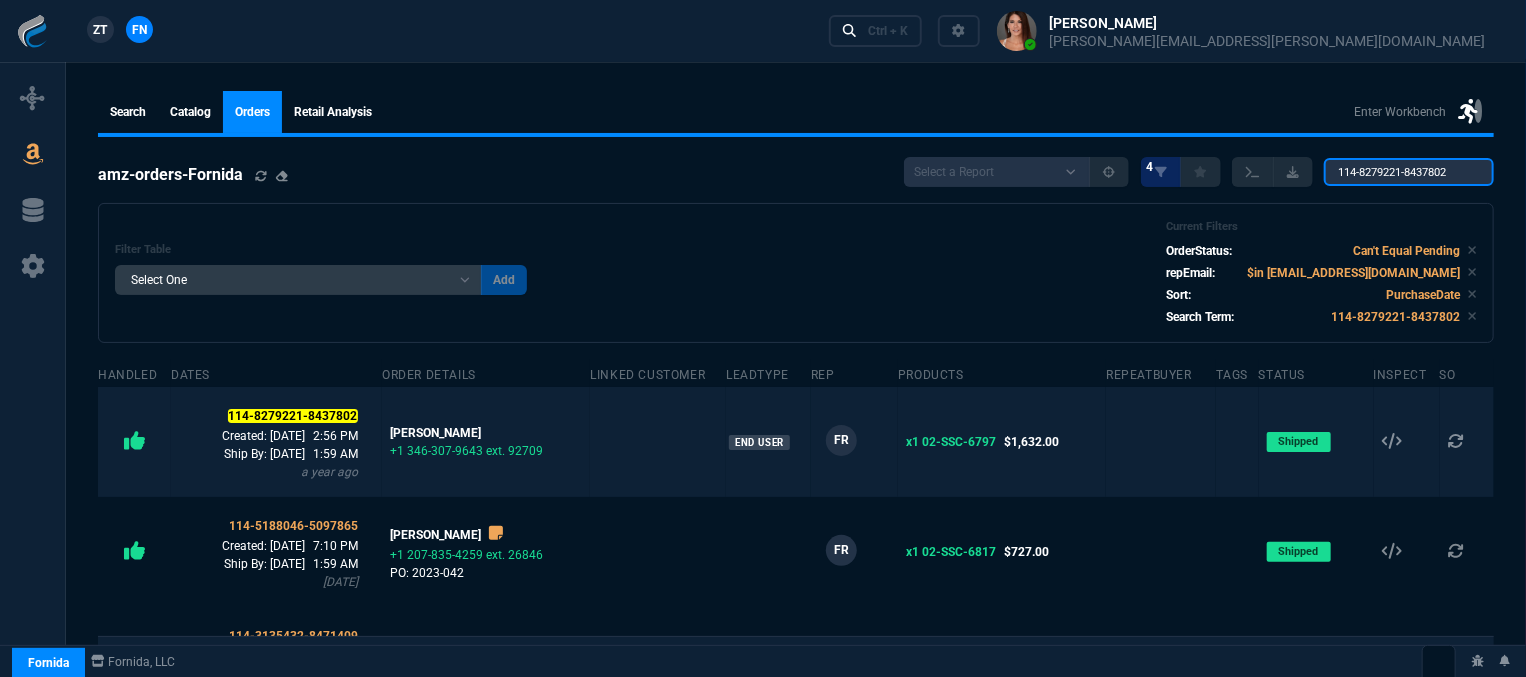 type on "114-8279221-8437802" 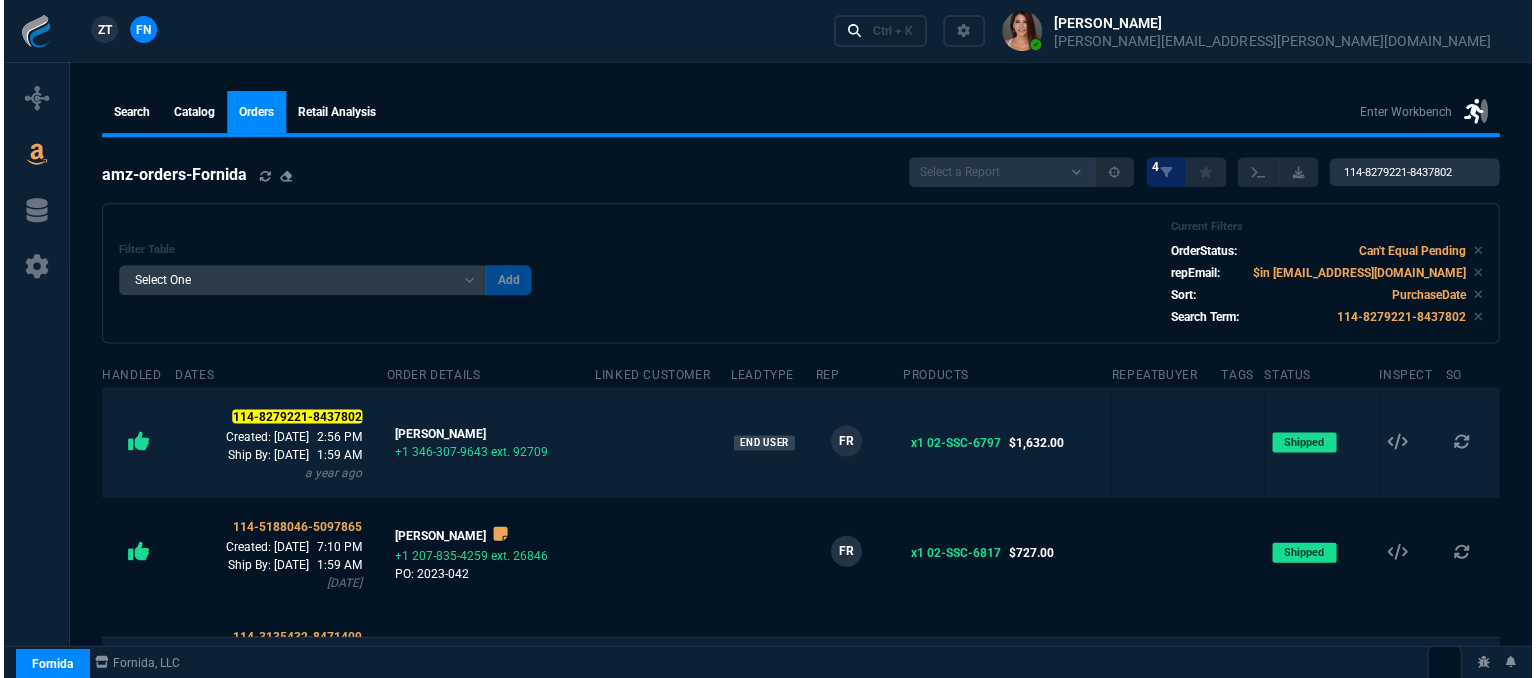 scroll, scrollTop: 0, scrollLeft: 0, axis: both 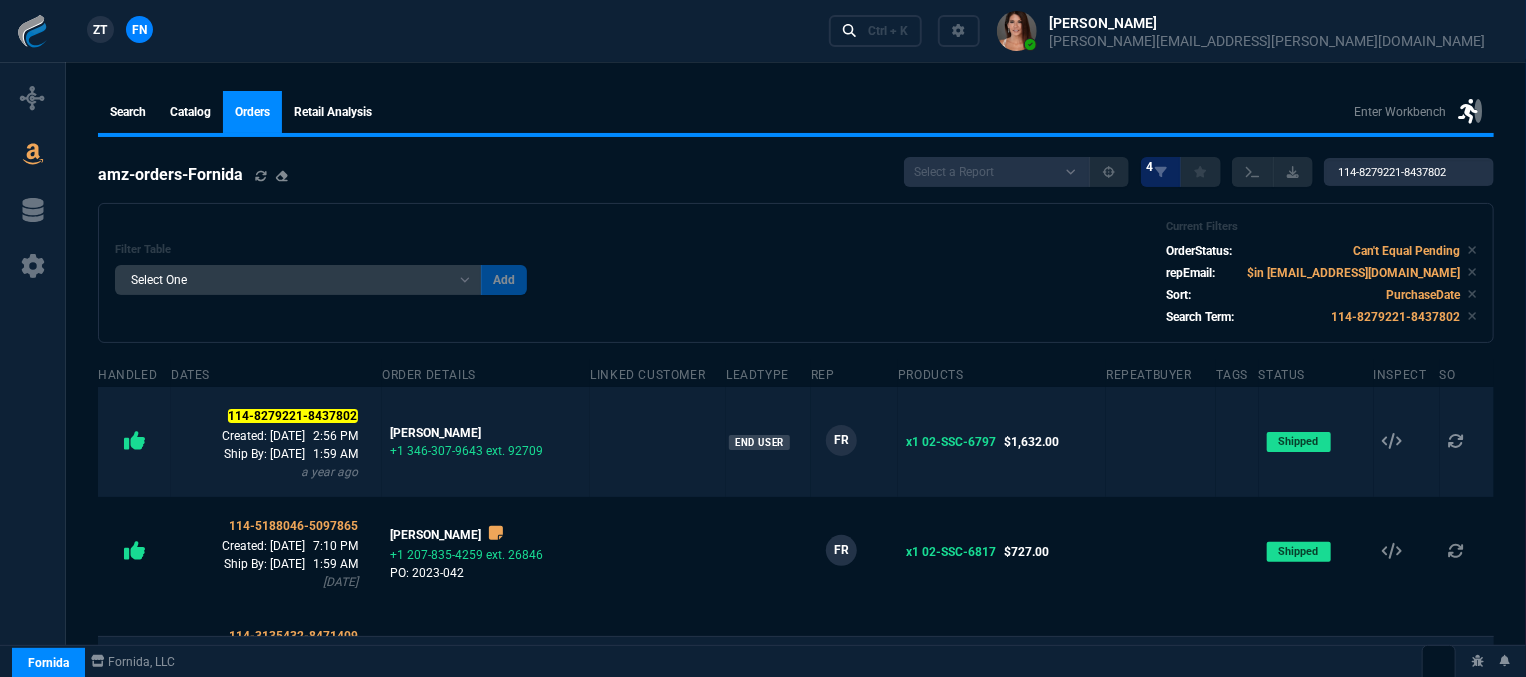 click on "[PERSON_NAME] +1 346-307-9643 ext. 92709" 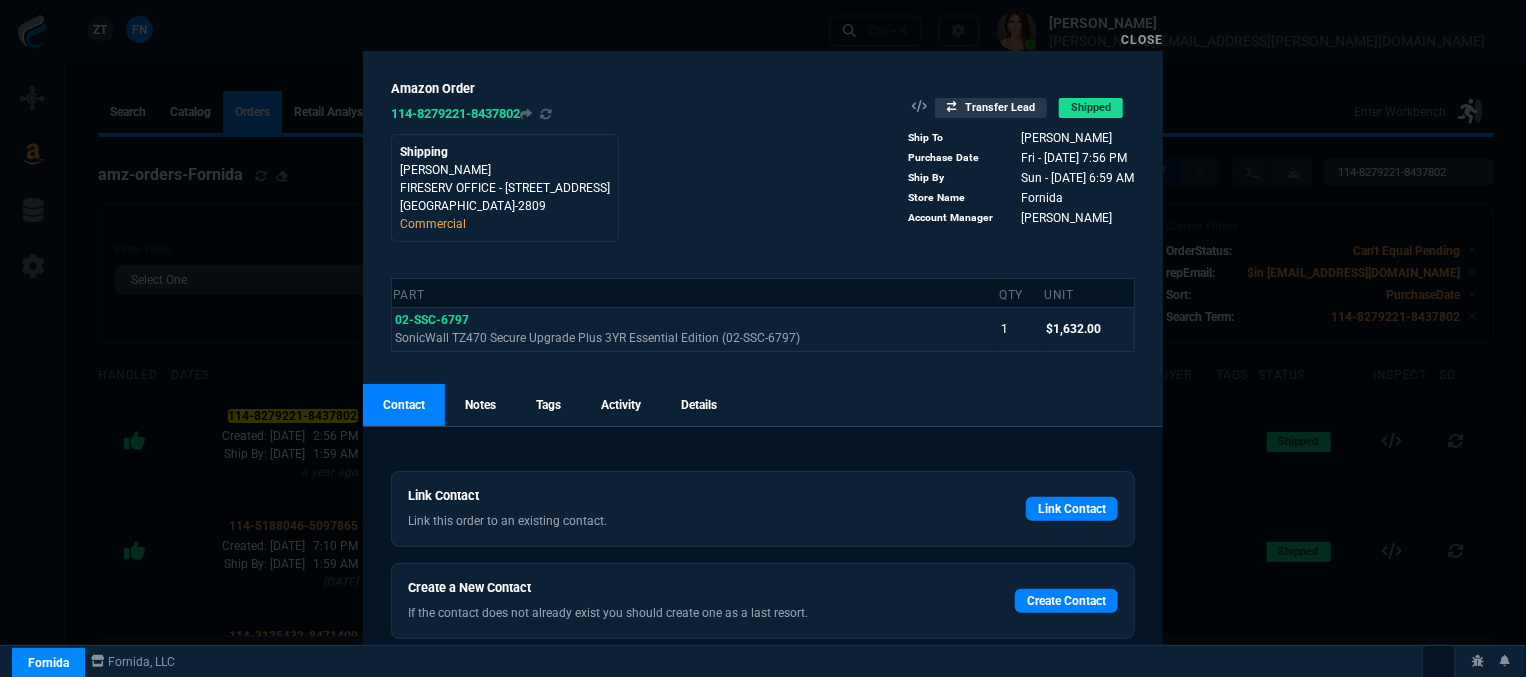 click on "Close" at bounding box center [1142, 40] 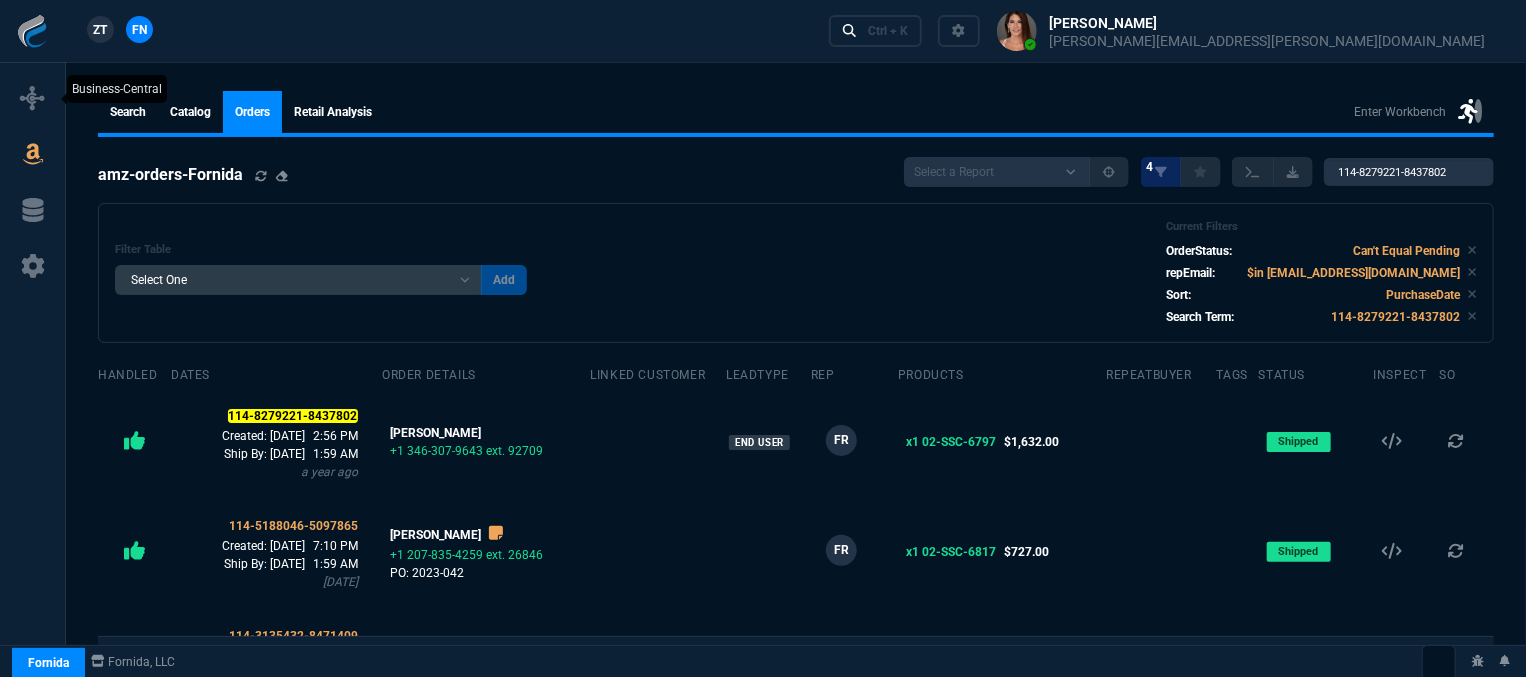 click at bounding box center [33, 98] 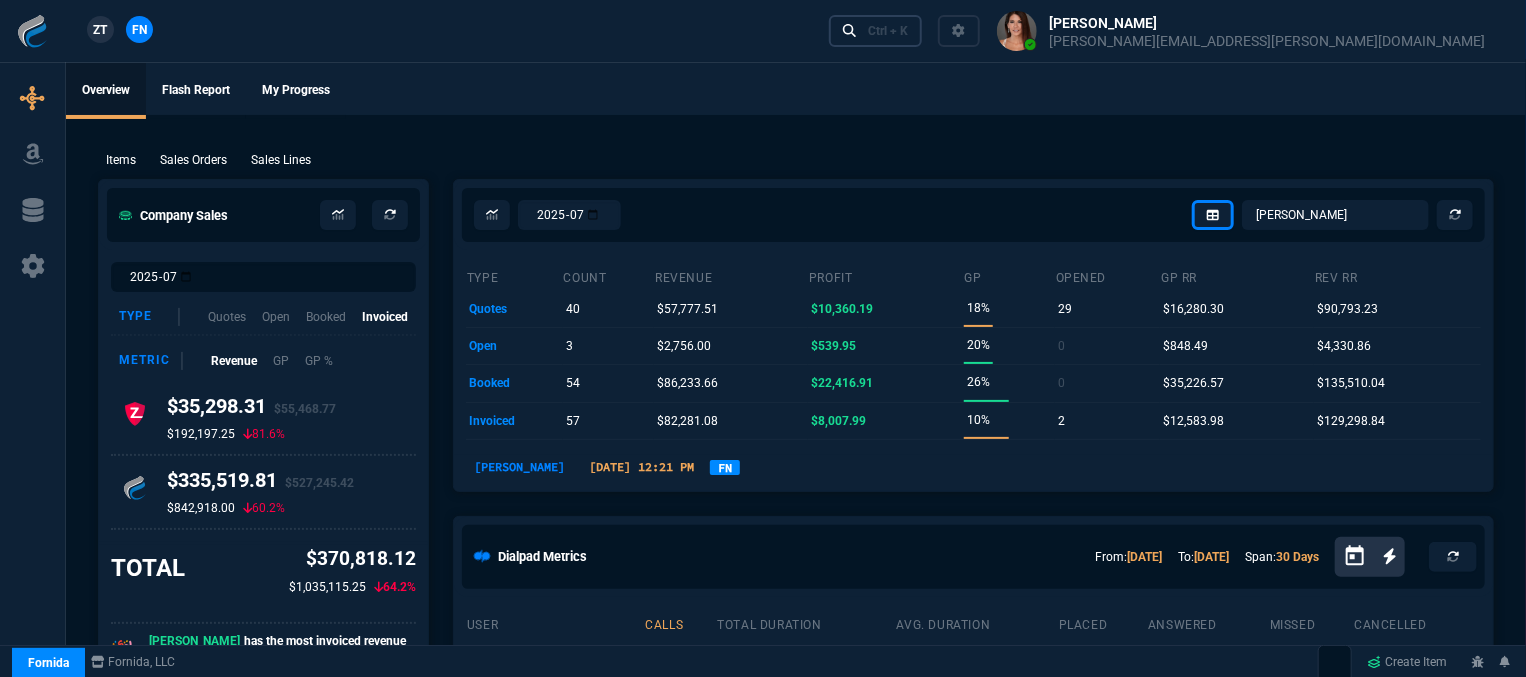 click on "Ctrl + K" at bounding box center (888, 31) 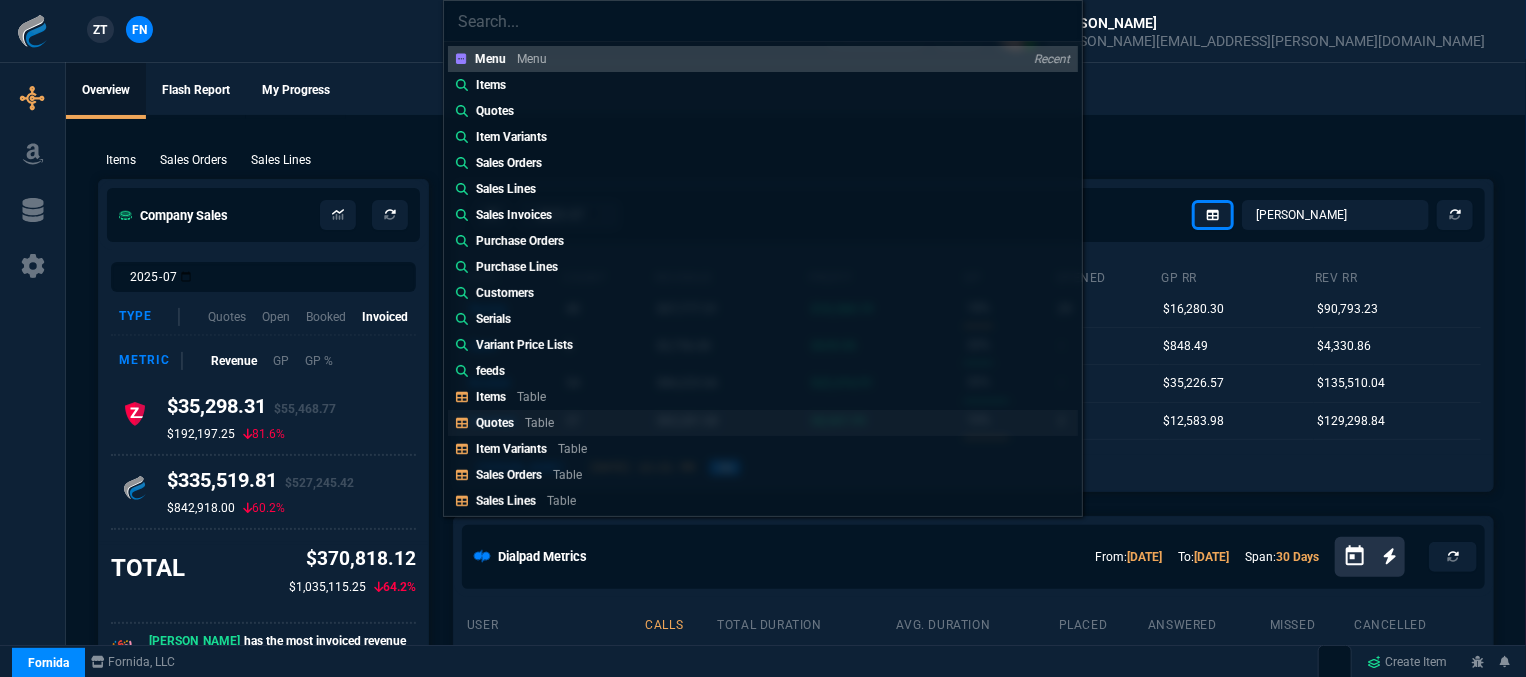 click on "Quotes
Table" at bounding box center [763, 423] 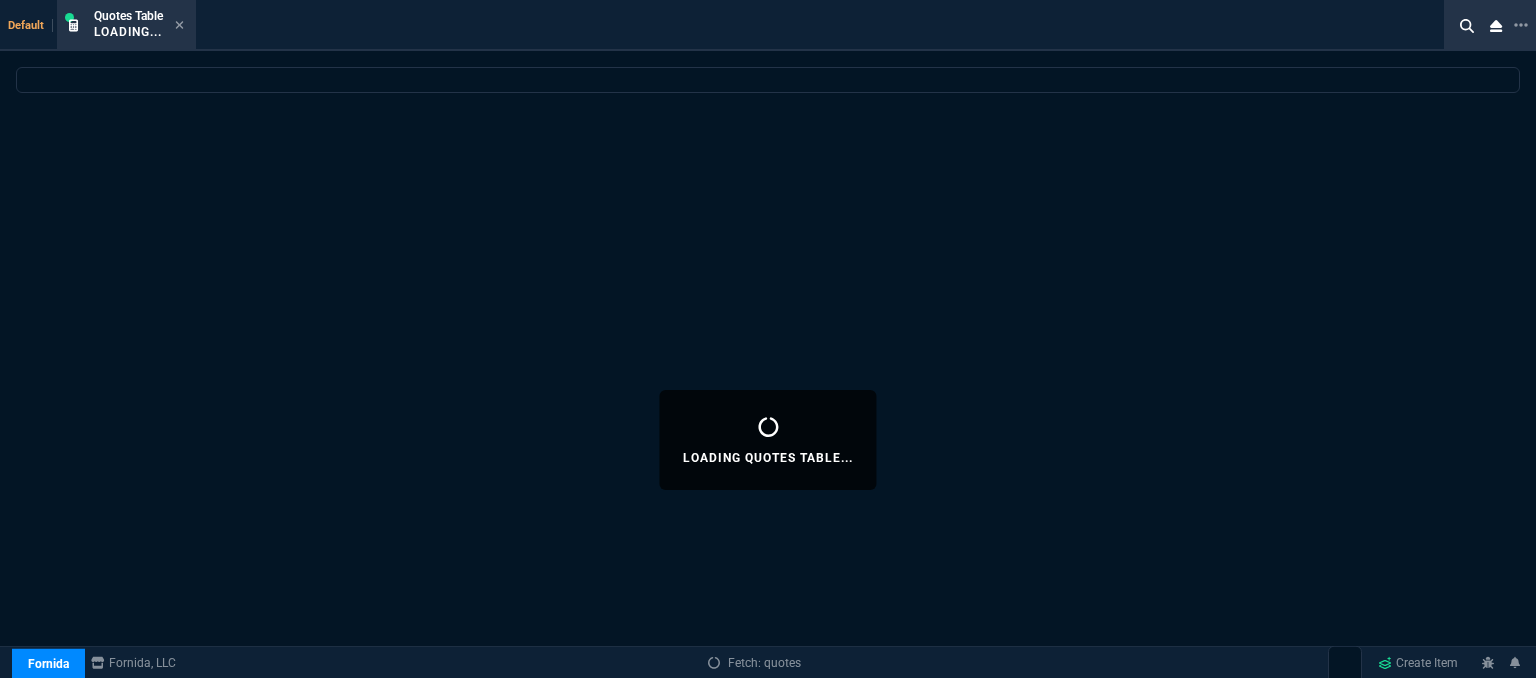 select 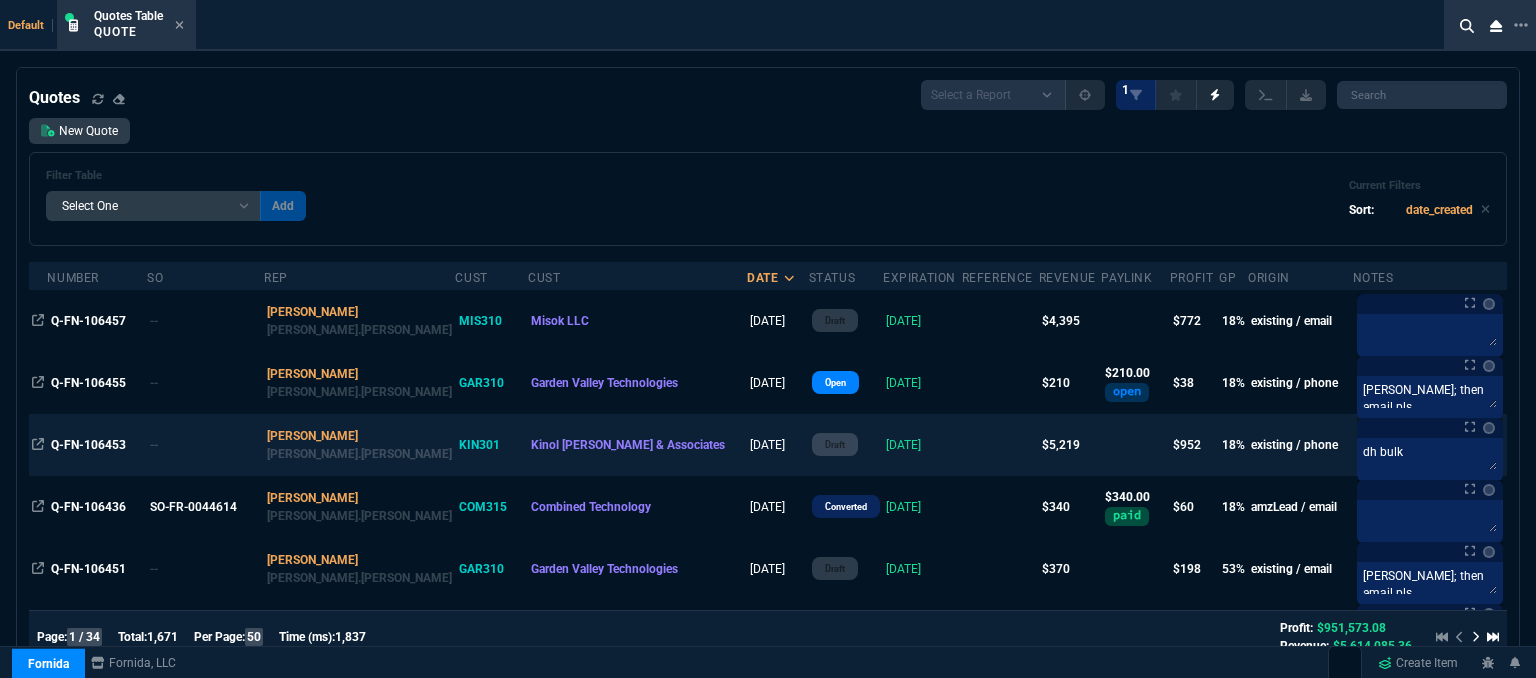 click on "[DATE]" at bounding box center (922, 445) 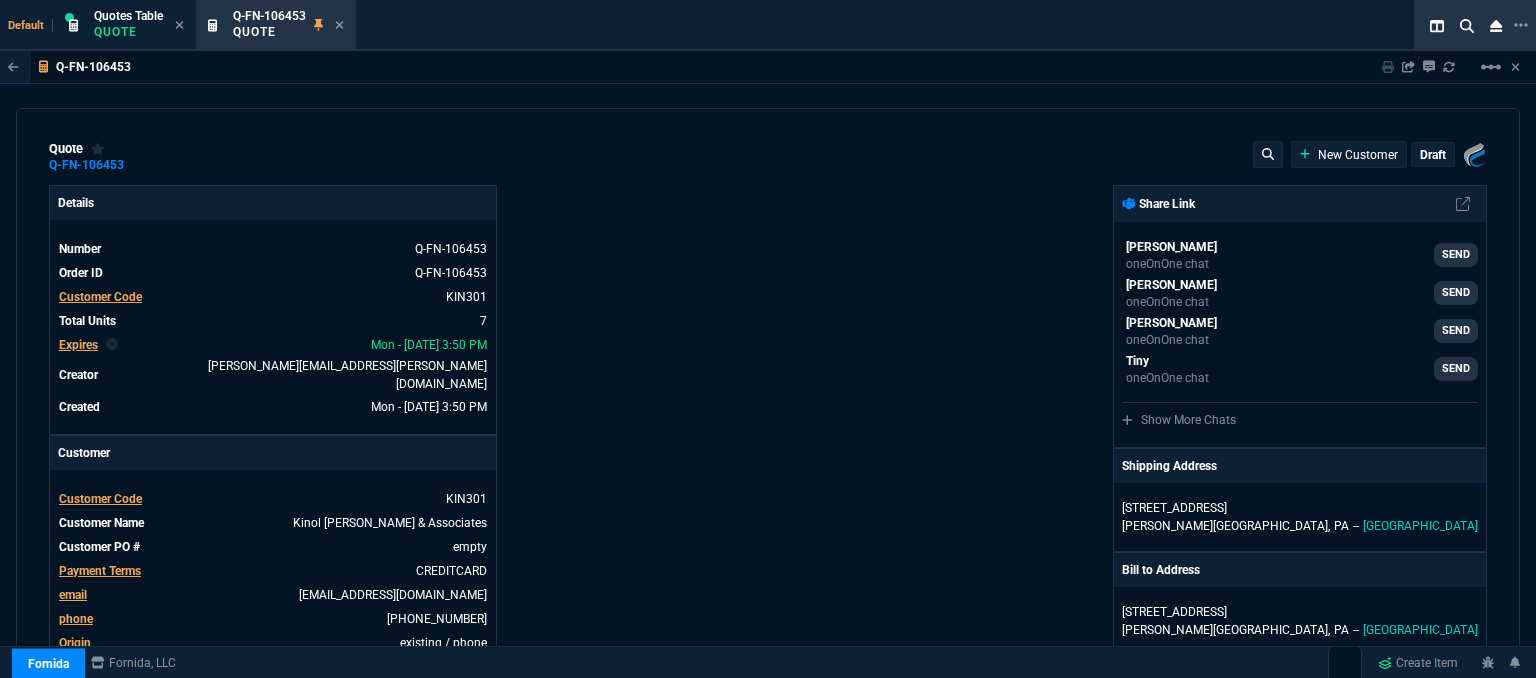 type on "21" 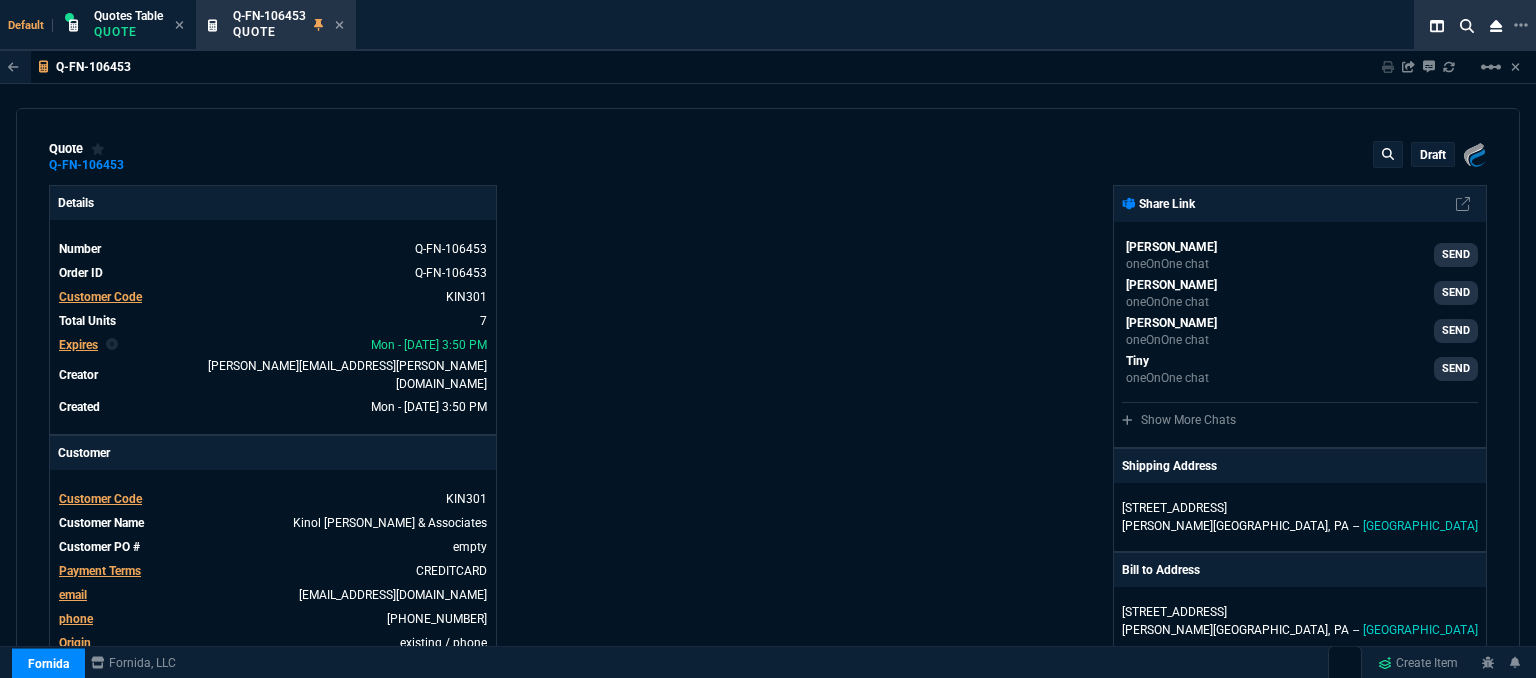 type on "31" 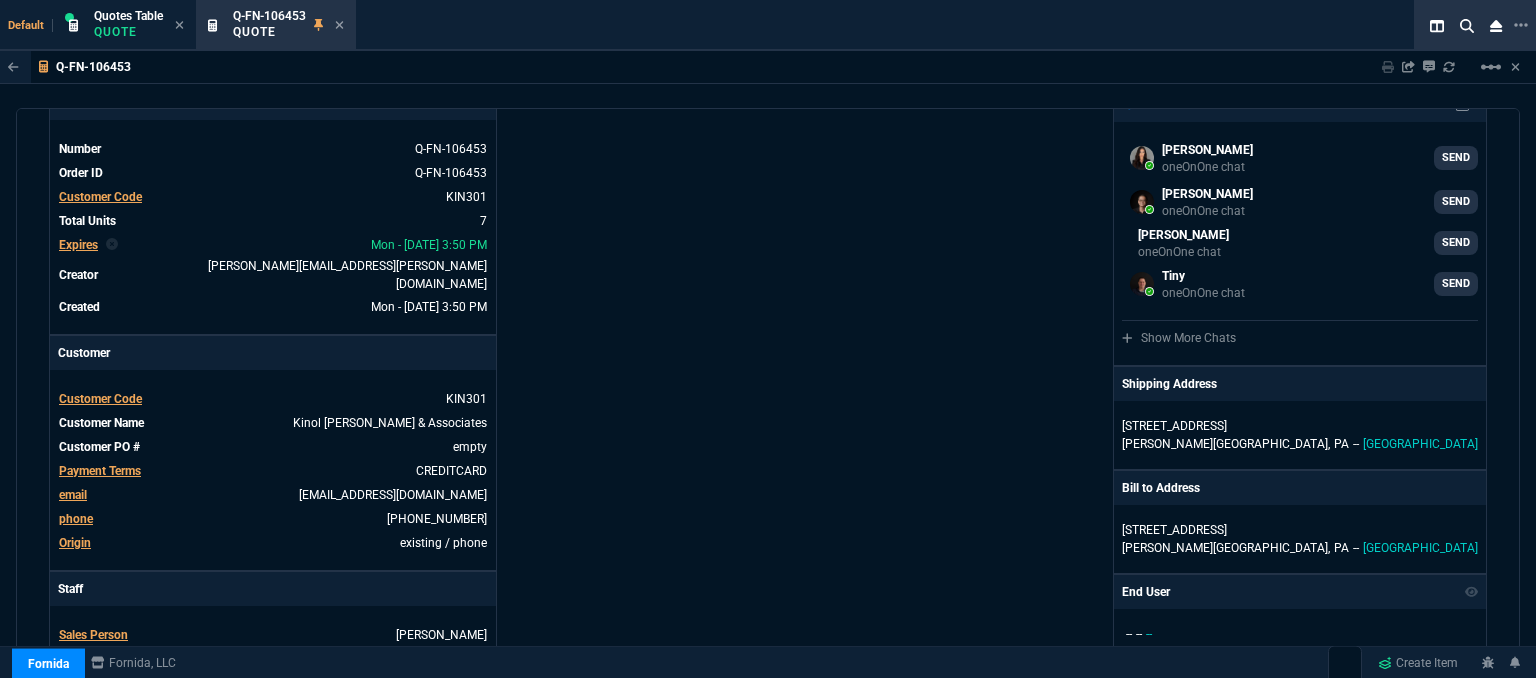 scroll, scrollTop: 0, scrollLeft: 0, axis: both 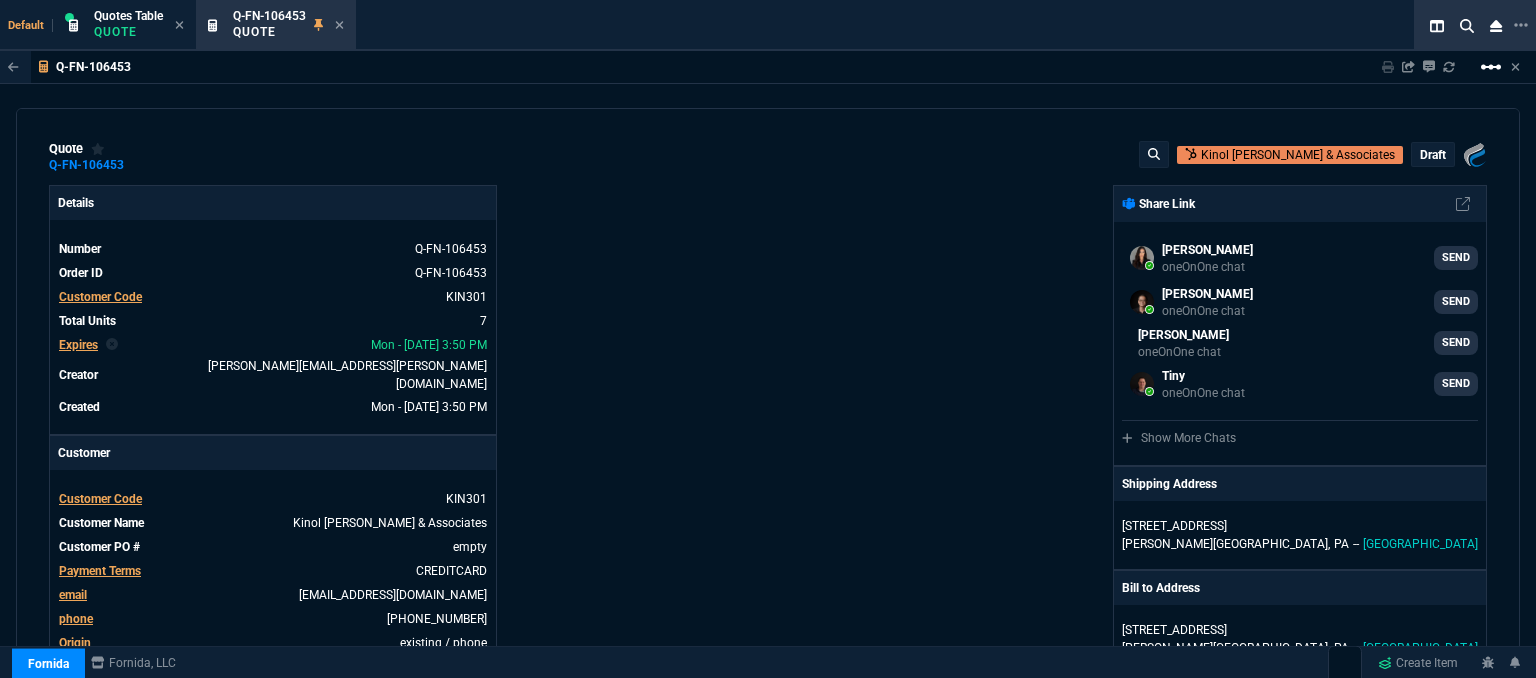 click on "linear_scale" at bounding box center (1491, 67) 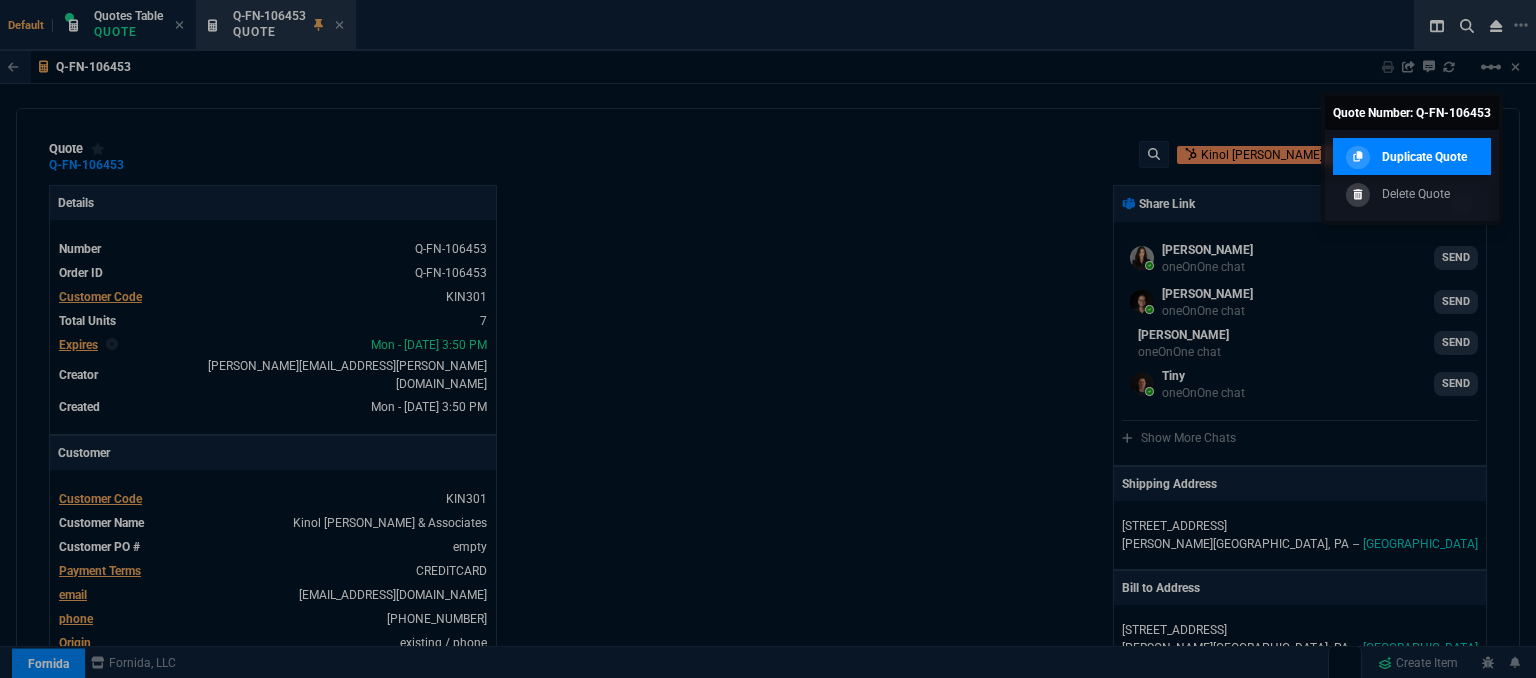 click on "Duplicate Quote" at bounding box center (1424, 157) 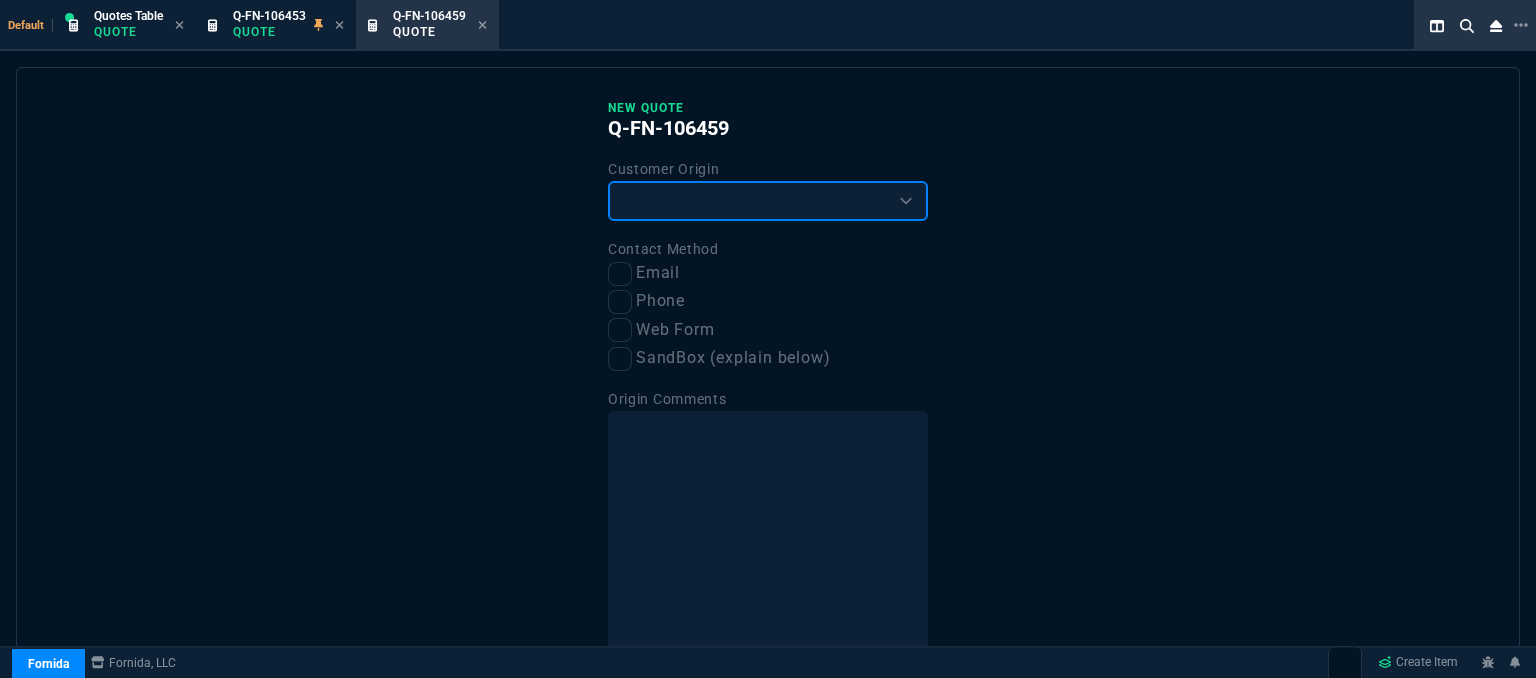 drag, startPoint x: 733, startPoint y: 204, endPoint x: 732, endPoint y: 217, distance: 13.038404 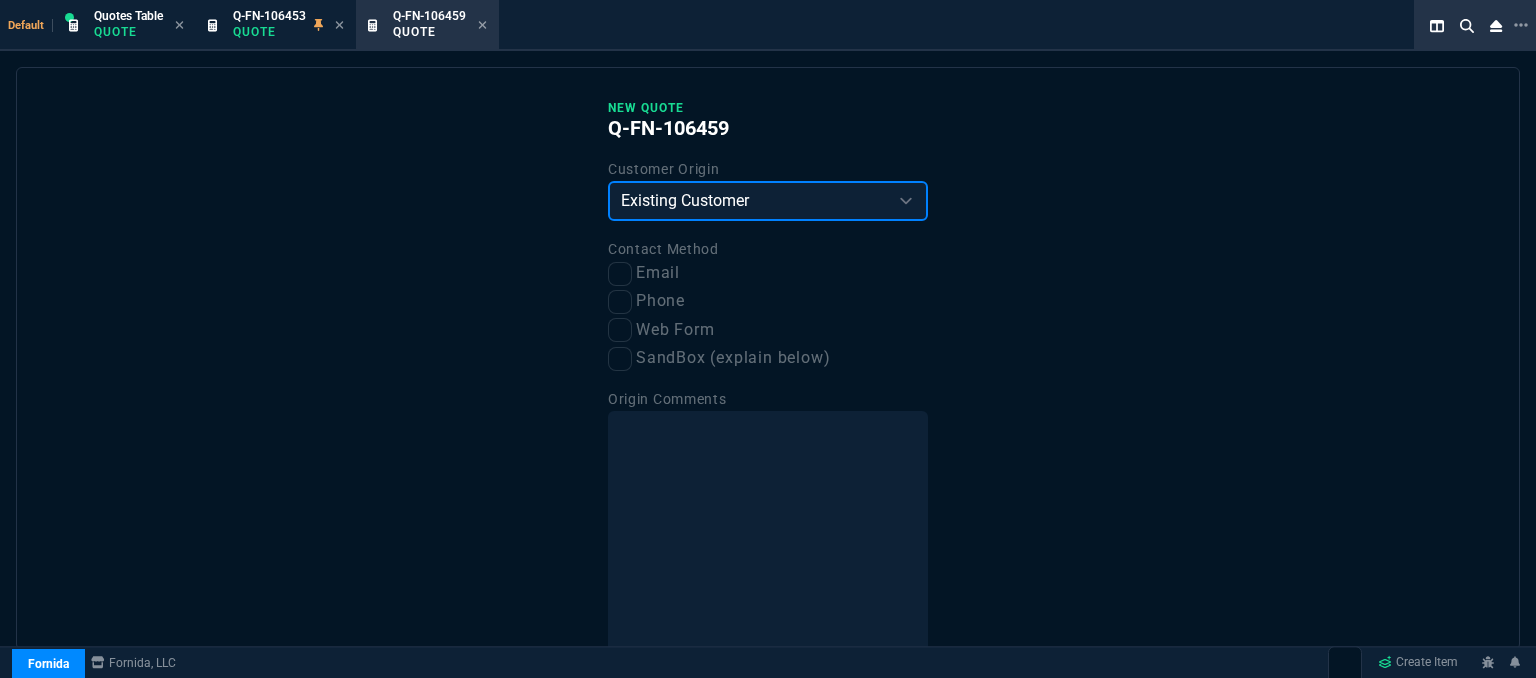 click on "Existing Customer Amazon Lead (first order) Website Lead (first order) Called (first order) Referral (first order) SandBox (explain below)" at bounding box center [768, 201] 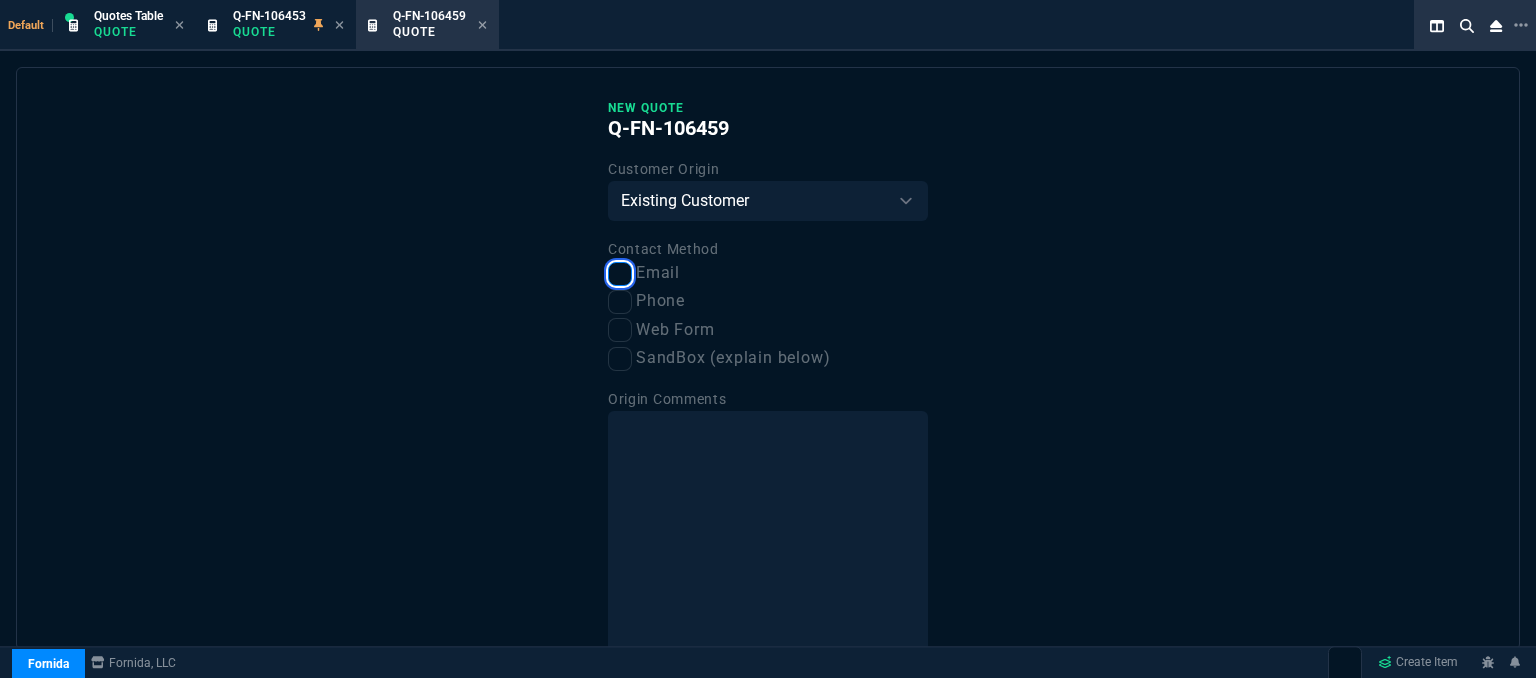click on "Email" at bounding box center (620, 274) 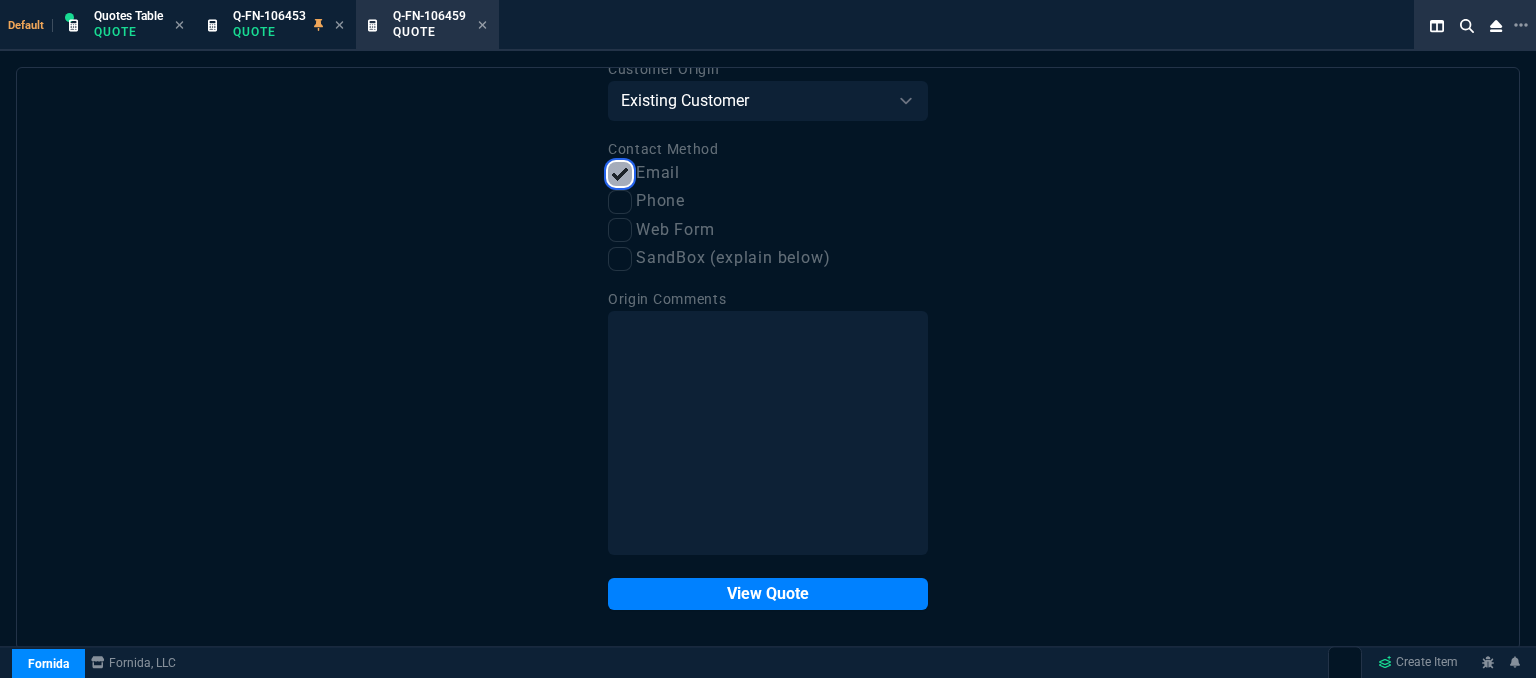 scroll, scrollTop: 101, scrollLeft: 0, axis: vertical 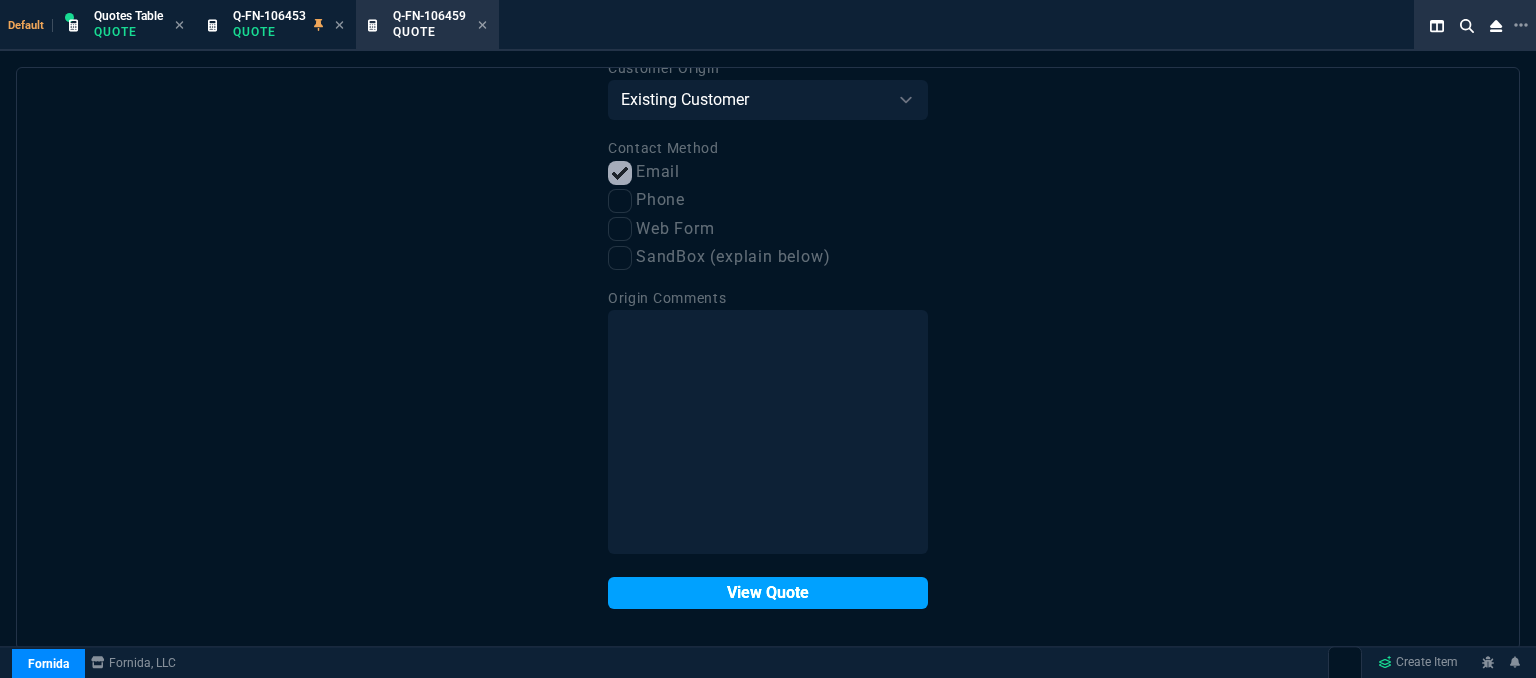 click on "View Quote" at bounding box center (768, 593) 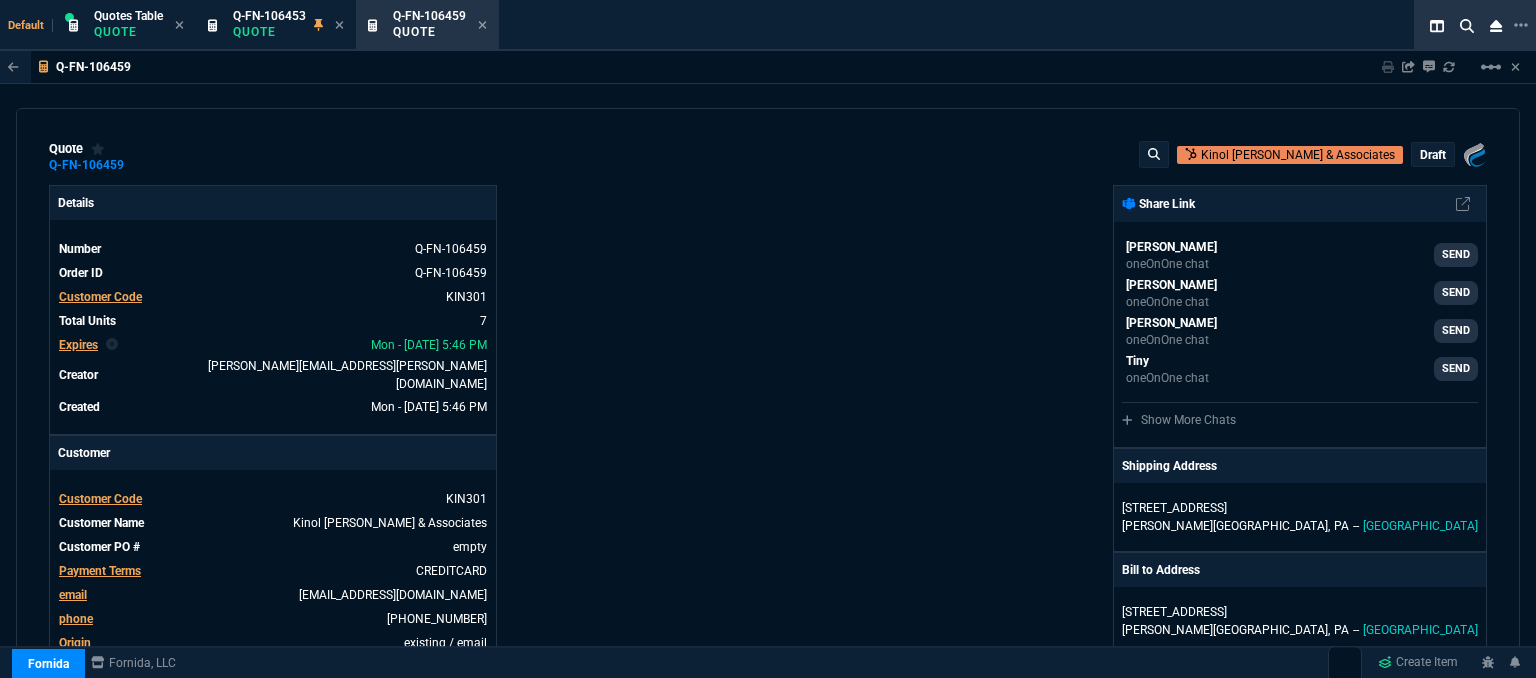 type on "21" 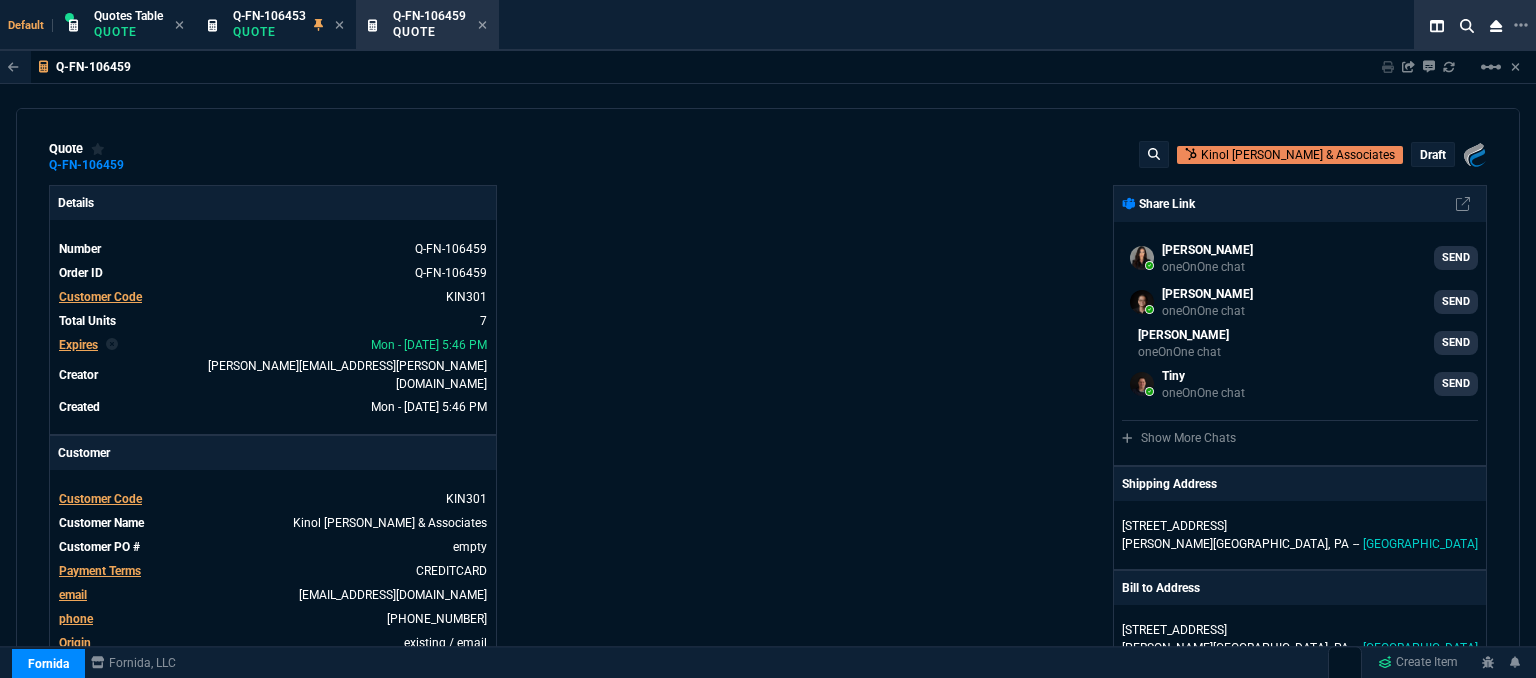select on "12: [PERSON_NAME]" 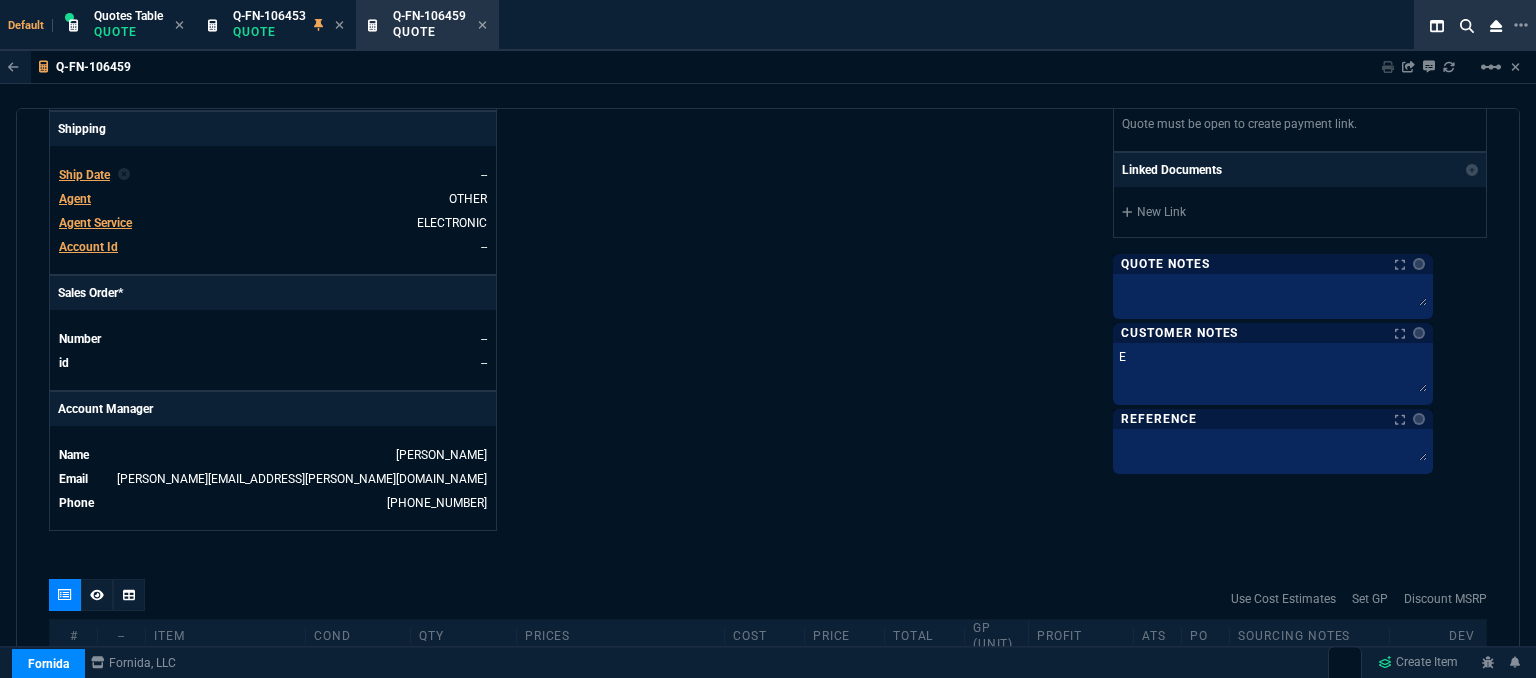 type on "EL" 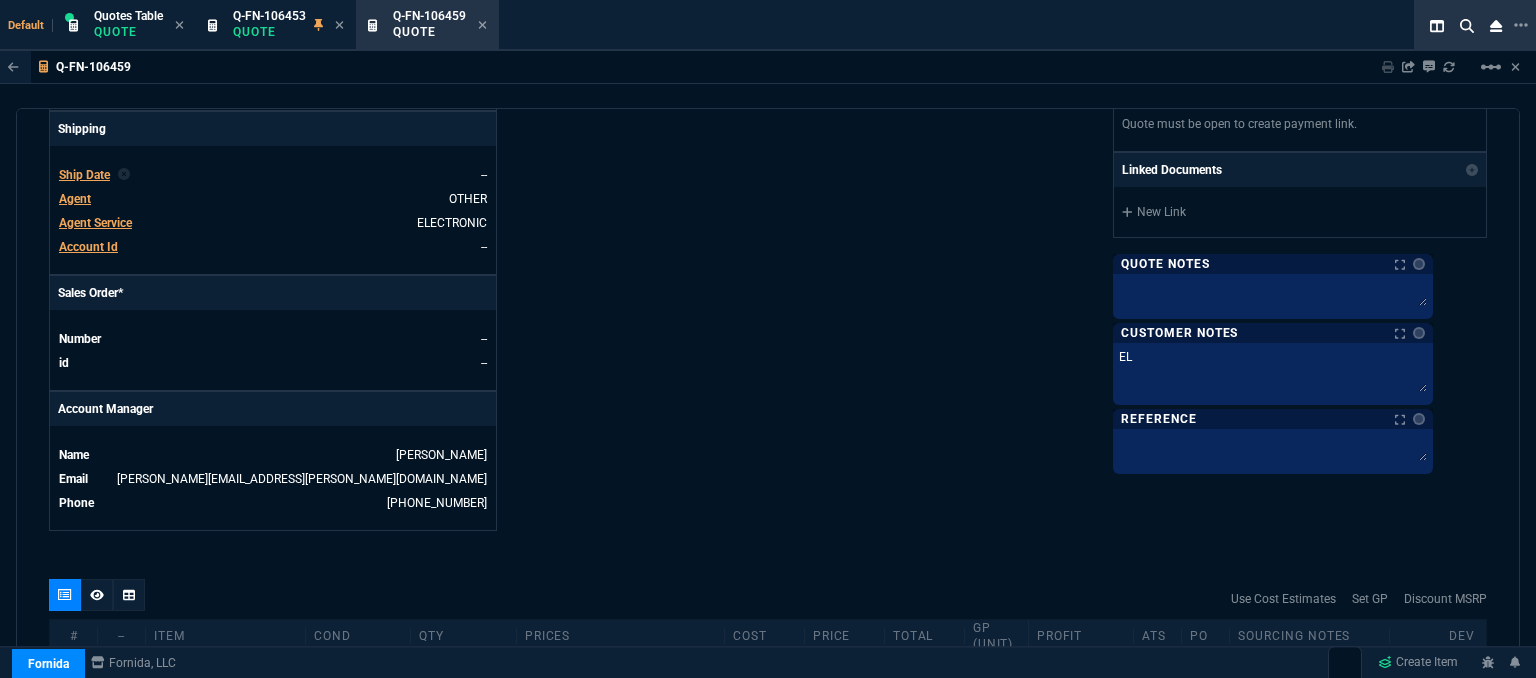 type on "ELE" 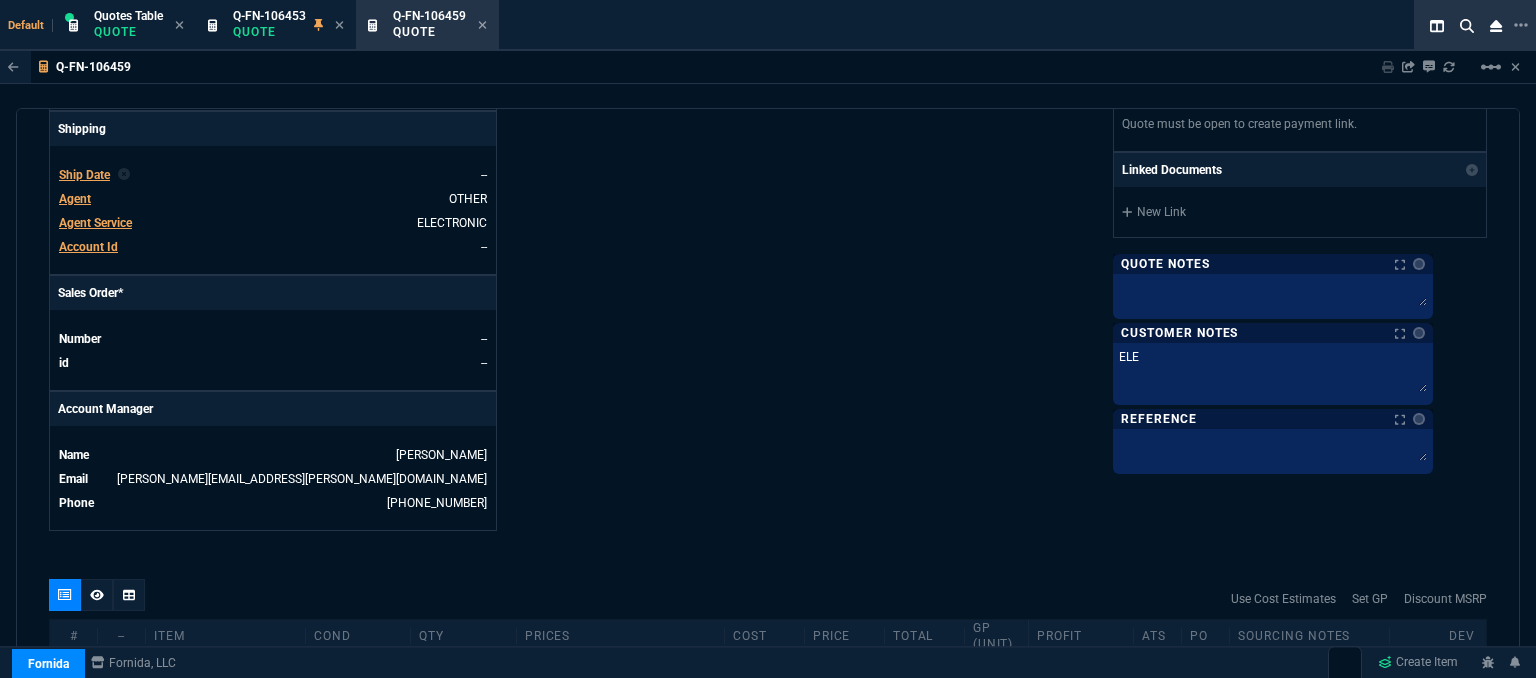 type on "ELEC" 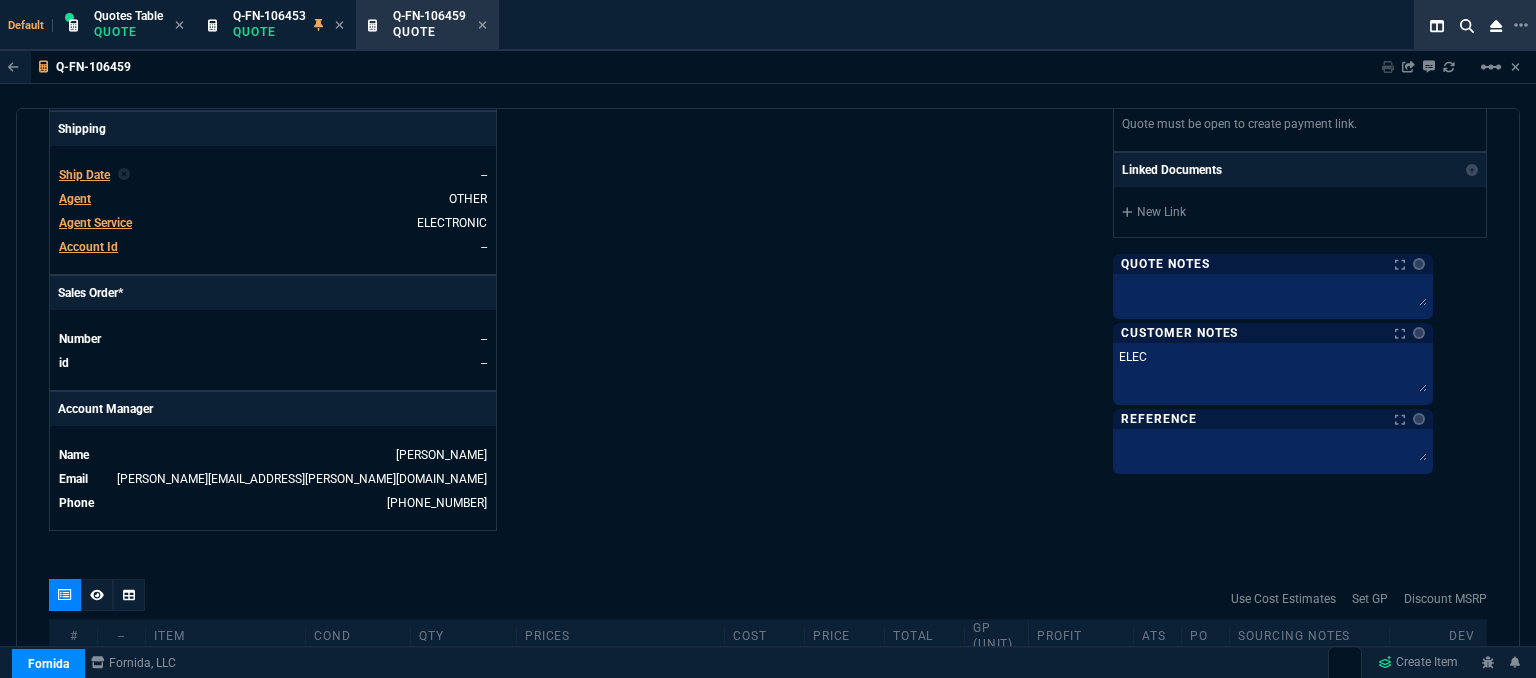 type on "ELECT" 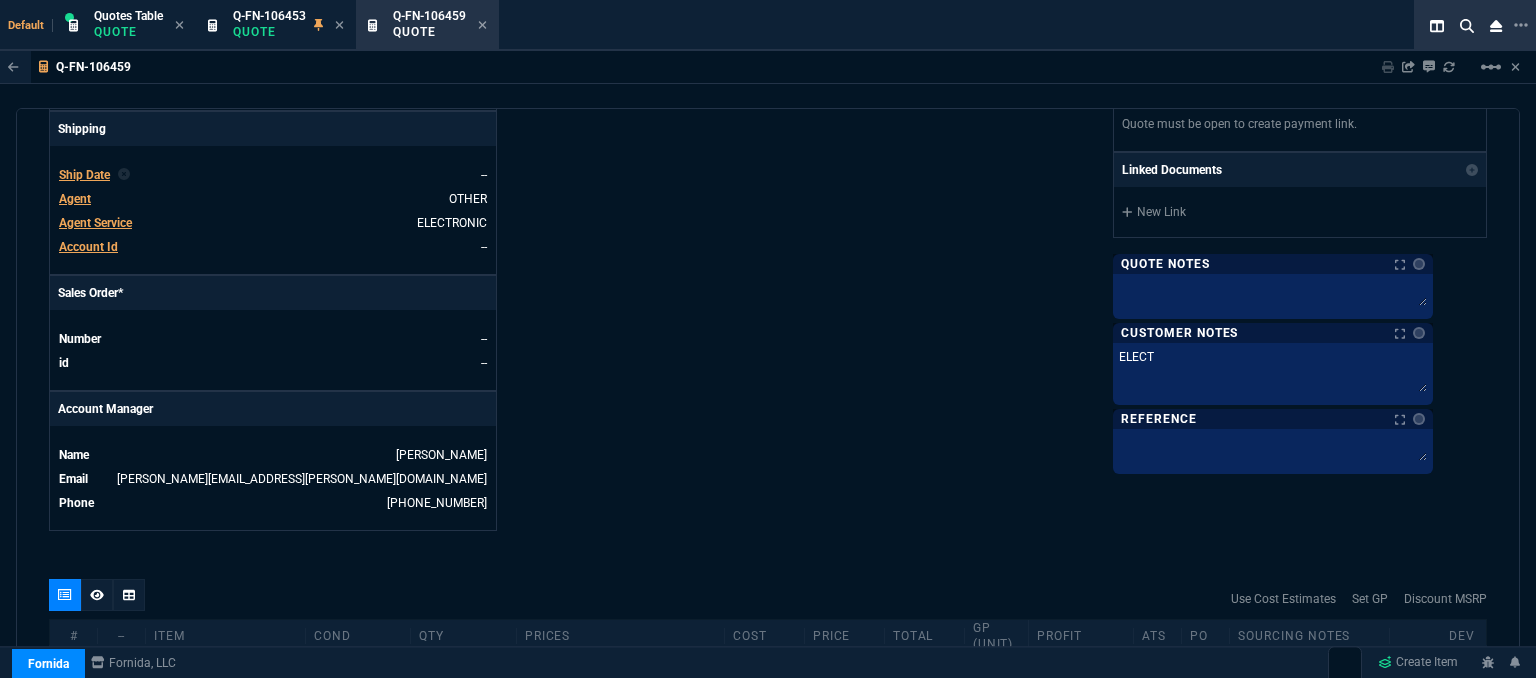 type on "ELECTR" 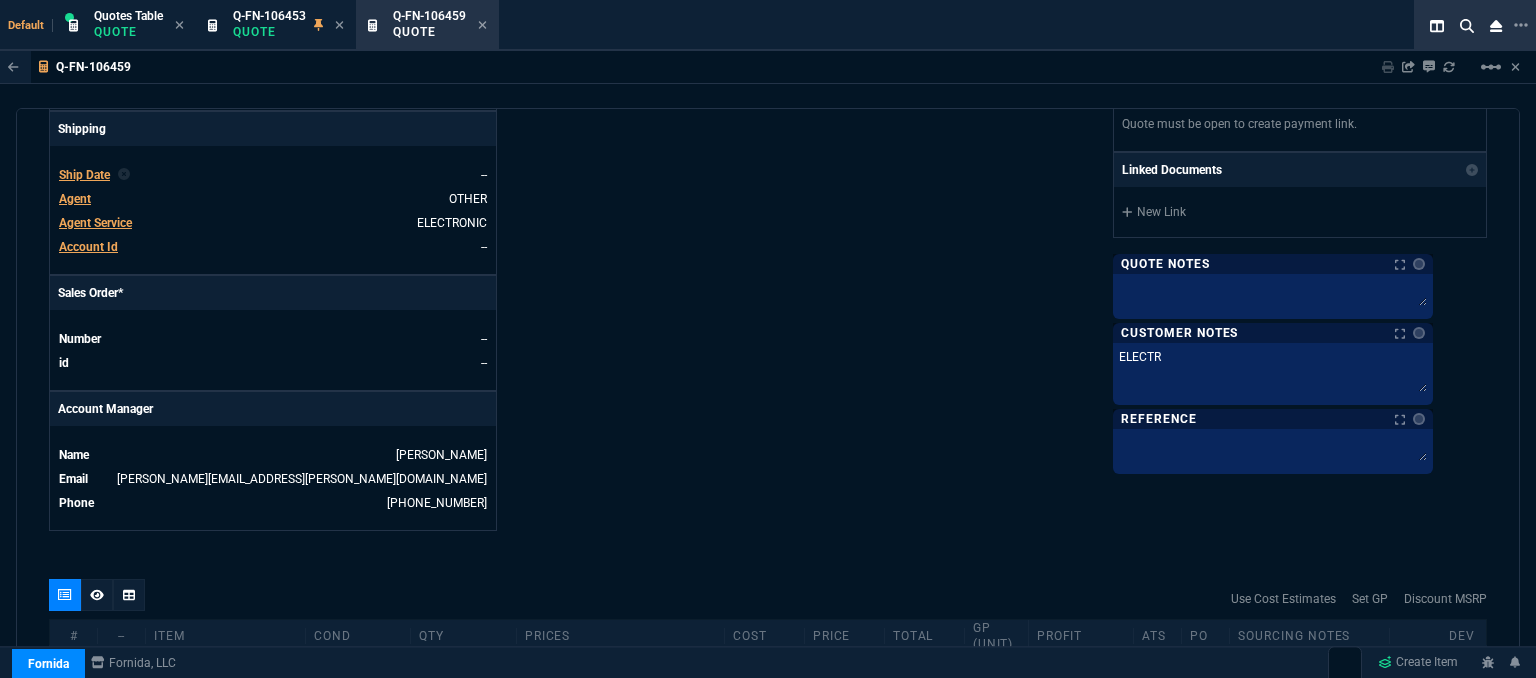 type on "ELECTRO" 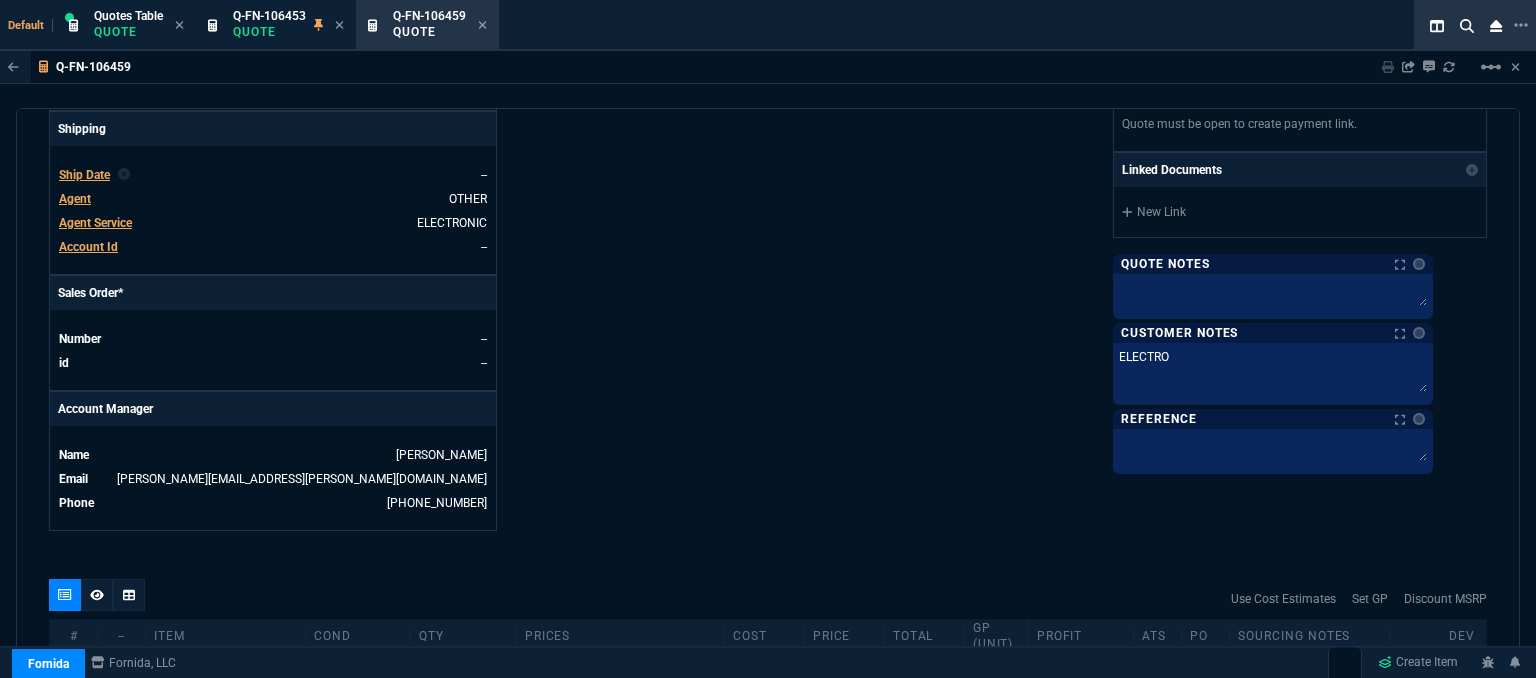 type on "ELECTROI" 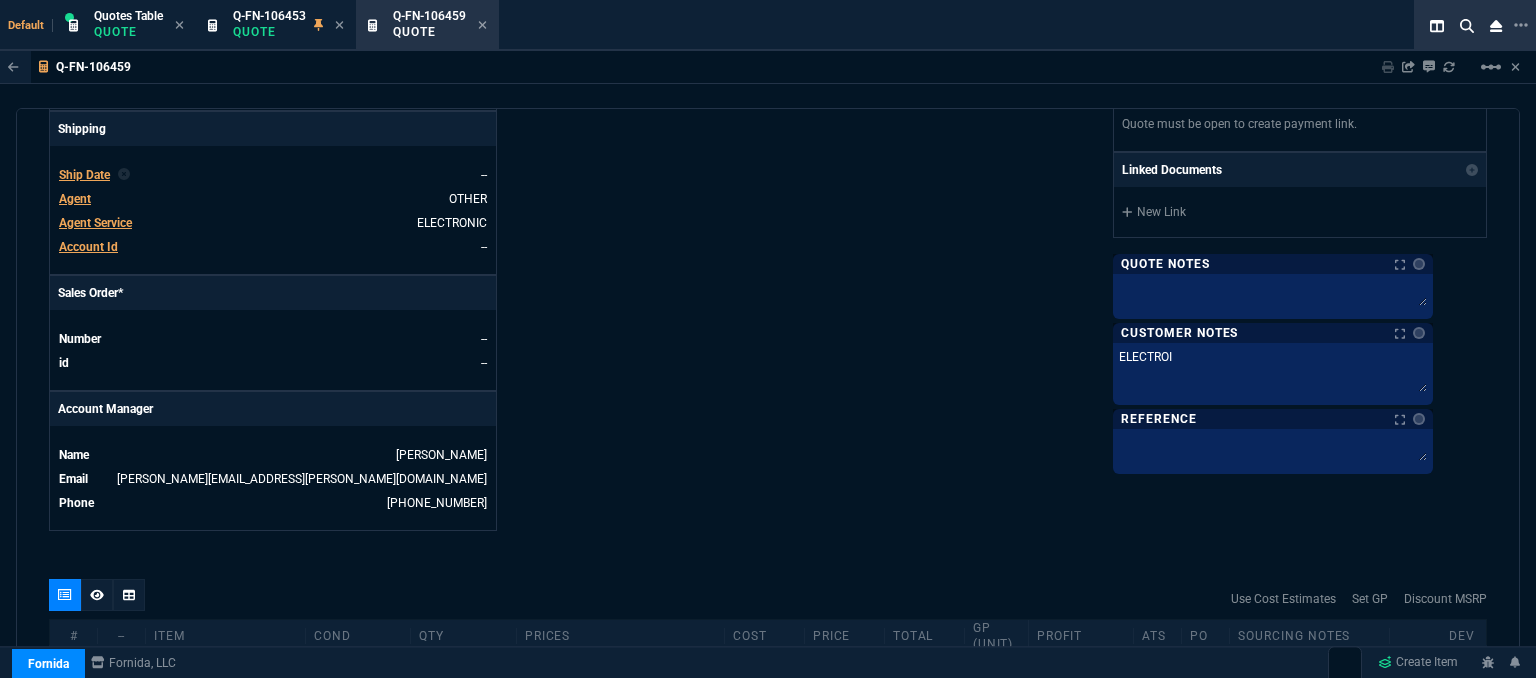 type on "ELECTRO" 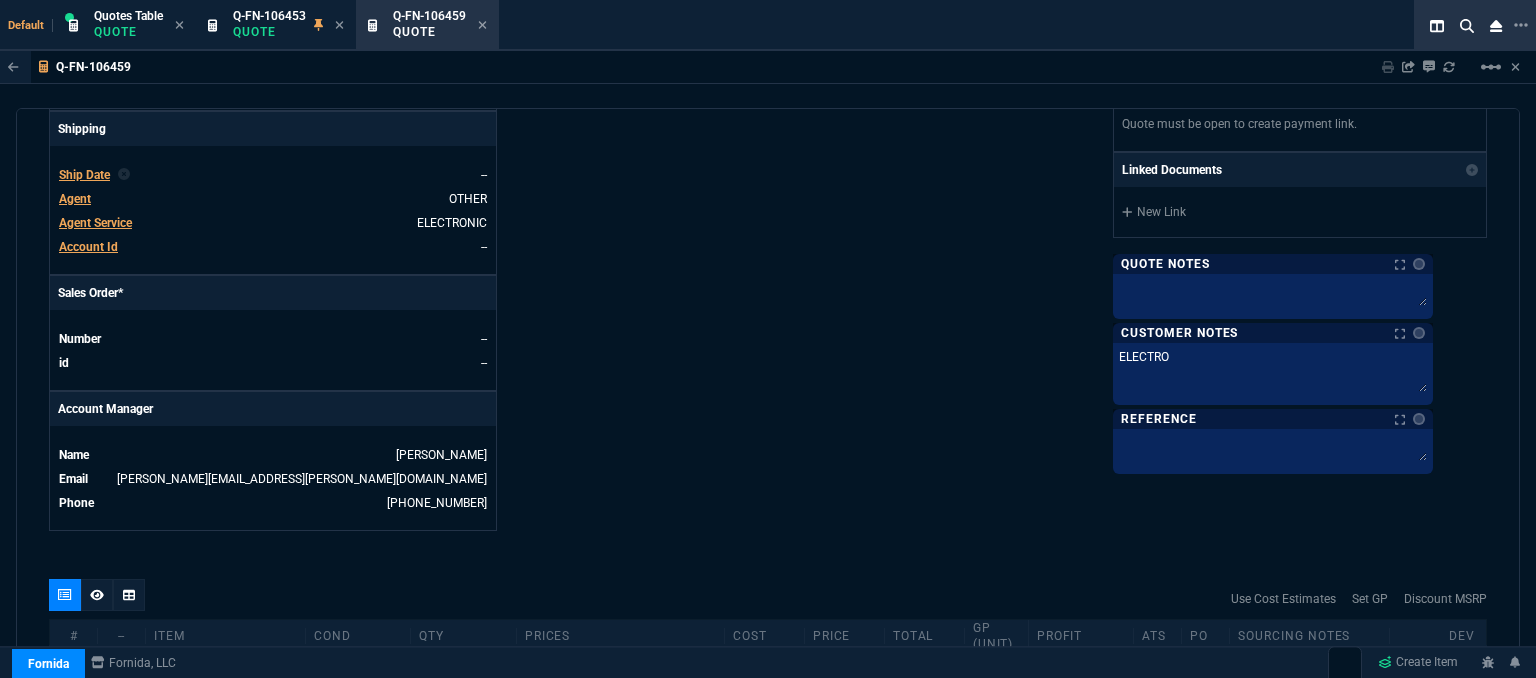 type on "ELECTRON" 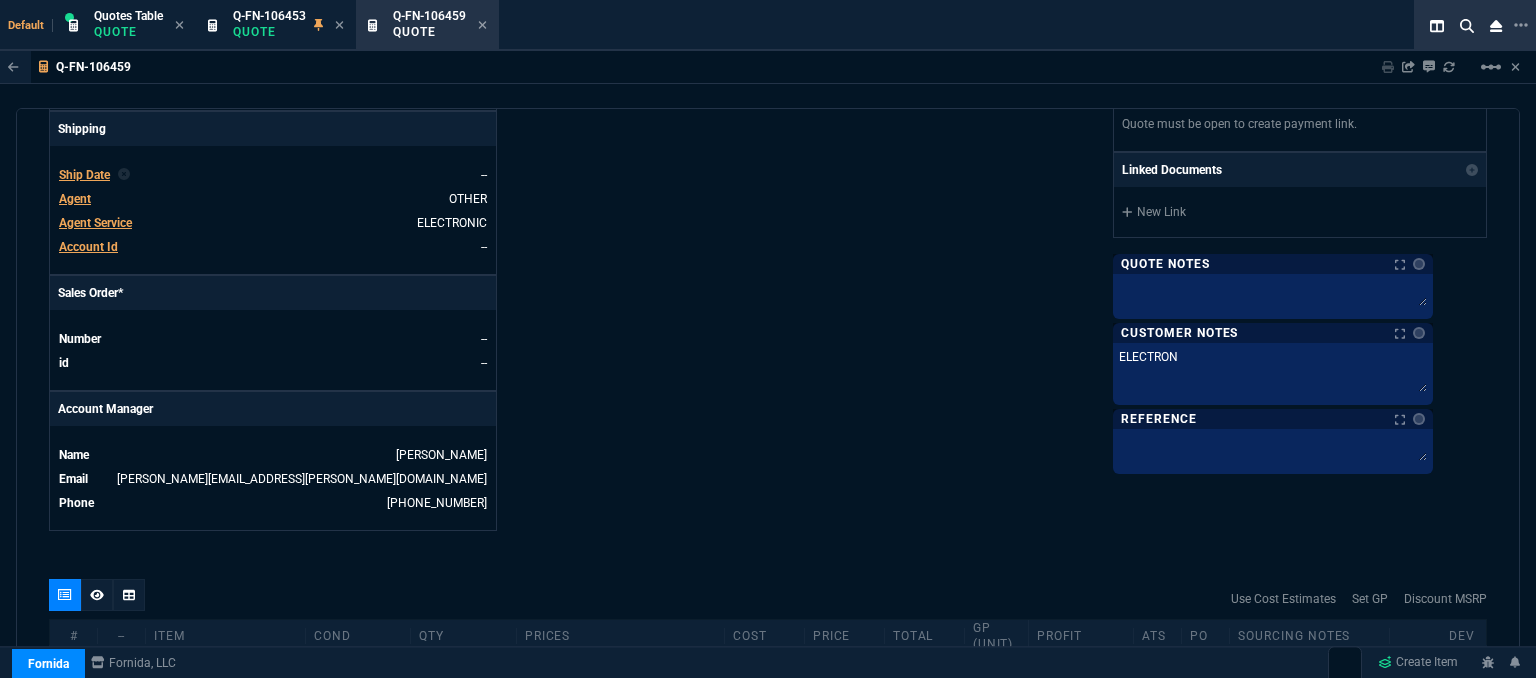 type on "ELECTRONI" 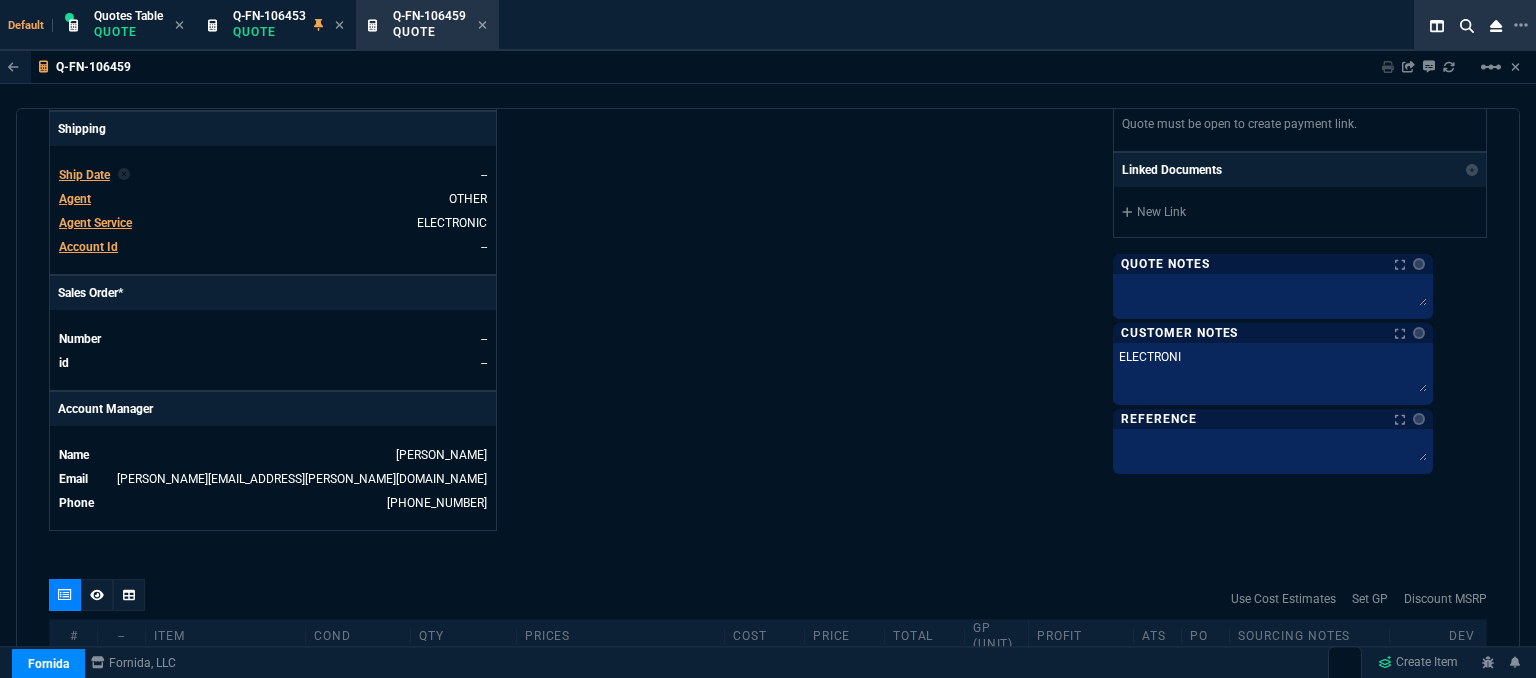 type on "ELECTRONIC" 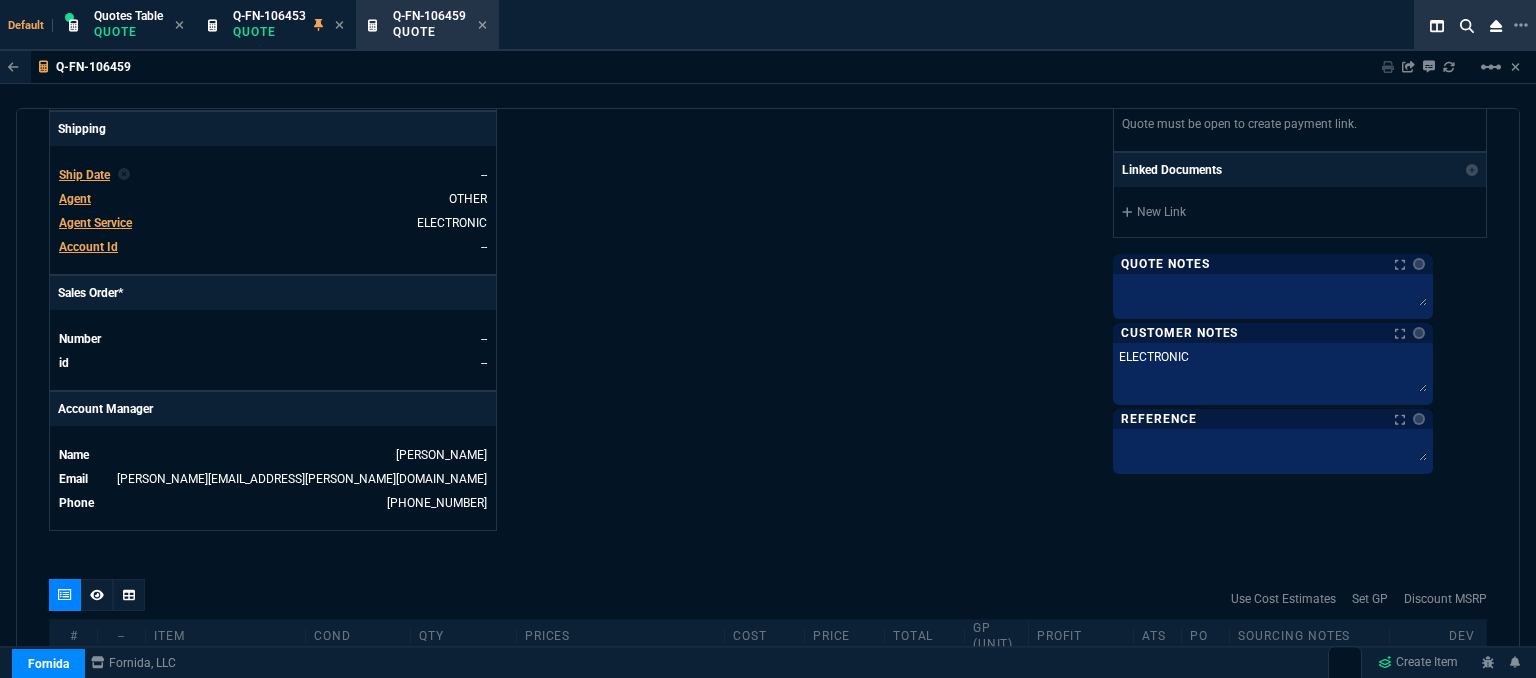 type on "ELECTRONIC:" 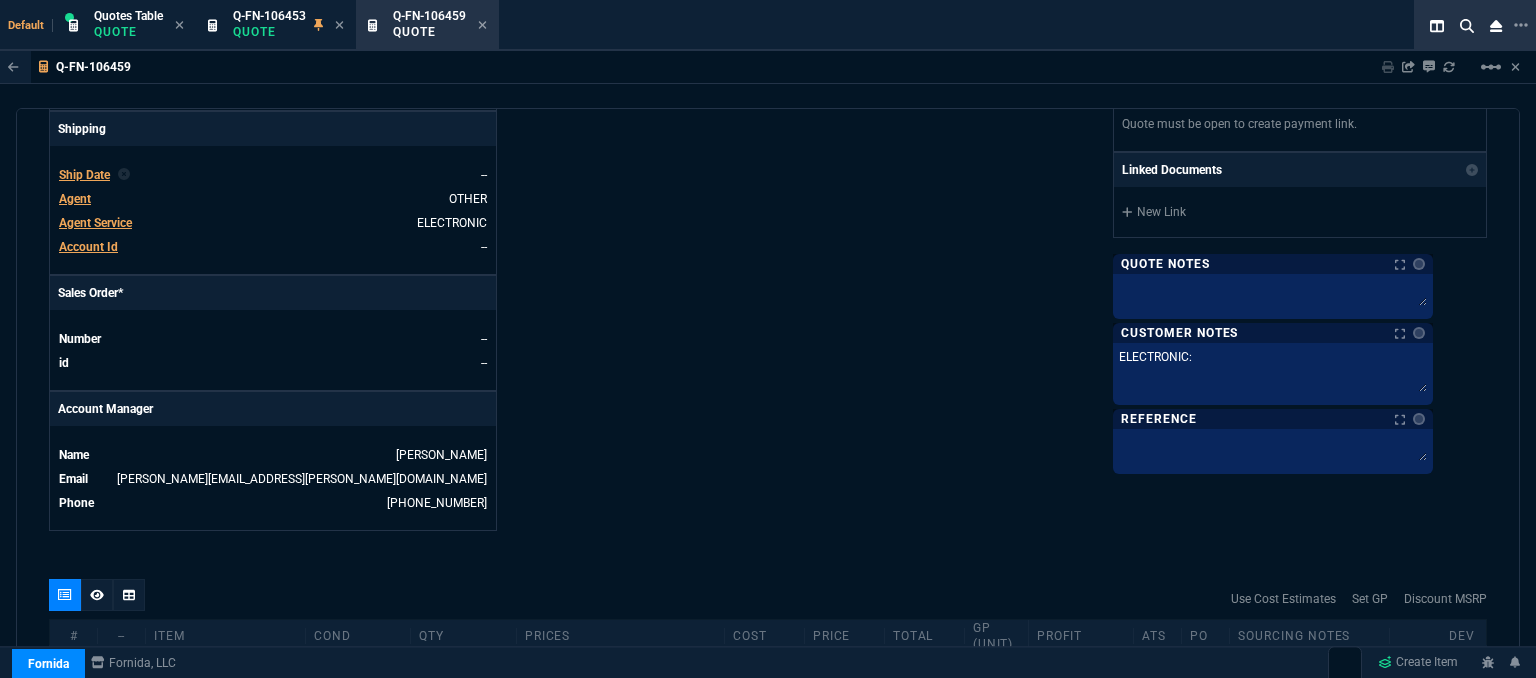 type on "ELECTRONIC:" 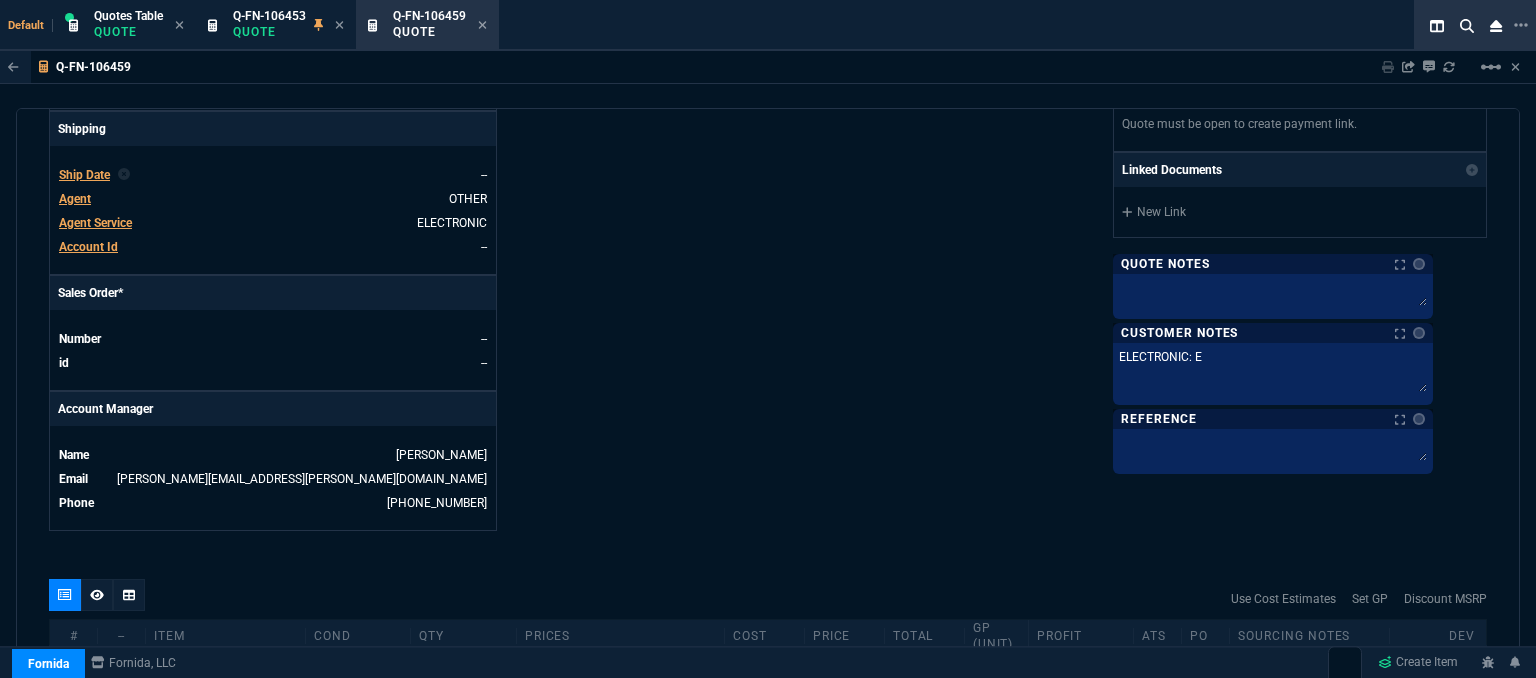 type on "ELECTRONIC: EM" 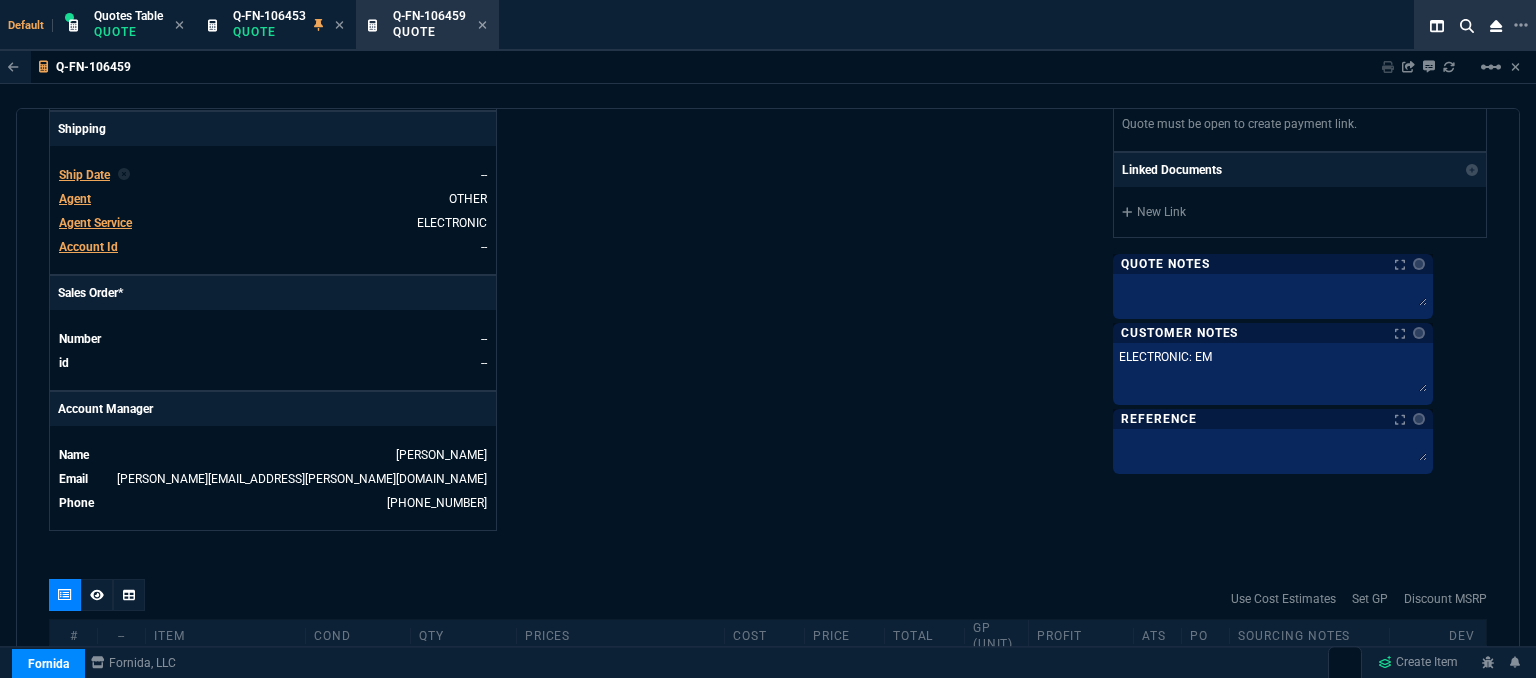 type on "ELECTRONIC: EMA" 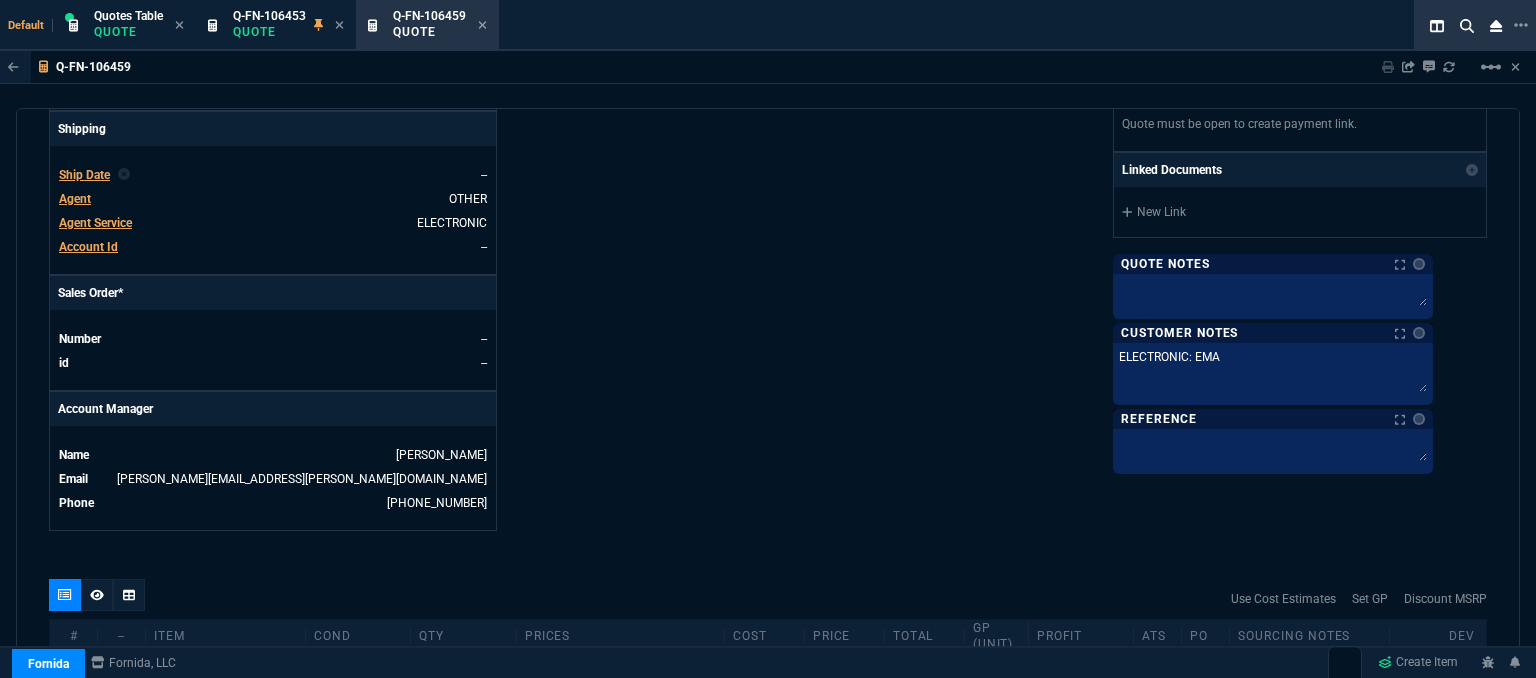 type on "ELECTRONIC: EMAI" 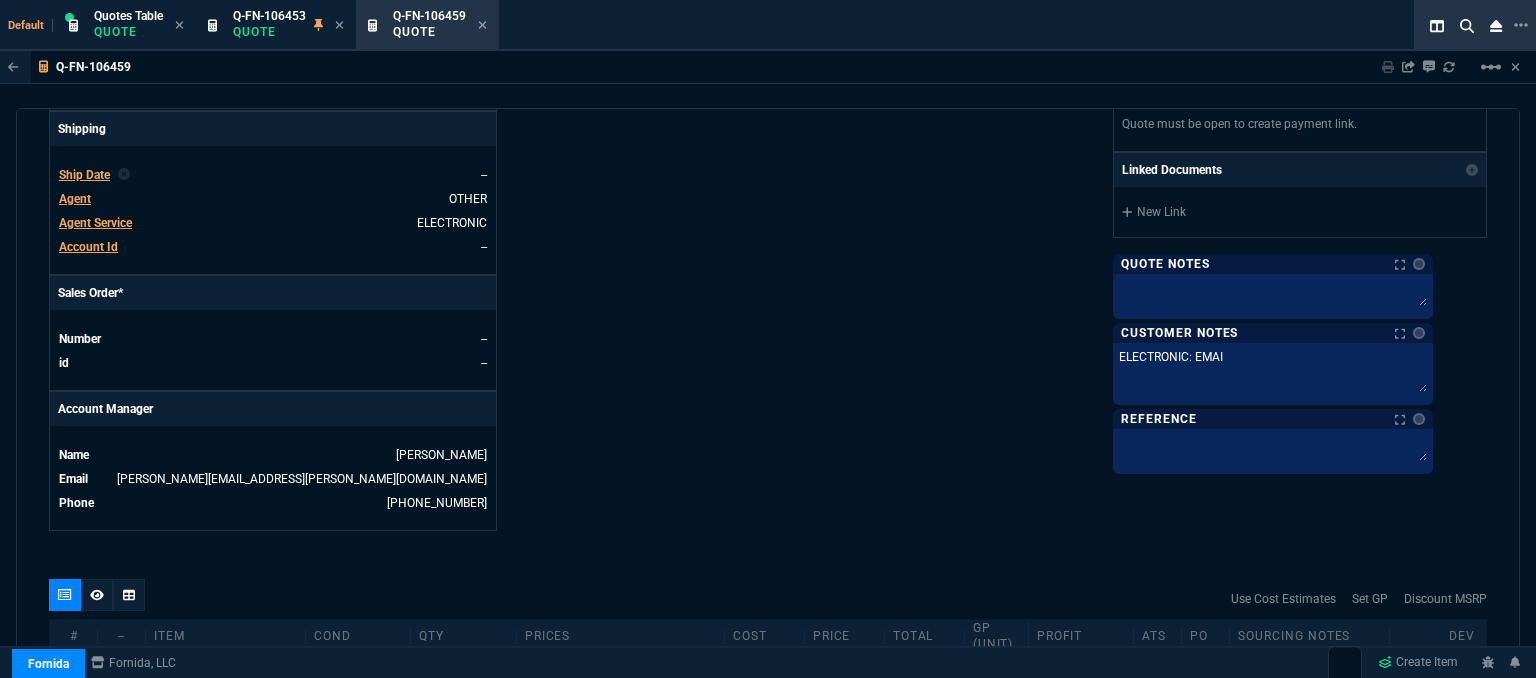 type on "ELECTRONIC: EMAIL" 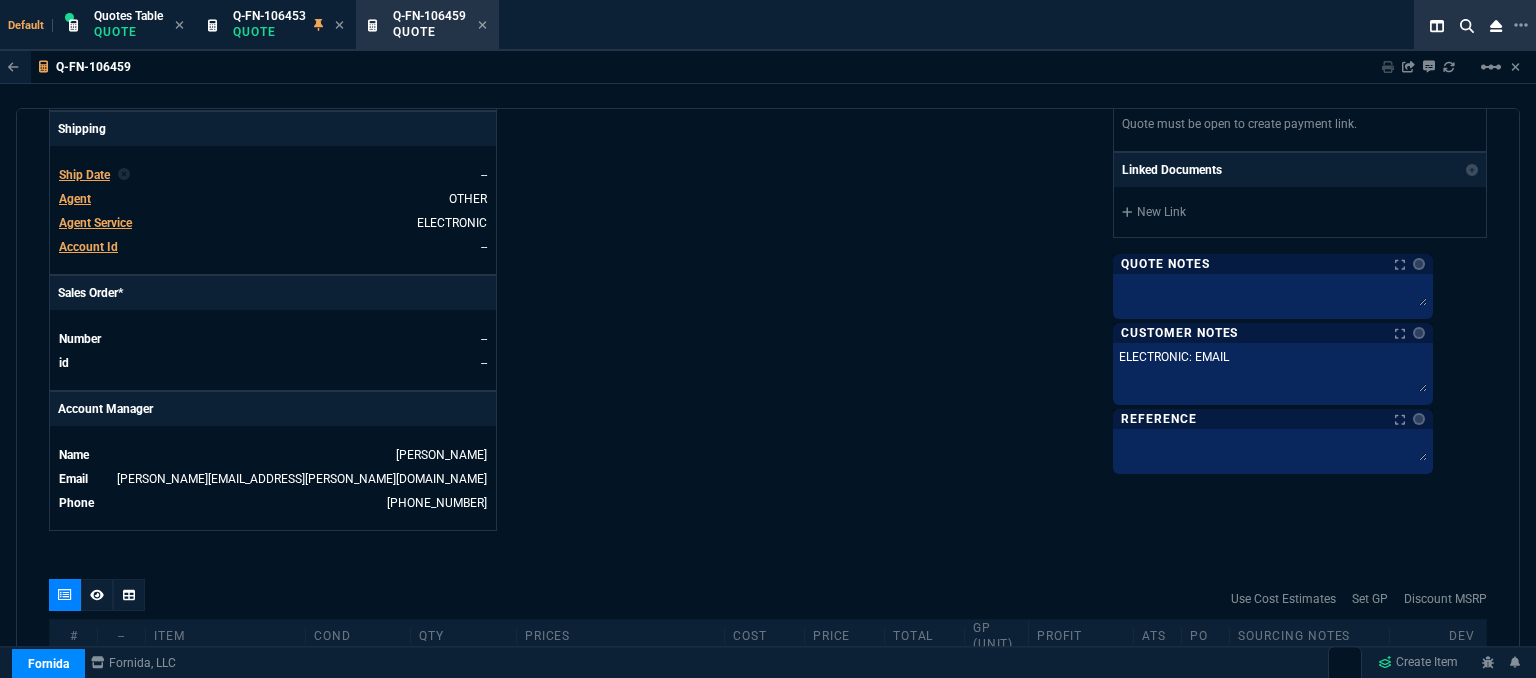 type on "ELECTRONIC: EMAIL*" 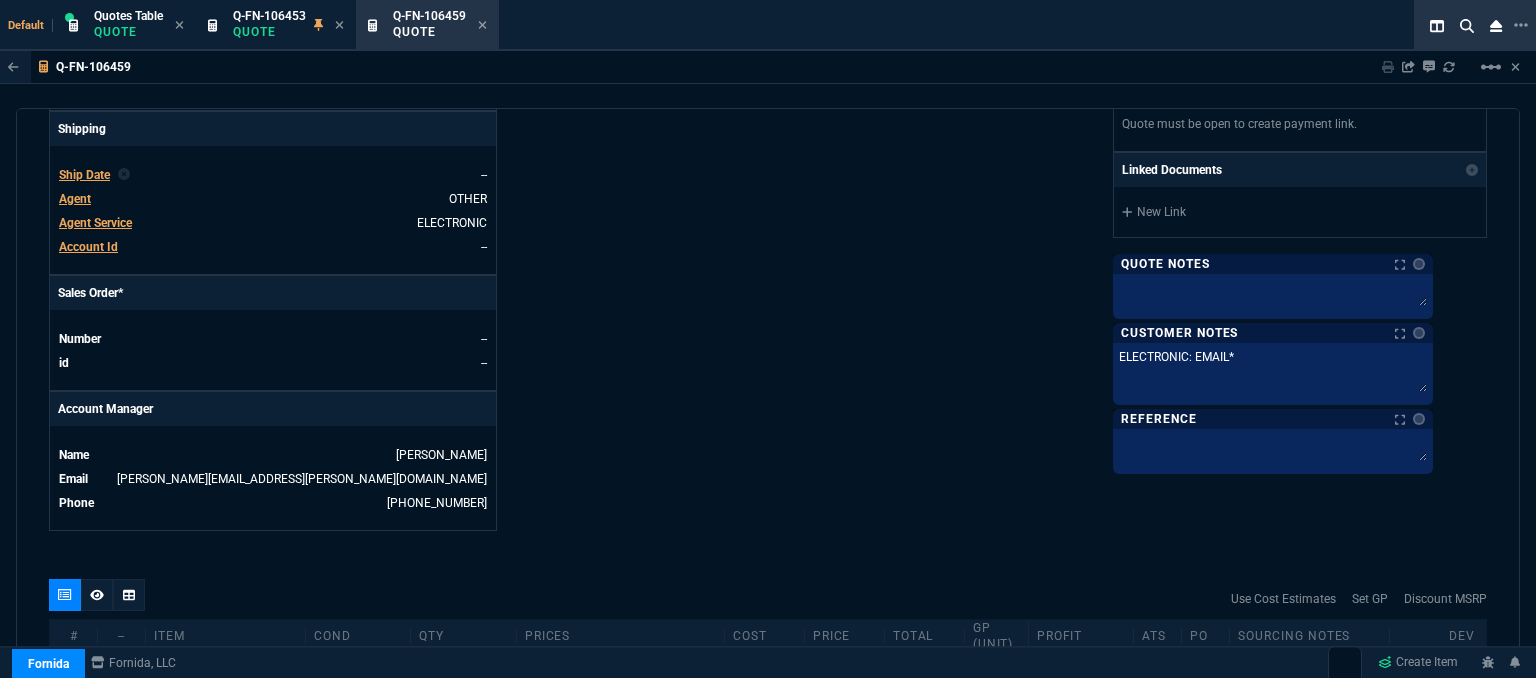 type on "ELECTRONIC: EMAIL**" 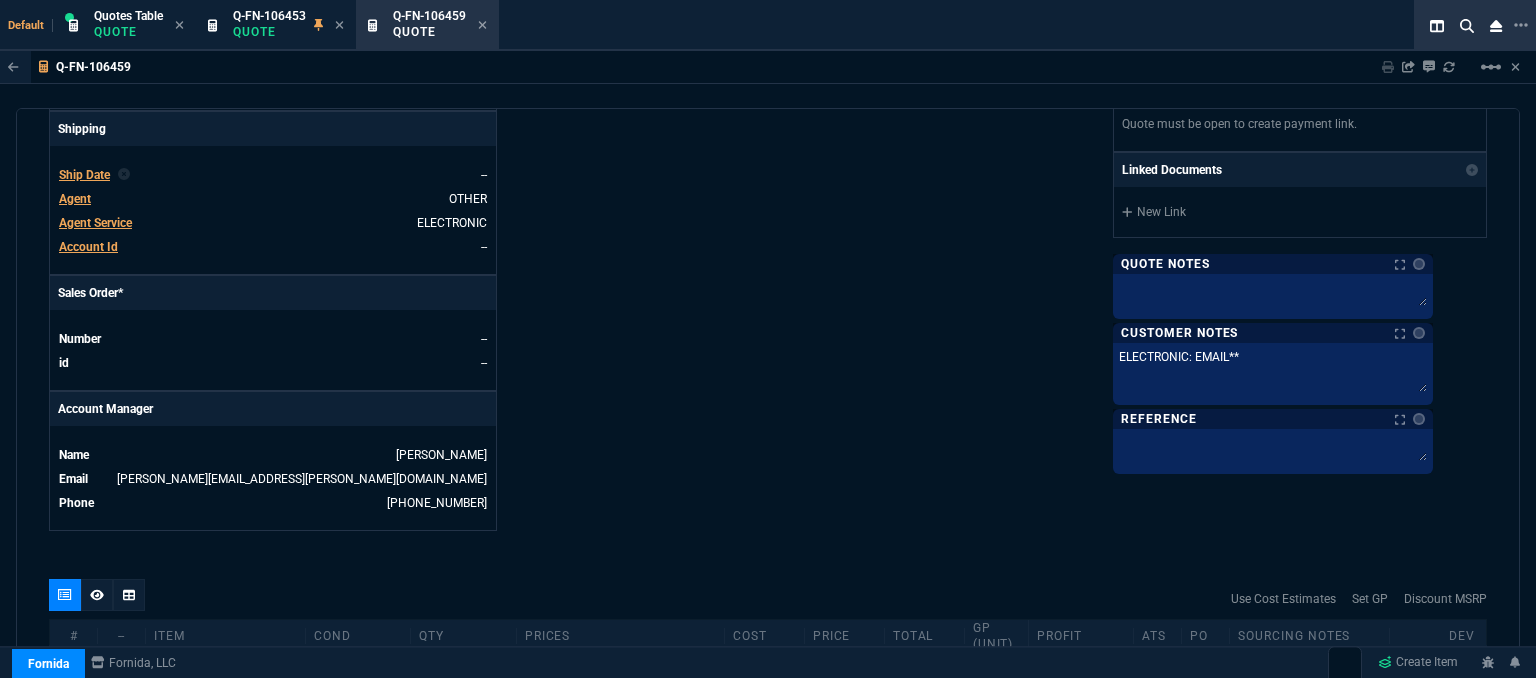 type on "ELECTRONIC: EMAIL**E" 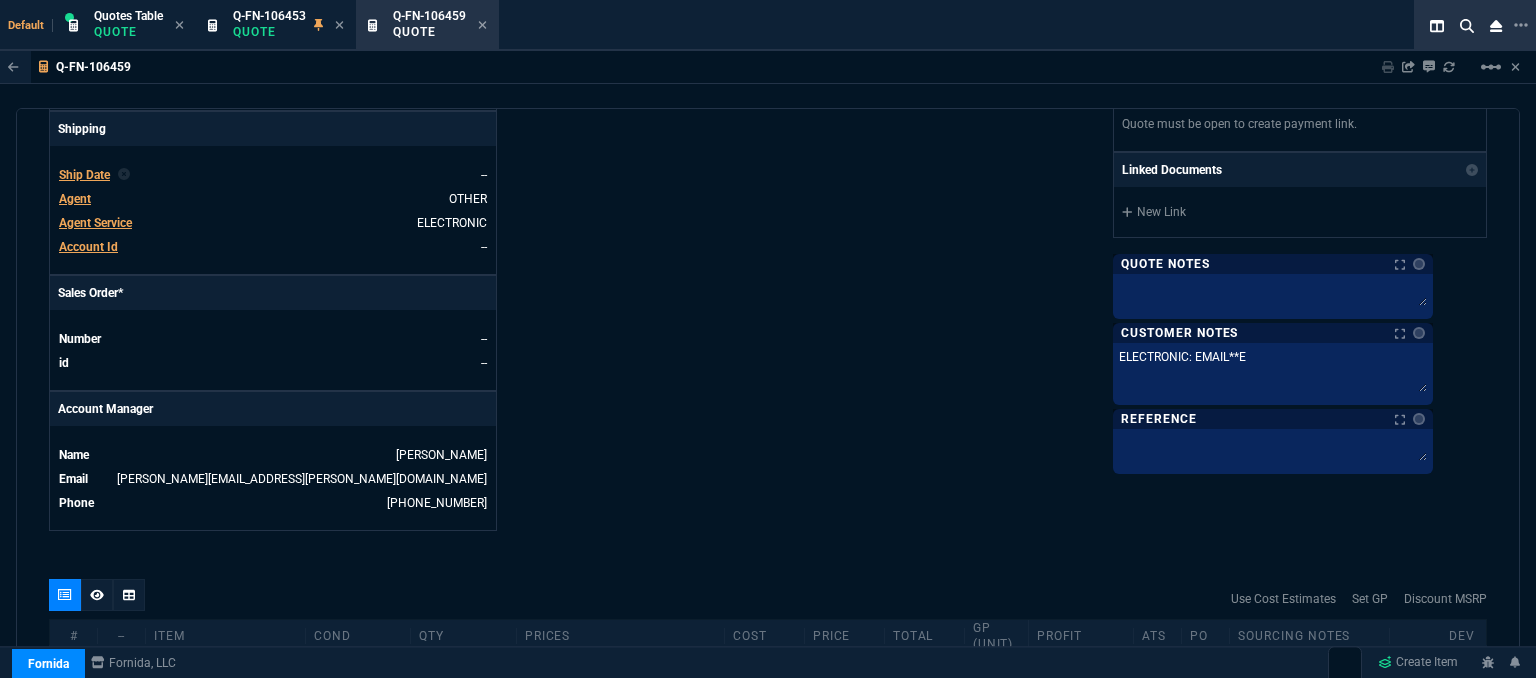 type on "ELECTRONIC: EMAIL**ET" 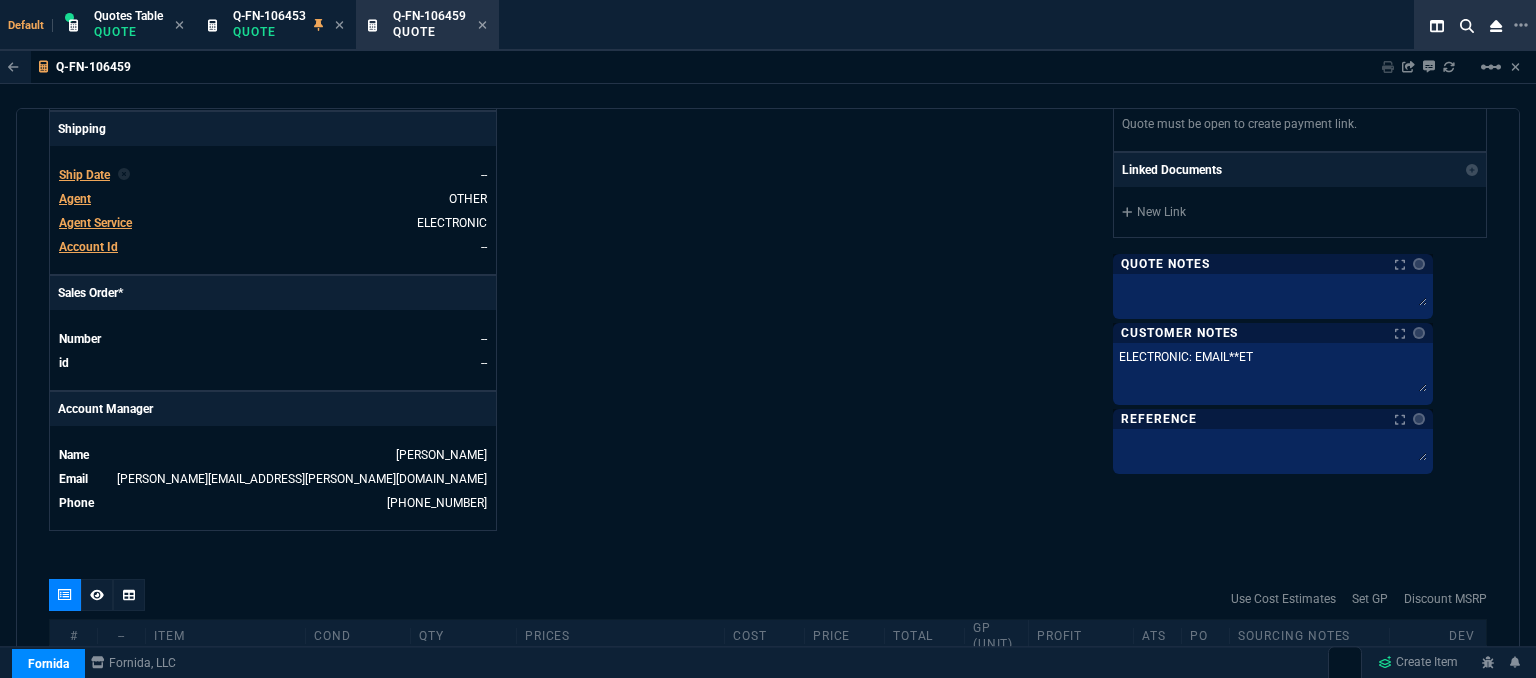 type on "ELECTRONIC: EMAIL**ETA" 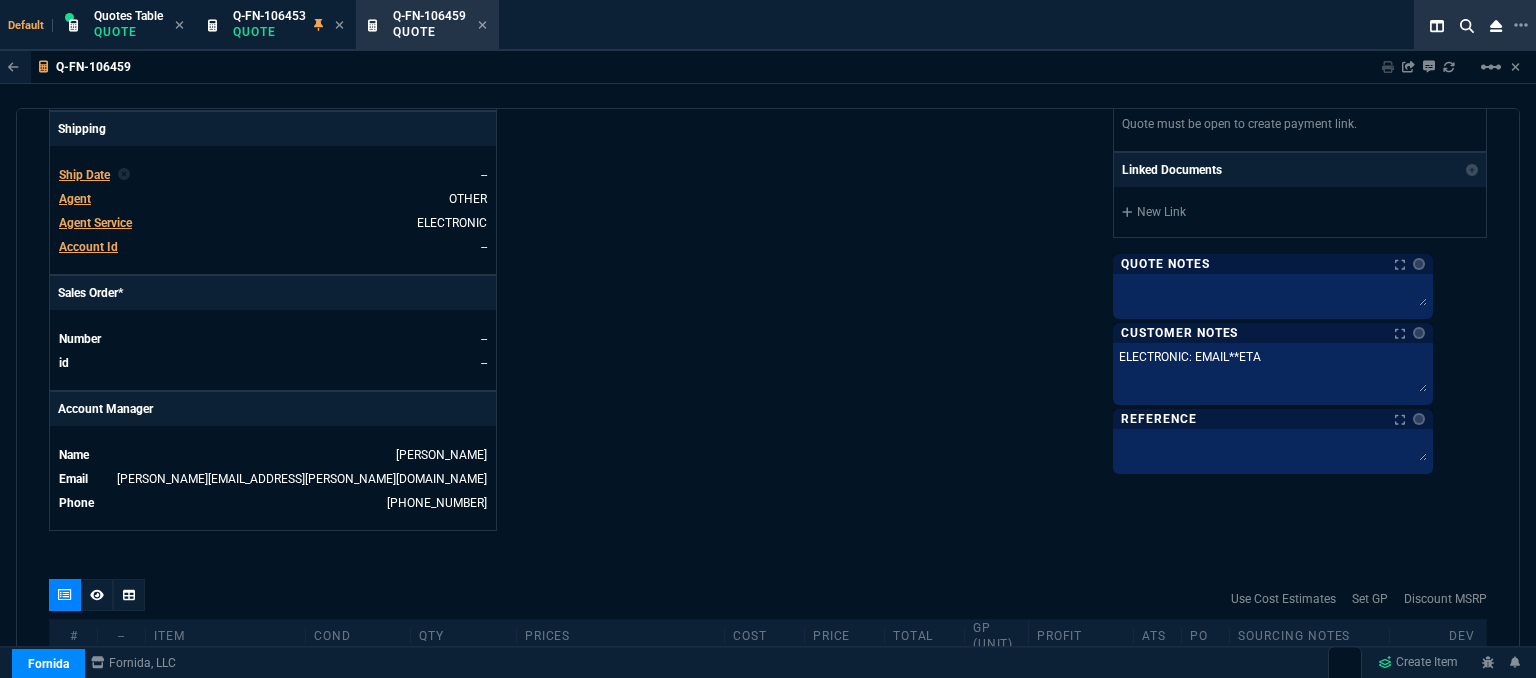 type on "ELECTRONIC: EMAIL**ETA" 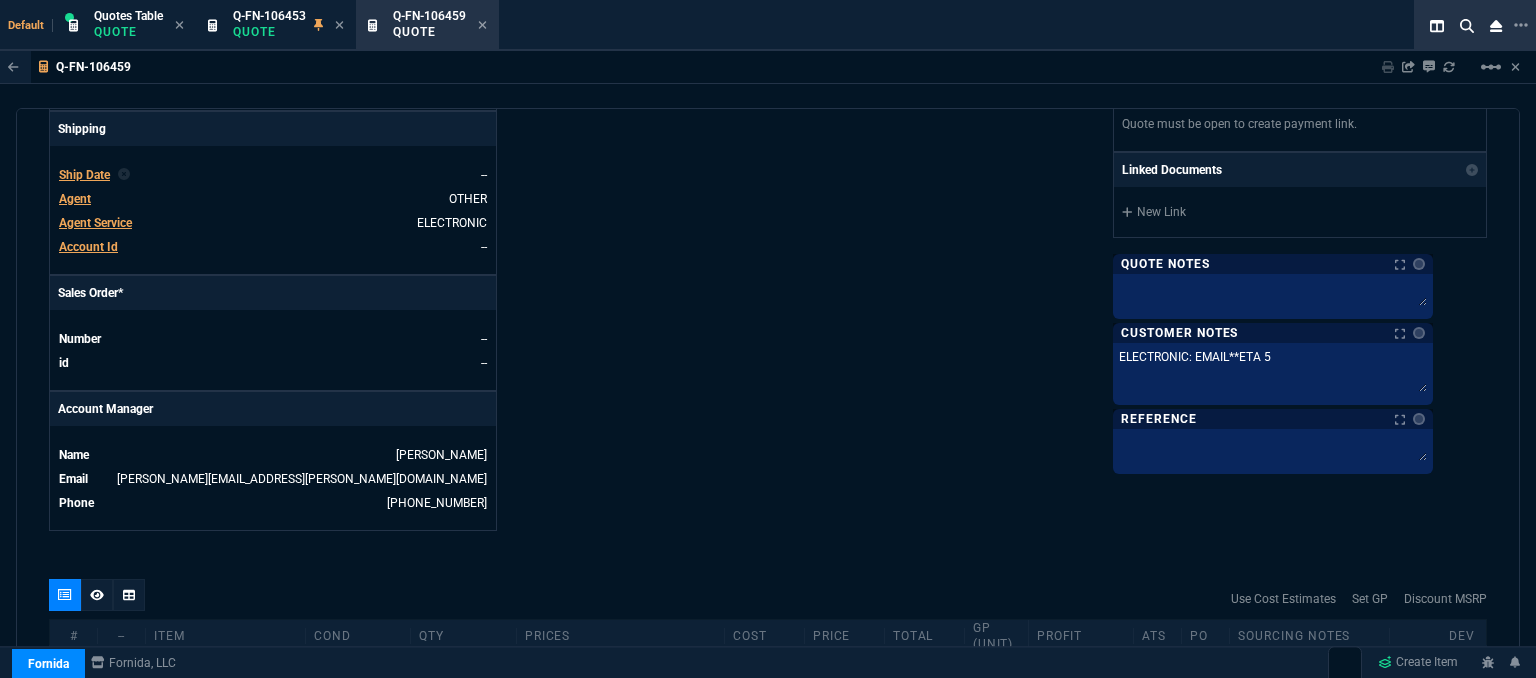 type on "ELECTRONIC: EMAIL**ETA 5-" 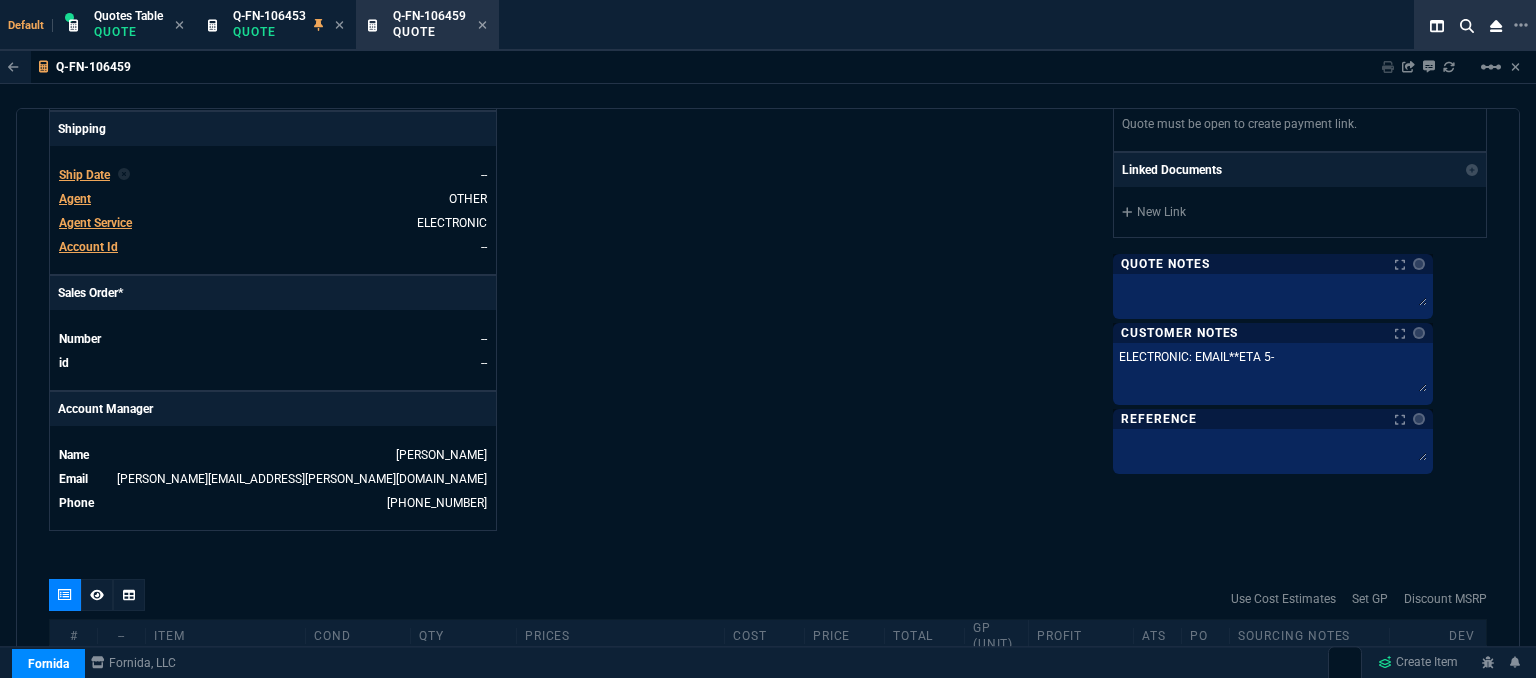 type on "ELECTRONIC: EMAIL**ETA 5-7" 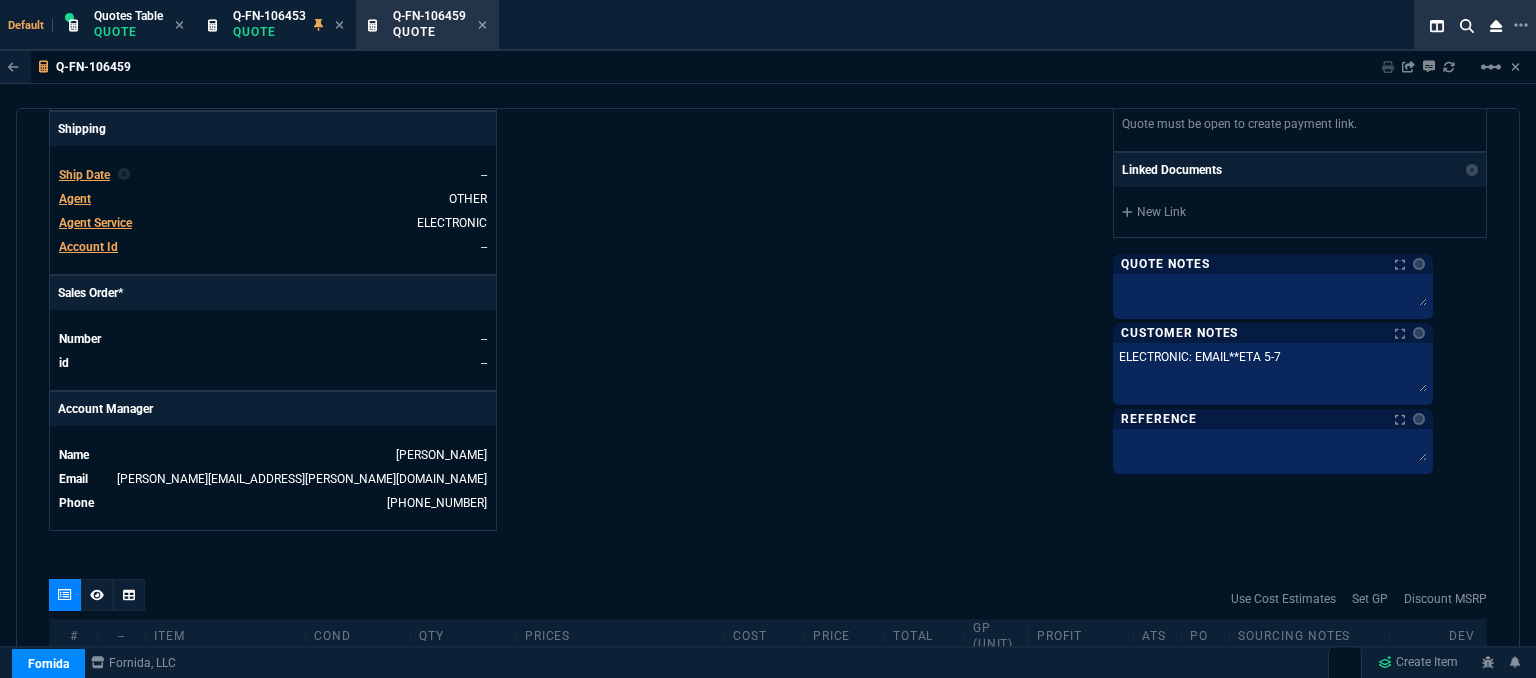 type on "ELECTRONIC: EMAIL**ETA 5-7" 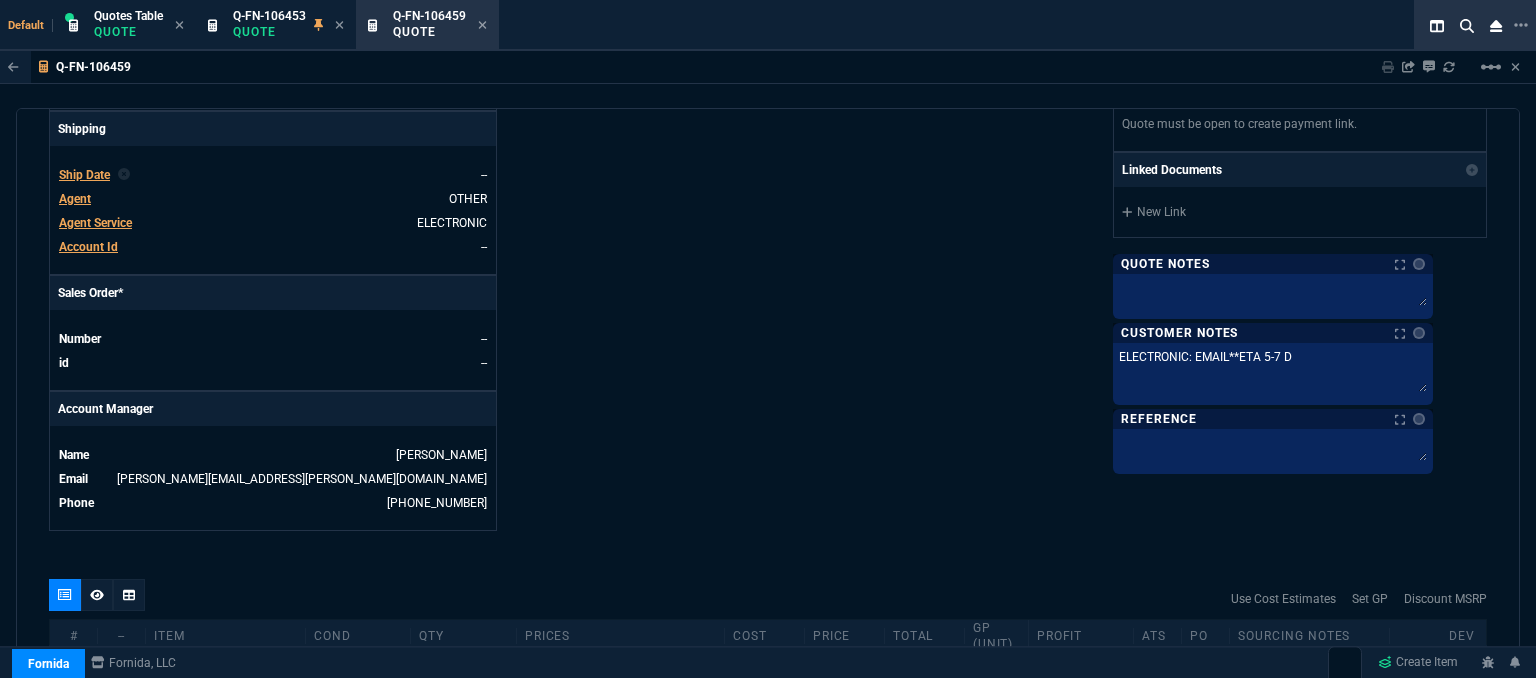 type on "ELECTRONIC: EMAIL**ETA 5-7 Da" 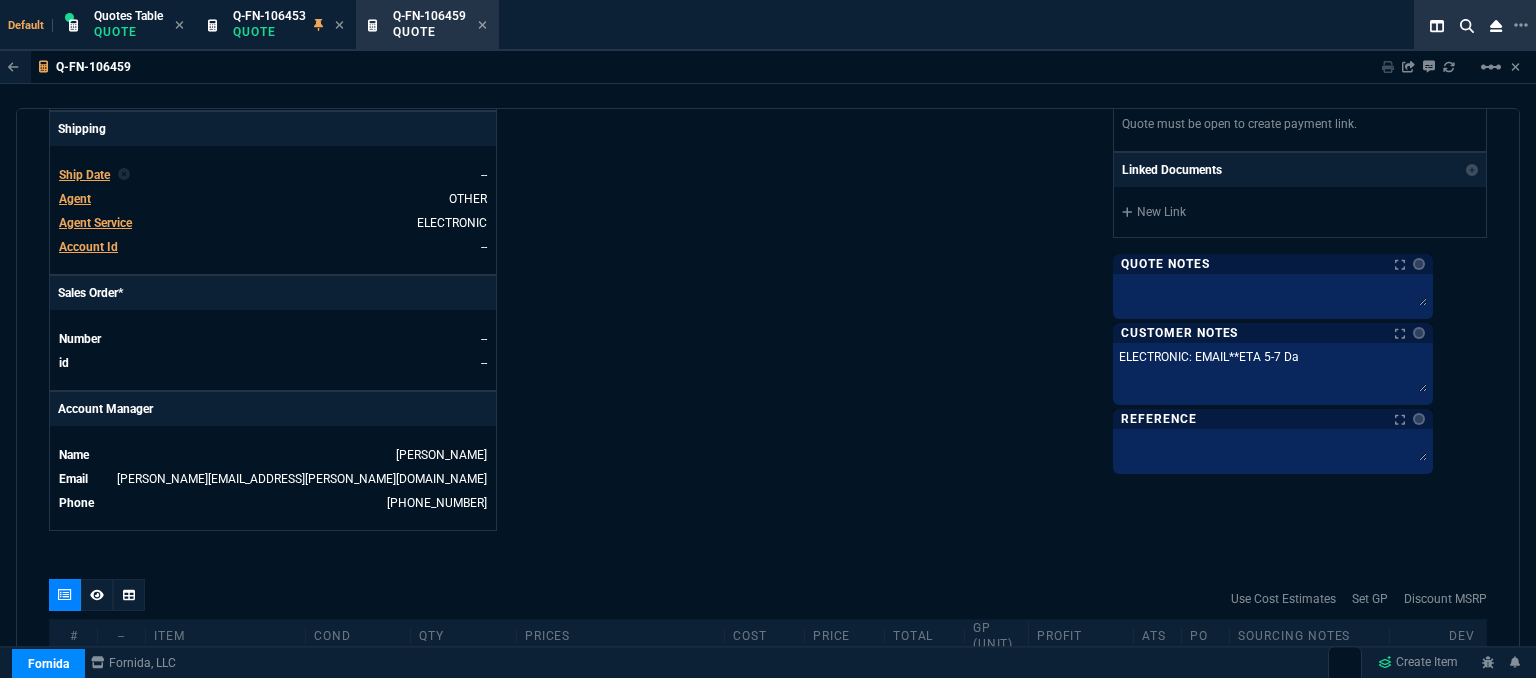 type on "ELECTRONIC: EMAIL**ETA 5-7 Day" 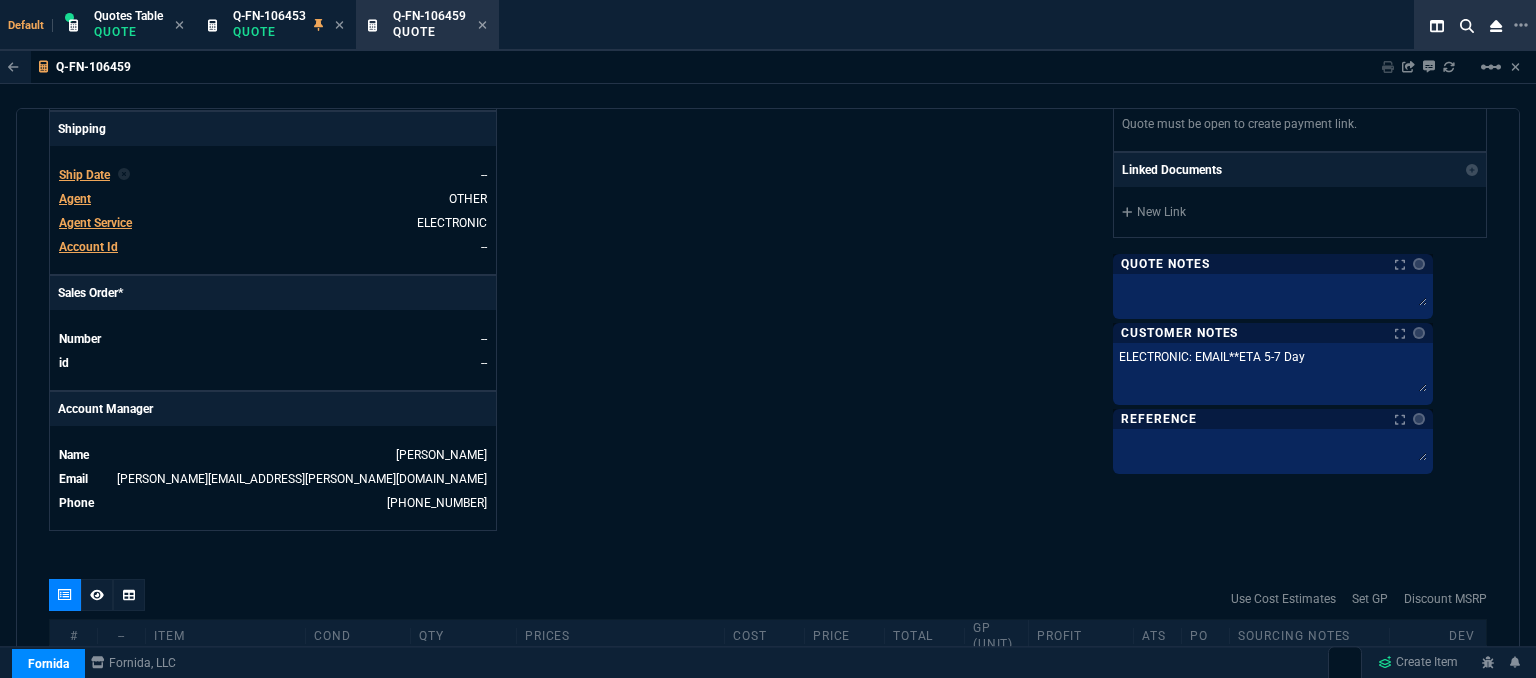 type on "ELECTRONIC: EMAIL**ETA 5-7 Days" 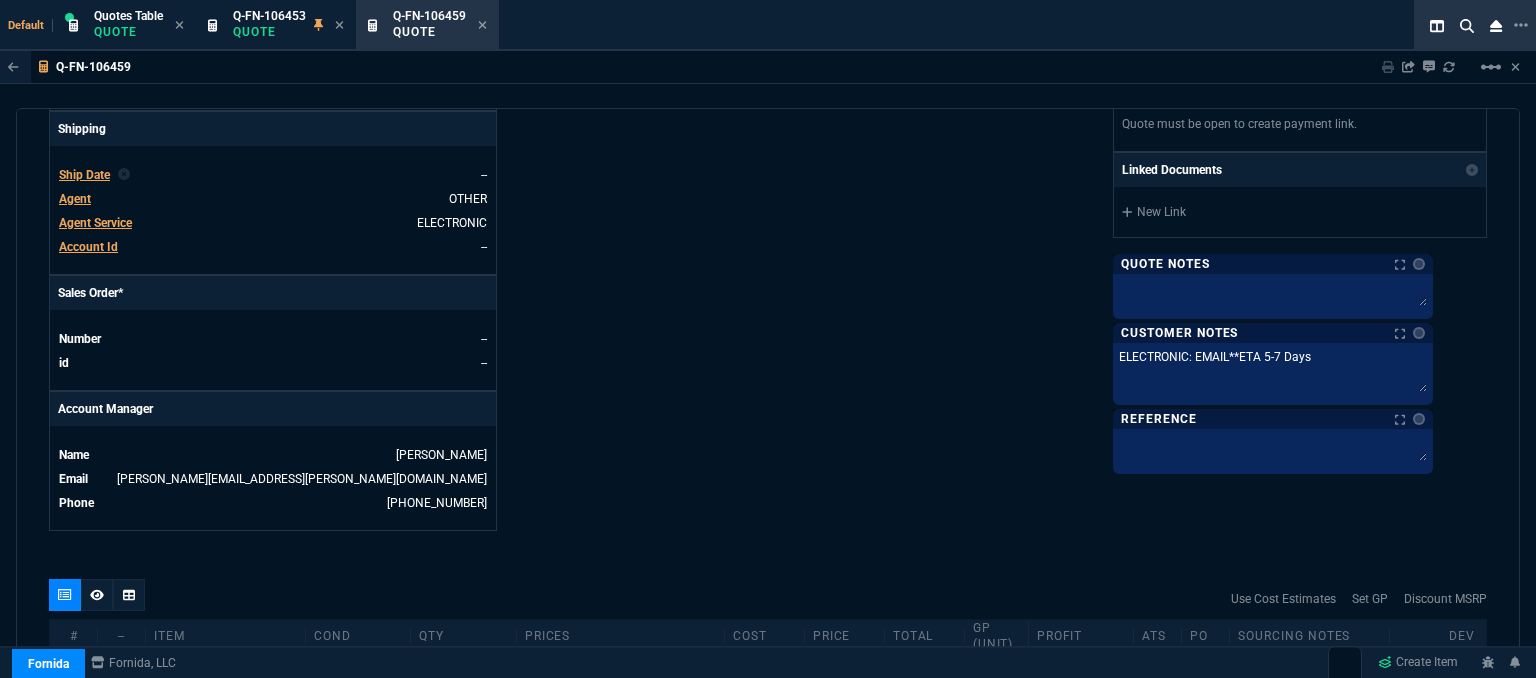 type on "ELECTRONIC: EMAIL**ETA 5-7 Days" 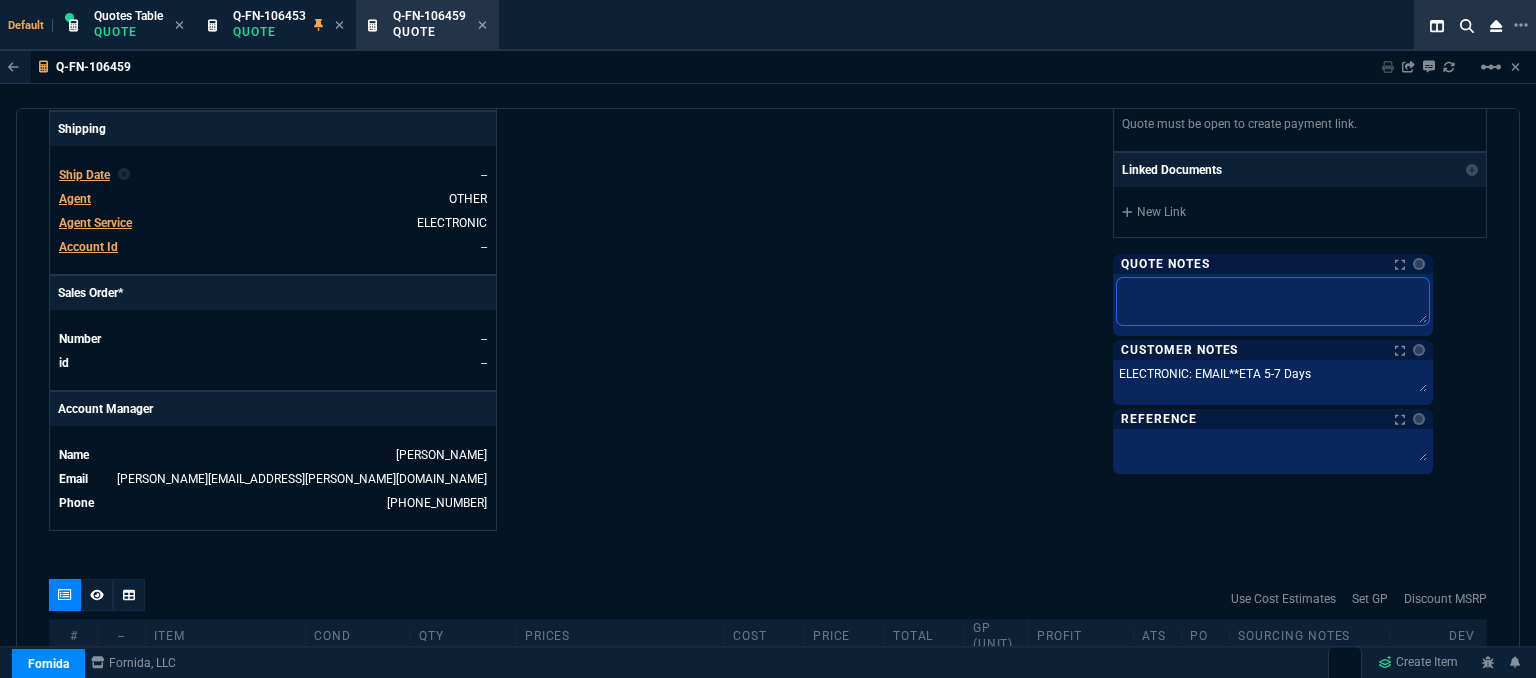 click at bounding box center [1273, 301] 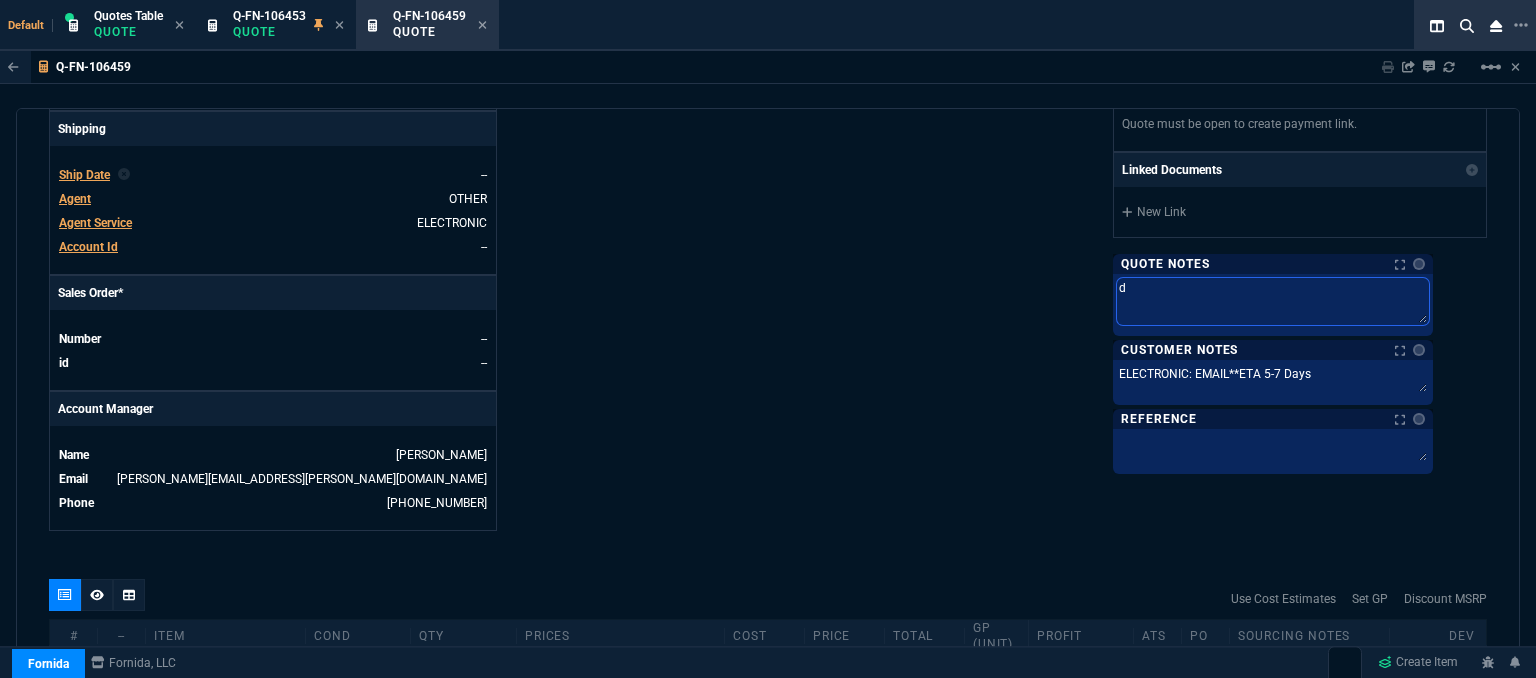type on "dh" 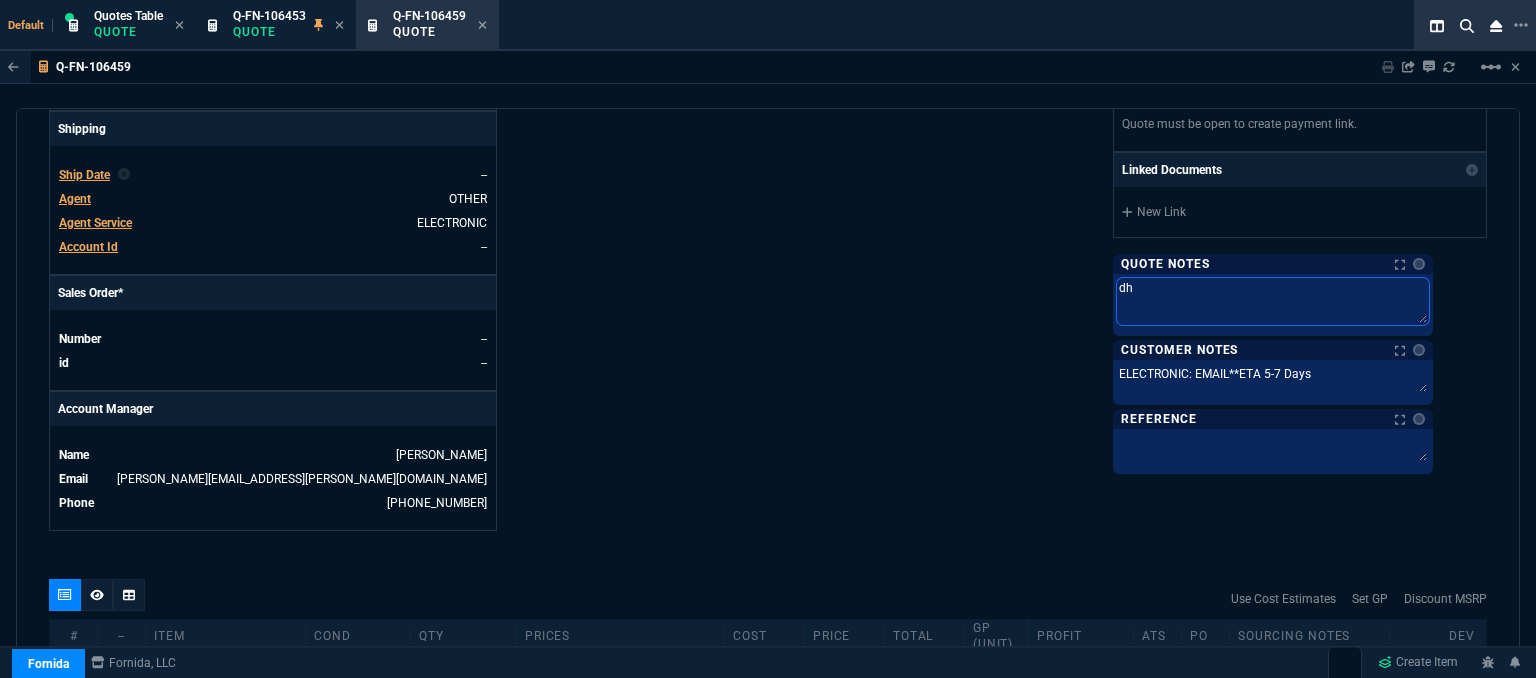 type on "dh" 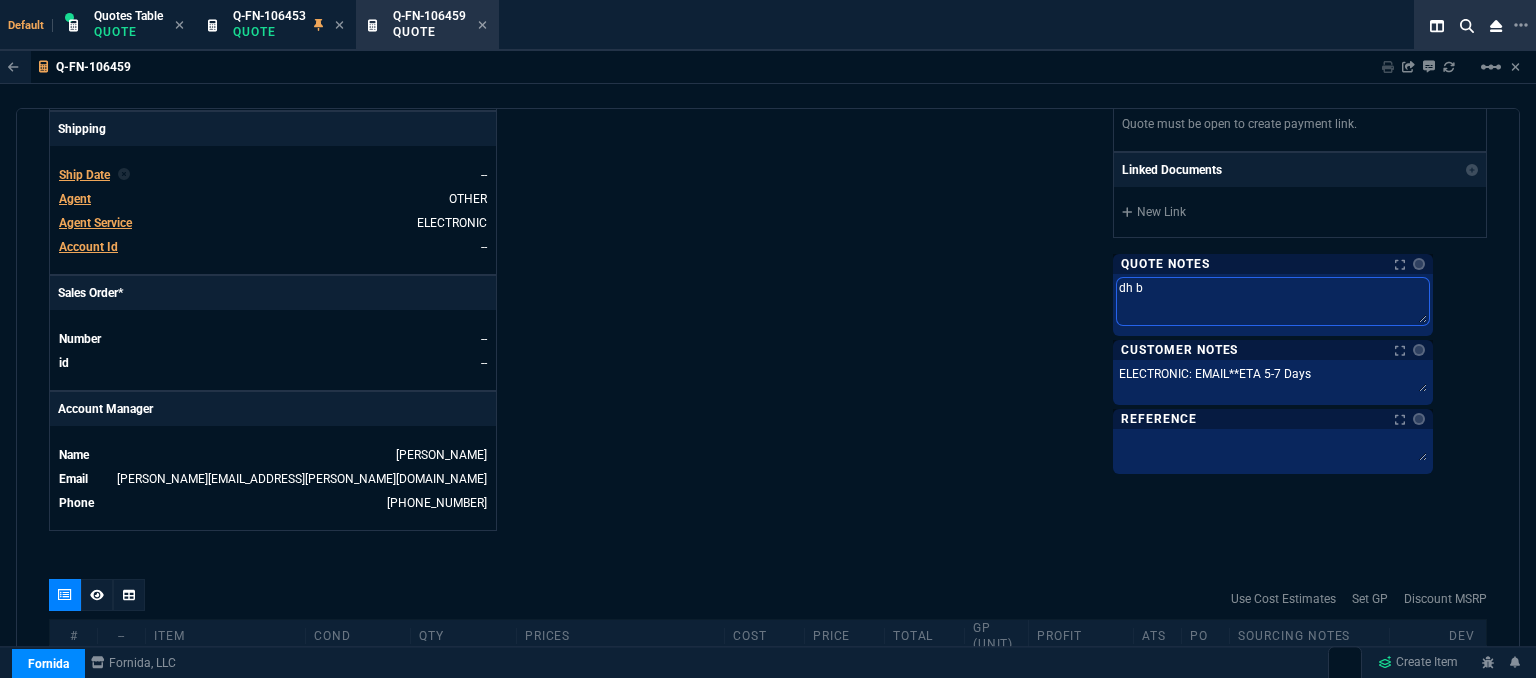 type on "dh bu" 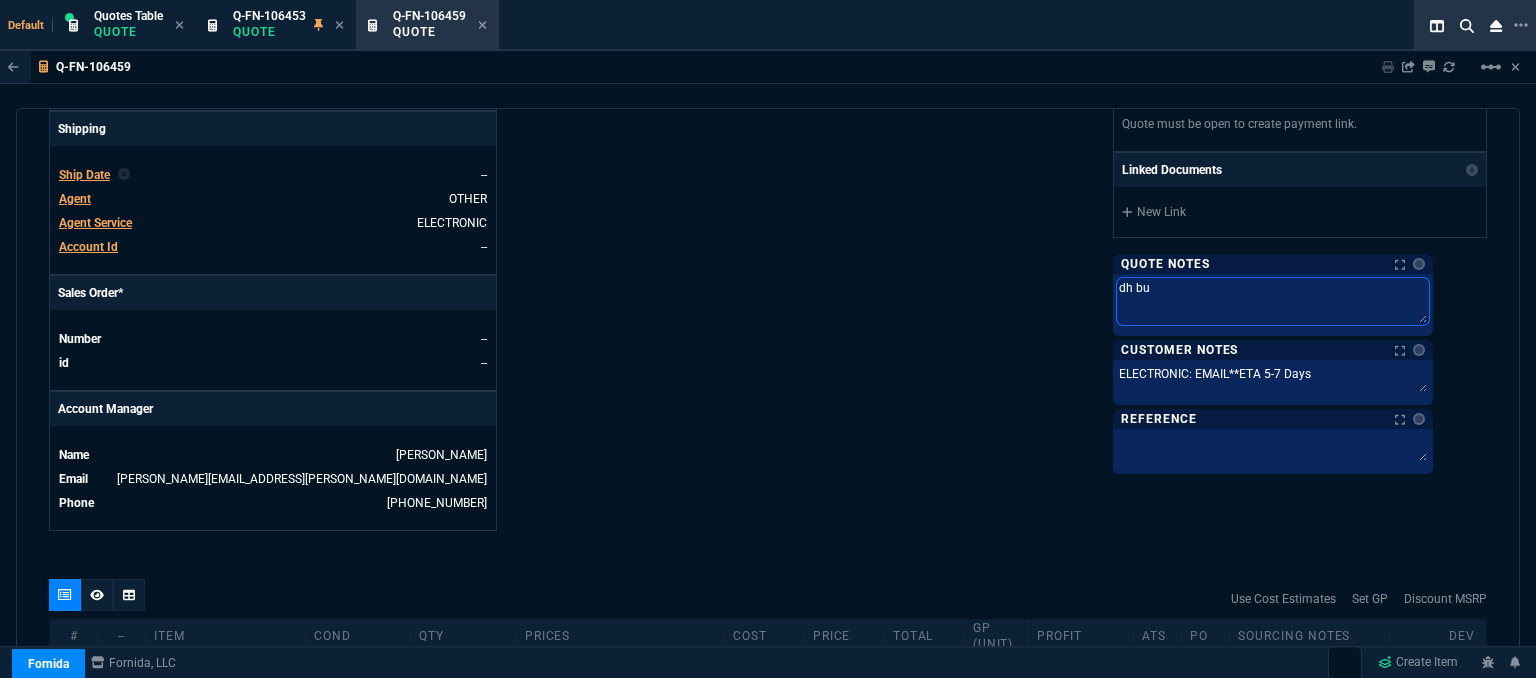 type on "dh bul" 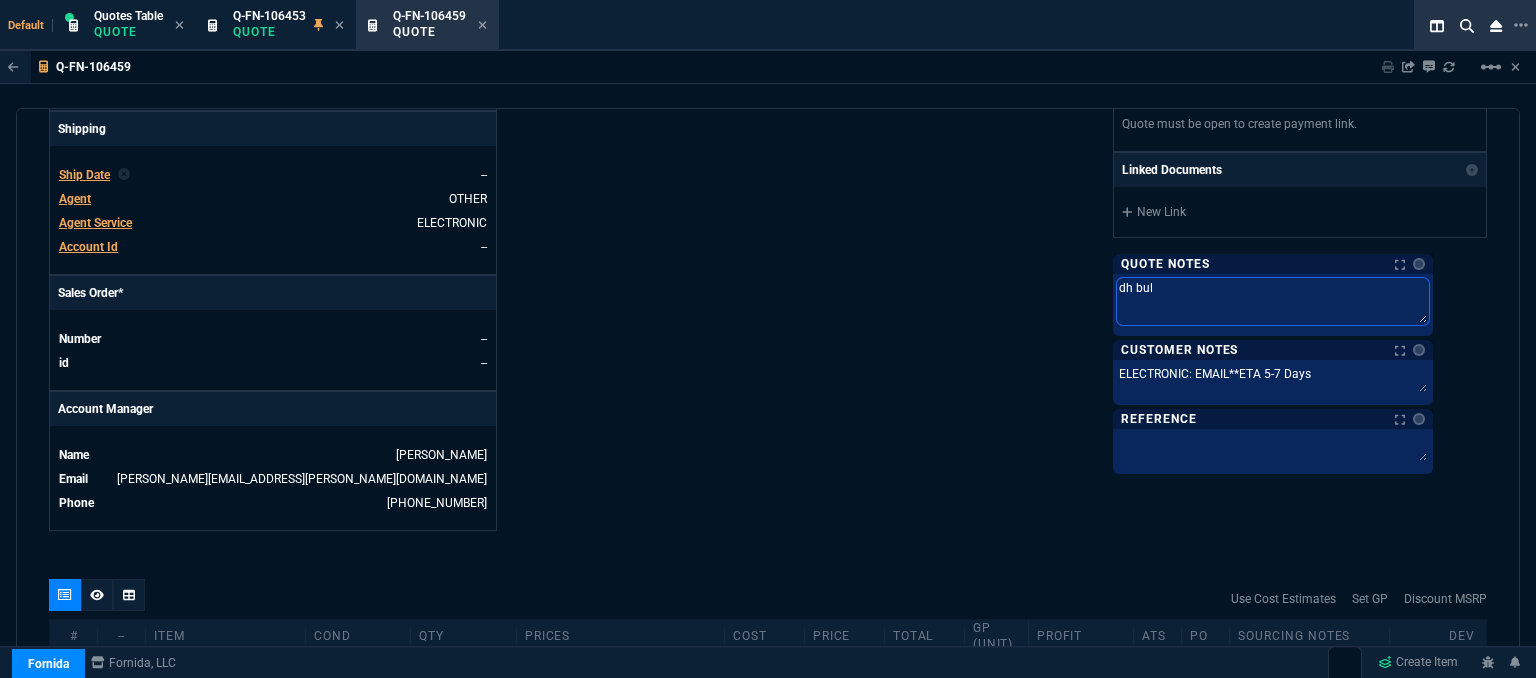 type on "dh bulk" 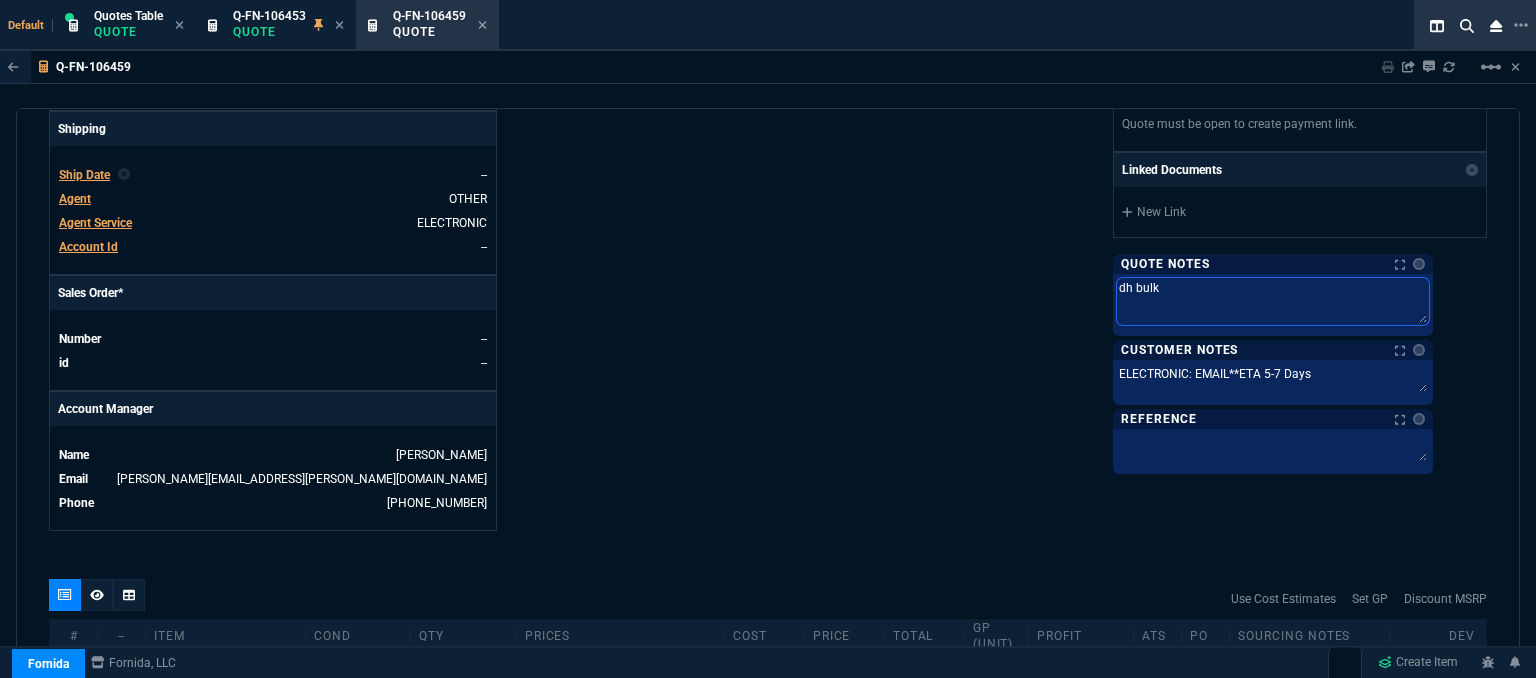 type on "dh bulk" 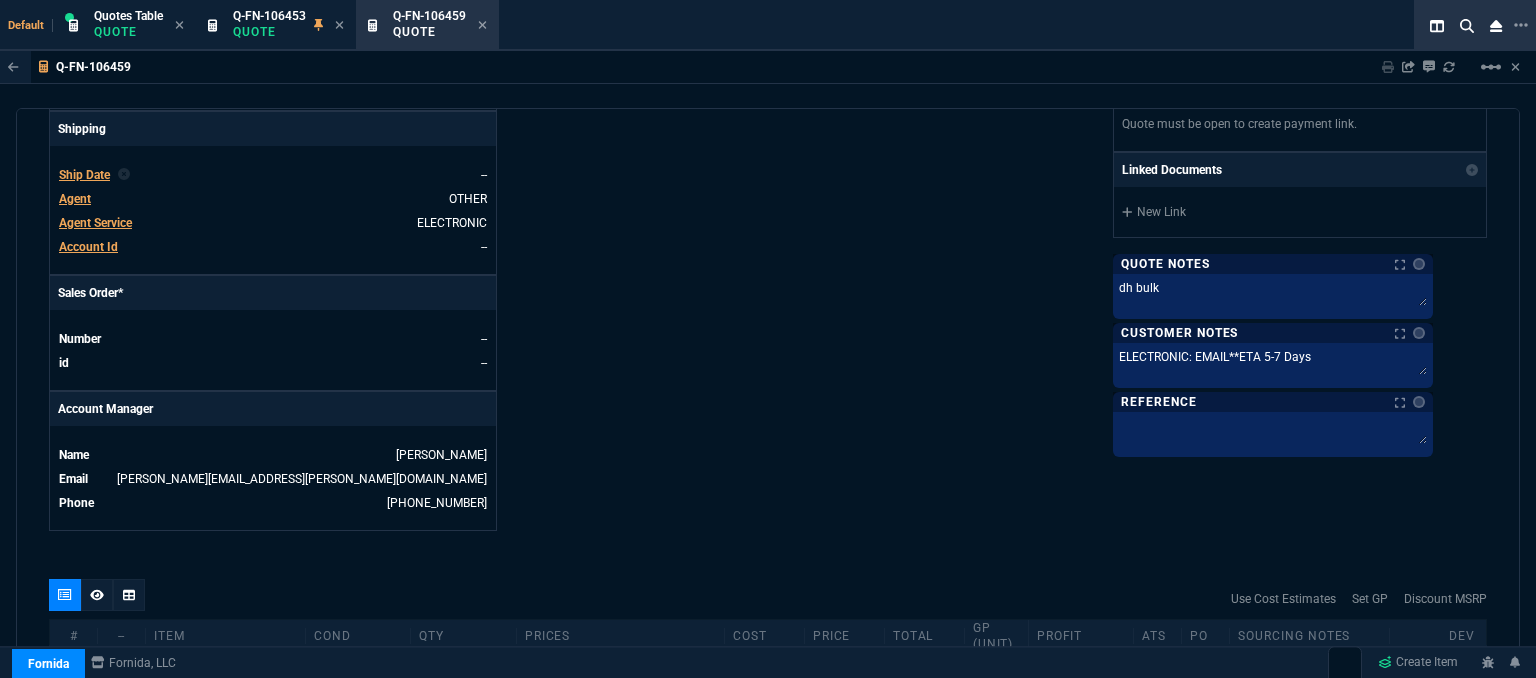 click on "Fornida, LLC [STREET_ADDRESS]  Share Link  [PERSON_NAME] oneOnOne chat SEND [PERSON_NAME] oneOnOne chat SEND [PERSON_NAME] oneOnOne chat SEND Tiny oneOnOne chat SEND  Show More Chats  Shipping Address [STREET_ADDRESS][PERSON_NAME] Bill to Address [STREET_ADDRESS][PERSON_NAME] End User -- -- -- Payment Link  Quote must be open to create payment link.  Linked Documents  New Link  Quote Notes Notes Quote Notes Notes dh bulk dh bulk  dh bulk  Customer Notes Notes Customer Notes Notes ELECTRONIC: EMAIL**ETA 5-7 Days ELECTRONIC: EMAIL**ETA 5-7 Days  ELECTRONIC: EMAIL**ETA 5-7 Days  Reference Reference" at bounding box center [1127, 8] 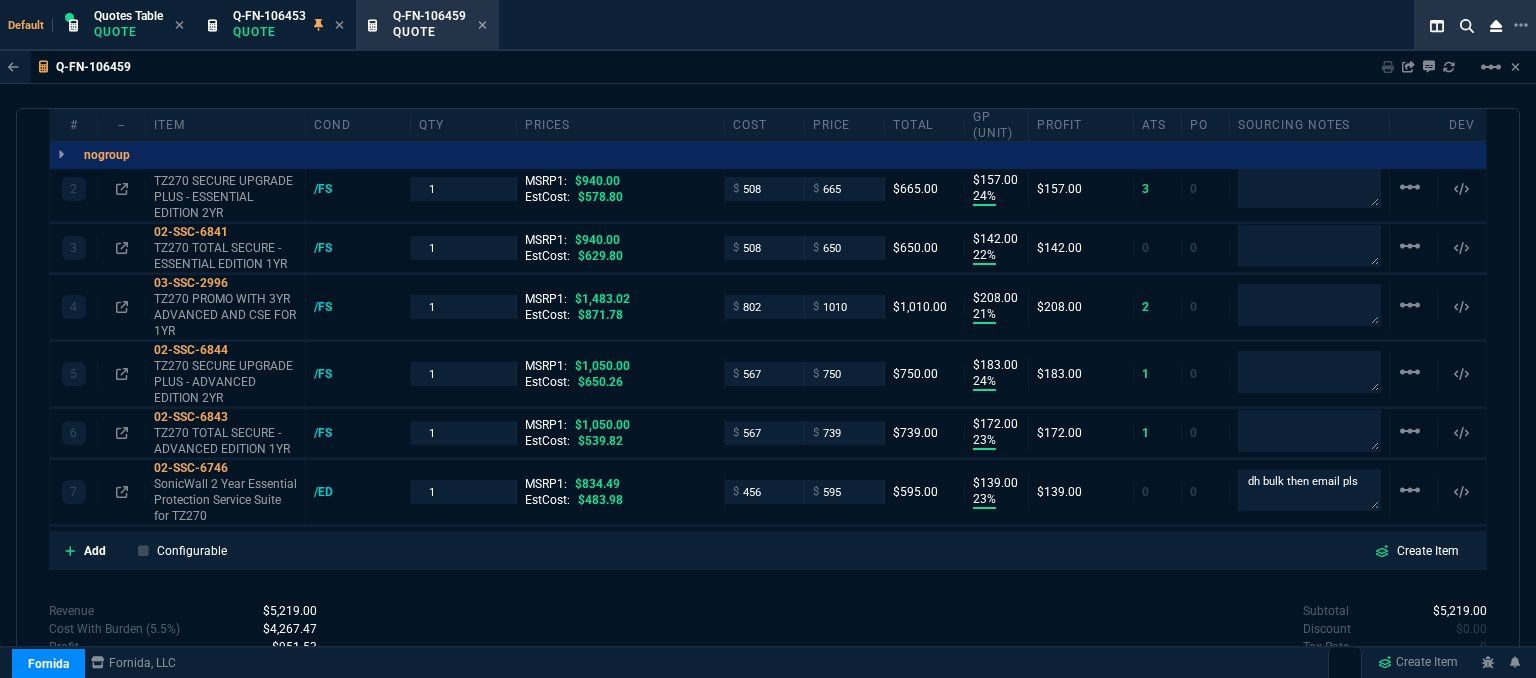 scroll, scrollTop: 1300, scrollLeft: 0, axis: vertical 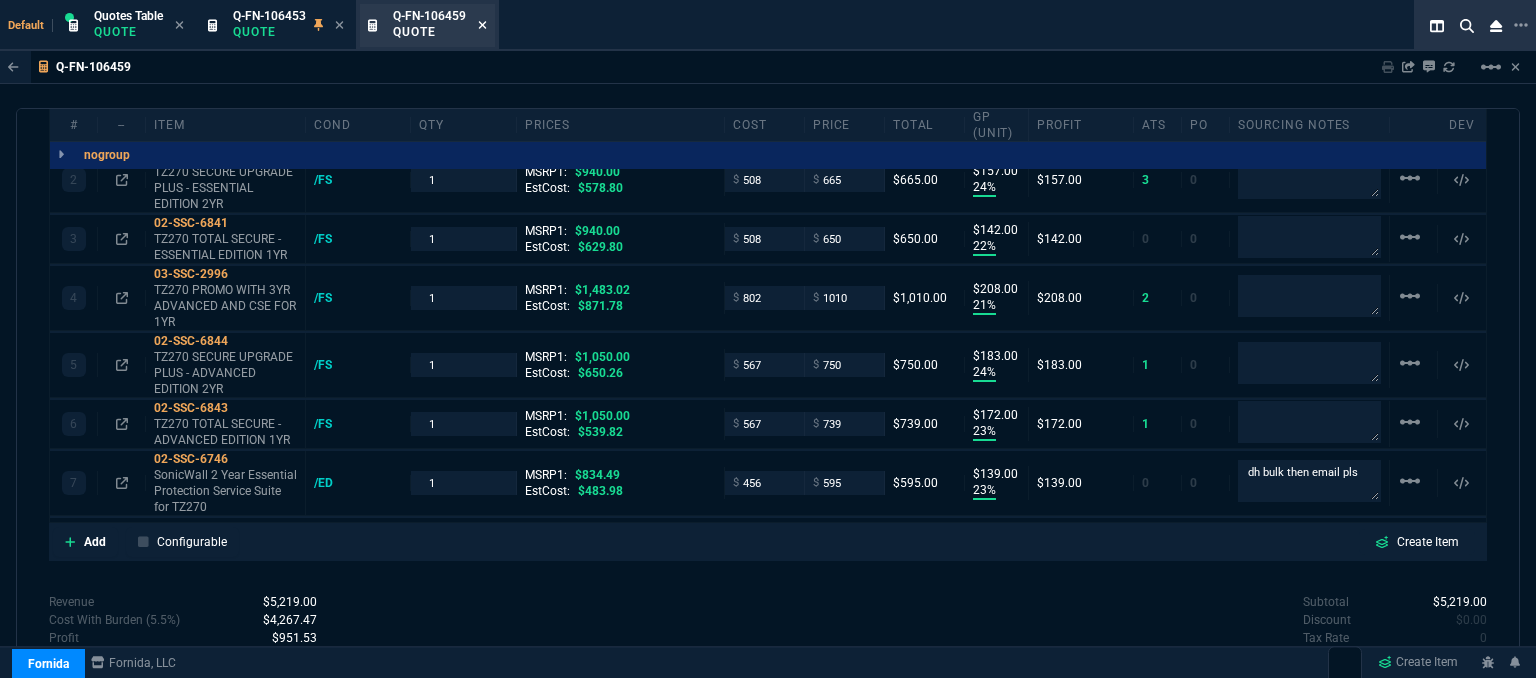 click 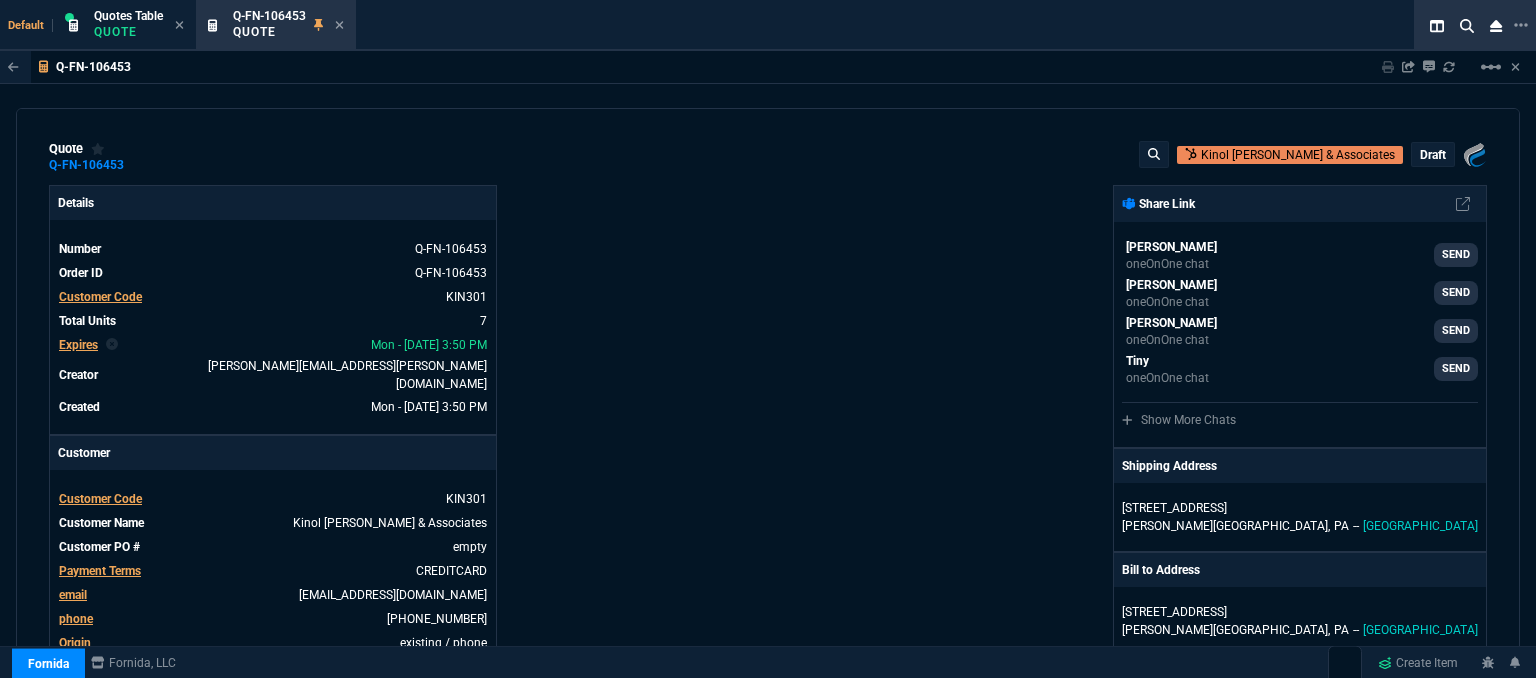 type on "21" 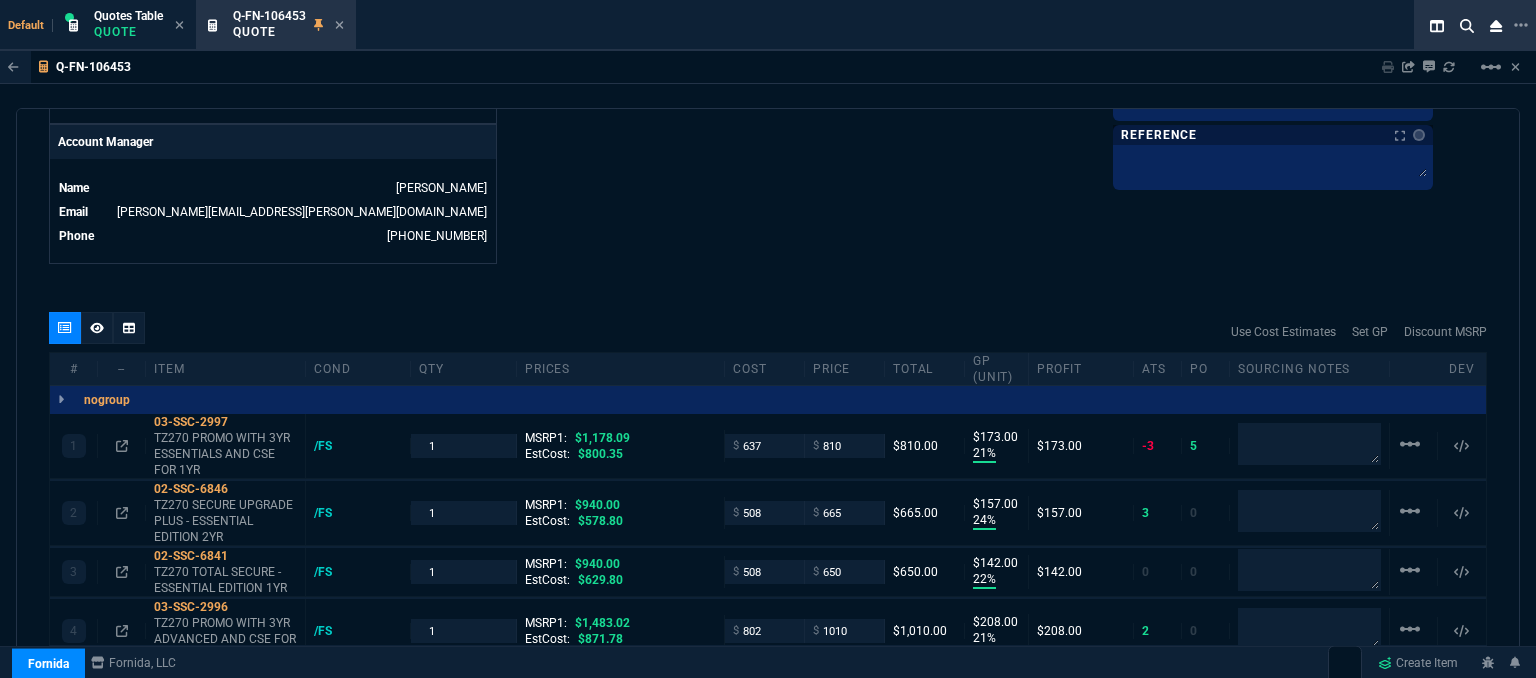 scroll, scrollTop: 1000, scrollLeft: 0, axis: vertical 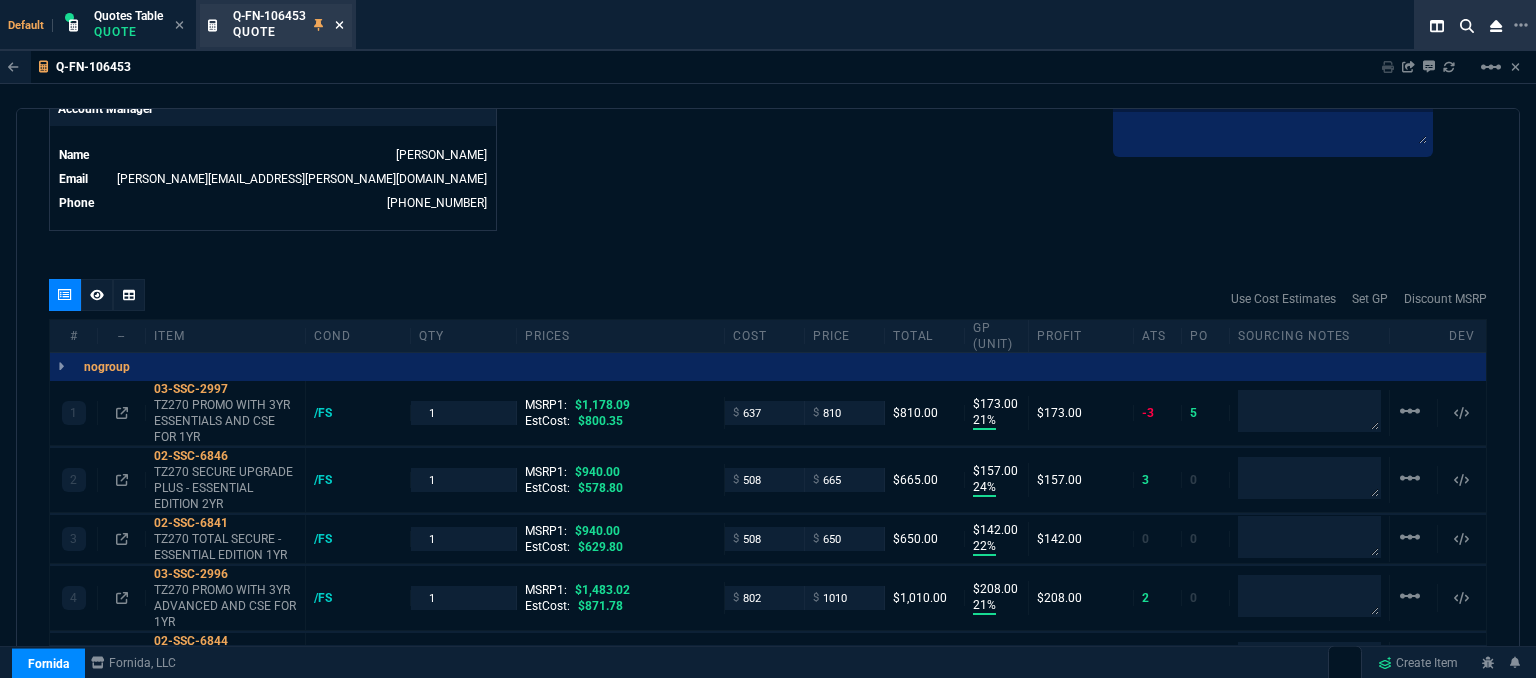 click 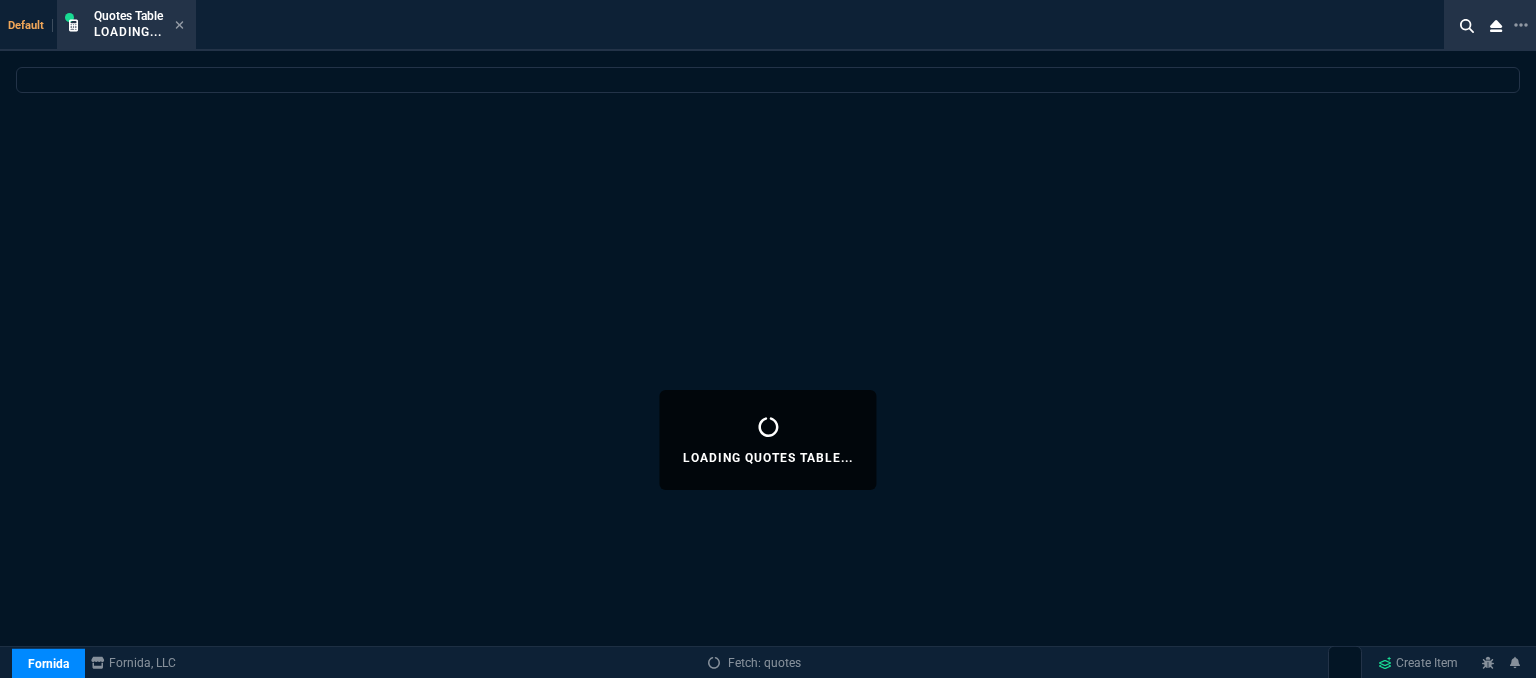 select 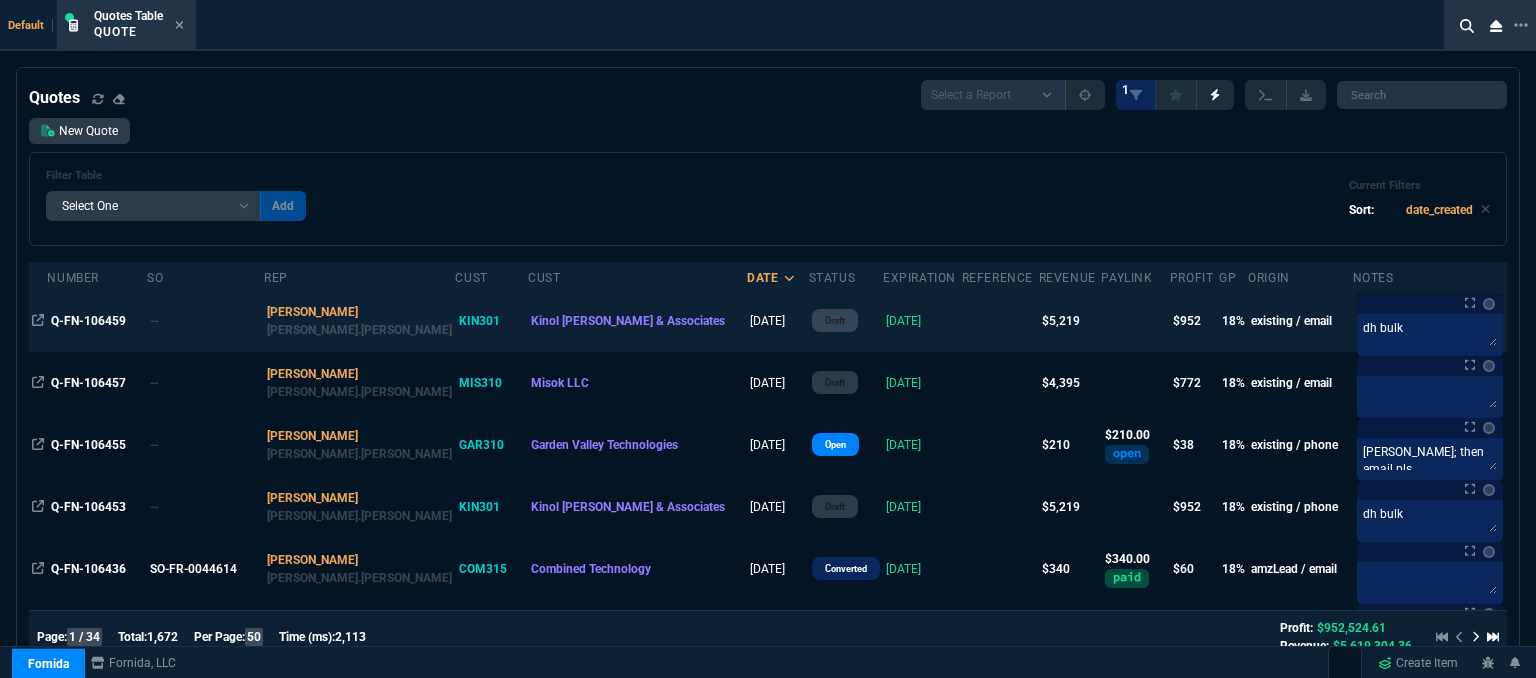 click on "[DATE]" at bounding box center [922, 321] 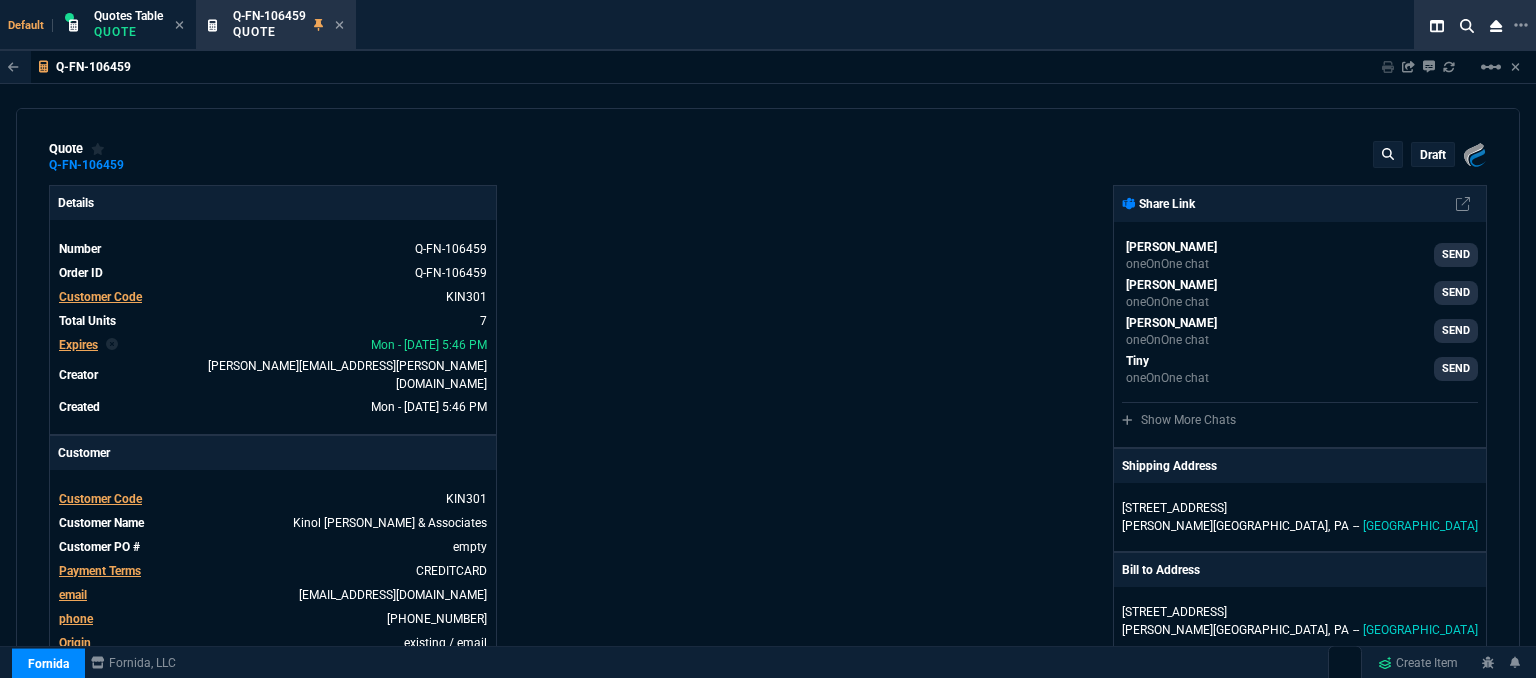 type on "21" 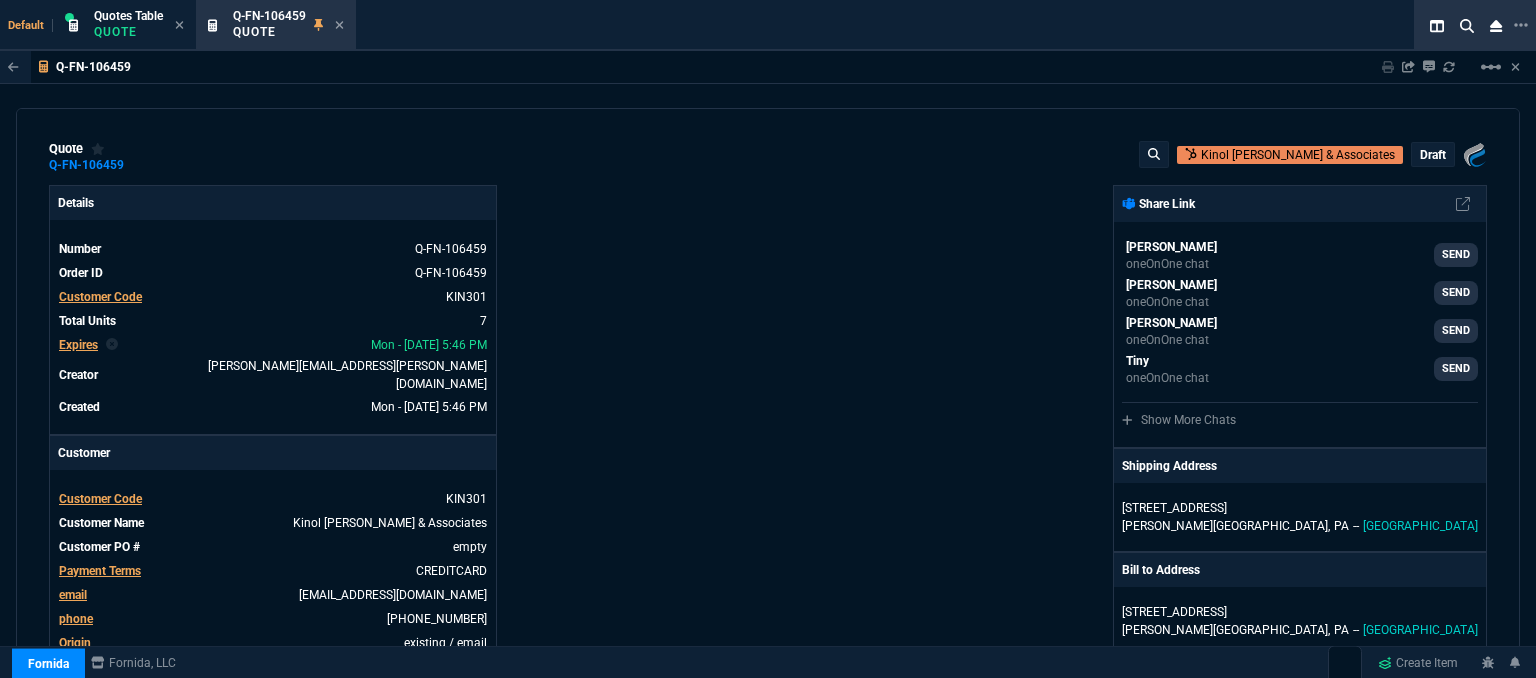 type on "1178.09" 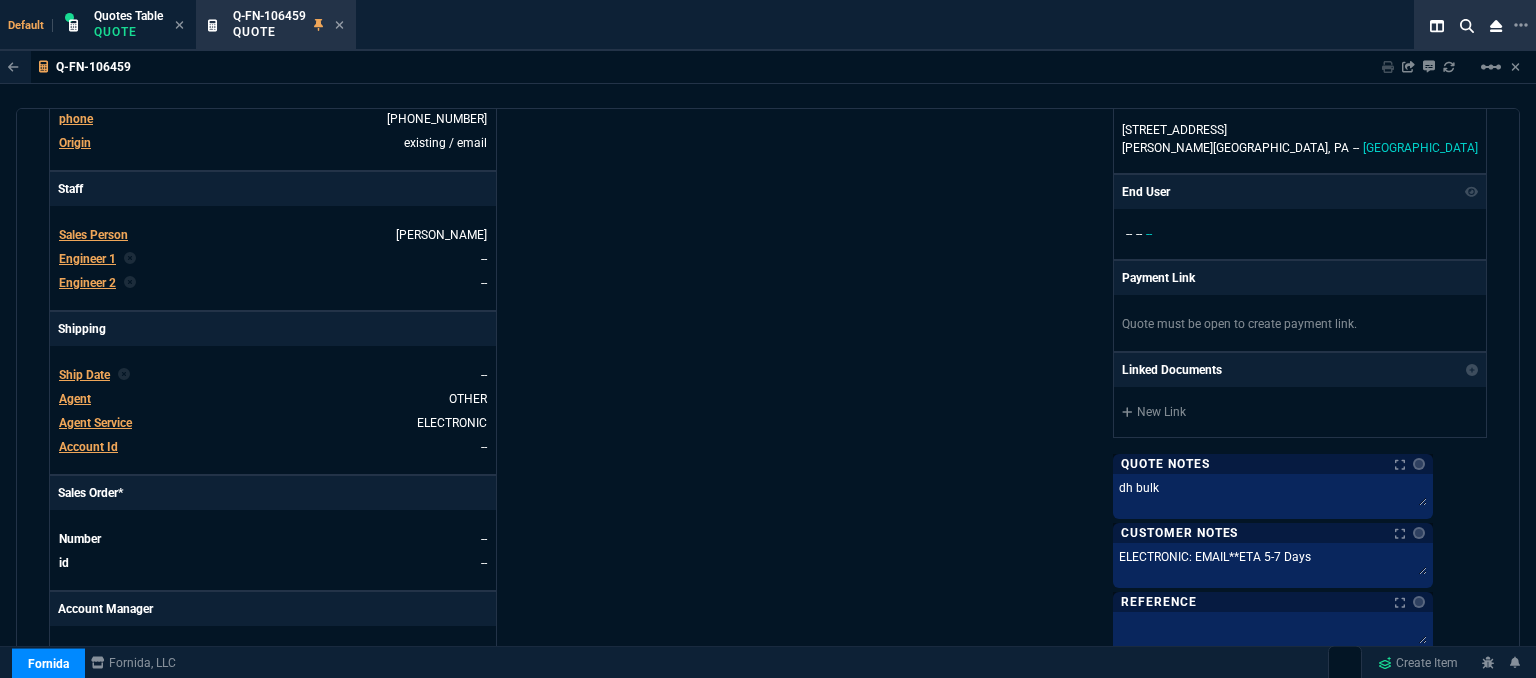 type on "31" 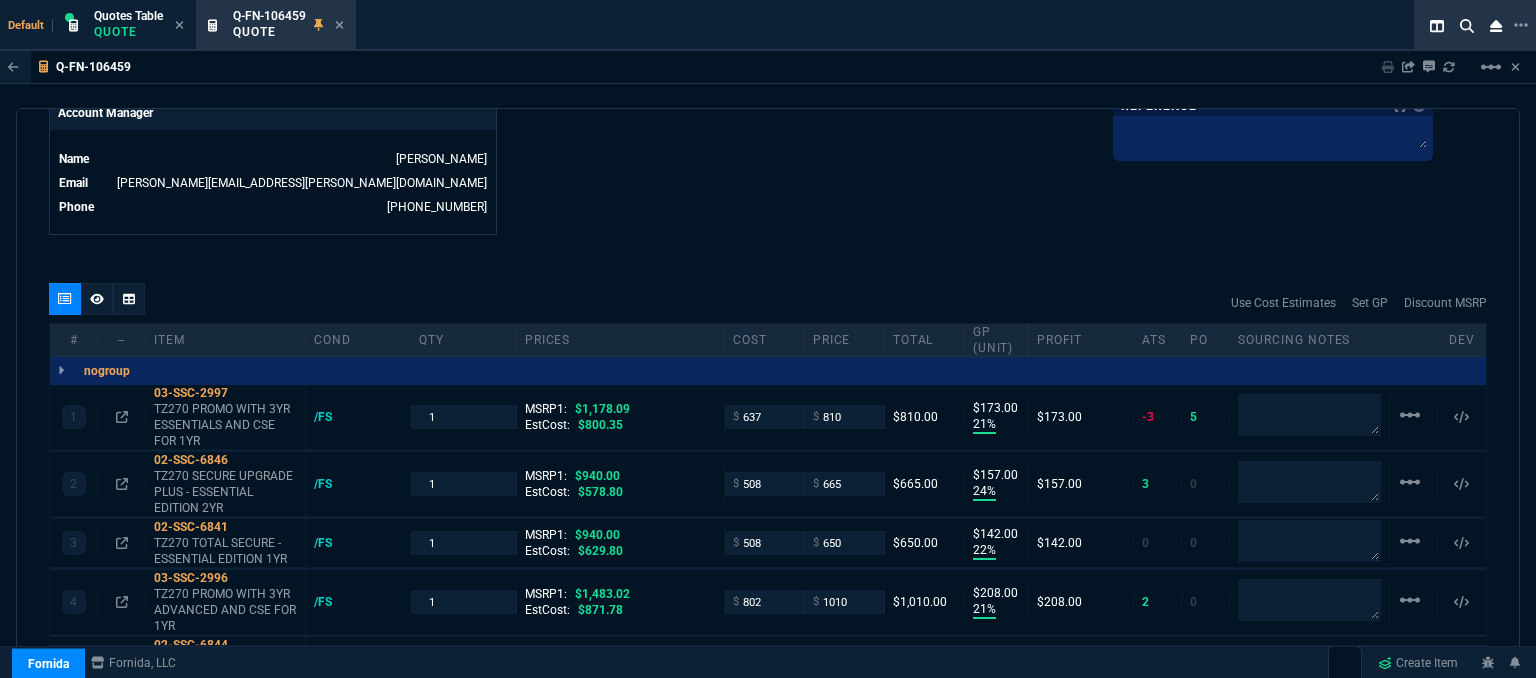 scroll, scrollTop: 1000, scrollLeft: 0, axis: vertical 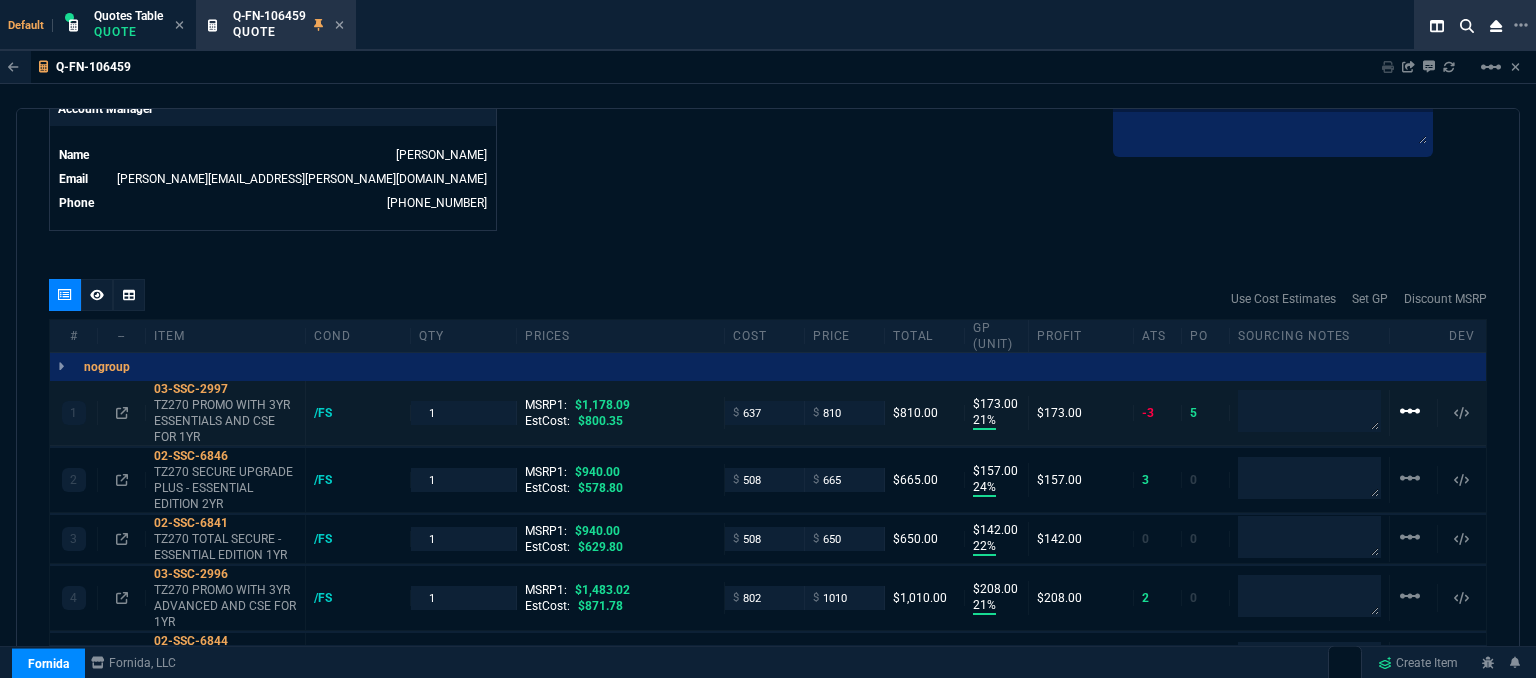 click on "linear_scale" at bounding box center [1410, 411] 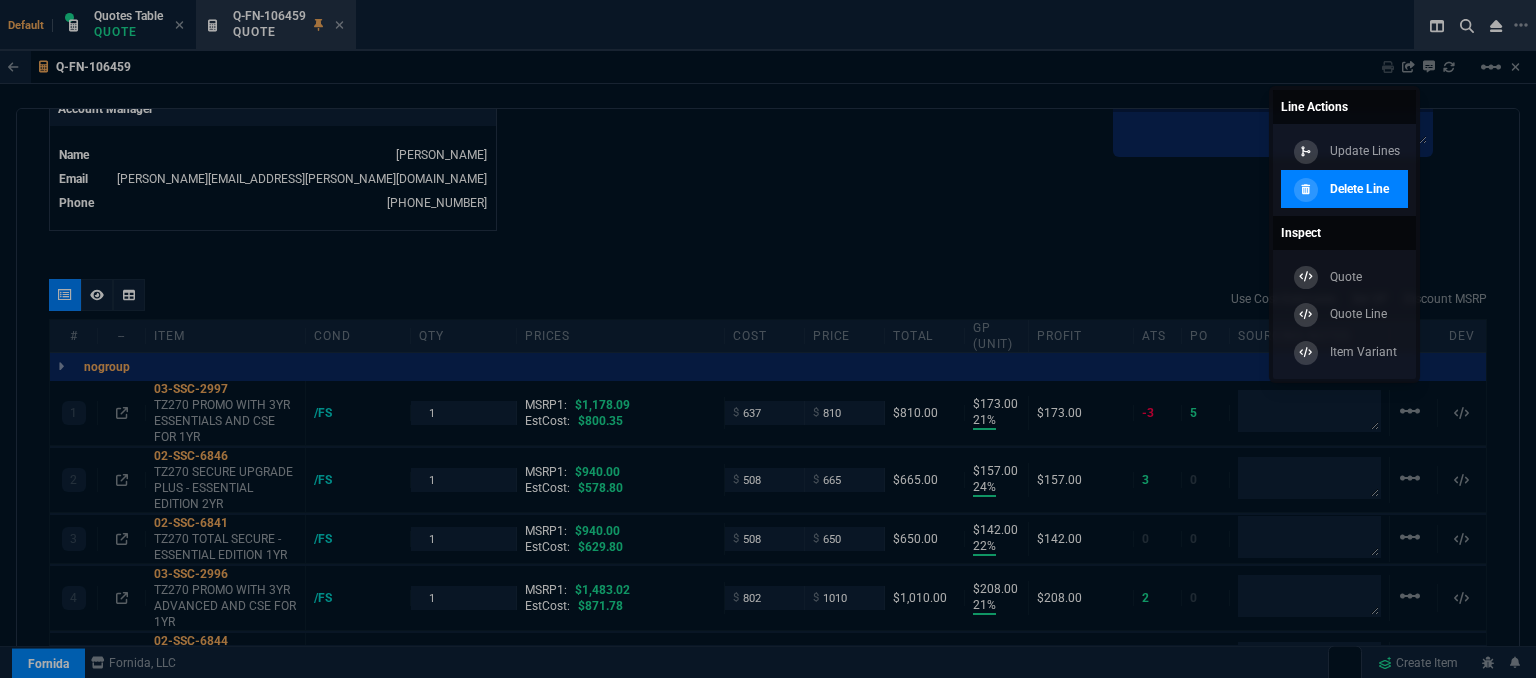 click on "Delete Line" at bounding box center [1339, 189] 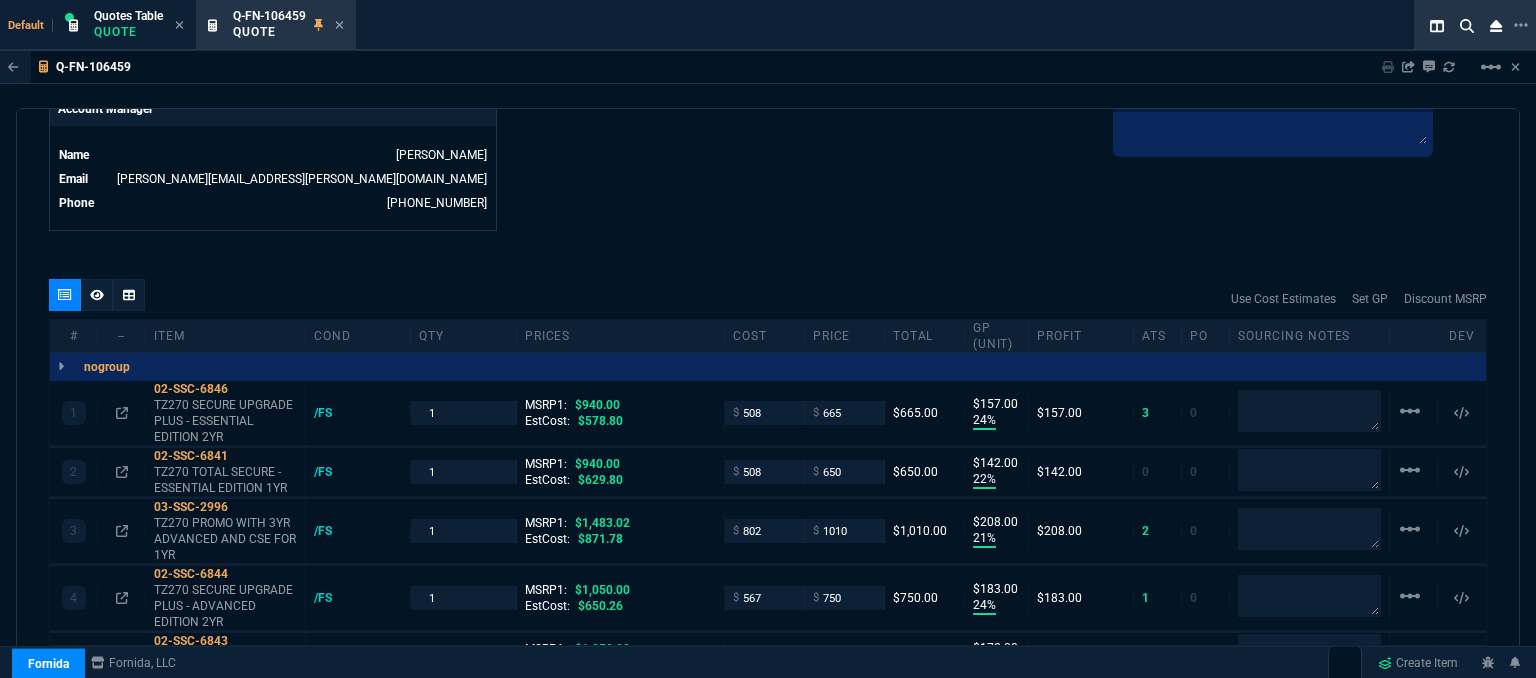 click on "linear_scale" at bounding box center (1410, 411) 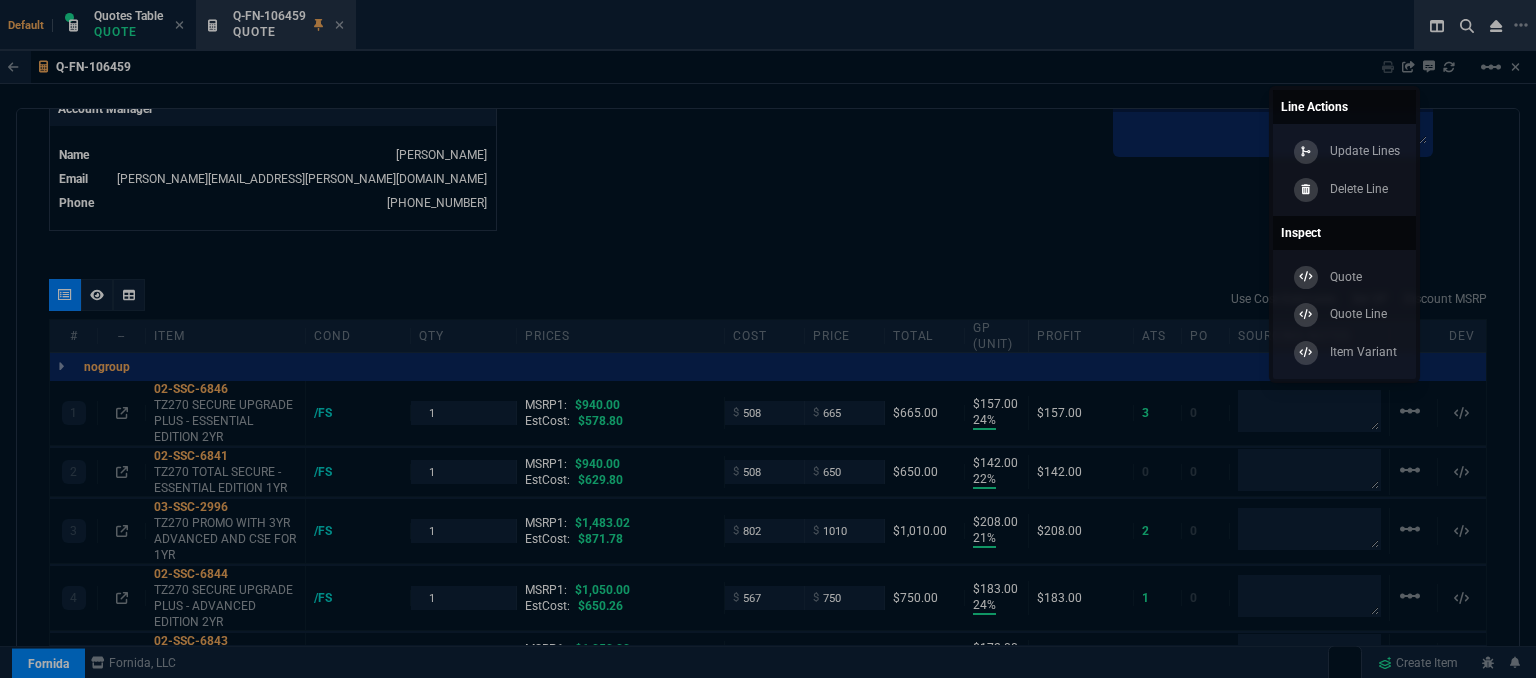 type on "29" 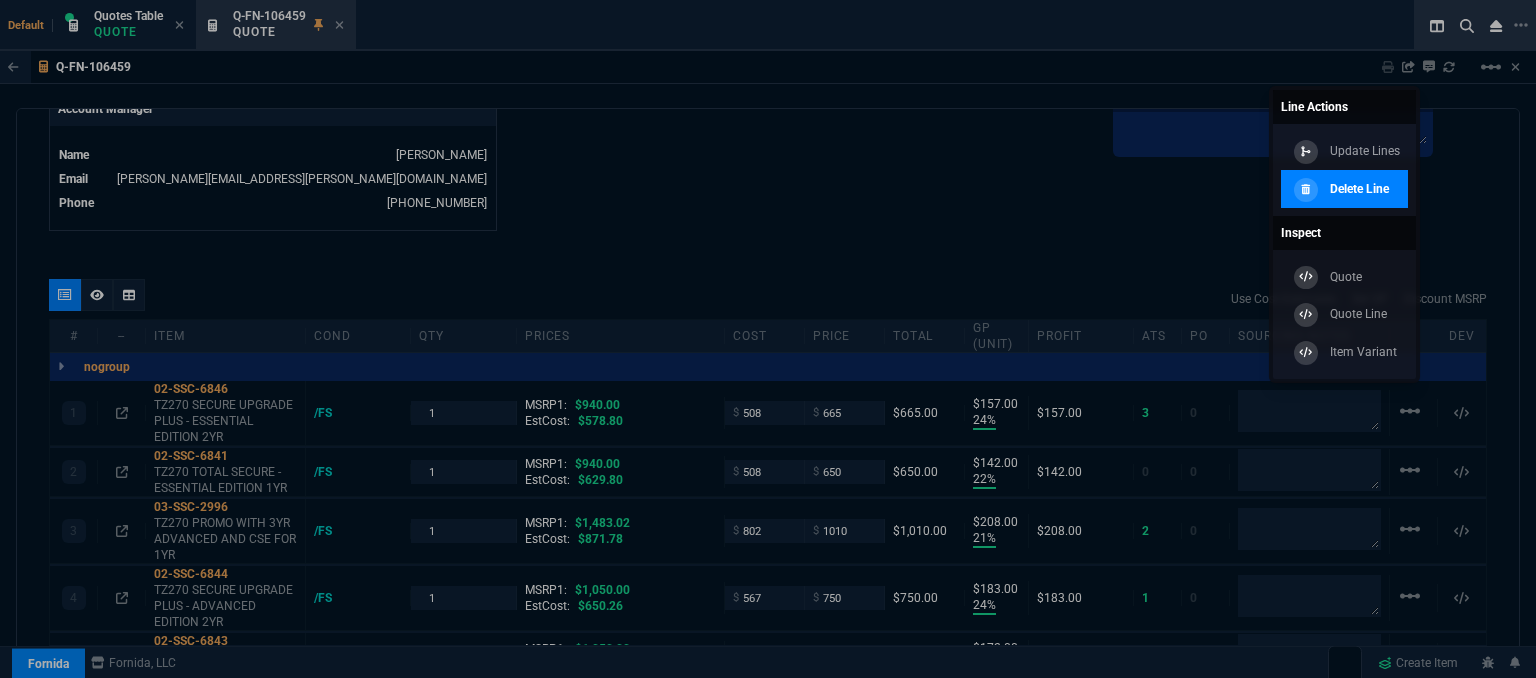 click on "Delete Line" at bounding box center [1359, 189] 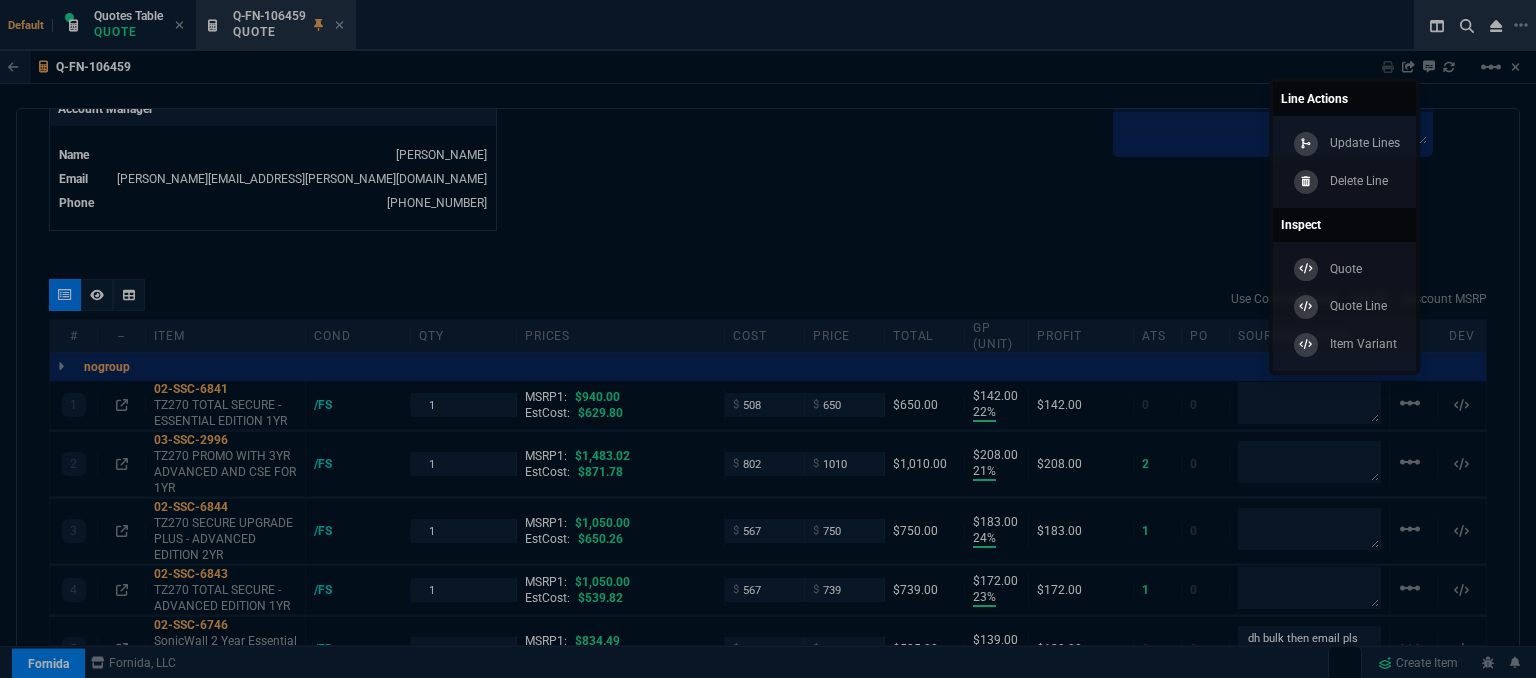 type on "22" 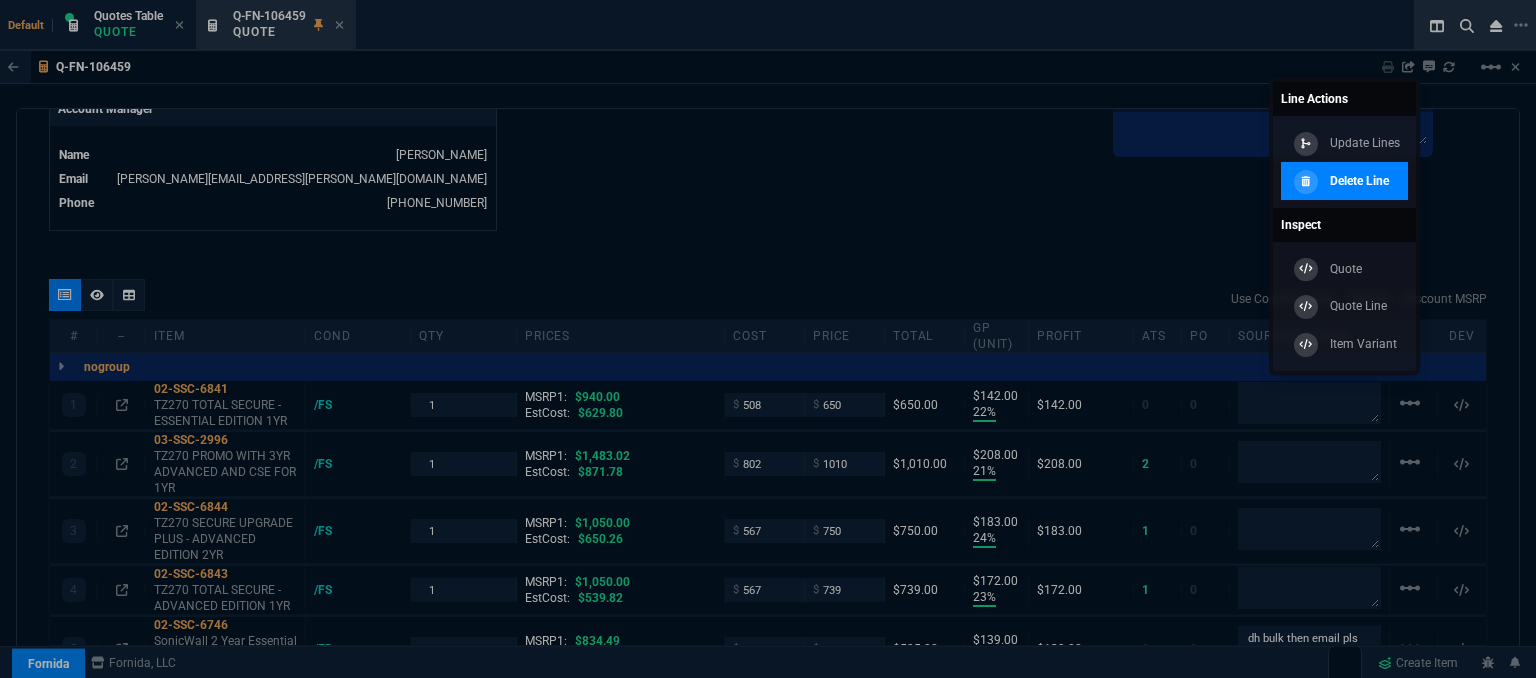 click on "Delete Line" at bounding box center [1359, 181] 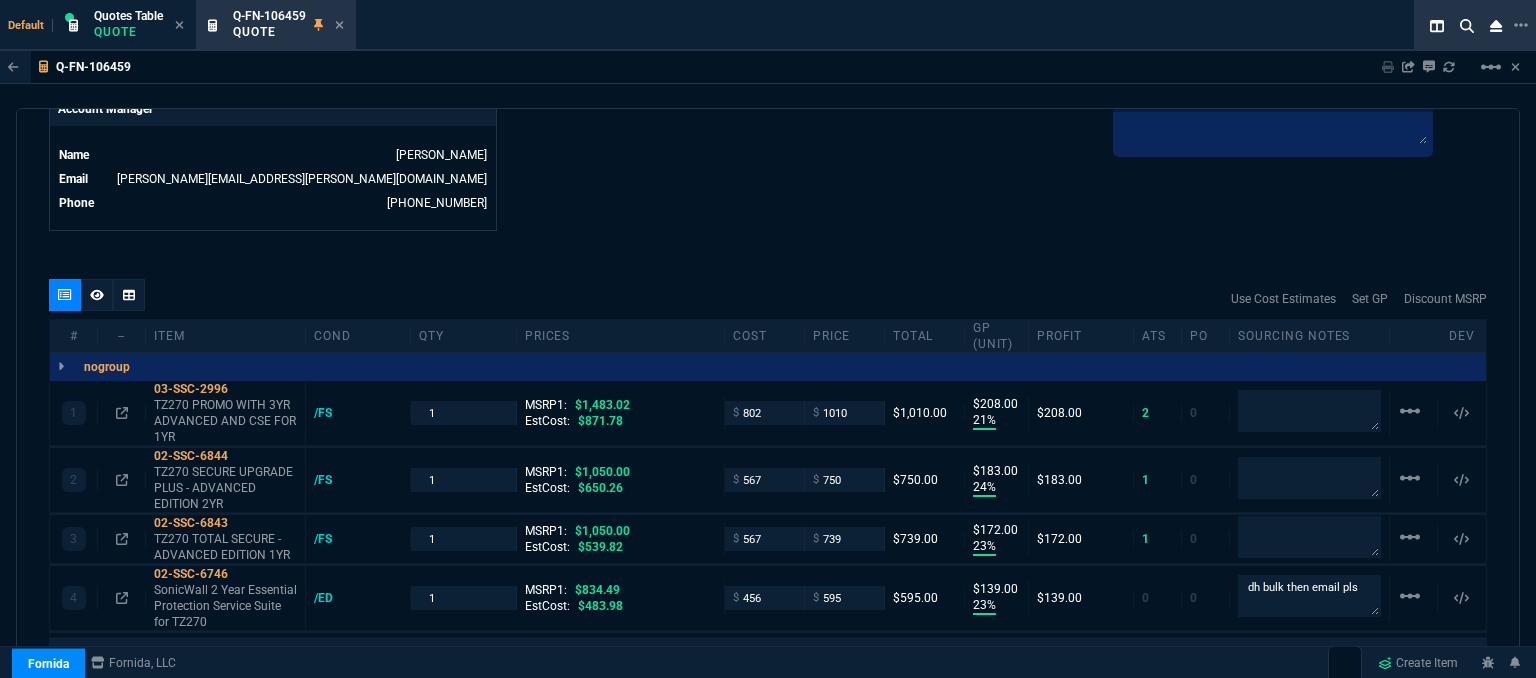 click on "linear_scale" at bounding box center [1410, 411] 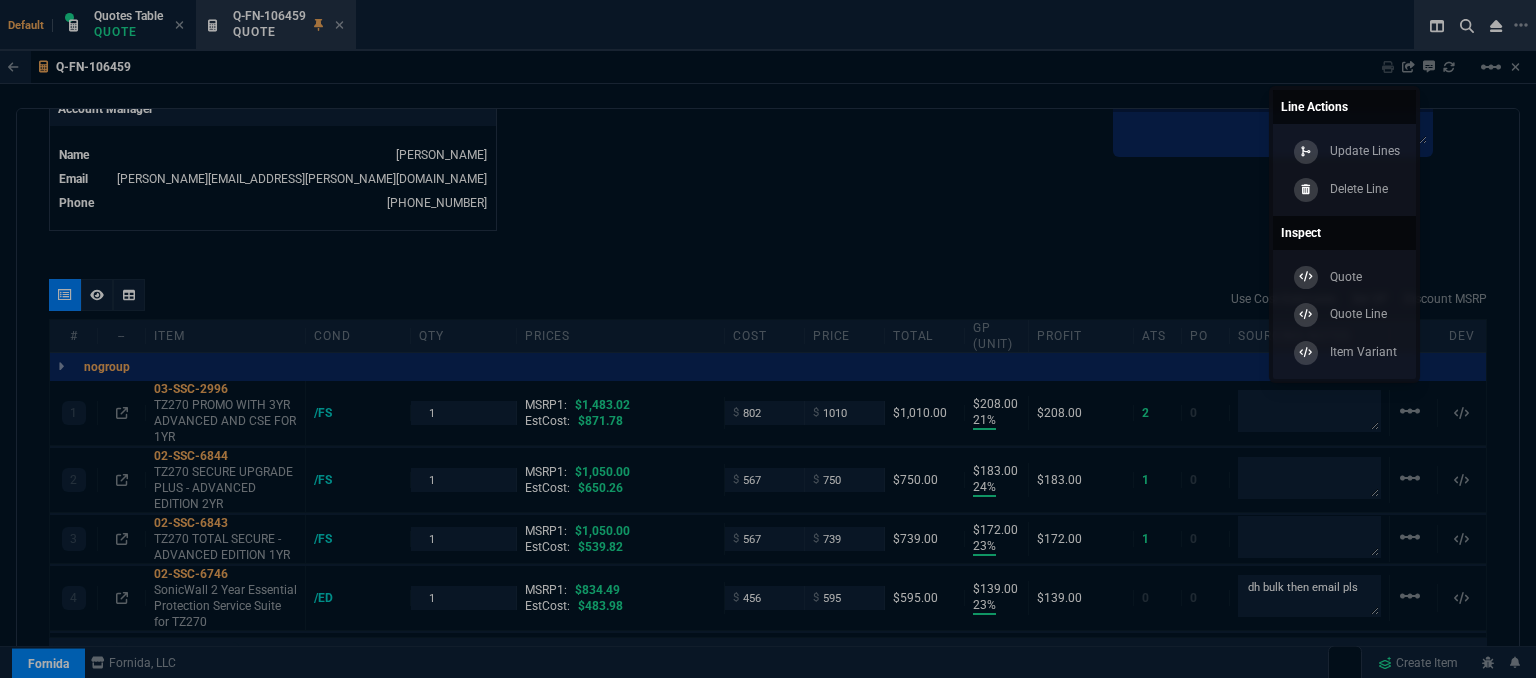 type on "32" 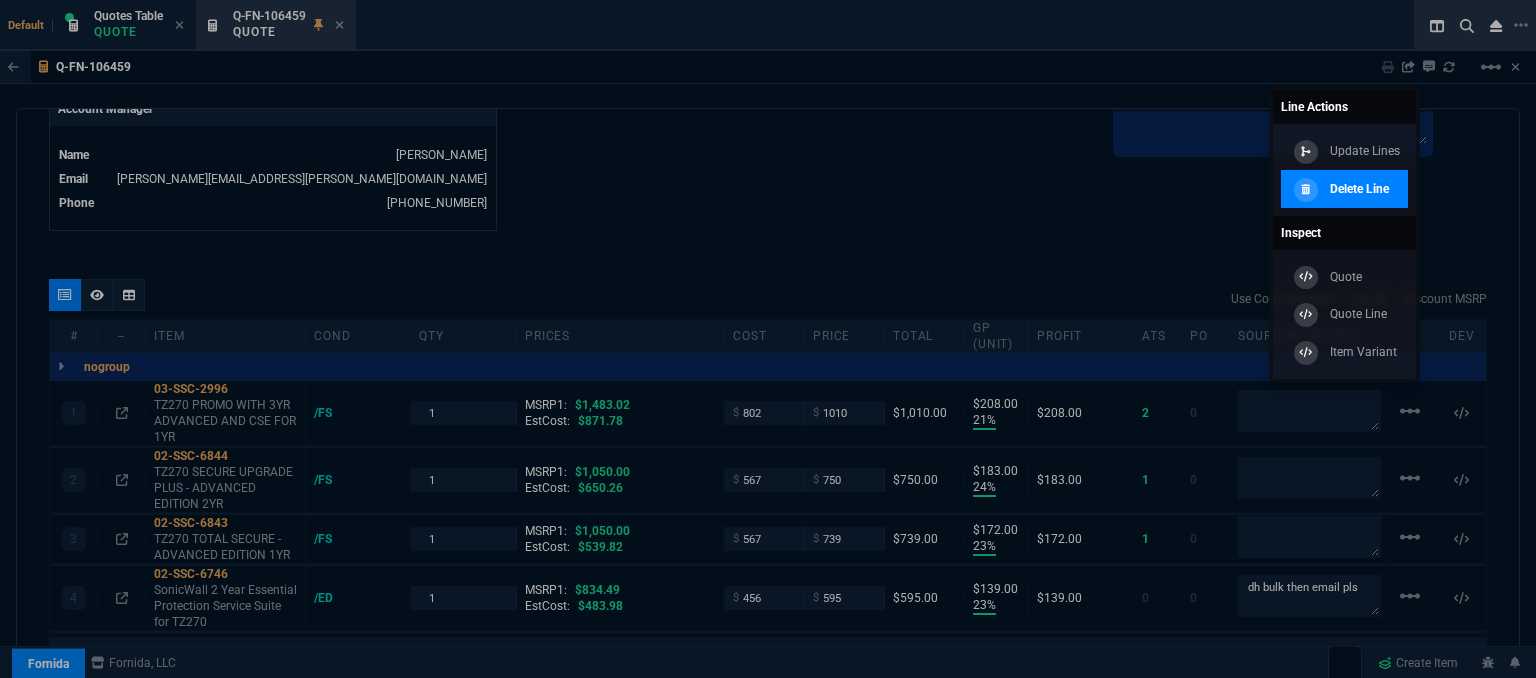 click on "Delete Line" at bounding box center (1359, 189) 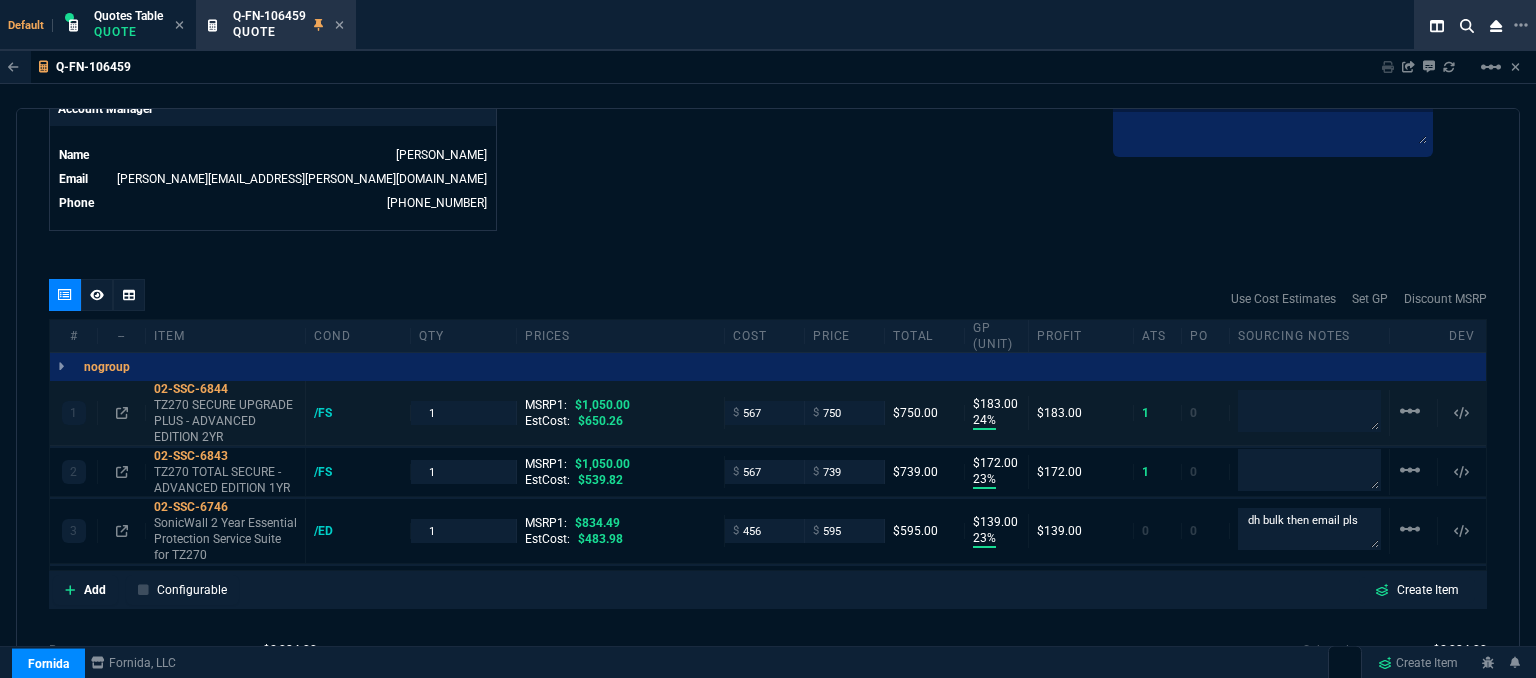 type on "24" 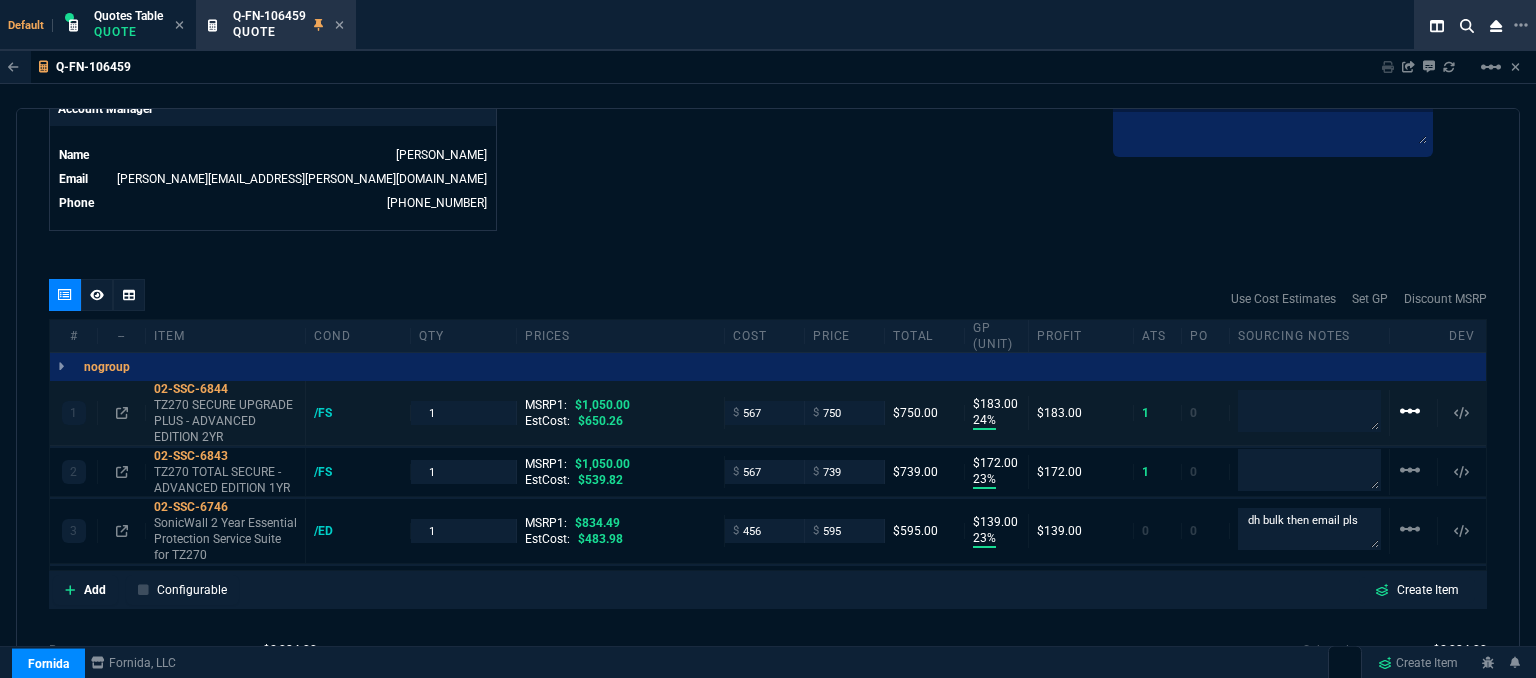 click on "linear_scale" at bounding box center [1410, 411] 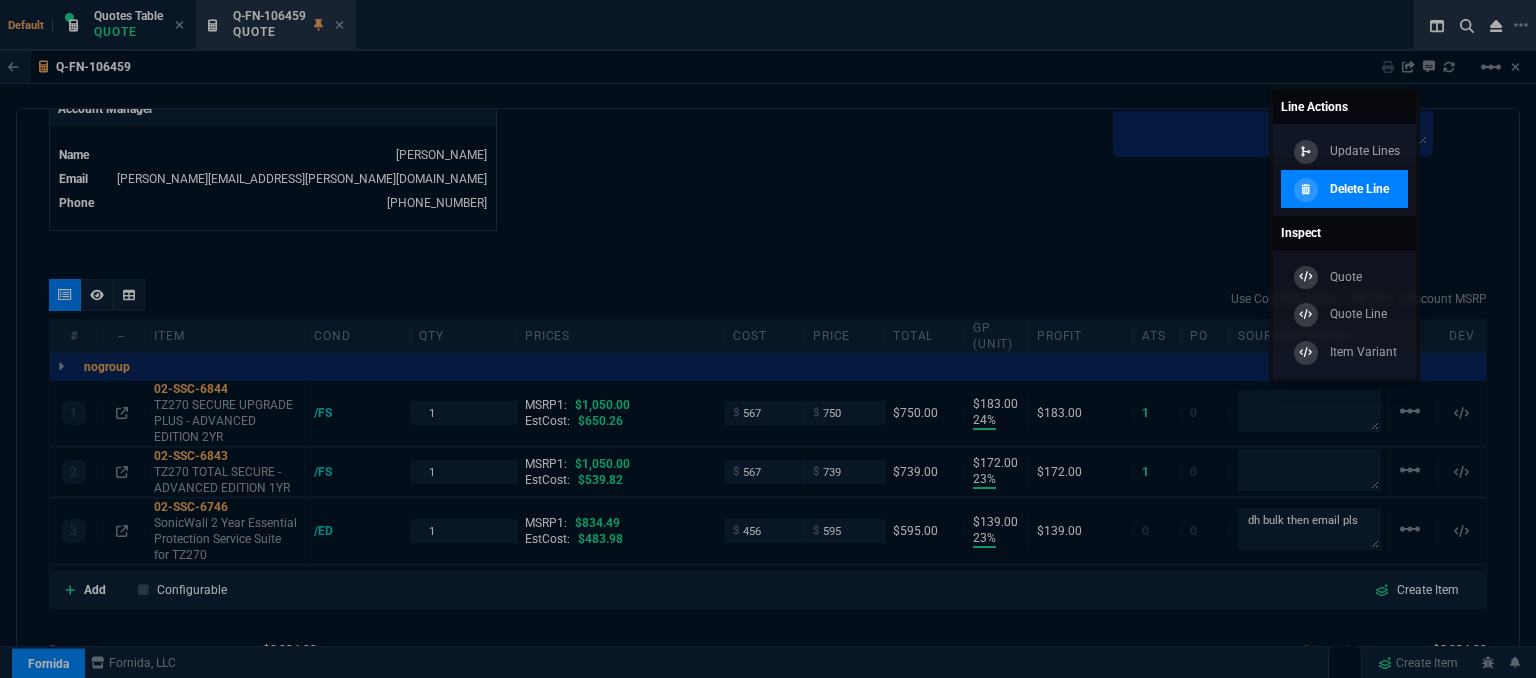 click on "Delete Line" at bounding box center [1359, 189] 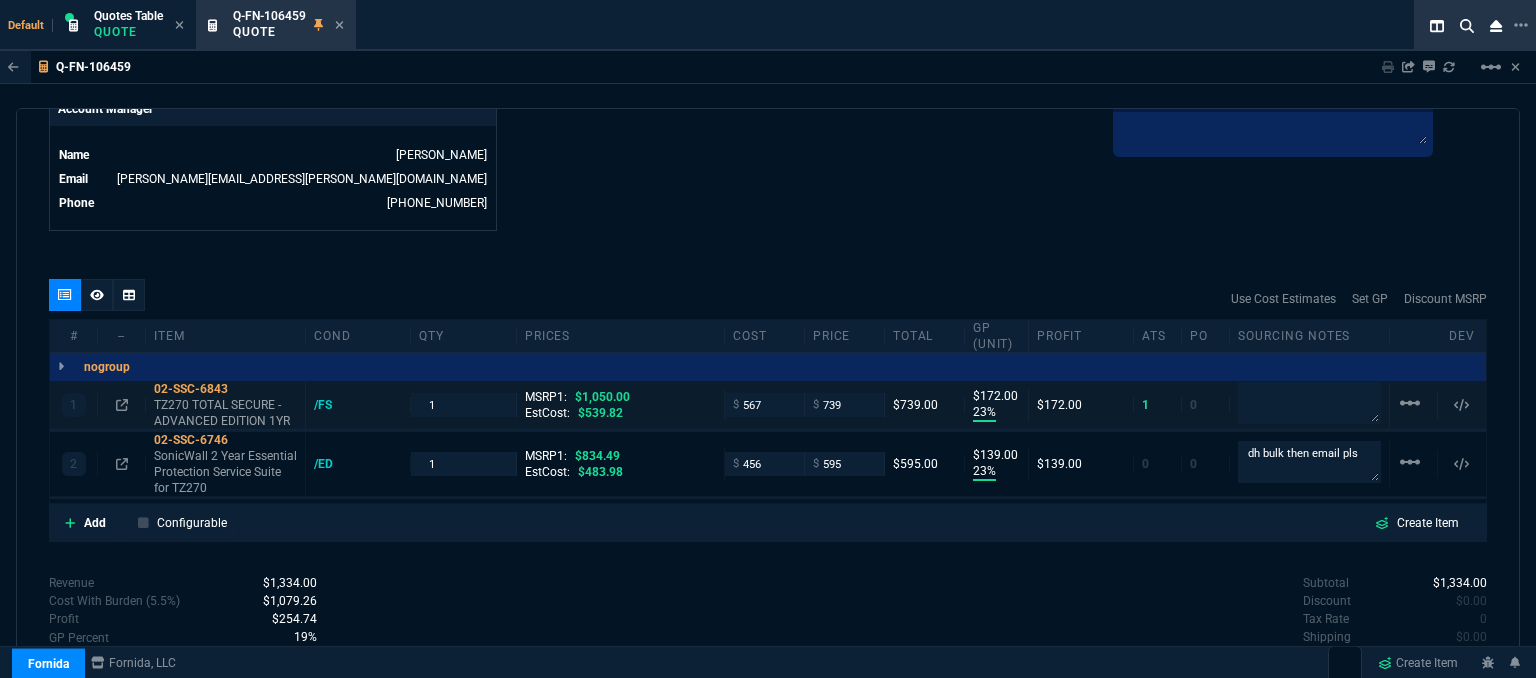 type on "23" 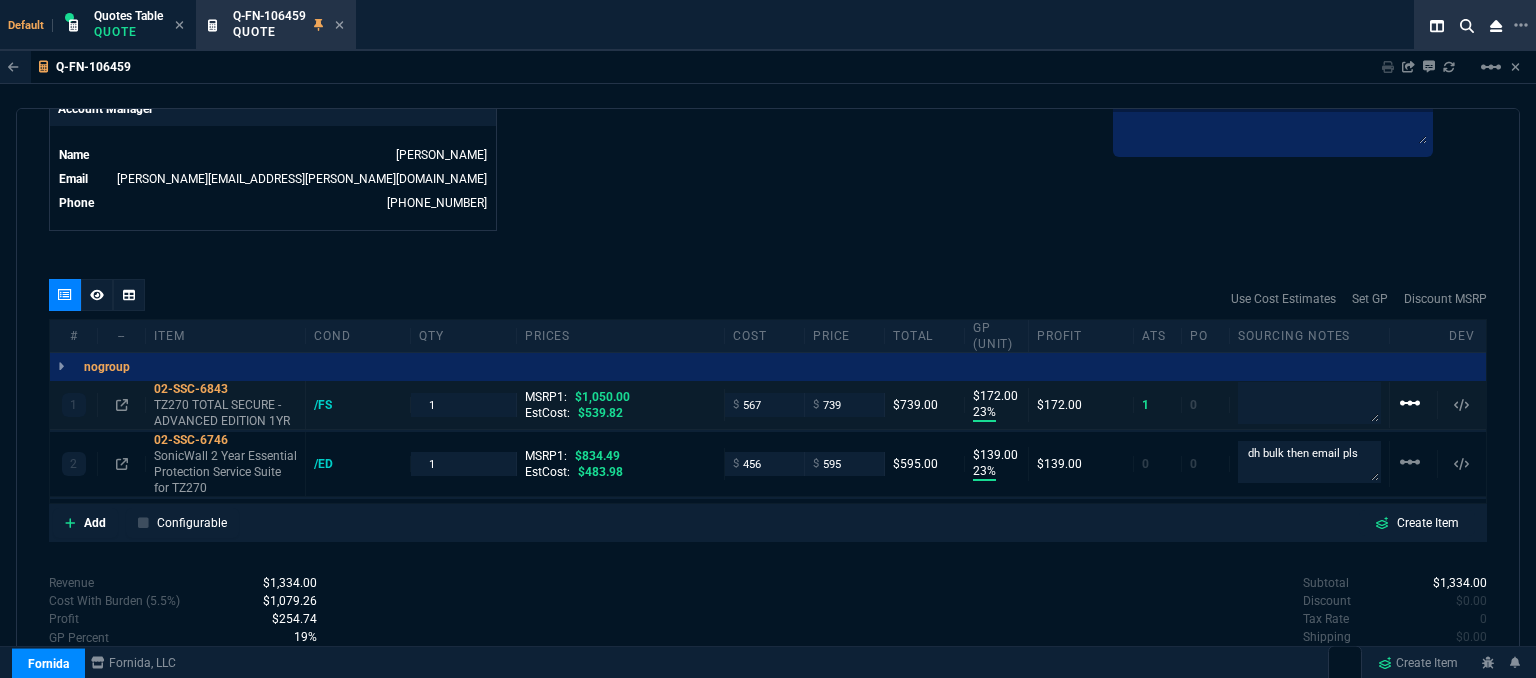 type on "30" 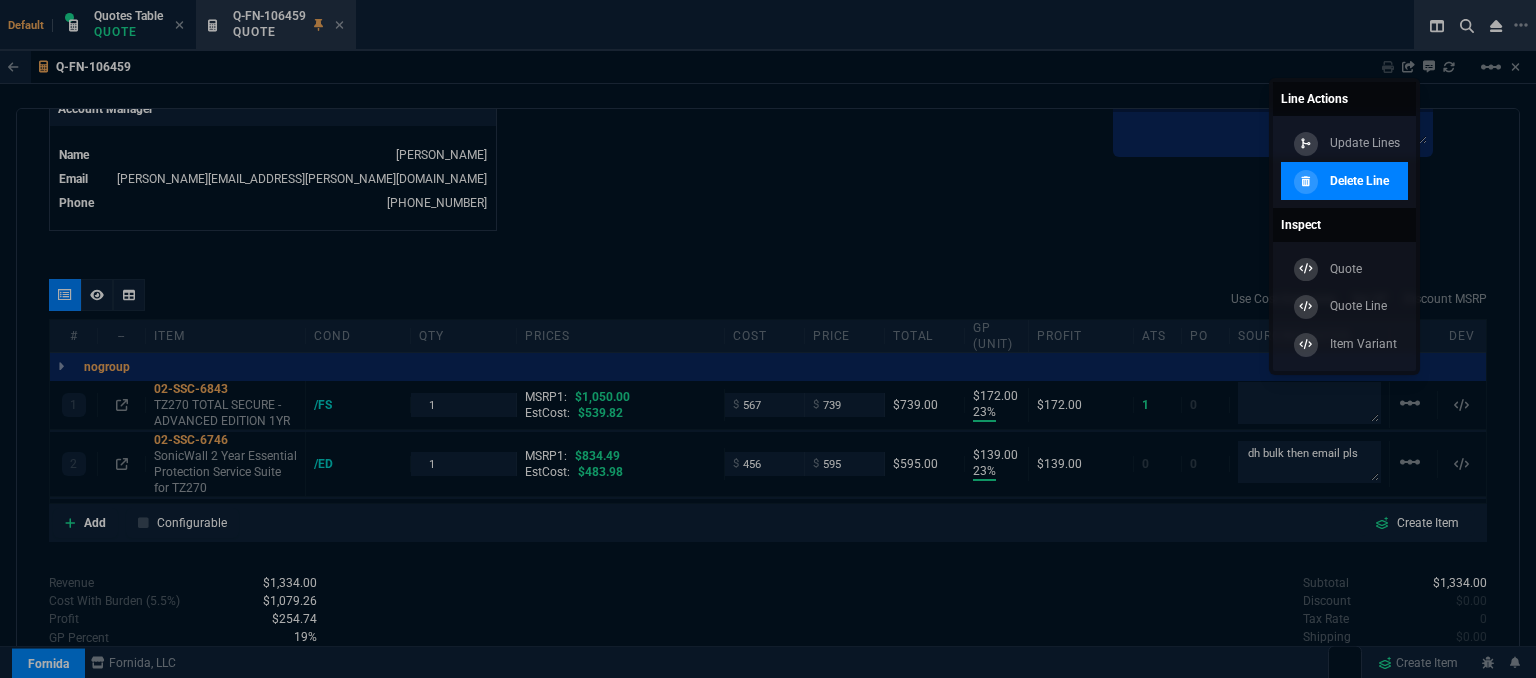 click on "Delete Line" at bounding box center [1339, 181] 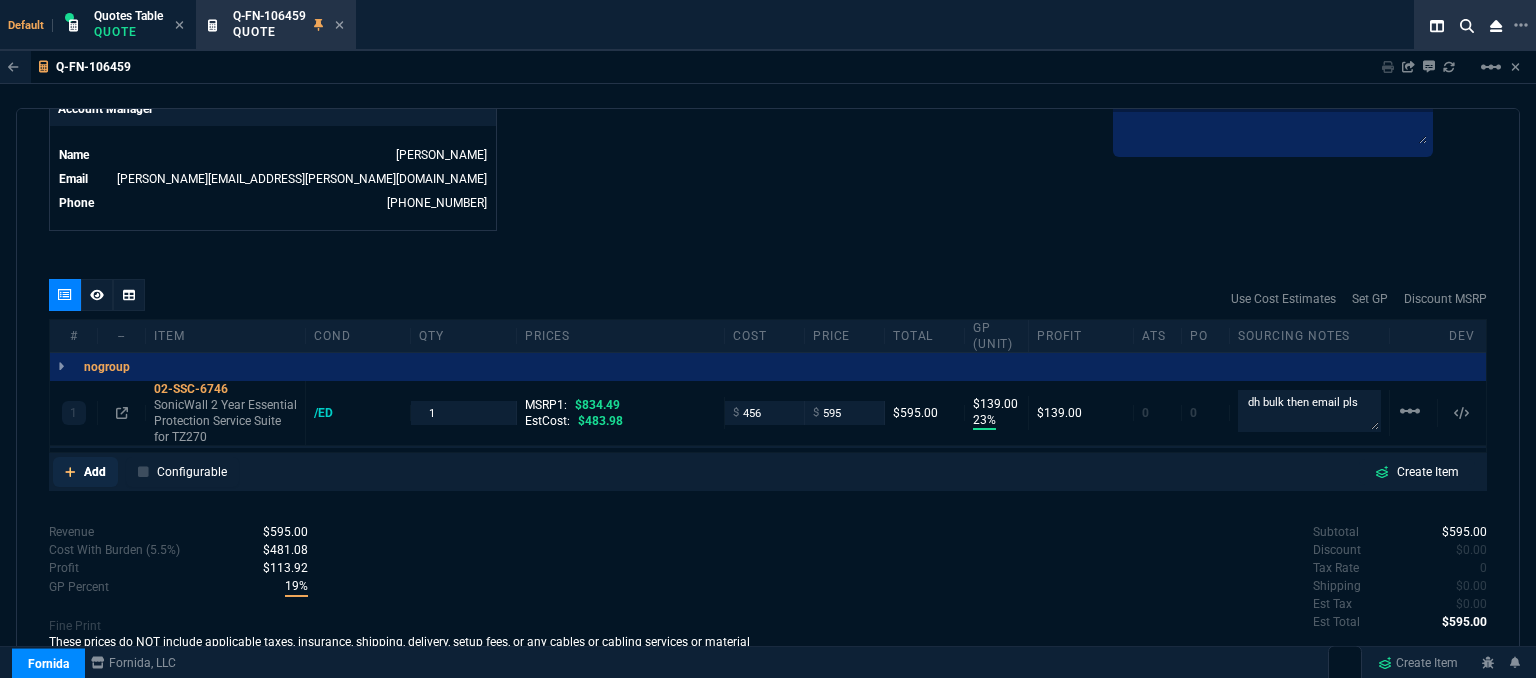 click 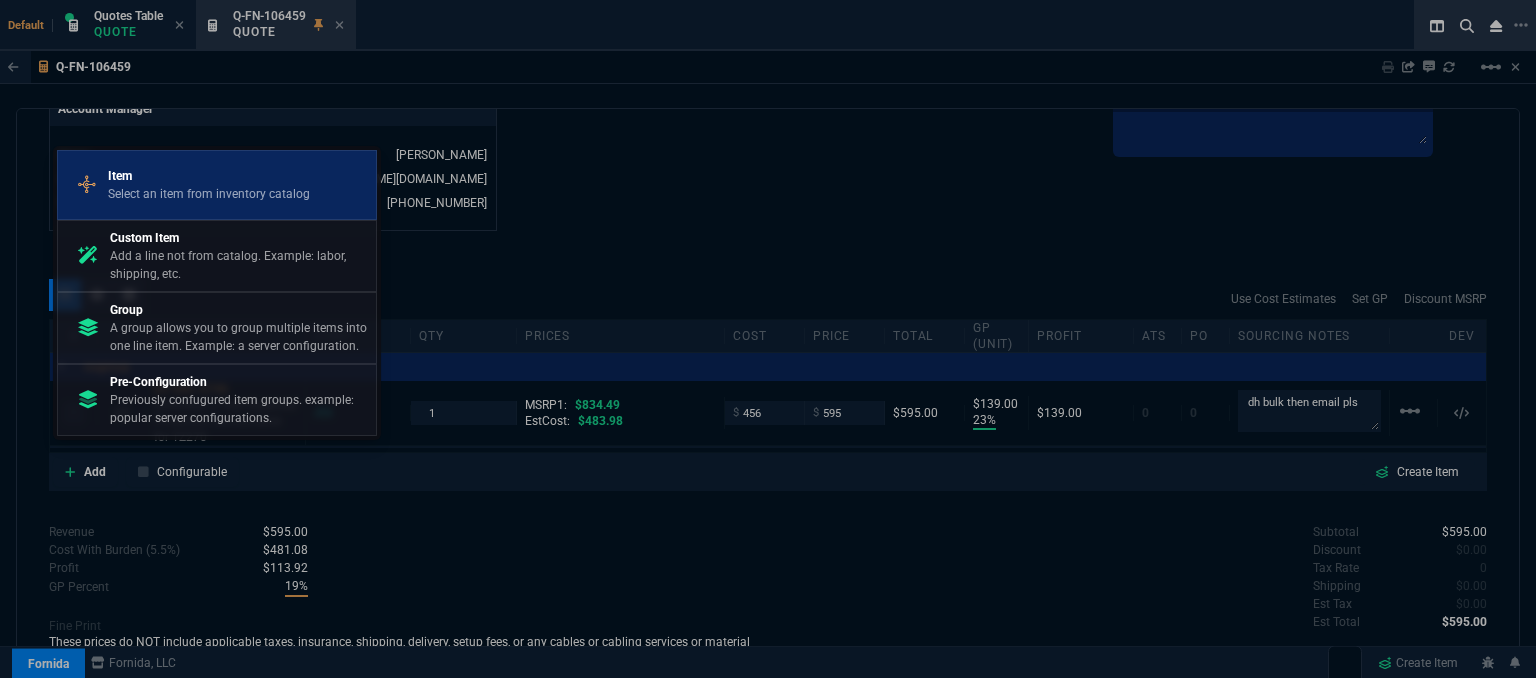 click on "Item" at bounding box center [209, 176] 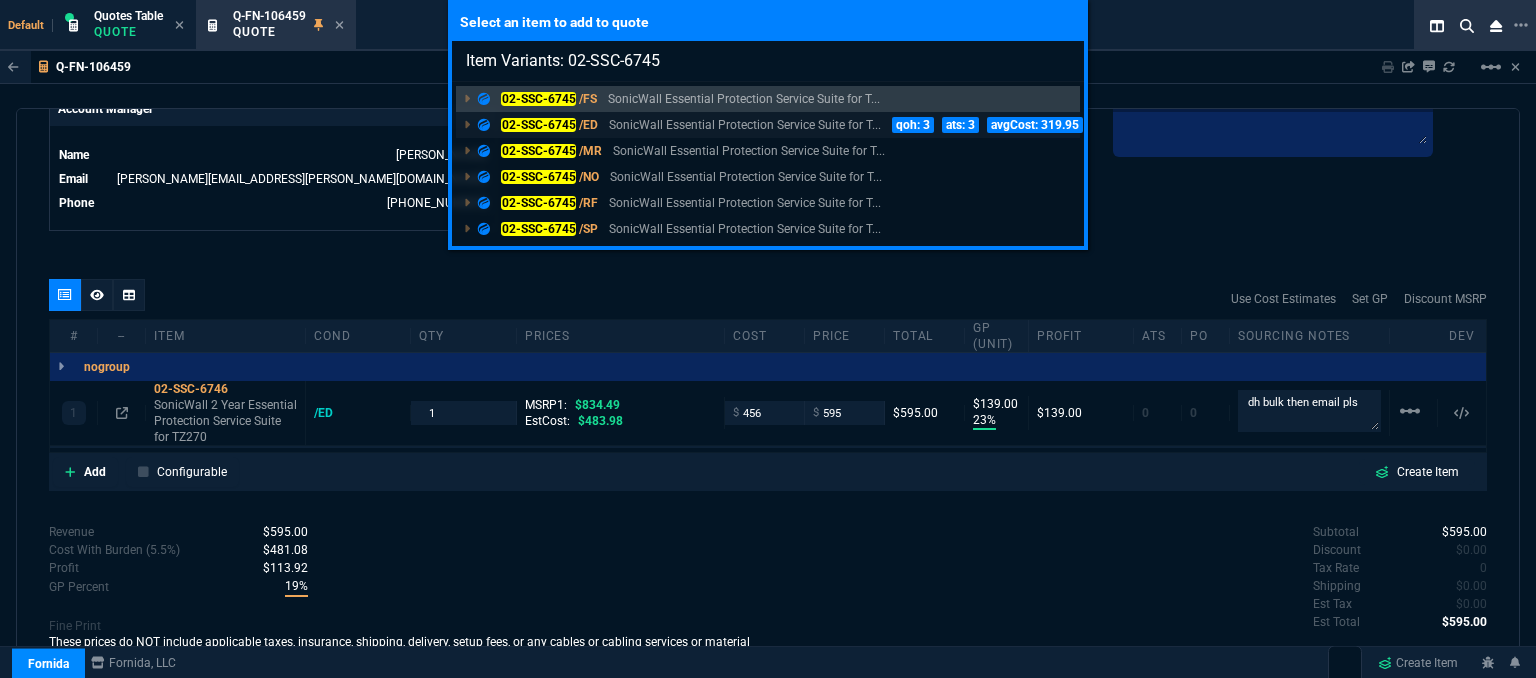 click on "SonicWall Essential Protection Service Suite for T..." at bounding box center [745, 125] 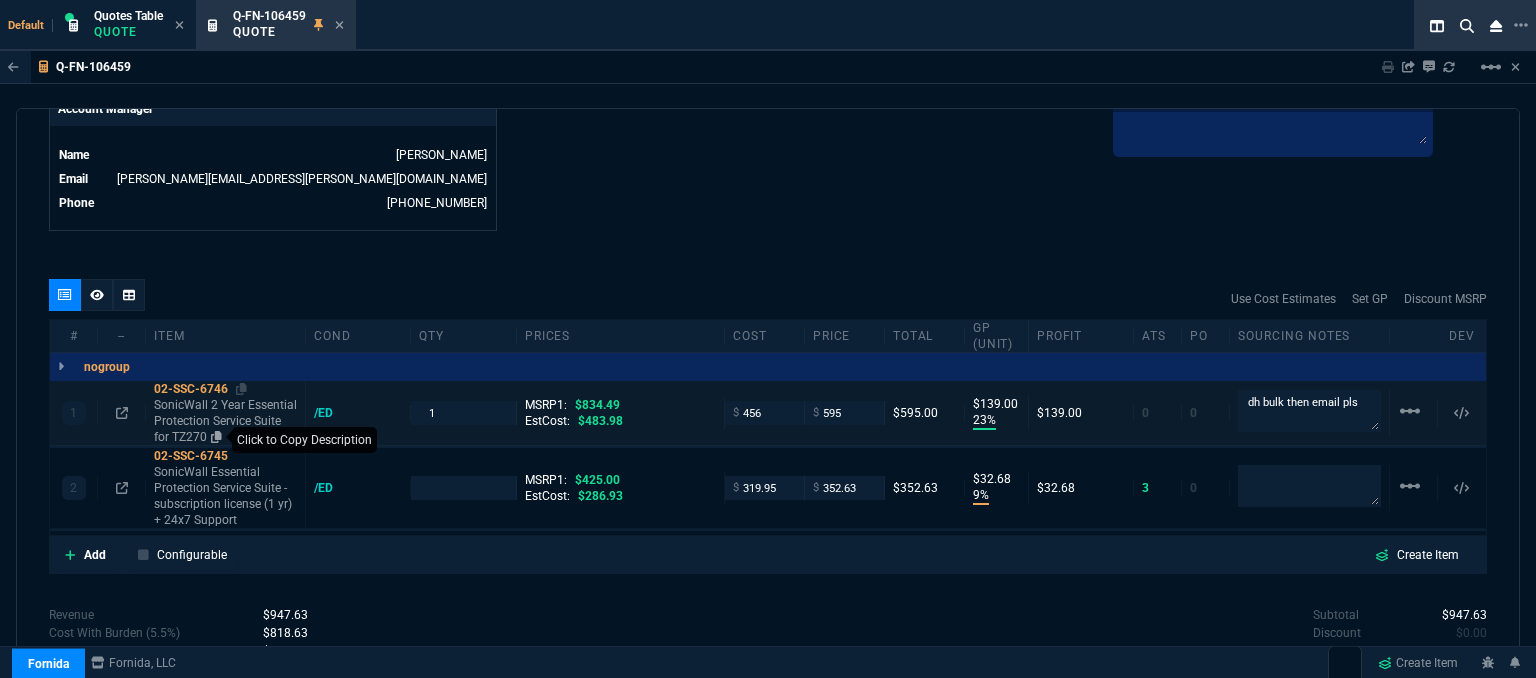 click 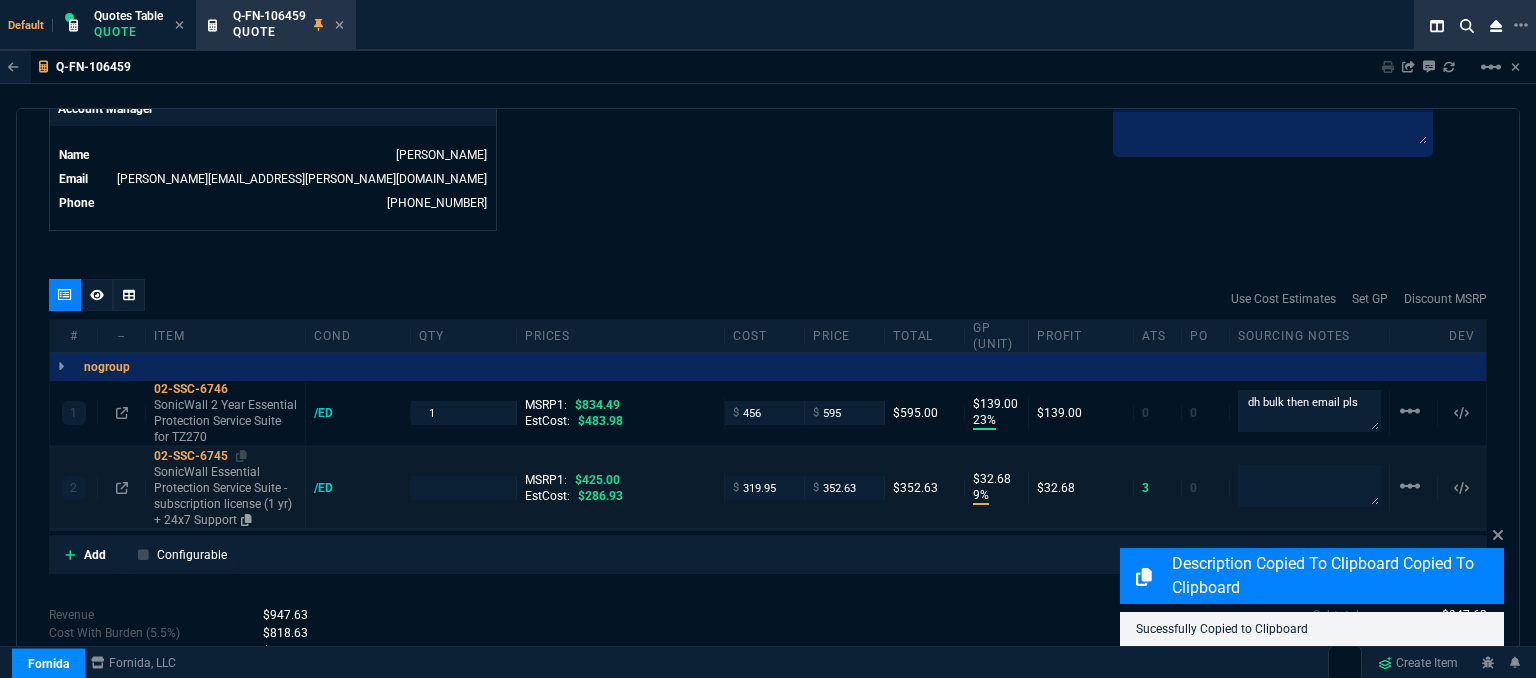 click on "SonicWall Essential Protection Service Suite - subscription license (1 yr) + 24x7 Support" at bounding box center [225, 496] 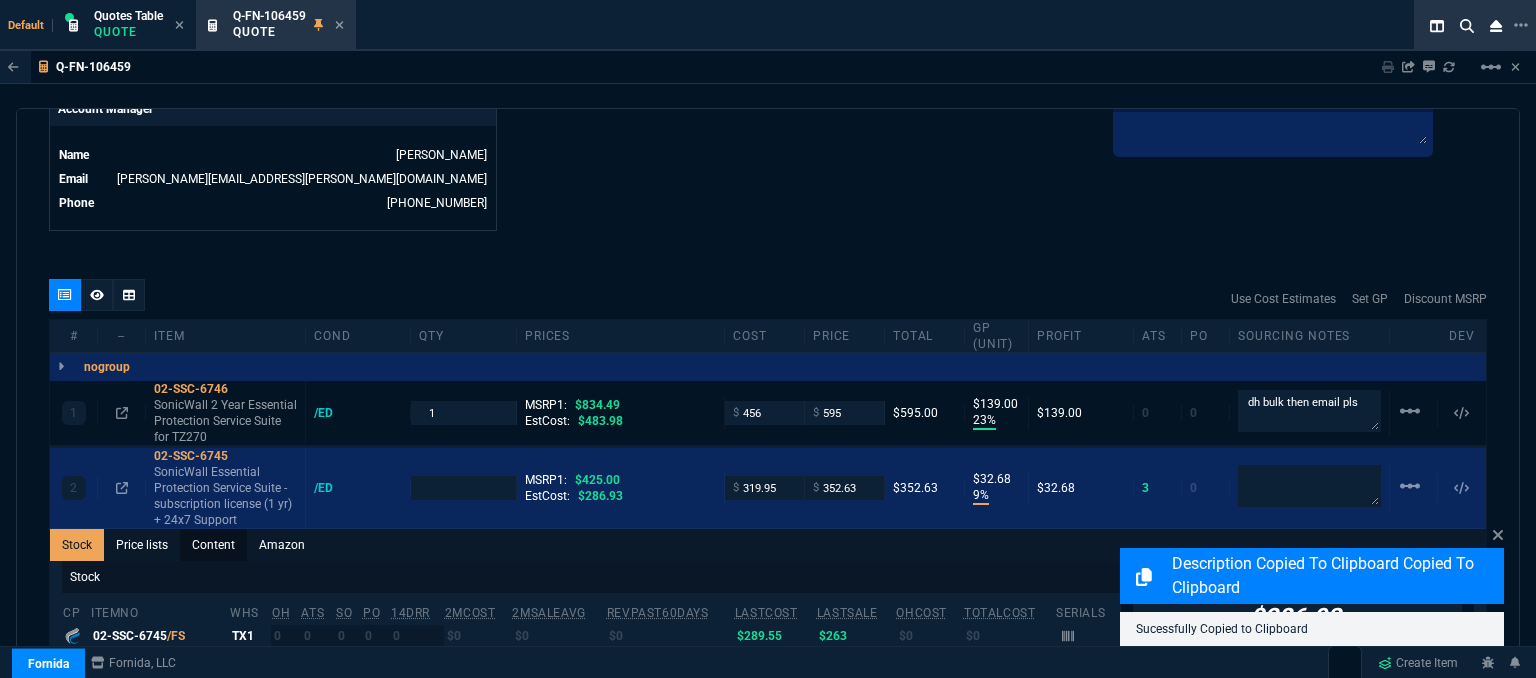 click on "Content" at bounding box center (213, 545) 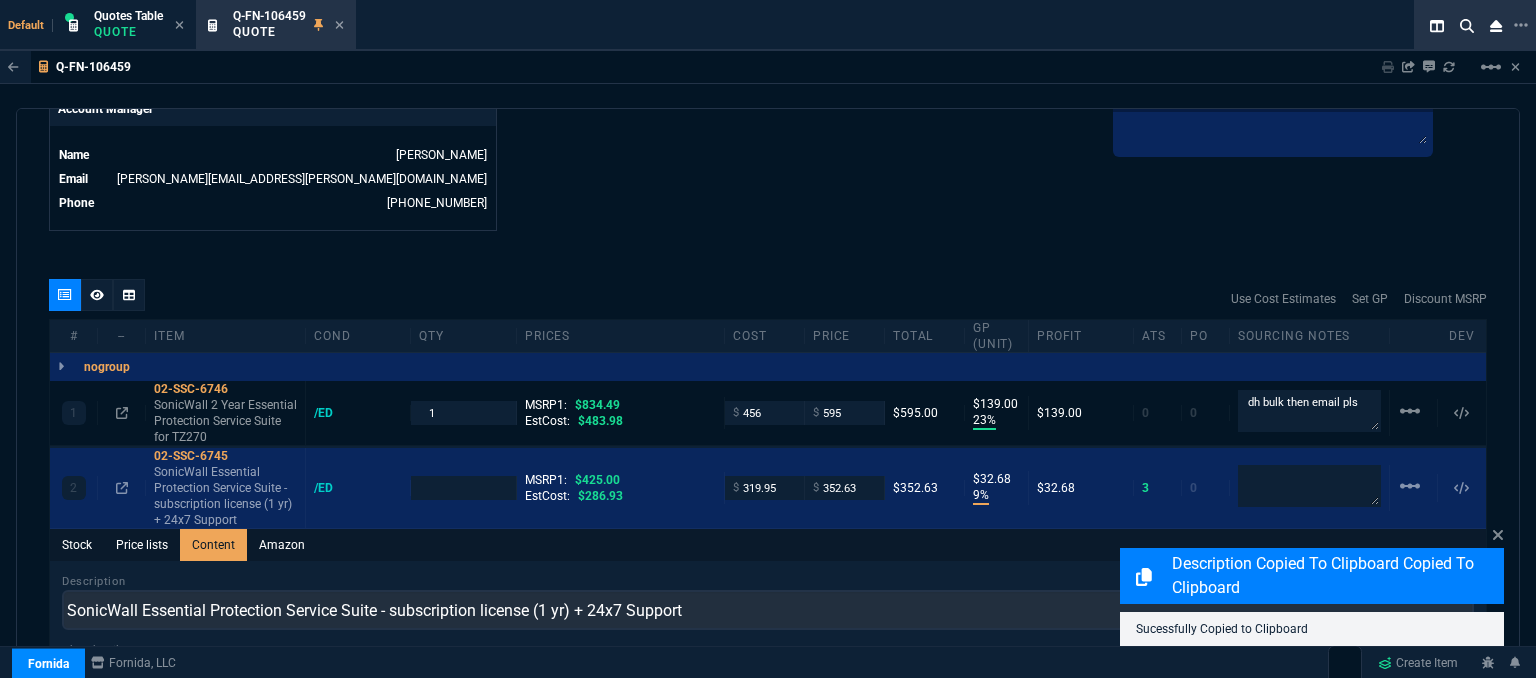 scroll, scrollTop: 0, scrollLeft: 0, axis: both 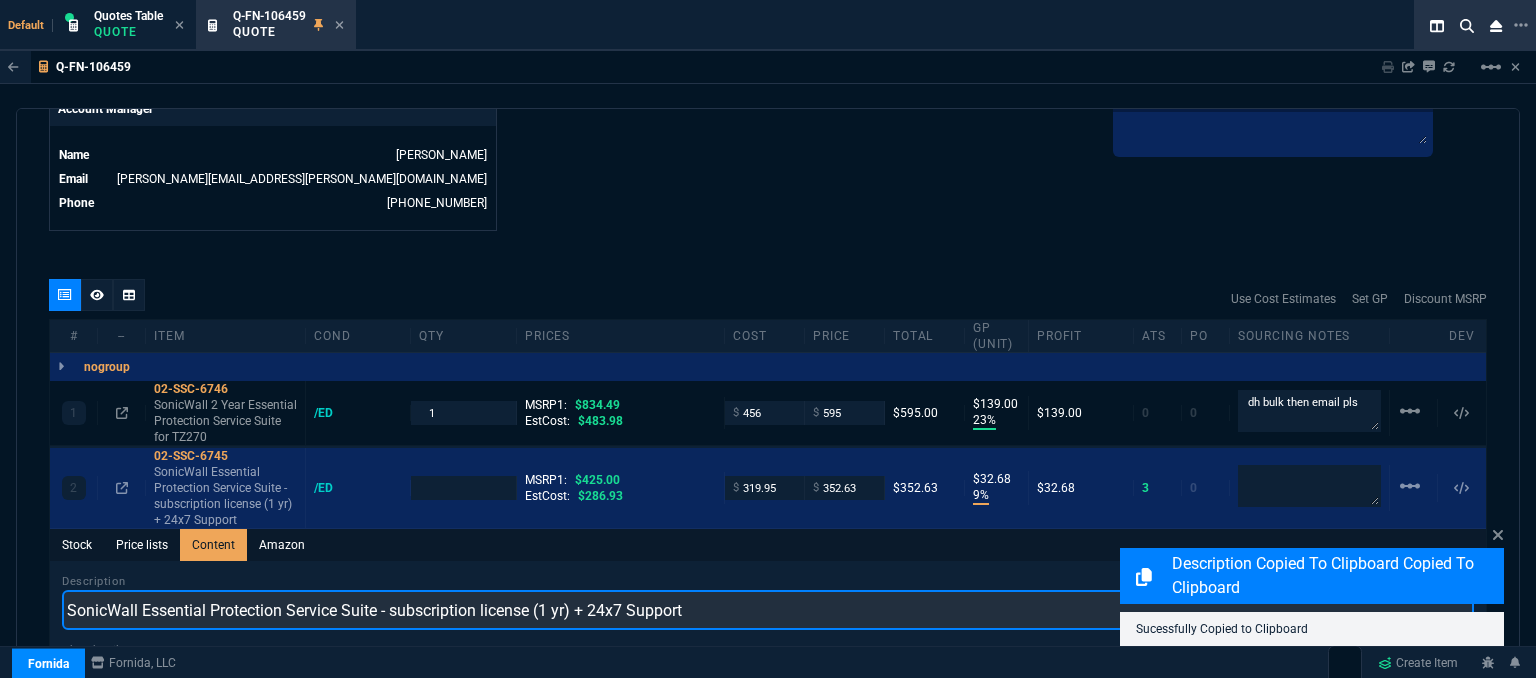 drag, startPoint x: 728, startPoint y: 598, endPoint x: 70, endPoint y: 578, distance: 658.3039 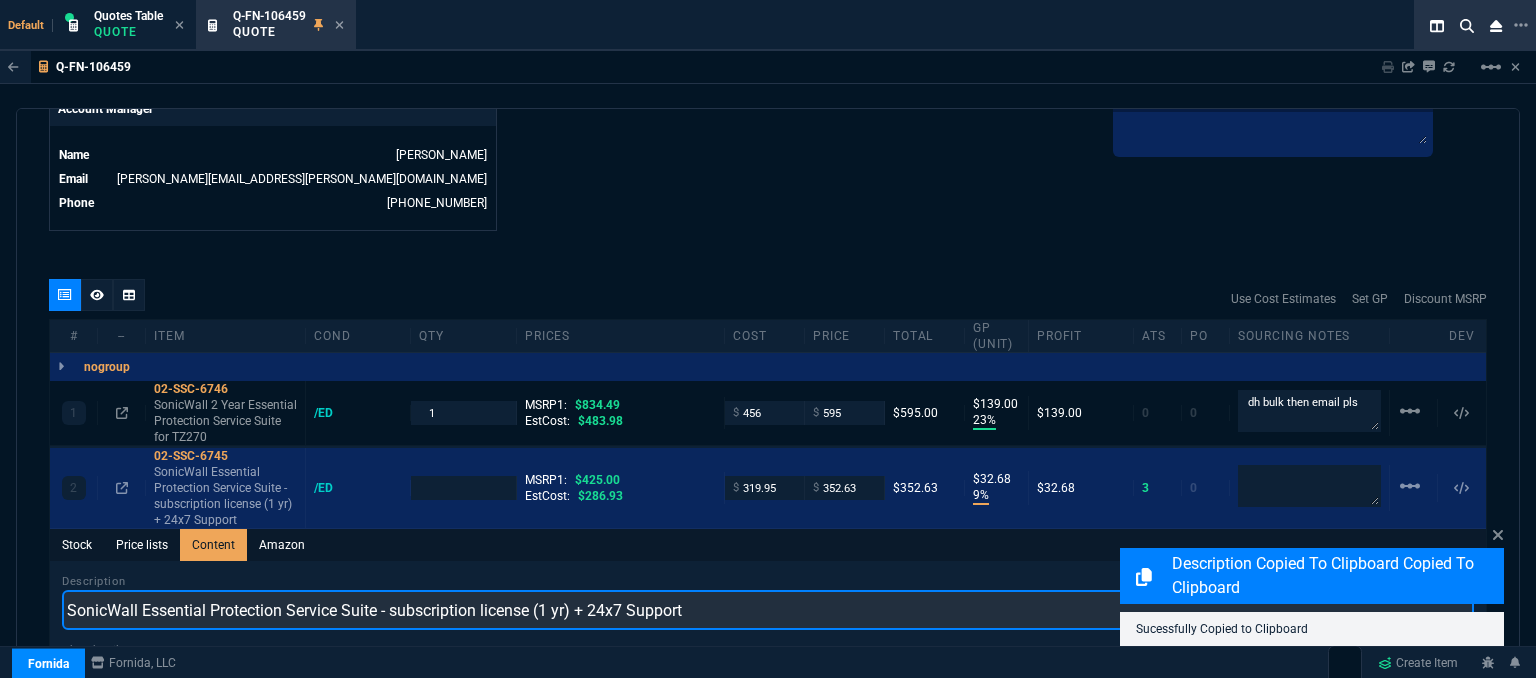 click on "SonicWall Essential Protection Service Suite - subscription license (1 yr) + 24x7 Support" at bounding box center (768, 610) 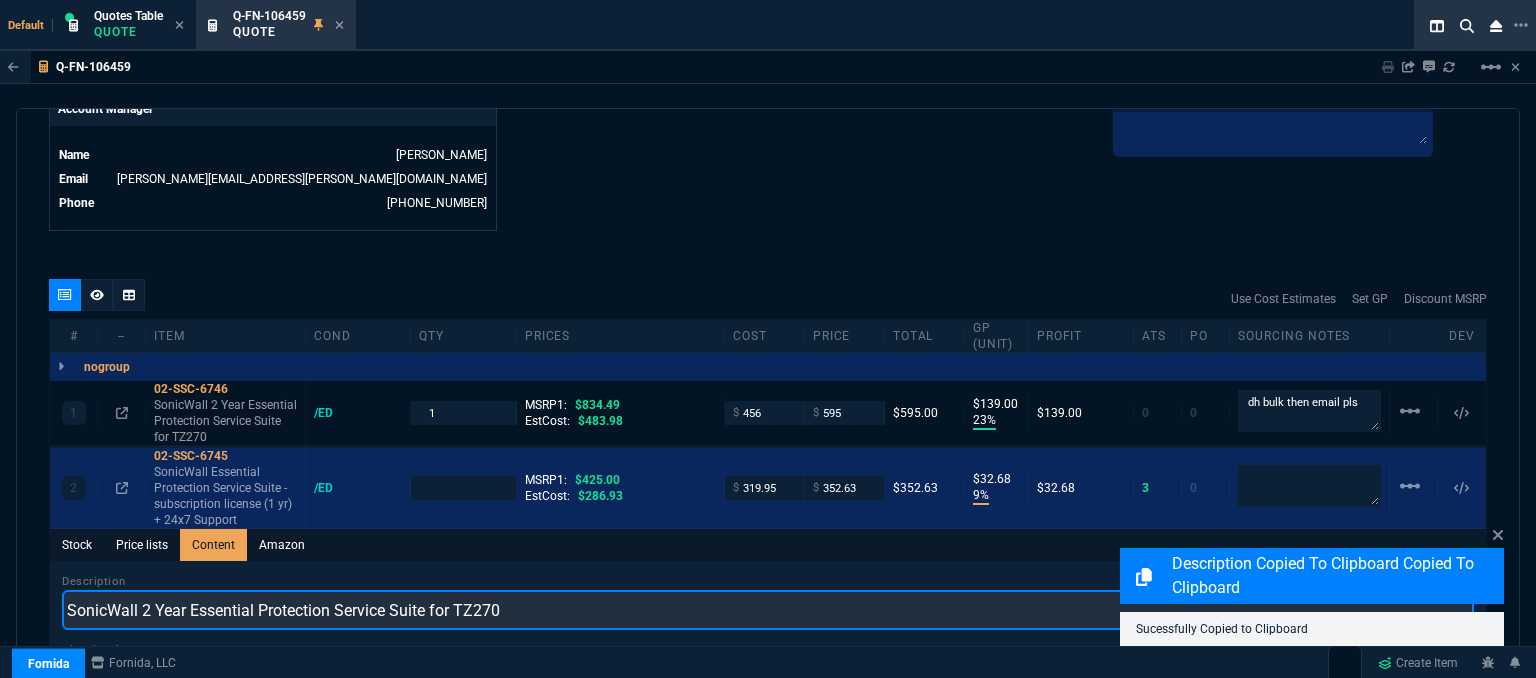 click on "SonicWall 2 Year Essential Protection Service Suite for TZ270" at bounding box center (768, 610) 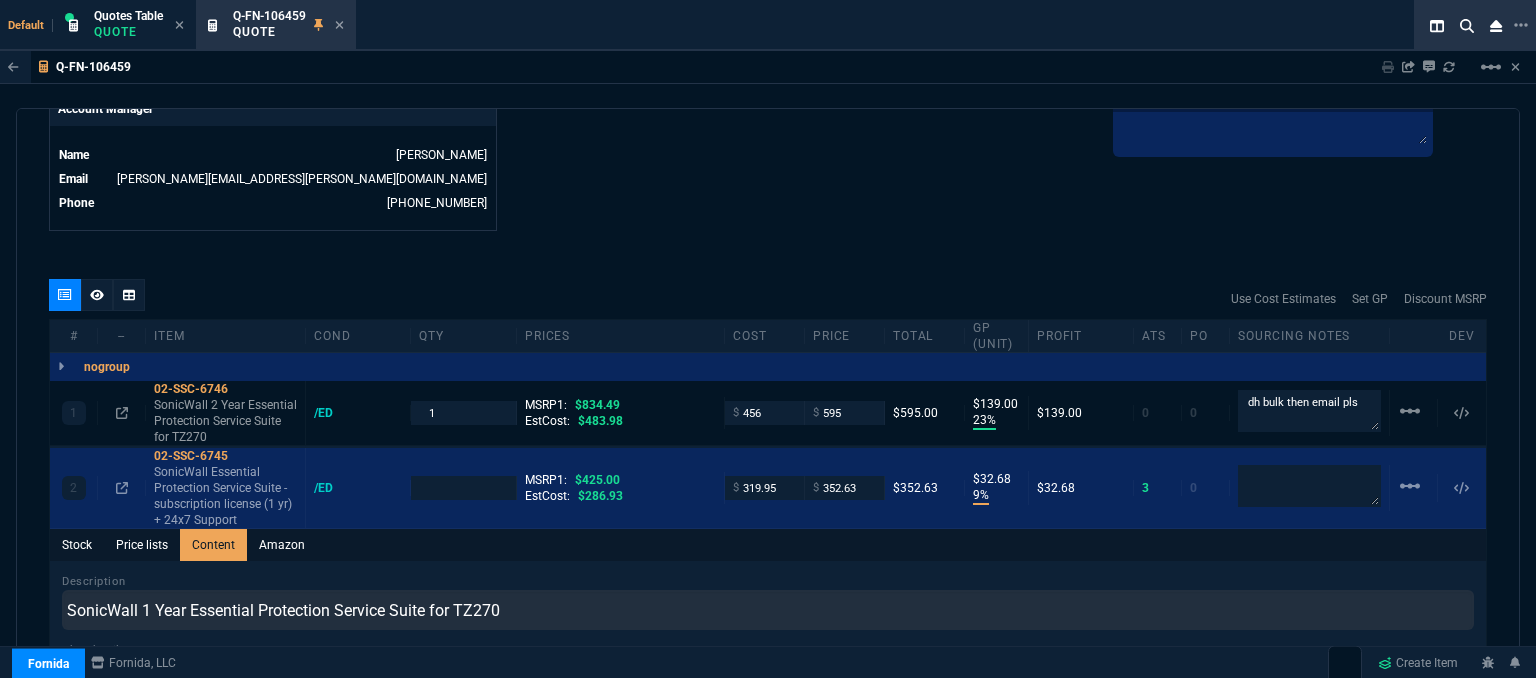 click on "Use Cost Estimates   Set GP   Discount MSRP" at bounding box center [768, 299] 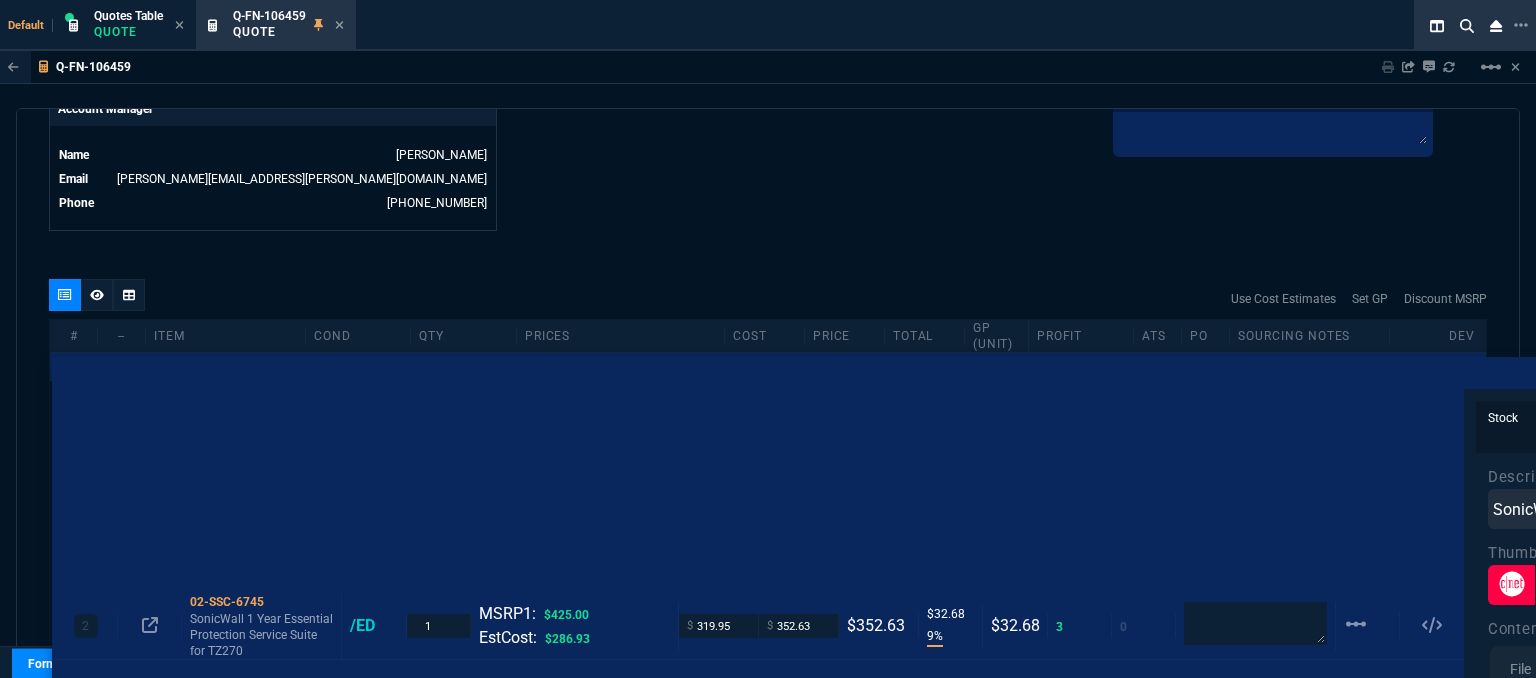 scroll, scrollTop: 0, scrollLeft: 0, axis: both 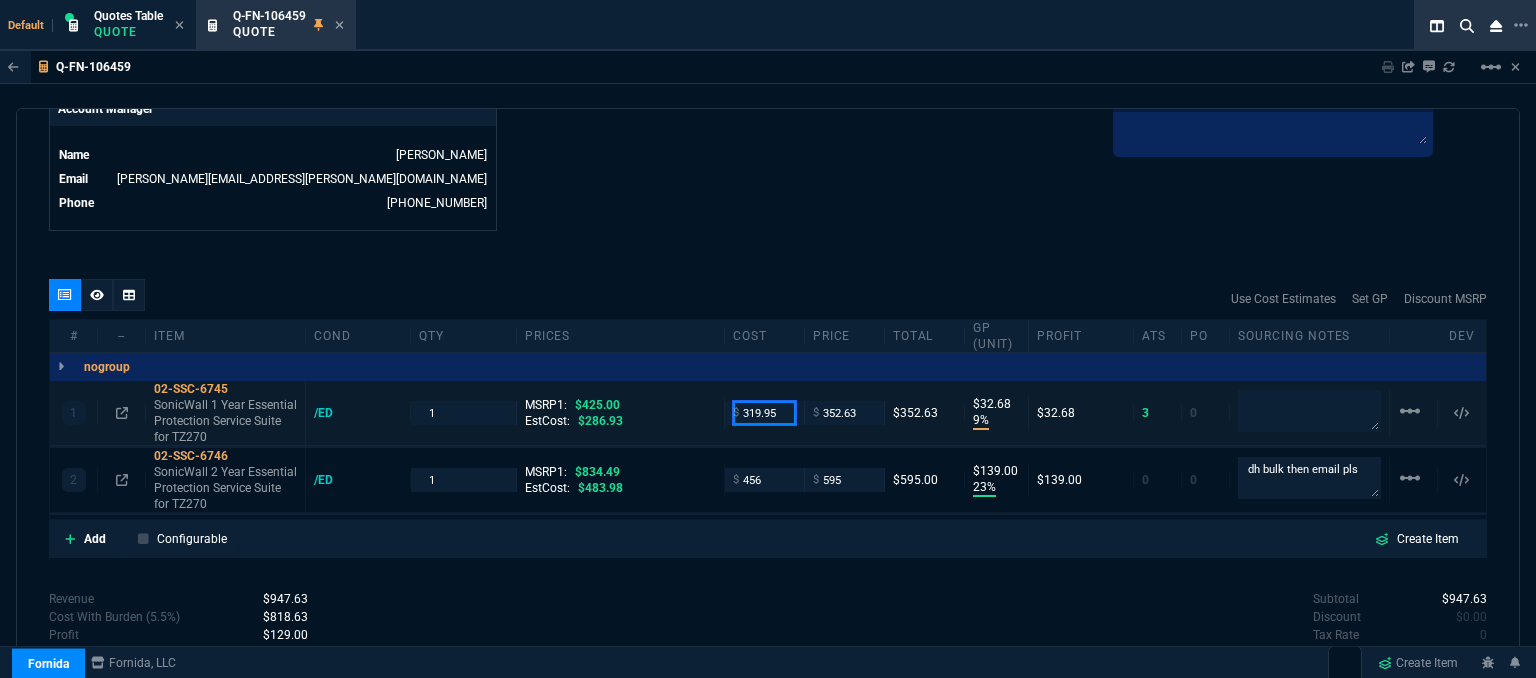 click on "319.95" at bounding box center [764, 412] 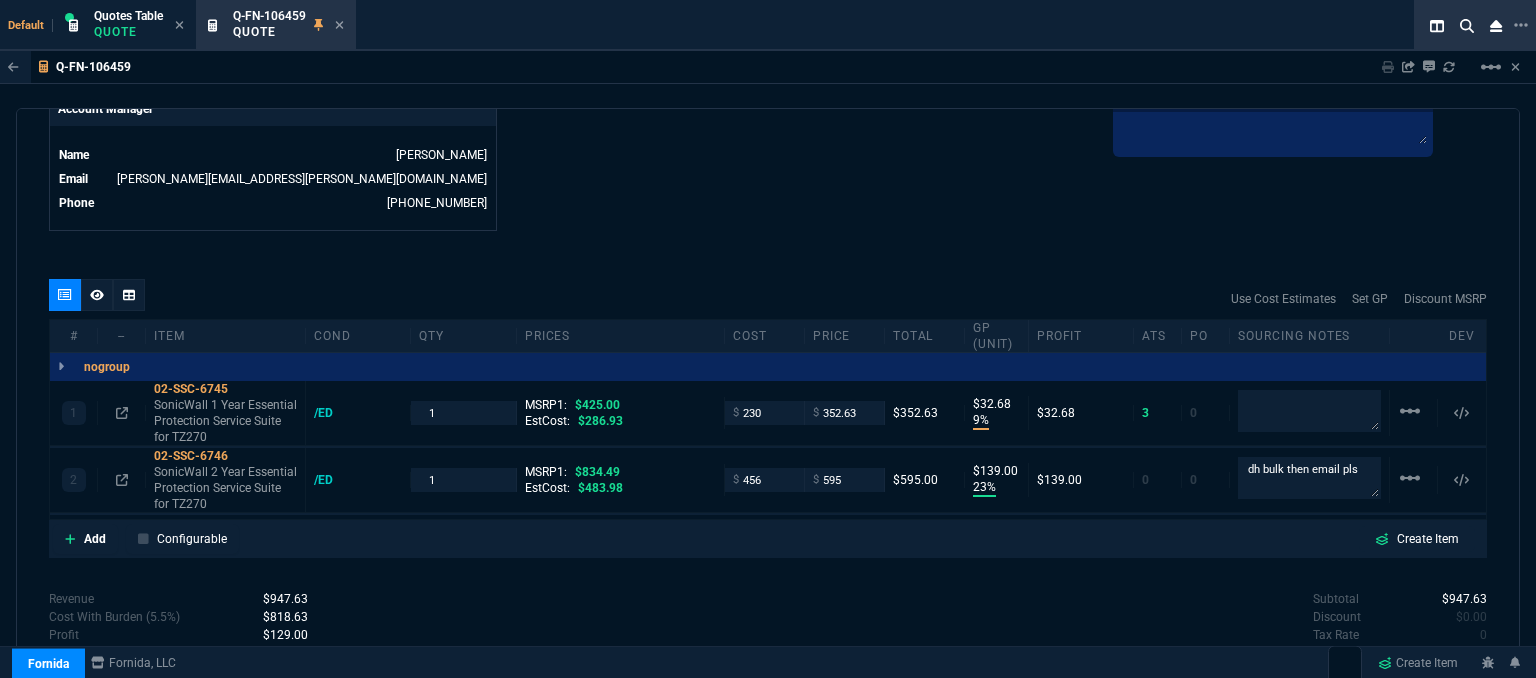 click on "Fornida, LLC [STREET_ADDRESS]  Share Link  [PERSON_NAME] oneOnOne chat SEND [PERSON_NAME] oneOnOne chat SEND [PERSON_NAME] oneOnOne chat SEND Tiny oneOnOne chat SEND  Show More Chats  Shipping Address [STREET_ADDRESS][PERSON_NAME] Bill to Address [STREET_ADDRESS][PERSON_NAME] End User -- -- -- Payment Link  Quote must be open to create payment link.  Linked Documents  New Link  Quote Notes Notes Quote Notes Notes dh bulk Last updated by  [PERSON_NAME][EMAIL_ADDRESS][PERSON_NAME][DOMAIN_NAME]  at  [DATE] 12:47 PM dh bulk  dh bulk  Customer Notes Notes Customer Notes Notes ELECTRONIC: EMAIL**ETA 5-7 Days Last updated by  [PERSON_NAME][EMAIL_ADDRESS][PERSON_NAME][DOMAIN_NAME]  at  [DATE] 12:46 PM ELECTRONIC: EMAIL**ETA 5-7 Days  ELECTRONIC: EMAIL**ETA 5-7 Days  Reference Reference" at bounding box center [1127, -292] 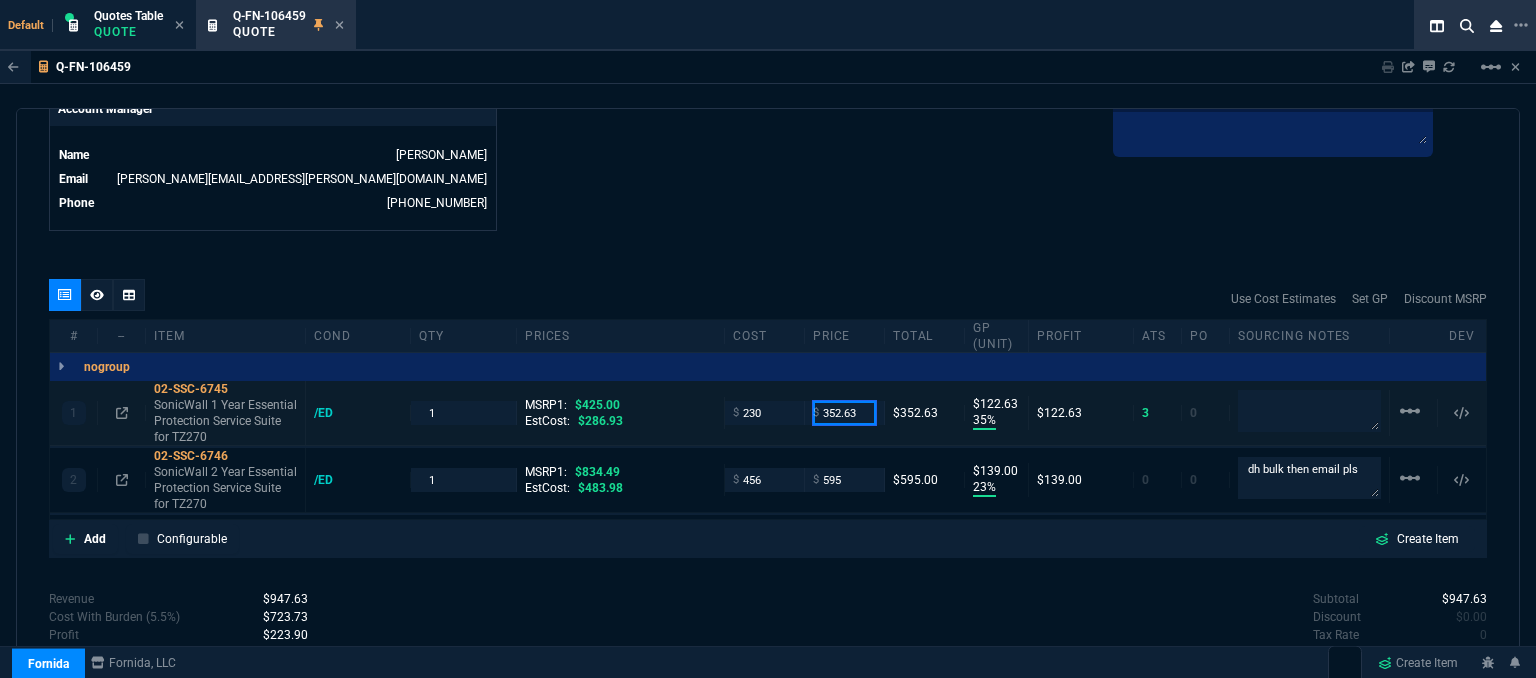 click on "352.63" at bounding box center [844, 412] 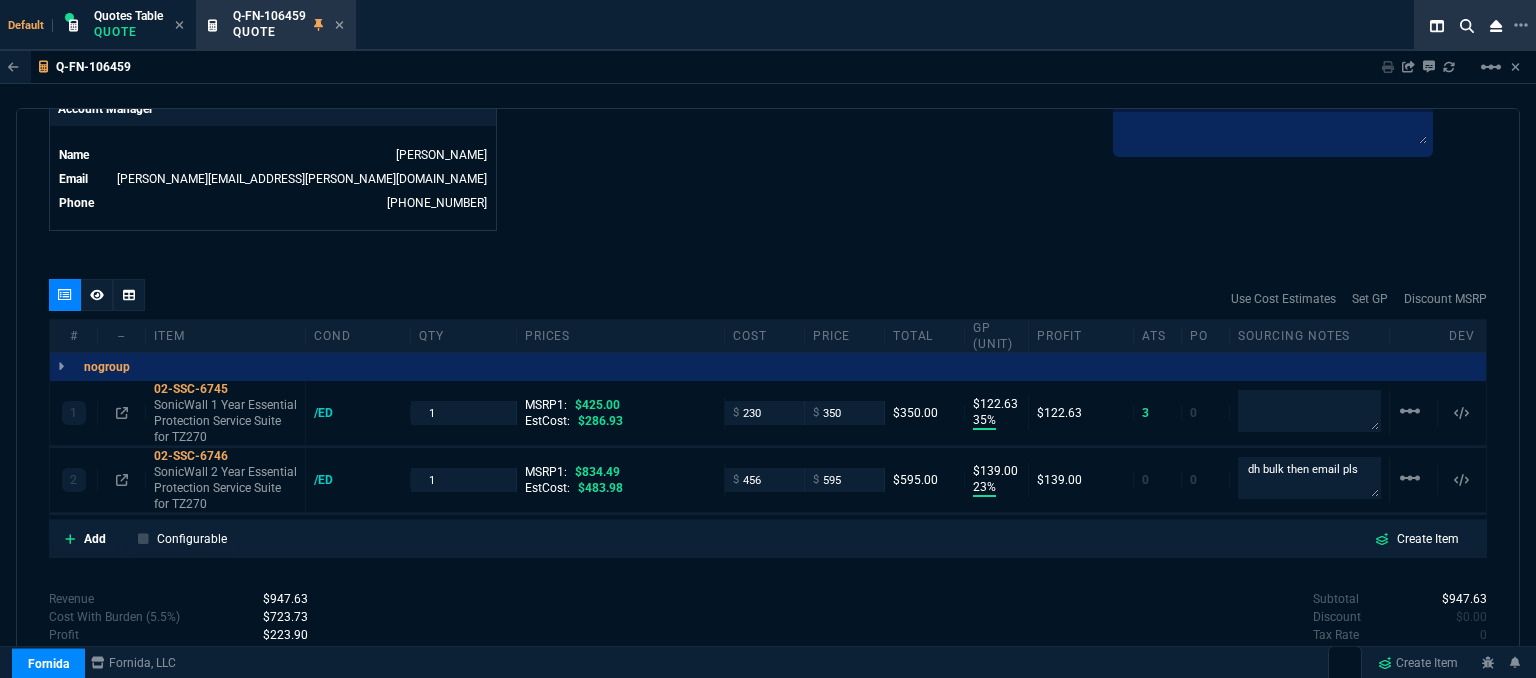click on "Fornida, LLC [STREET_ADDRESS]  Share Link  [PERSON_NAME] oneOnOne chat SEND [PERSON_NAME] oneOnOne chat SEND [PERSON_NAME] oneOnOne chat SEND Tiny oneOnOne chat SEND  Show More Chats  Shipping Address [STREET_ADDRESS][PERSON_NAME] Bill to Address [STREET_ADDRESS][PERSON_NAME] End User -- -- -- Payment Link  Quote must be open to create payment link.  Linked Documents  New Link  Quote Notes Notes Quote Notes Notes dh bulk Last updated by  [PERSON_NAME][EMAIL_ADDRESS][PERSON_NAME][DOMAIN_NAME]  at  [DATE] 12:47 PM dh bulk  dh bulk  Customer Notes Notes Customer Notes Notes ELECTRONIC: EMAIL**ETA 5-7 Days Last updated by  [PERSON_NAME][EMAIL_ADDRESS][PERSON_NAME][DOMAIN_NAME]  at  [DATE] 12:46 PM ELECTRONIC: EMAIL**ETA 5-7 Days  ELECTRONIC: EMAIL**ETA 5-7 Days  Reference Reference" at bounding box center (1127, -292) 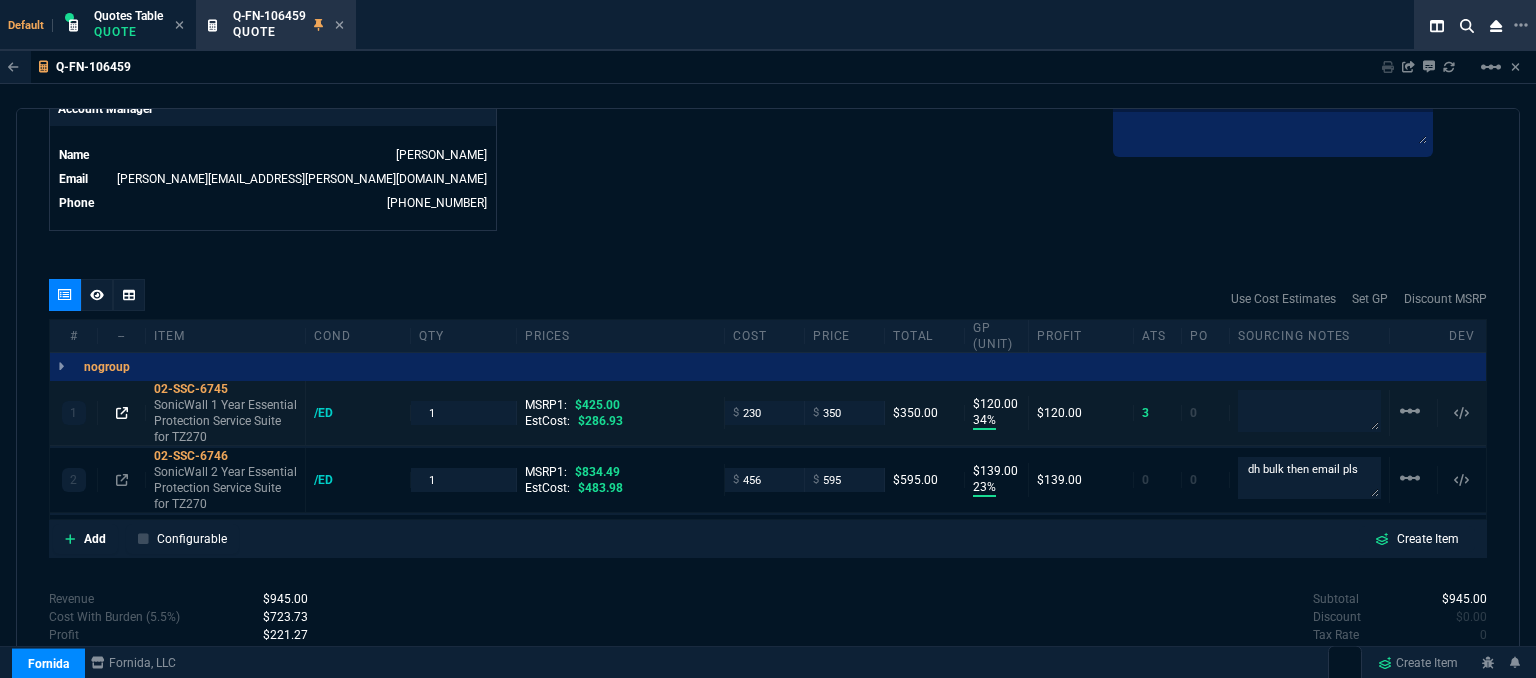 click at bounding box center [122, 413] 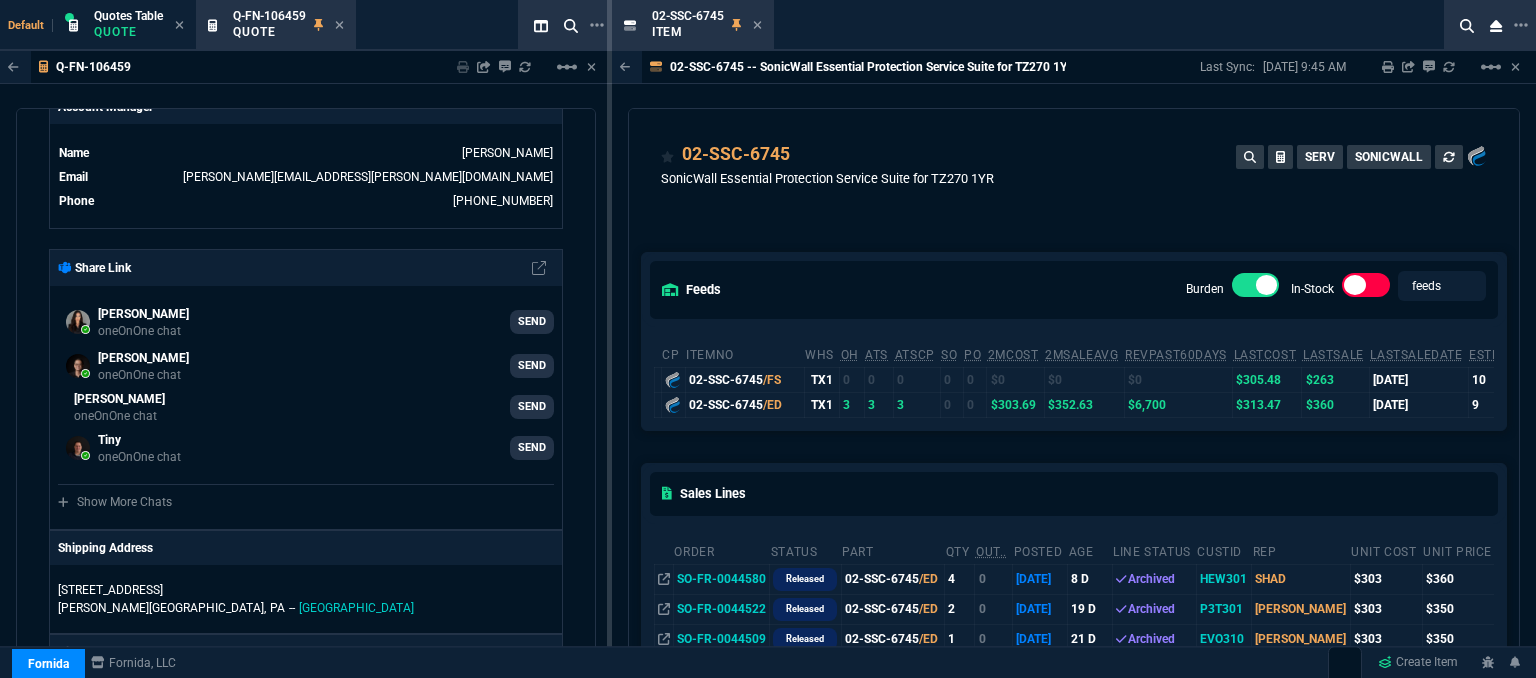 scroll, scrollTop: 128, scrollLeft: 0, axis: vertical 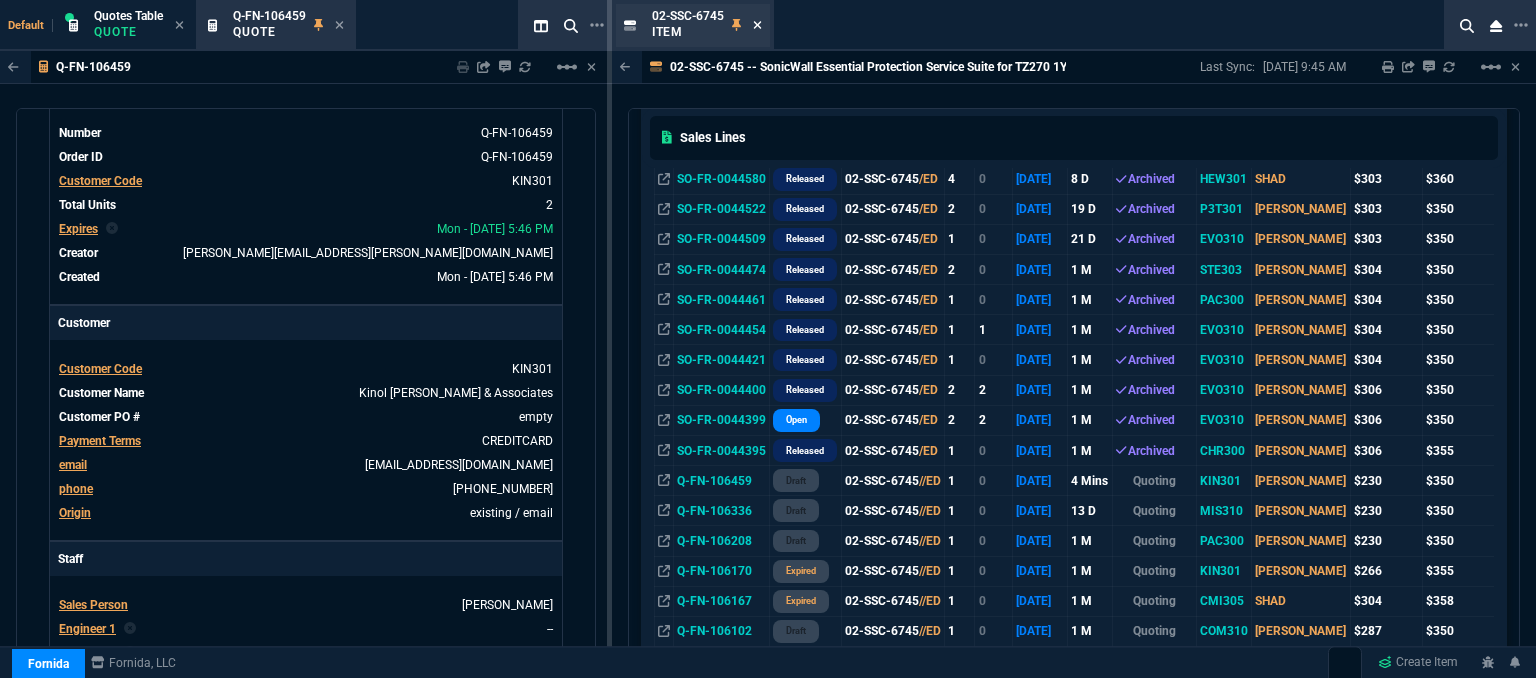 click 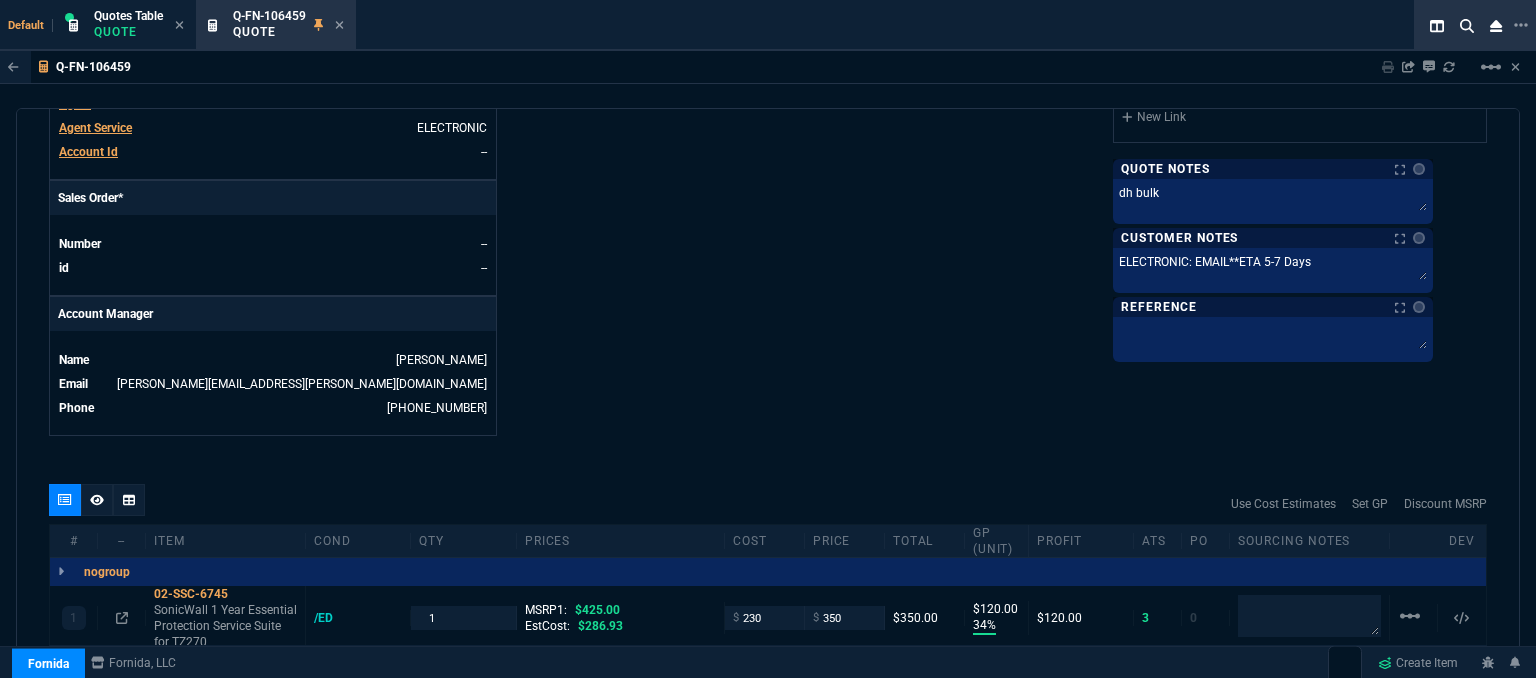 scroll, scrollTop: 928, scrollLeft: 0, axis: vertical 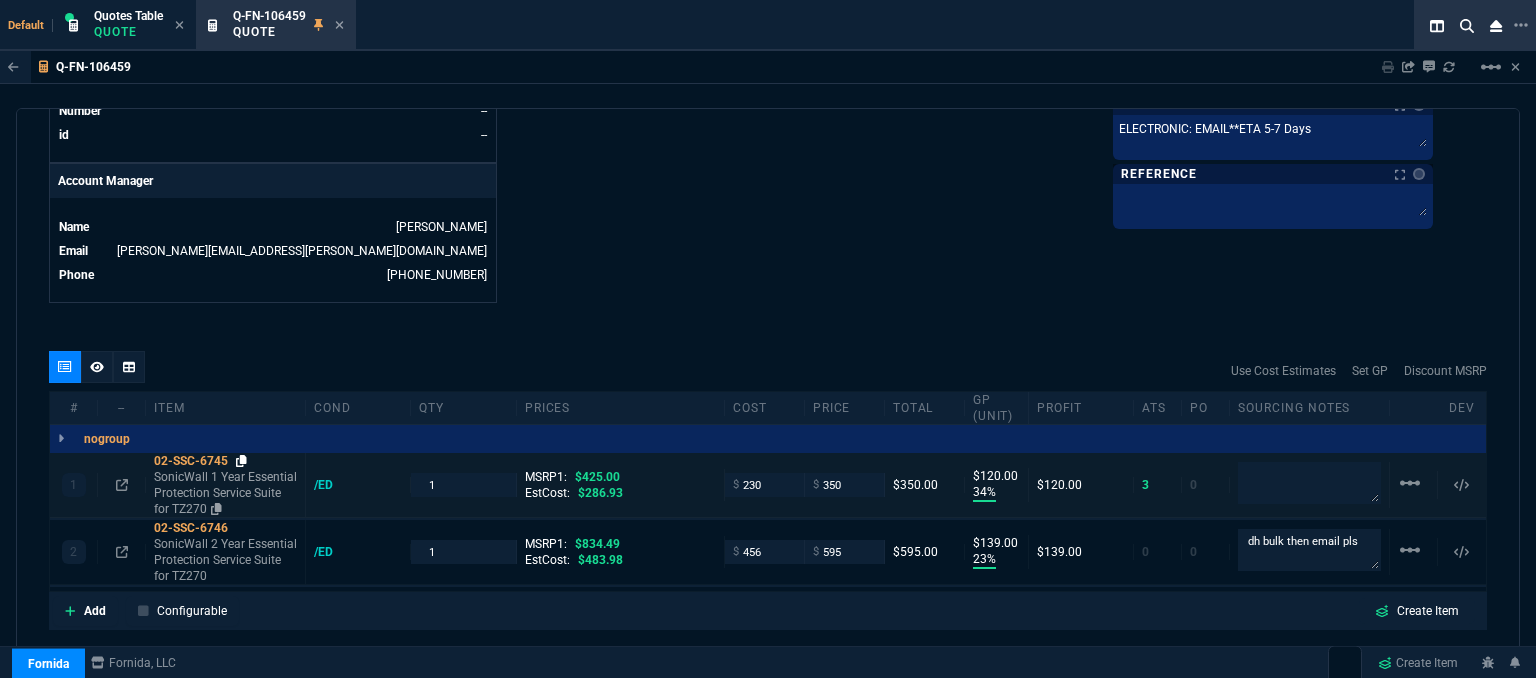 click 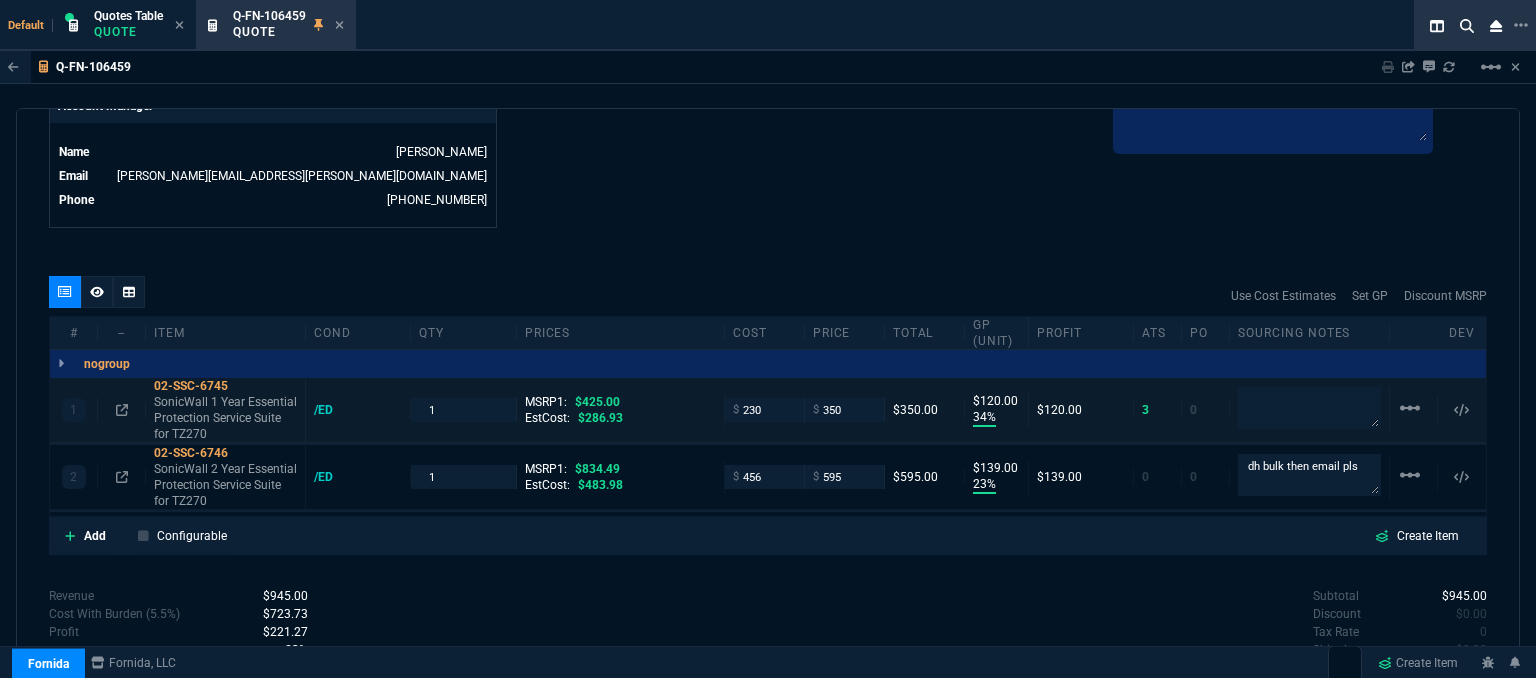 scroll, scrollTop: 1091, scrollLeft: 0, axis: vertical 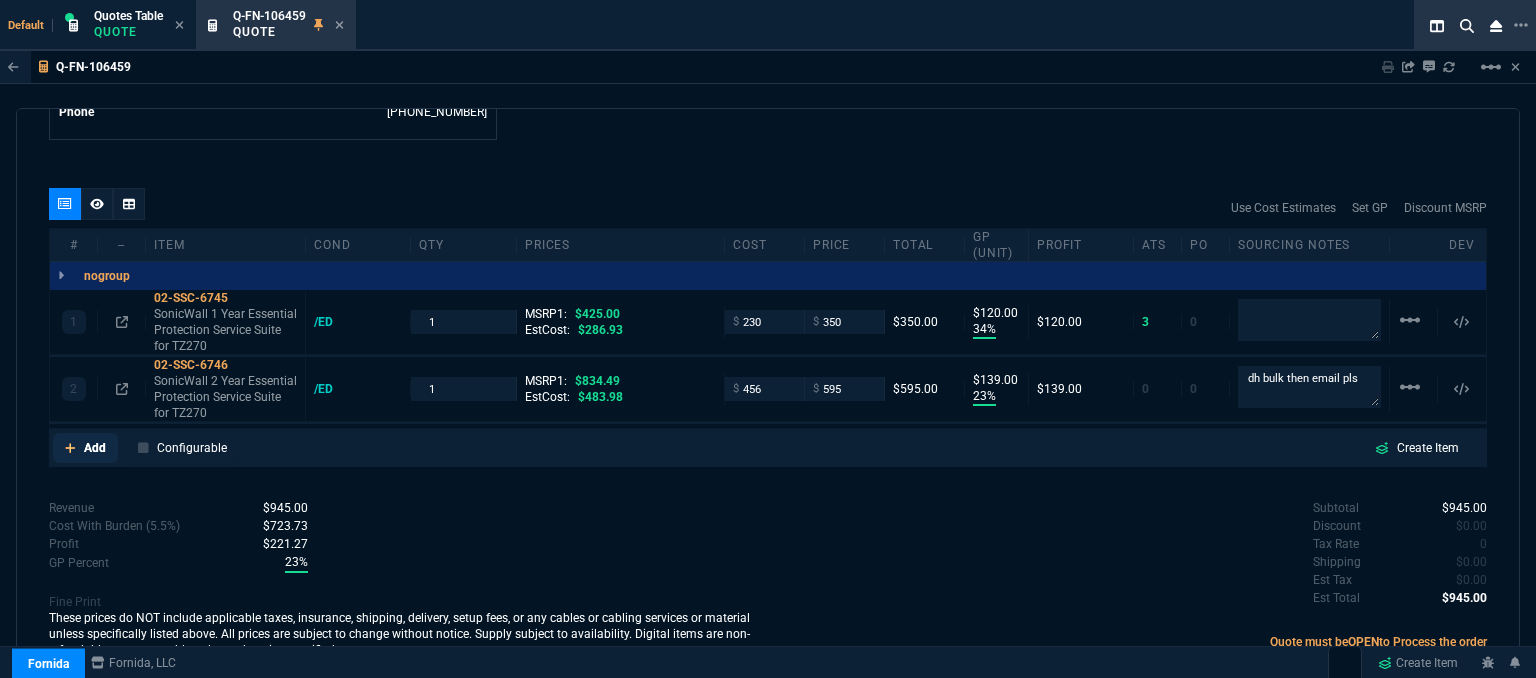 click 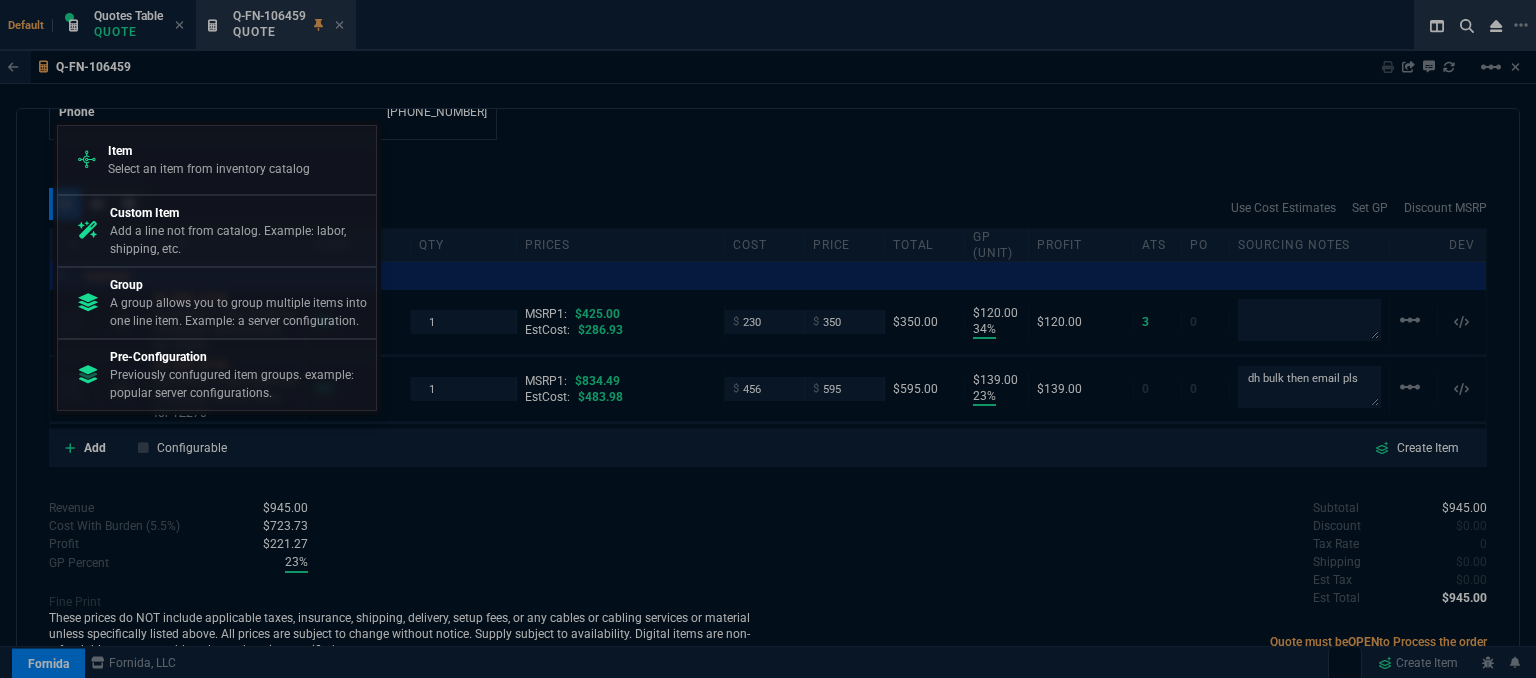 click on "Select an item from inventory catalog" at bounding box center (209, 169) 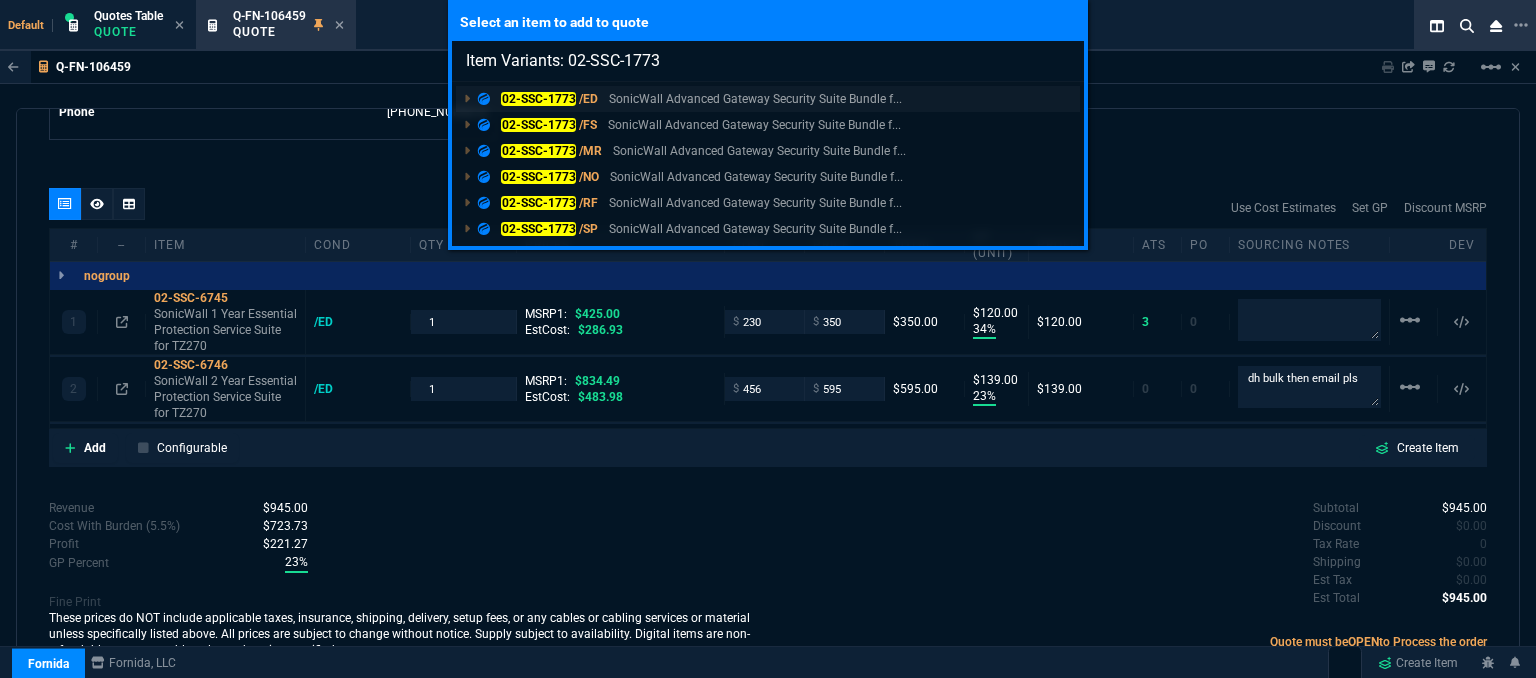 click on "SonicWall Advanced Gateway Security Suite Bundle f..." at bounding box center (755, 99) 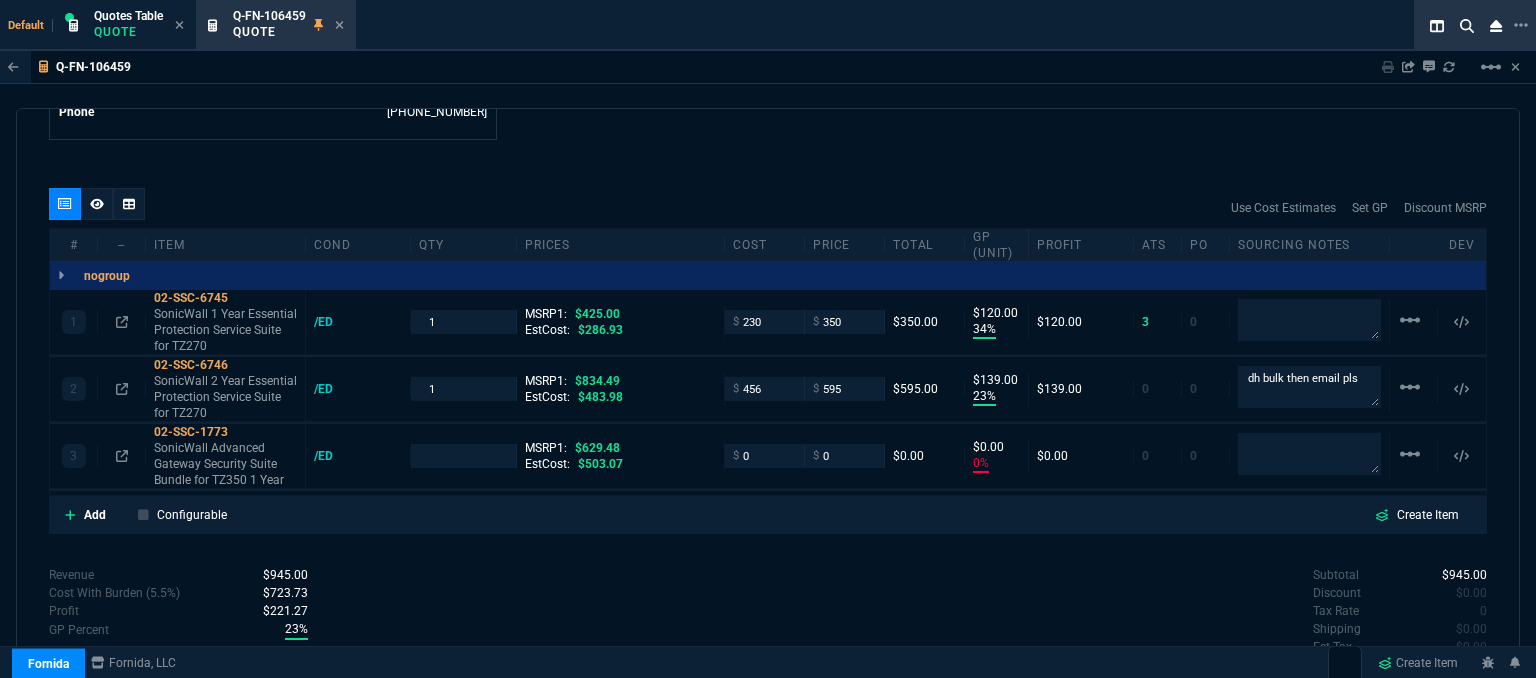 scroll, scrollTop: 1091, scrollLeft: 0, axis: vertical 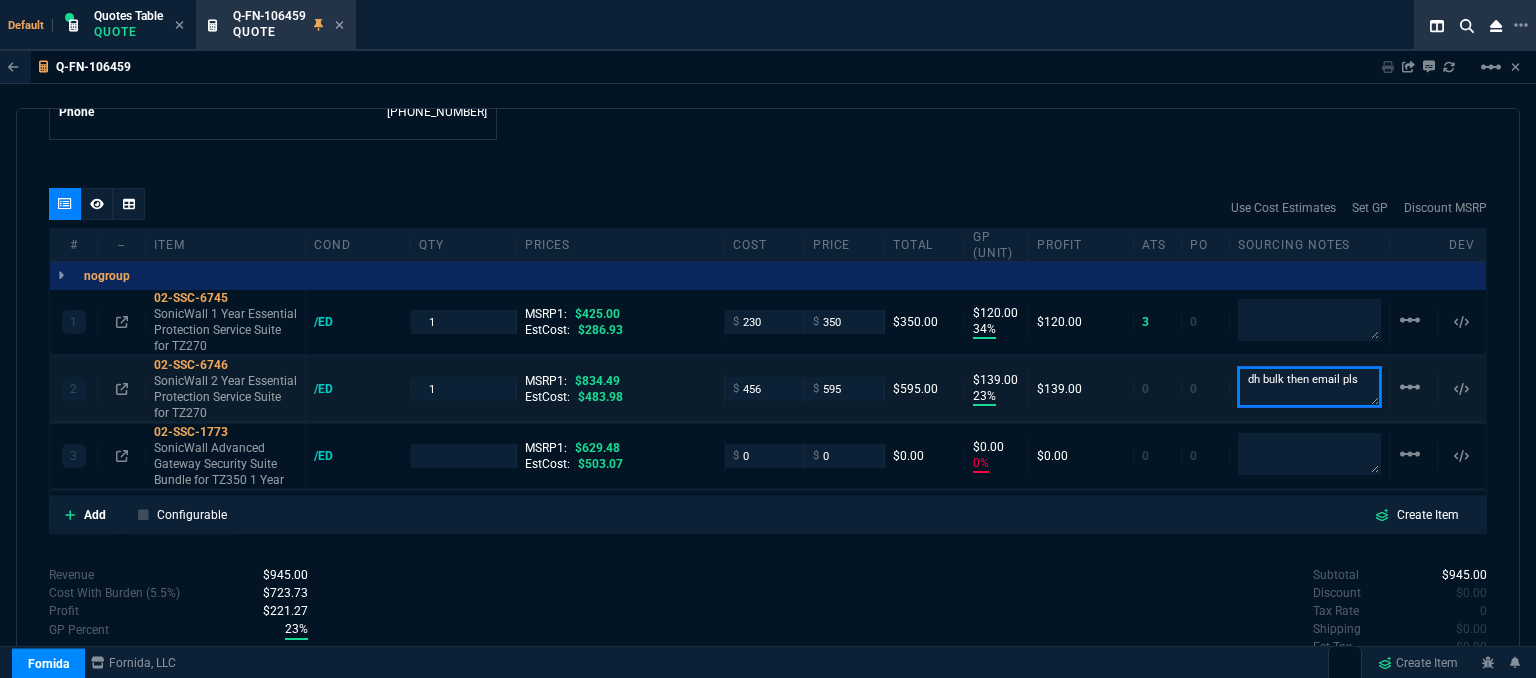 drag, startPoint x: 1364, startPoint y: 356, endPoint x: 1217, endPoint y: 353, distance: 147.03061 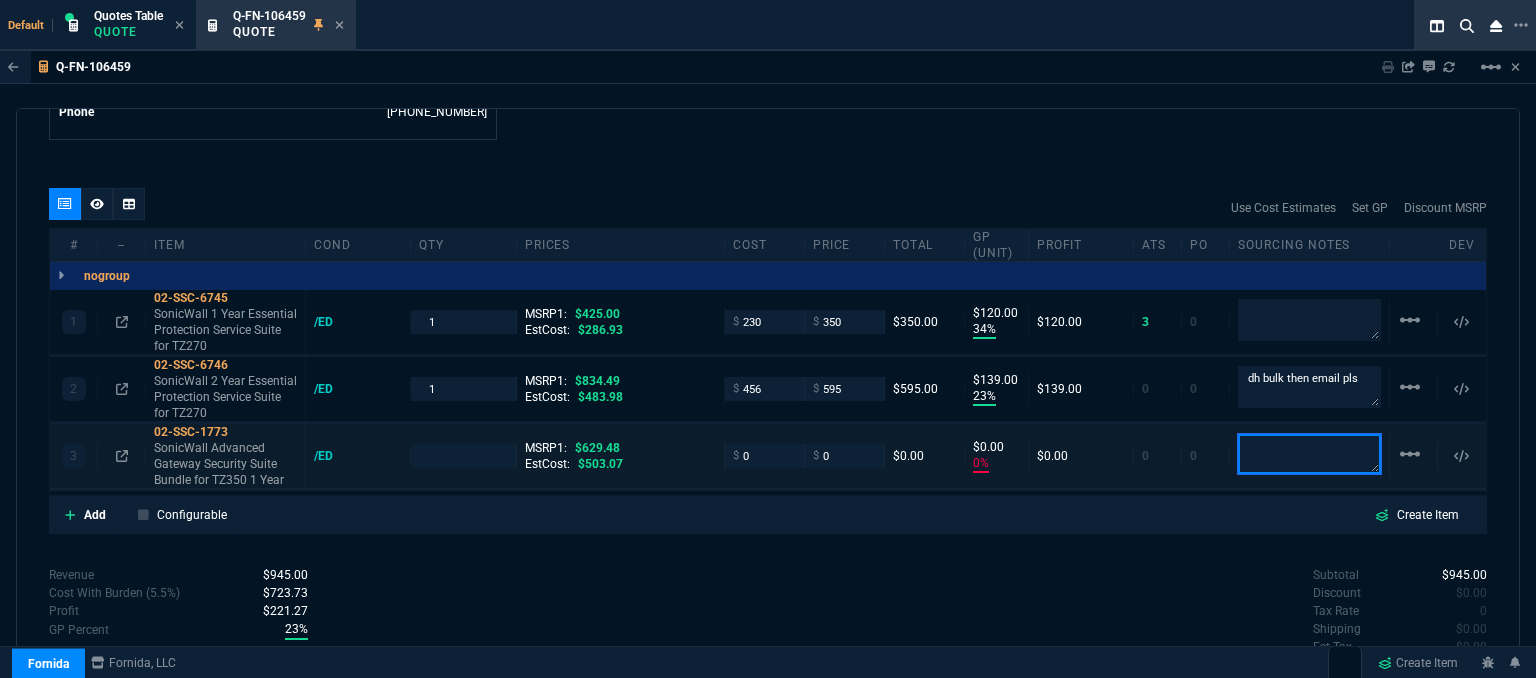click at bounding box center [1309, 454] 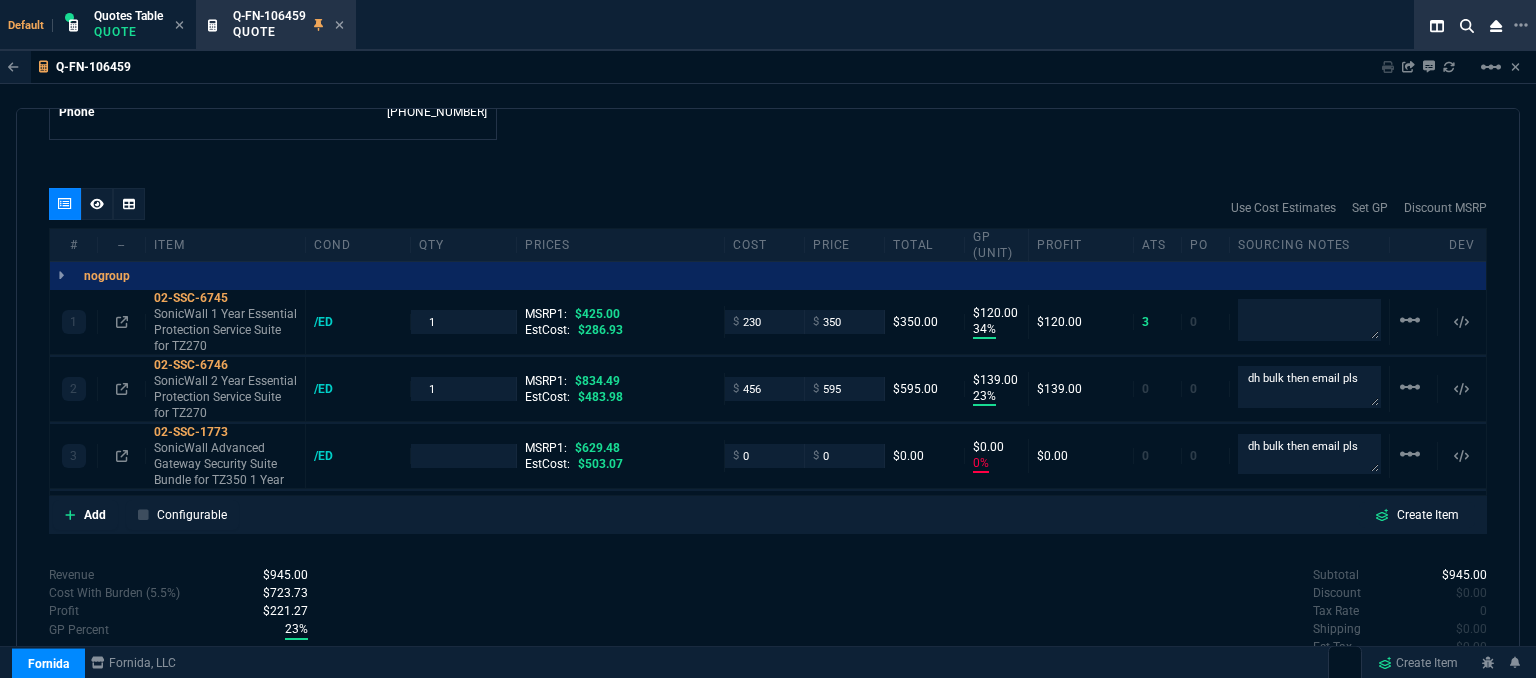 click on "Revenue $945.00  Cost $686.00  Cost With Burden (5.5%) $723.73  Profit $221.27  GP Percent 23%  Fine Print These prices do NOT include applicable taxes, insurance, shipping, delivery, setup fees, or any cables or cabling services or material unless specifically listed above. All prices are subject to change without notice. Supply subject to availability. Digital items are non-refundable, non-returnable unless otherwise specified." at bounding box center [408, 648] 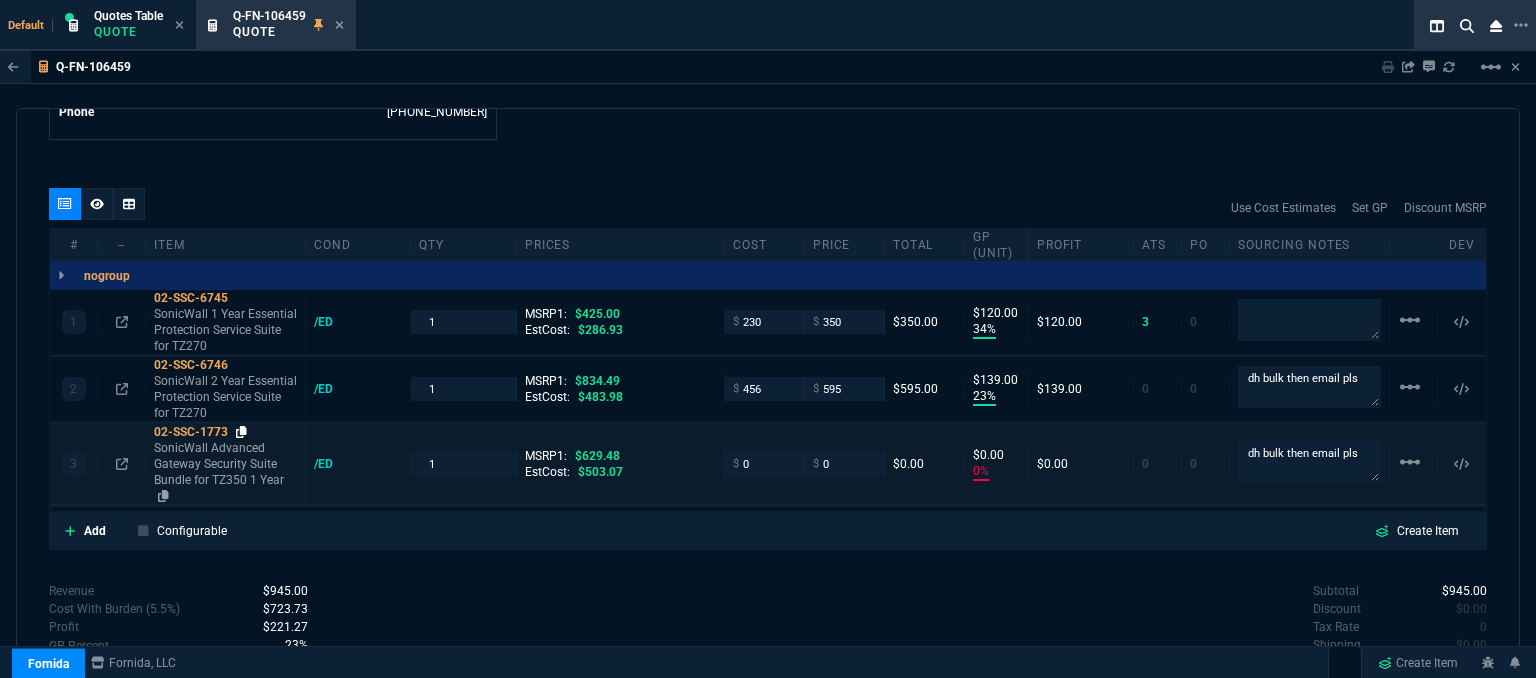 click 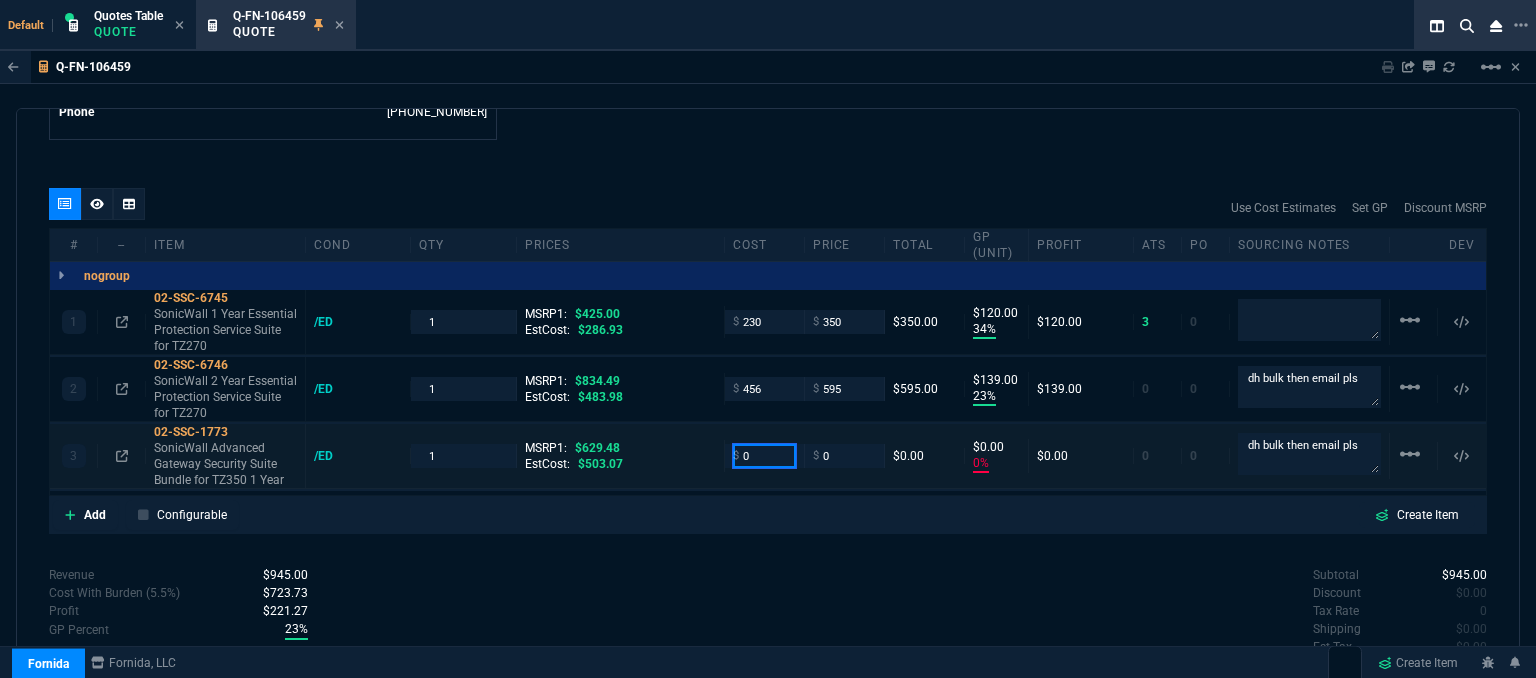 drag, startPoint x: 747, startPoint y: 439, endPoint x: 716, endPoint y: 442, distance: 31.144823 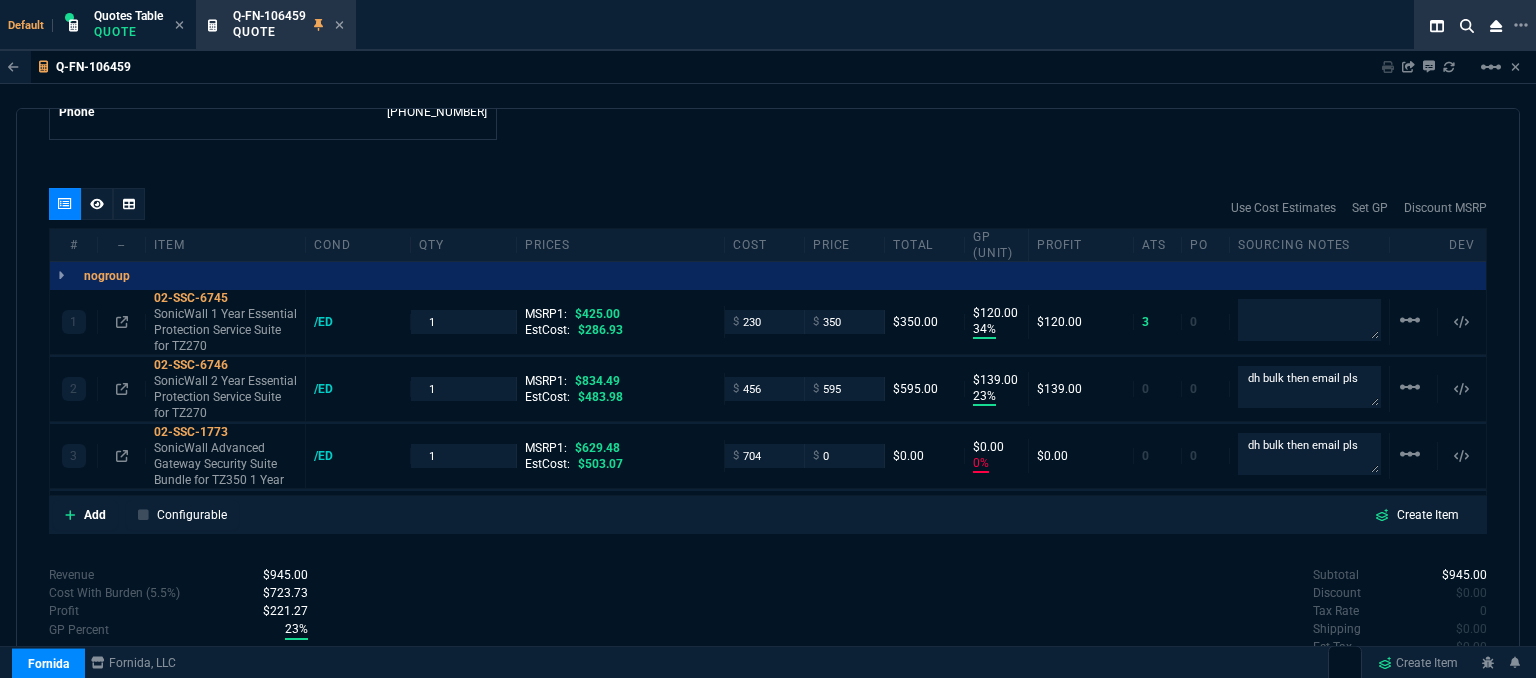 click on "Revenue $945.00  Cost $686.00  Cost With Burden (5.5%) $723.73  Profit $221.27  GP Percent 23%  Fine Print These prices do NOT include applicable taxes, insurance, shipping, delivery, setup fees, or any cables or cabling services or material unless specifically listed above. All prices are subject to change without notice. Supply subject to availability. Digital items are non-refundable, non-returnable unless otherwise specified." at bounding box center (408, 648) 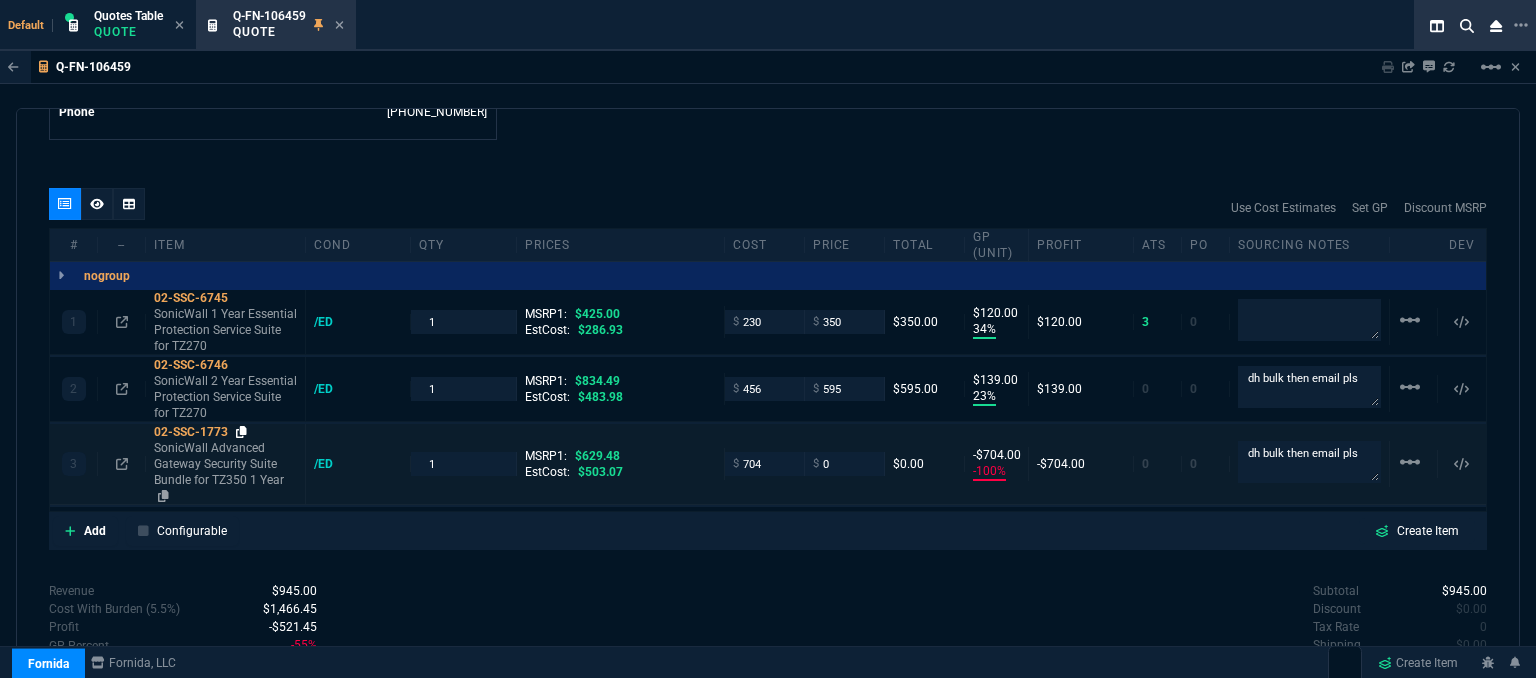click 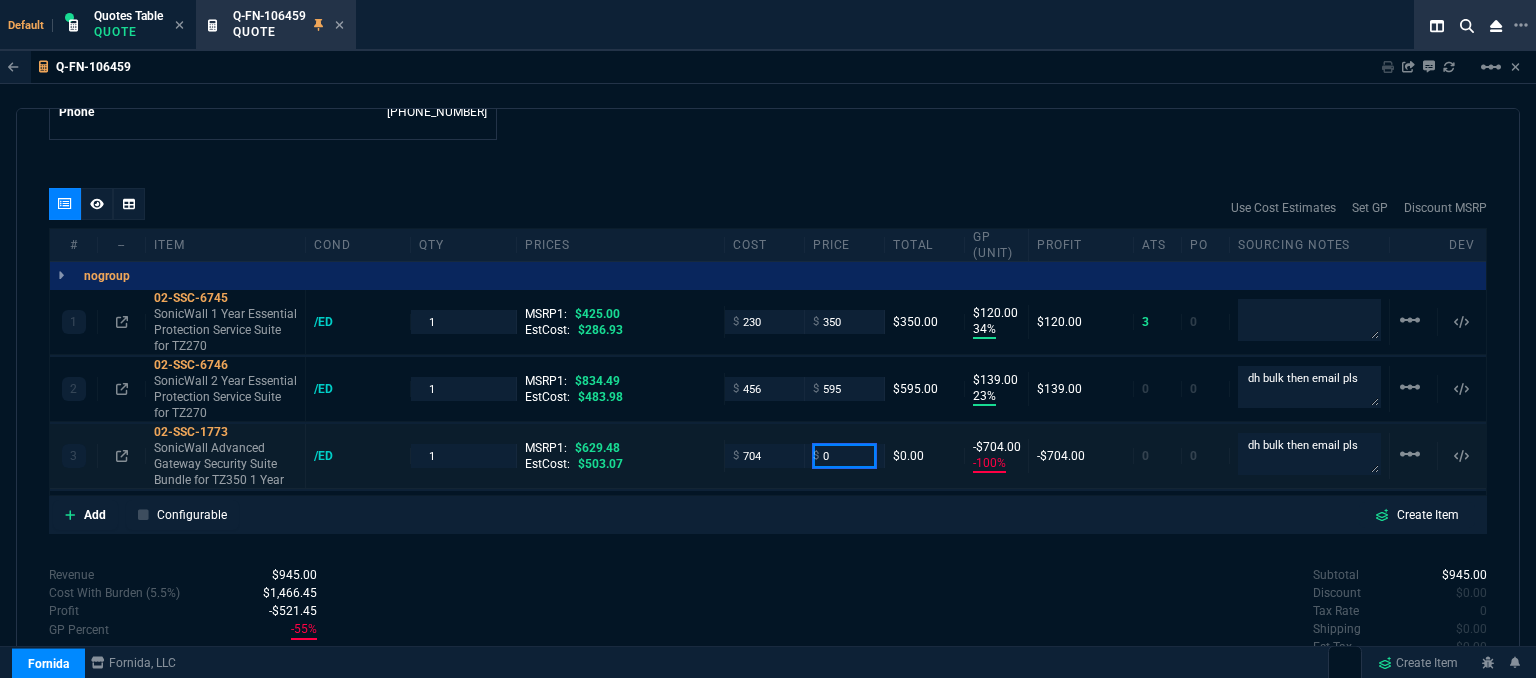 drag, startPoint x: 835, startPoint y: 439, endPoint x: 776, endPoint y: 437, distance: 59.03389 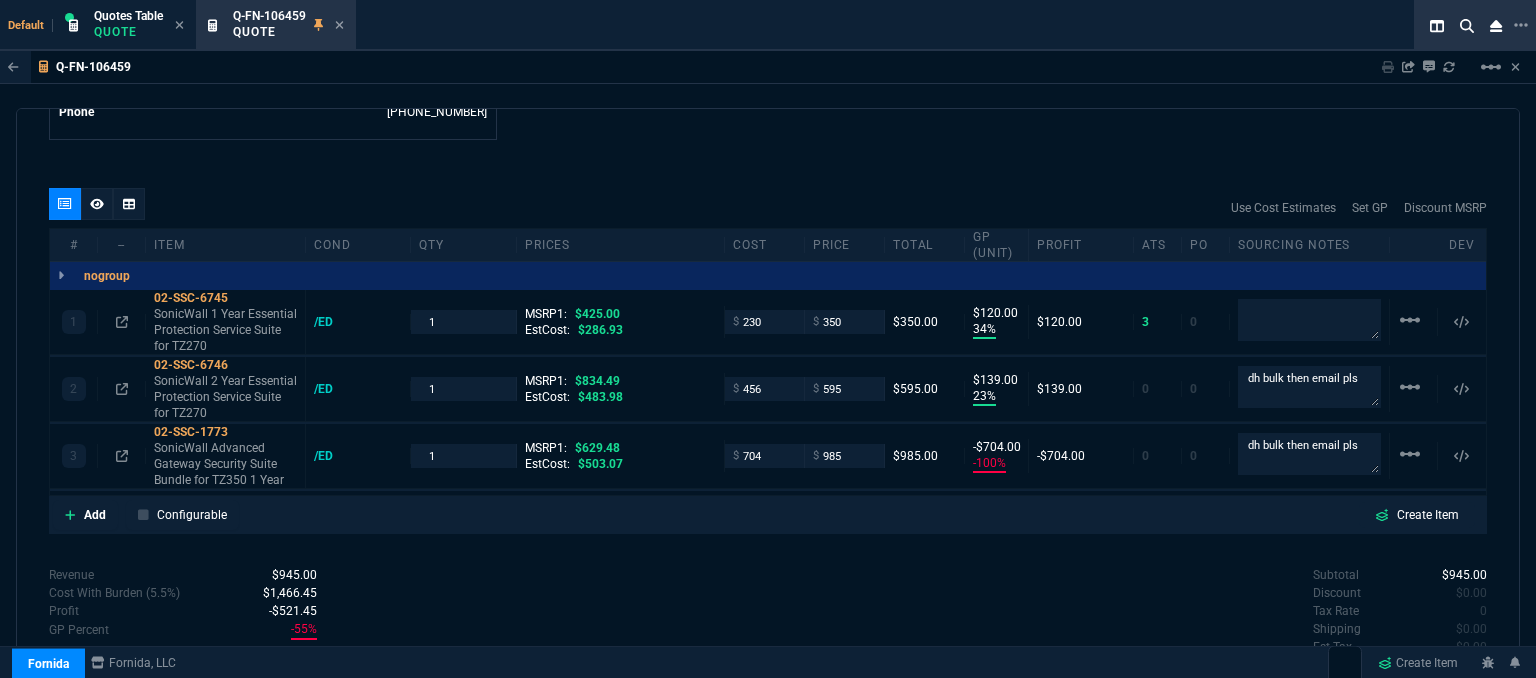 click on "Revenue $945.00  Cost $1,390.00  Cost With Burden (5.5%) $1,466.45  Profit -$521.45  GP Percent -55%  Fine Print These prices do NOT include applicable taxes, insurance, shipping, delivery, setup fees, or any cables or cabling services or material unless specifically listed above. All prices are subject to change without notice. Supply subject to availability. Digital items are non-refundable, non-returnable unless otherwise specified." at bounding box center [408, 648] 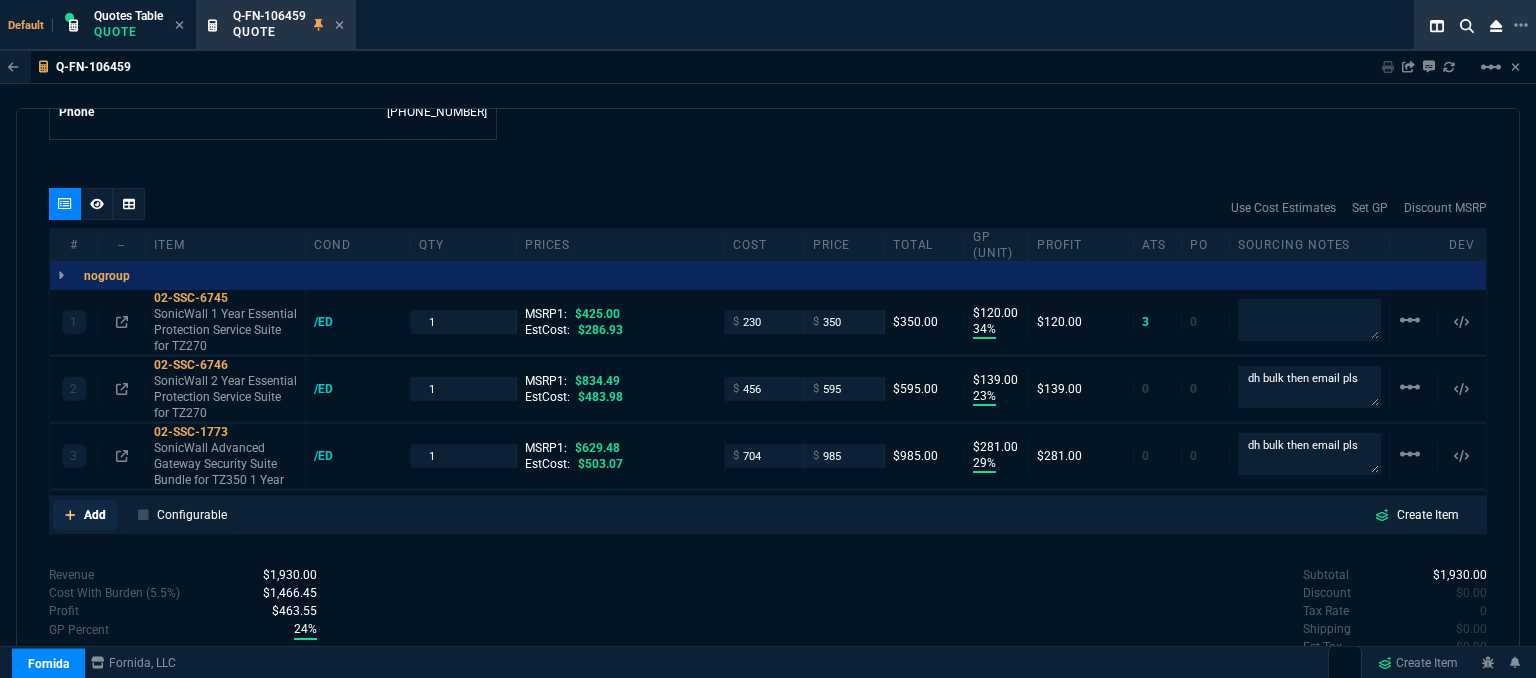 click 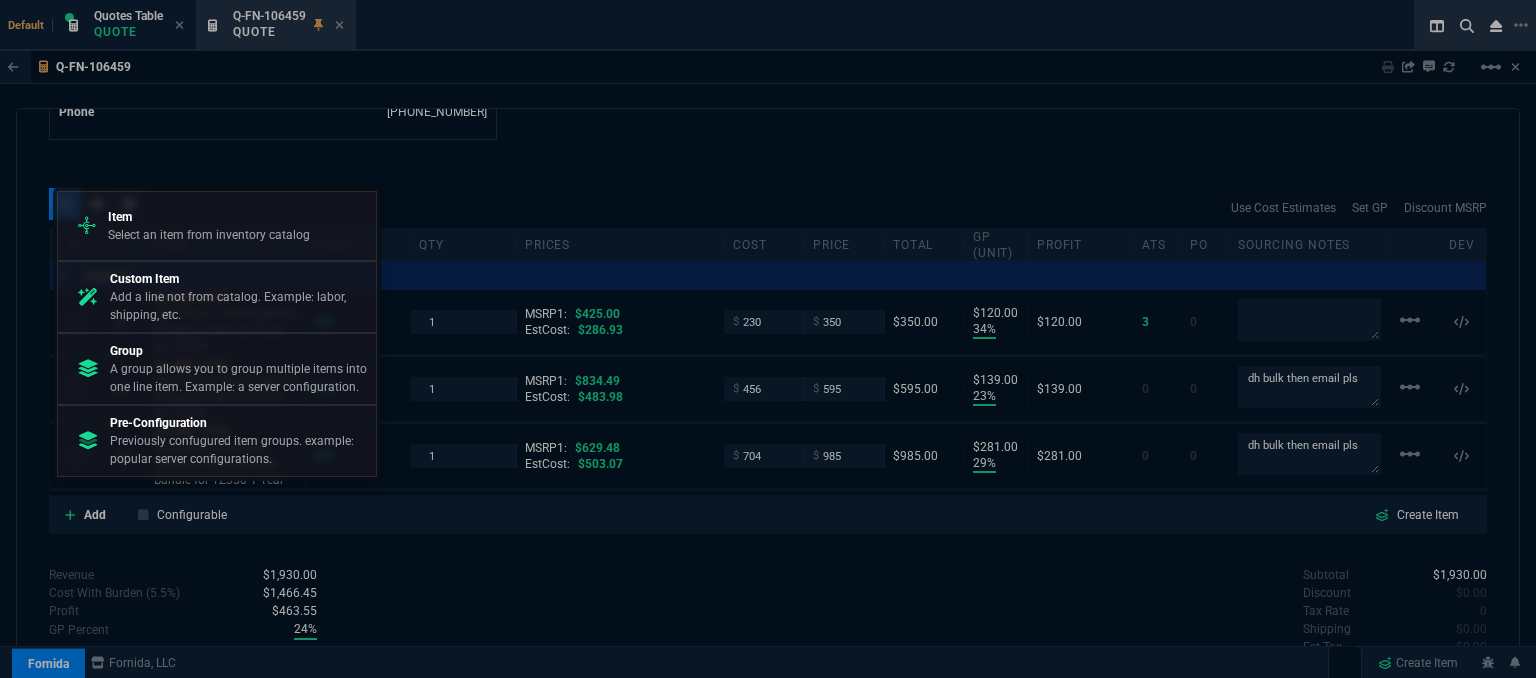 click on "Item" at bounding box center [209, 217] 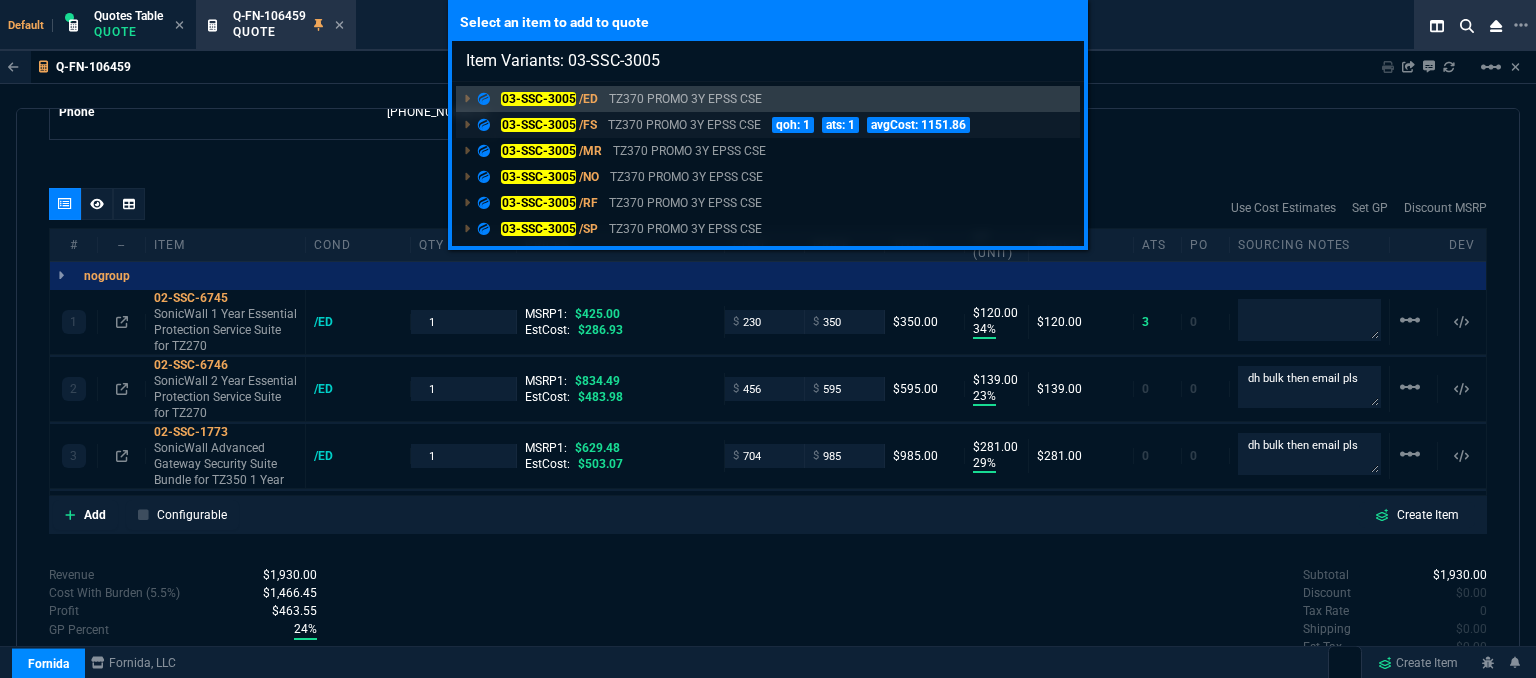 click on "TZ370 PROMO 3Y EPSS CSE" at bounding box center (684, 125) 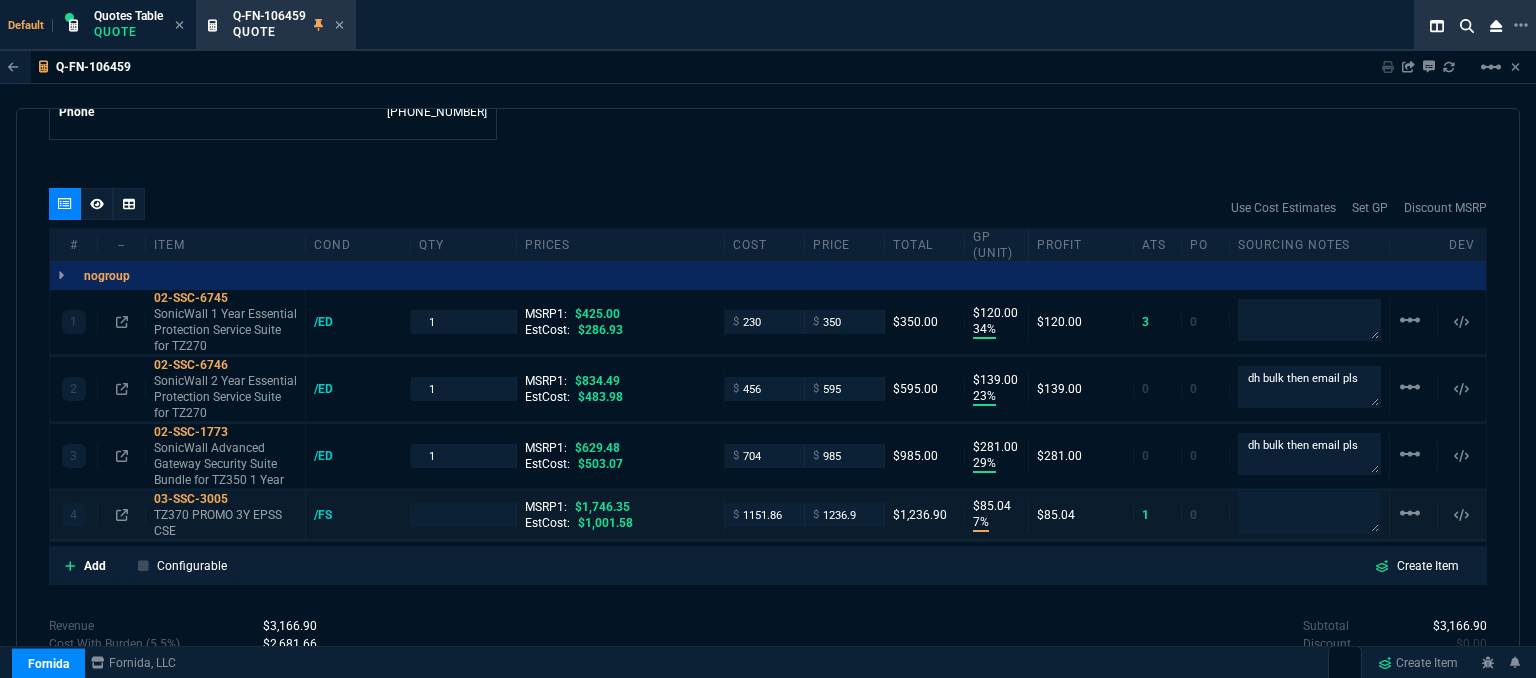 click on "$ 1236.9" at bounding box center [845, 514] 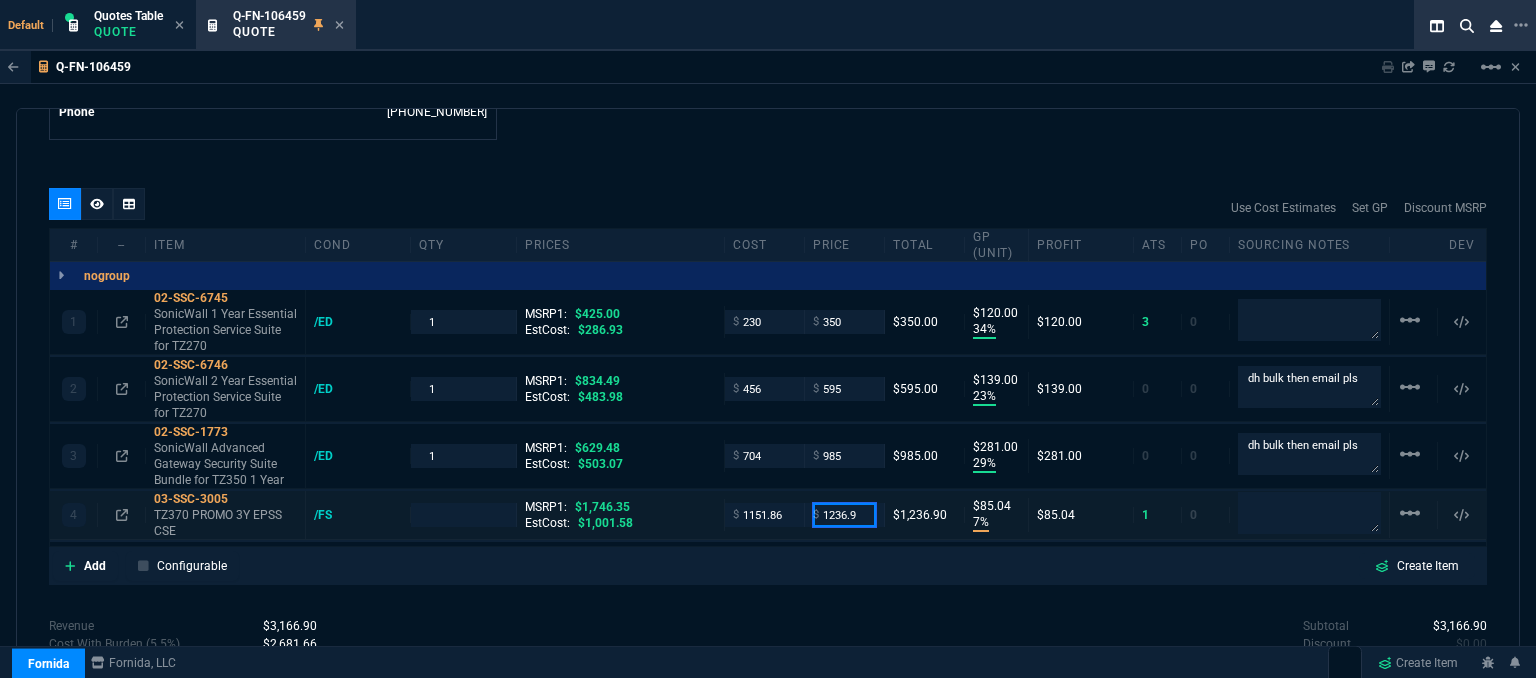 click on "1236.9" at bounding box center (844, 514) 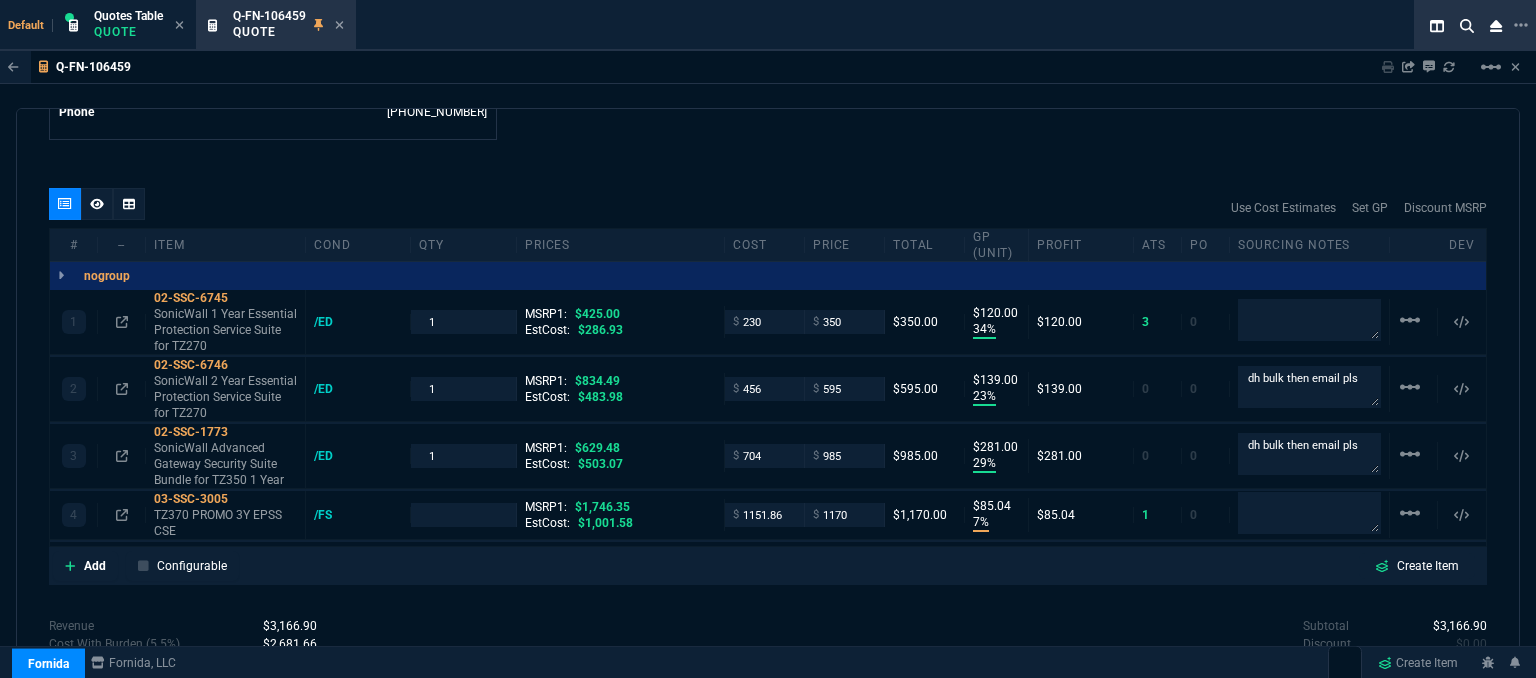 click on "quote   Q-FN-106459  Kinol [PERSON_NAME] & Associates draft Fornida, LLC [STREET_ADDRESS] Details Number Q-FN-106459  Order ID Q-FN-106459  Customer Code KIN301  Total Units 4  Expires Mon - [DATE] 5:46 PM Creator [PERSON_NAME][EMAIL_ADDRESS][PERSON_NAME][DOMAIN_NAME]  Created Mon - [DATE] 5:46 PM Print Specs Number Q-FN-106459  Customer ID KIN301  Customer Name [PERSON_NAME] [PERSON_NAME] & Associates  Expires [DATE]  12:46 PM  Customer PO # --  Payment Terms CREDITCARD  Shipping Agent OTHER | ELECTRONIC  Customer Customer Code KIN301  Customer Name Kinol [PERSON_NAME] & Associates  Customer PO # empty  Payment Terms CREDITCARD  email [EMAIL_ADDRESS][DOMAIN_NAME]  phone [PHONE_NUMBER]   Origin  existing / email   Origin Comment    Staff Sales Person [PERSON_NAME]  Engineer 1 --  Engineer 2 --  Shipping Ship Date -- Agent OTHER  Agent Service ELECTRONIC  Account Id --  Sales Order* Number --  id --  Account Manager Name [PERSON_NAME] [PERSON_NAME][EMAIL_ADDRESS][PERSON_NAME][DOMAIN_NAME]  Phone [PHONE_NUMBER]  Fornida, LLC [STREET_ADDRESS] Link" at bounding box center (768, 396) 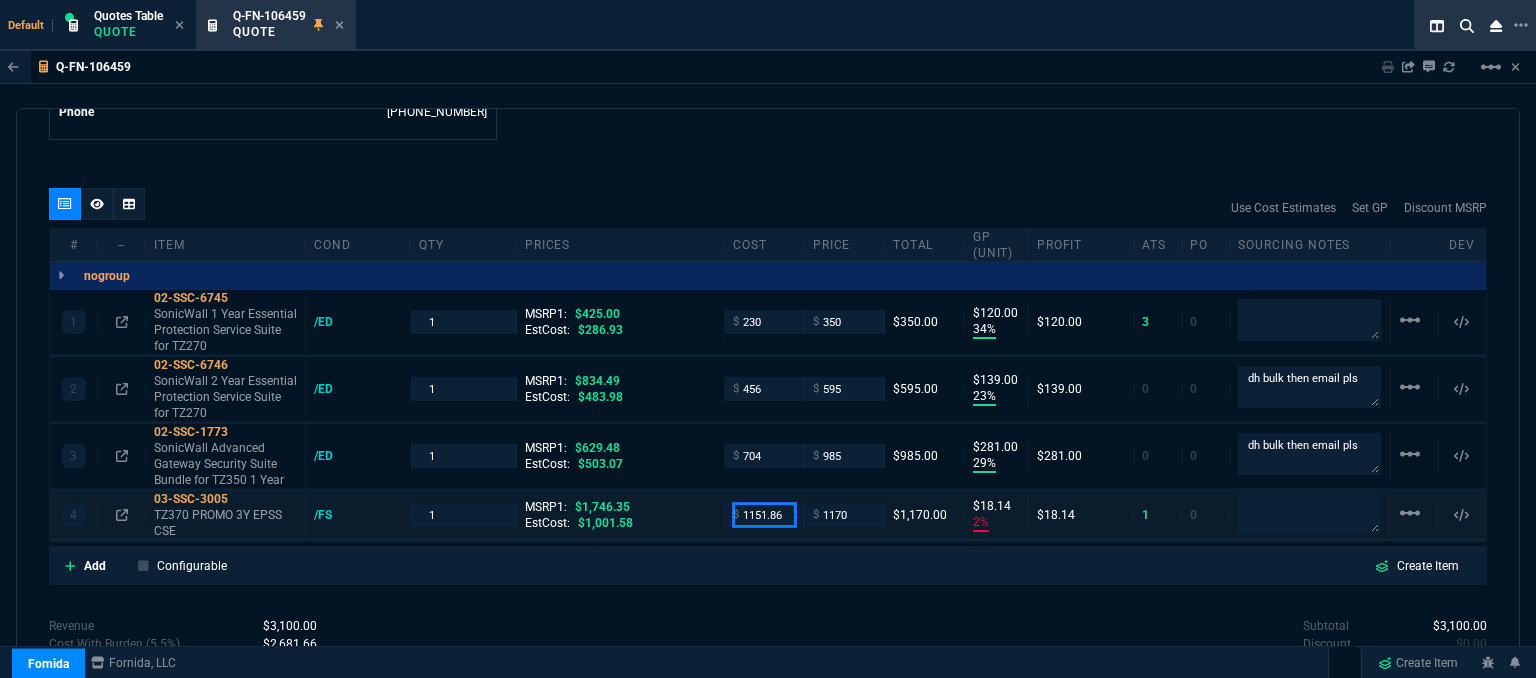 click on "1151.86" at bounding box center (764, 514) 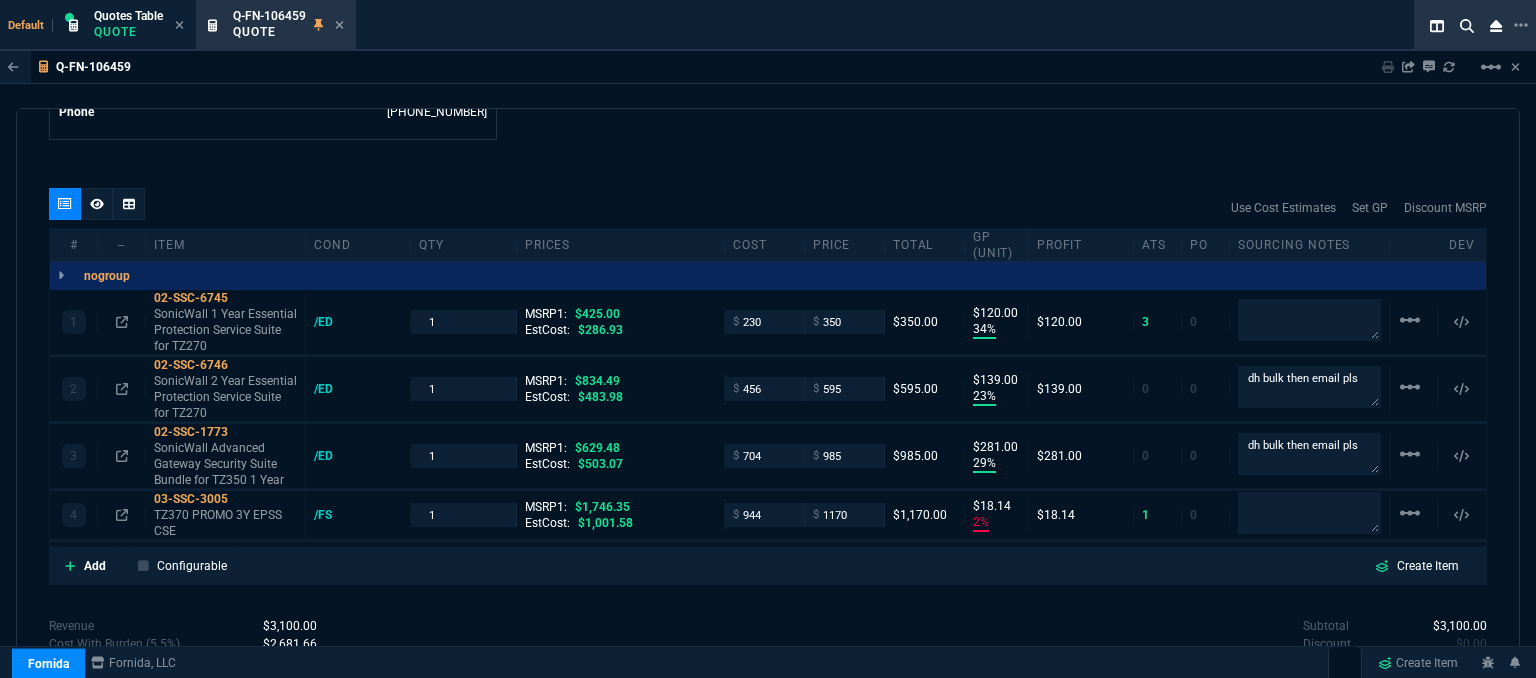 click on "quote   Q-FN-106459  Kinol [PERSON_NAME] & Associates draft Fornida, LLC [STREET_ADDRESS] Details Number Q-FN-106459  Order ID Q-FN-106459  Customer Code KIN301  Total Units 4  Expires Mon - [DATE] 5:46 PM Creator [PERSON_NAME][EMAIL_ADDRESS][PERSON_NAME][DOMAIN_NAME]  Created Mon - [DATE] 5:46 PM Print Specs Number Q-FN-106459  Customer ID KIN301  Customer Name [PERSON_NAME] [PERSON_NAME] & Associates  Expires [DATE]  12:46 PM  Customer PO # --  Payment Terms CREDITCARD  Shipping Agent OTHER | ELECTRONIC  Customer Customer Code KIN301  Customer Name Kinol [PERSON_NAME] & Associates  Customer PO # empty  Payment Terms CREDITCARD  email [EMAIL_ADDRESS][DOMAIN_NAME]  phone [PHONE_NUMBER]   Origin  existing / email   Origin Comment    Staff Sales Person [PERSON_NAME]  Engineer 1 --  Engineer 2 --  Shipping Ship Date -- Agent OTHER  Agent Service ELECTRONIC  Account Id --  Sales Order* Number --  id --  Account Manager Name [PERSON_NAME] [PERSON_NAME][EMAIL_ADDRESS][PERSON_NAME][DOMAIN_NAME]  Phone [PHONE_NUMBER]  Fornida, LLC [STREET_ADDRESS] Link" at bounding box center (768, 396) 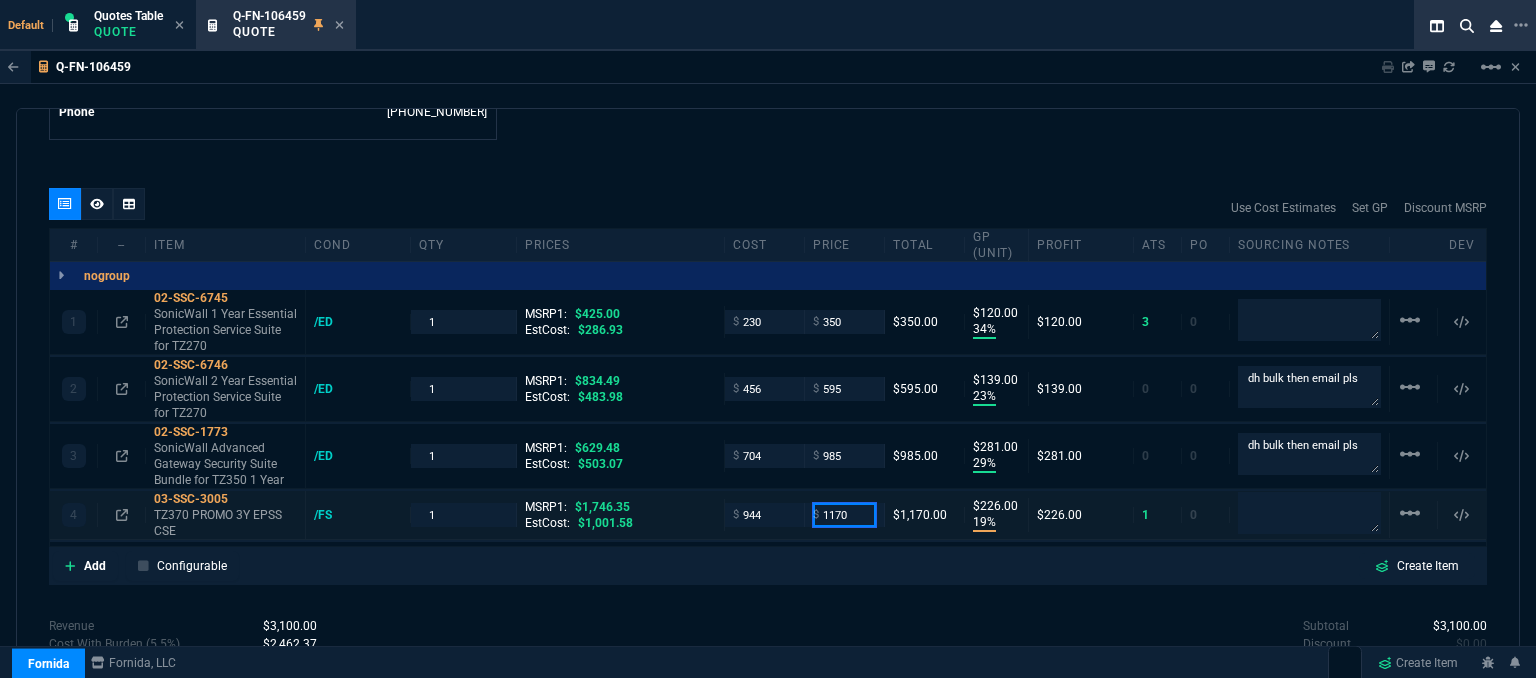 click on "1170" at bounding box center [844, 514] 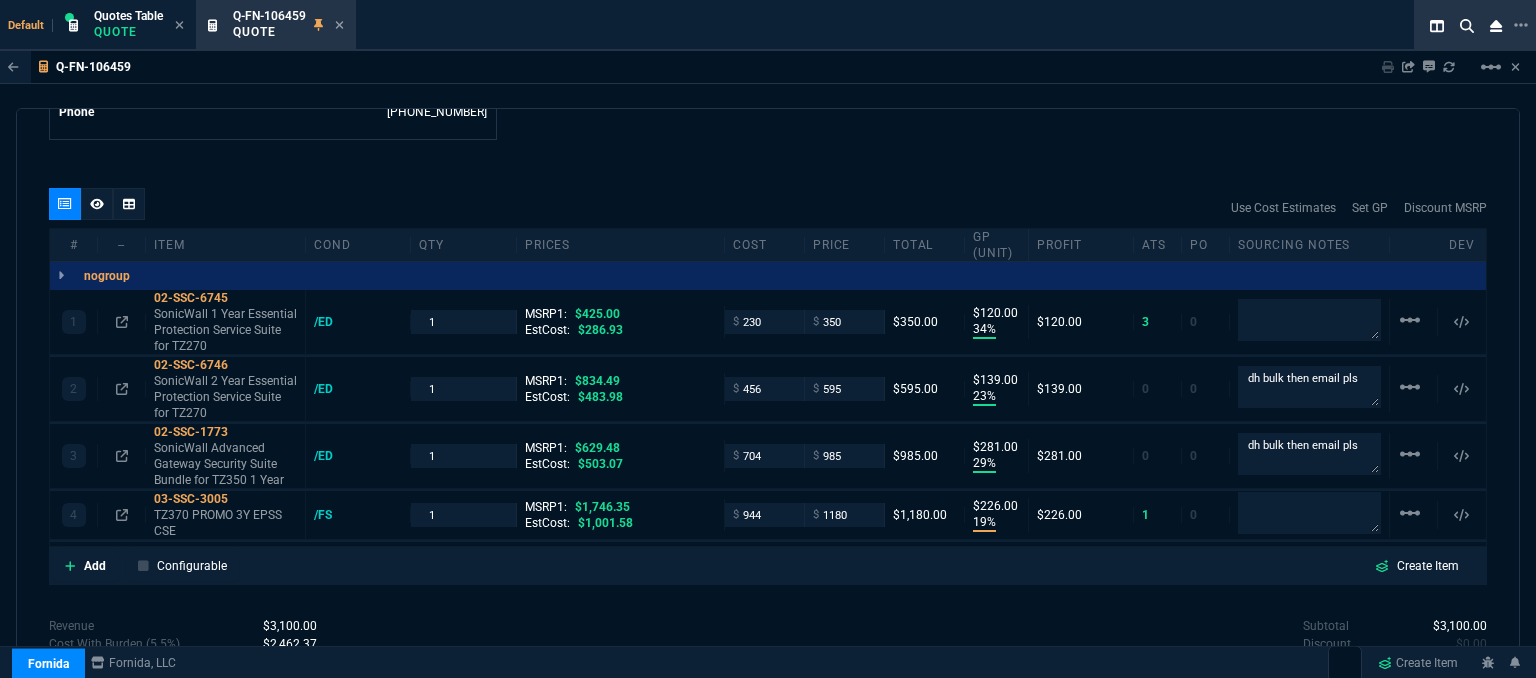 click on "quote   Q-FN-106459  Kinol [PERSON_NAME] & Associates draft Fornida, LLC [STREET_ADDRESS] Details Number Q-FN-106459  Order ID Q-FN-106459  Customer Code KIN301  Total Units 4  Expires Mon - [DATE] 5:46 PM Creator [PERSON_NAME][EMAIL_ADDRESS][PERSON_NAME][DOMAIN_NAME]  Created Mon - [DATE] 5:46 PM Print Specs Number Q-FN-106459  Customer ID KIN301  Customer Name [PERSON_NAME] [PERSON_NAME] & Associates  Expires [DATE]  12:46 PM  Customer PO # --  Payment Terms CREDITCARD  Shipping Agent OTHER | ELECTRONIC  Customer Customer Code KIN301  Customer Name Kinol [PERSON_NAME] & Associates  Customer PO # empty  Payment Terms CREDITCARD  email [EMAIL_ADDRESS][DOMAIN_NAME]  phone [PHONE_NUMBER]   Origin  existing / email   Origin Comment    Staff Sales Person [PERSON_NAME]  Engineer 1 --  Engineer 2 --  Shipping Ship Date -- Agent OTHER  Agent Service ELECTRONIC  Account Id --  Sales Order* Number --  id --  Account Manager Name [PERSON_NAME] [PERSON_NAME][EMAIL_ADDRESS][PERSON_NAME][DOMAIN_NAME]  Phone [PHONE_NUMBER]  Fornida, LLC [STREET_ADDRESS] Link" at bounding box center (768, 396) 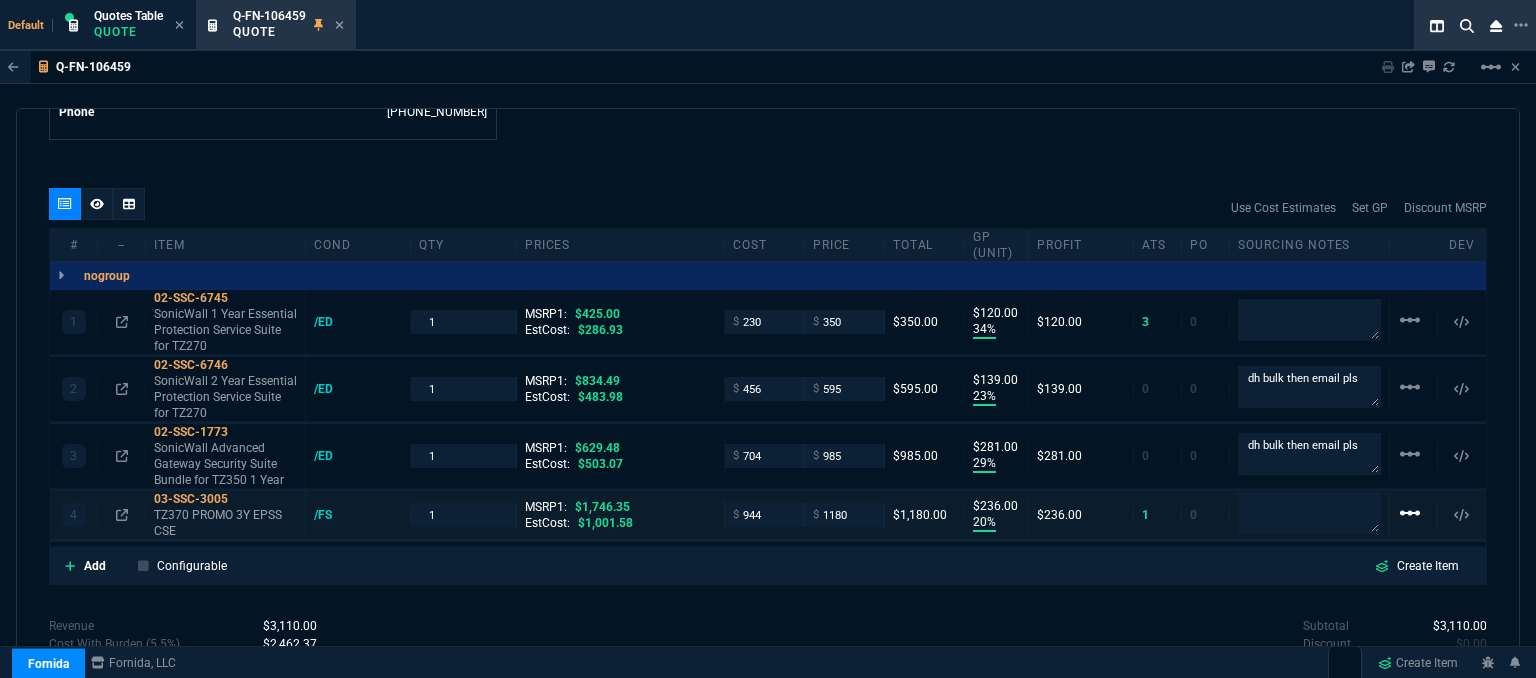 click on "linear_scale" at bounding box center (1410, 320) 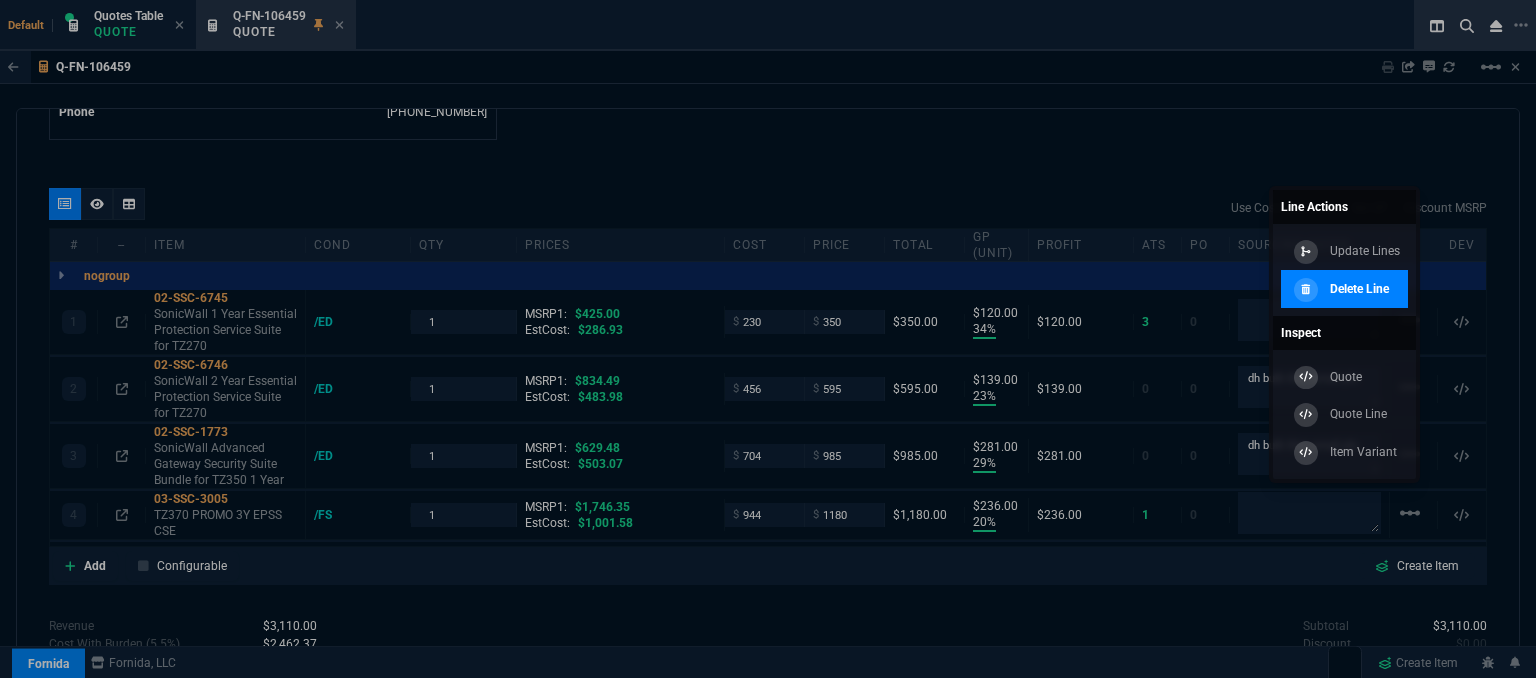 click on "Delete Line" at bounding box center (1344, 289) 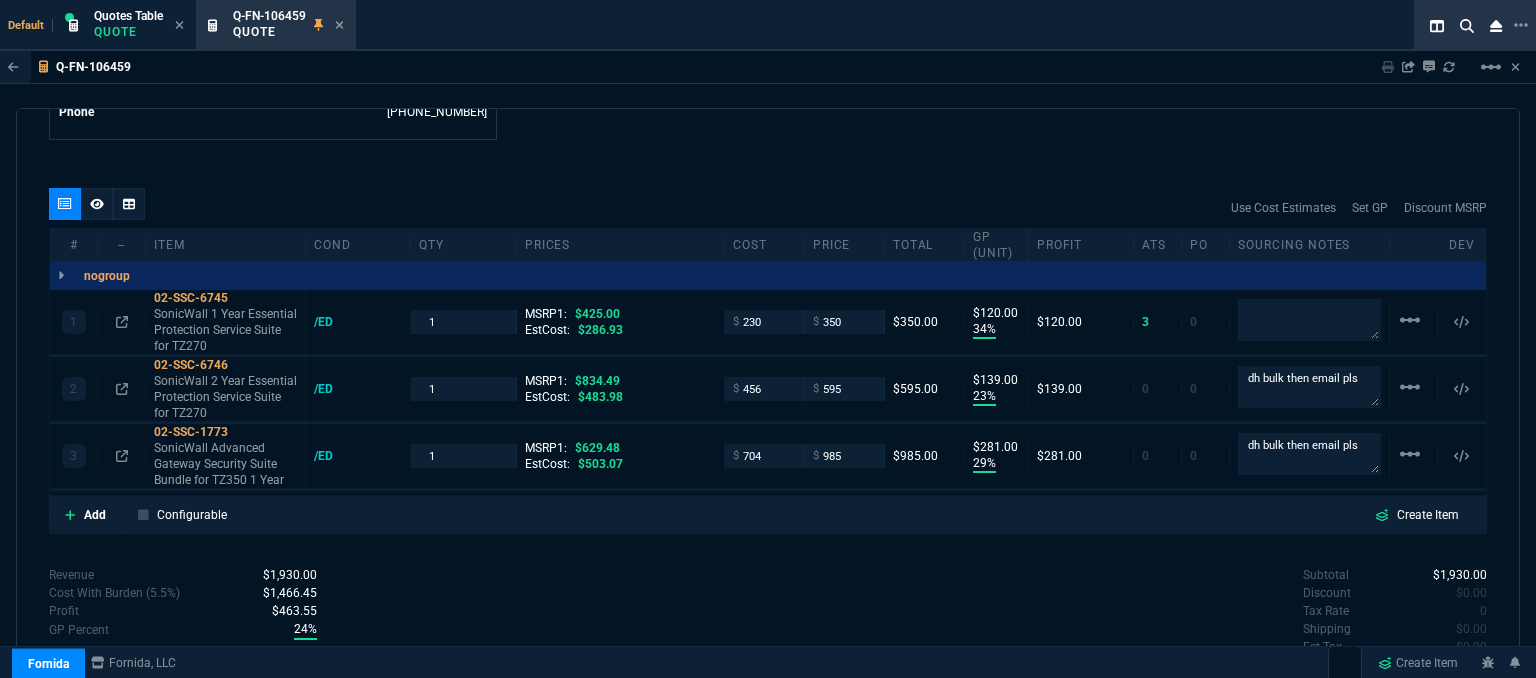 scroll, scrollTop: 891, scrollLeft: 0, axis: vertical 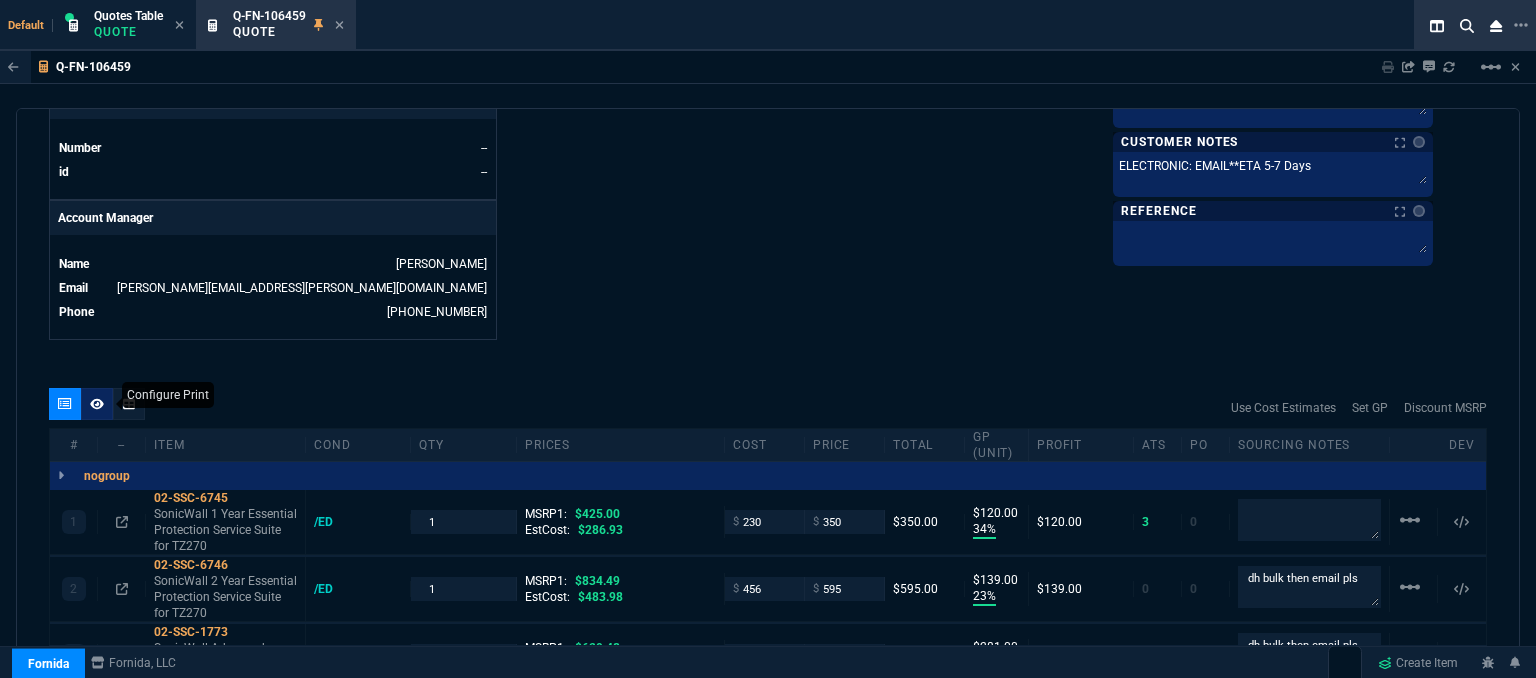 click 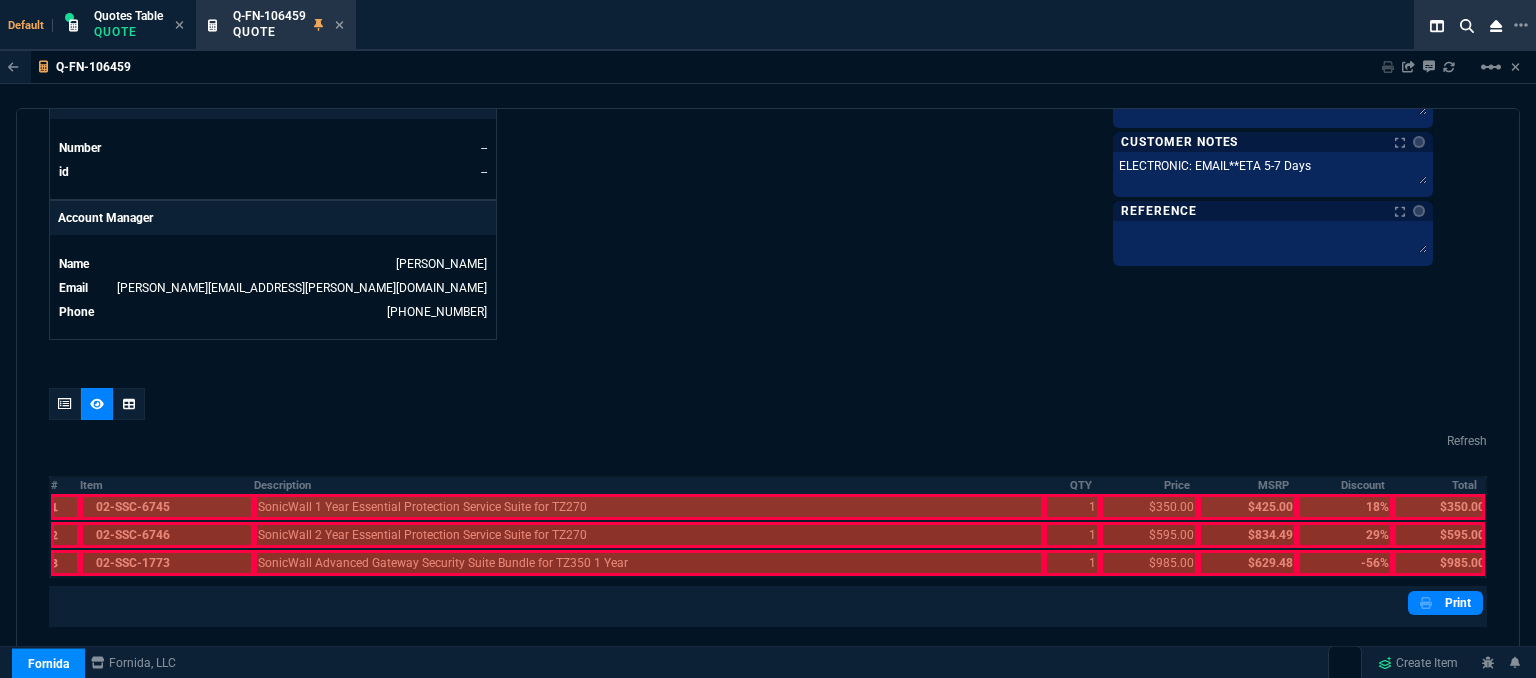 click at bounding box center [167, 507] 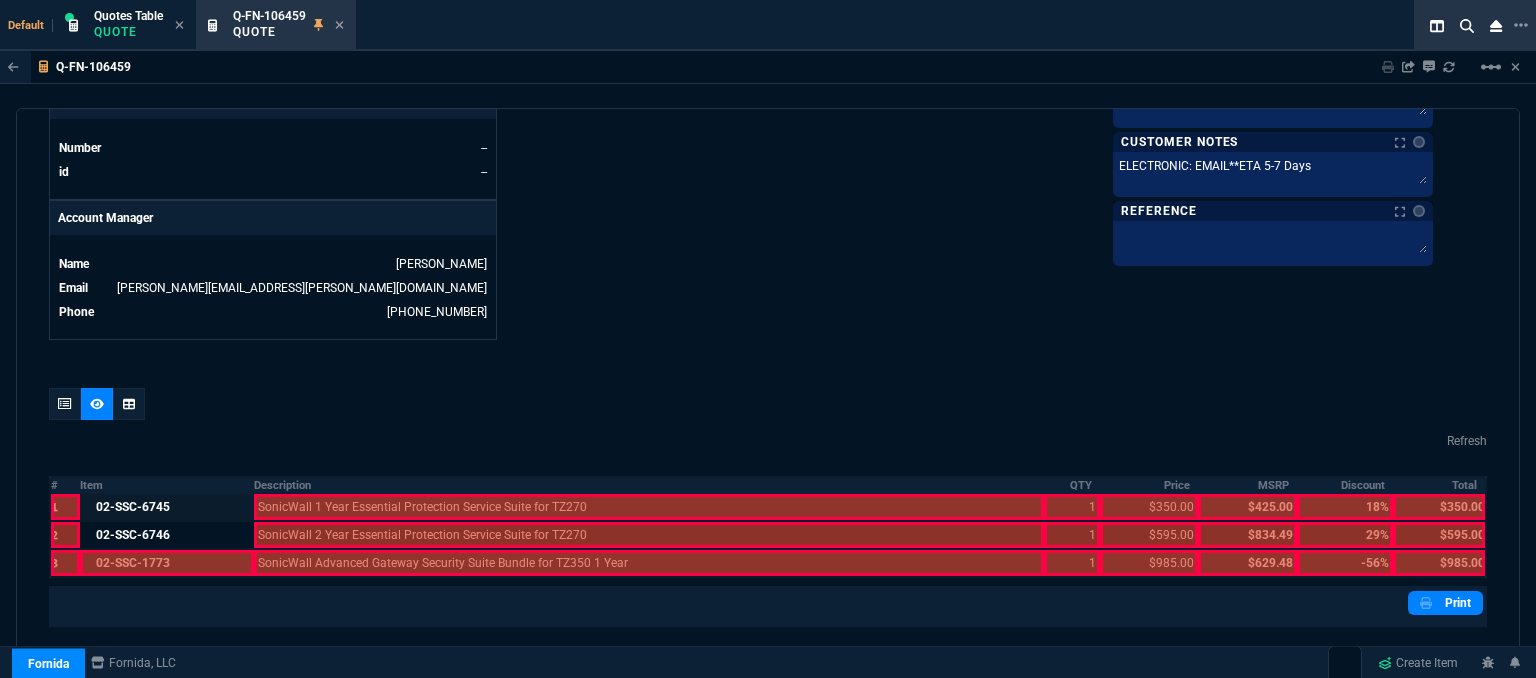 click at bounding box center (167, 563) 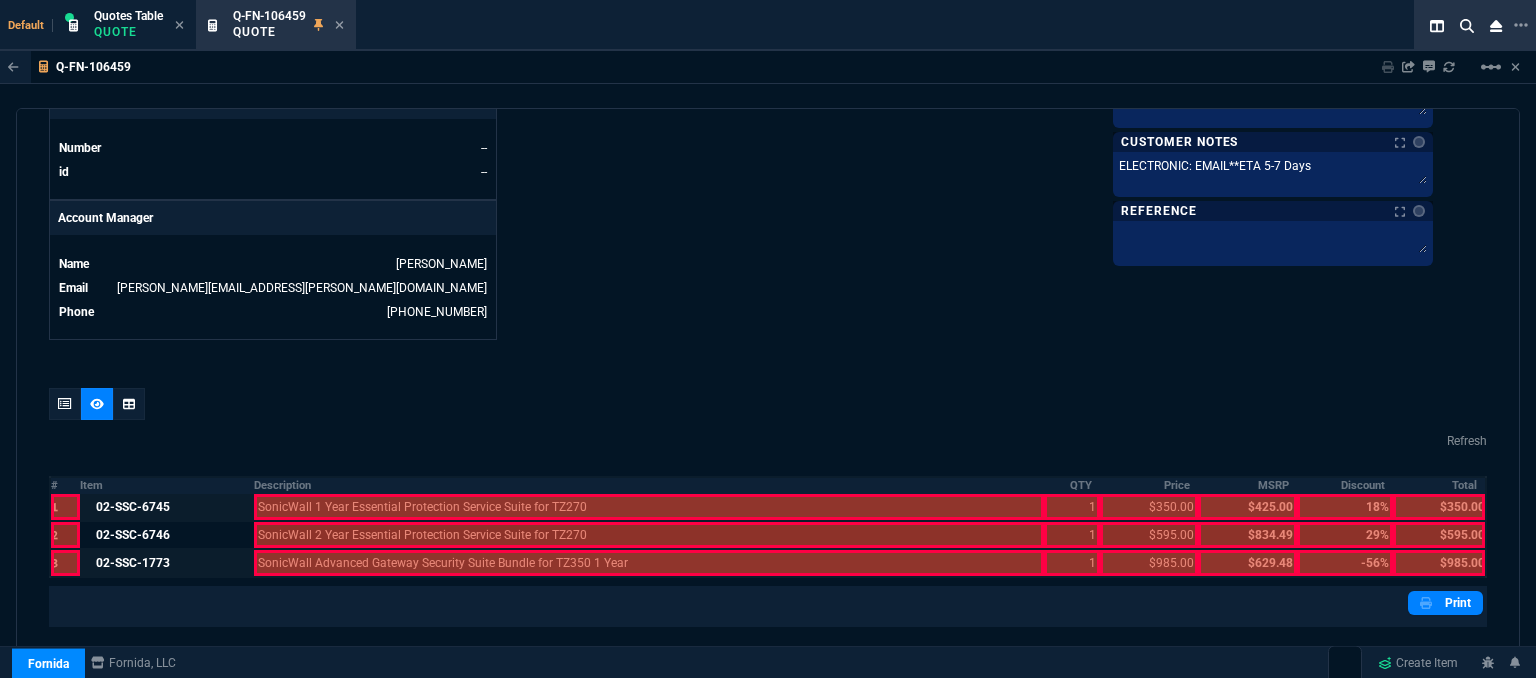 click at bounding box center [649, 563] 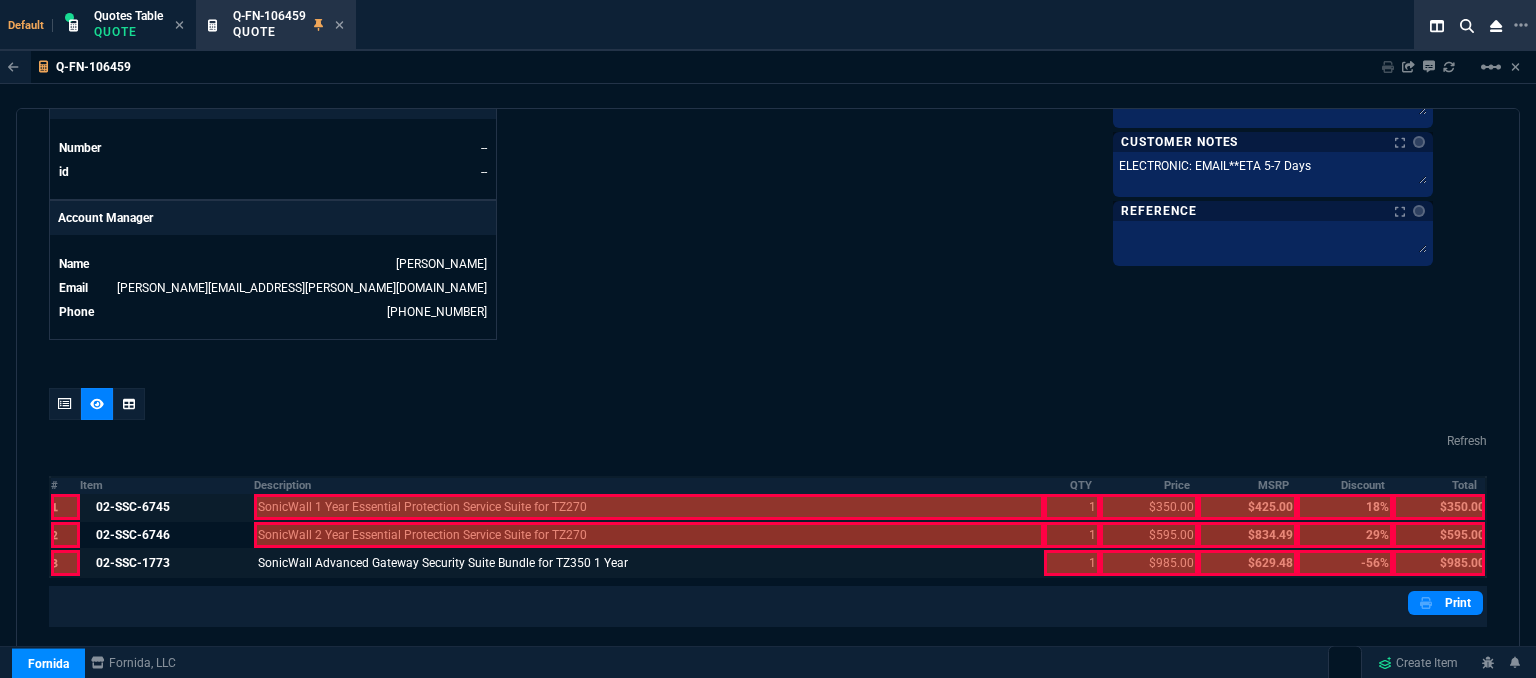 click at bounding box center (649, 535) 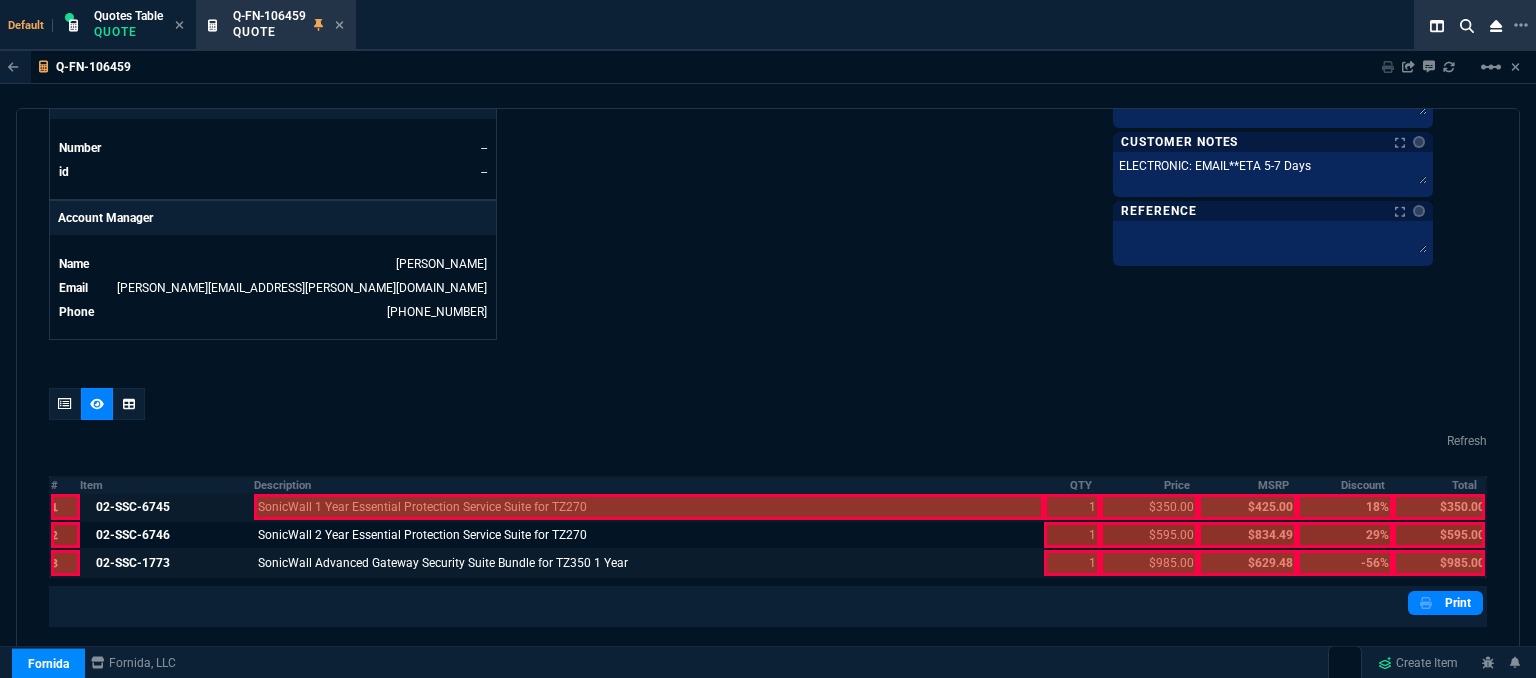 click at bounding box center (649, 507) 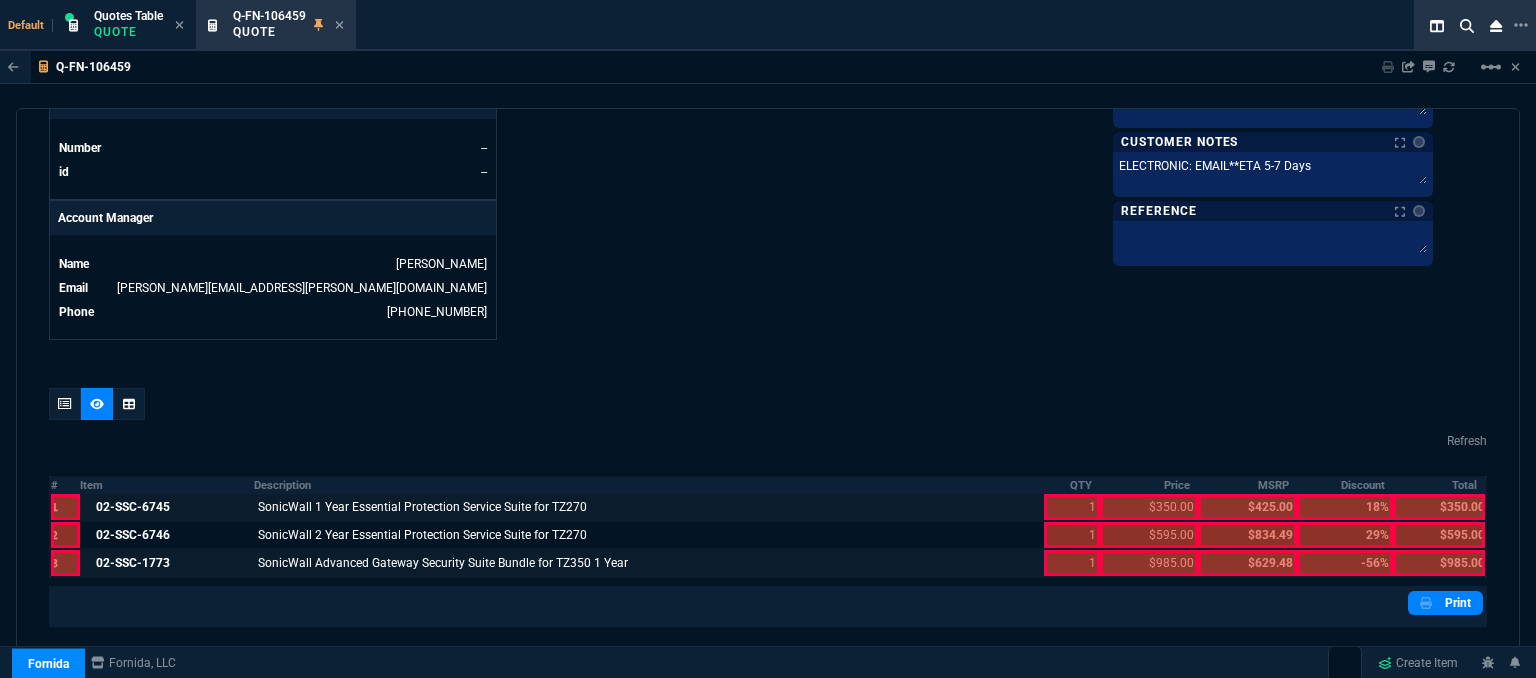 click at bounding box center (1072, 563) 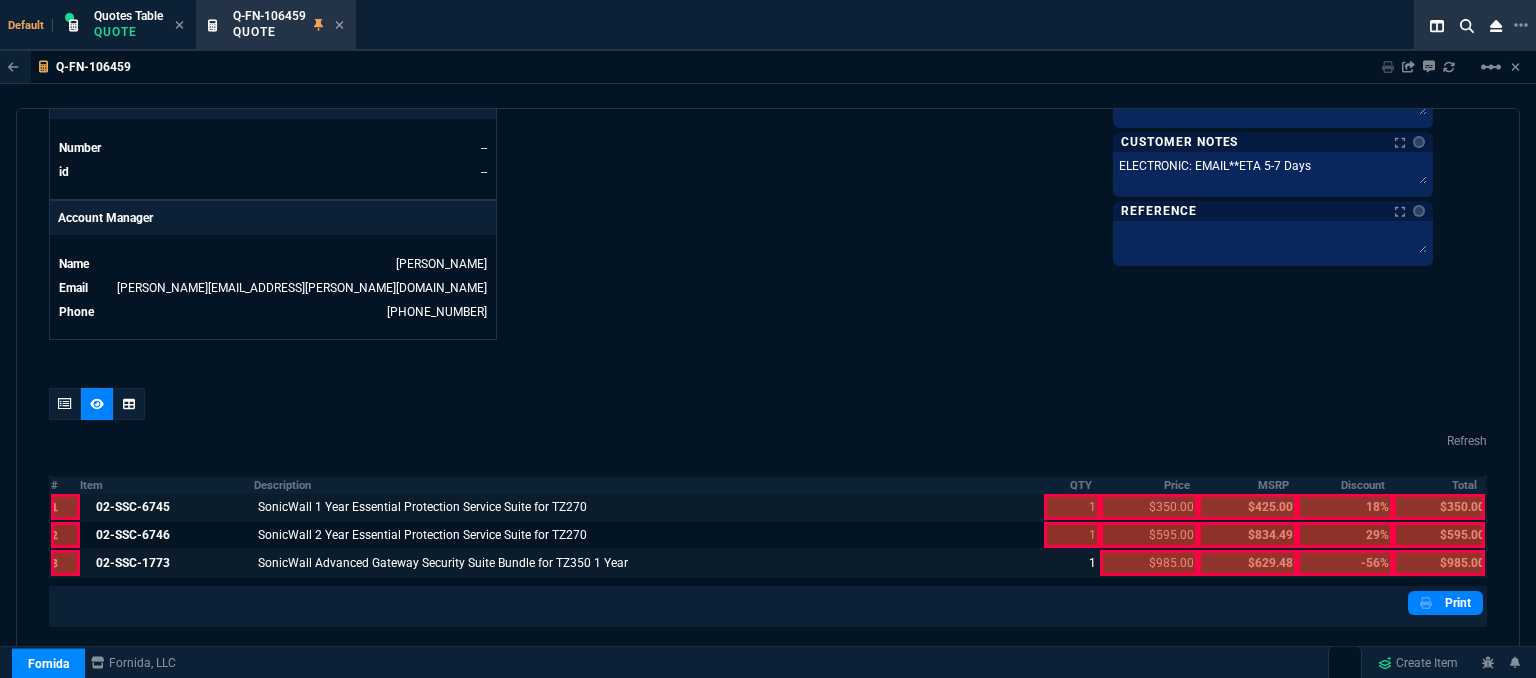 click at bounding box center (1072, 535) 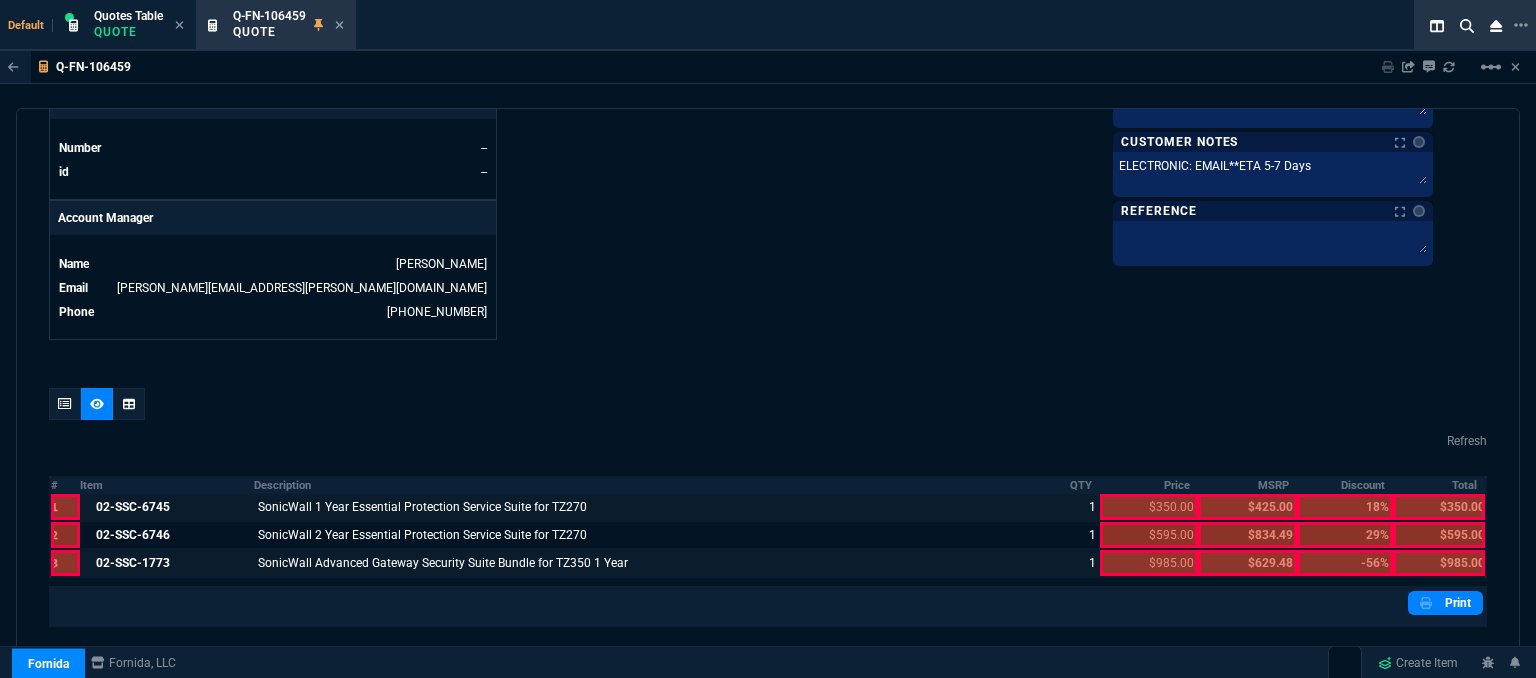 click at bounding box center [1149, 563] 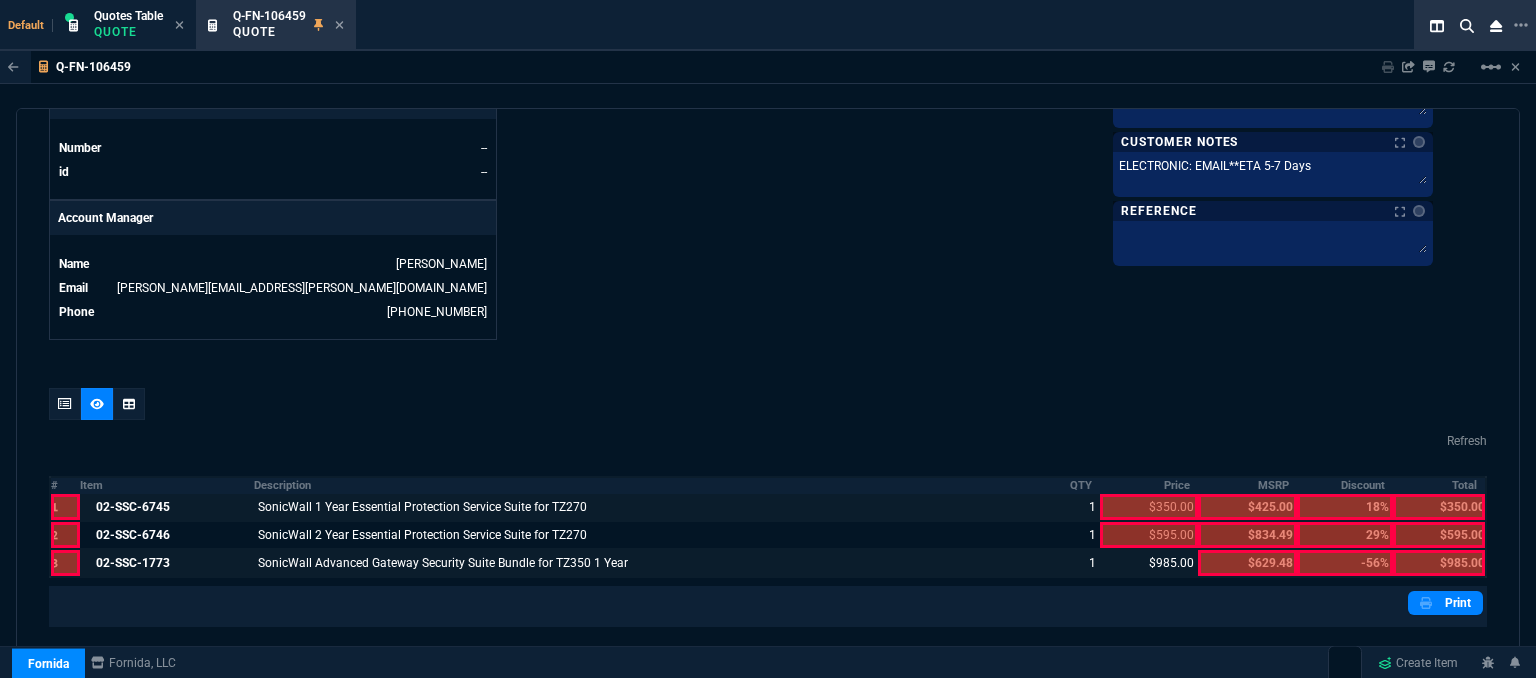 click at bounding box center [1149, 535] 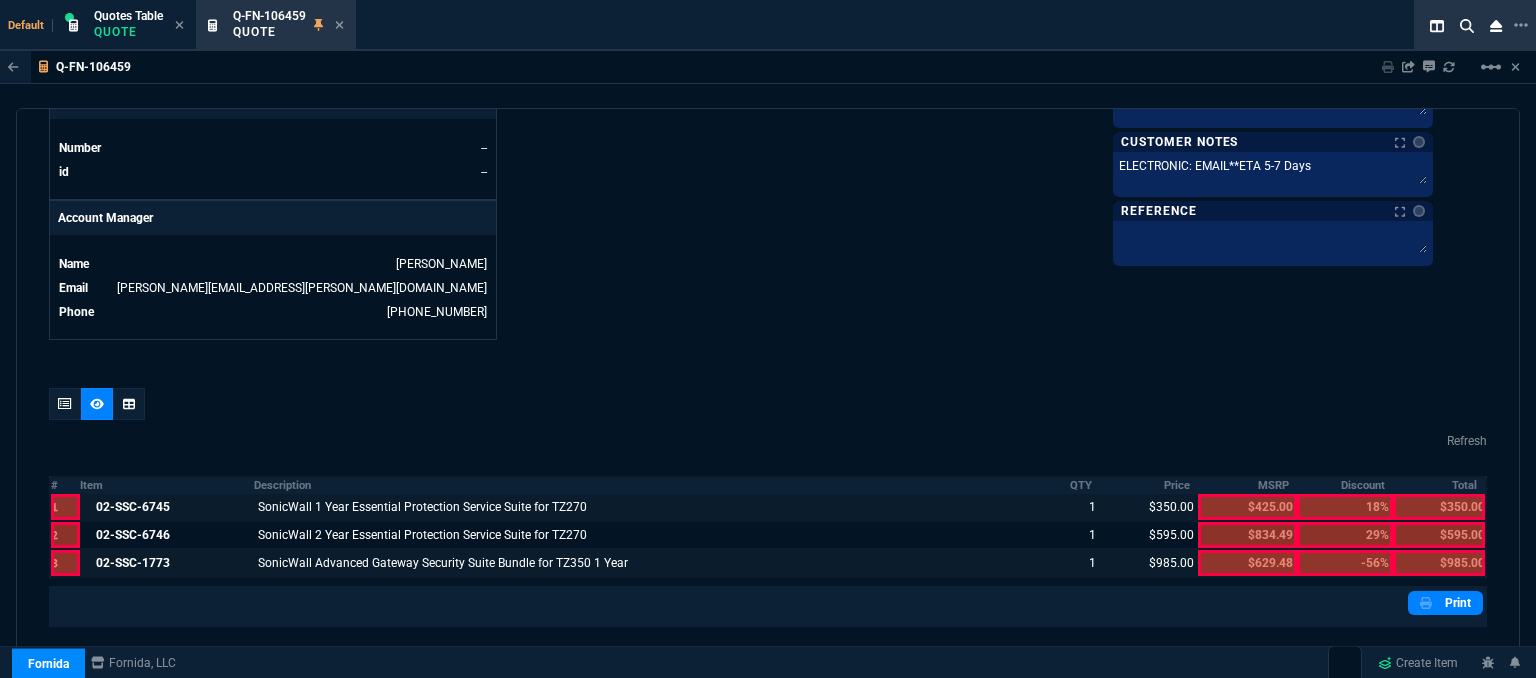 click at bounding box center (1439, 563) 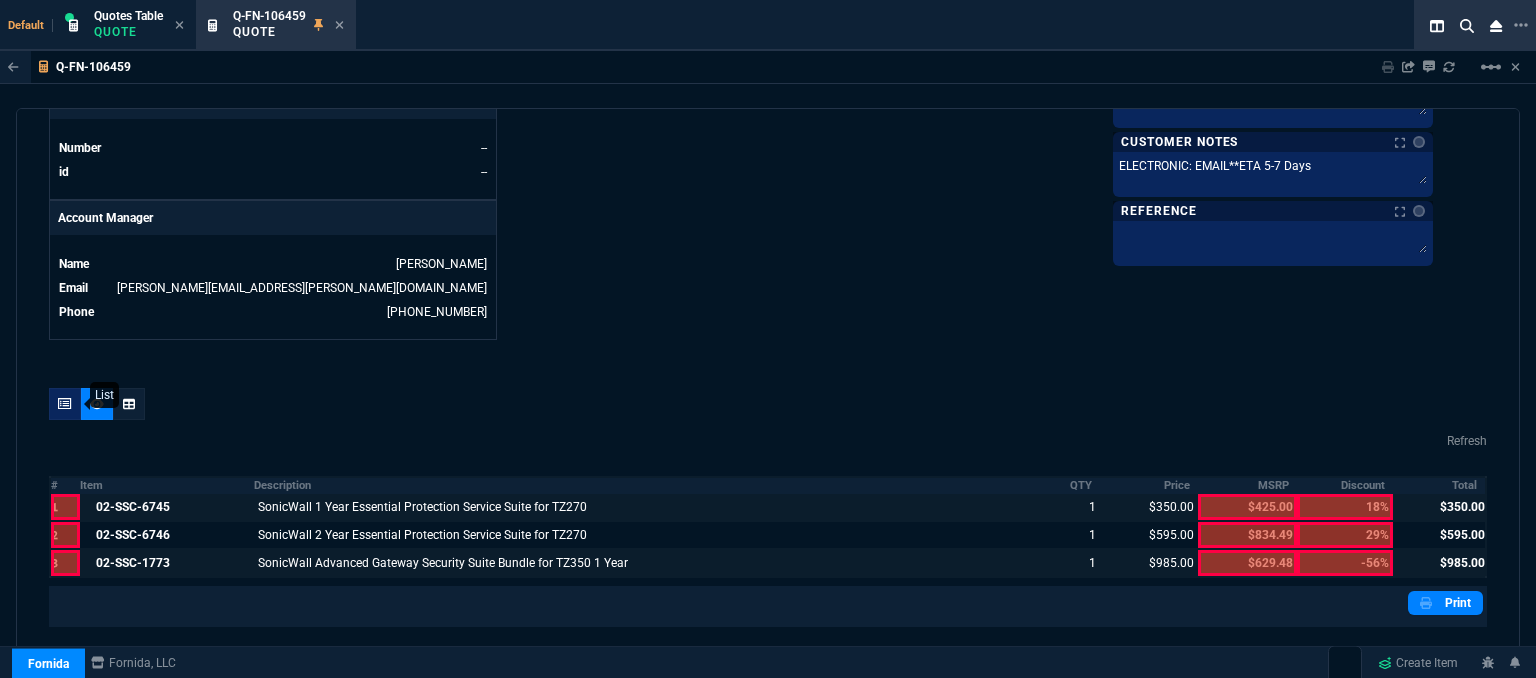 click at bounding box center (65, 404) 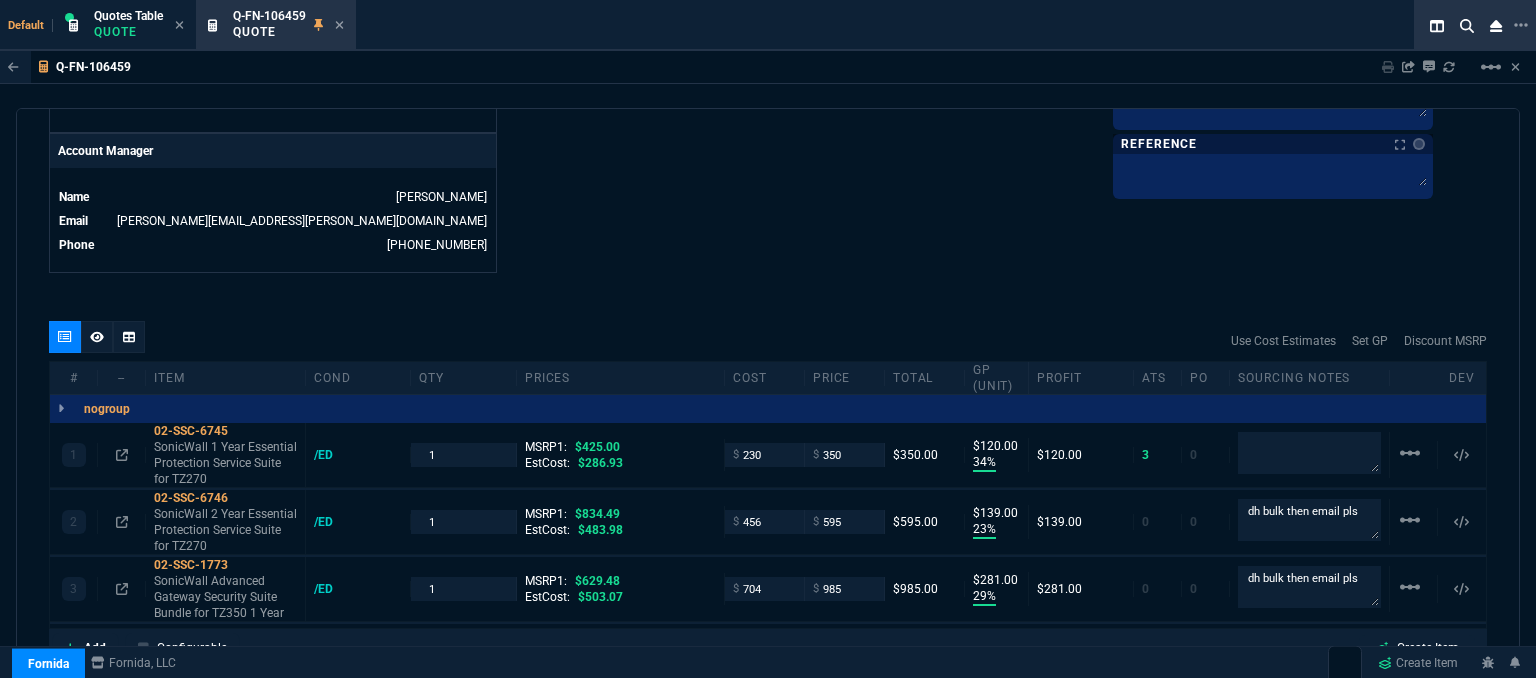 scroll, scrollTop: 991, scrollLeft: 0, axis: vertical 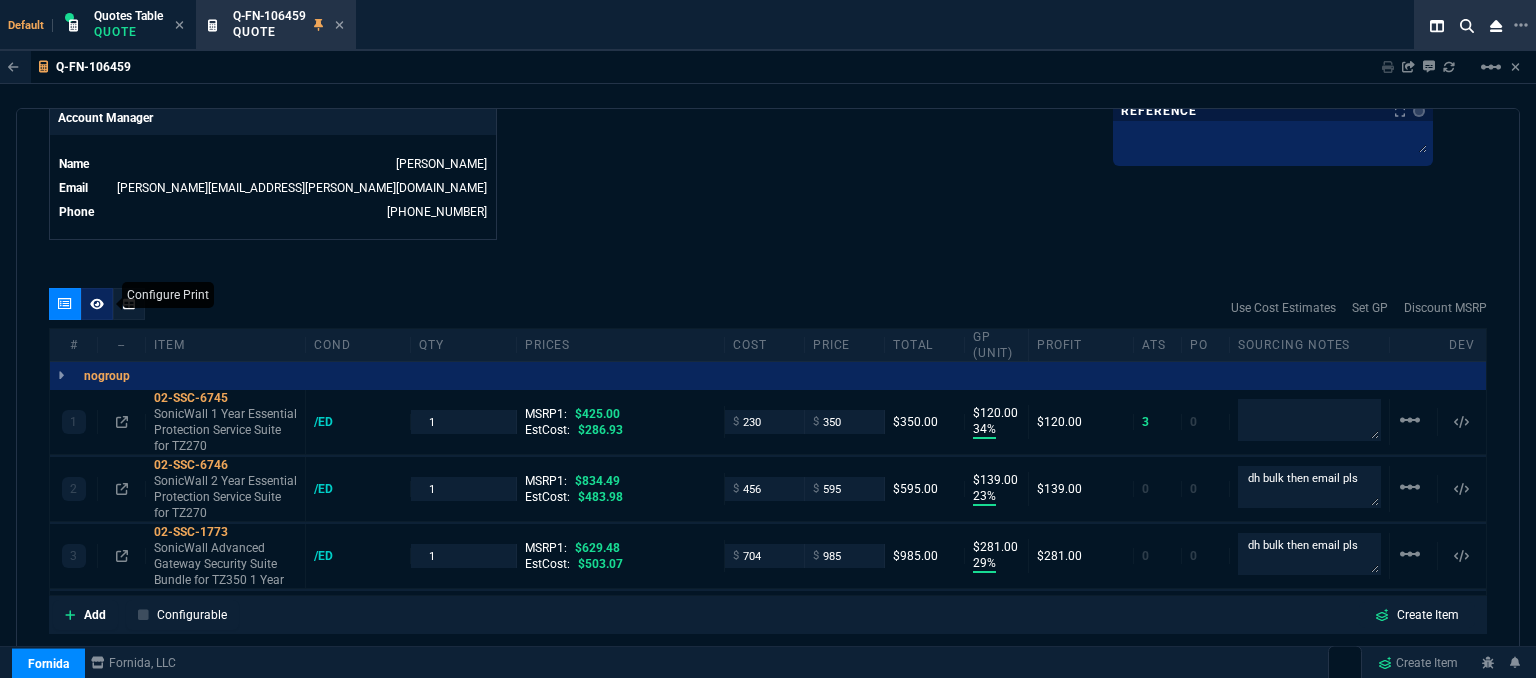 click 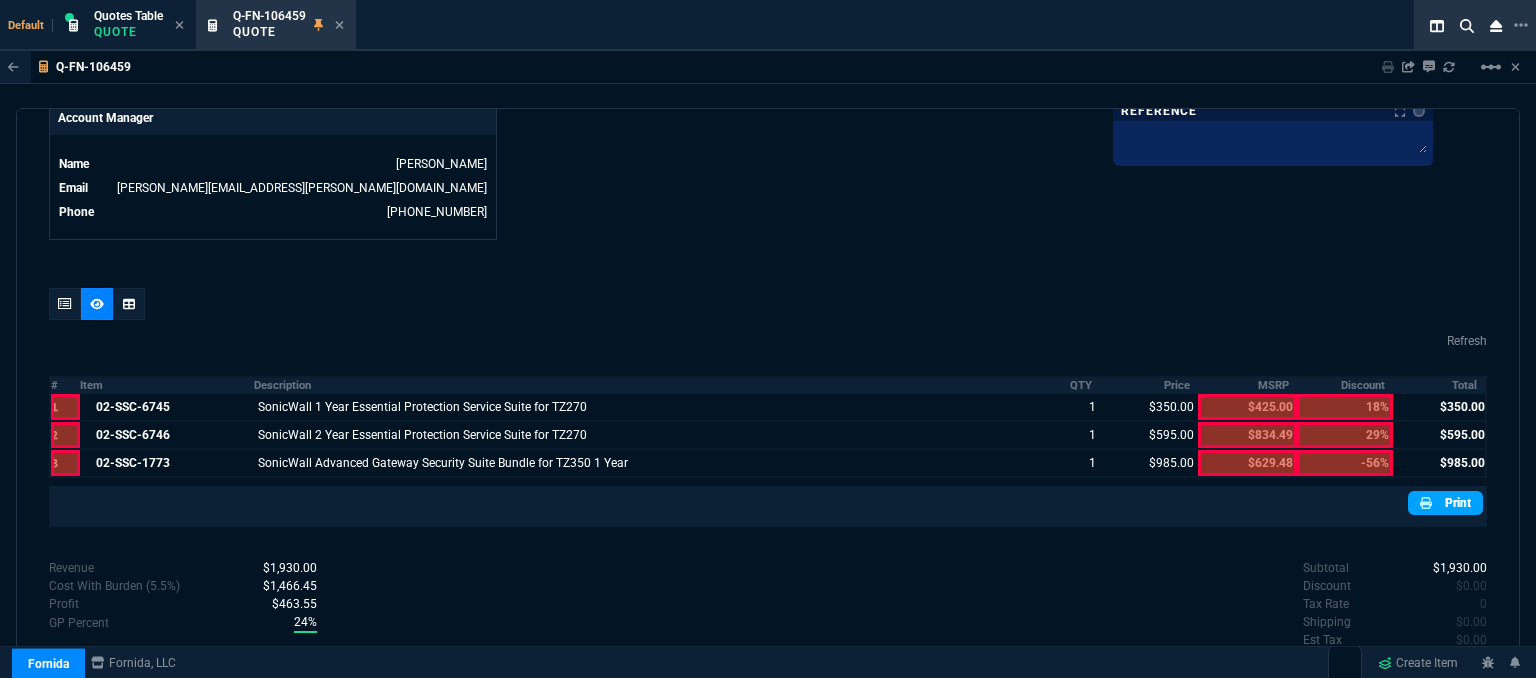 click on "Print" at bounding box center [1445, 503] 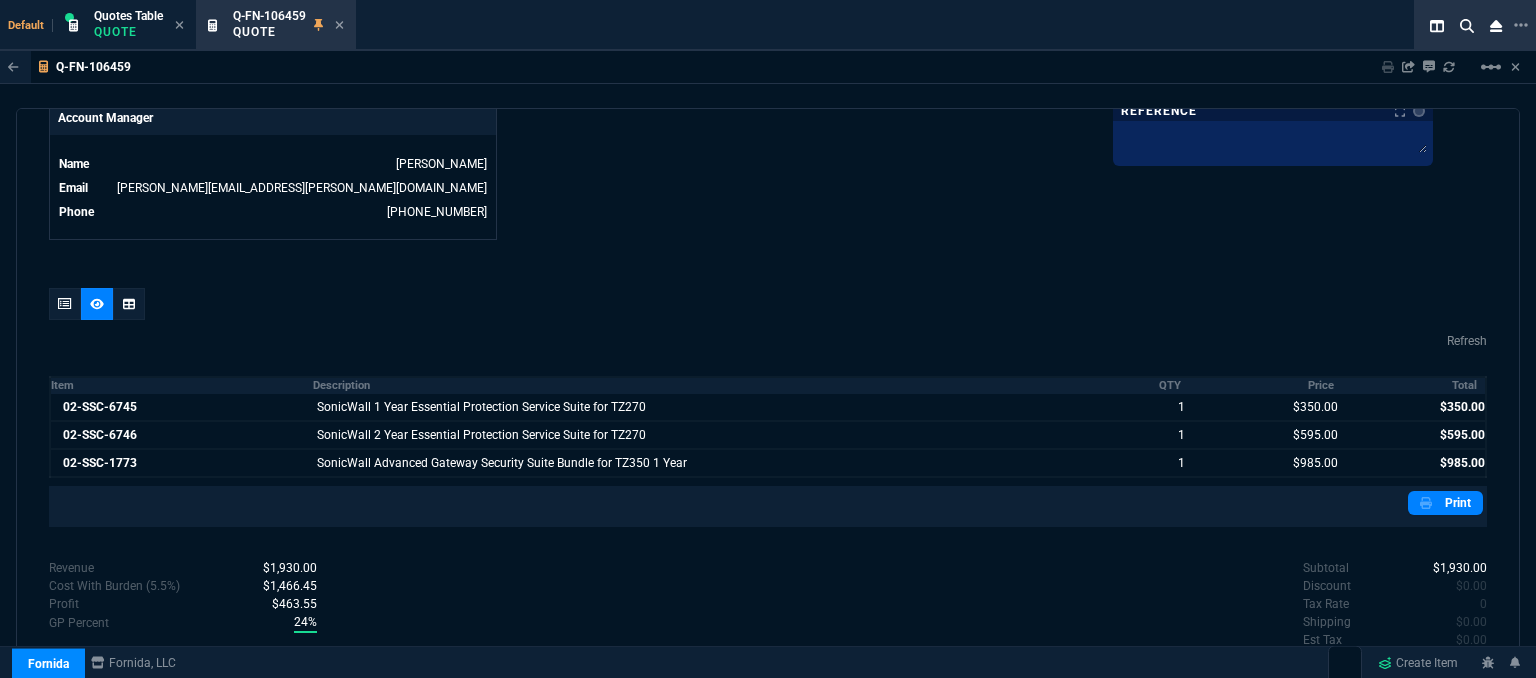 scroll, scrollTop: 1052, scrollLeft: 0, axis: vertical 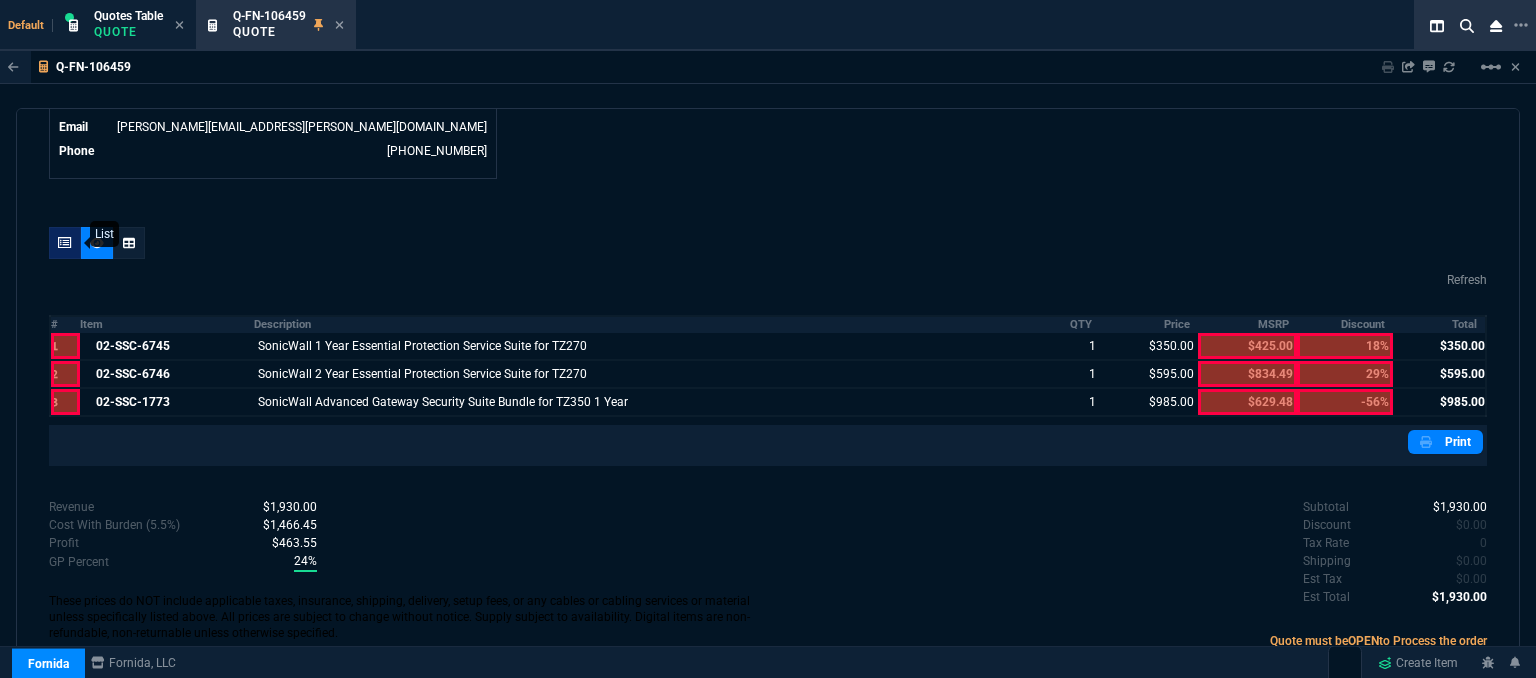 click at bounding box center (65, 243) 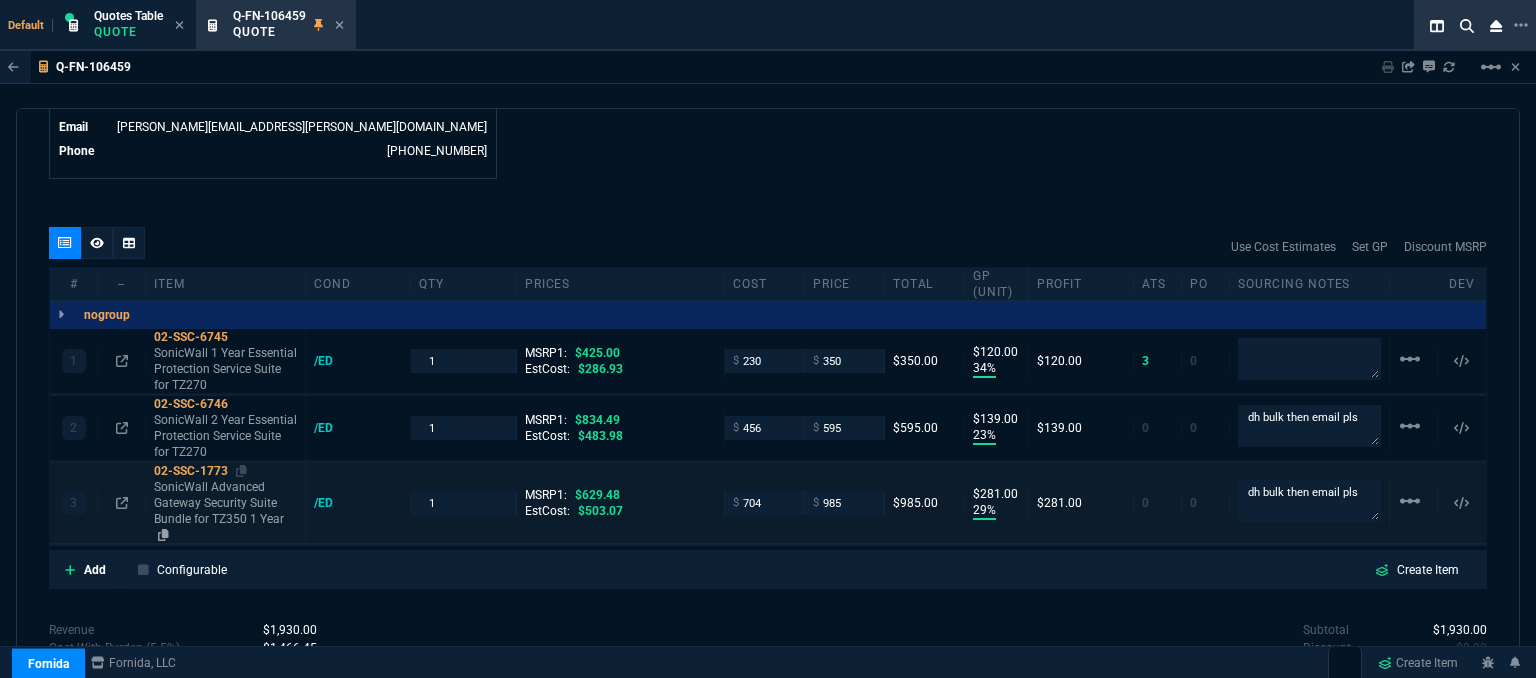 click on "SonicWall Advanced Gateway Security Suite Bundle for TZ350 1 Year" at bounding box center (225, 511) 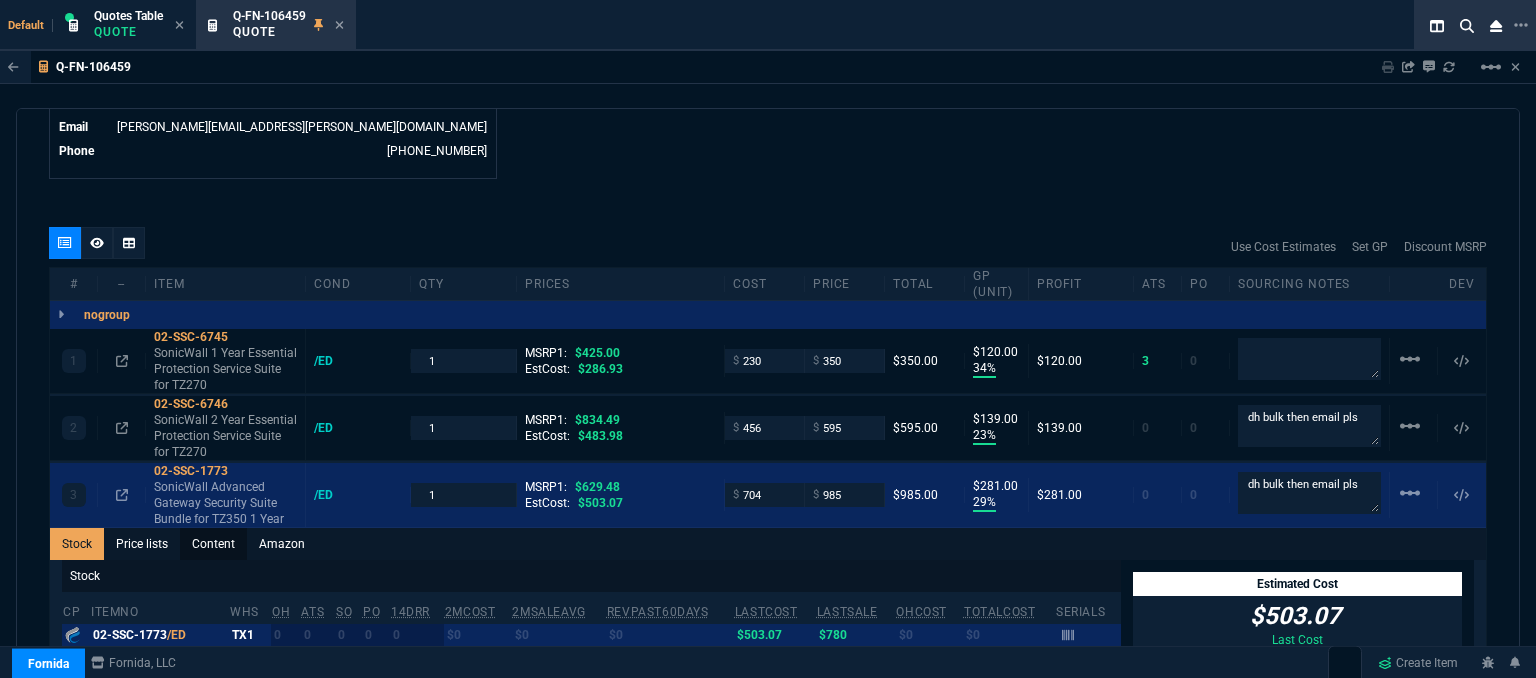 click on "Content" at bounding box center (213, 544) 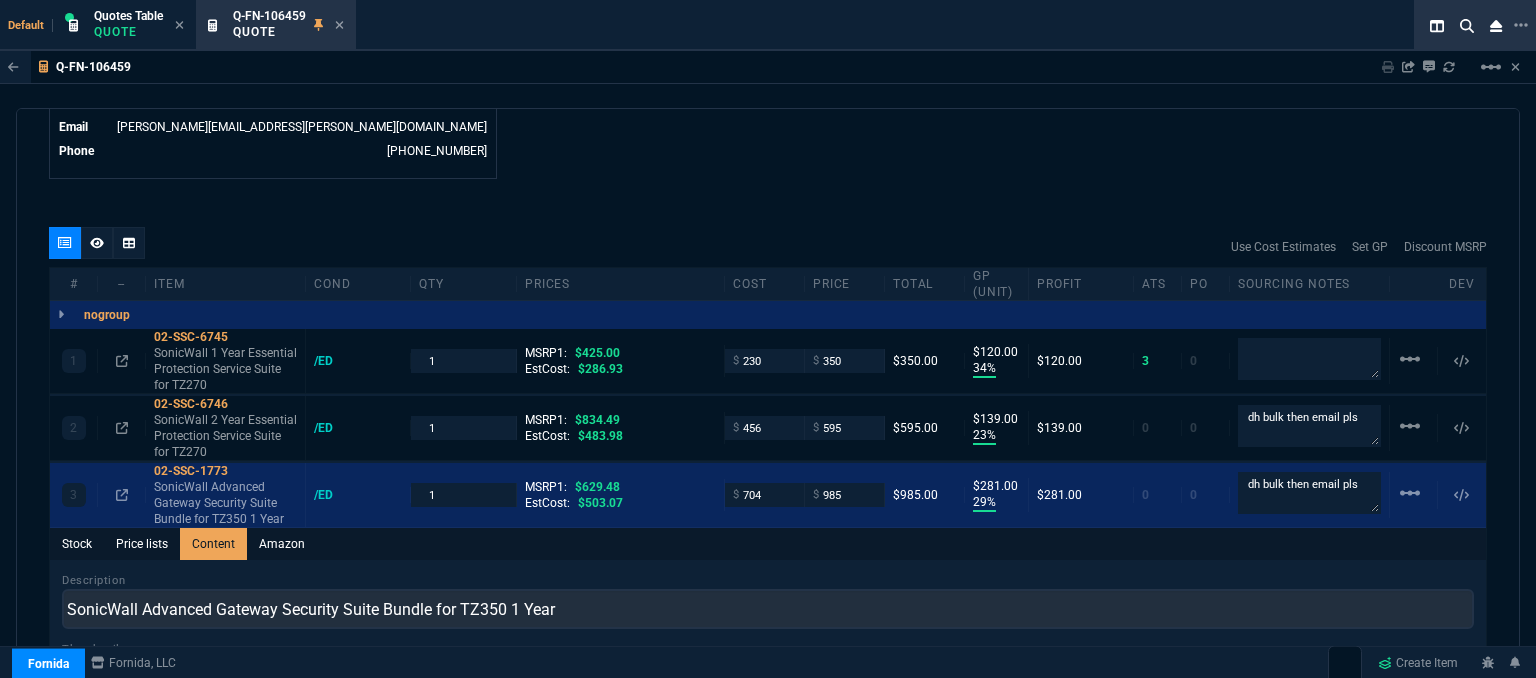 scroll, scrollTop: 0, scrollLeft: 0, axis: both 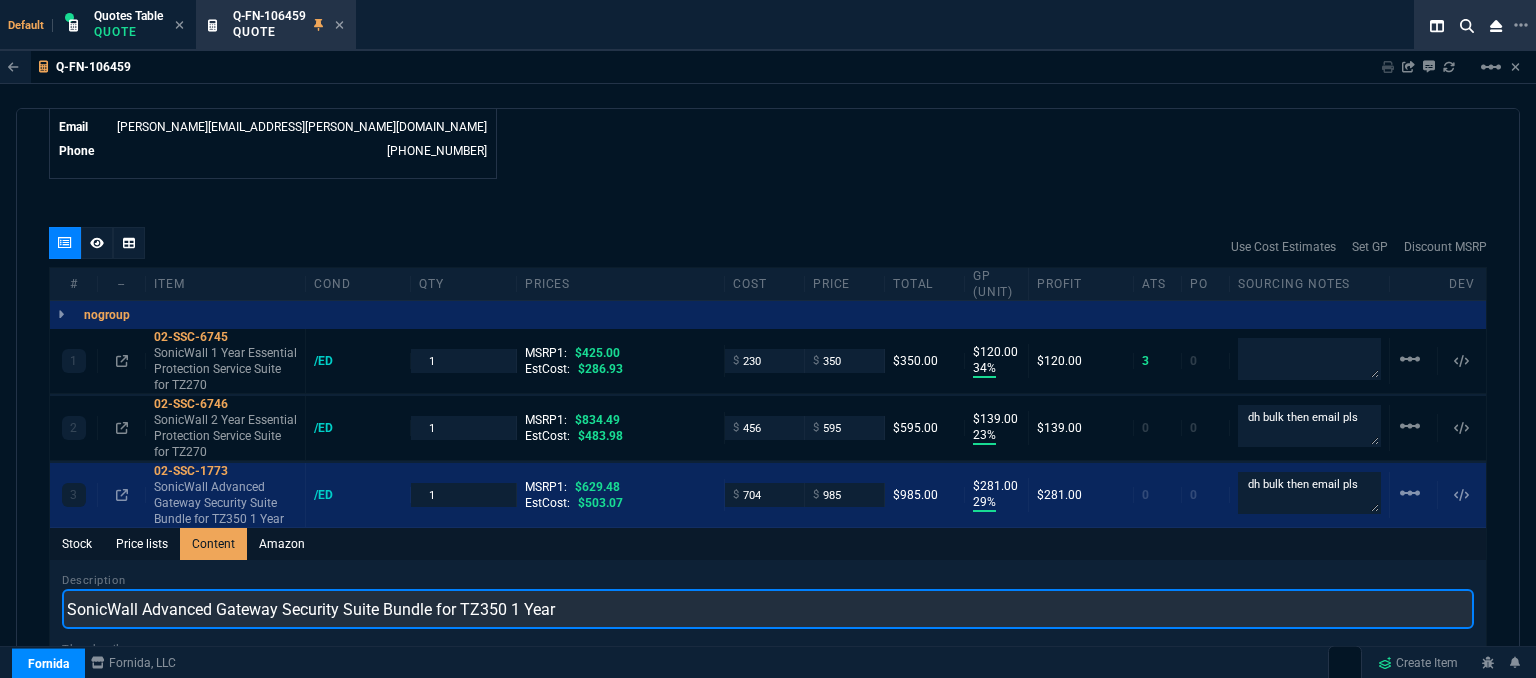 click on "SonicWall Advanced Gateway Security Suite Bundle for TZ350 1 Year" at bounding box center [768, 609] 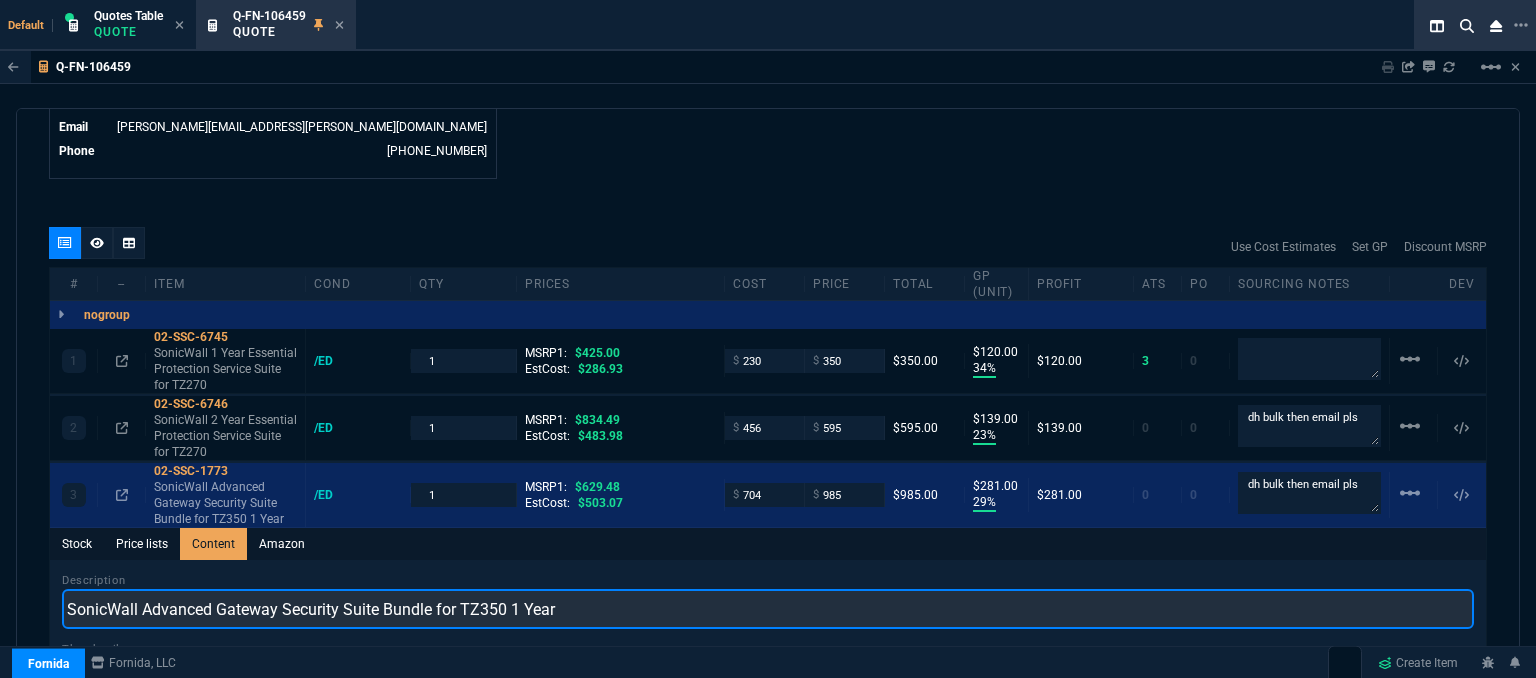 click on "SonicWall Advanced Gateway Security Suite Bundle for TZ350 1 Year" at bounding box center [768, 609] 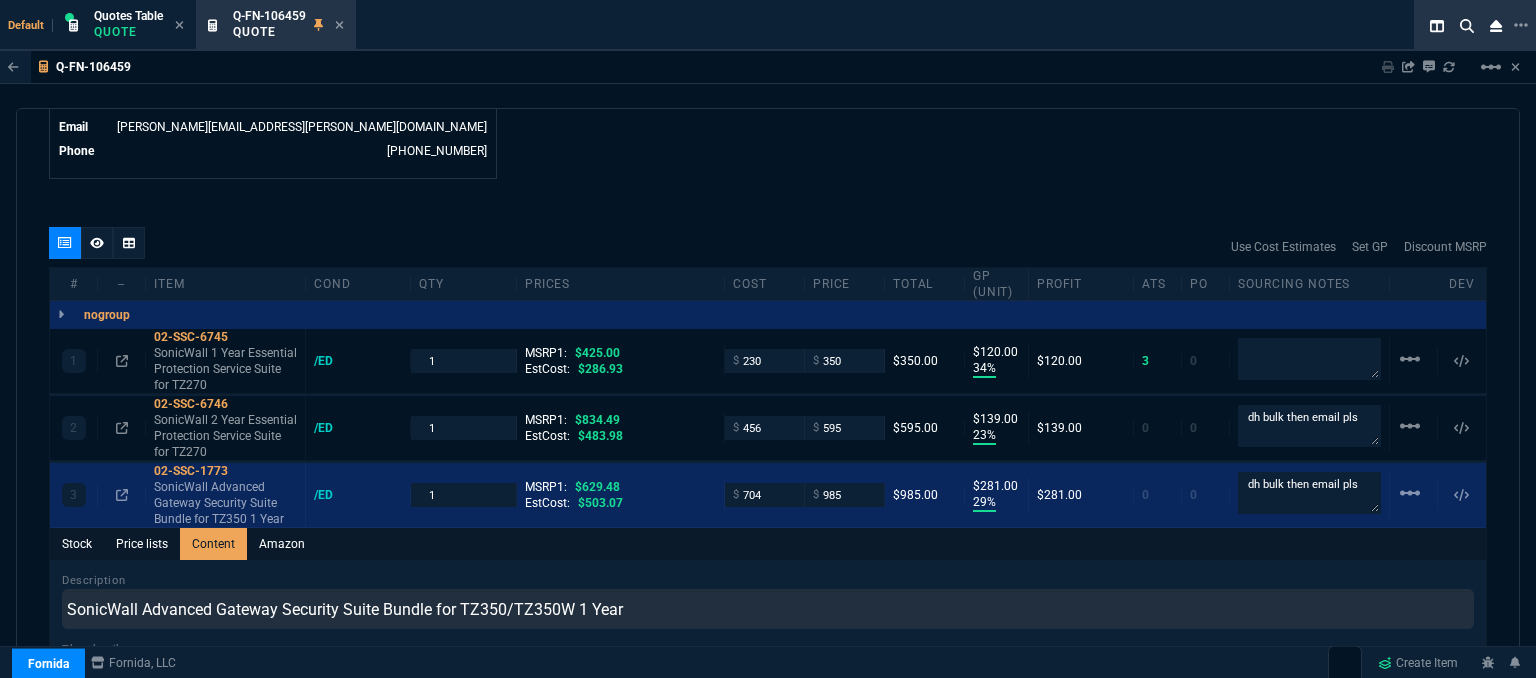 click on "Details Number Q-FN-106459  Order ID Q-FN-106459  Customer Code KIN301  Total Units 3  Expires Mon - [DATE] 5:46 PM Creator [PERSON_NAME][EMAIL_ADDRESS][PERSON_NAME][DOMAIN_NAME]  Created Mon - [DATE] 5:46 PM Print Specs Number Q-FN-106459  Customer ID KIN301  Customer Name Kinol [PERSON_NAME] & Associates  Expires [DATE]  12:46 PM  Customer PO # --  Payment Terms CREDITCARD  Shipping Agent OTHER | ELECTRONIC  Customer Customer Code KIN301  Customer Name Kinol [PERSON_NAME] & Associates  Customer PO # empty  Payment Terms CREDITCARD  email [EMAIL_ADDRESS][DOMAIN_NAME]  phone [PHONE_NUMBER]   Origin  existing / email   Origin Comment    Staff Sales Person [PERSON_NAME]  Engineer 1 --  Engineer 2 --  Shipping Ship Date -- Agent OTHER  Agent Service ELECTRONIC  Account Id --  Sales Order* Number --  id --  Account Manager Name [PERSON_NAME] [PERSON_NAME][EMAIL_ADDRESS][PERSON_NAME][DOMAIN_NAME]  Phone [PHONE_NUMBER]" at bounding box center (408, -344) 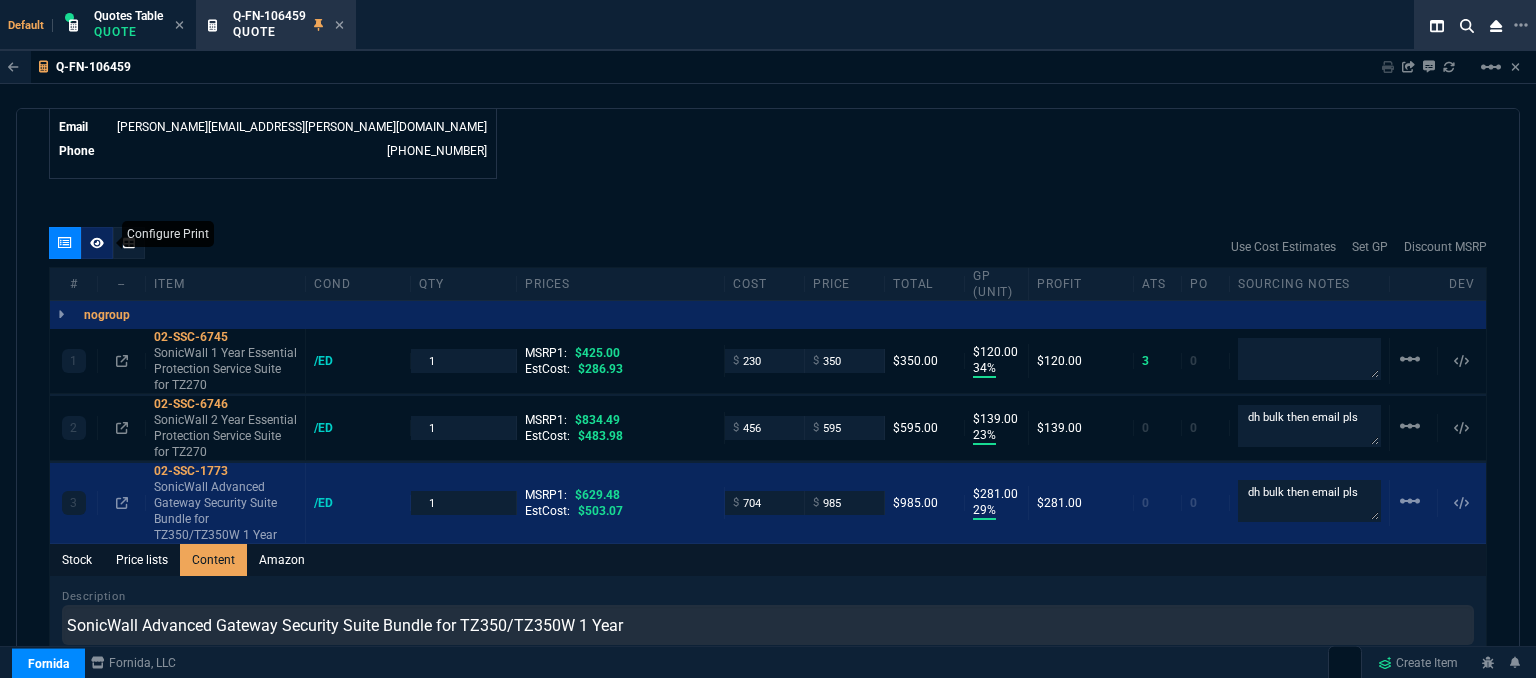 click 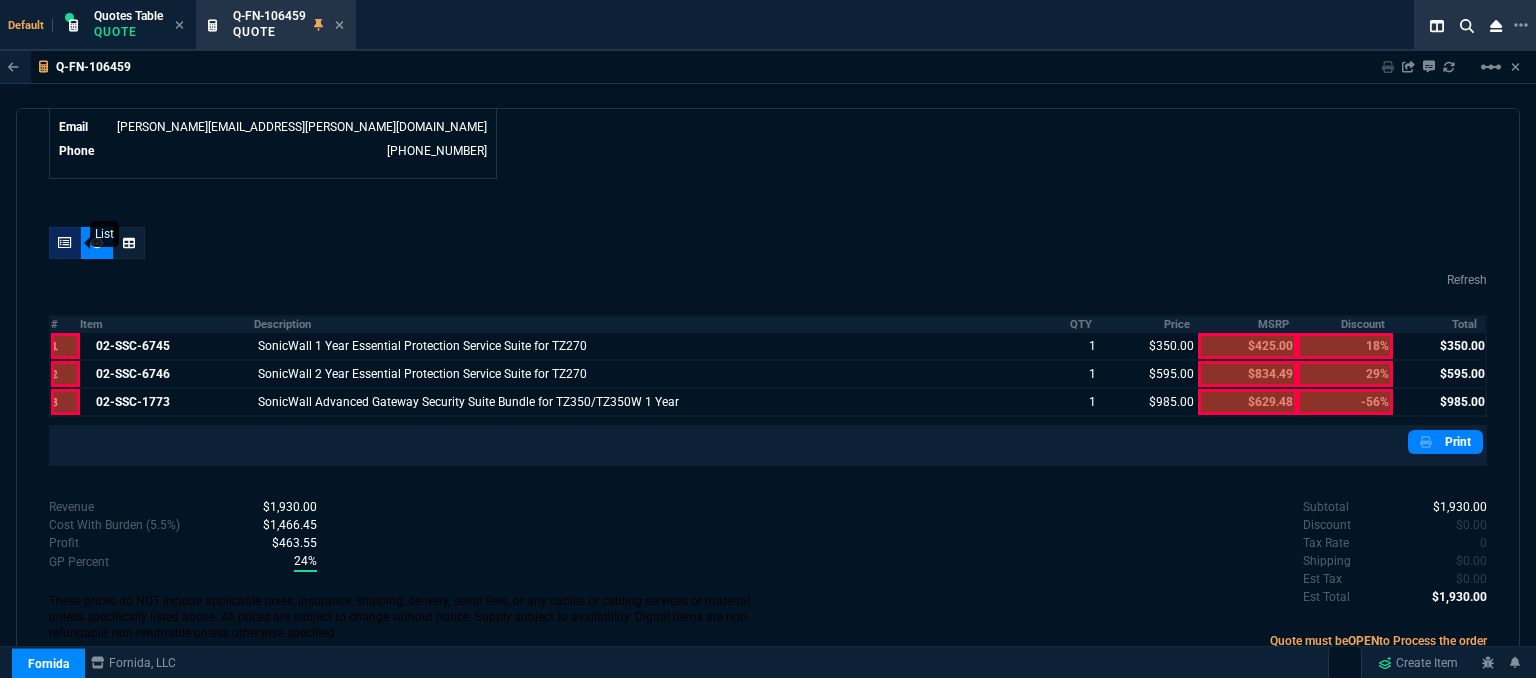 click at bounding box center (65, 243) 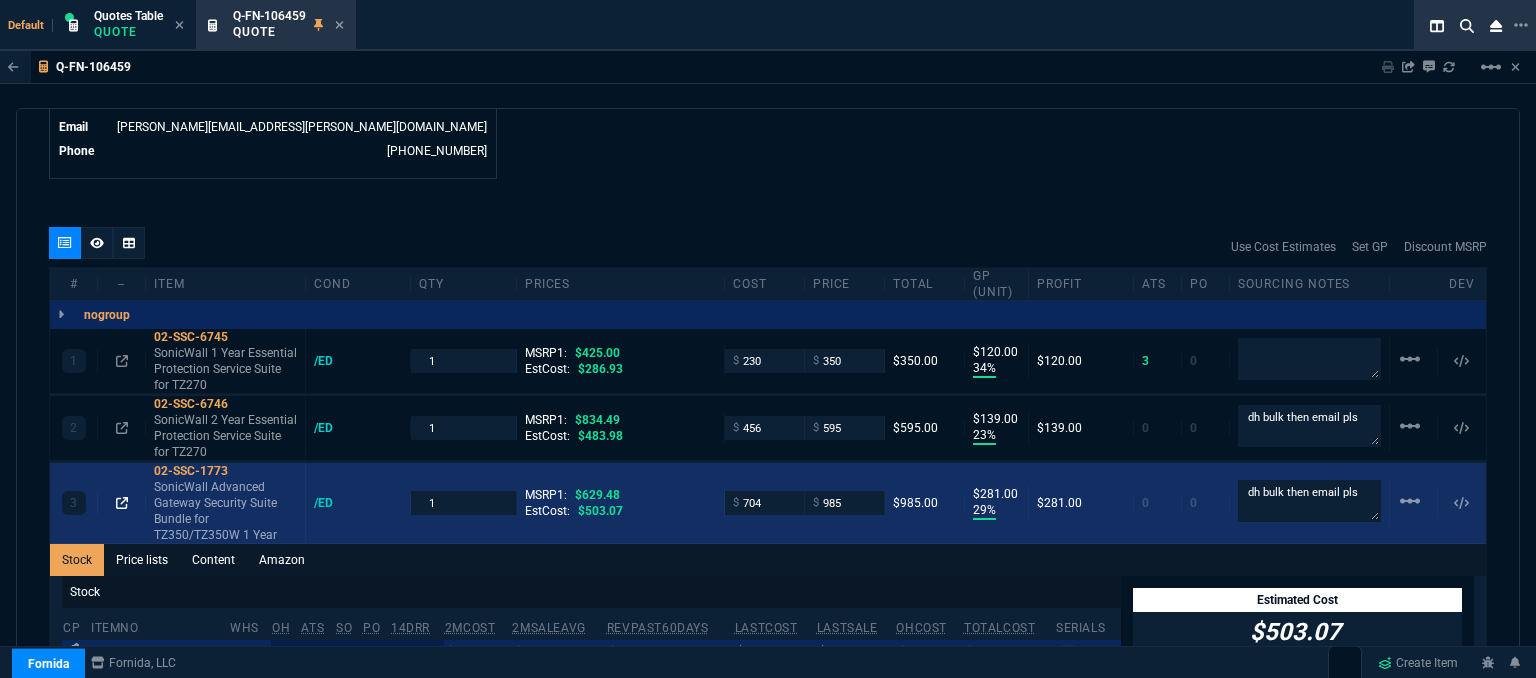 click 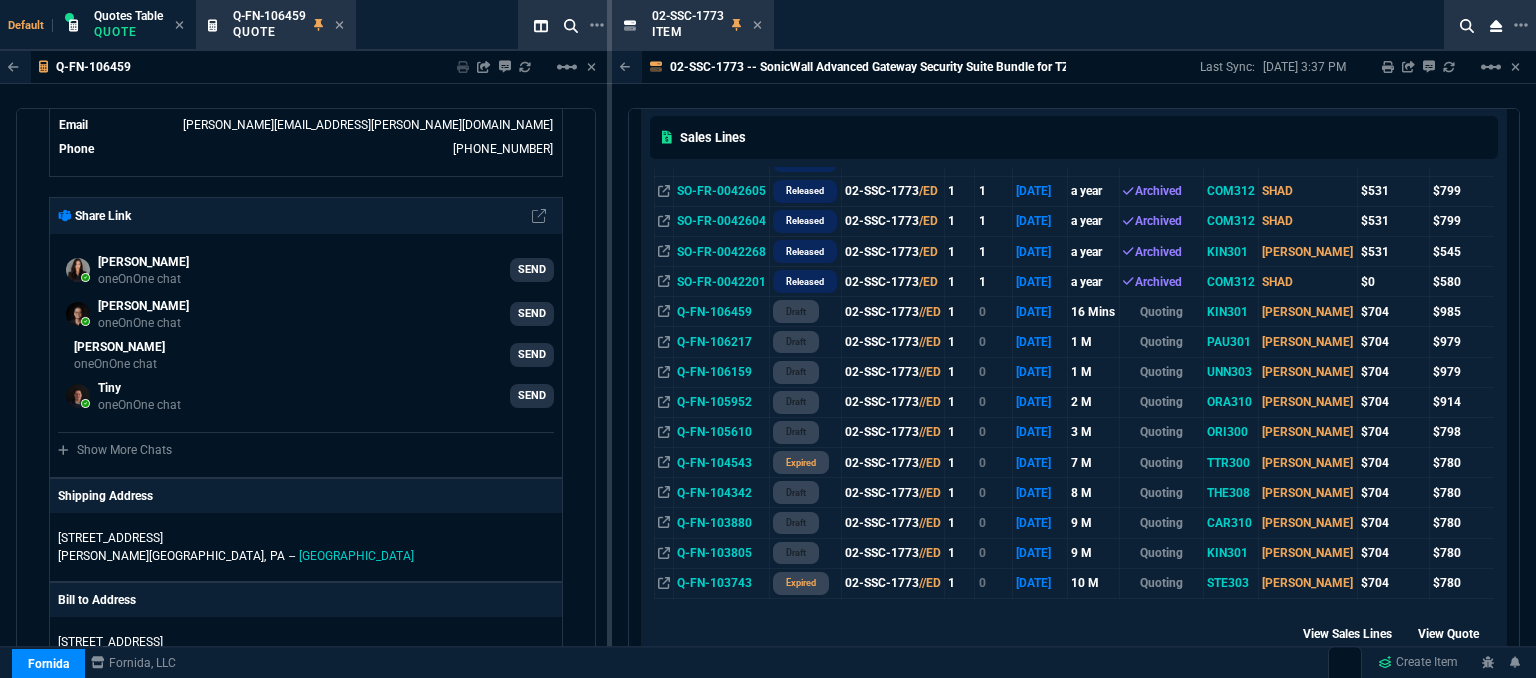 scroll, scrollTop: 500, scrollLeft: 0, axis: vertical 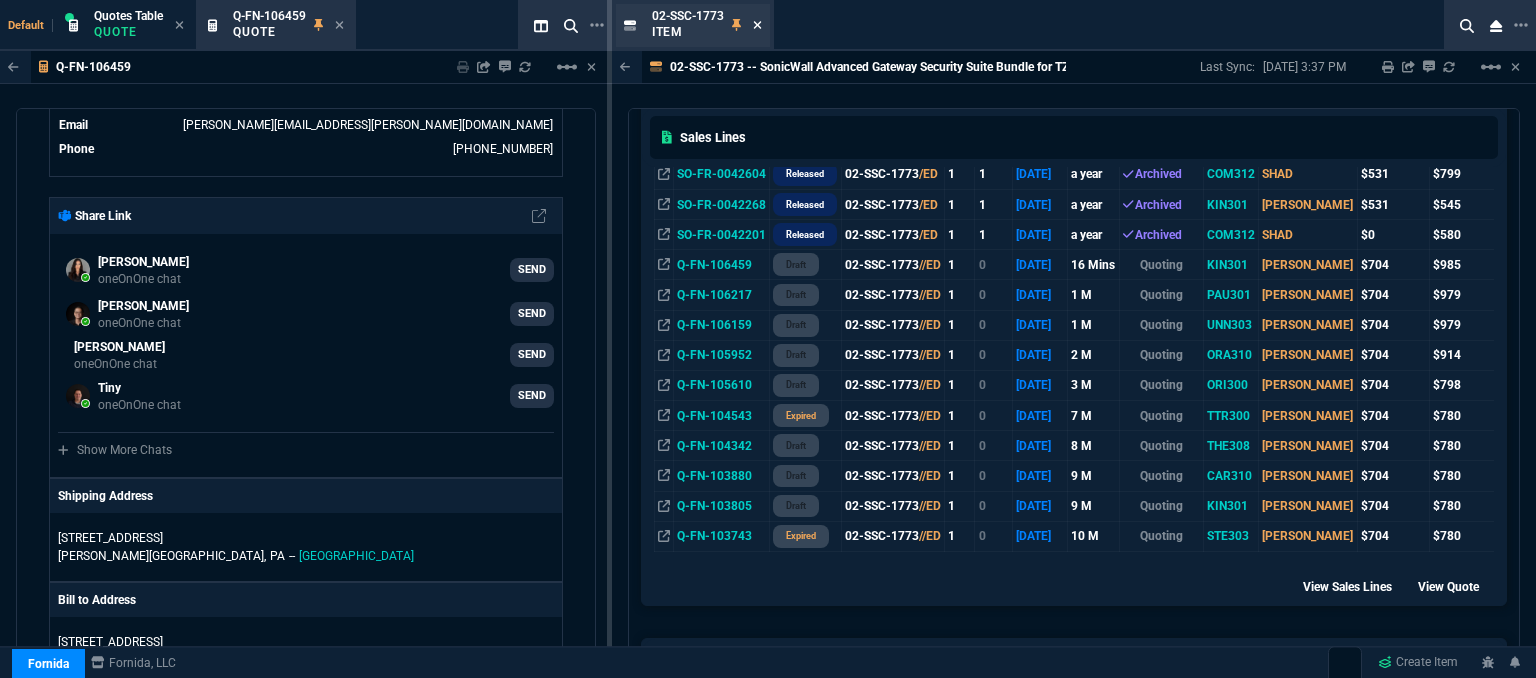 click 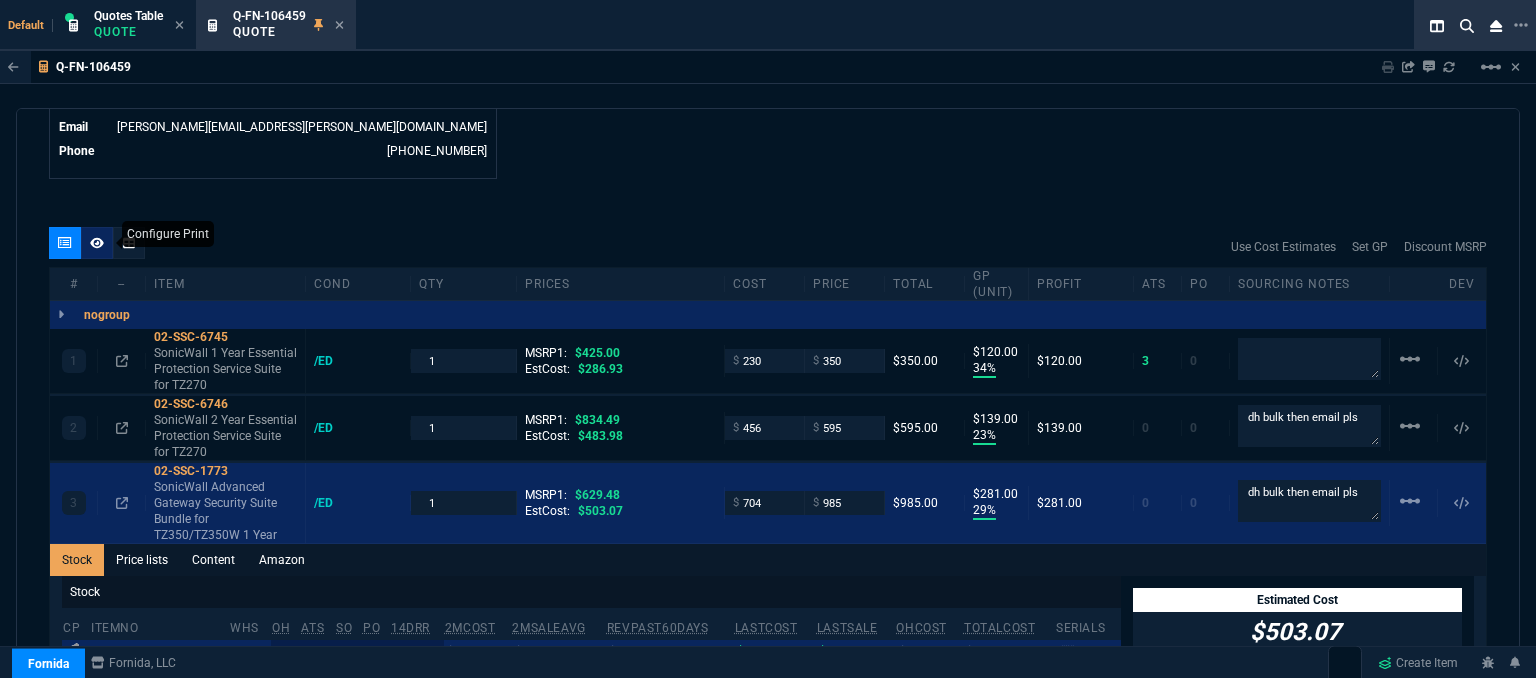 click 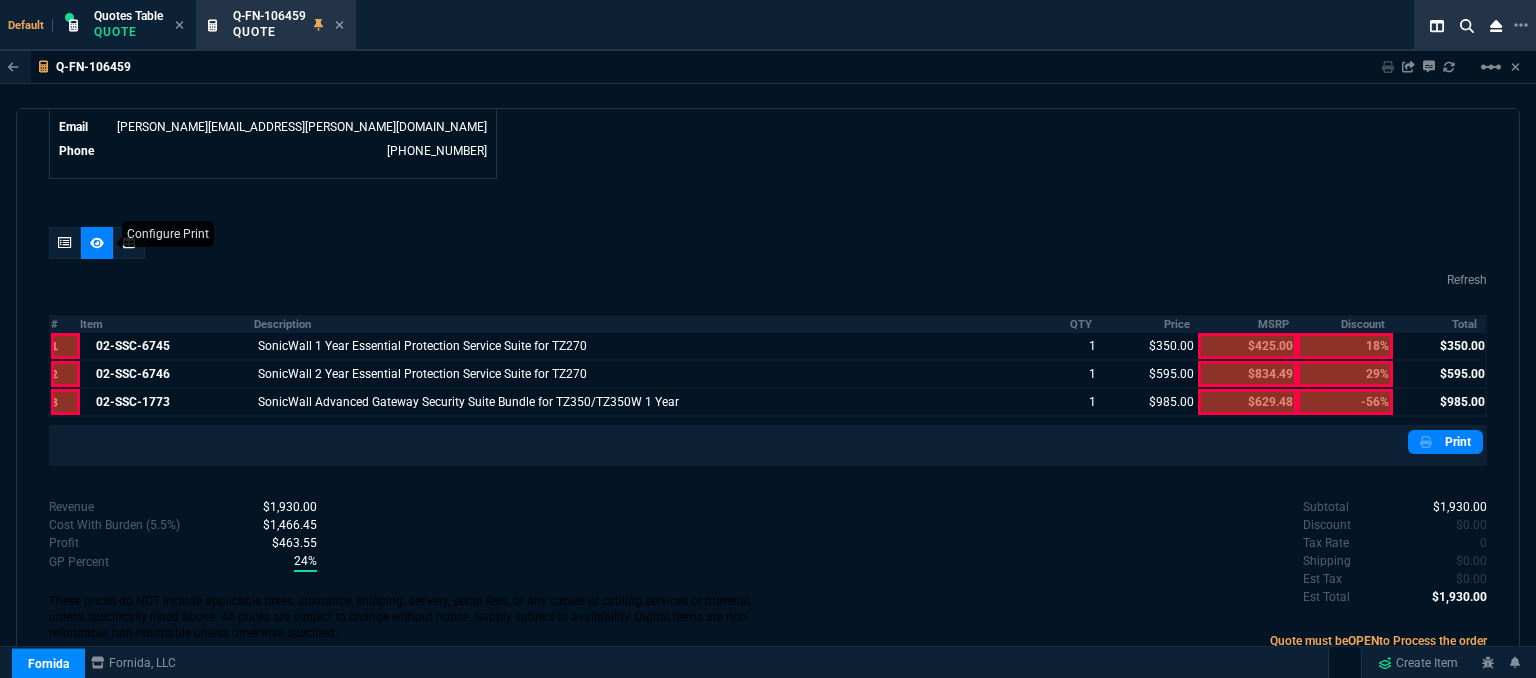 scroll, scrollTop: 1019, scrollLeft: 0, axis: vertical 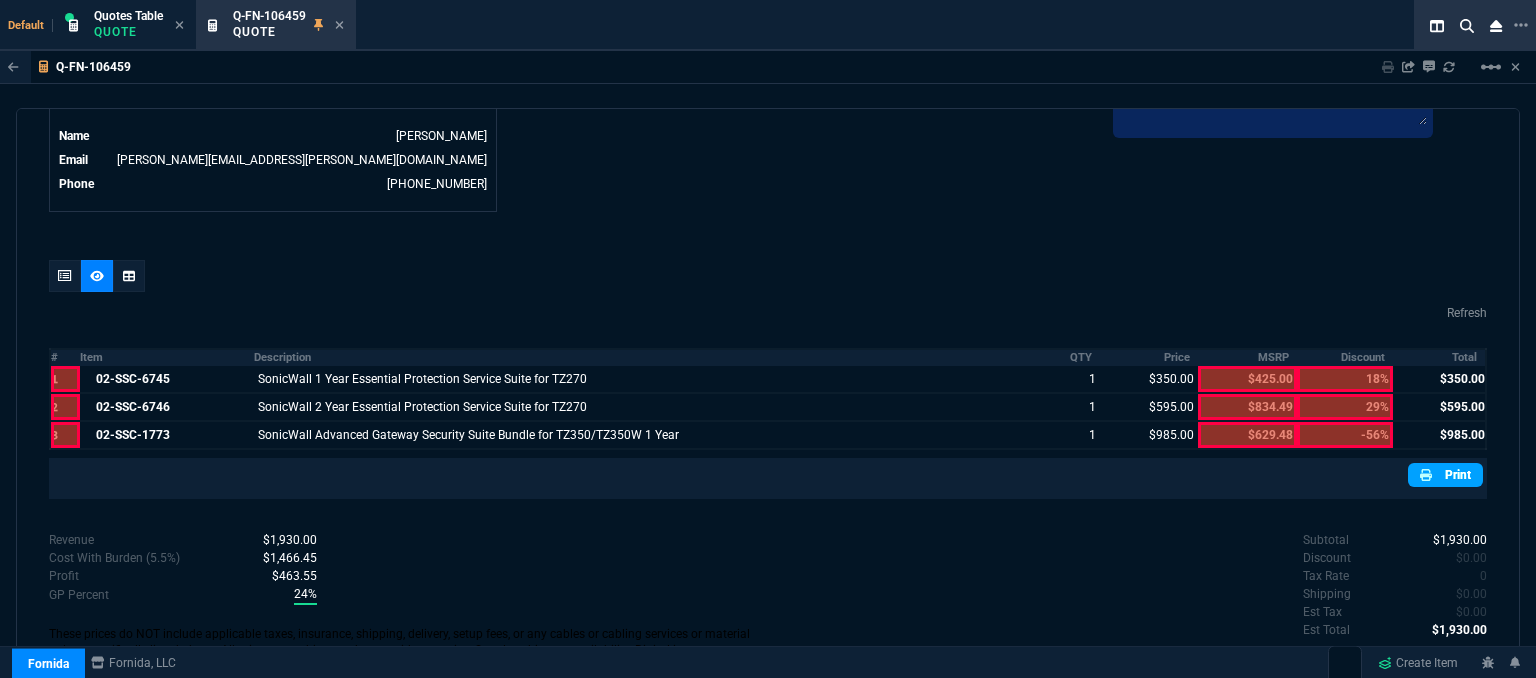 click on "Print" at bounding box center [1445, 475] 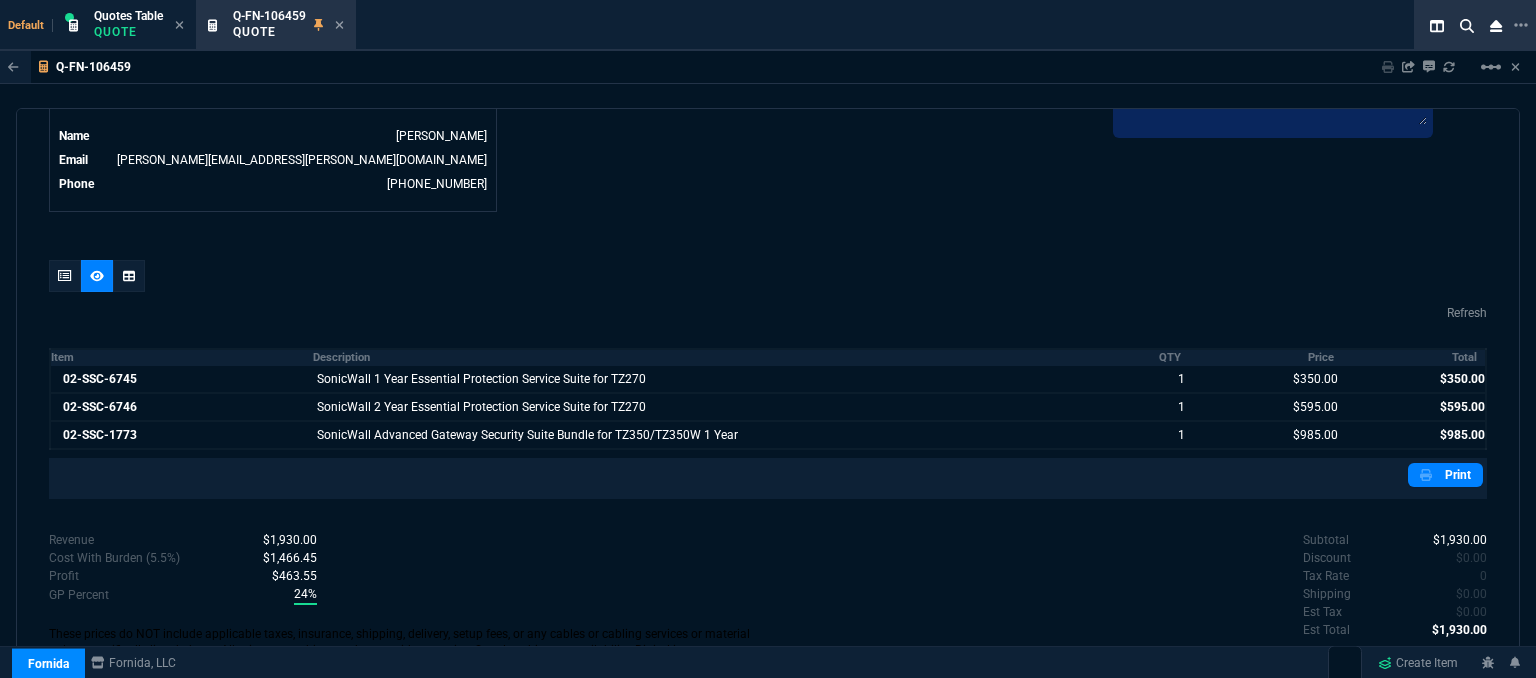 scroll, scrollTop: 1052, scrollLeft: 0, axis: vertical 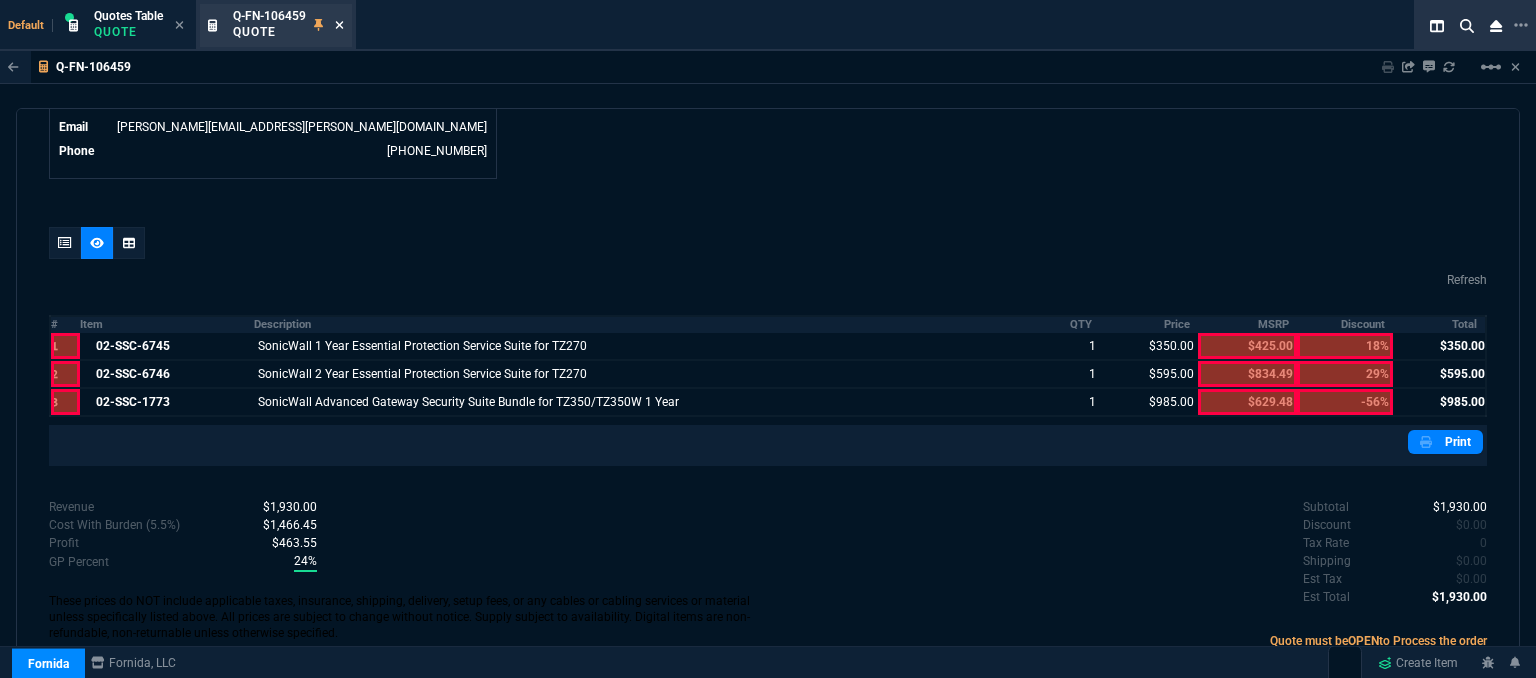 click at bounding box center (339, 26) 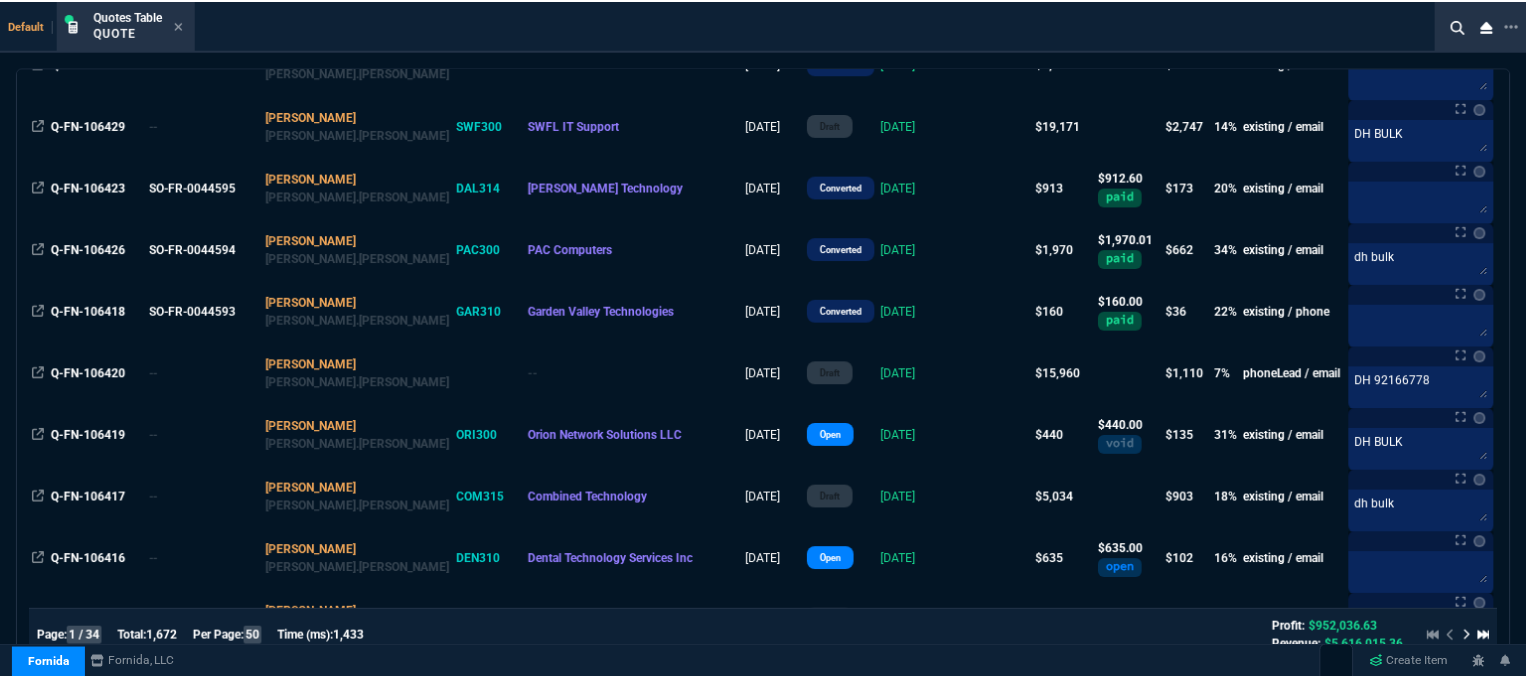 scroll, scrollTop: 1100, scrollLeft: 0, axis: vertical 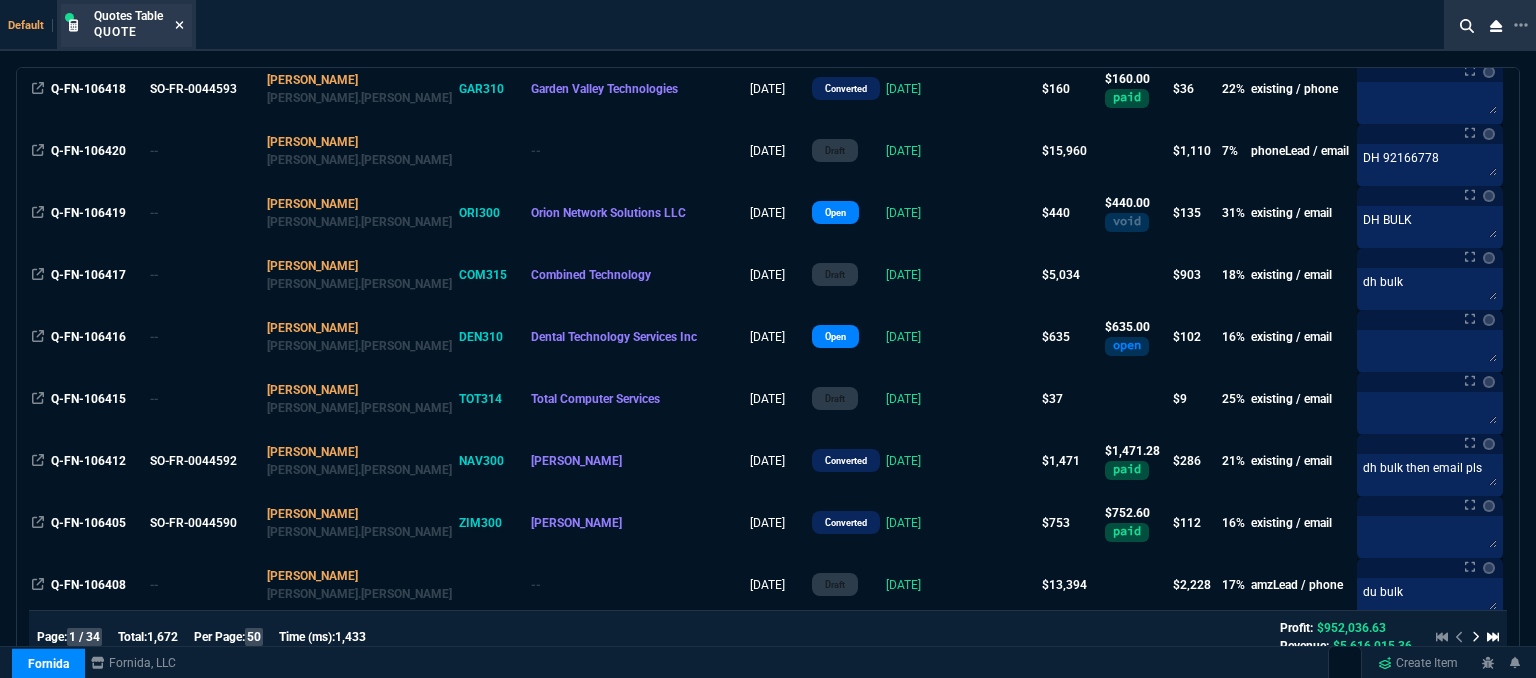 click 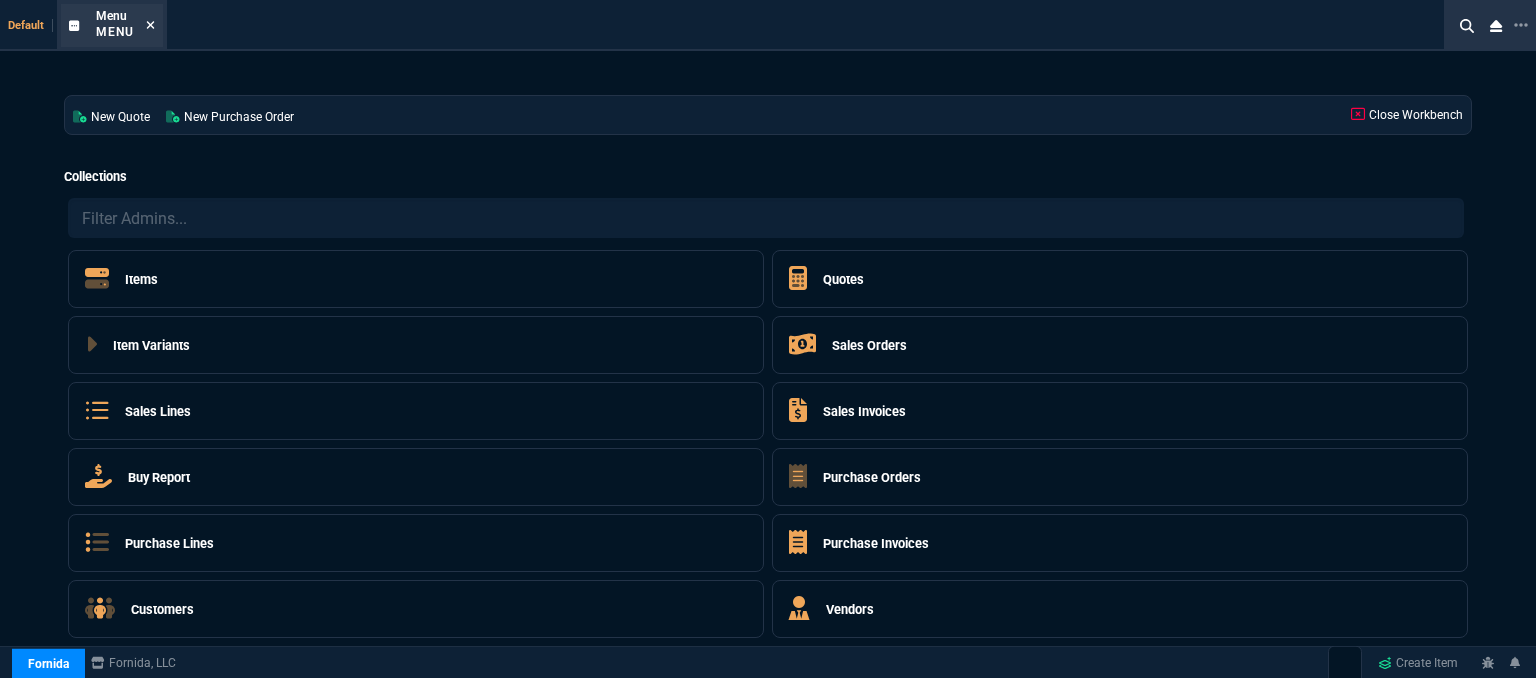 click 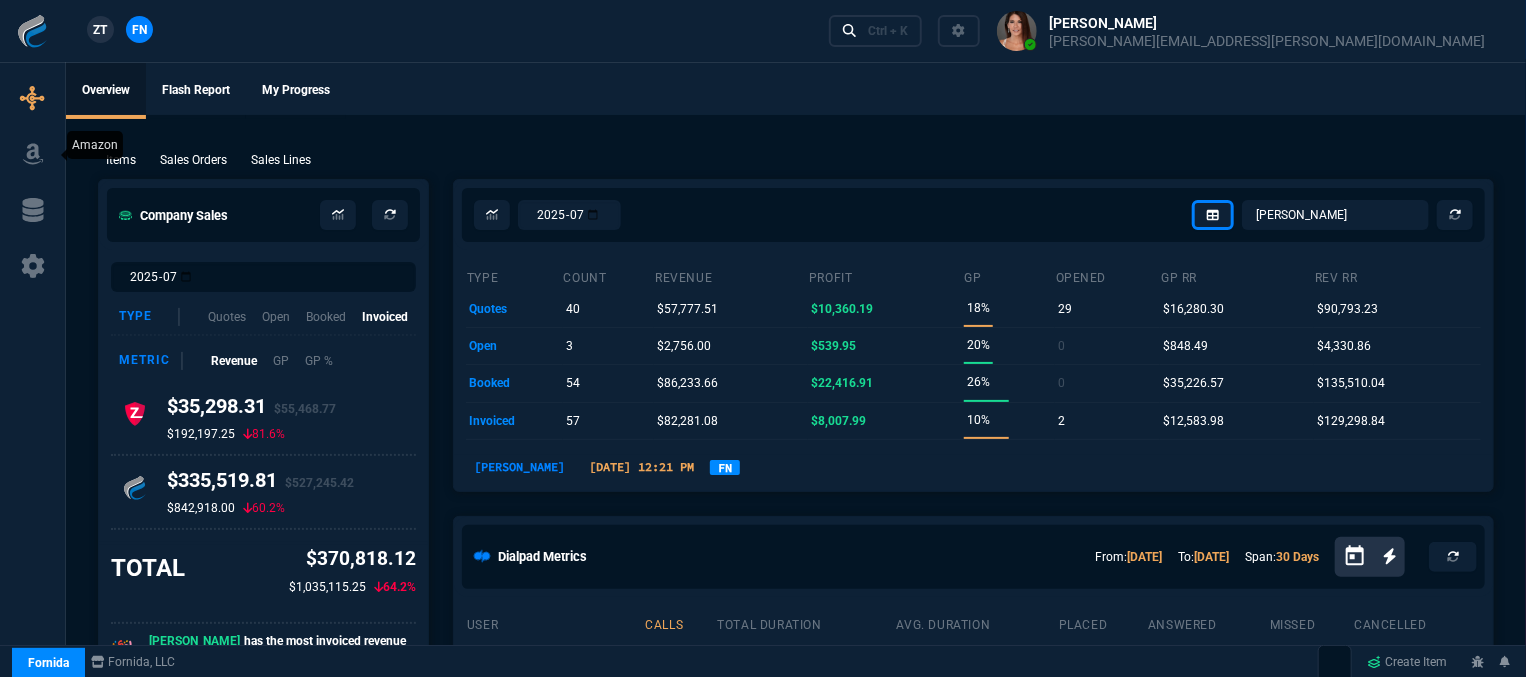 click 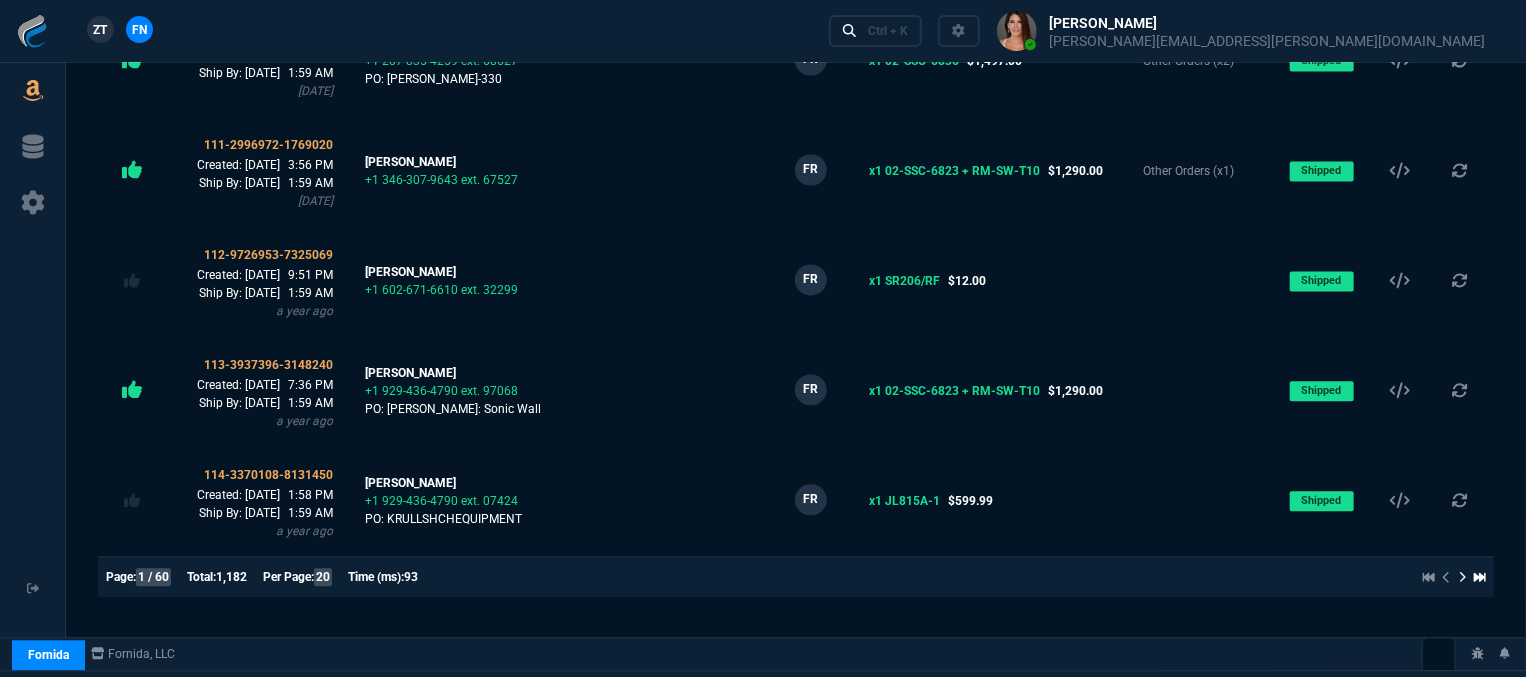 scroll, scrollTop: 2028, scrollLeft: 0, axis: vertical 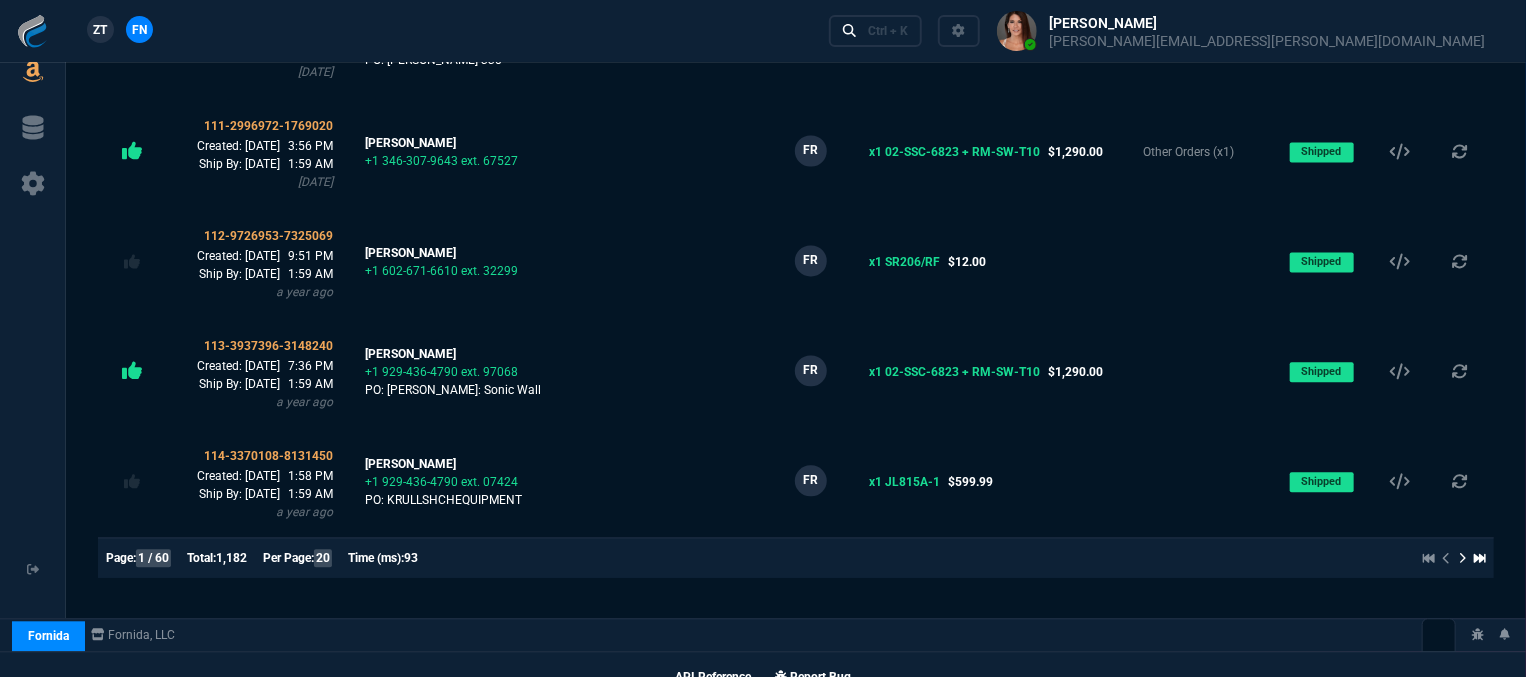 click on "Page:   1 / 60  Total:  1,182 Per Page:   20  Time (ms):  93" 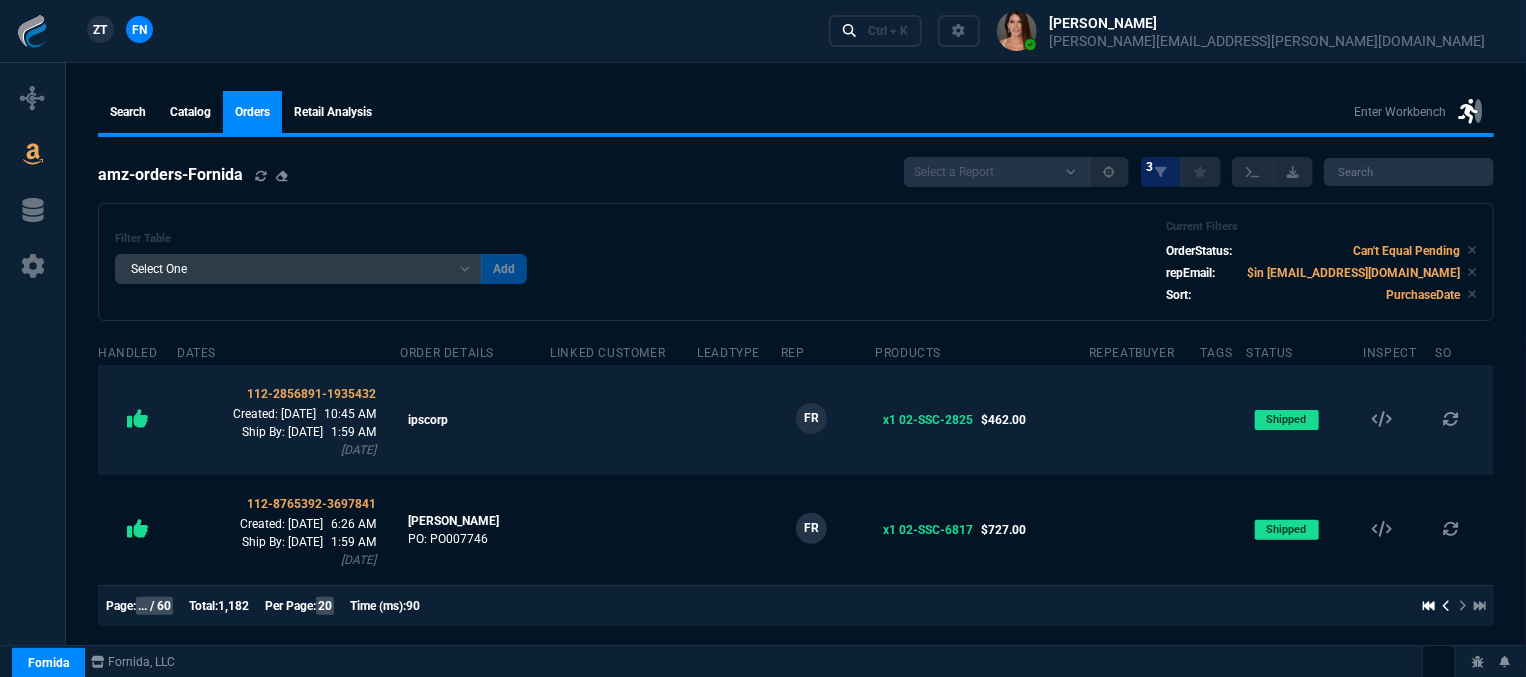 click 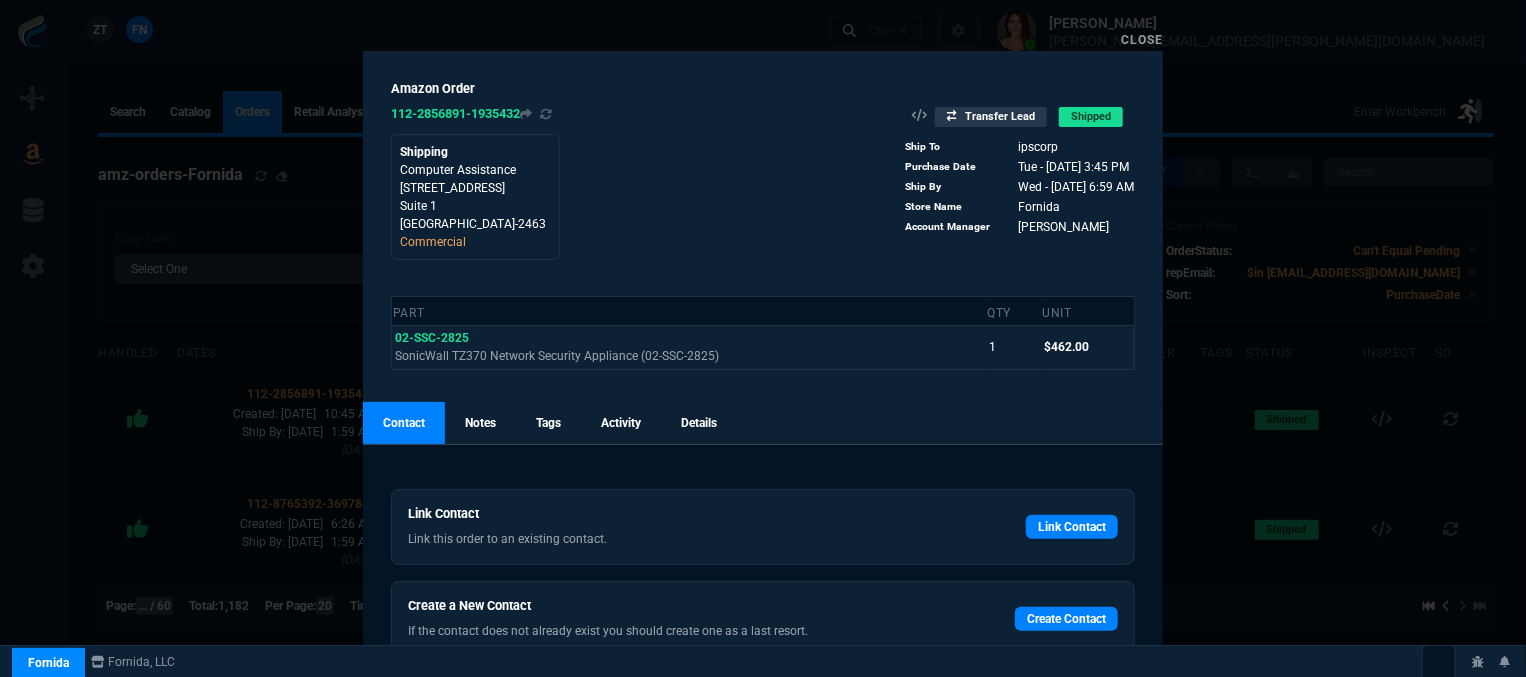 click on "Close" at bounding box center [1142, 40] 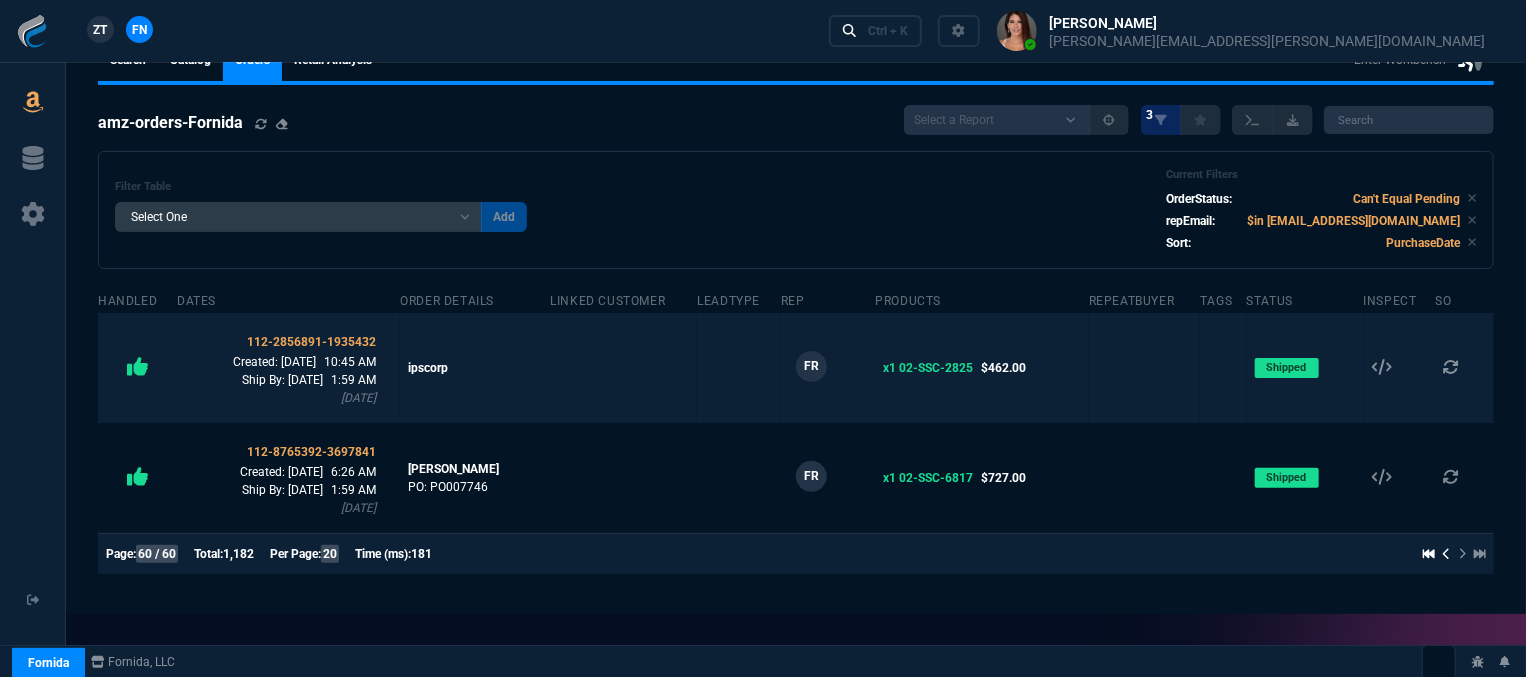 scroll, scrollTop: 100, scrollLeft: 0, axis: vertical 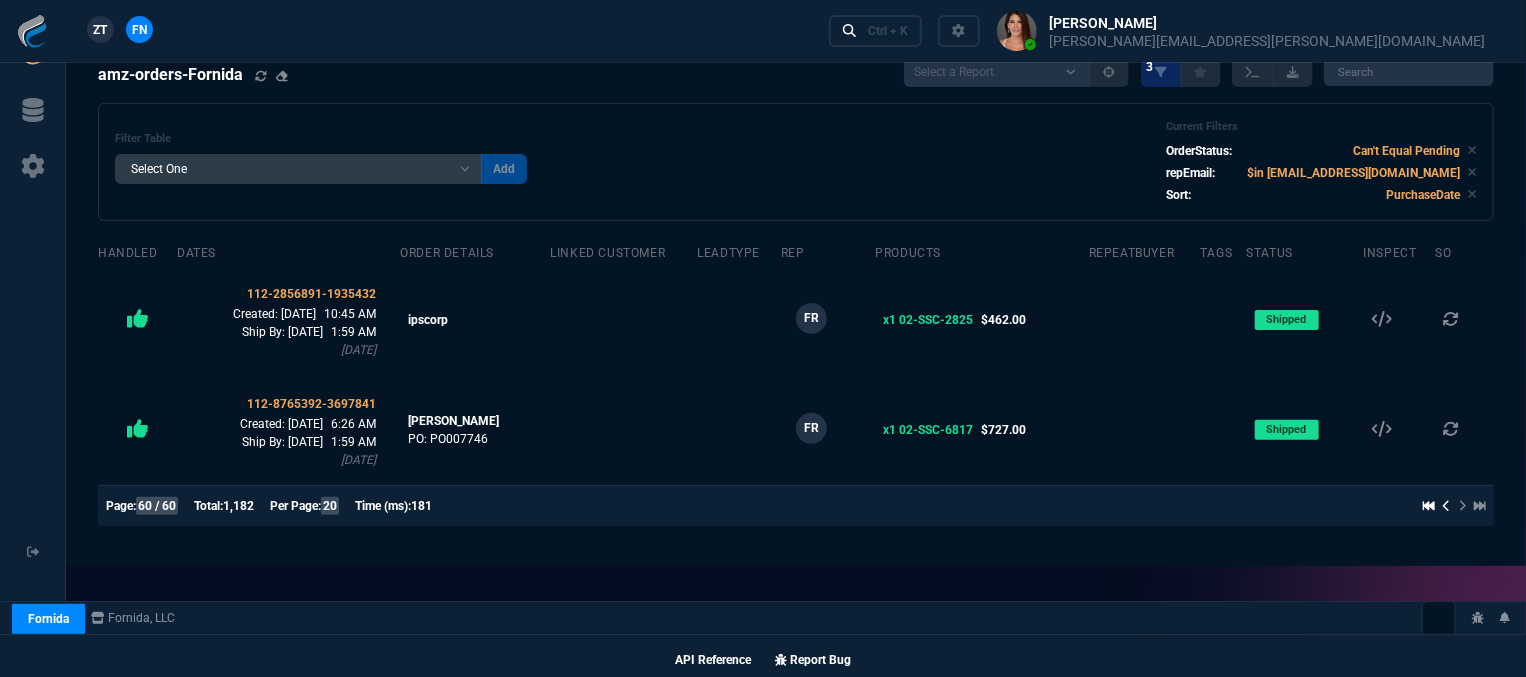 click 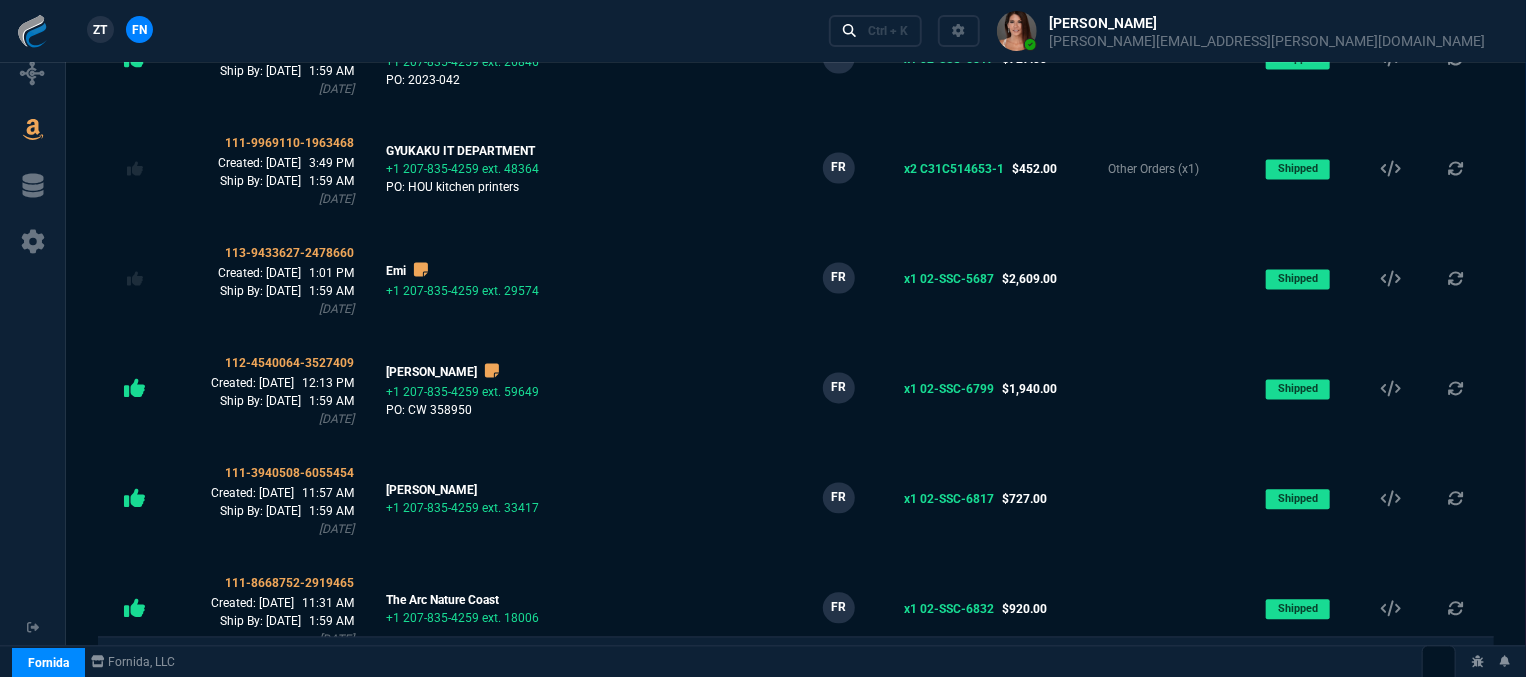 scroll, scrollTop: 2000, scrollLeft: 0, axis: vertical 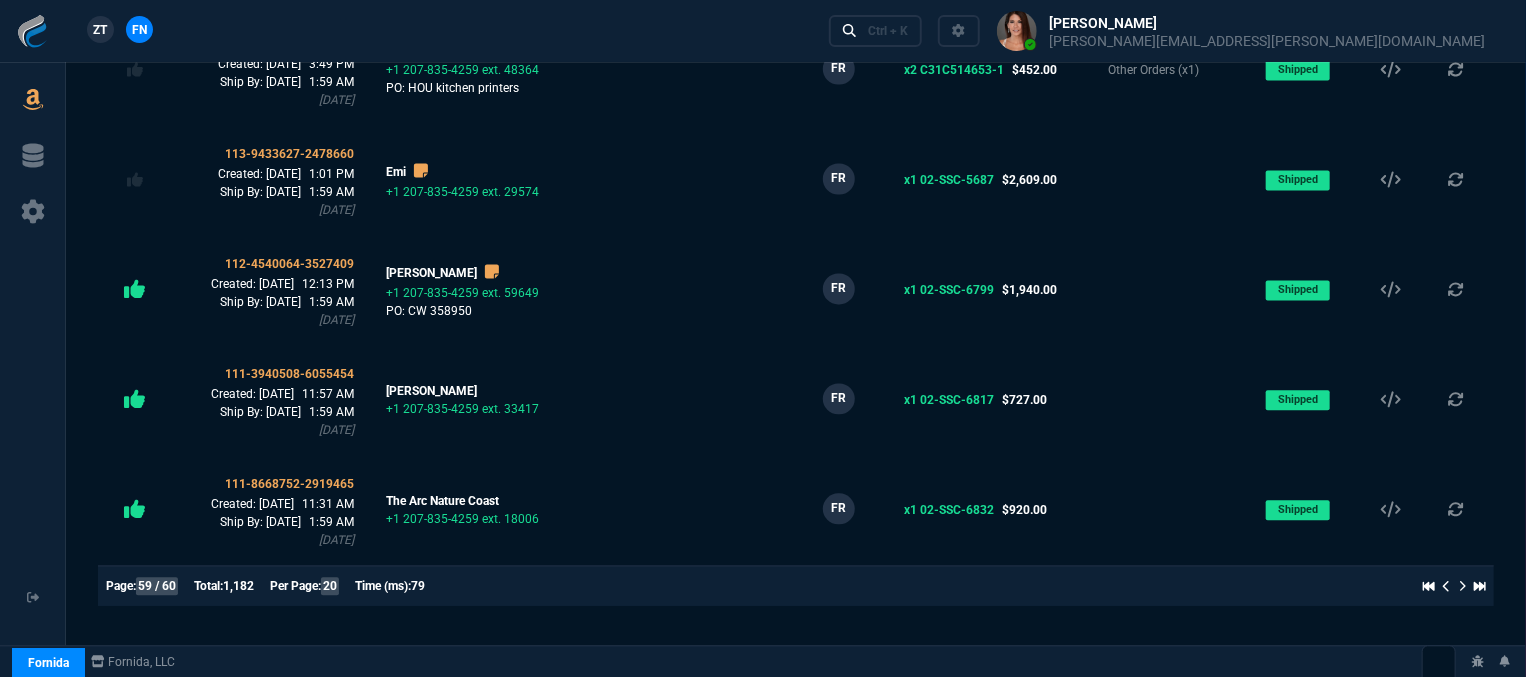 click 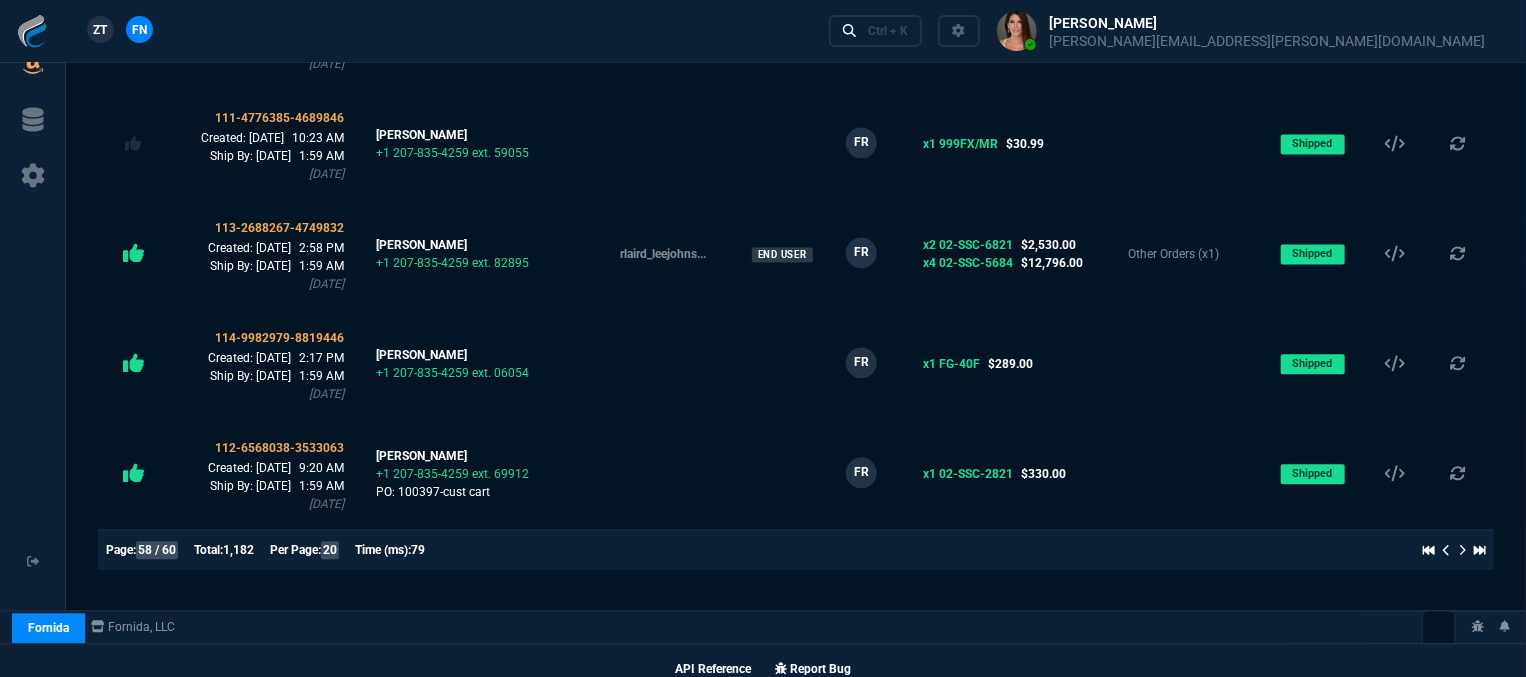 scroll, scrollTop: 2051, scrollLeft: 0, axis: vertical 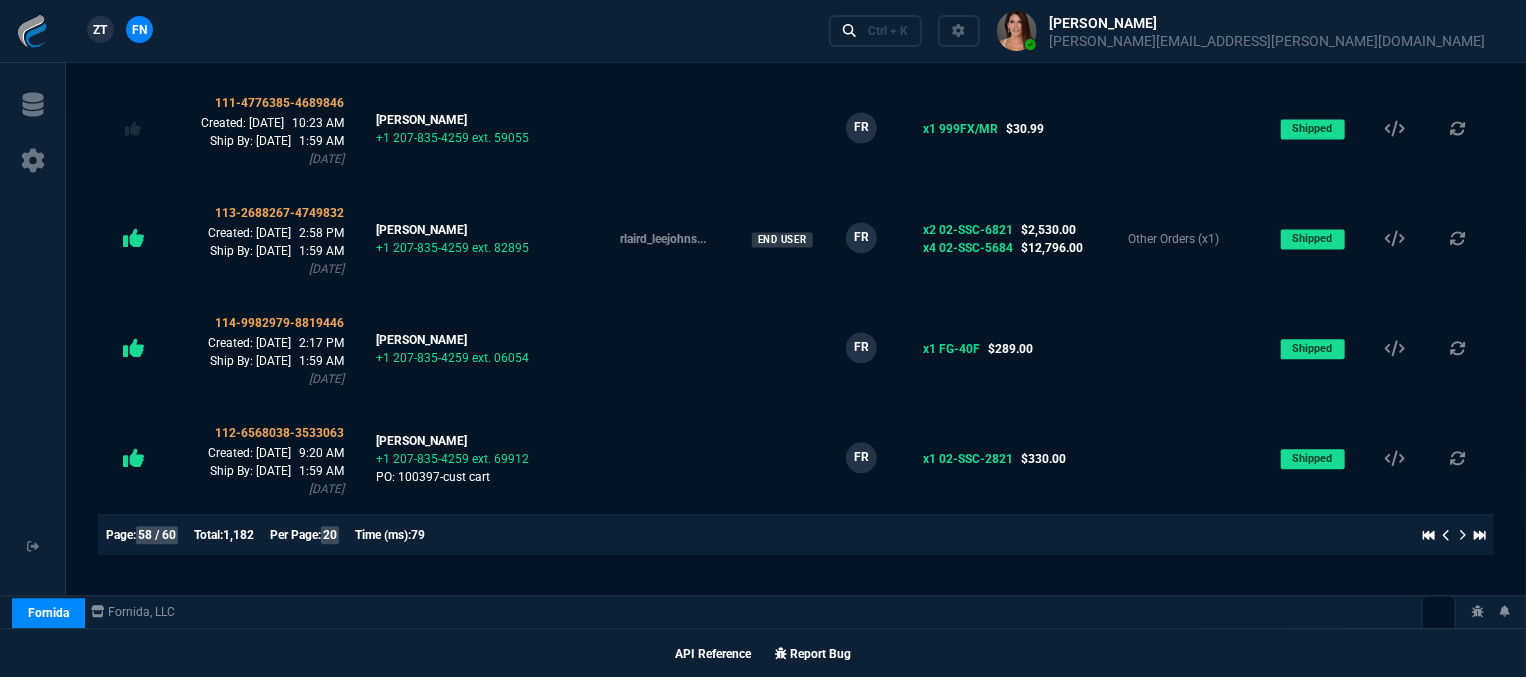 click 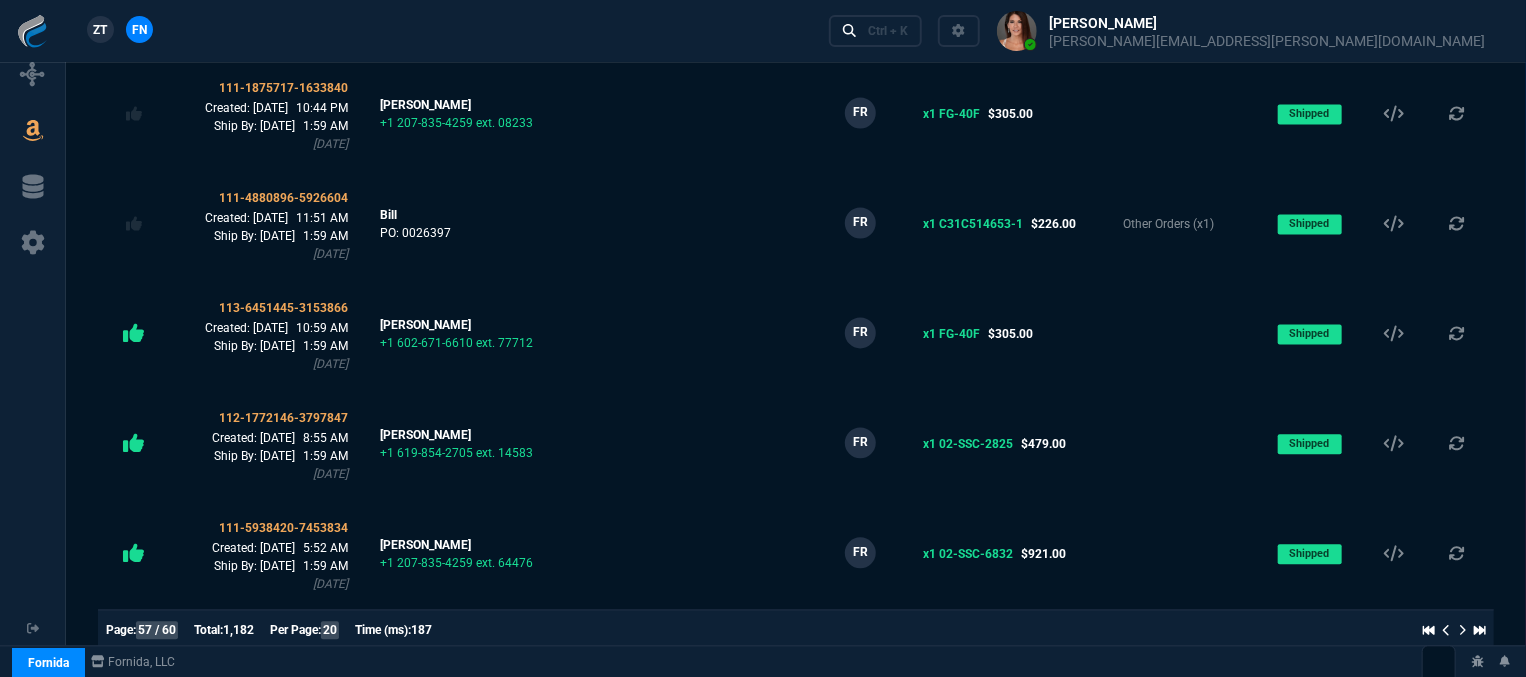 scroll, scrollTop: 2000, scrollLeft: 0, axis: vertical 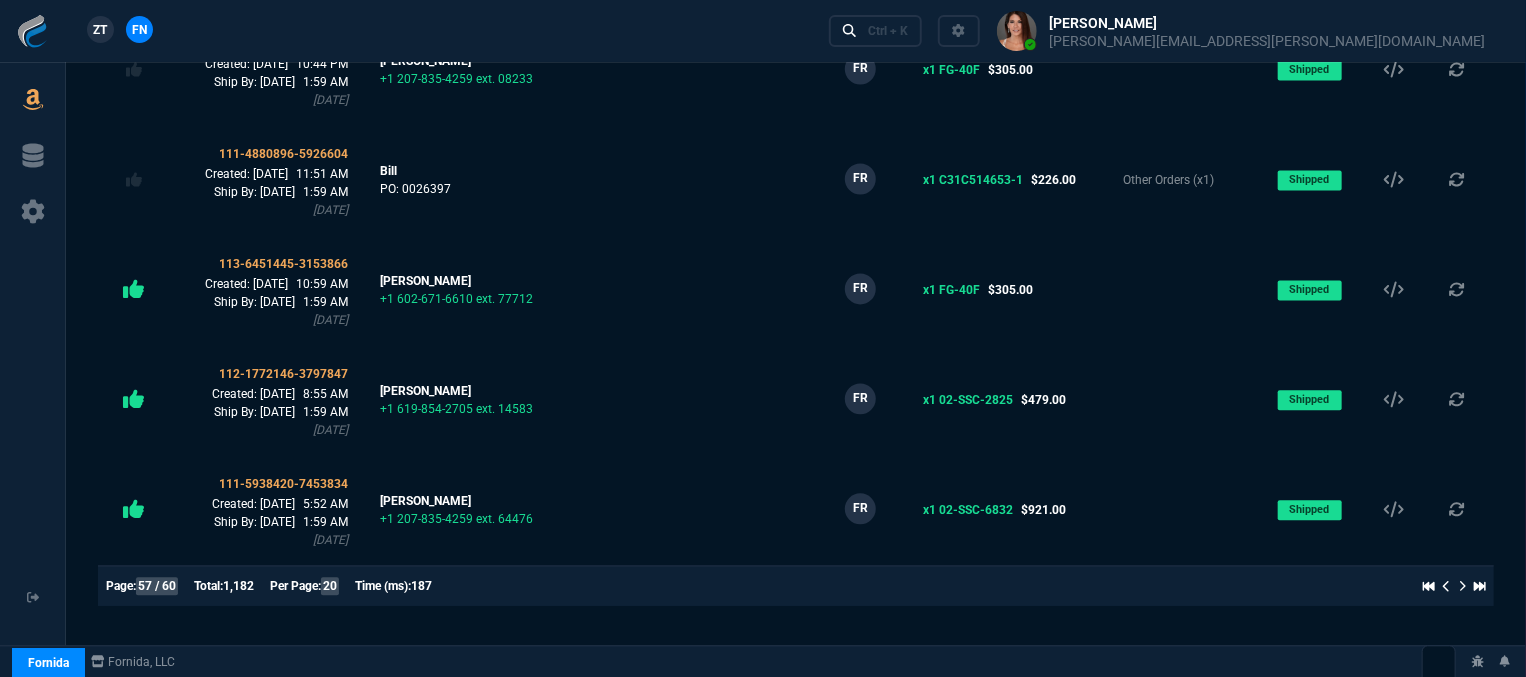 click 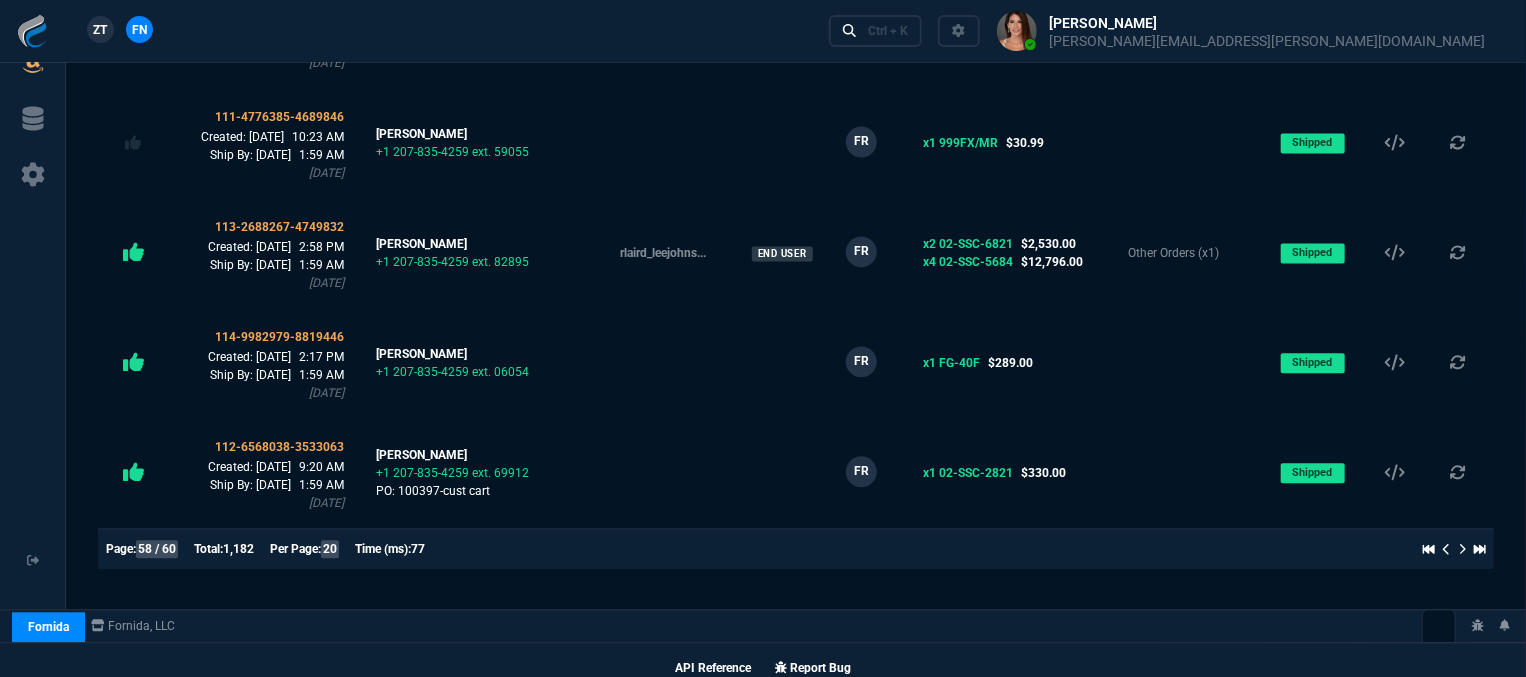 scroll, scrollTop: 2051, scrollLeft: 0, axis: vertical 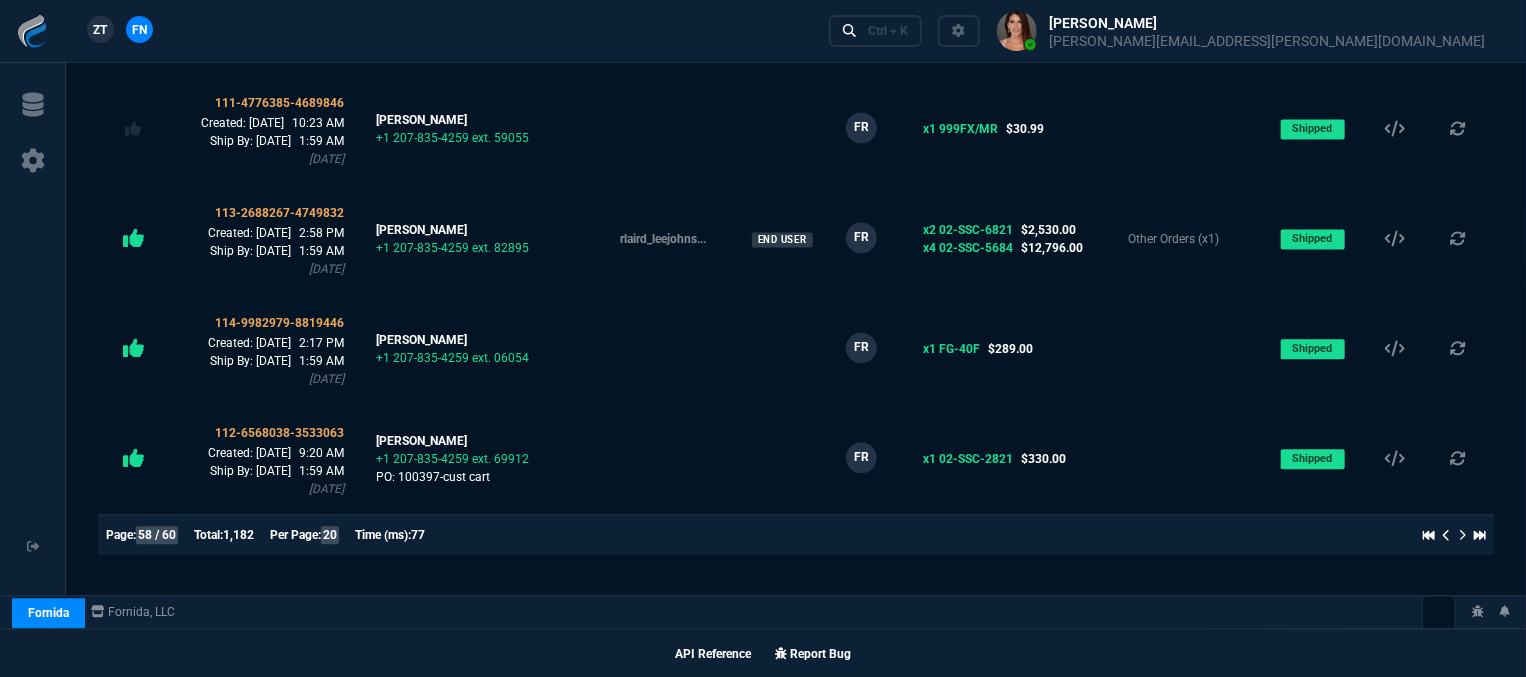 click 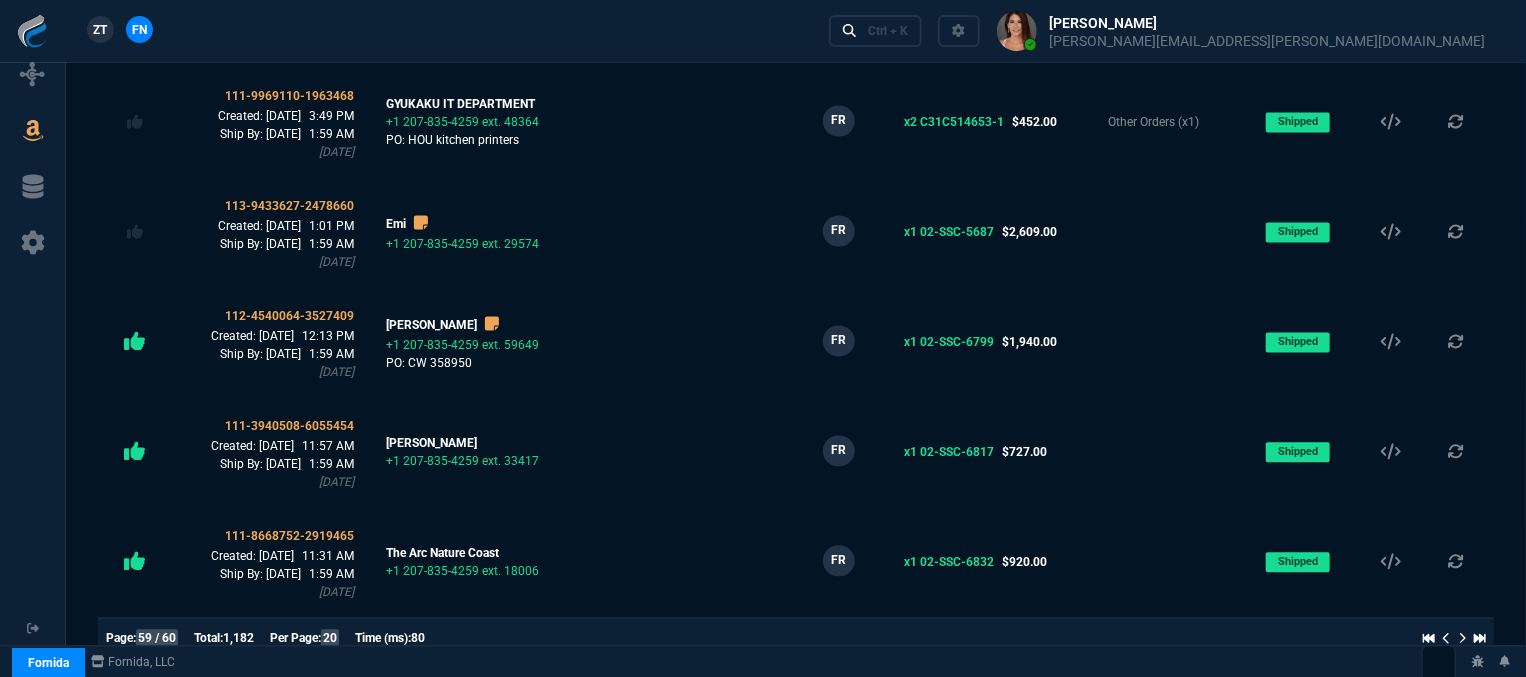 scroll, scrollTop: 2000, scrollLeft: 0, axis: vertical 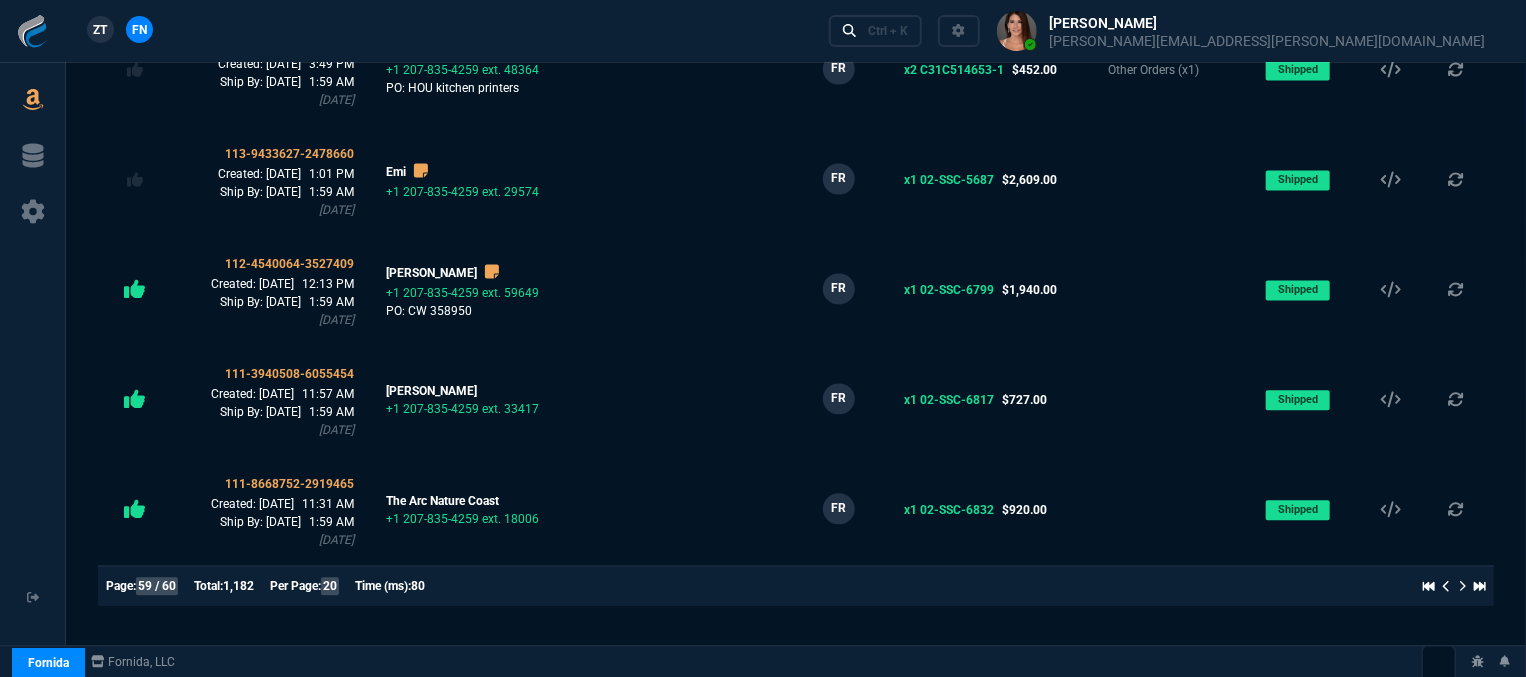click 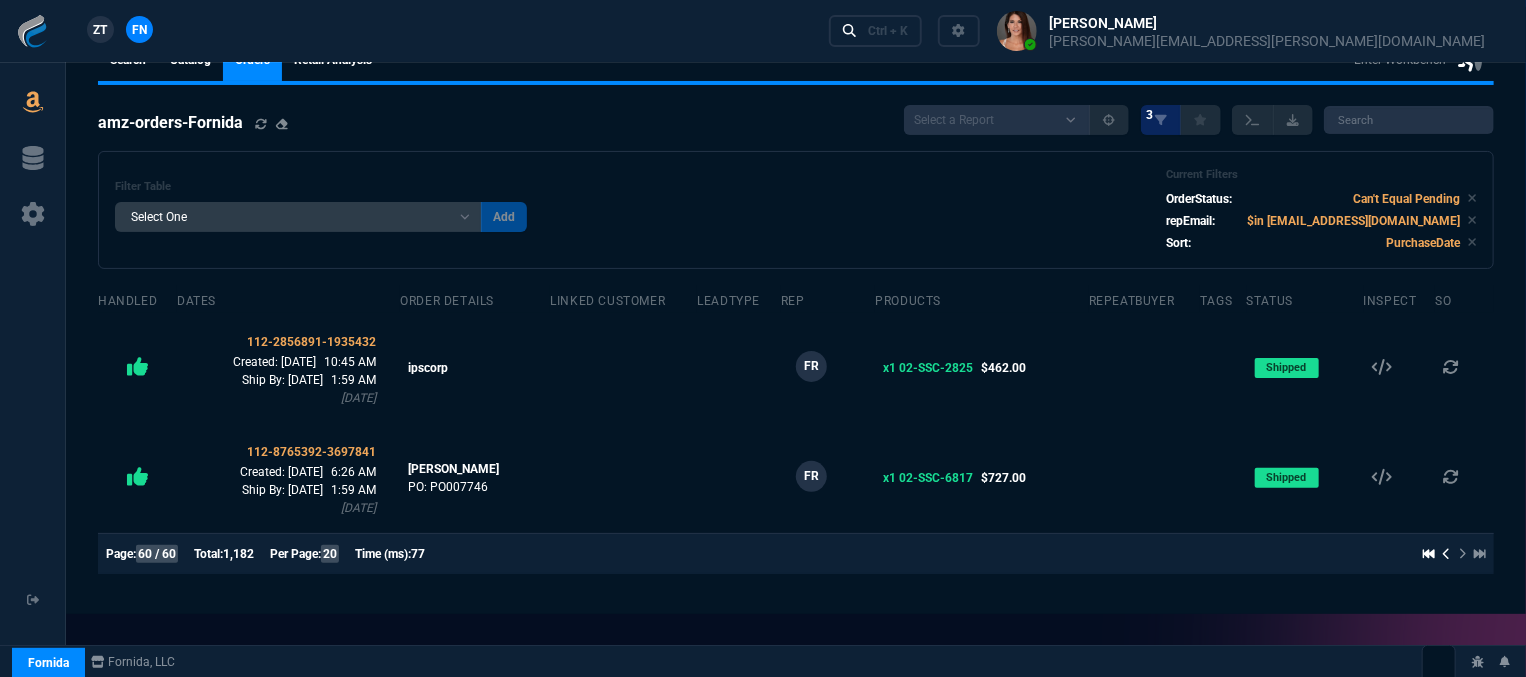 scroll, scrollTop: 0, scrollLeft: 0, axis: both 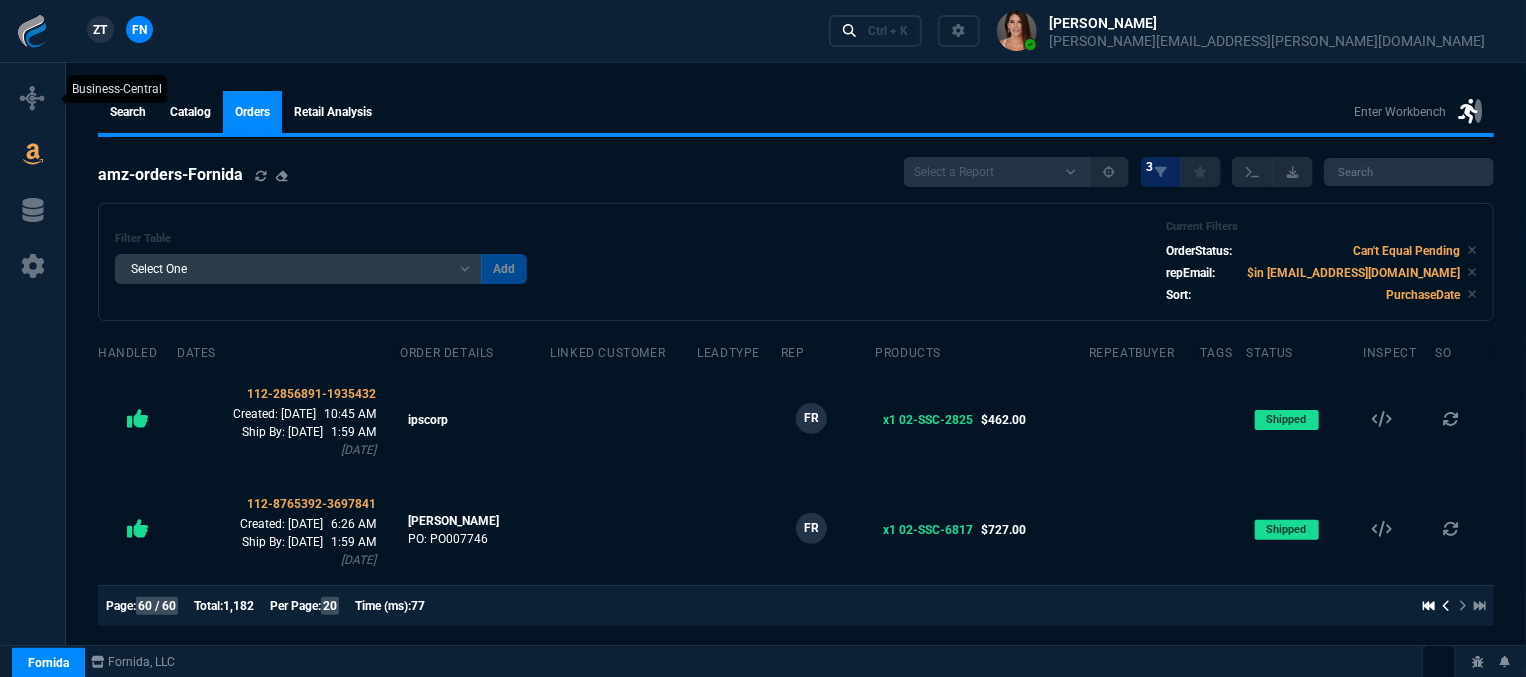 click at bounding box center (33, 98) 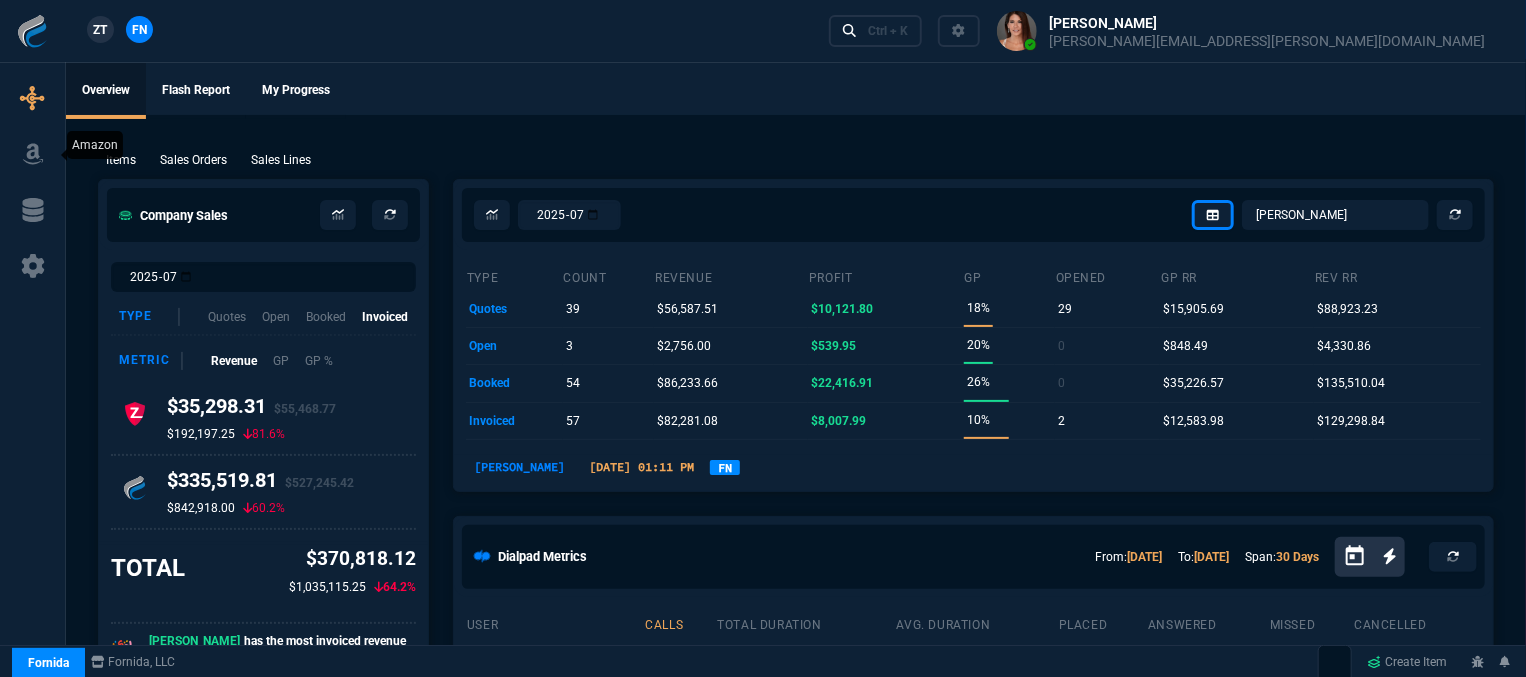 click 